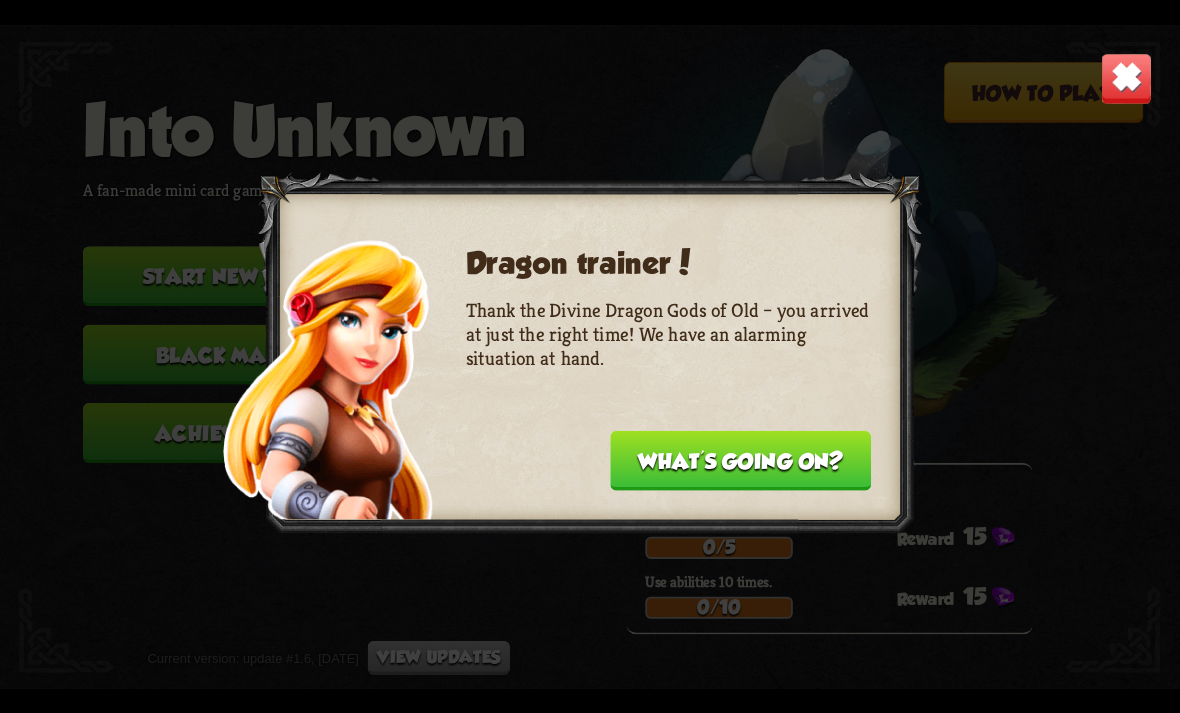 scroll, scrollTop: 0, scrollLeft: 0, axis: both 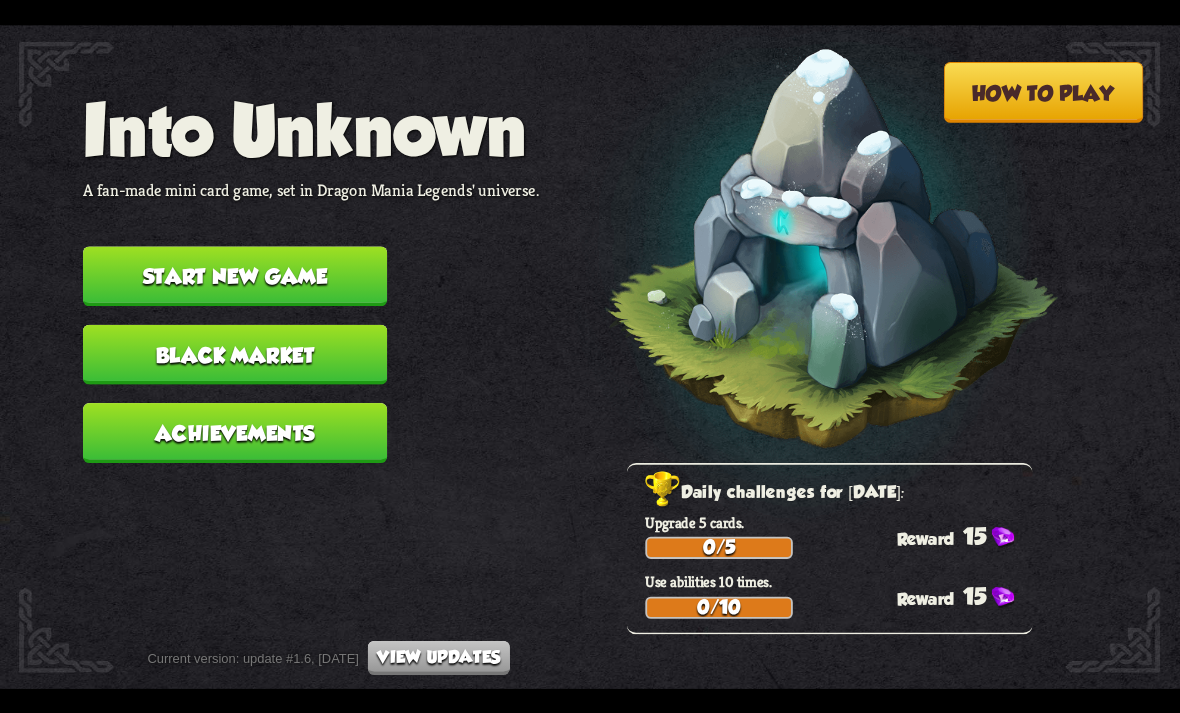 click on "View updates" at bounding box center [439, 657] 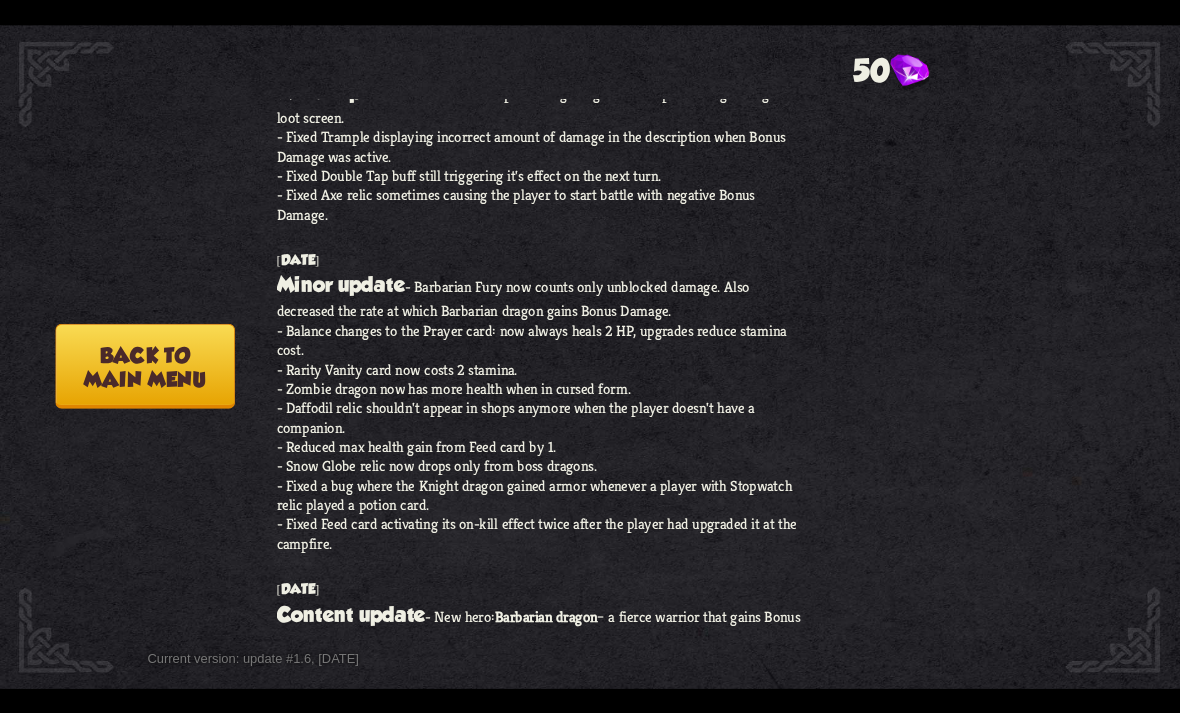 scroll, scrollTop: 1028, scrollLeft: 0, axis: vertical 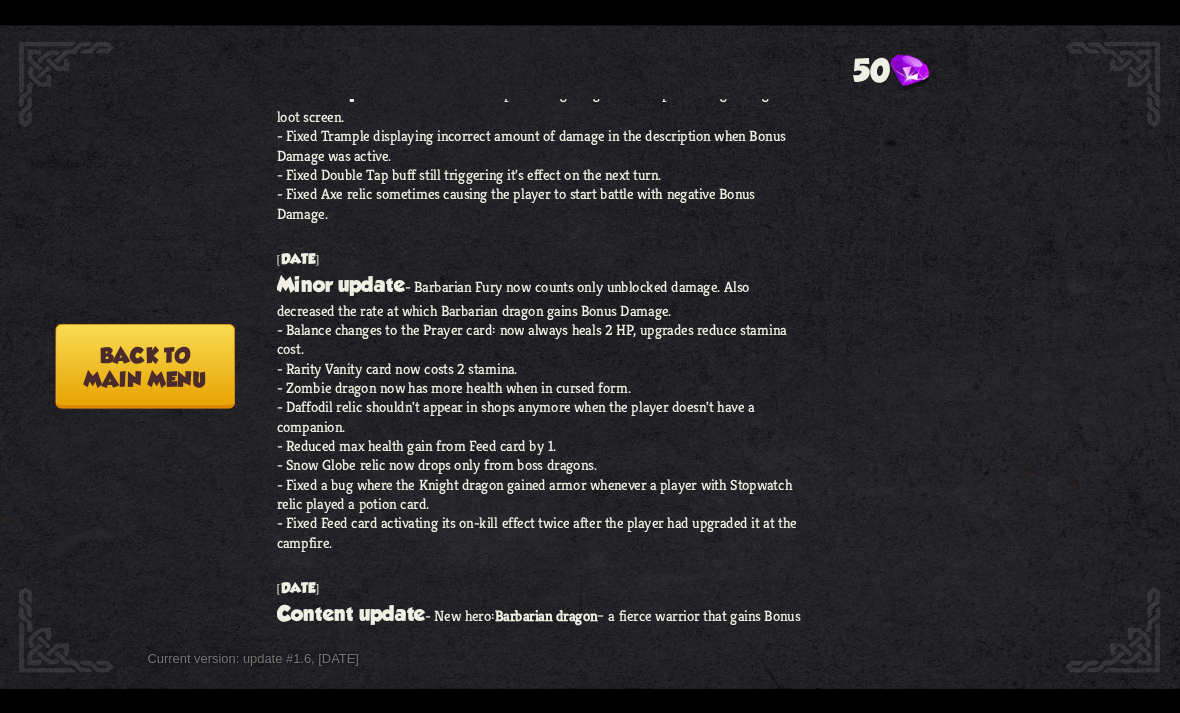 click on "Back to main menu" at bounding box center (144, 365) 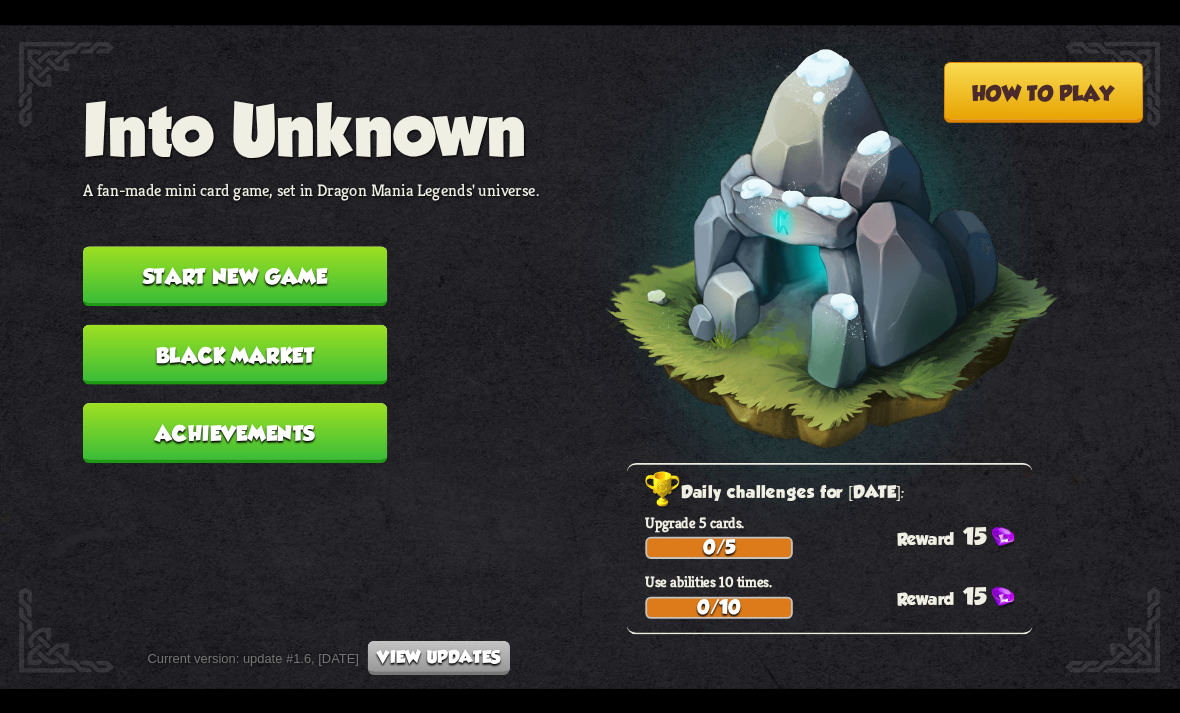 click on "Black Market" at bounding box center (235, 354) 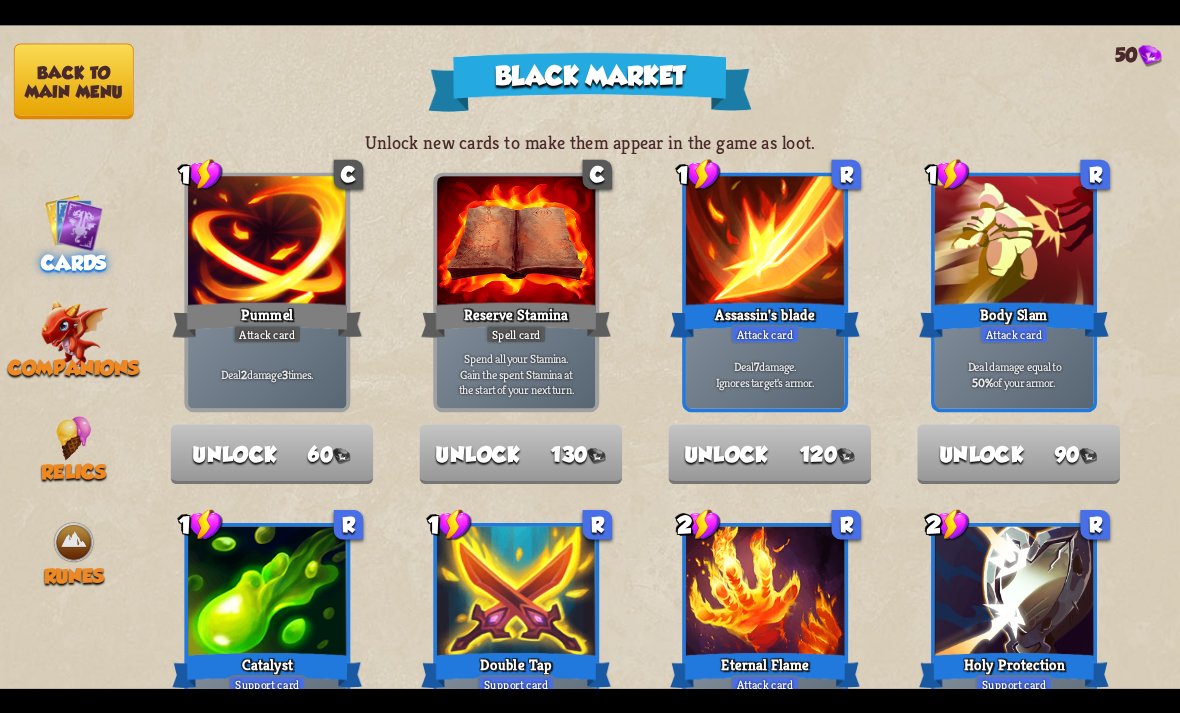 click on "Back to main menu     Cards     Companions     Relics     Runes" at bounding box center [74, 357] 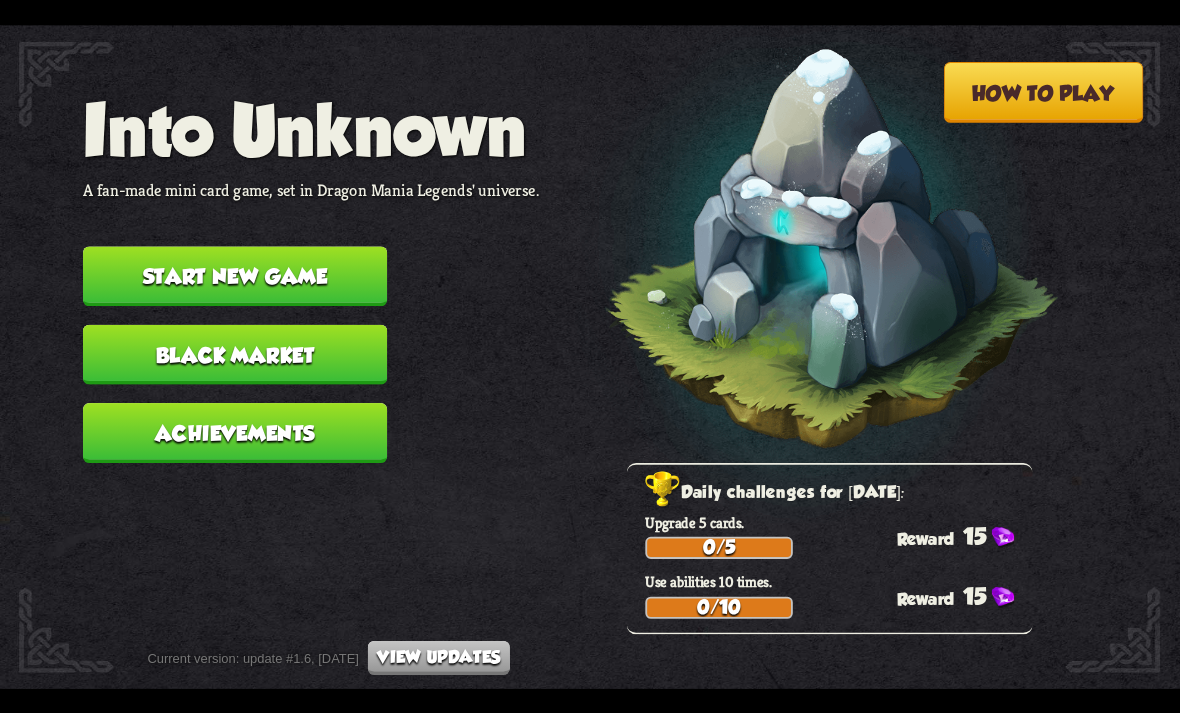 click on "Start new game" at bounding box center [235, 276] 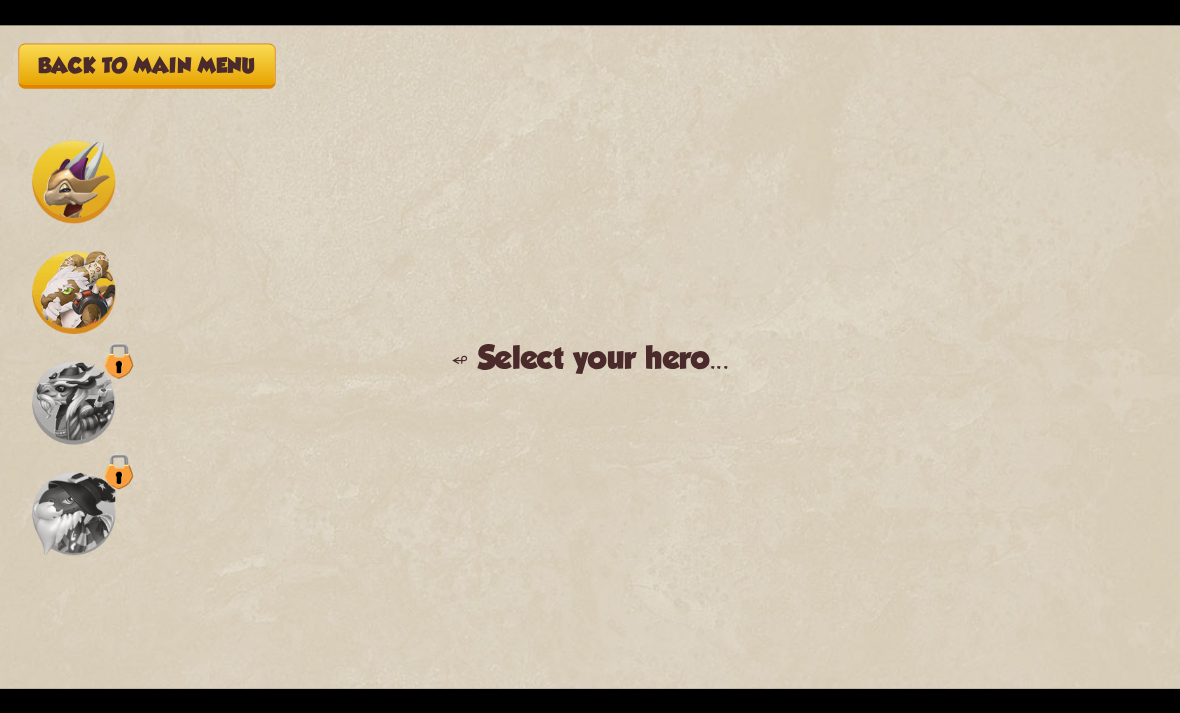 click at bounding box center [73, 291] 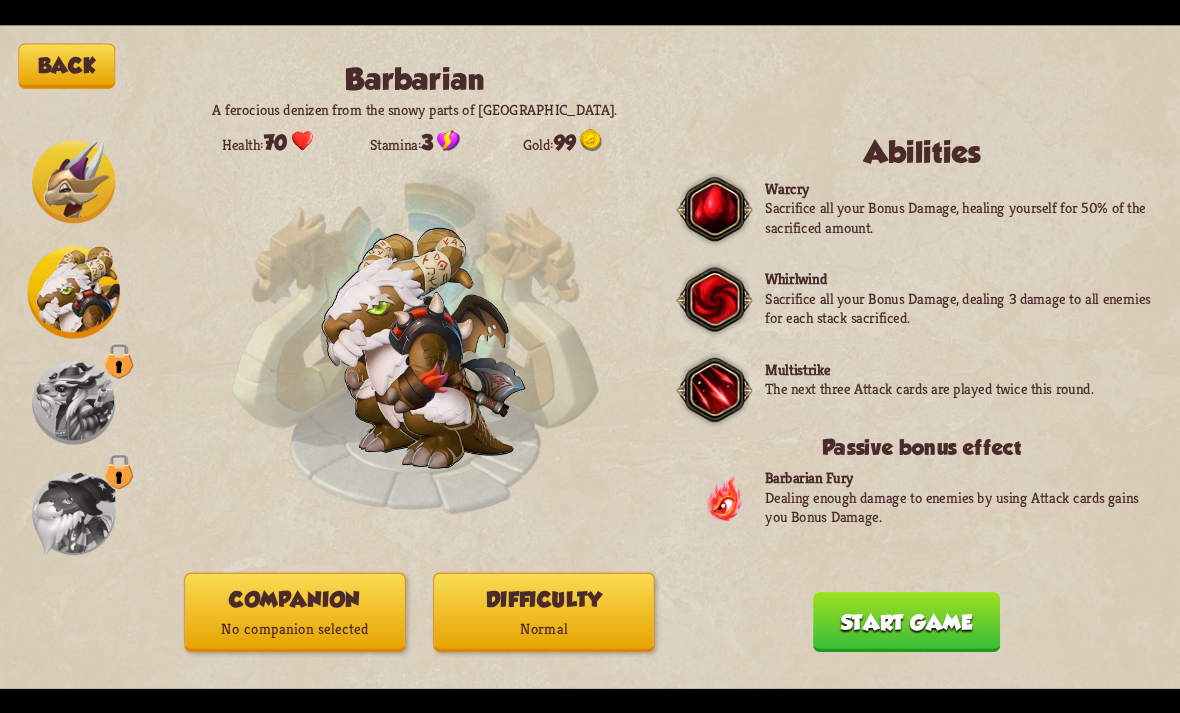 click on "Difficulty
Normal" at bounding box center [543, 611] 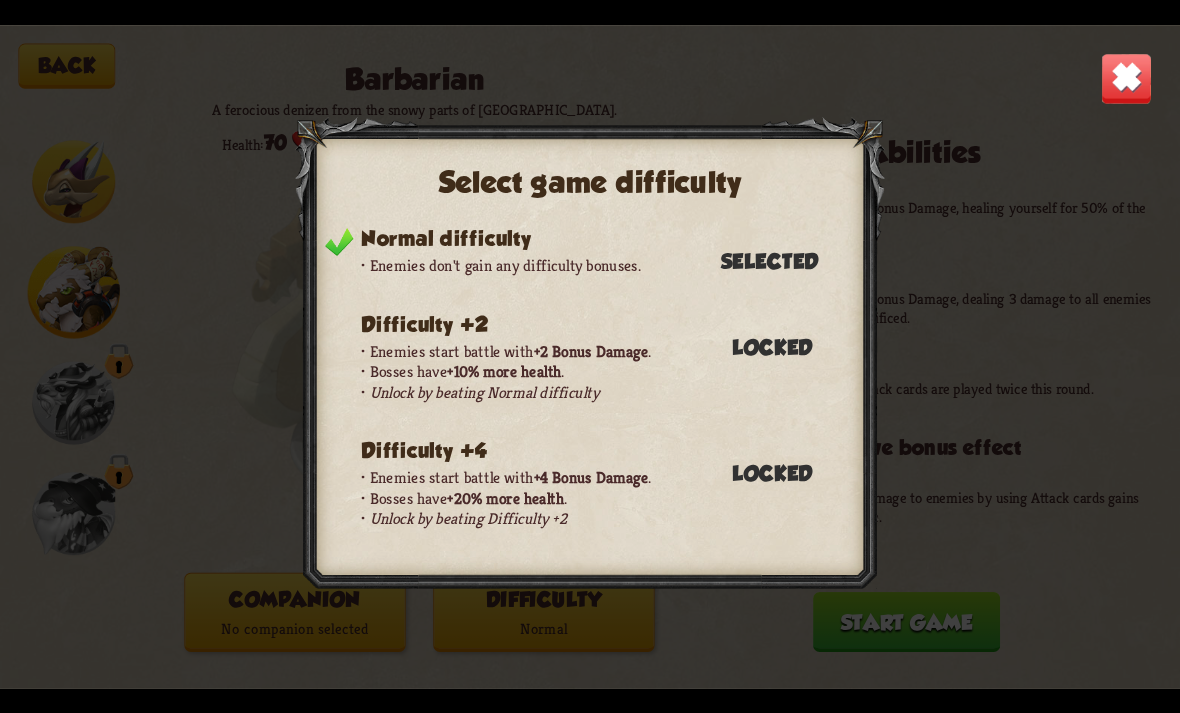 click at bounding box center [1127, 78] 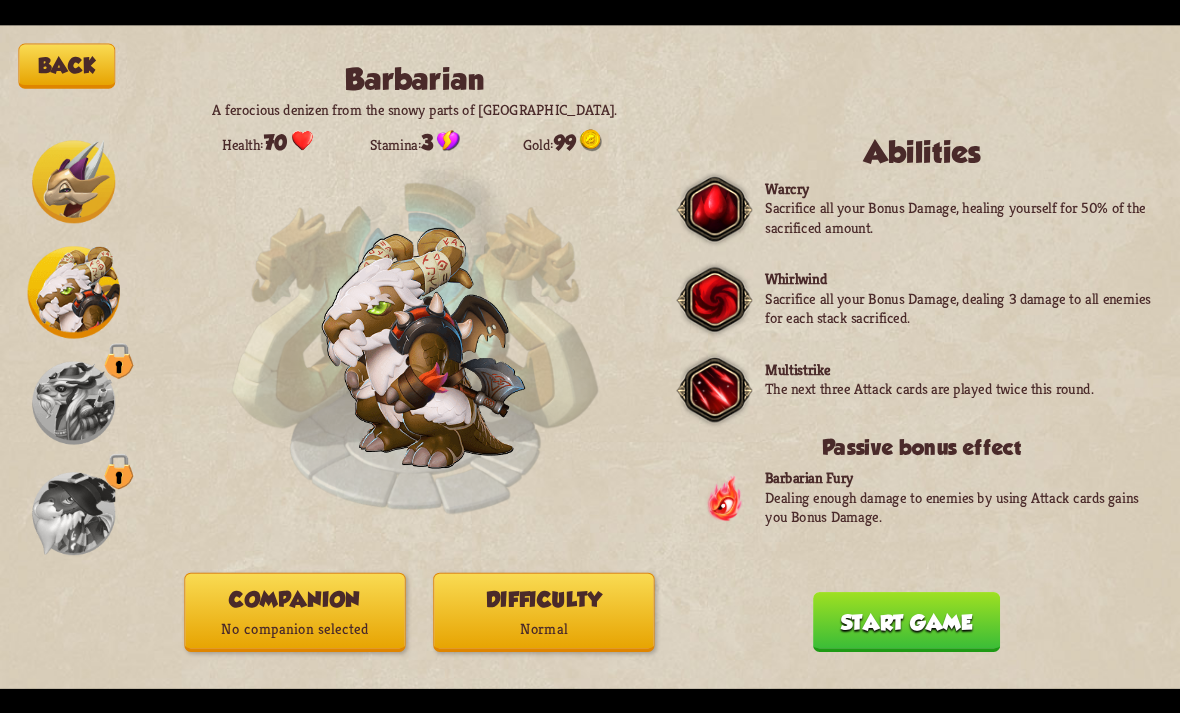click on "Start game" at bounding box center [906, 622] 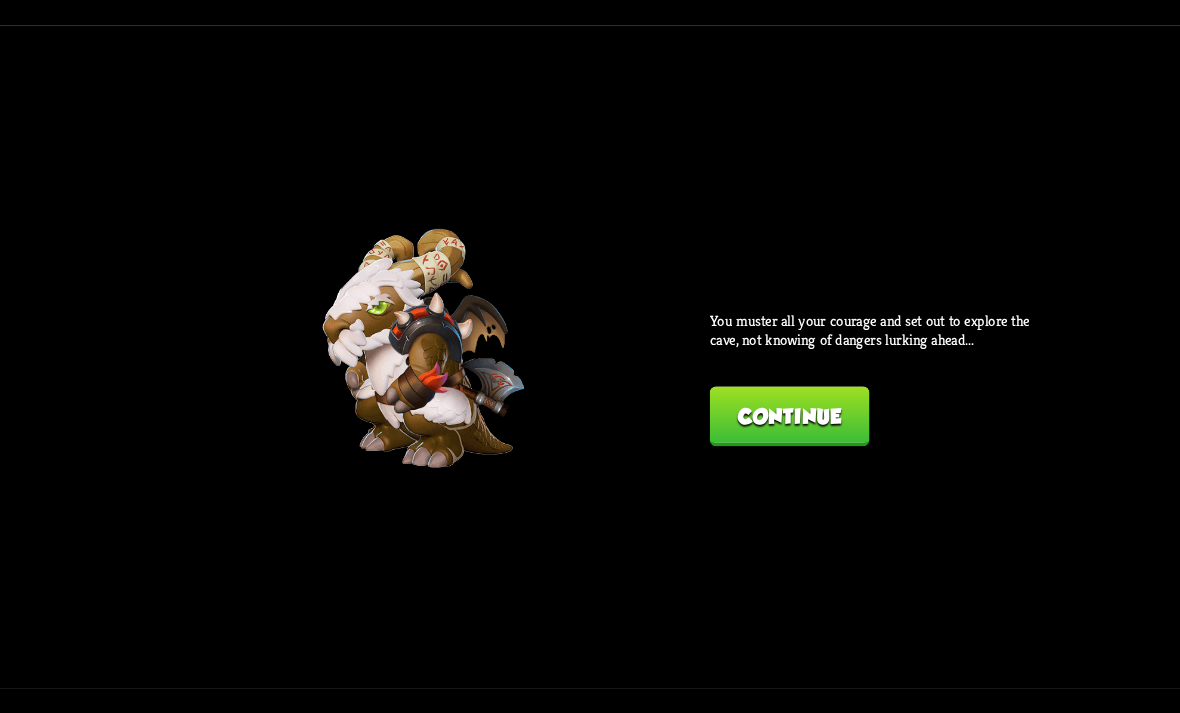 click on "Continue" at bounding box center [789, 416] 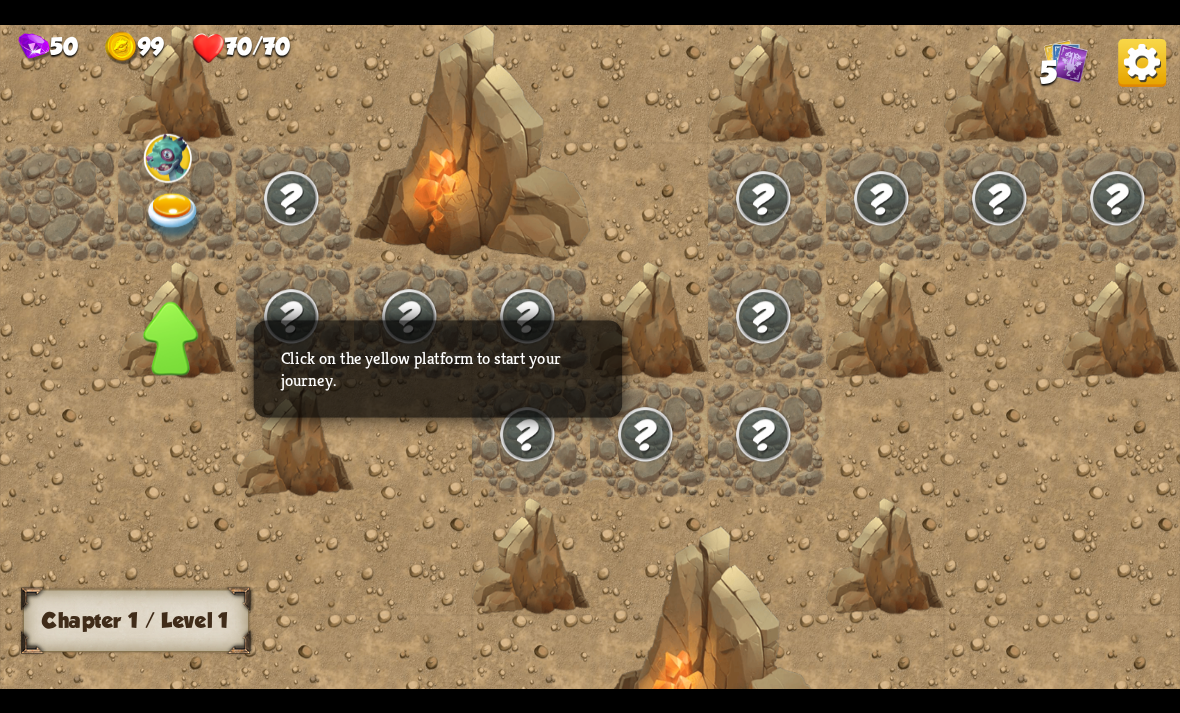 click at bounding box center (173, 215) 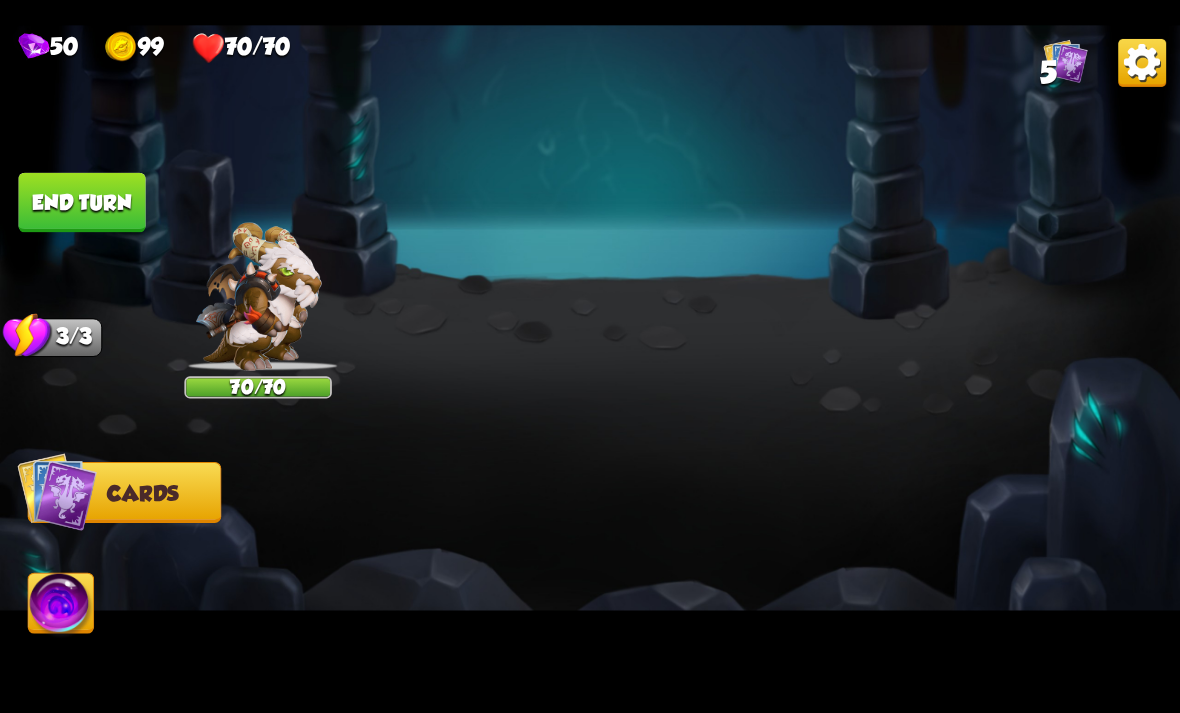 click on "Back to combat" at bounding box center (921, 551) 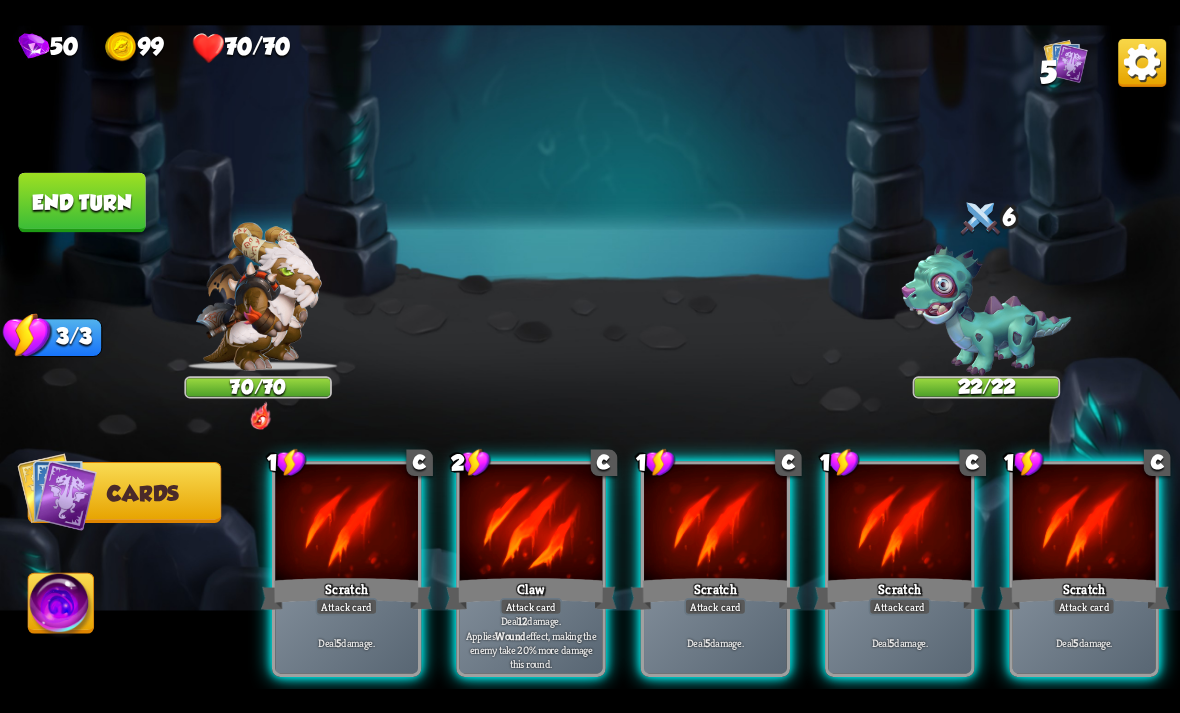click on "Deal  12  damage. Applies  Wound  effect, making the enemy take 20% more damage this round." at bounding box center (531, 642) 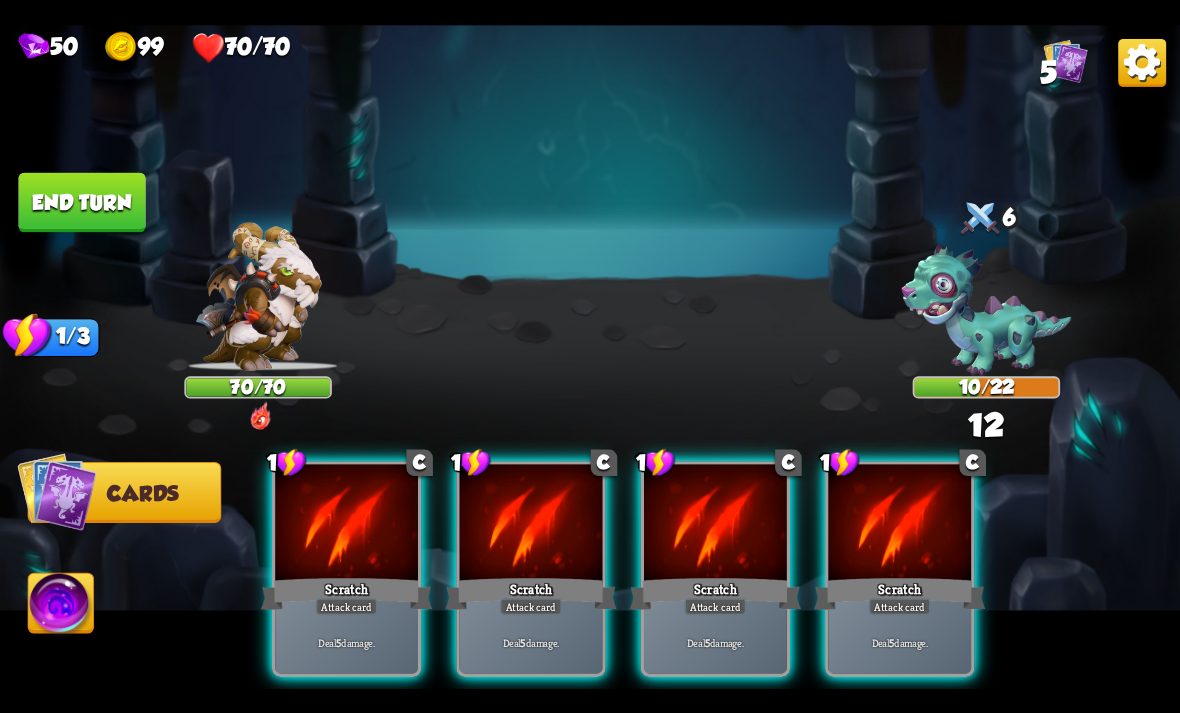 click on "Scratch" at bounding box center (530, 593) 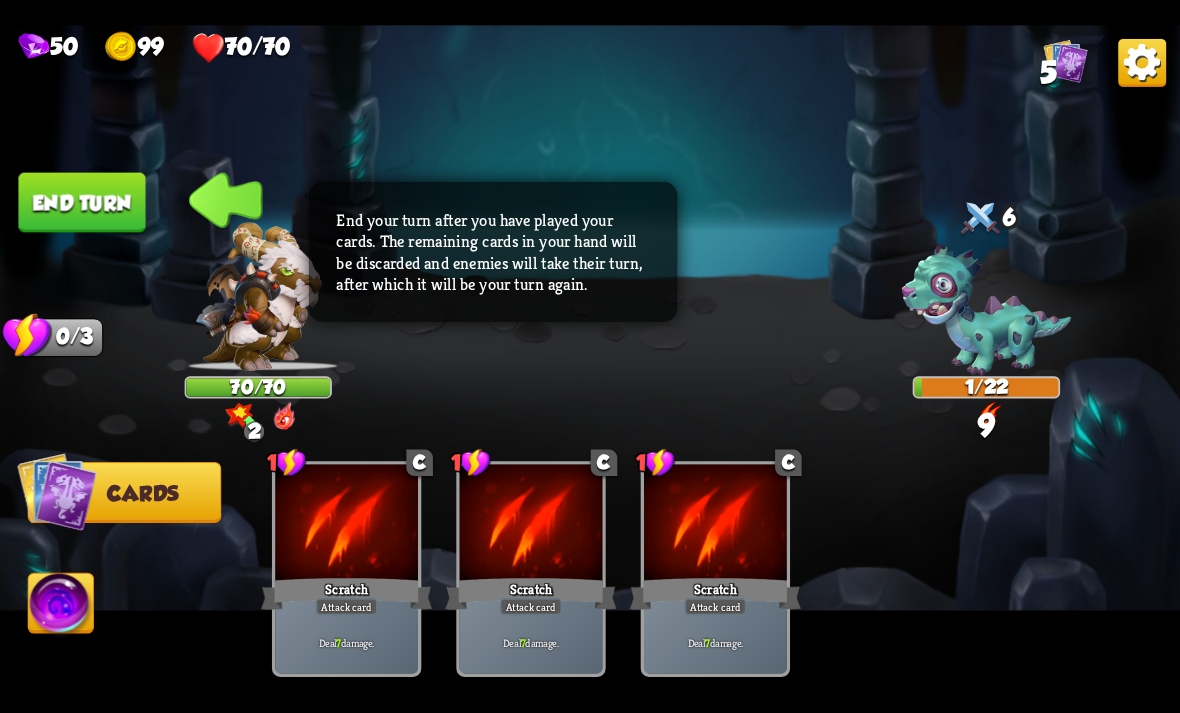 click on "End turn" at bounding box center (81, 202) 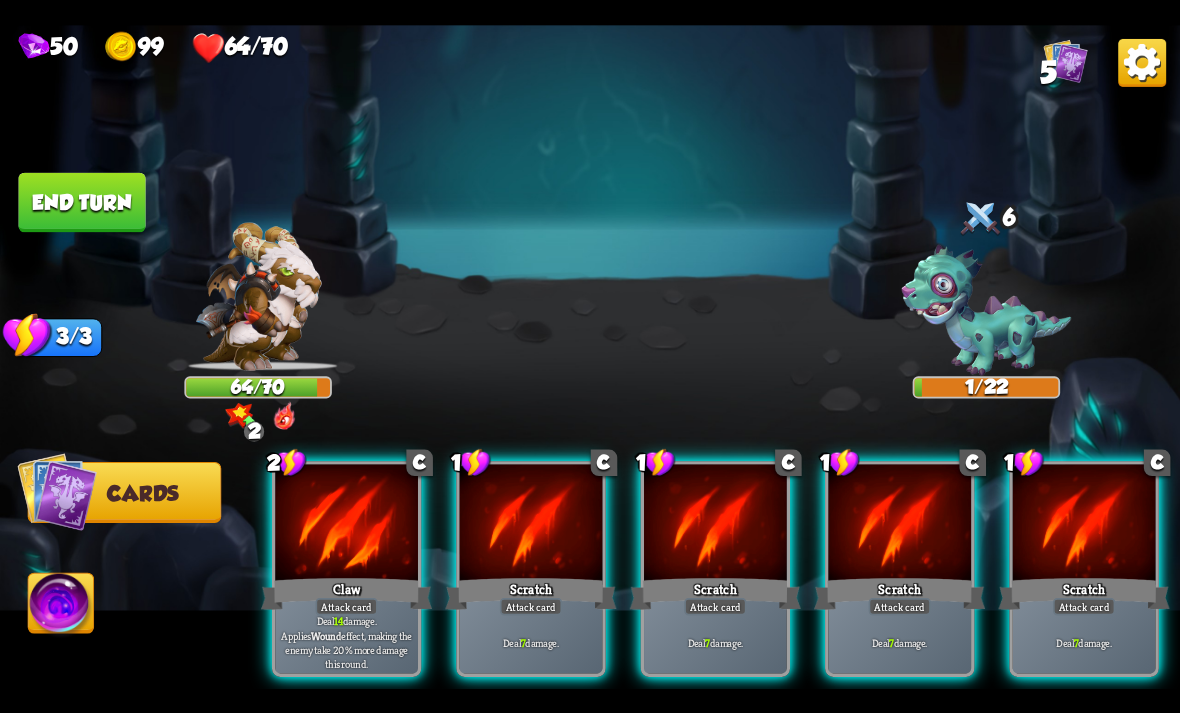 click on "Deal  14  damage. Applies  Wound  effect, making the enemy take 20% more damage this round." at bounding box center [346, 642] 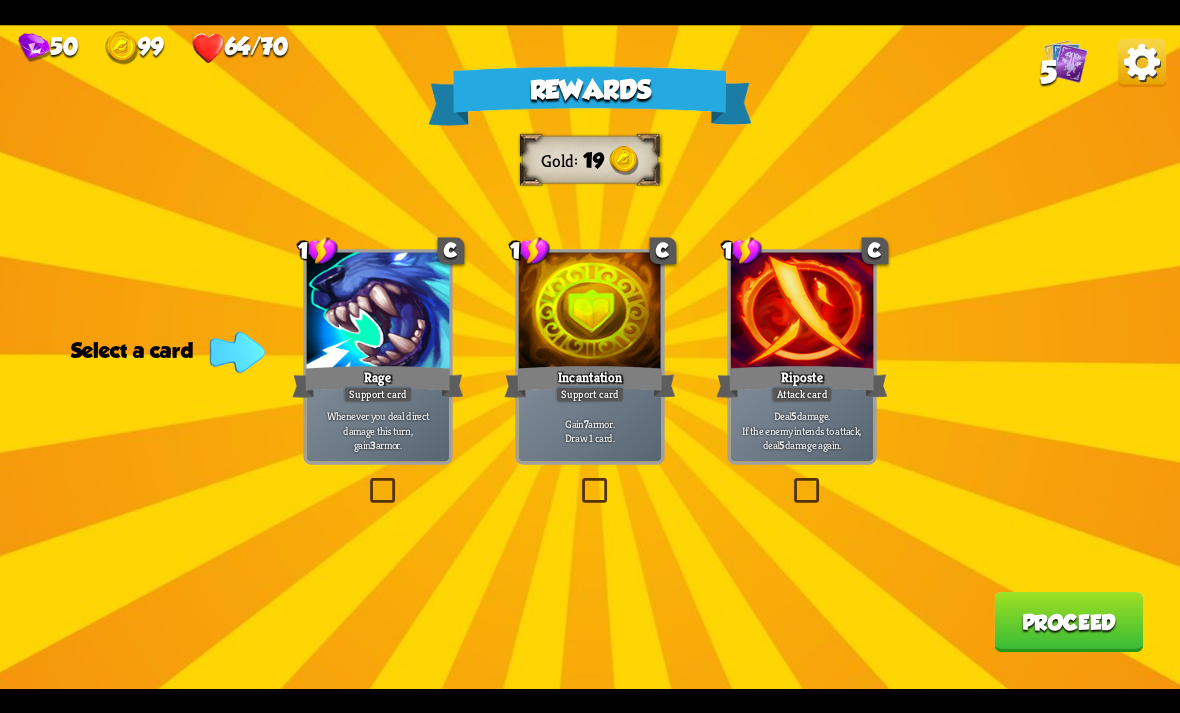 click at bounding box center [578, 481] 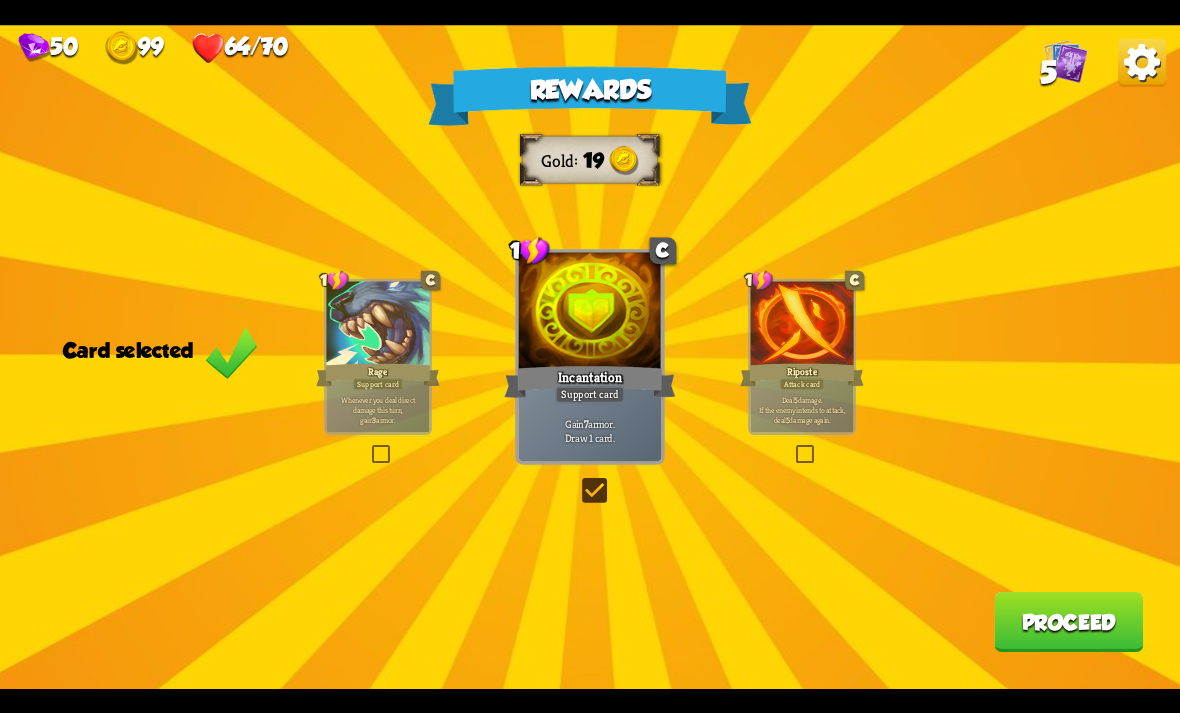 click on "Proceed" at bounding box center (1068, 622) 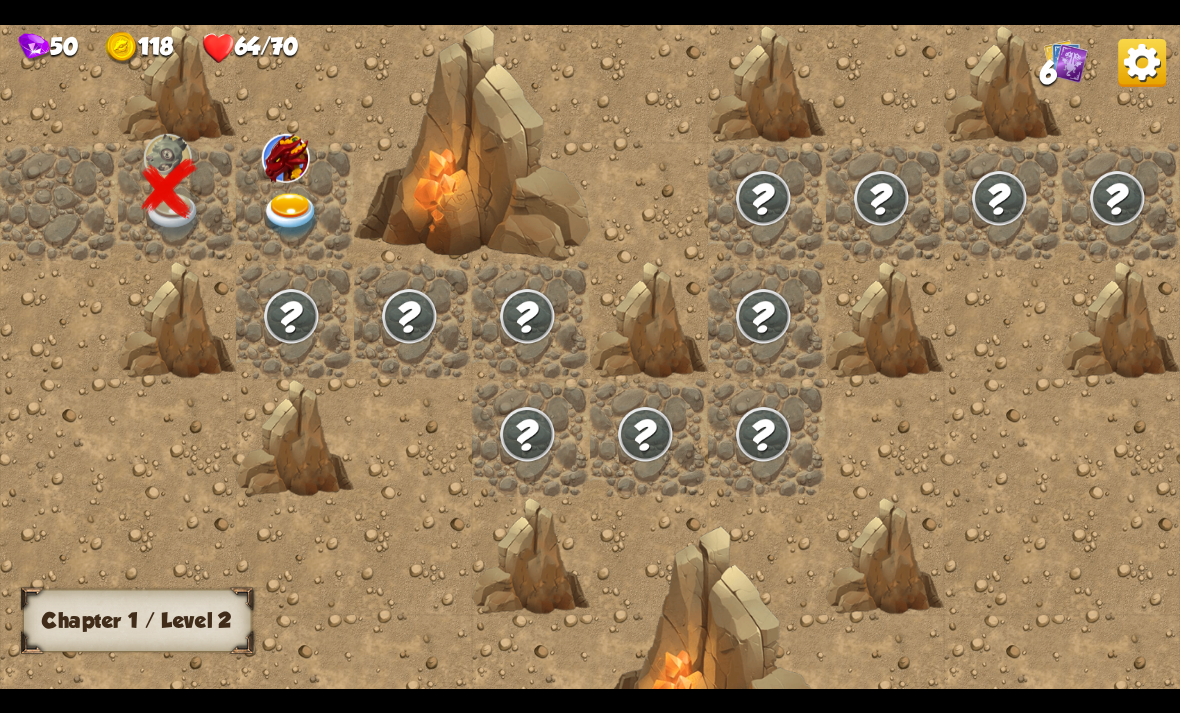 click at bounding box center [291, 215] 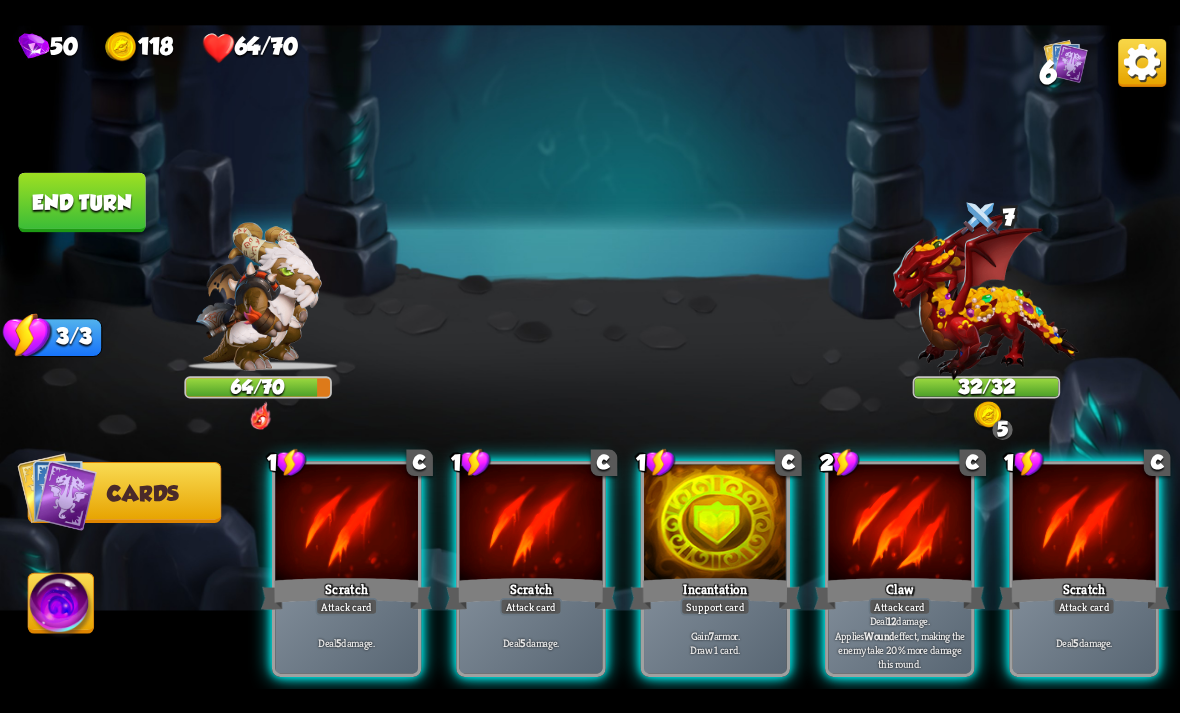 click on "Incantation" at bounding box center [715, 593] 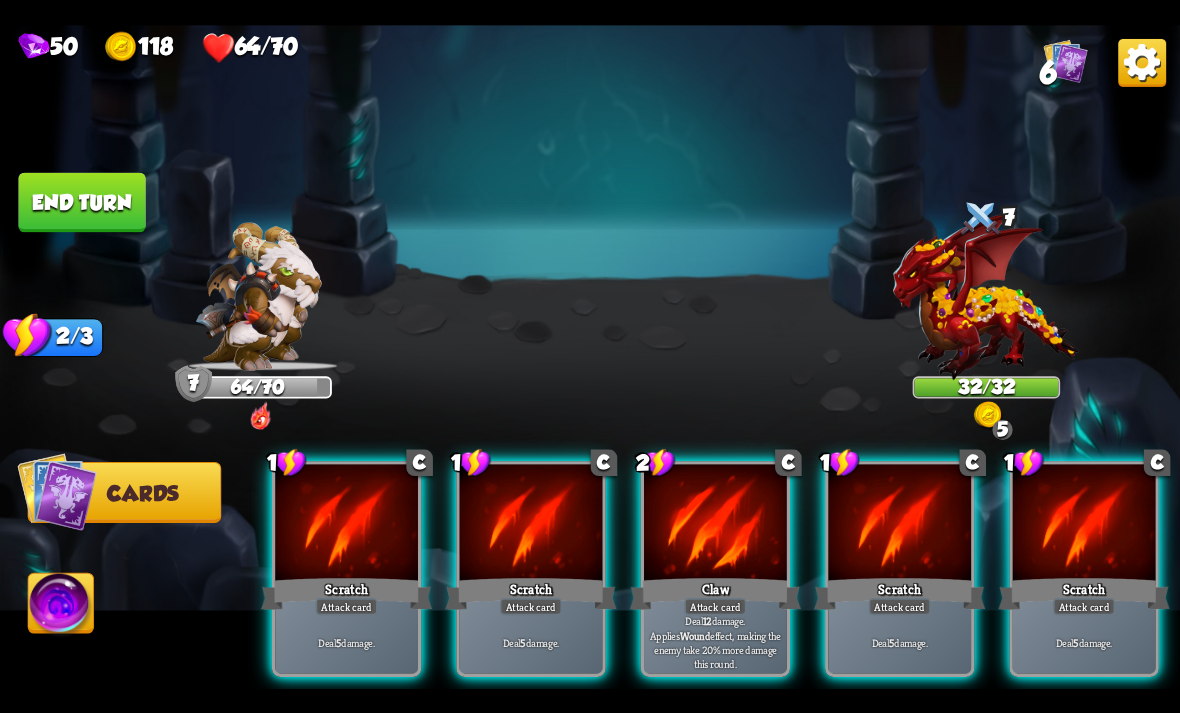 click on "Claw" at bounding box center [715, 593] 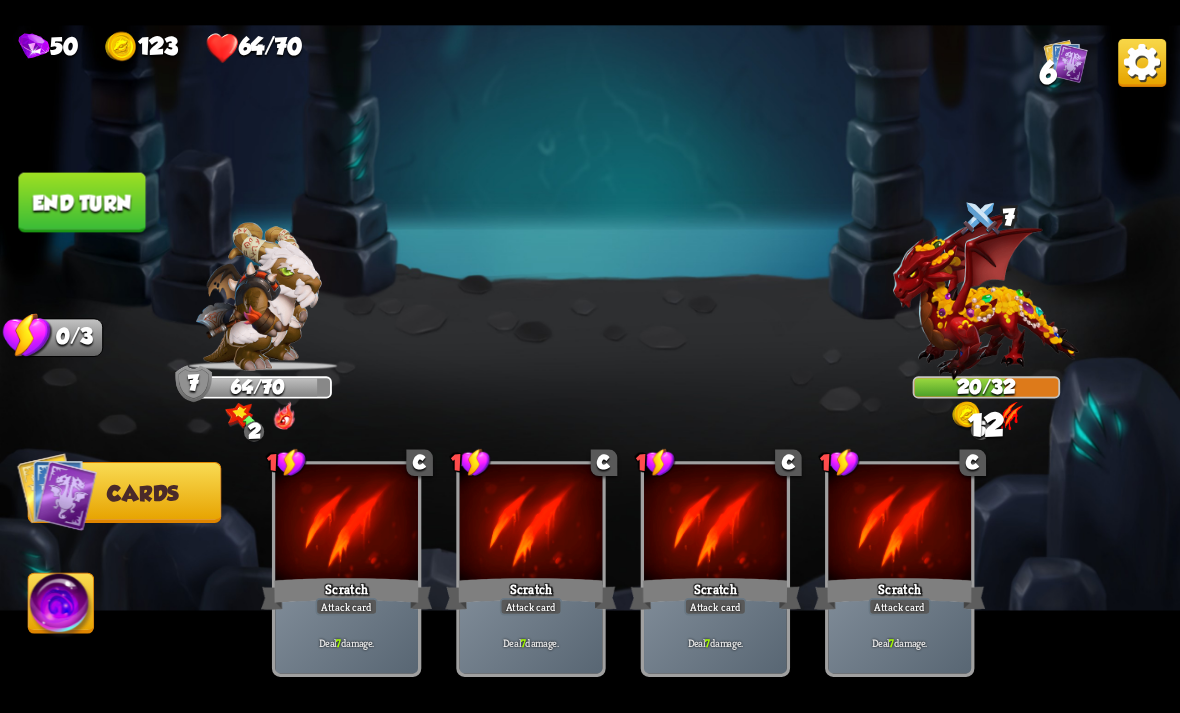 click on "End turn" at bounding box center (81, 202) 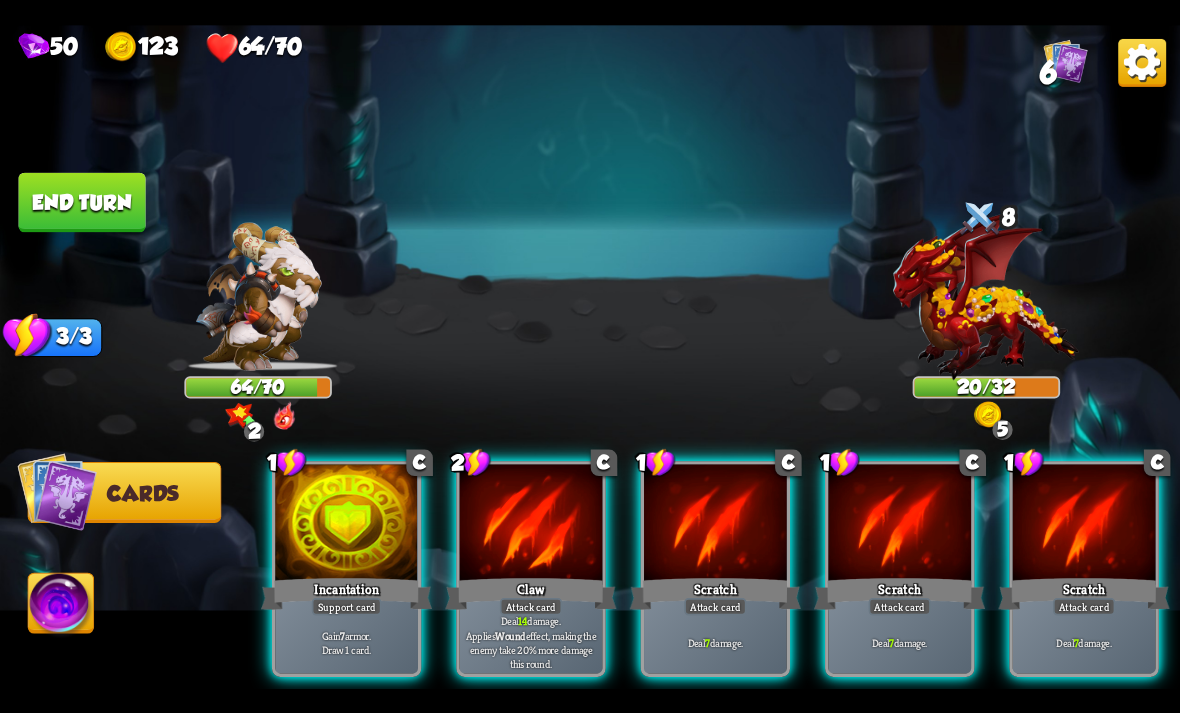 click on "Deal  14  damage. Applies  Wound  effect, making the enemy take 20% more damage this round." at bounding box center (531, 642) 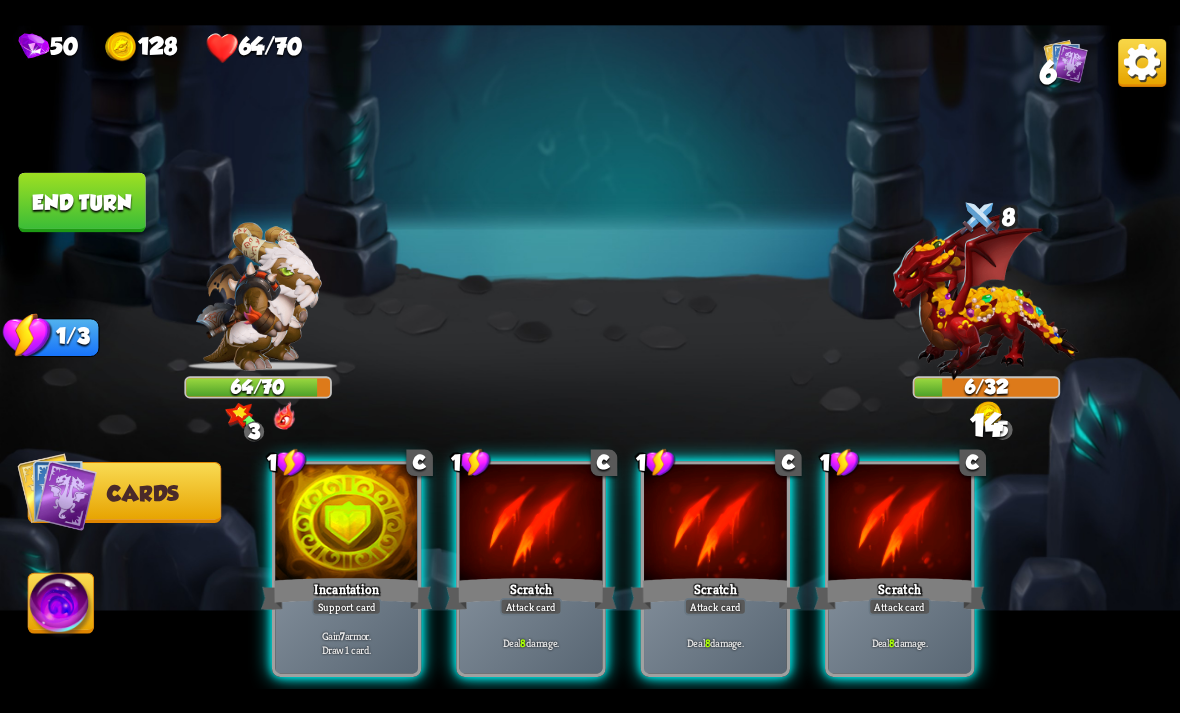 click on "Scratch" at bounding box center (530, 593) 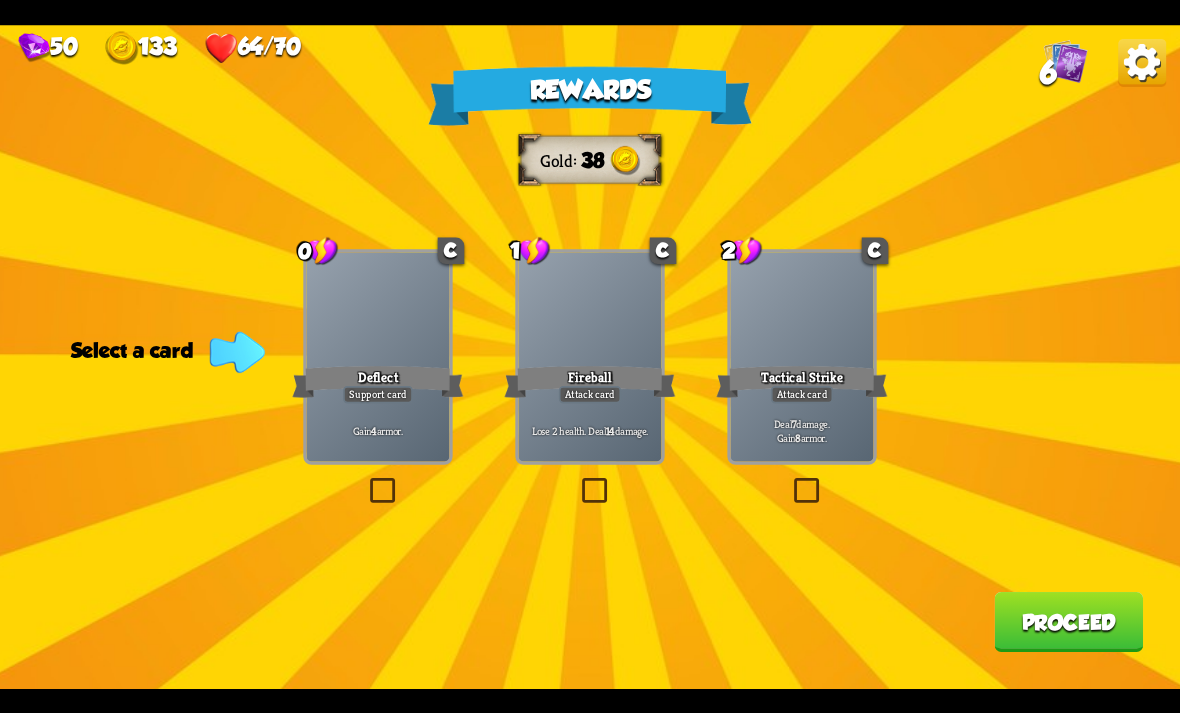 click at bounding box center [366, 481] 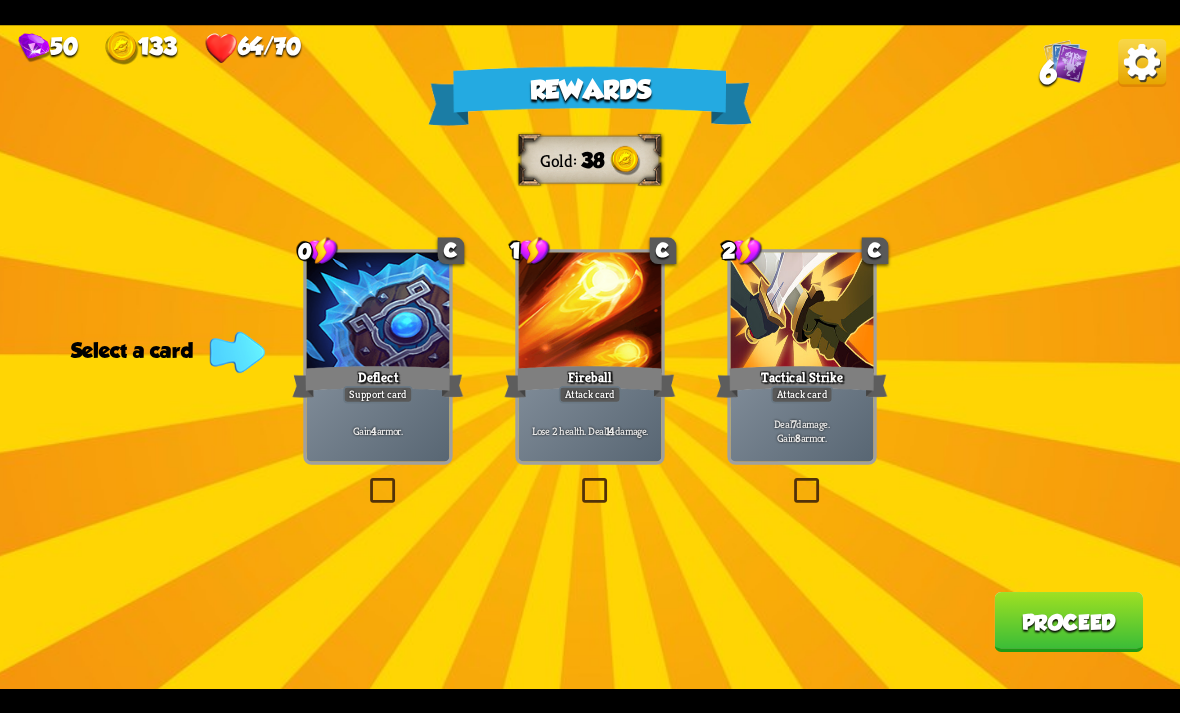 click at bounding box center [0, 0] 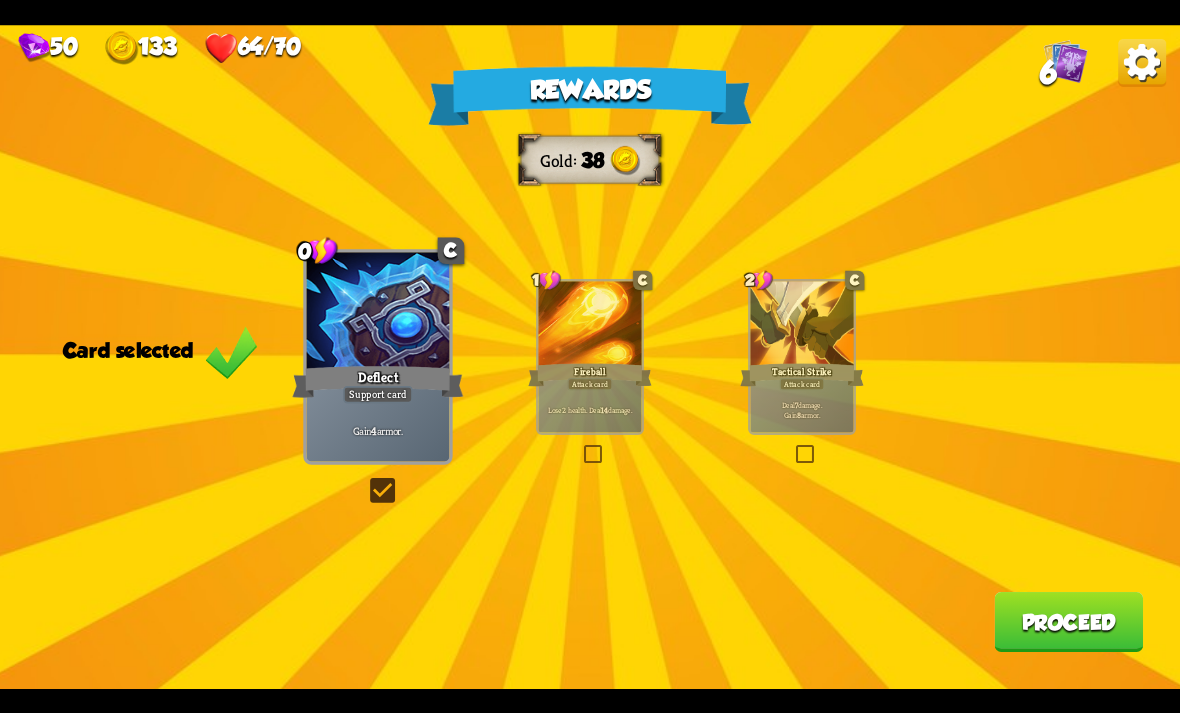click on "Proceed" at bounding box center [1068, 622] 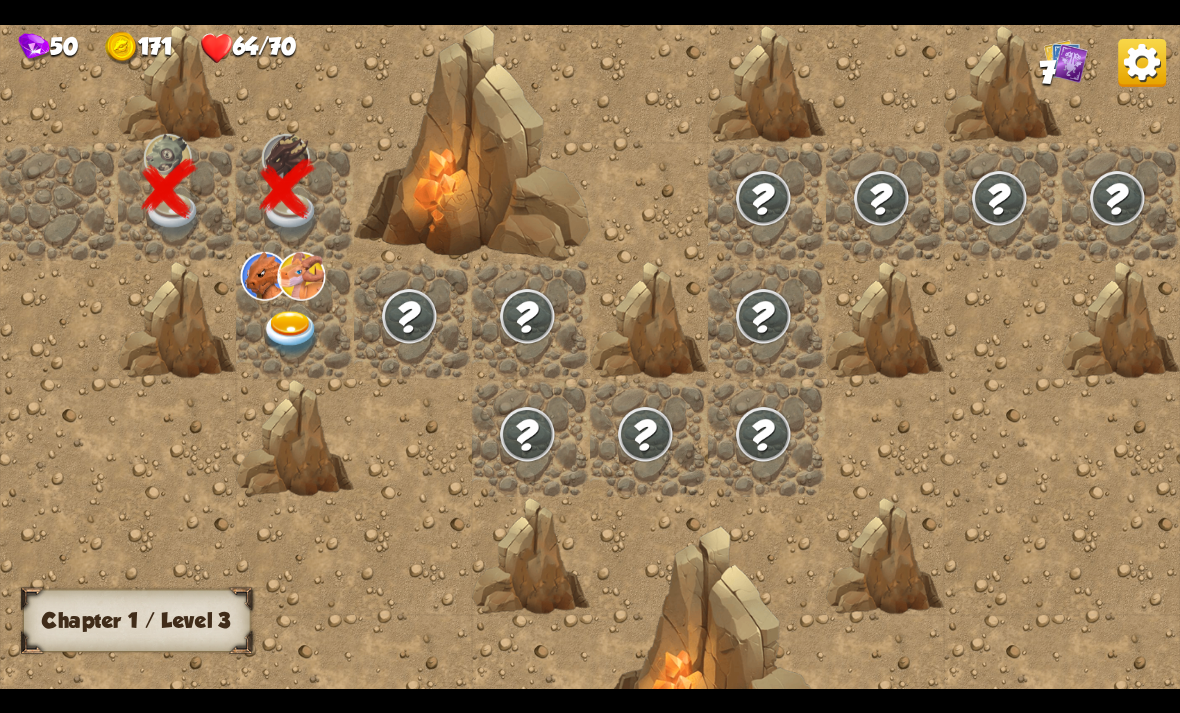 click at bounding box center [291, 333] 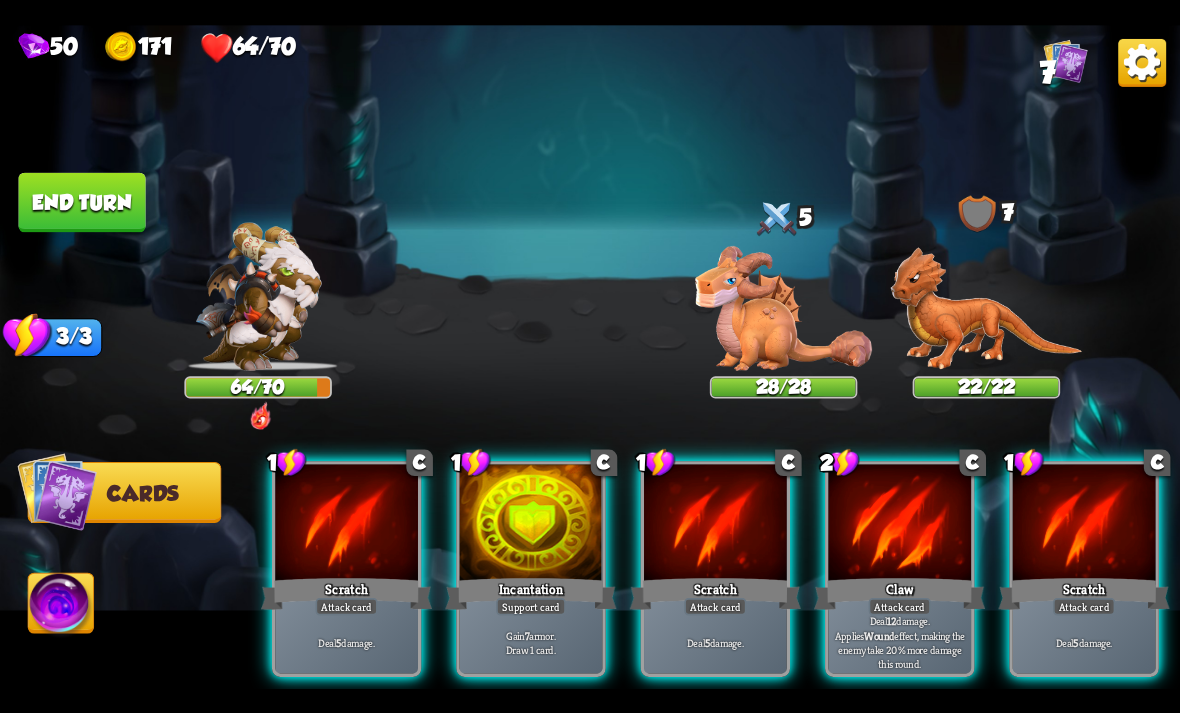 click at bounding box center [531, 524] 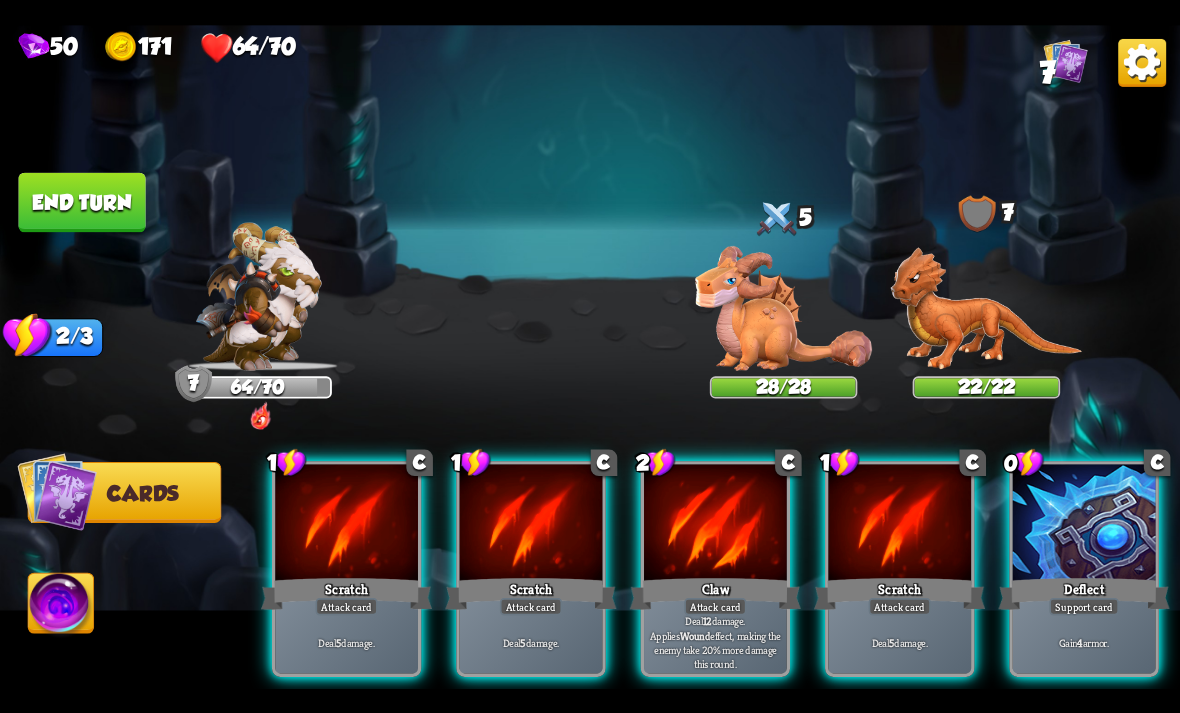 click at bounding box center [715, 524] 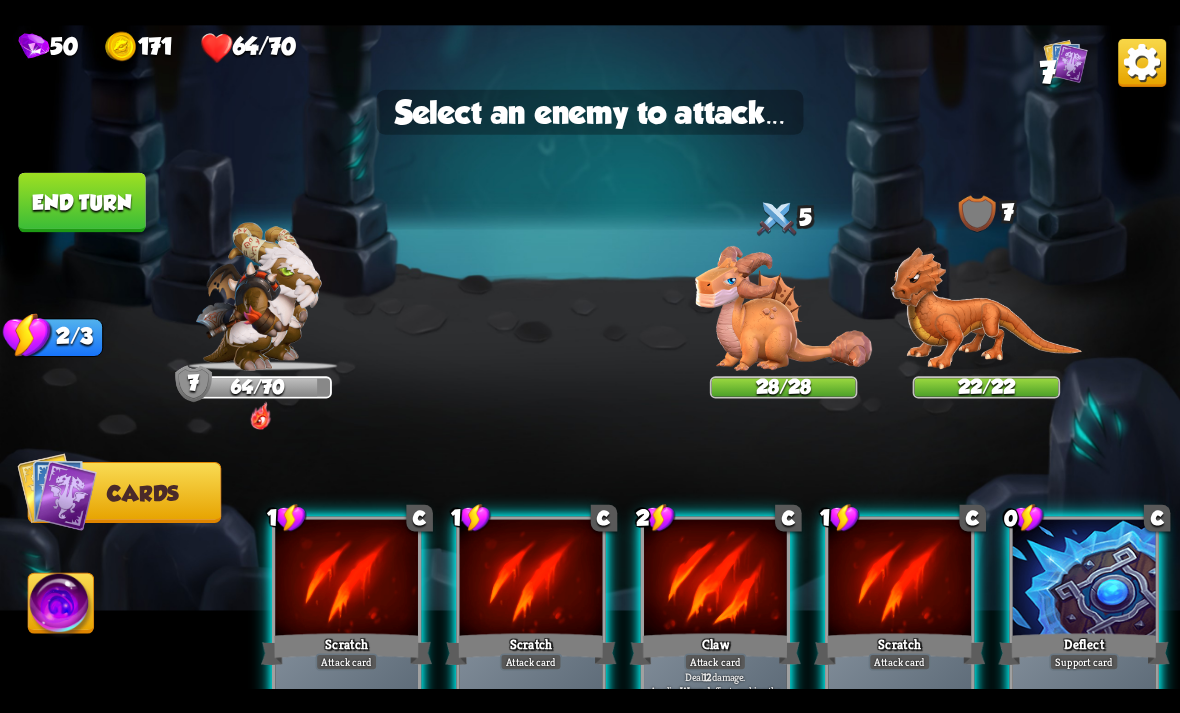 click at bounding box center (987, 308) 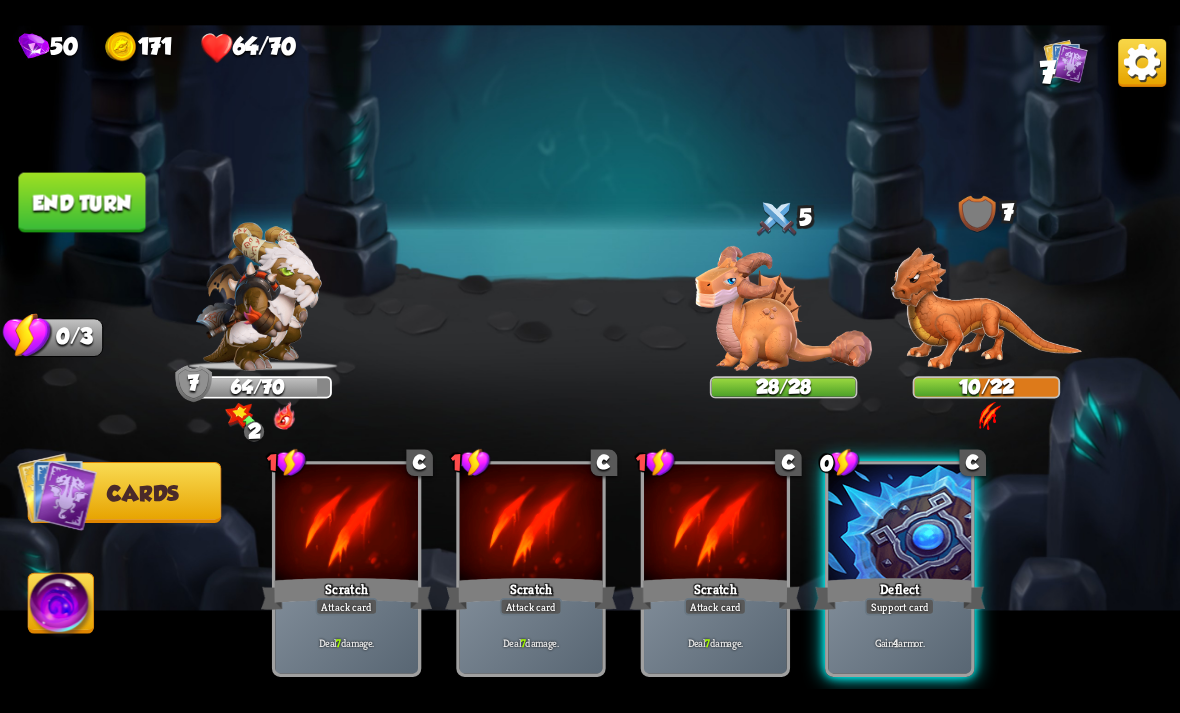 click on "Deflect" at bounding box center (899, 593) 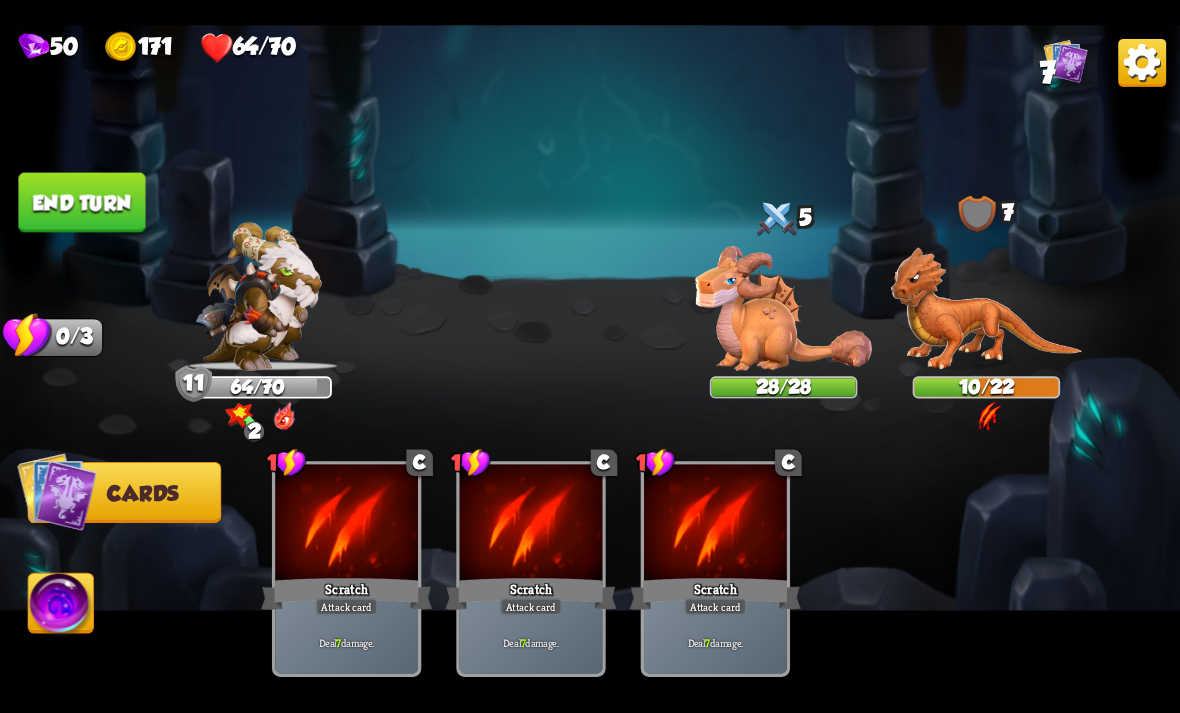click on "End turn" at bounding box center (81, 202) 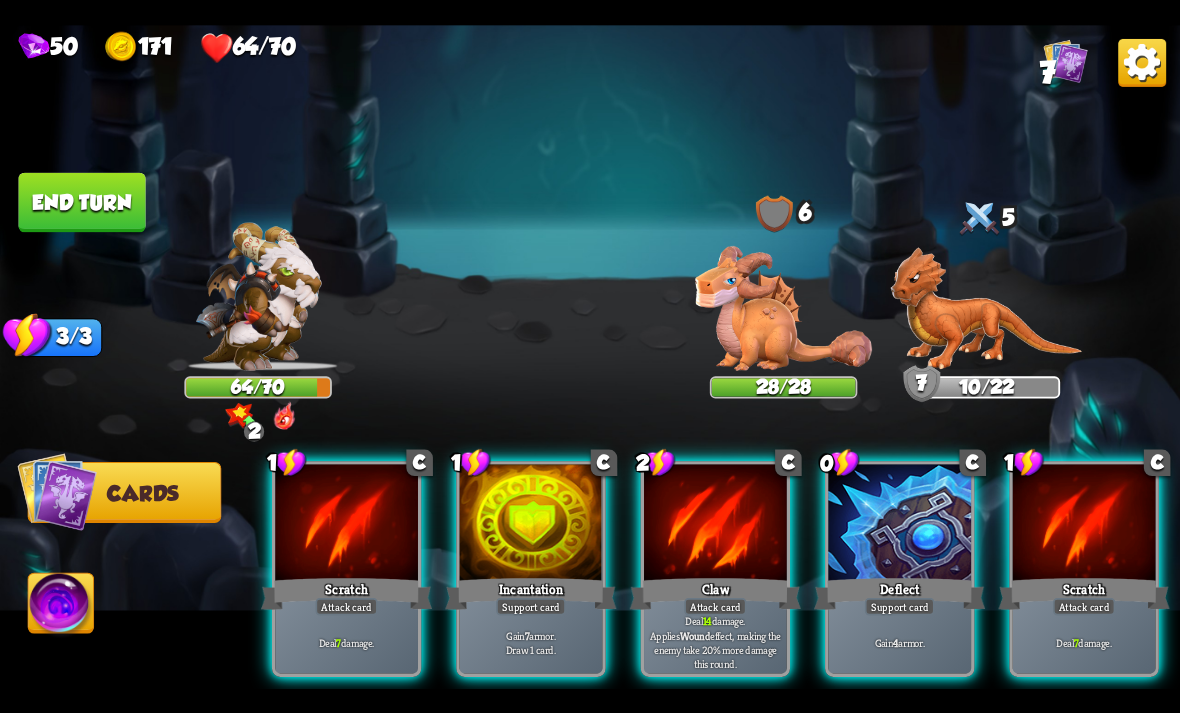 click at bounding box center [899, 524] 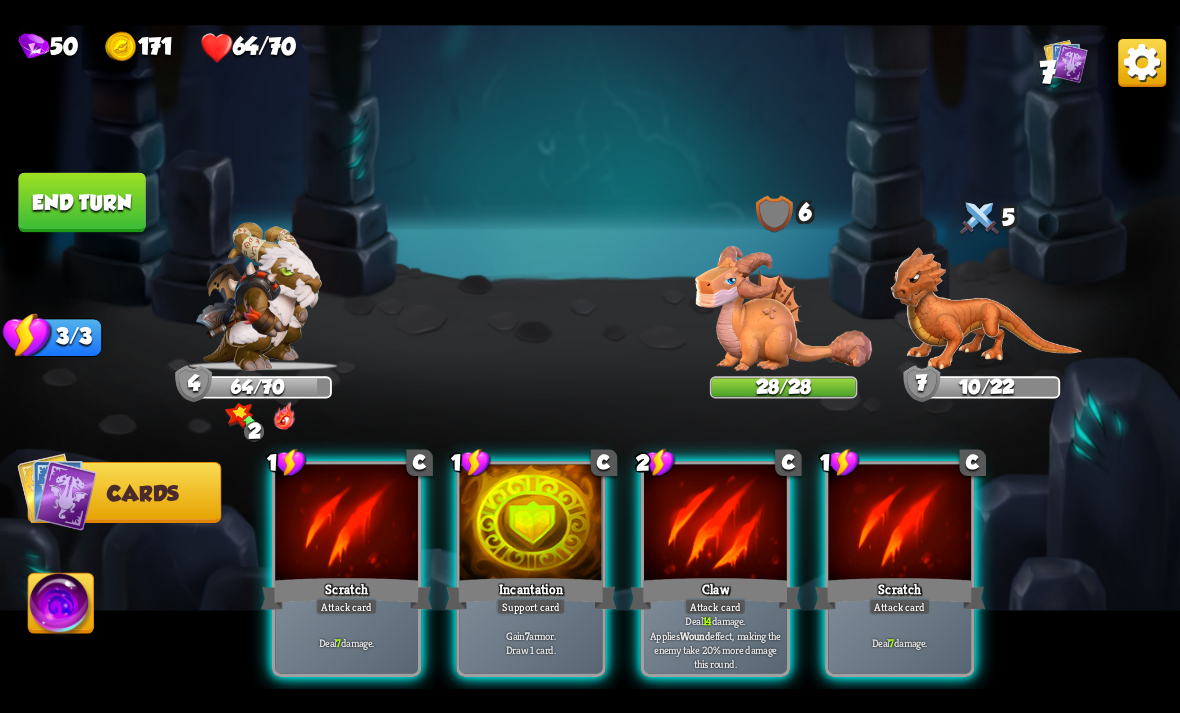 click at bounding box center (715, 524) 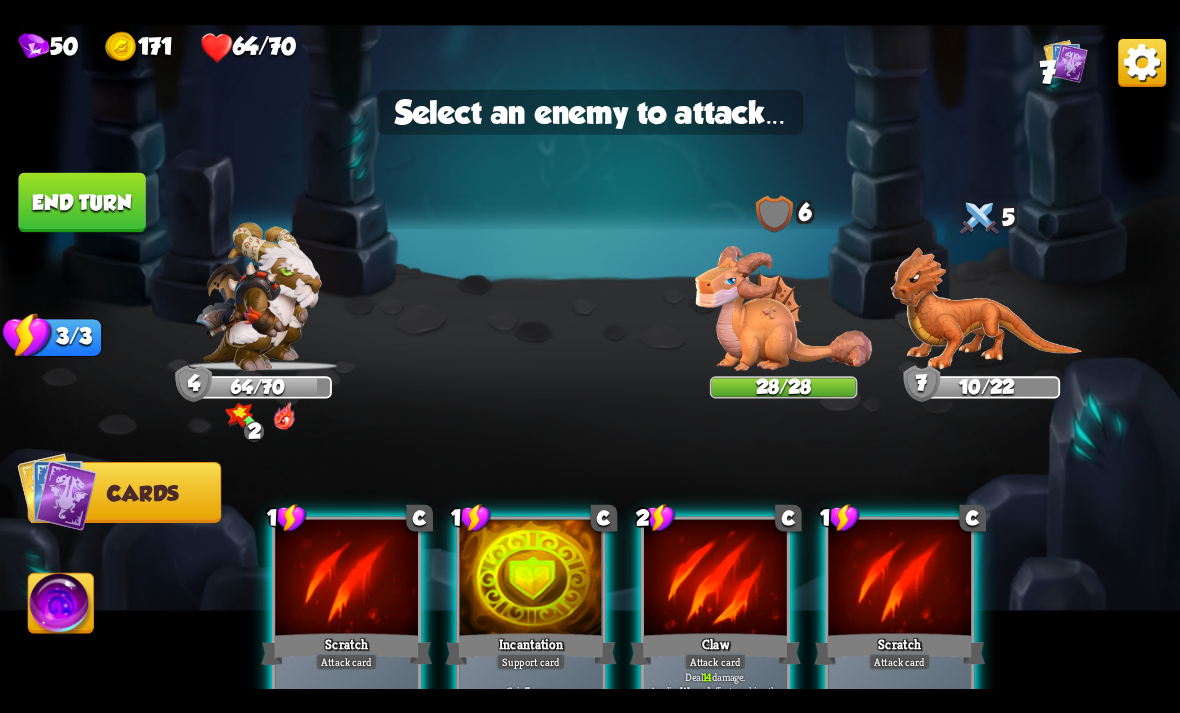 click at bounding box center [987, 308] 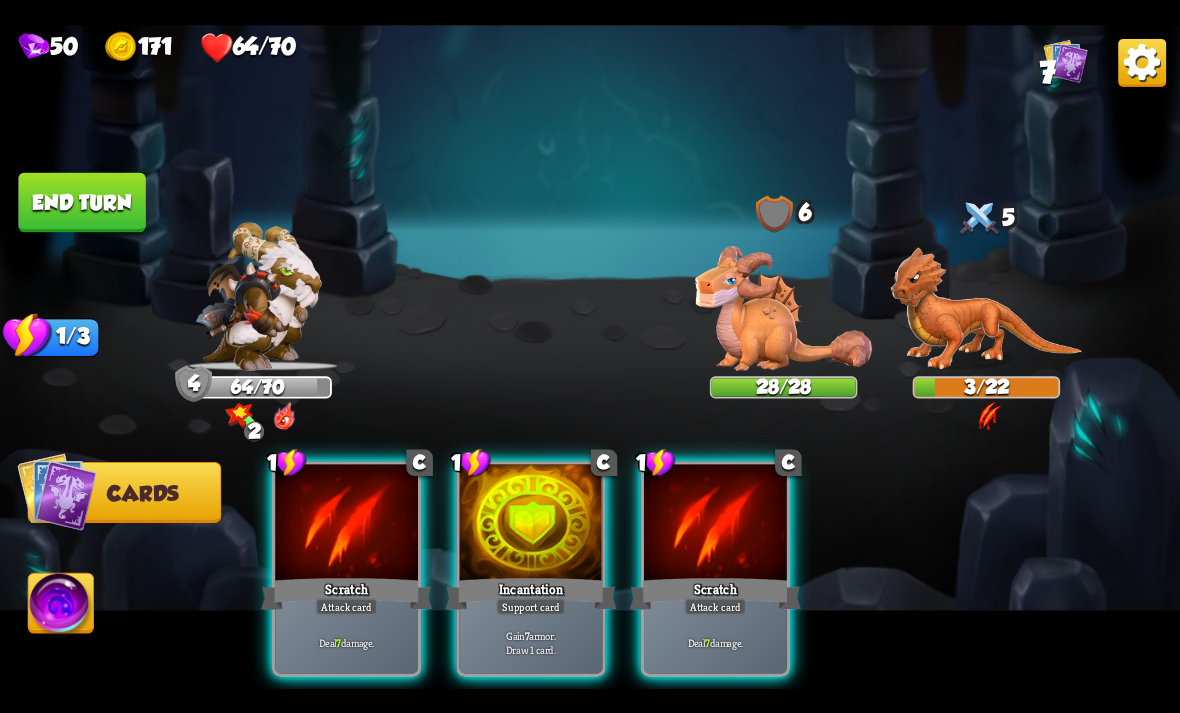 click at bounding box center (987, 308) 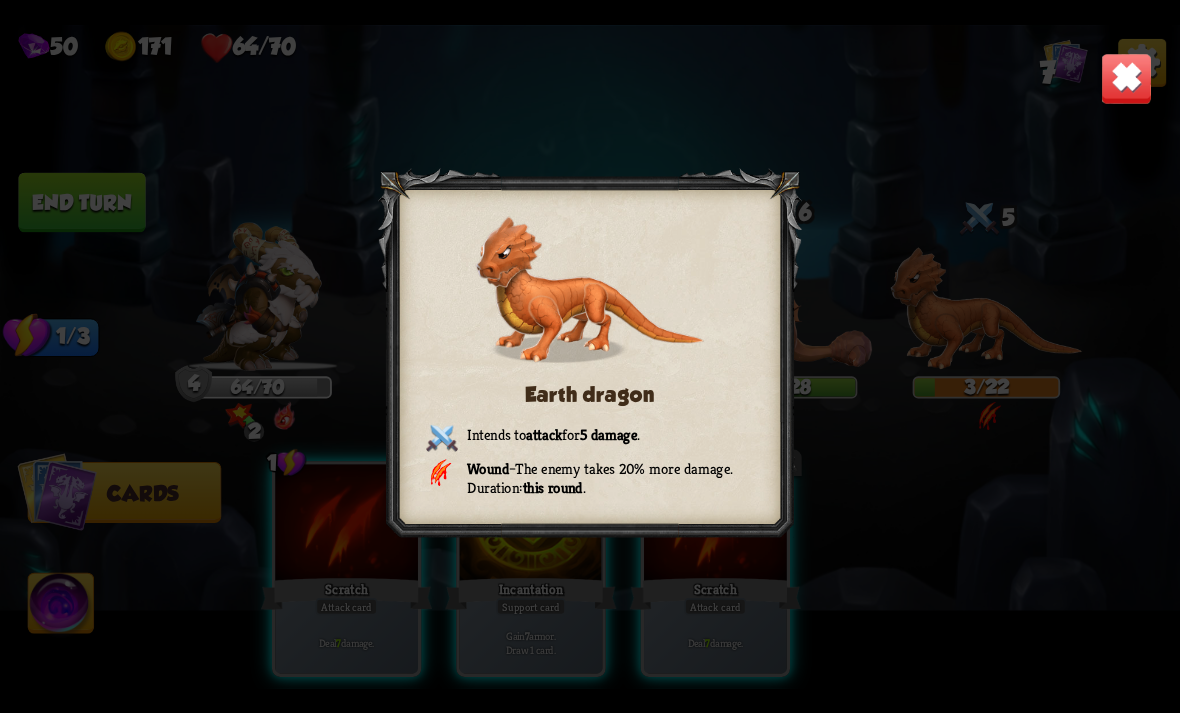 click at bounding box center (1127, 78) 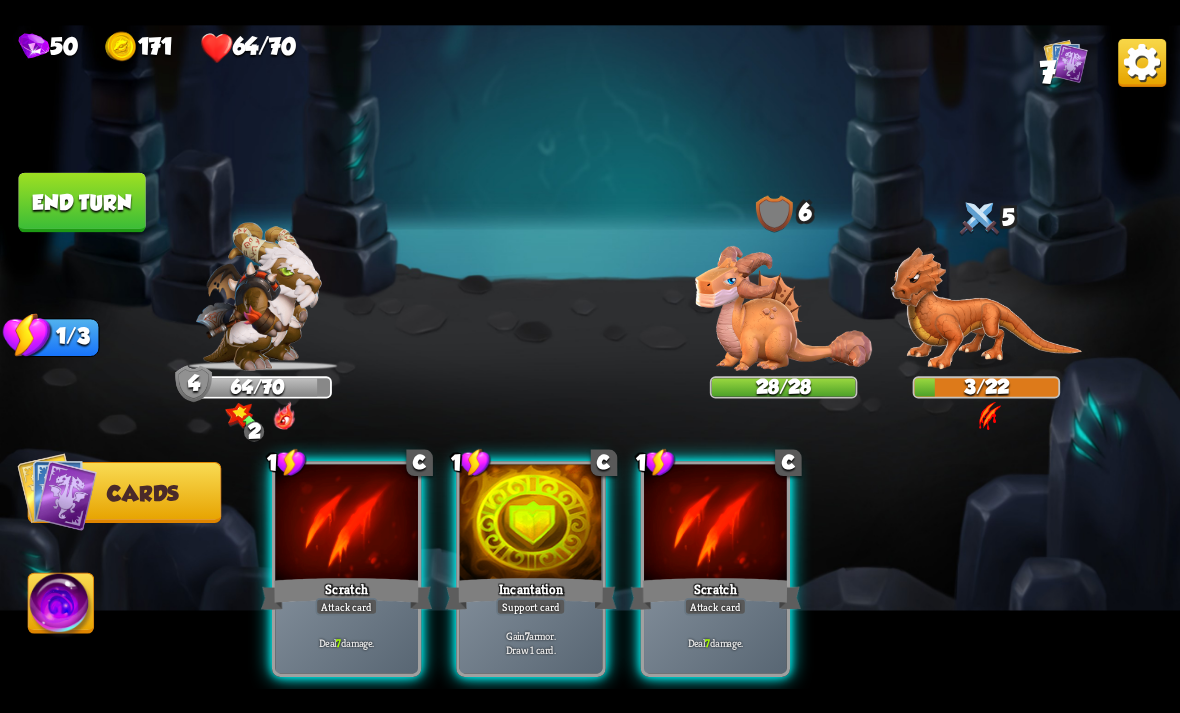 click on "Deal  7  damage." at bounding box center (715, 642) 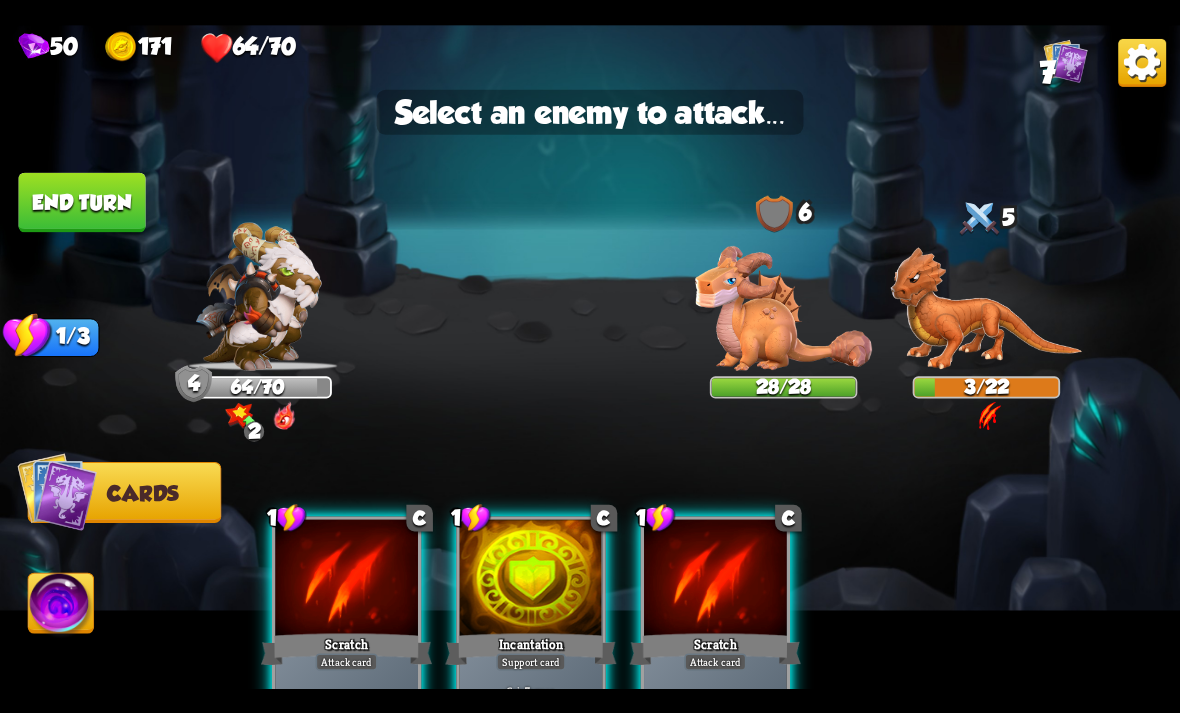 click at bounding box center (987, 308) 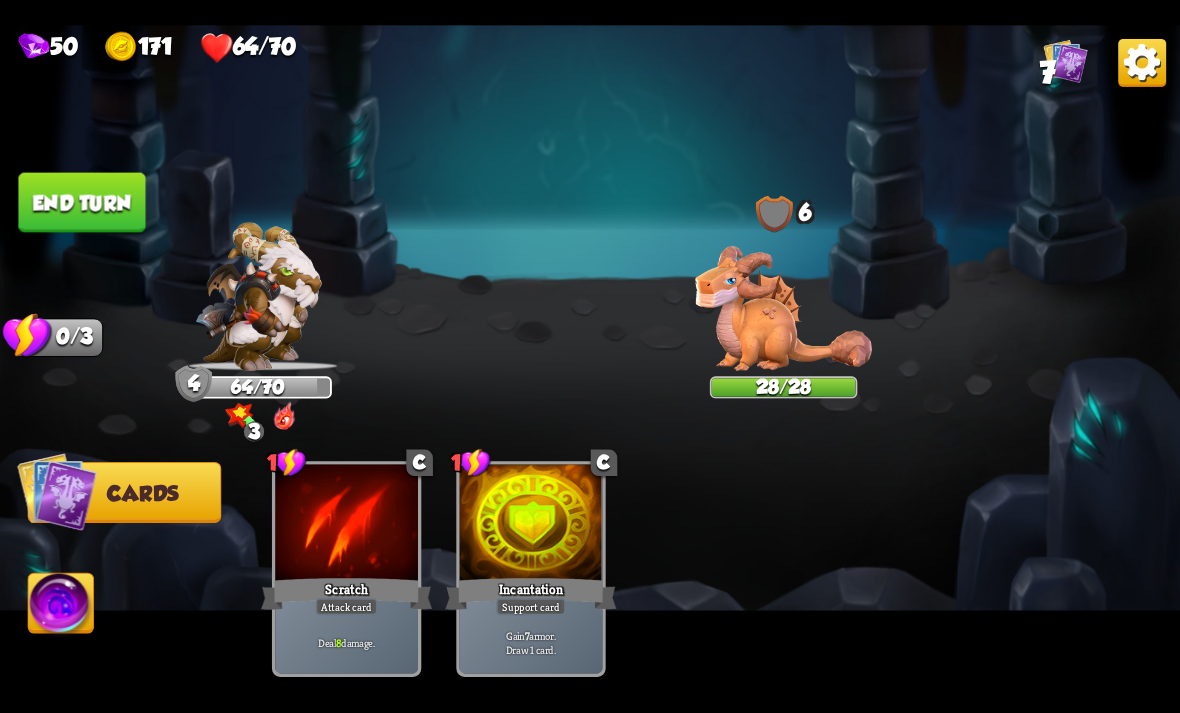 click on "End turn" at bounding box center (81, 202) 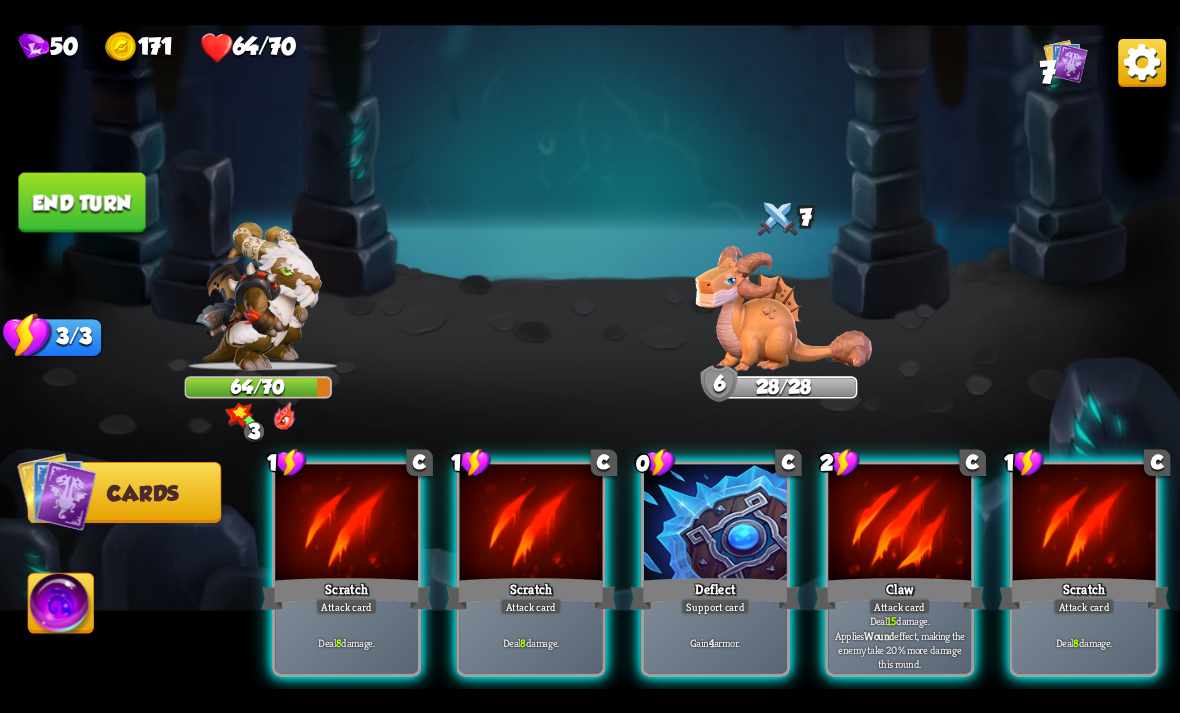 click on "Deflect" at bounding box center [715, 593] 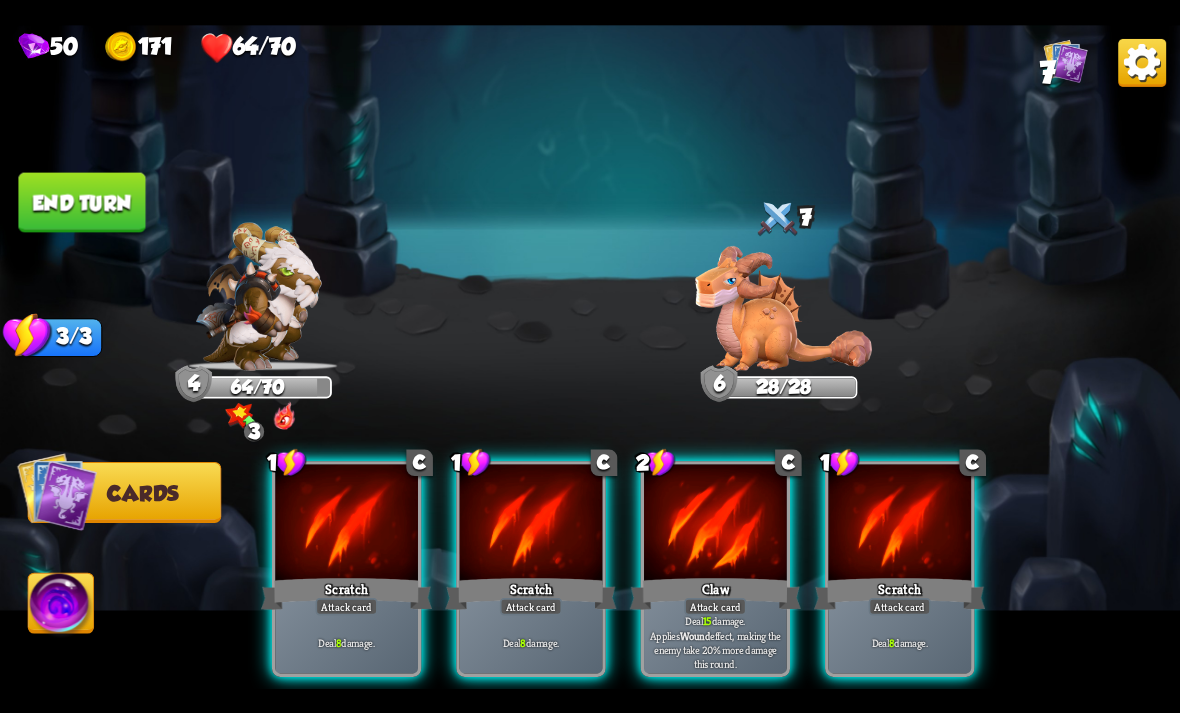 click at bounding box center [715, 524] 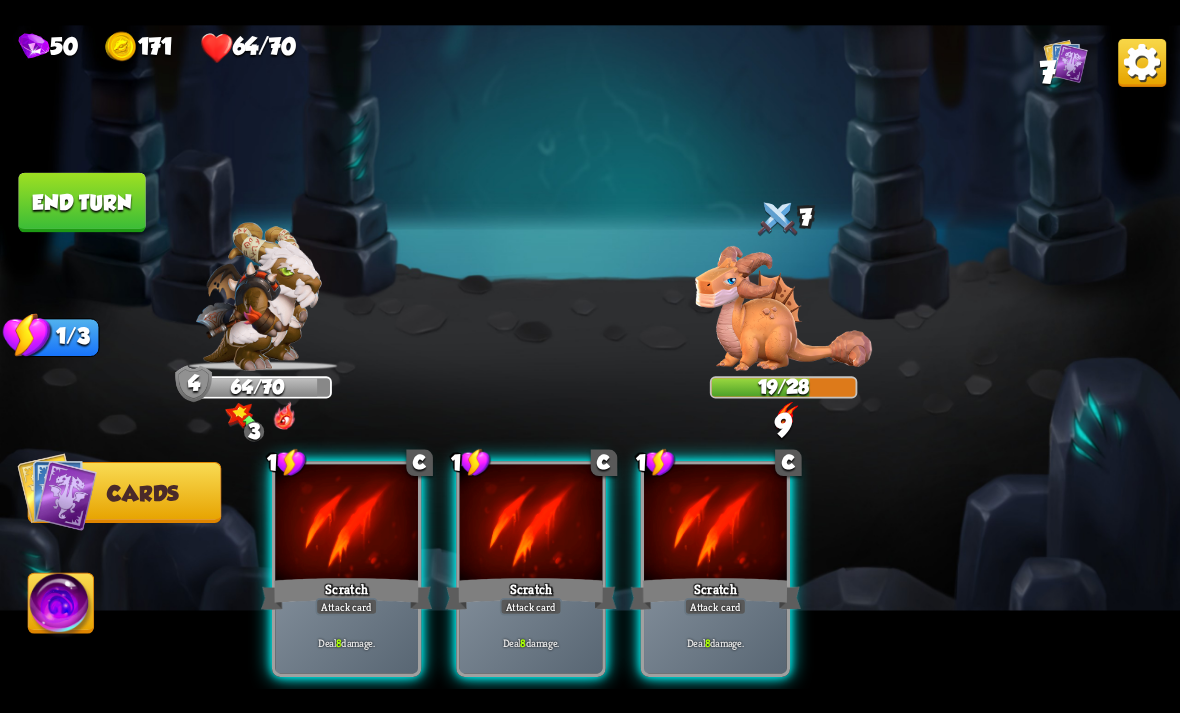 click on "Deal  8  damage." at bounding box center (531, 642) 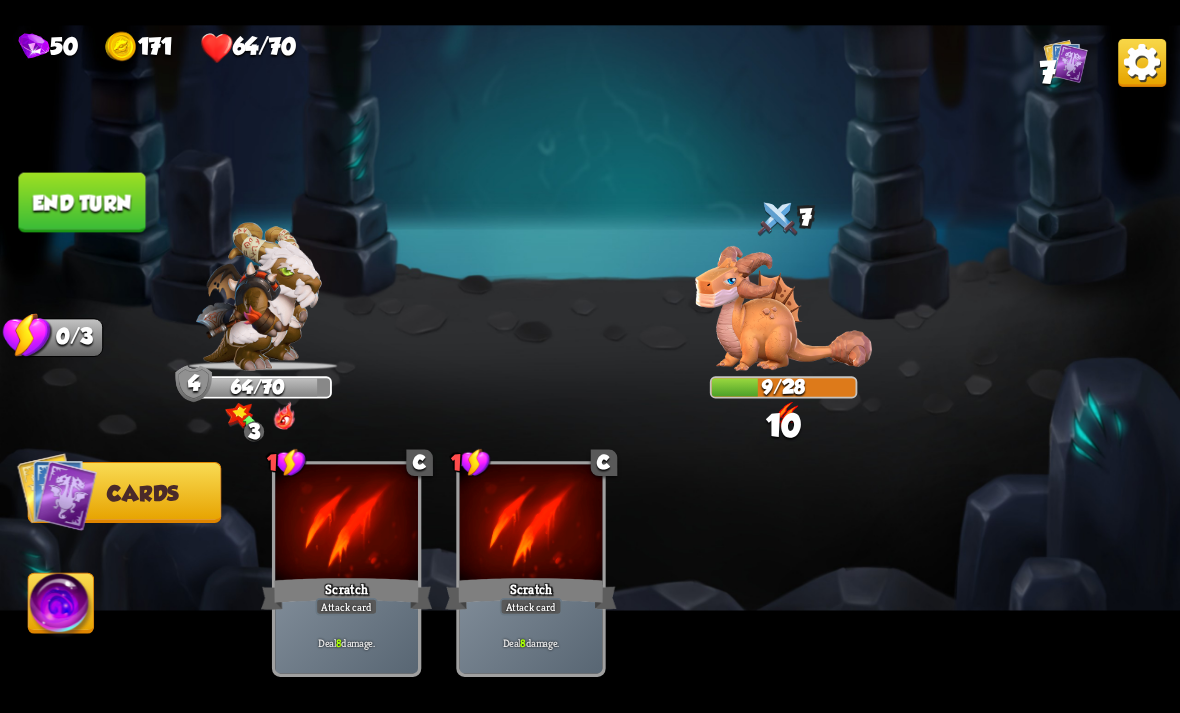 click on "End turn" at bounding box center (81, 202) 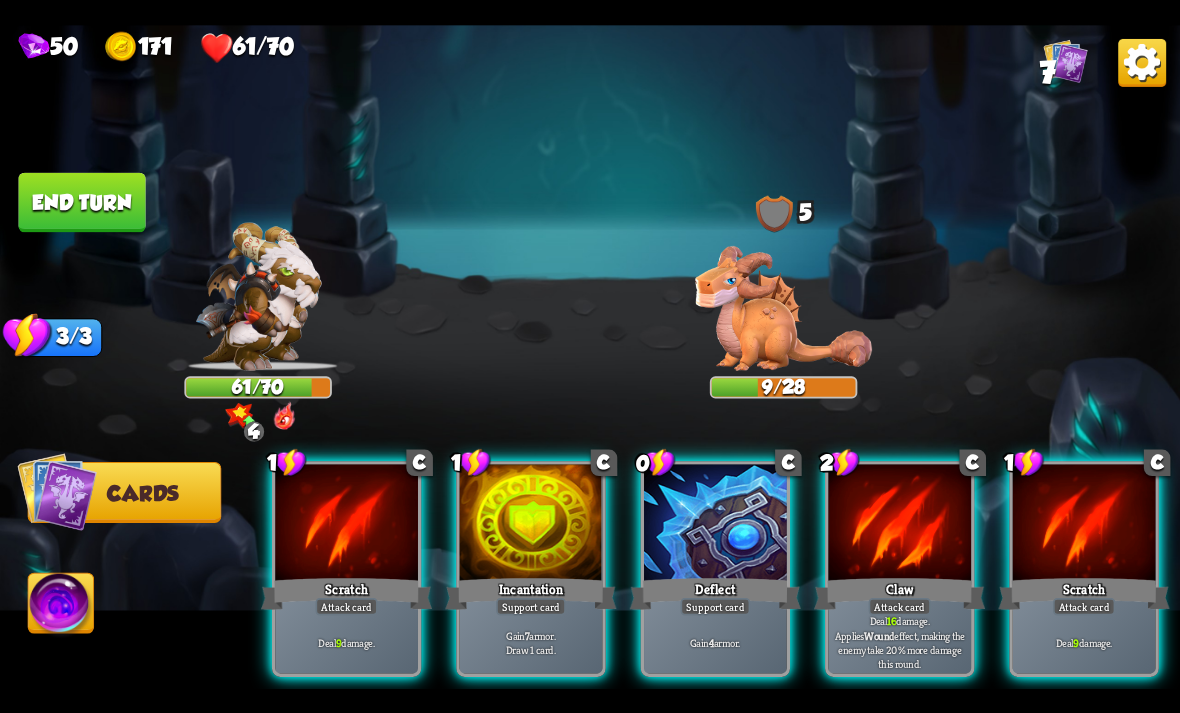 click on "Deal  16  damage. Applies  Wound  effect, making the enemy take 20% more damage this round." at bounding box center (900, 642) 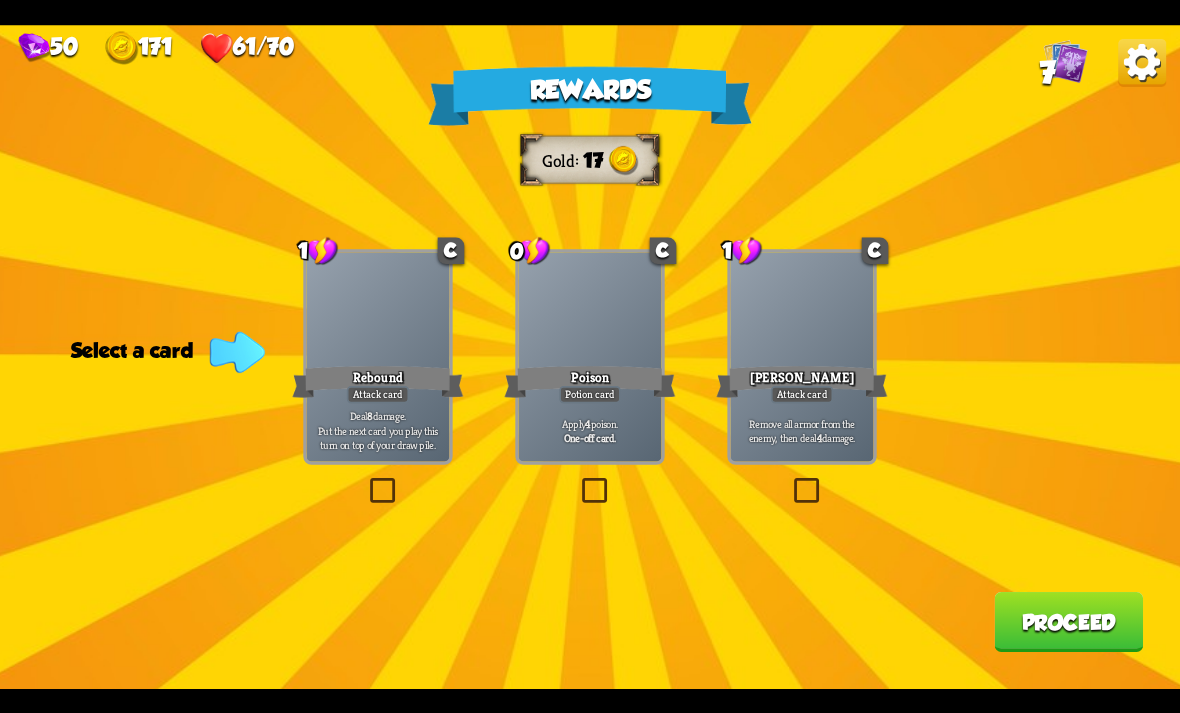 click at bounding box center [578, 481] 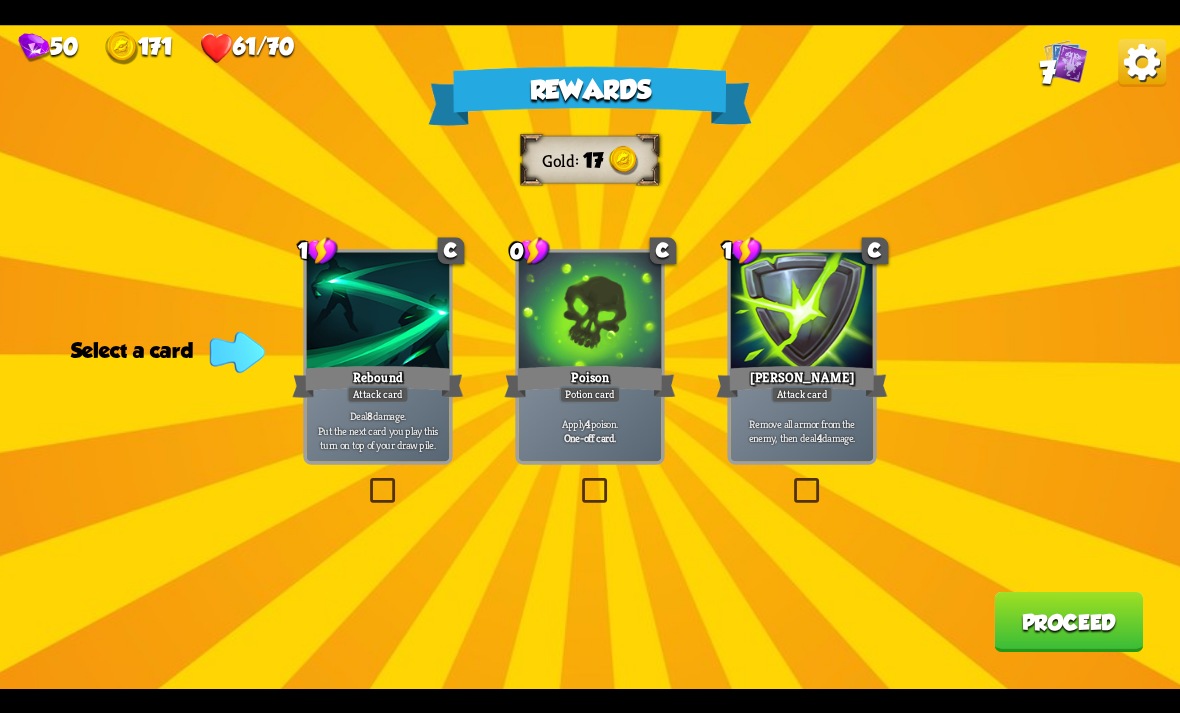 click at bounding box center (0, 0) 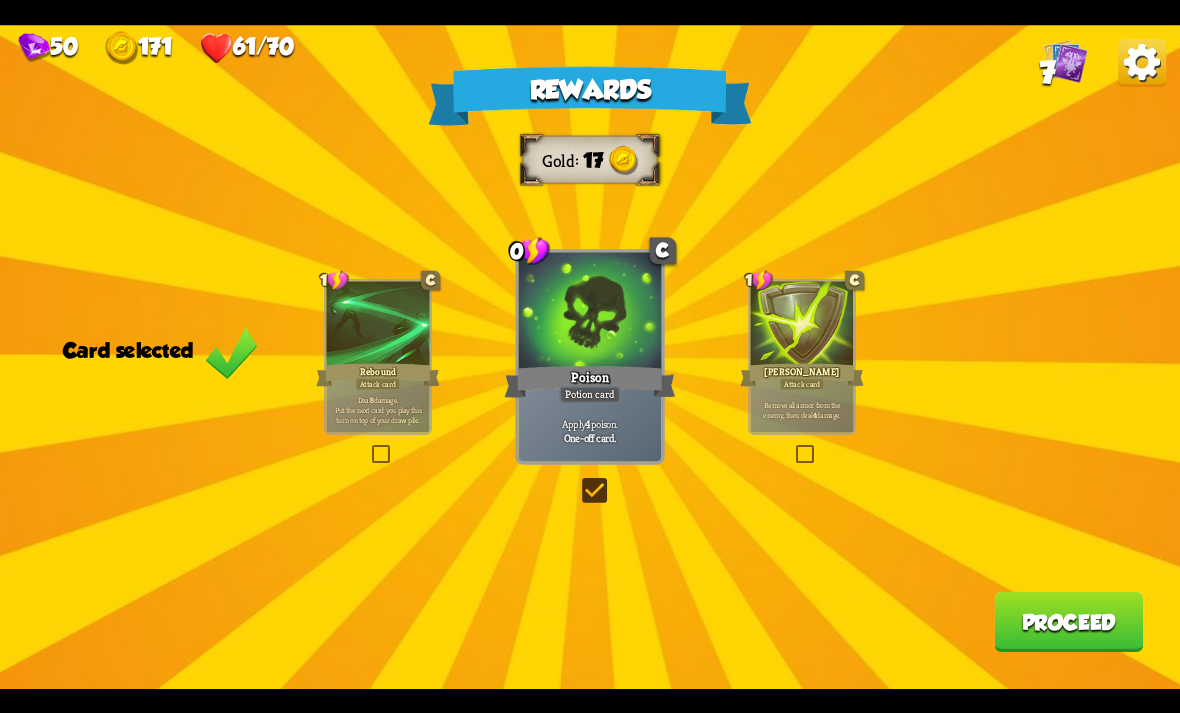 click on "Proceed" at bounding box center [1068, 622] 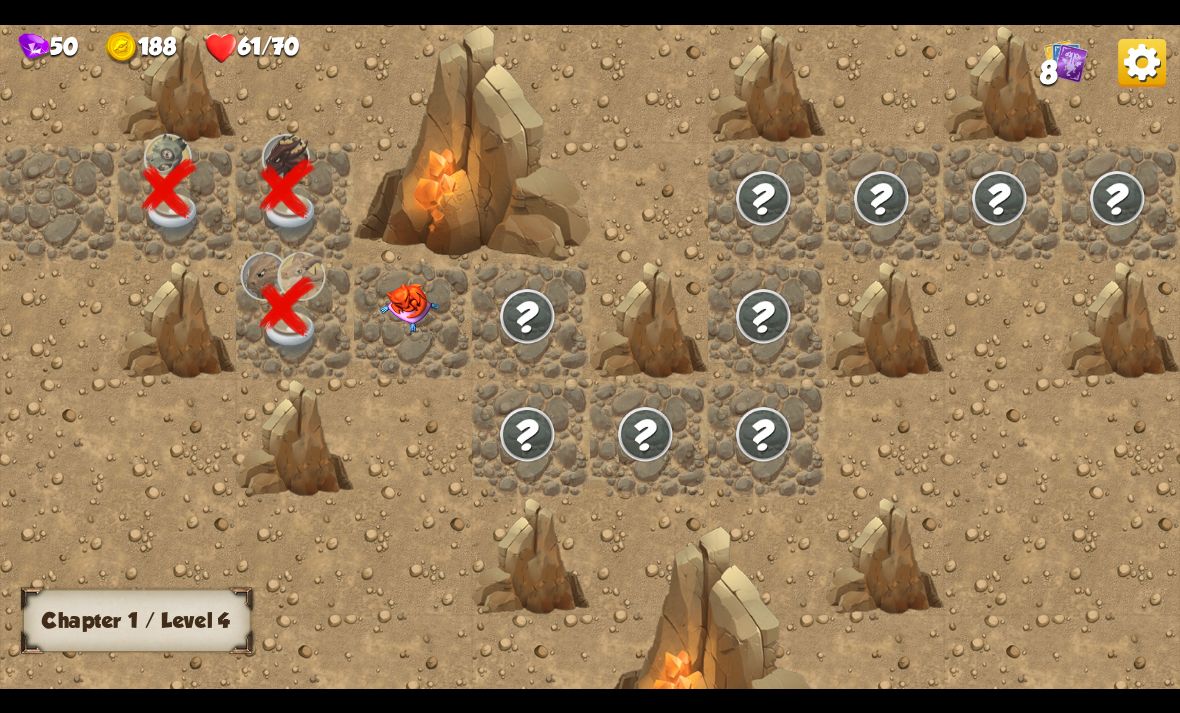 click at bounding box center [409, 307] 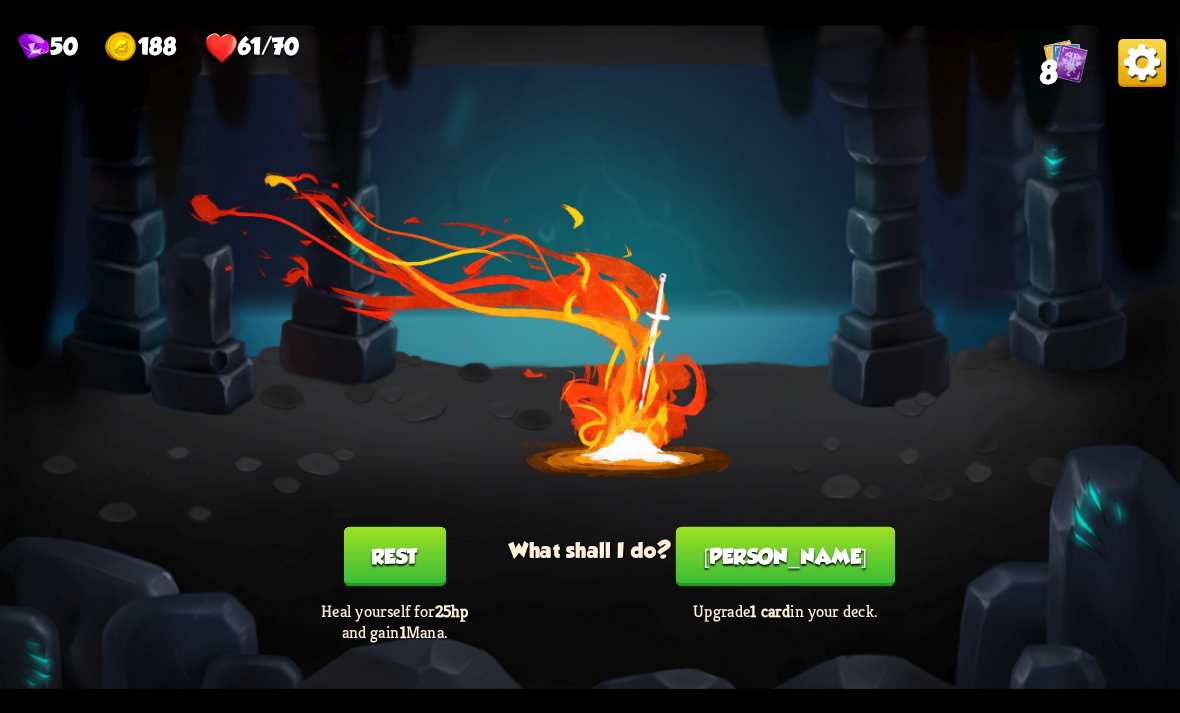 click on "Rest" at bounding box center [394, 556] 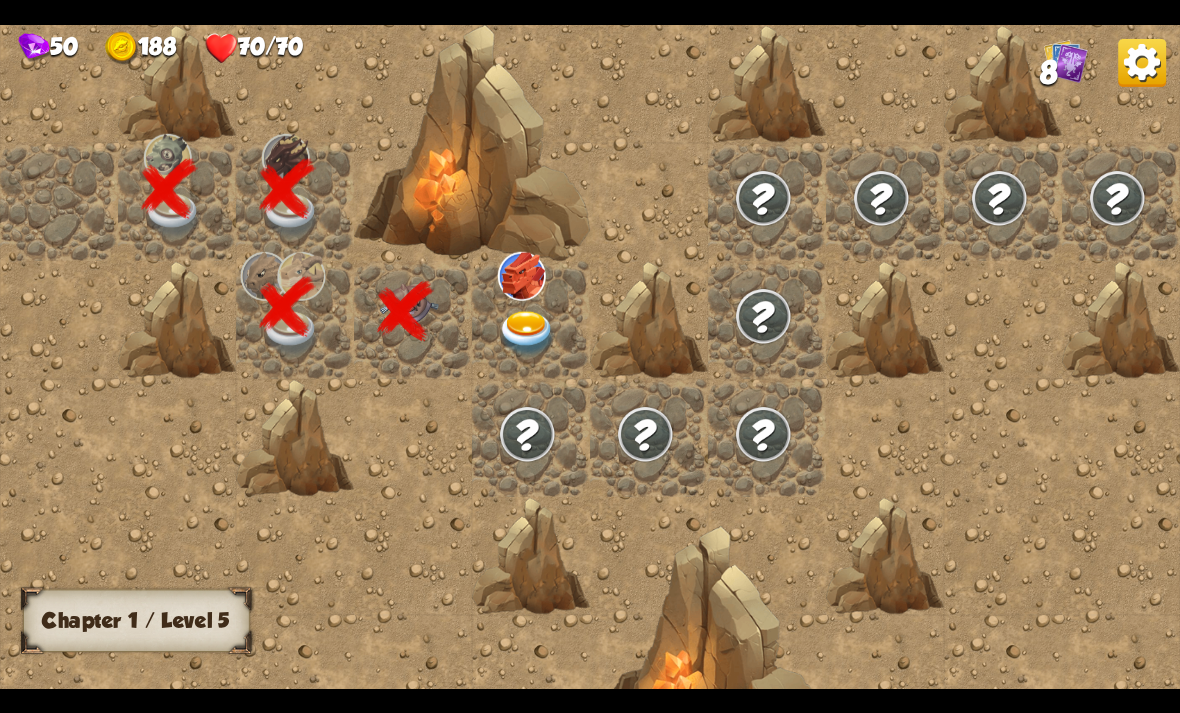 click at bounding box center [527, 333] 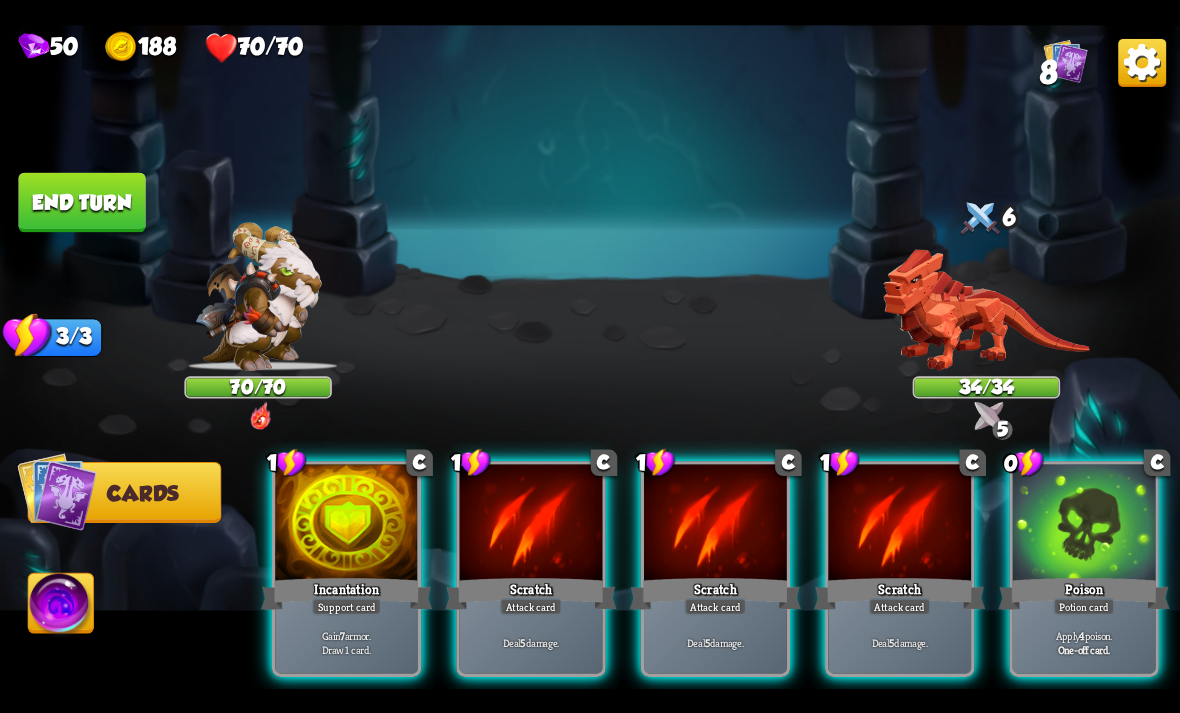 click on "Gain  7  armor. Draw 1 card." at bounding box center [347, 642] 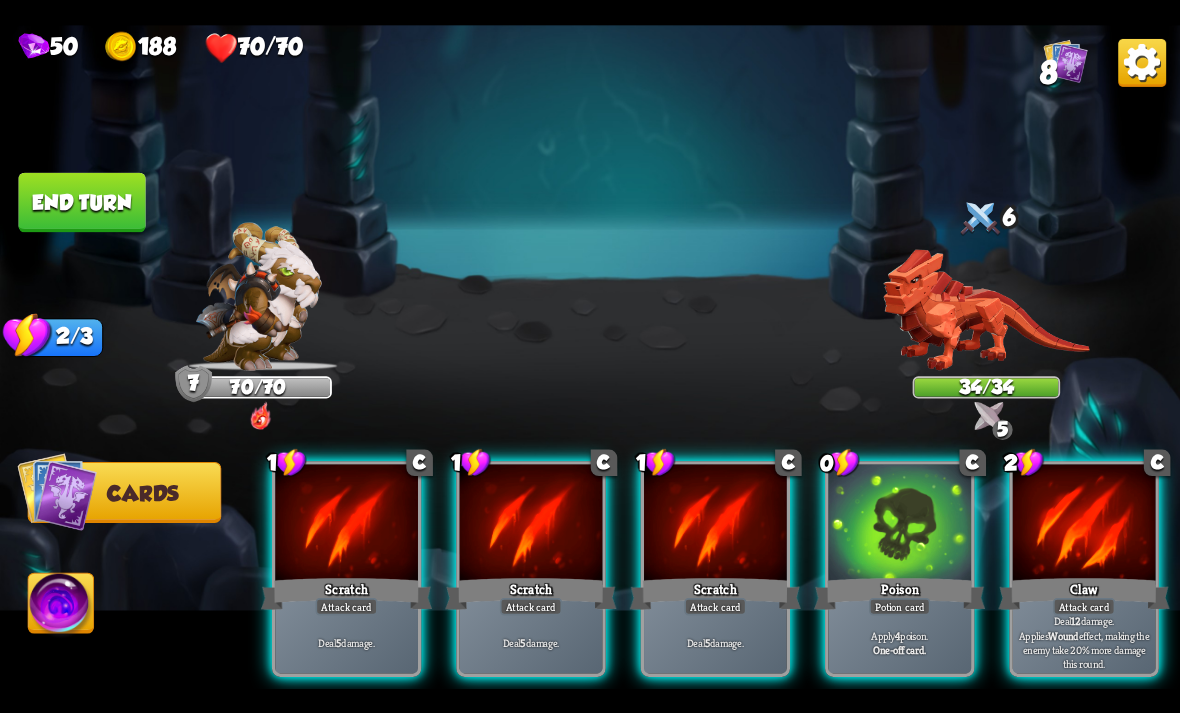 click on "Potion card" at bounding box center [899, 606] 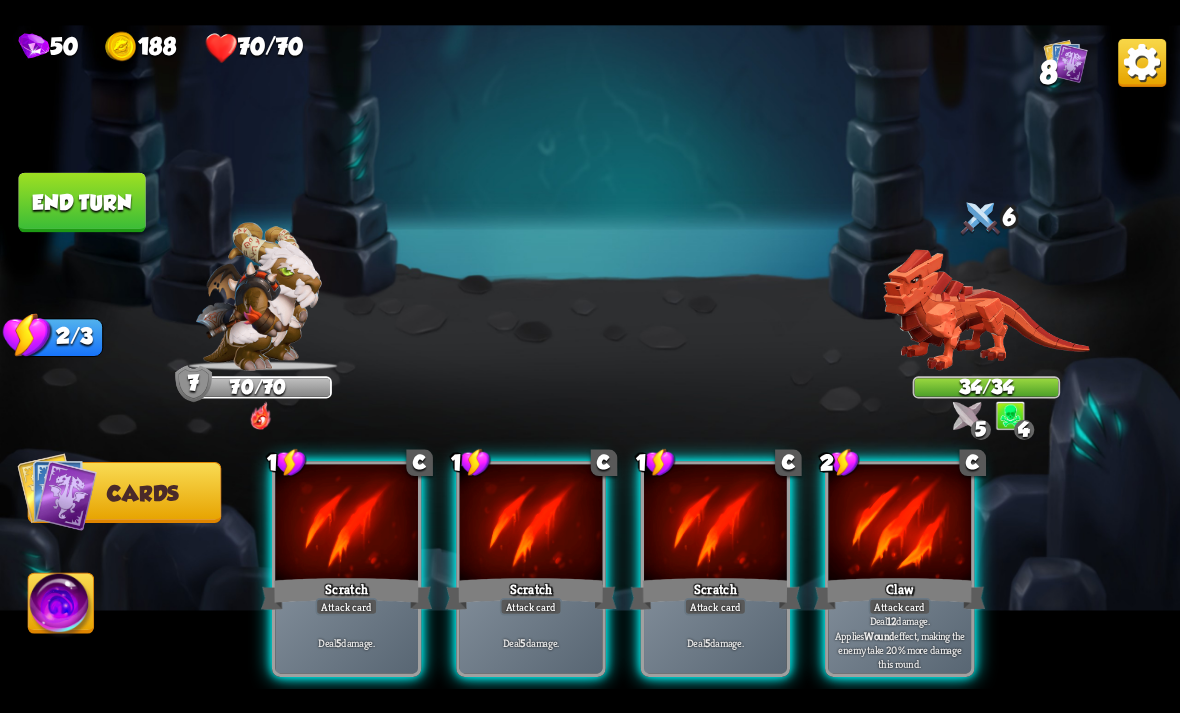 click on "Claw" at bounding box center [899, 593] 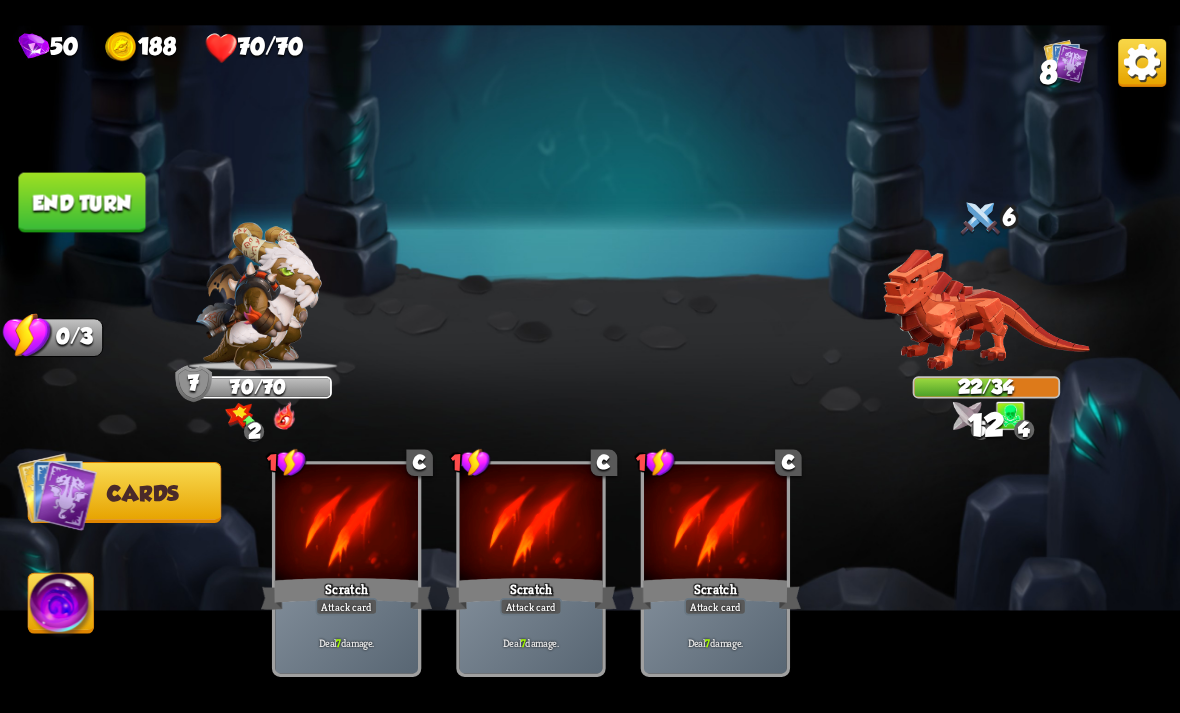 click on "End turn" at bounding box center [81, 202] 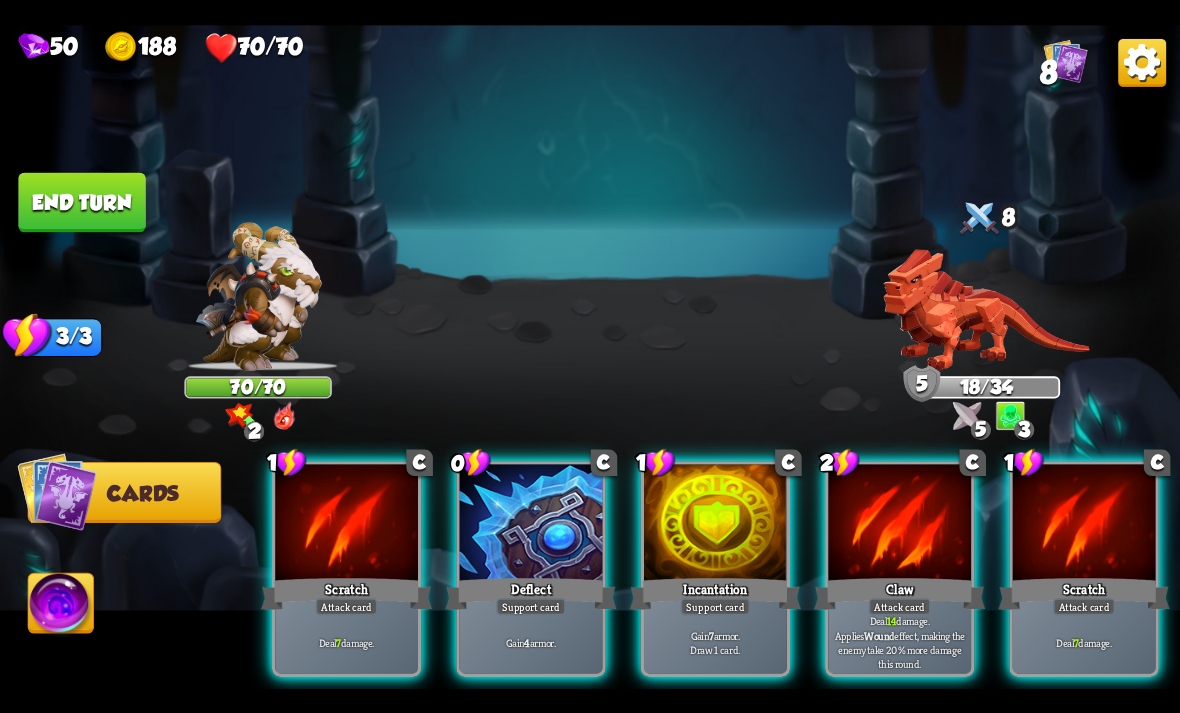 click on "Gain  7  armor. Draw 1 card." at bounding box center (715, 642) 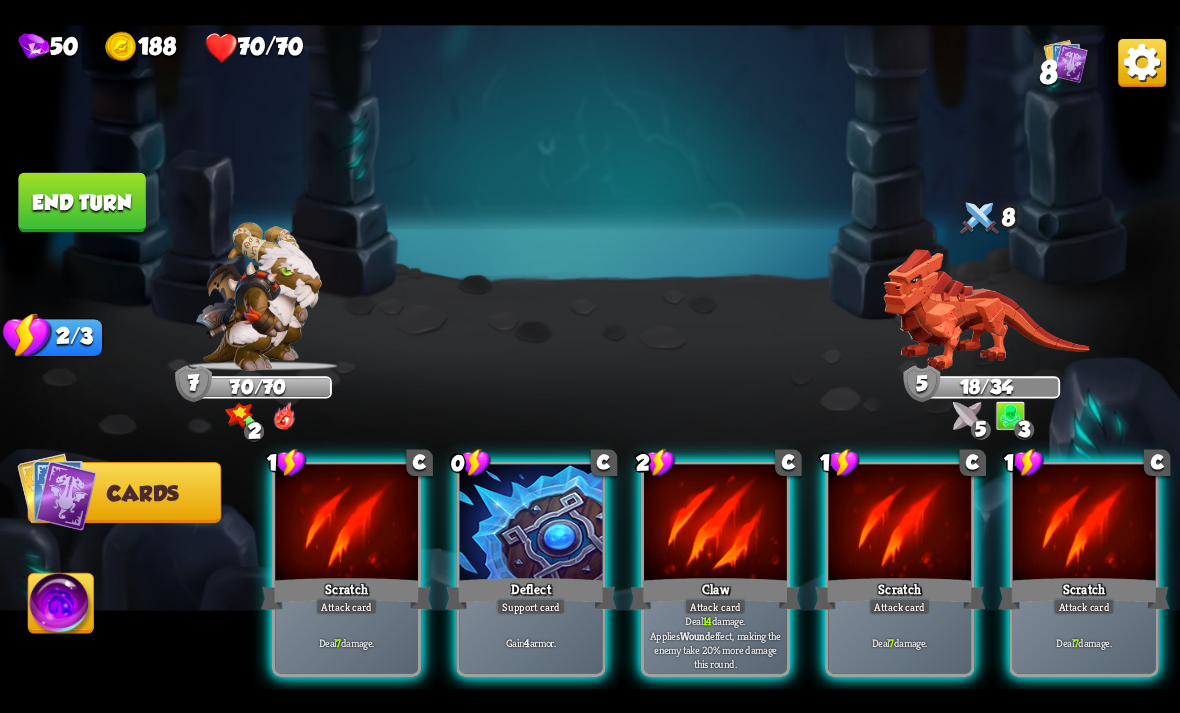 click on "Gain  4  armor." at bounding box center (531, 642) 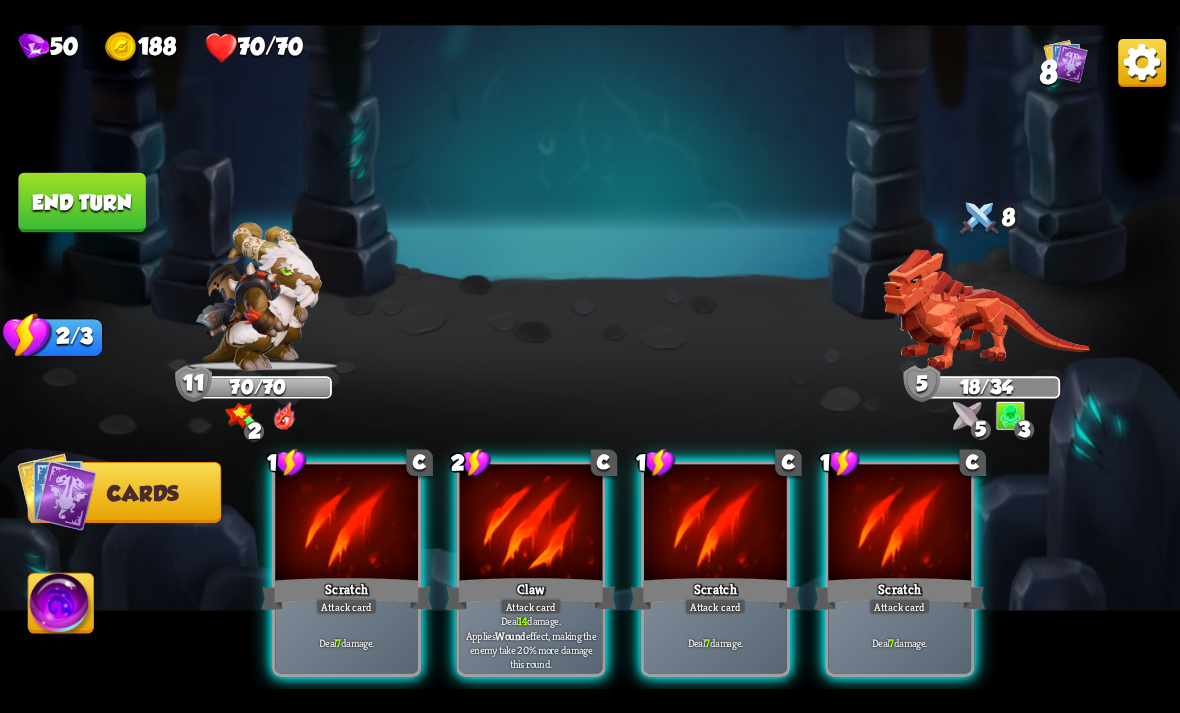 click on "Deal  14  damage. Applies  Wound  effect, making the enemy take 20% more damage this round." at bounding box center [531, 642] 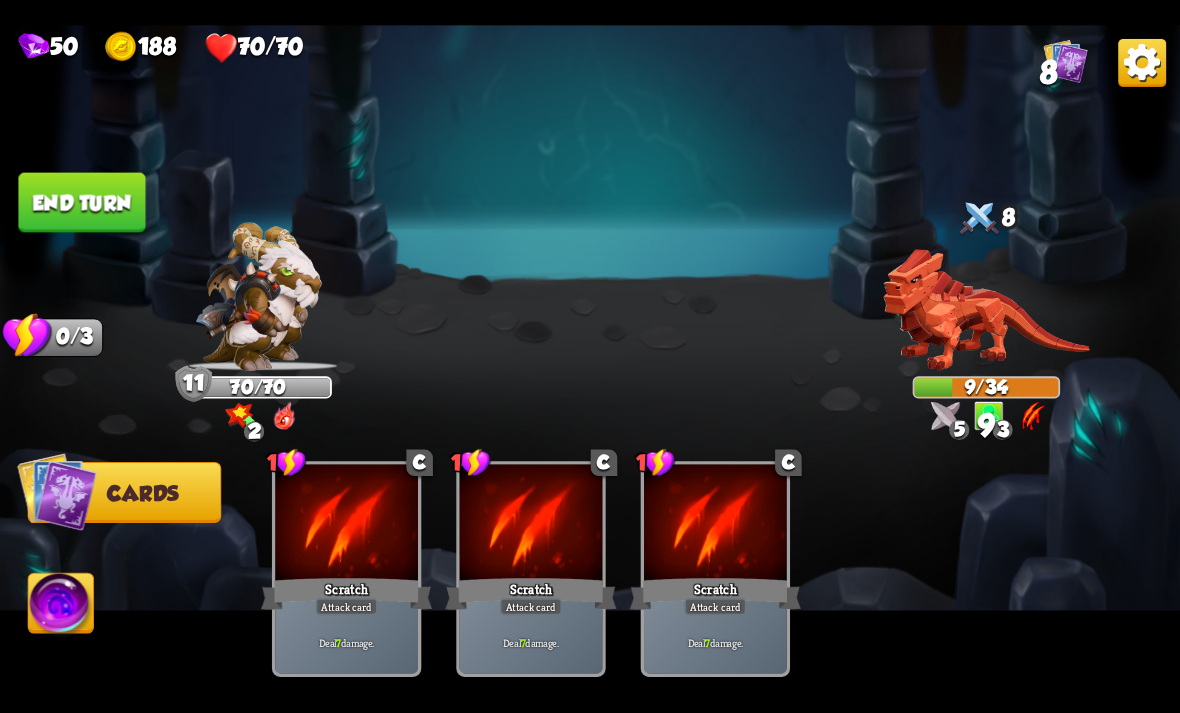 click on "End turn" at bounding box center [81, 202] 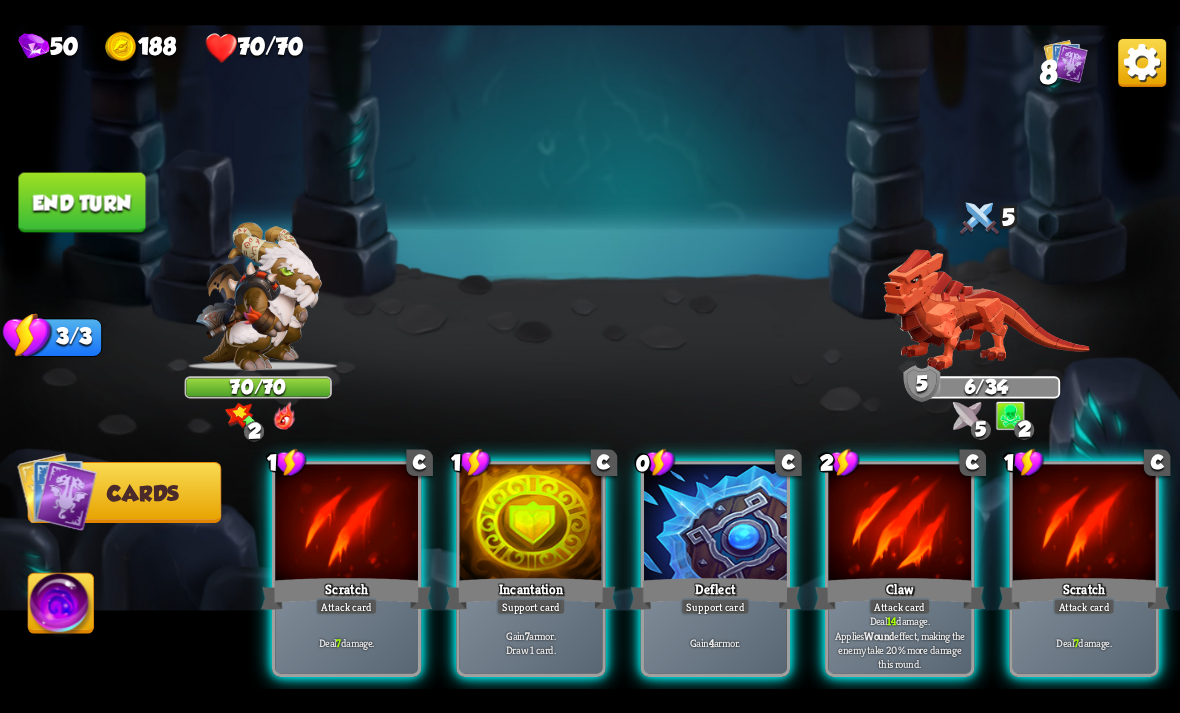 click on "Deal  14  damage. Applies  Wound  effect, making the enemy take 20% more damage this round." at bounding box center [900, 642] 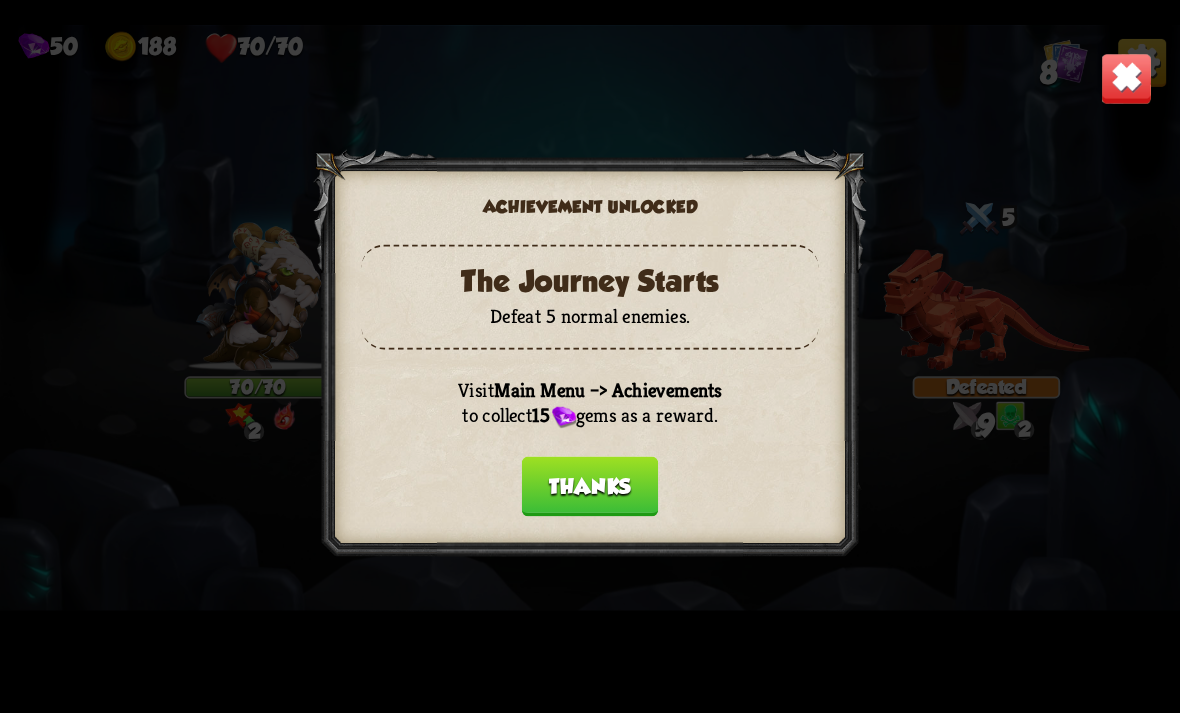 click on "Thanks" at bounding box center [590, 486] 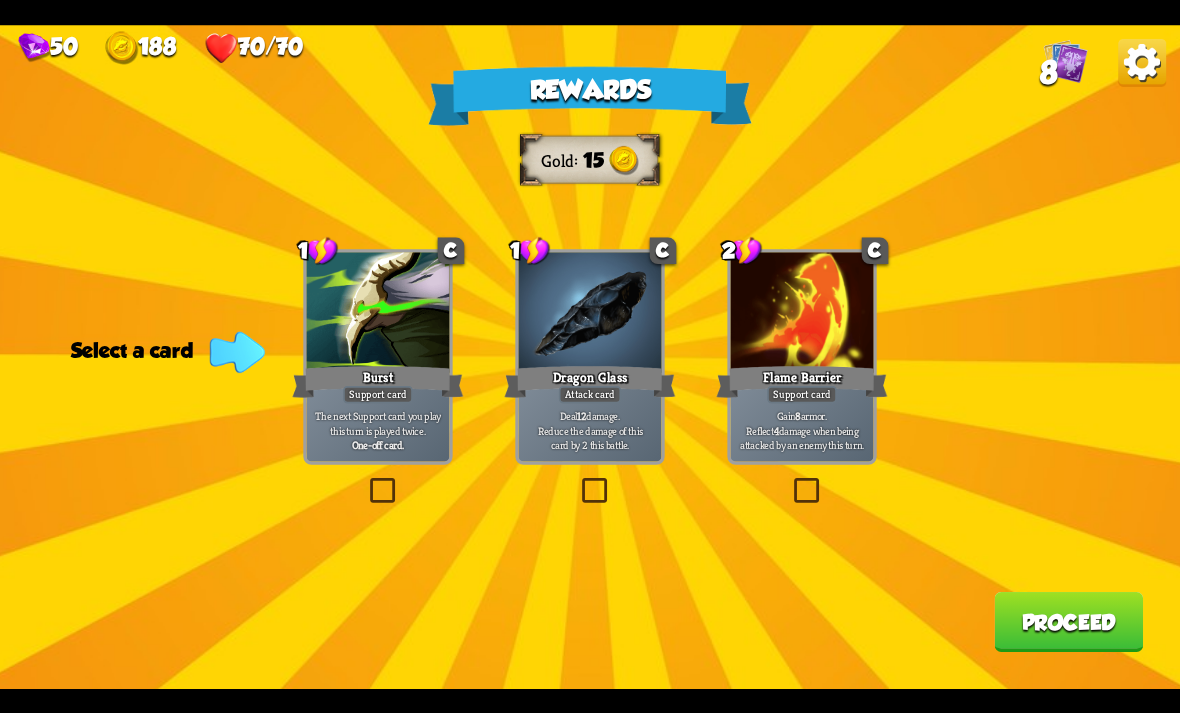 click at bounding box center (578, 481) 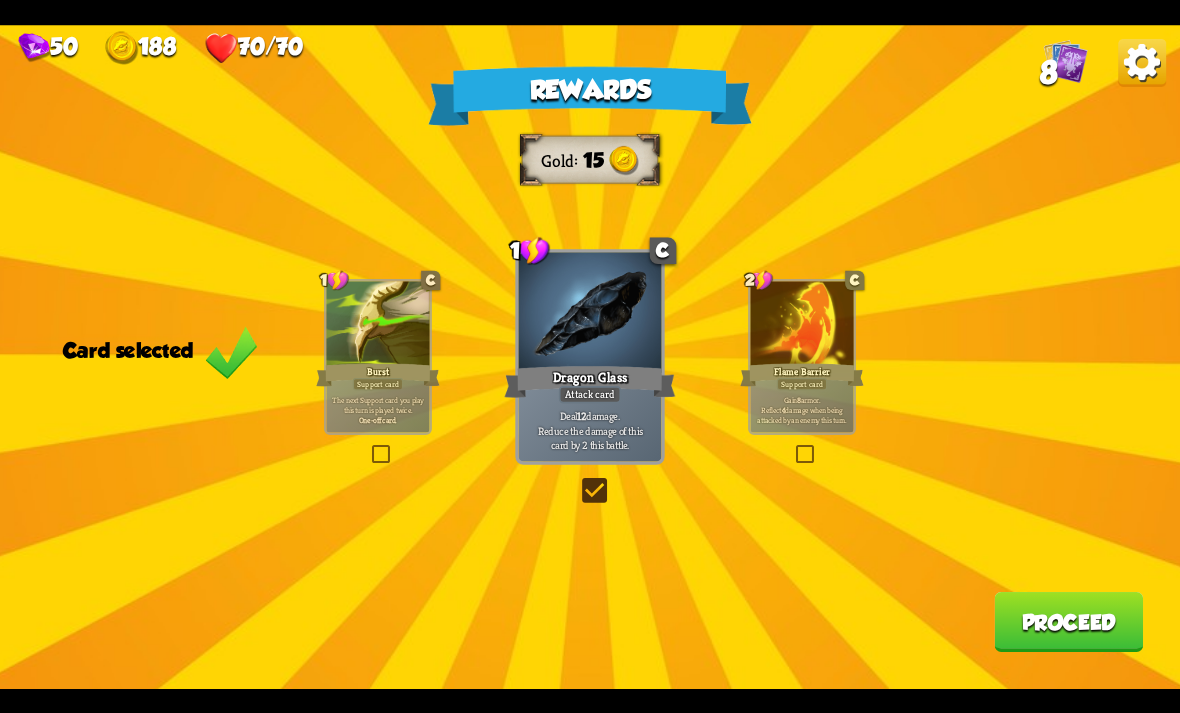 click on "Proceed" at bounding box center [1068, 622] 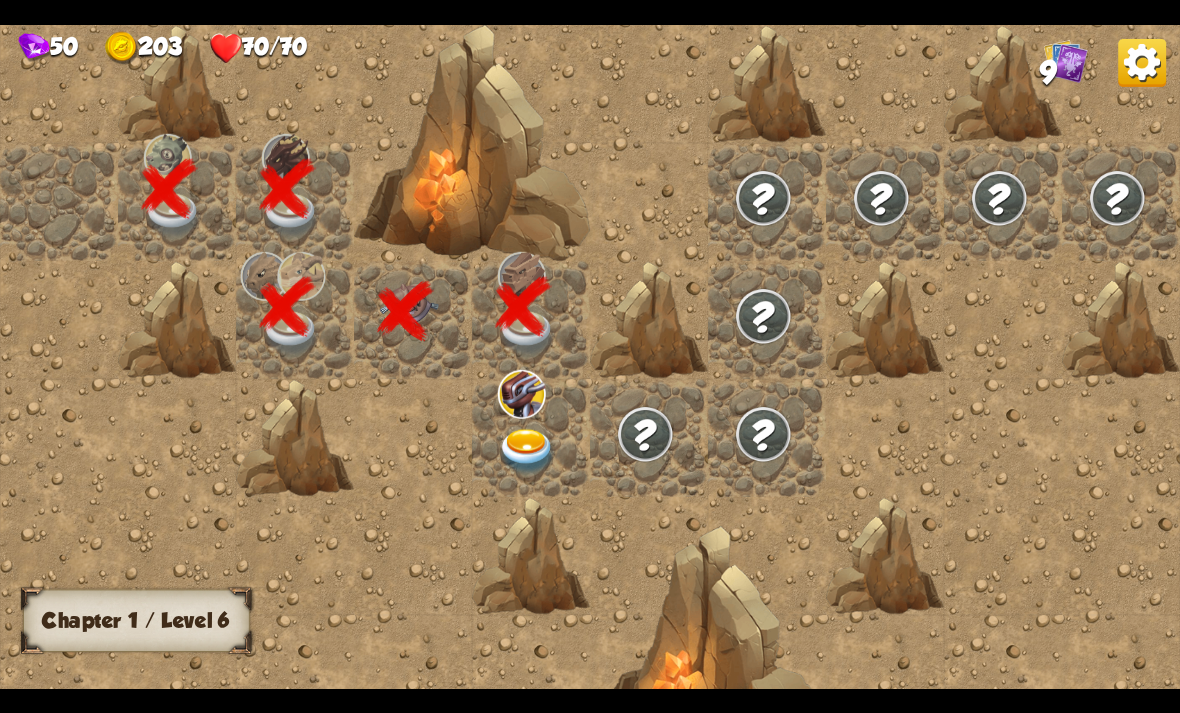 click at bounding box center [527, 451] 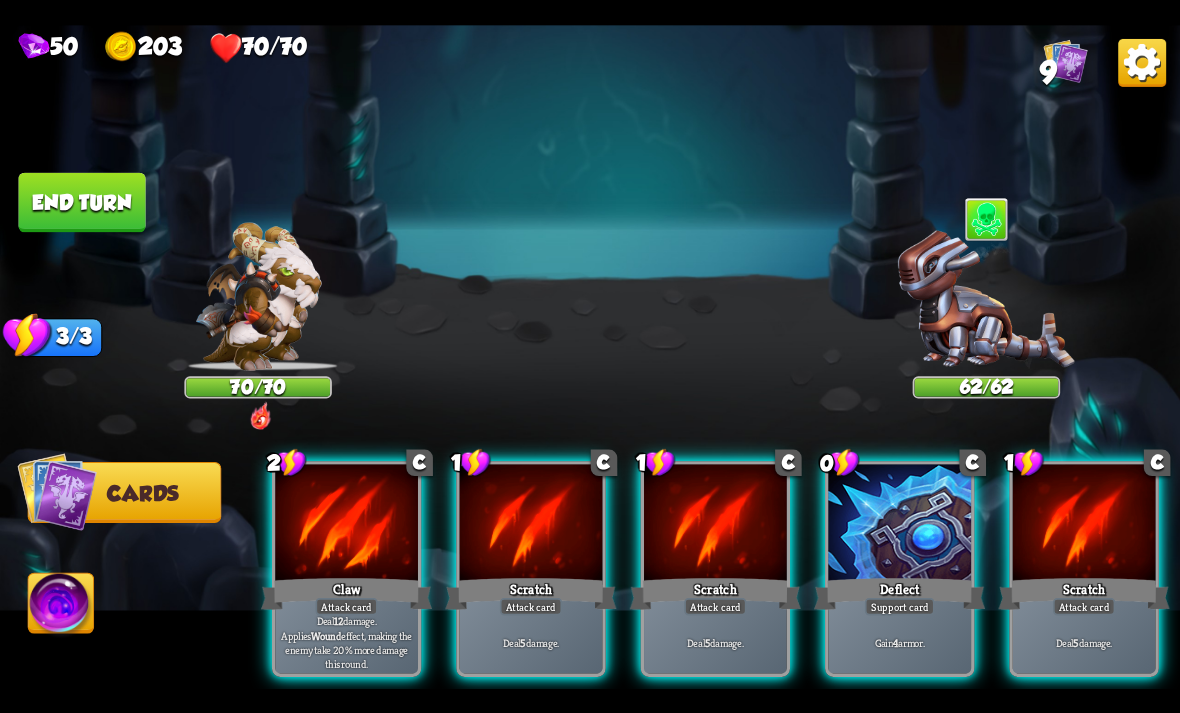 click on "Deflect" at bounding box center (899, 593) 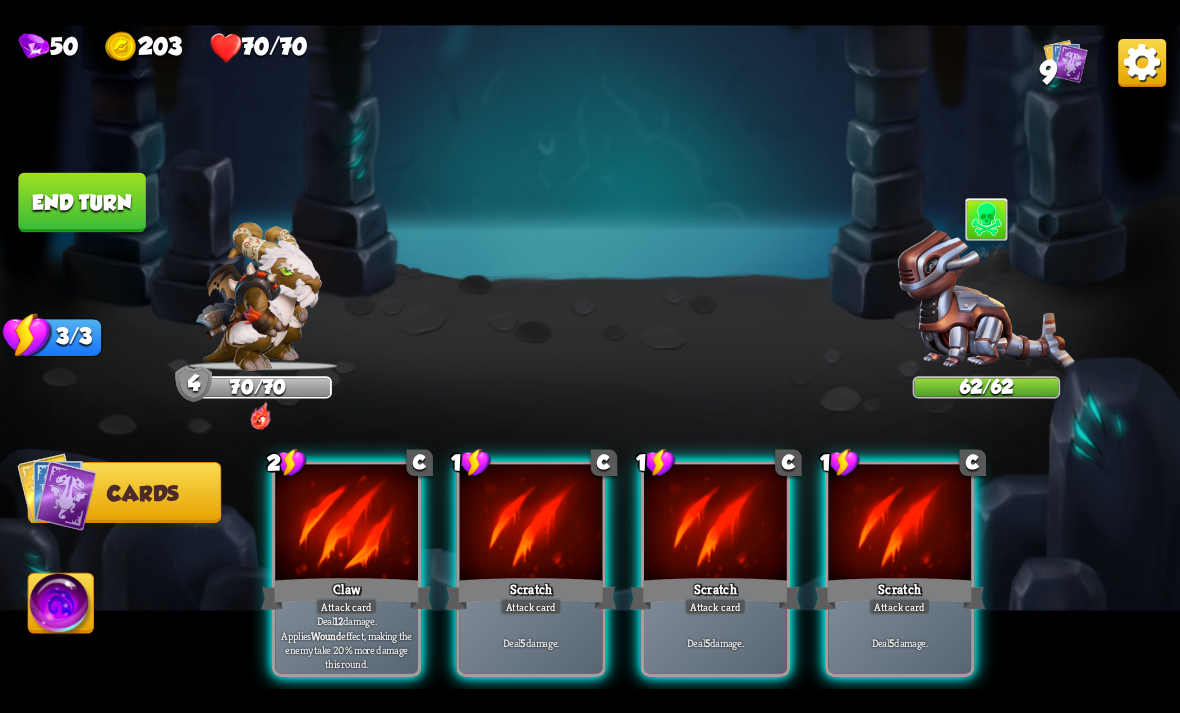 click on "Deal  12  damage. Applies  Wound  effect, making the enemy take 20% more damage this round." at bounding box center [346, 642] 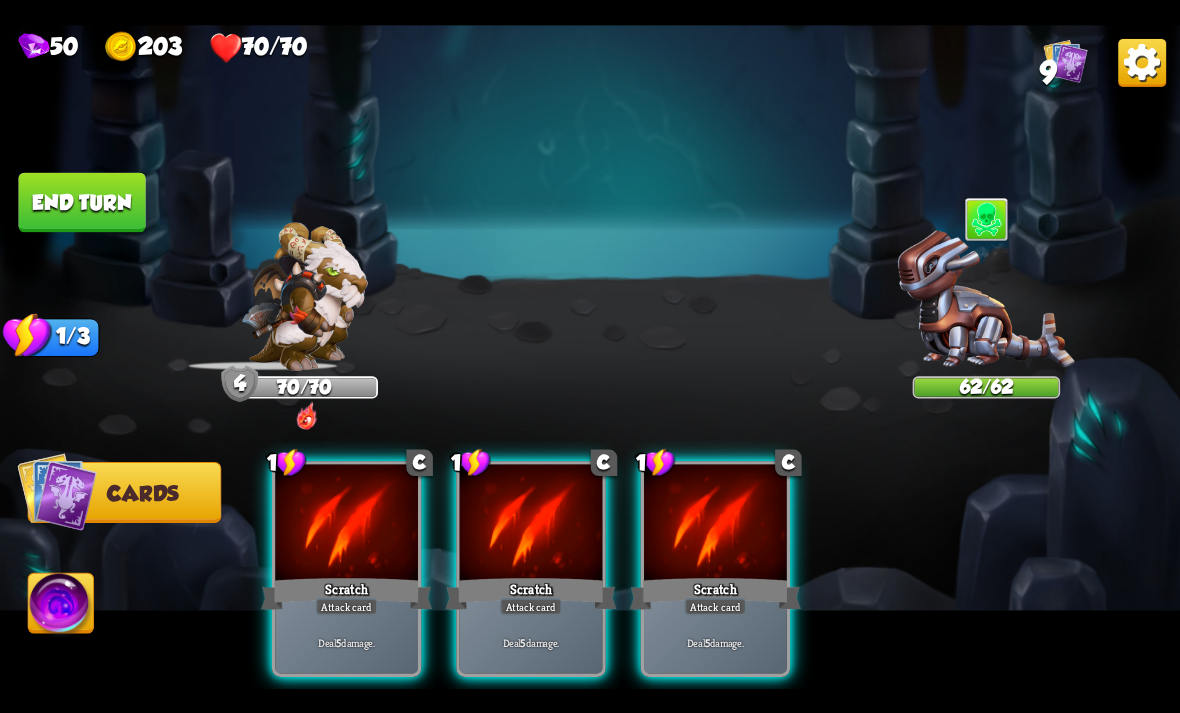 click on "Deal  5  damage." at bounding box center (346, 642) 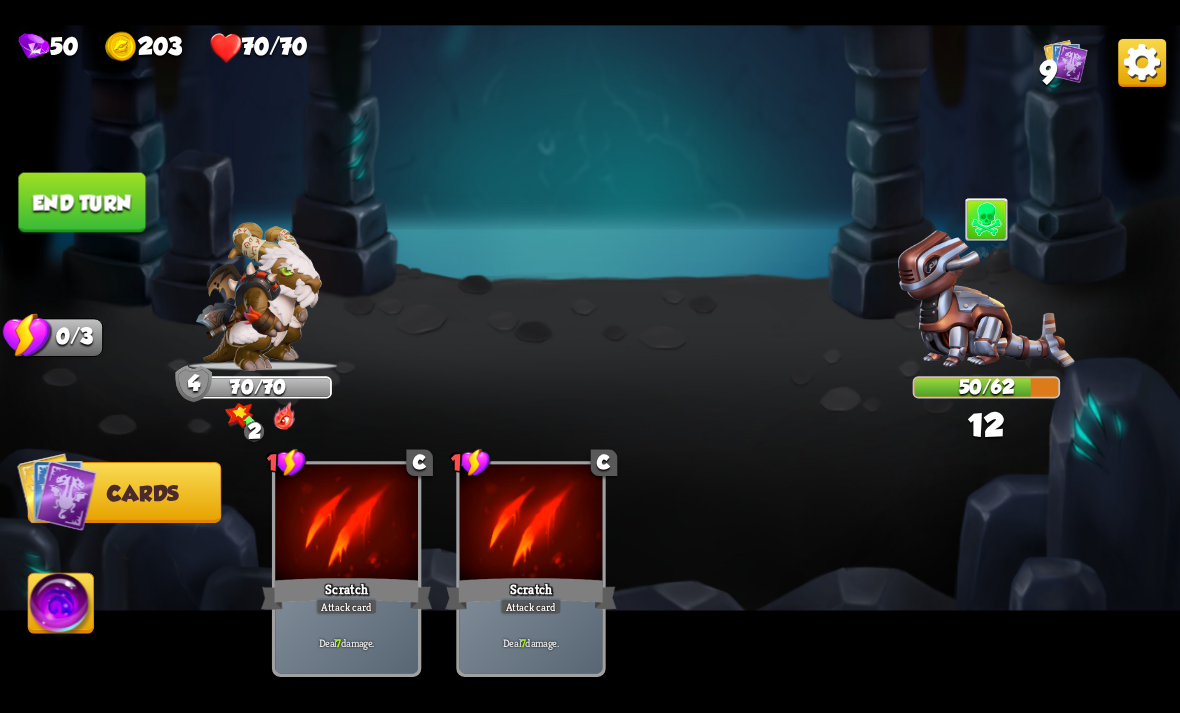 click on "End turn" at bounding box center [81, 202] 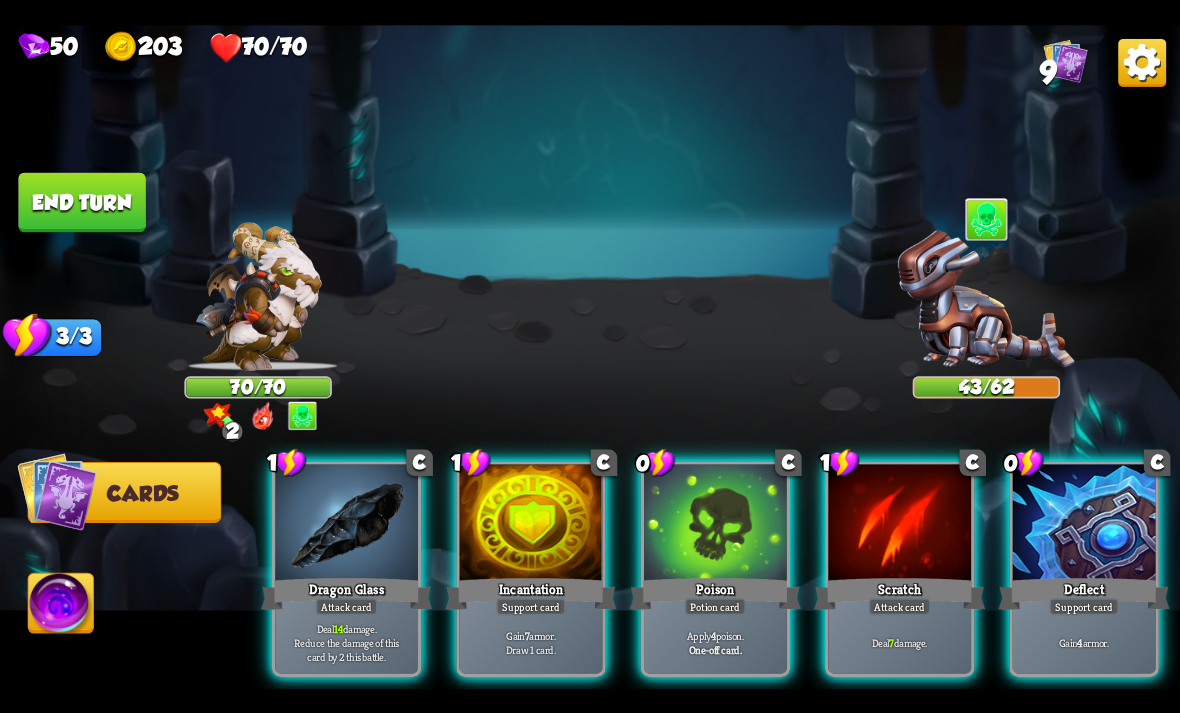 click on "Deflect" at bounding box center [1084, 593] 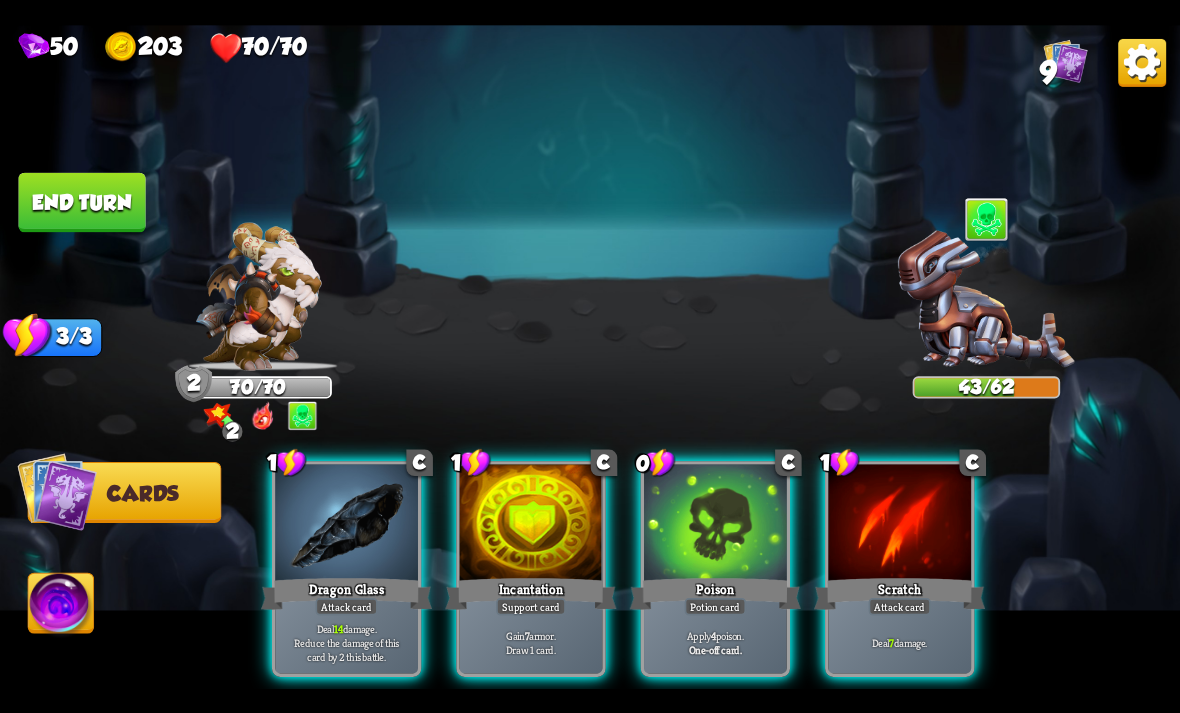 click on "Poison" at bounding box center (715, 593) 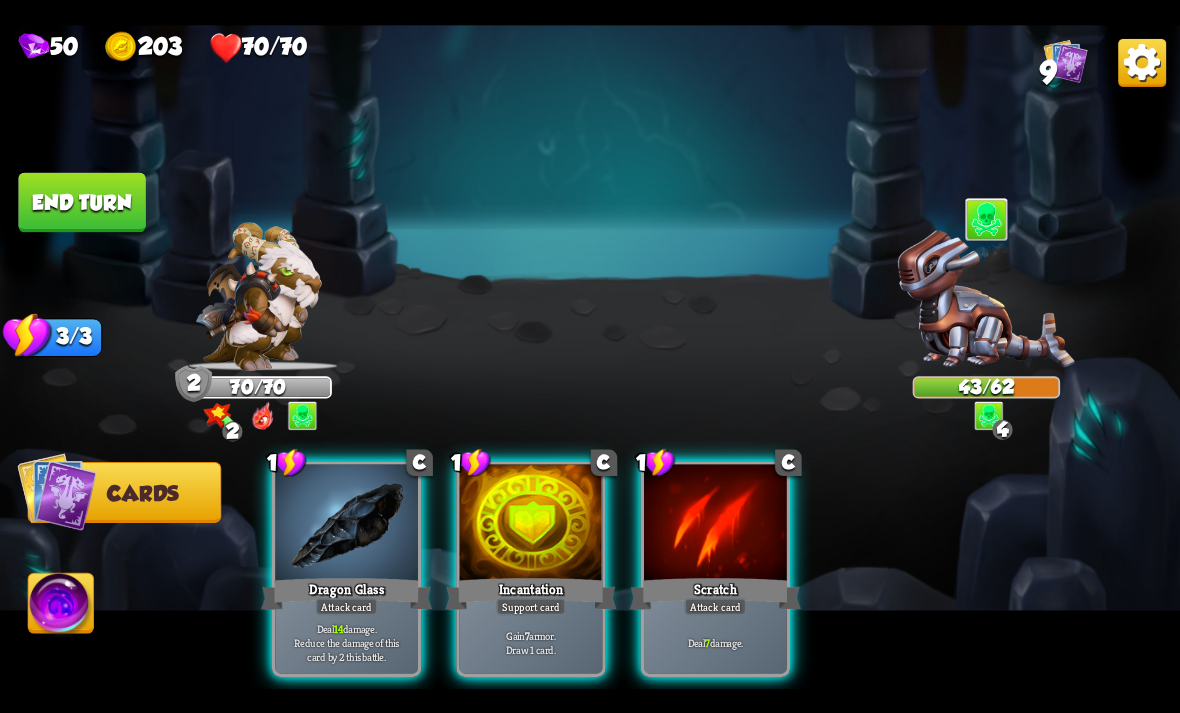 click at bounding box center [531, 524] 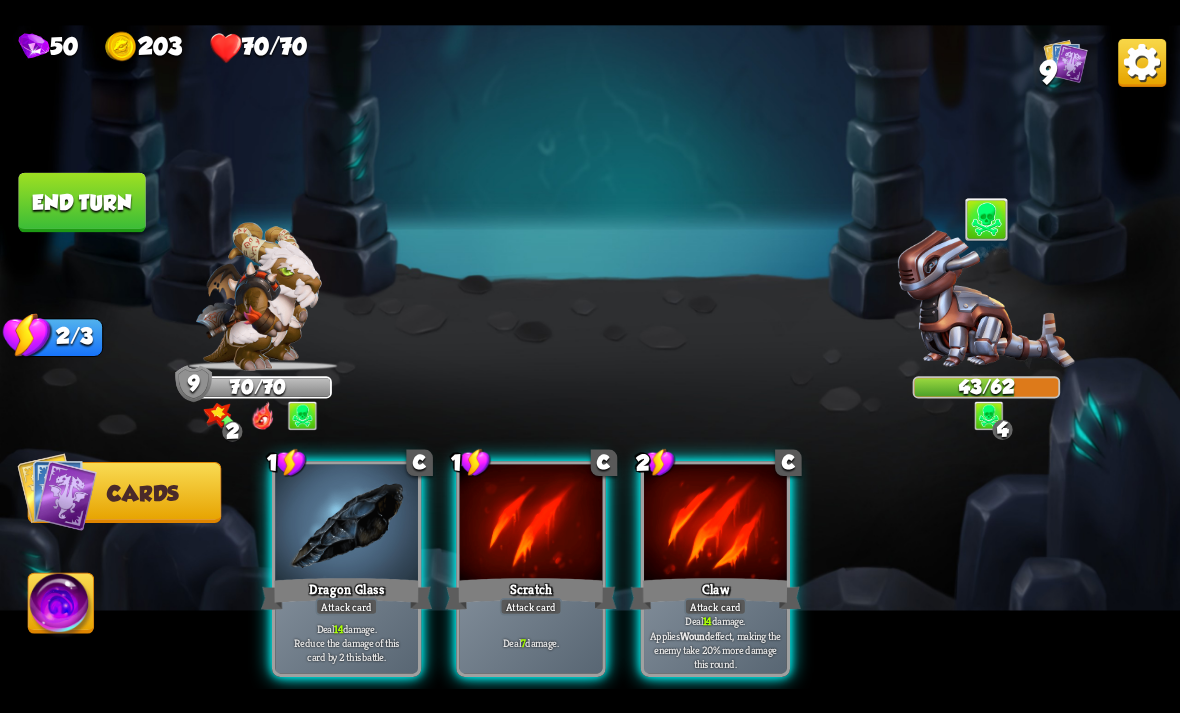 click on "Attack card" at bounding box center [715, 606] 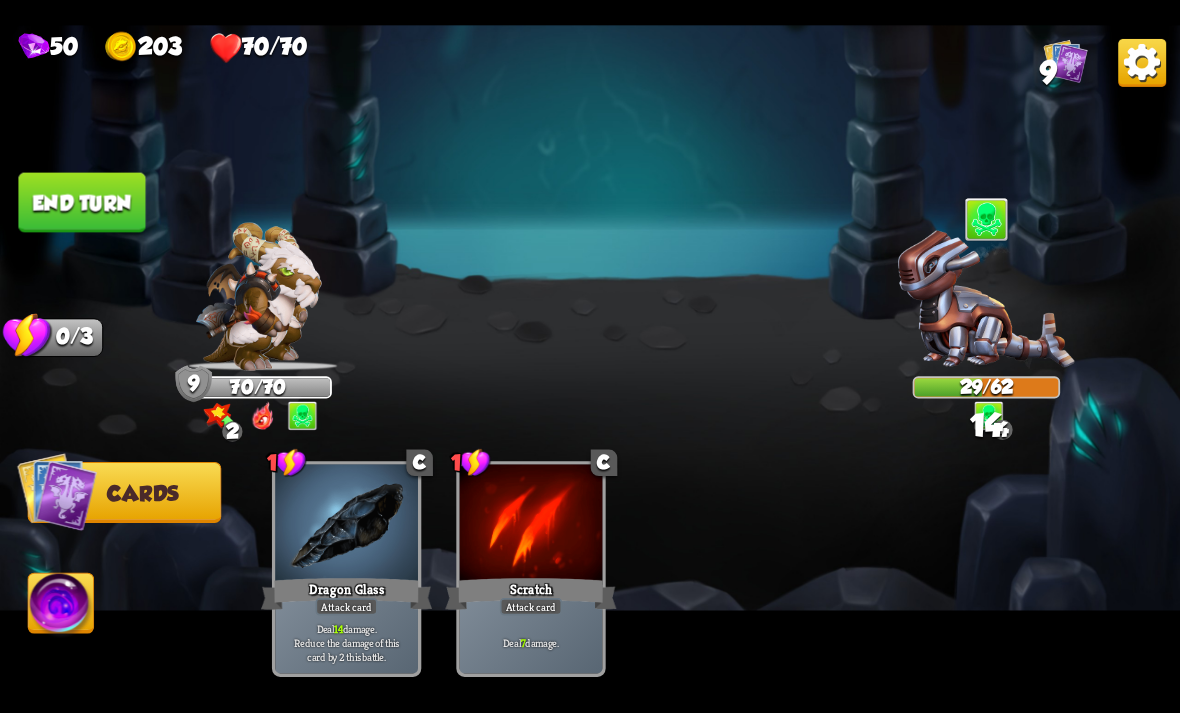 click on "Deal  14  damage. Reduce the damage of this card by 2 this battle." at bounding box center (347, 642) 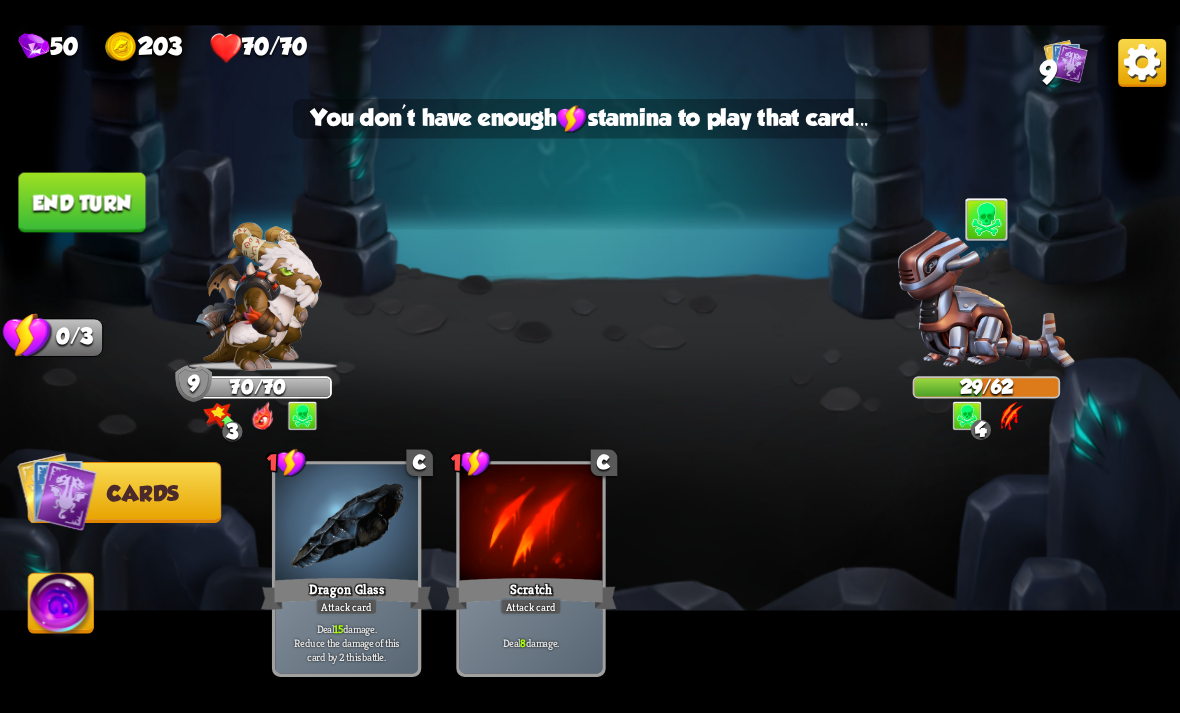click on "End turn" at bounding box center (81, 202) 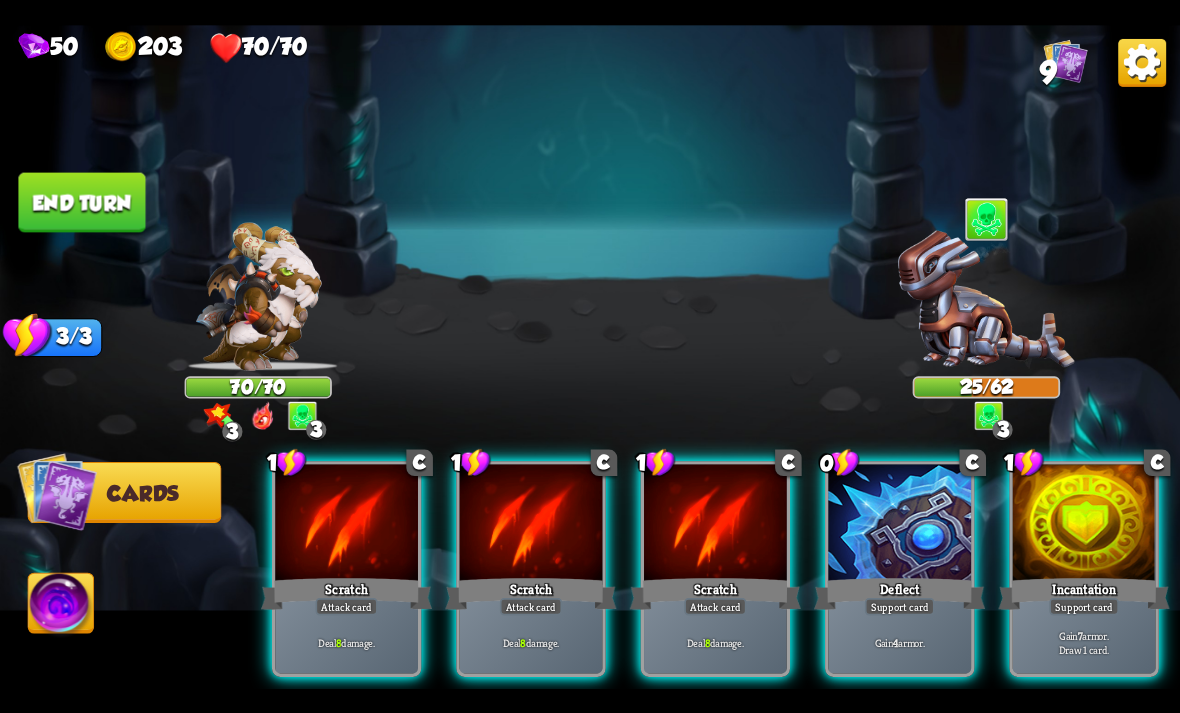 click on "Support card" at bounding box center [900, 606] 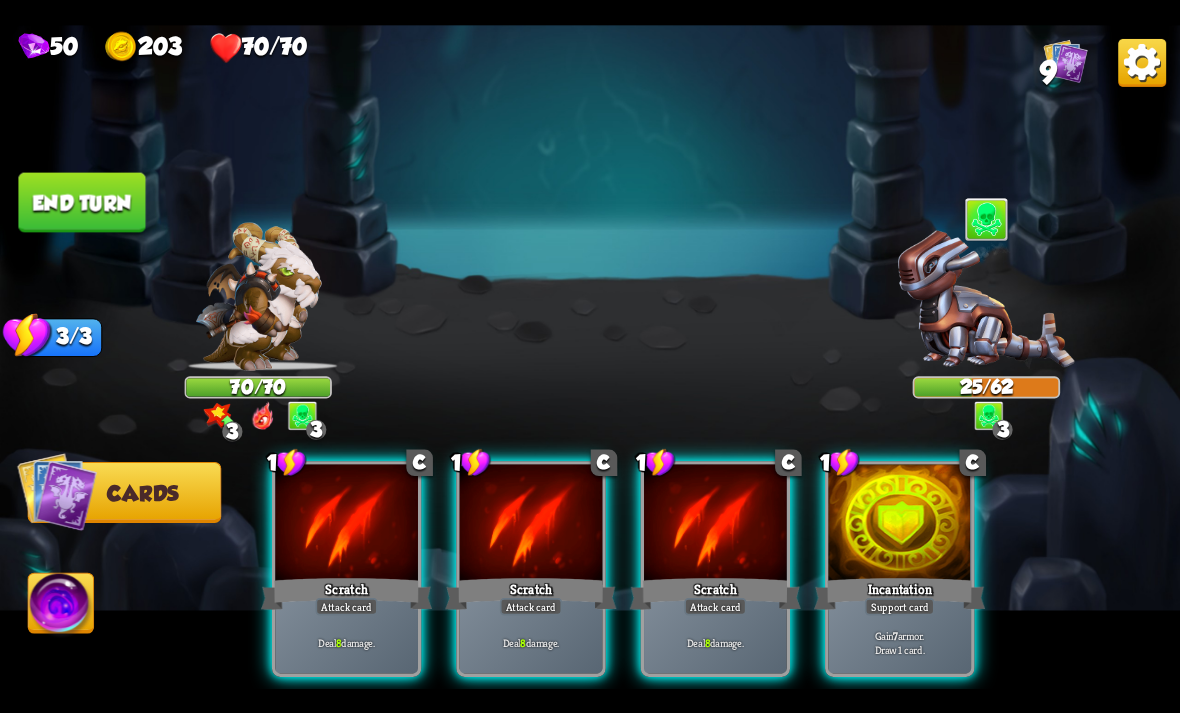 click on "Deal  8  damage." at bounding box center [346, 642] 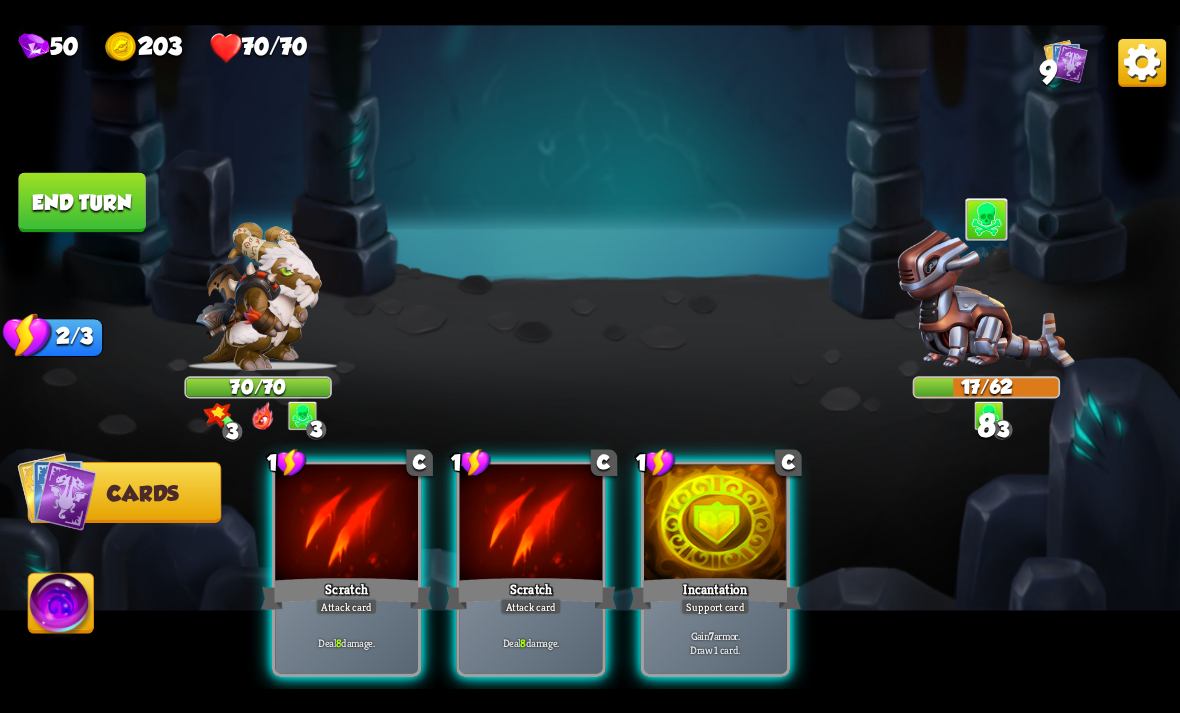 click on "Deal  8  damage." at bounding box center [346, 642] 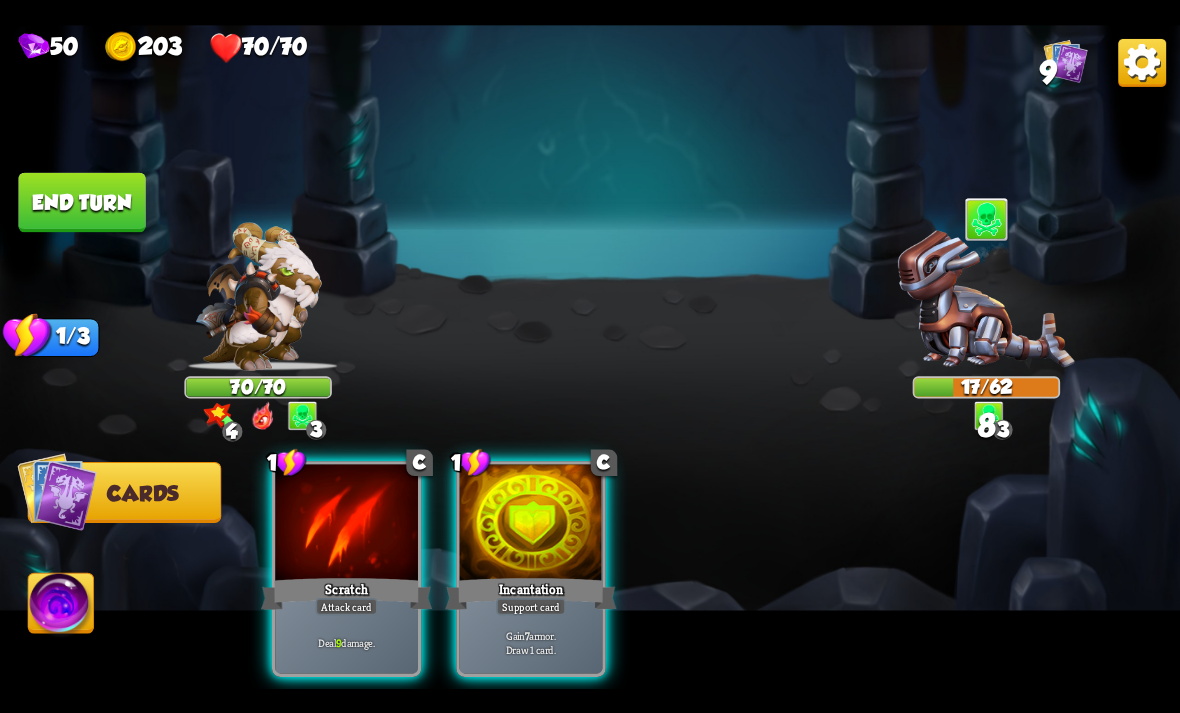 click on "Attack card" at bounding box center [347, 606] 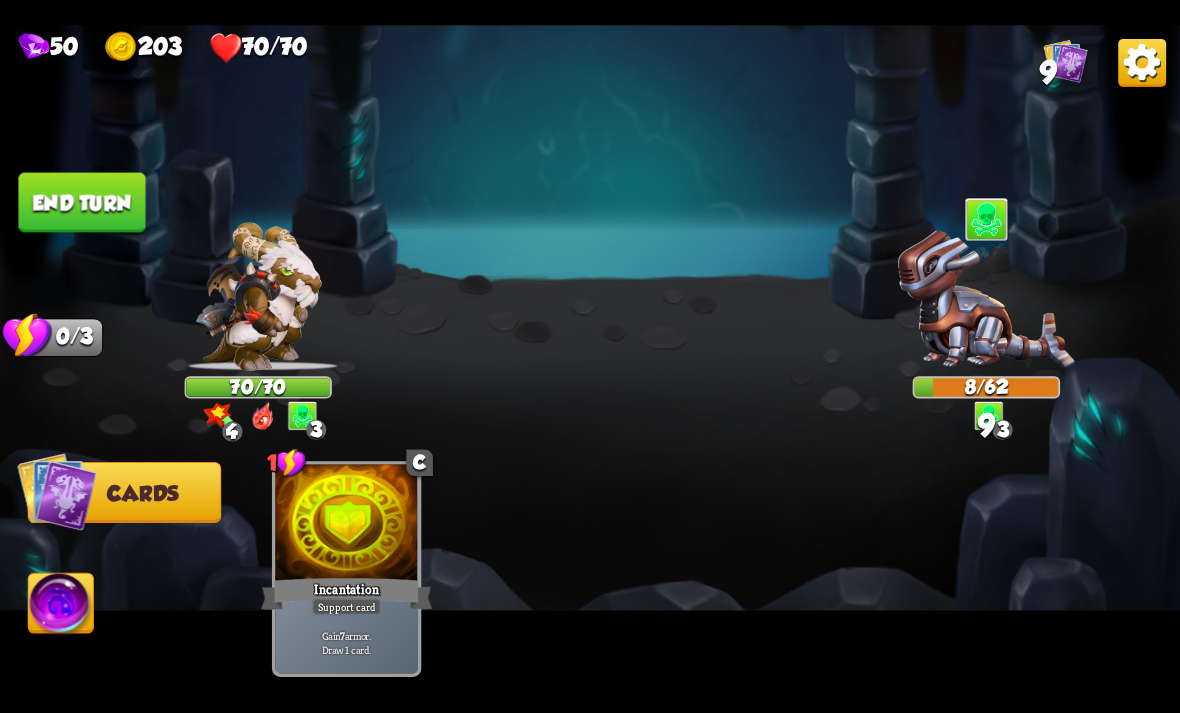 click on "End turn" at bounding box center [81, 202] 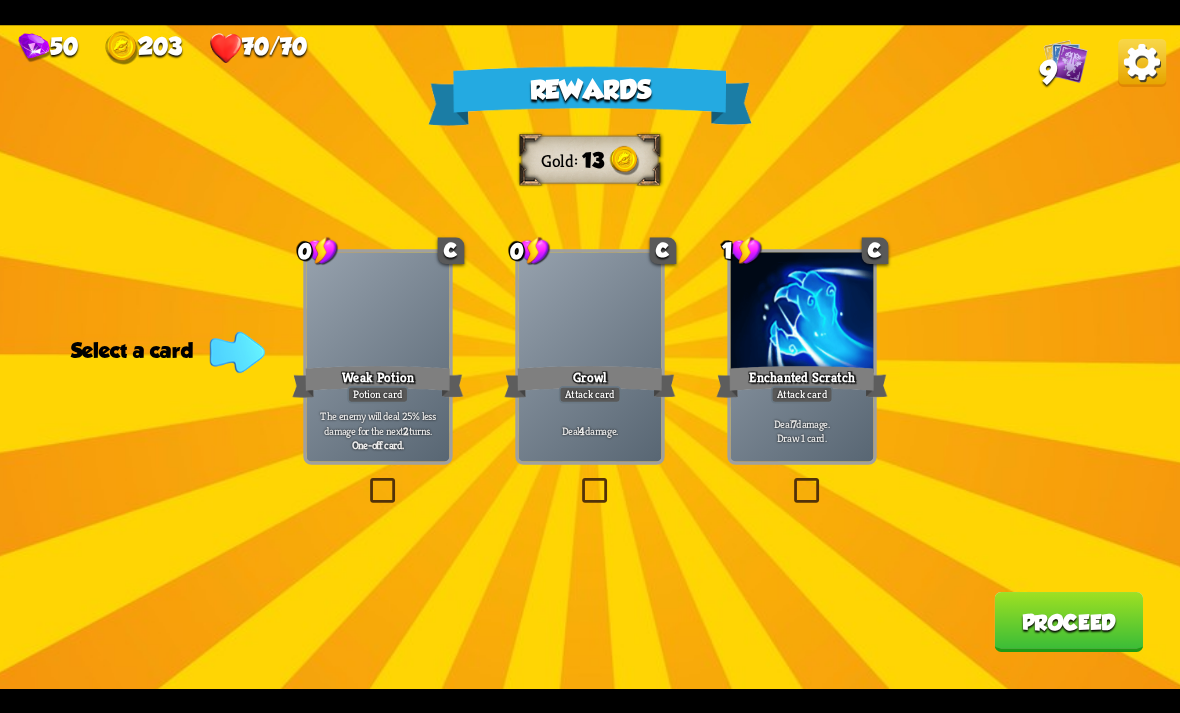 click at bounding box center (578, 481) 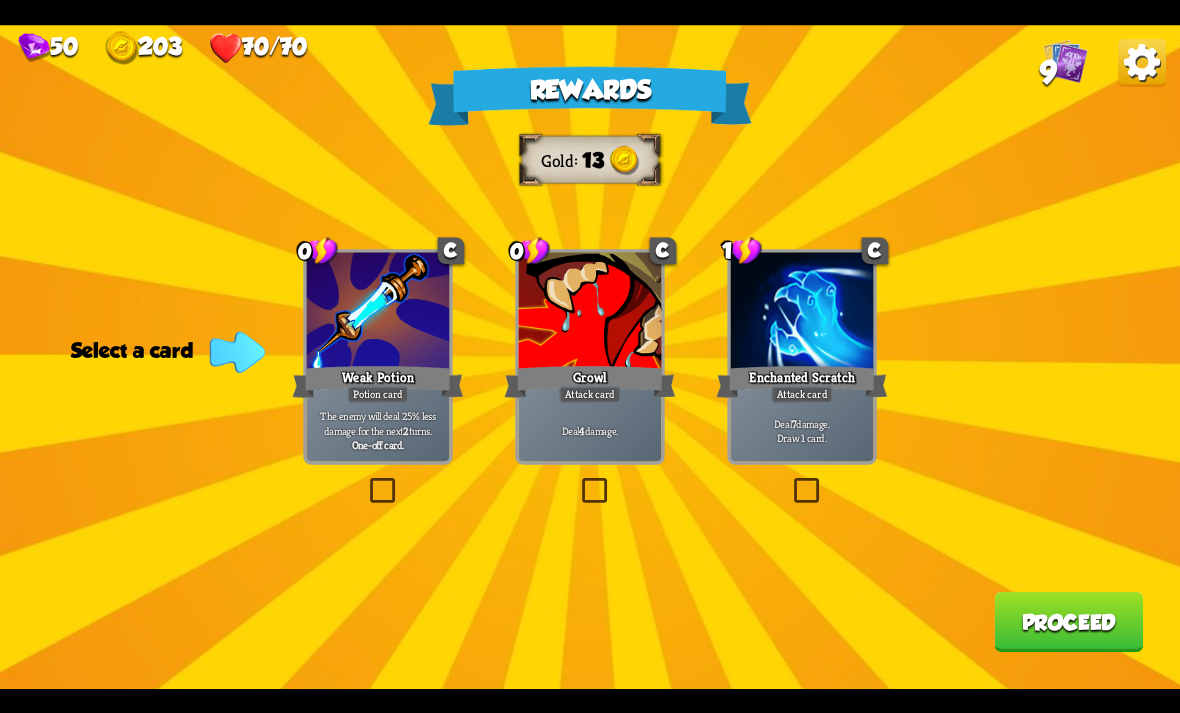 click at bounding box center [0, 0] 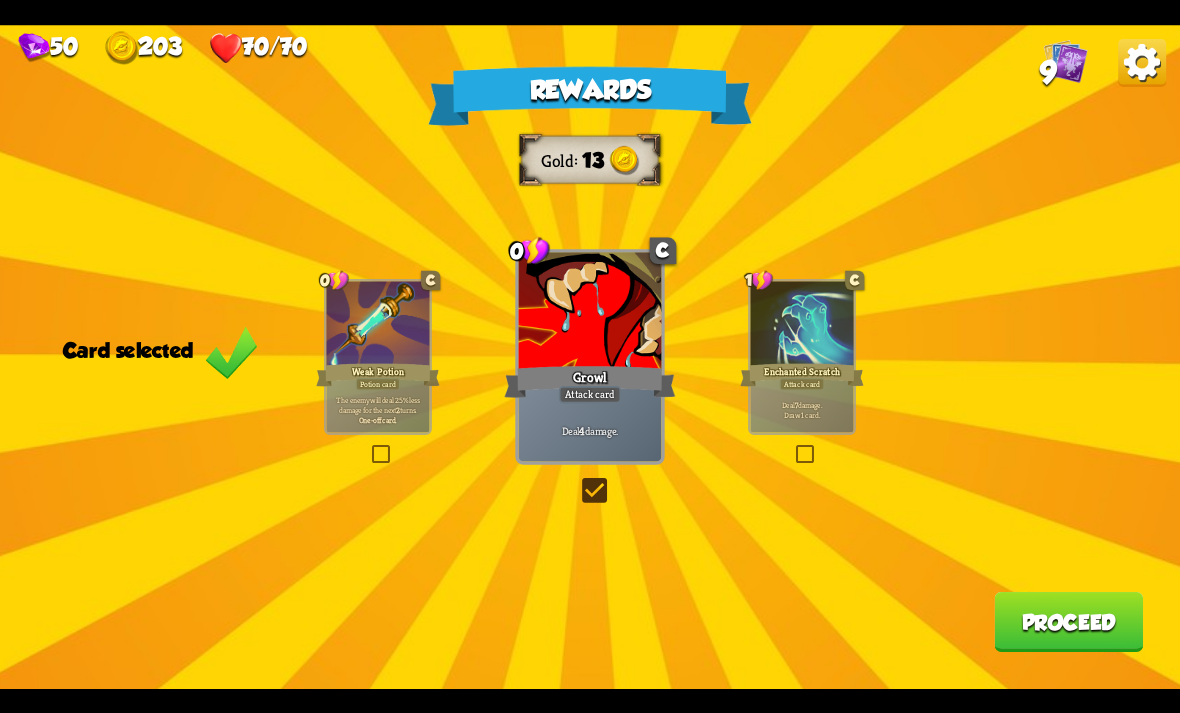 click on "Rewards           Gold   13
Card selected
0
C   Weak Potion     Potion card   The enemy will deal 25% less damage for the next  2  turns.   One-off card.
0
C   Growl     Attack card   Deal  4  damage.
1
C   Enchanted Scratch     Attack card   Deal  7  damage. Draw 1 card.               Proceed" at bounding box center [590, 357] 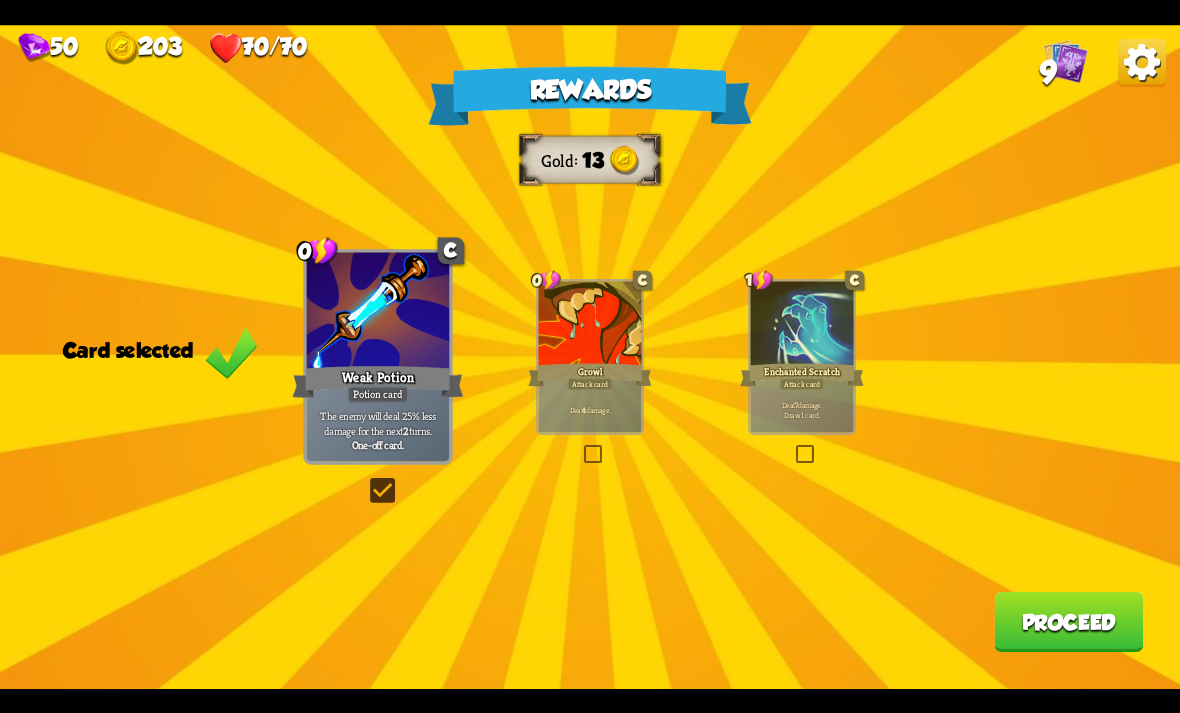 click on "Rewards           Gold   13
Card selected
0
C   Weak Potion     Potion card   The enemy will deal 25% less damage for the next  2  turns.   One-off card.
0
C   Growl     Attack card   Deal  4  damage.
1
C   Enchanted Scratch     Attack card   Deal  7  damage. Draw 1 card.               Proceed" at bounding box center (590, 357) 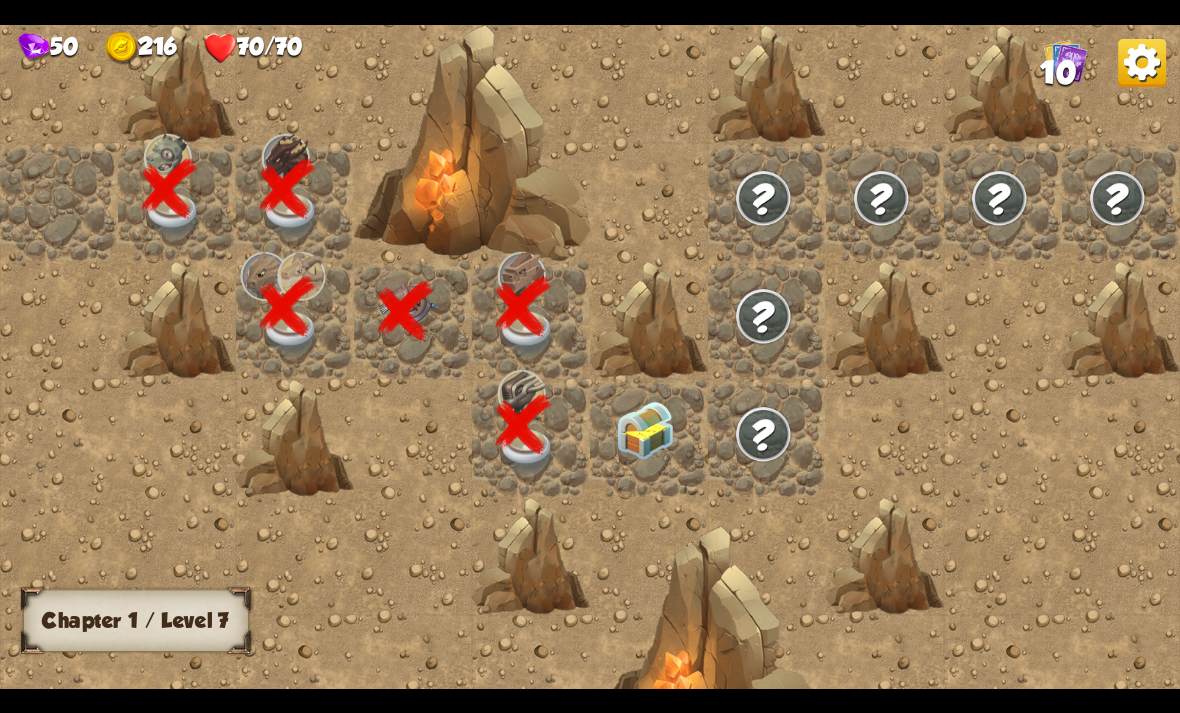 click at bounding box center (645, 430) 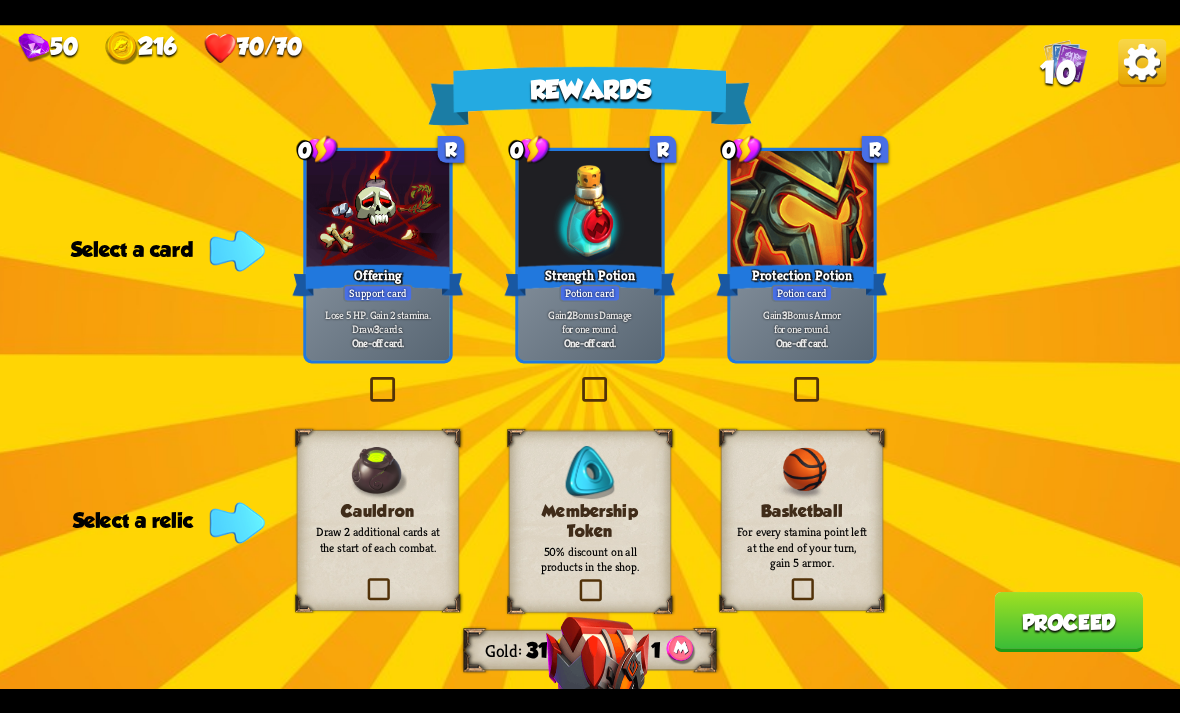 click at bounding box center (578, 380) 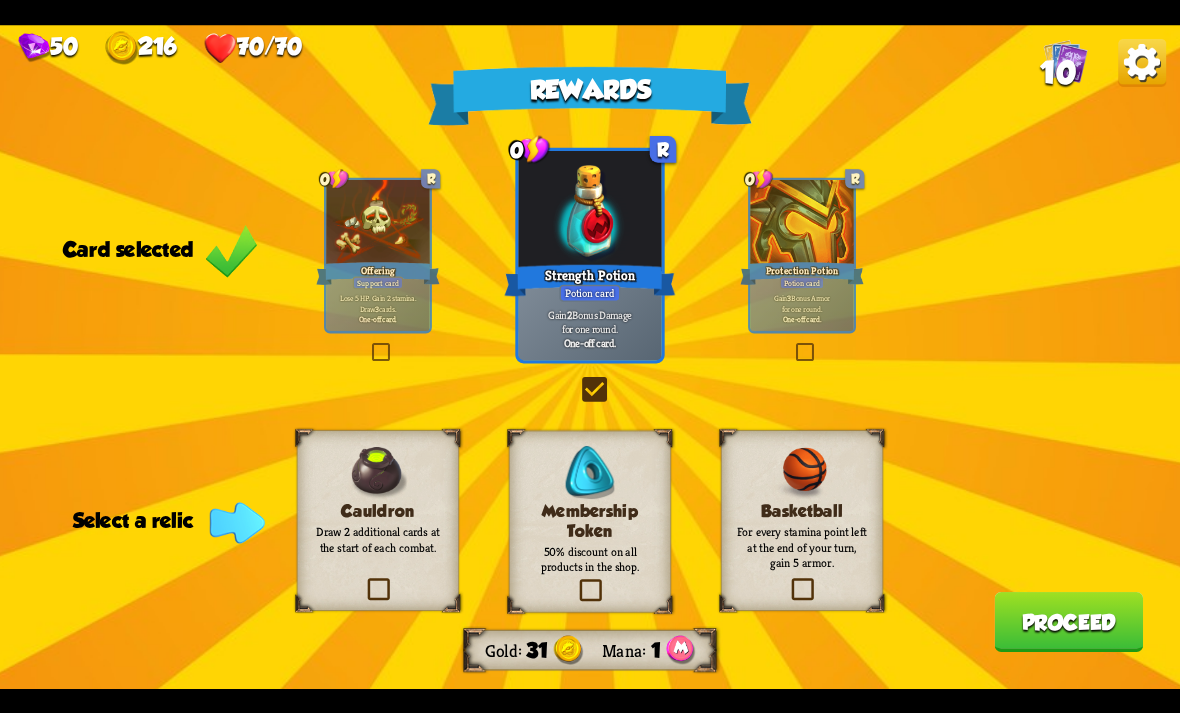 click at bounding box center [788, 580] 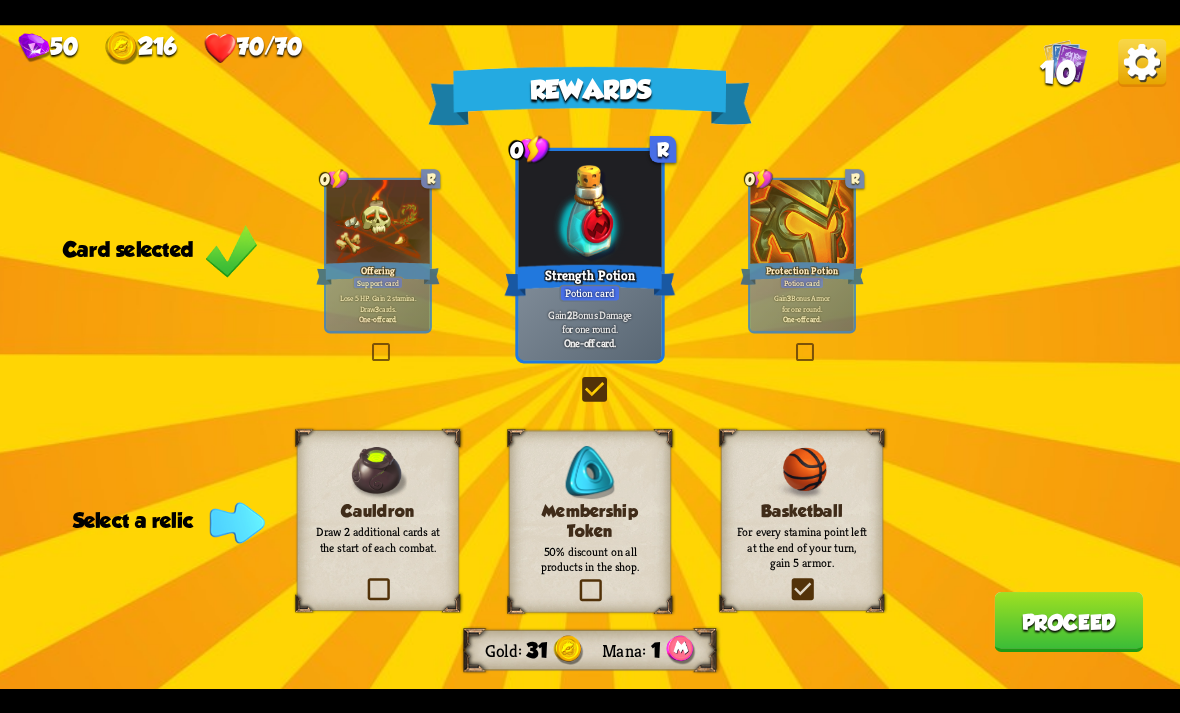 click at bounding box center [0, 0] 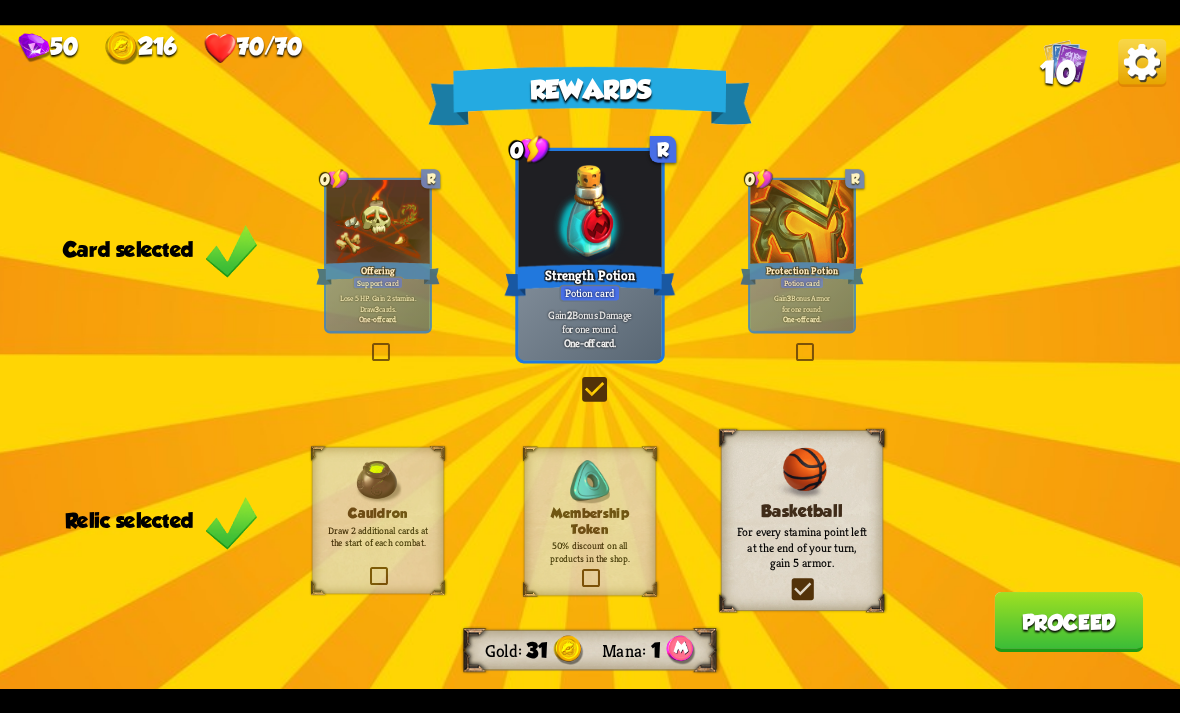 click on "Proceed" at bounding box center [1068, 622] 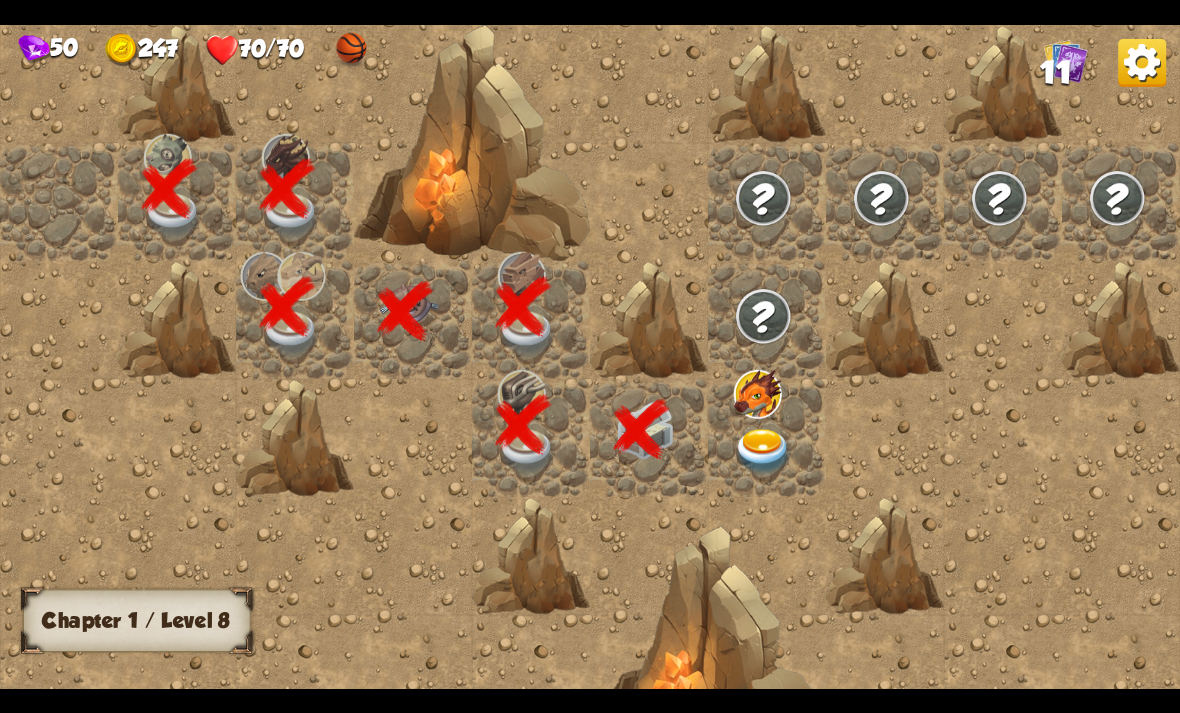 click at bounding box center [763, 451] 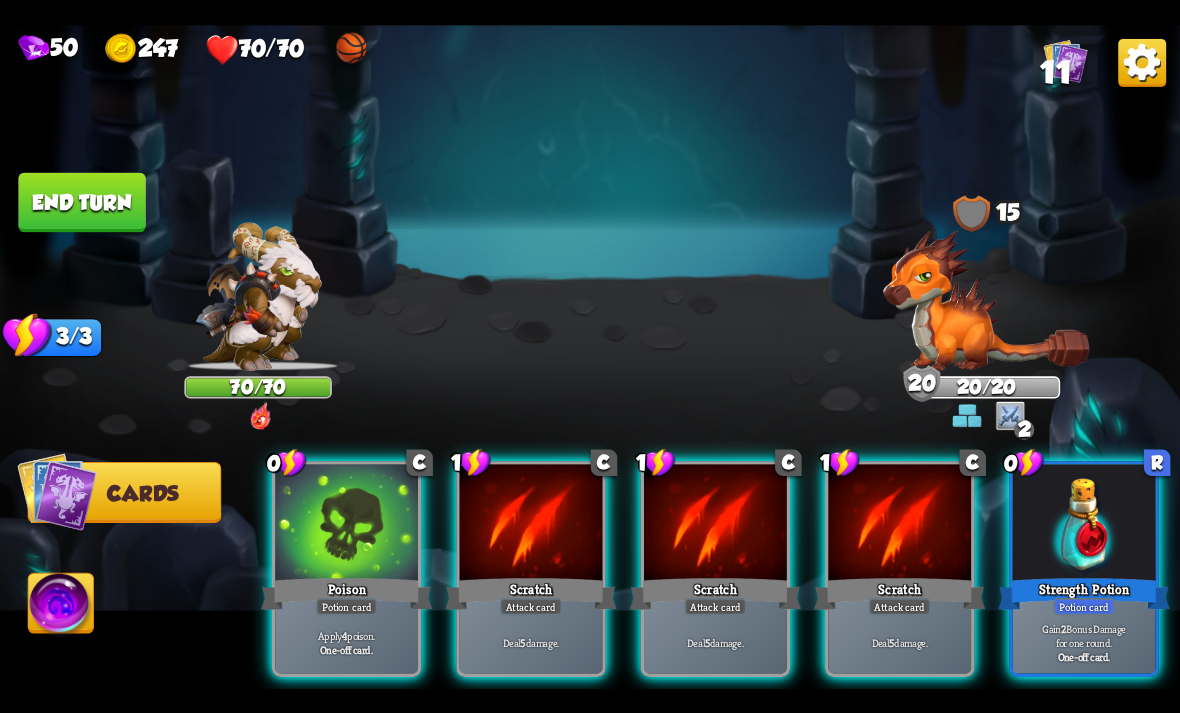click on "Apply  4  poison." at bounding box center (347, 635) 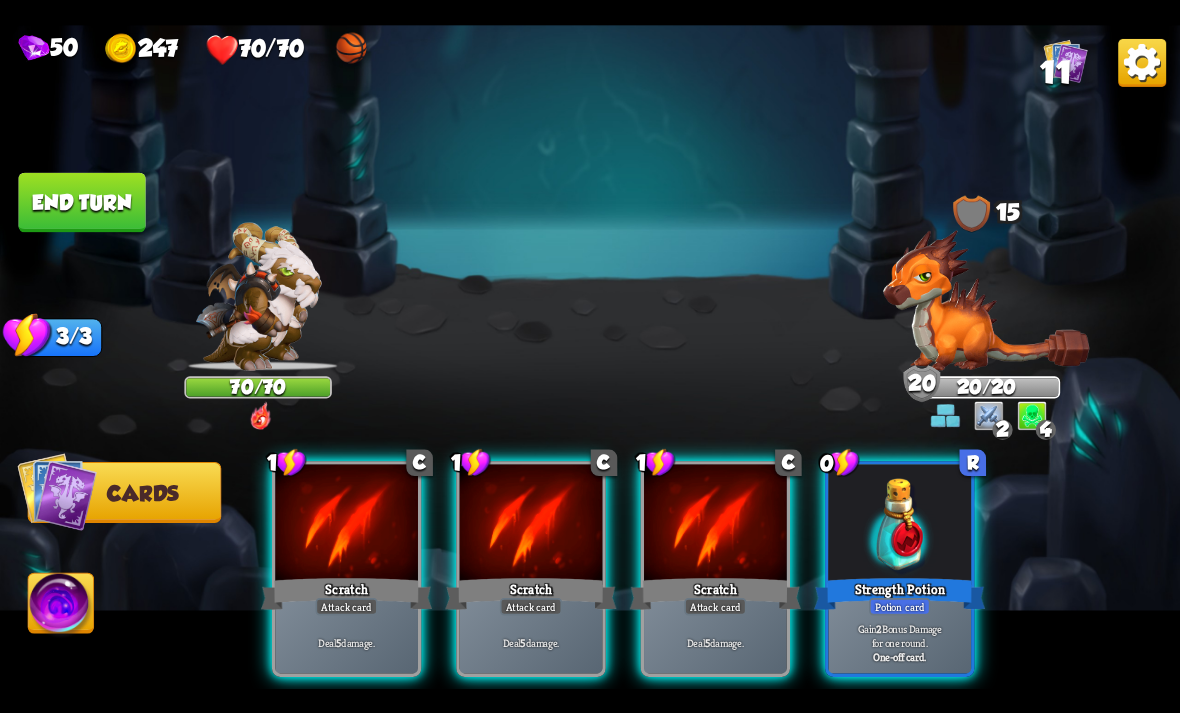 click on "Potion card" at bounding box center (899, 606) 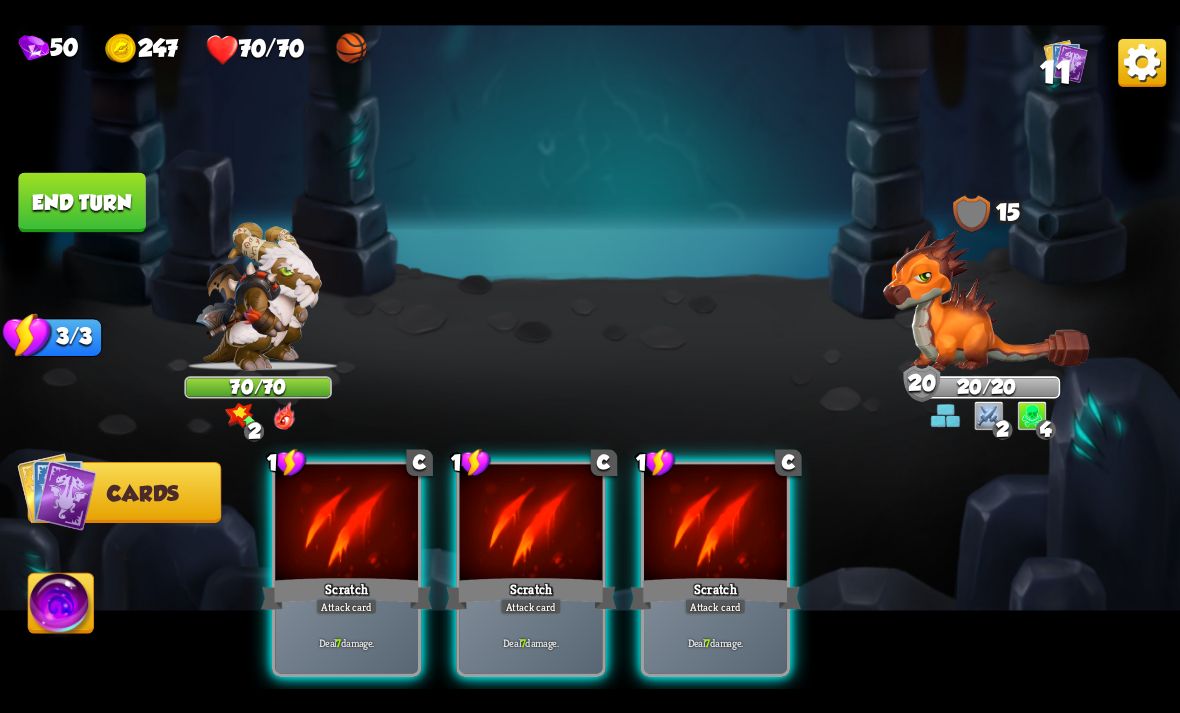 click on "Scratch" at bounding box center (346, 593) 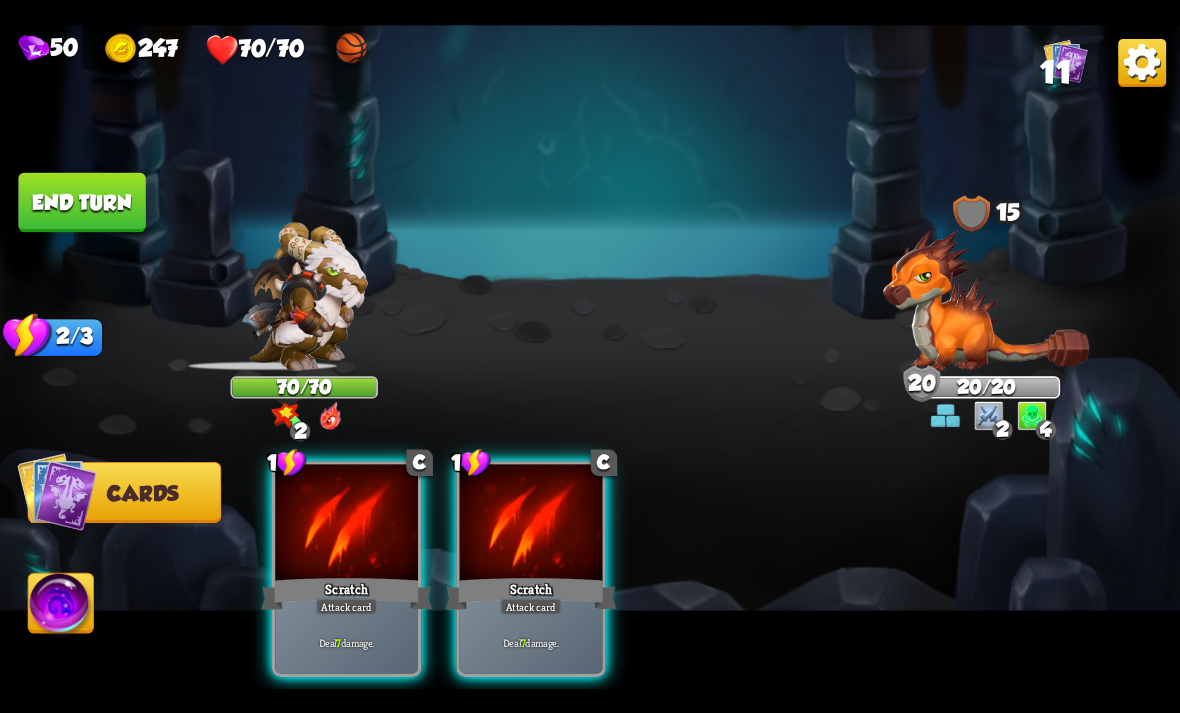 click on "Attack card" at bounding box center [347, 606] 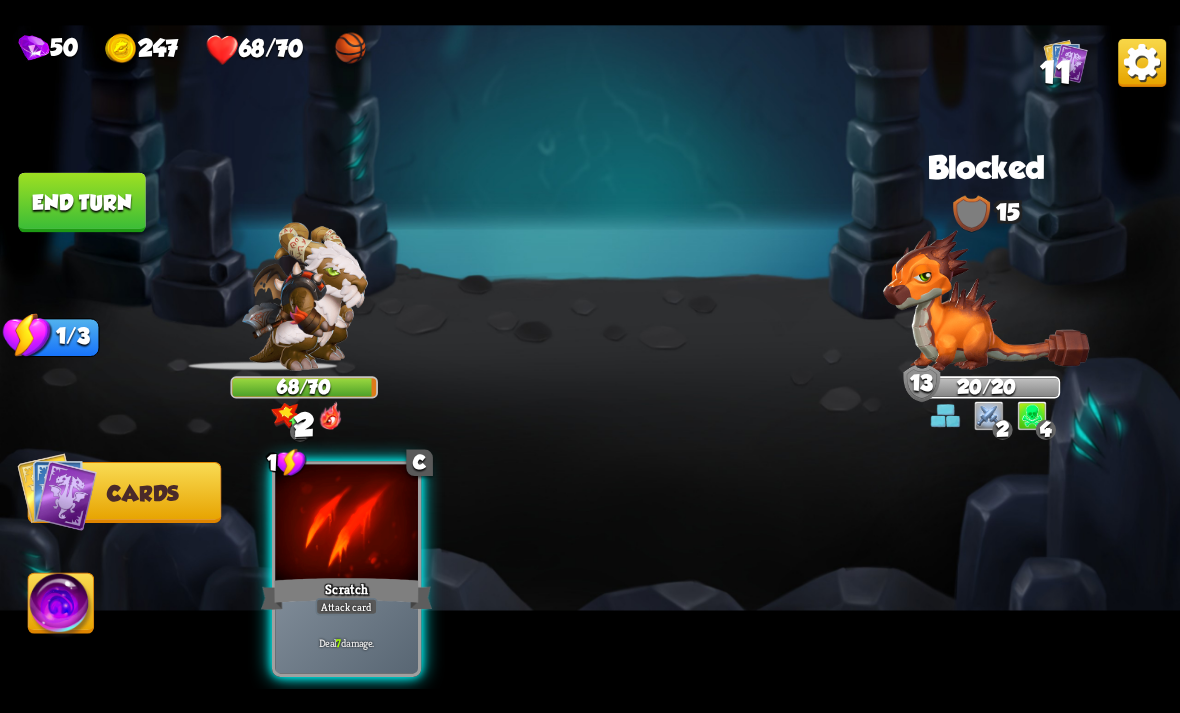 click on "Deal  7  damage." at bounding box center [346, 642] 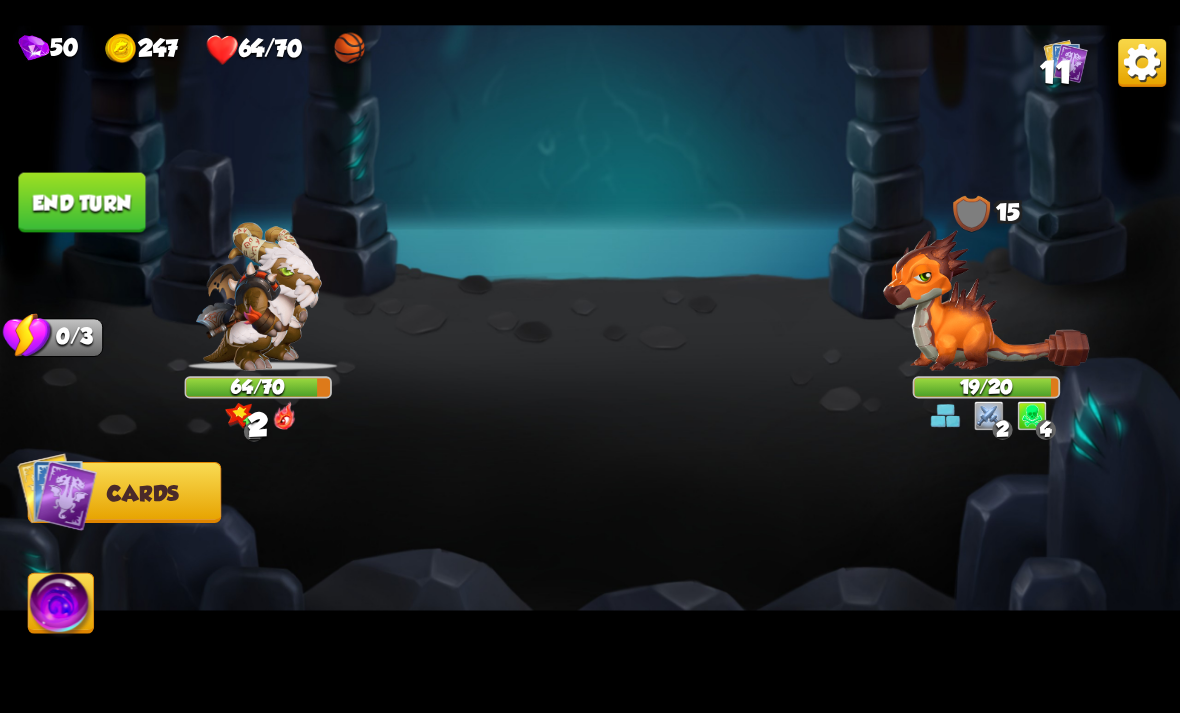 click on "End turn" at bounding box center [81, 202] 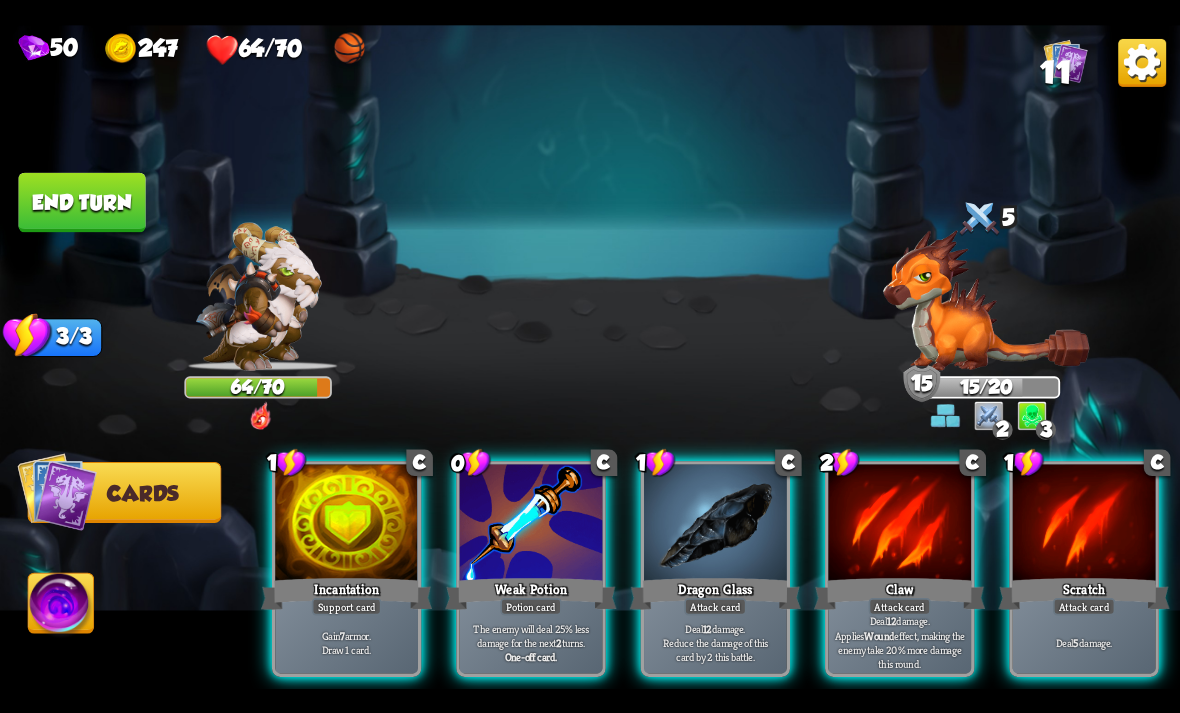 click on "Gain  7  armor. Draw 1 card." at bounding box center [347, 642] 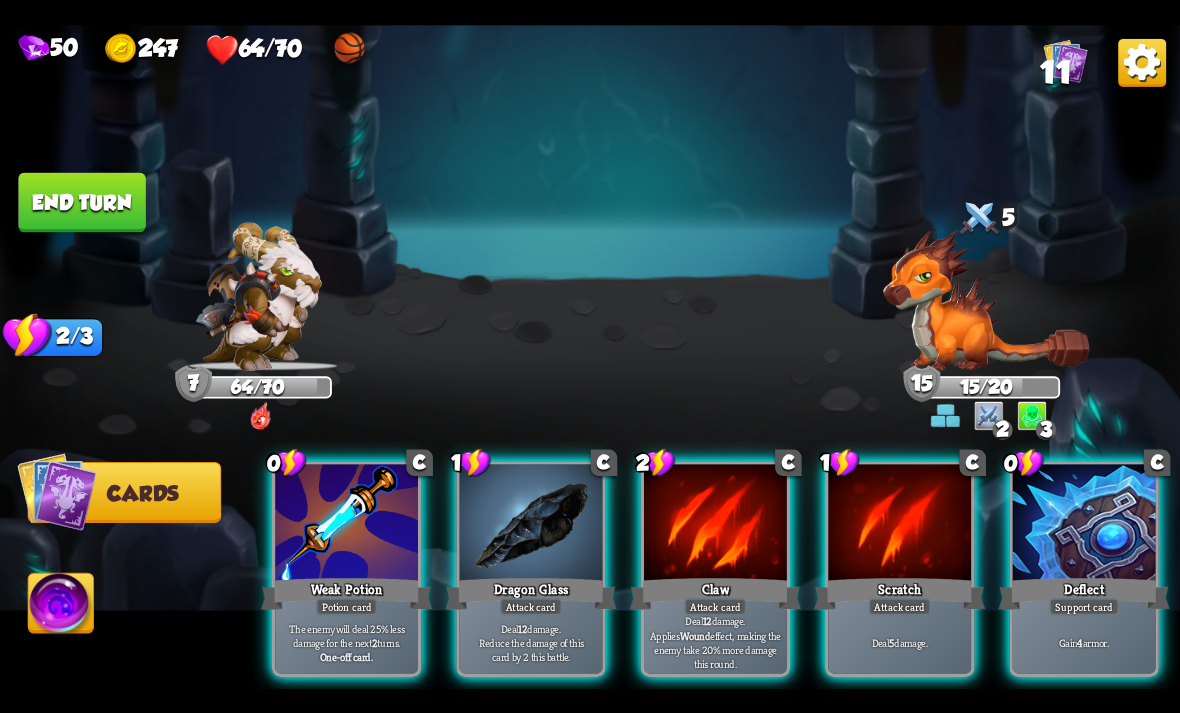 click on "The enemy will deal 25% less damage for the next  2  turns." at bounding box center (347, 635) 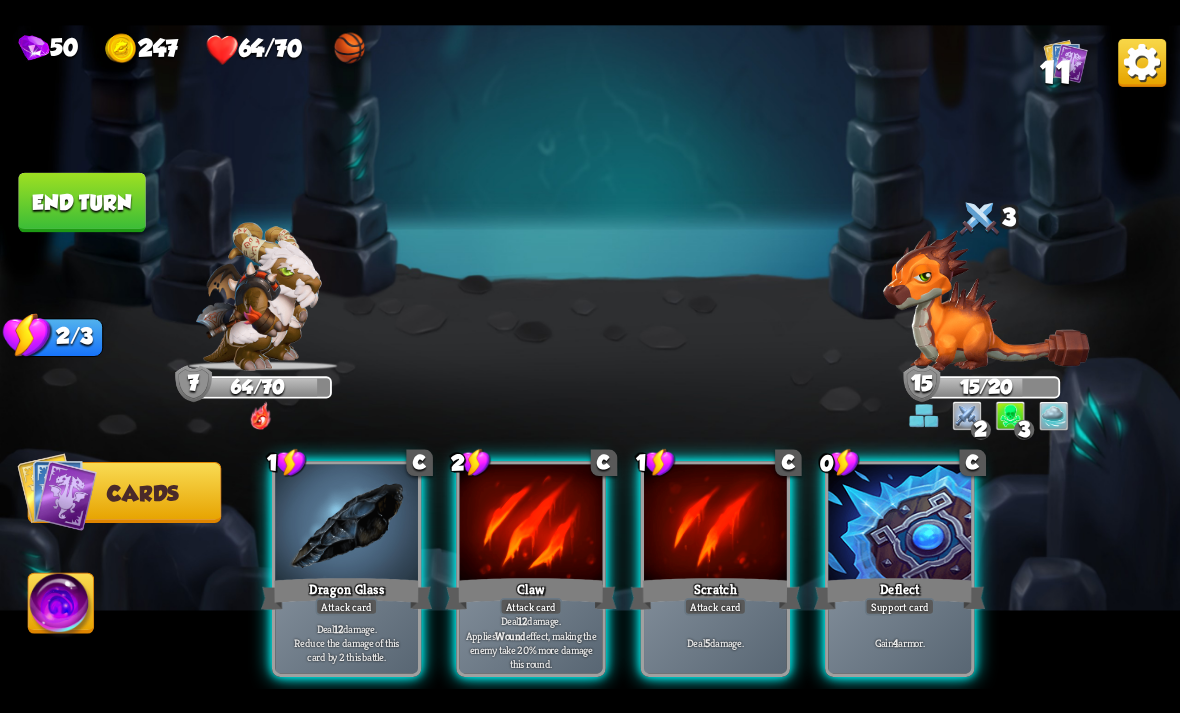 click on "Gain  4  armor." at bounding box center [899, 642] 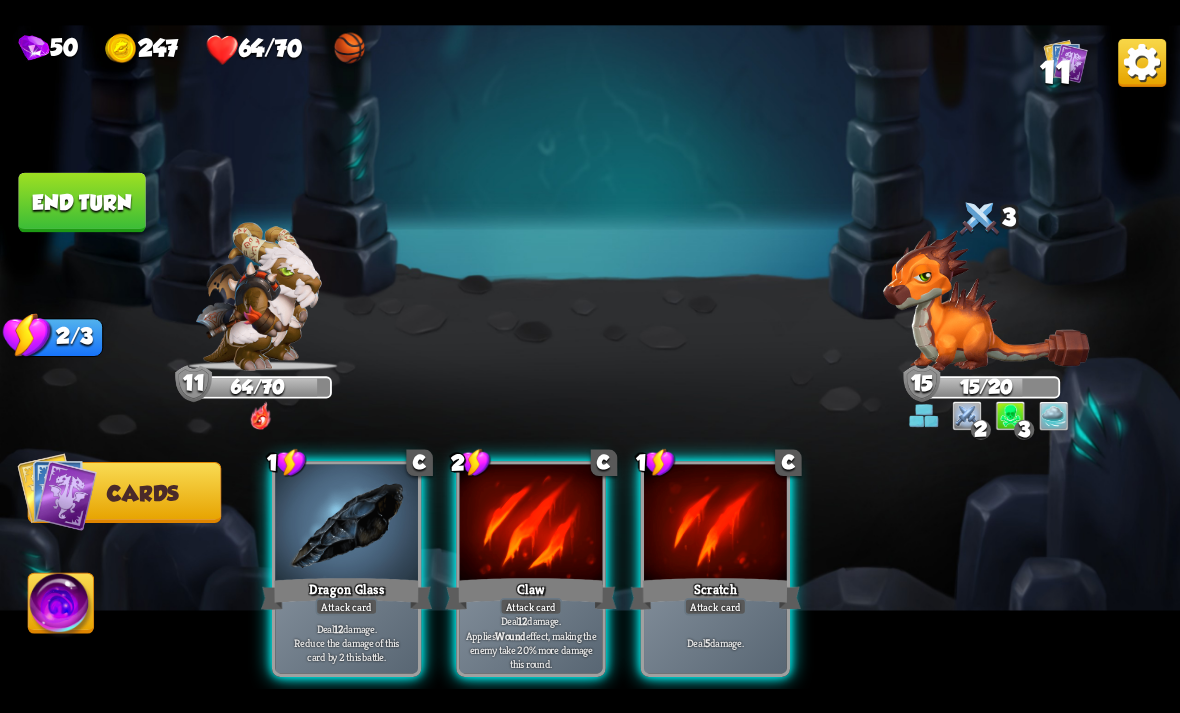 click on "Deal  12  damage. Reduce the damage of this card by 2 this battle." at bounding box center (347, 642) 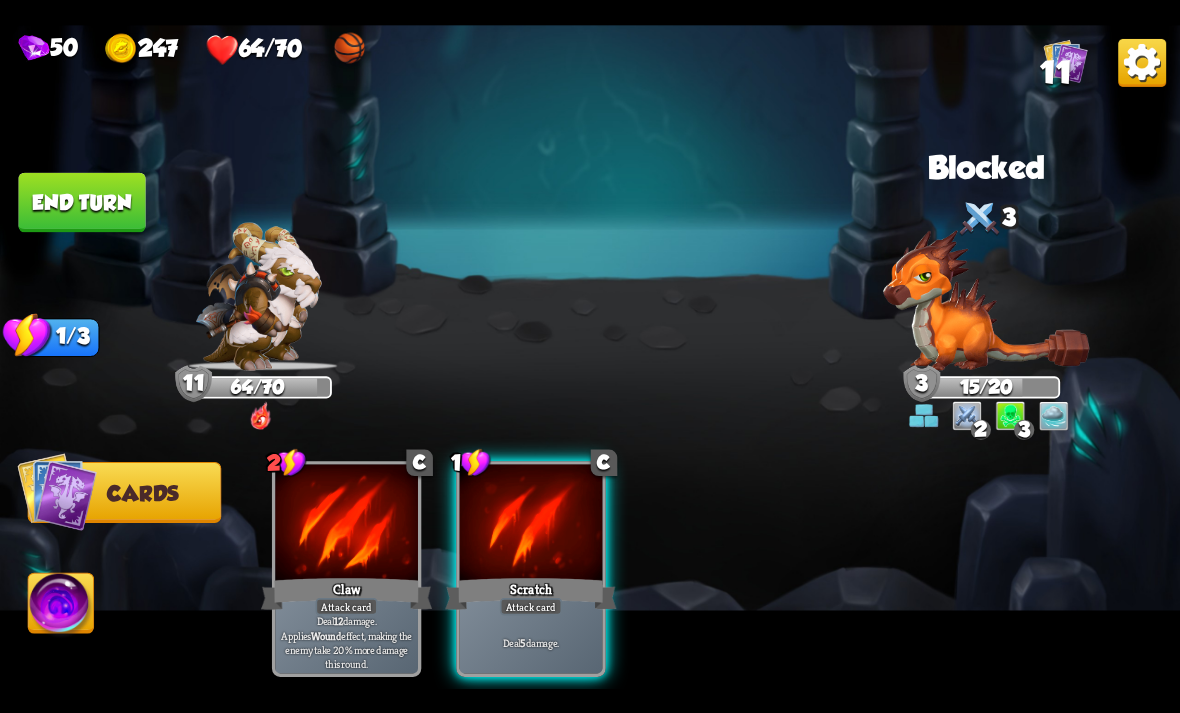 click at bounding box center [531, 524] 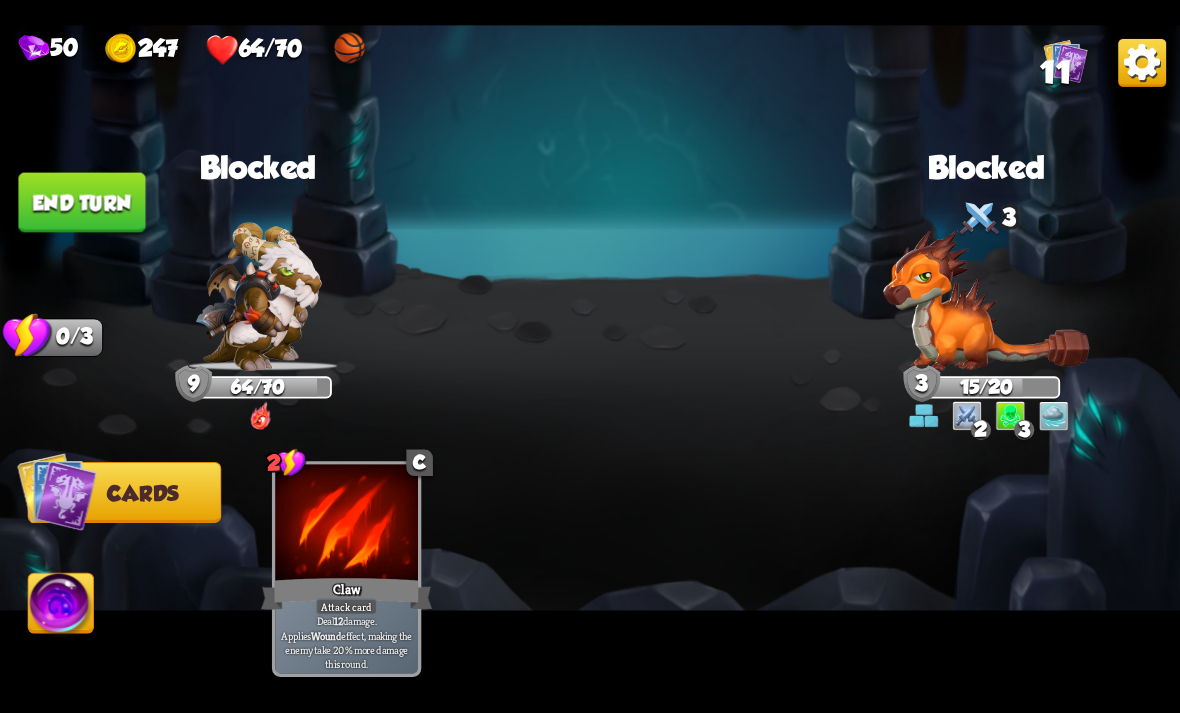 click on "End turn" at bounding box center (81, 202) 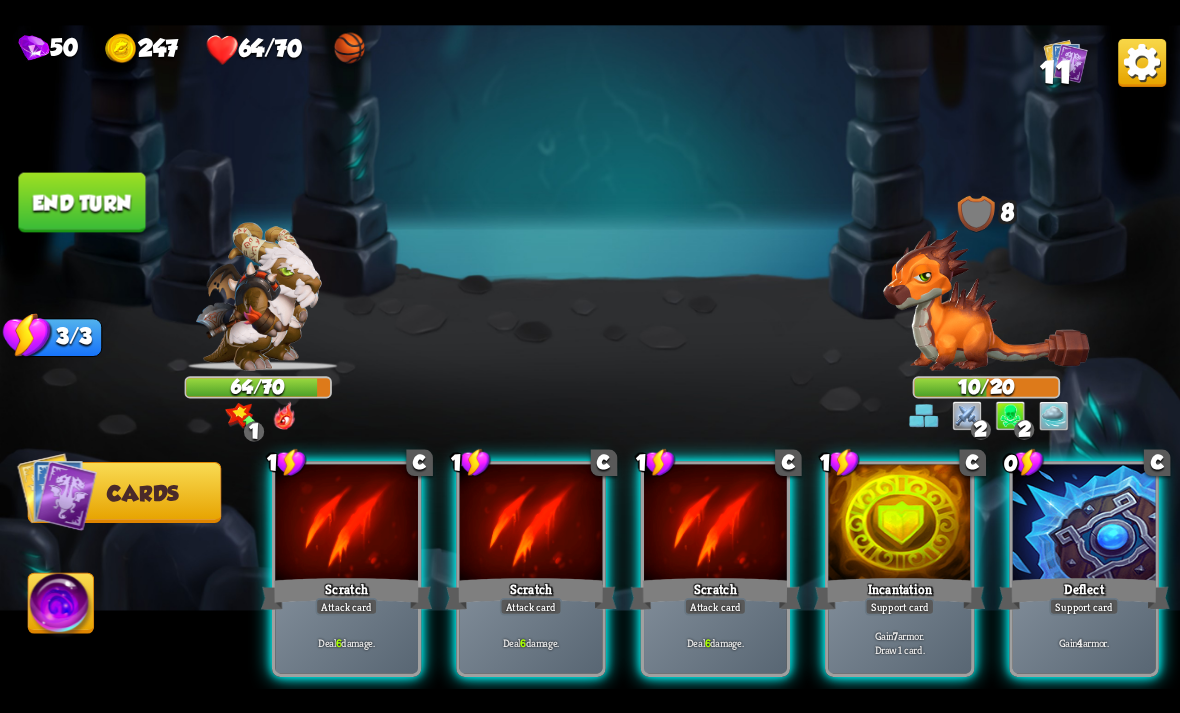click on "Gain  4  armor." at bounding box center (1084, 642) 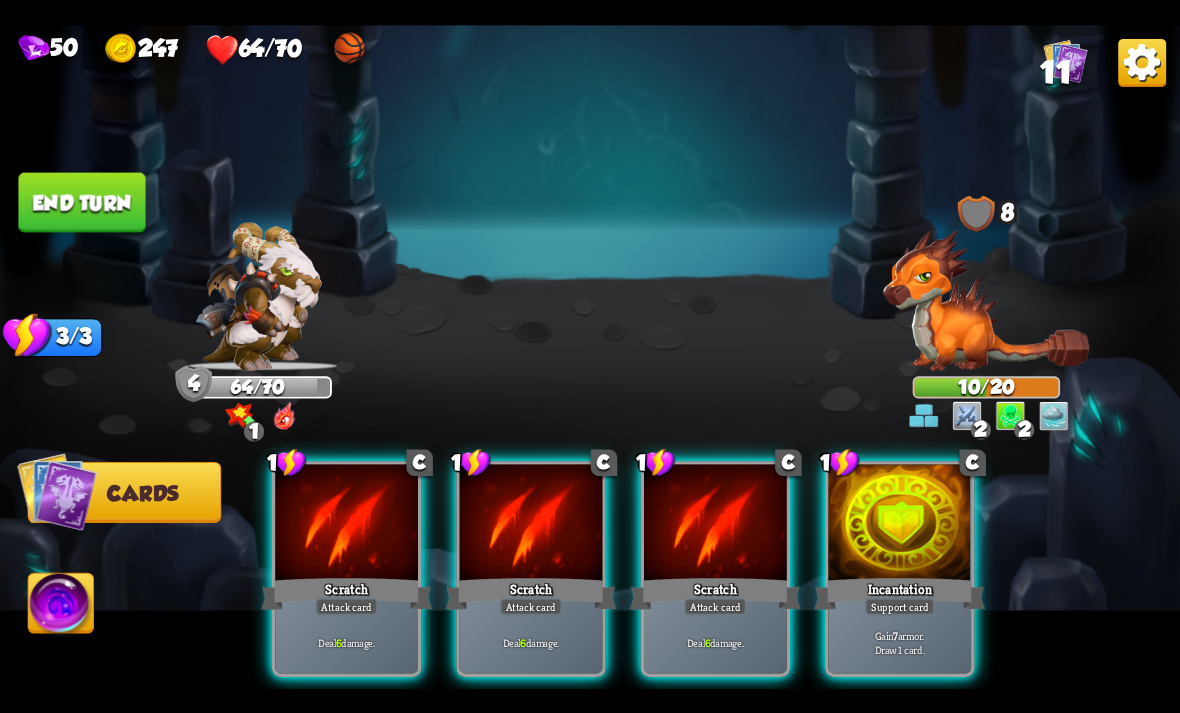 click on "Deal  6  damage." at bounding box center (346, 642) 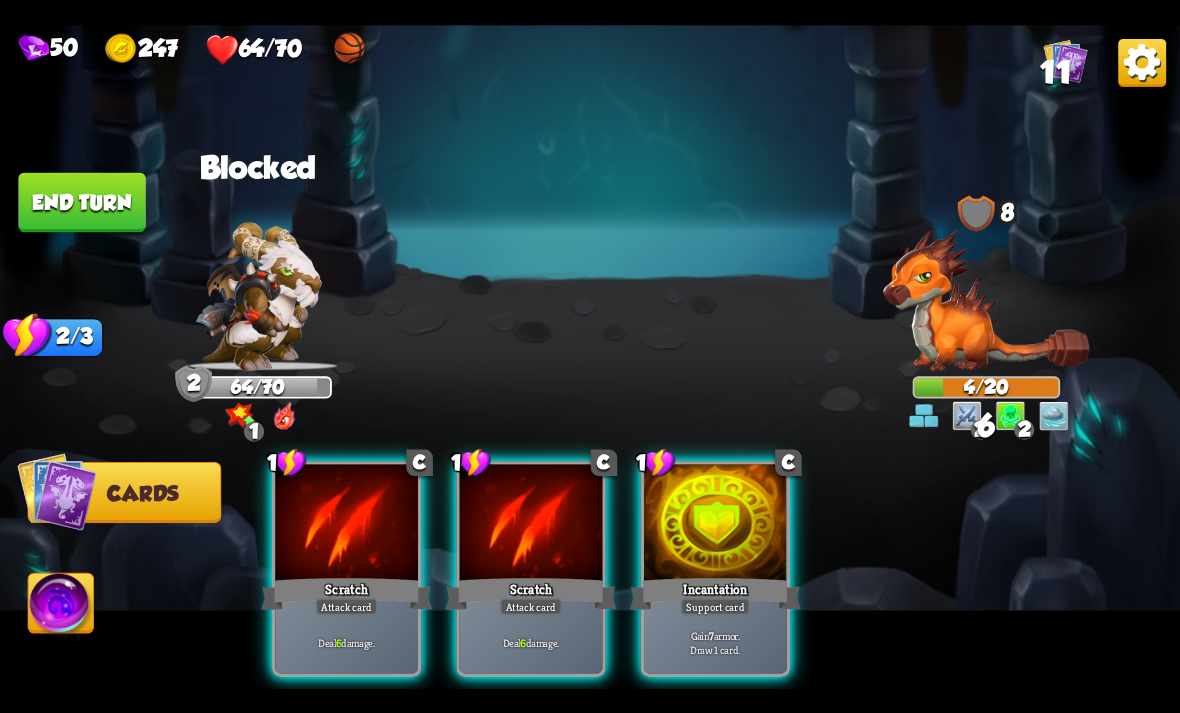 click on "Deal  6  damage." at bounding box center [346, 642] 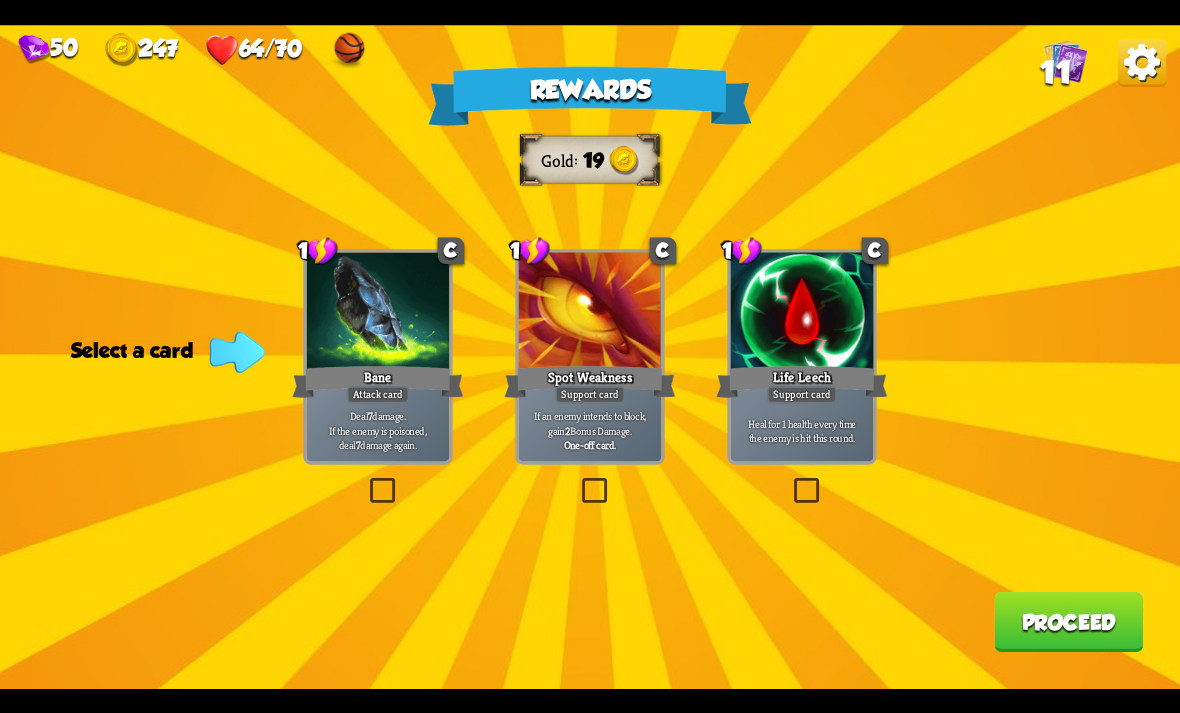 click at bounding box center (366, 481) 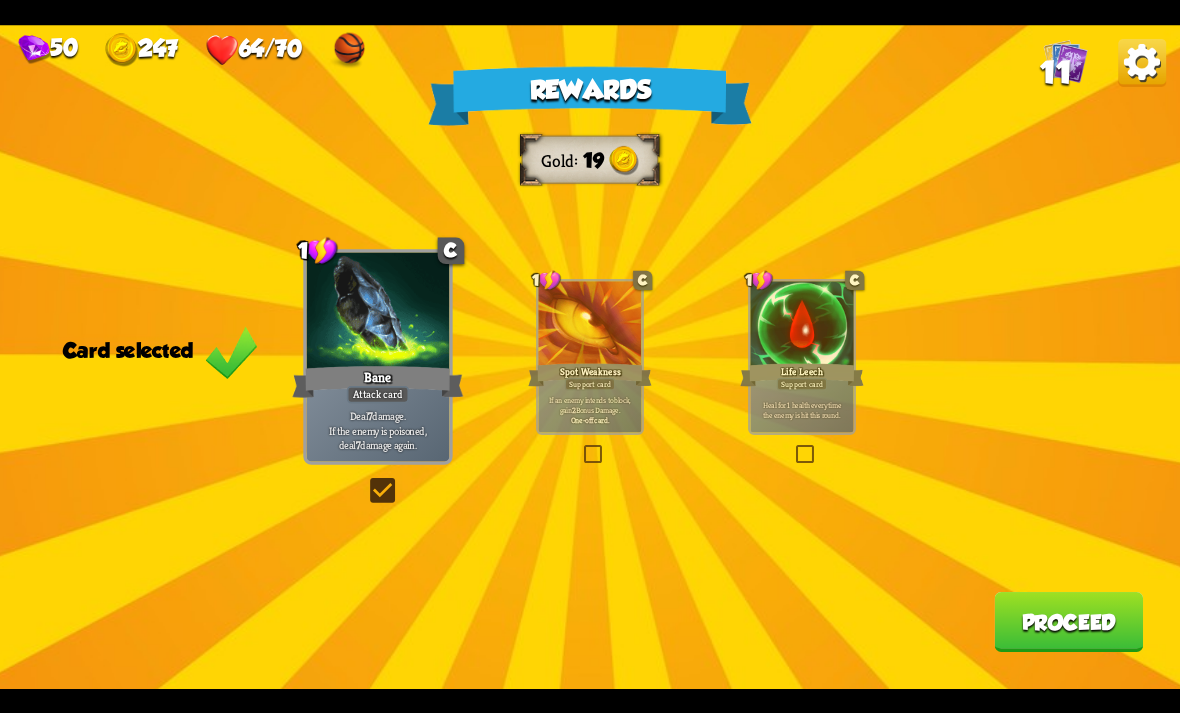 click on "Proceed" at bounding box center [1068, 622] 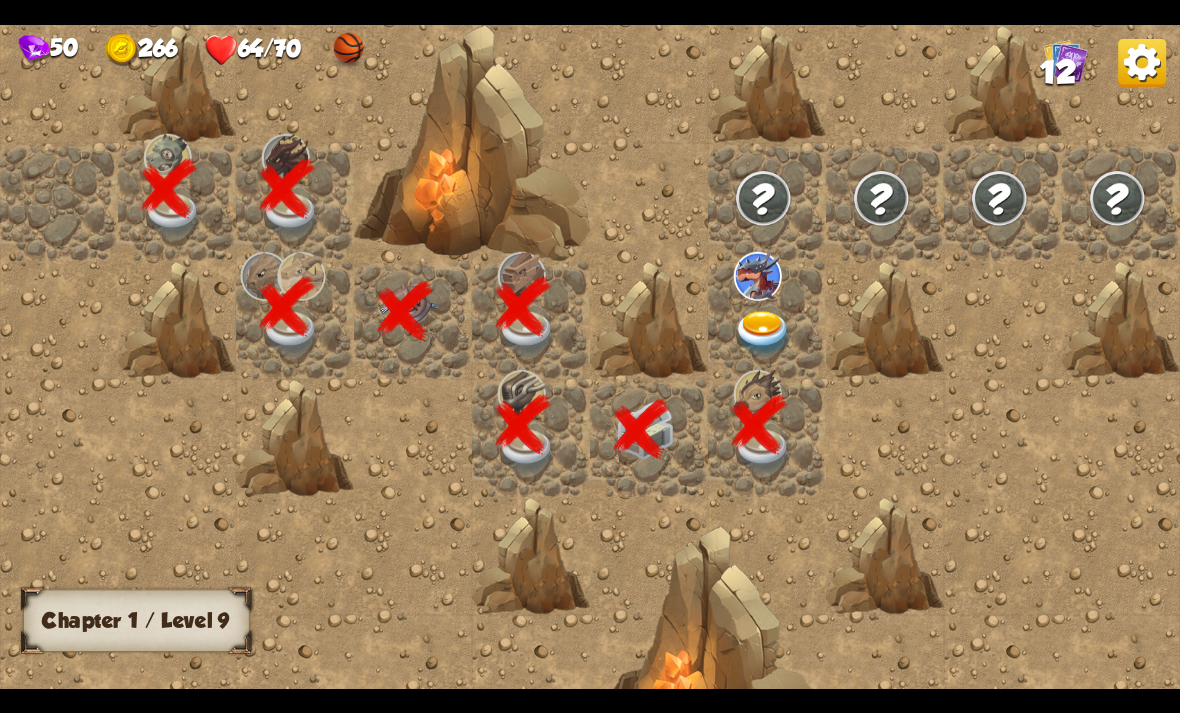 click at bounding box center (763, 333) 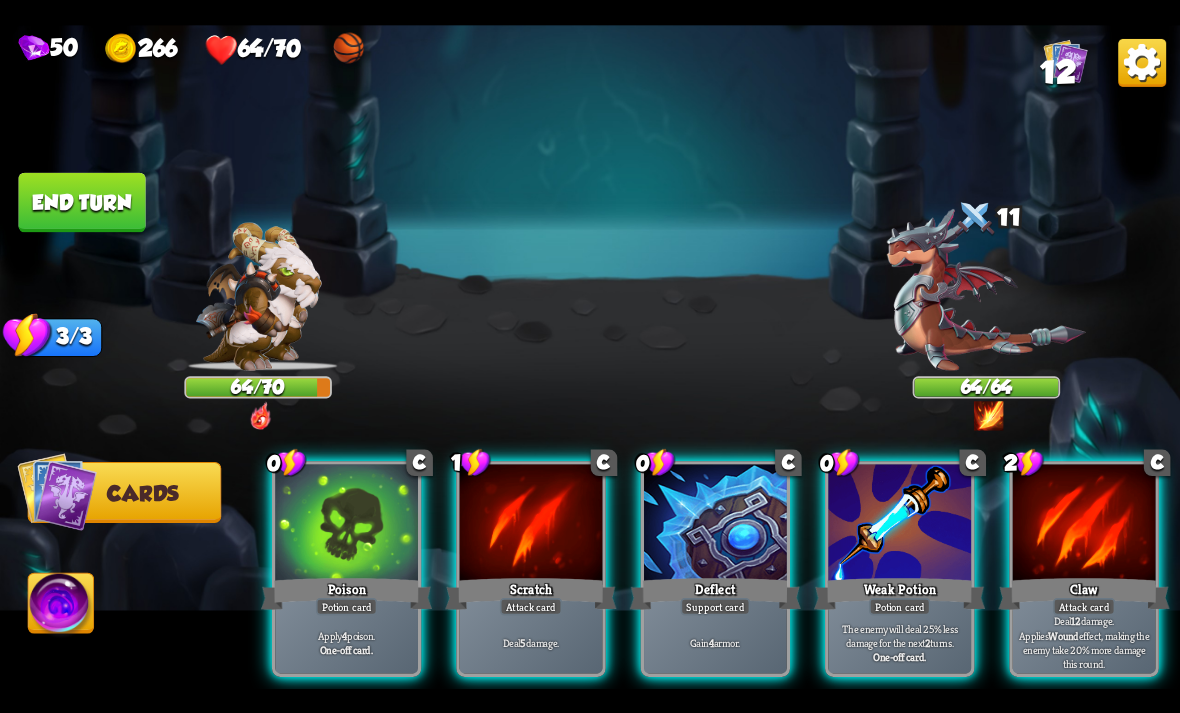 click on "Weak Potion" at bounding box center (899, 593) 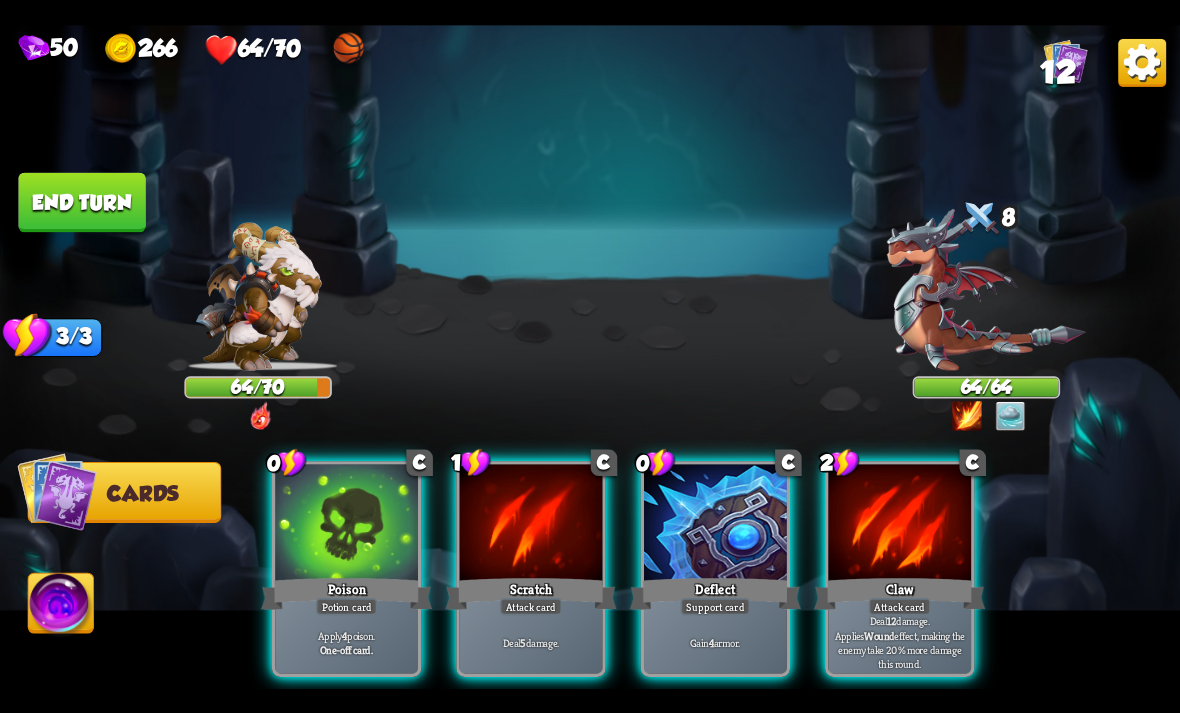 click on "Gain  4  armor." at bounding box center [715, 642] 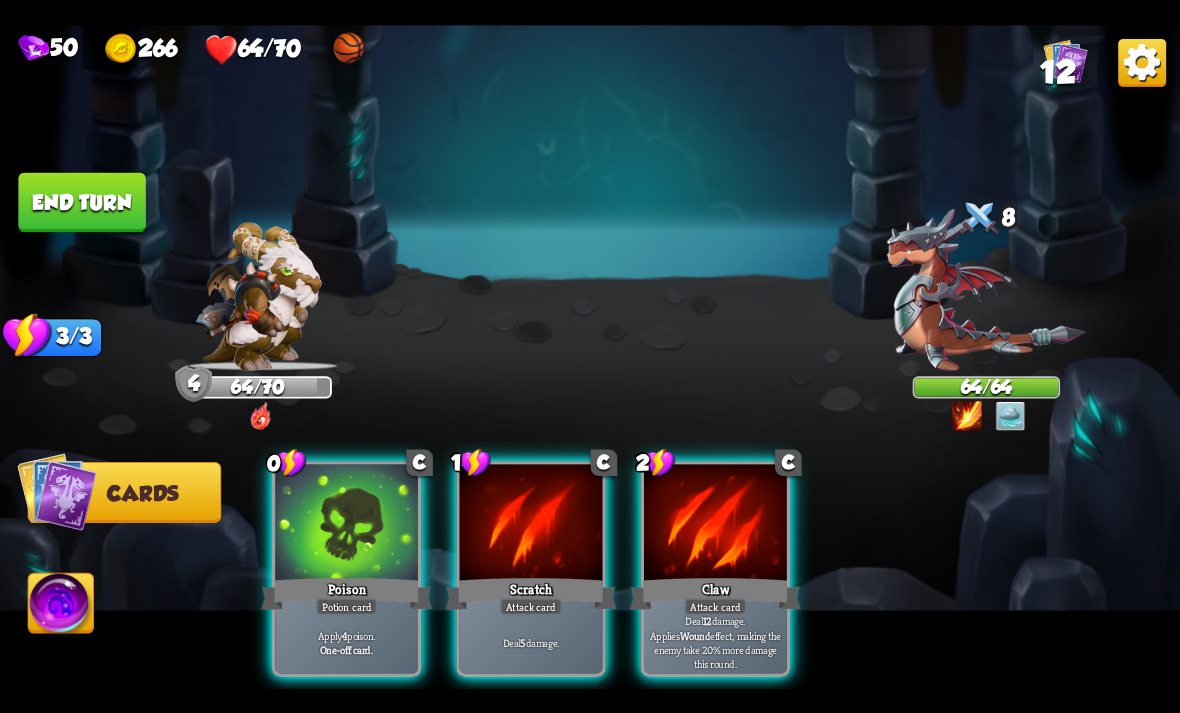click on "One-off card." at bounding box center (346, 649) 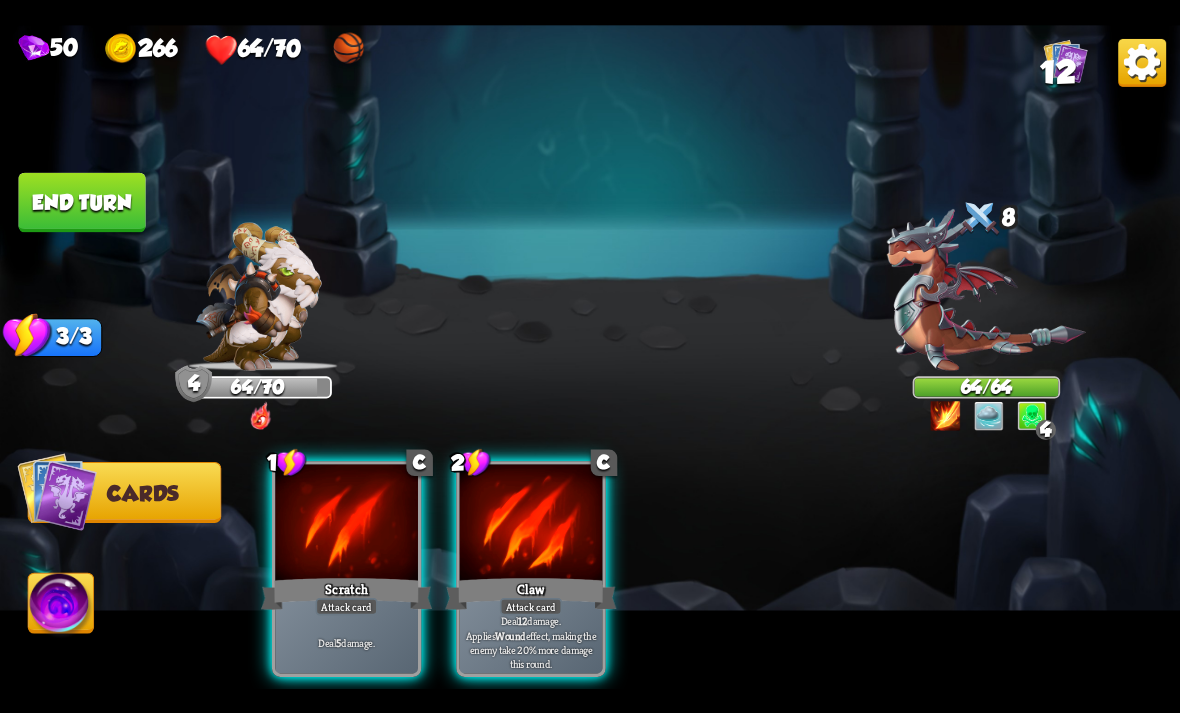 click on "Deal  12  damage. Applies  Wound  effect, making the enemy take 20% more damage this round." at bounding box center (531, 642) 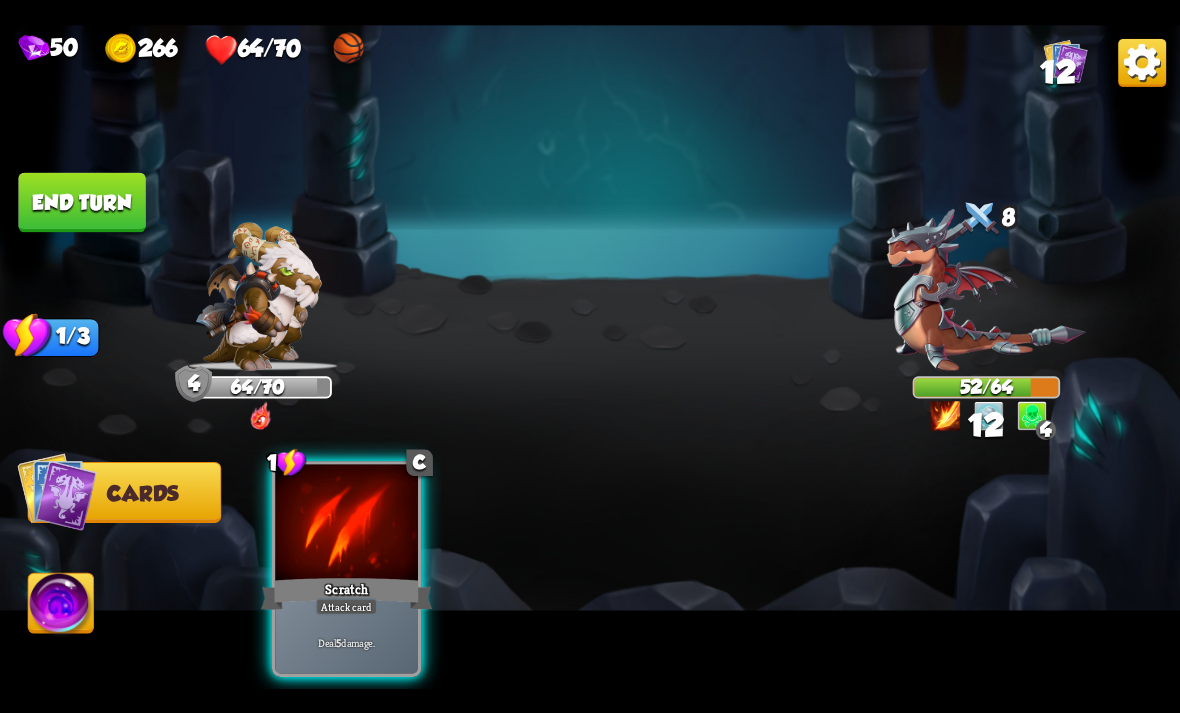 click on "Scratch" at bounding box center (346, 593) 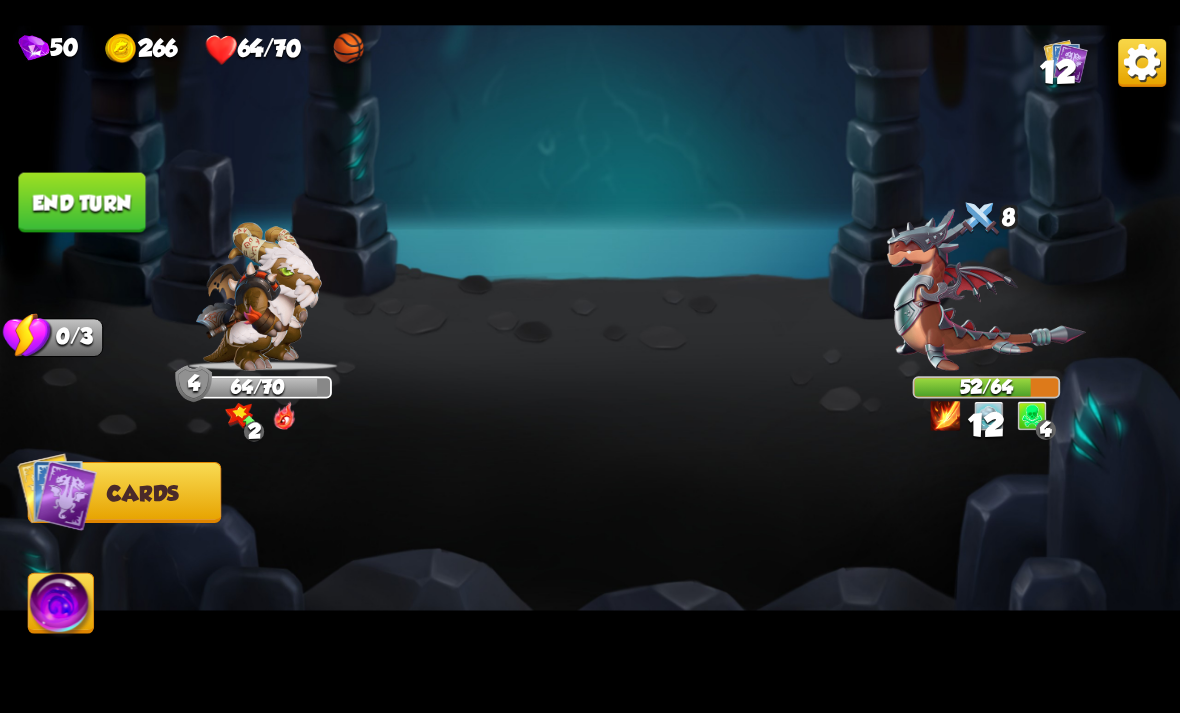 click on "End turn" at bounding box center (81, 202) 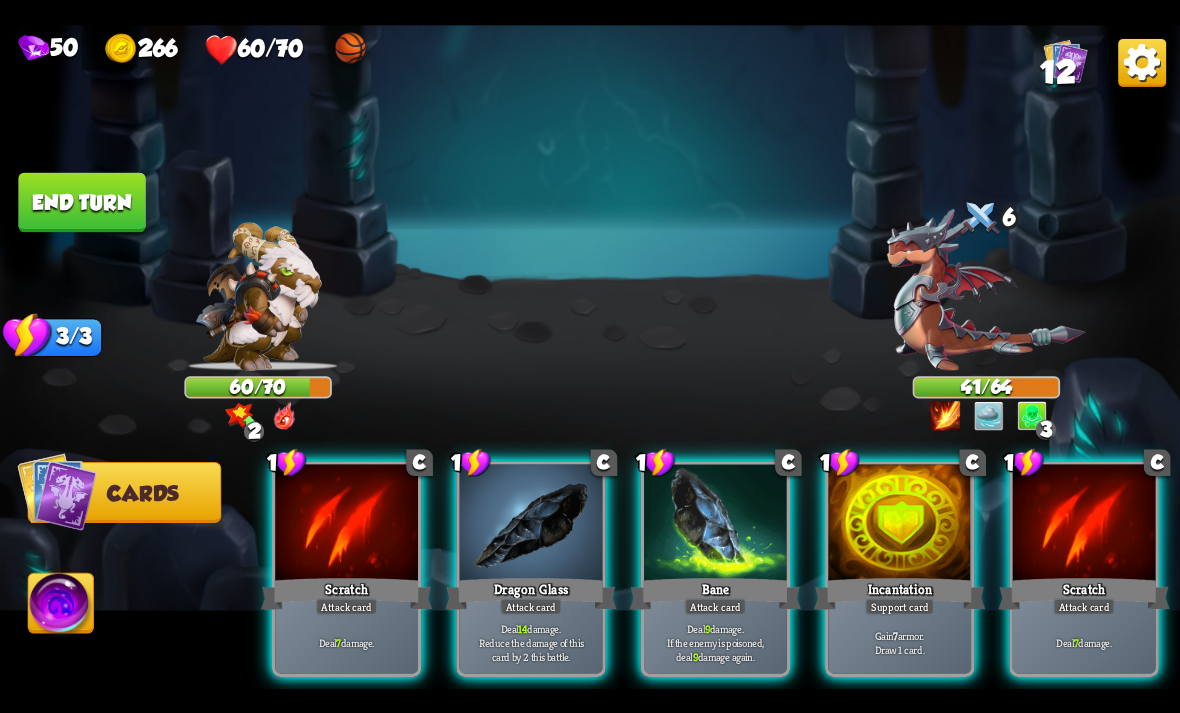 click on "Bane" at bounding box center (715, 593) 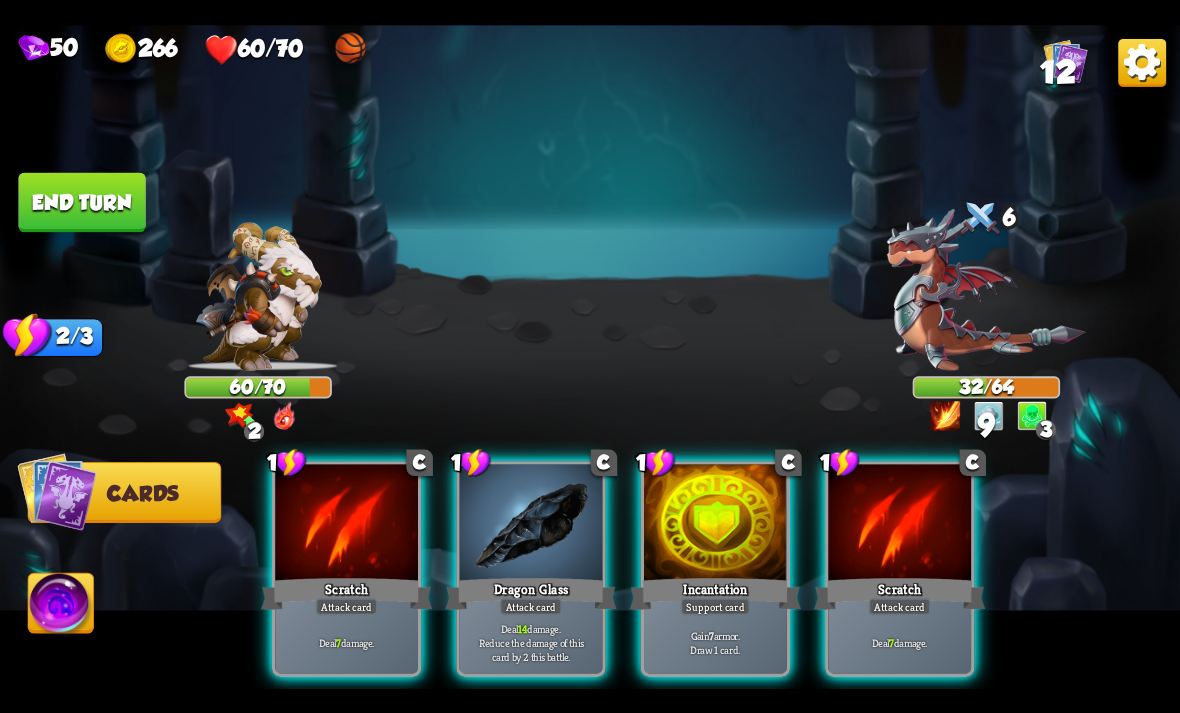 click on "Deal  14  damage. Reduce the damage of this card by 2 this battle." at bounding box center (531, 642) 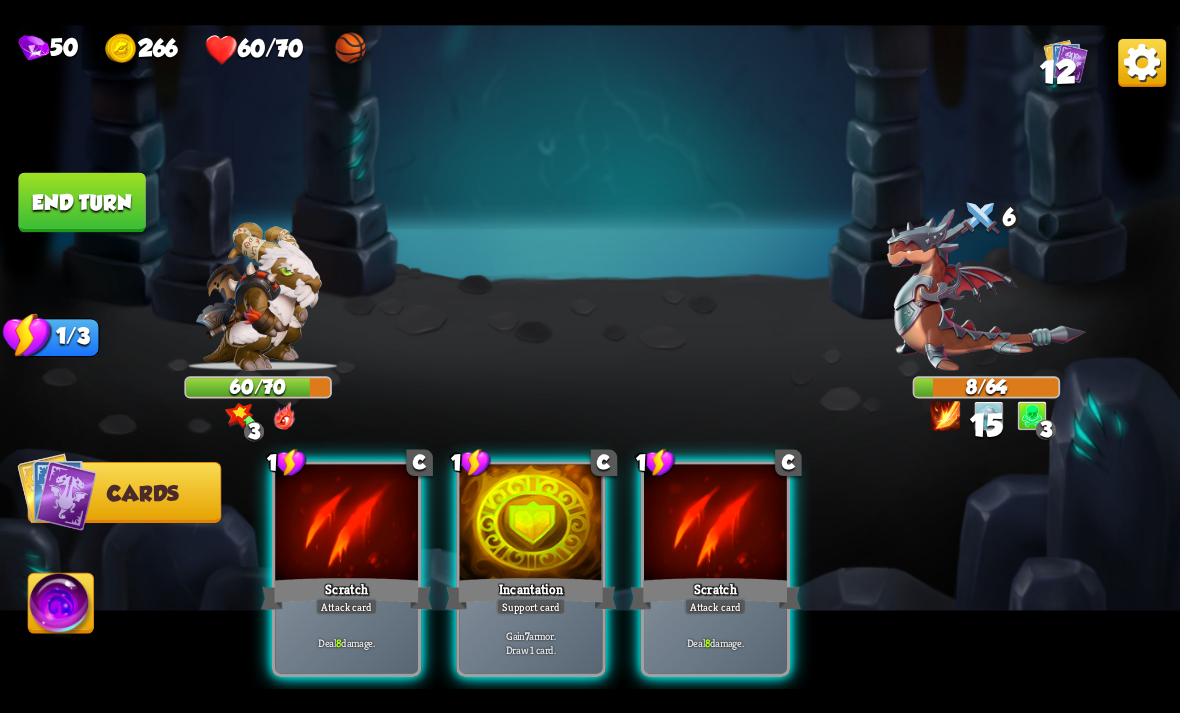 click on "Deal  8  damage." at bounding box center (715, 642) 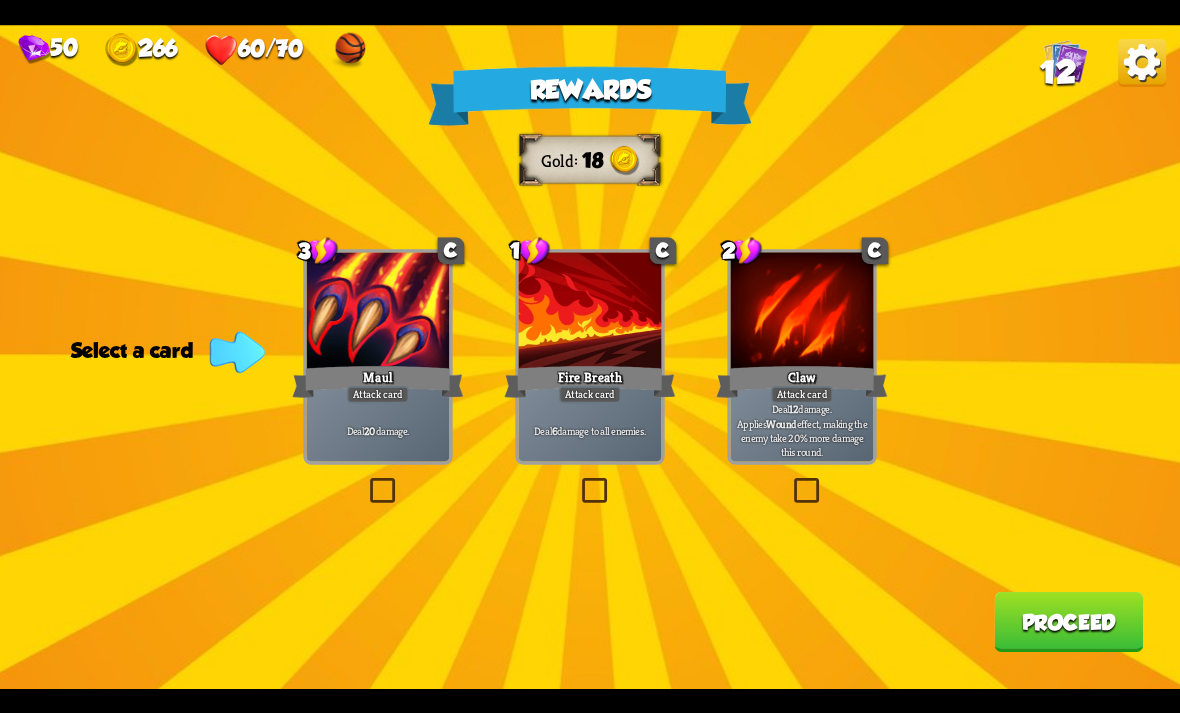 click at bounding box center [578, 481] 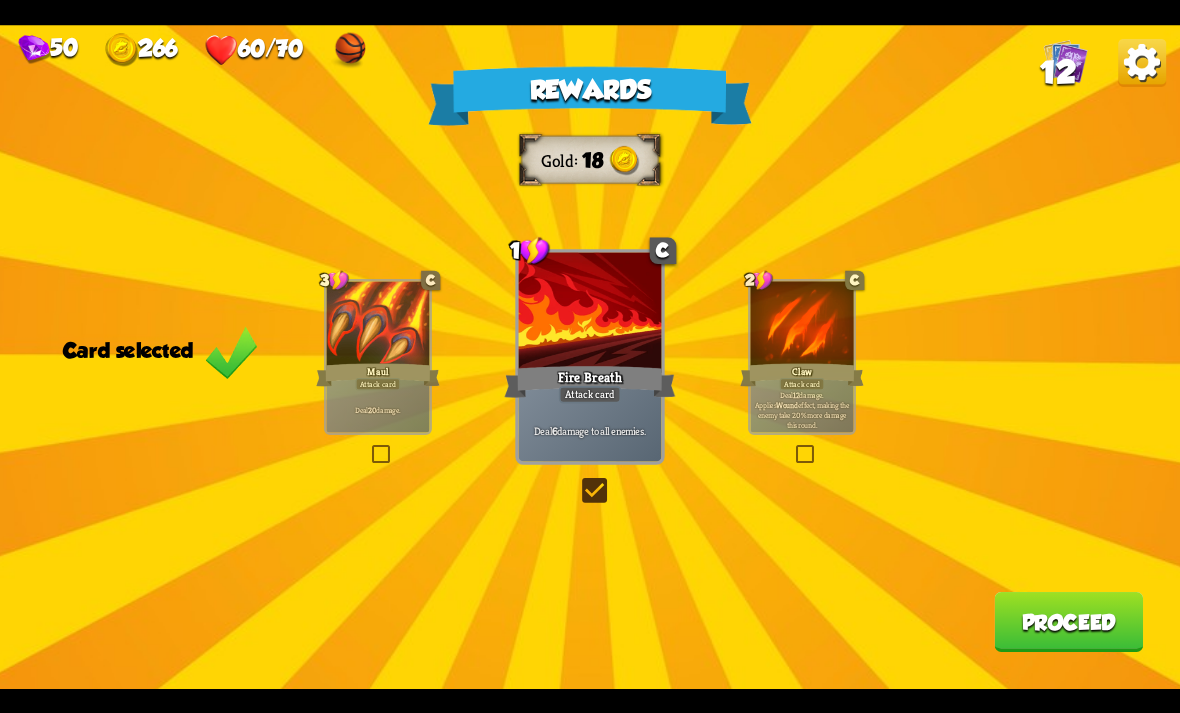 click on "Proceed" at bounding box center (1068, 622) 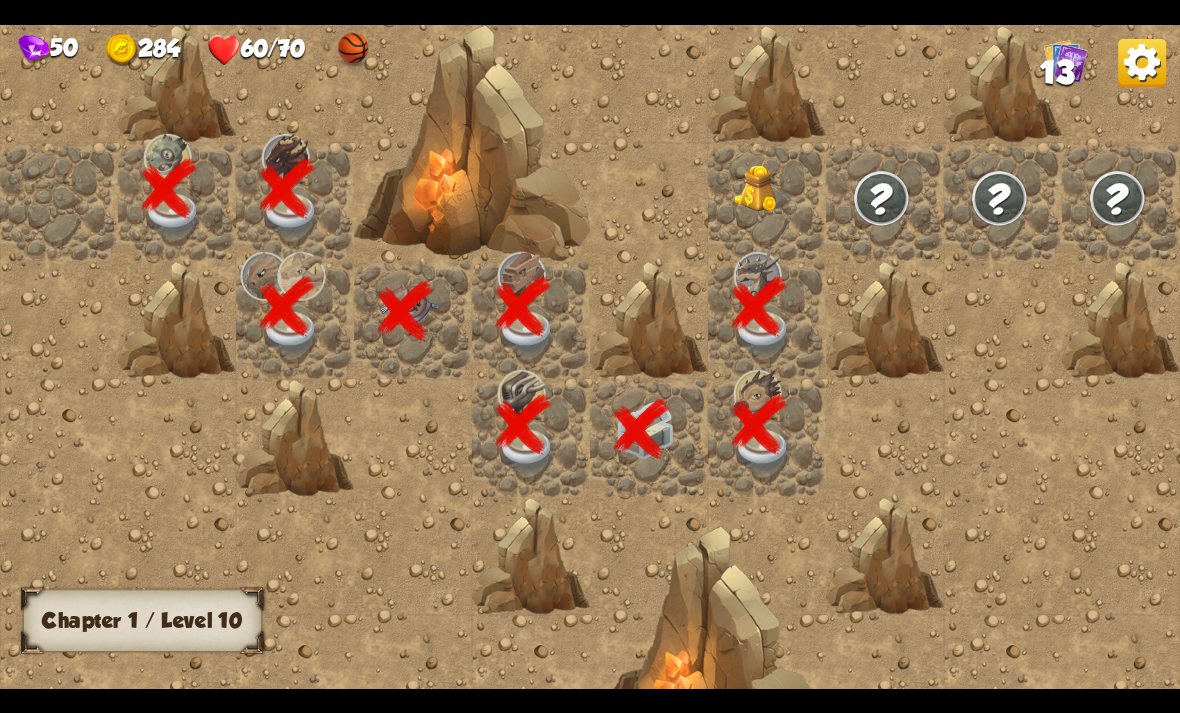 click at bounding box center [763, 189] 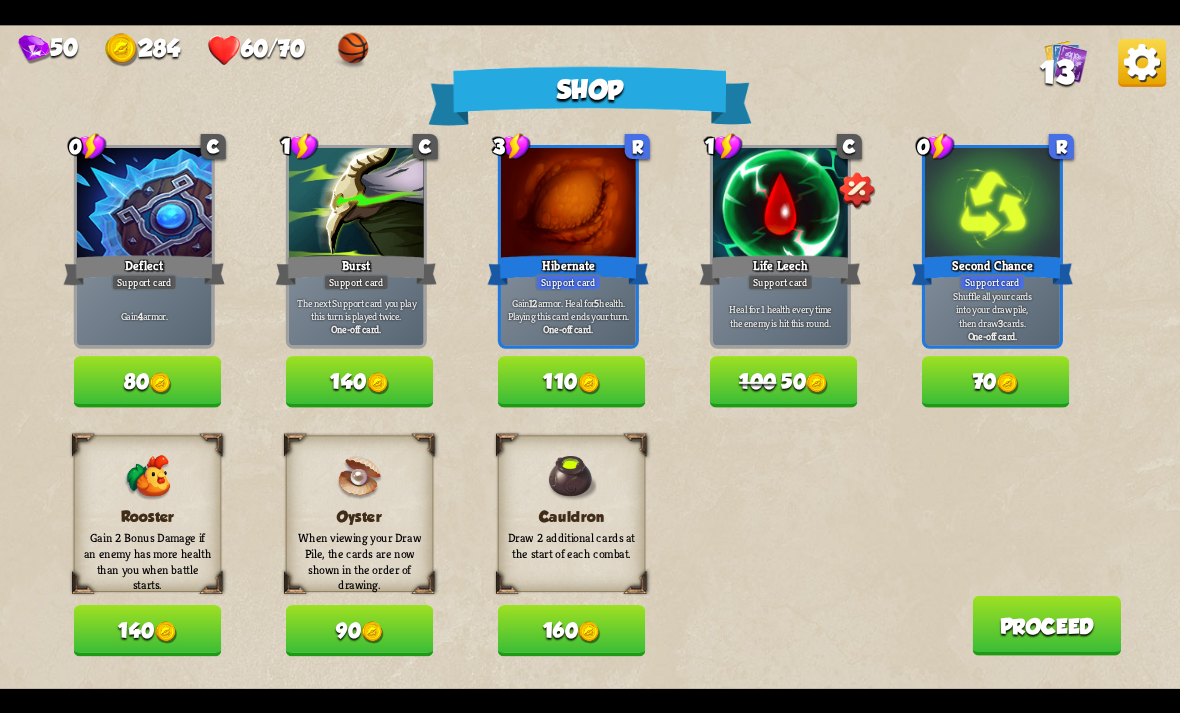 click on "Proceed" at bounding box center (1046, 625) 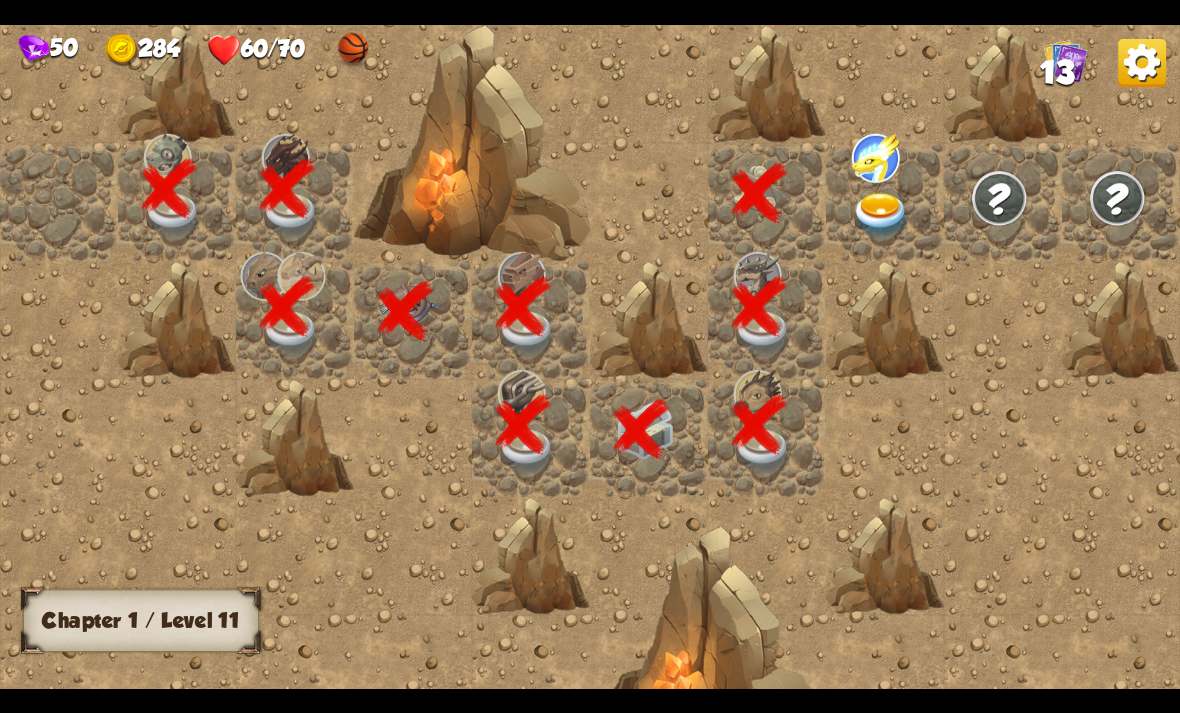 scroll, scrollTop: 0, scrollLeft: 384, axis: horizontal 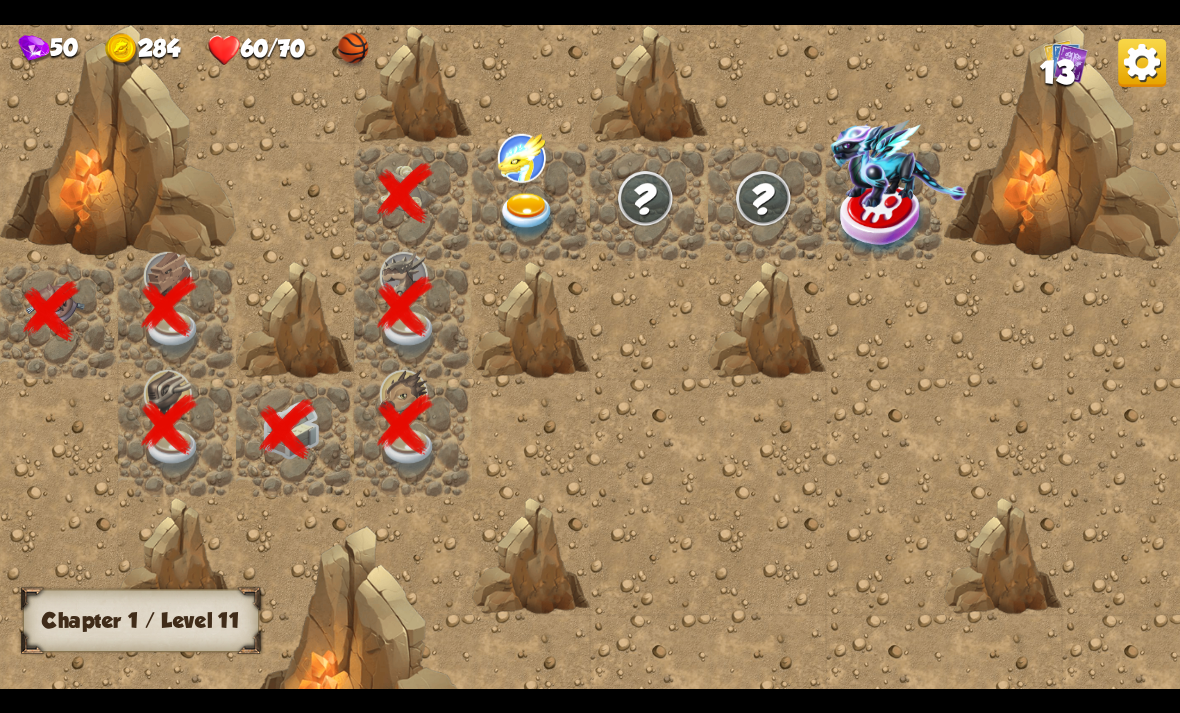 click at bounding box center (527, 215) 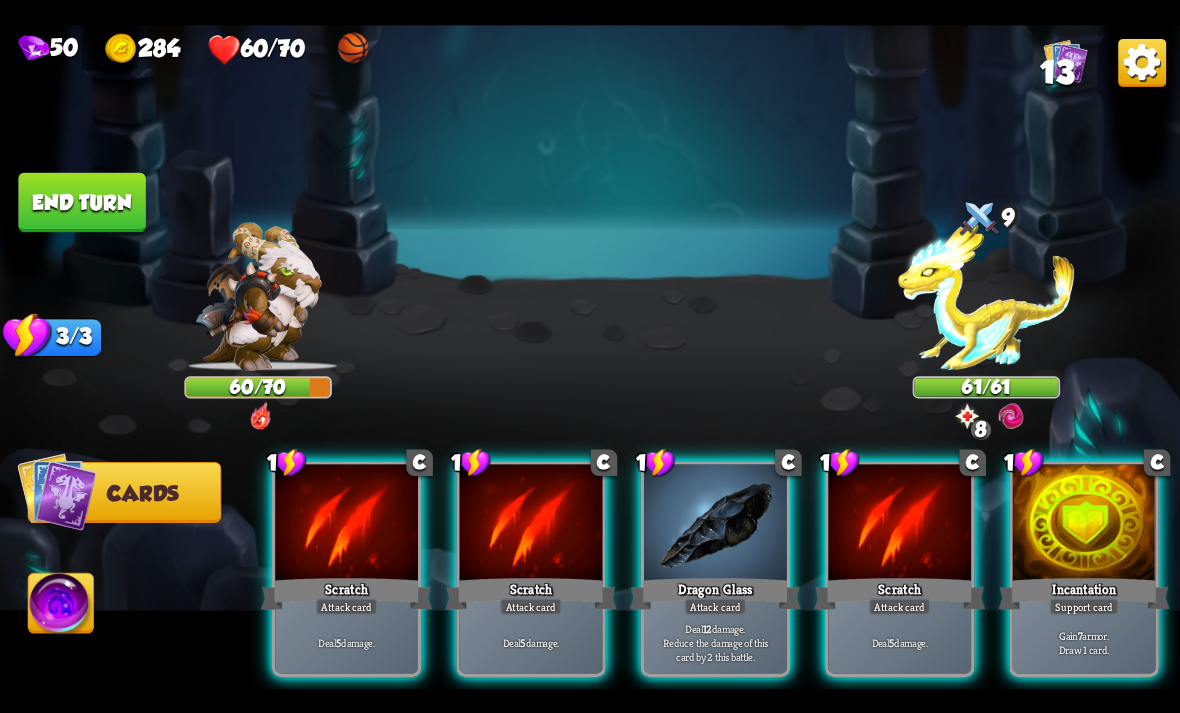 click on "Gain  7  armor. Draw 1 card." at bounding box center [1084, 642] 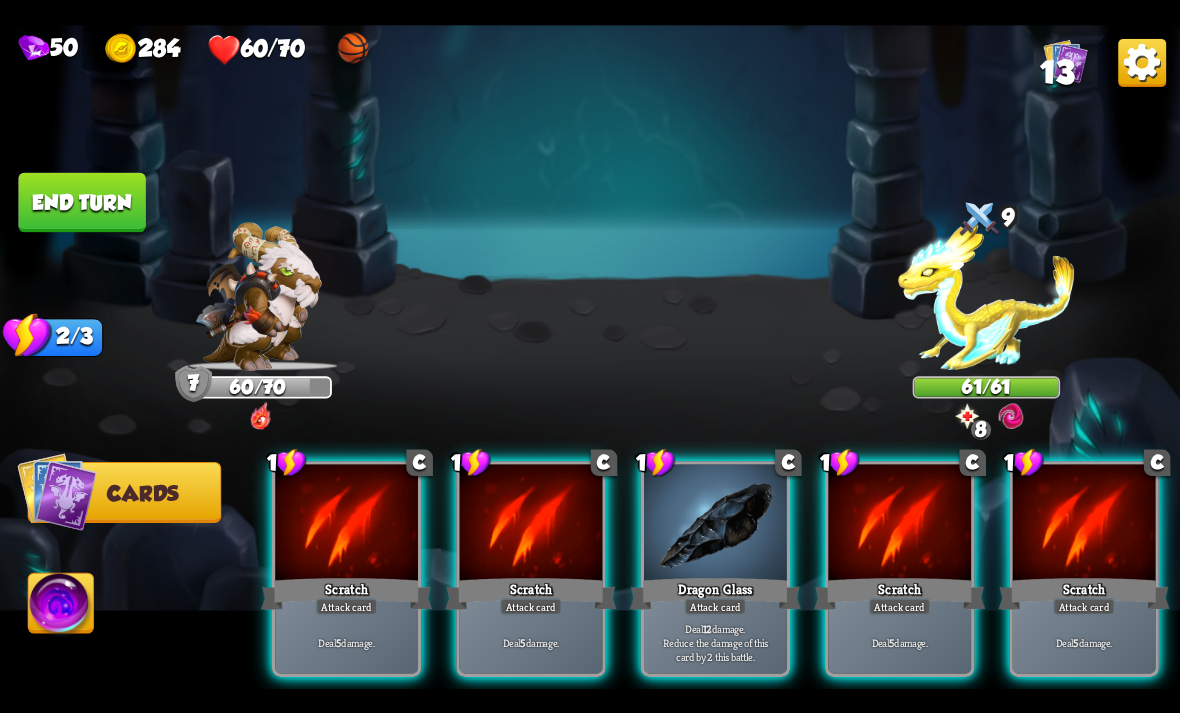click at bounding box center [715, 524] 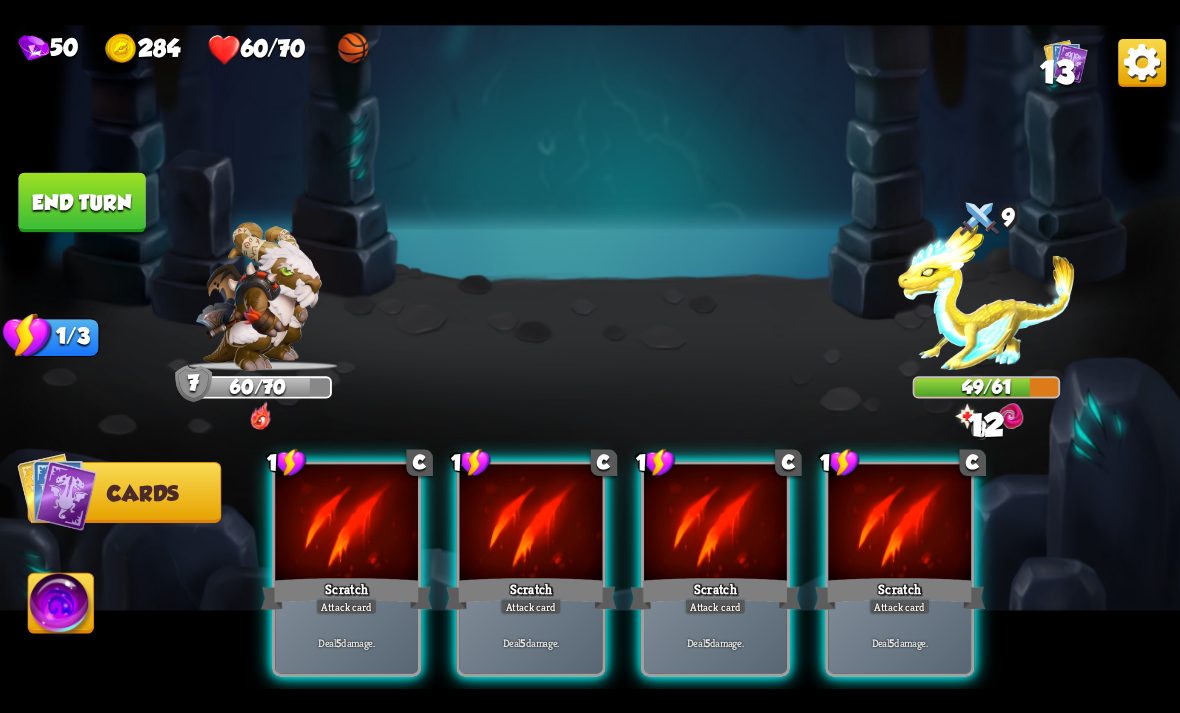 click on "End turn" at bounding box center (81, 202) 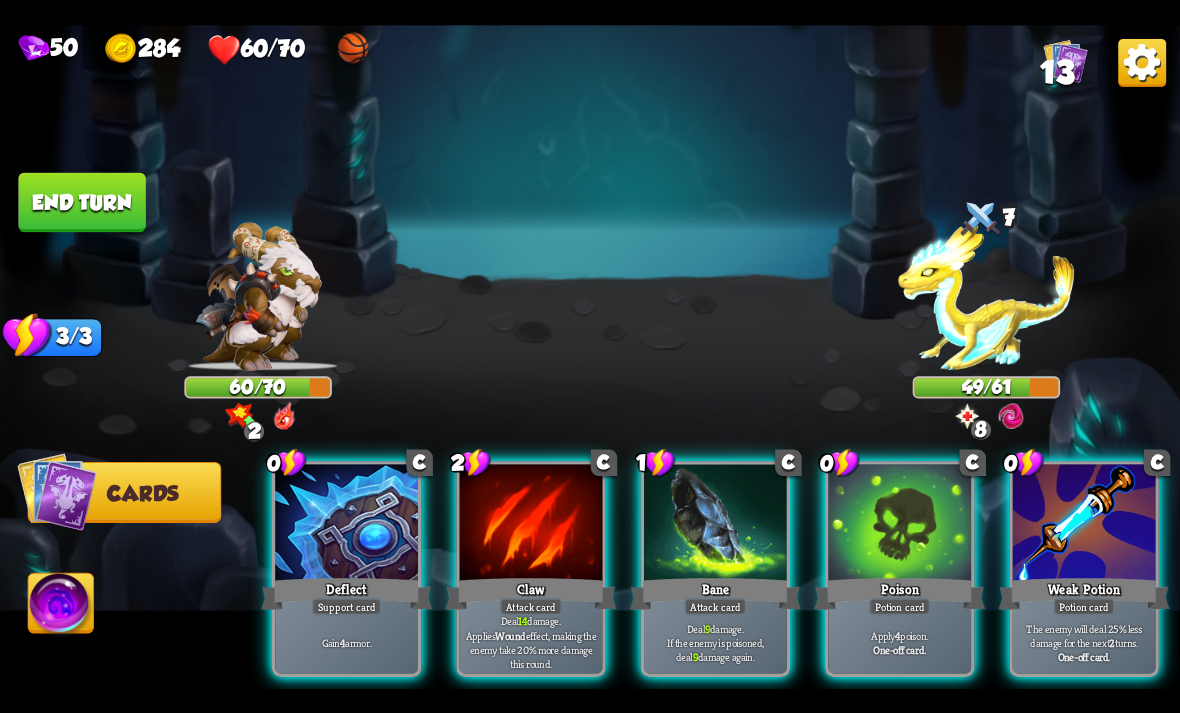 click on "One-off card." at bounding box center (1084, 656) 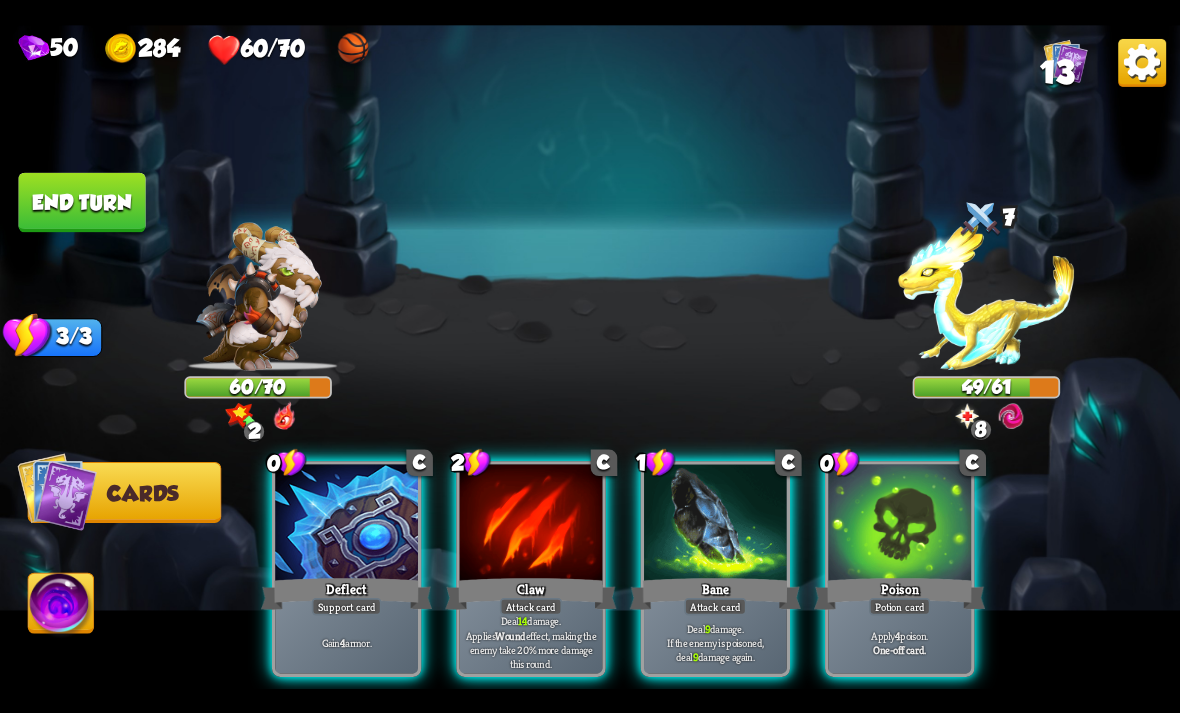 click at bounding box center [986, 296] 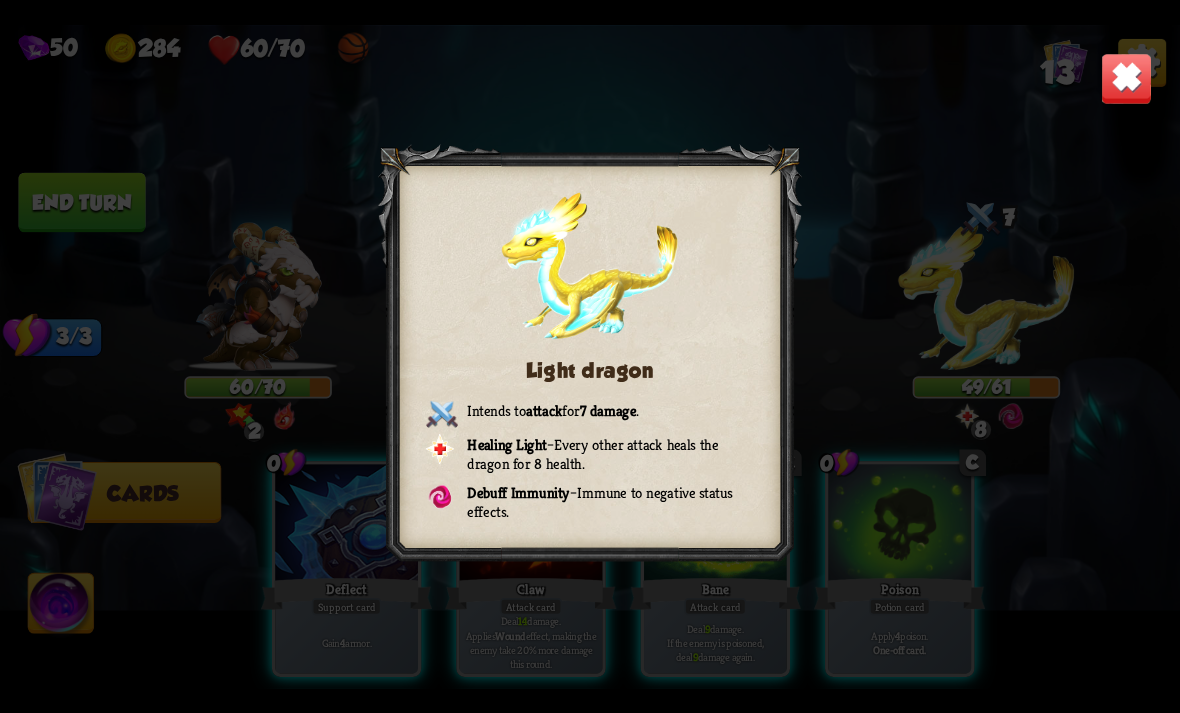 click at bounding box center [1127, 78] 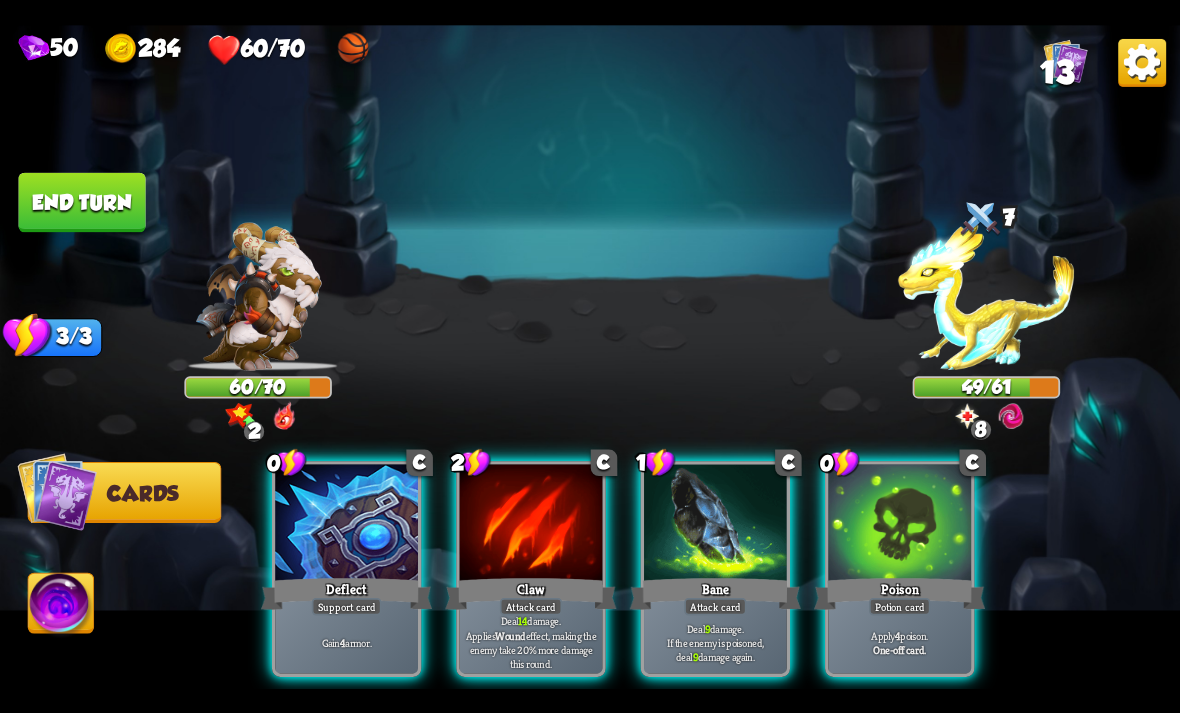click on "Gain  4  armor." at bounding box center [346, 642] 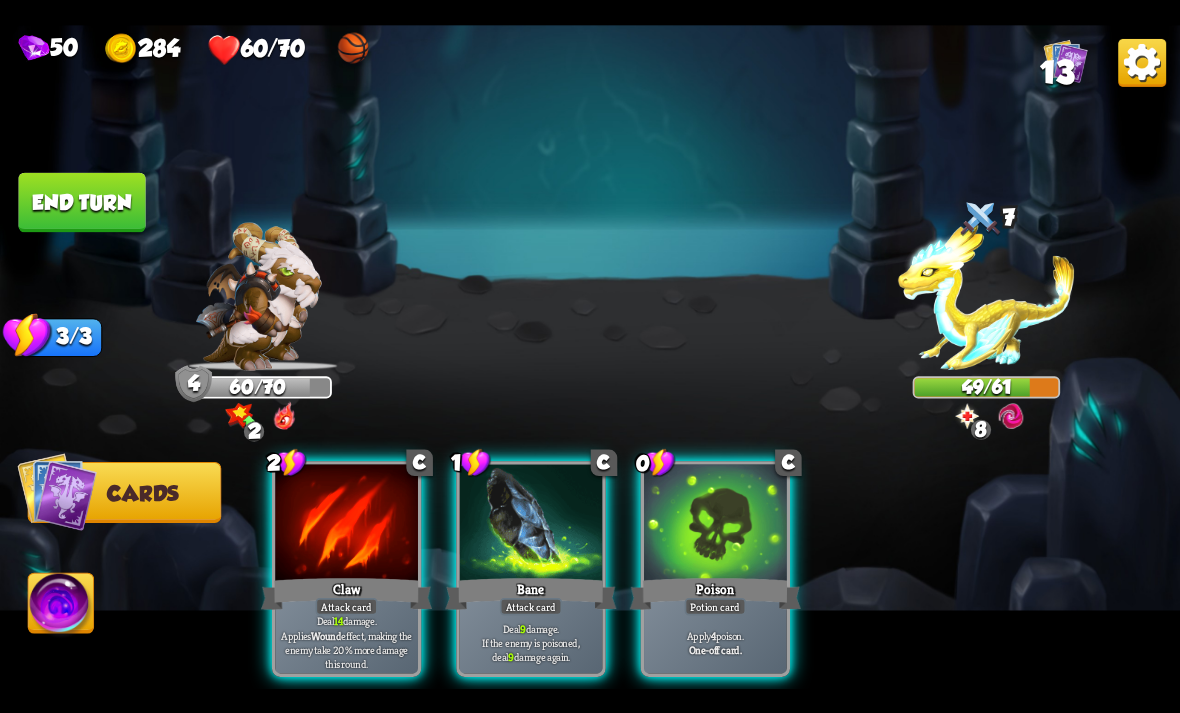click on "Deal  14  damage. Applies  Wound  effect, making the enemy take 20% more damage this round." at bounding box center [347, 642] 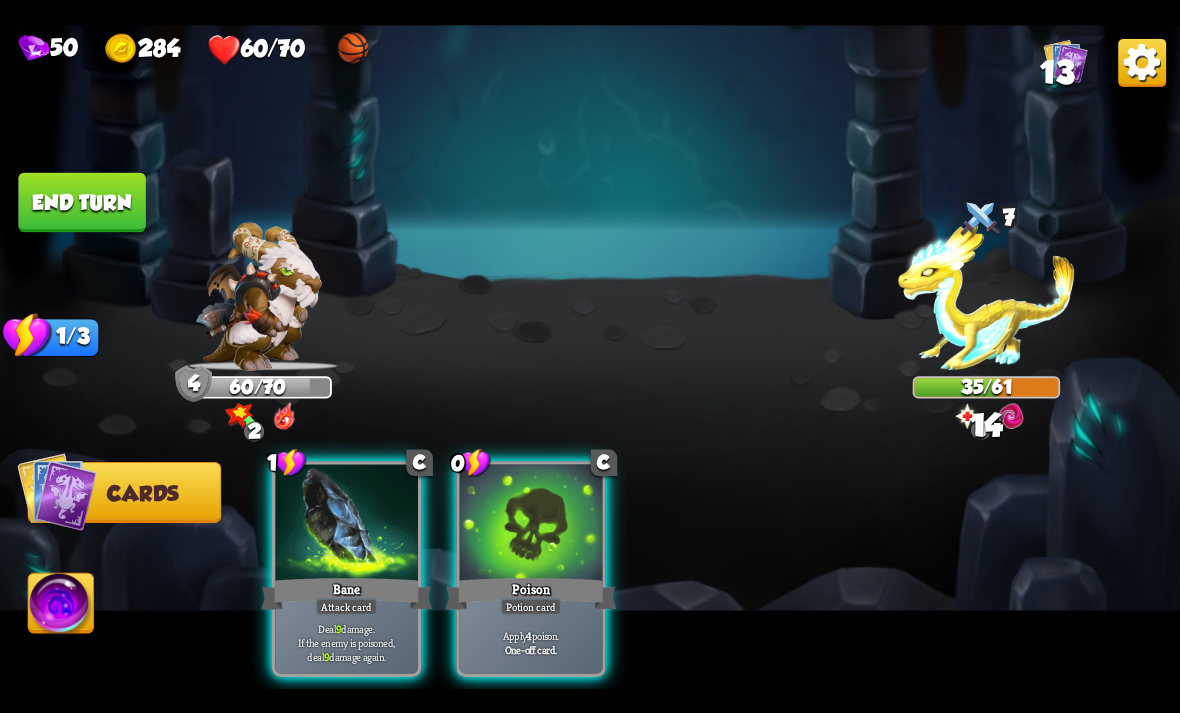 click at bounding box center (531, 524) 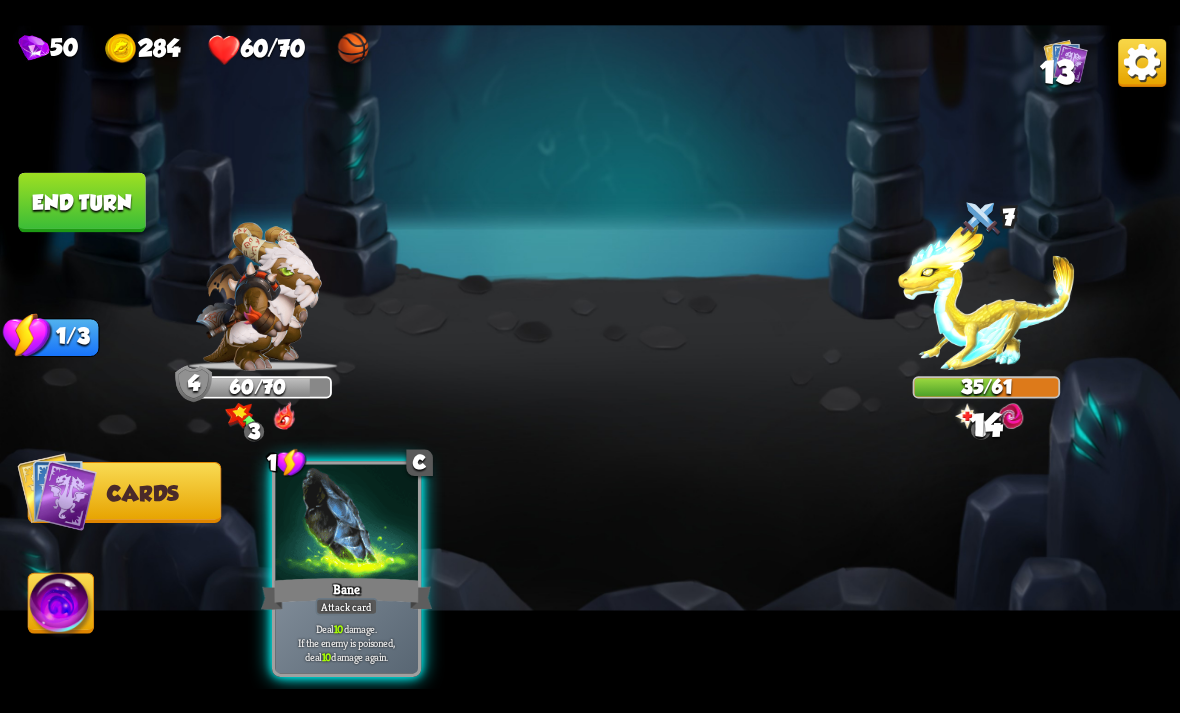 click on "End turn" at bounding box center (81, 202) 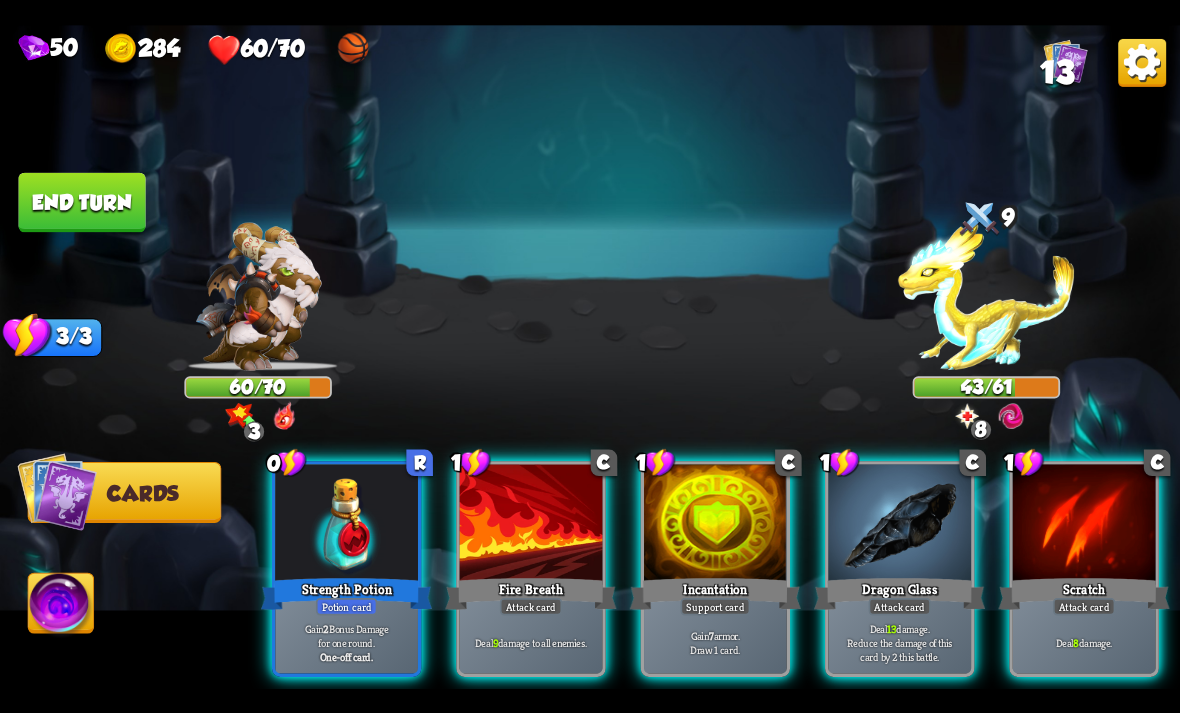click at bounding box center (715, 524) 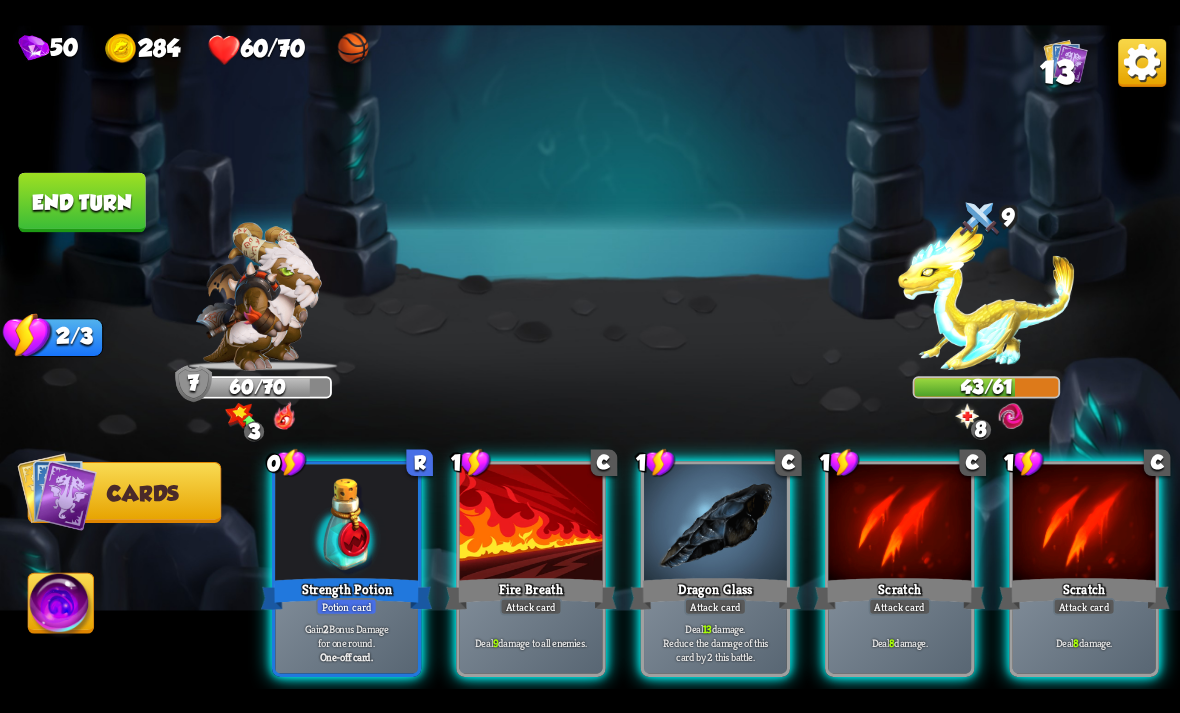 click on "Gain  2  Bonus Damage for one round." at bounding box center (347, 635) 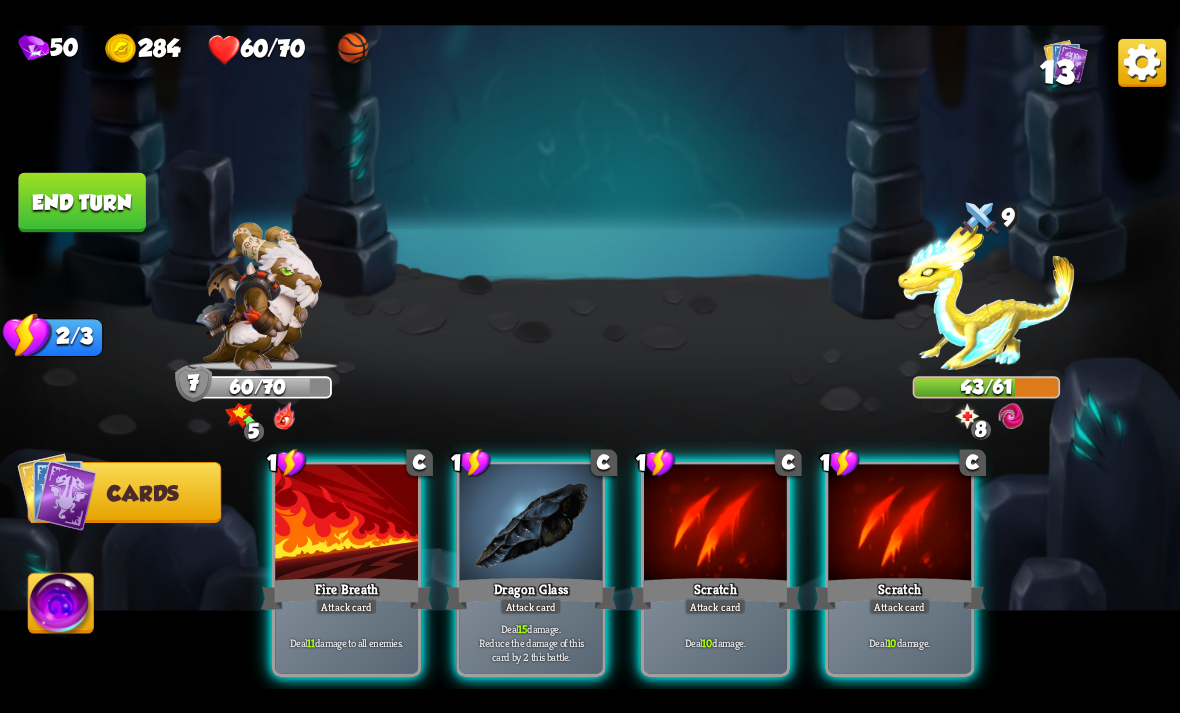 click on "Deal  11  damage to all enemies." at bounding box center [347, 642] 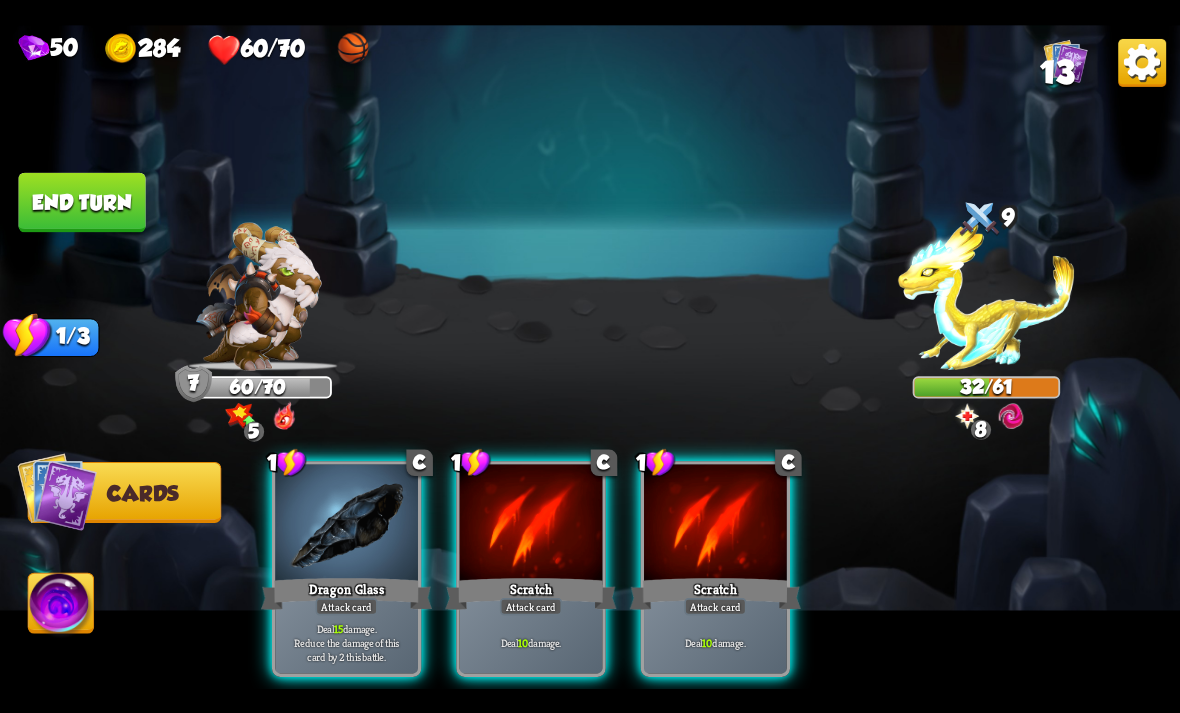 click on "End turn" at bounding box center [81, 202] 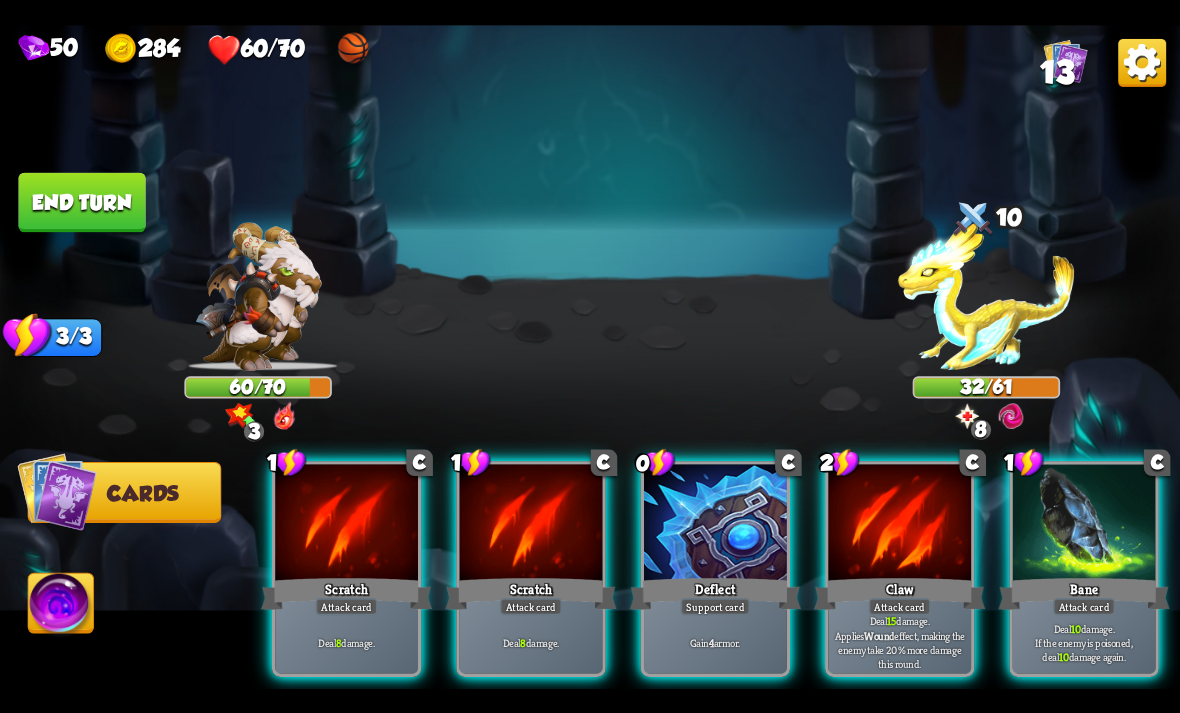 click on "0
C   Deflect     Support card   Gain  4  armor." at bounding box center (715, 569) 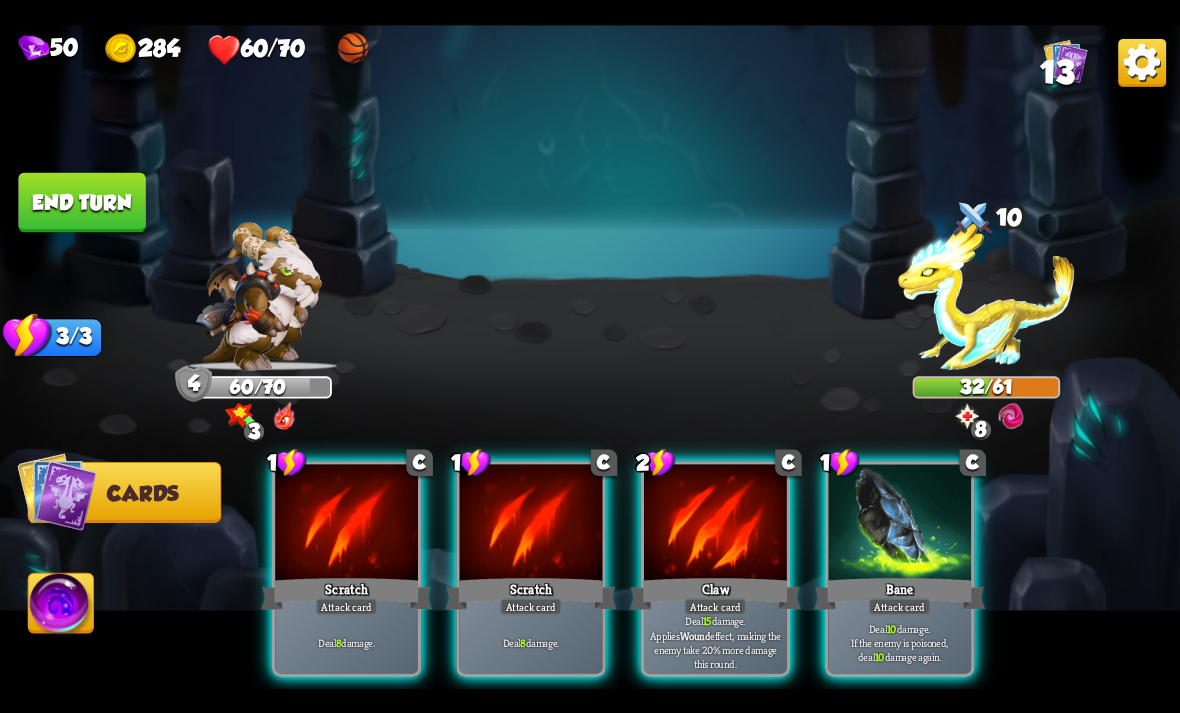 click on "Deal  10  damage. If the enemy is poisoned, deal  10  damage again." at bounding box center [900, 642] 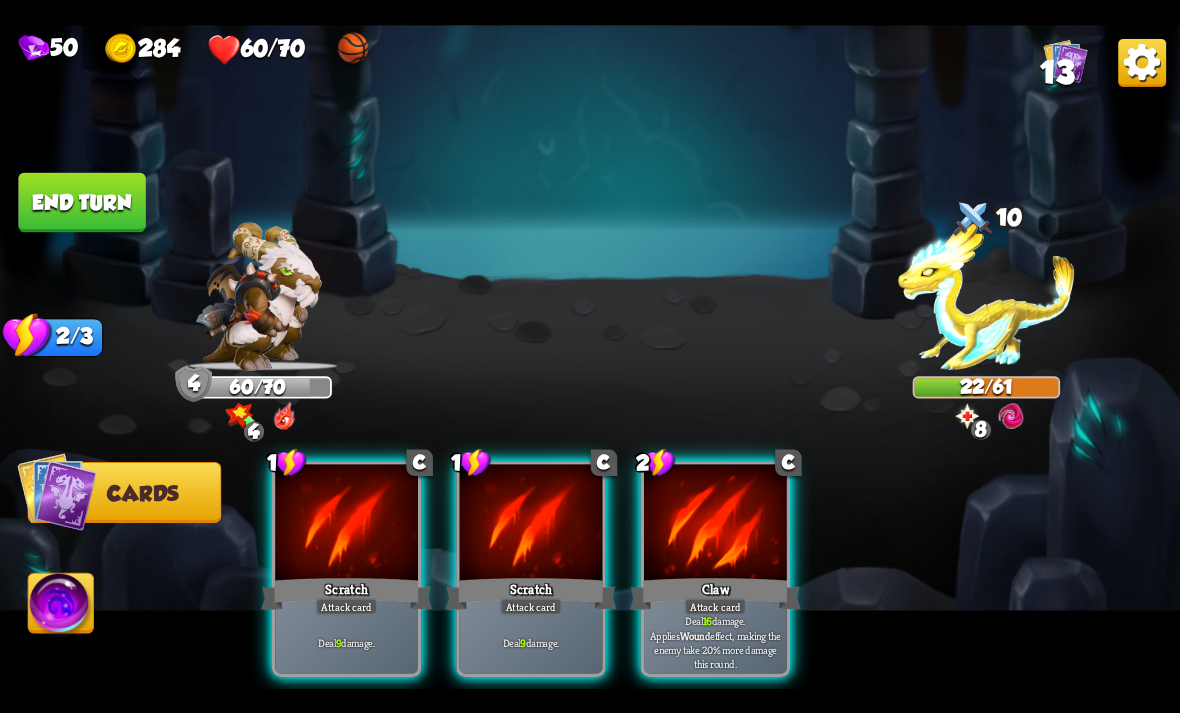 click on "End turn" at bounding box center (81, 202) 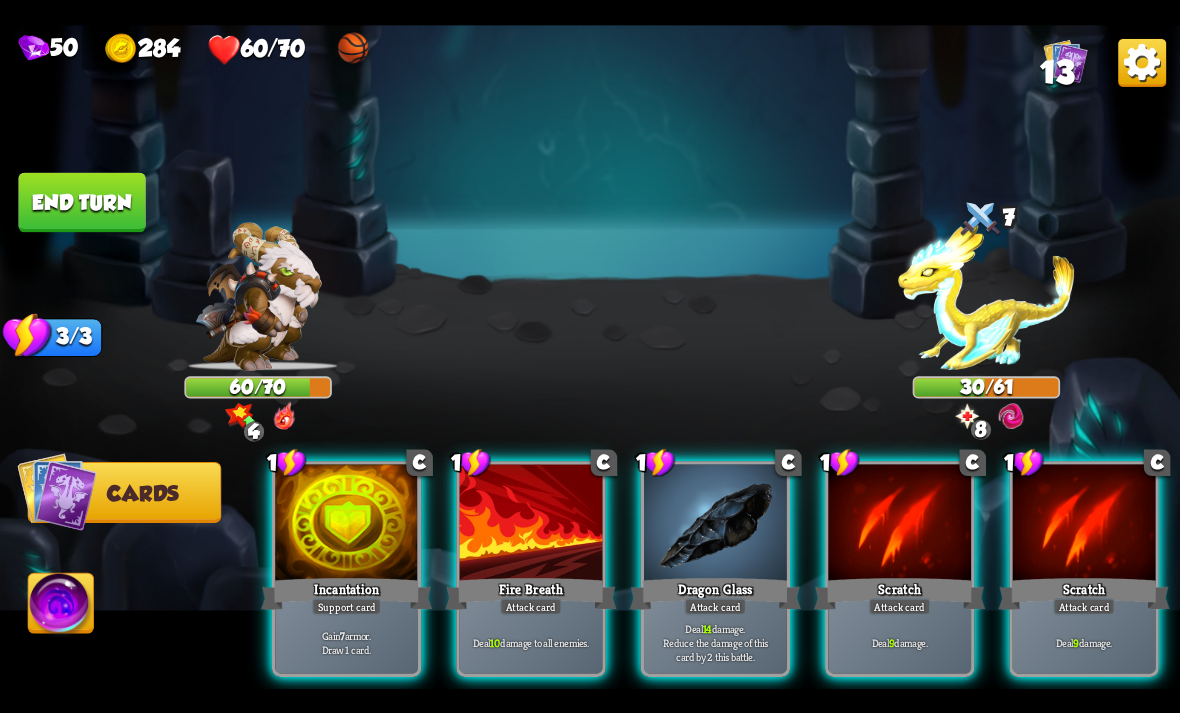 click on "Support card" at bounding box center [347, 606] 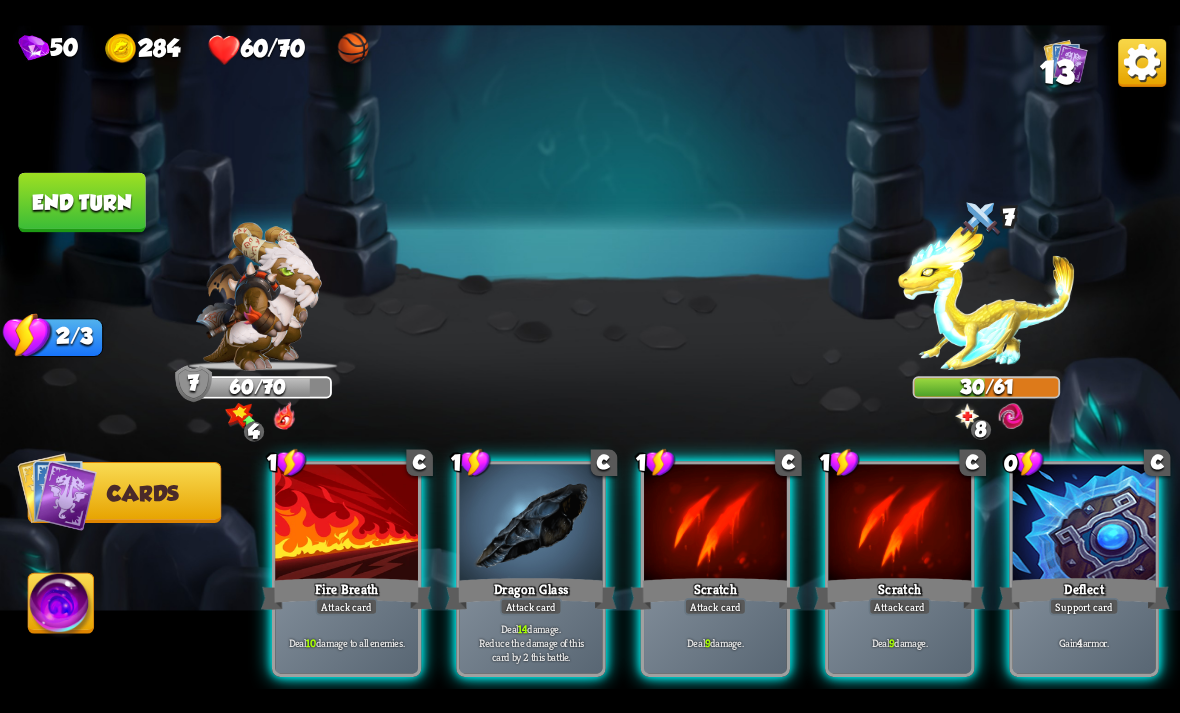 click on "Dragon Glass" at bounding box center (530, 593) 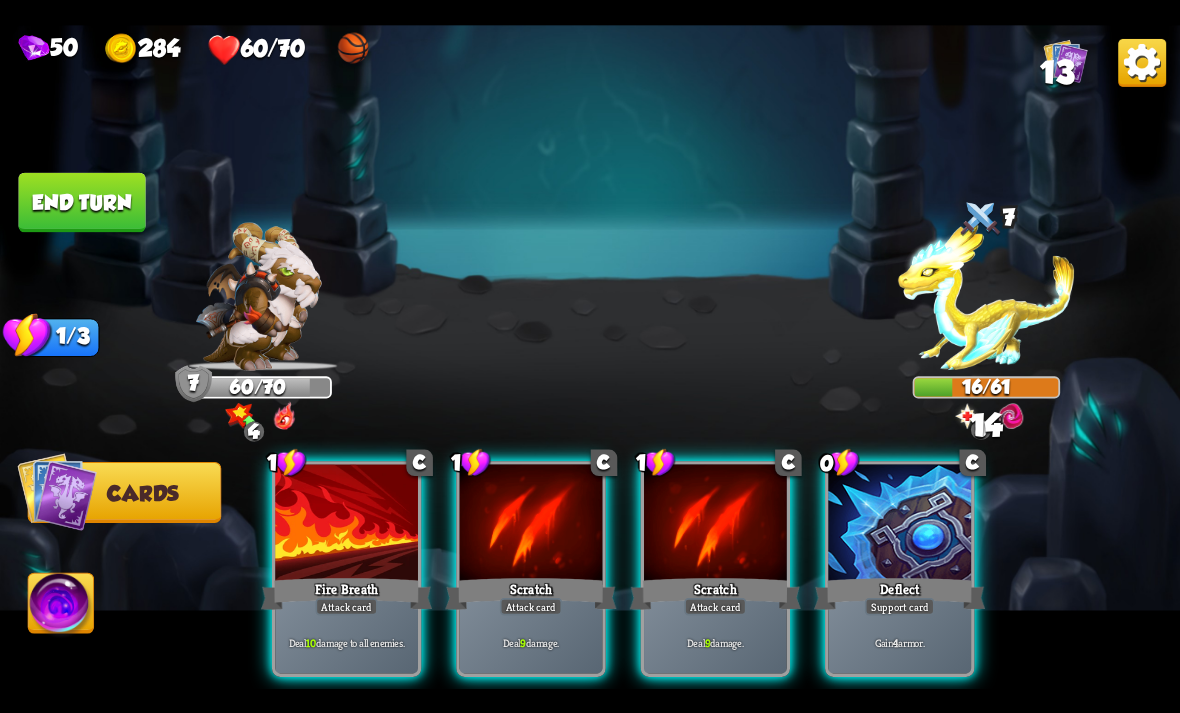 click on "Deal  10  damage to all enemies." at bounding box center [347, 642] 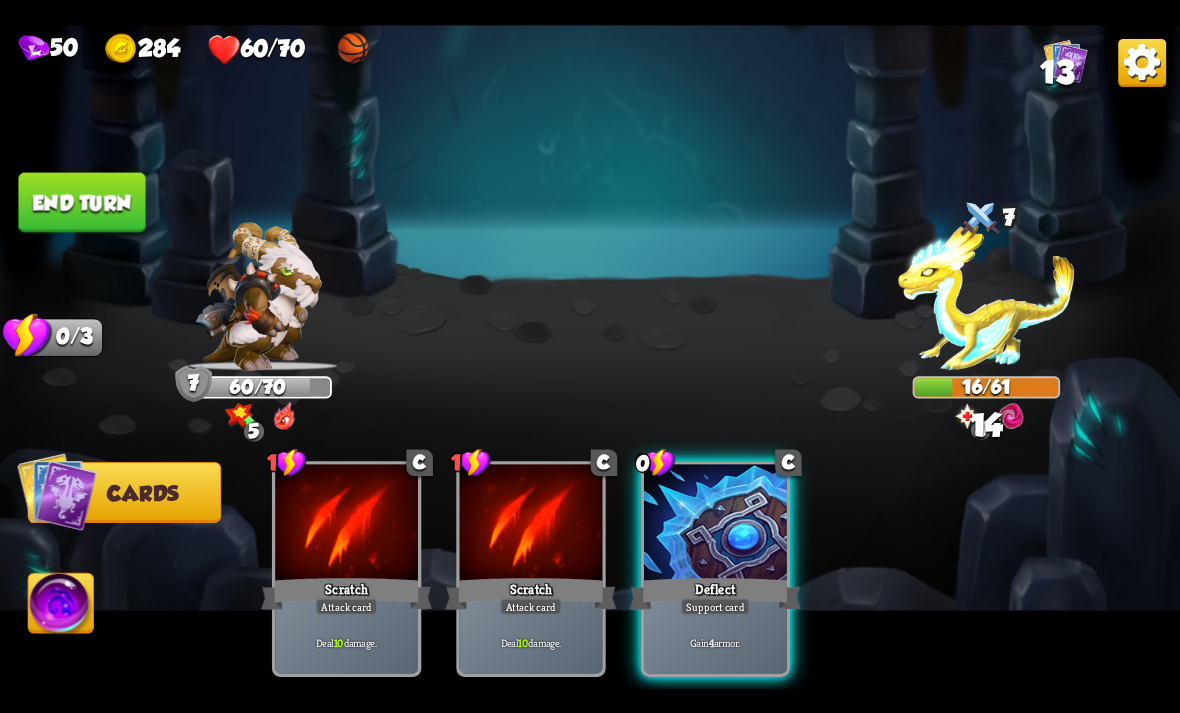 click on "Support card" at bounding box center [716, 606] 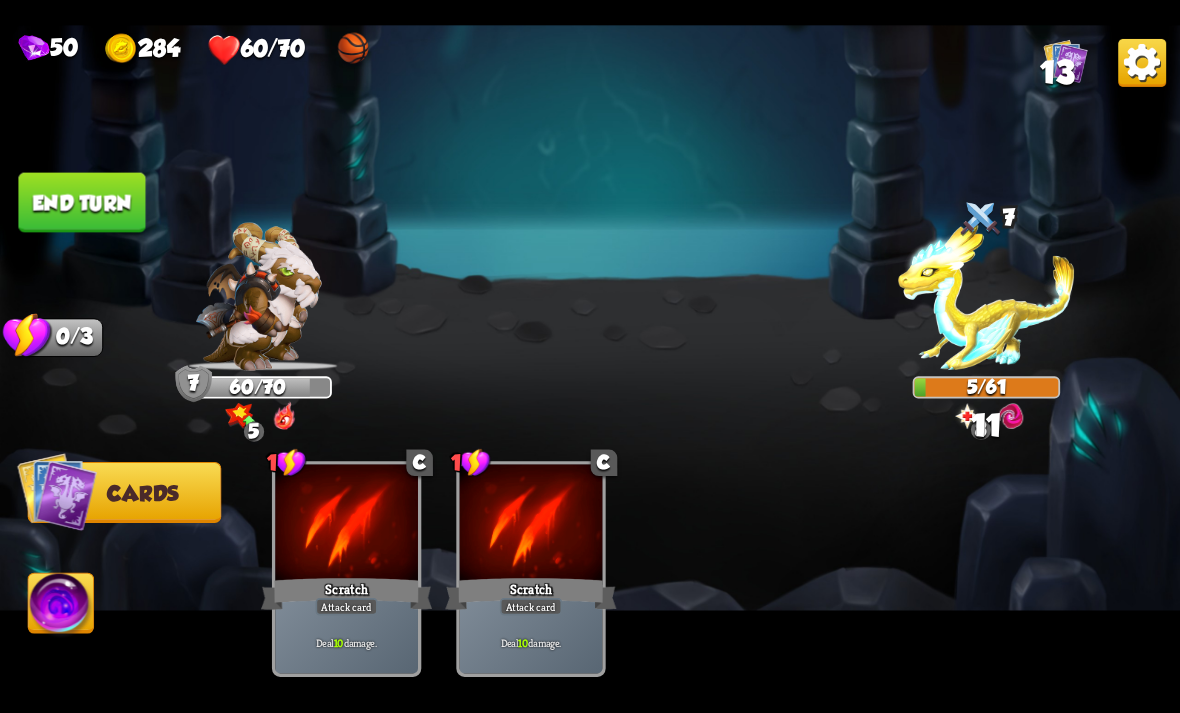 click on "End turn" at bounding box center [81, 202] 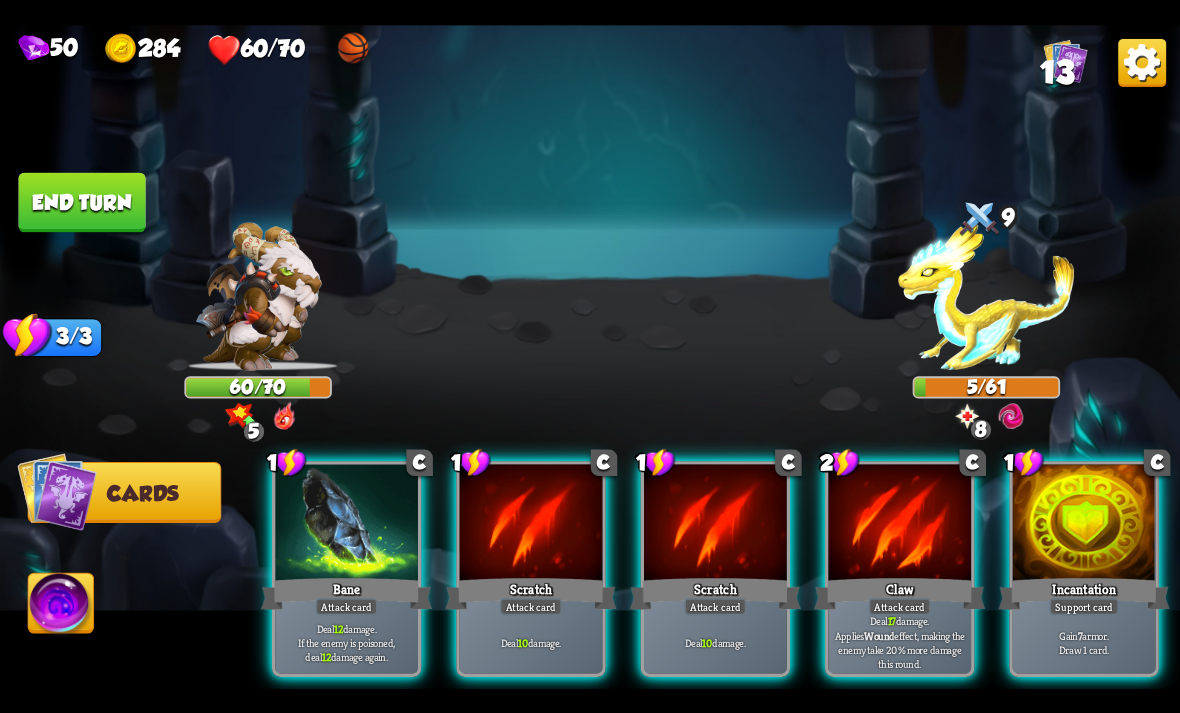click on "Deal  12  damage. If the enemy is poisoned, deal  12  damage again." at bounding box center [347, 642] 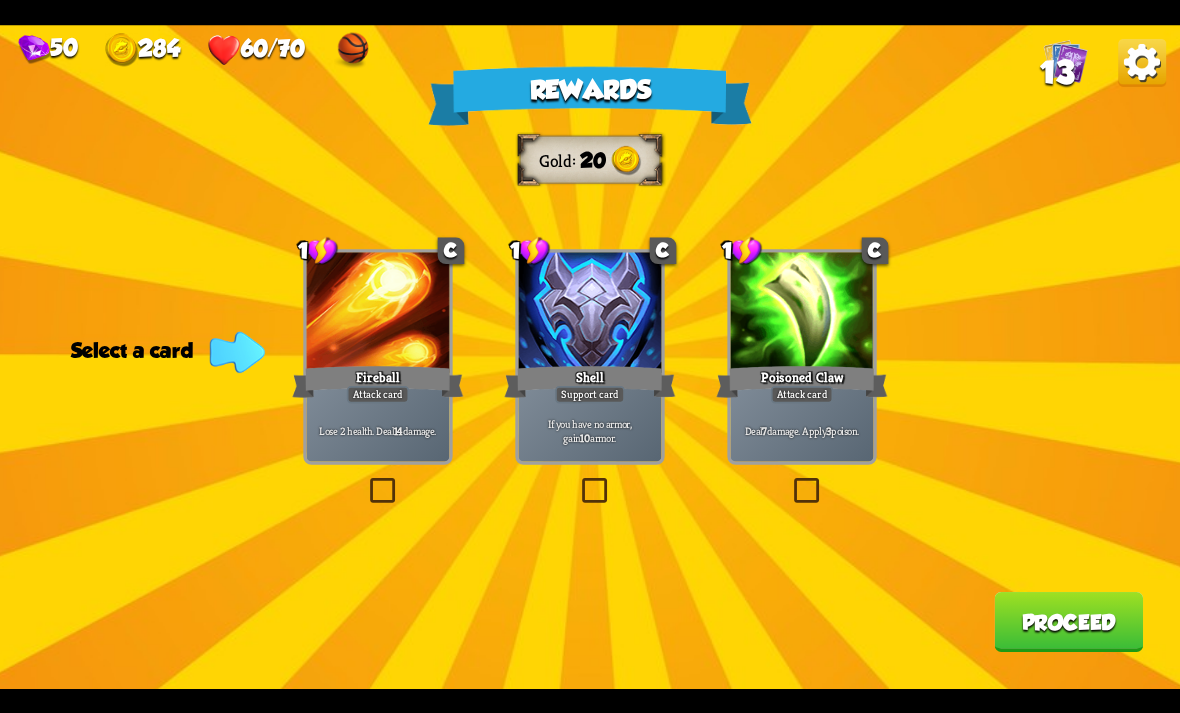 click at bounding box center (578, 481) 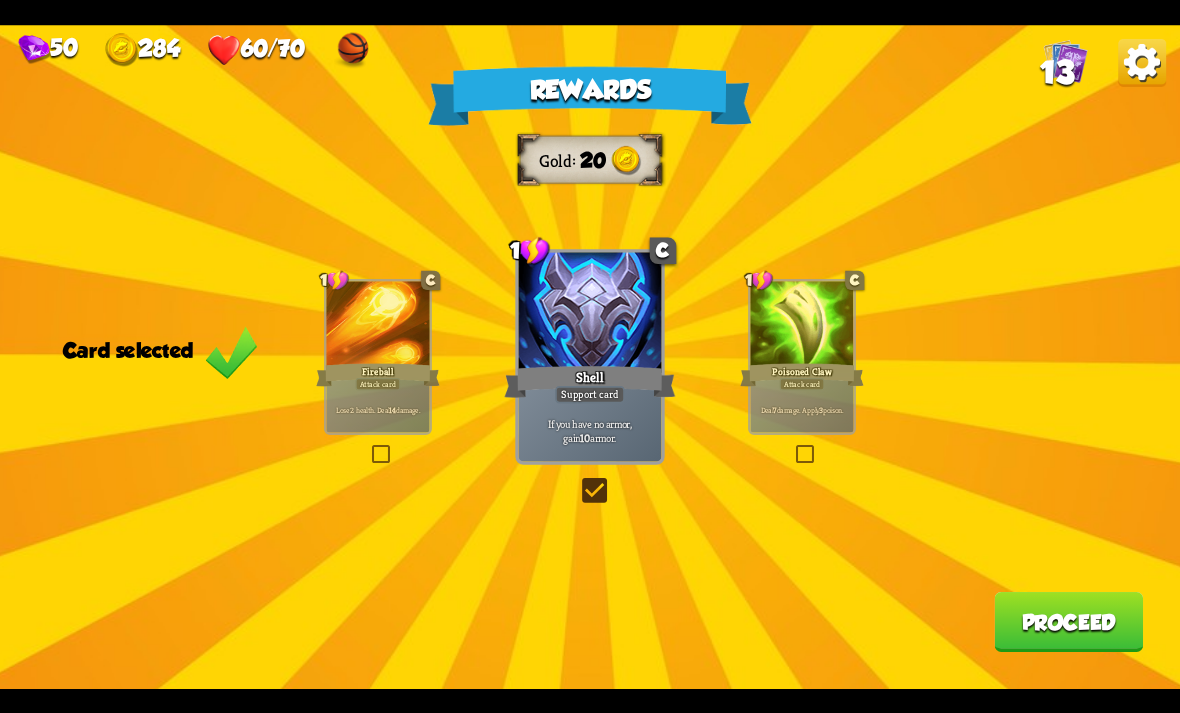 click on "Rewards           Gold   20
Card selected
1
C   Fireball     Attack card   Lose 2 health. Deal  14  damage.
1
C   Shell     Support card   If you have no armor, gain  10  armor.
1
C   Poisoned Claw     Attack card   Deal  7  damage. Apply  3  poison.               Proceed" at bounding box center [590, 357] 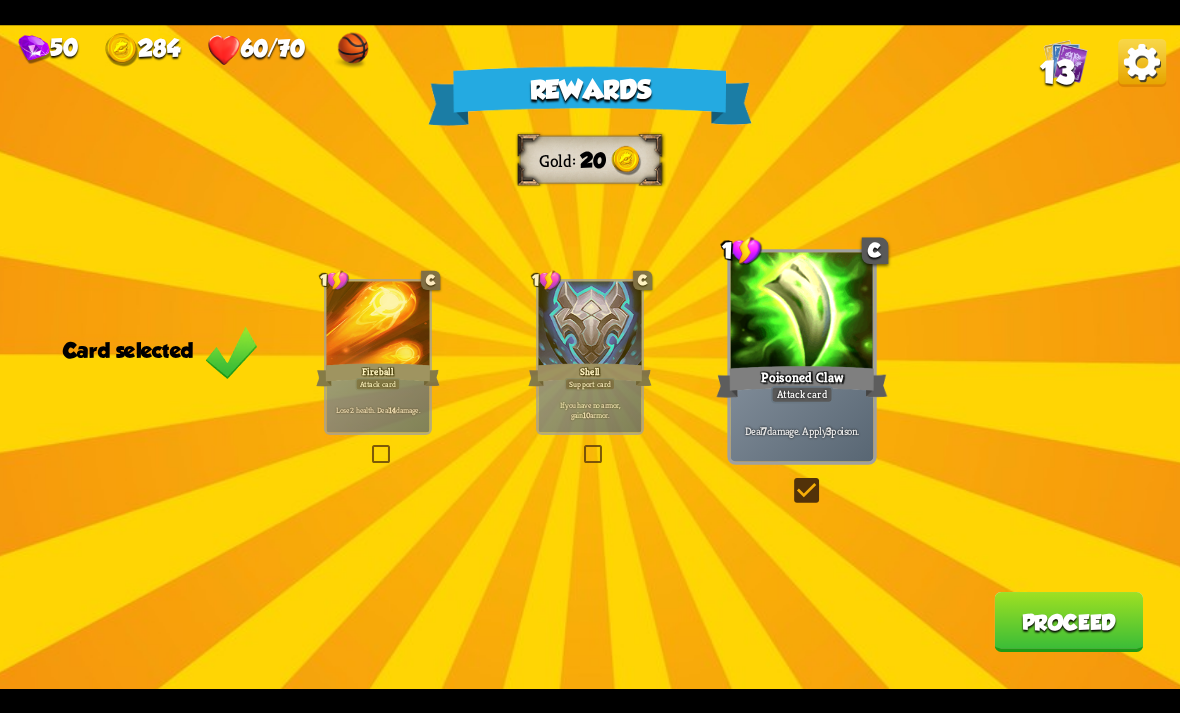 click on "Rewards           Gold   20
Card selected
1
C   Fireball     Attack card   Lose 2 health. Deal  14  damage.
1
C   Shell     Support card   If you have no armor, gain  10  armor.
1
C   Poisoned Claw     Attack card   Deal  7  damage. Apply  3  poison.               Proceed" at bounding box center (590, 357) 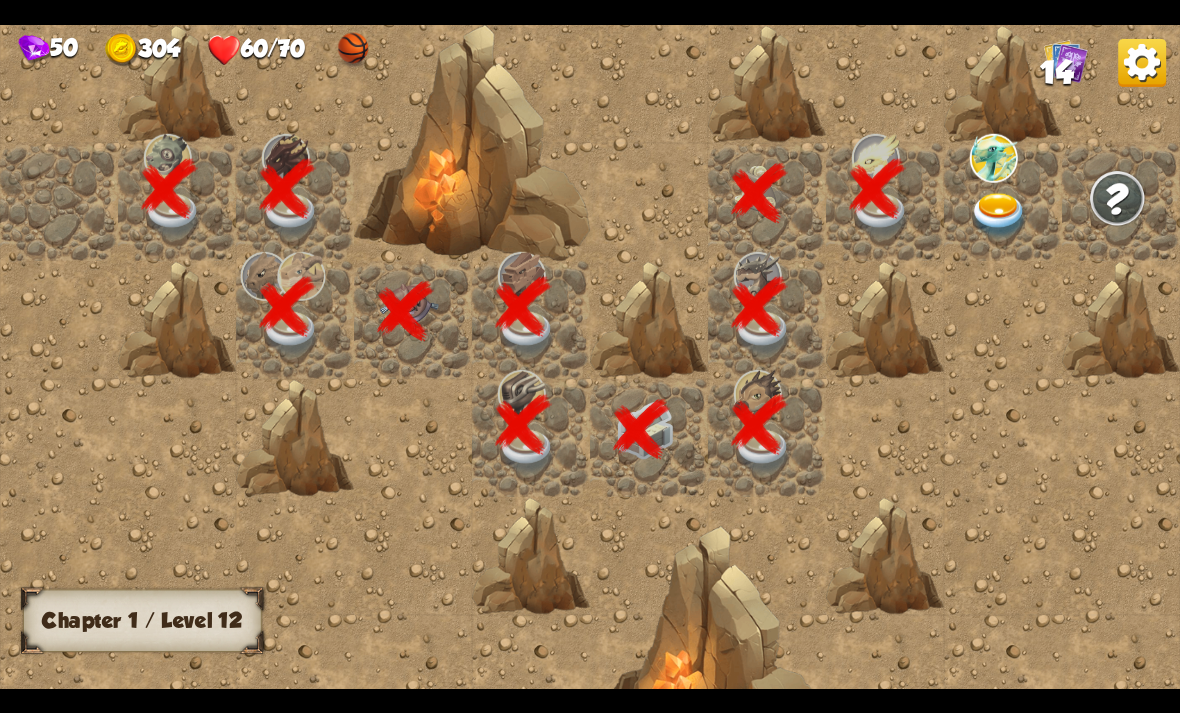 scroll, scrollTop: 0, scrollLeft: 384, axis: horizontal 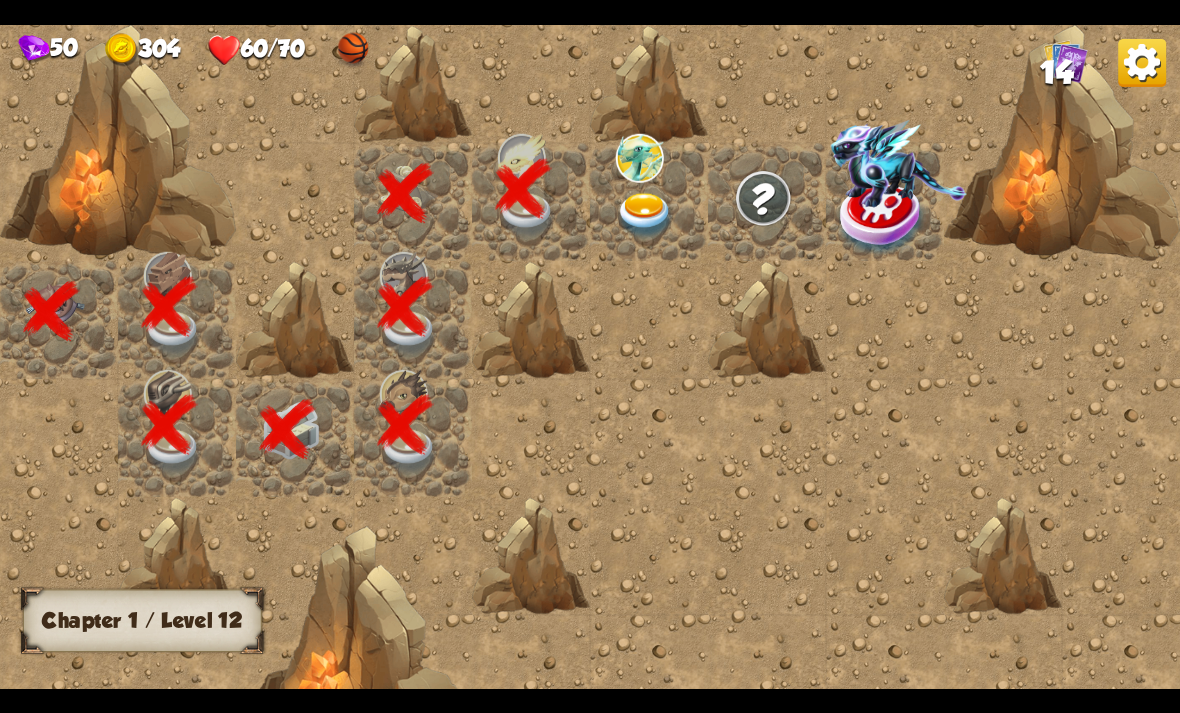 click at bounding box center [645, 215] 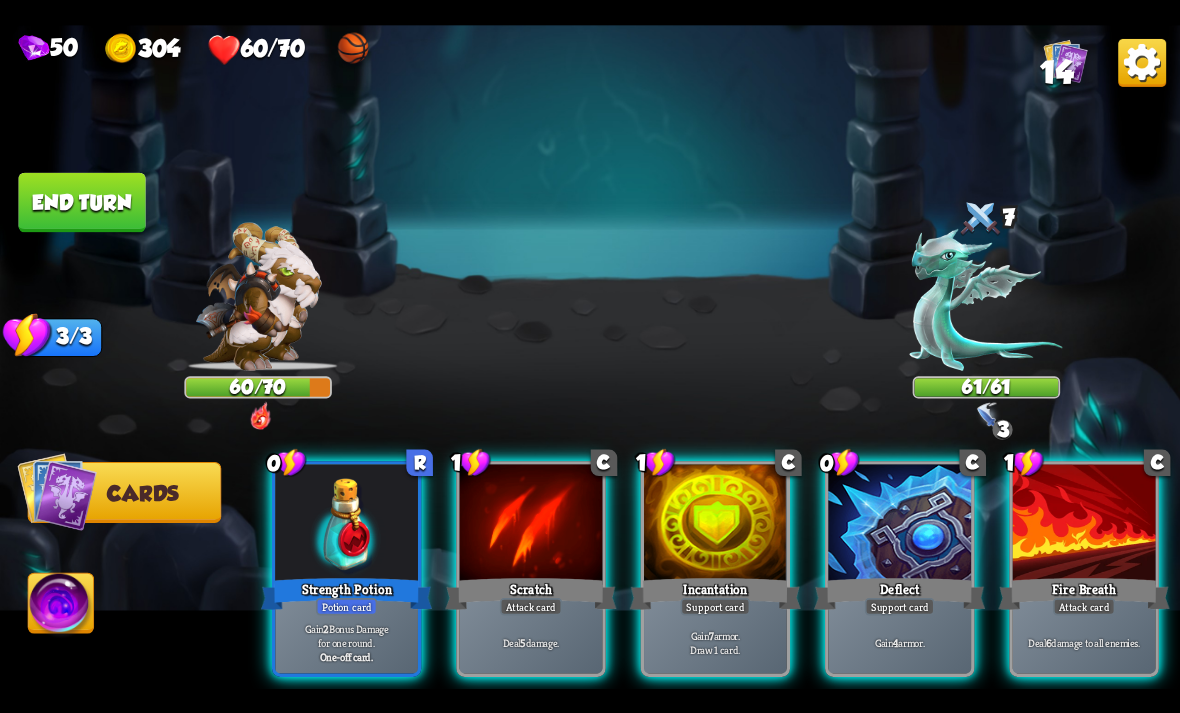 click at bounding box center [715, 524] 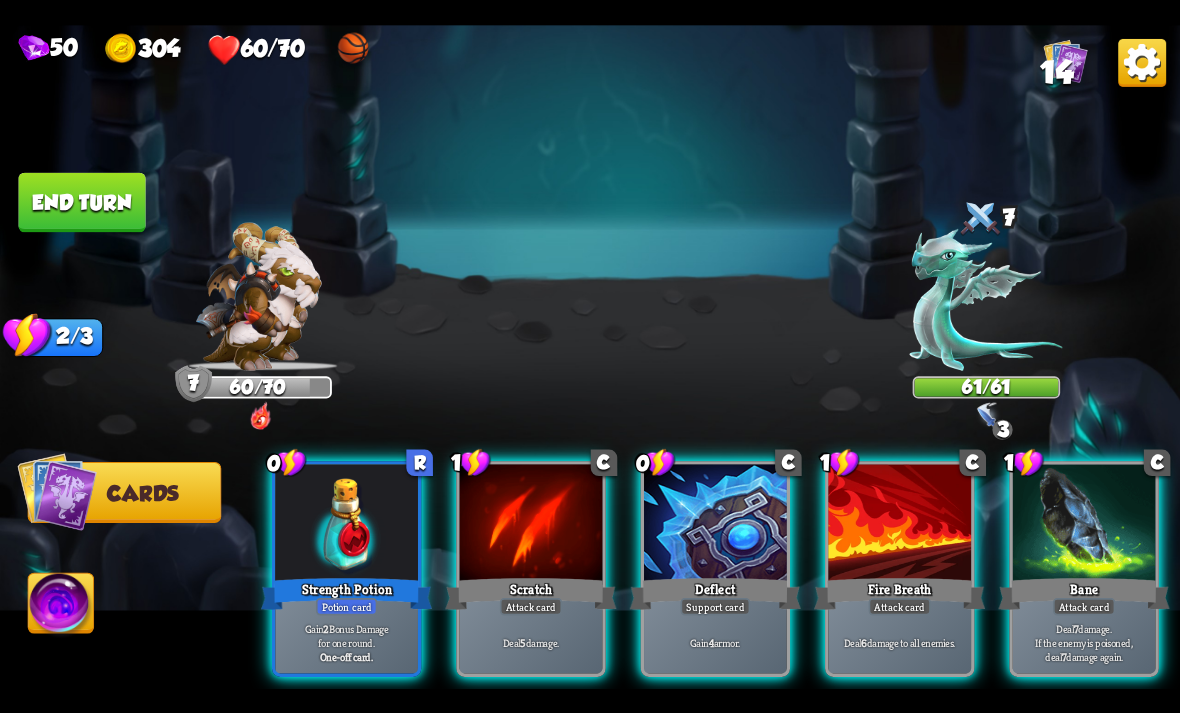 click at bounding box center (715, 524) 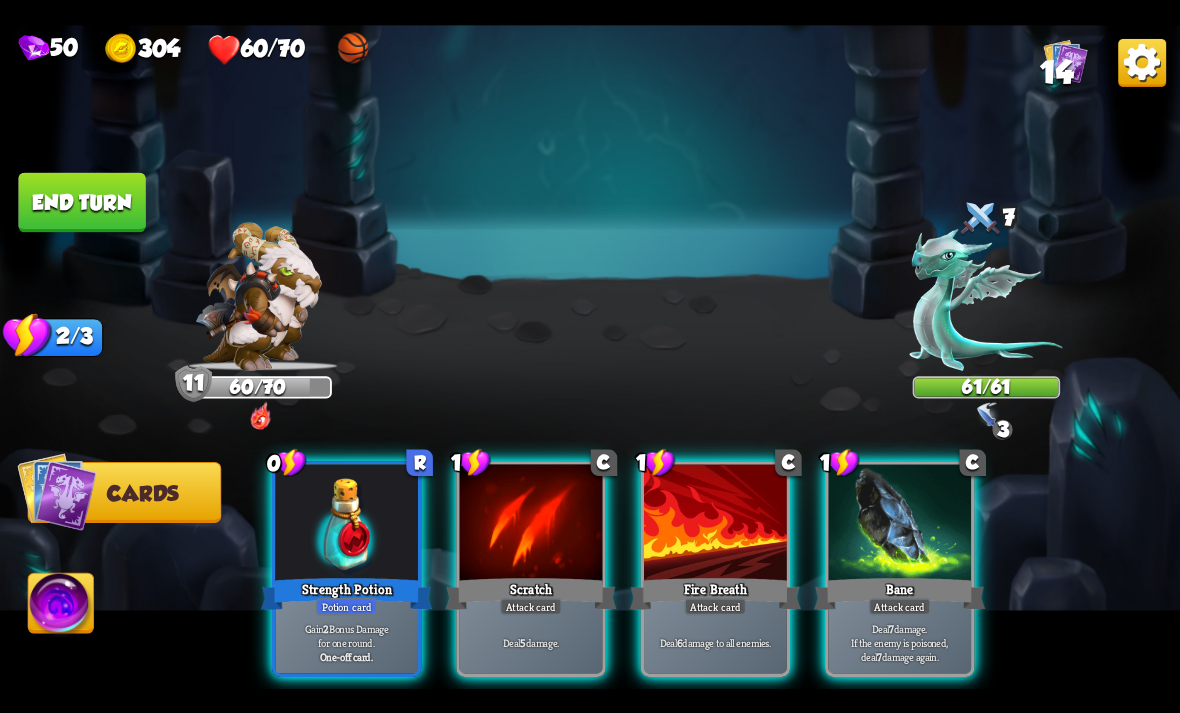 click on "One-off card." at bounding box center [346, 656] 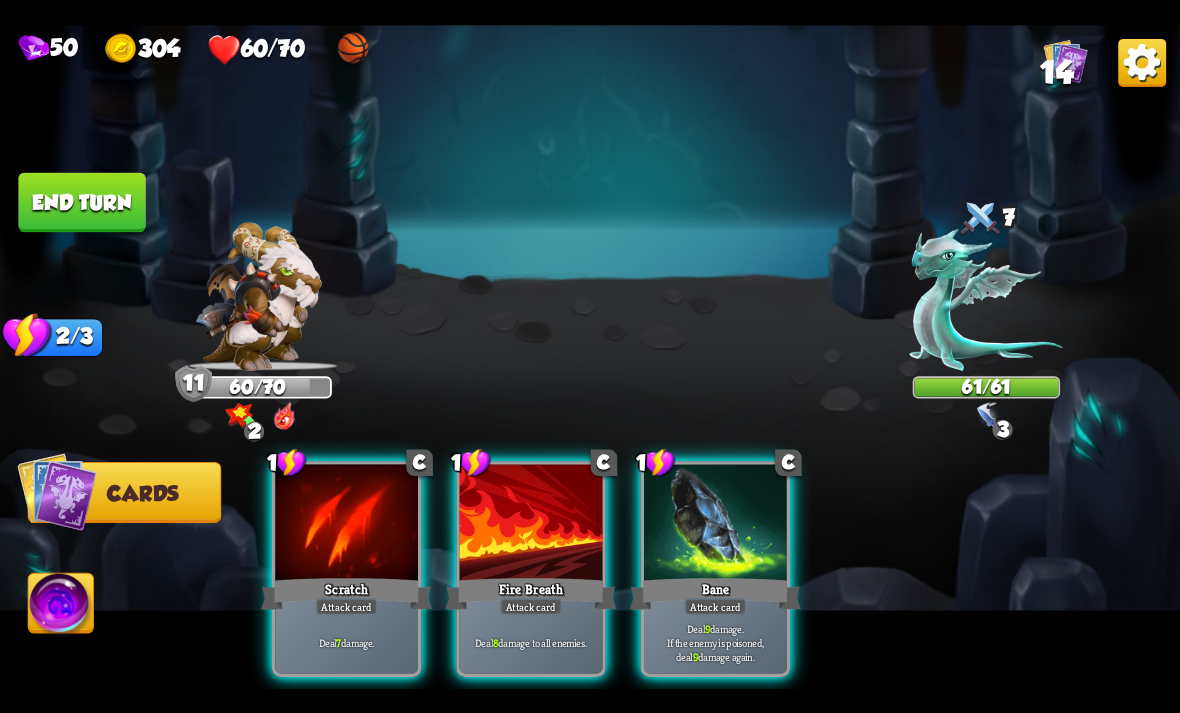 click at bounding box center [715, 524] 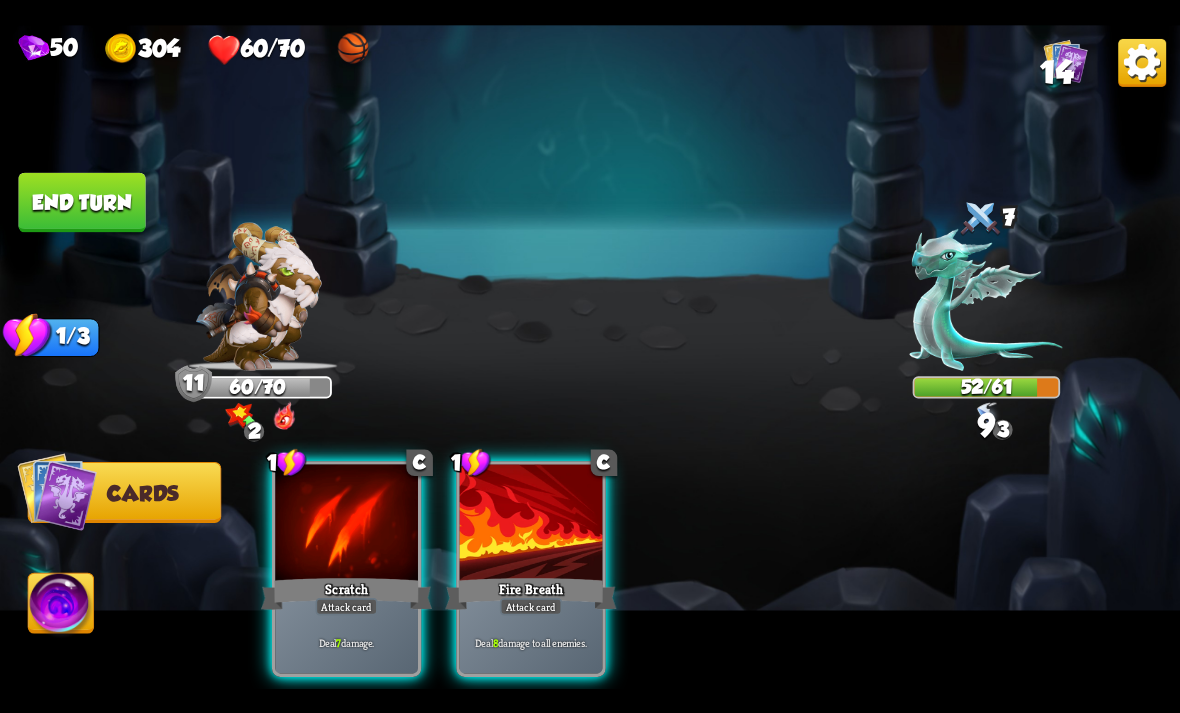 click at bounding box center (531, 524) 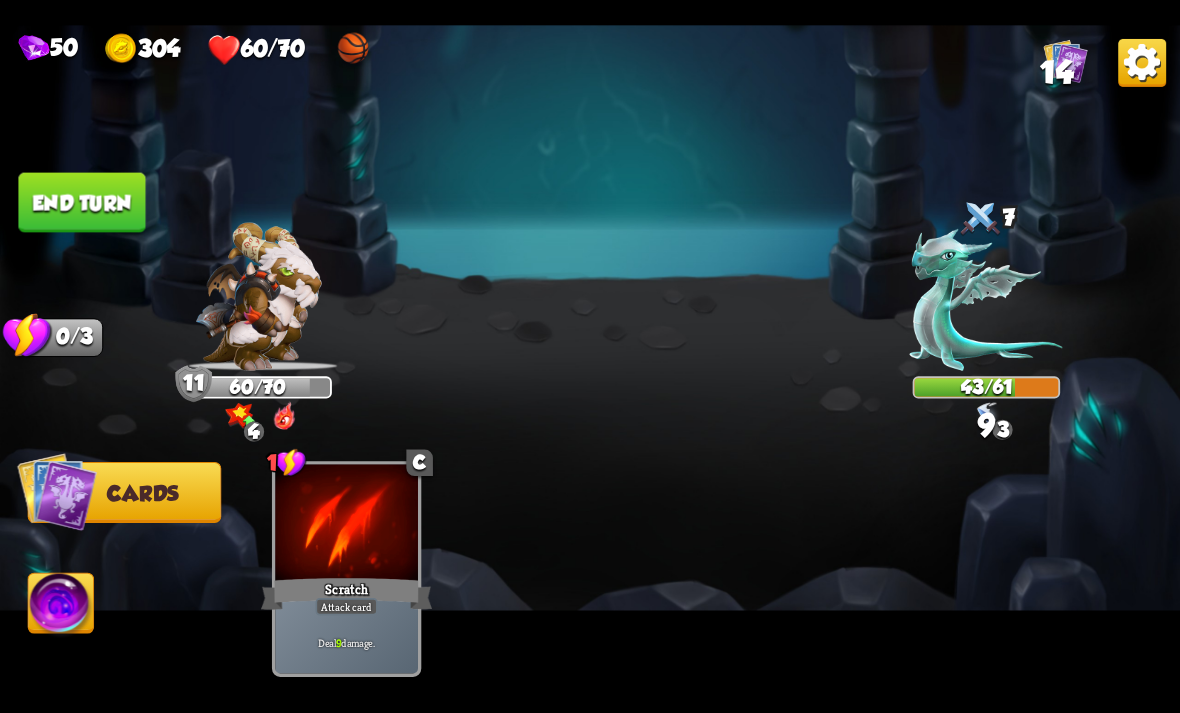 click on "End turn" at bounding box center [81, 202] 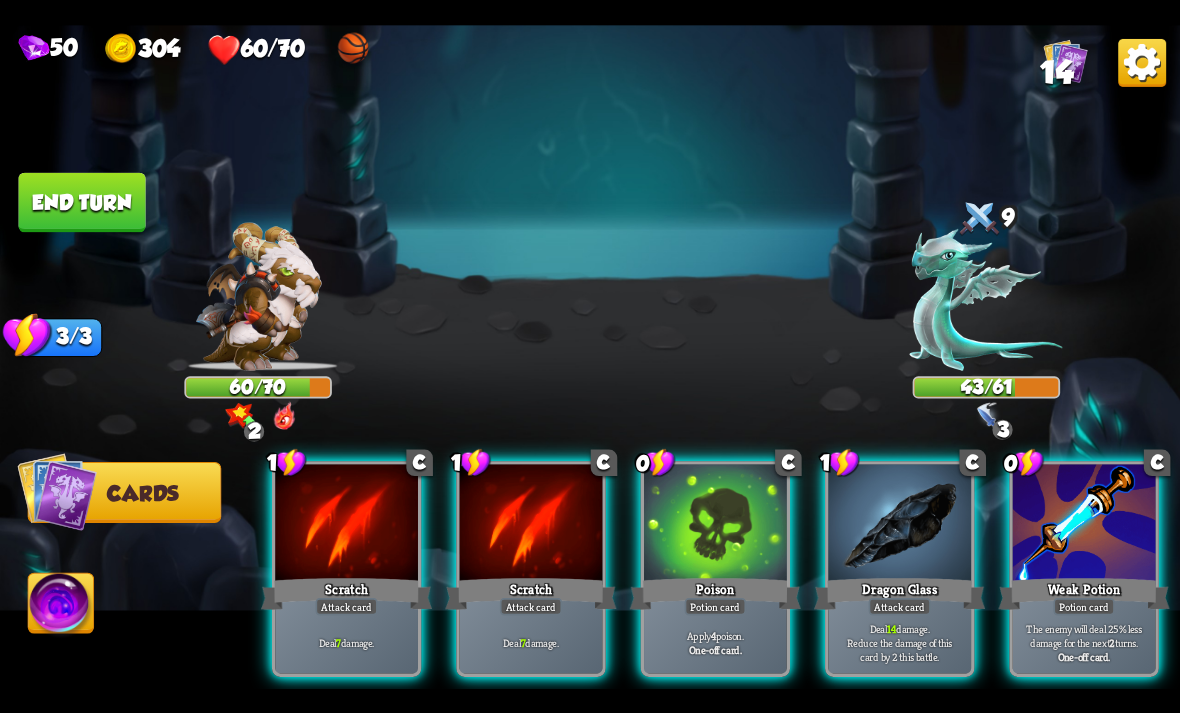 click on "The enemy will deal 25% less damage for the next  2  turns.   One-off card." at bounding box center [1084, 642] 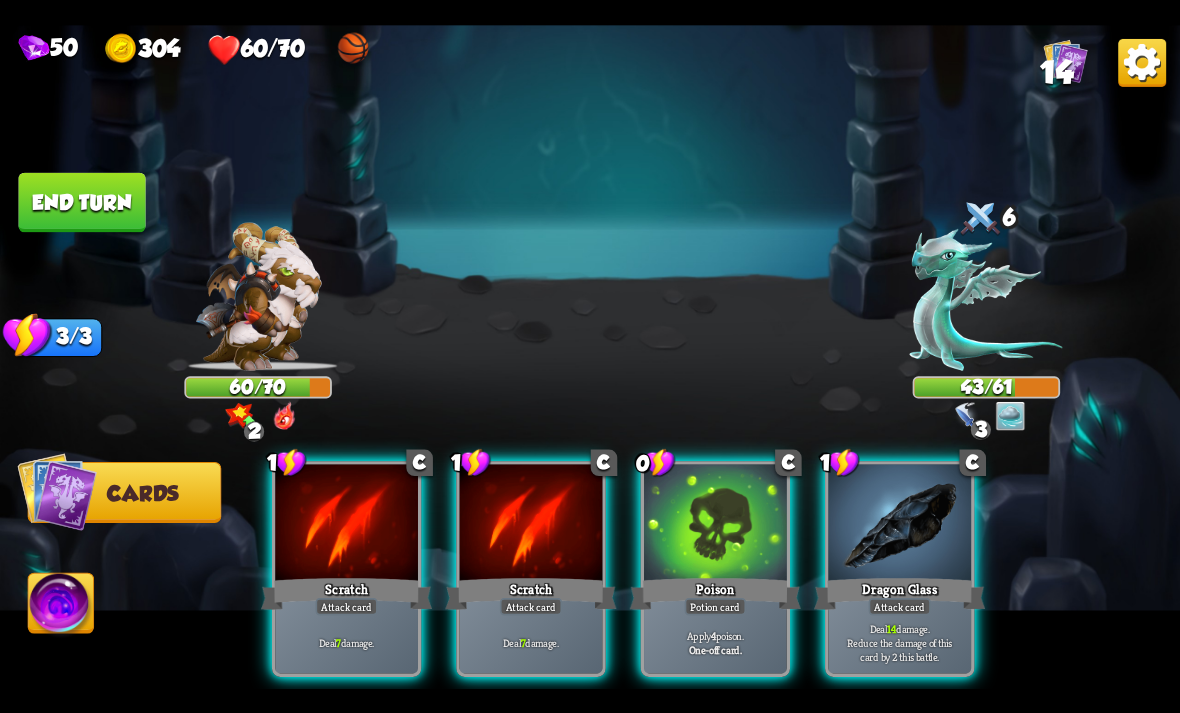click at bounding box center [715, 524] 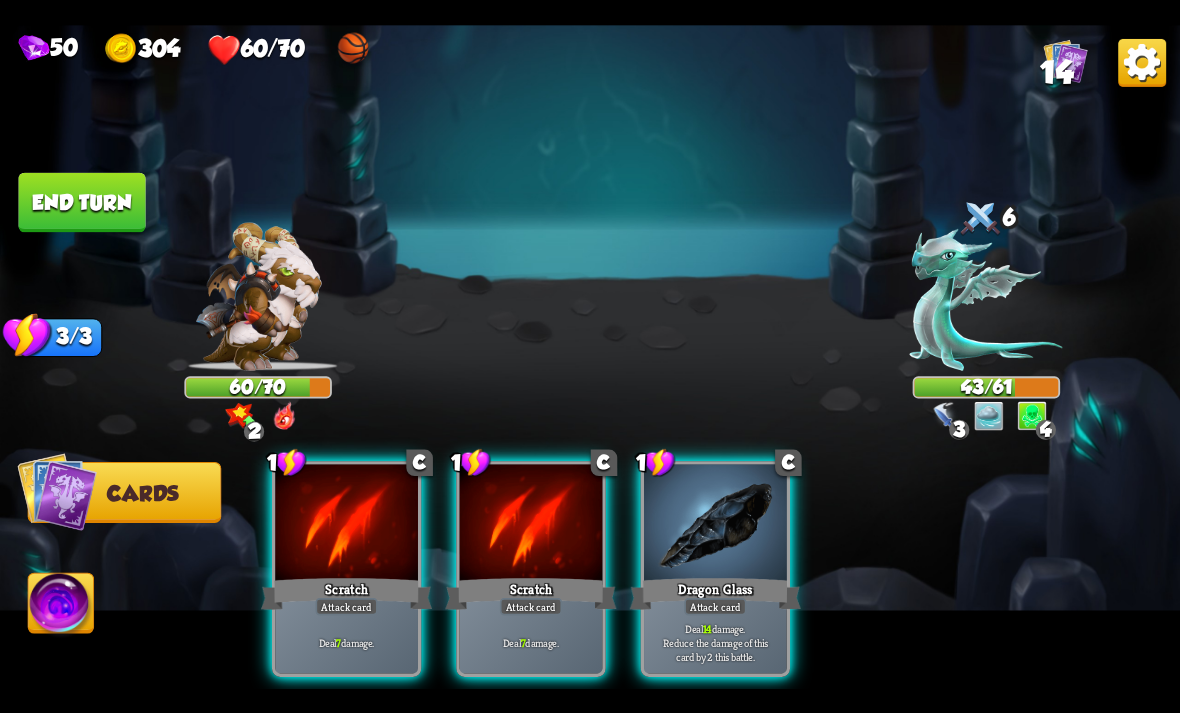 click on "Deal  7  damage." at bounding box center (346, 642) 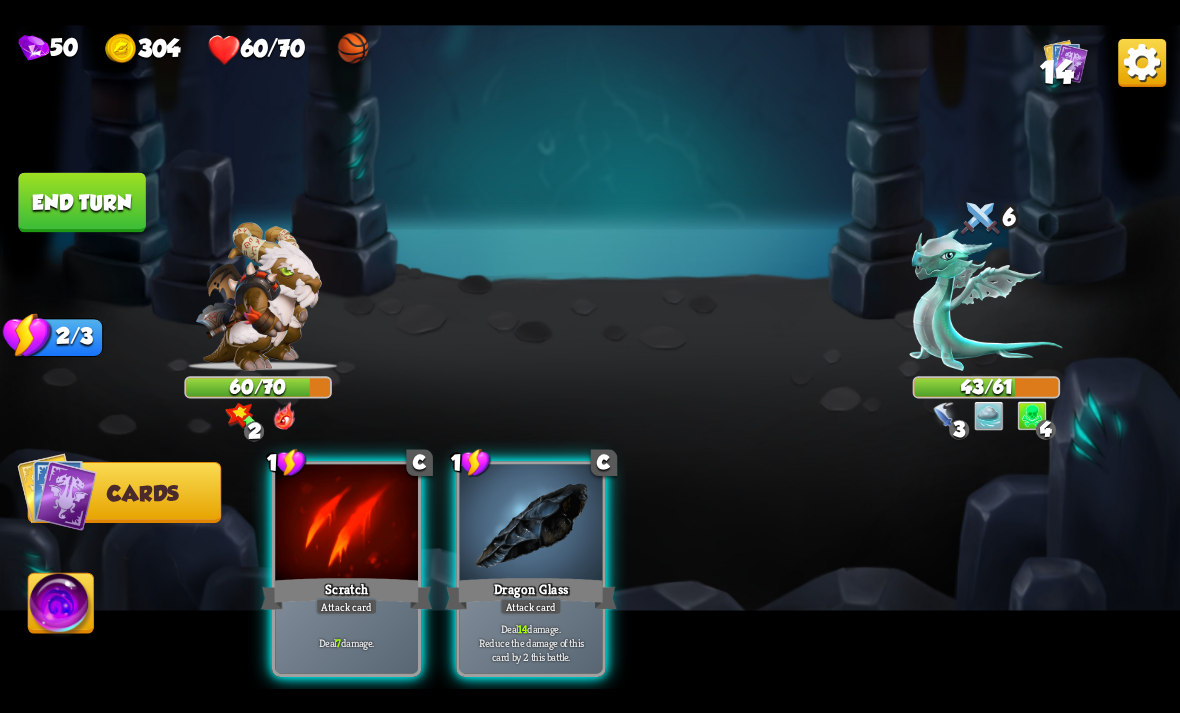 click on "End turn" at bounding box center [81, 202] 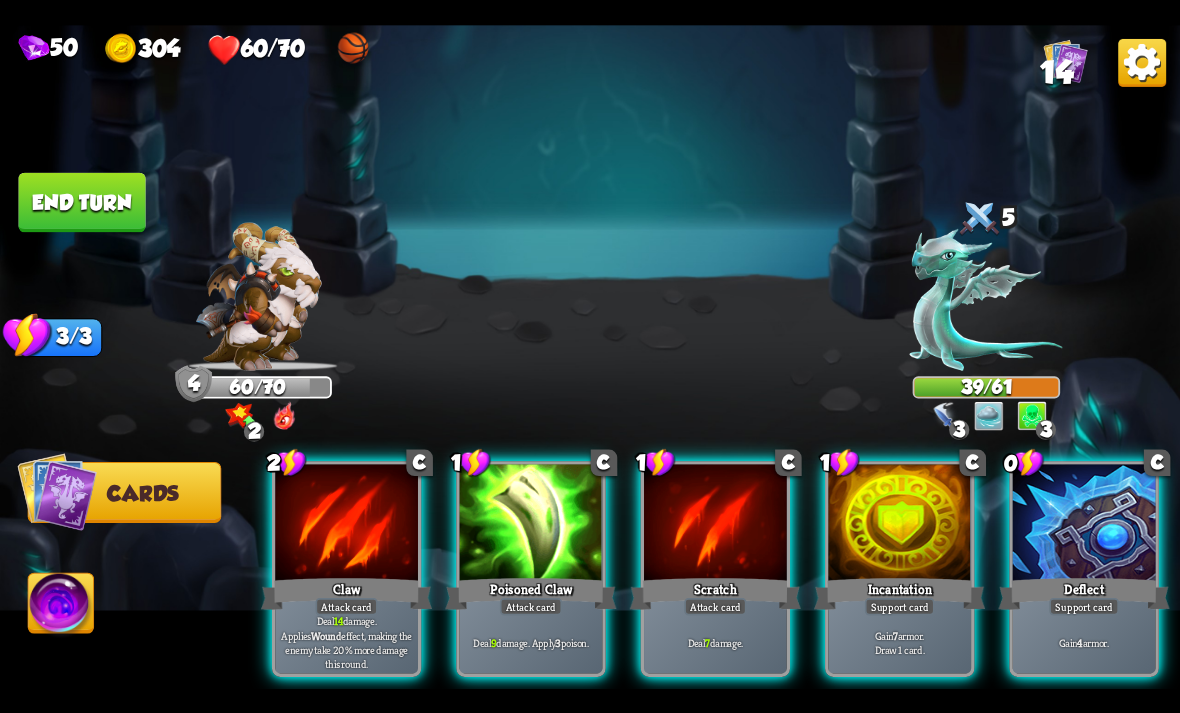 click on "Poisoned Claw" at bounding box center [530, 593] 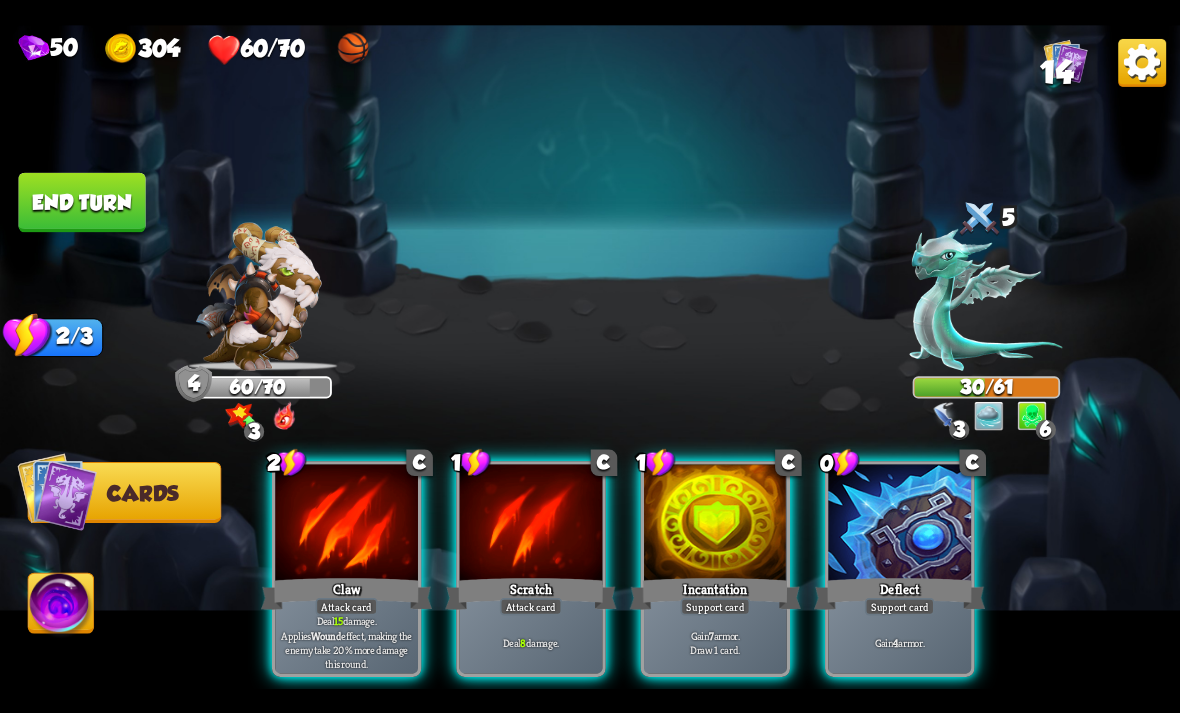 click on "Gain  7  armor. Draw 1 card." at bounding box center (716, 642) 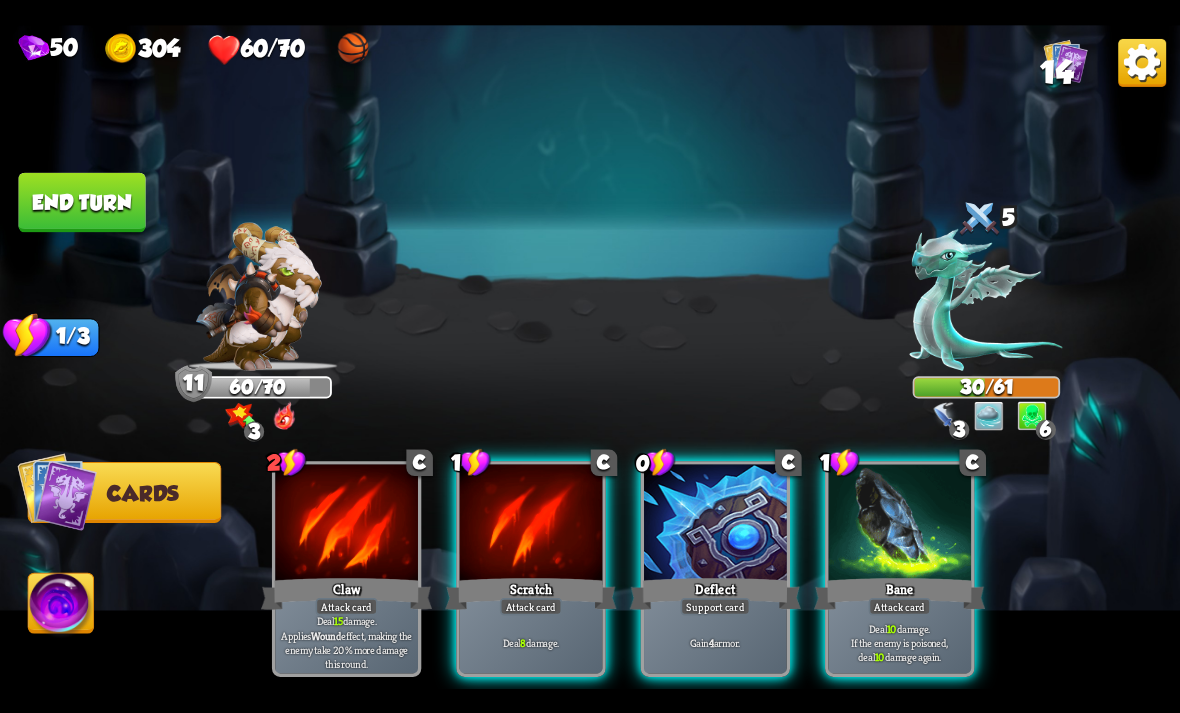 click on "Deal  8  damage." at bounding box center [531, 642] 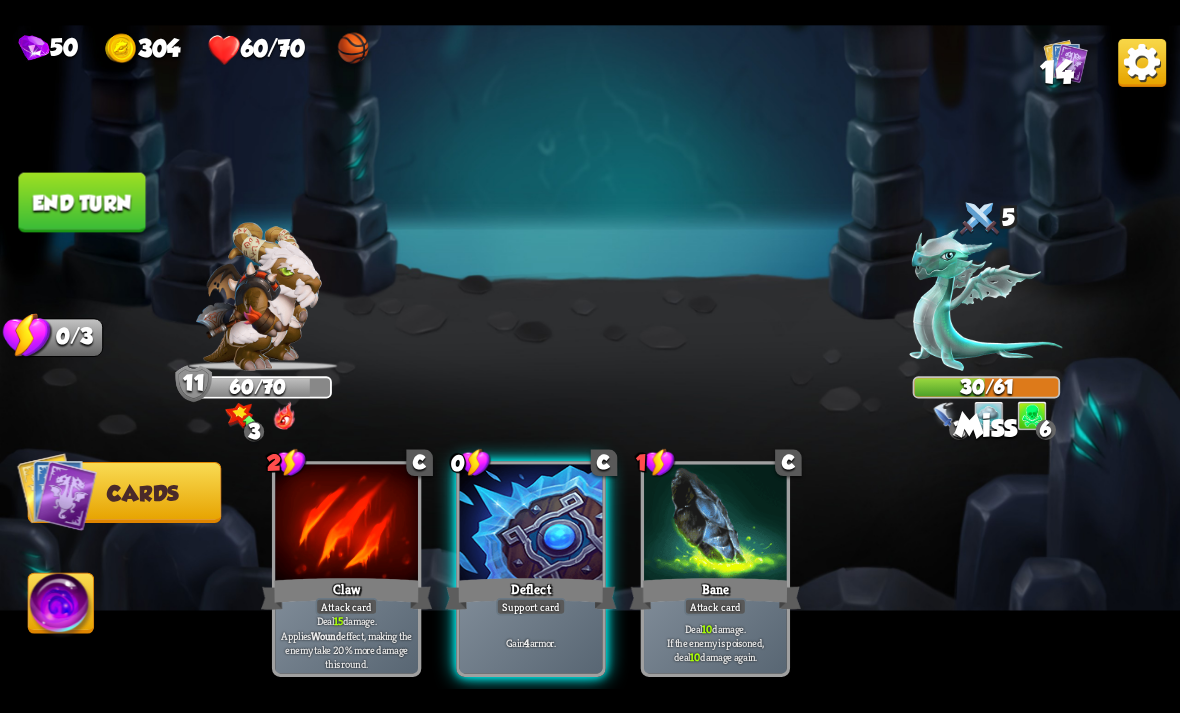 click on "End turn" at bounding box center [81, 202] 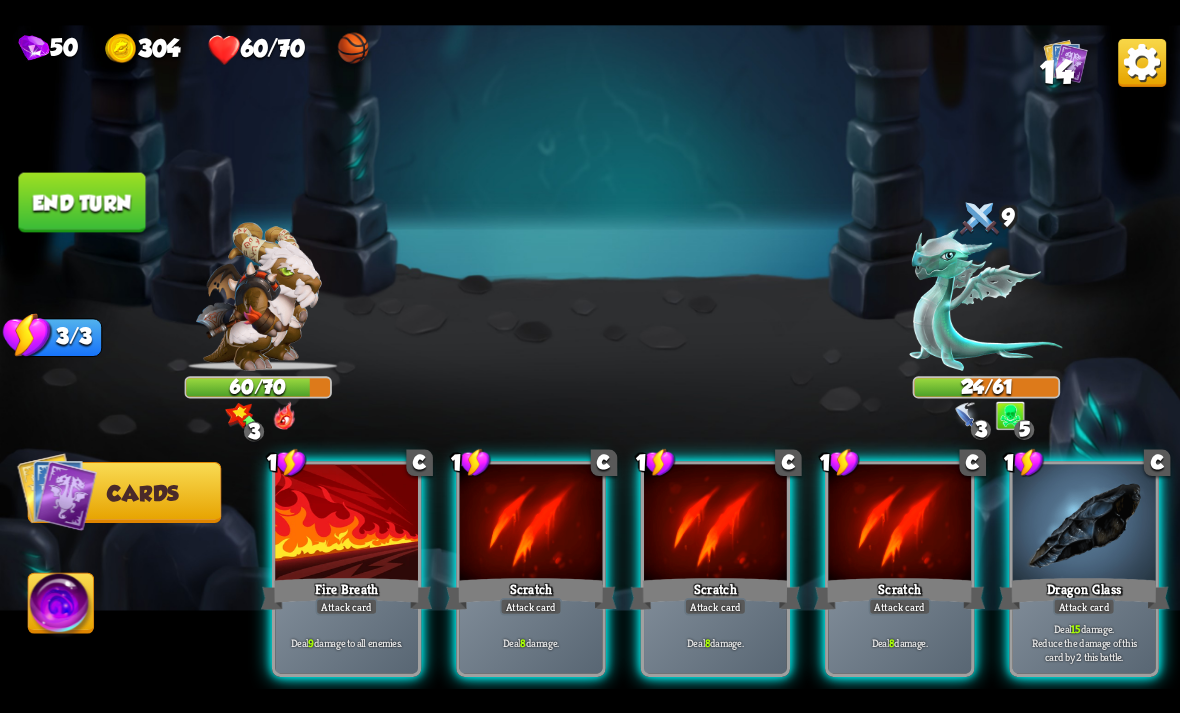 click on "Deal  15  damage. Reduce the damage of this card by 2 this battle." at bounding box center [1084, 642] 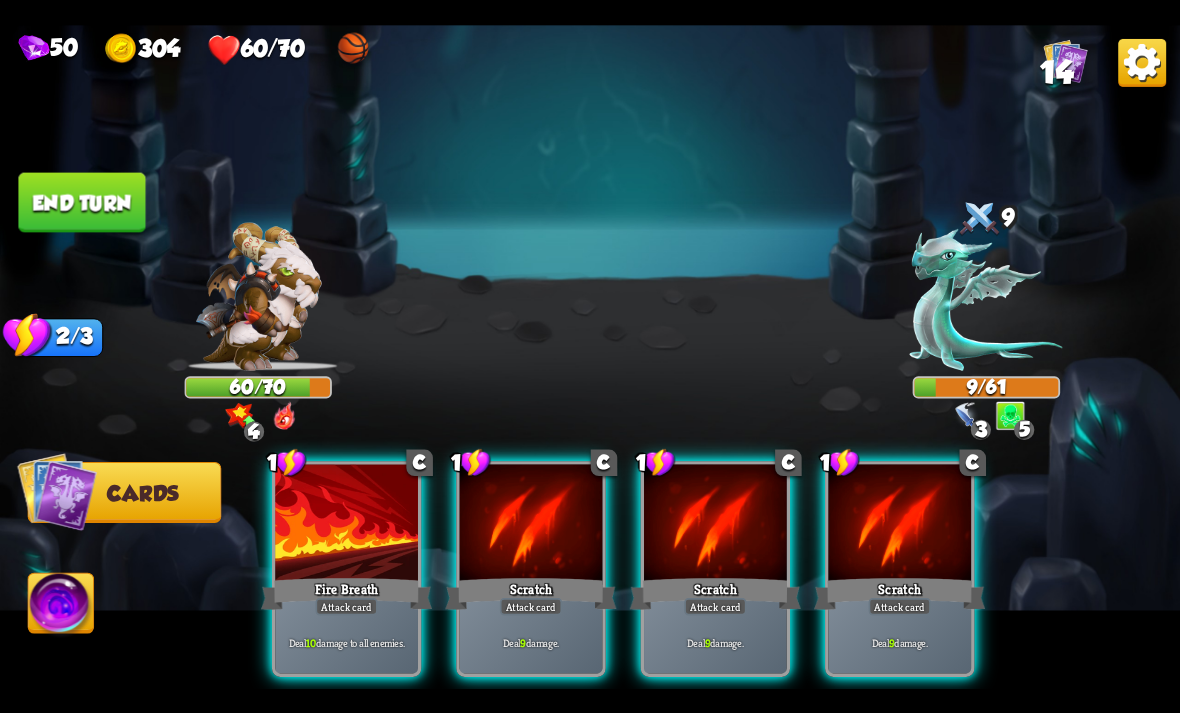 click on "End turn" at bounding box center (82, 202) 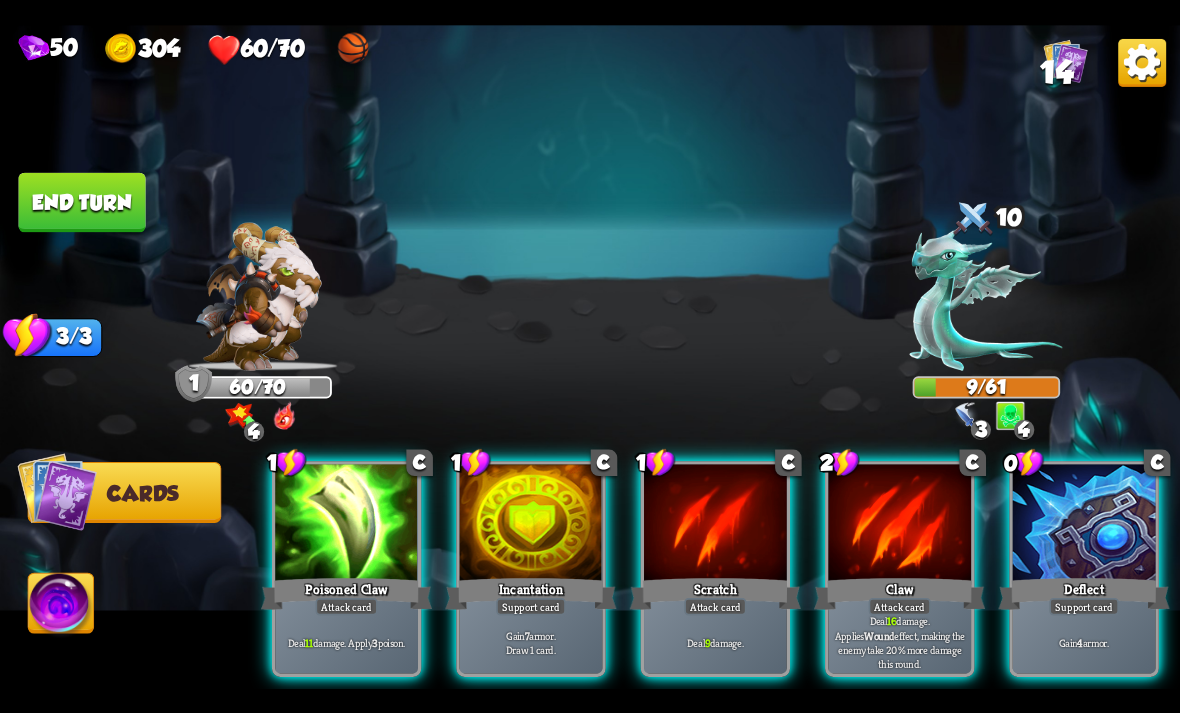 click on "Poisoned Claw" at bounding box center [346, 593] 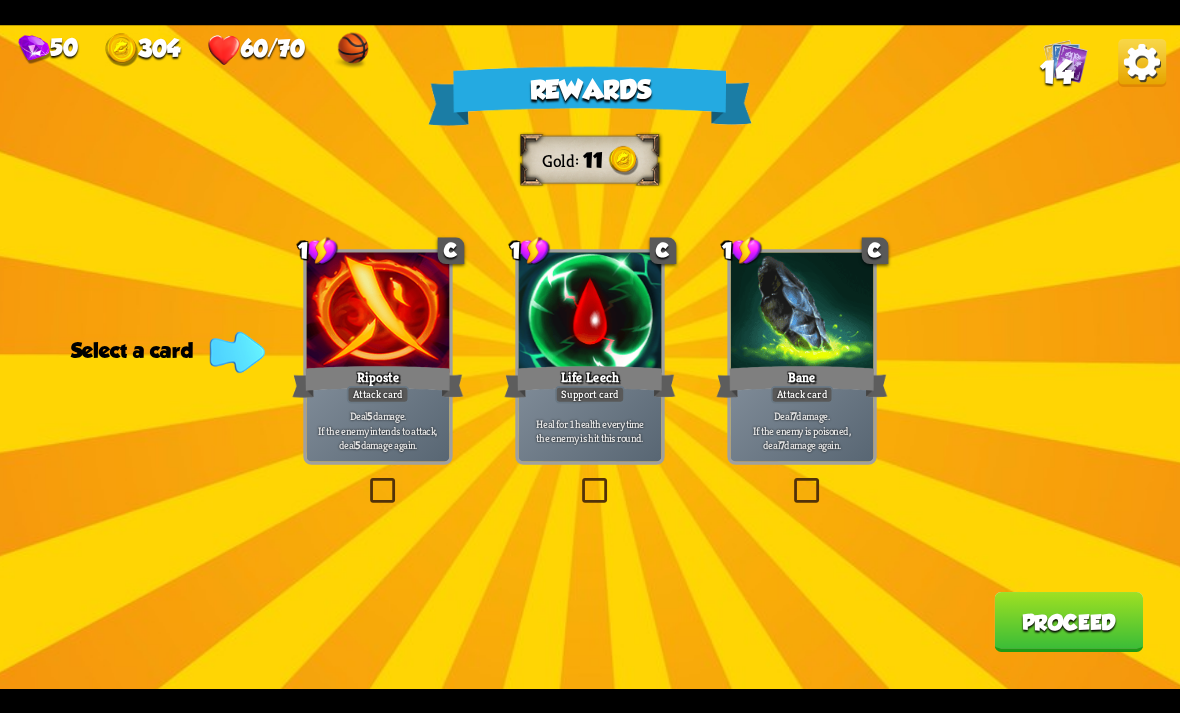 click at bounding box center [790, 481] 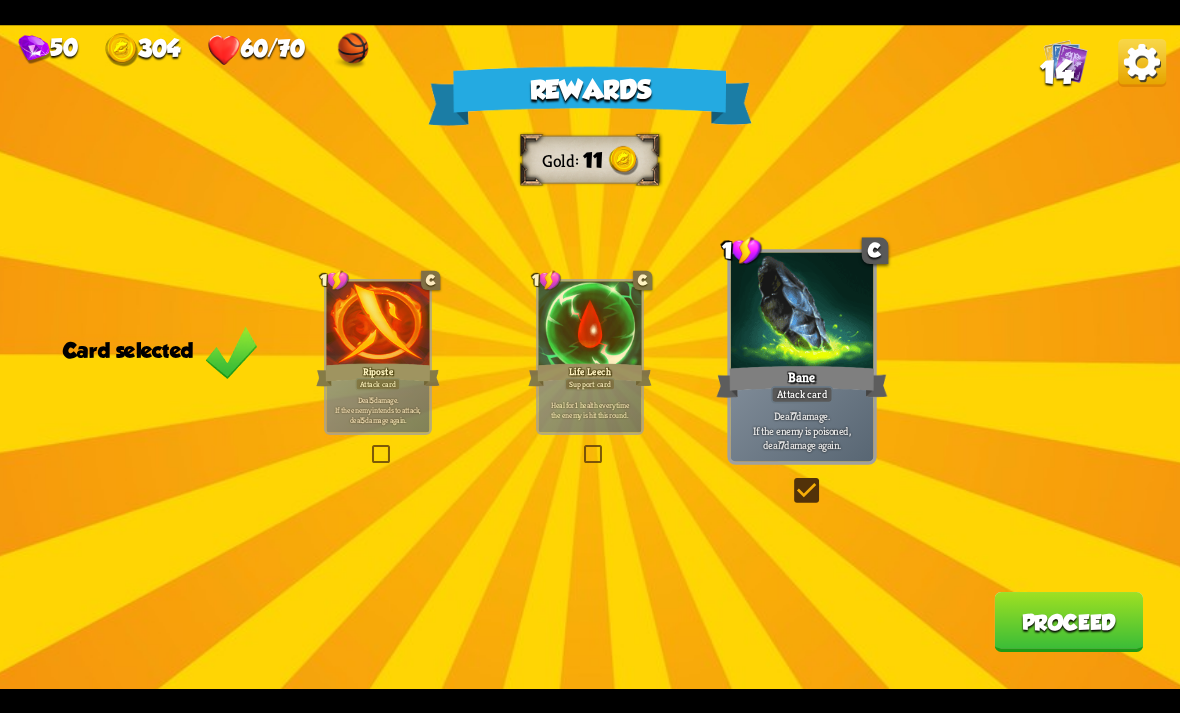 click on "Proceed" at bounding box center (1068, 622) 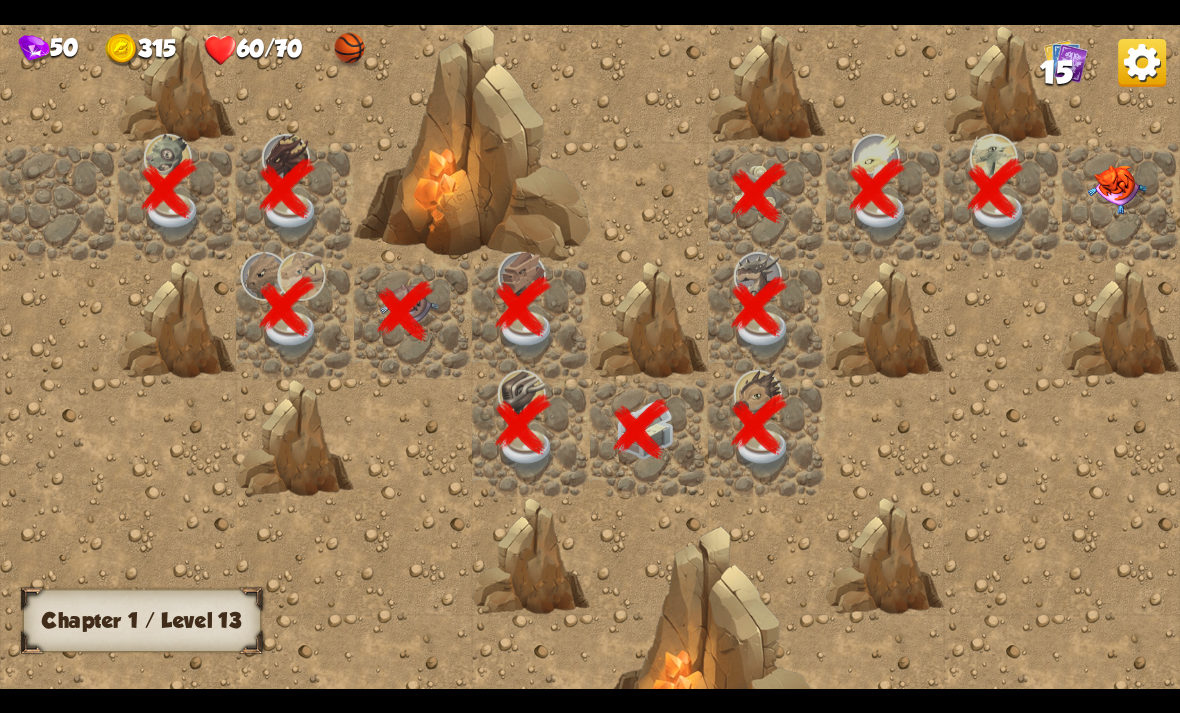 scroll, scrollTop: 0, scrollLeft: 384, axis: horizontal 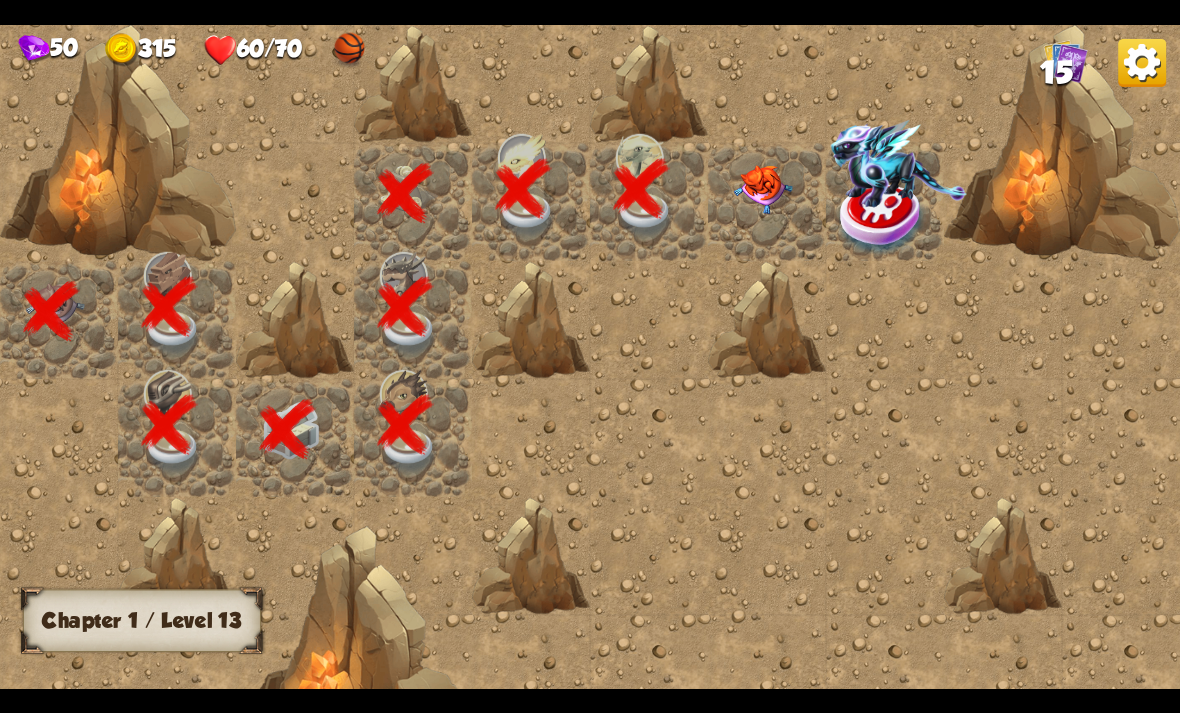 click at bounding box center [763, 189] 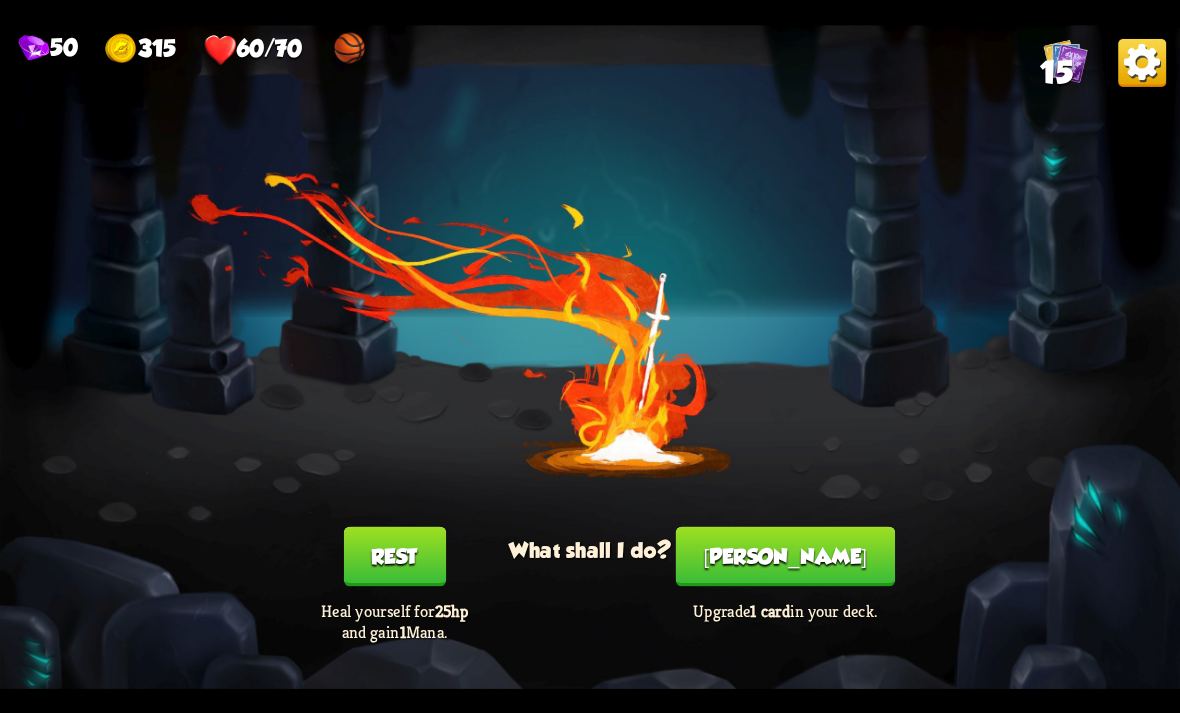 click on "[PERSON_NAME]" at bounding box center [785, 556] 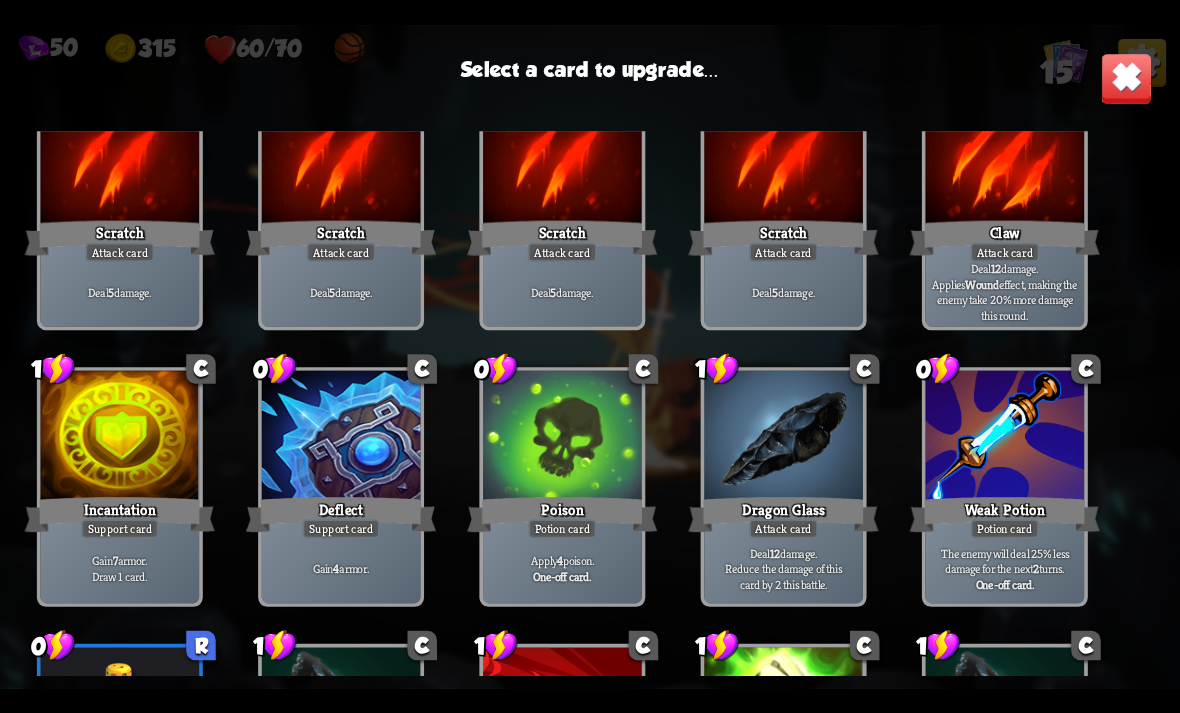 scroll, scrollTop: 270, scrollLeft: 0, axis: vertical 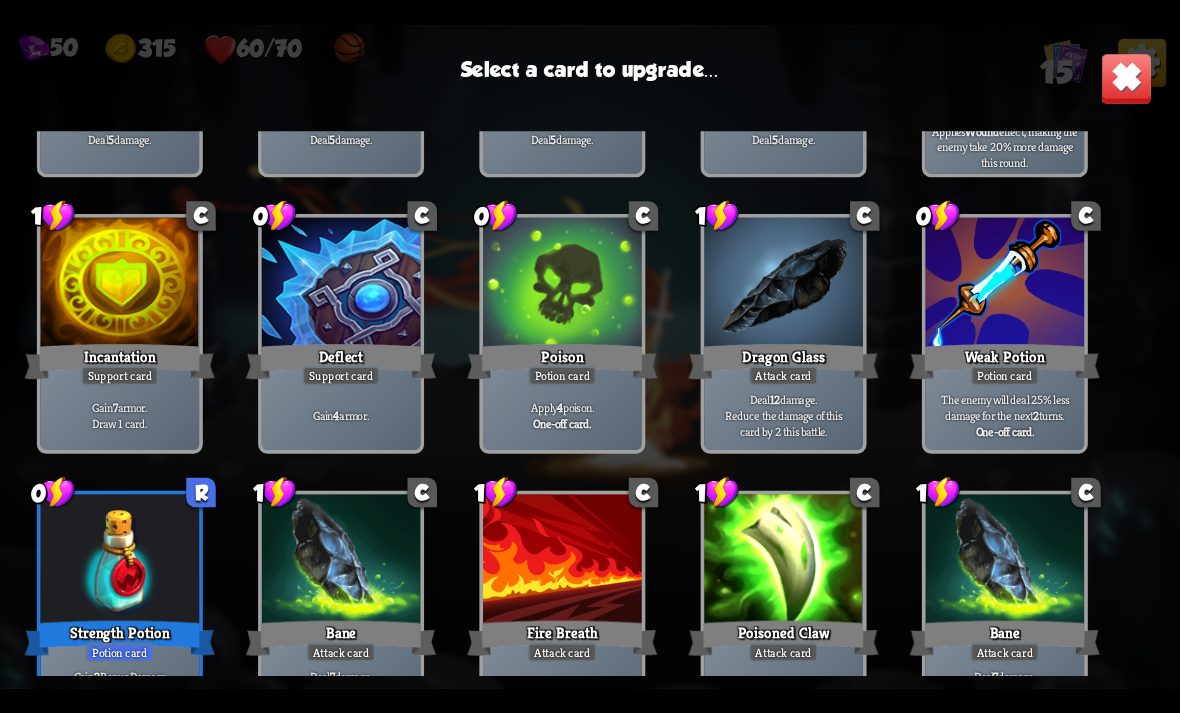 click at bounding box center (783, 561) 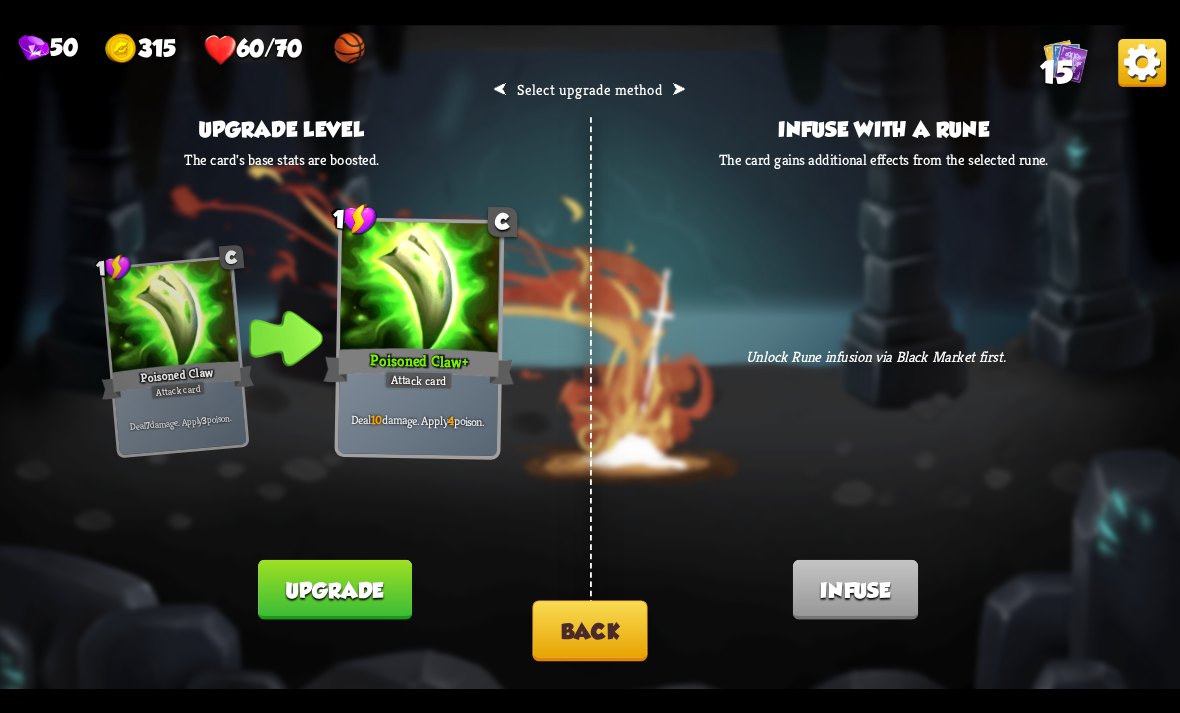 click on "Upgrade" at bounding box center (334, 589) 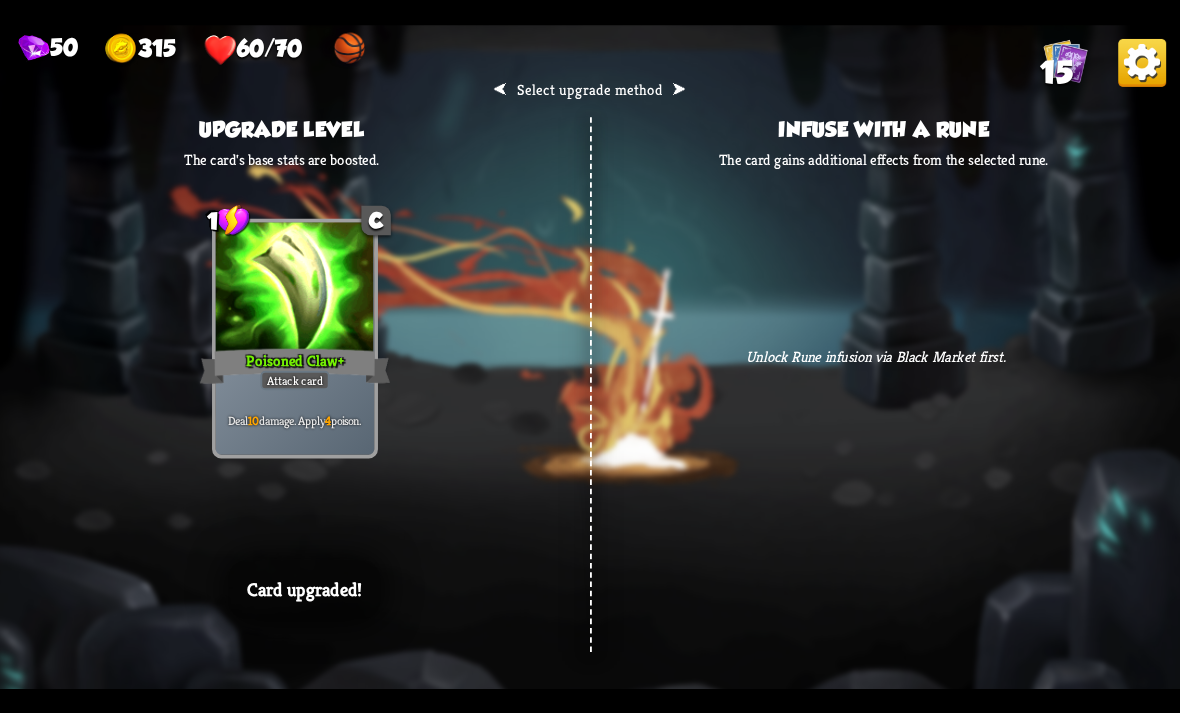 click on "⮜ Select upgrade method ⮞
Upgrade level   The card's base stats are boosted.
1
C   Poisoned Claw     Attack card   Deal  7  damage. Apply  3  poison.
1
C   Poisoned Claw +     Attack card   Deal  10  damage. Apply  4  poison.       Card upgraded!     Infuse with a rune   The card gains additional effects from the selected rune.     Unlock Rune infusion via Black Market first.   Card infused!" at bounding box center (590, 357) 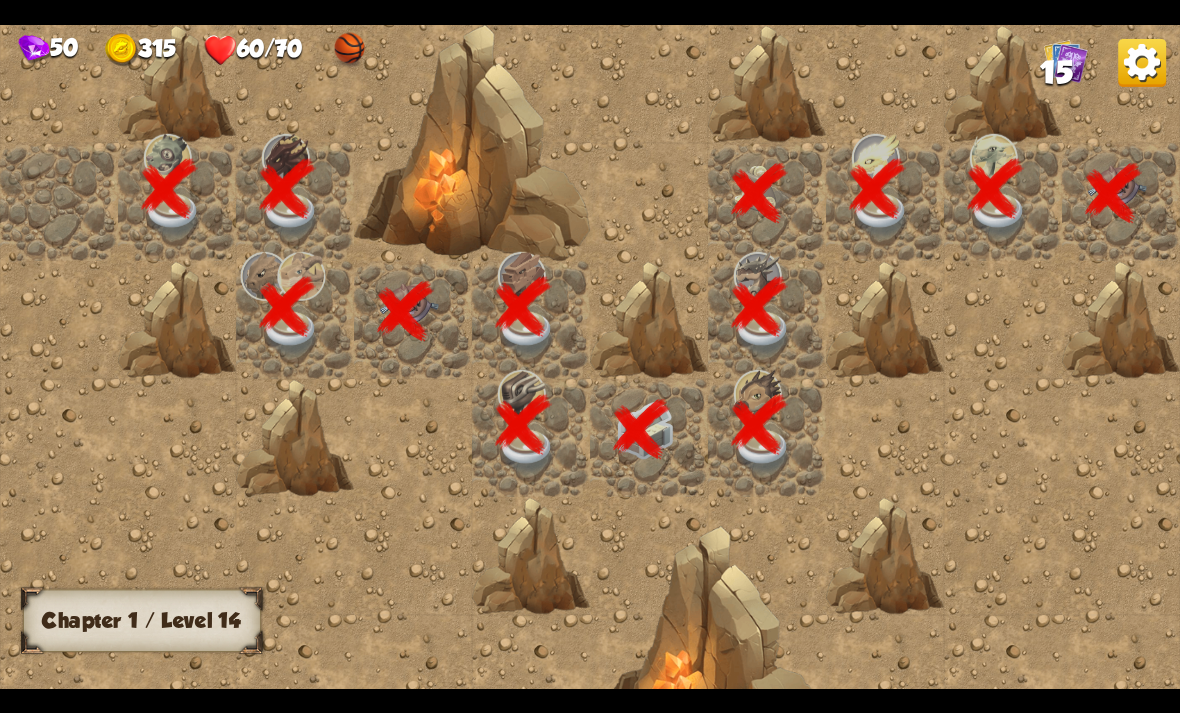 scroll, scrollTop: 0, scrollLeft: 384, axis: horizontal 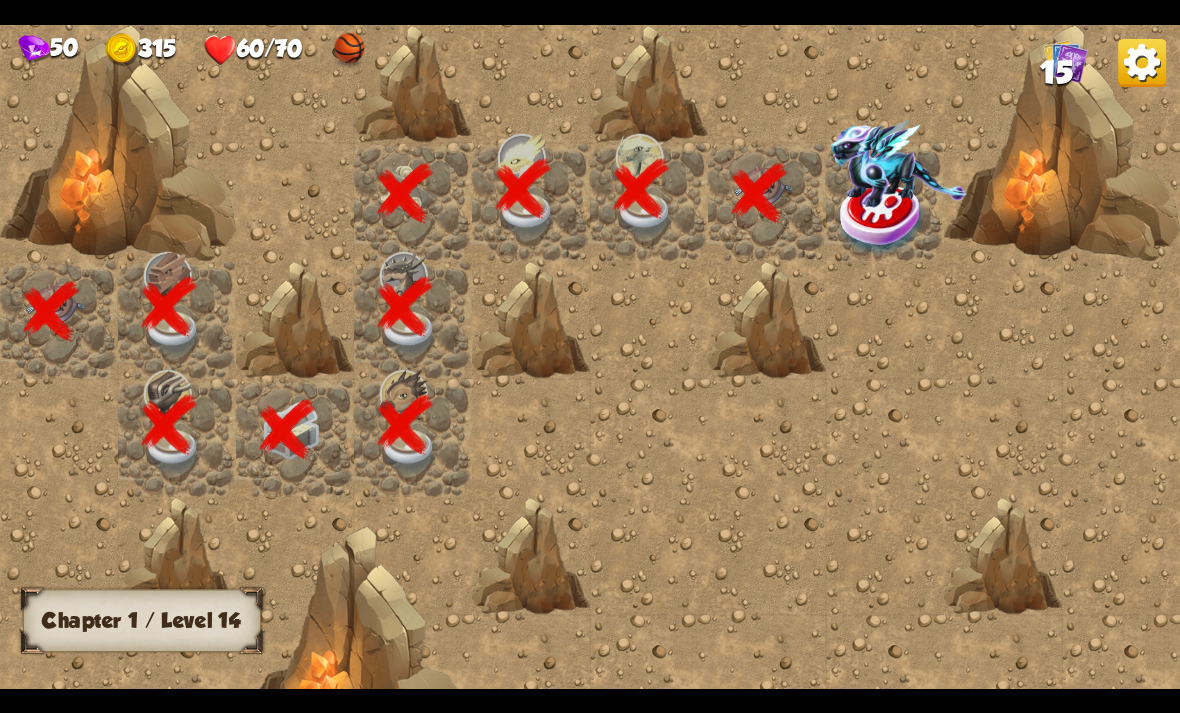 click at bounding box center (413, 357) 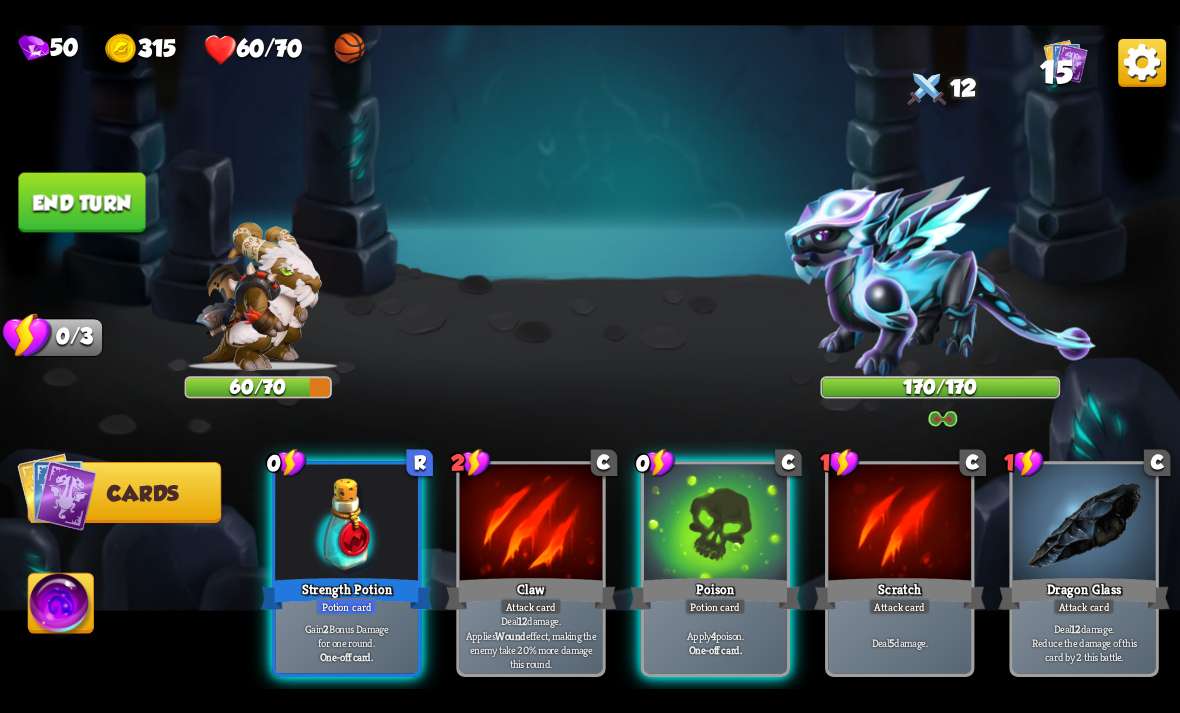 click on "Player turn" at bounding box center [590, 357] 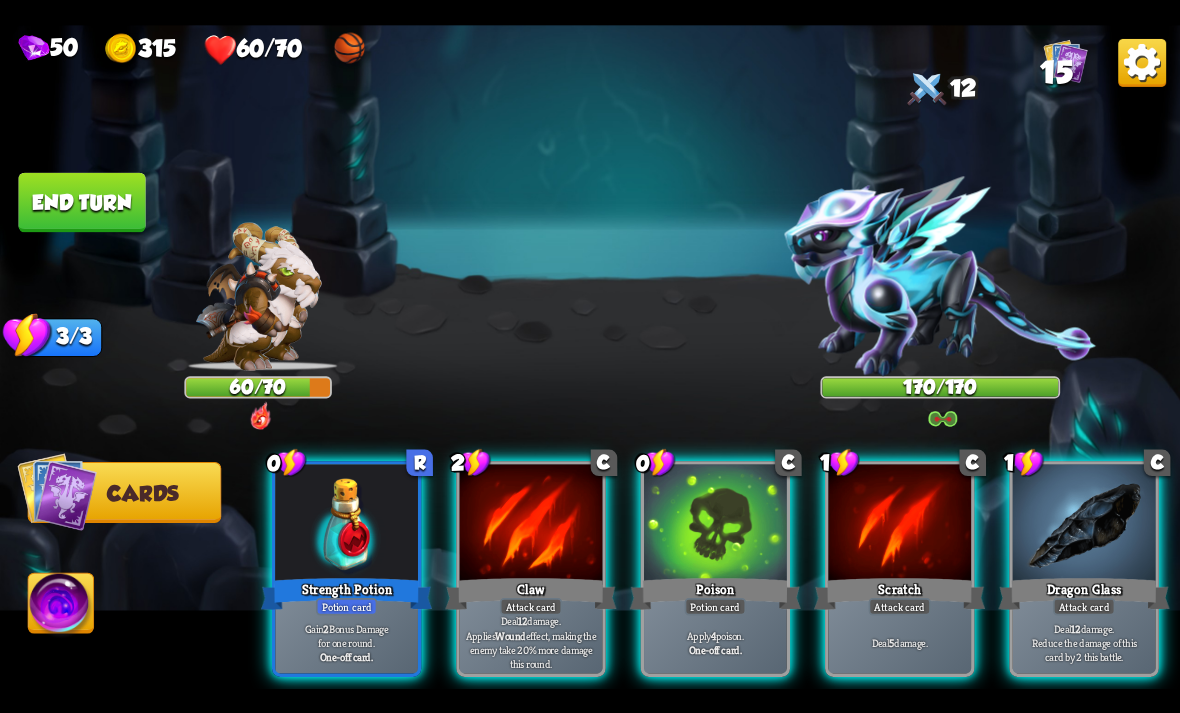 click on "Player turn" at bounding box center [590, 357] 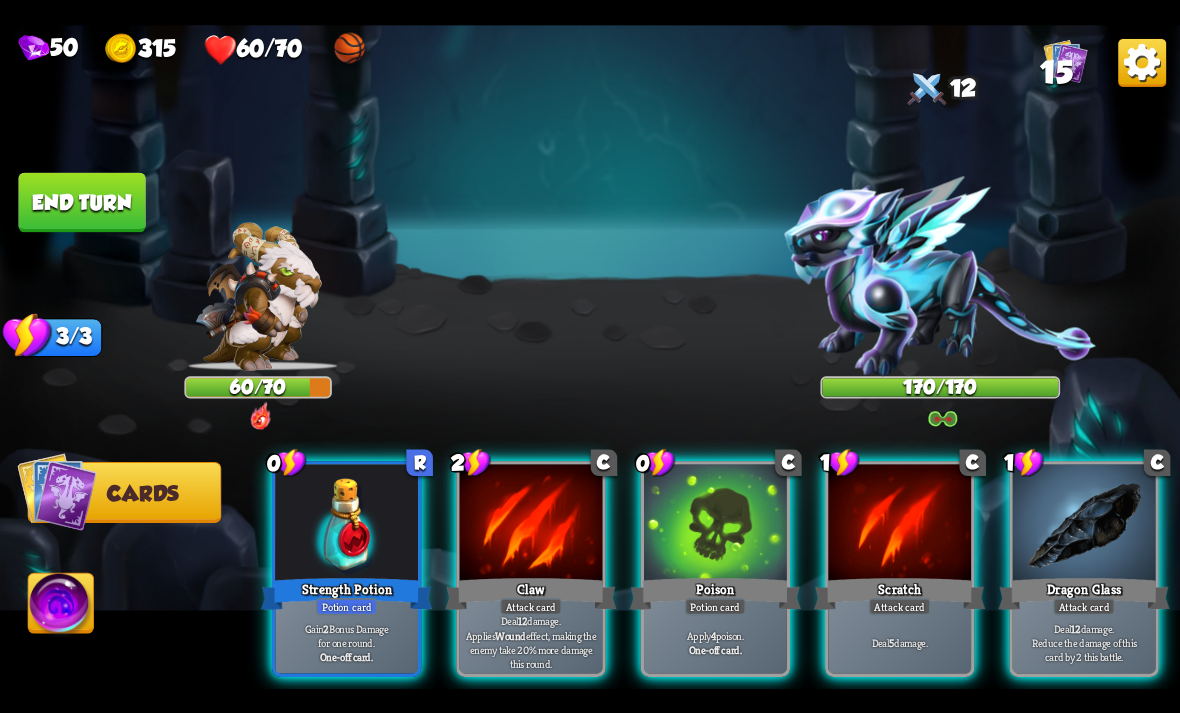click at bounding box center [941, 276] 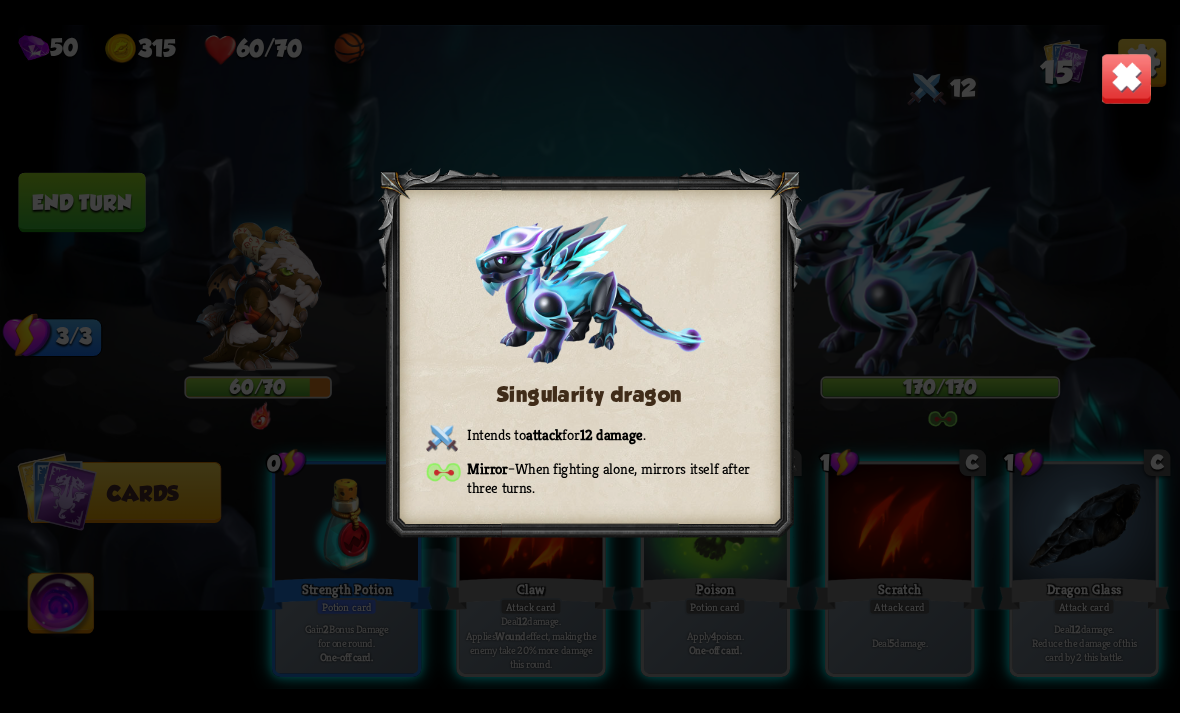 click on "Singularity dragon
Intends to  attack  for  12 damage .
Mirror
–
When fighting alone, mirrors itself after three turns." at bounding box center [590, 357] 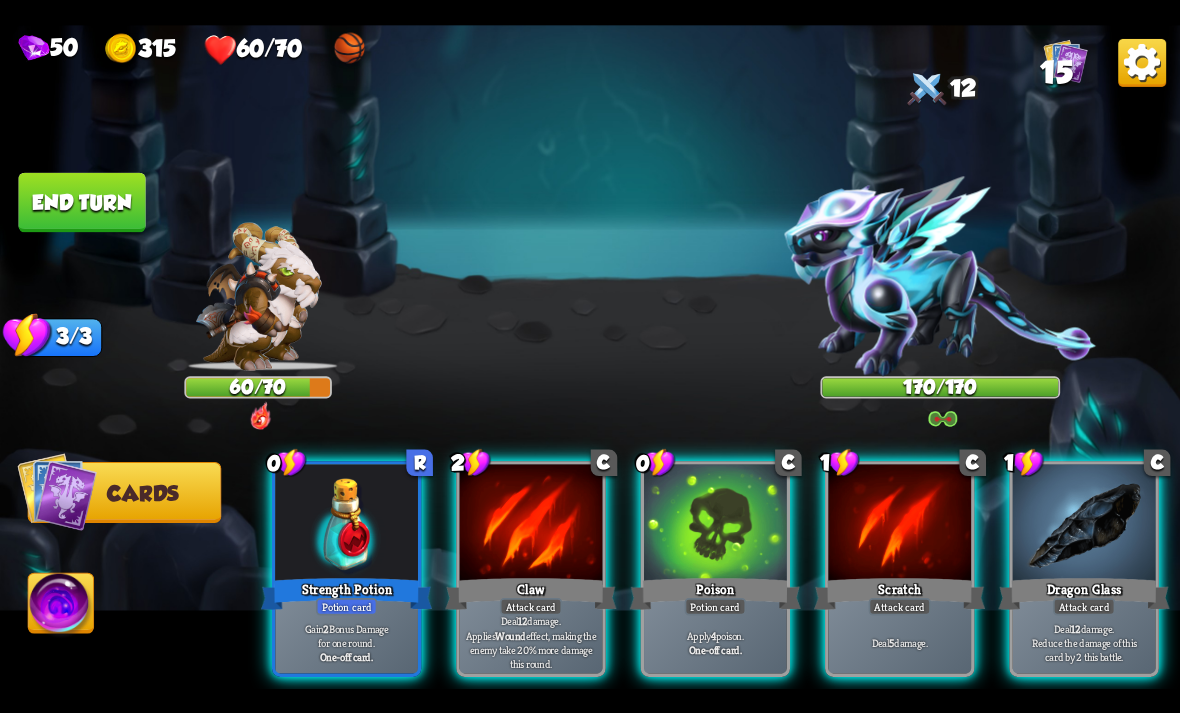 click on "0
R   Strength Potion     Potion card   Gain  2  Bonus Damage for one round.   One-off card.
2
C   Claw     Attack card   Deal  12  damage. Applies  Wound  effect, making the enemy take 20% more damage this round.
0
C   Poison     Potion card   Apply  4  poison.   One-off card.
1
C   Scratch     Attack card   Deal  5  damage.
1
C   Dragon Glass     Attack card   Deal  12  damage. Reduce the damage of this card by 2 this battle." at bounding box center (708, 540) 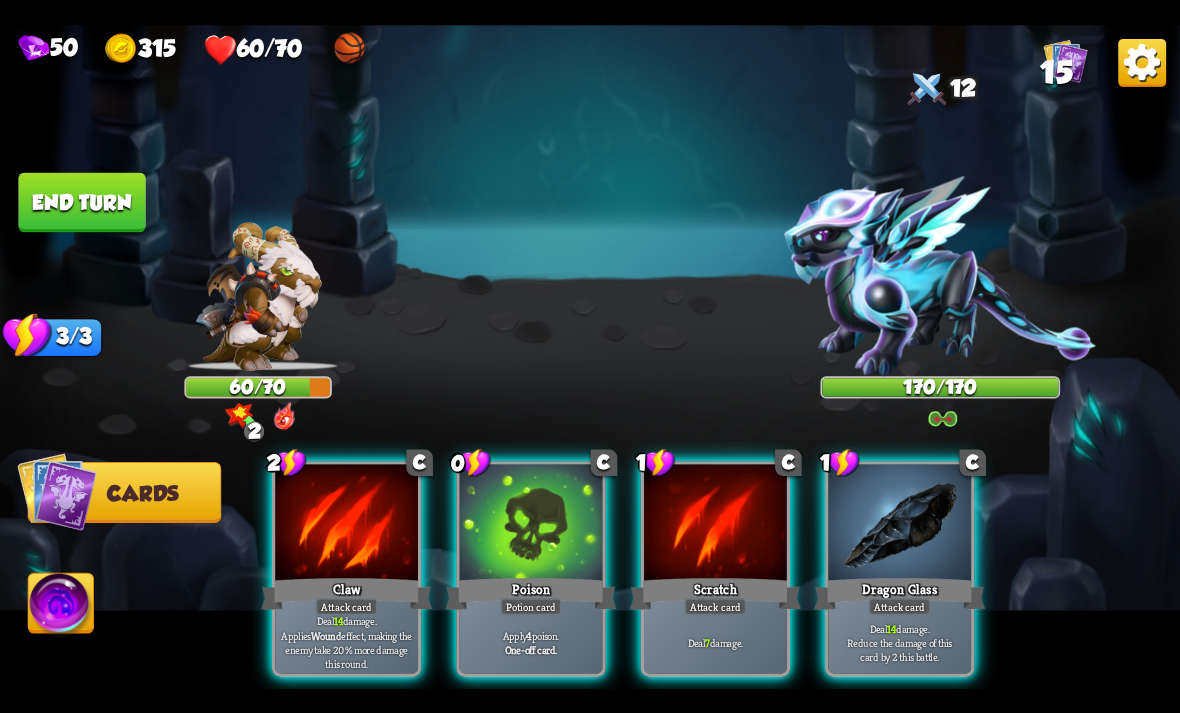 click at bounding box center [531, 524] 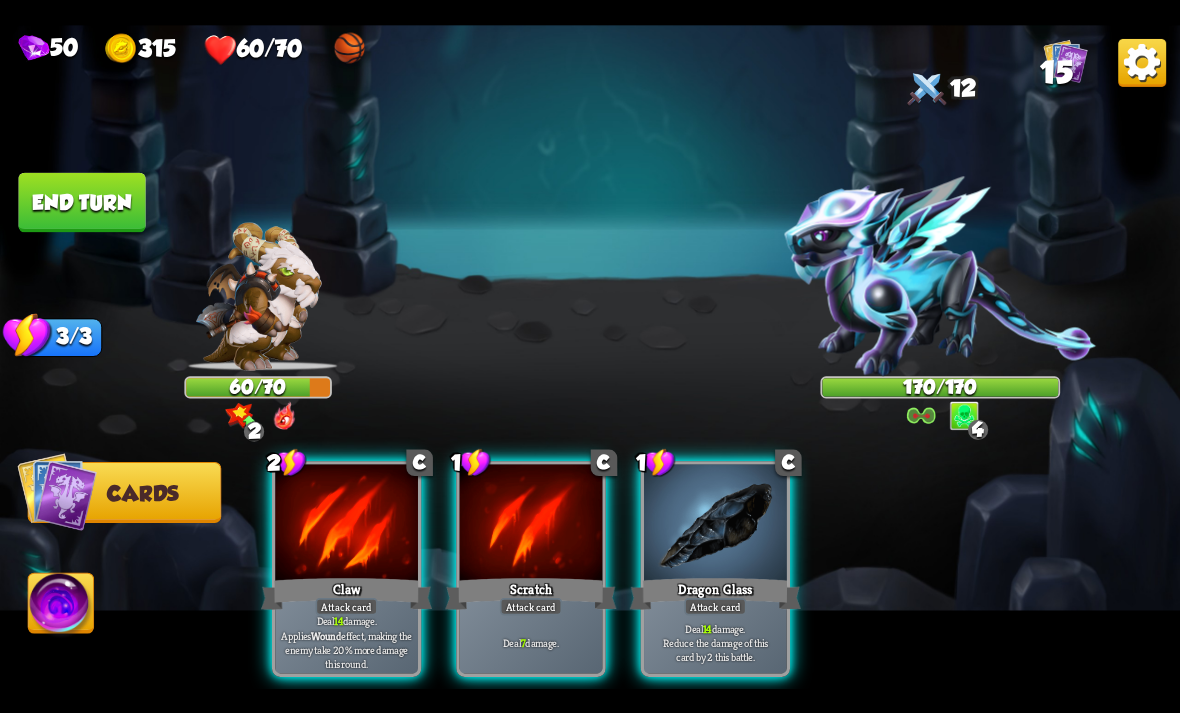 click at bounding box center (715, 524) 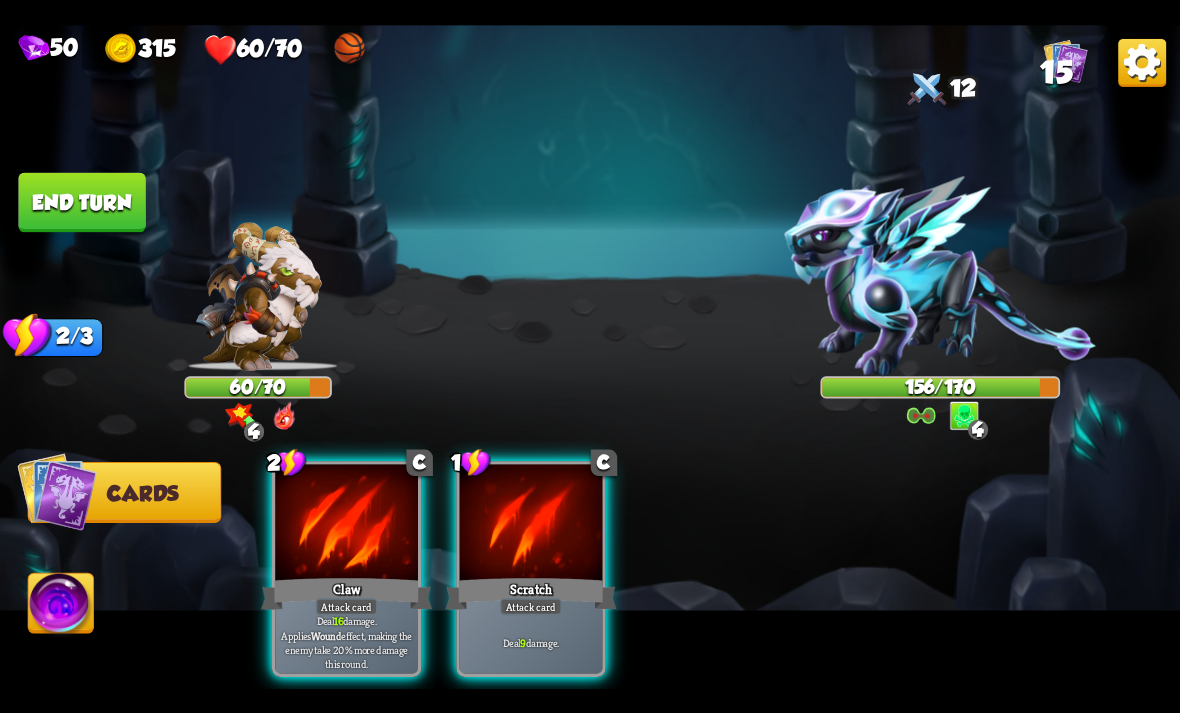 click on "End turn" at bounding box center [81, 202] 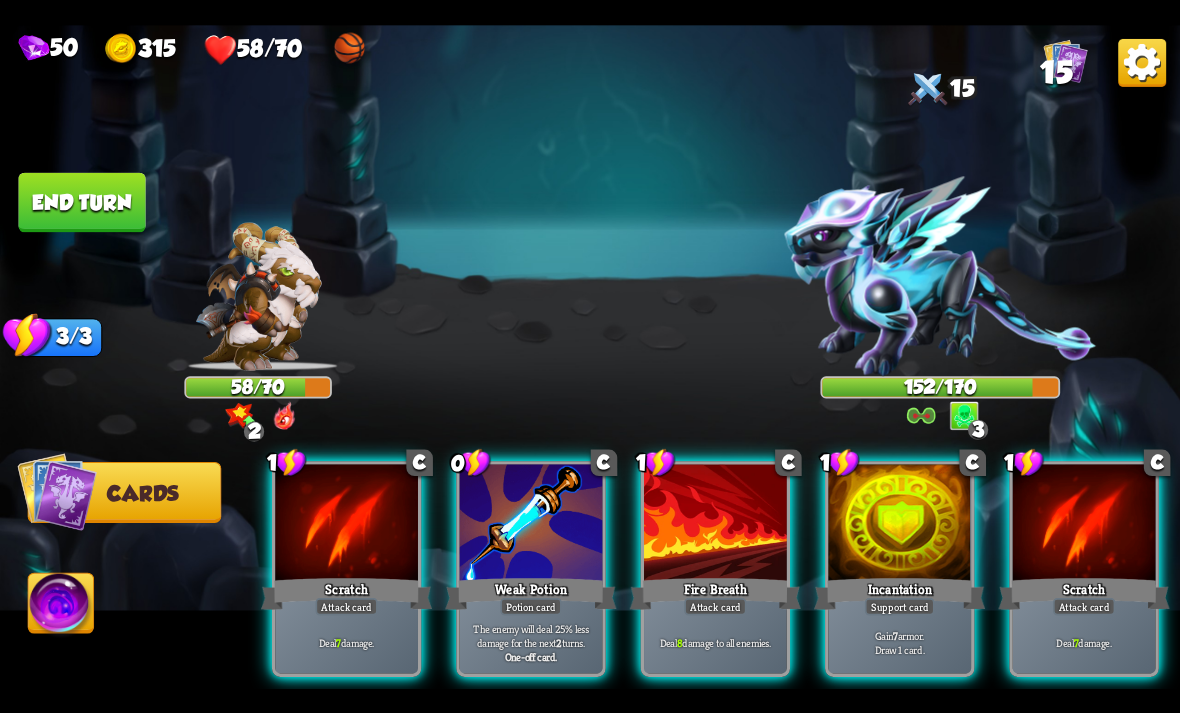 click on "Weak Potion" at bounding box center (530, 593) 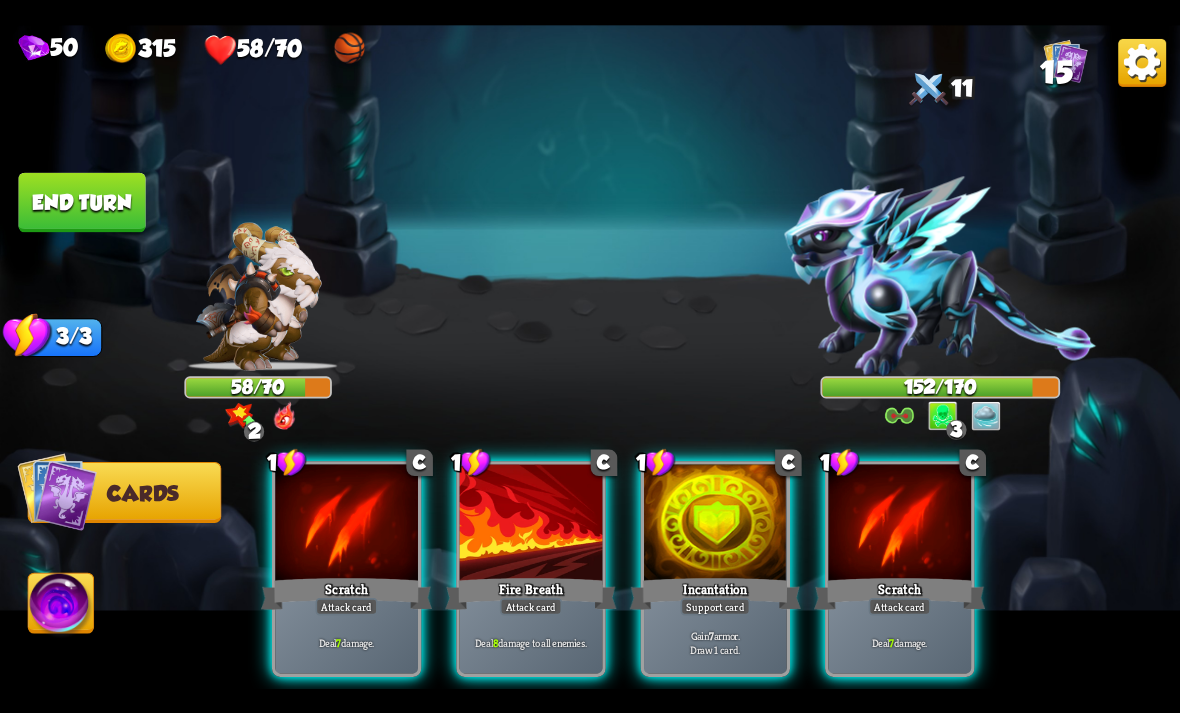 click on "Incantation" at bounding box center (715, 593) 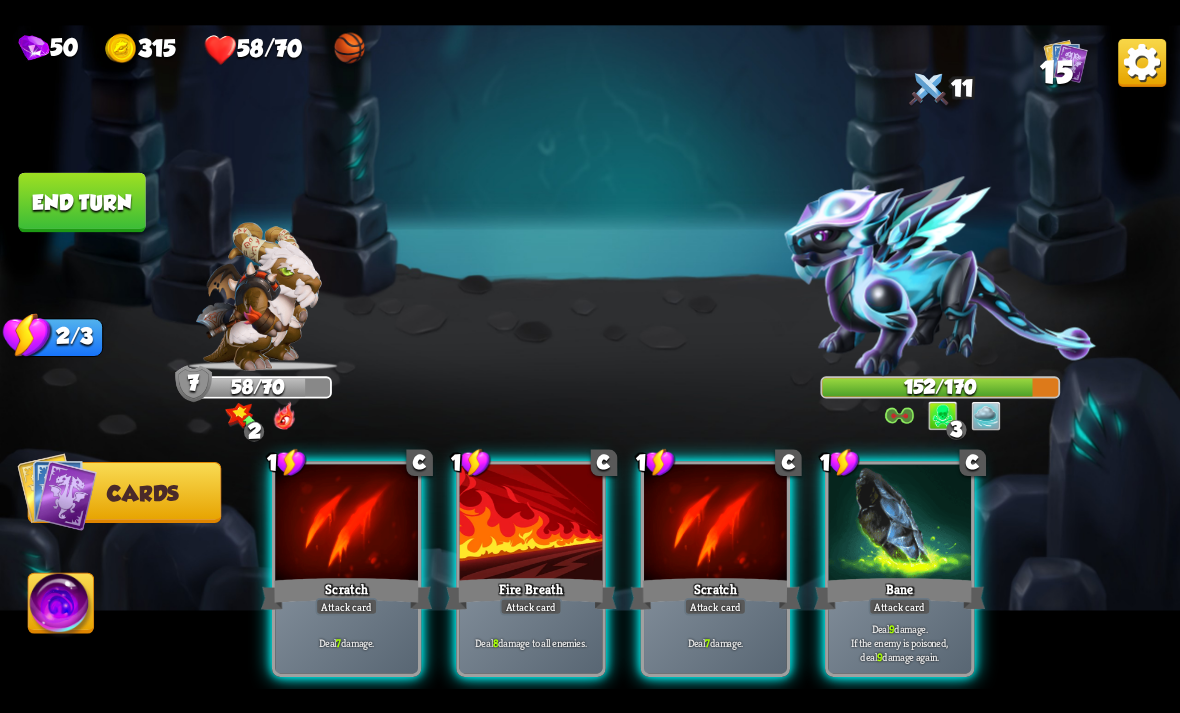 click on "Bane" at bounding box center [899, 593] 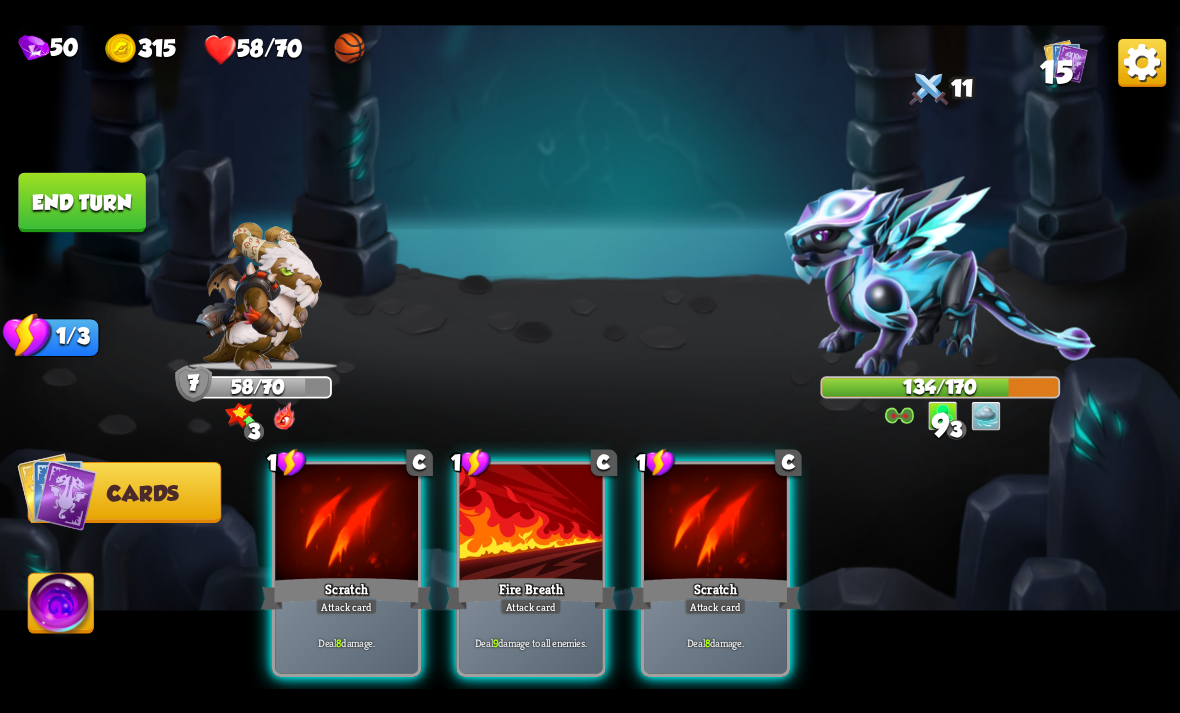 click on "End turn" at bounding box center (81, 202) 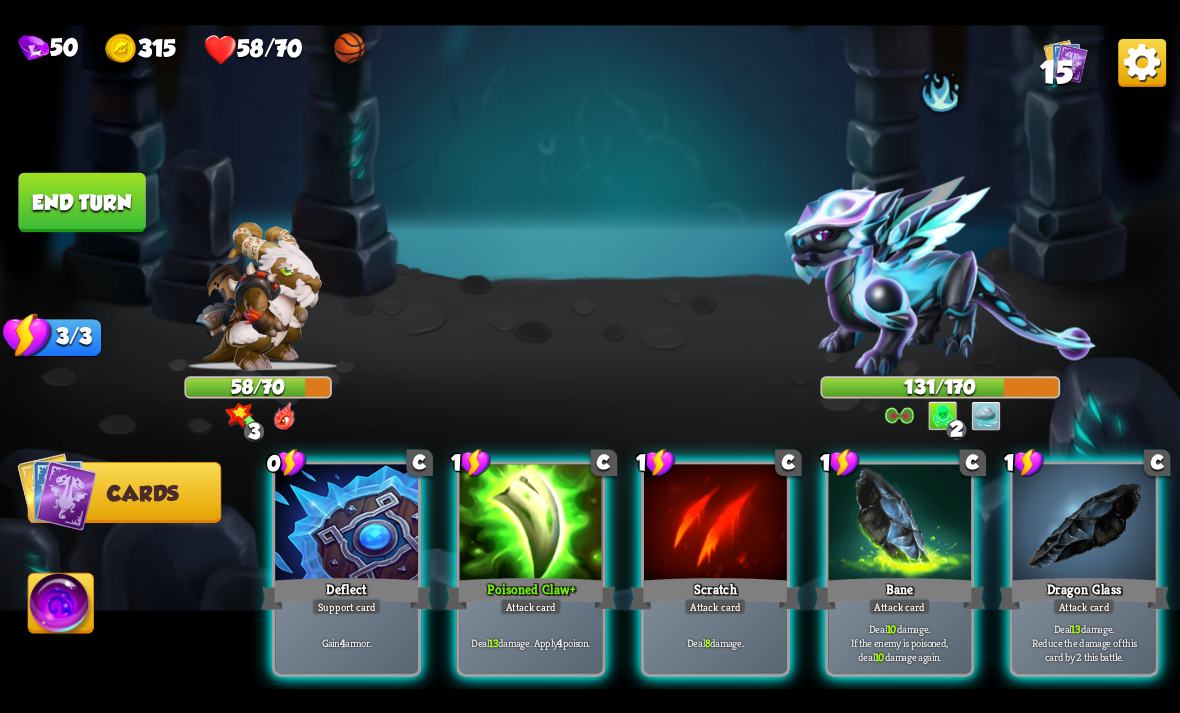 click on "Deal  13  damage. Apply  4  poison." at bounding box center [531, 642] 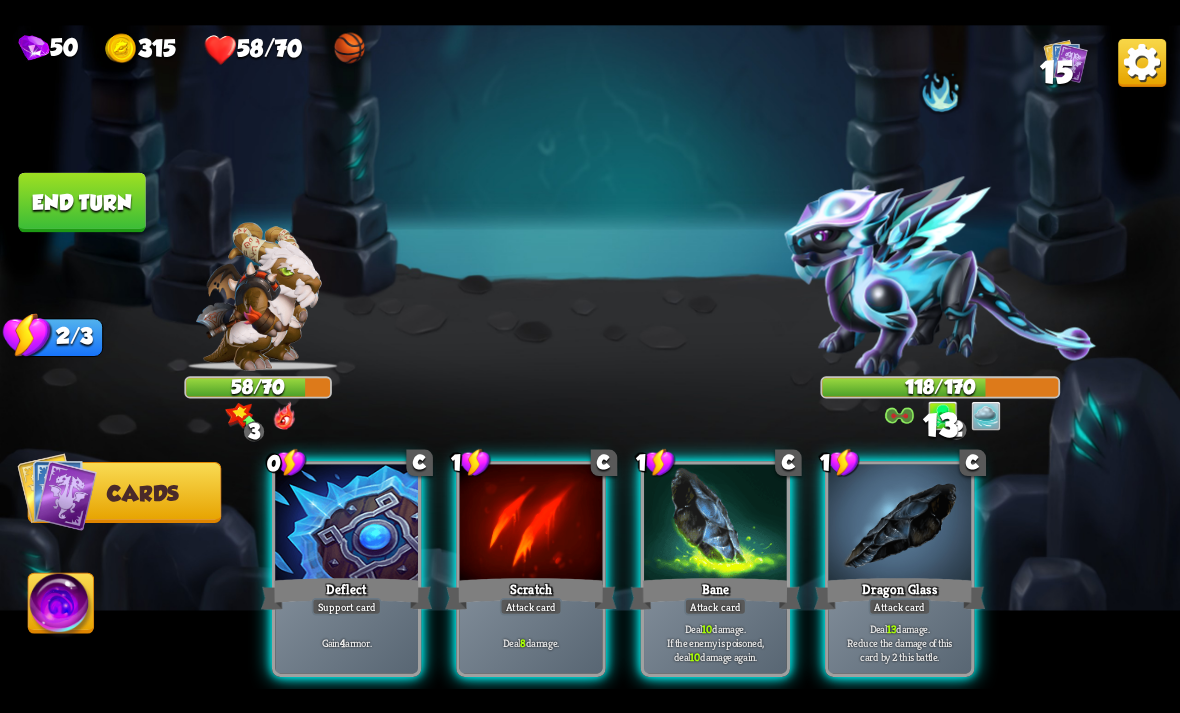 click on "Gain  4  armor." at bounding box center (346, 642) 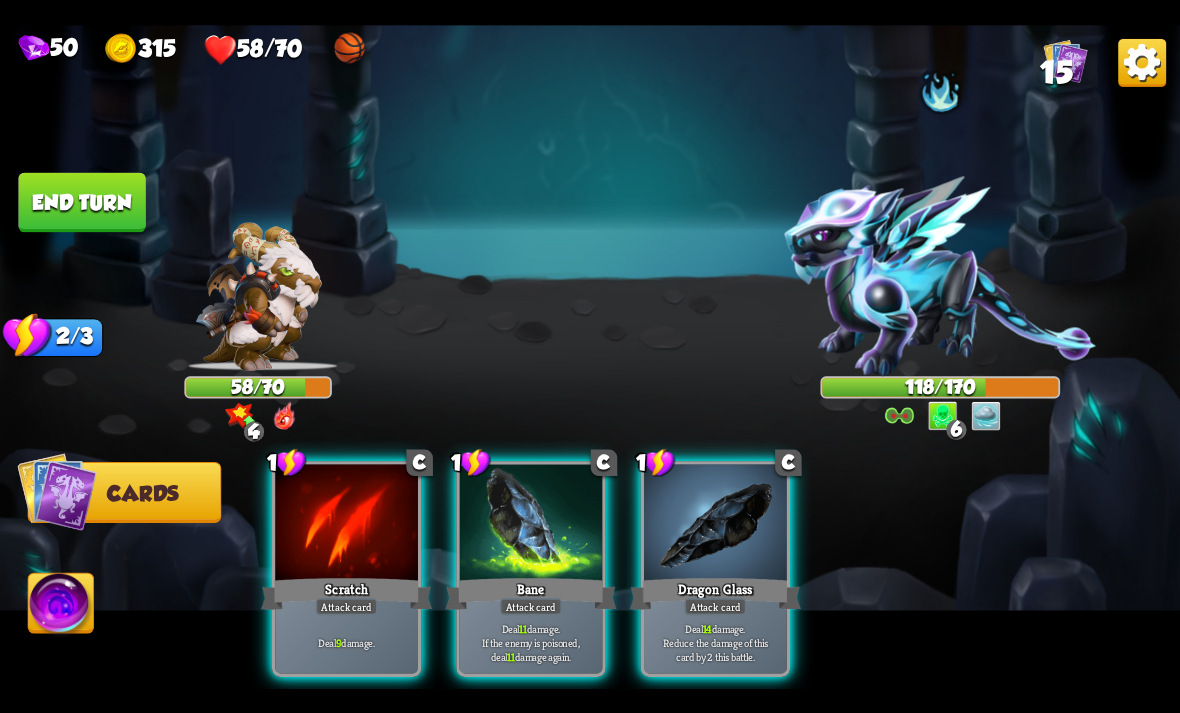 click on "Bane" at bounding box center [530, 593] 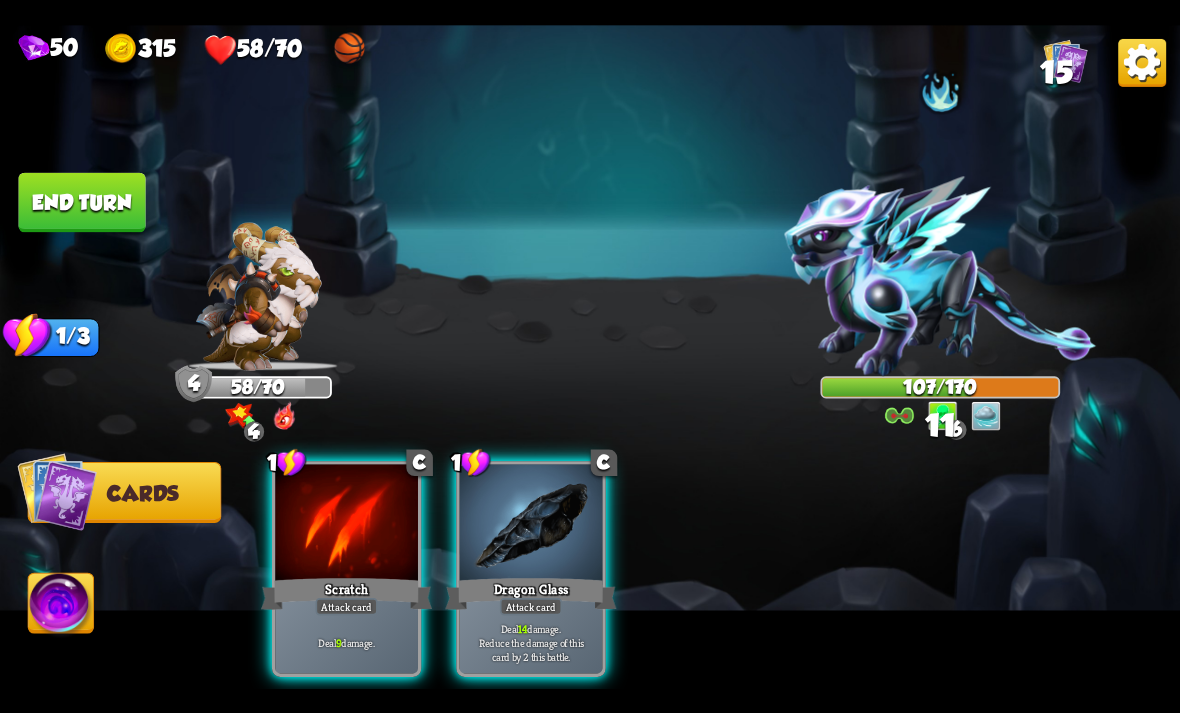 click on "Dragon Glass" at bounding box center [530, 593] 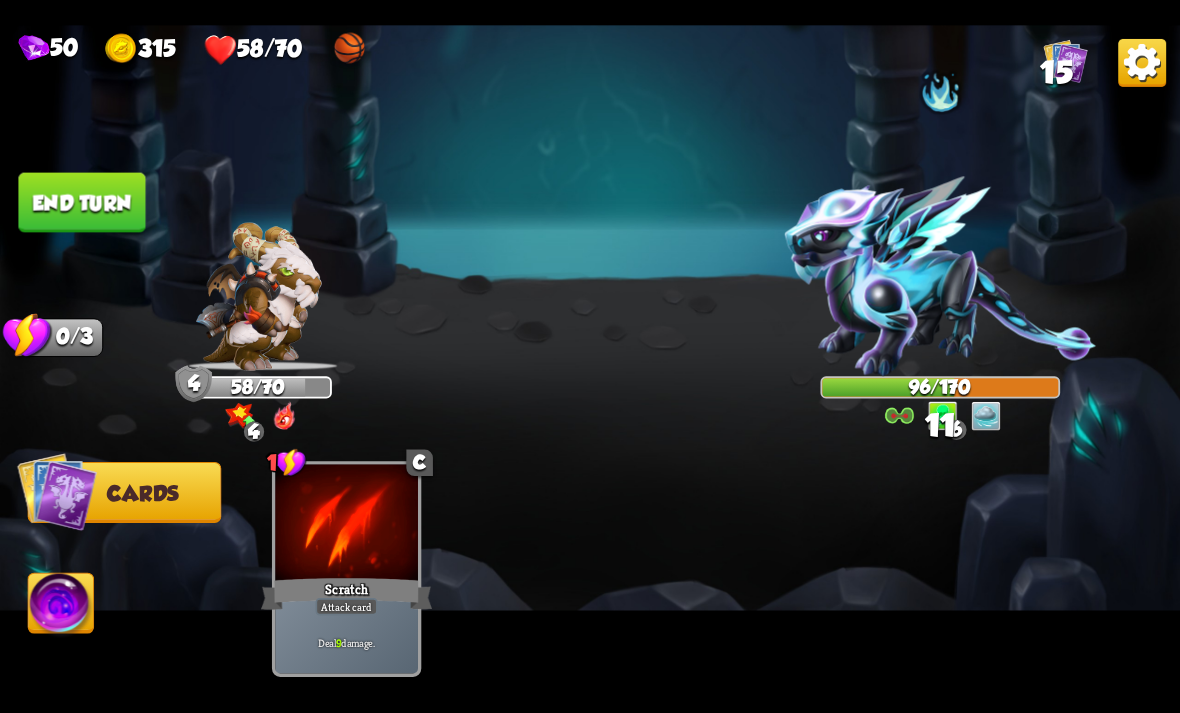 click on "End turn" at bounding box center [81, 202] 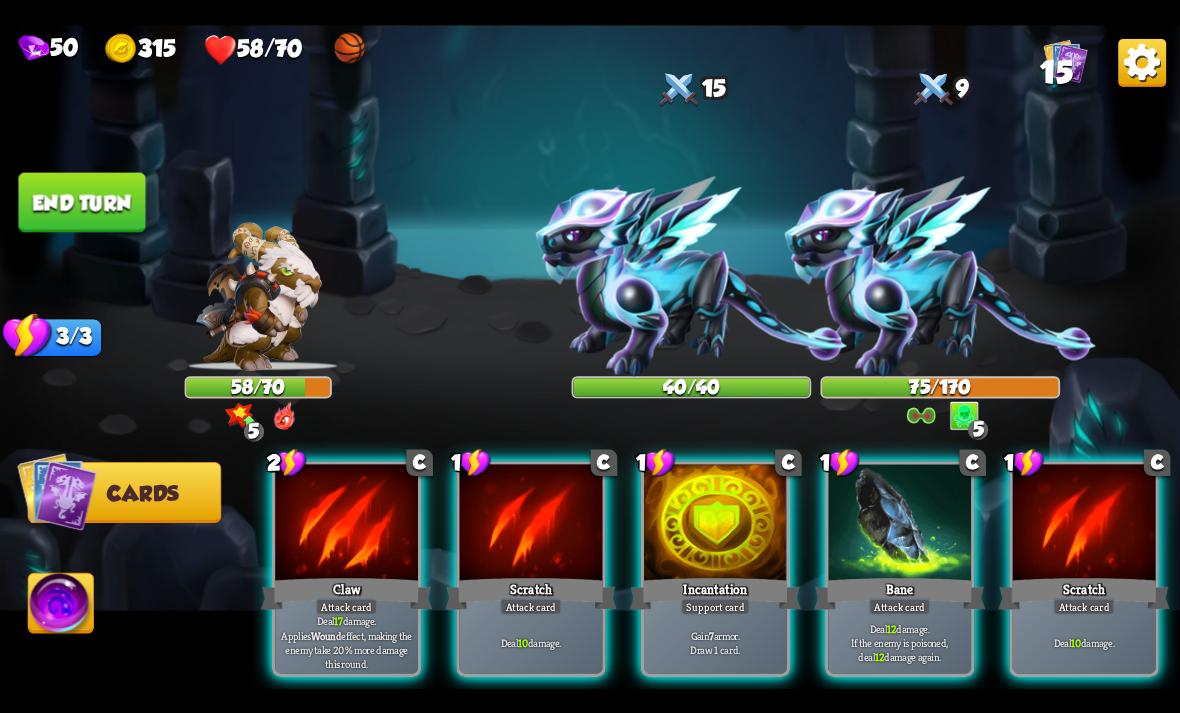 click at bounding box center (715, 524) 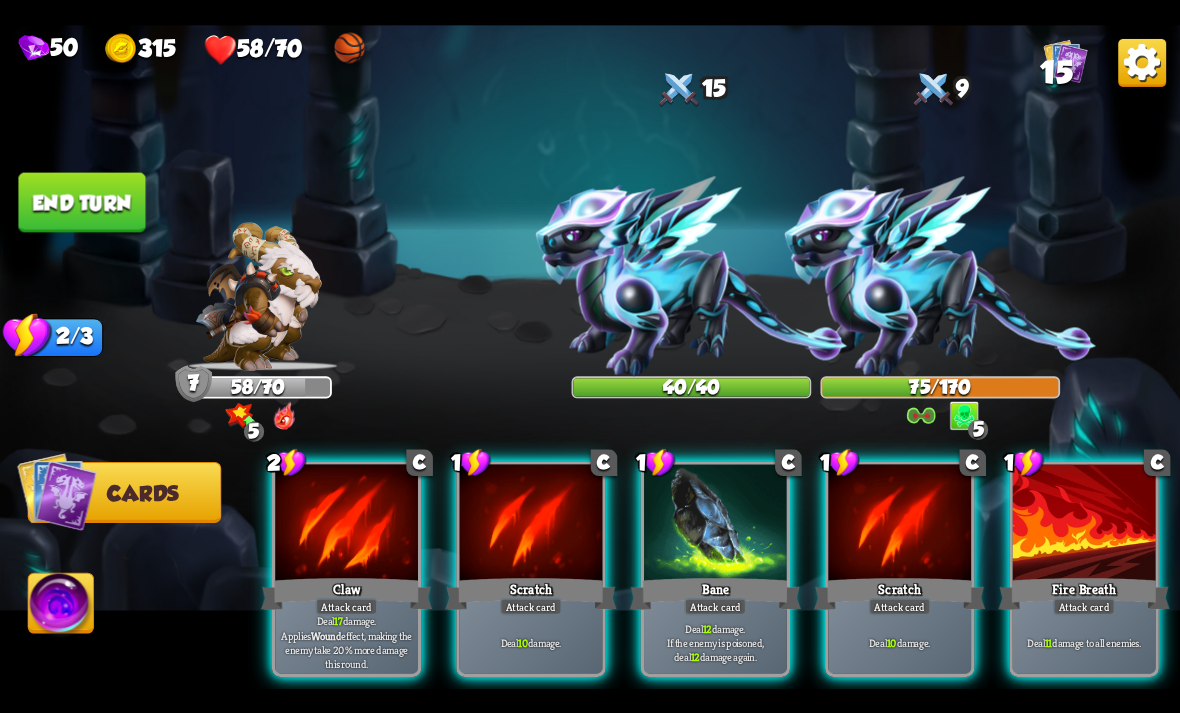 click on "End turn" at bounding box center (81, 202) 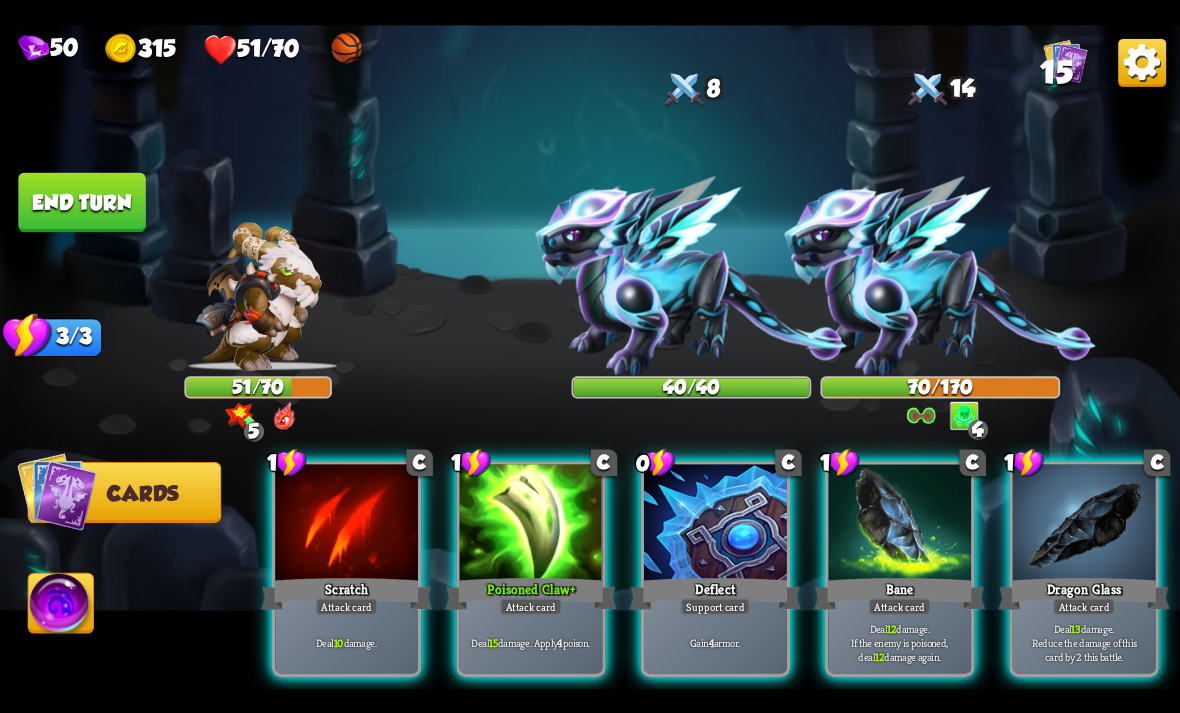 click on "Deflect" at bounding box center [715, 593] 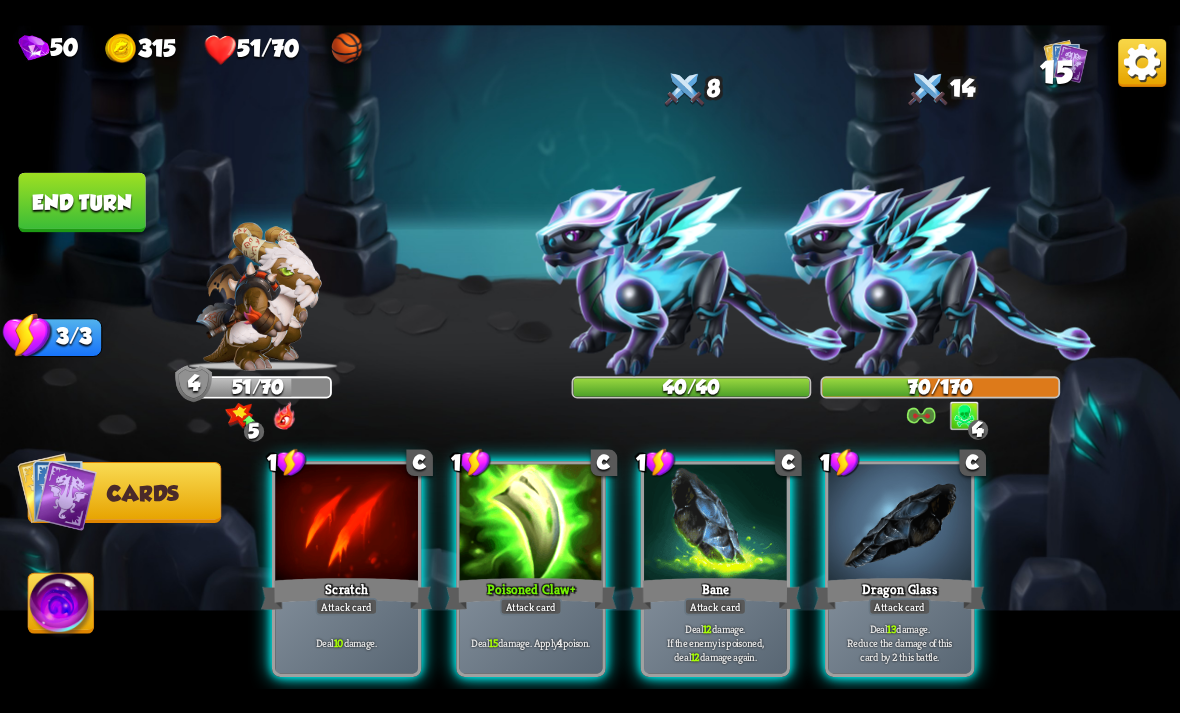 click on "Deal  15  damage. Apply  4  poison." at bounding box center (531, 642) 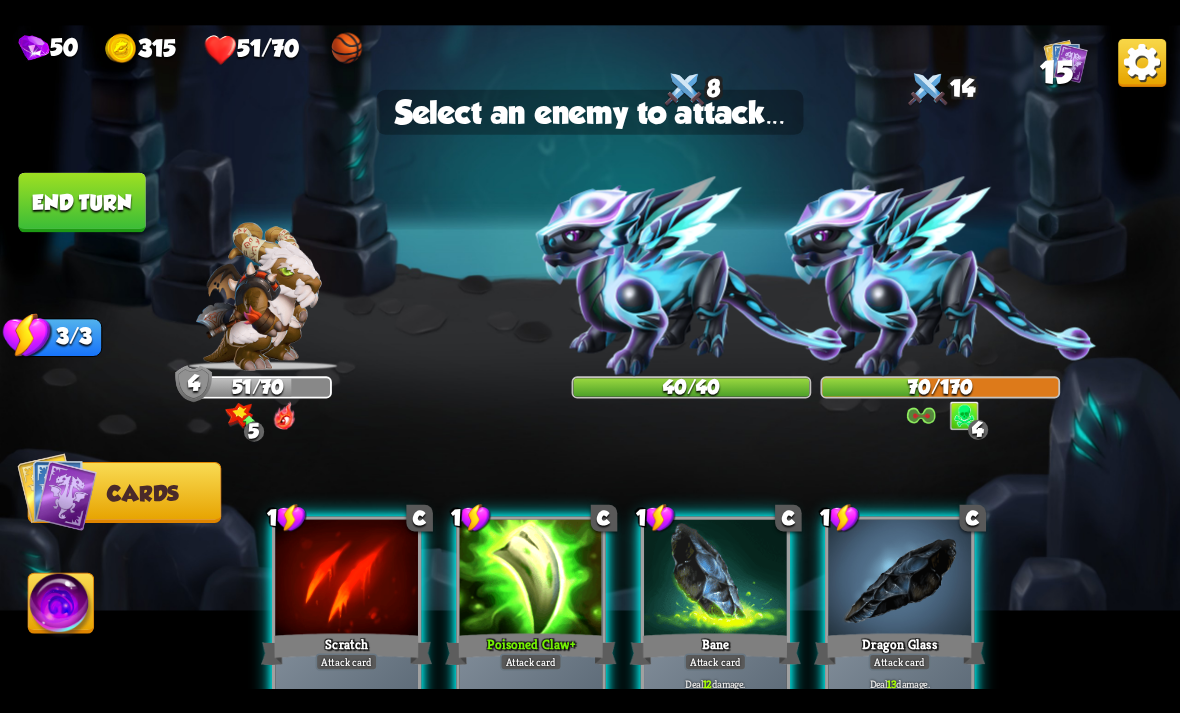 click at bounding box center (941, 276) 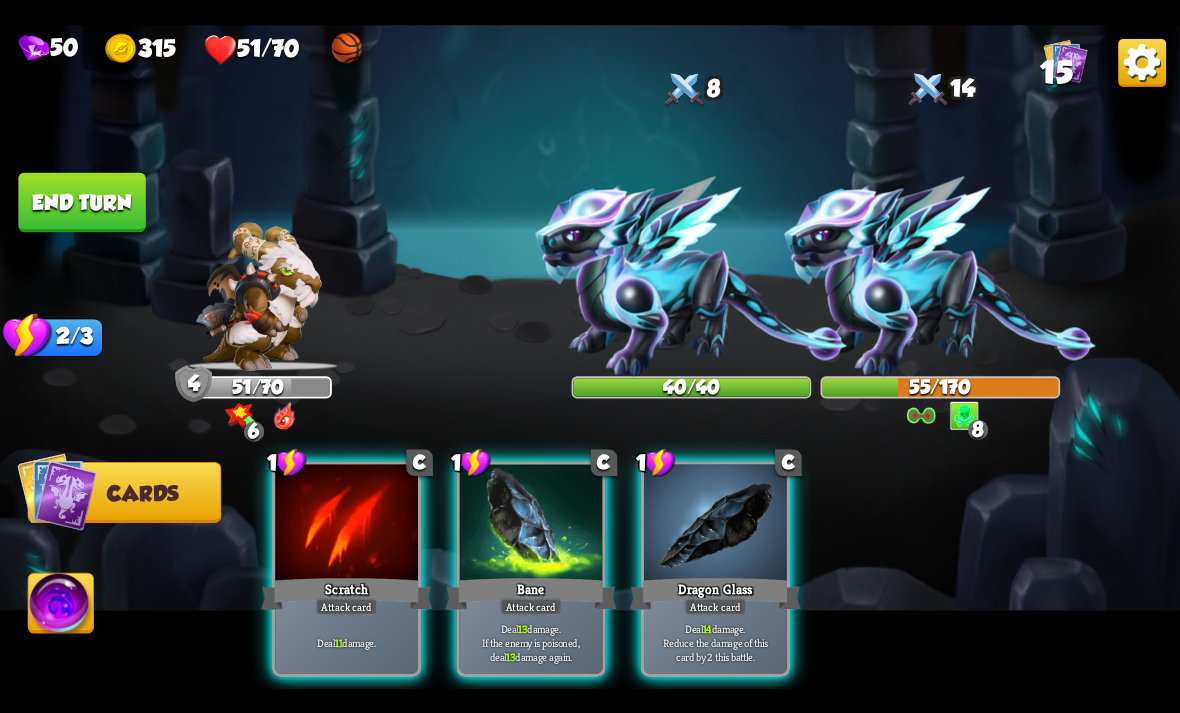 click on "End turn" at bounding box center [81, 202] 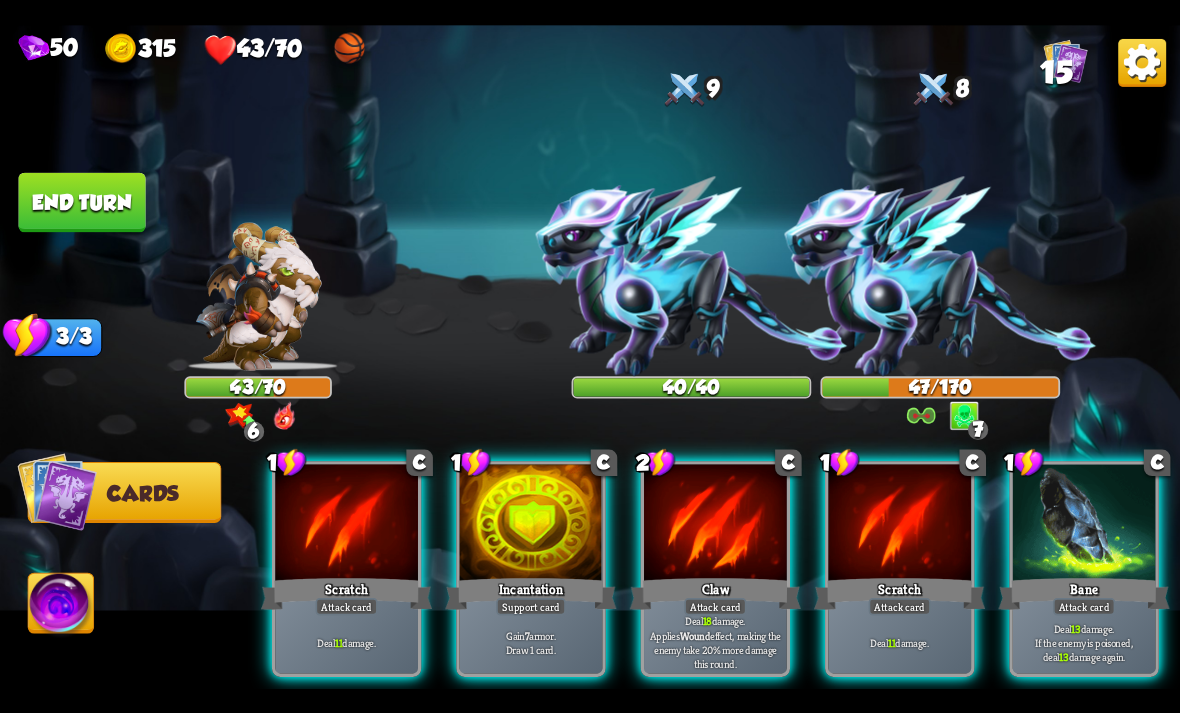 click on "Gain  7  armor. Draw 1 card." at bounding box center [531, 642] 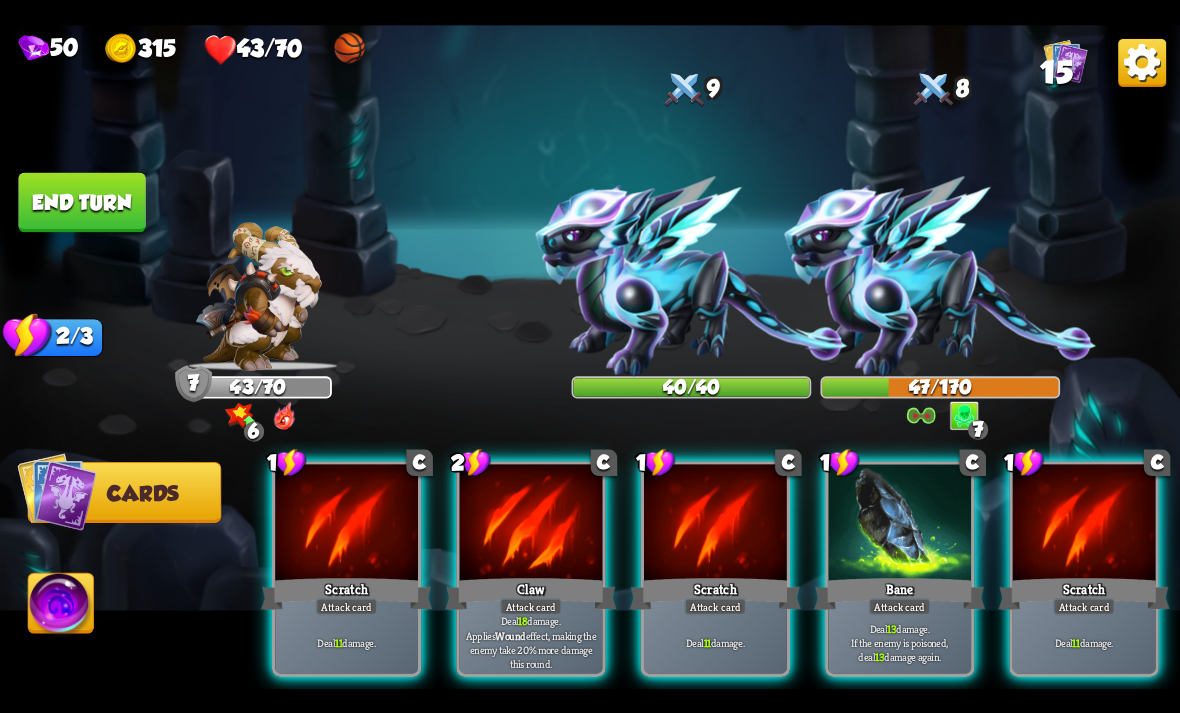click on "Deal  13  damage. If the enemy is poisoned, deal  13  damage again." at bounding box center [900, 642] 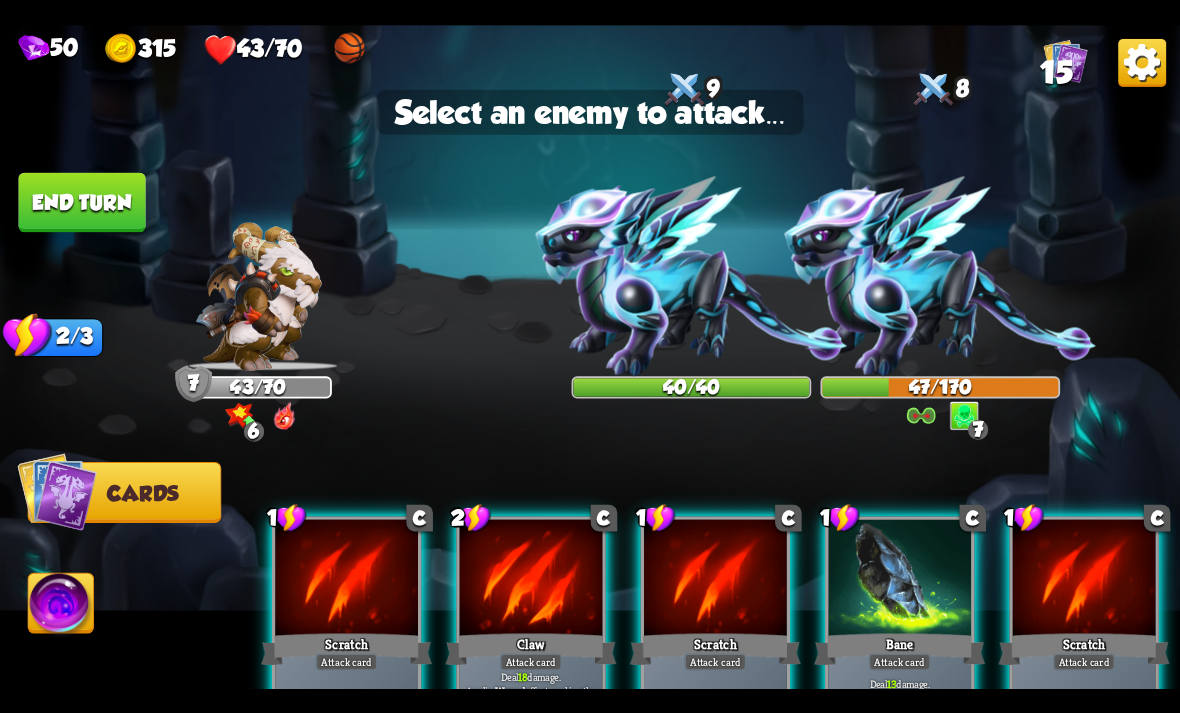 click at bounding box center [941, 276] 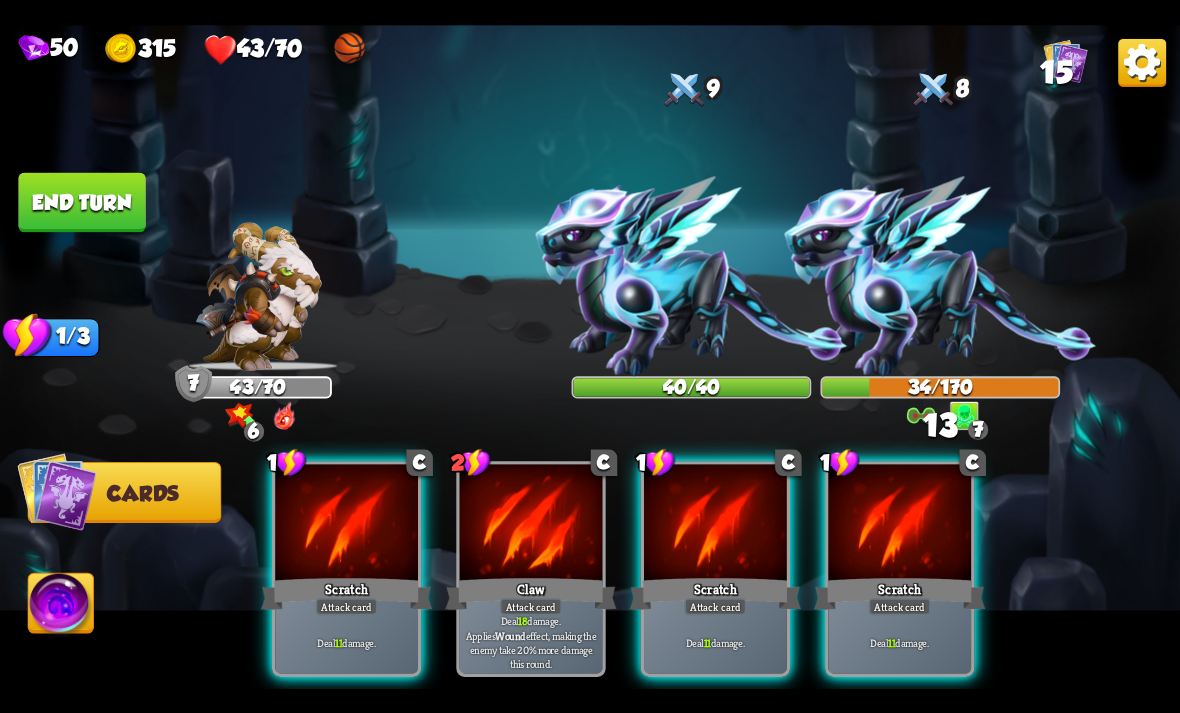 click on "End turn" at bounding box center (81, 202) 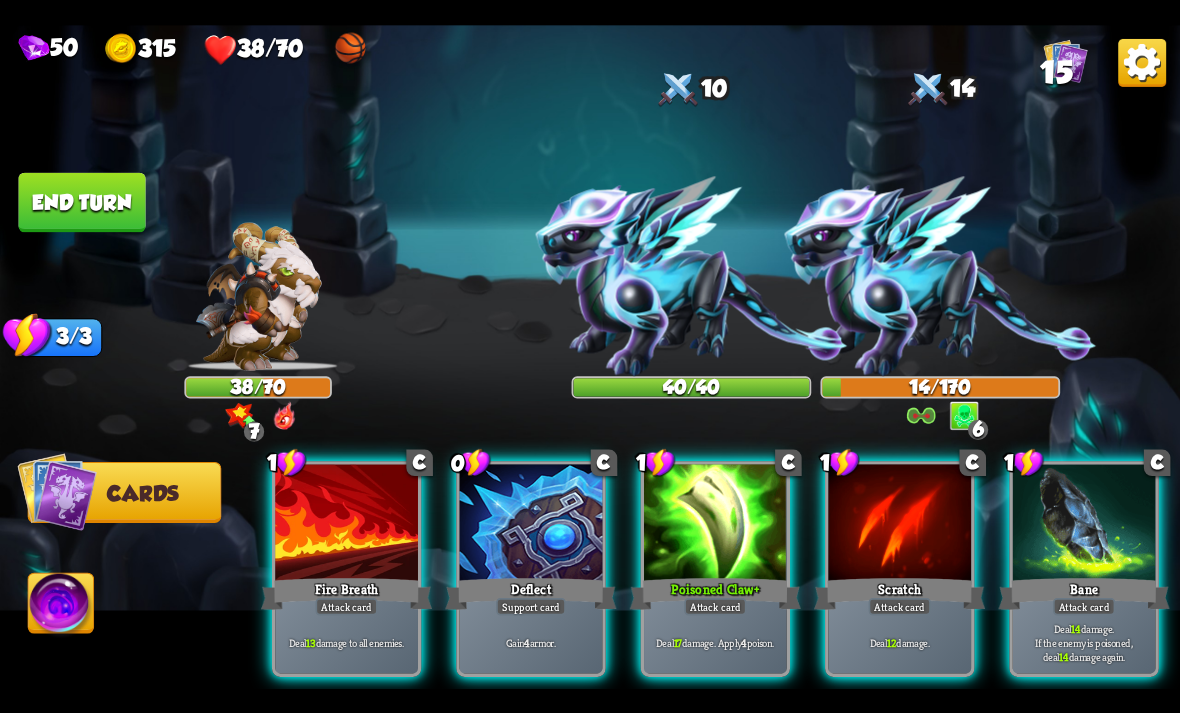 click on "Deal  13  damage to all enemies." at bounding box center (346, 642) 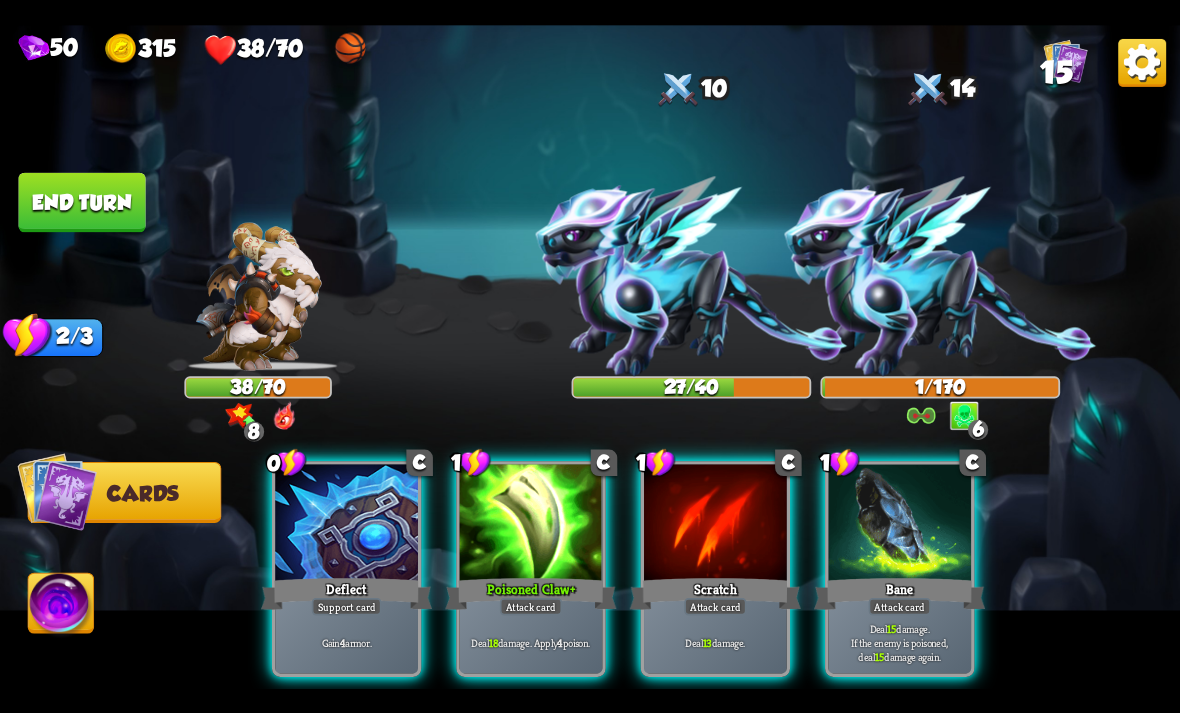 click at bounding box center (531, 524) 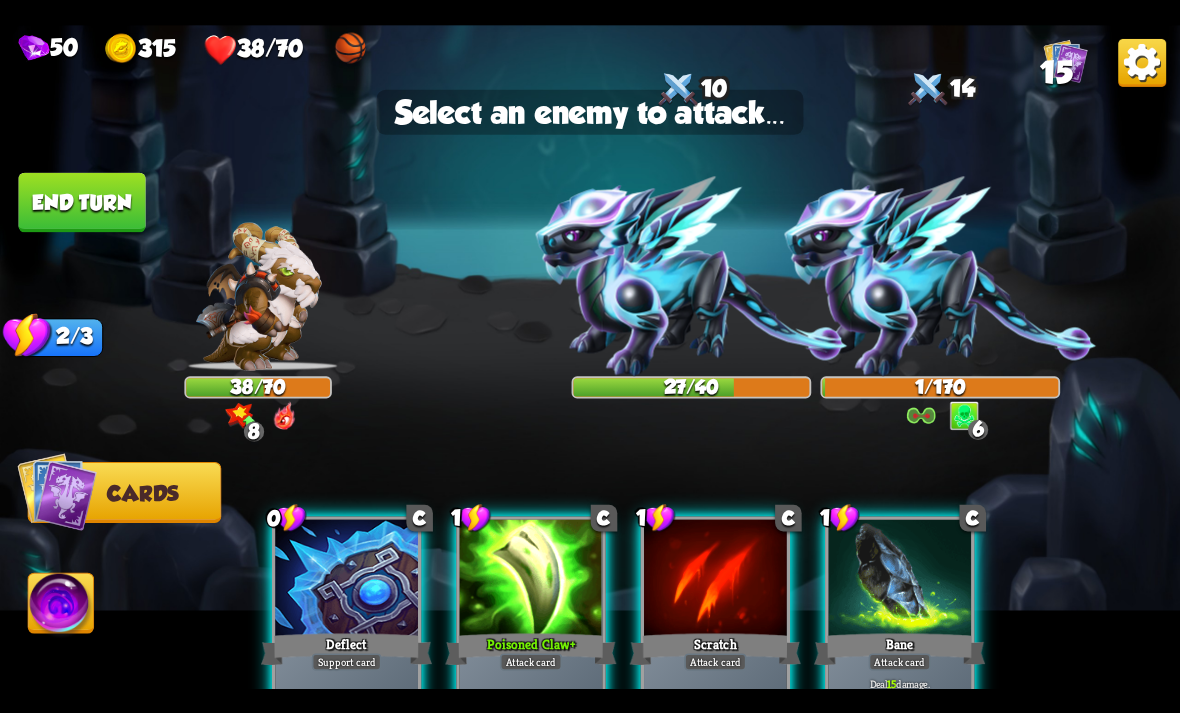 click at bounding box center (692, 276) 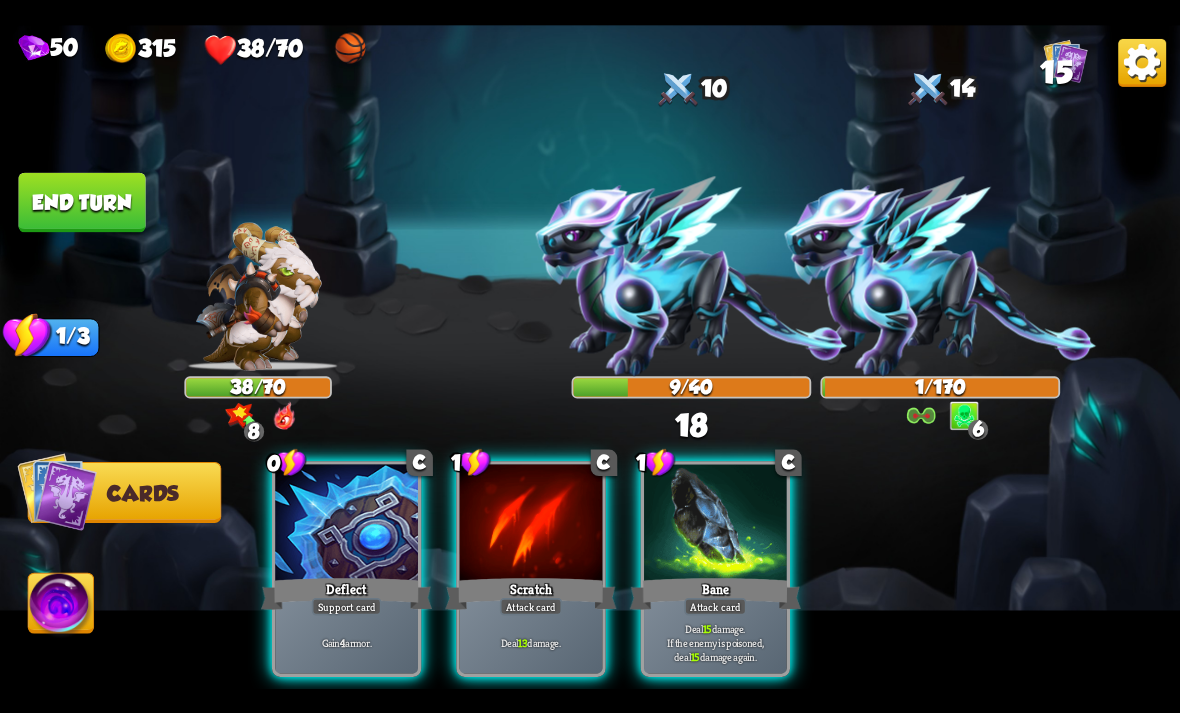 click on "Deal  15  damage. If the enemy is poisoned, deal  15  damage again." at bounding box center (716, 642) 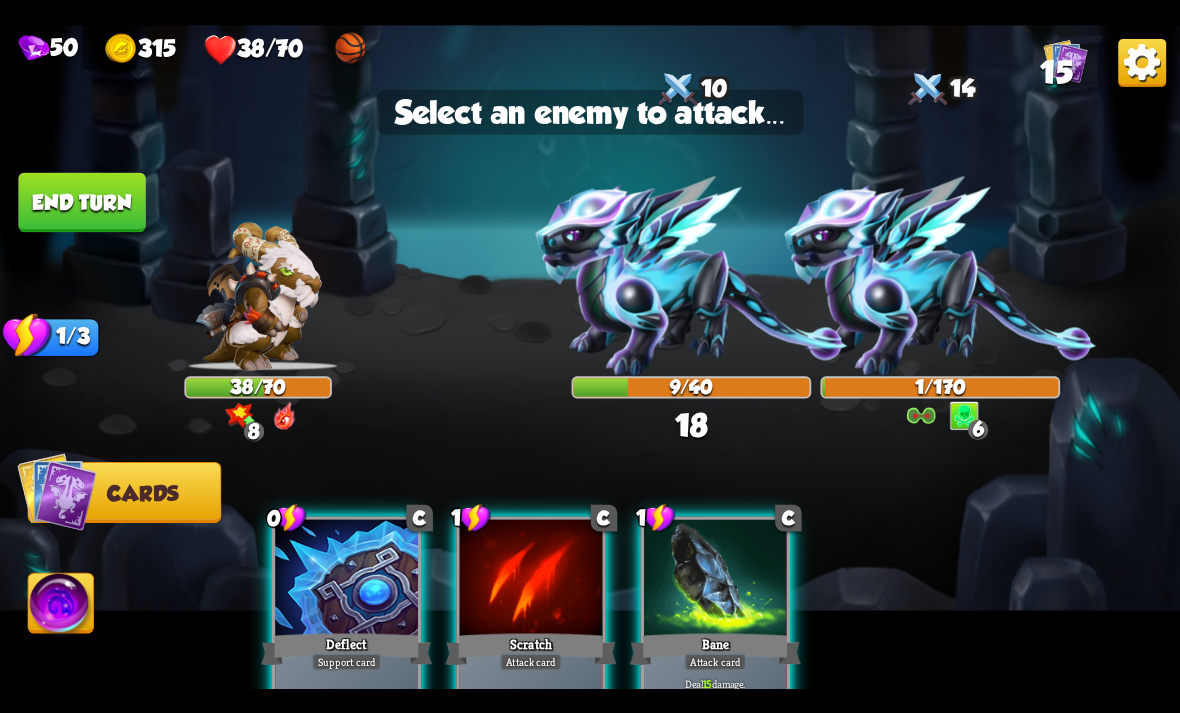 click at bounding box center (692, 276) 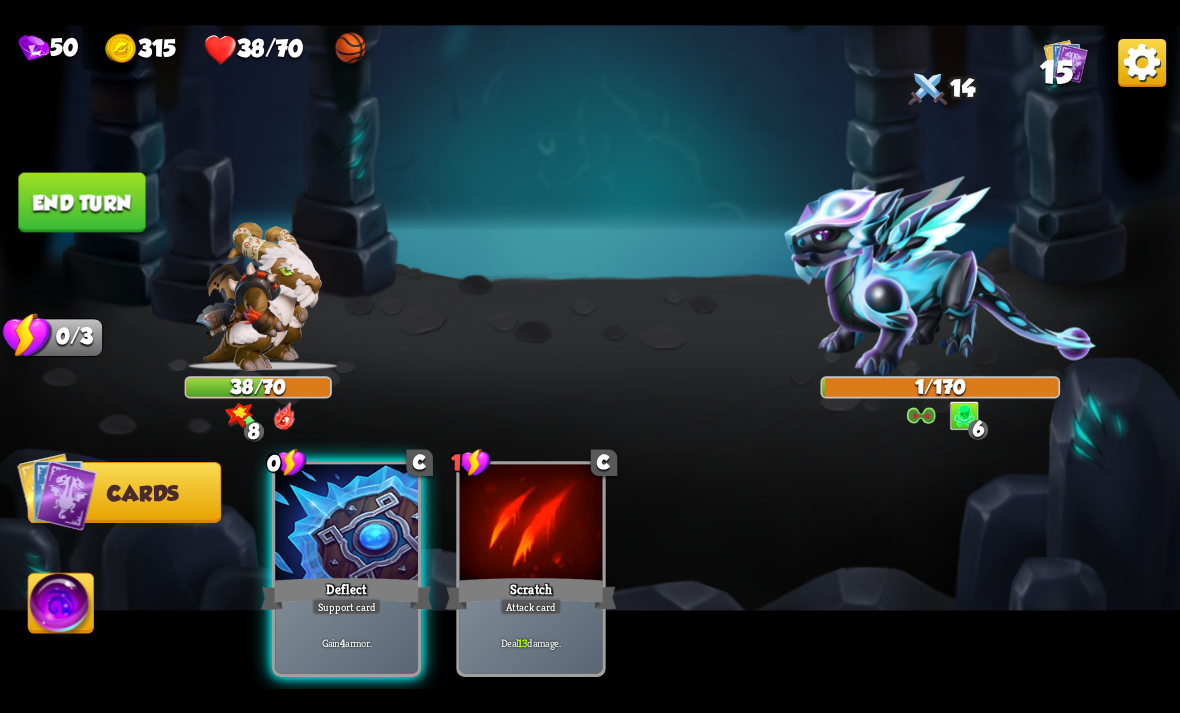 click on "Support card" at bounding box center (347, 606) 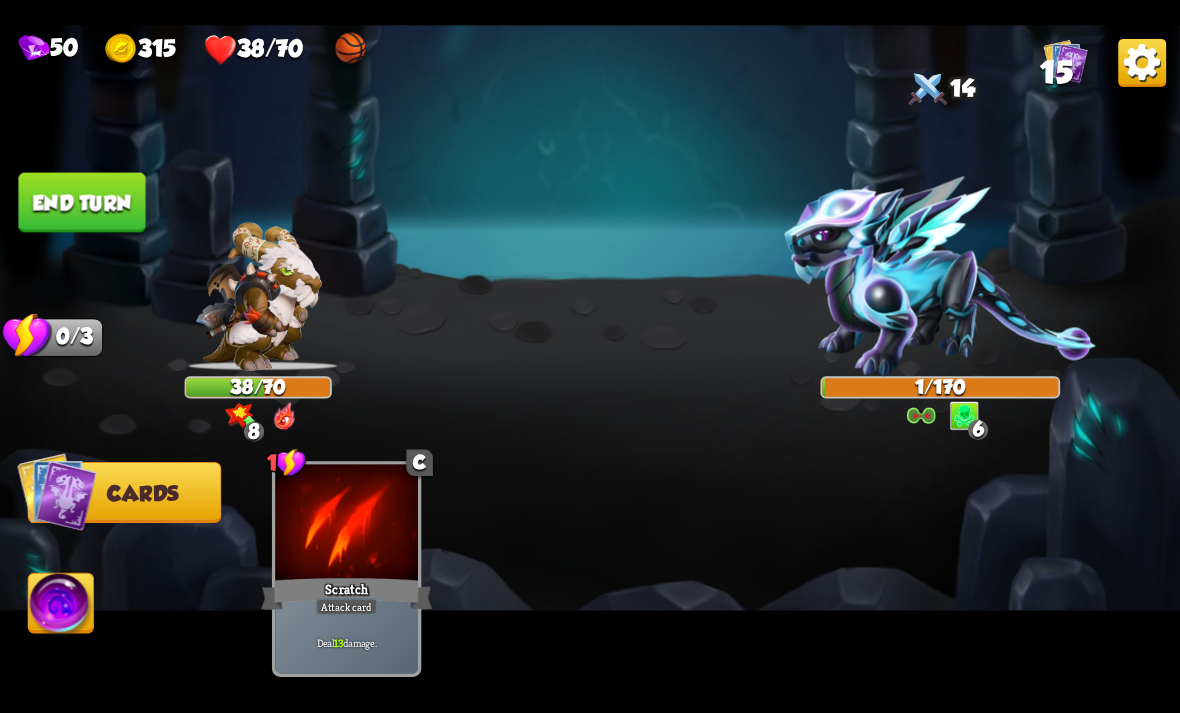 click on "End turn" at bounding box center (81, 202) 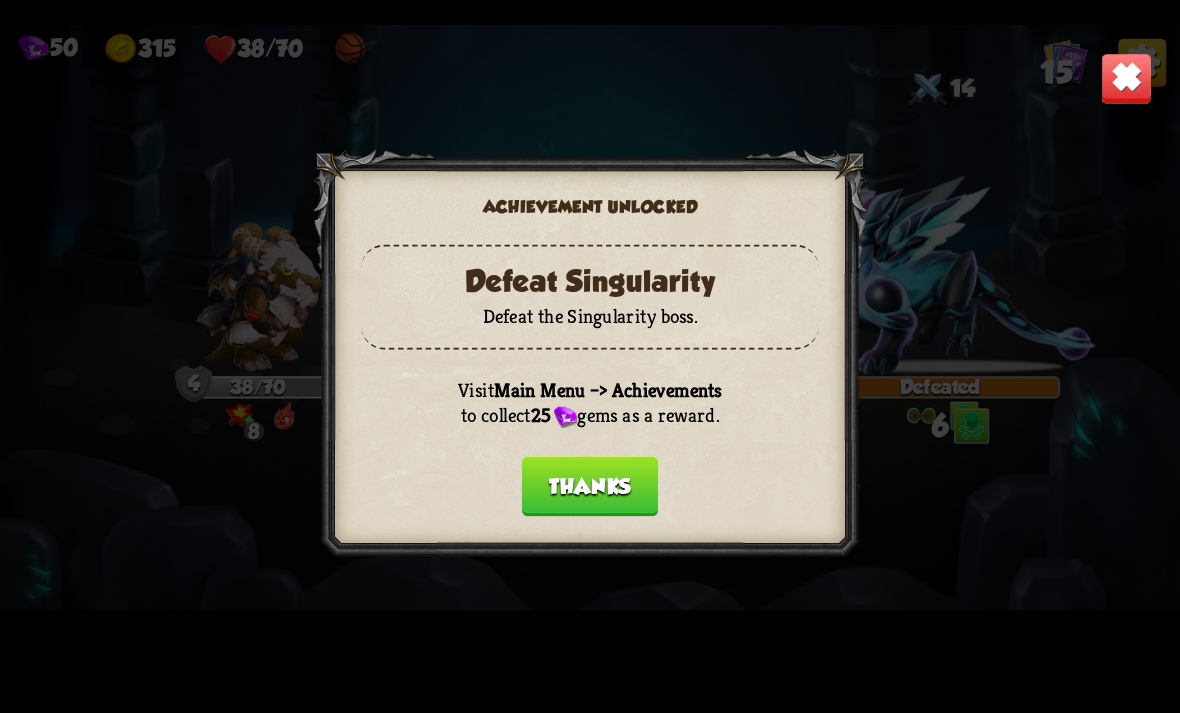 click on "Thanks" at bounding box center [590, 486] 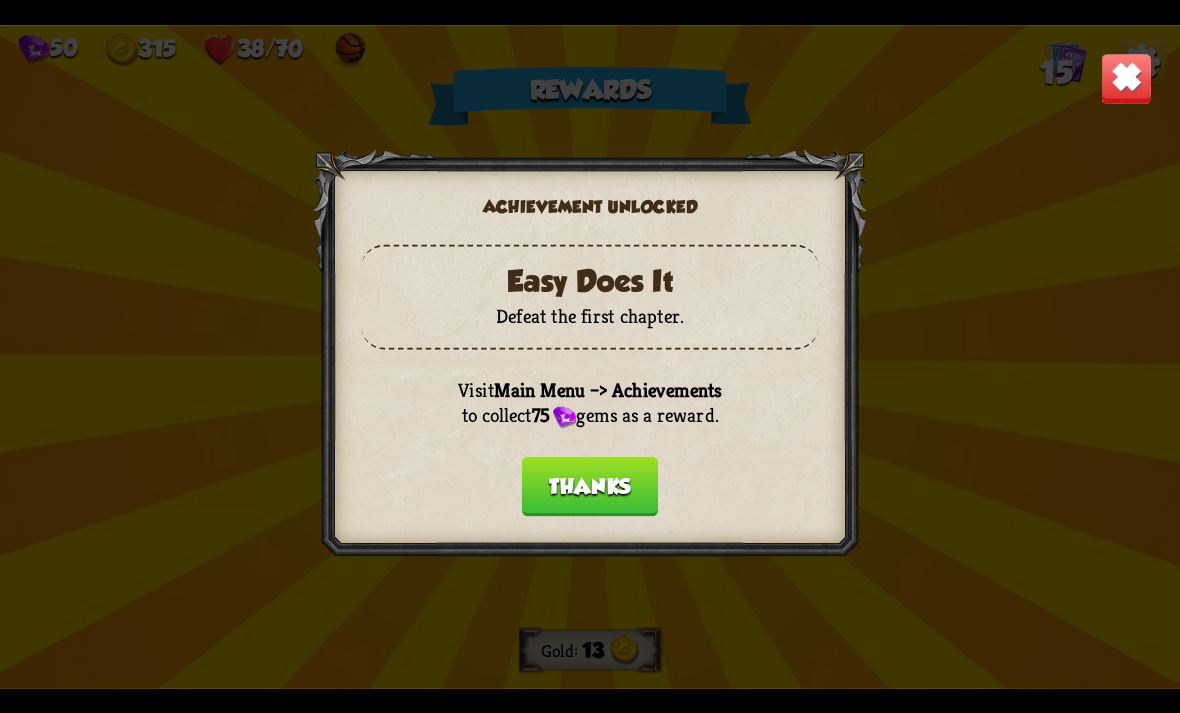 click on "Thanks" at bounding box center [590, 486] 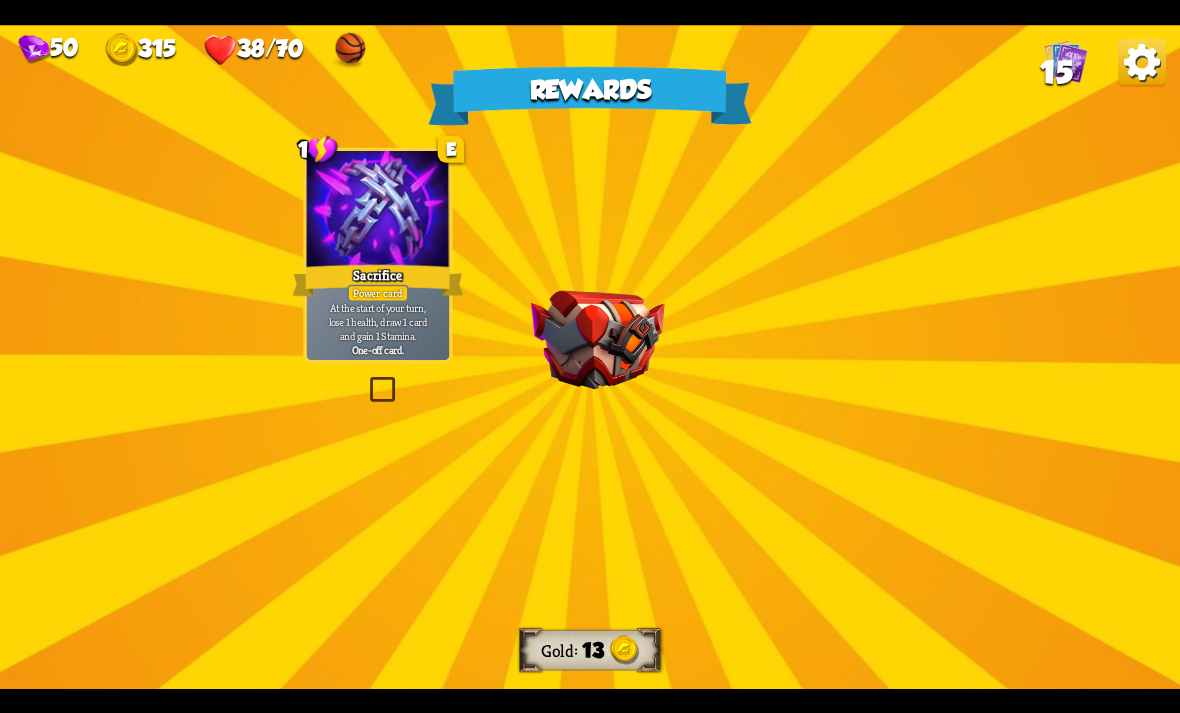 click on "Rewards           Gold   13
Select a card
1
E   Sacrifice     Power card   At the start of your turn, lose 1 health, draw 1 card and gain 1 Stamina.   One-off card.
1
E   Feed     Attack card   Deal  10  damage. If this defeats the enemy, raise your max health by  2 .   One-off card.
2
E   Scorpio Tail     Power card   Whenever your Attack card deals unblocked damage, apply 1 poison.   One-off card.
Select a relic
Cat Statue   Playing a Claw card increases damage for all Scratch cards by 1 for current battle.                 Book   Gain 1 extra stamina at the start of each turn.                 Stopwatch   Gain 2 armor for every stamina spent.         Proceed" at bounding box center (590, 357) 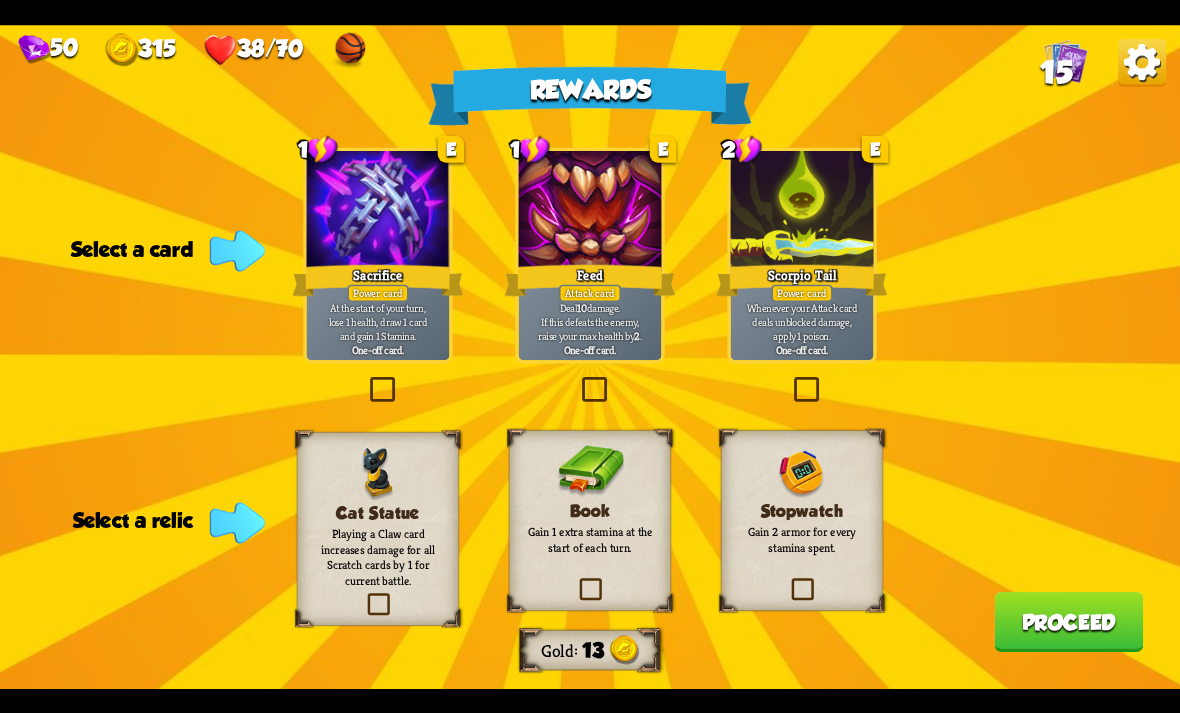 click at bounding box center (790, 380) 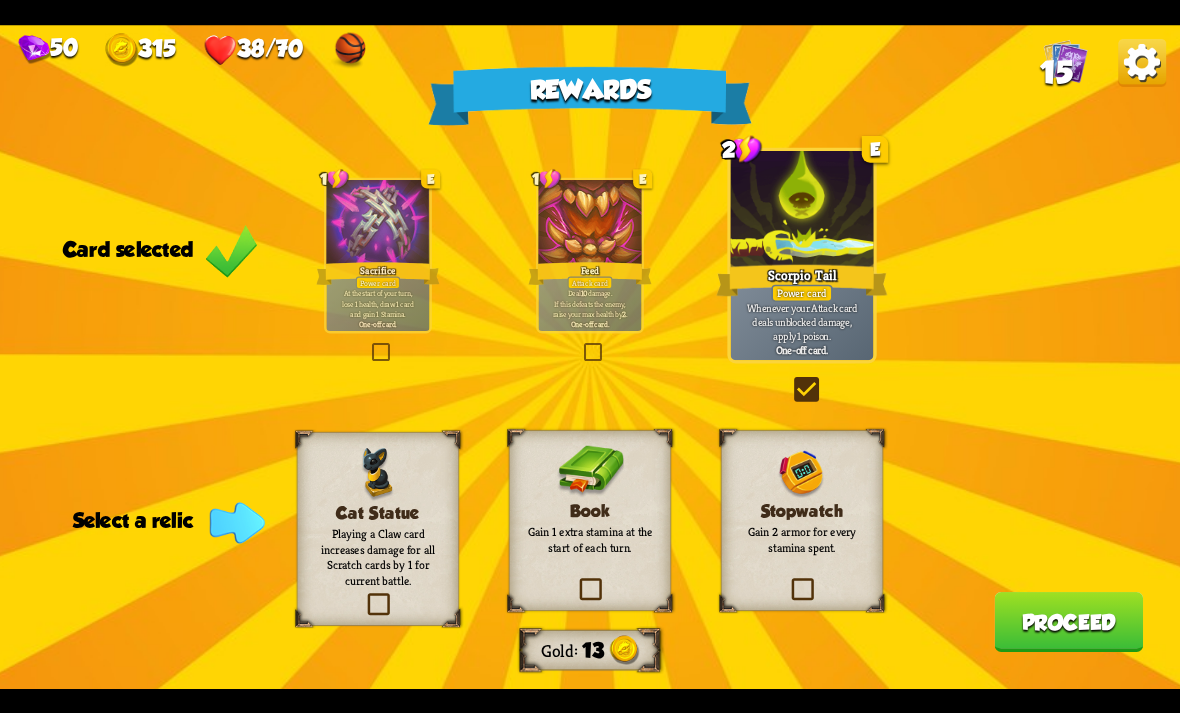 click on "Book   Gain 1 extra stamina at the start of each turn." at bounding box center [590, 520] 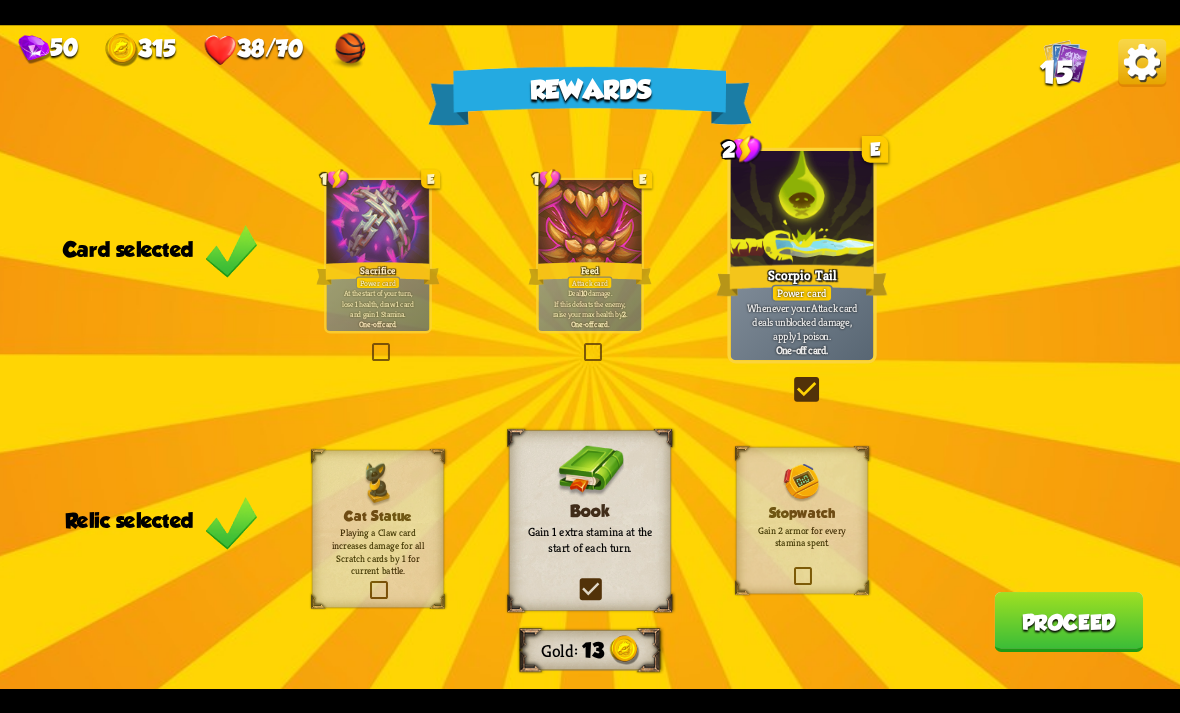 click on "Proceed" at bounding box center (1068, 622) 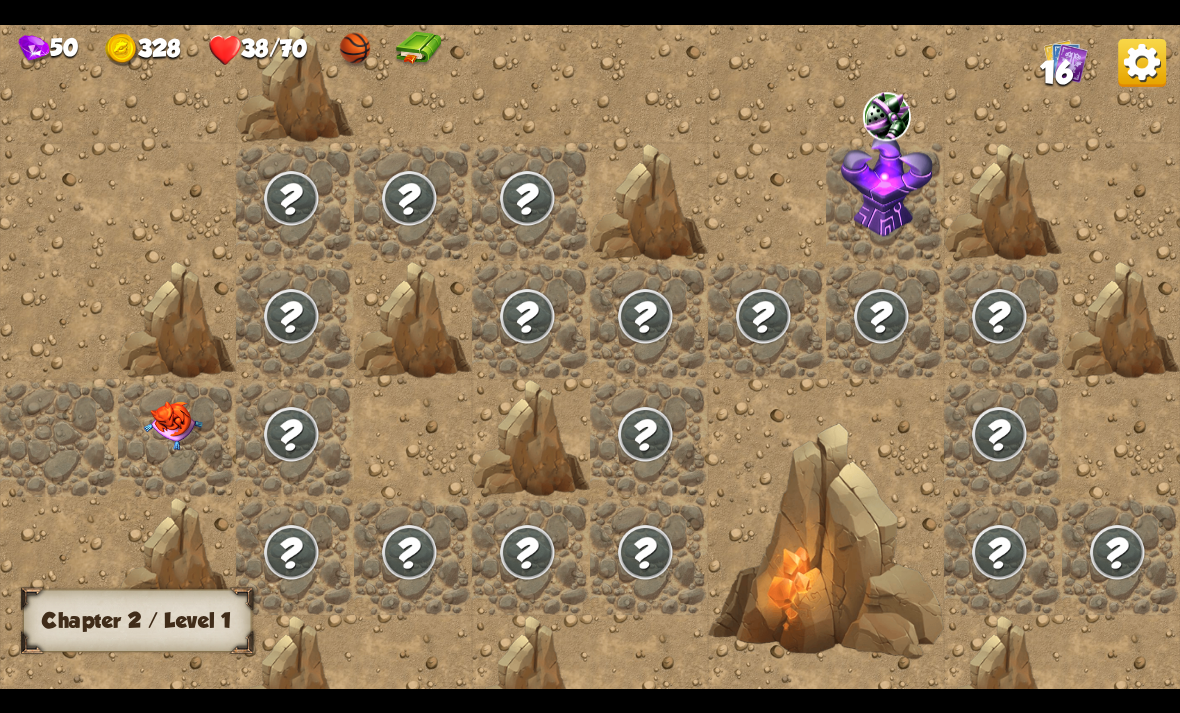 click at bounding box center (173, 425) 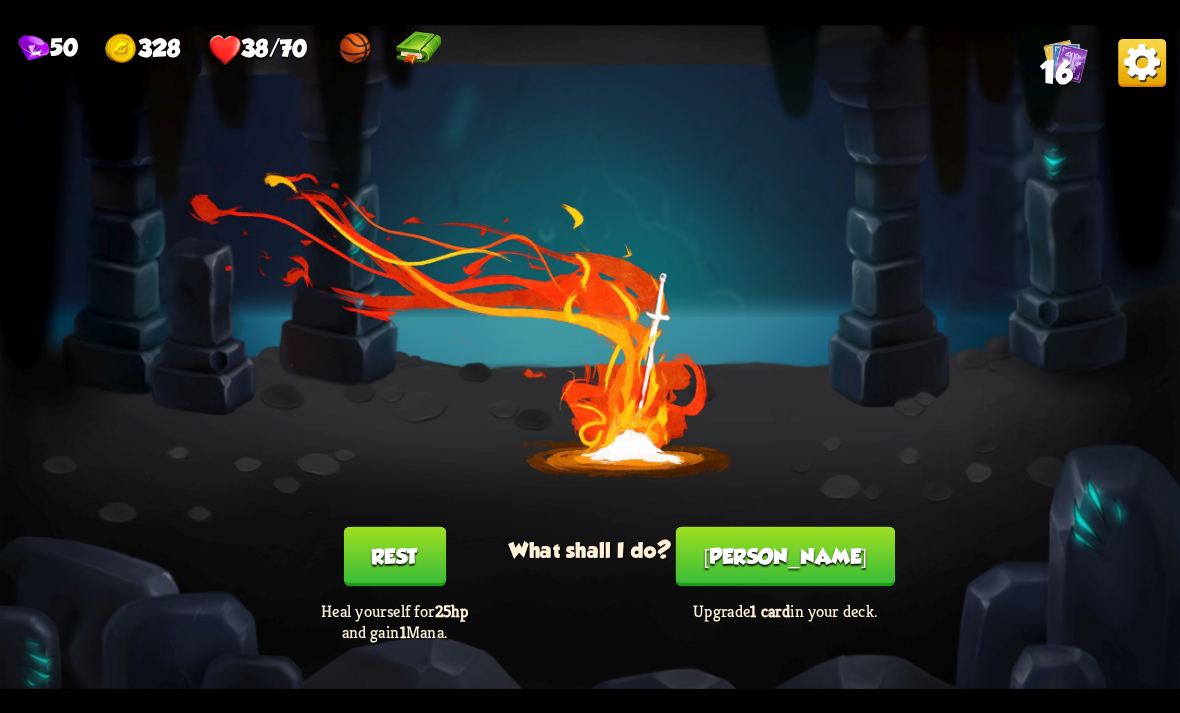 click on "Rest" at bounding box center [394, 556] 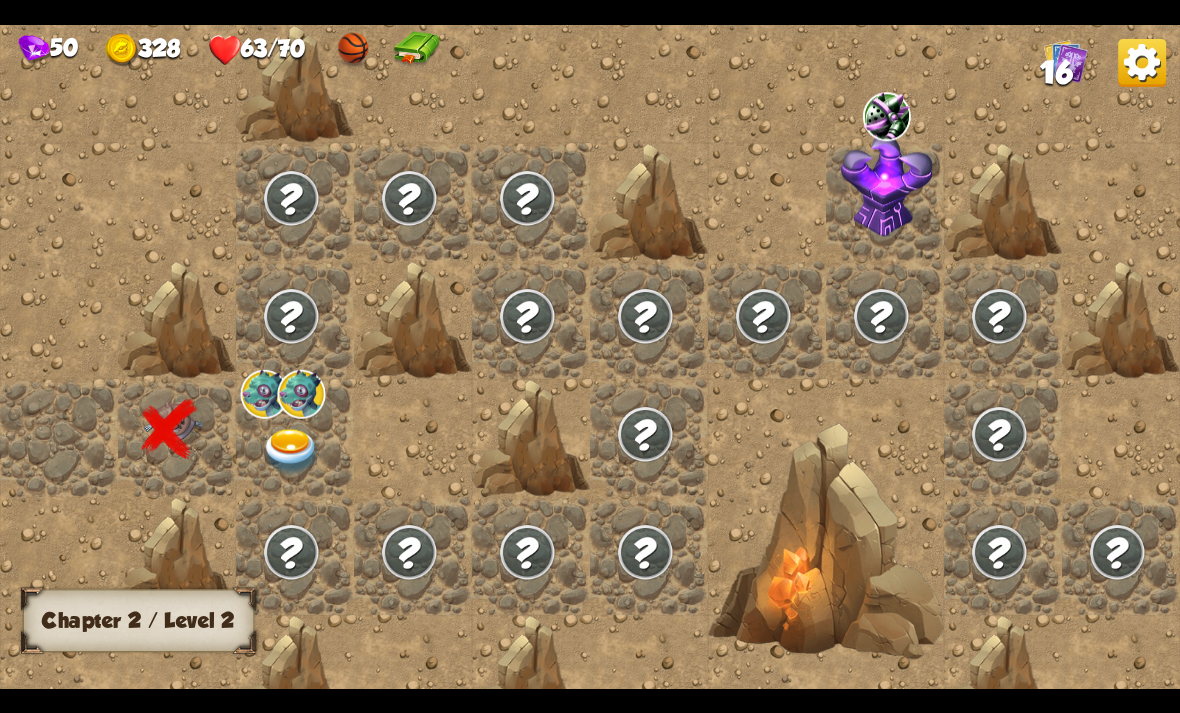 click at bounding box center (291, 451) 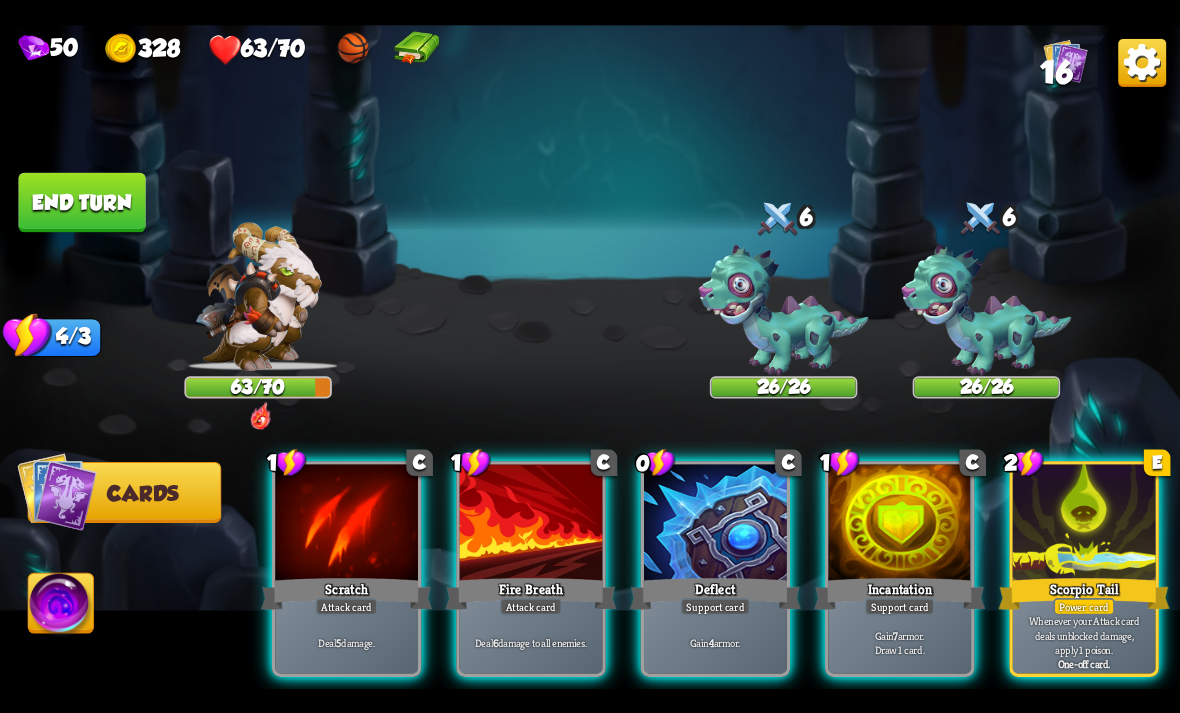 click on "Scorpio Tail" at bounding box center [1084, 593] 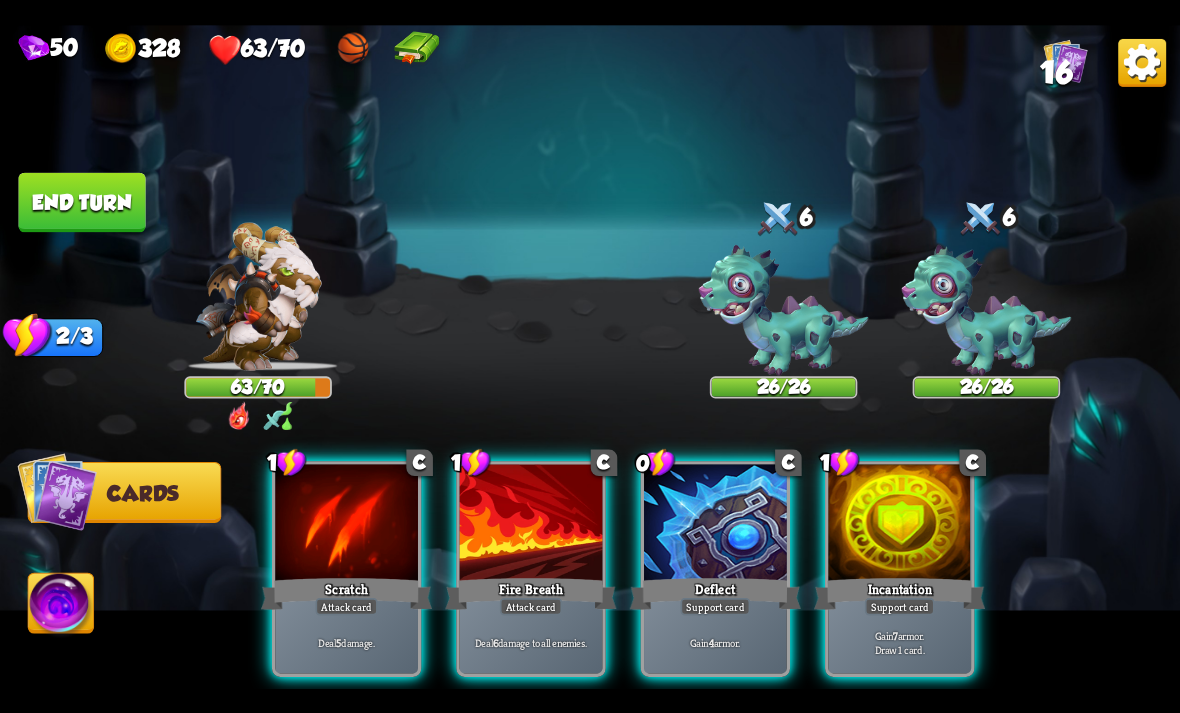 click on "Incantation" at bounding box center (899, 593) 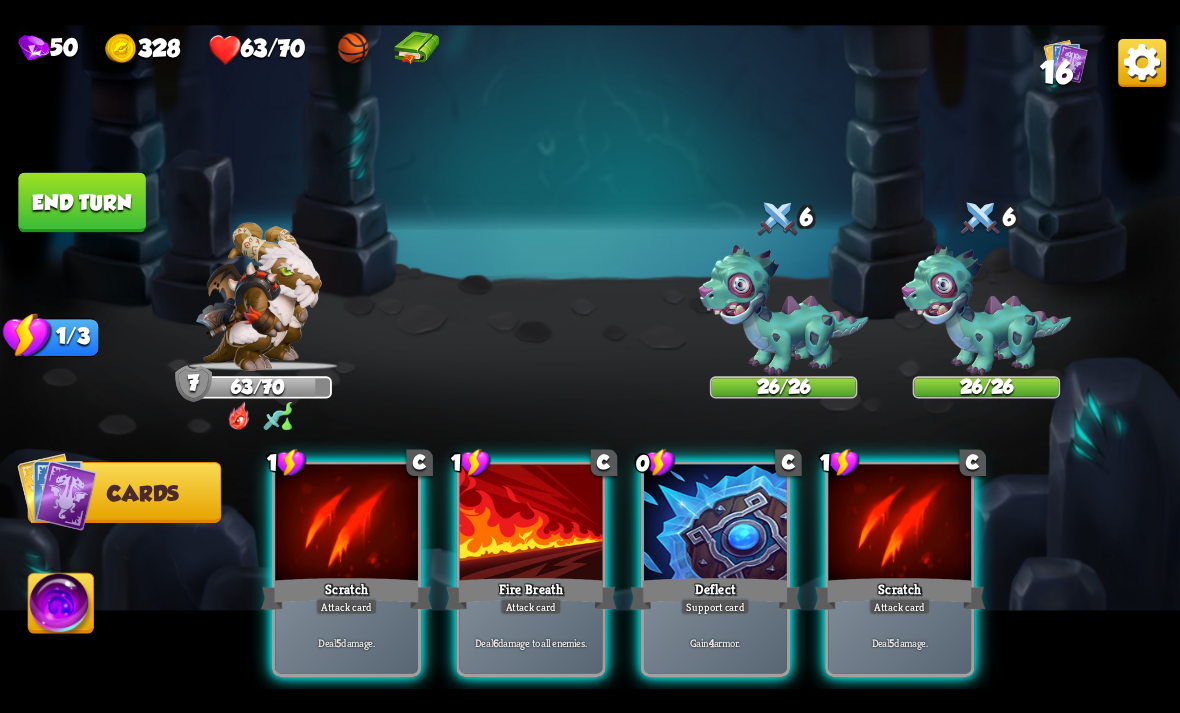 click on "Deflect" at bounding box center (715, 593) 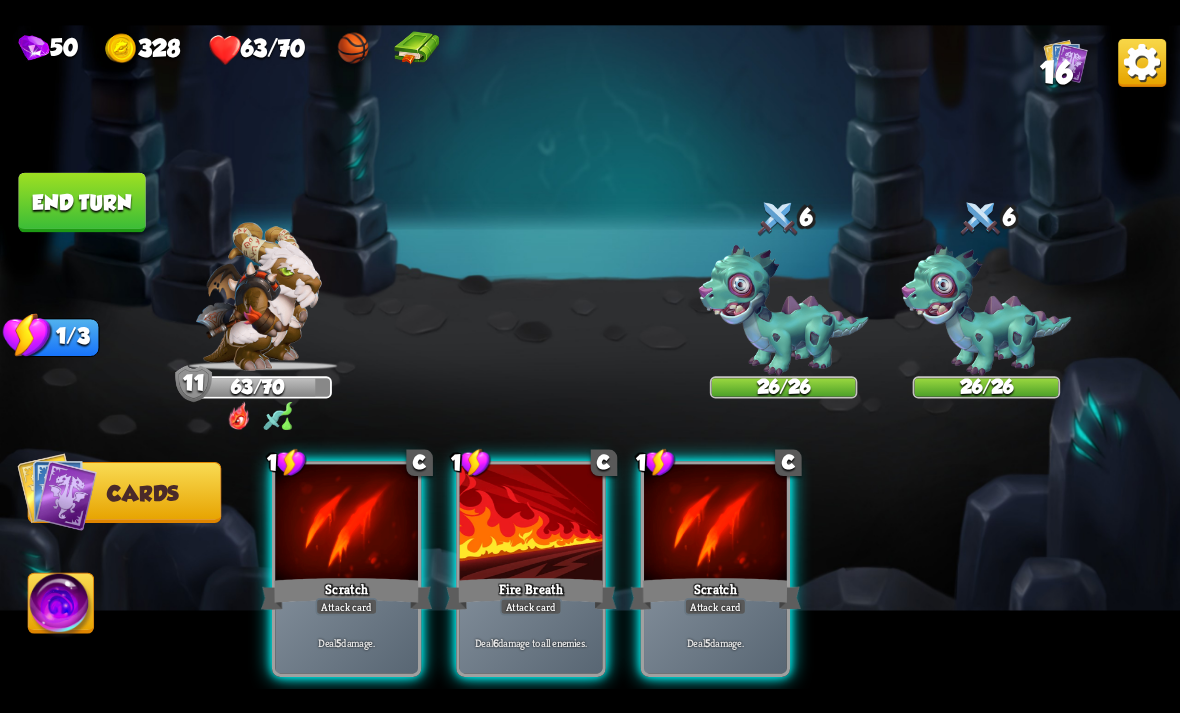 click on "1
C   Scratch     Attack card   Deal  5  damage.
1
C   Fire Breath     Attack card   Deal  6  damage to all enemies.
1
C   Scratch     Attack card   Deal  5  damage." at bounding box center [708, 540] 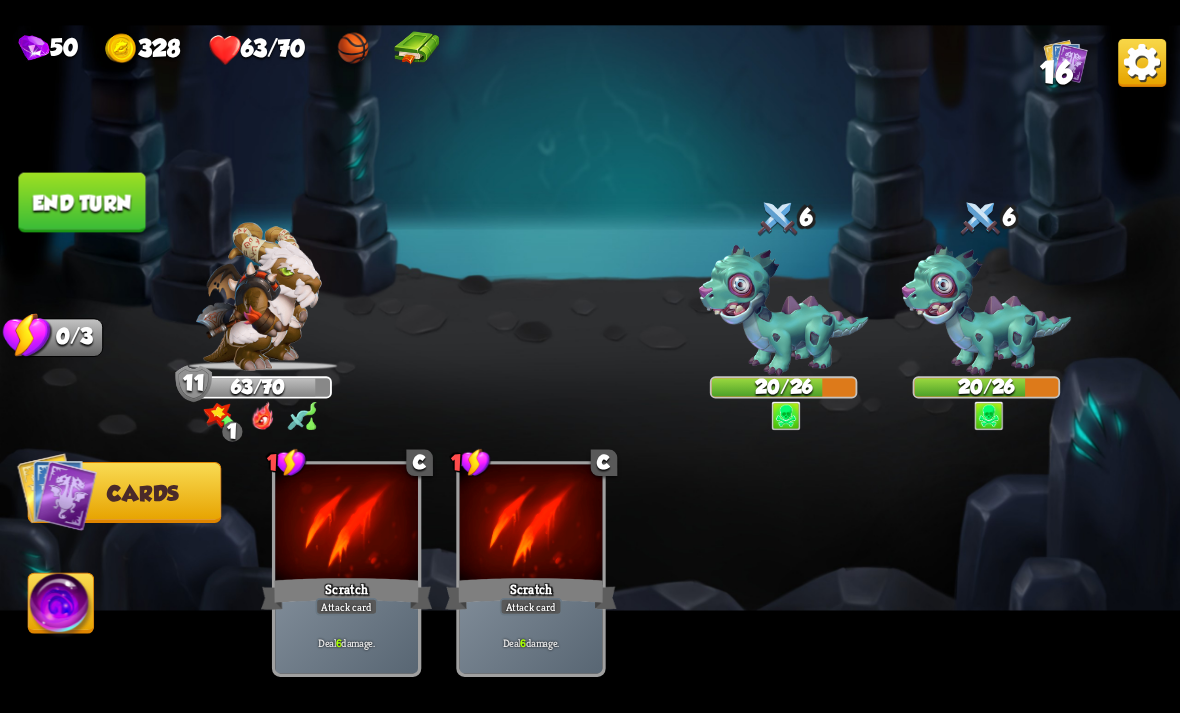 click on "End turn" at bounding box center [81, 202] 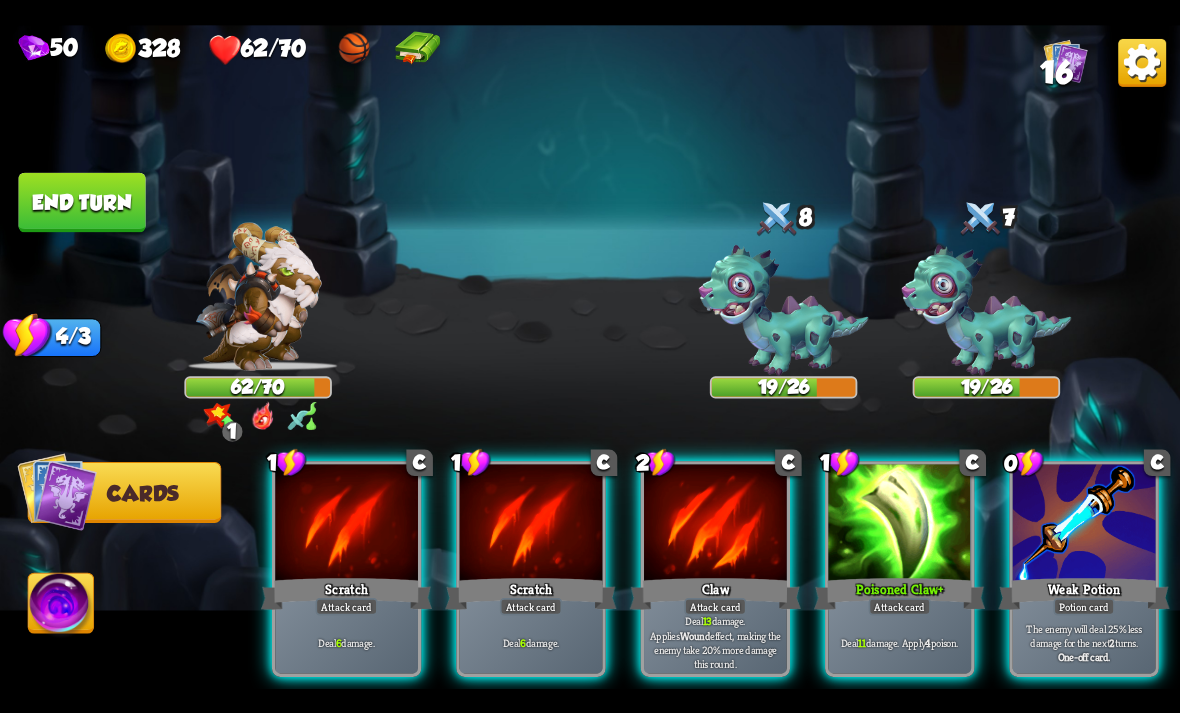 click at bounding box center [258, 296] 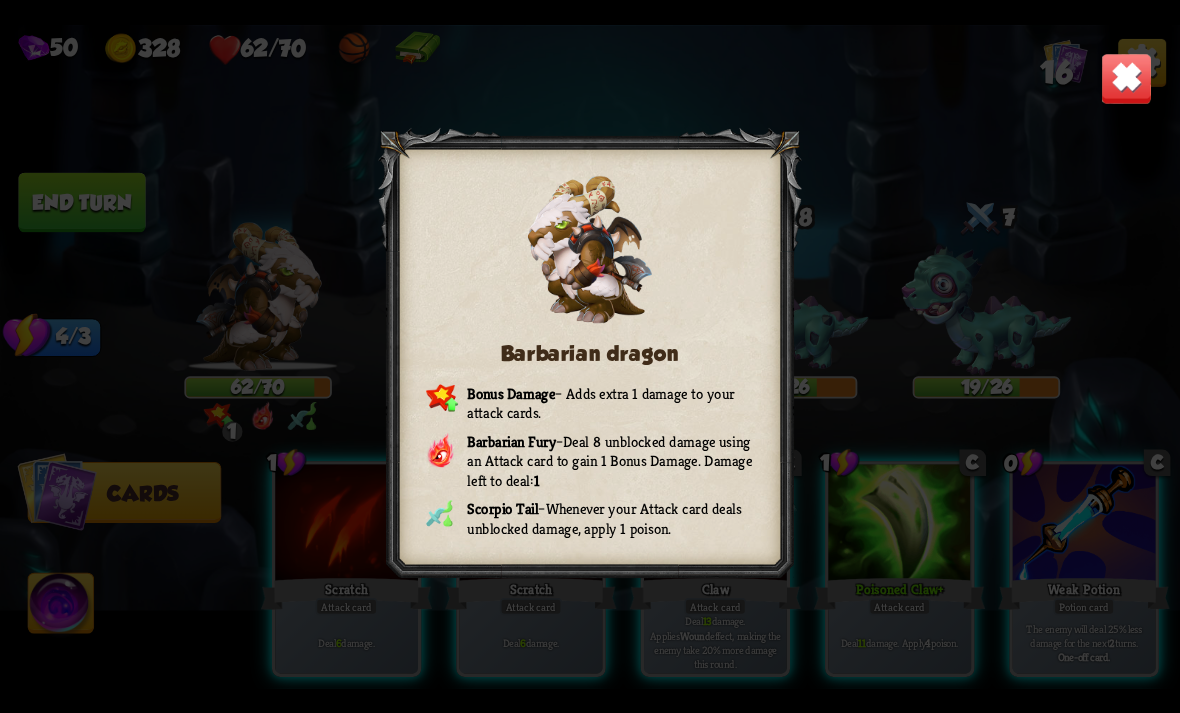 click at bounding box center (1127, 78) 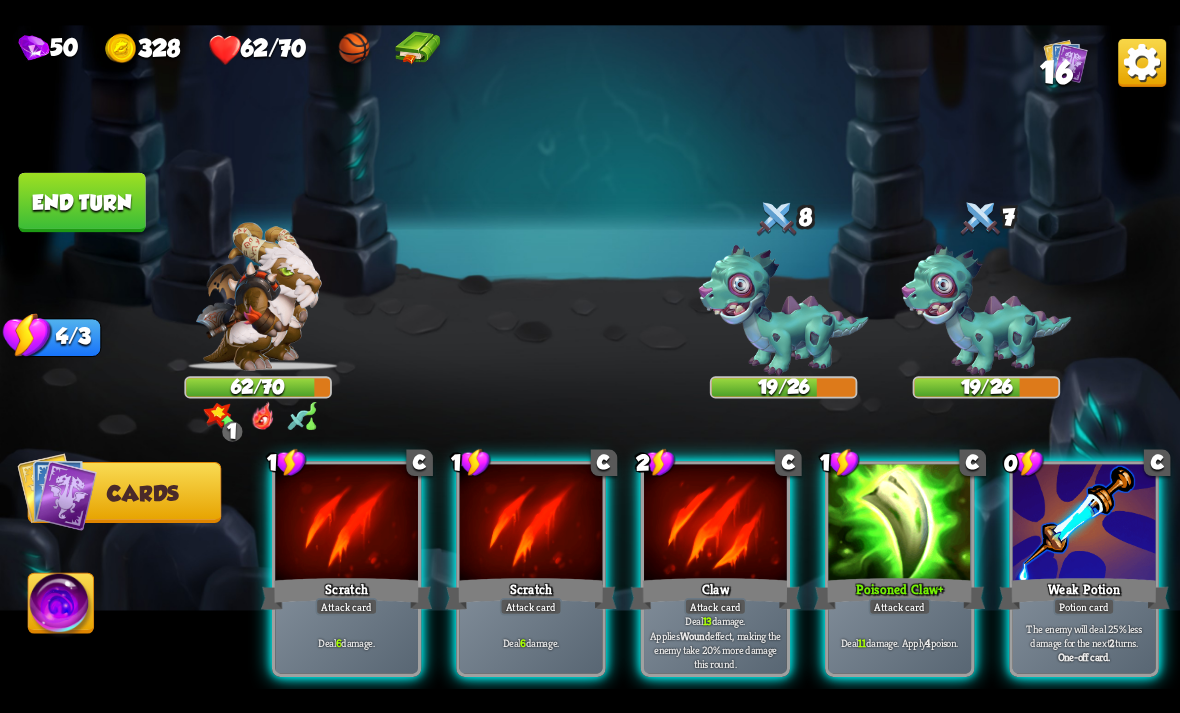 click at bounding box center (784, 310) 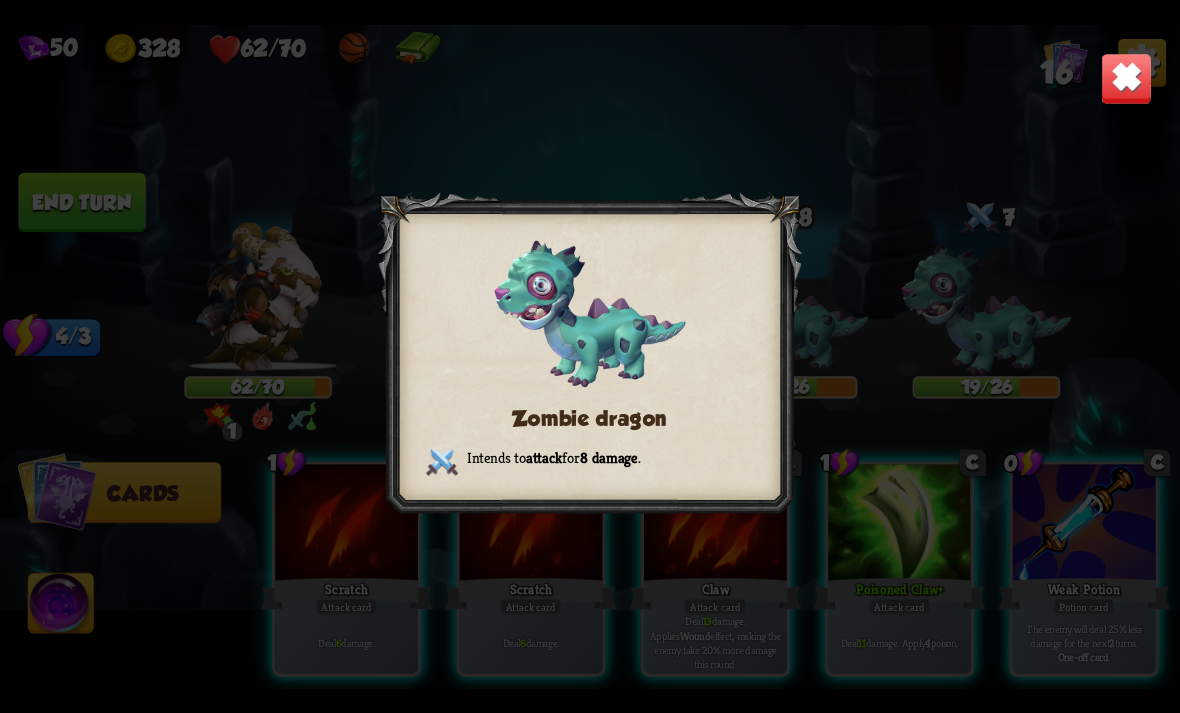 click at bounding box center [1127, 78] 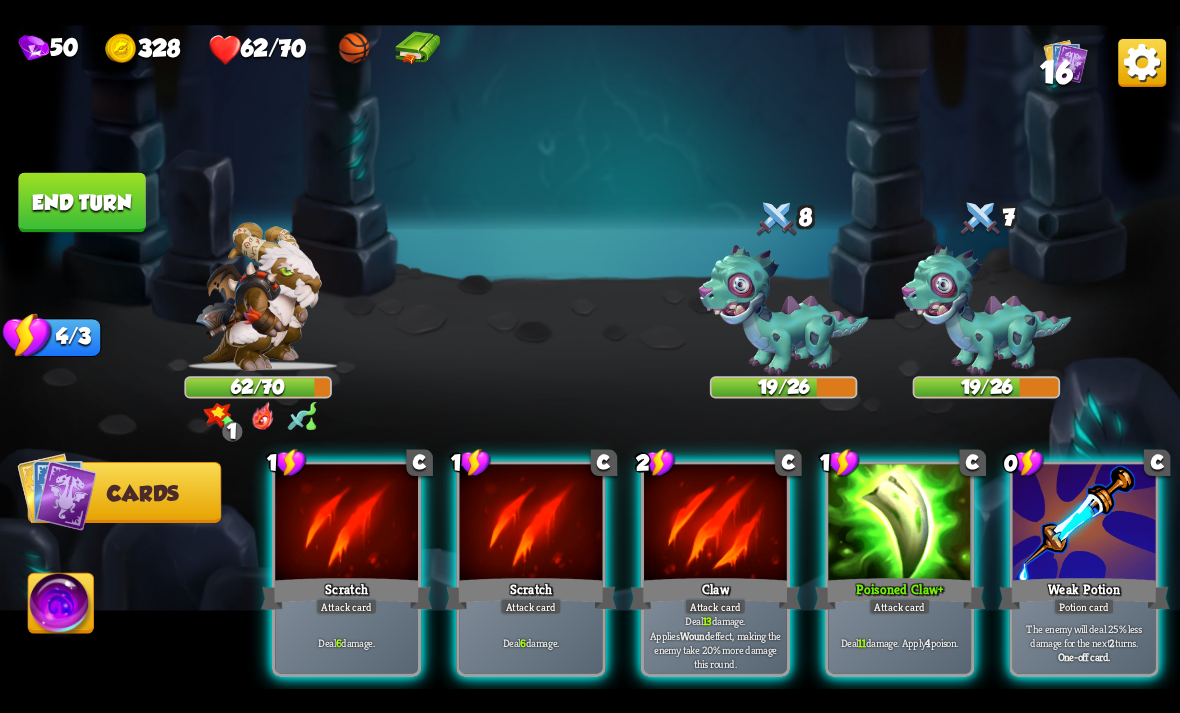 click on "Attack card" at bounding box center (900, 606) 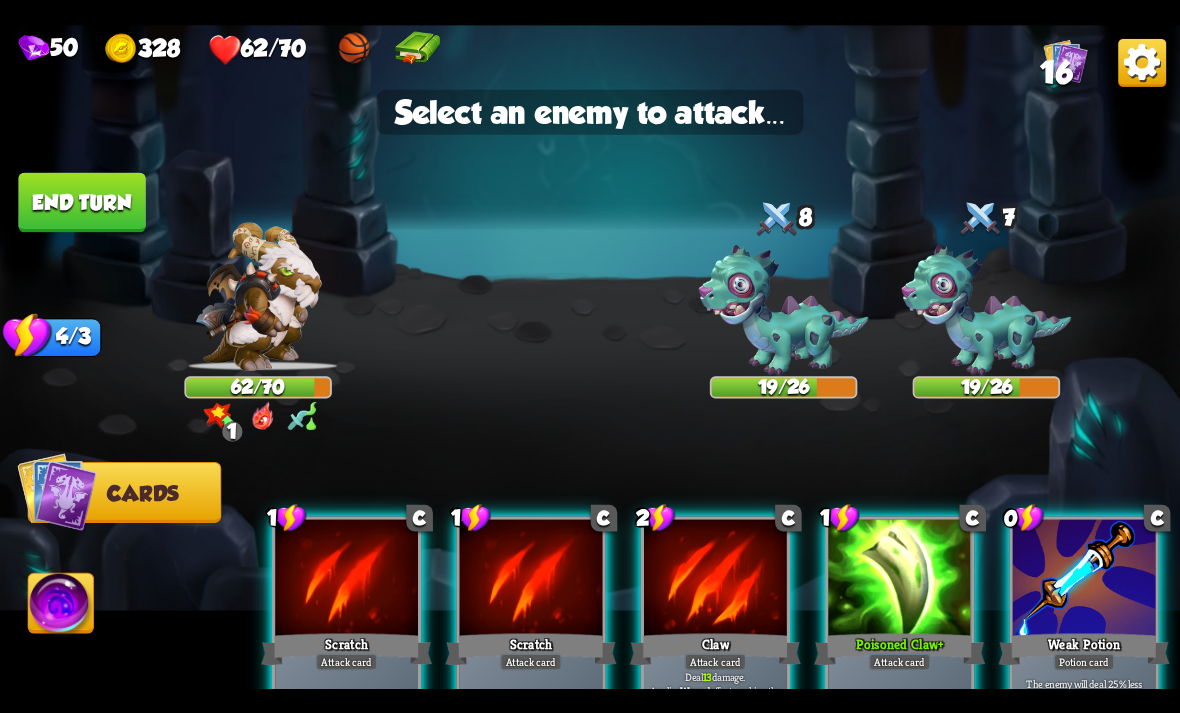 click at bounding box center [784, 310] 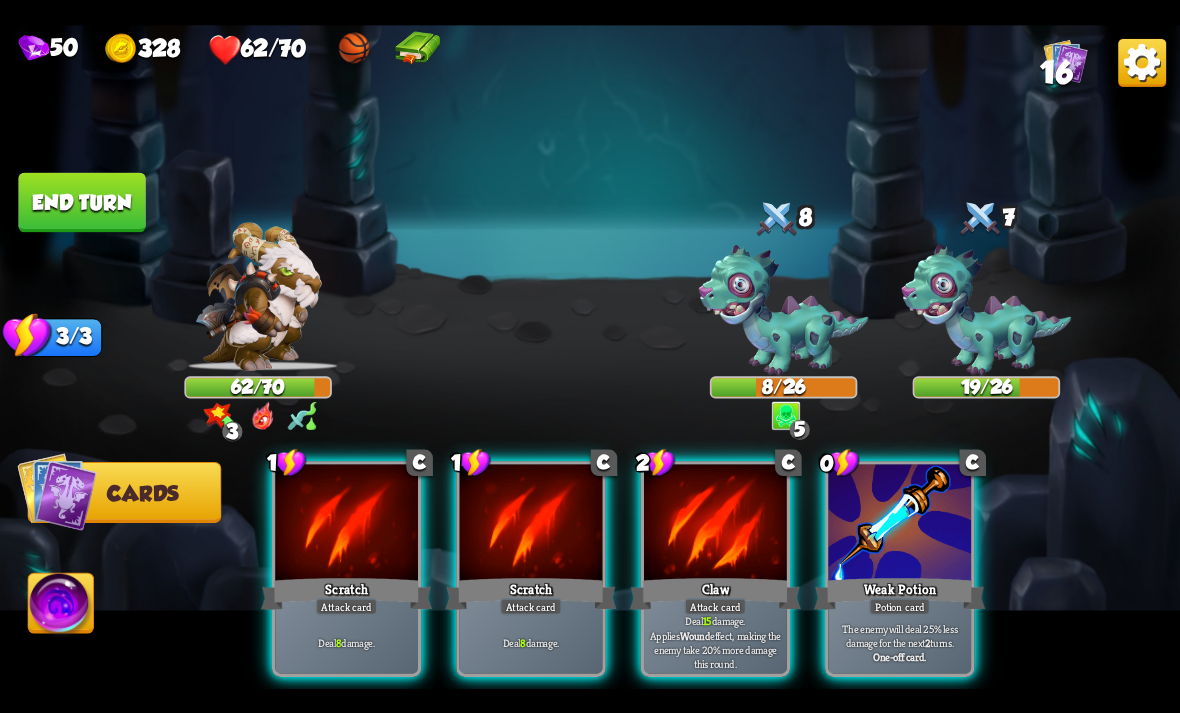 click on "Potion card" at bounding box center (899, 606) 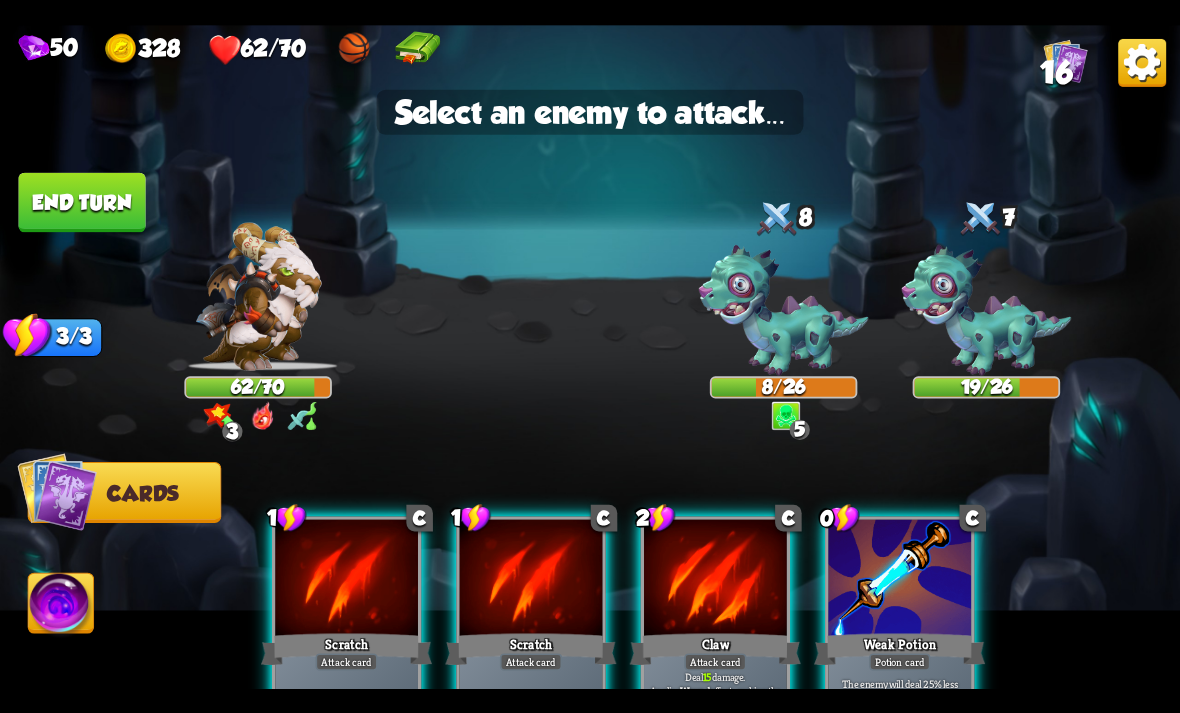 click at bounding box center [987, 310] 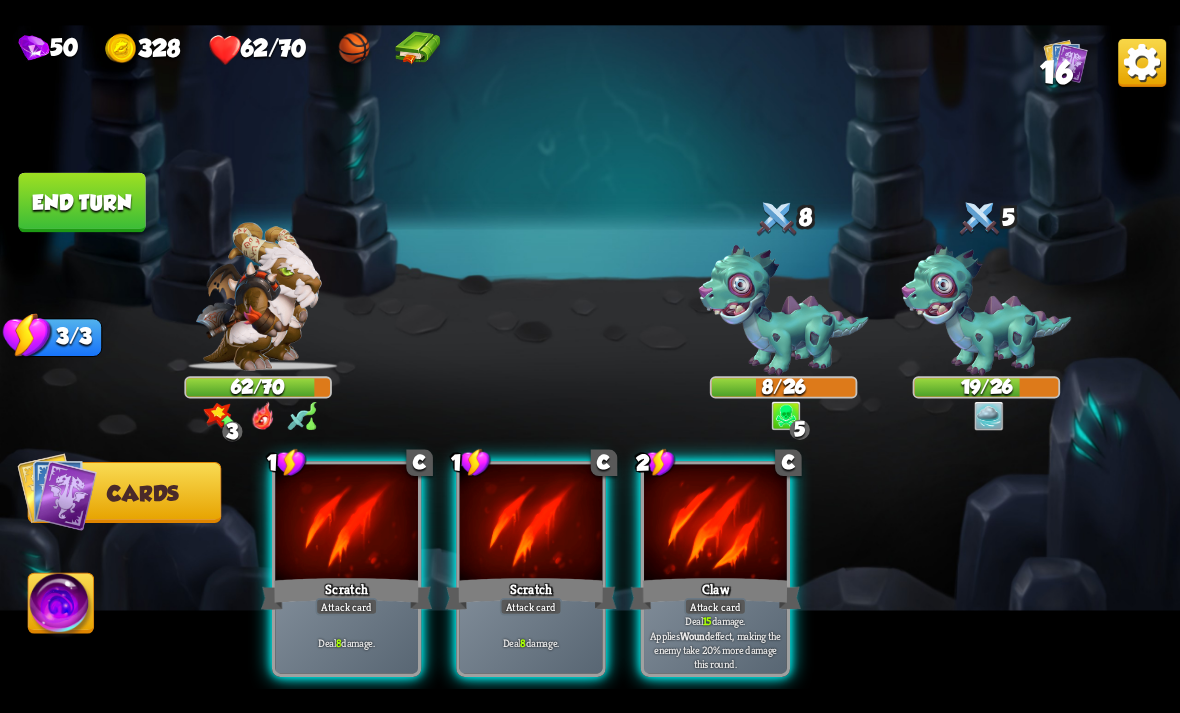 click on "Attack card" at bounding box center [531, 606] 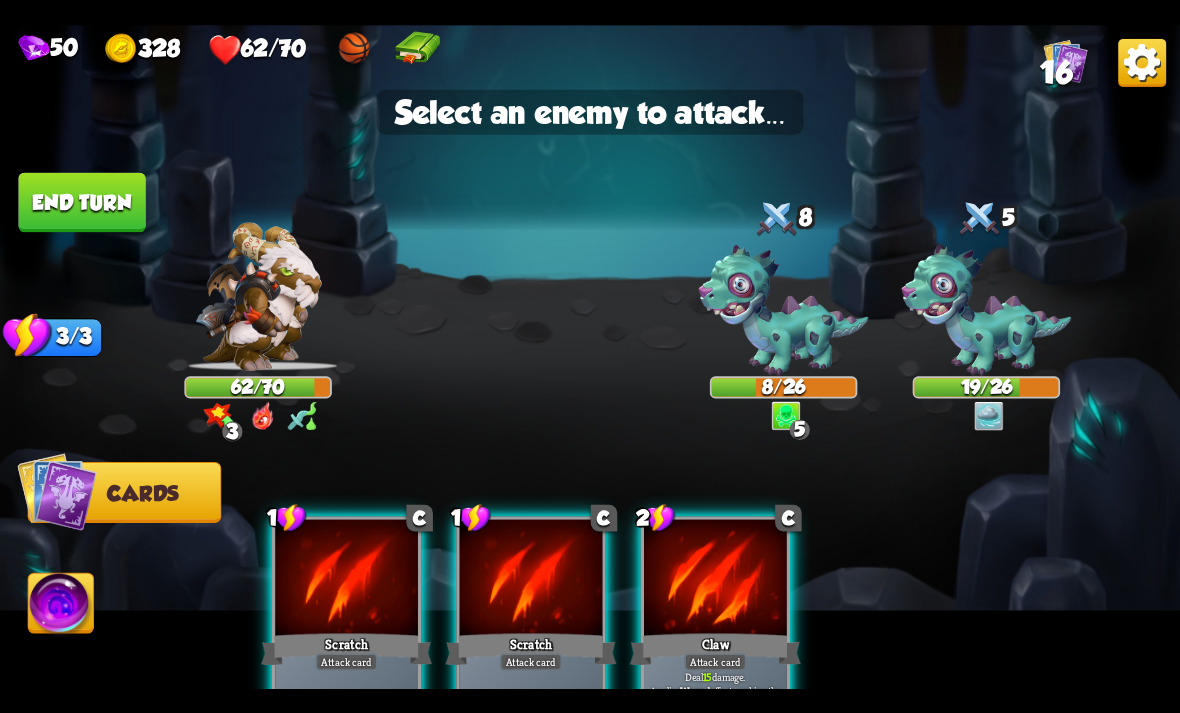click at bounding box center (784, 310) 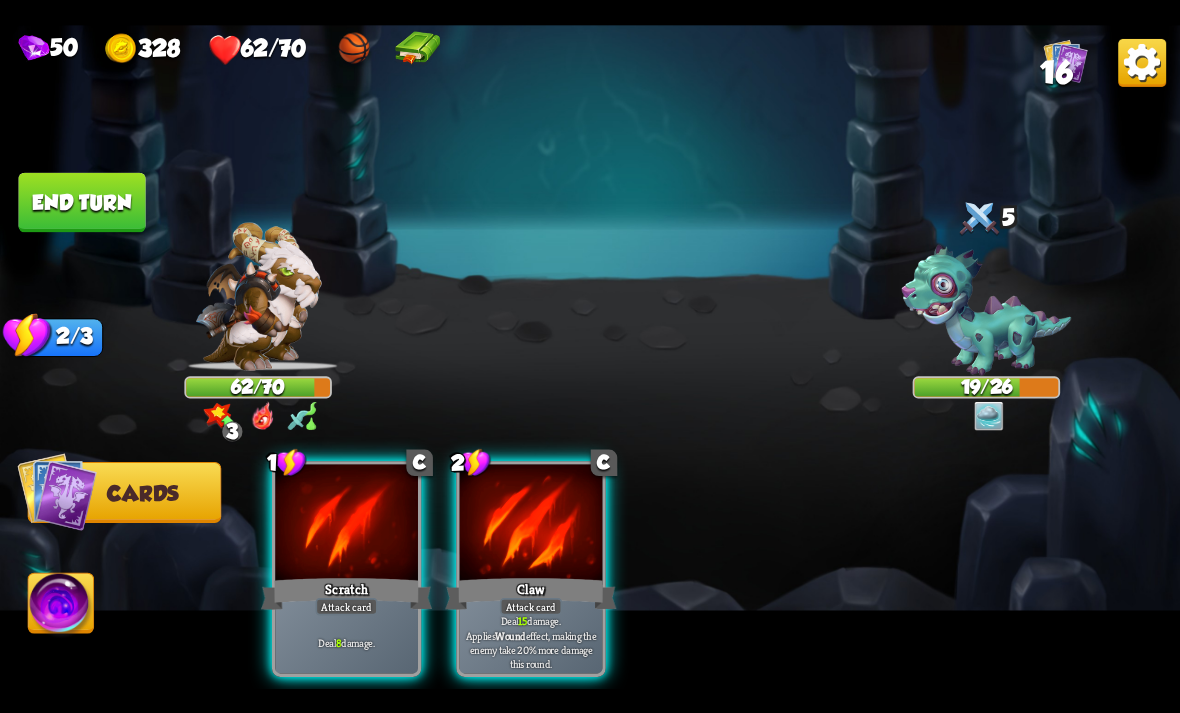 click on "Scratch" at bounding box center [346, 593] 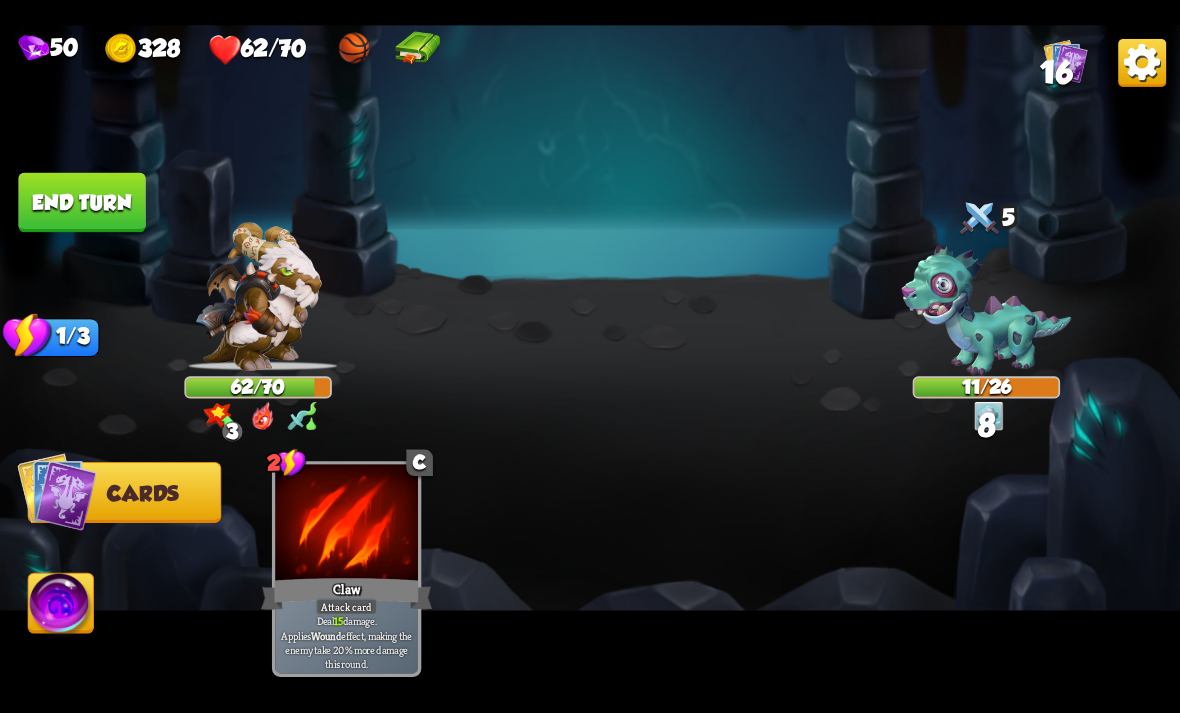 click on "End turn" at bounding box center (81, 202) 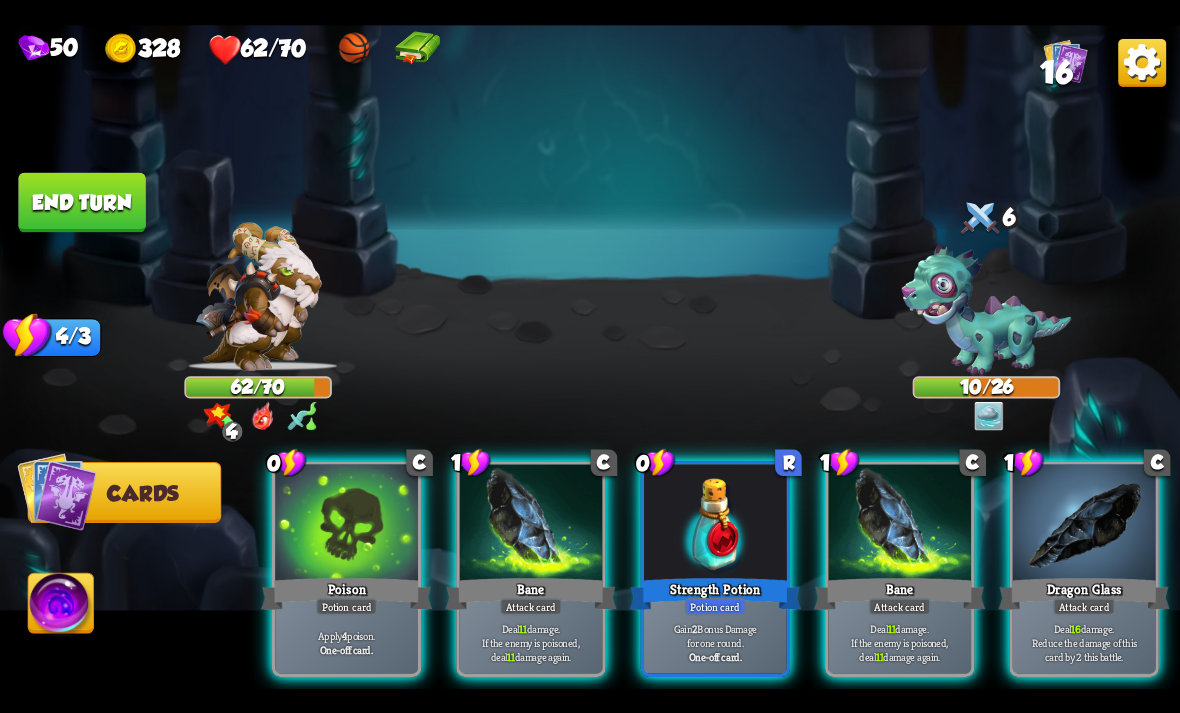 click on "Poison" at bounding box center (346, 593) 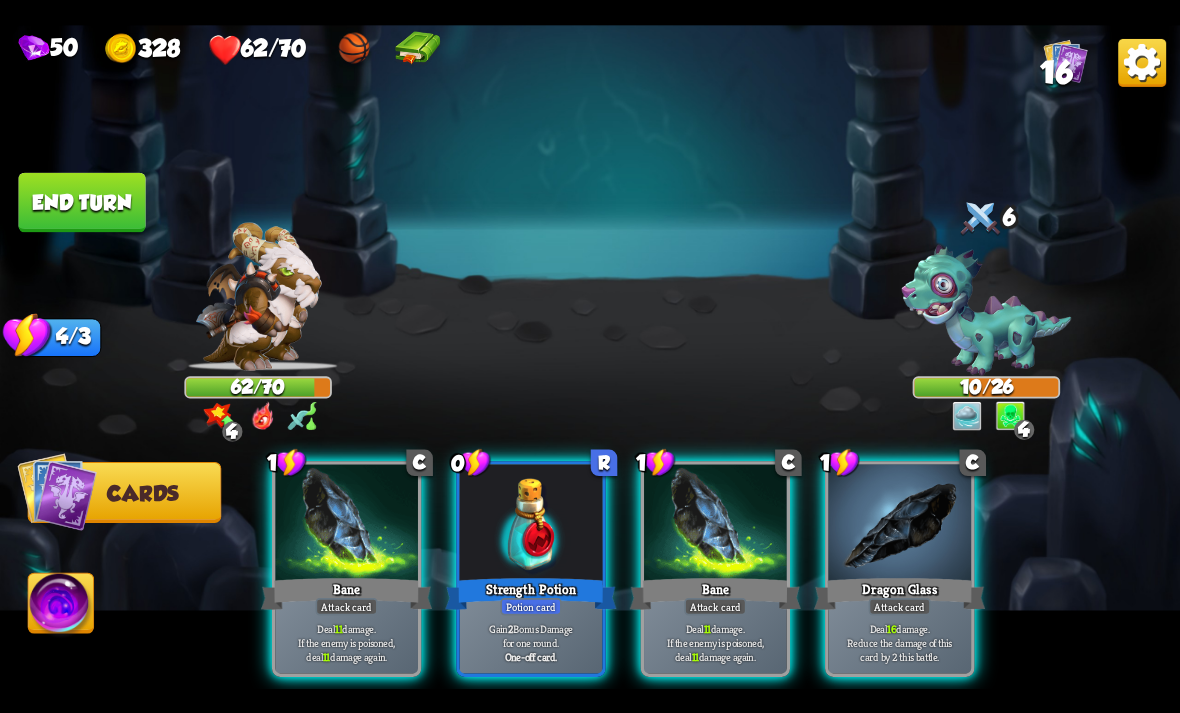 click on "Deal  11  damage. If the enemy is poisoned, deal  11  damage again." at bounding box center [346, 642] 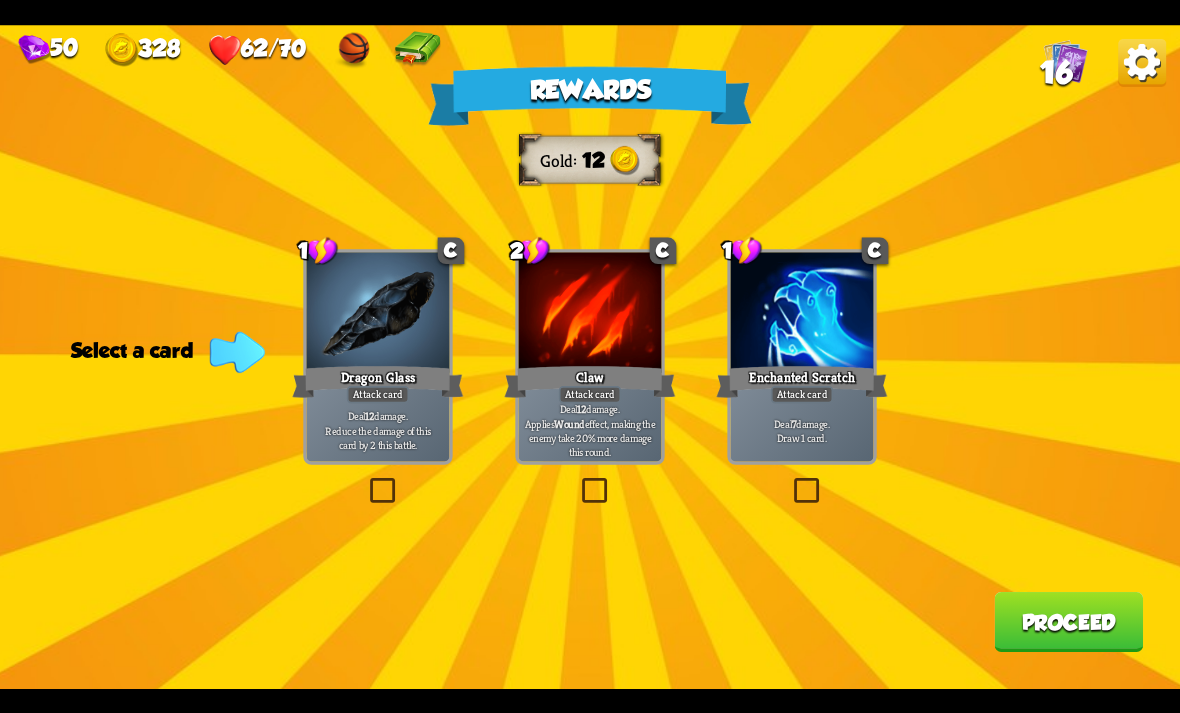 click at bounding box center [366, 481] 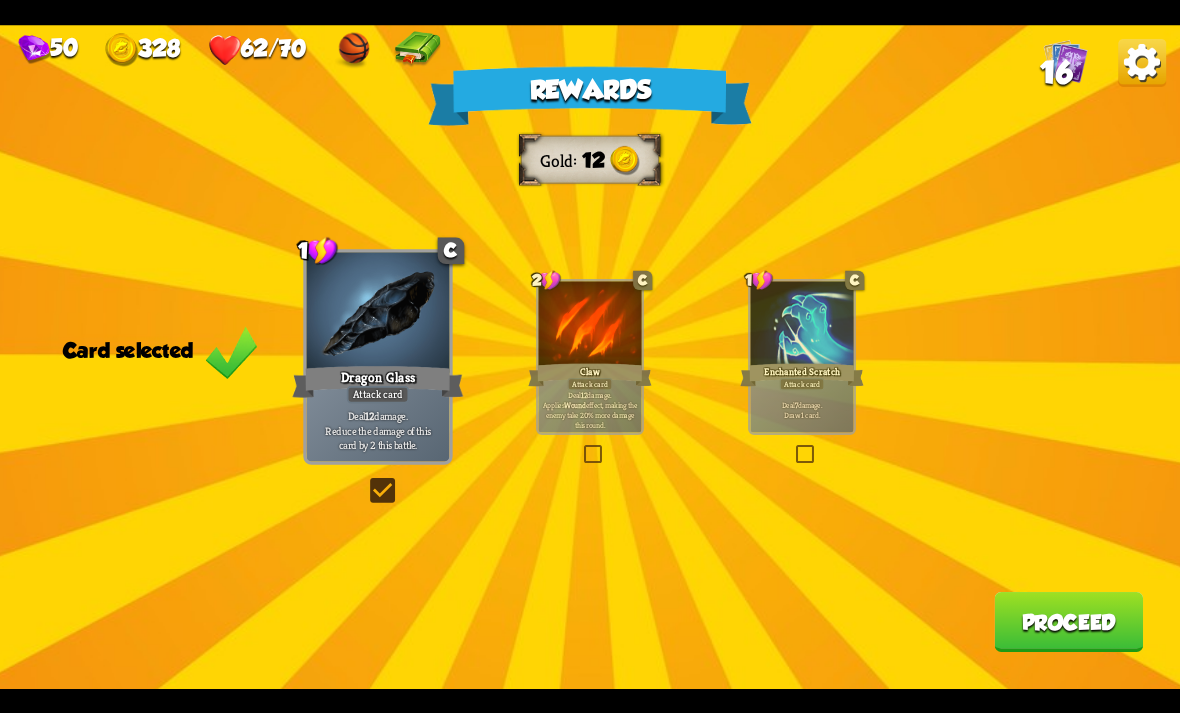 click on "Proceed" at bounding box center [1068, 622] 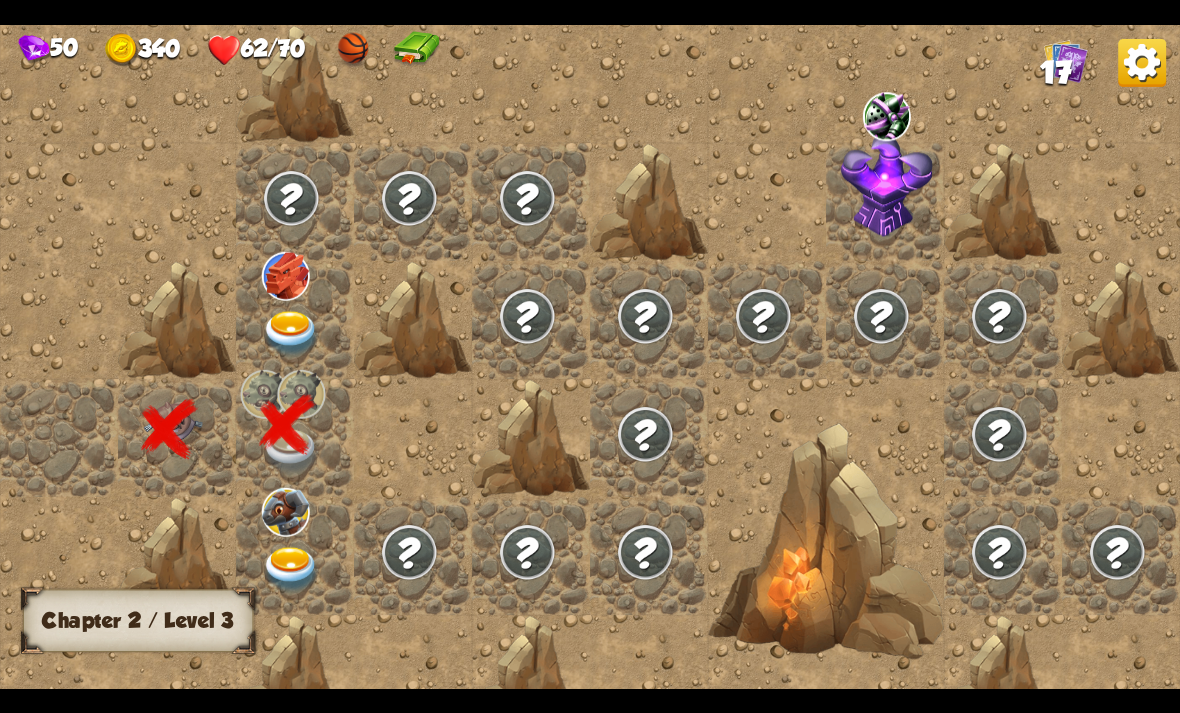 click at bounding box center [291, 333] 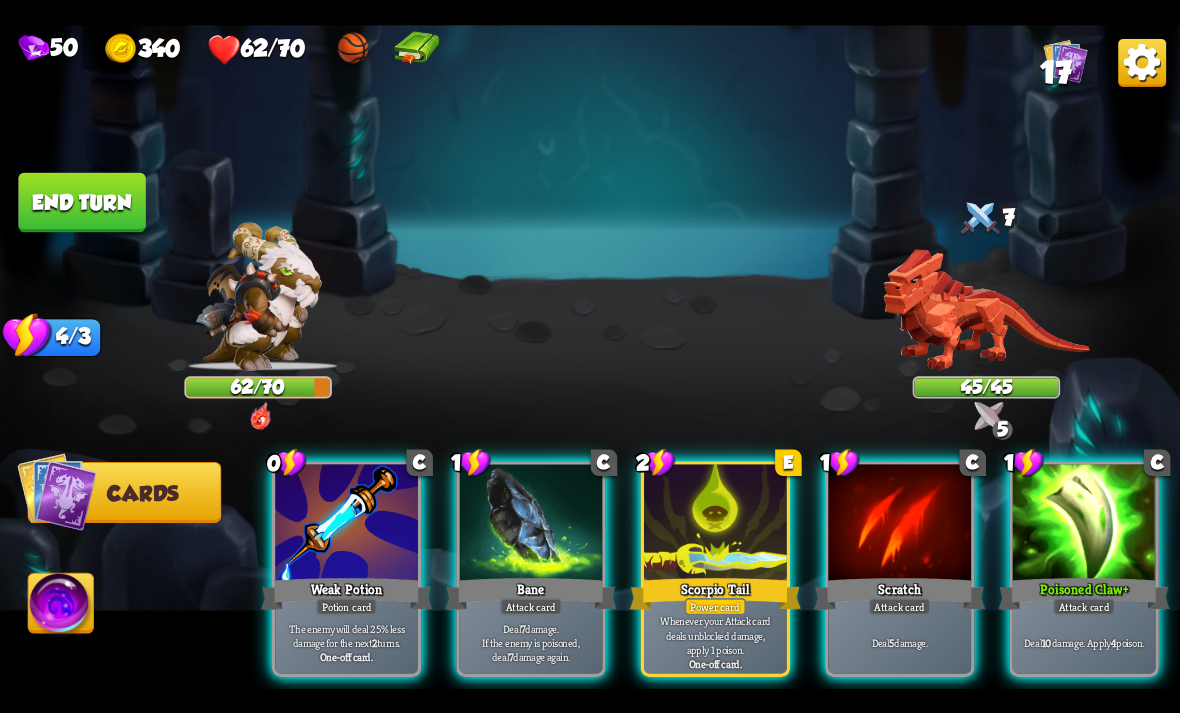 click on "The enemy will deal 25% less damage for the next  2  turns.   One-off card." at bounding box center (346, 642) 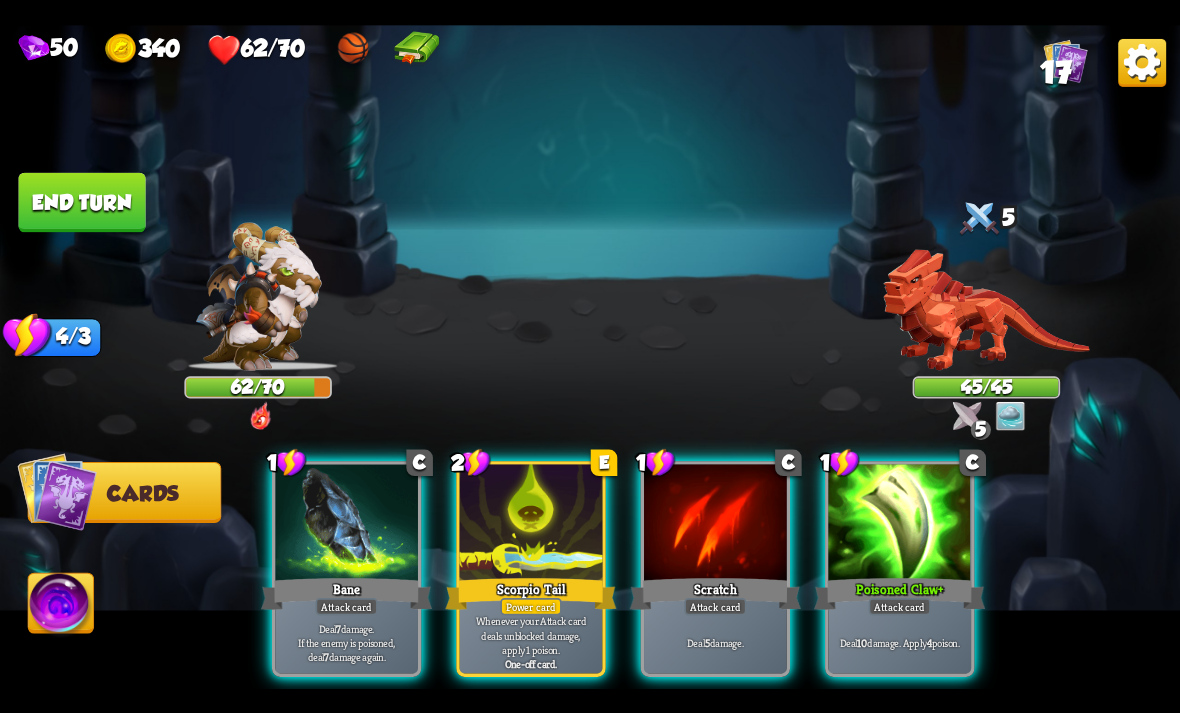 click at bounding box center (531, 524) 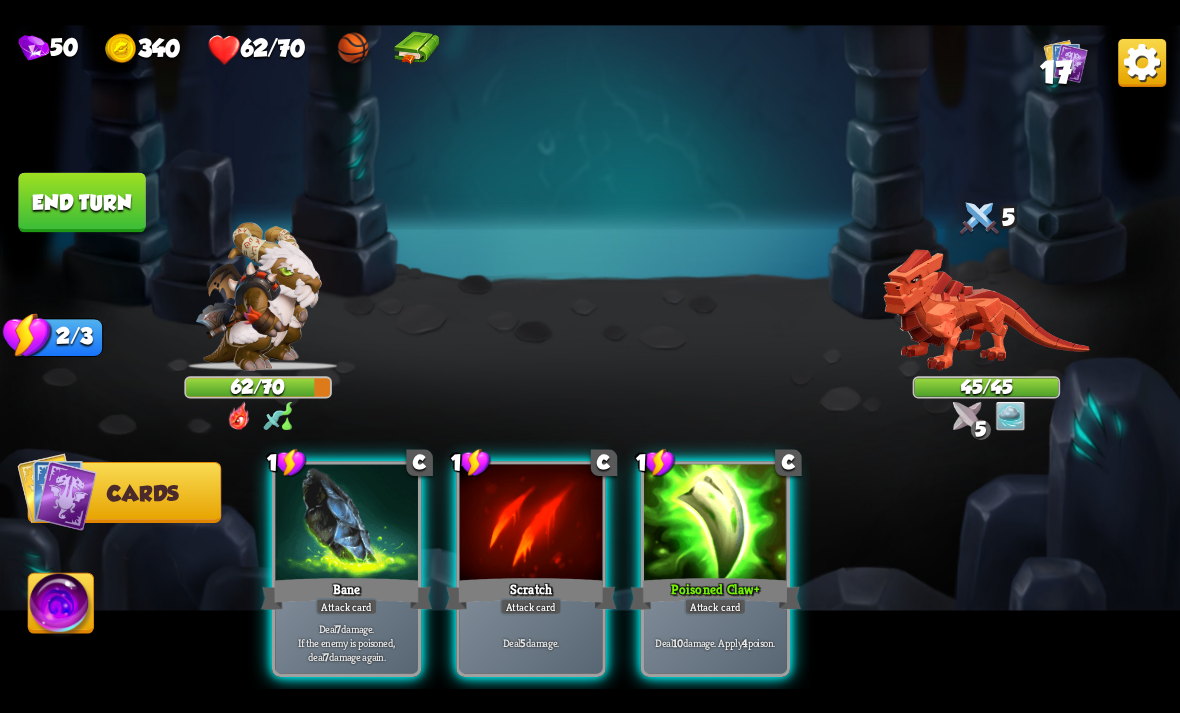 click at bounding box center (279, 416) 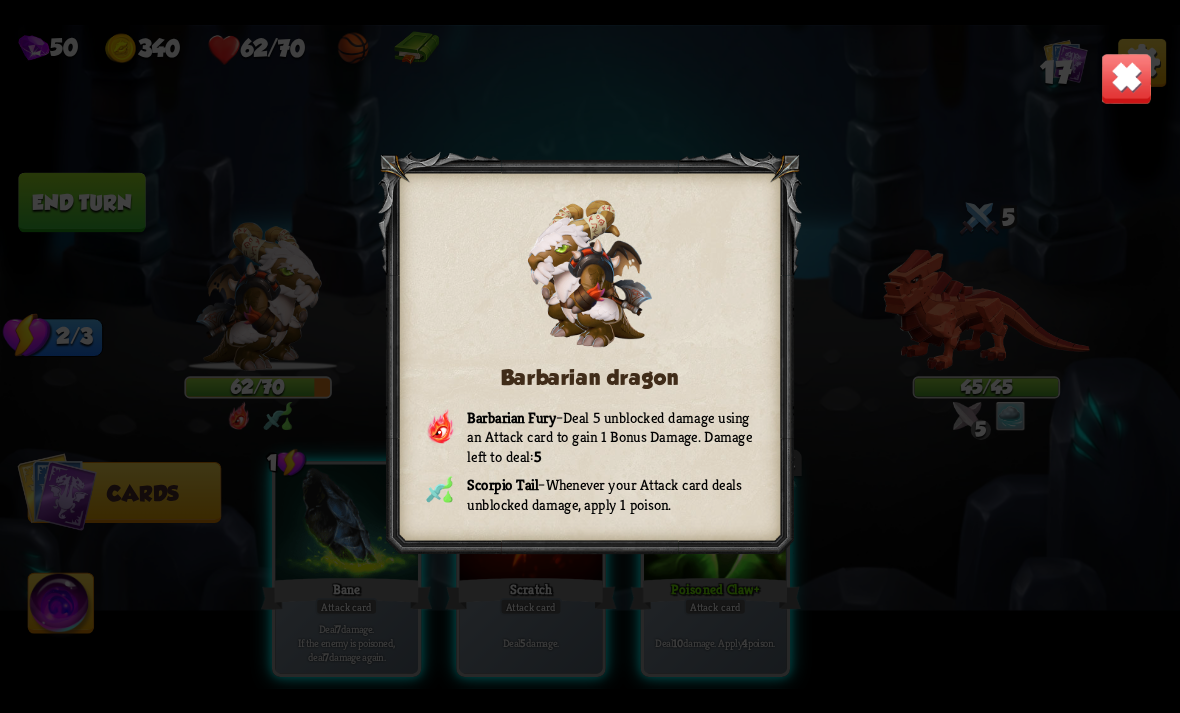 click at bounding box center [1127, 78] 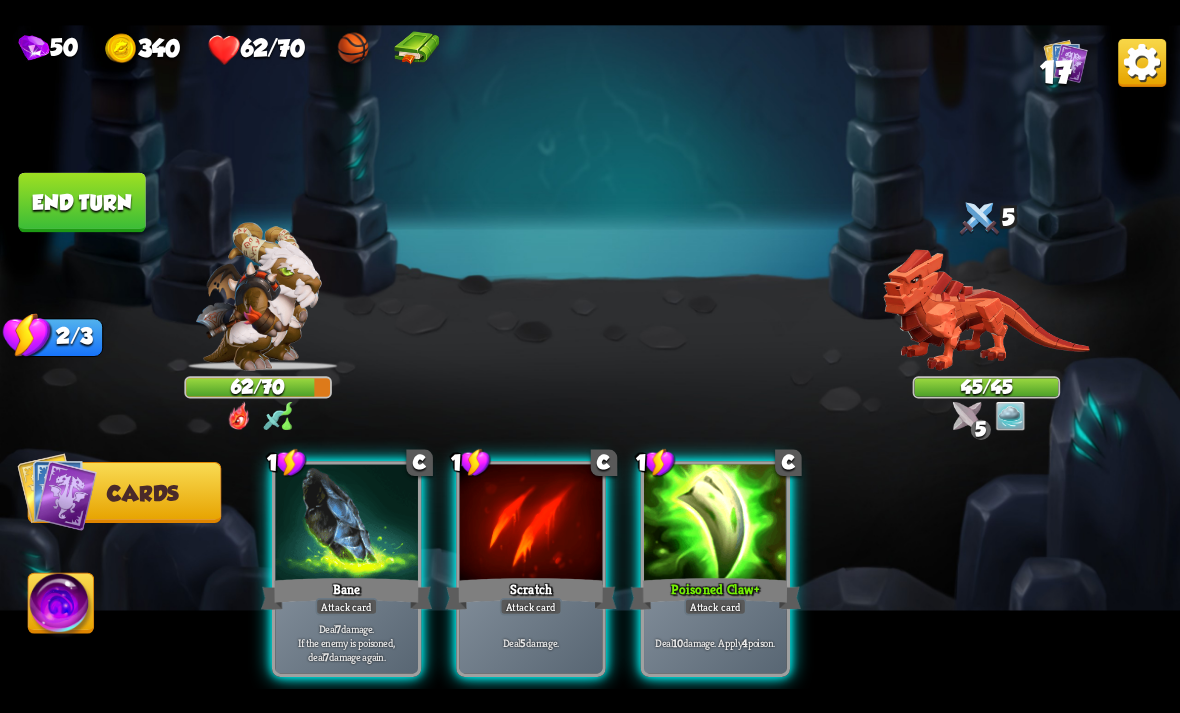 click on "Poisoned Claw +" at bounding box center [715, 593] 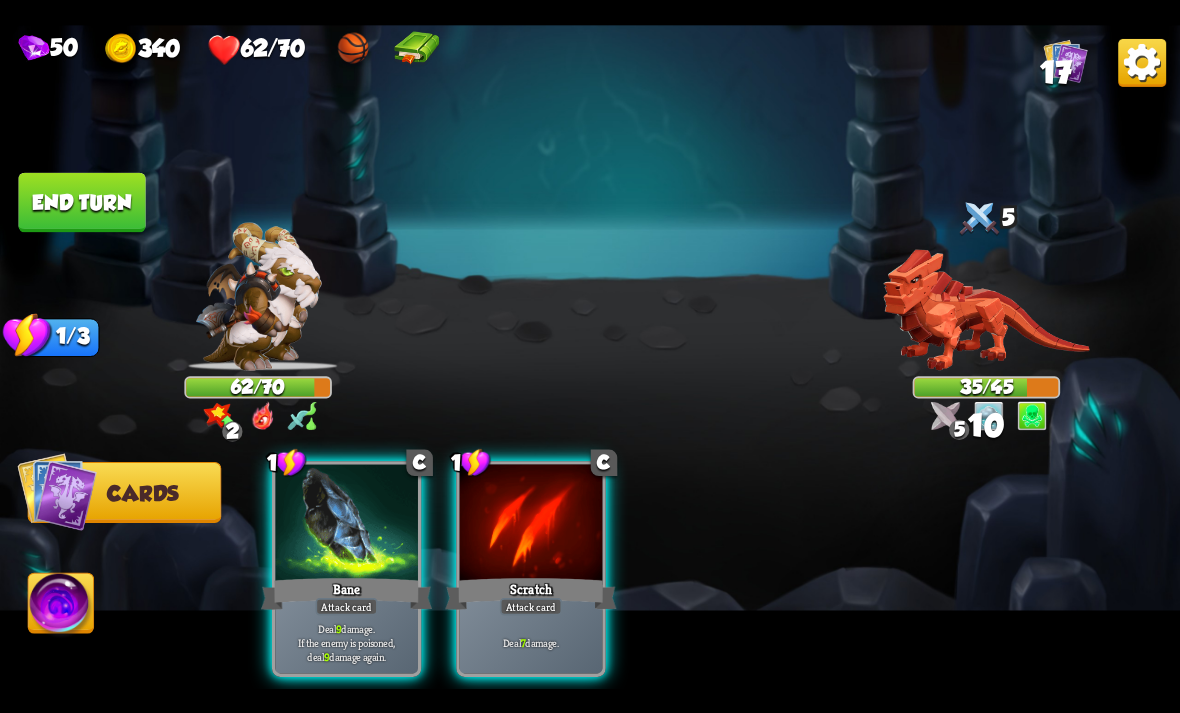 click on "End turn" at bounding box center (81, 202) 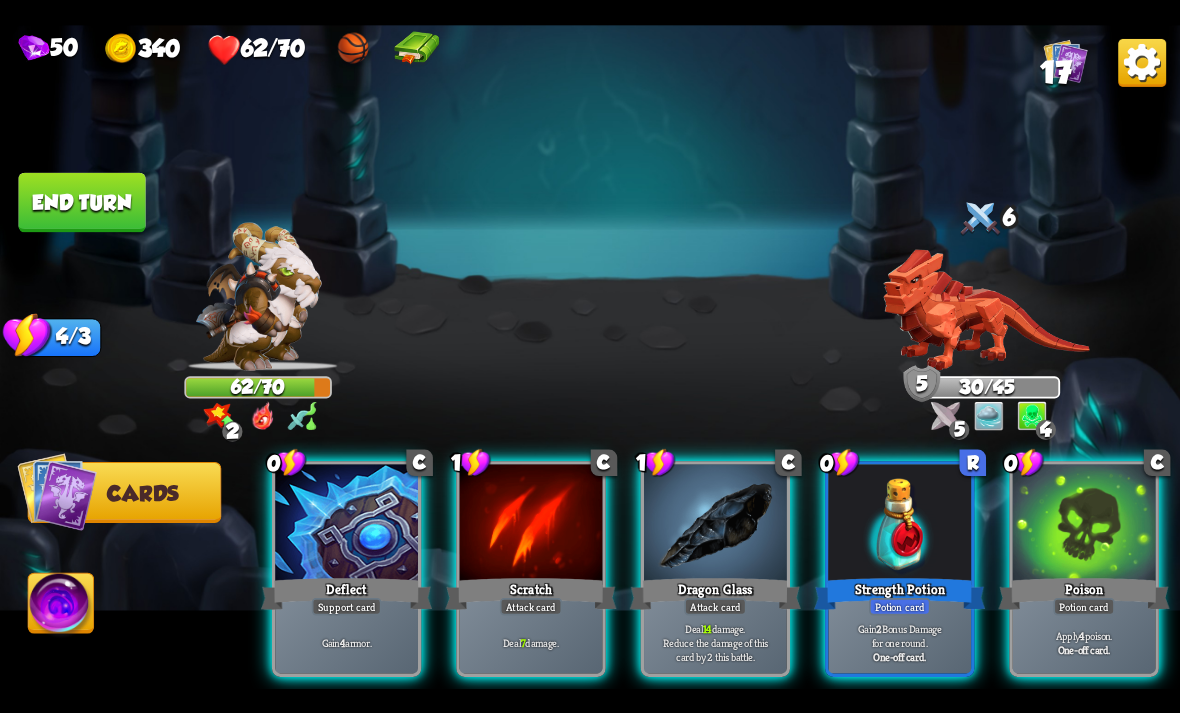 click on "Gain  2  Bonus Damage for one round.   One-off card." at bounding box center [899, 642] 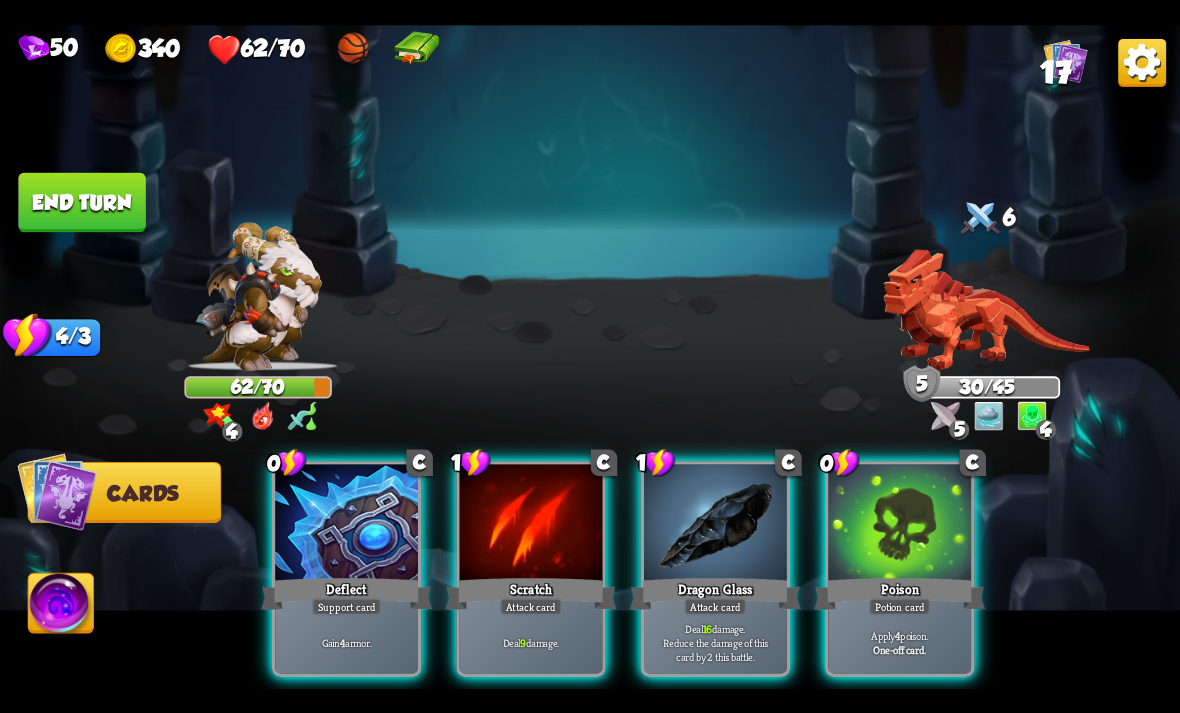click on "Apply  4  poison.   One-off card." at bounding box center (899, 642) 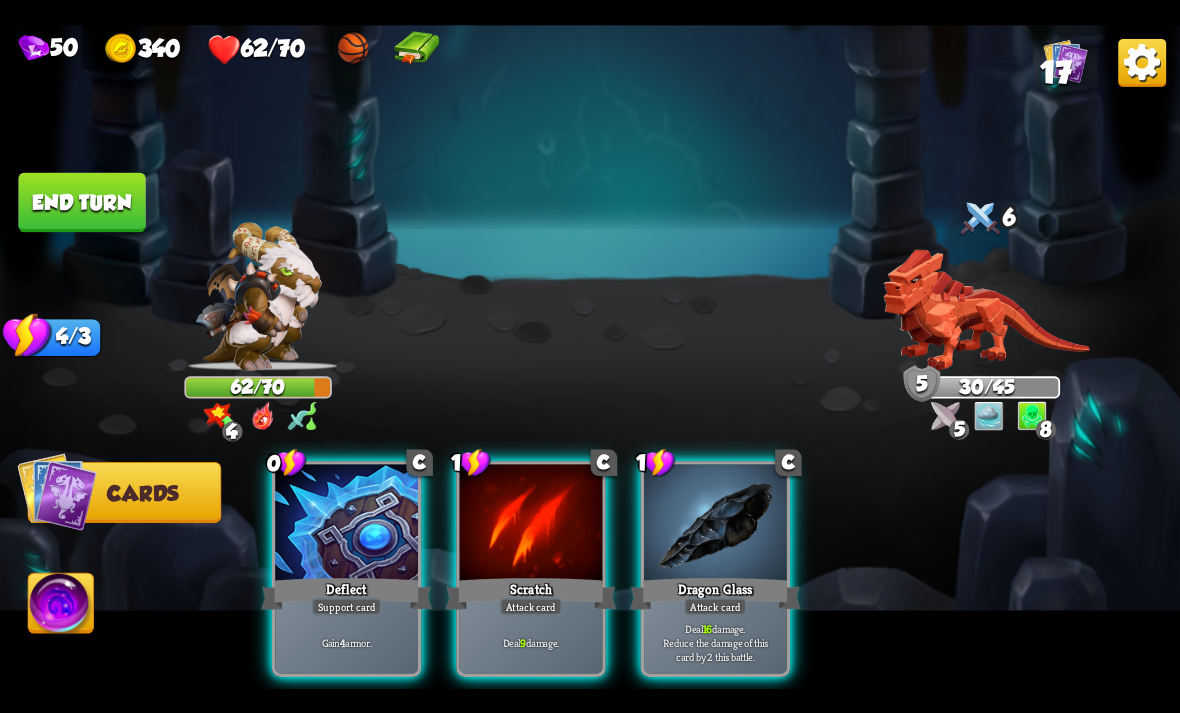 click on "1
C   Dragon Glass     Attack card   Deal  16  damage. Reduce the damage of this card by 2 this battle." at bounding box center [715, 569] 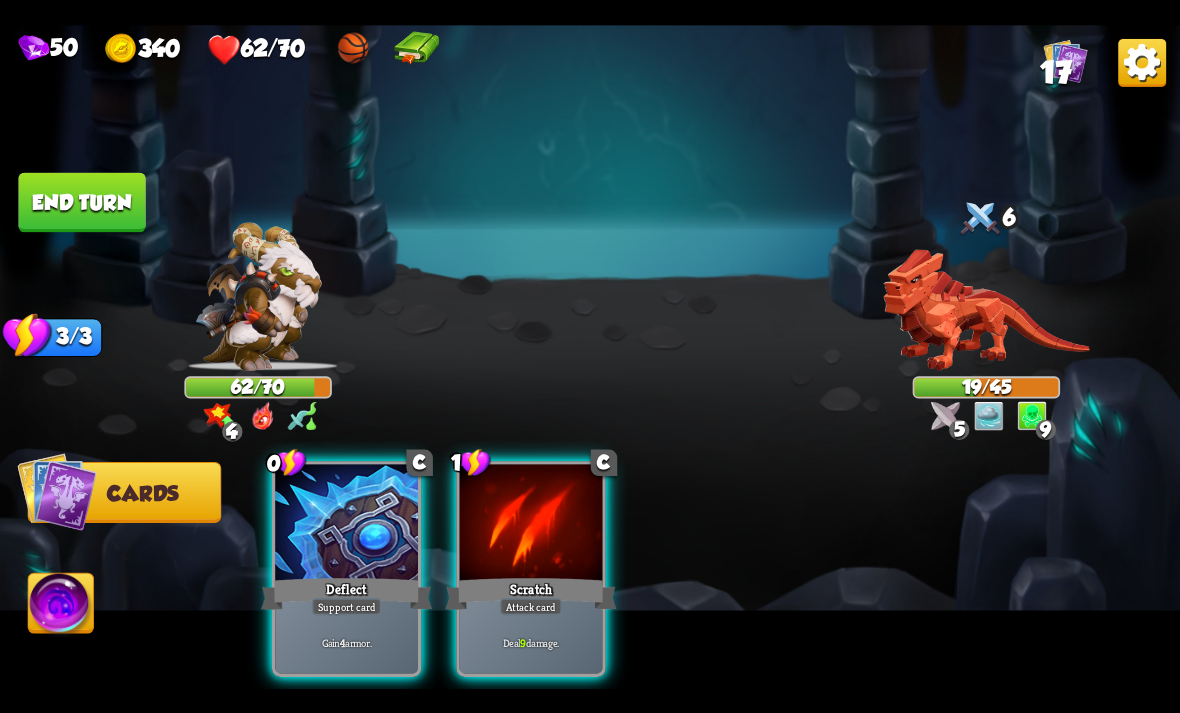 click at bounding box center (531, 524) 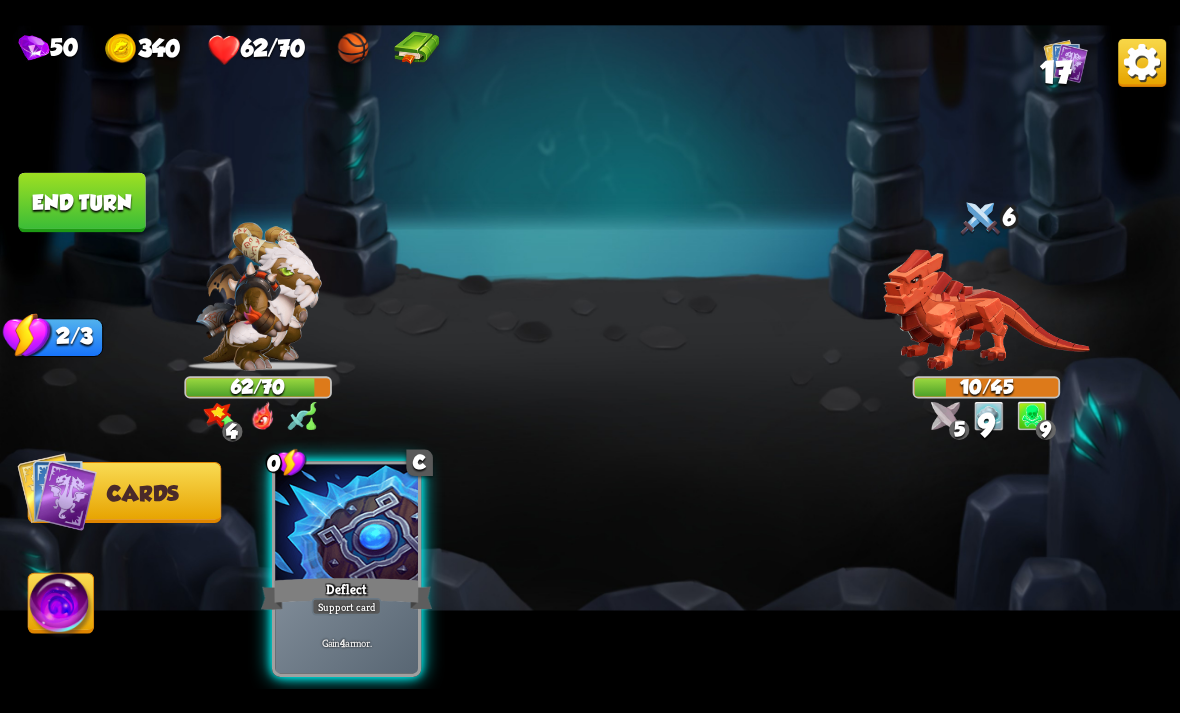 click on "Support card" at bounding box center [347, 606] 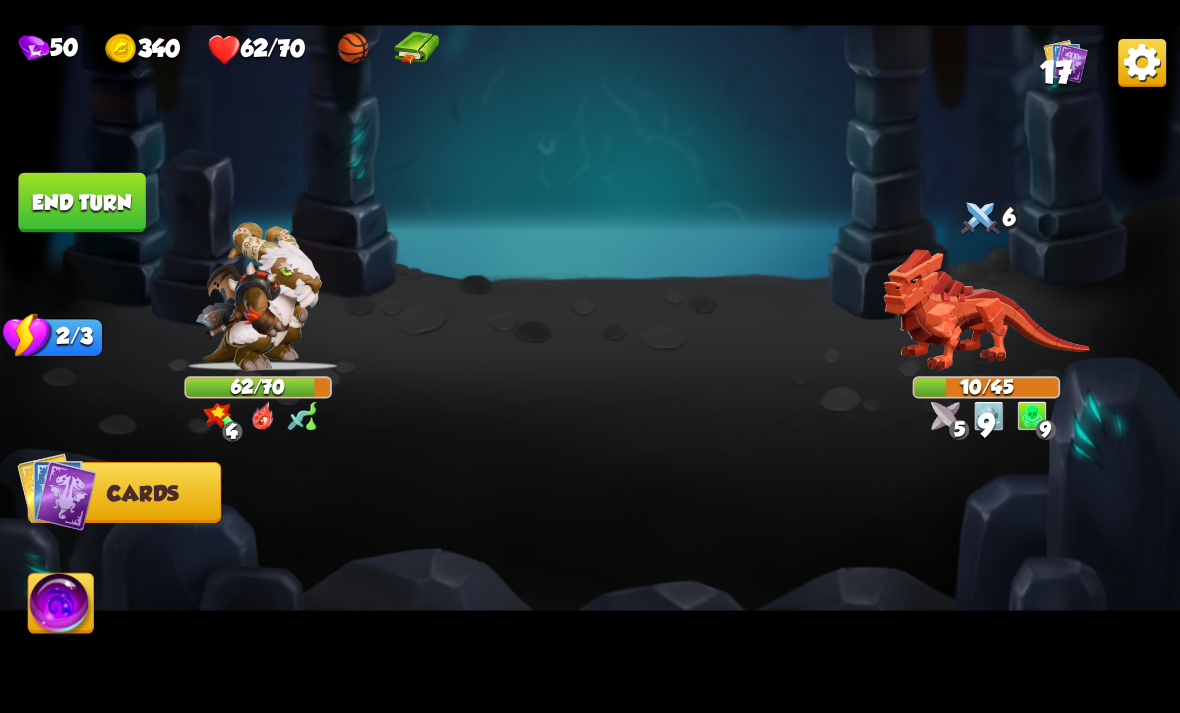 click at bounding box center (708, 540) 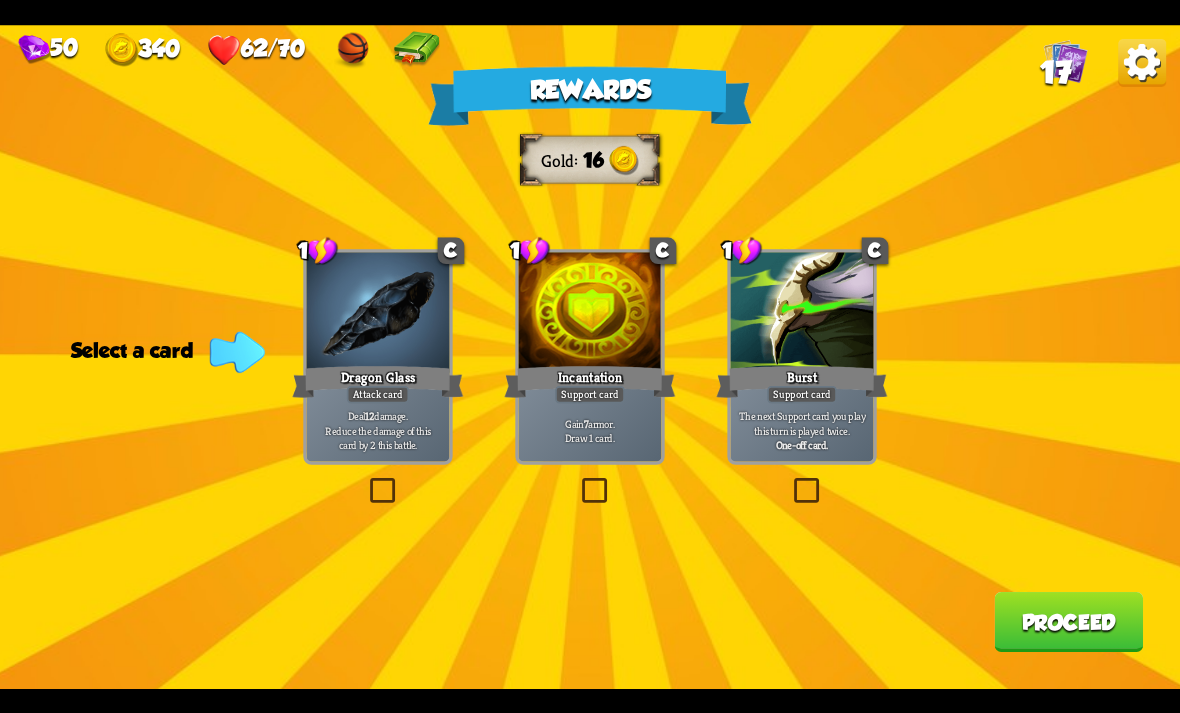 click at bounding box center [366, 481] 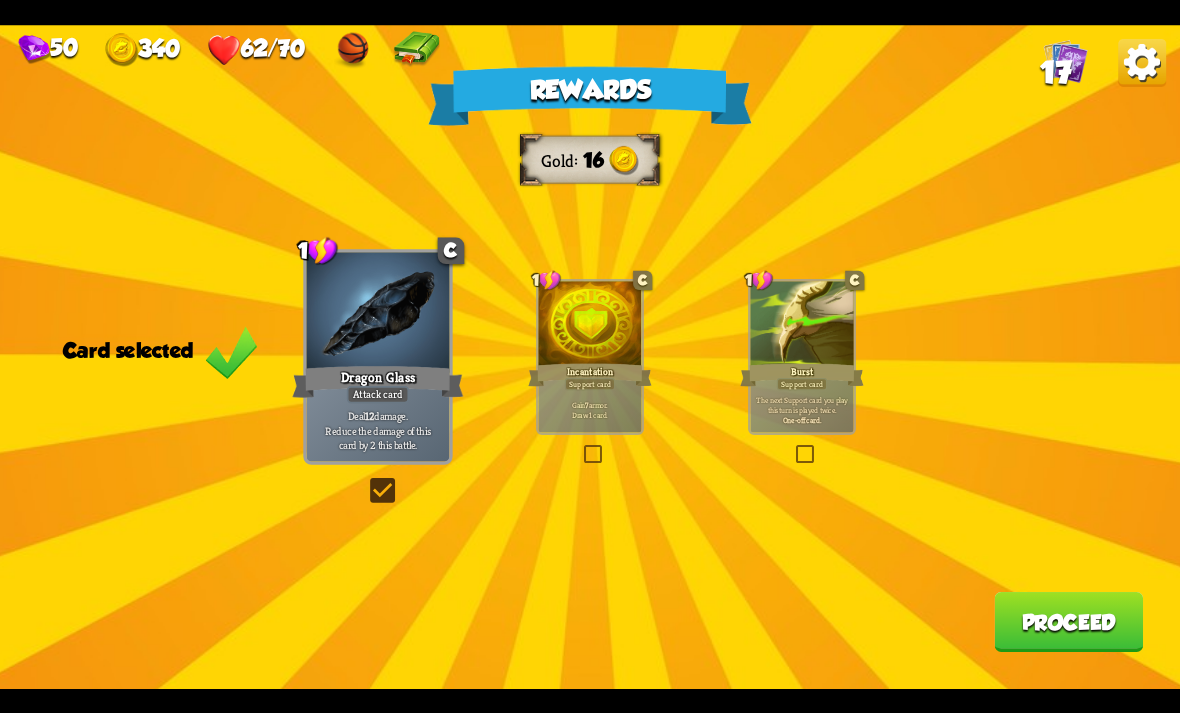 click on "Rewards           Gold   16
Card selected
1
C   Dragon Glass     Attack card   Deal  12  damage. Reduce the damage of this card by 2 this battle.
1
C   Incantation     Support card   Gain  7  armor. Draw 1 card.
1
C   Burst     Support card   The next Support card you play this turn is played twice.   One-off card.             Proceed" at bounding box center (590, 357) 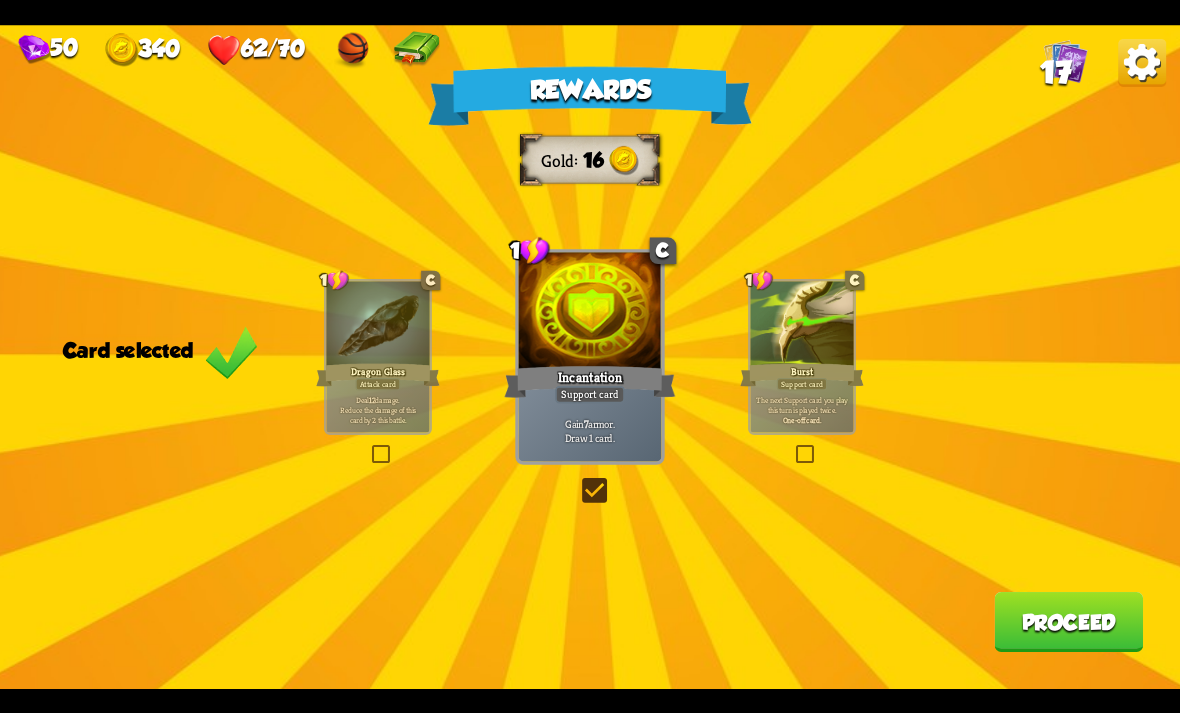 click on "Proceed" at bounding box center [1068, 622] 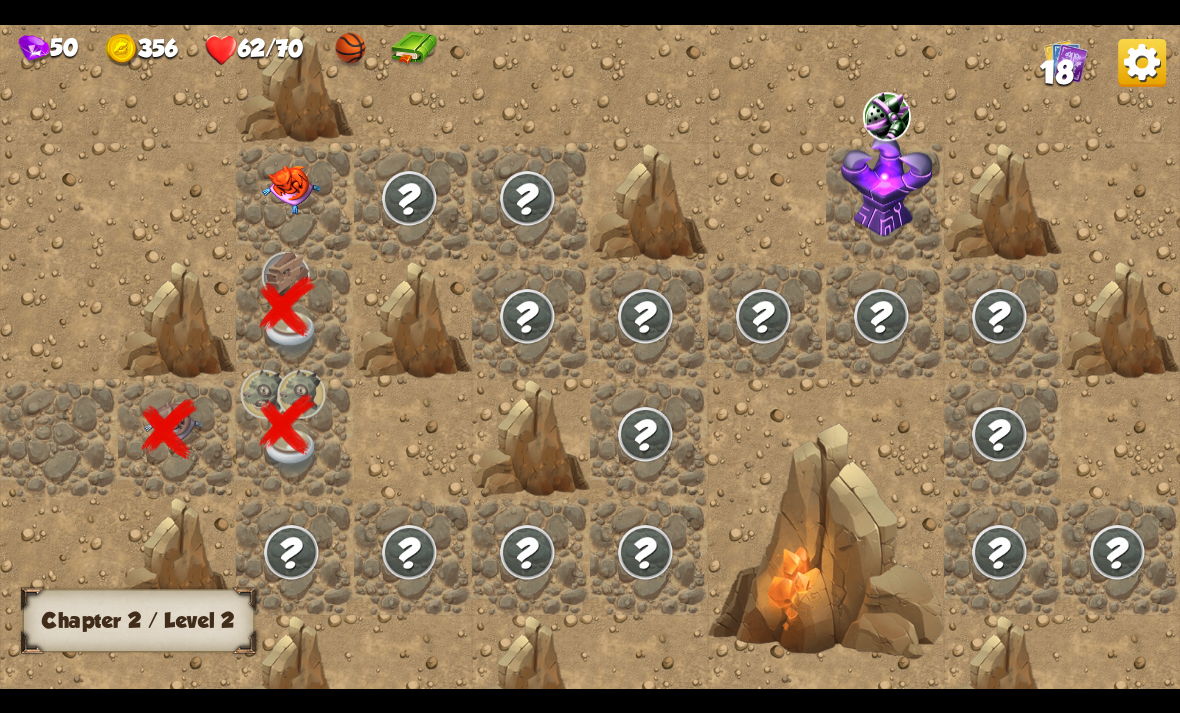click at bounding box center [291, 189] 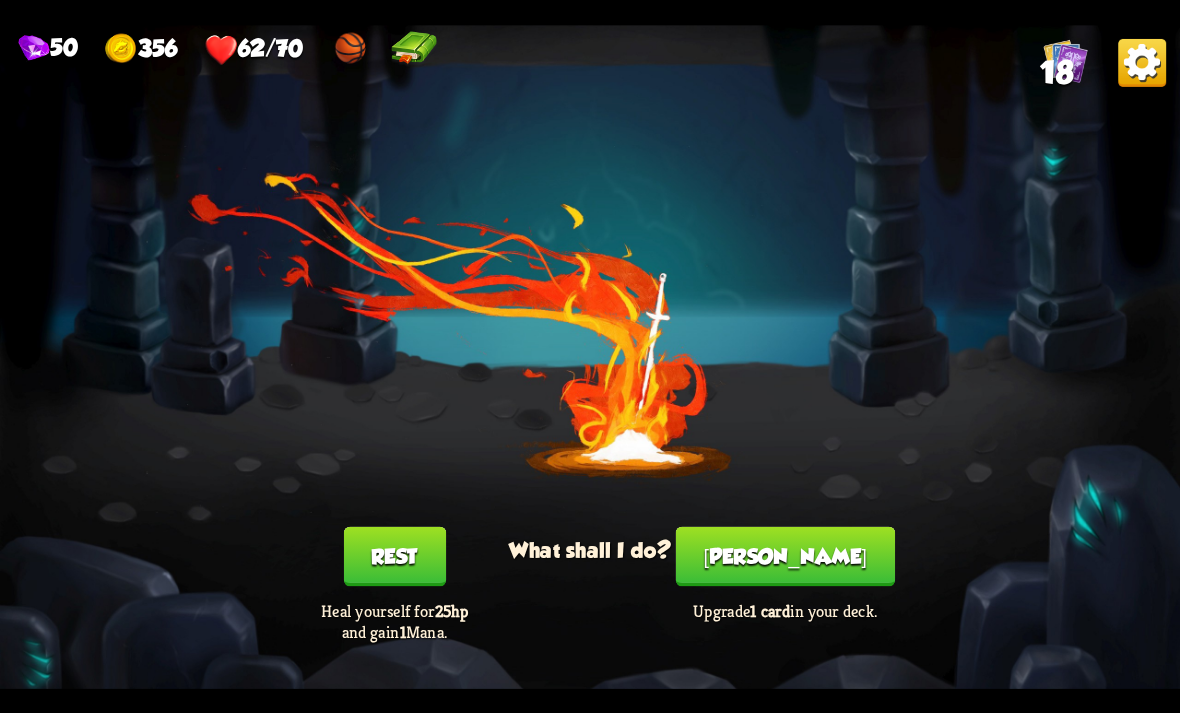 click on "[PERSON_NAME]" at bounding box center [785, 556] 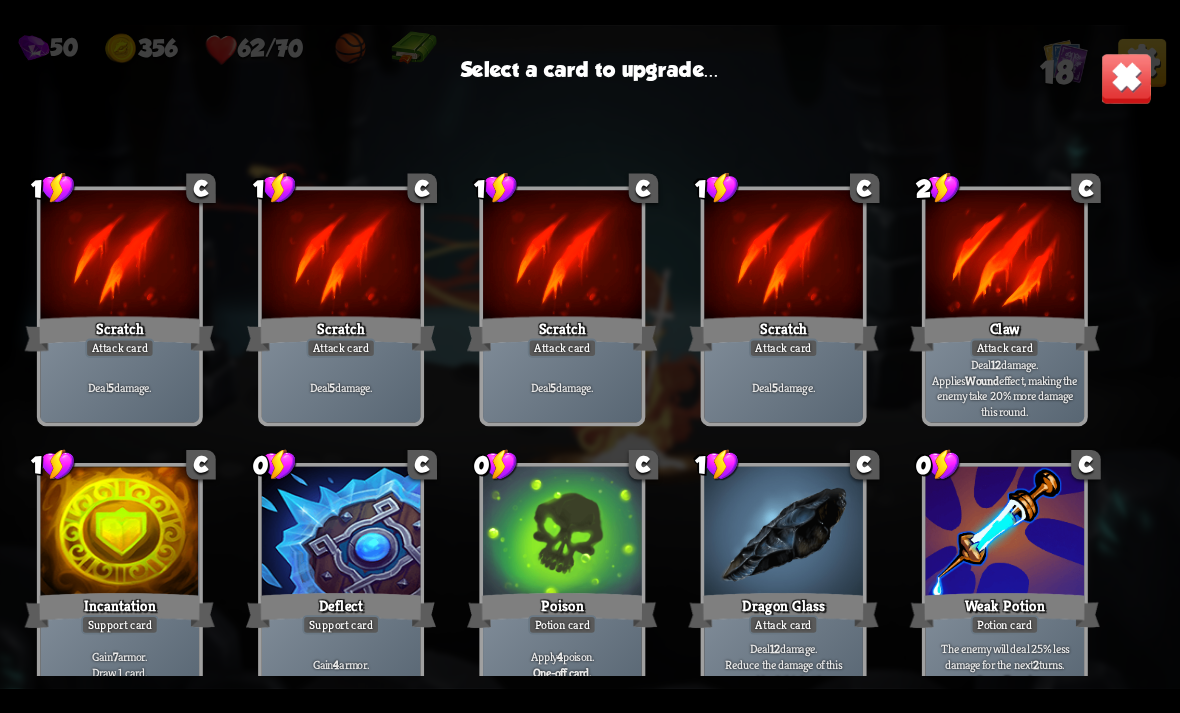 click at bounding box center (1127, 78) 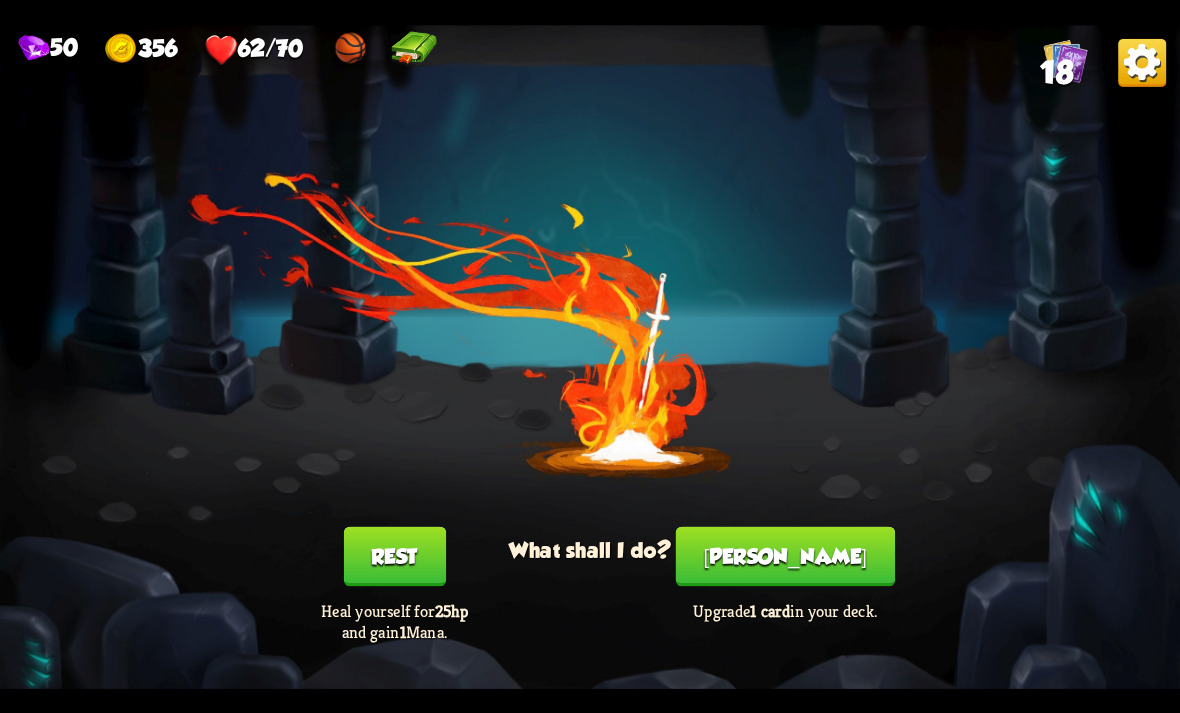 click on "Rest" at bounding box center [394, 556] 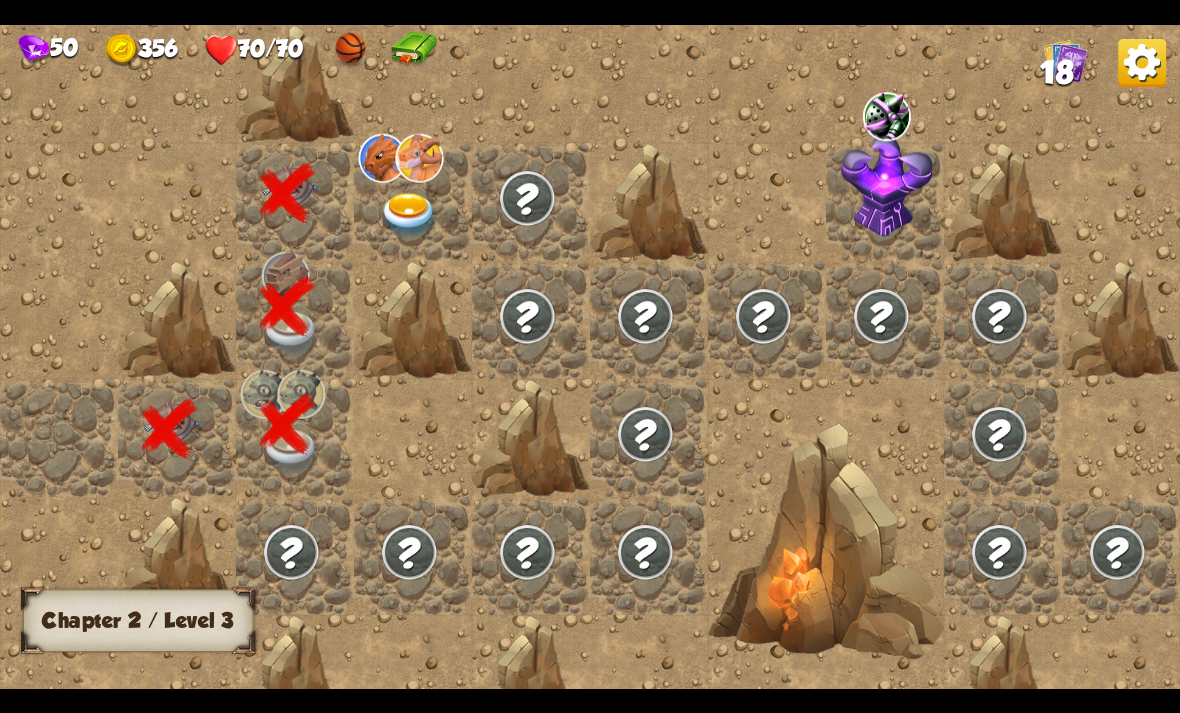 click at bounding box center [409, 215] 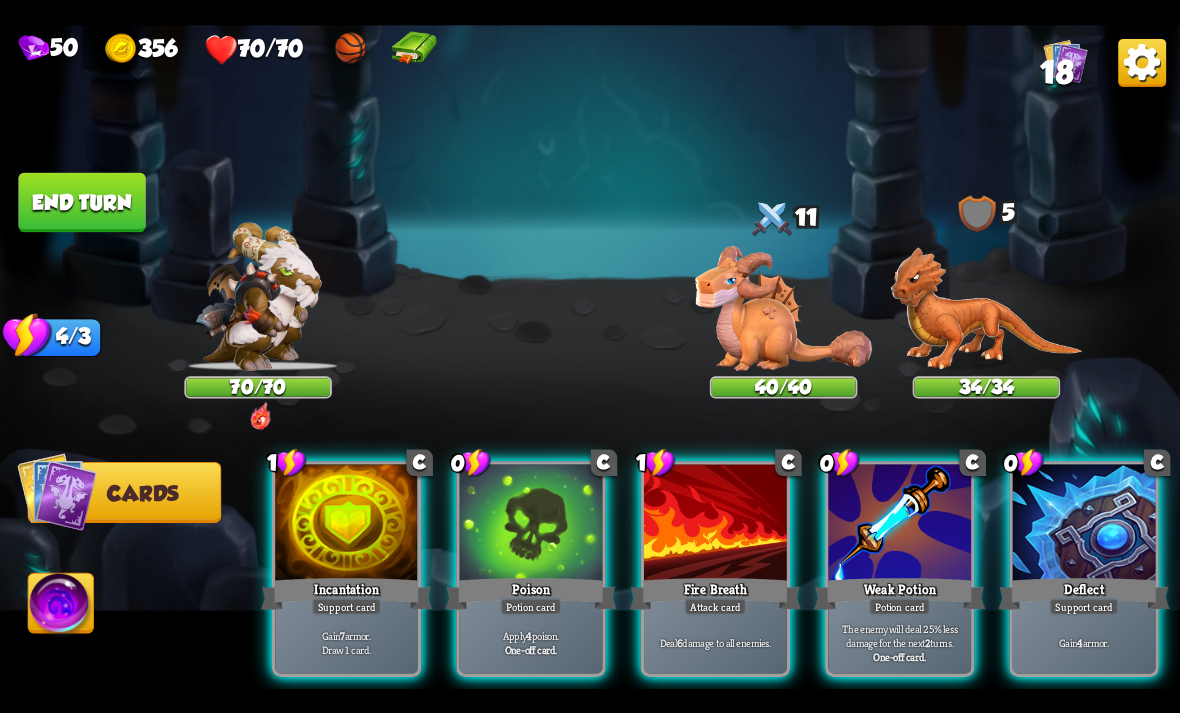 click on "The enemy will deal 25% less damage for the next  2  turns." at bounding box center (900, 635) 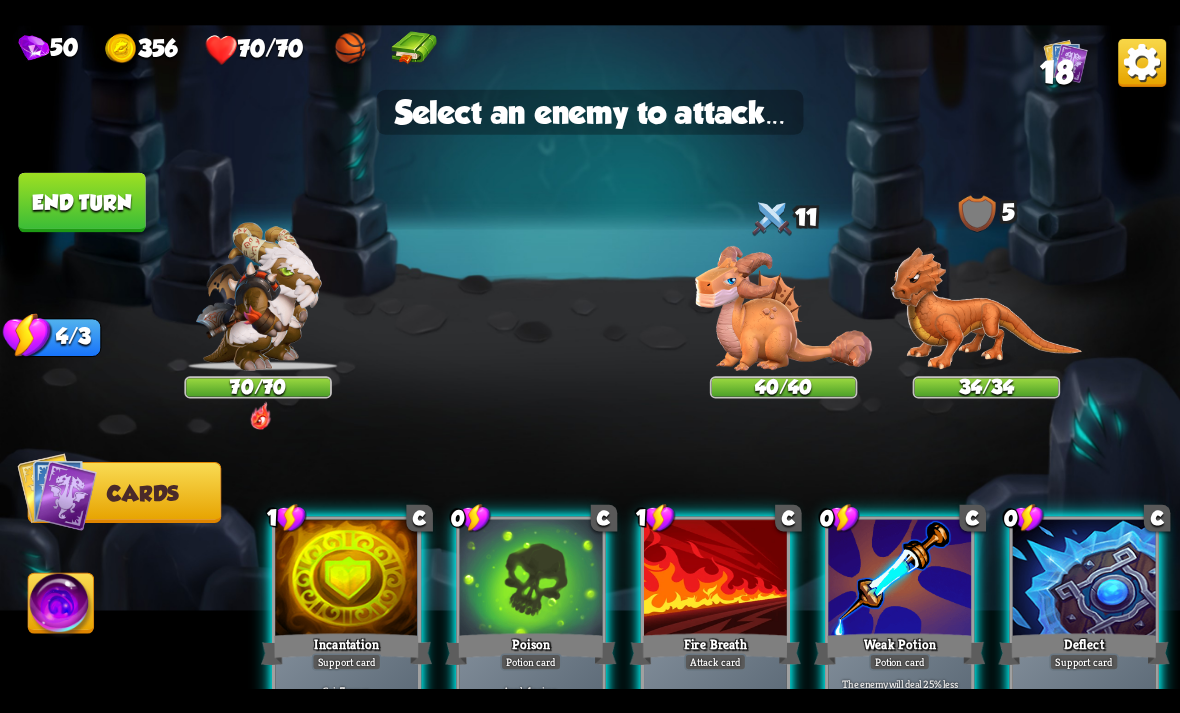 click at bounding box center [783, 308] 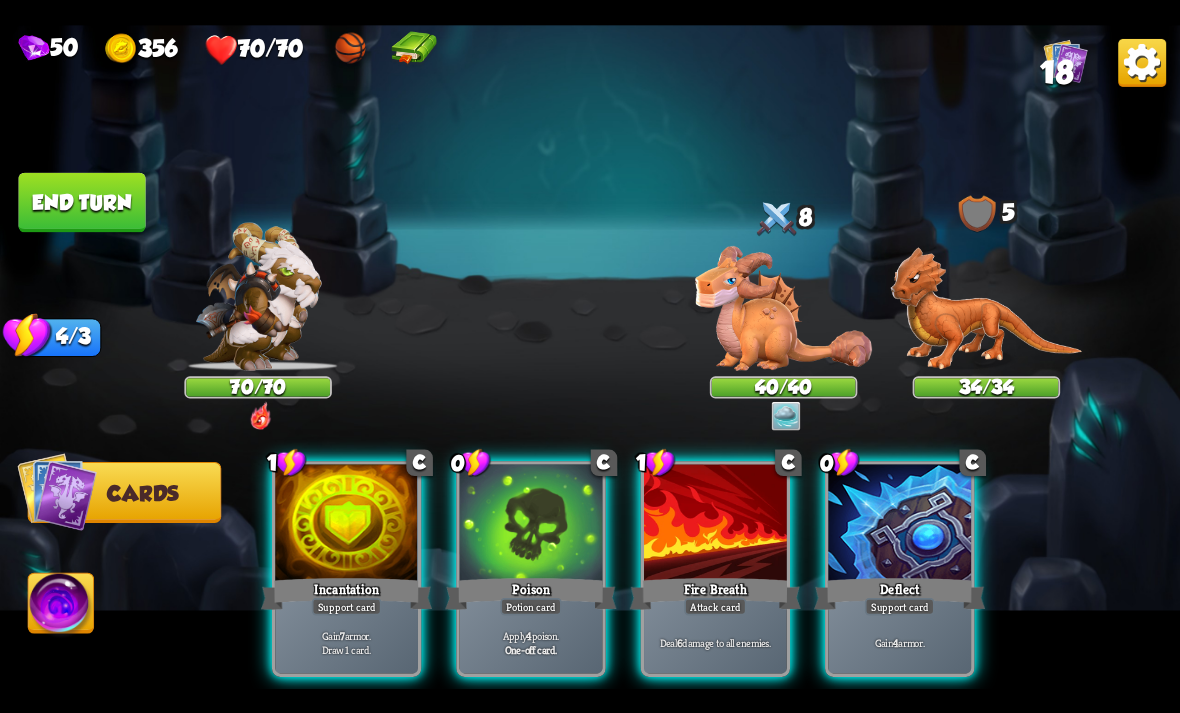 click on "Gain  7  armor. Draw 1 card." at bounding box center (347, 642) 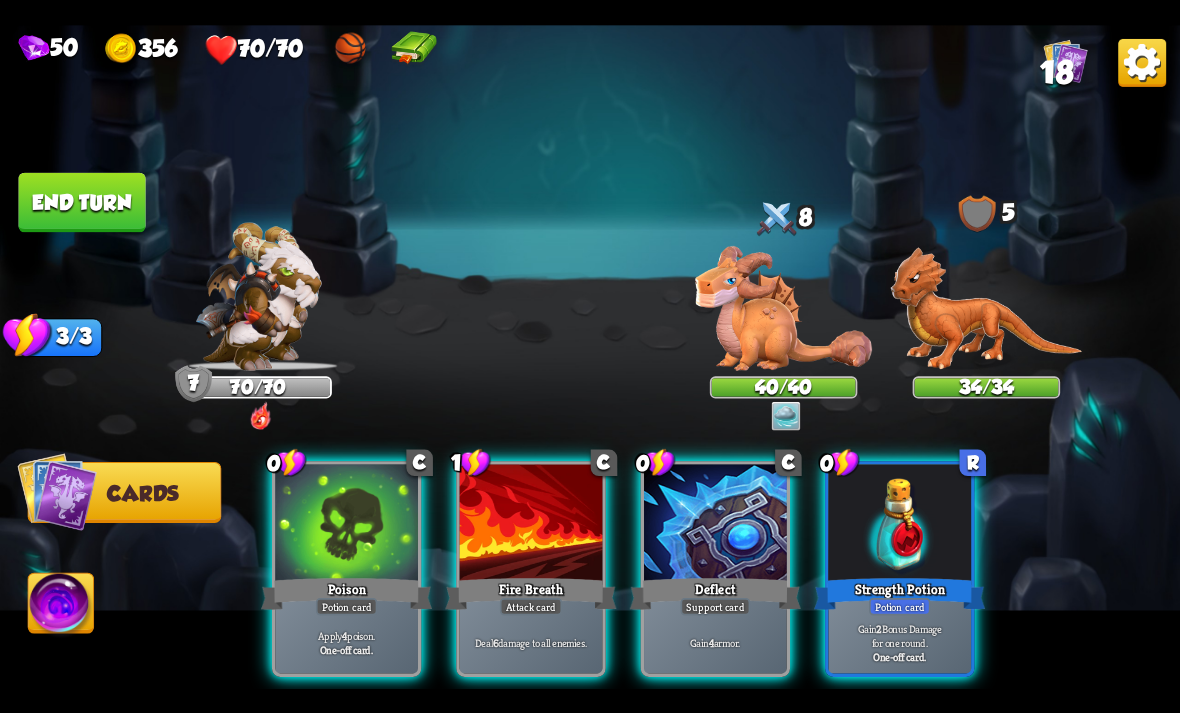 click at bounding box center [715, 524] 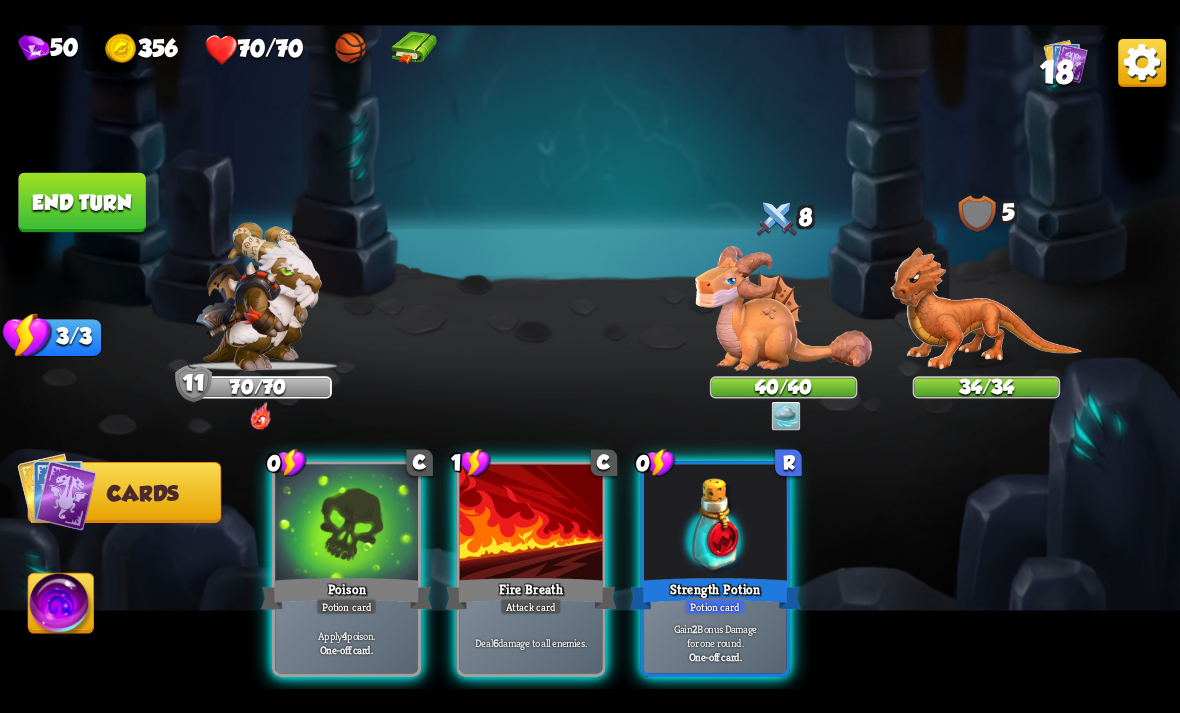 click at bounding box center (715, 524) 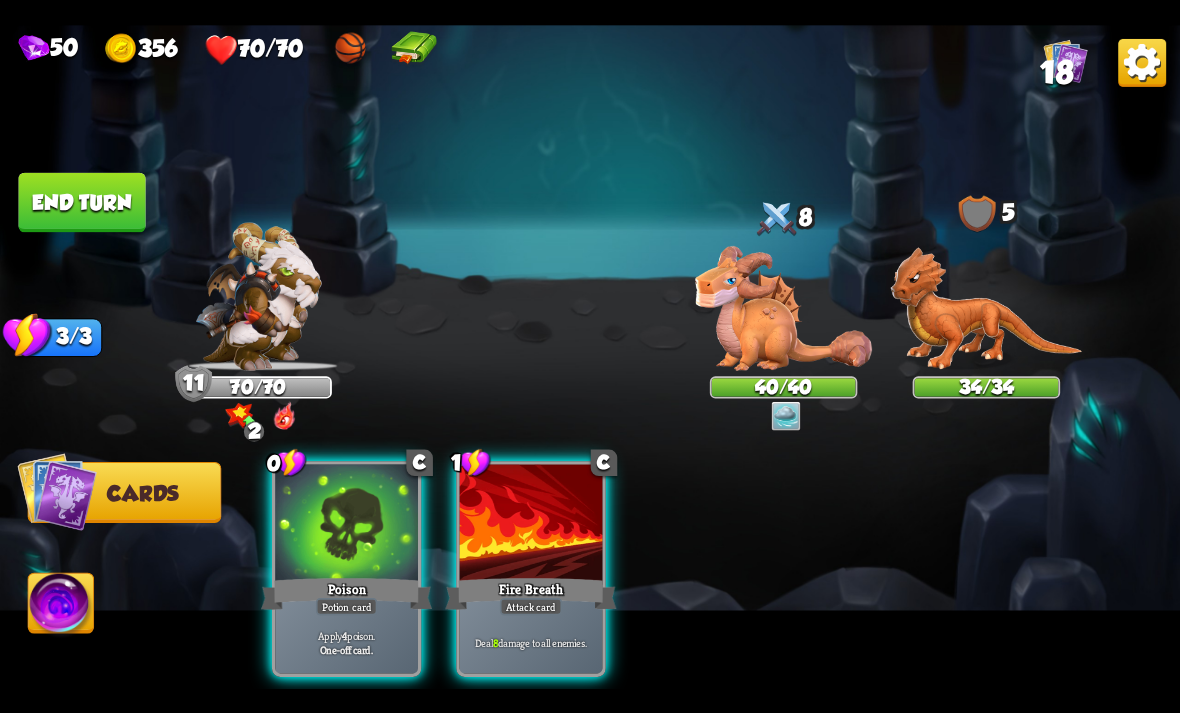 click on "0
C   Poison     Potion card   Apply  4  poison.   One-off card." at bounding box center (346, 569) 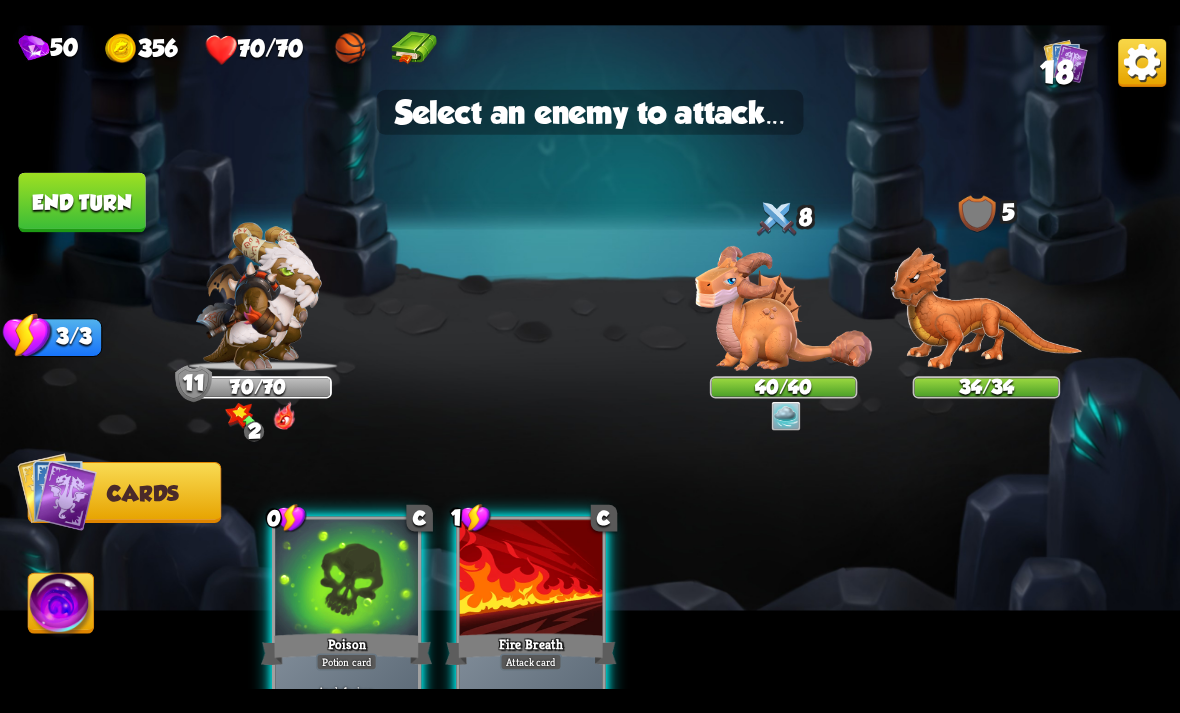 click at bounding box center [783, 308] 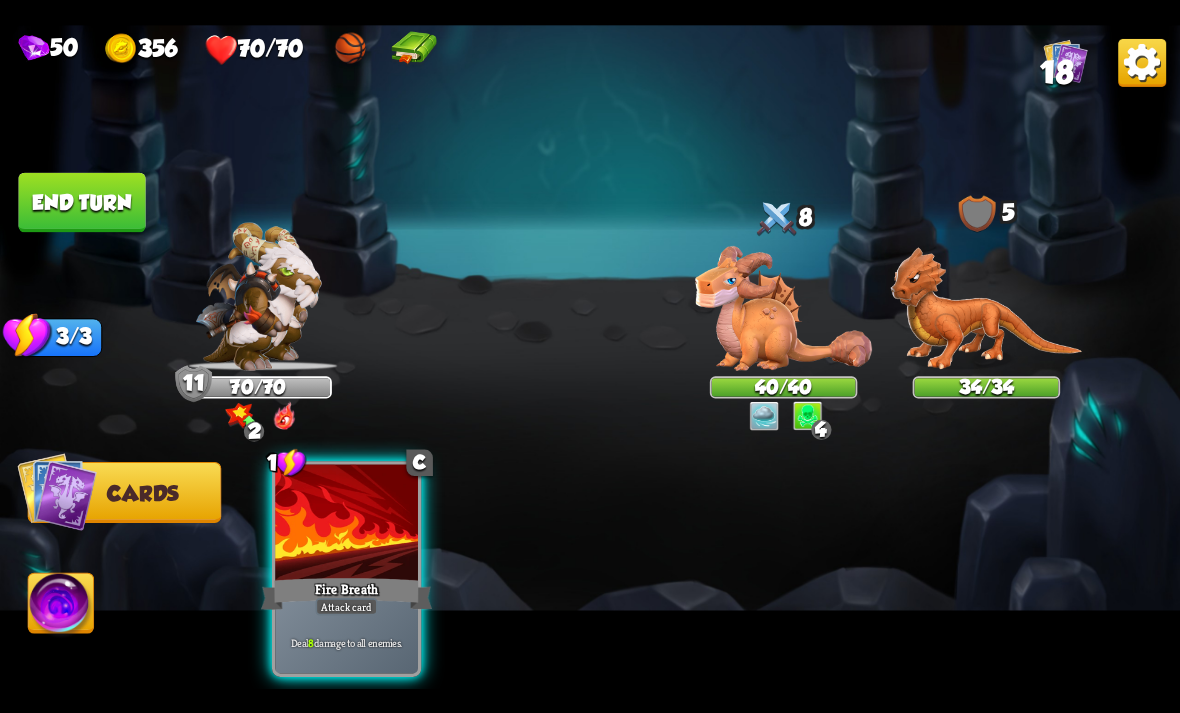 click on "Deal  8  damage to all enemies." at bounding box center (346, 642) 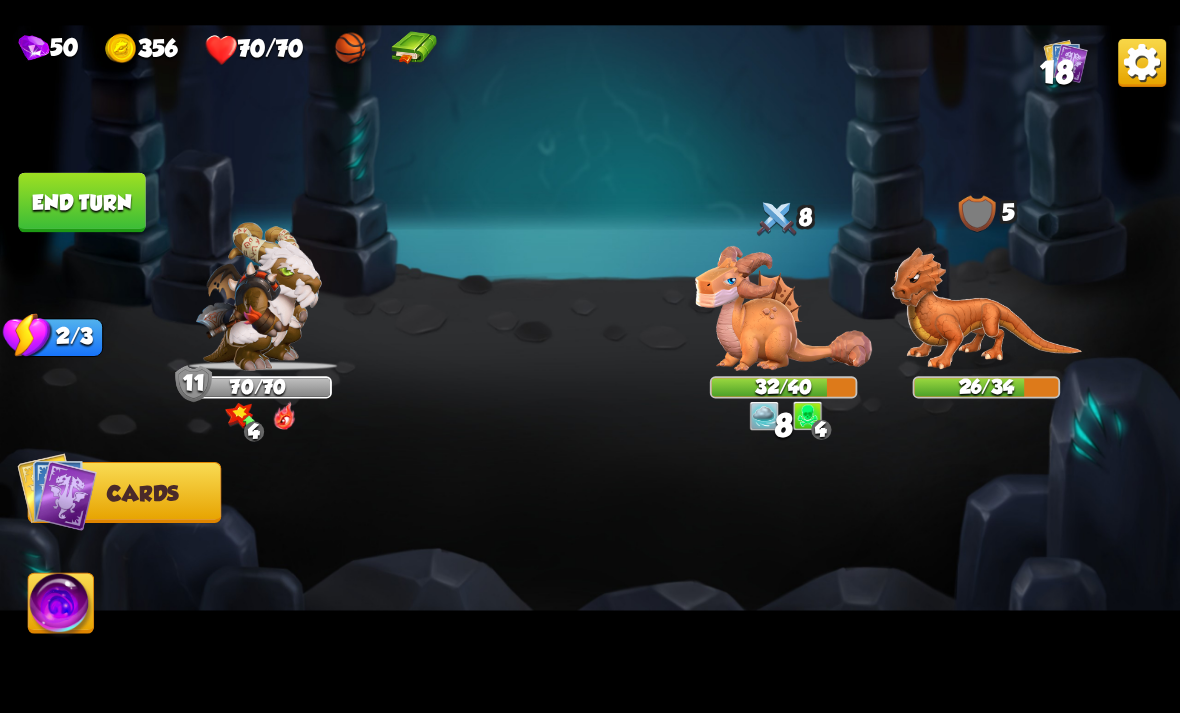 click on "End turn" at bounding box center [81, 202] 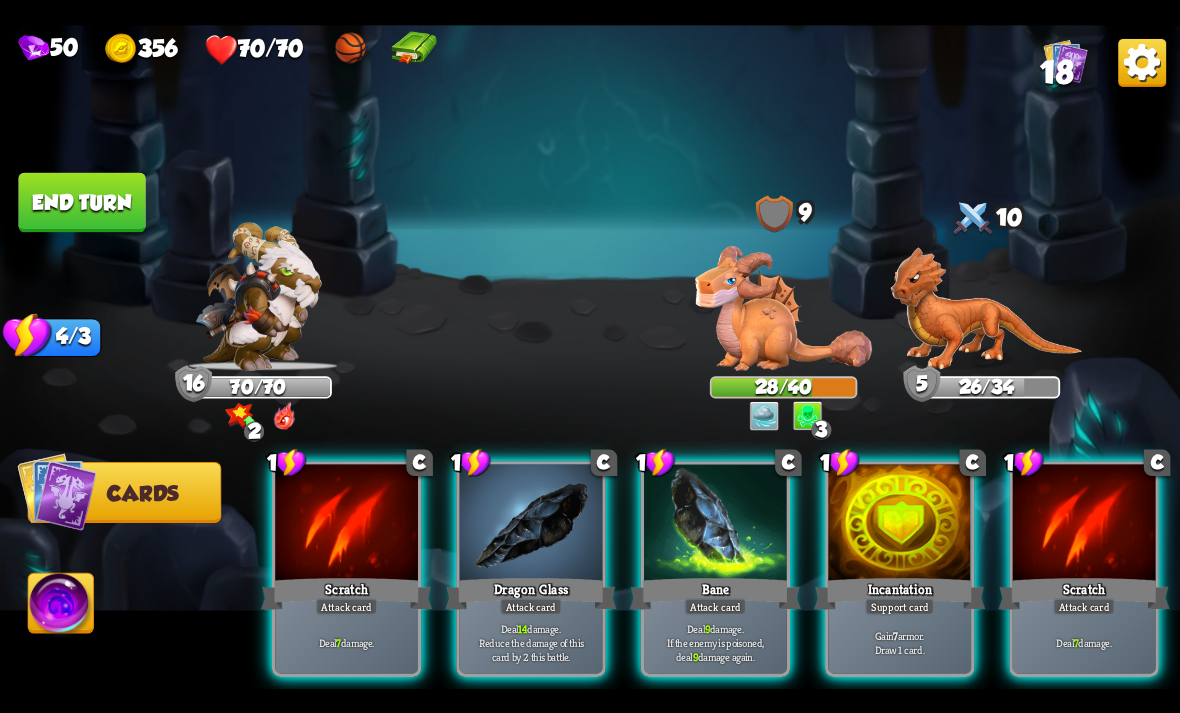 click on "Support card" at bounding box center [900, 606] 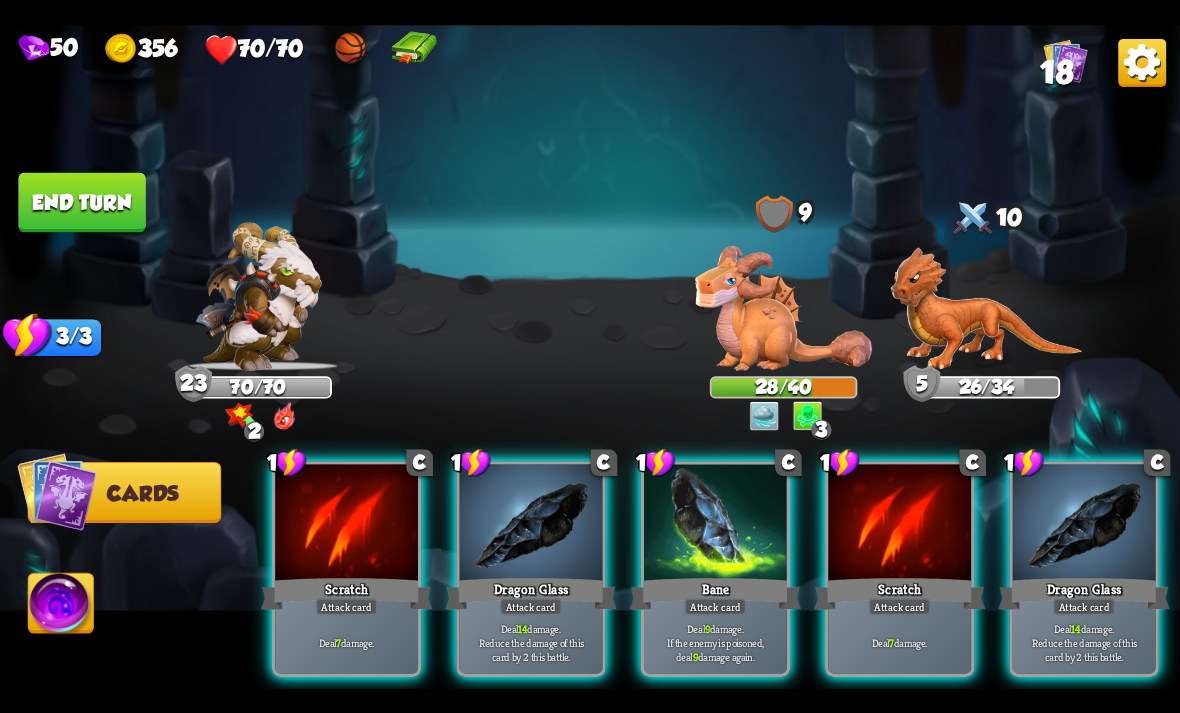 click on "Attack card" at bounding box center (715, 606) 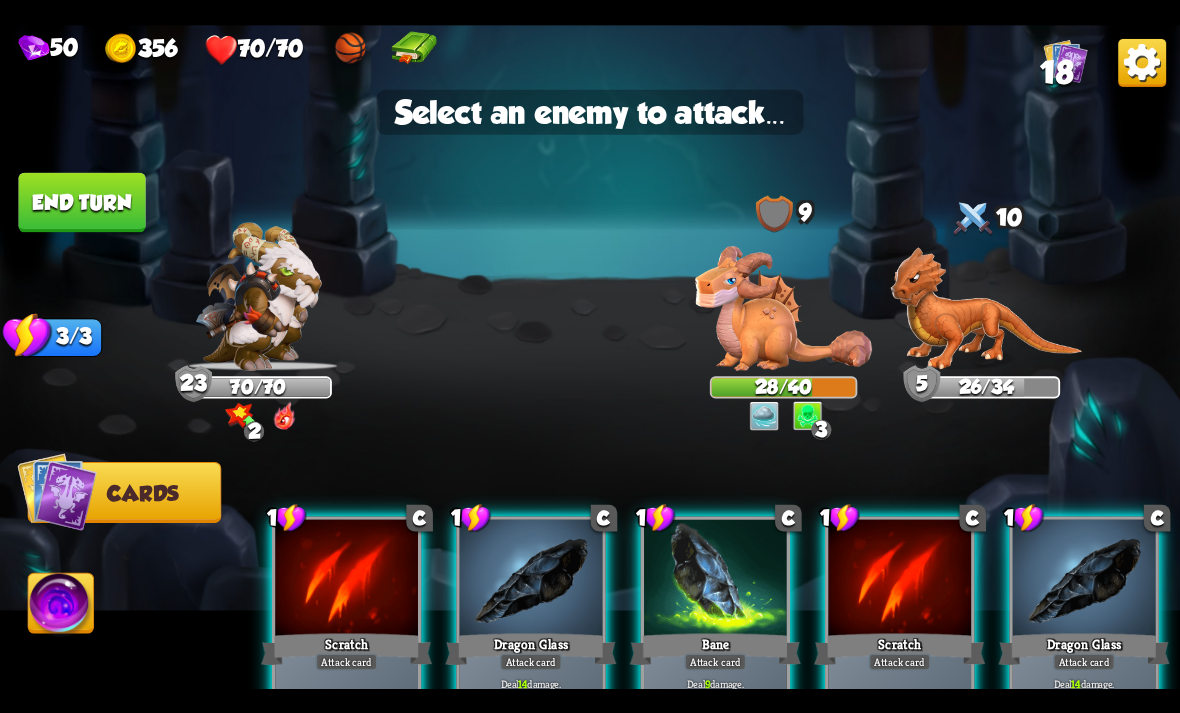 click at bounding box center (783, 308) 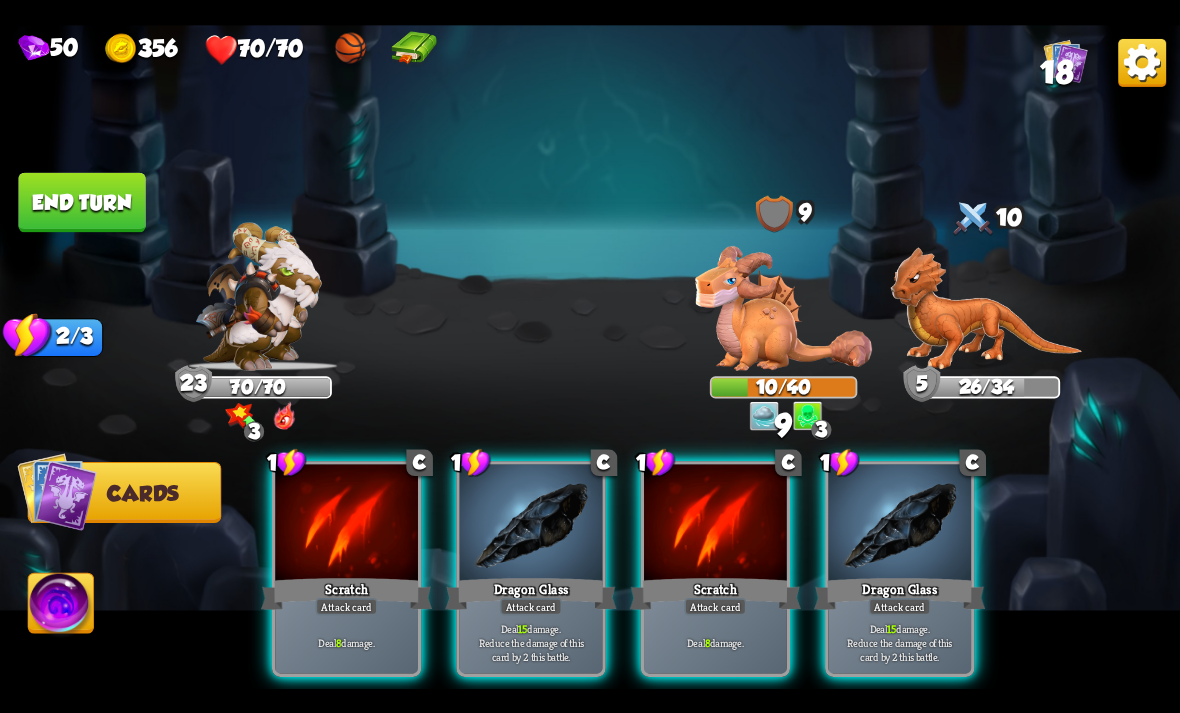click on "Deal  15  damage. Reduce the damage of this card by 2 this battle." at bounding box center [900, 642] 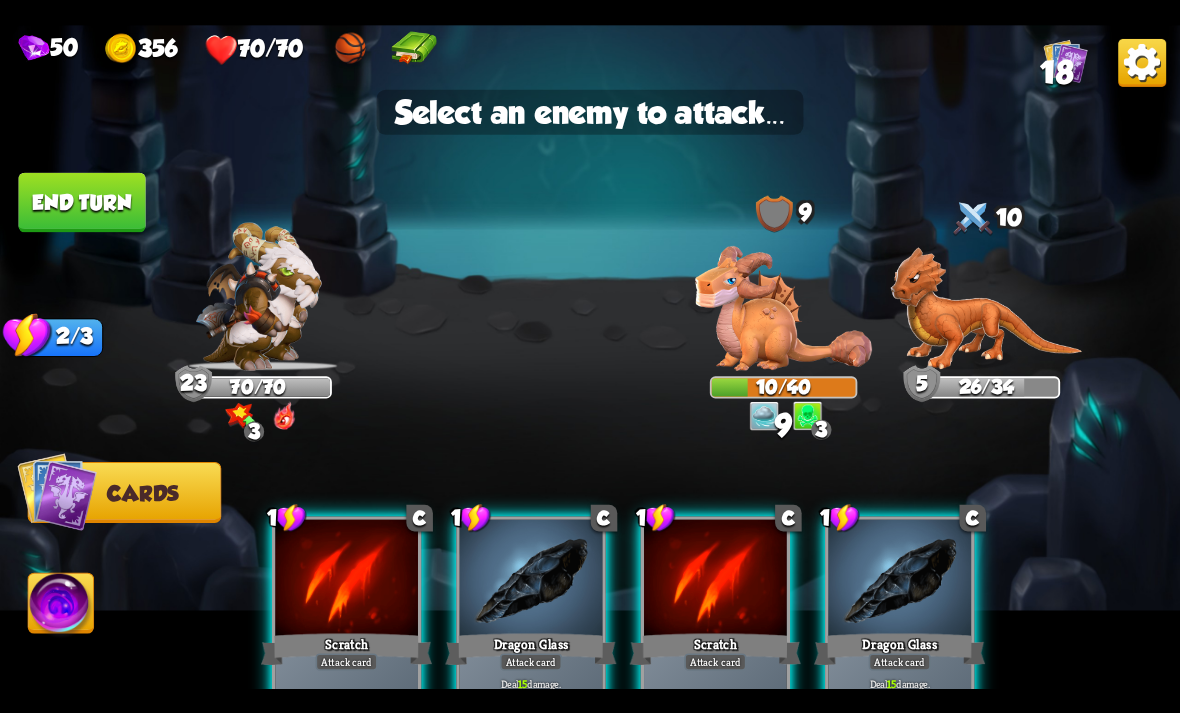 click at bounding box center [783, 308] 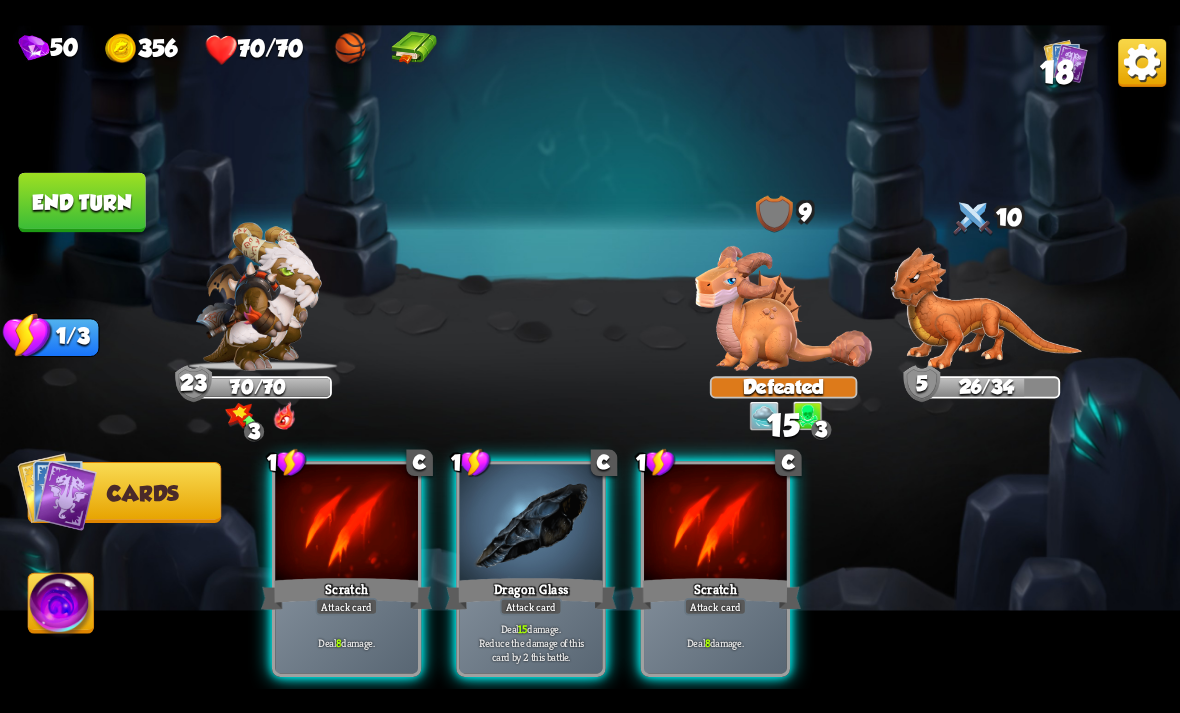 click on "Deal  15  damage. Reduce the damage of this card by 2 this battle." at bounding box center [531, 642] 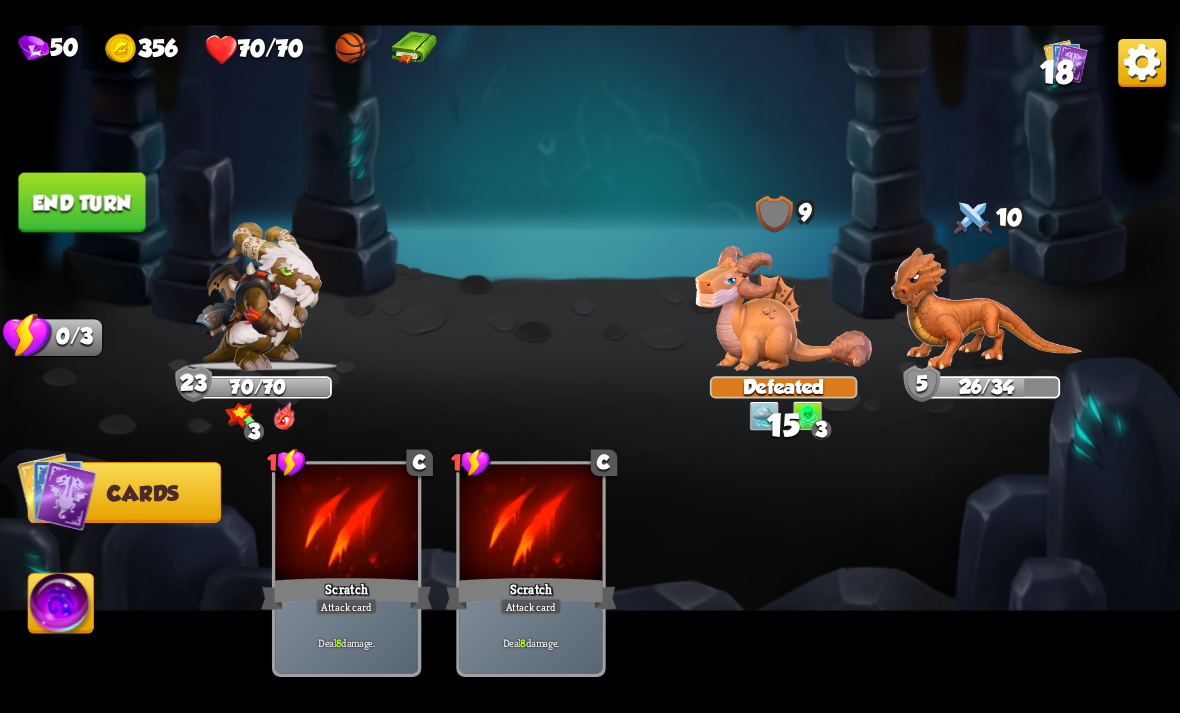 click at bounding box center [987, 308] 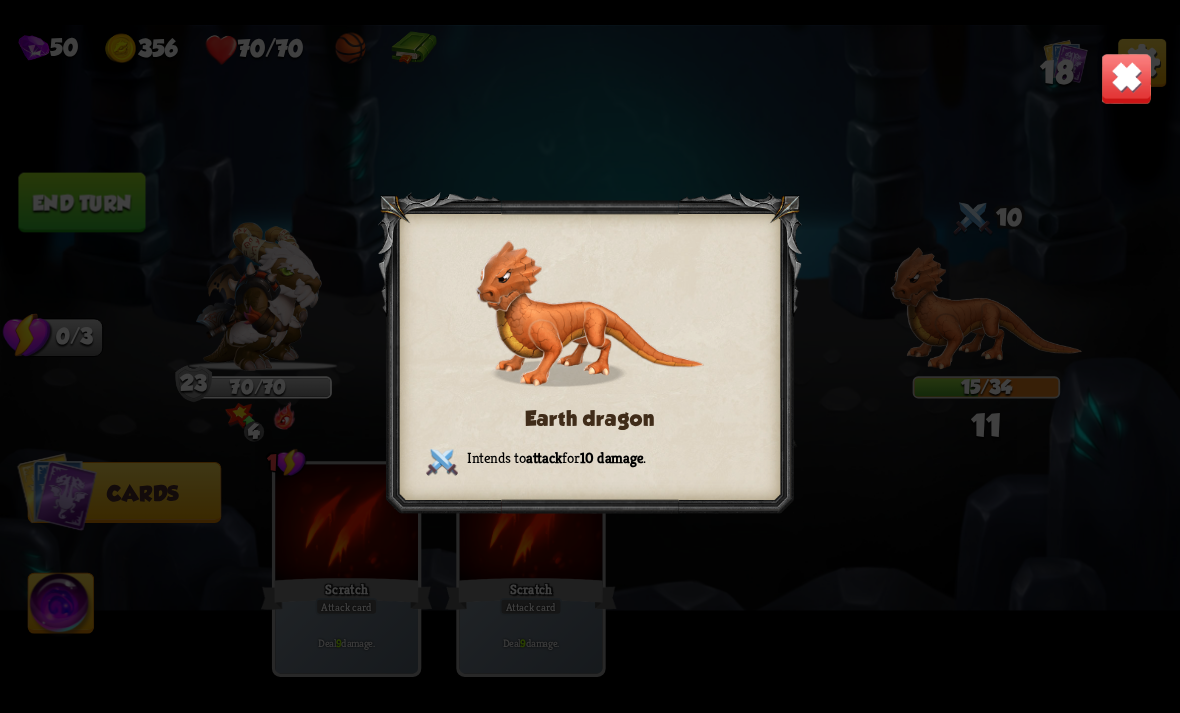 click at bounding box center (1127, 78) 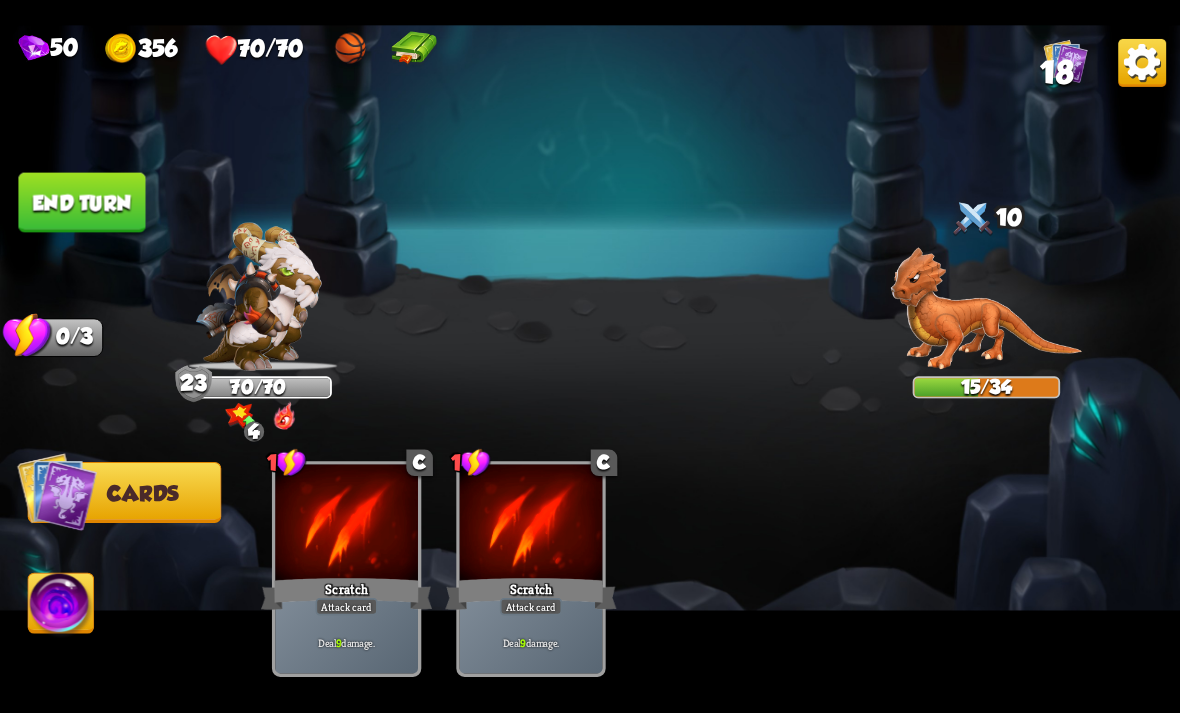 click on "End turn" at bounding box center [81, 202] 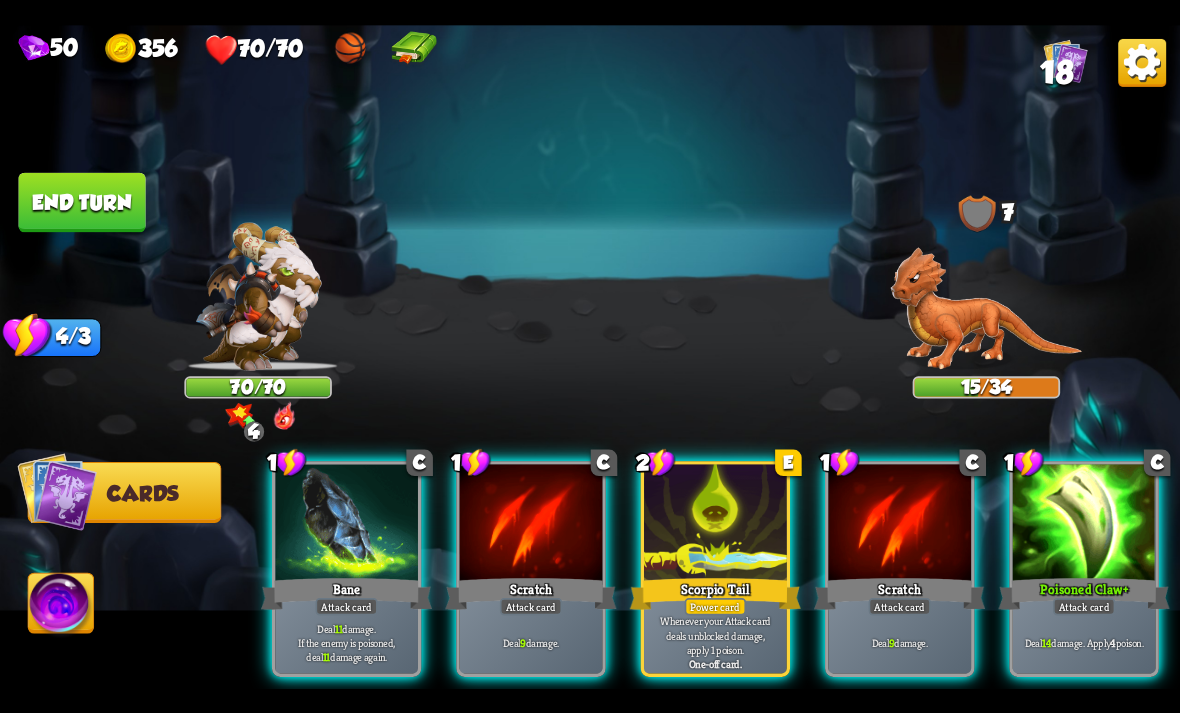 click on "Deal  11  damage. If the enemy is poisoned, deal  11  damage again." at bounding box center [347, 642] 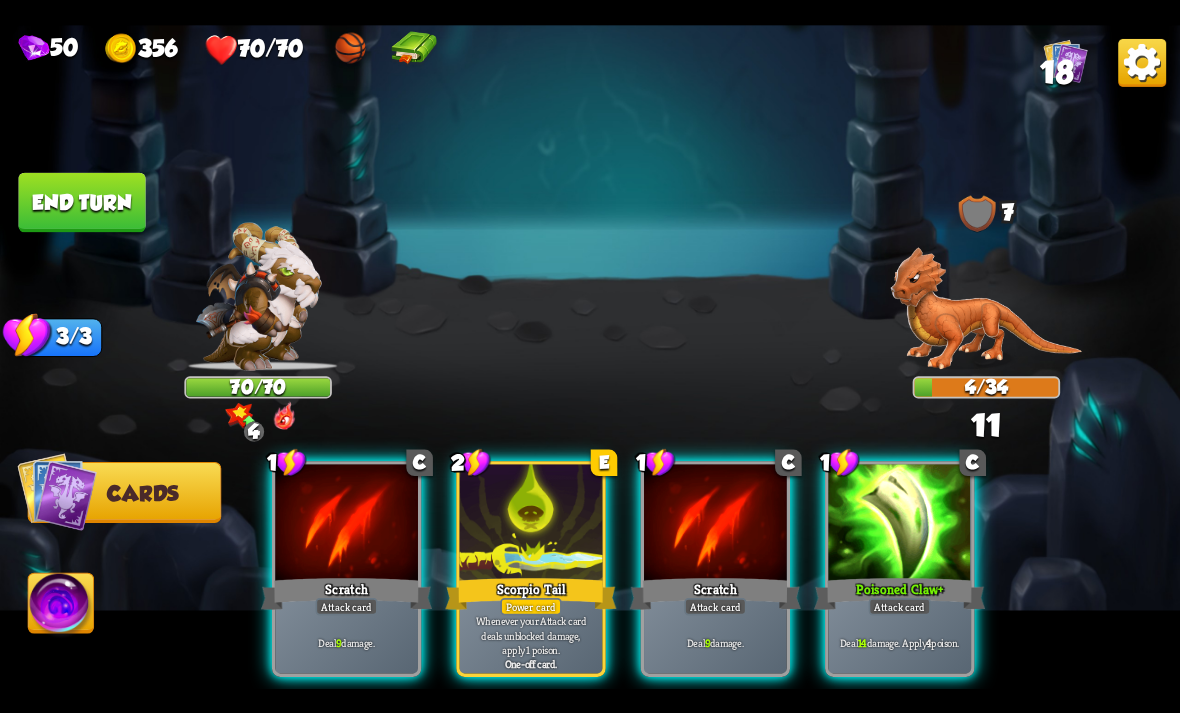 click at bounding box center [899, 524] 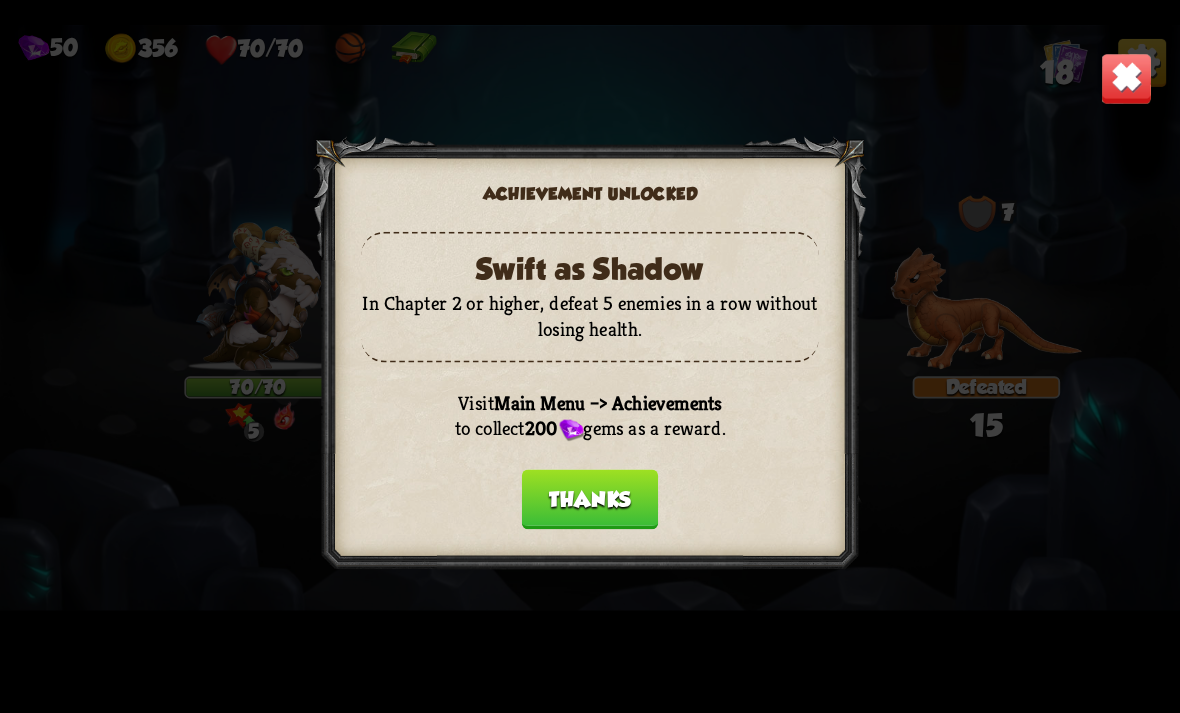 click at bounding box center [589, 356] 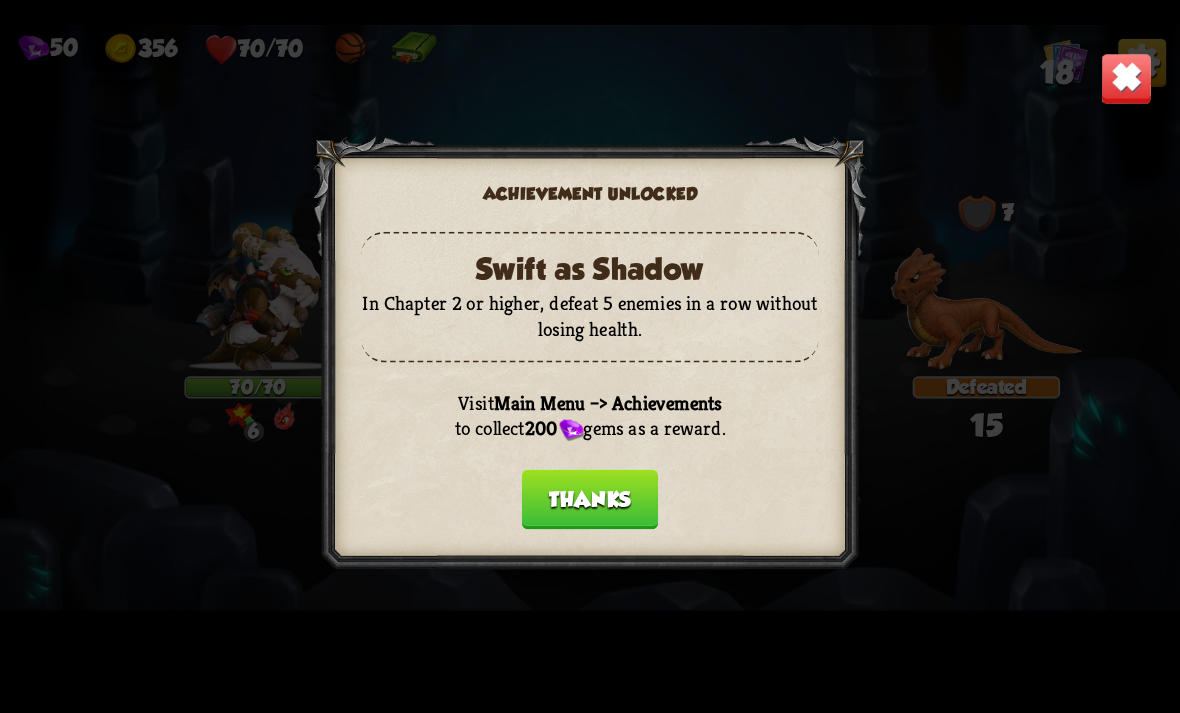 click on "Thanks" at bounding box center [590, 499] 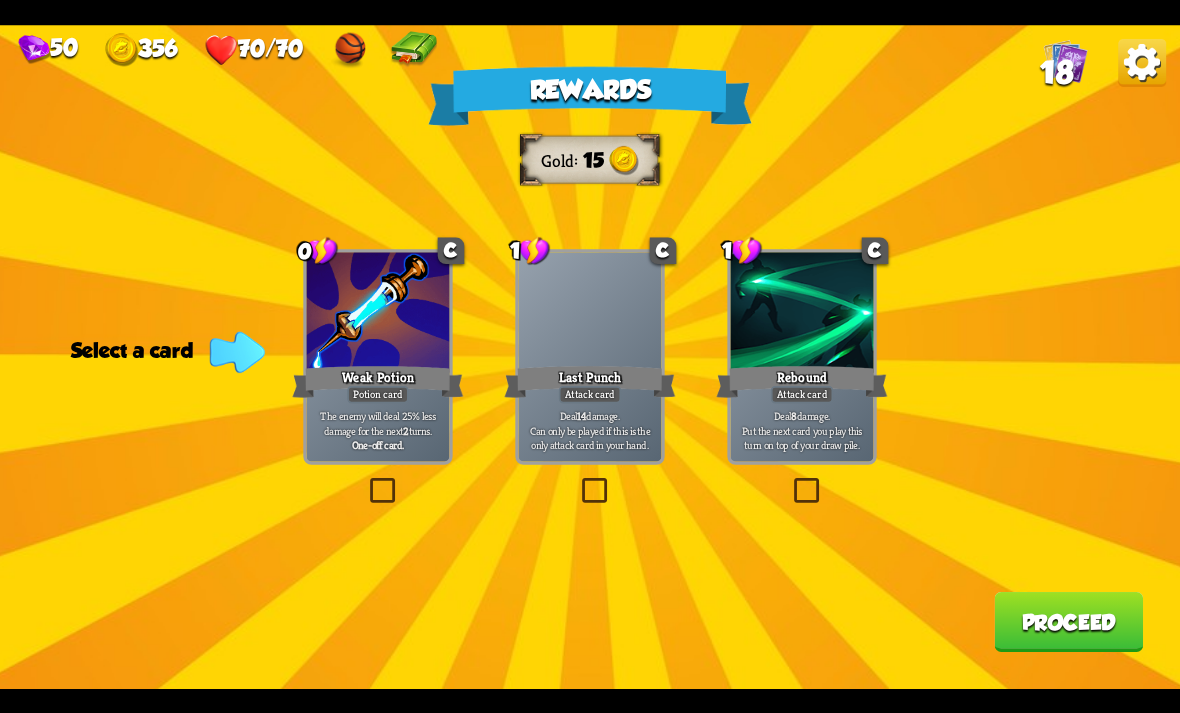 click at bounding box center (366, 481) 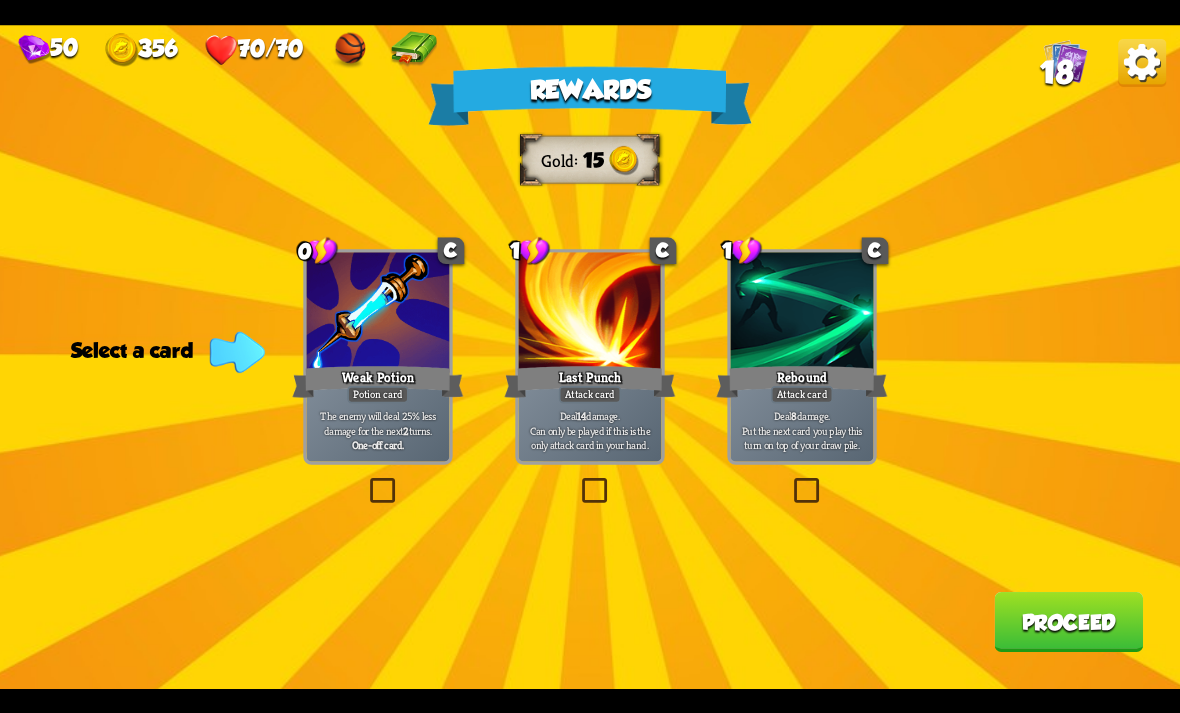 click at bounding box center [0, 0] 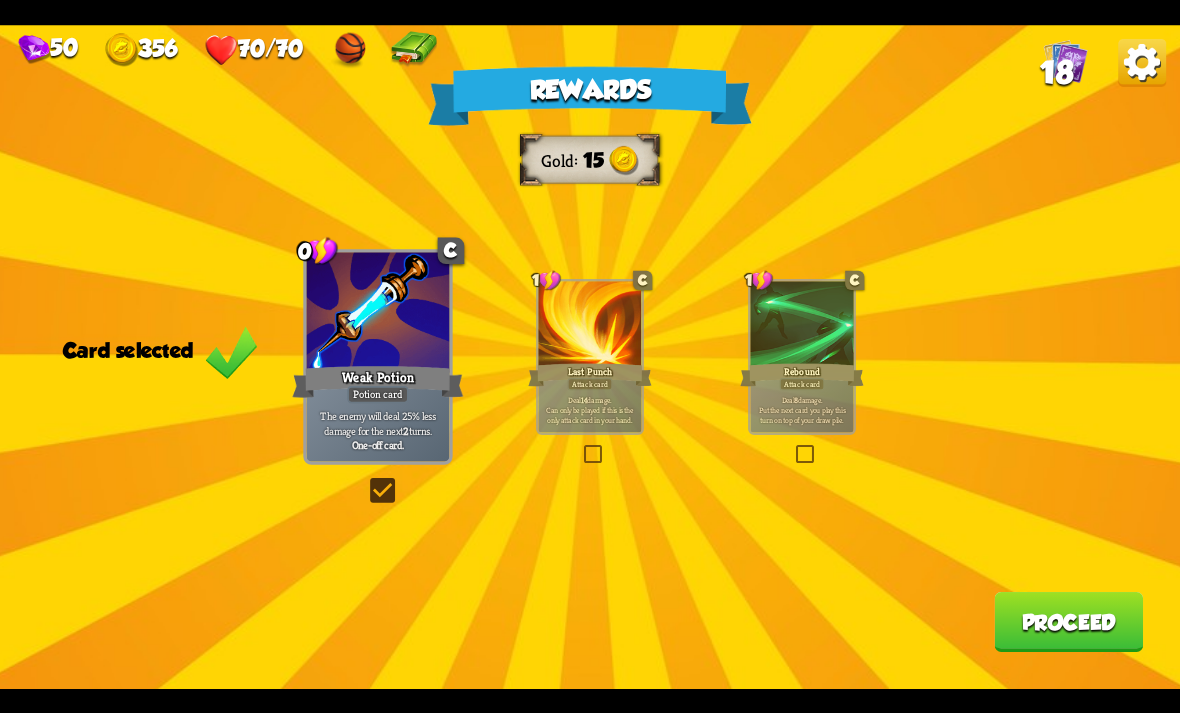 click on "Rewards           Gold   15
Card selected
0
C   Weak Potion     Potion card   The enemy will deal 25% less damage for the next  2  turns.   One-off card.
1
C   Last Punch     Attack card   Deal  14  damage. Can only be played if this is the only attack card in your hand.
1
C   Rebound     Attack card   Deal  8  damage. Put the next card you play this turn on top of your draw pile.               Proceed" at bounding box center (590, 357) 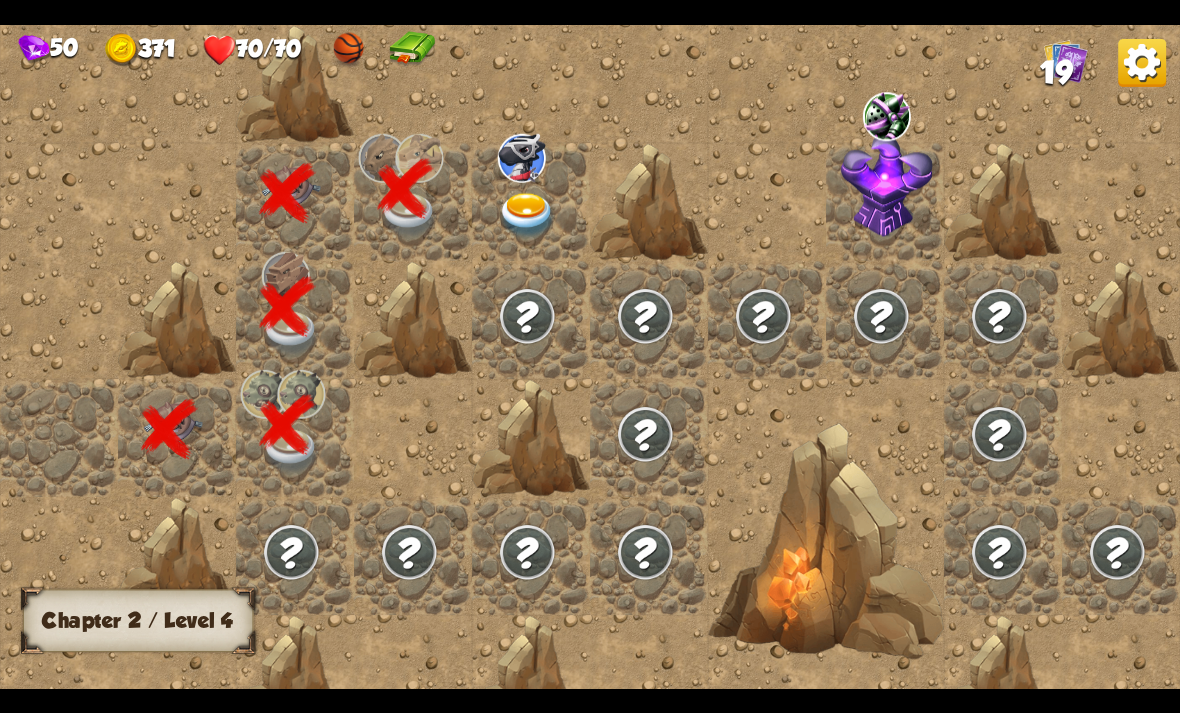 click at bounding box center (527, 215) 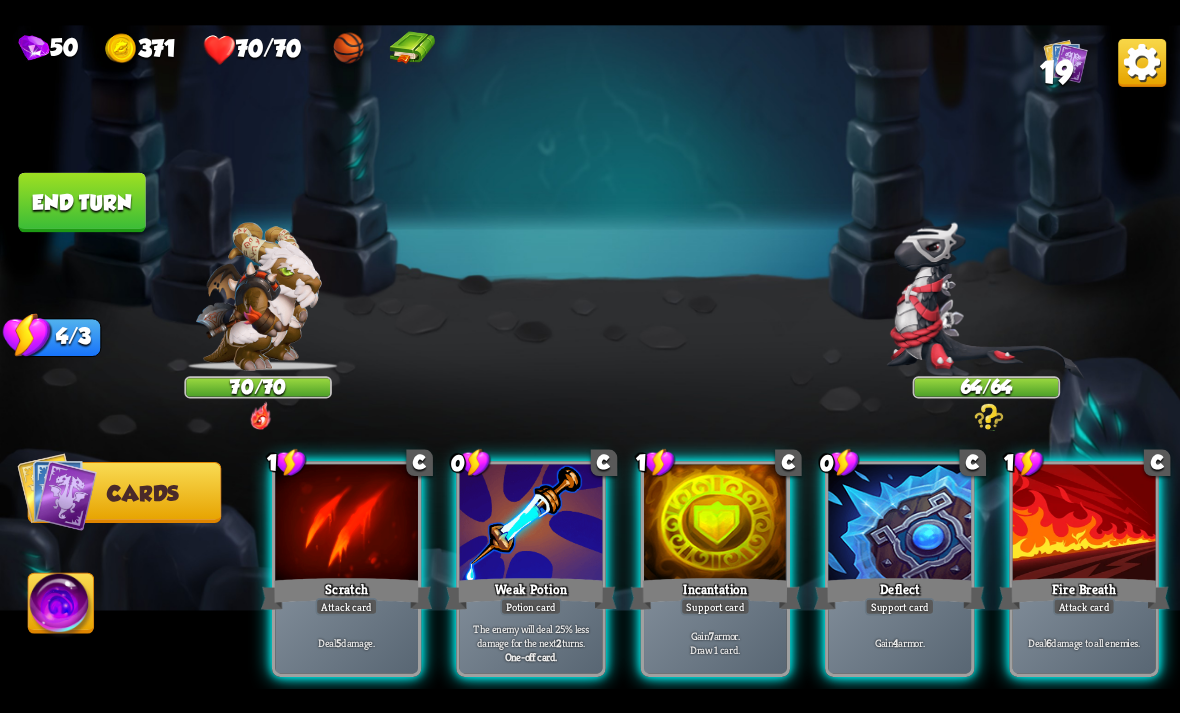 click on "Weak Potion" at bounding box center [530, 593] 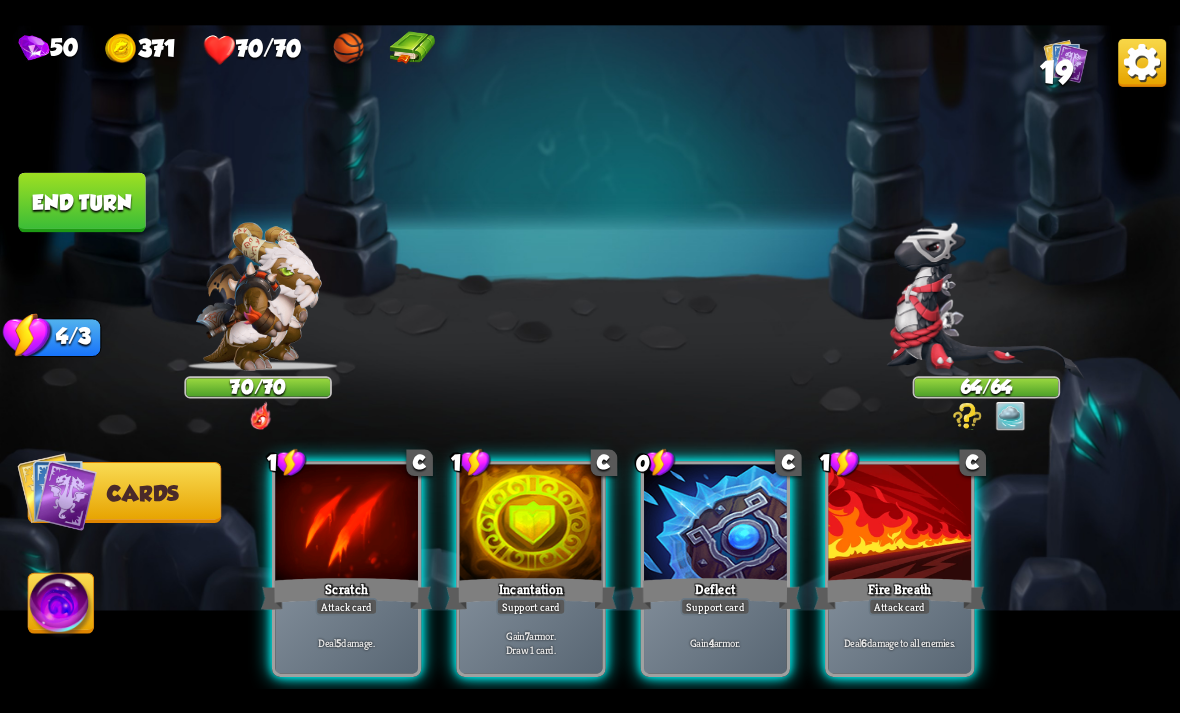 click on "Incantation" at bounding box center [530, 593] 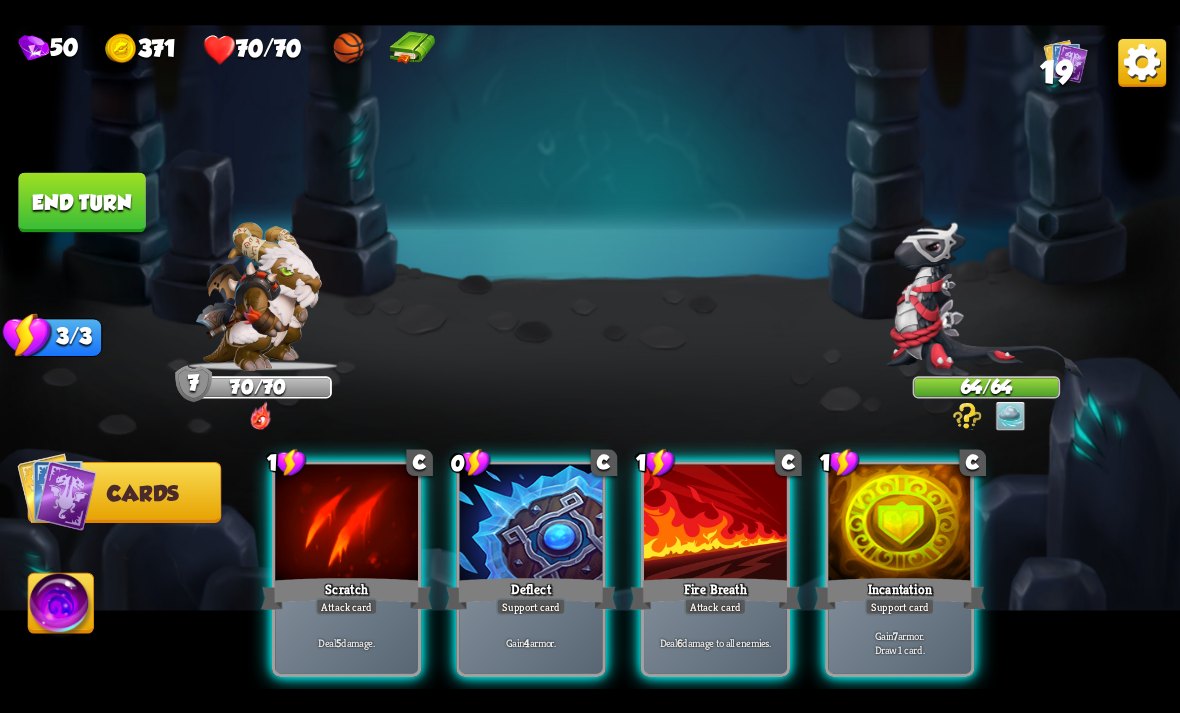 click on "Support card" at bounding box center [531, 606] 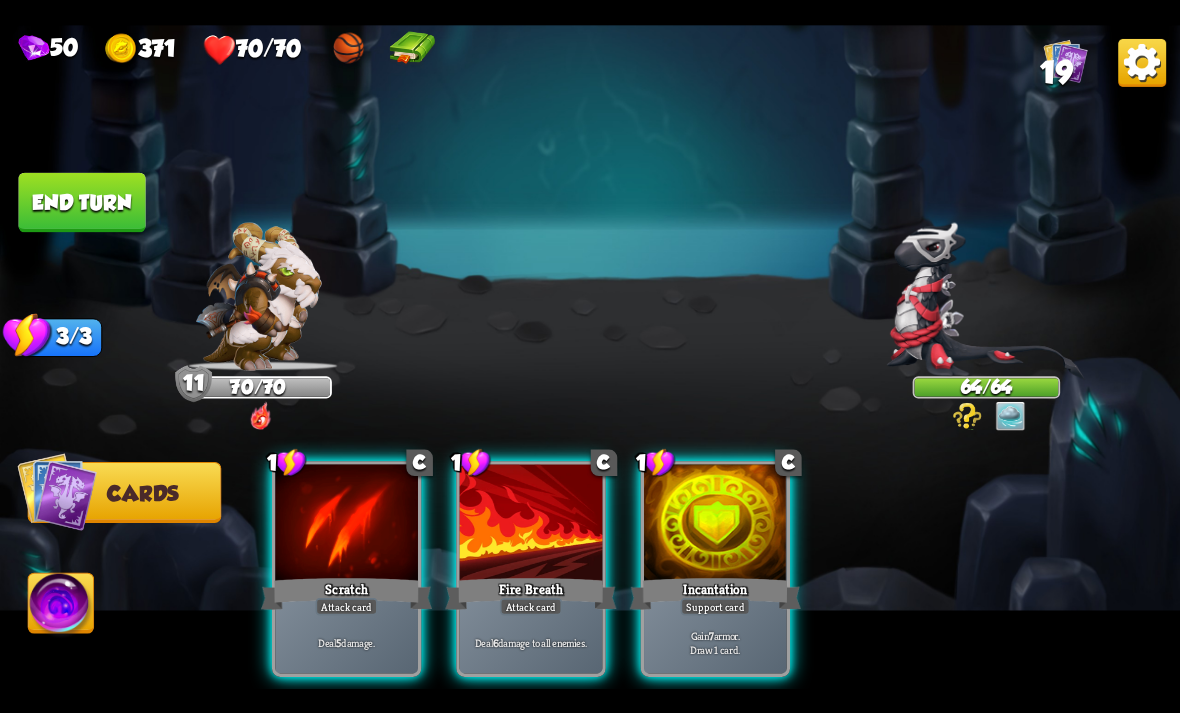 click on "Fire Breath" at bounding box center (530, 593) 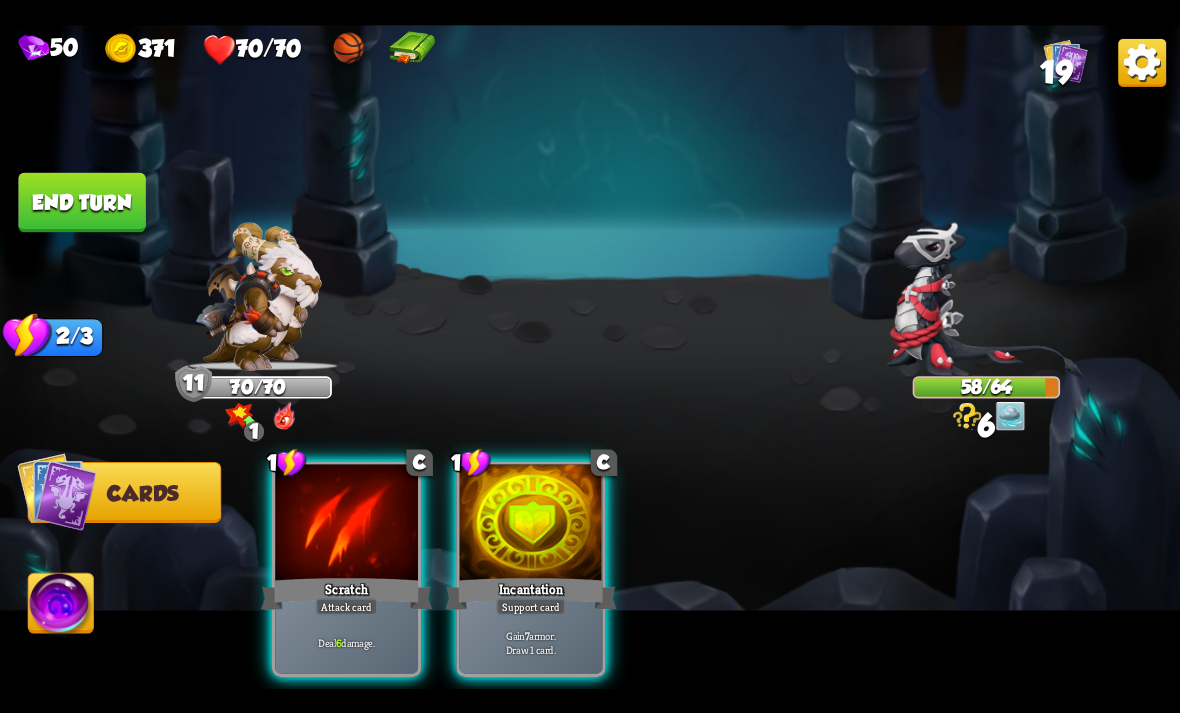 click on "Incantation" at bounding box center (530, 593) 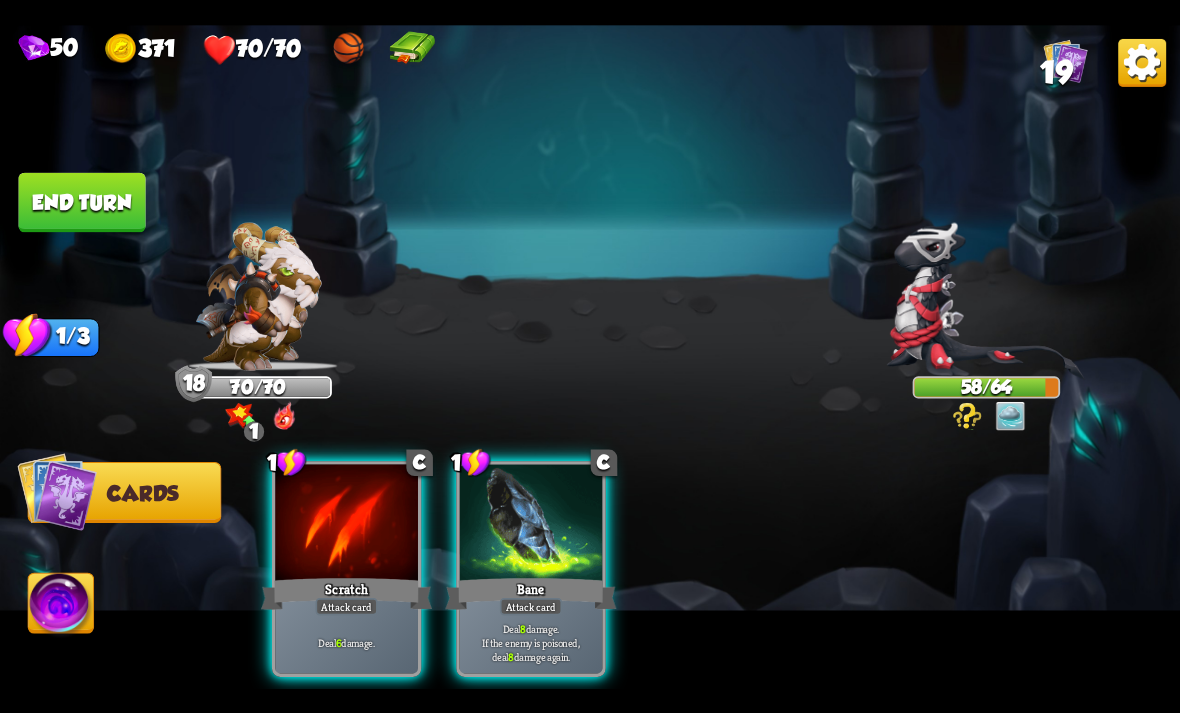 click on "Deal  6  damage." at bounding box center [346, 642] 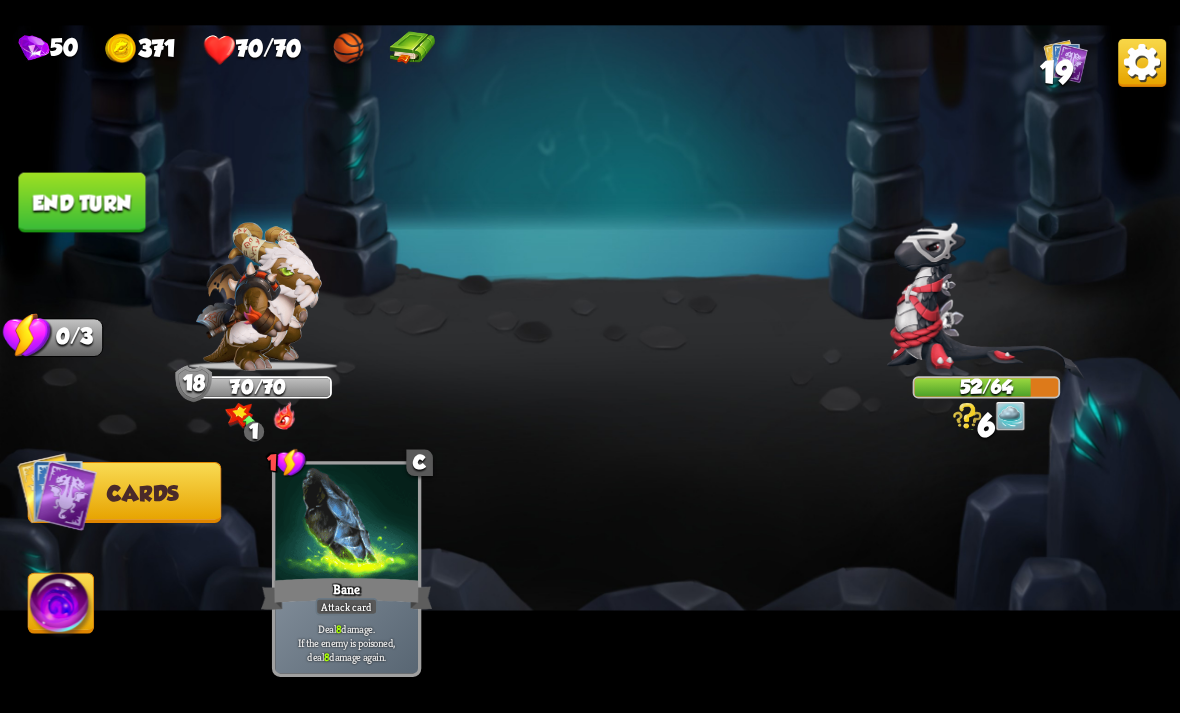 click on "Deal  8  damage. If the enemy is poisoned, deal  8  damage again." at bounding box center [347, 642] 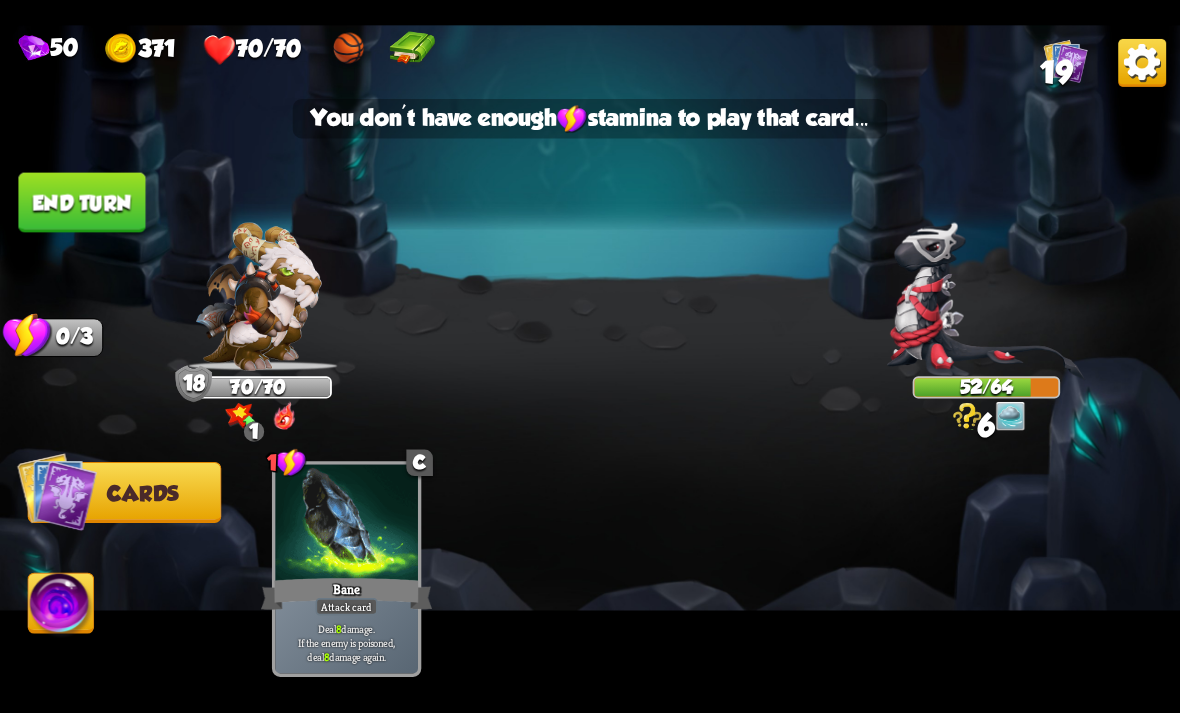 click on "End turn" at bounding box center (81, 202) 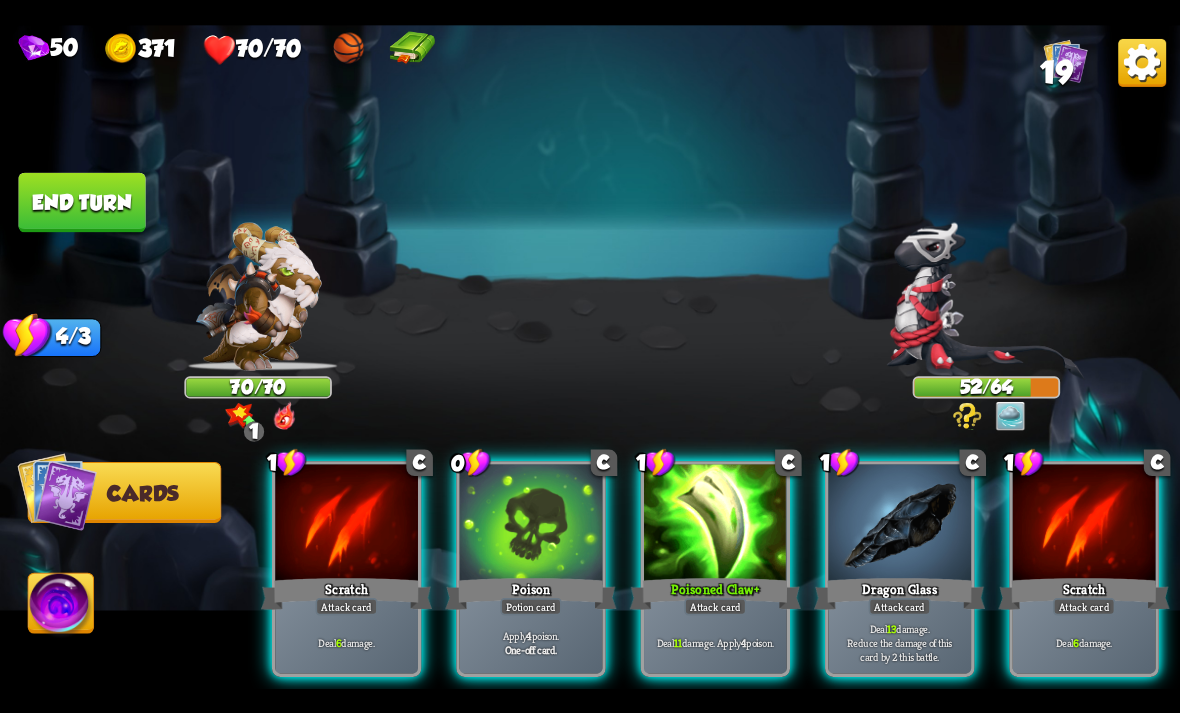 click at bounding box center (531, 524) 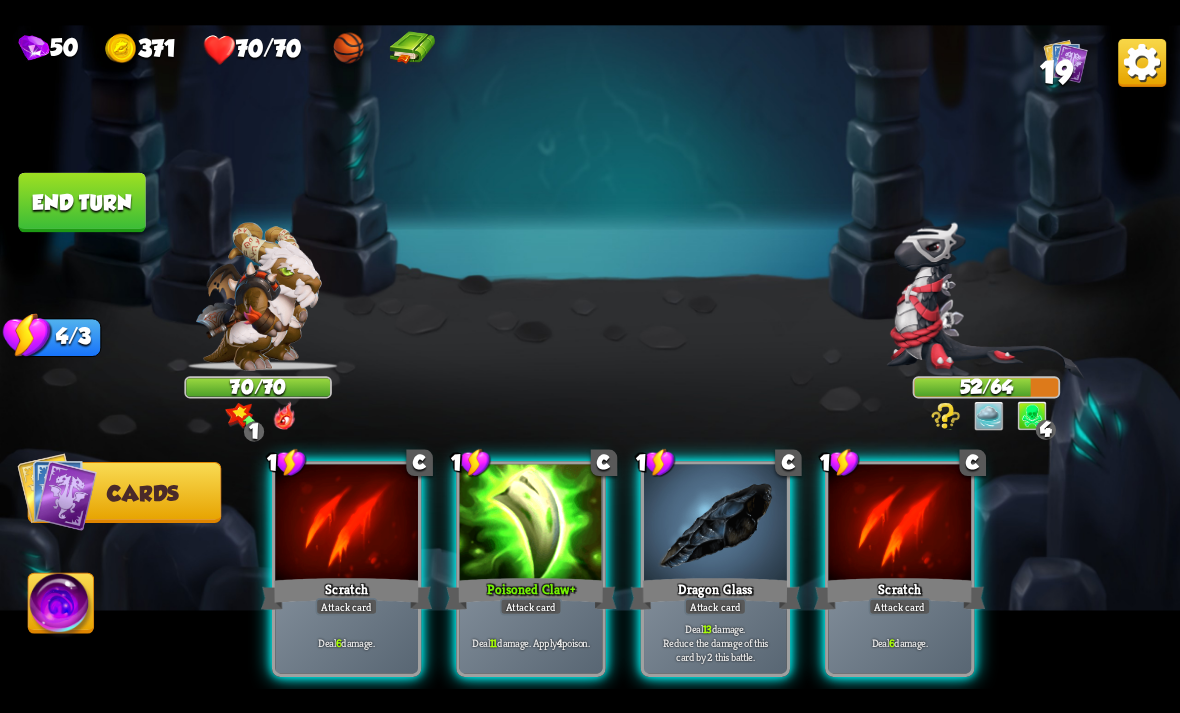click at bounding box center (531, 524) 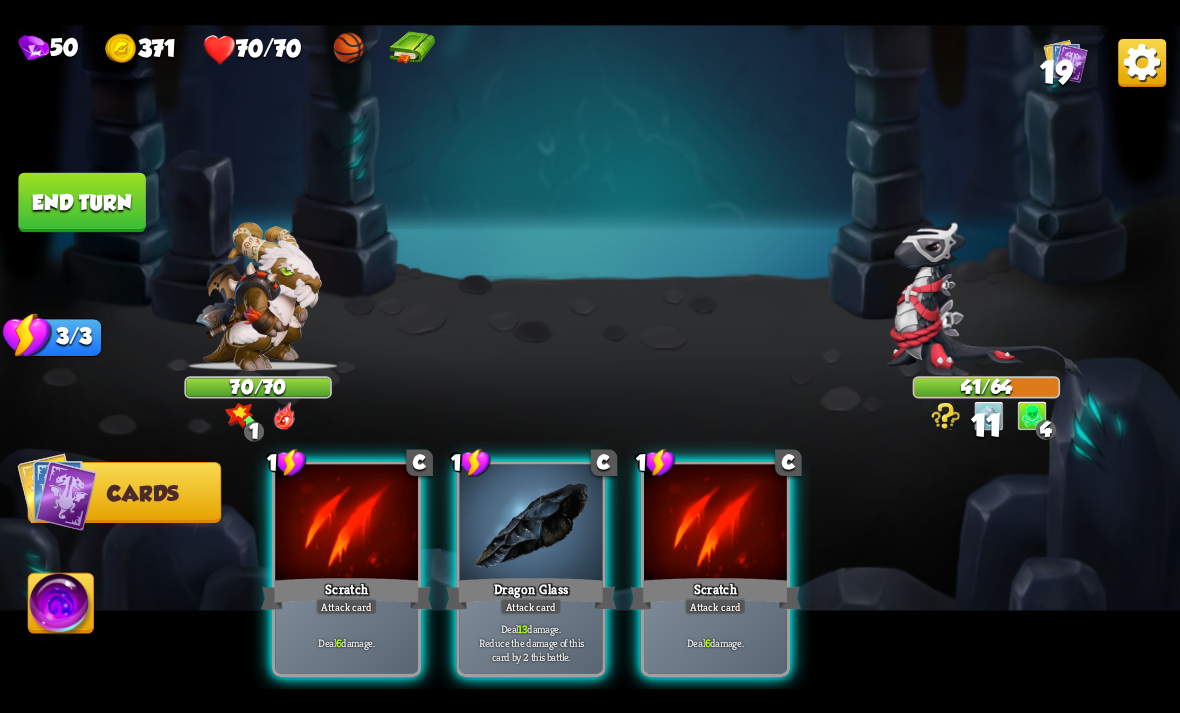 click on "Deal  13  damage. Reduce the damage of this card by 2 this battle." at bounding box center [531, 642] 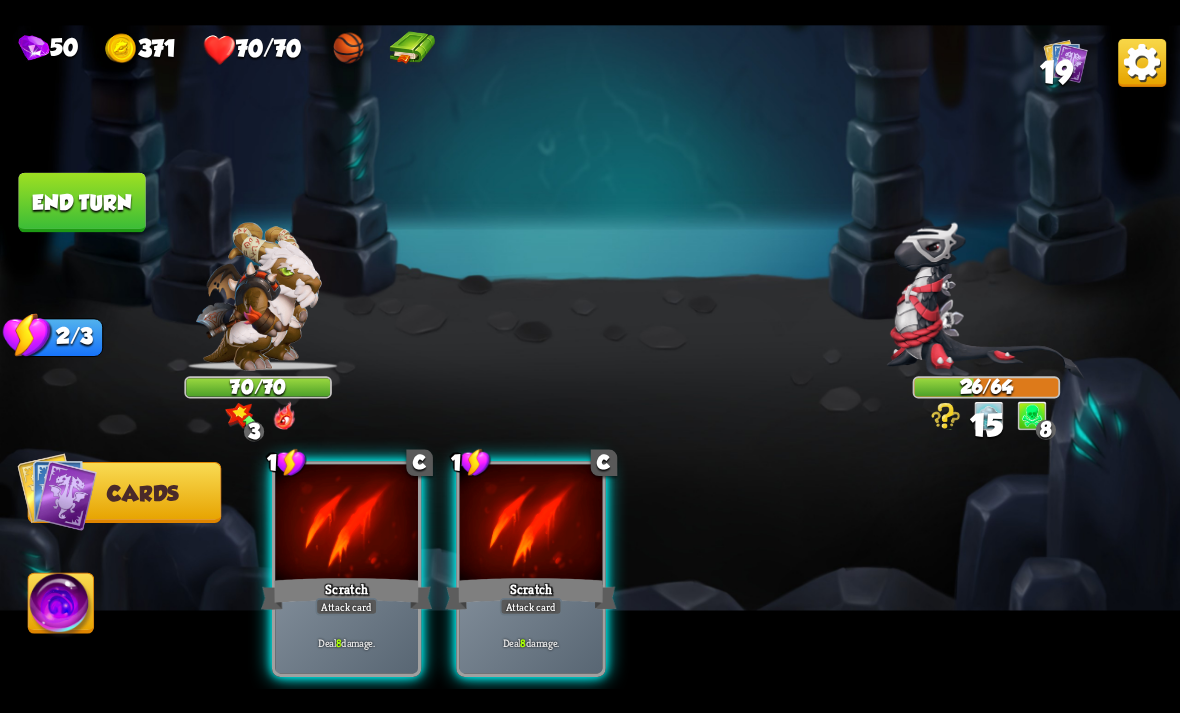 click on "End turn" at bounding box center [81, 202] 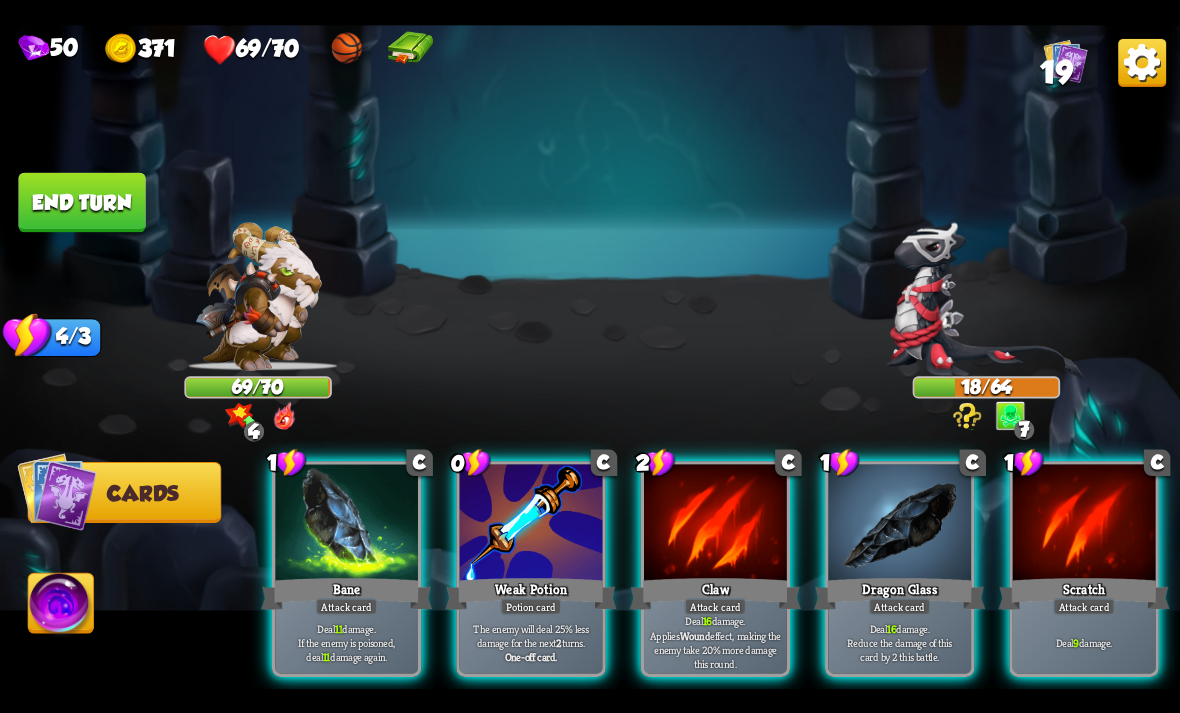 click at bounding box center [531, 524] 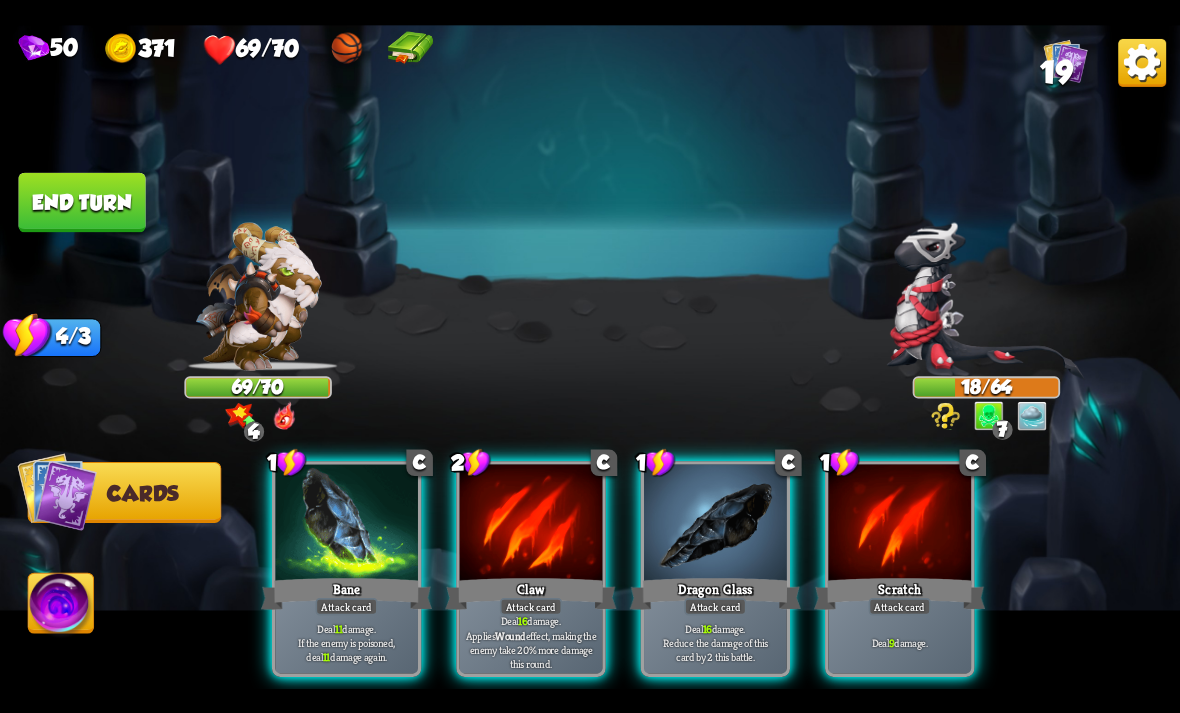 click at bounding box center [715, 524] 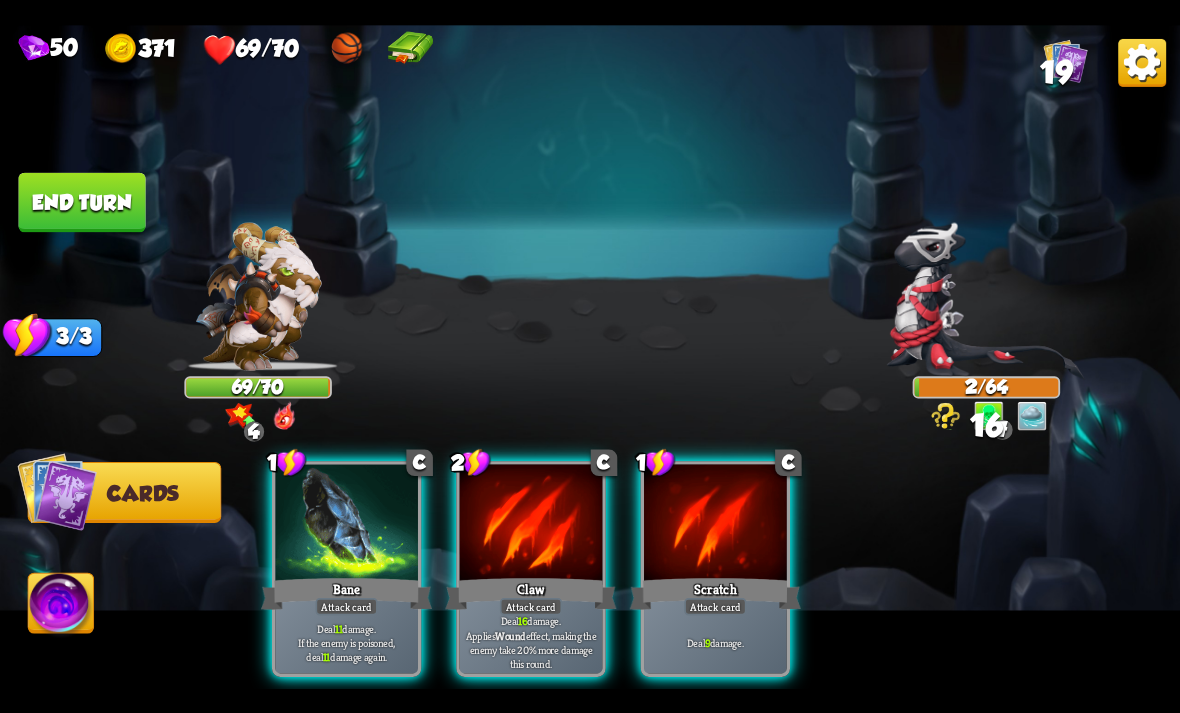 click on "Deal  11  damage. If the enemy is poisoned, deal  11  damage again." at bounding box center (347, 642) 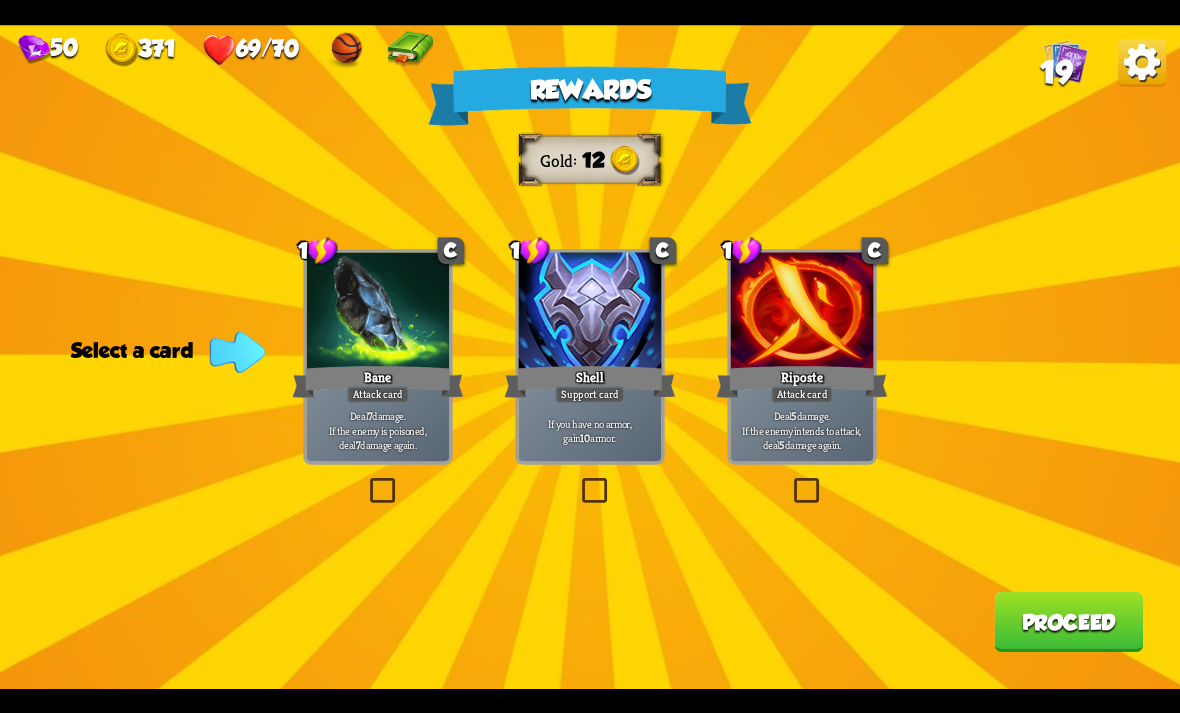 click at bounding box center (366, 481) 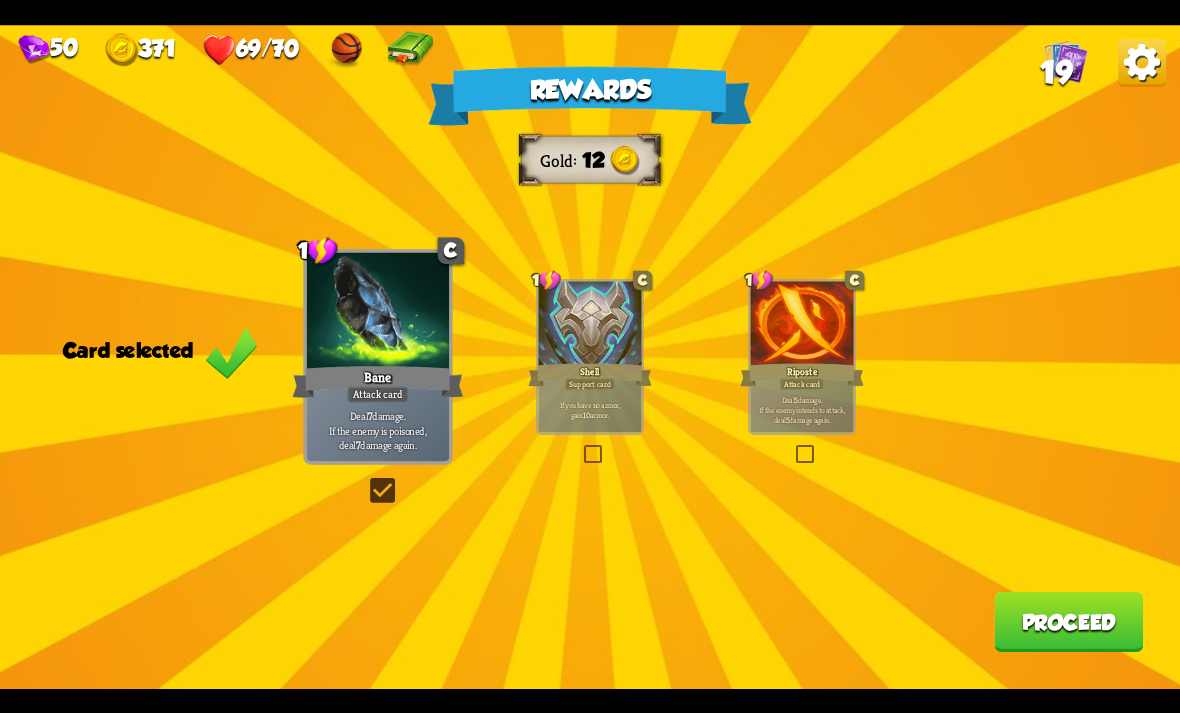 click on "Proceed" at bounding box center (1068, 622) 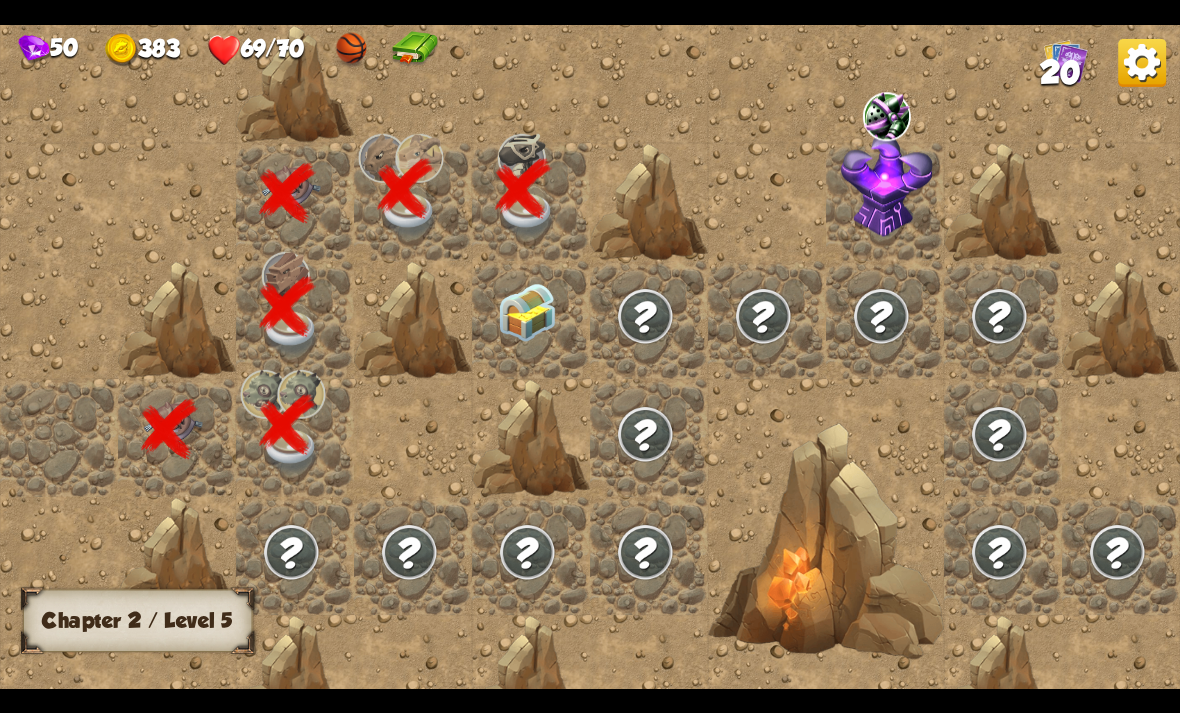 click at bounding box center (527, 312) 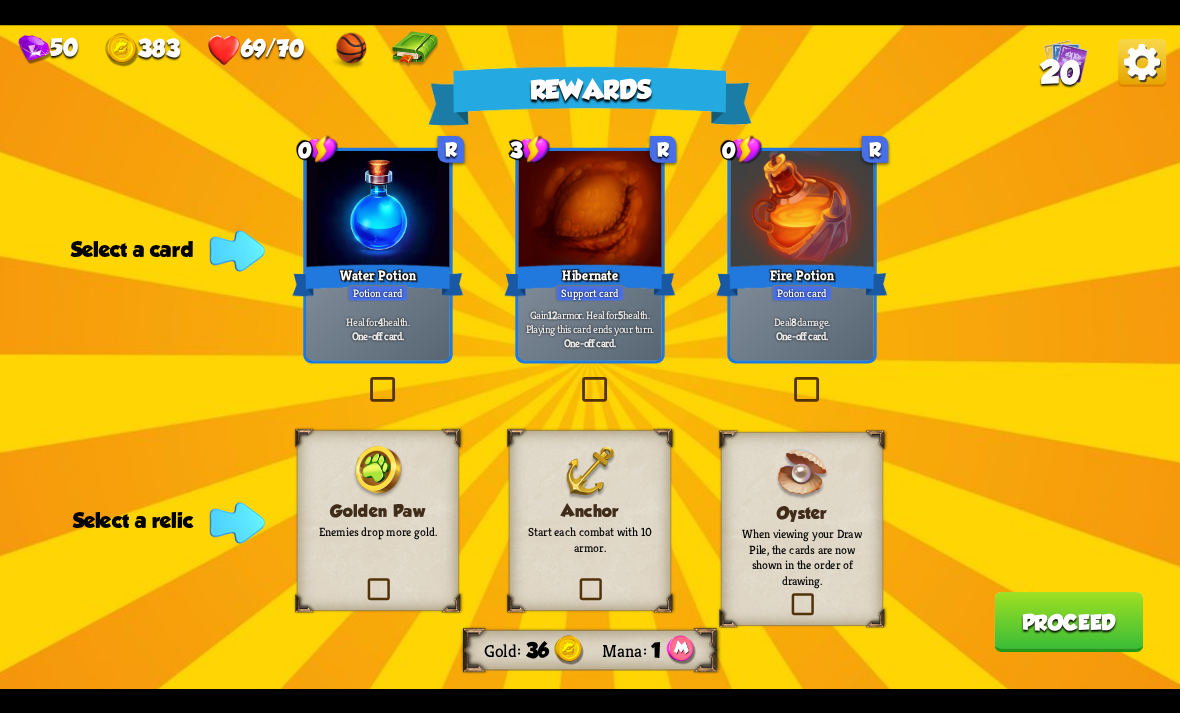 click on "0
R   Fire Potion     Potion card   Deal  8  damage.   One-off card." at bounding box center [801, 255] 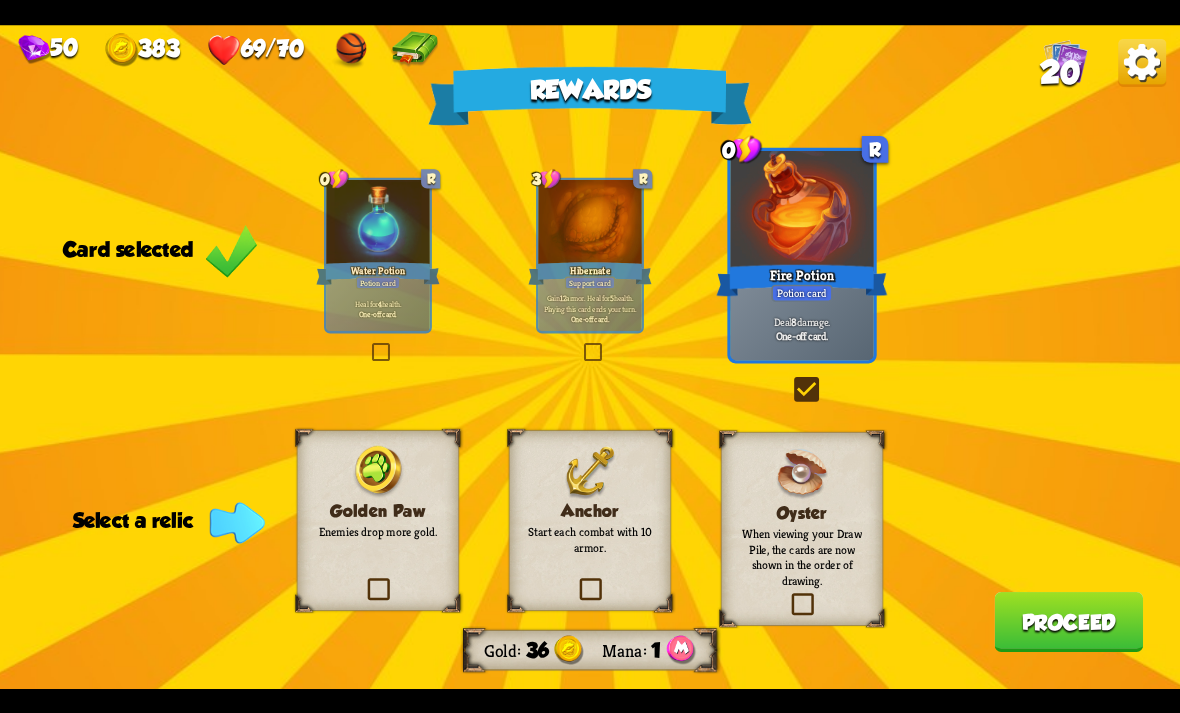 click at bounding box center (576, 580) 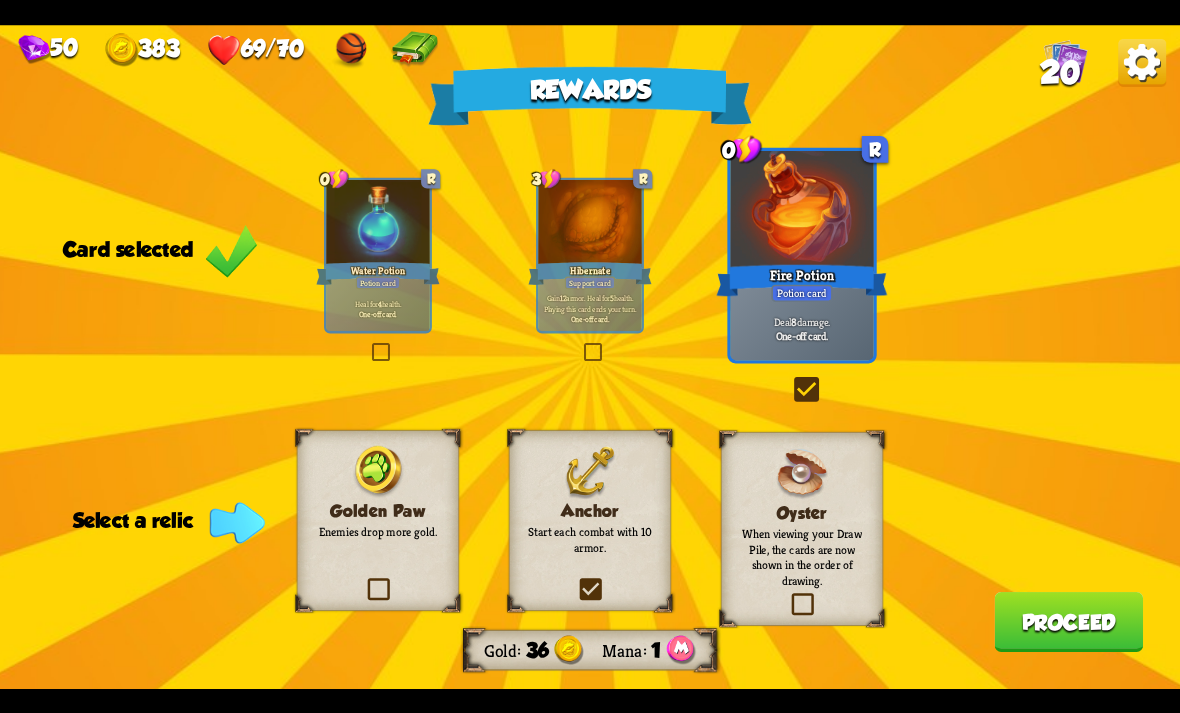 click at bounding box center (0, 0) 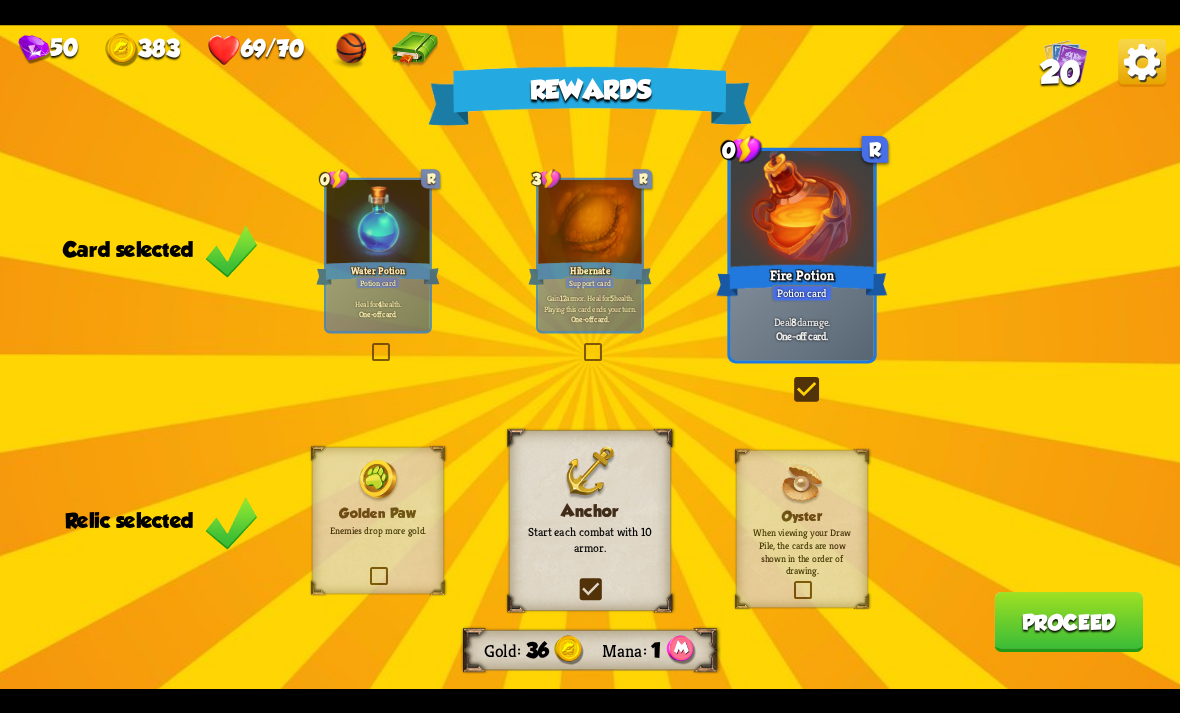 click on "Proceed" at bounding box center (1068, 622) 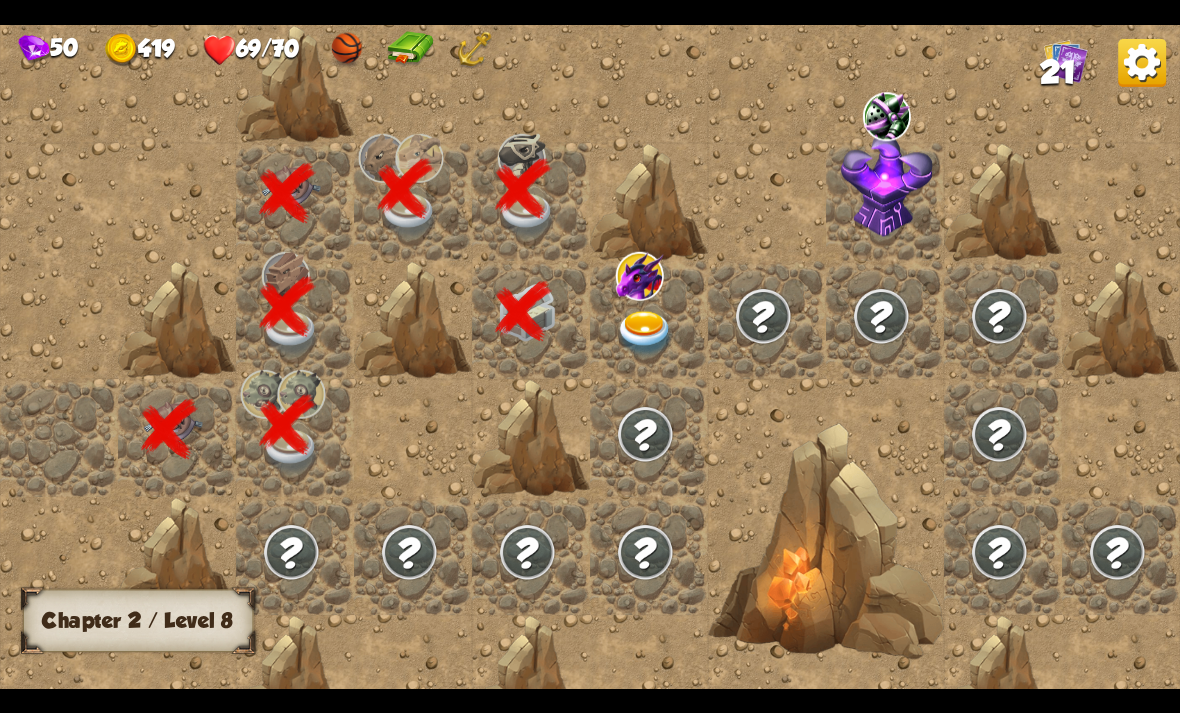 click at bounding box center [645, 333] 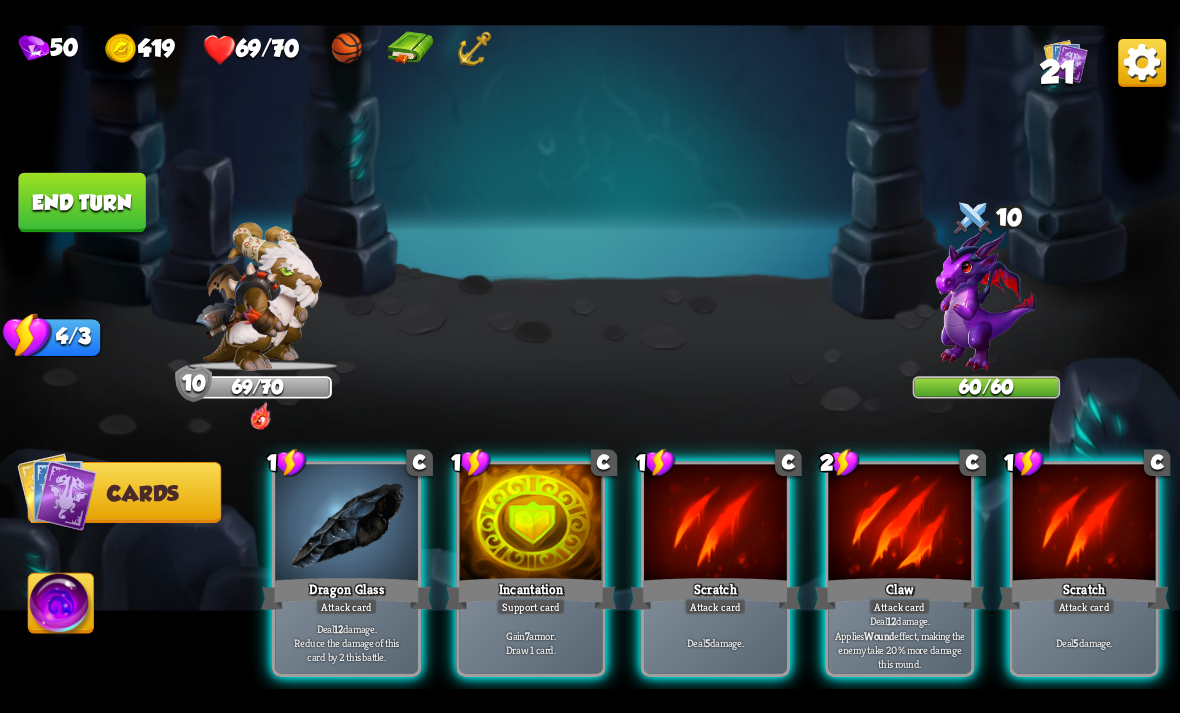 click on "Deal  12  damage. Applies  Wound  effect, making the enemy take 20% more damage this round." at bounding box center [900, 642] 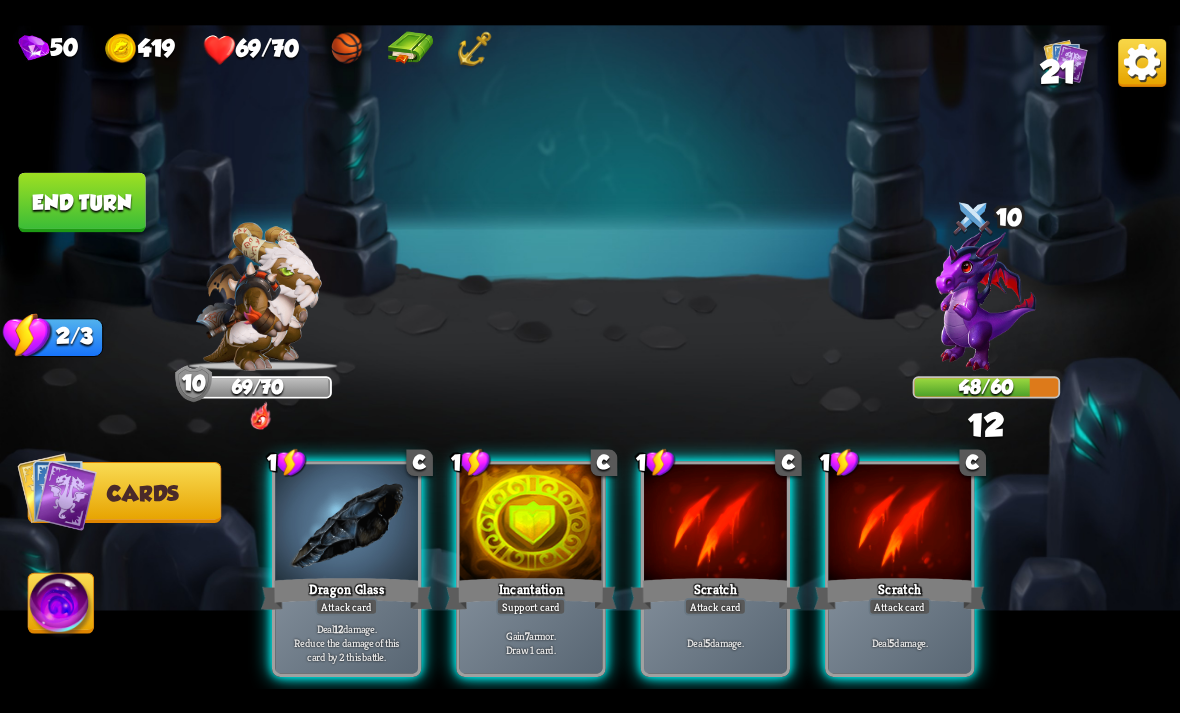 click at bounding box center [715, 524] 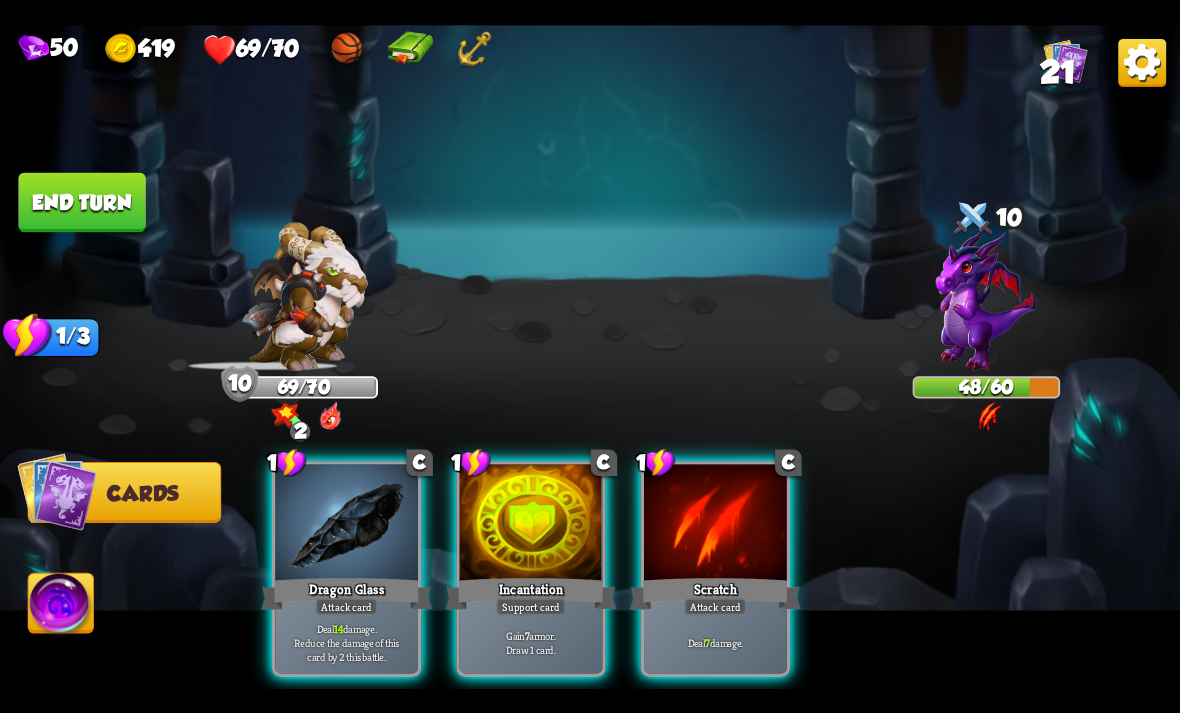 click on "Deal  14  damage. Reduce the damage of this card by 2 this battle." at bounding box center [346, 642] 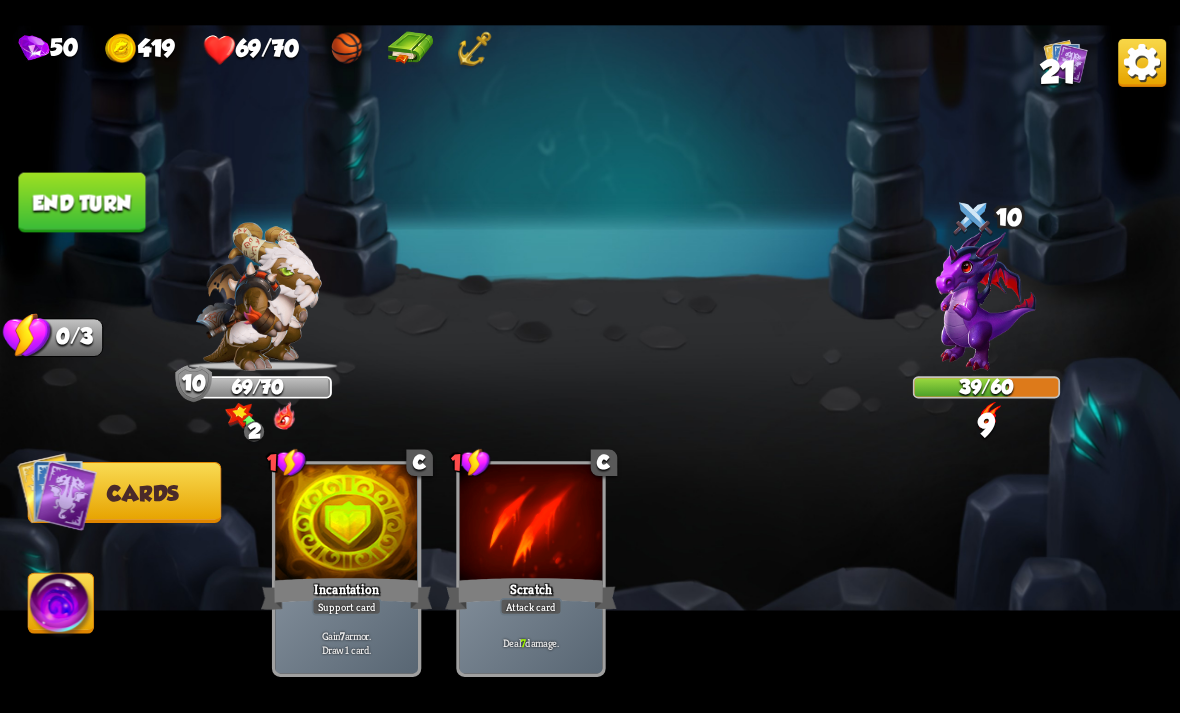 click on "End turn" at bounding box center [81, 202] 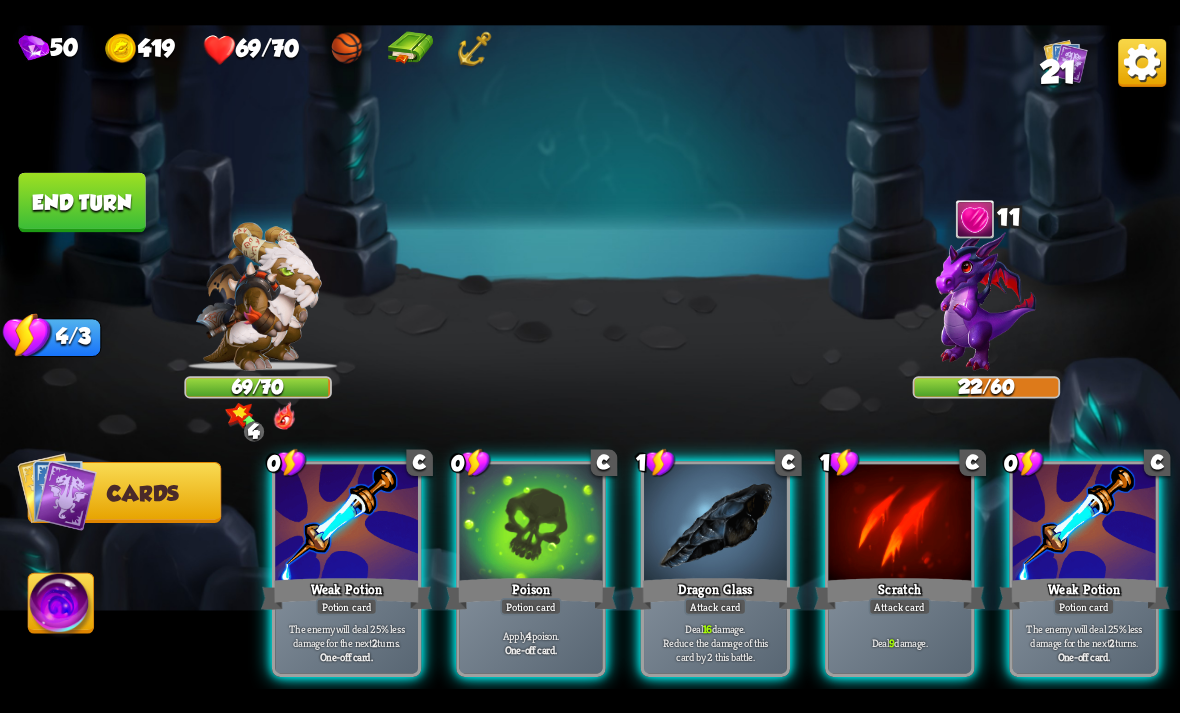 click on "Weak Potion" at bounding box center (1084, 593) 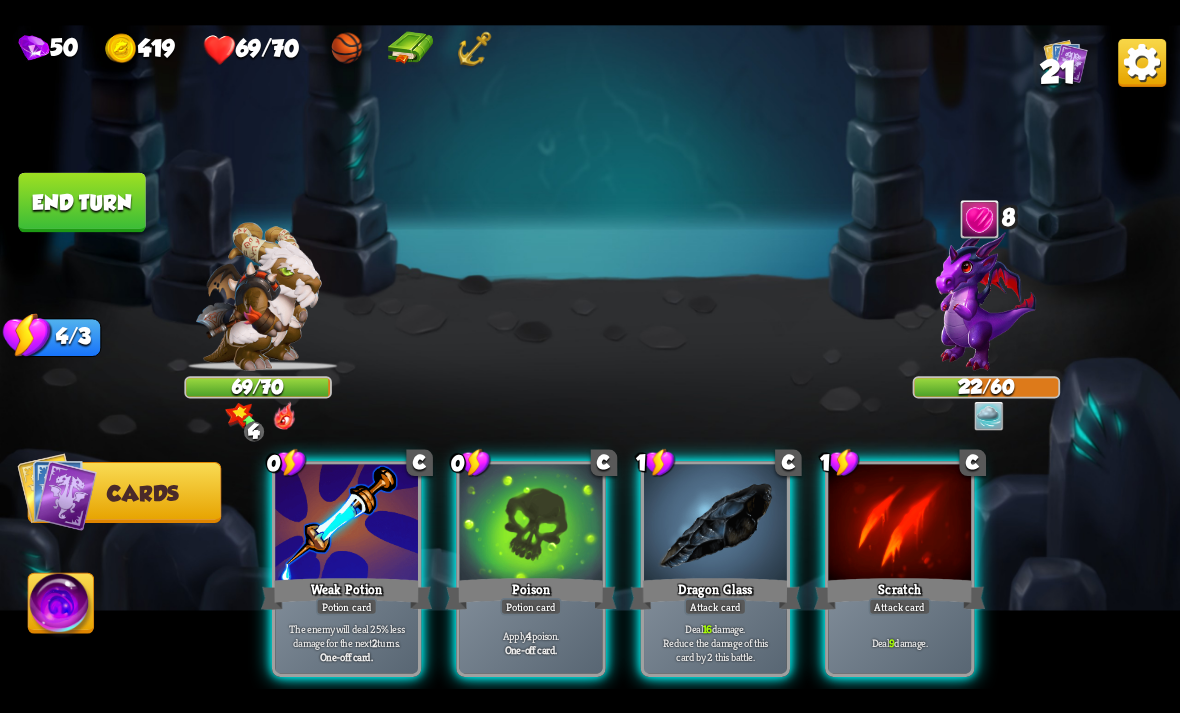 click on "Weak Potion" at bounding box center [346, 593] 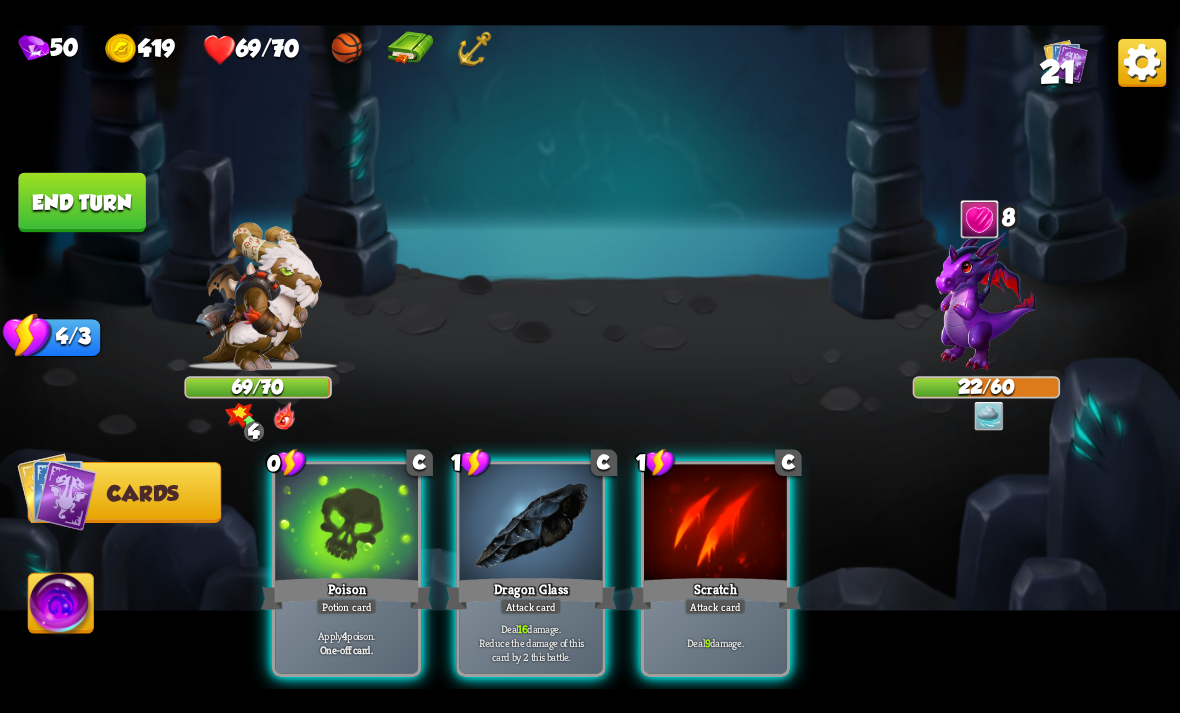 click on "Apply  4  poison." at bounding box center (347, 635) 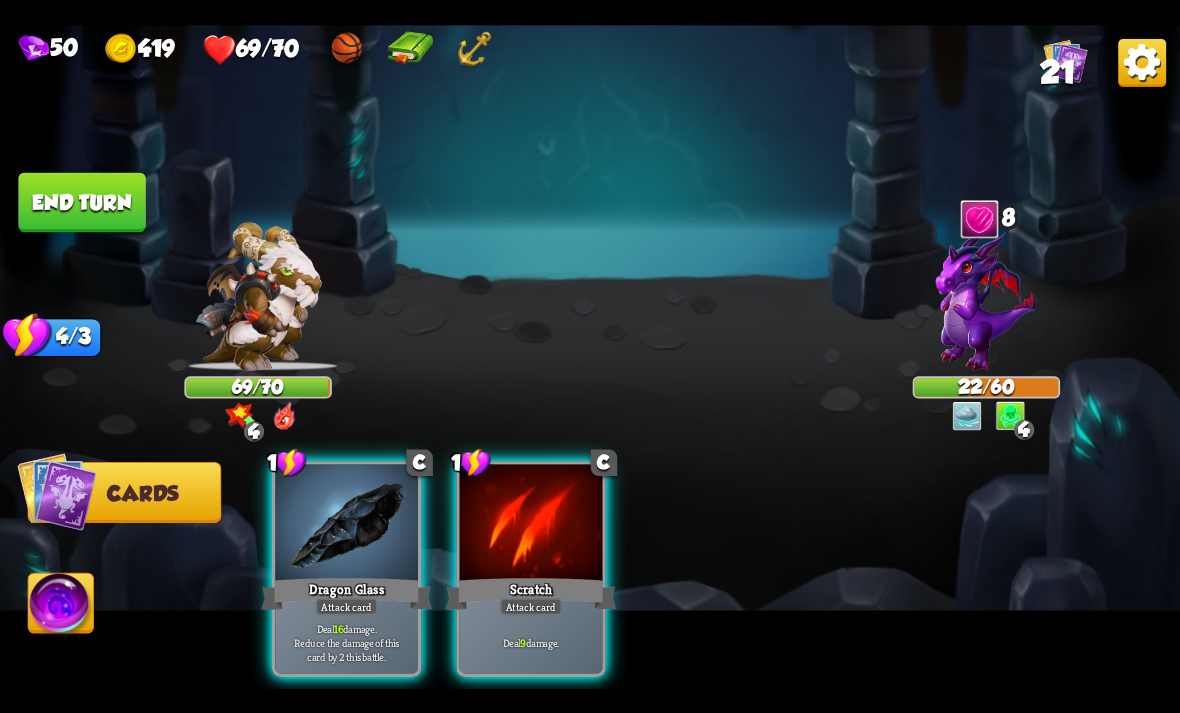 click on "Deal  16  damage. Reduce the damage of this card by 2 this battle." at bounding box center [347, 642] 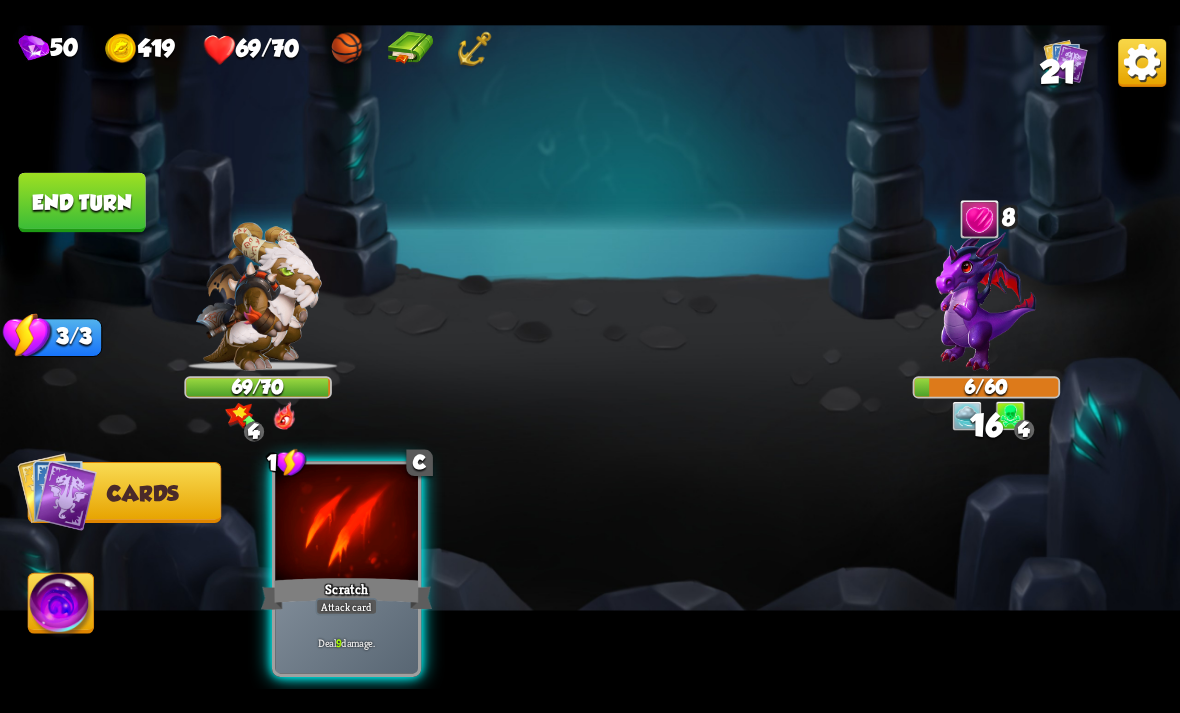 click on "Deal  9  damage." at bounding box center (346, 642) 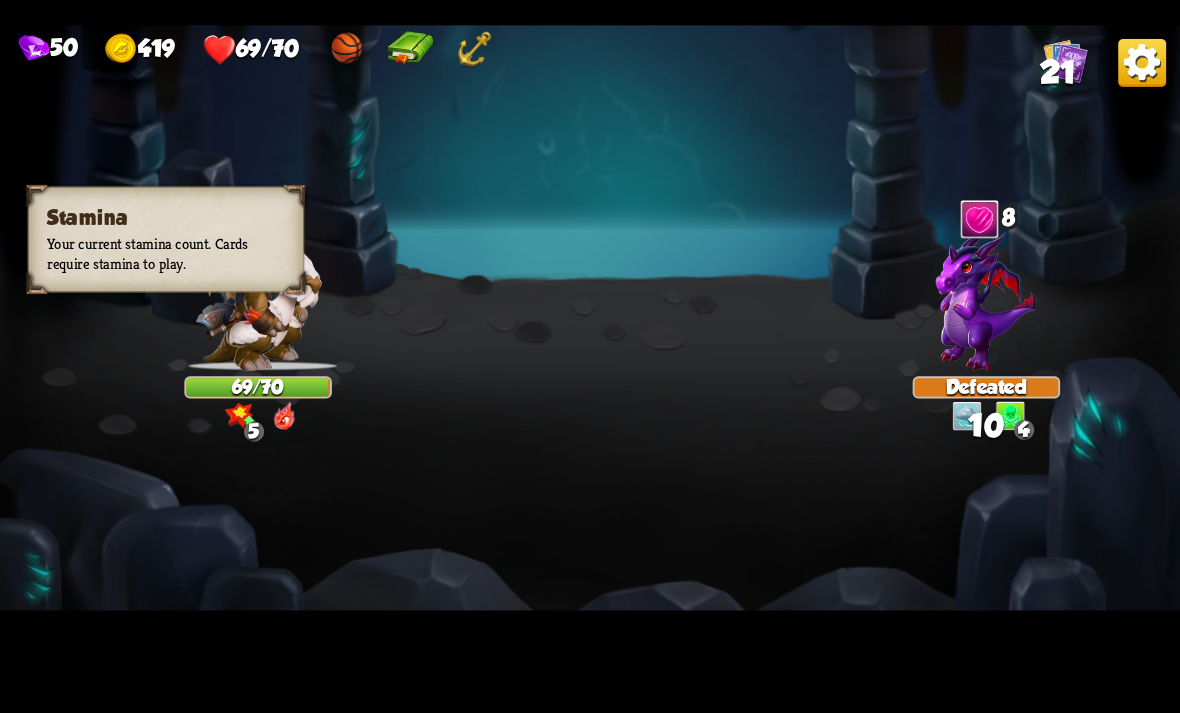 click at bounding box center [590, 357] 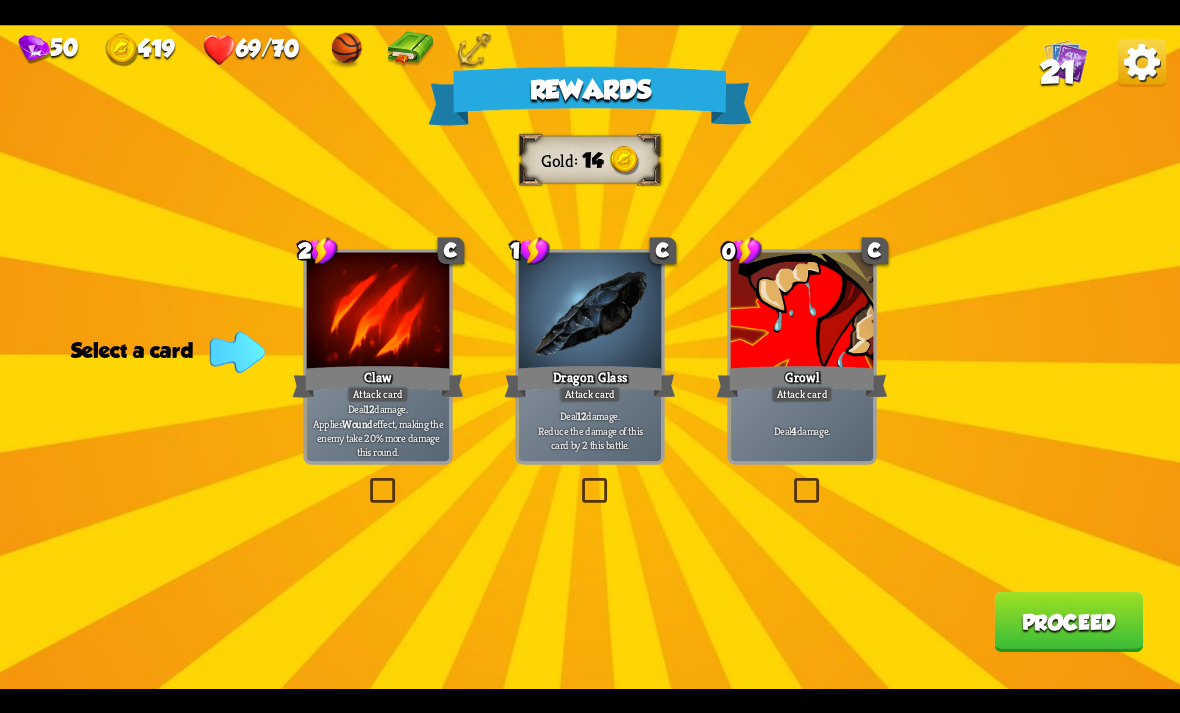 click at bounding box center [578, 481] 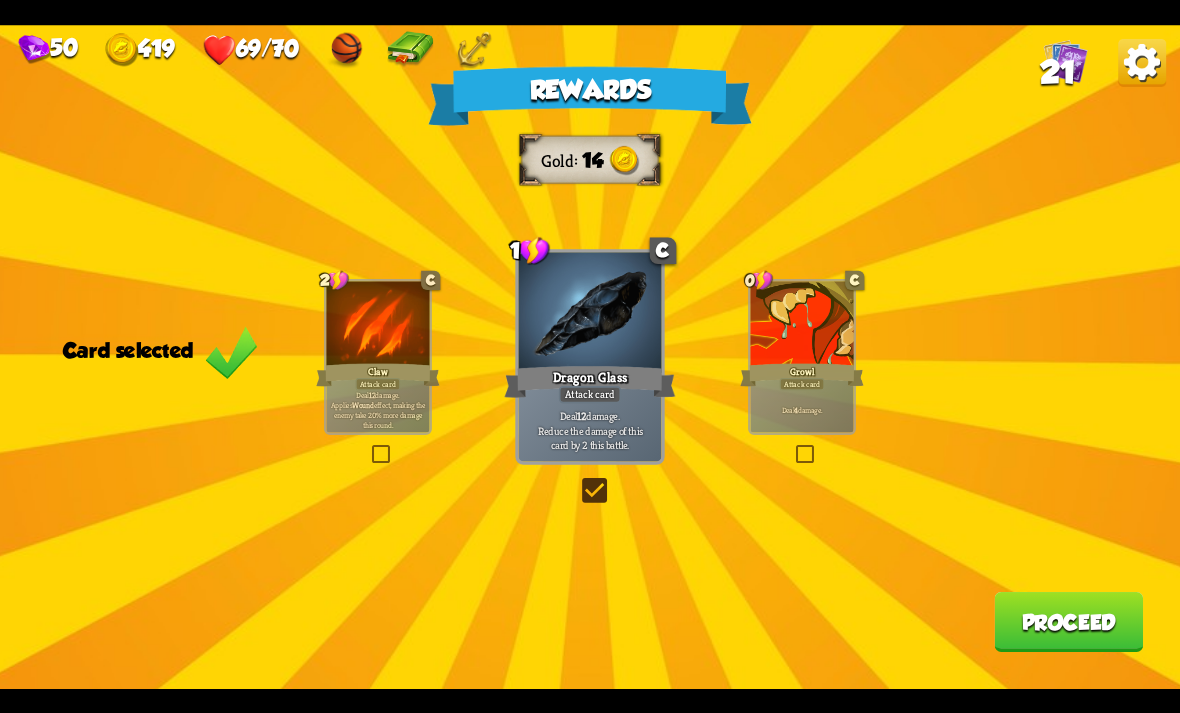 click on "Proceed" at bounding box center [1068, 622] 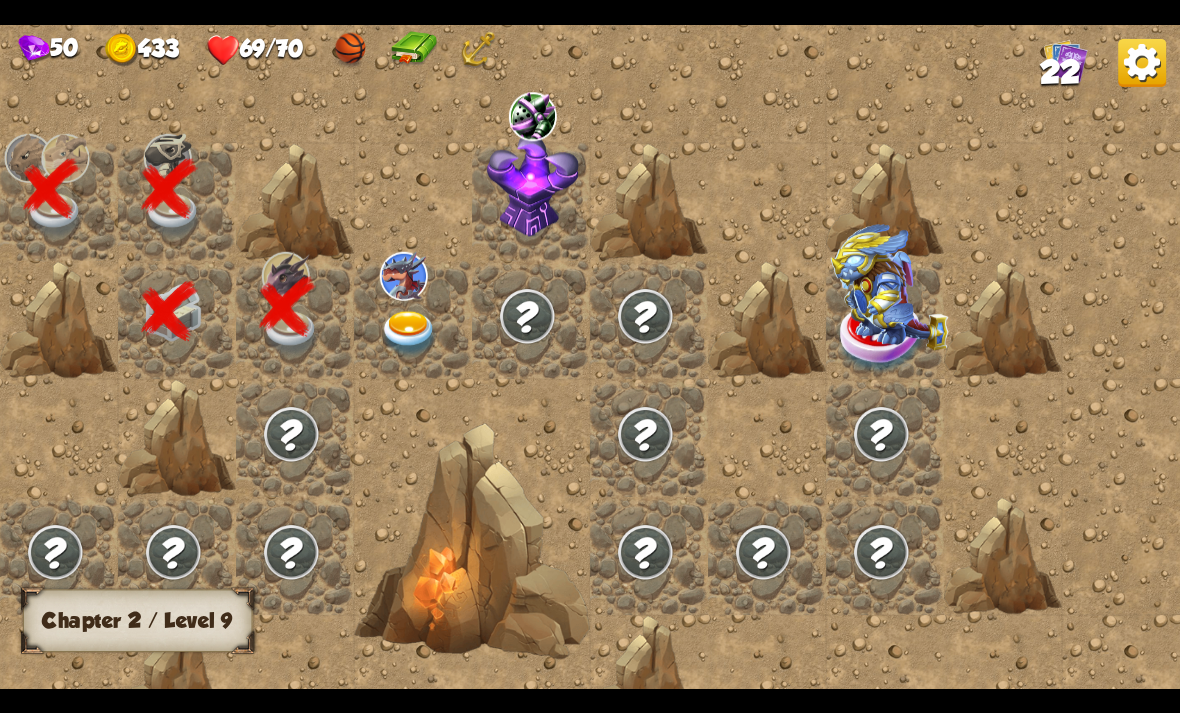 scroll, scrollTop: 0, scrollLeft: 384, axis: horizontal 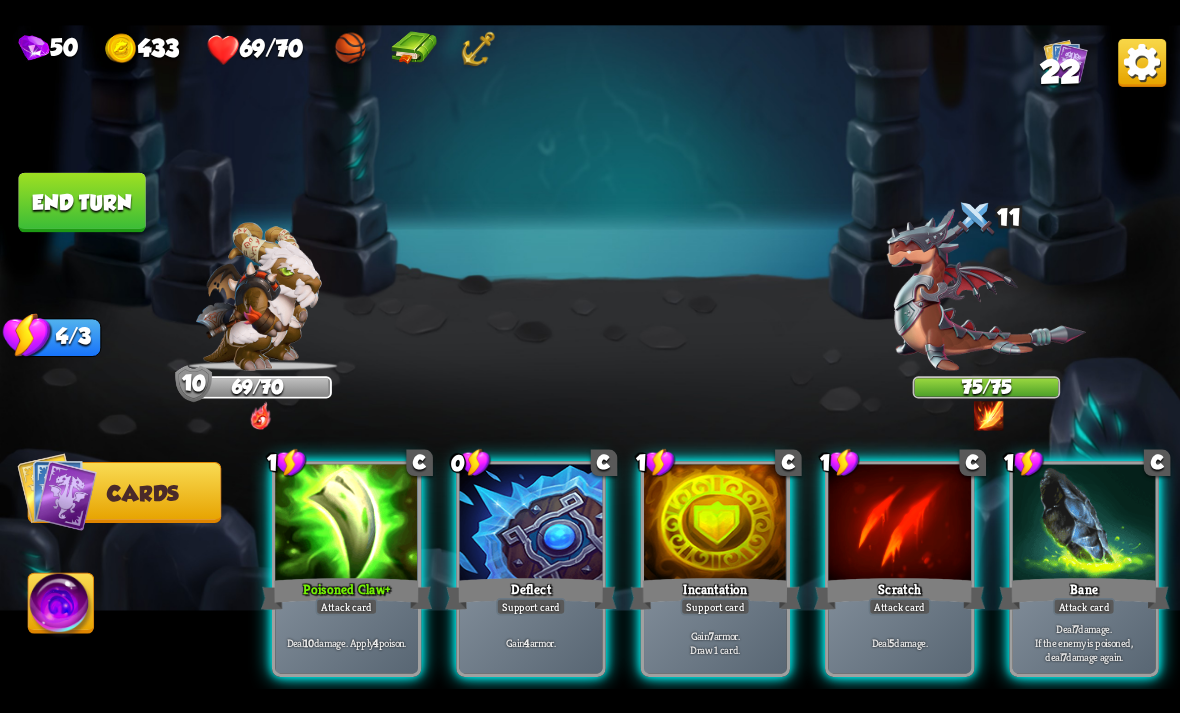 click on "Deal  10  damage. Apply  4  poison." at bounding box center (346, 642) 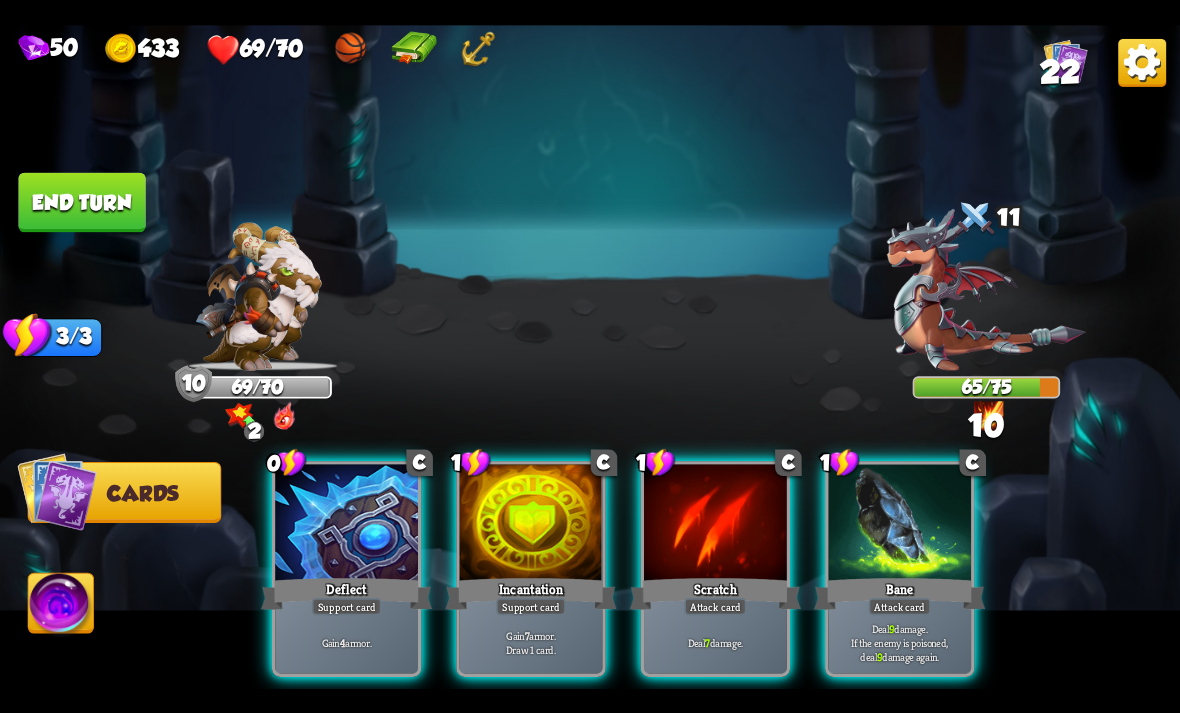click on "Attack card" at bounding box center (900, 606) 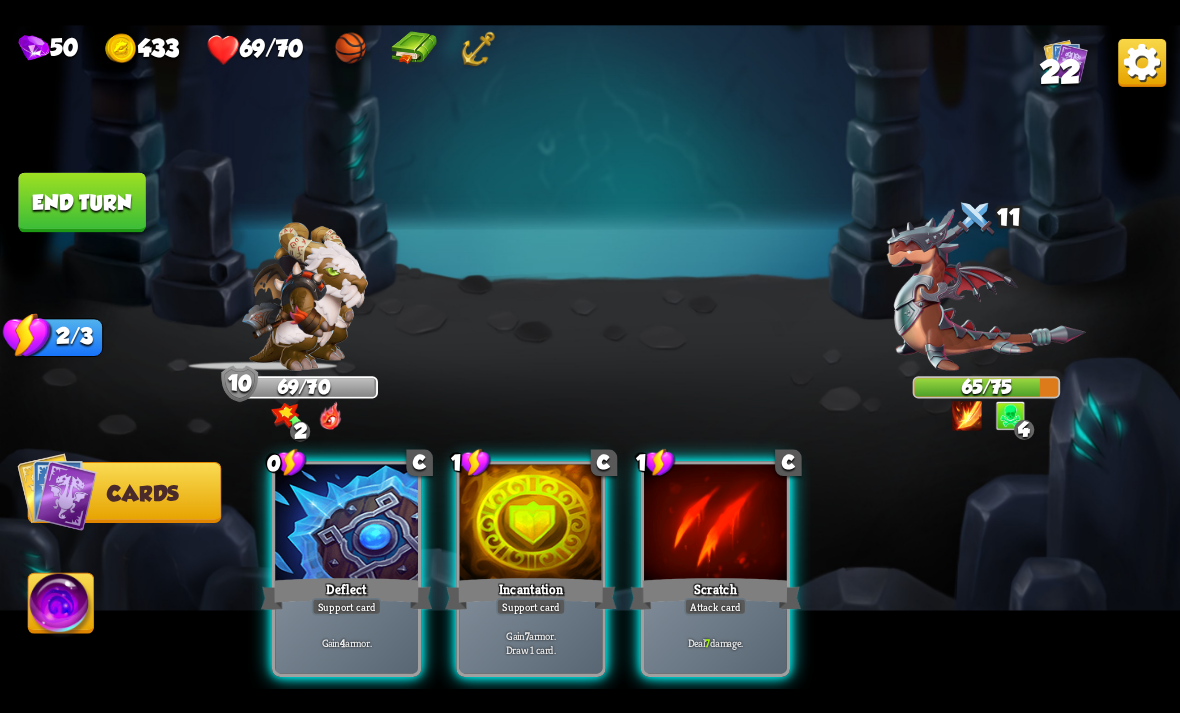 click at bounding box center [715, 524] 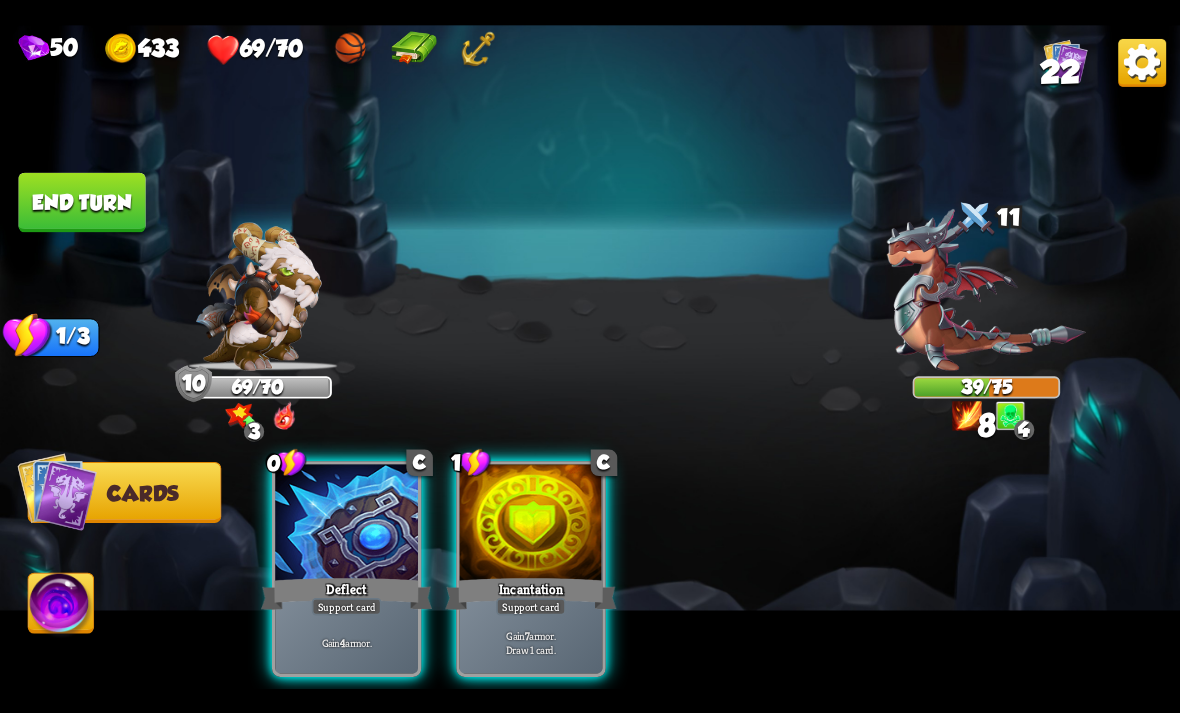 click on "Incantation" at bounding box center (530, 593) 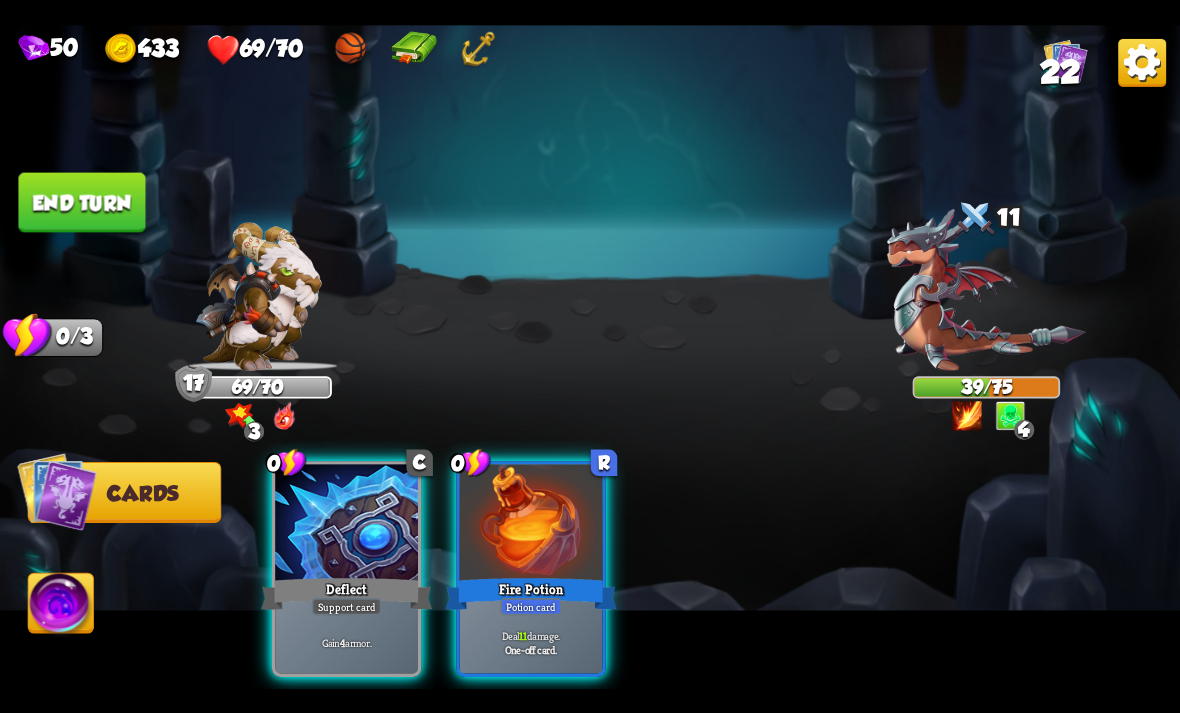 click on "Fire Potion" at bounding box center (530, 593) 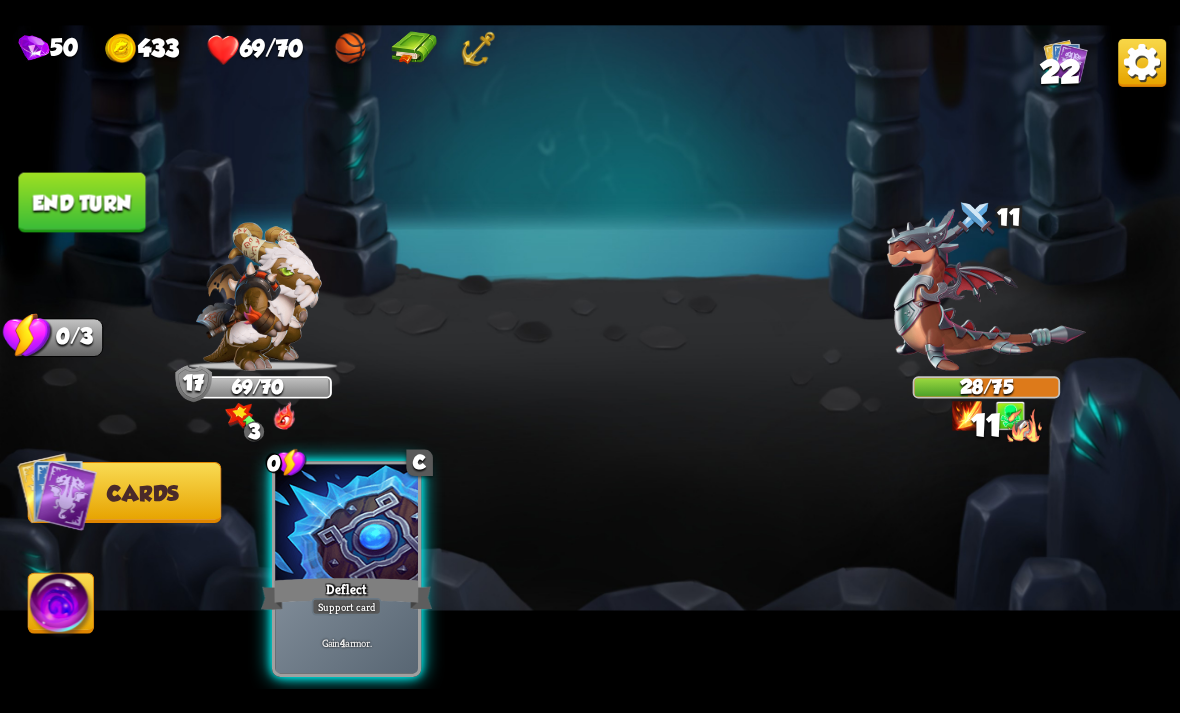 click on "End turn" at bounding box center (81, 202) 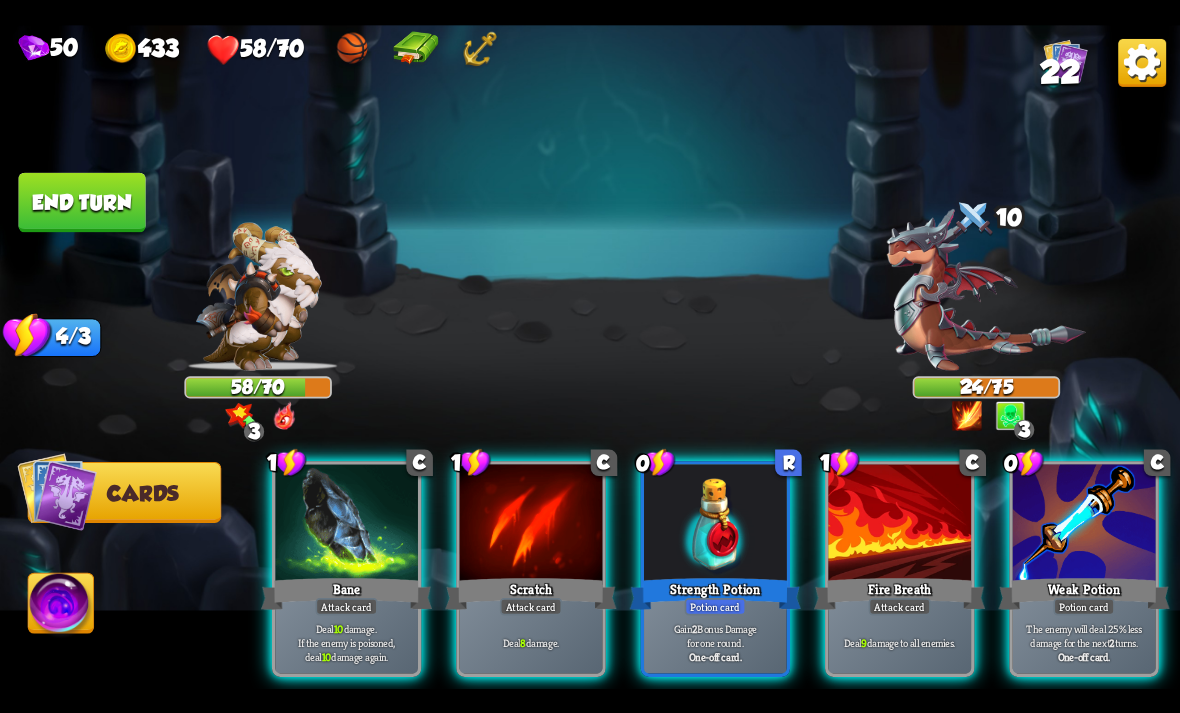click at bounding box center (715, 524) 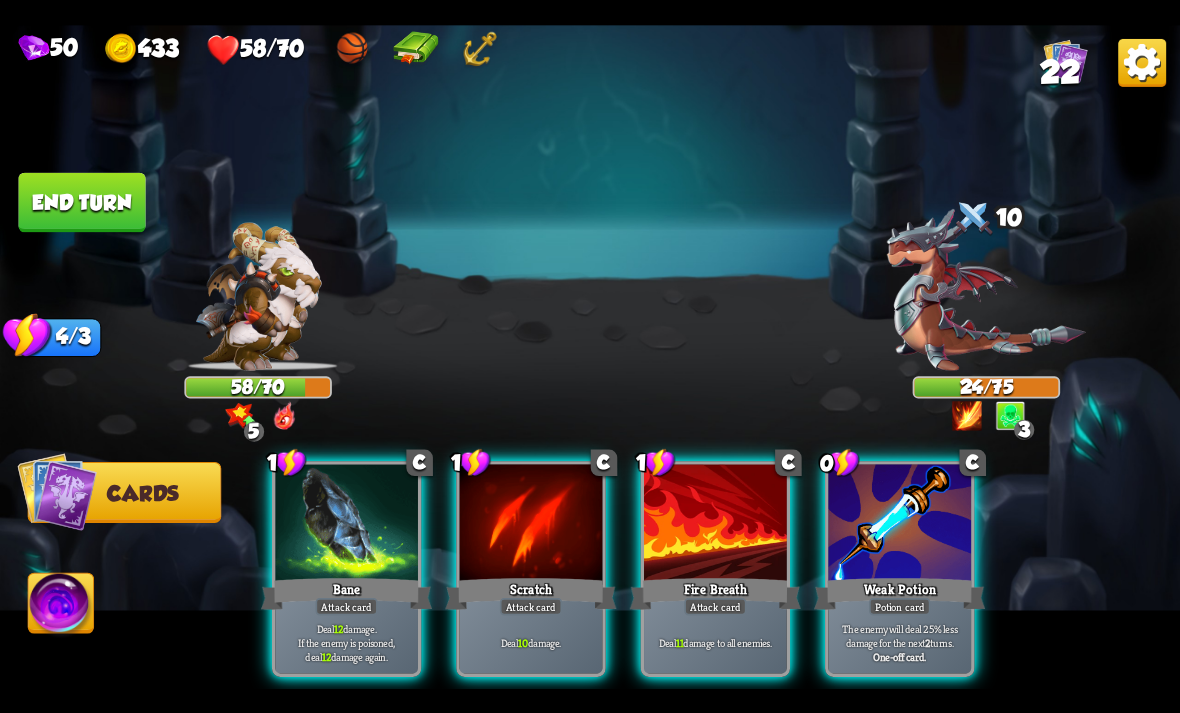 click on "Deal  12  damage. If the enemy is poisoned, deal  12  damage again." at bounding box center (346, 642) 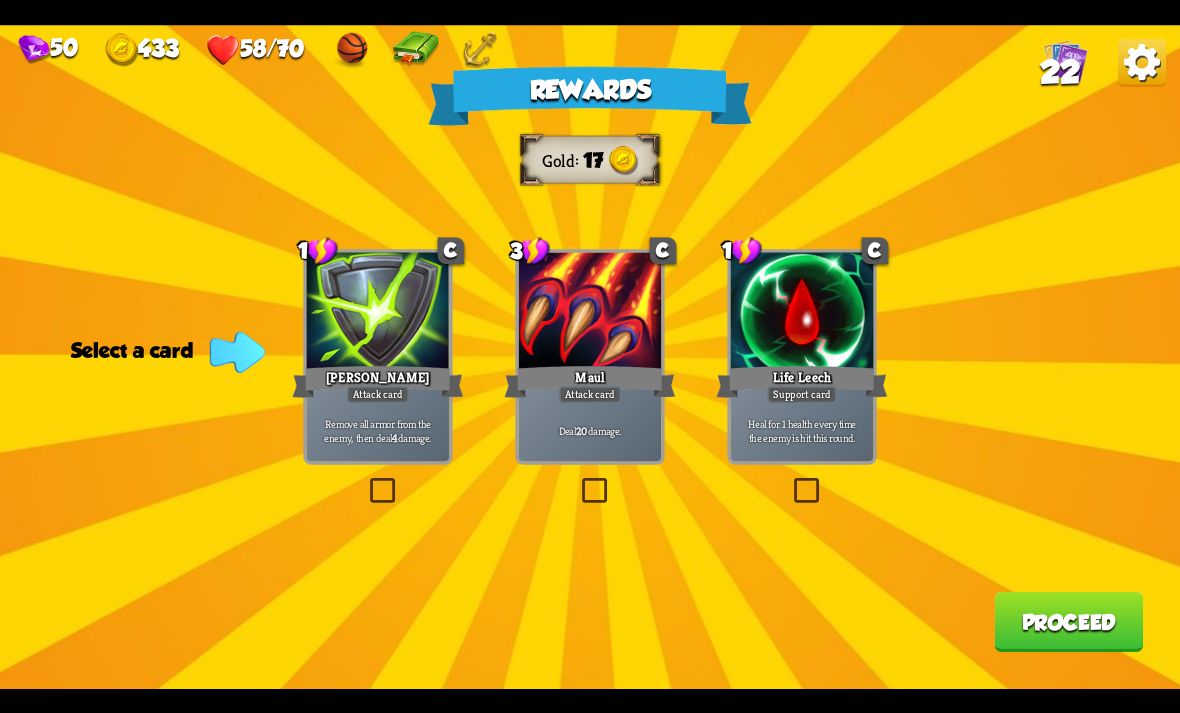 click at bounding box center [578, 481] 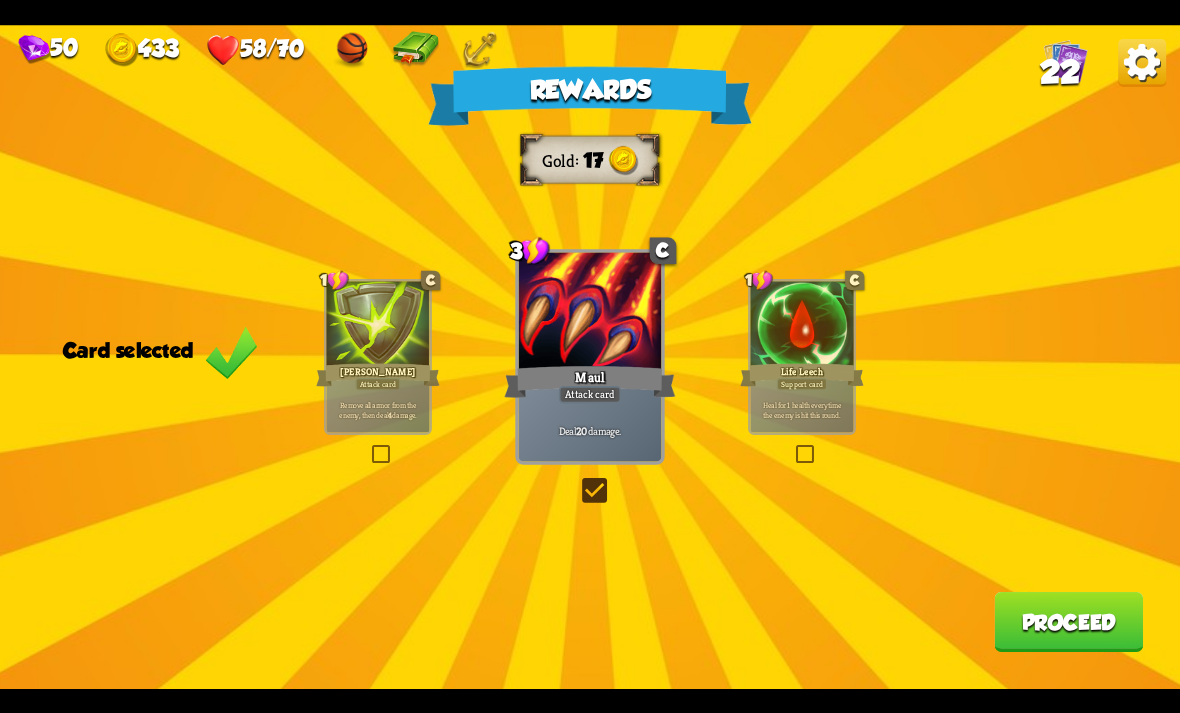 click on "Proceed" at bounding box center (1068, 622) 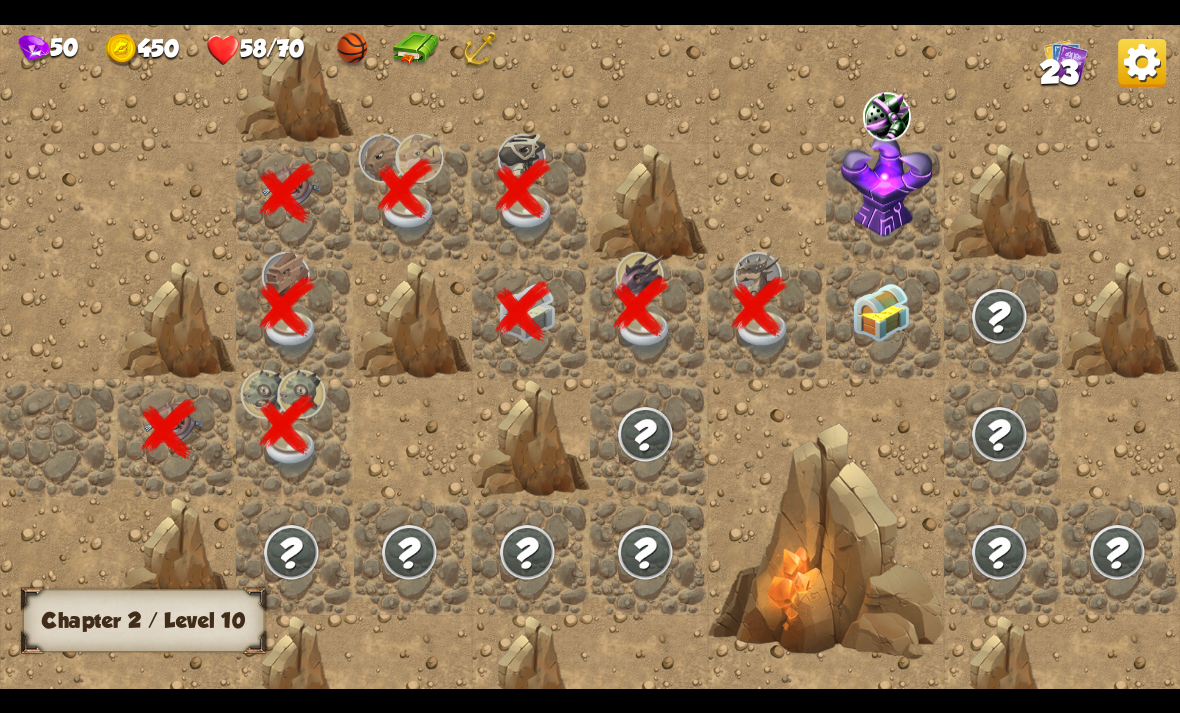 click at bounding box center (881, 312) 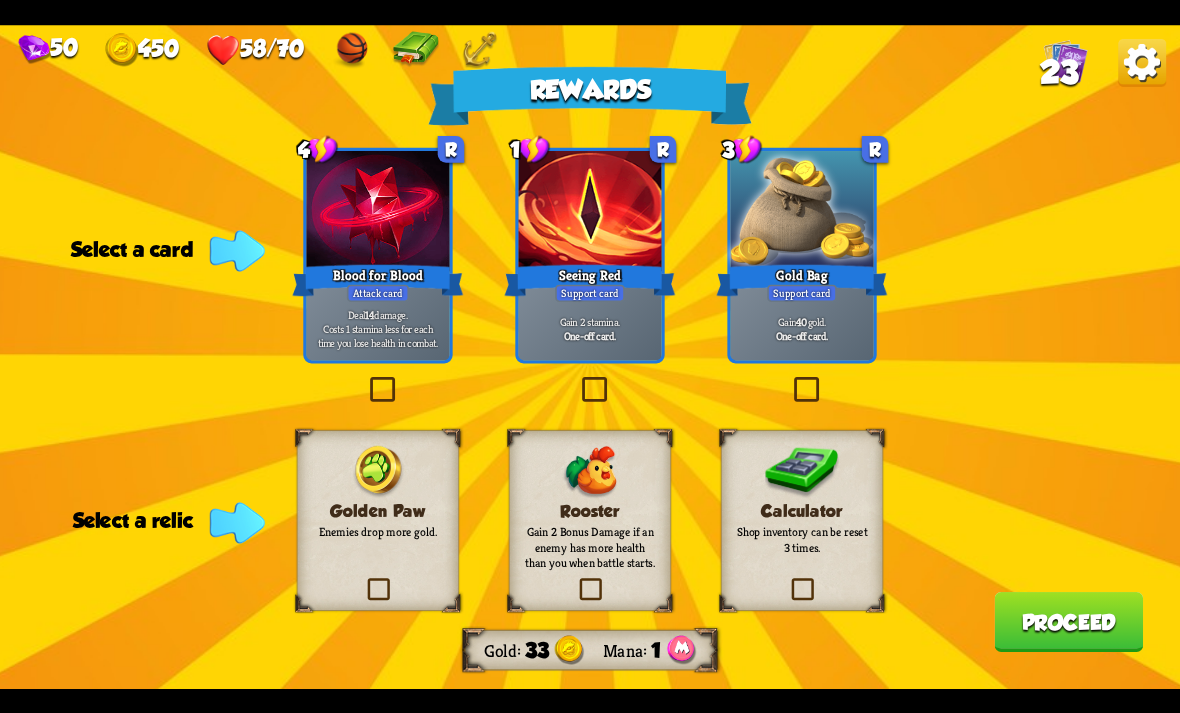 click at bounding box center [578, 380] 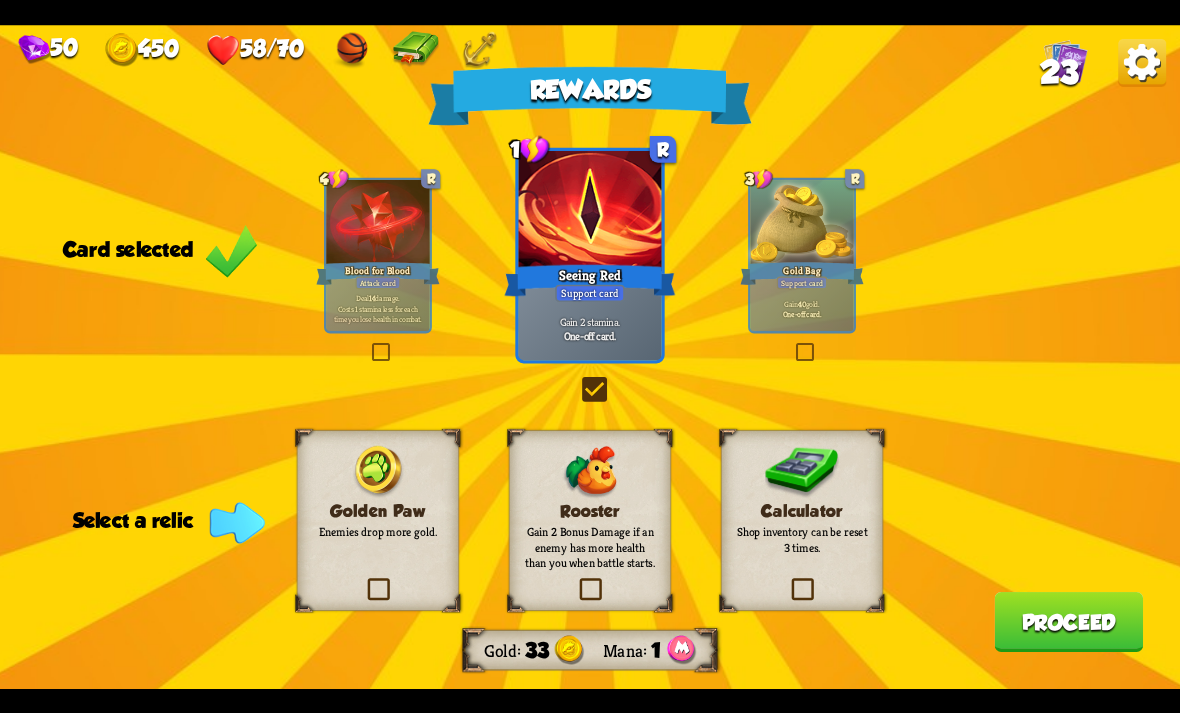 click at bounding box center (576, 580) 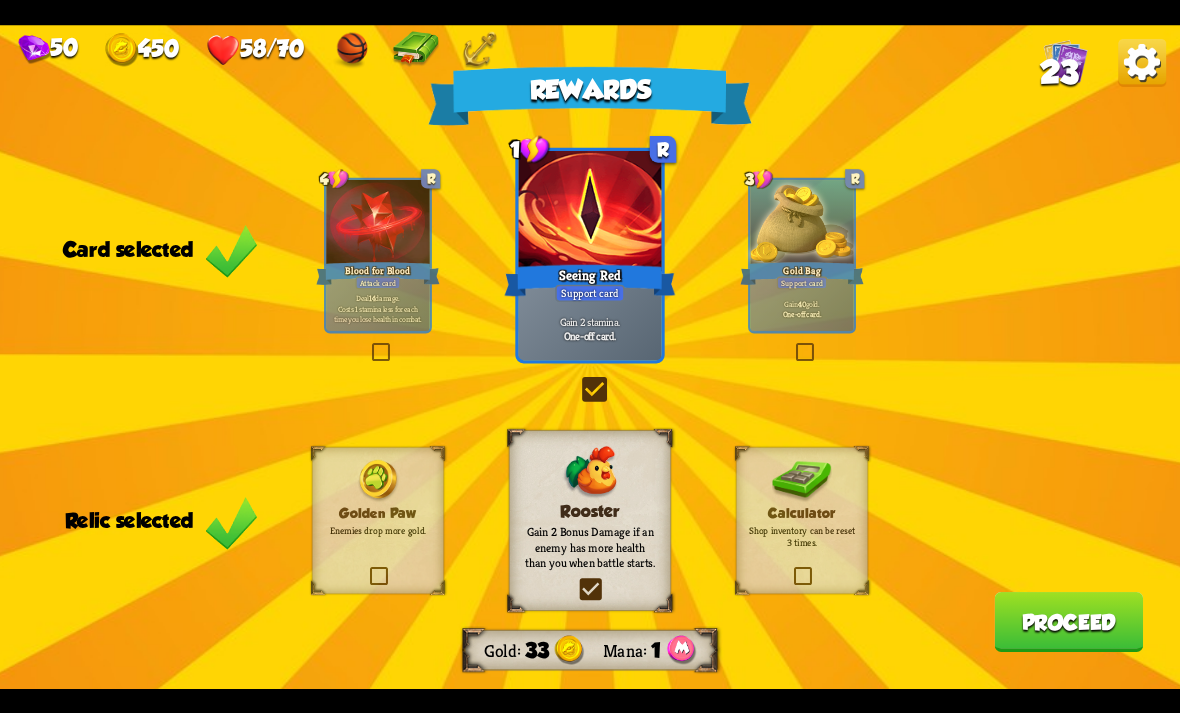 click on "Proceed" at bounding box center (1068, 622) 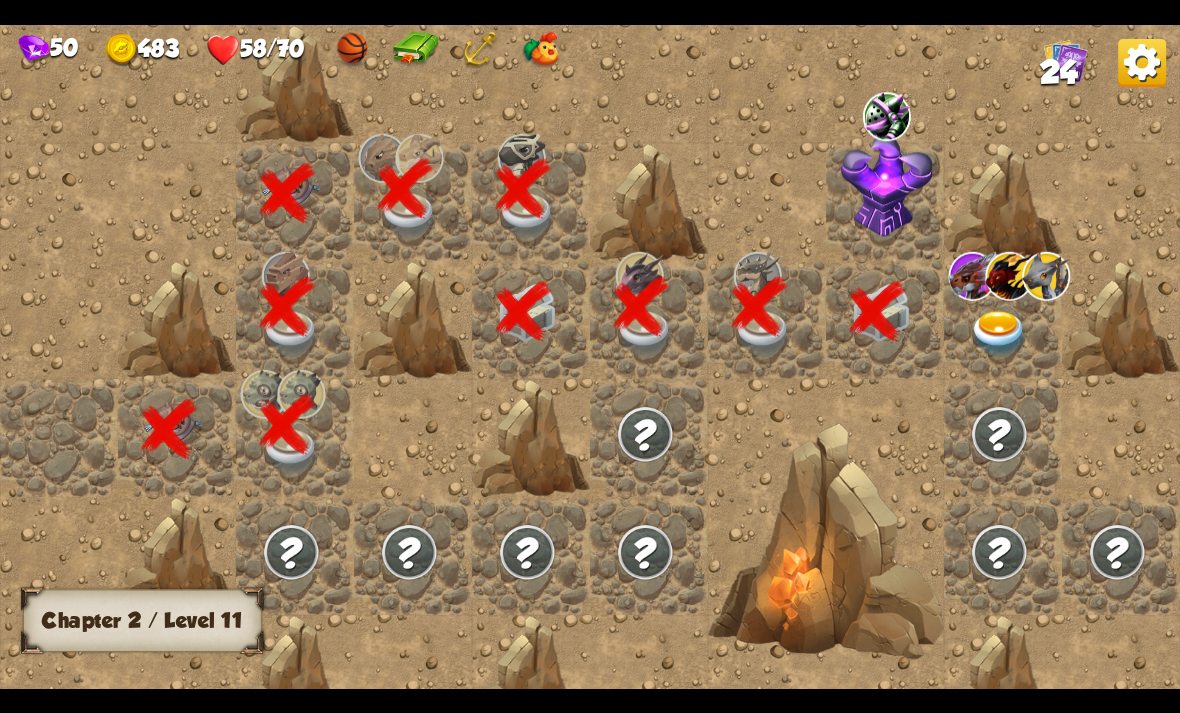 scroll, scrollTop: 0, scrollLeft: 384, axis: horizontal 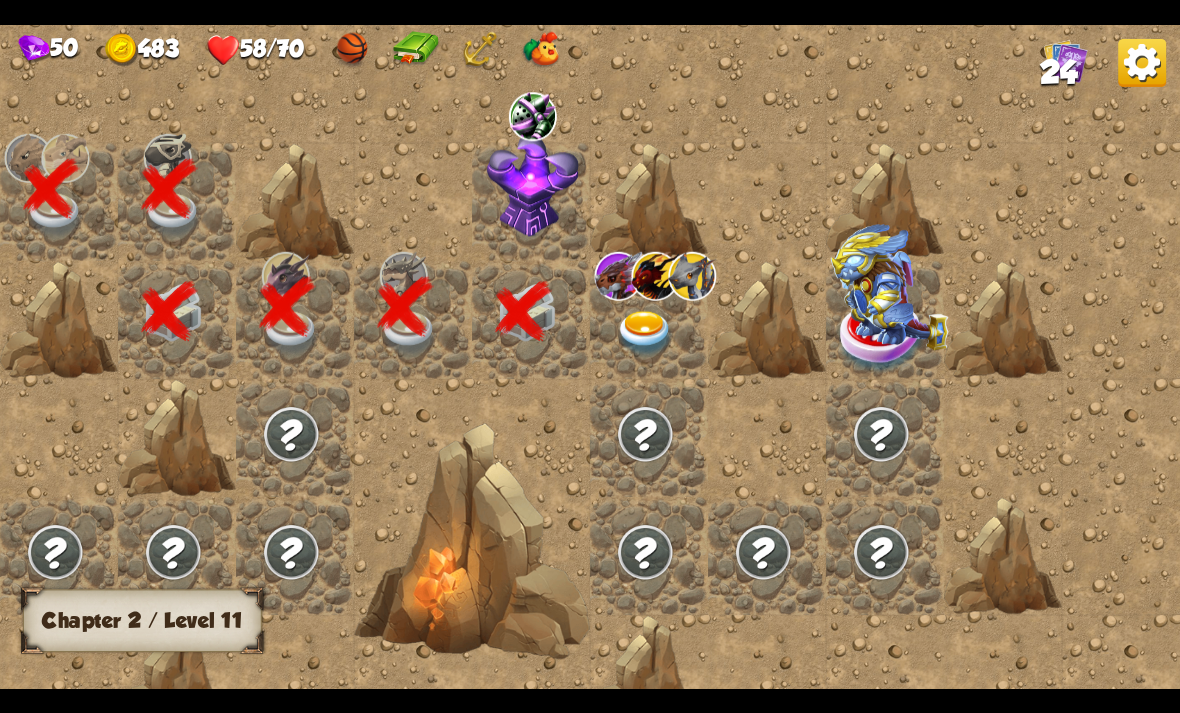 click at bounding box center [533, 184] 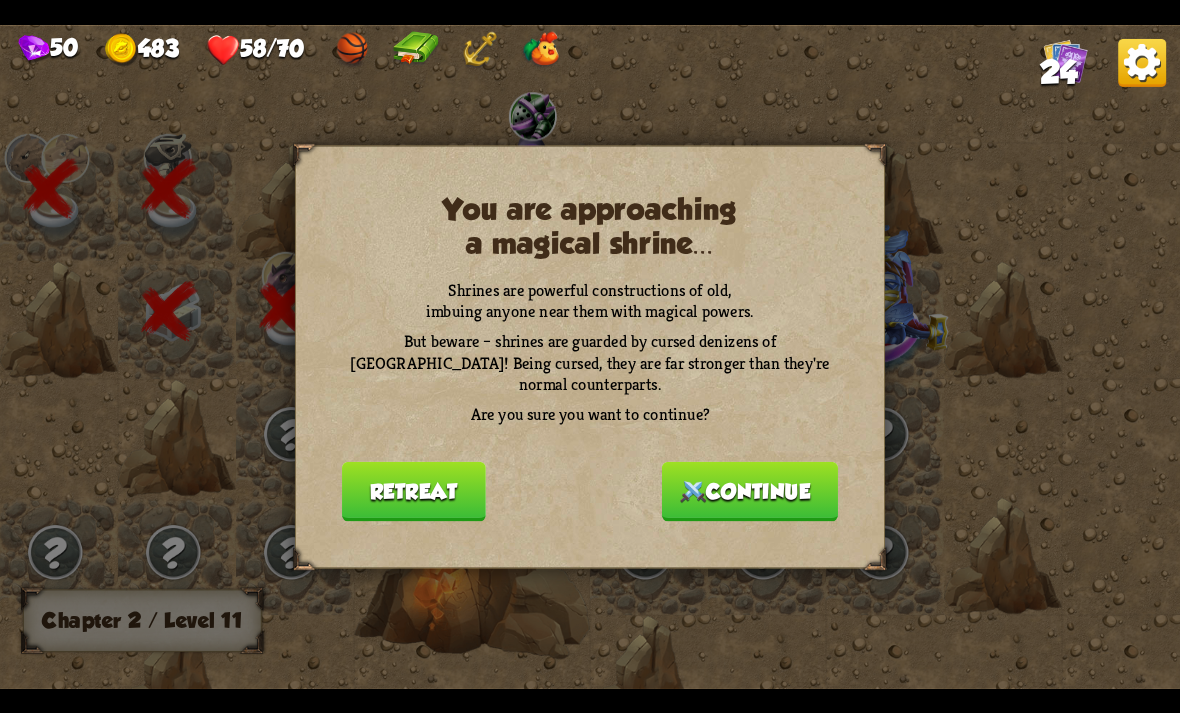 click on "Continue" at bounding box center [750, 491] 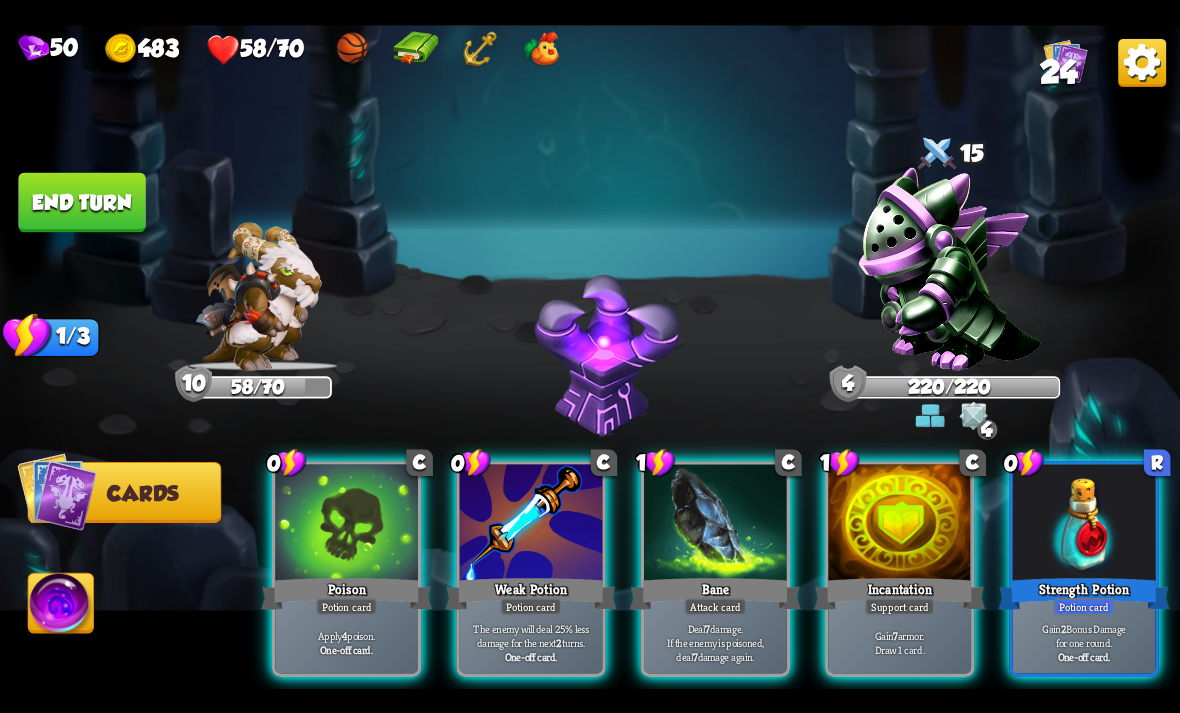 click at bounding box center (950, 268) 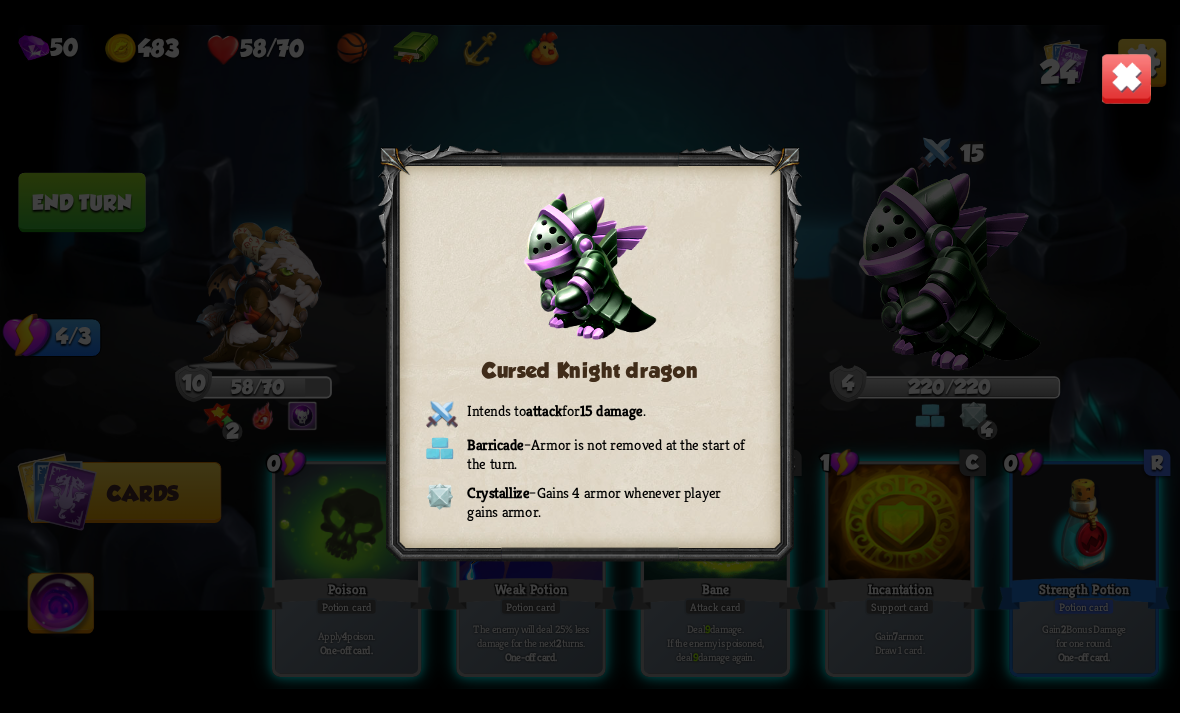 click at bounding box center [1127, 78] 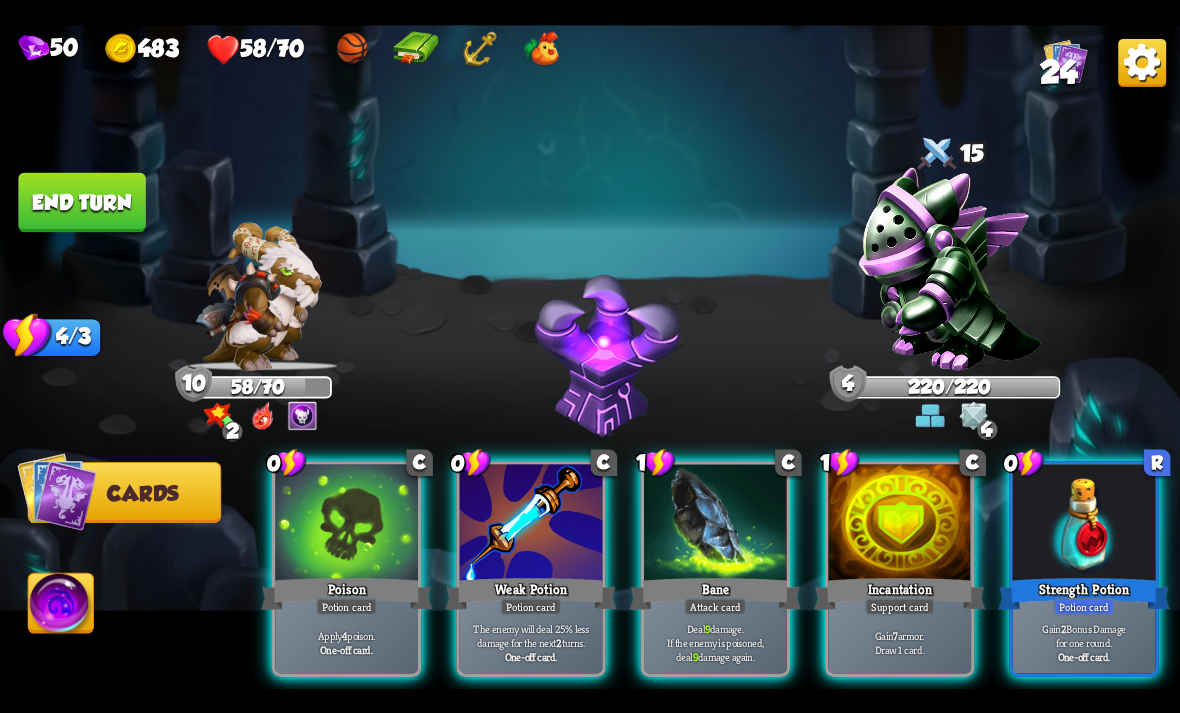 click at bounding box center [258, 296] 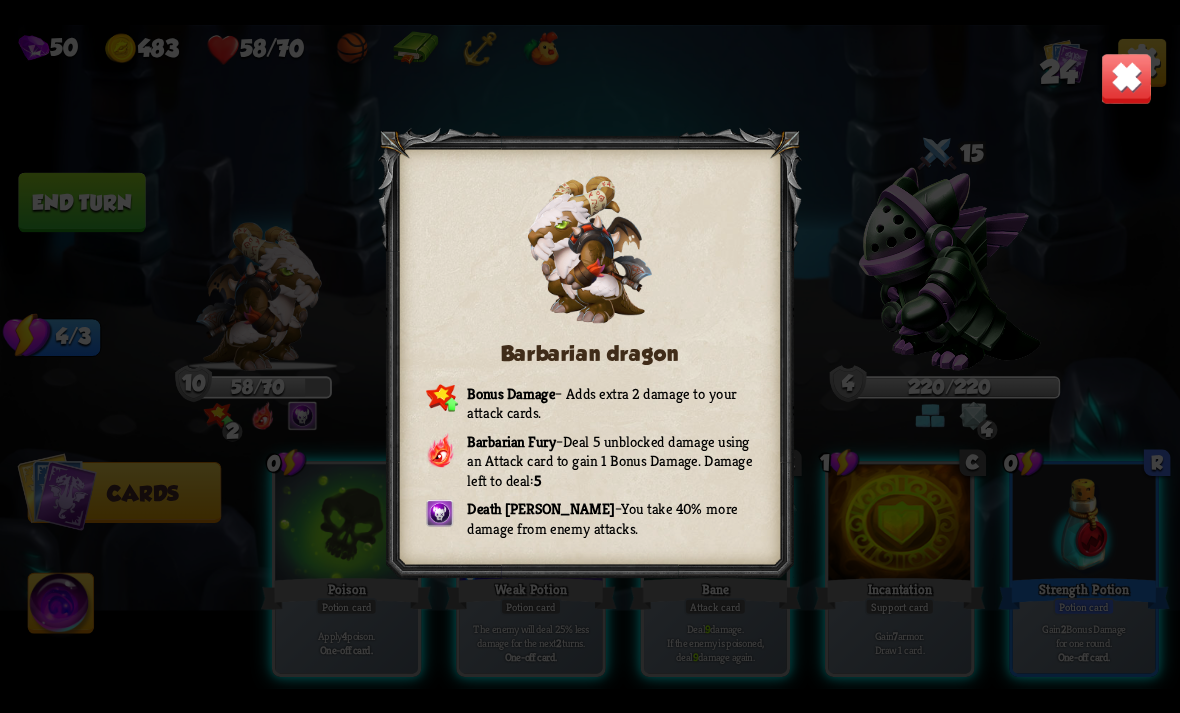 click at bounding box center [1127, 78] 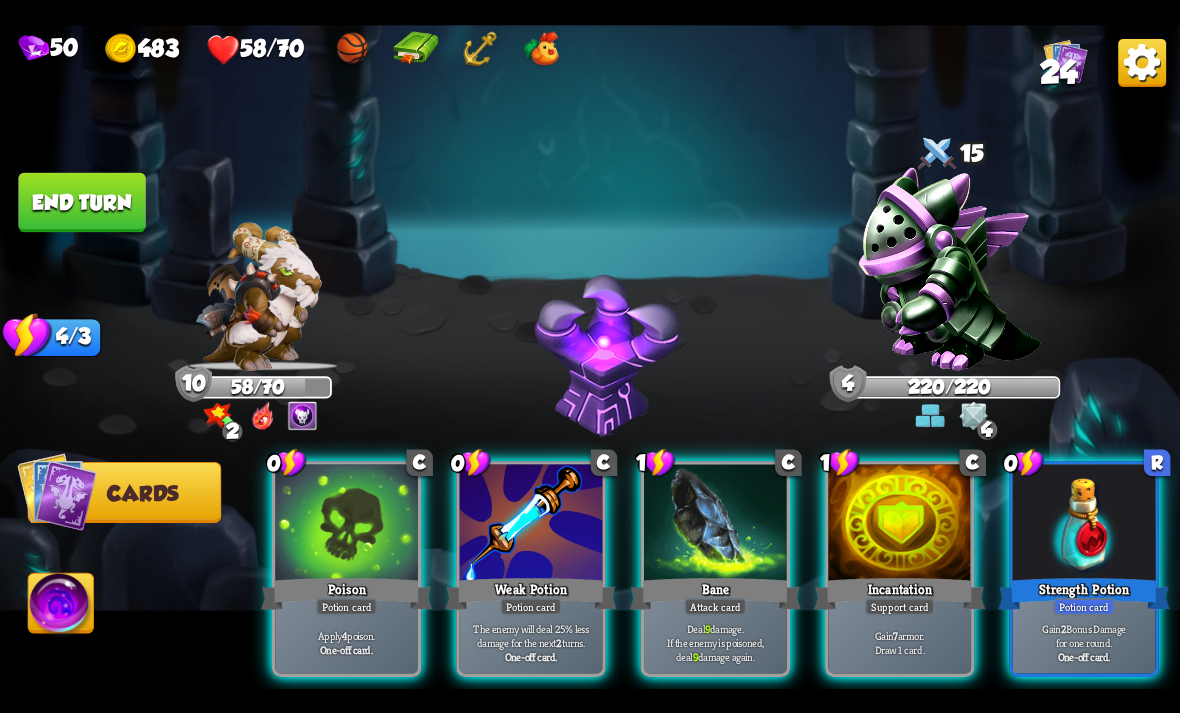 click on "Potion card" at bounding box center (530, 606) 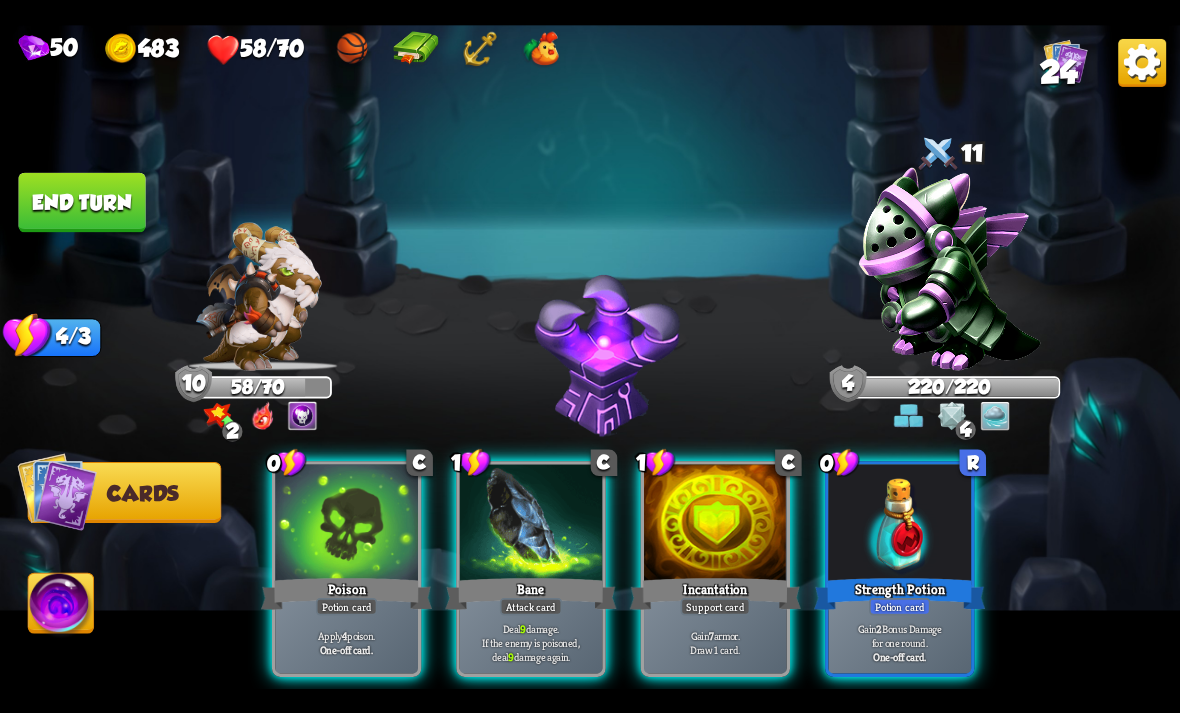 click on "Apply  4  poison.   One-off card." at bounding box center (346, 642) 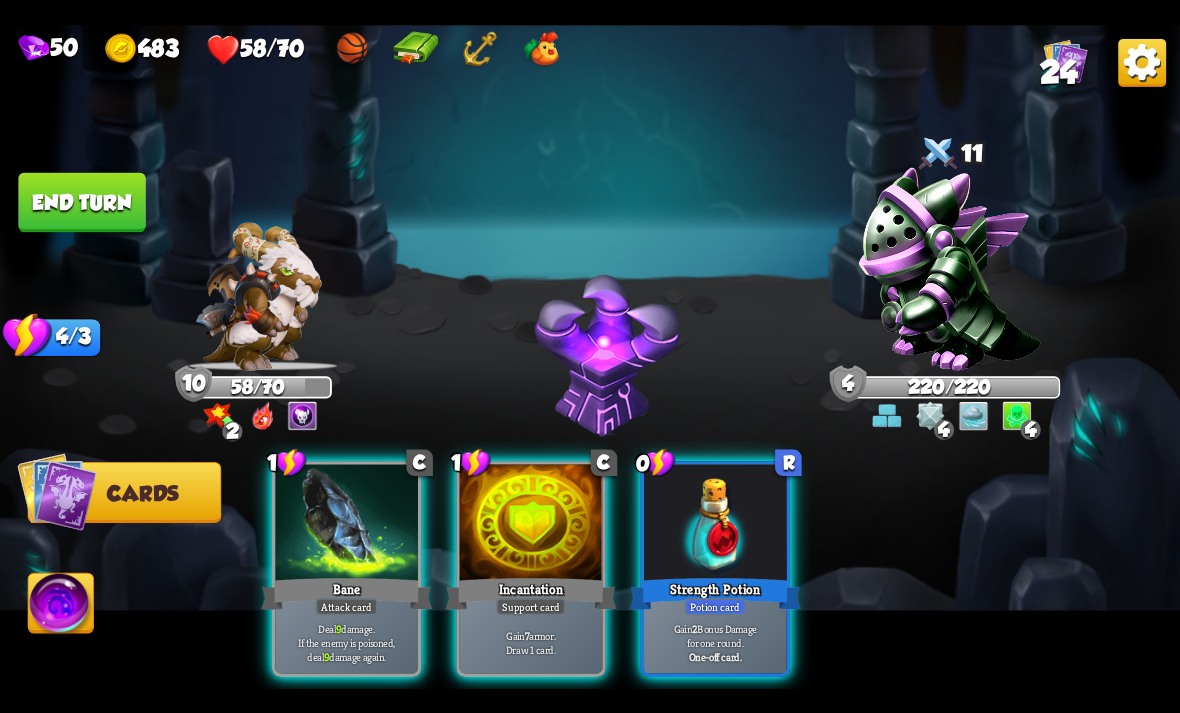 click on "Gain  7  armor. Draw 1 card." at bounding box center [531, 642] 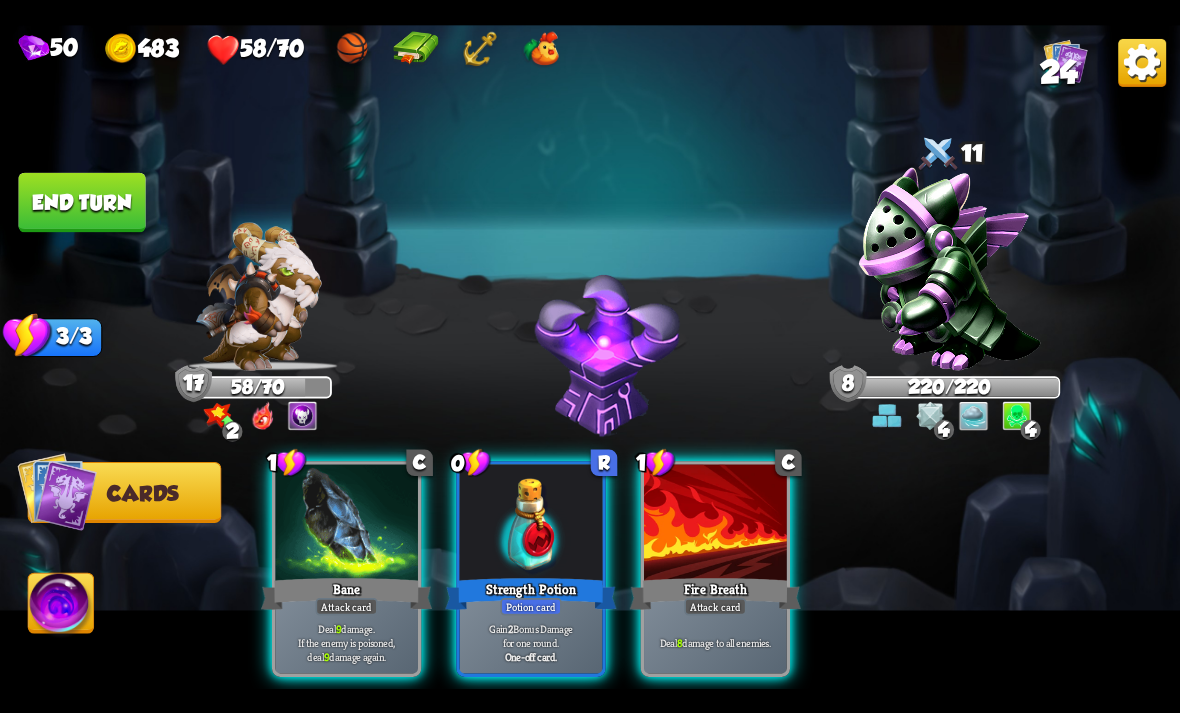 click on "One-off card." at bounding box center (531, 656) 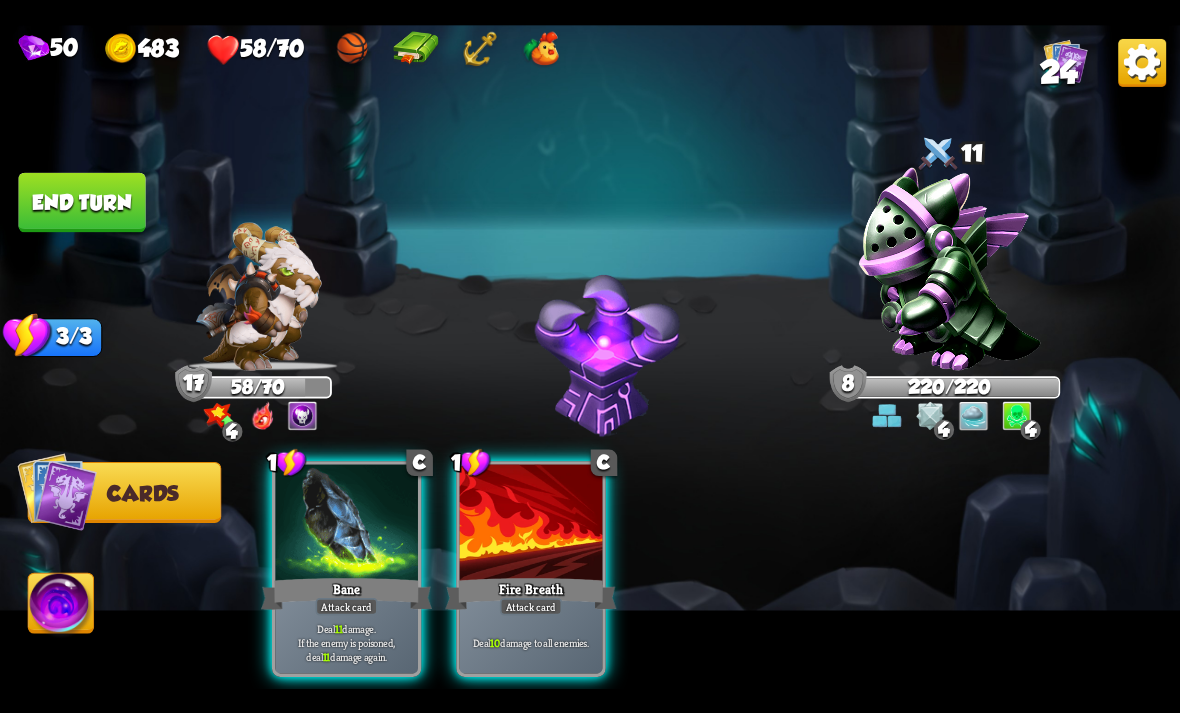 click on "Deal  11  damage. If the enemy is poisoned, deal  11  damage again." at bounding box center (346, 642) 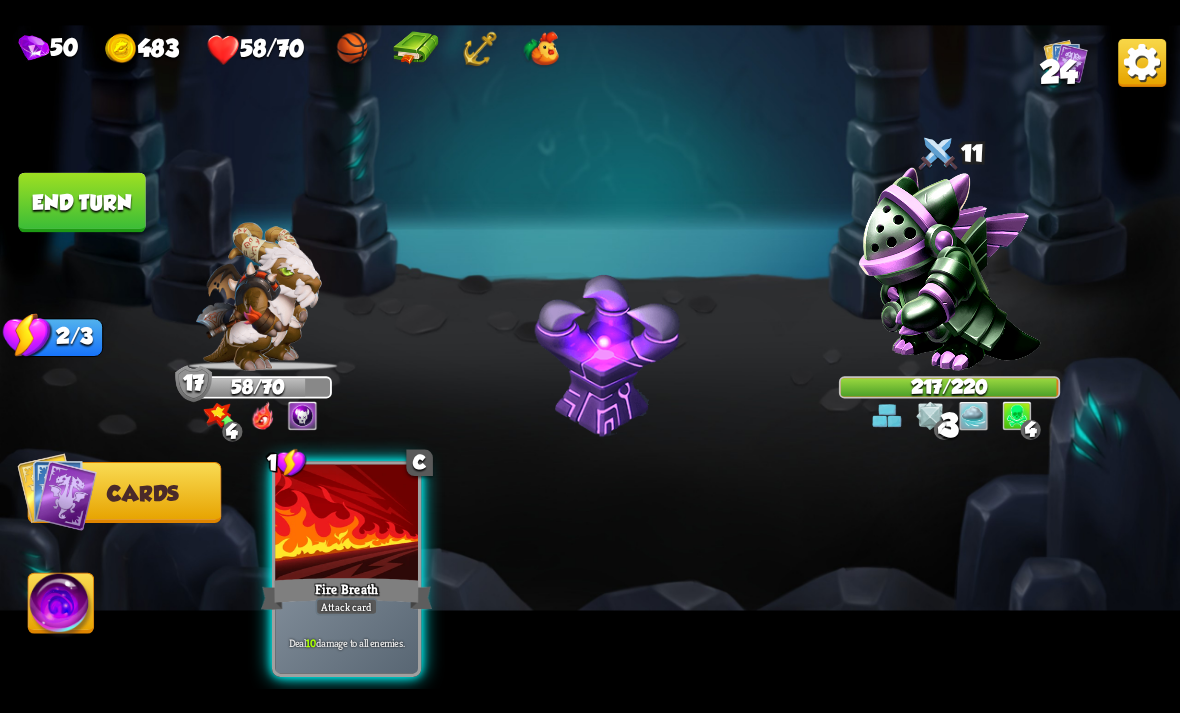 click on "Deal  10  damage to all enemies." at bounding box center (347, 642) 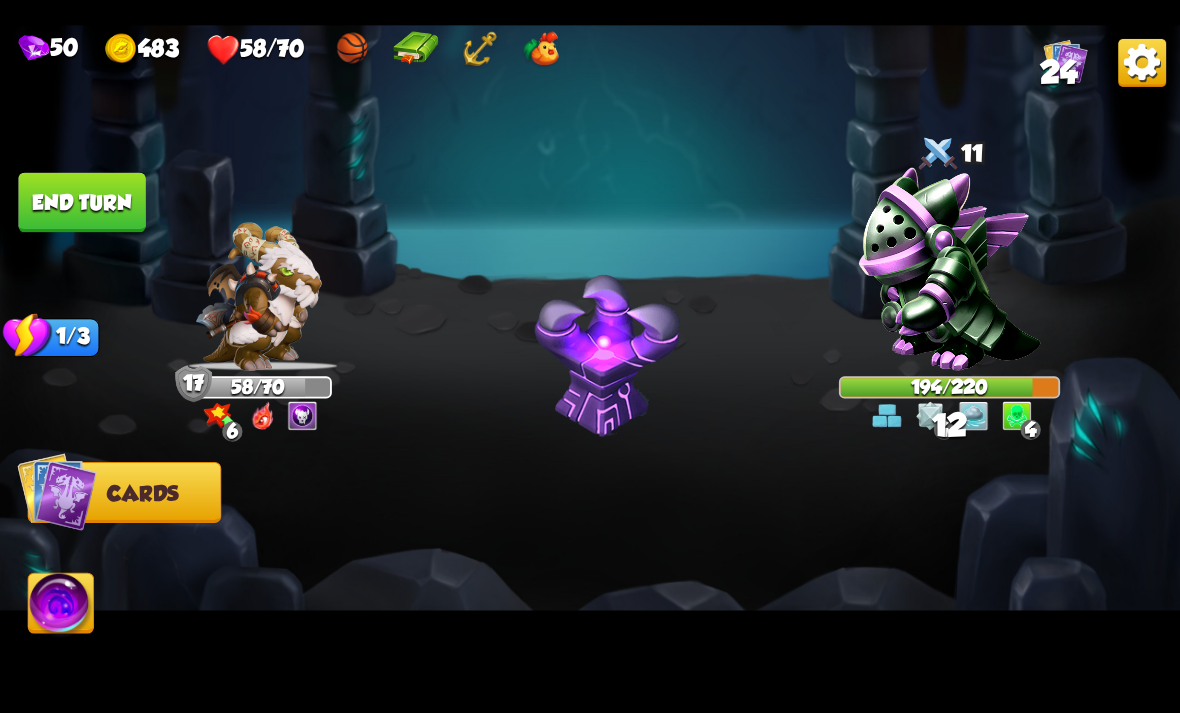 click on "End turn" at bounding box center [81, 202] 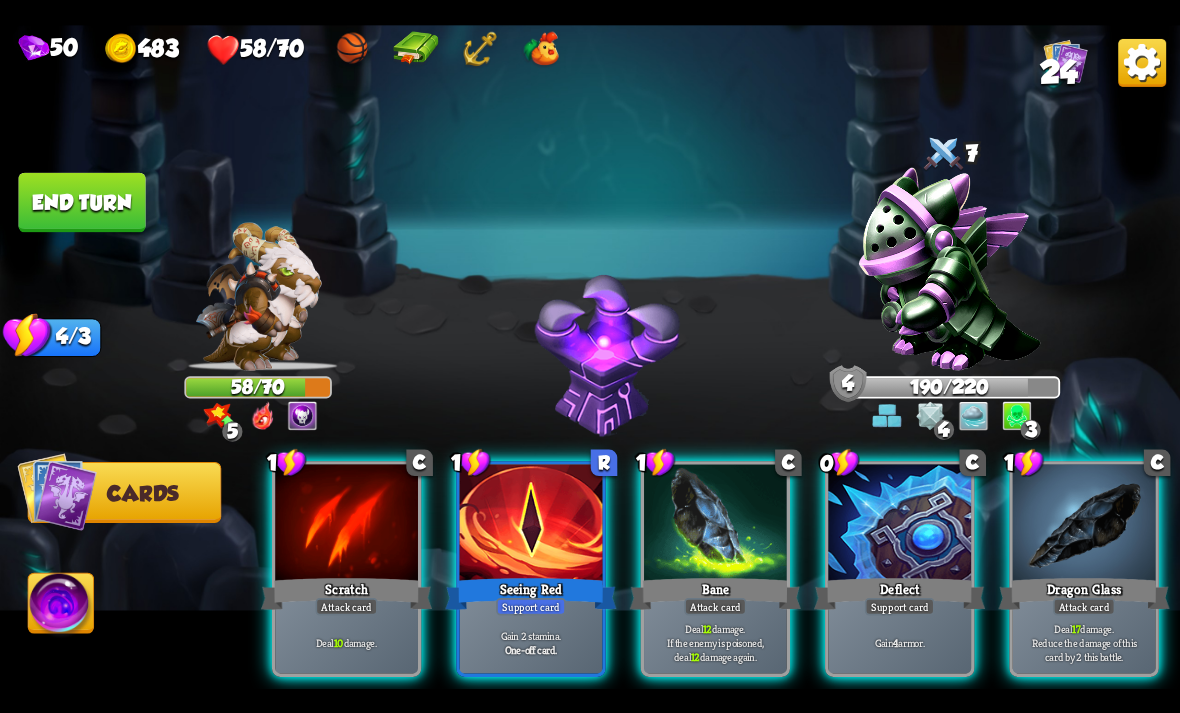 click at bounding box center [899, 524] 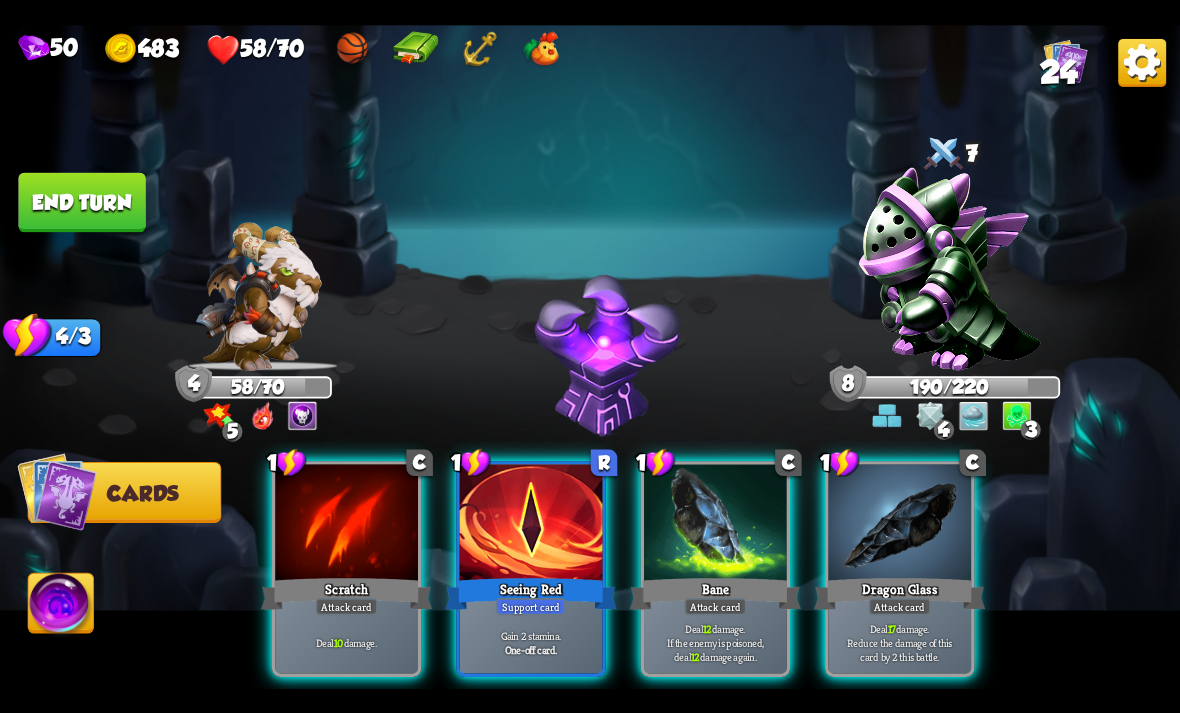 click on "Gain 2 stamina.   One-off card." at bounding box center (531, 642) 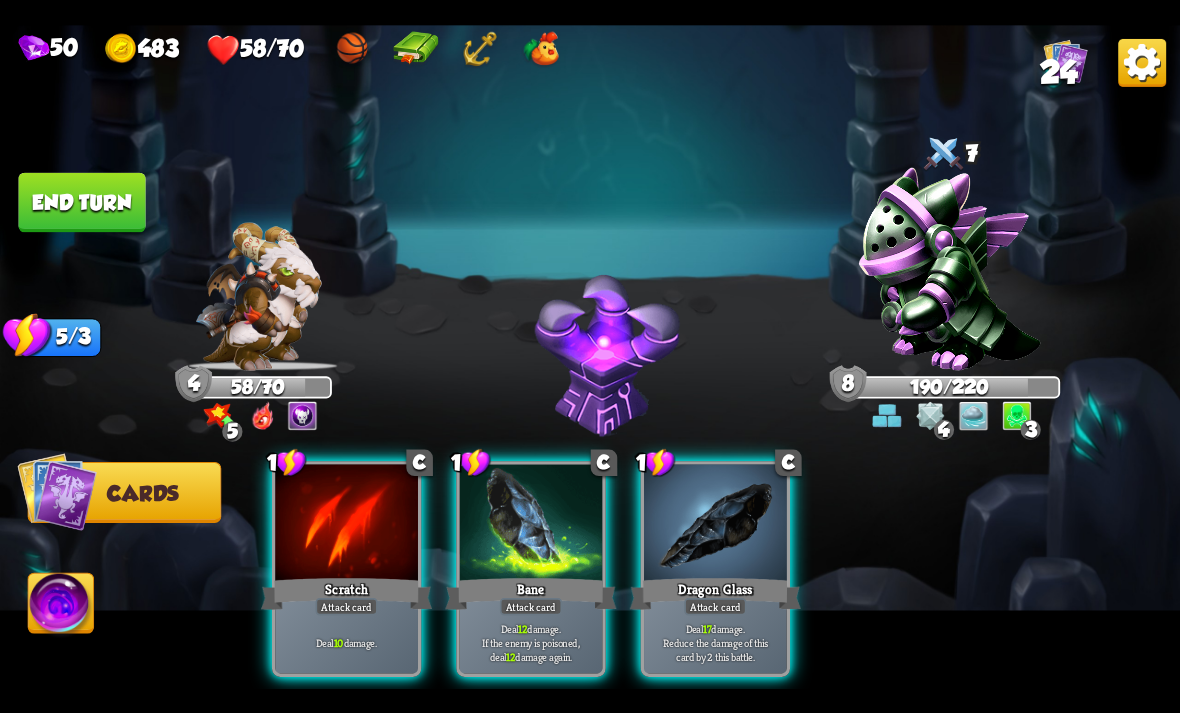 click on "Deal  12  damage. If the enemy is poisoned, deal  12  damage again." at bounding box center (531, 642) 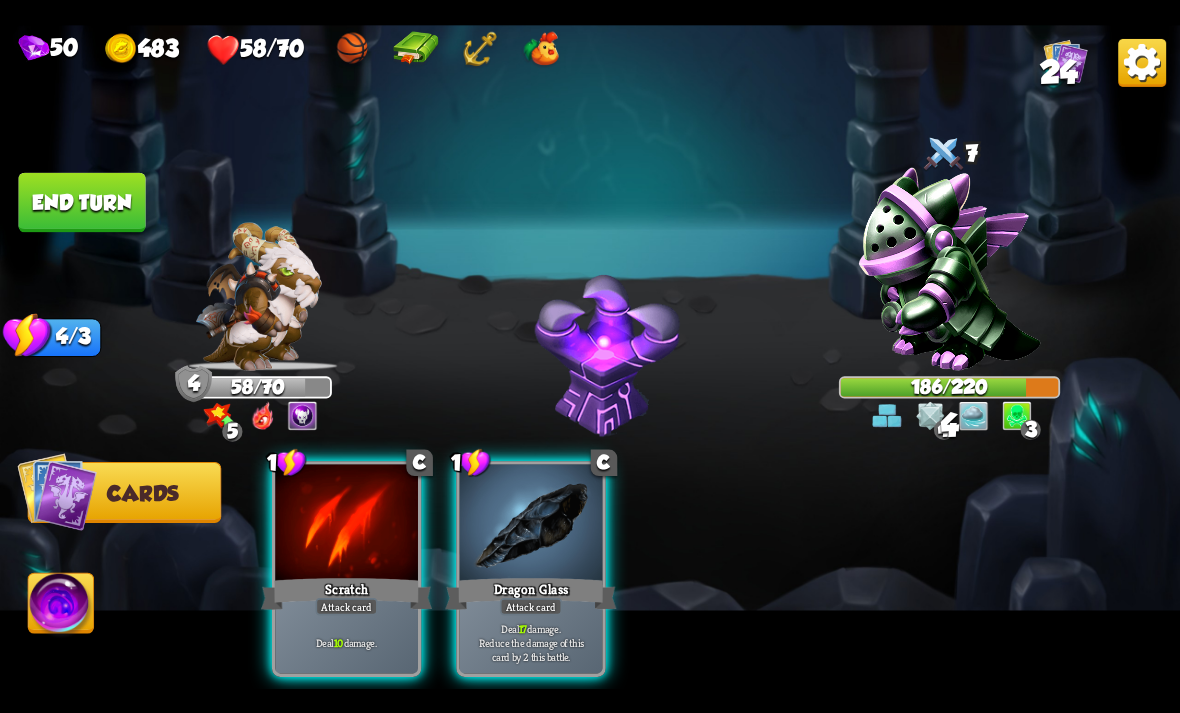 click on "17" at bounding box center [523, 628] 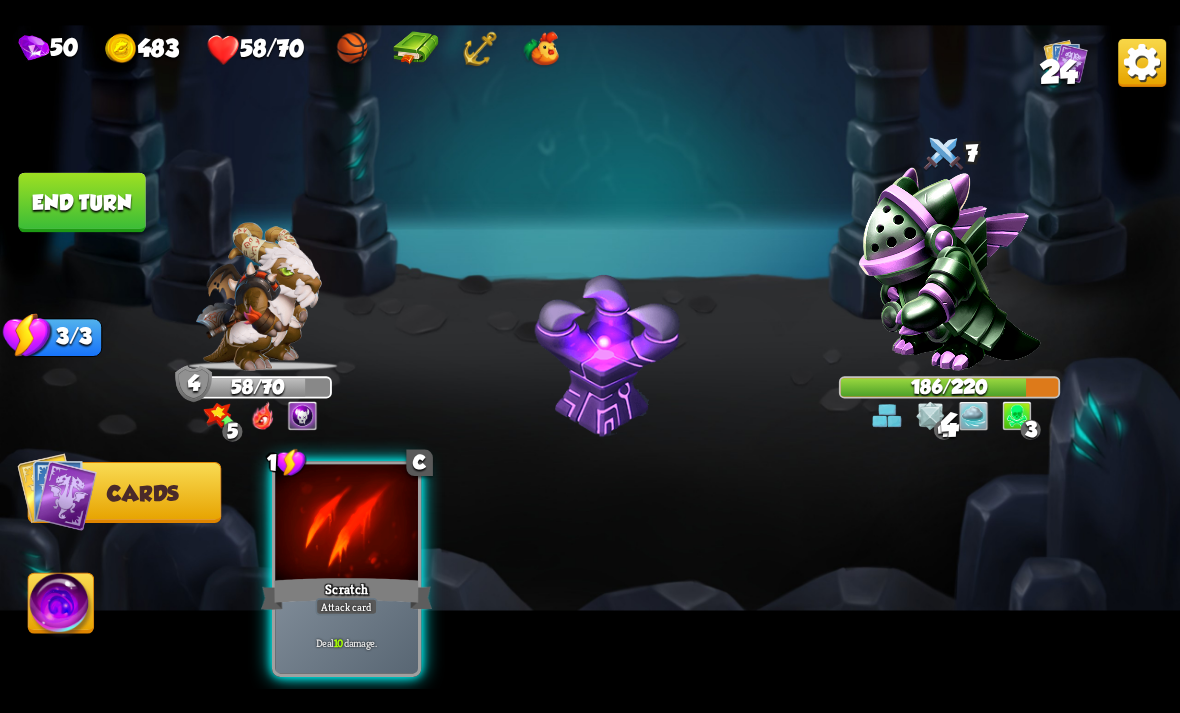 click on "Deal  10  damage." at bounding box center (346, 642) 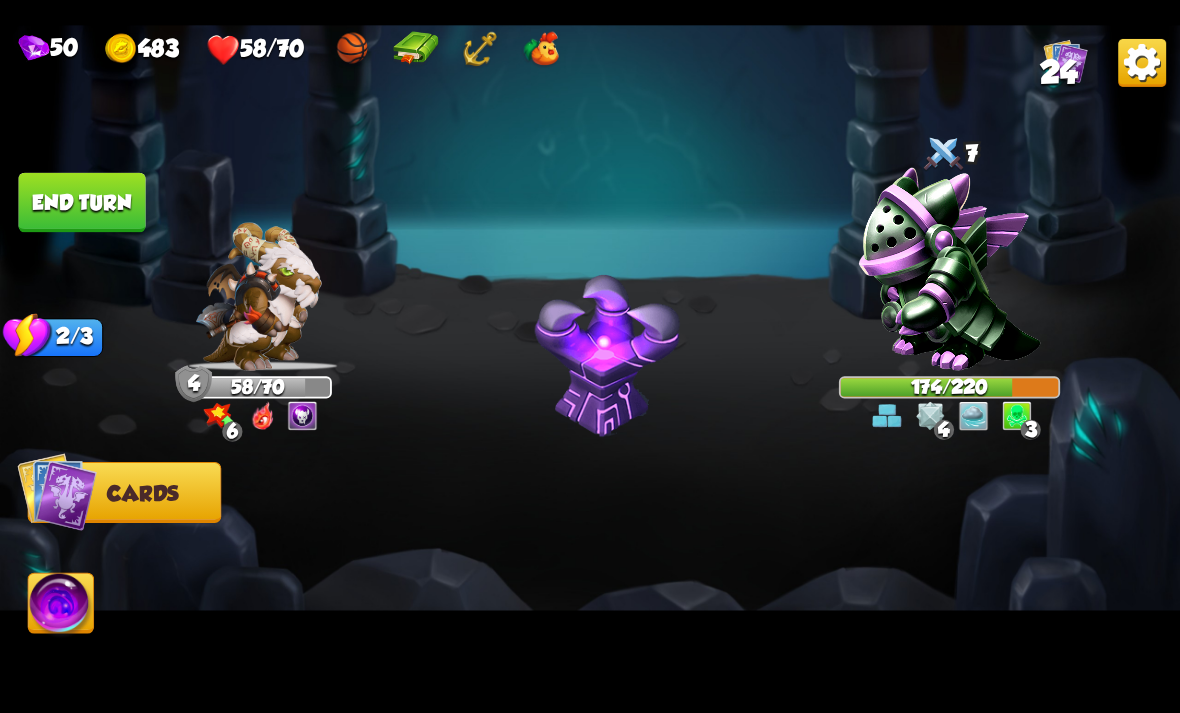 click on "End turn" at bounding box center (81, 202) 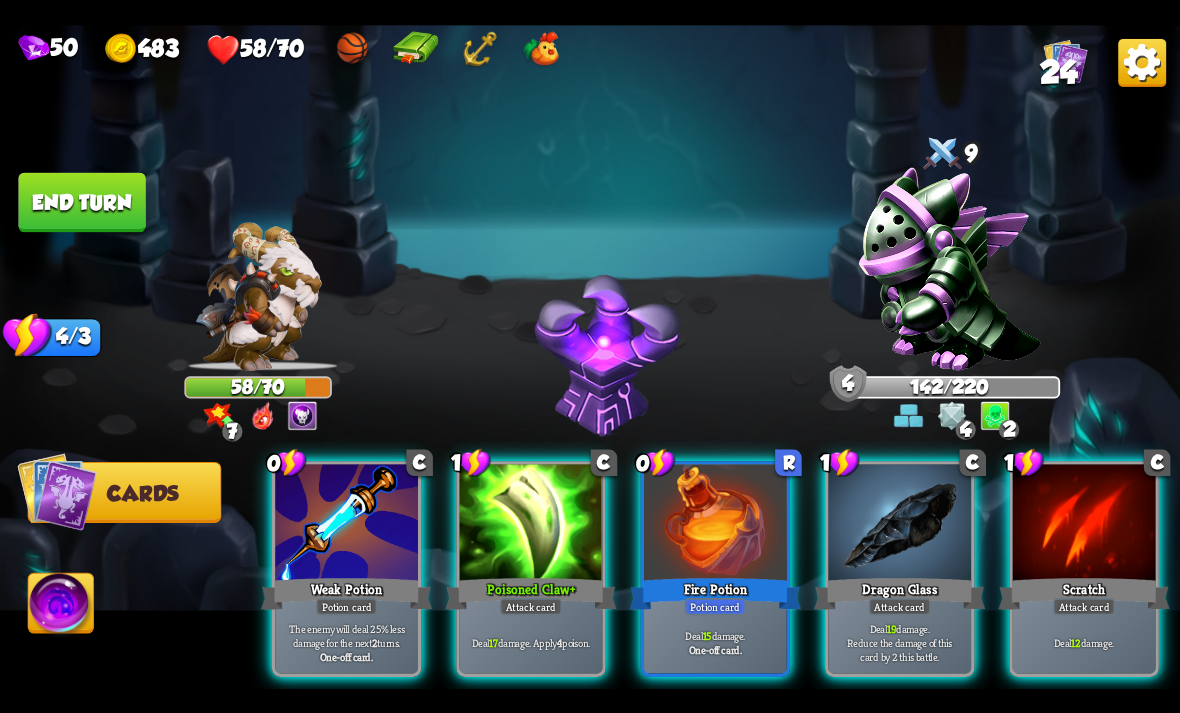 click on "Potion card" at bounding box center [715, 606] 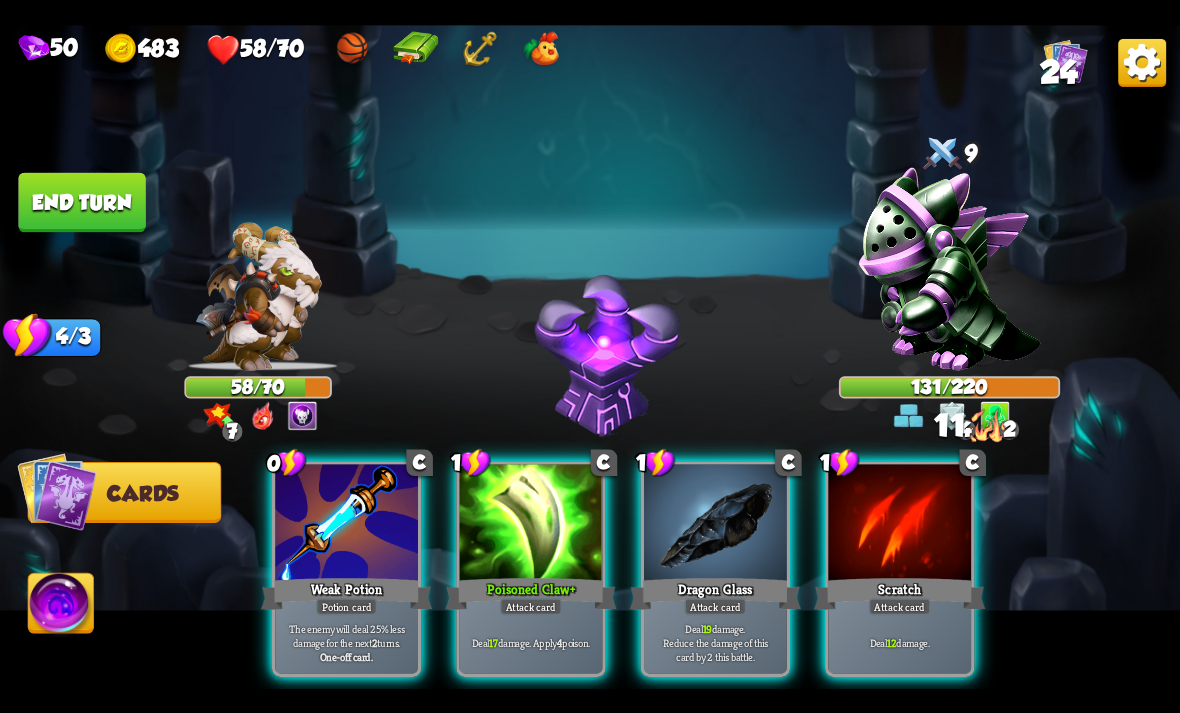 click on "One-off card." at bounding box center (346, 656) 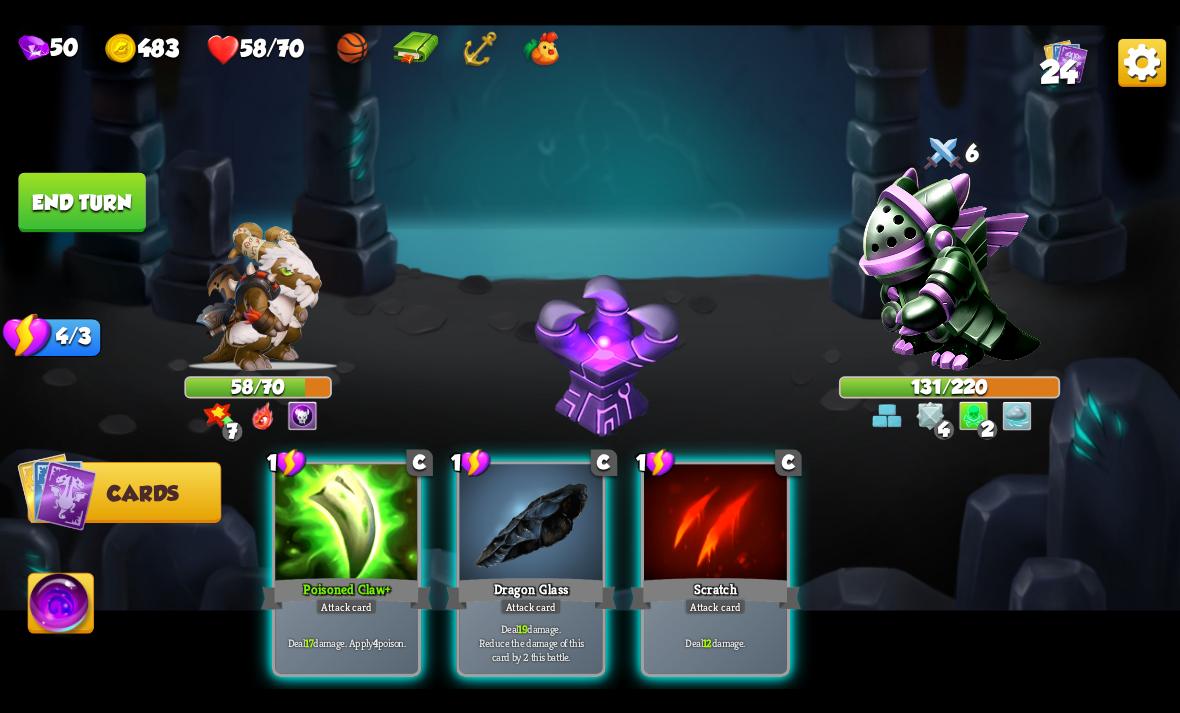 click on "Deal  17  damage. Apply  4  poison." at bounding box center [347, 642] 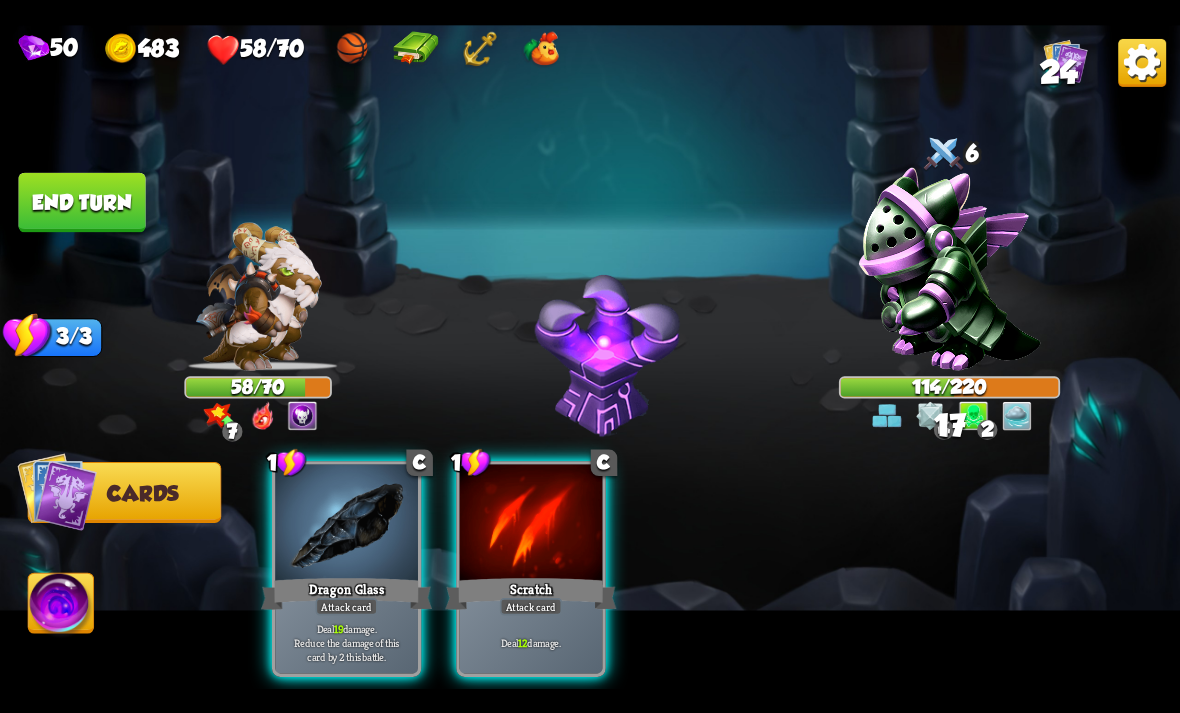 click on "Deal  19  damage. Reduce the damage of this card by 2 this battle." at bounding box center [347, 642] 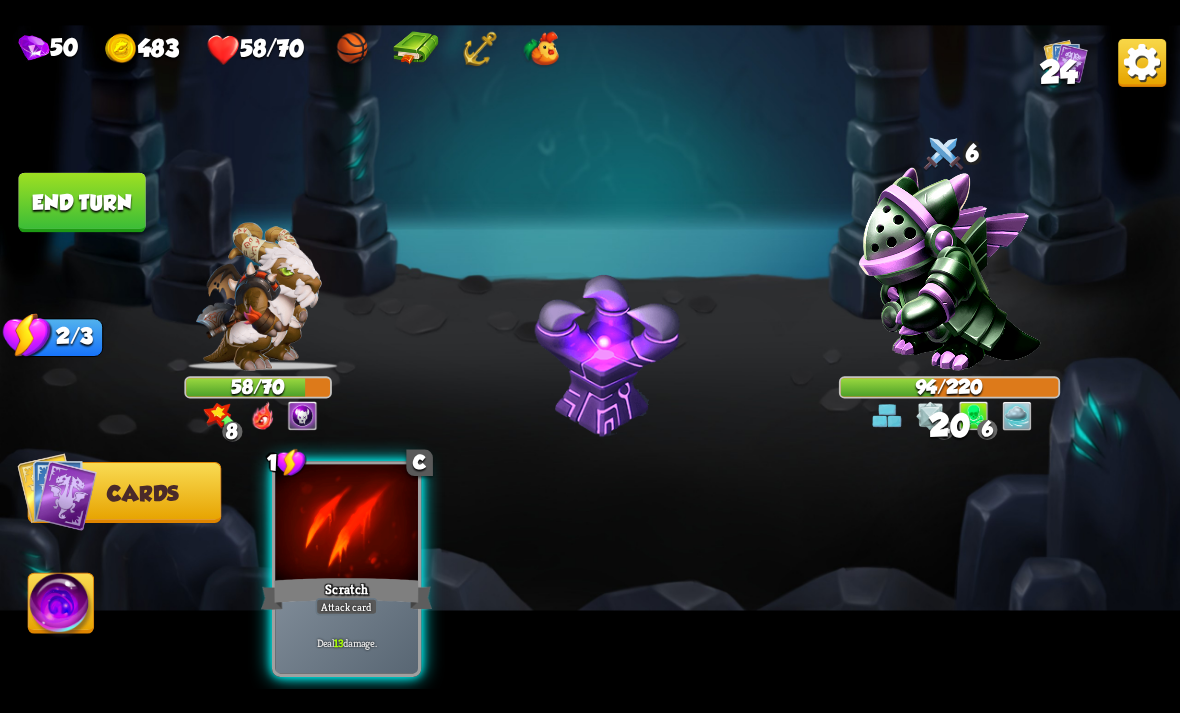 click on "End turn" at bounding box center [81, 202] 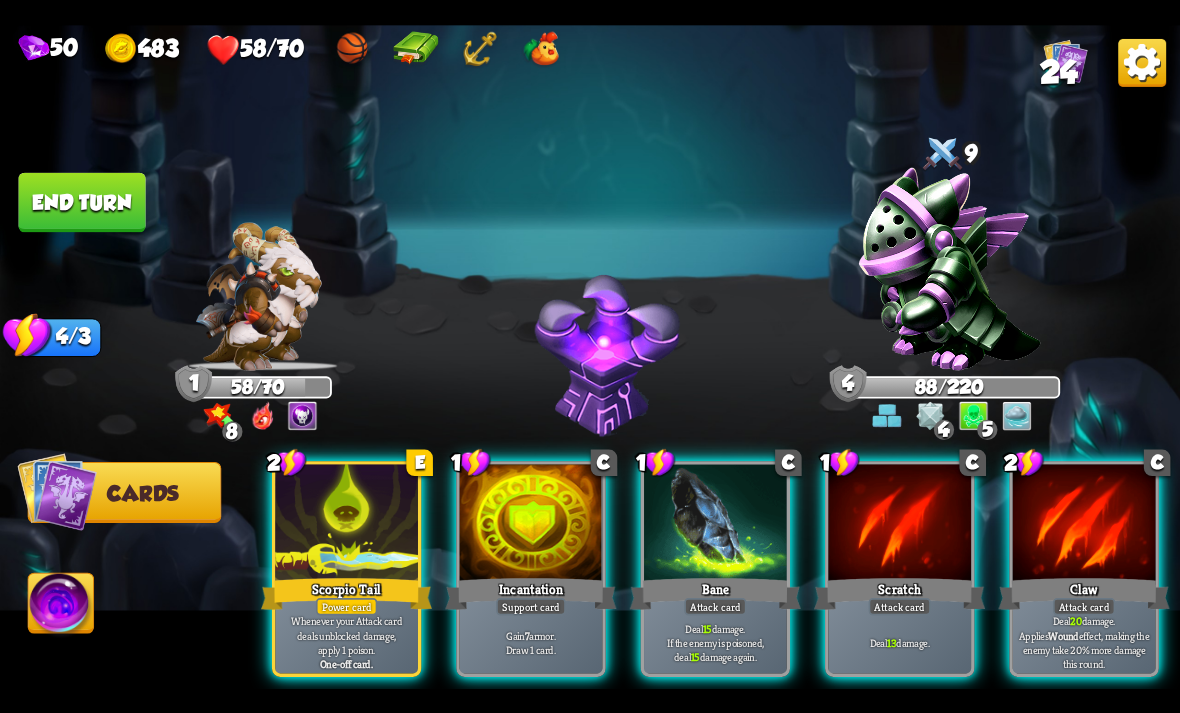 click on "2
E   Scorpio Tail     Power card   Whenever your Attack card deals unblocked damage, apply 1 poison.   One-off card." at bounding box center (346, 569) 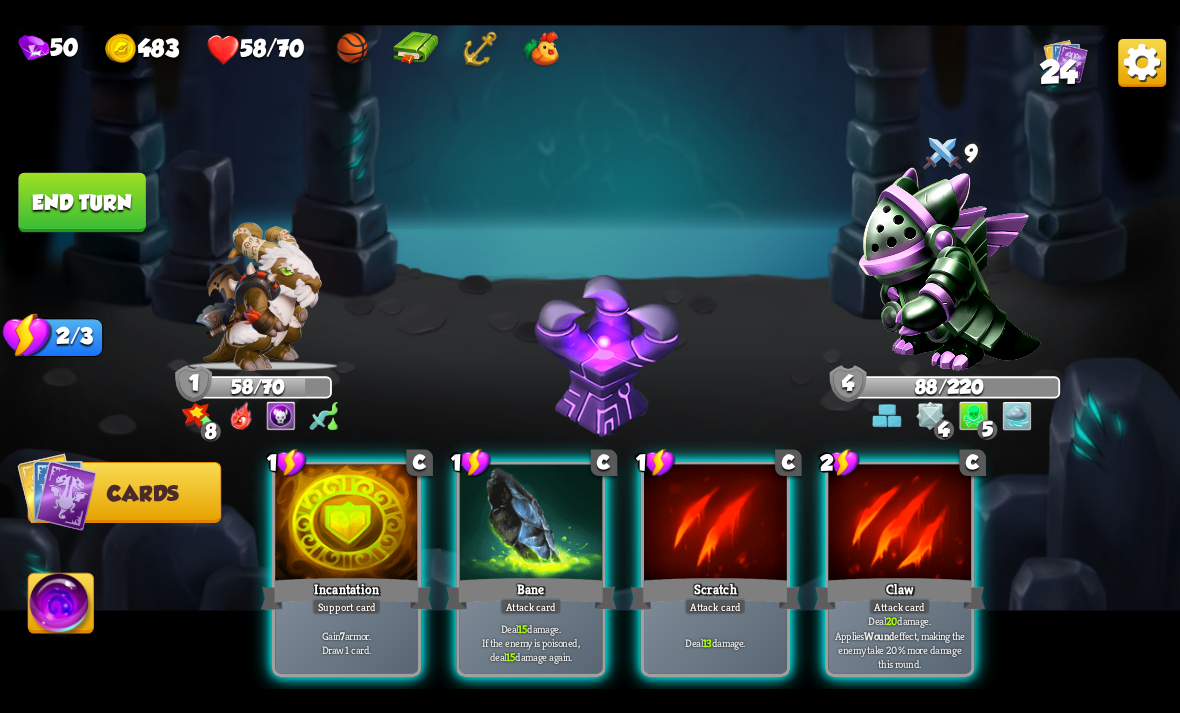 click on "Gain  7  armor. Draw 1 card." at bounding box center [347, 642] 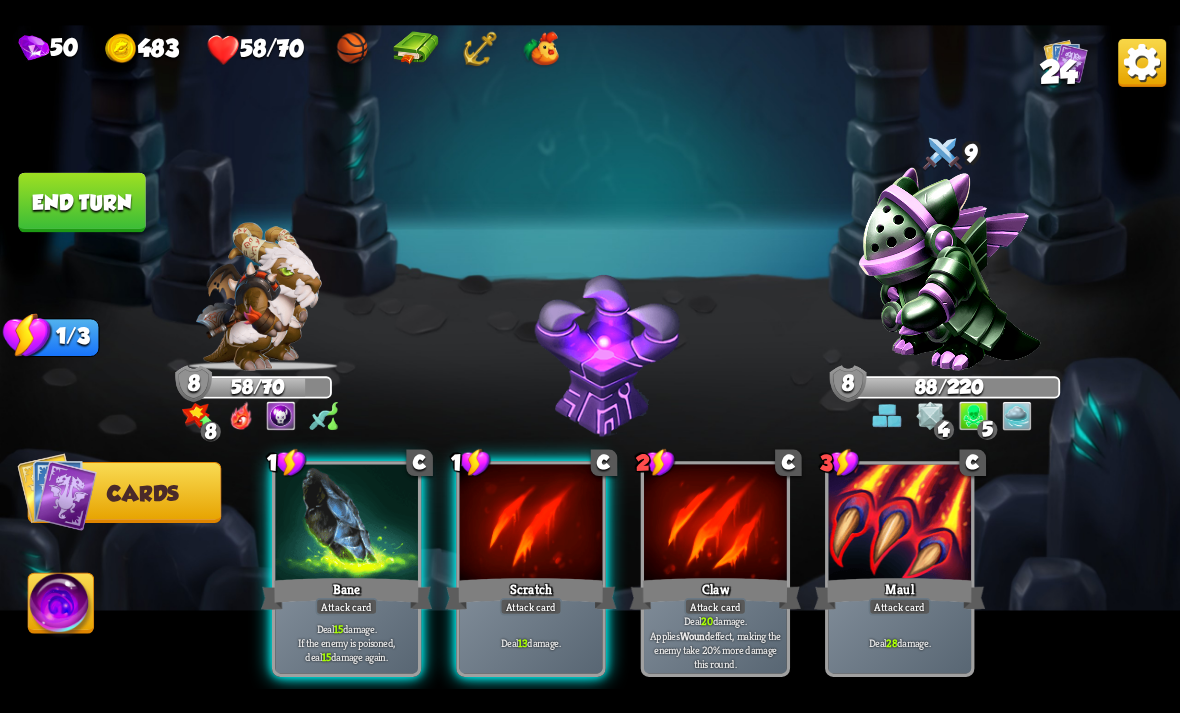 click on "End turn" at bounding box center [81, 202] 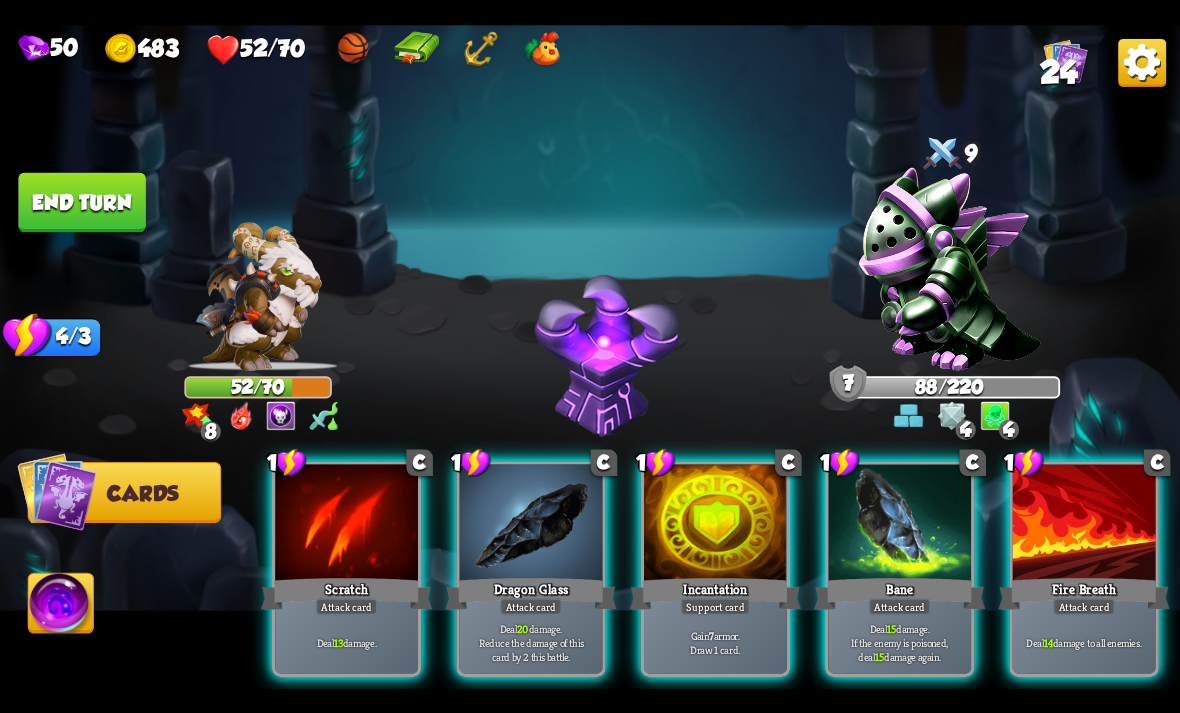 click on "Incantation" at bounding box center (715, 593) 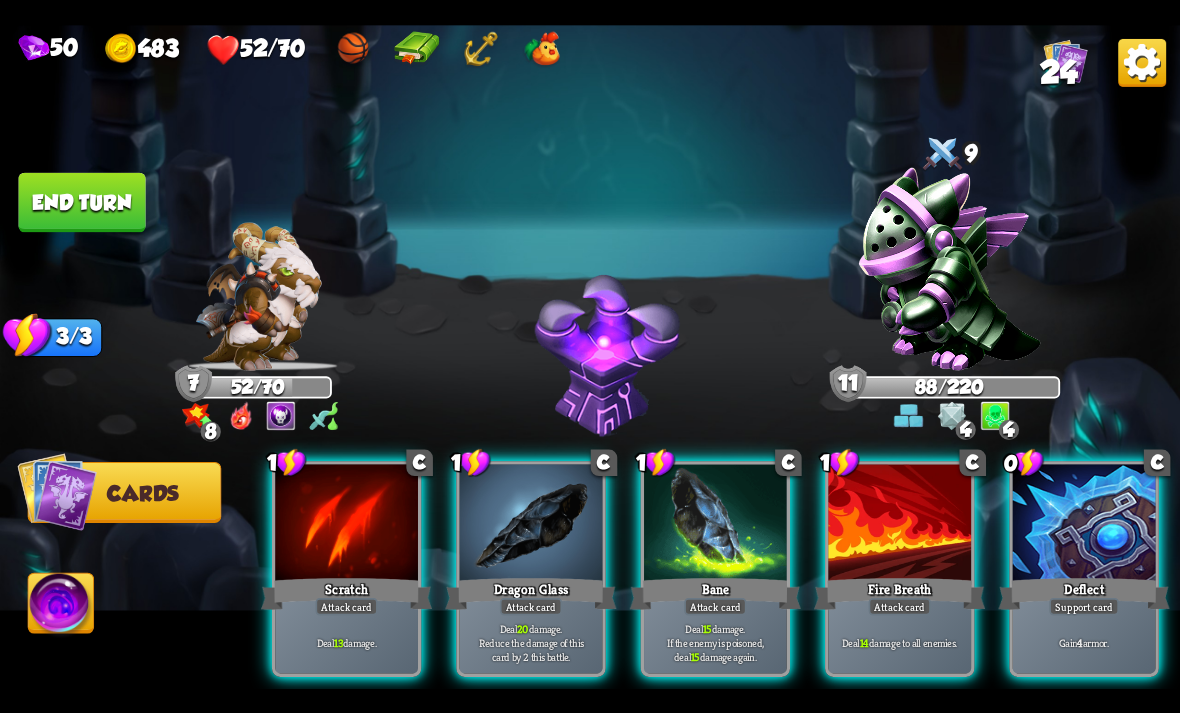 click on "Gain  4  armor." at bounding box center (1084, 642) 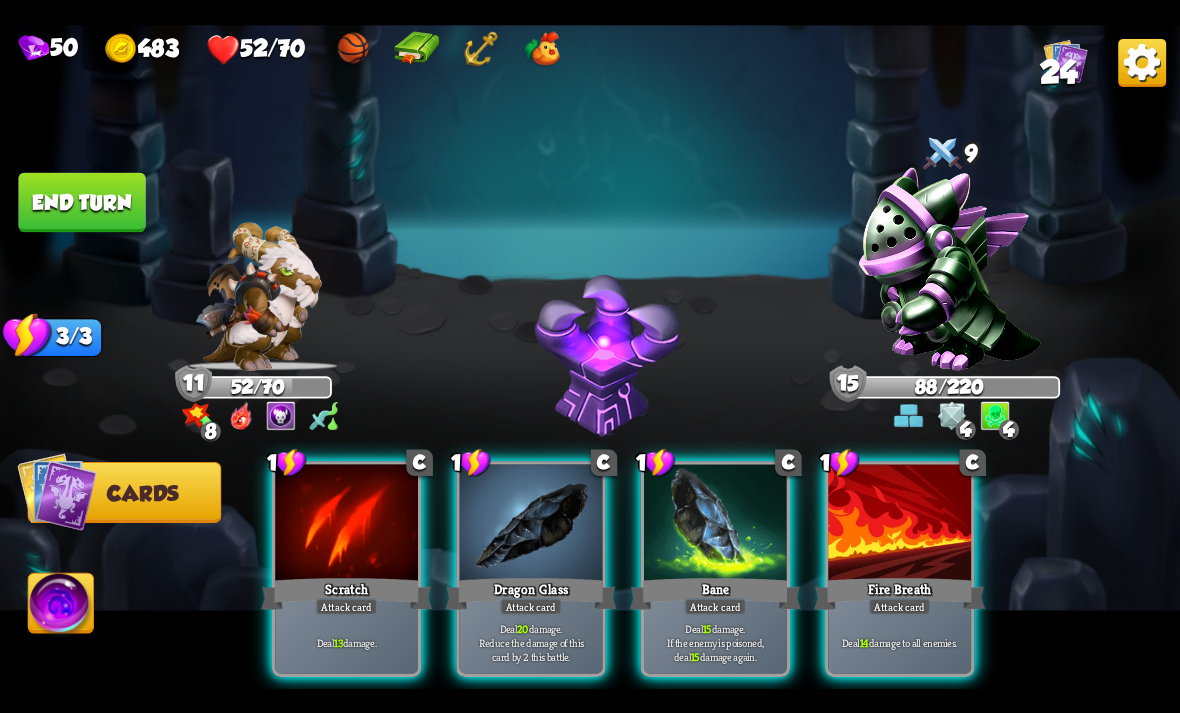 click on "Dragon Glass" at bounding box center [530, 593] 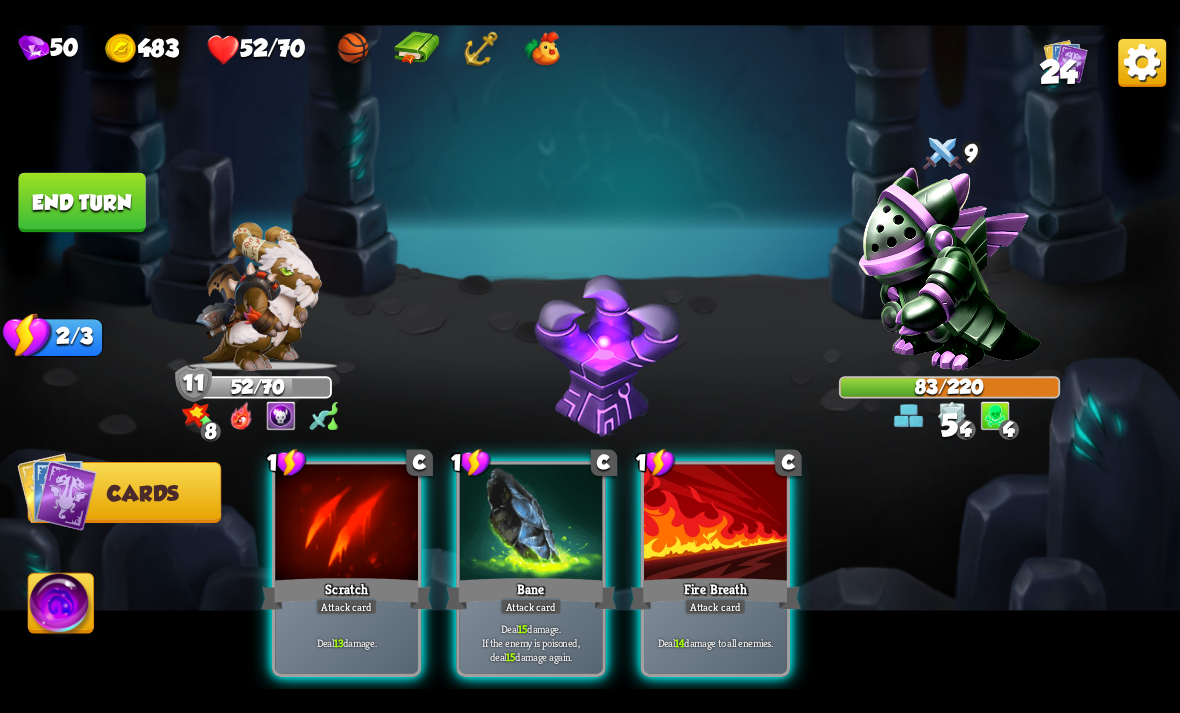 click on "Bane" at bounding box center [530, 593] 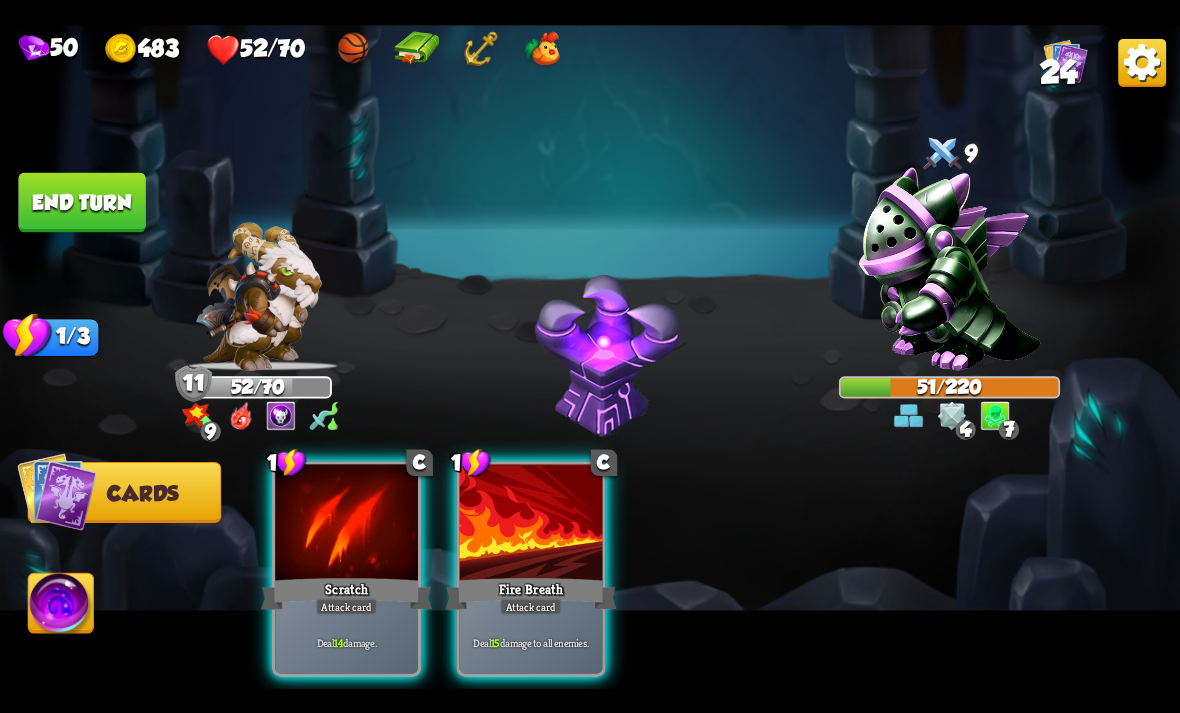 click on "End turn" at bounding box center (81, 202) 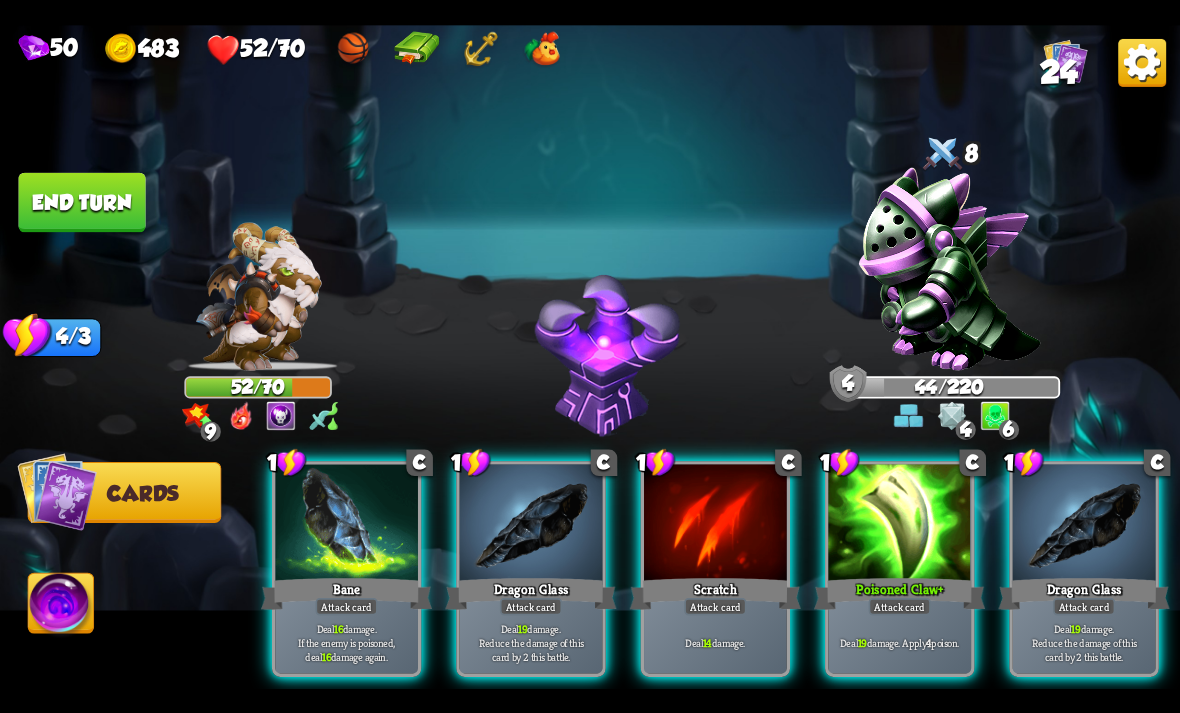 click on "Deal  16  damage. If the enemy is poisoned, deal  16  damage again." at bounding box center (347, 642) 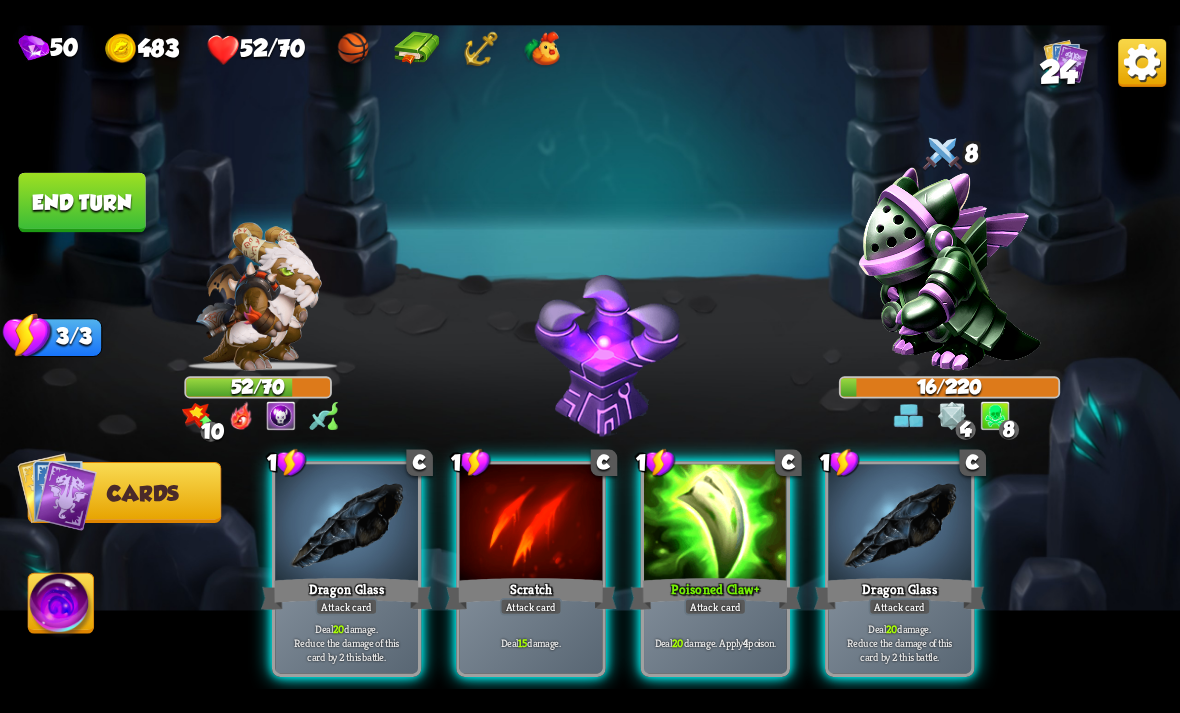 click on "Deal  20  damage. Reduce the damage of this card by 2 this battle." at bounding box center (347, 642) 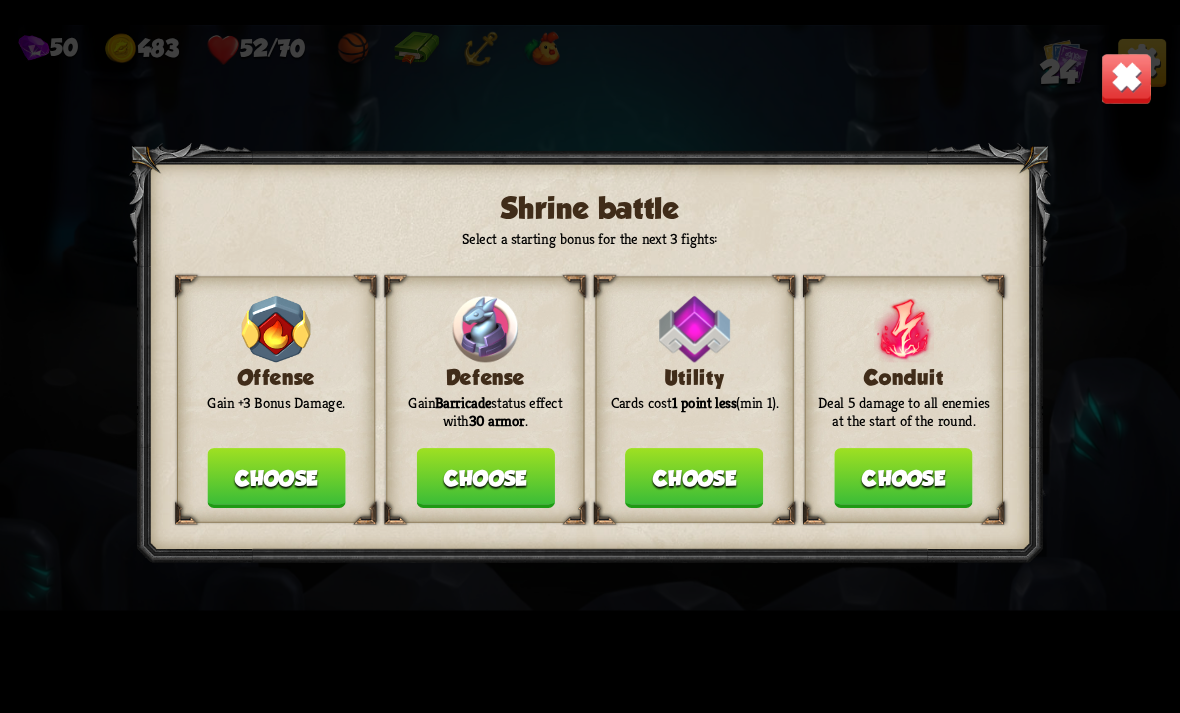click on "Choose" at bounding box center [276, 478] 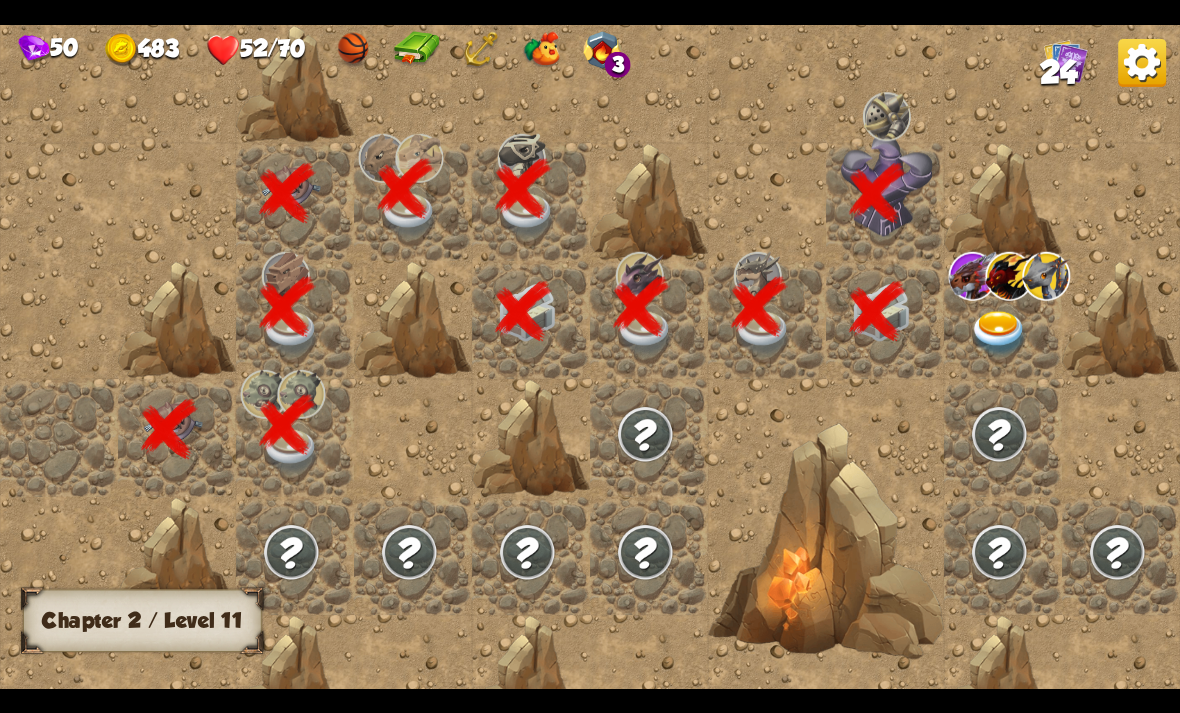 scroll, scrollTop: 0, scrollLeft: 384, axis: horizontal 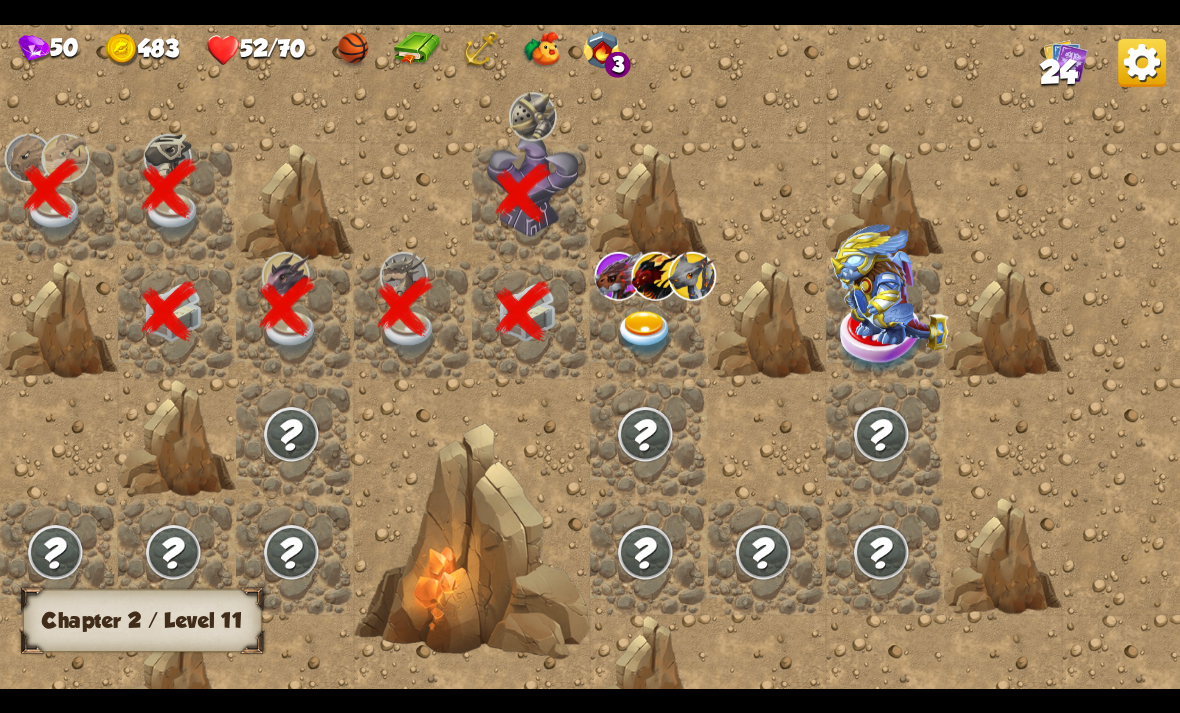 click at bounding box center (645, 333) 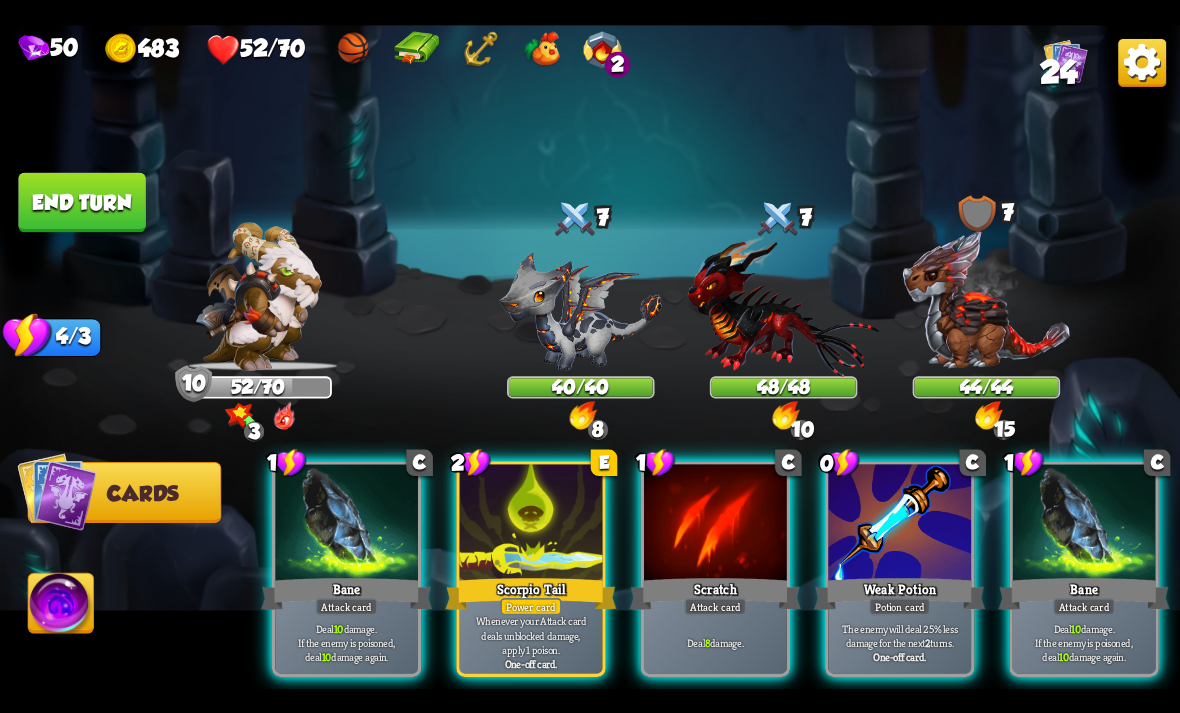 click on "Scorpio Tail" at bounding box center [530, 593] 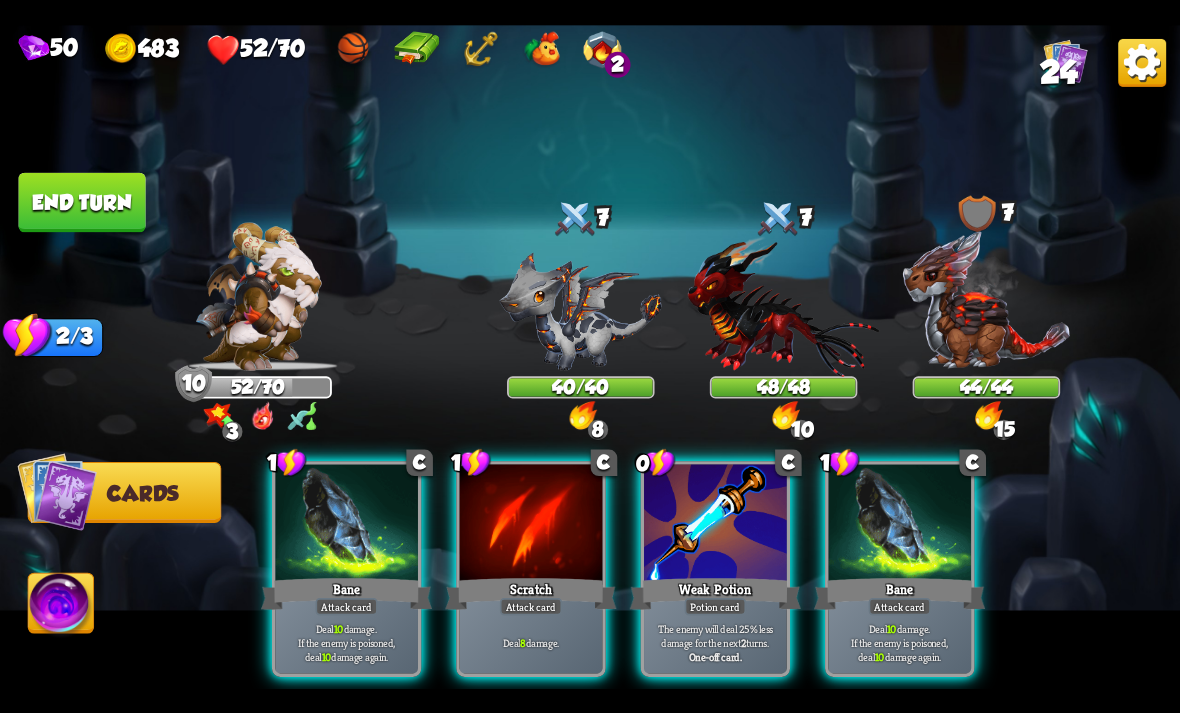 click at bounding box center (715, 524) 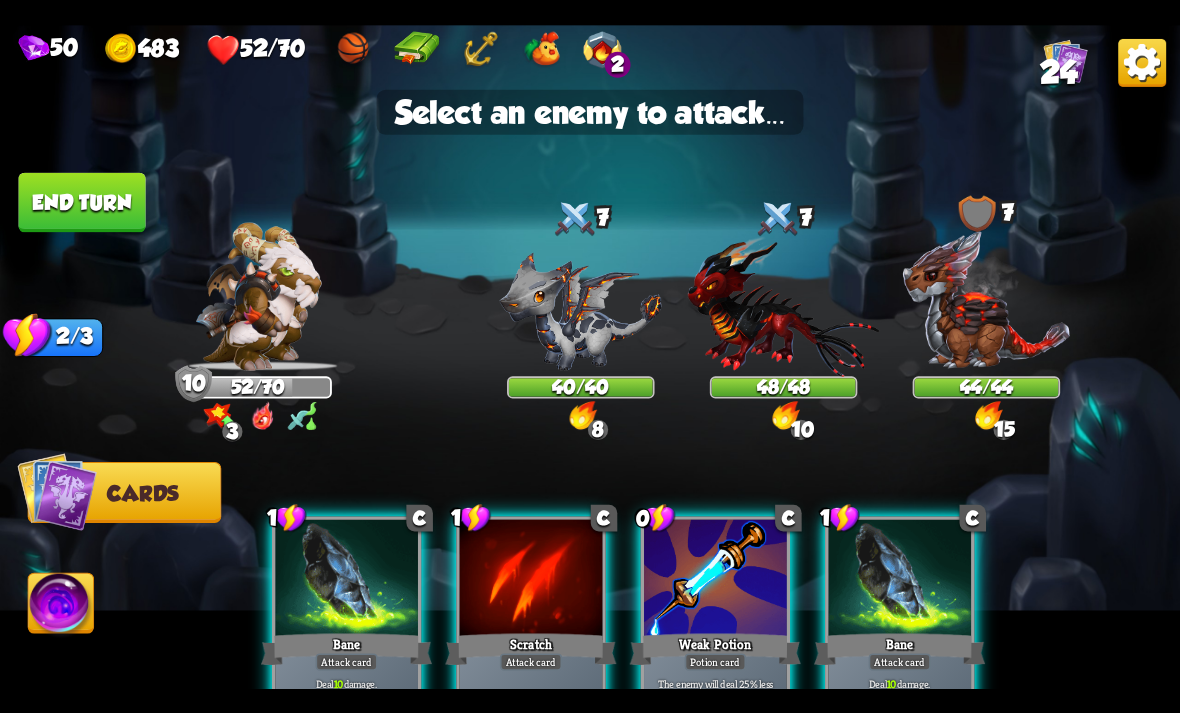 click at bounding box center (784, 305) 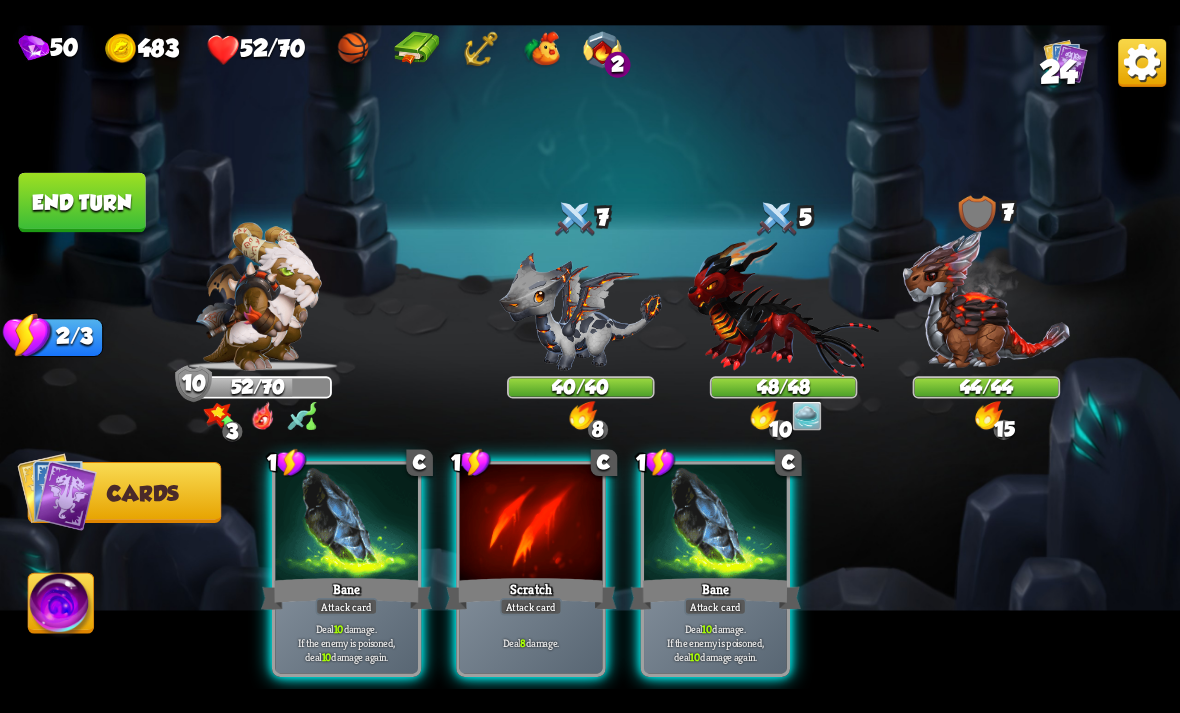 click on "Deal  10  damage. If the enemy is poisoned, deal  10  damage again." at bounding box center [716, 642] 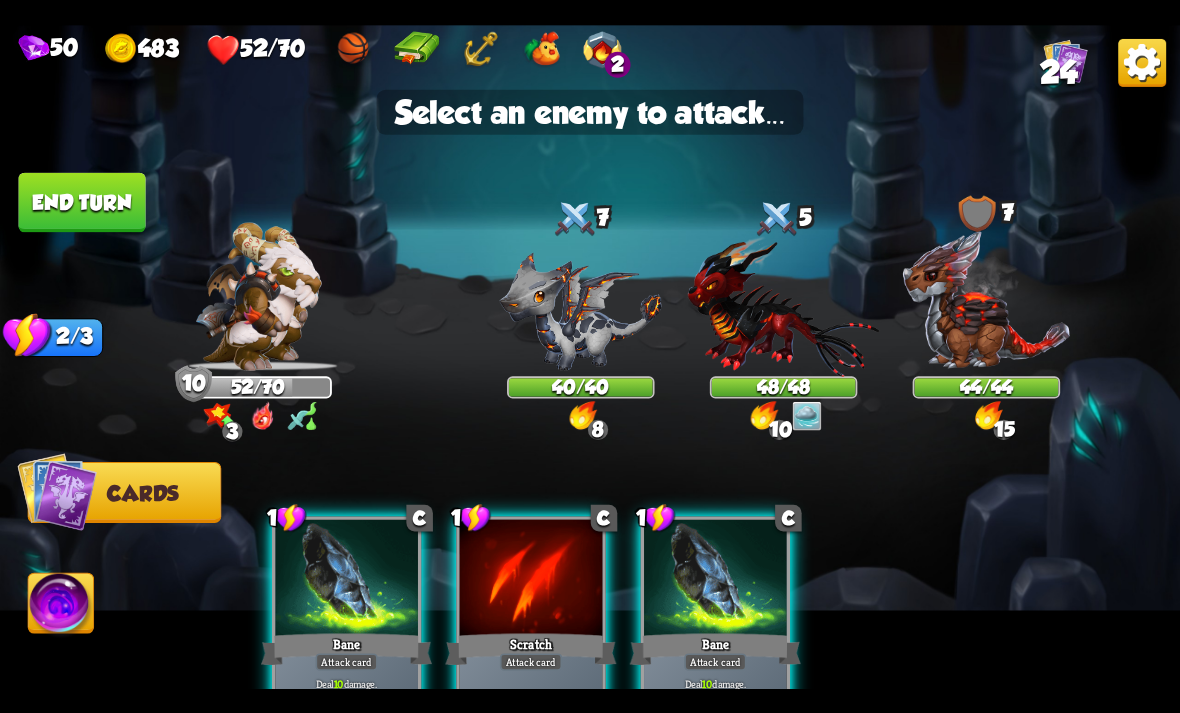 click at bounding box center [784, 305] 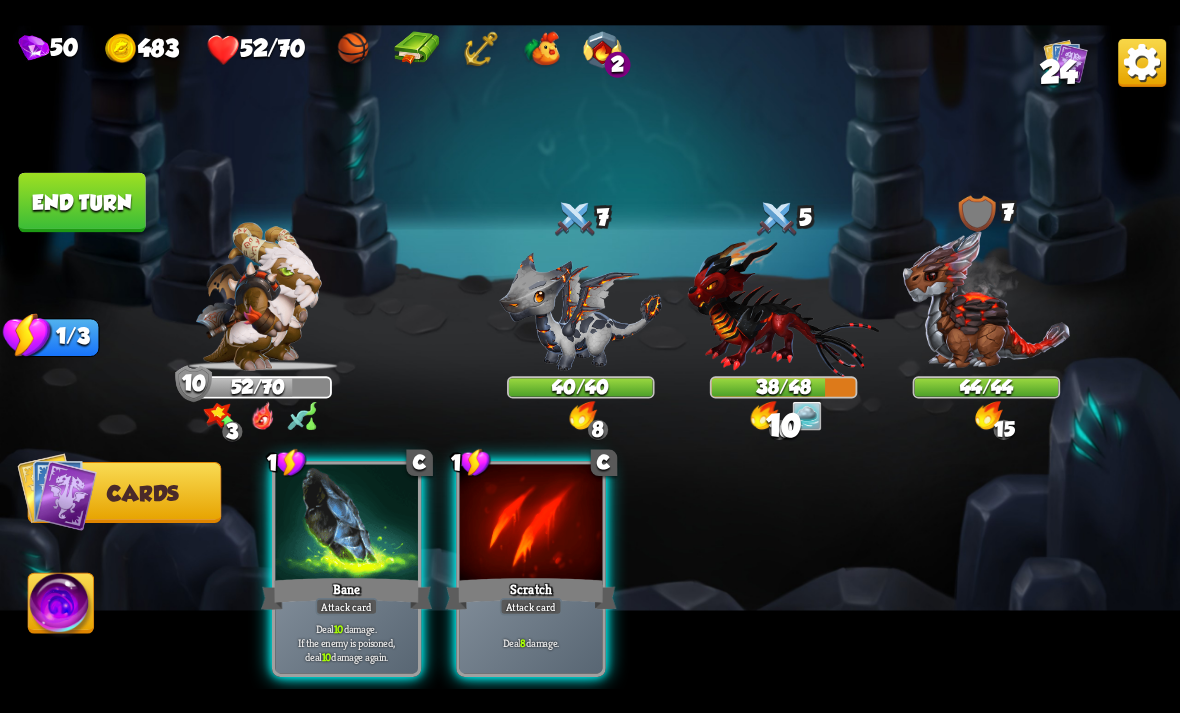 click on "End turn" at bounding box center (81, 202) 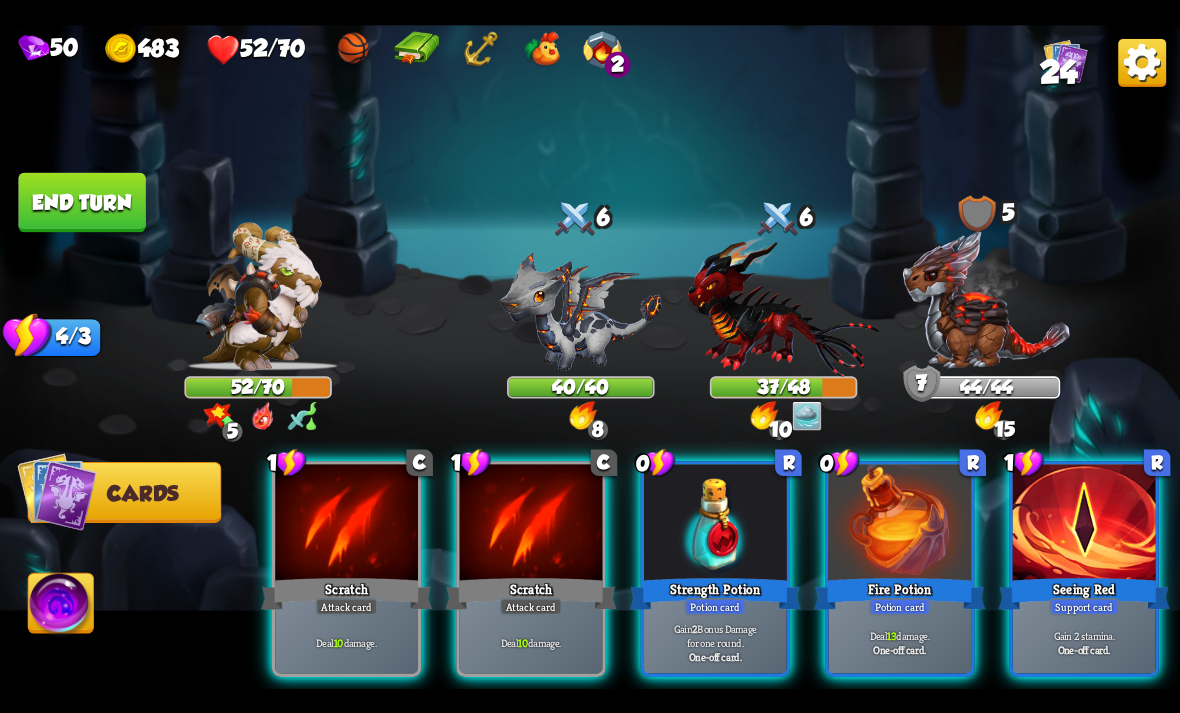 click at bounding box center [715, 524] 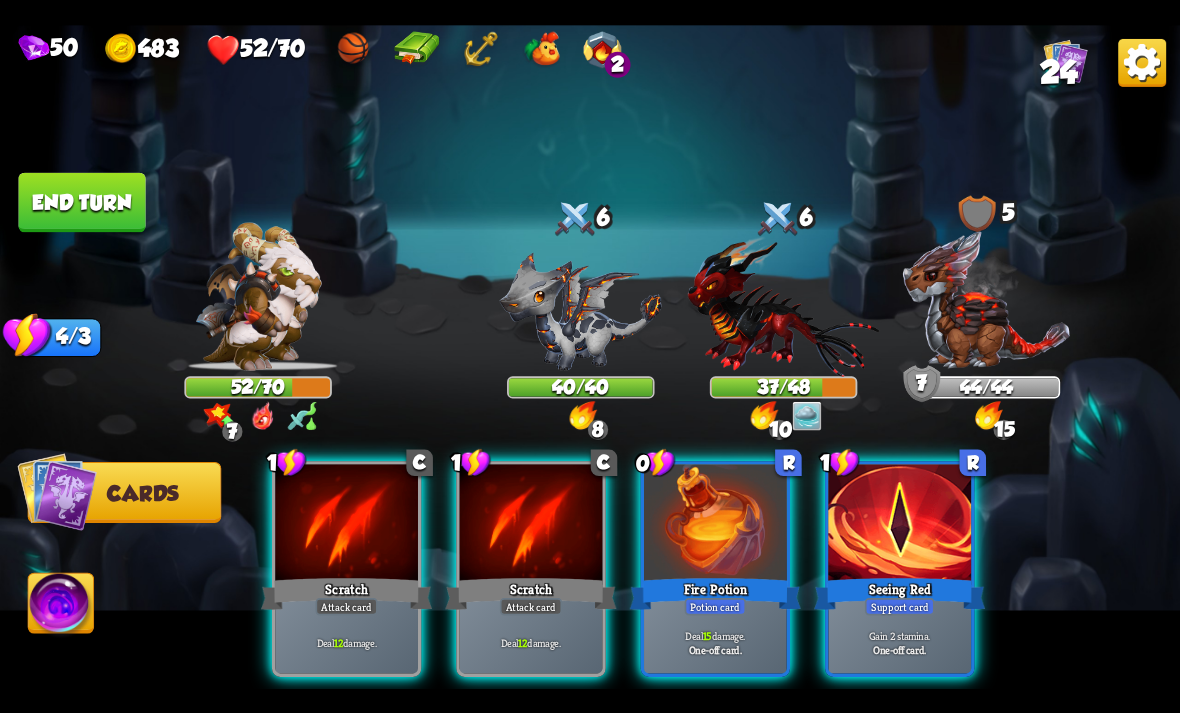 click at bounding box center [899, 524] 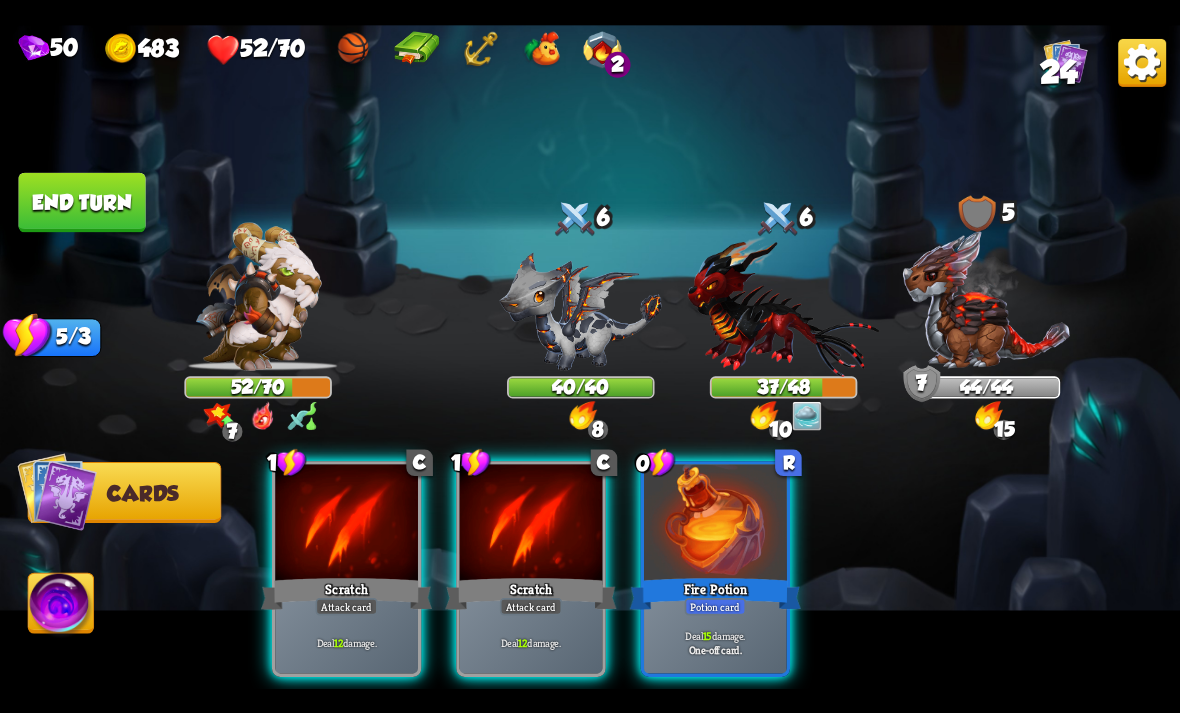 click at bounding box center (715, 524) 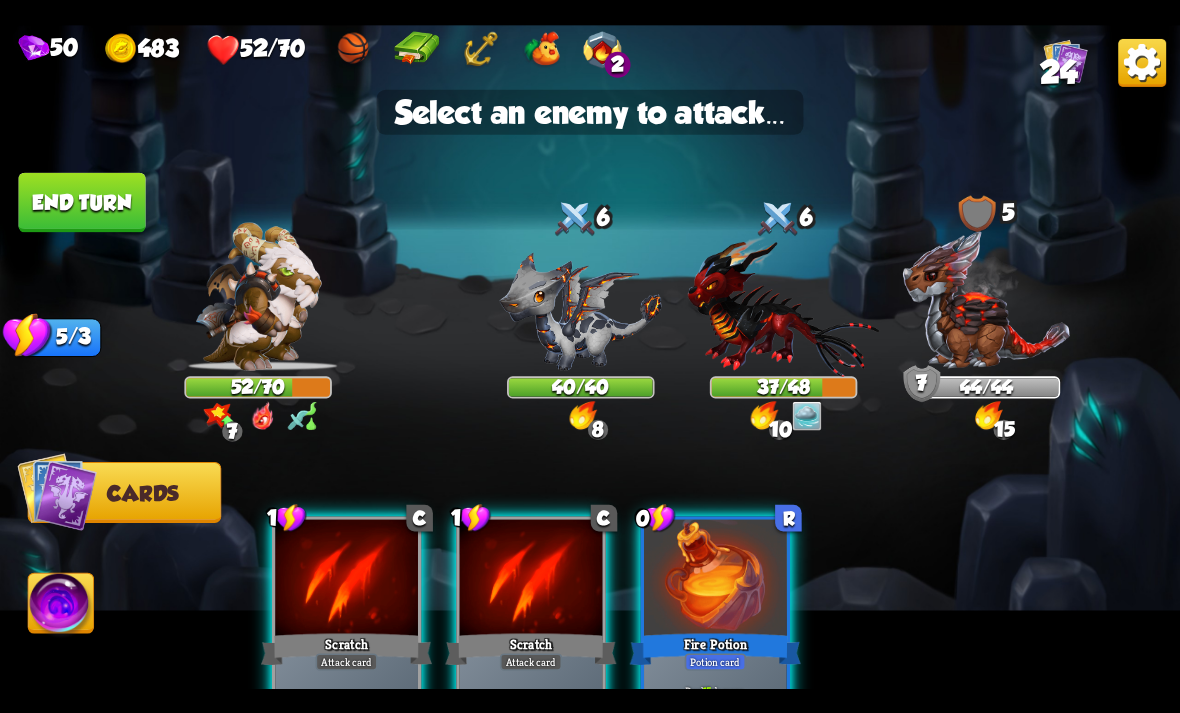 click at bounding box center [987, 299] 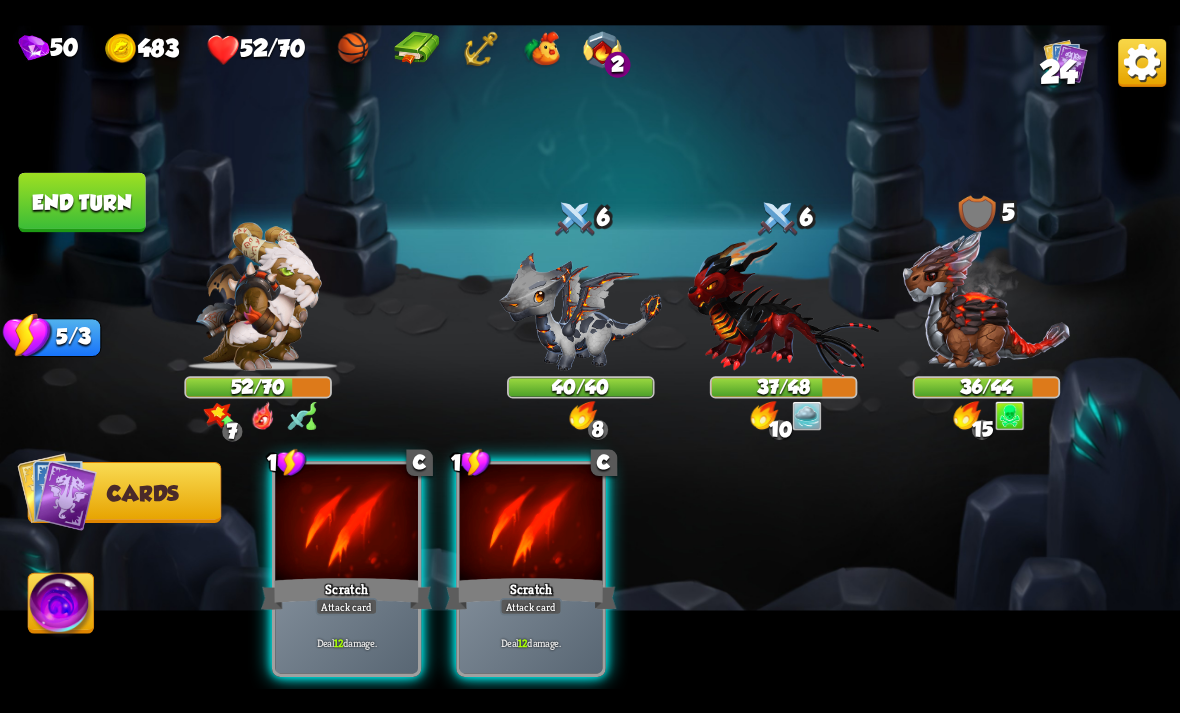 click at bounding box center [258, 296] 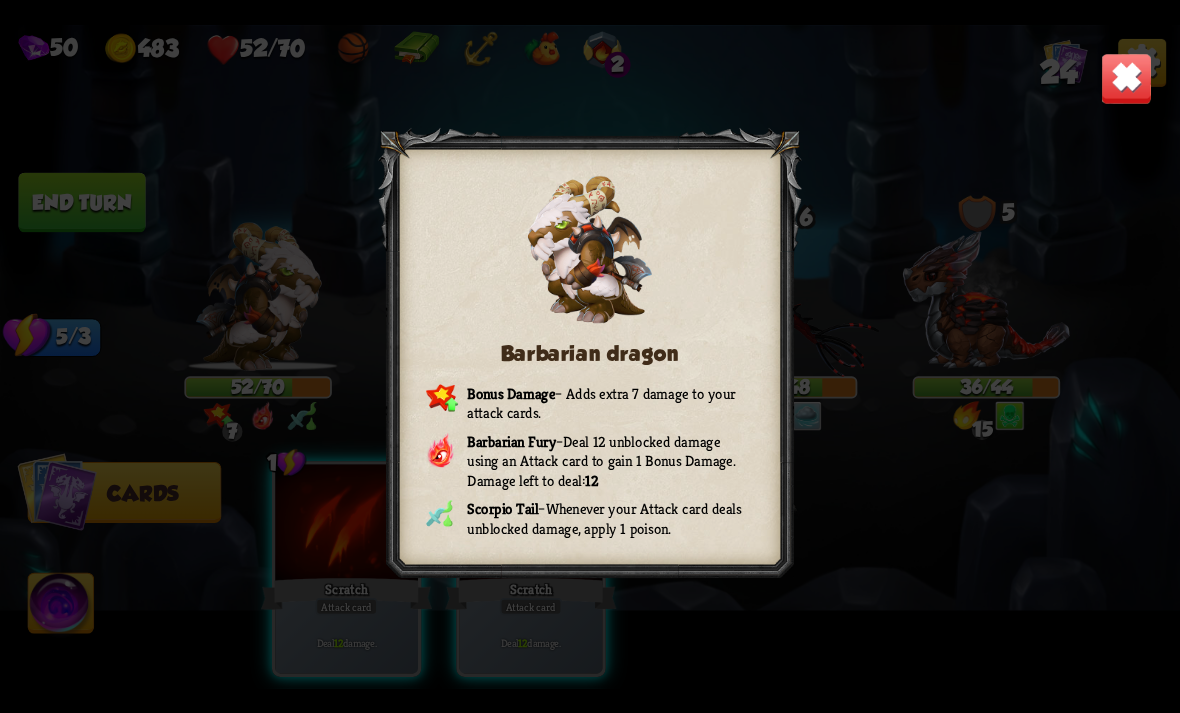 click at bounding box center [1127, 78] 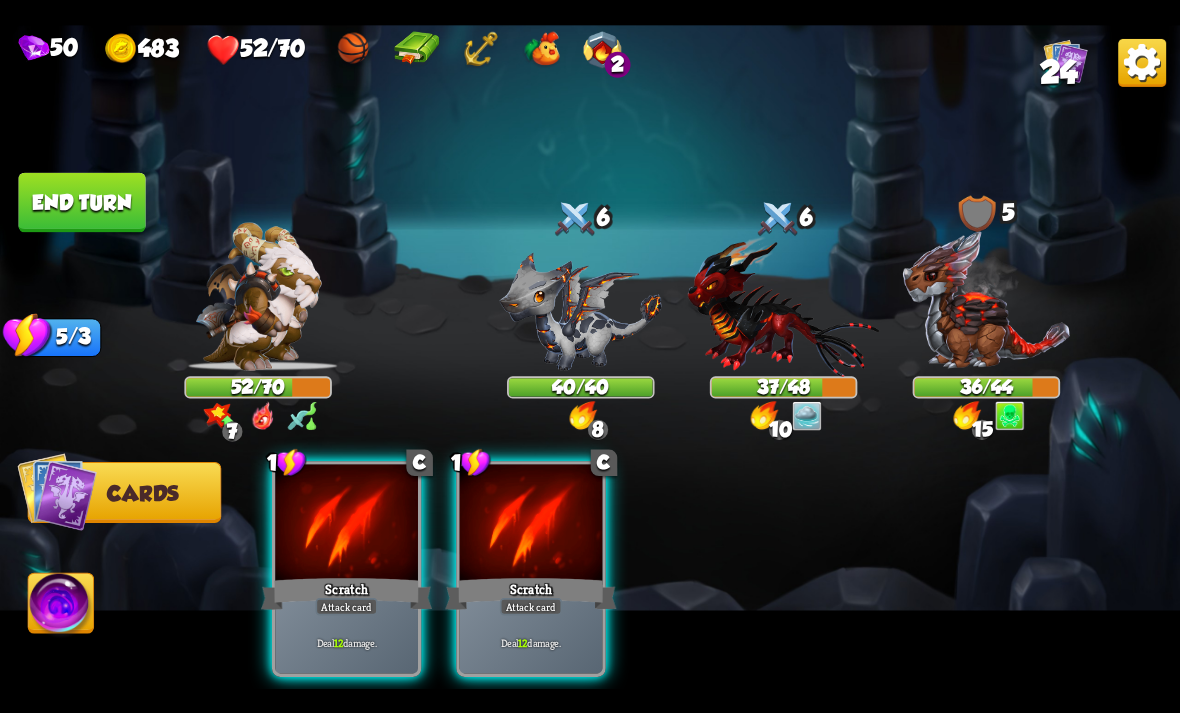 click at bounding box center [531, 524] 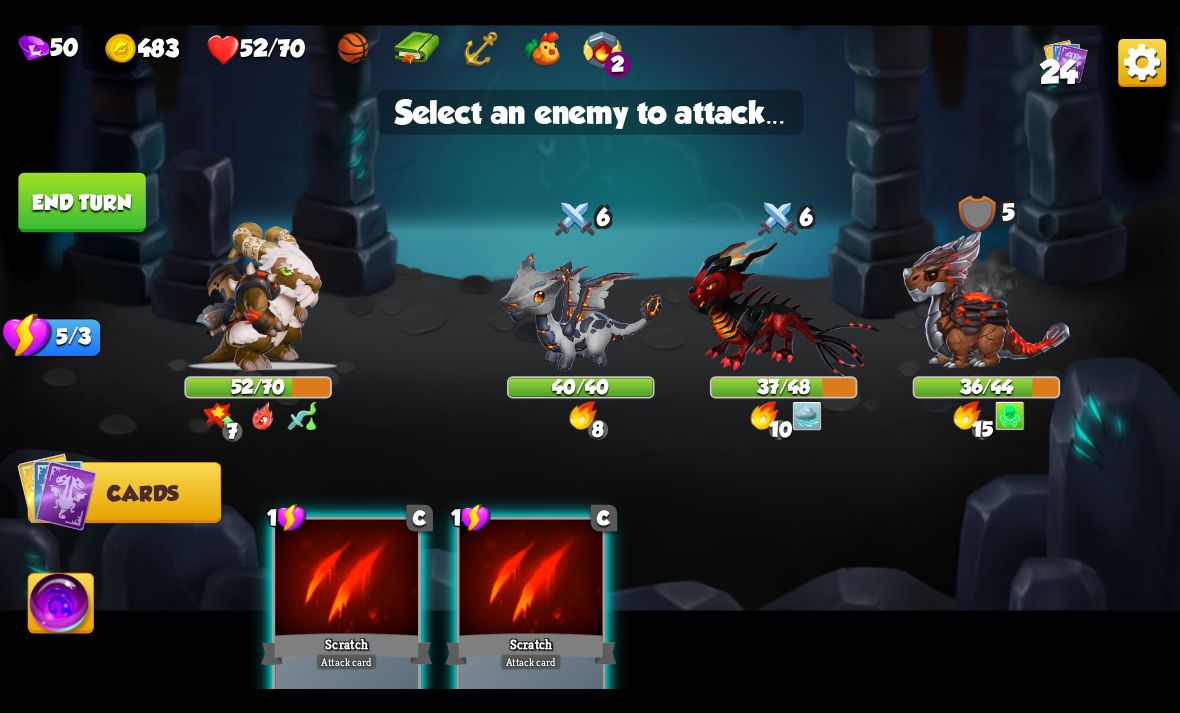 click at bounding box center [784, 305] 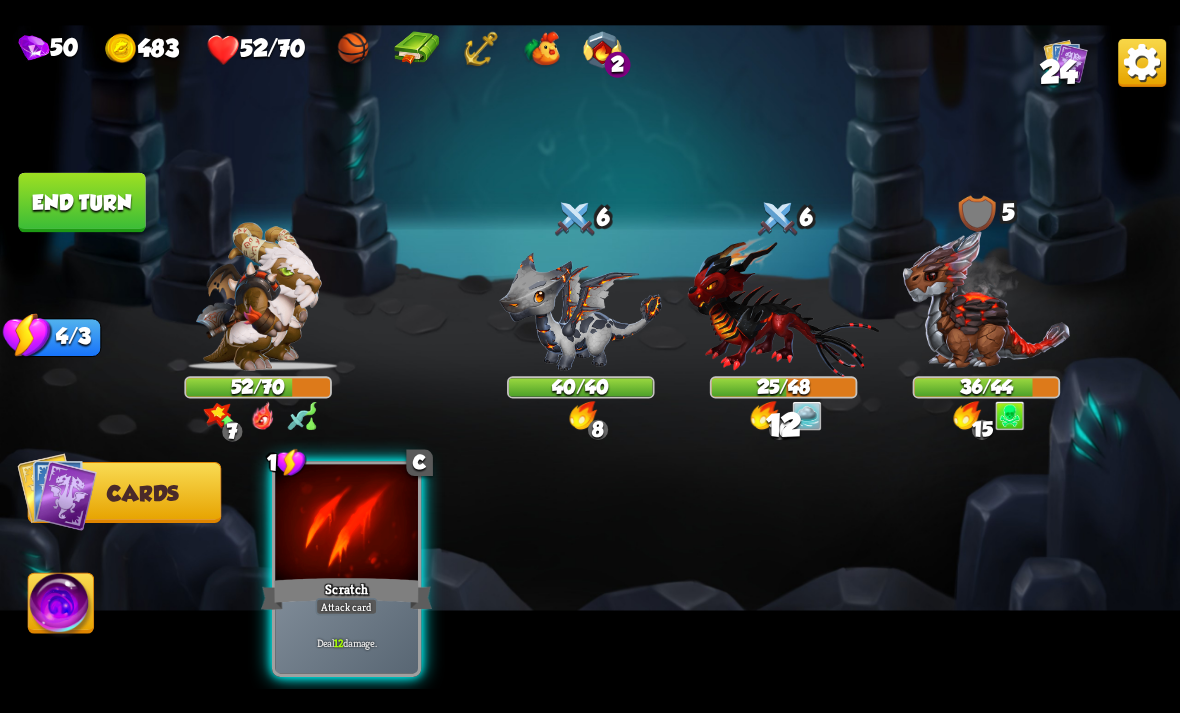 click on "Deal  12  damage." at bounding box center [346, 642] 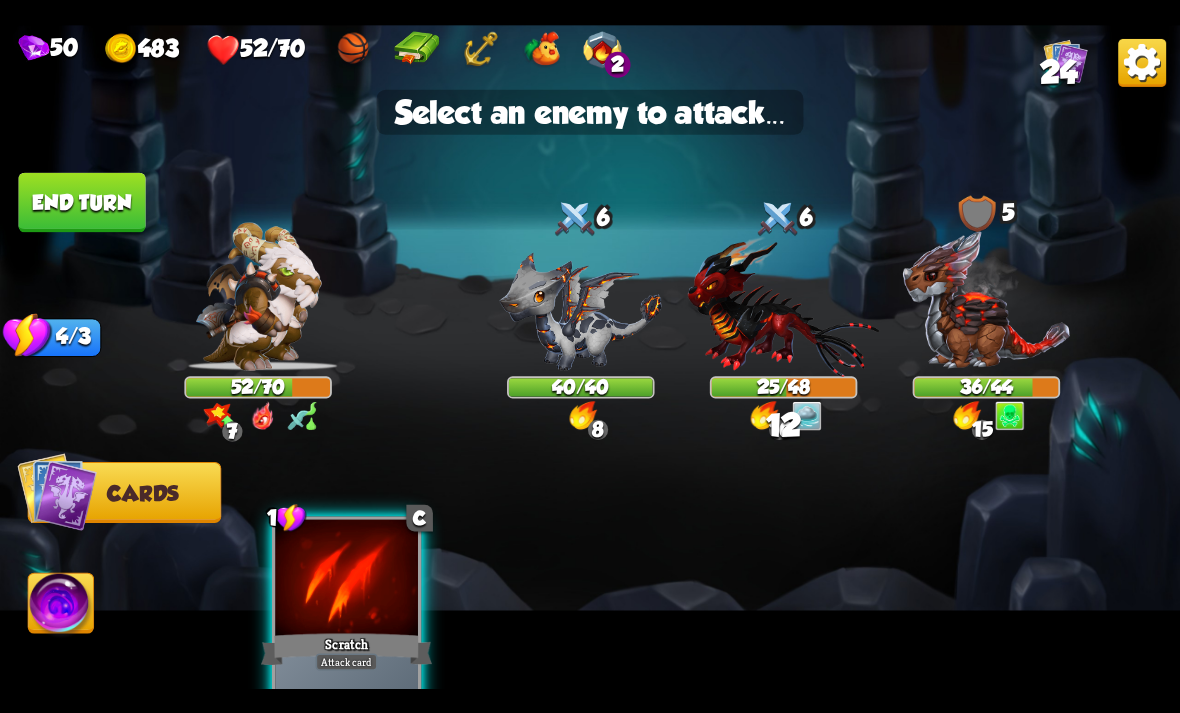 click at bounding box center (784, 305) 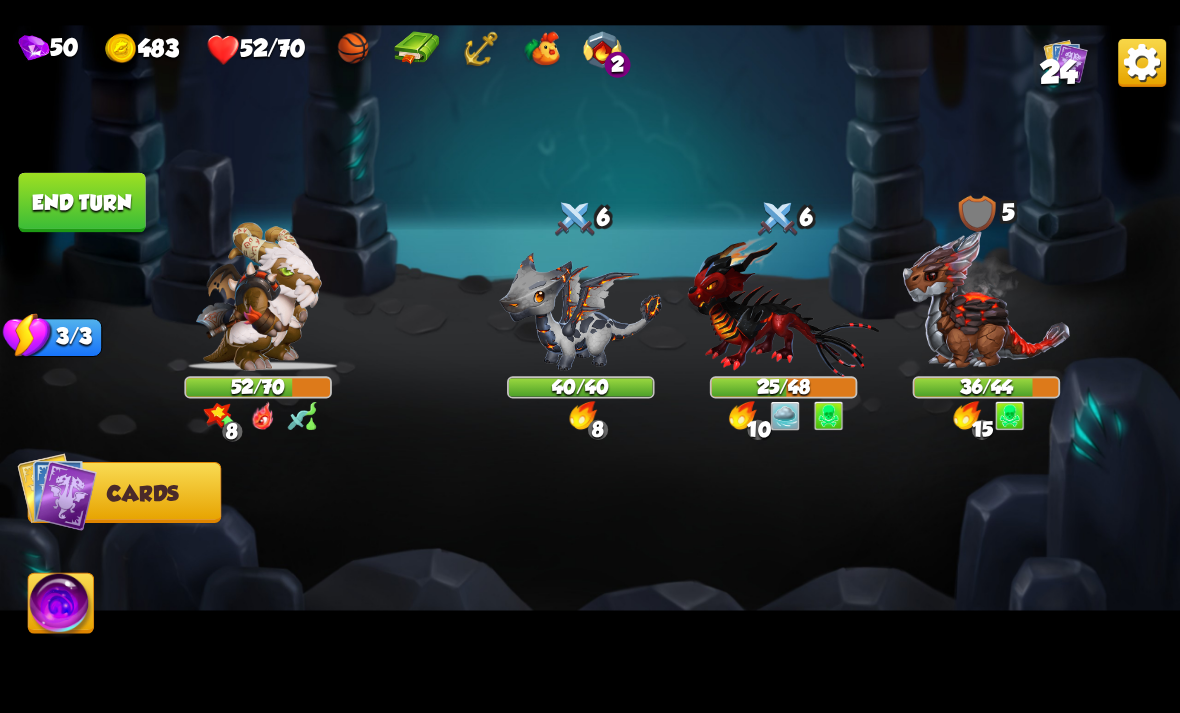 click on "End turn" at bounding box center (81, 202) 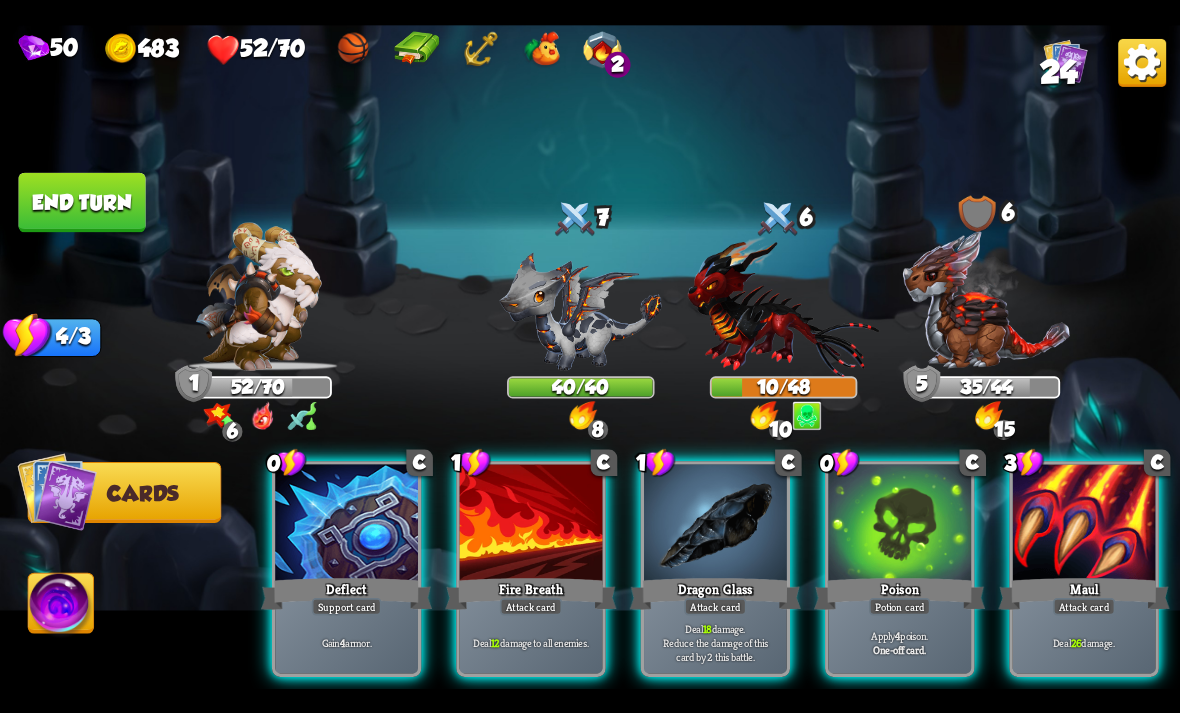 click on "Gain  4  armor." at bounding box center [347, 642] 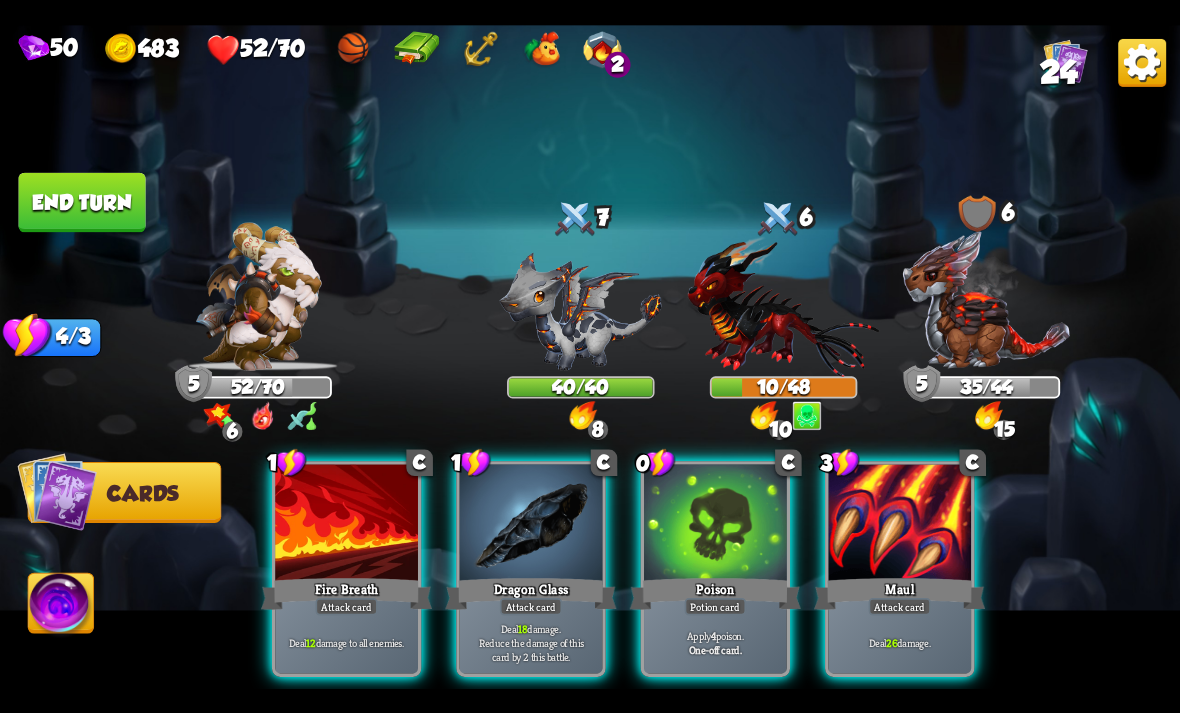 click at bounding box center (715, 524) 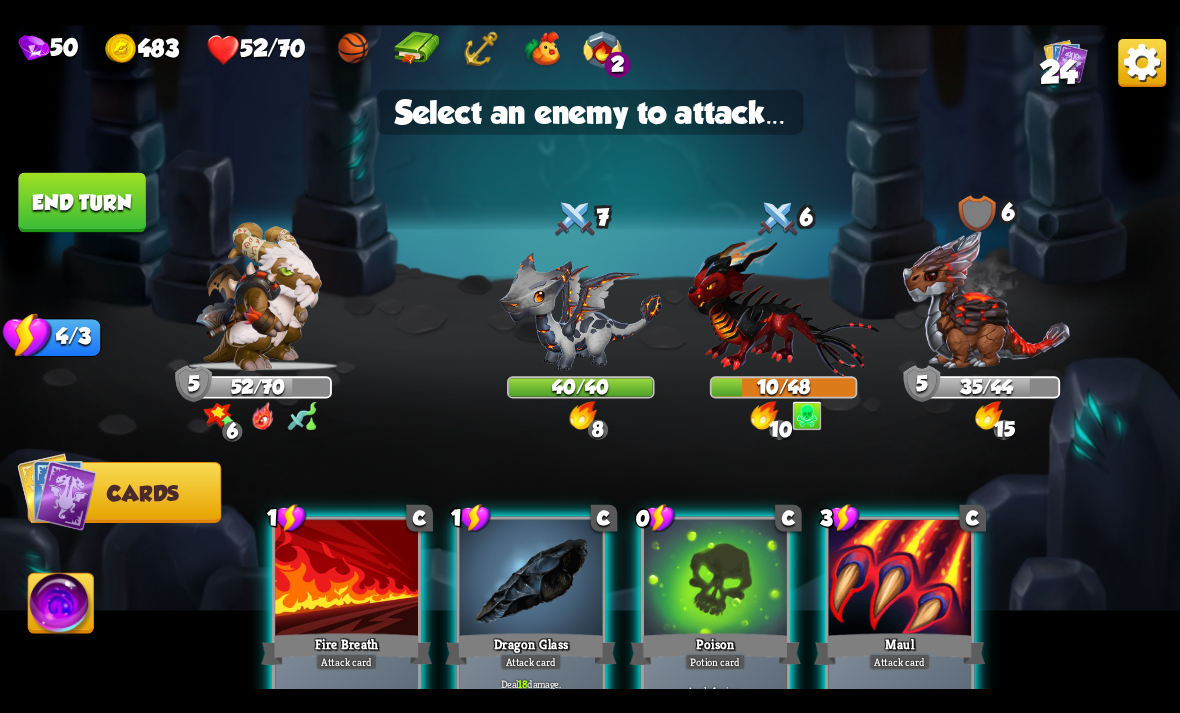 click at bounding box center [784, 305] 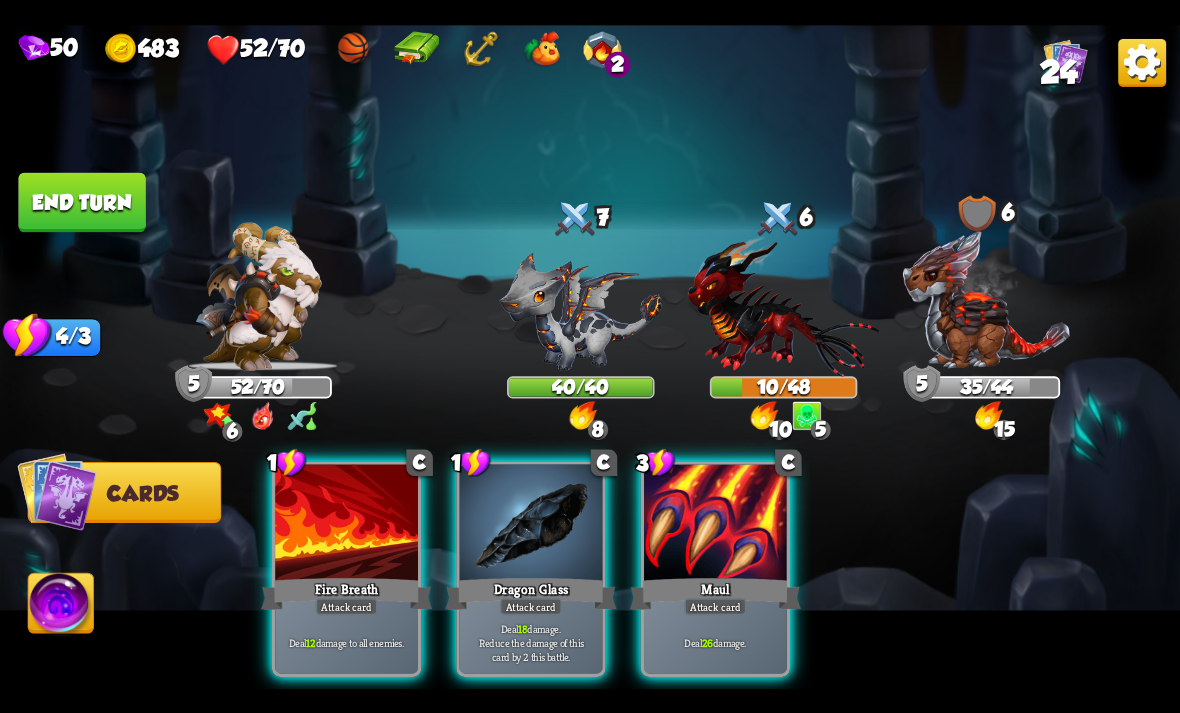 click on "Deal  18  damage. Reduce the damage of this card by 2 this battle." at bounding box center (531, 642) 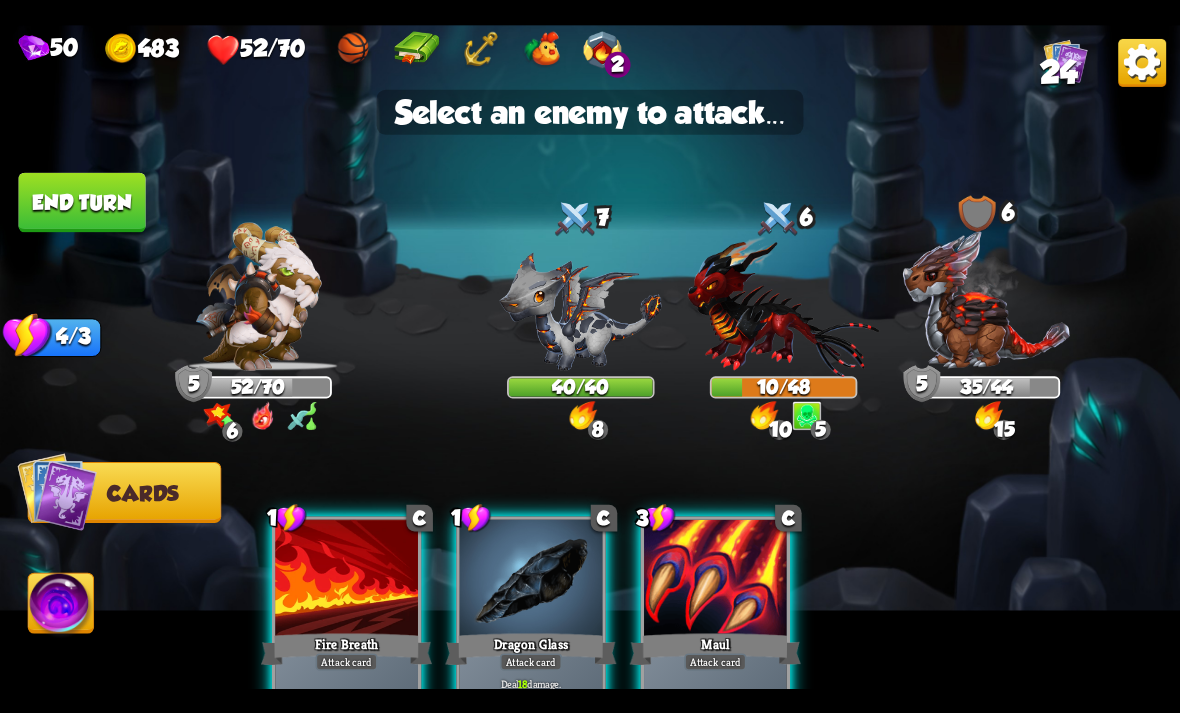 click at bounding box center (581, 311) 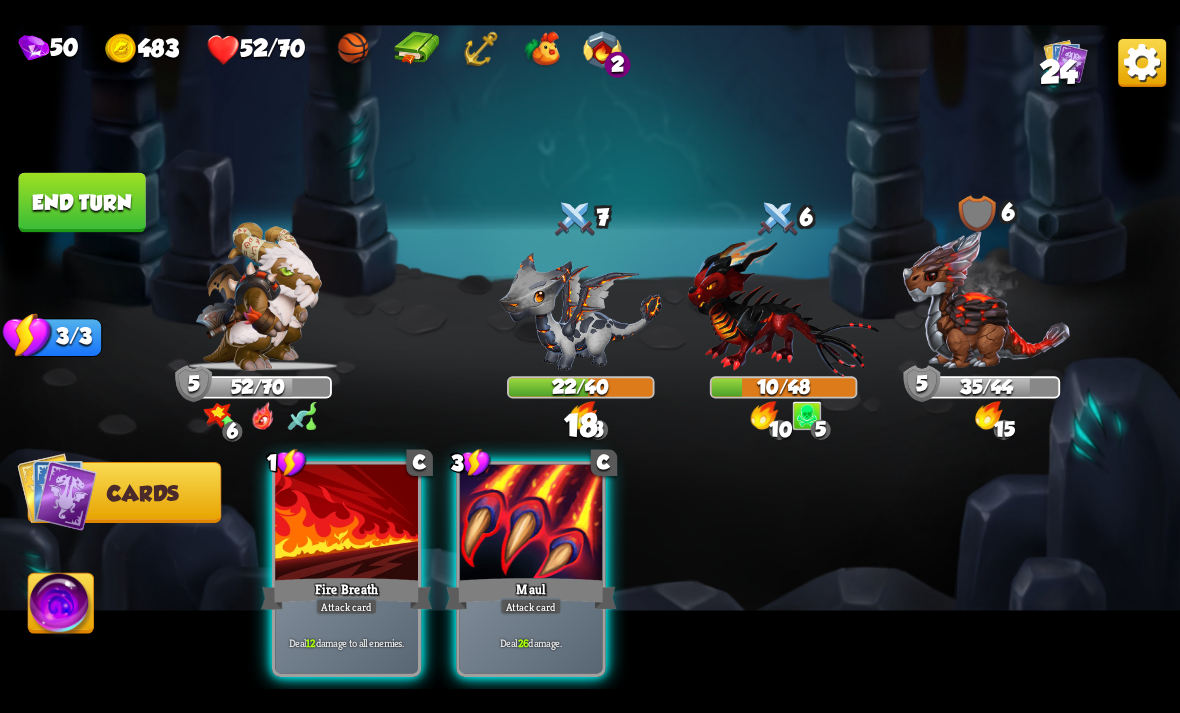 click on "End turn" at bounding box center (81, 202) 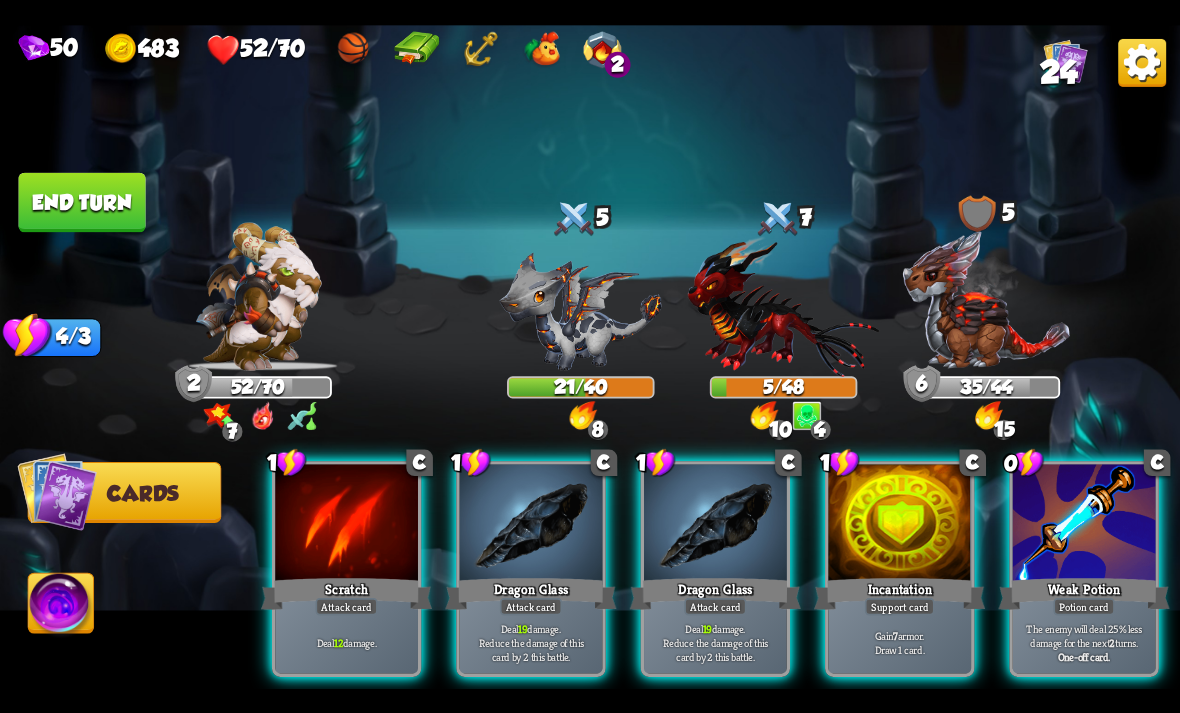 click at bounding box center [899, 524] 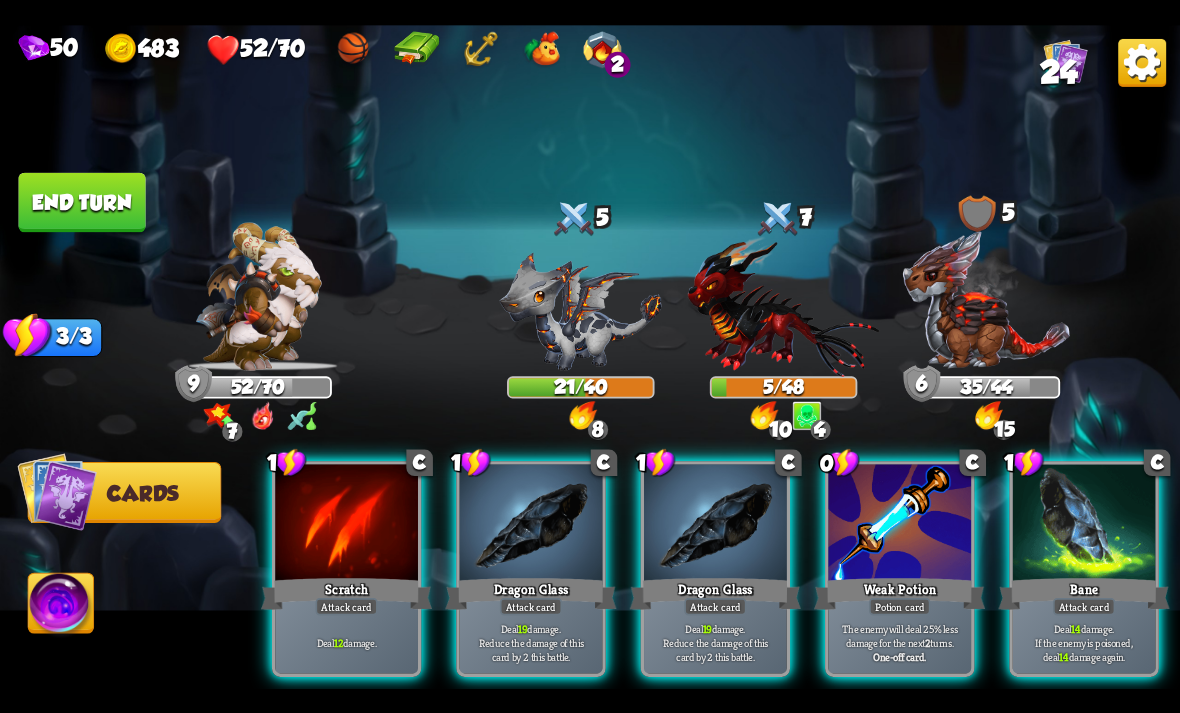 click at bounding box center (581, 311) 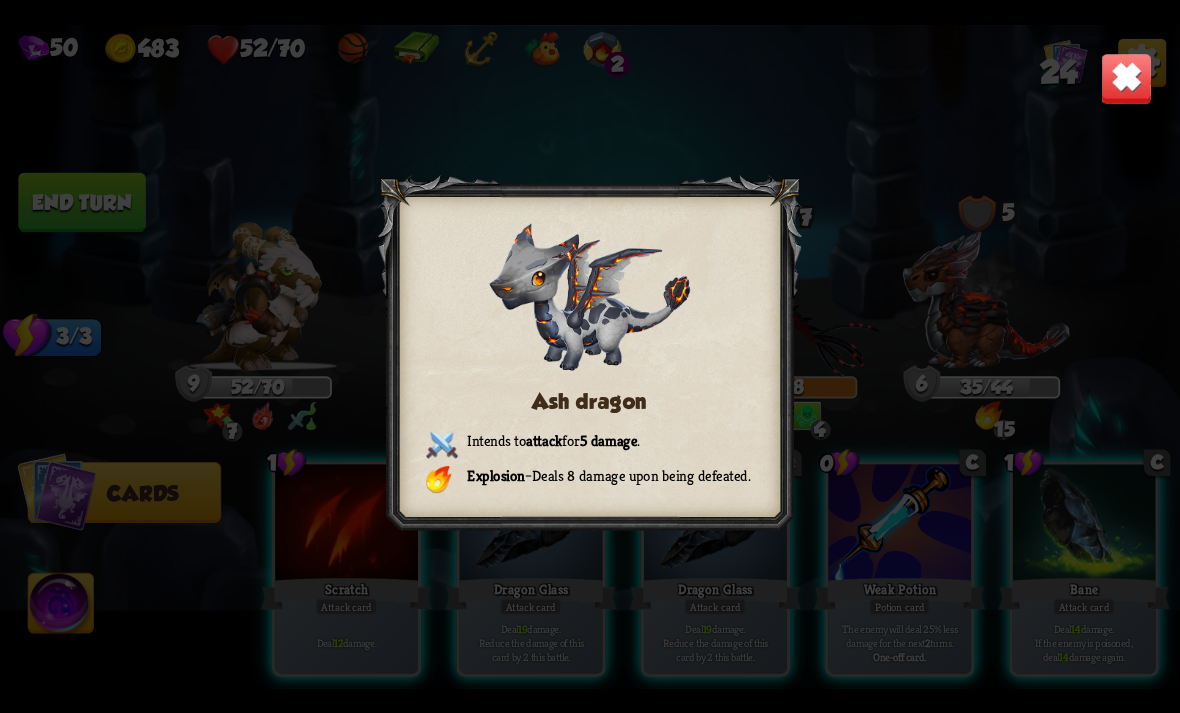 click at bounding box center (1127, 78) 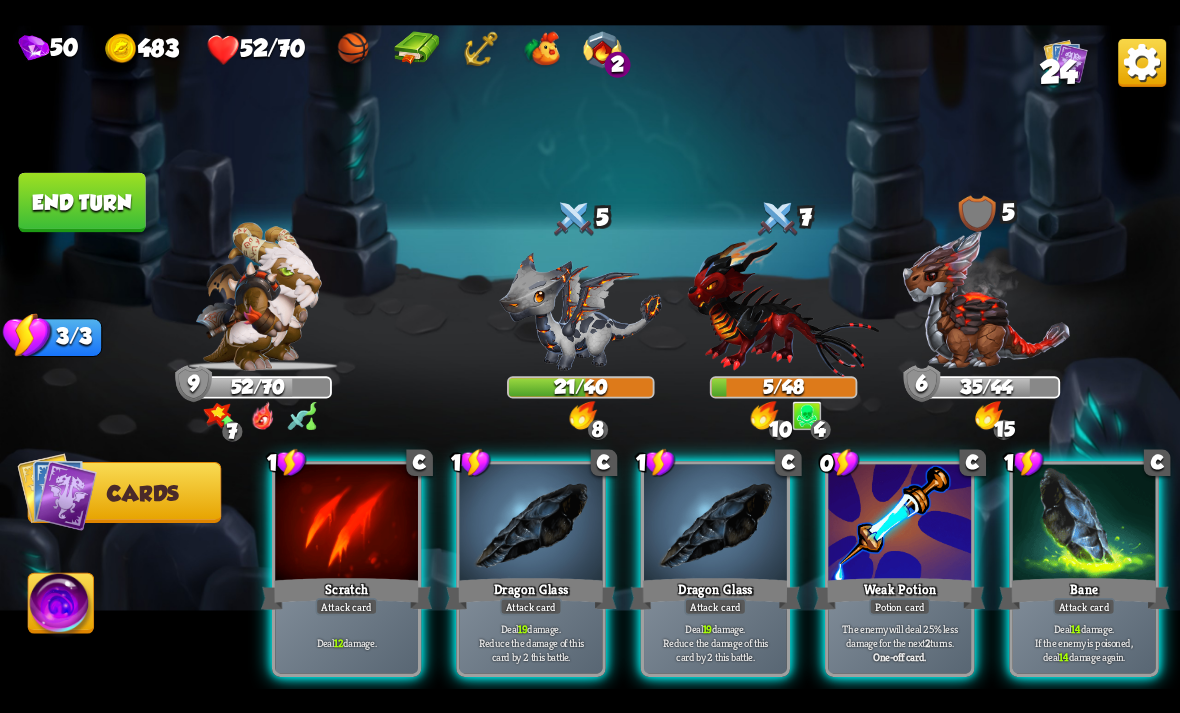 click on "Potion card" at bounding box center (899, 606) 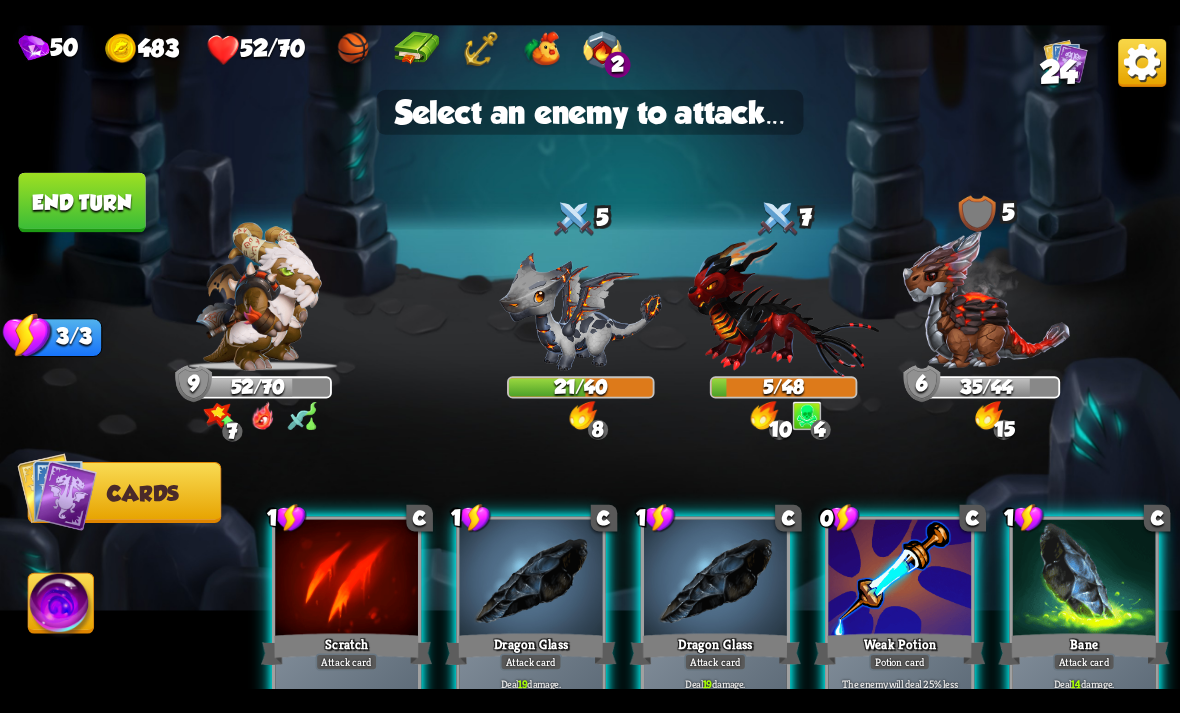 click at bounding box center [581, 311] 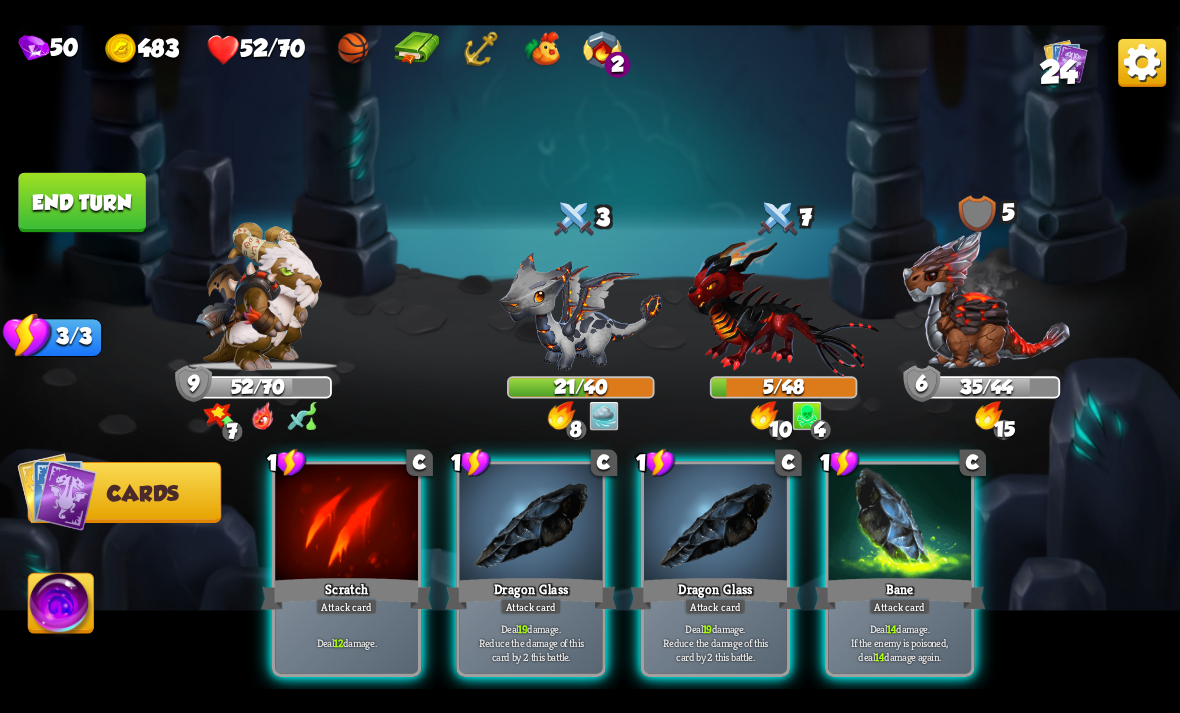 click on "Dragon Glass" at bounding box center (530, 593) 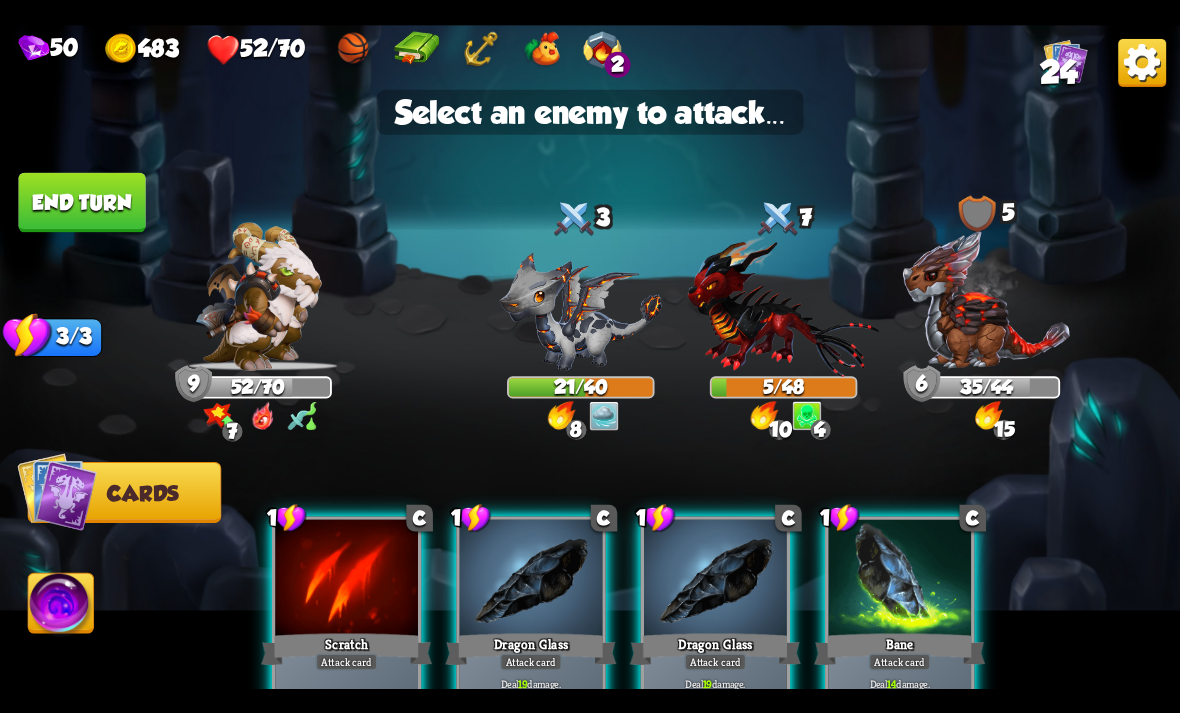click at bounding box center (581, 311) 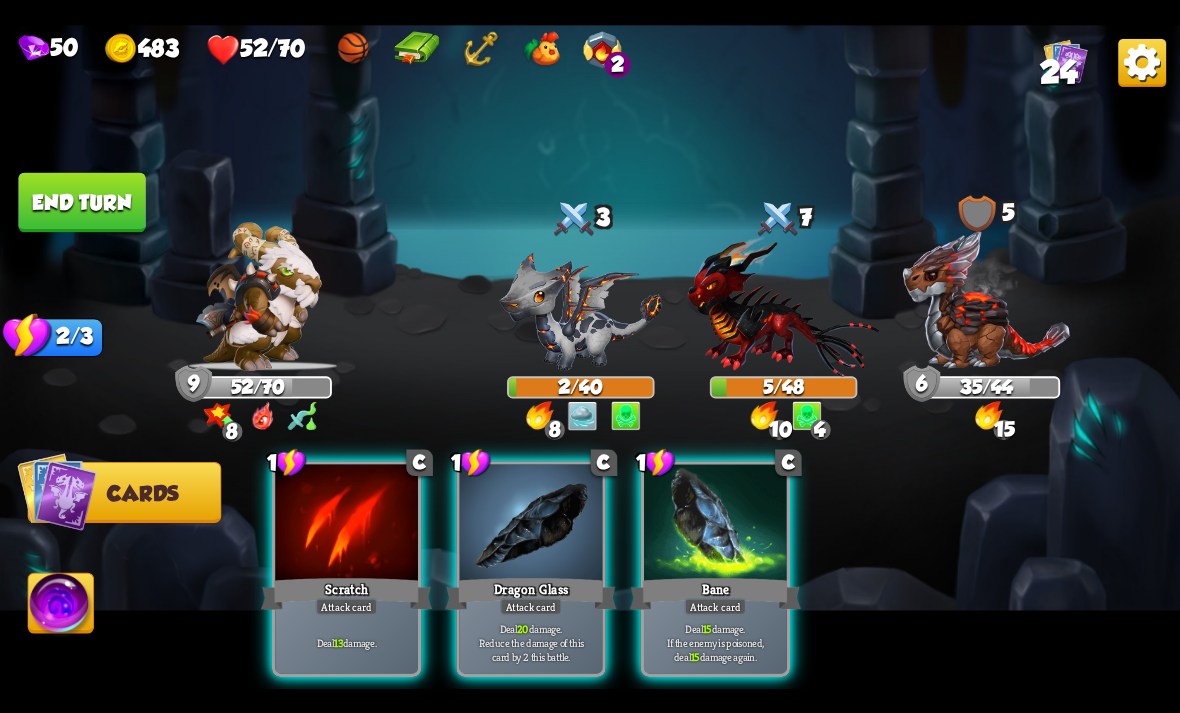 click at bounding box center [531, 524] 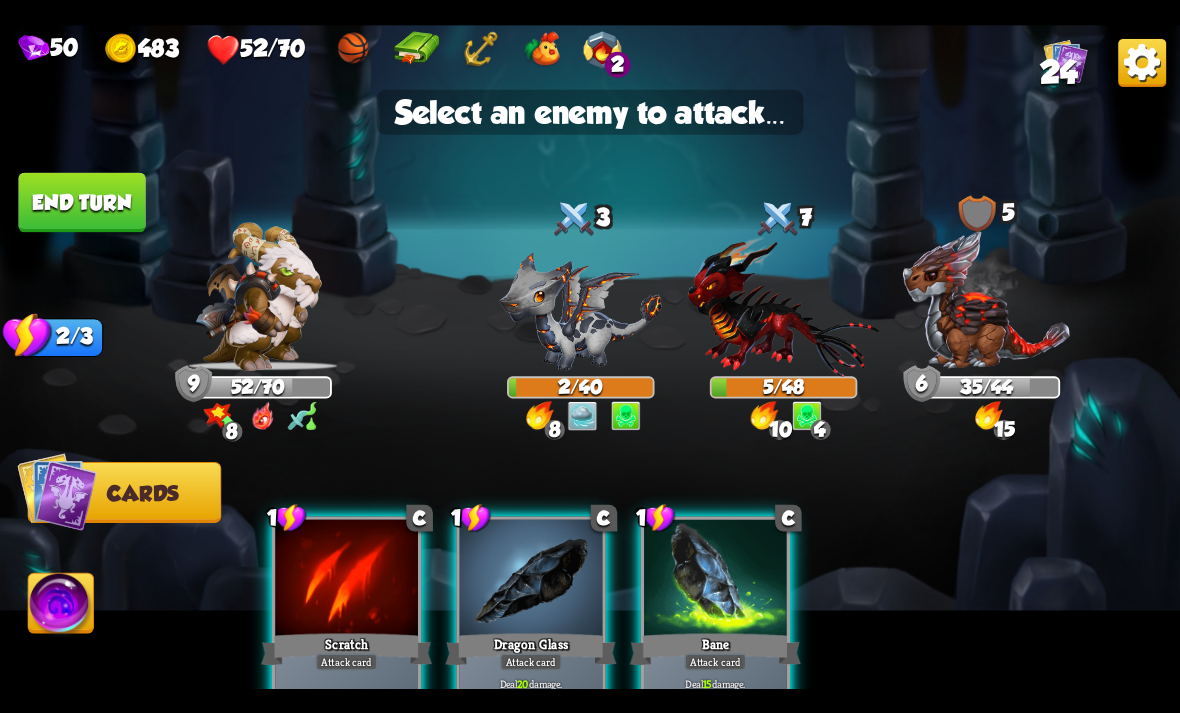 click at bounding box center [987, 299] 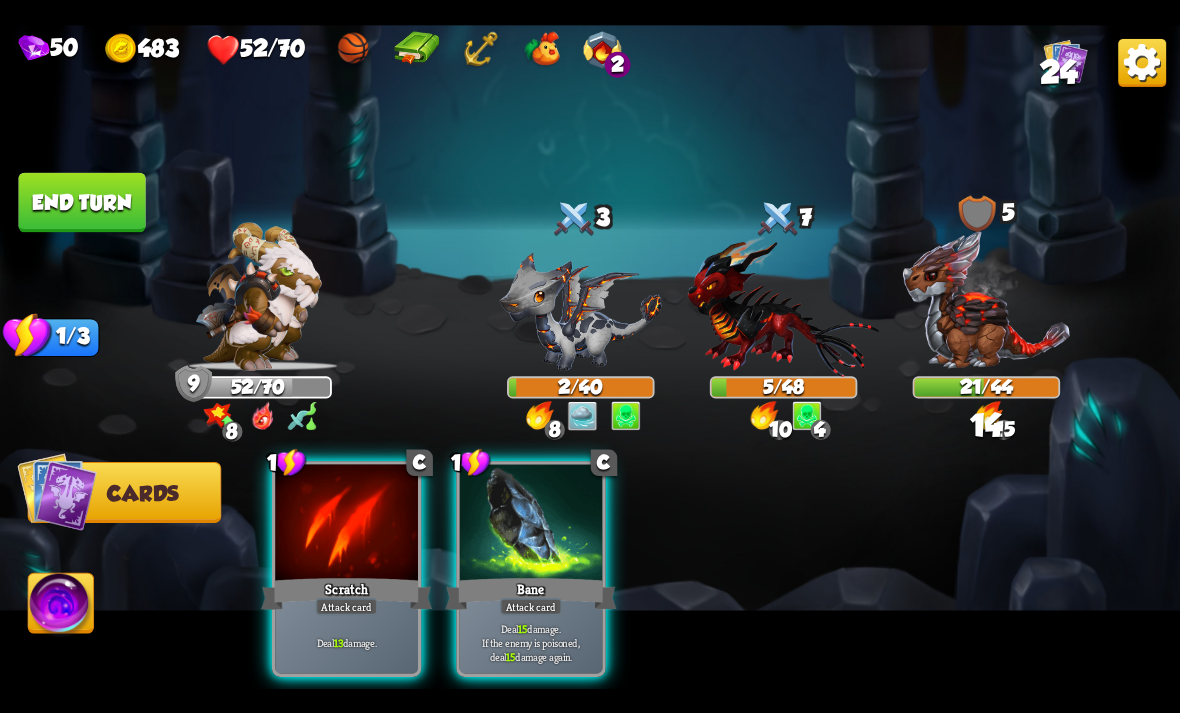 click on "End turn" at bounding box center [81, 202] 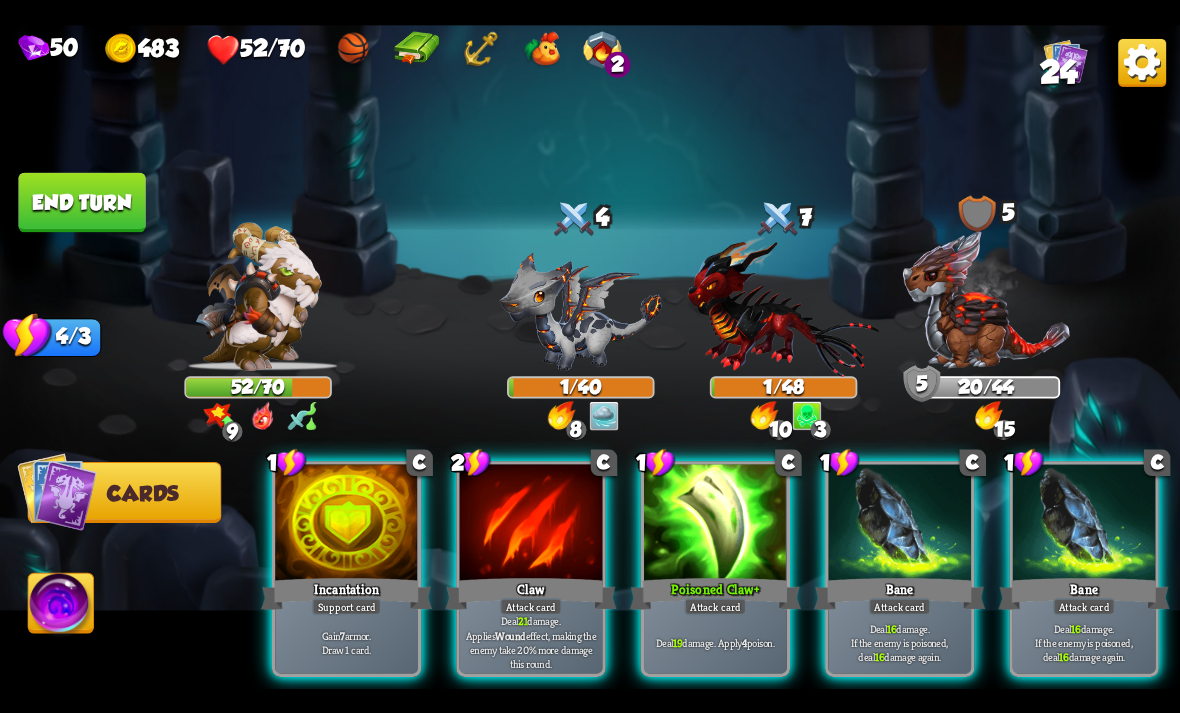 click on "Gain  7  armor. Draw 1 card." at bounding box center (347, 642) 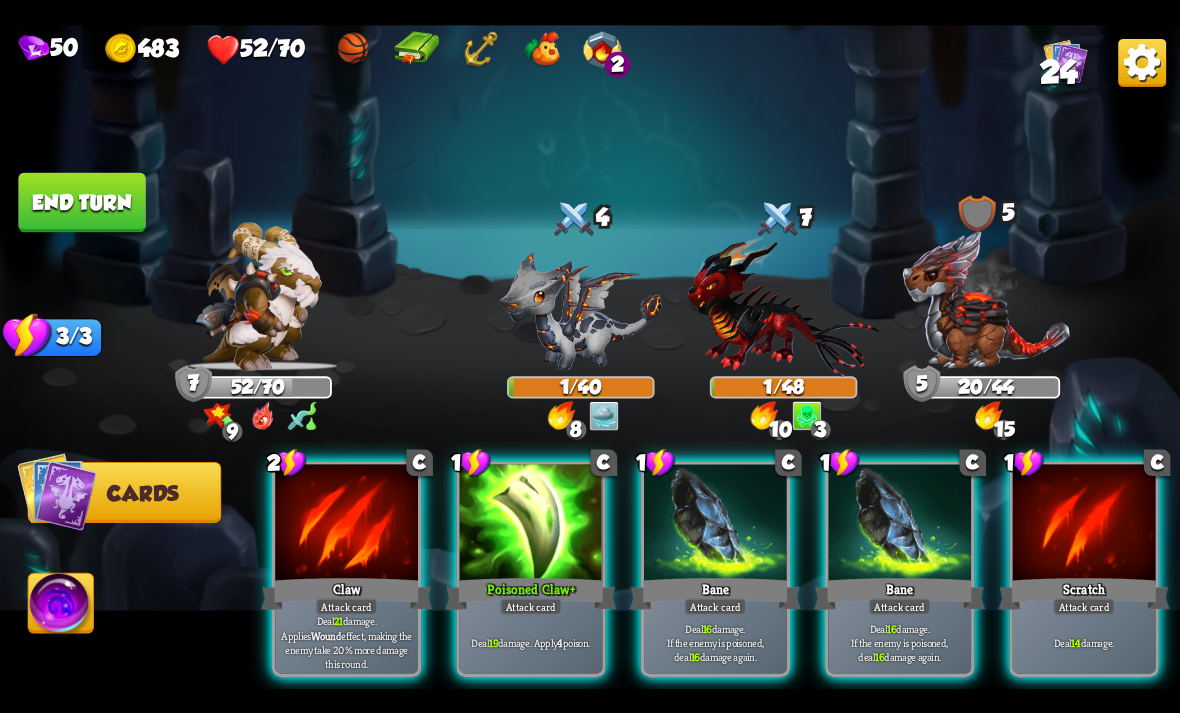 click at bounding box center (531, 524) 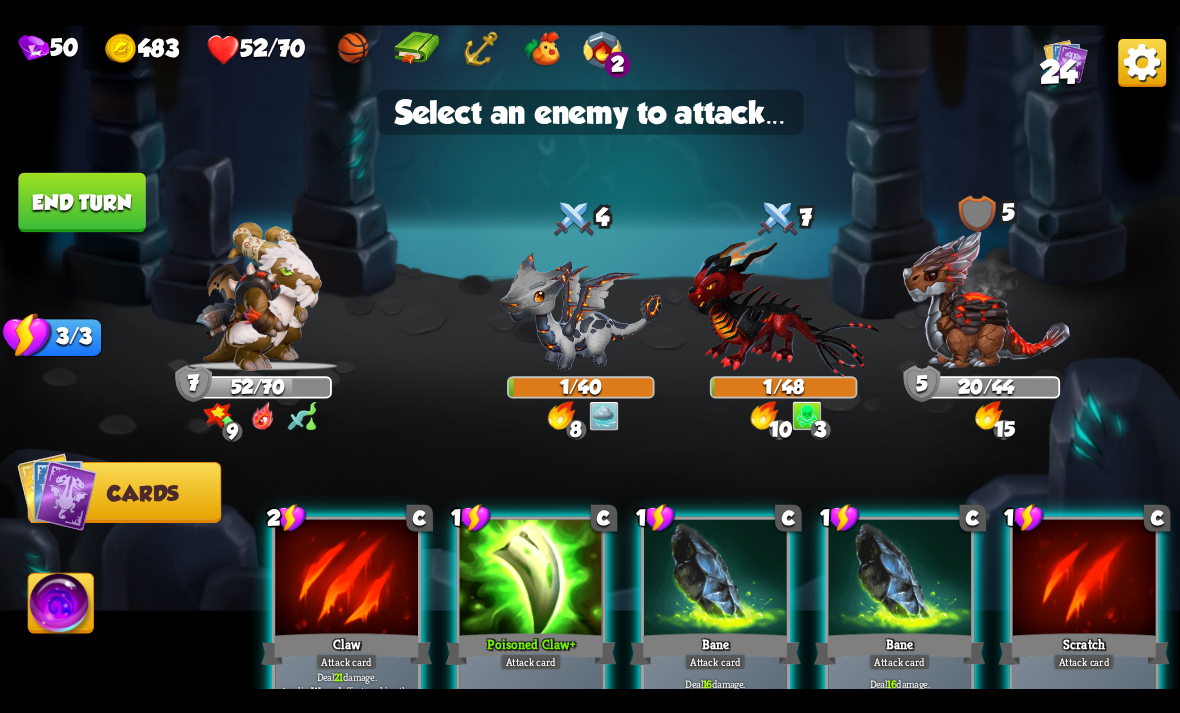 click at bounding box center [987, 299] 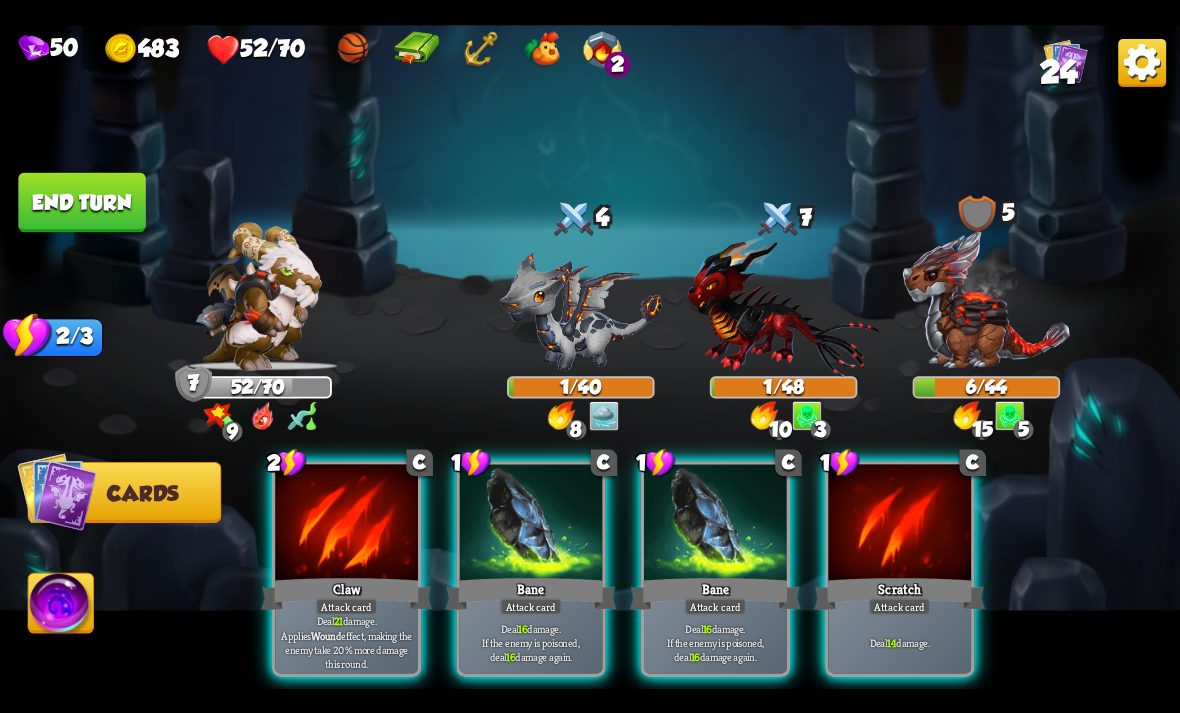 click on "End turn" at bounding box center [81, 202] 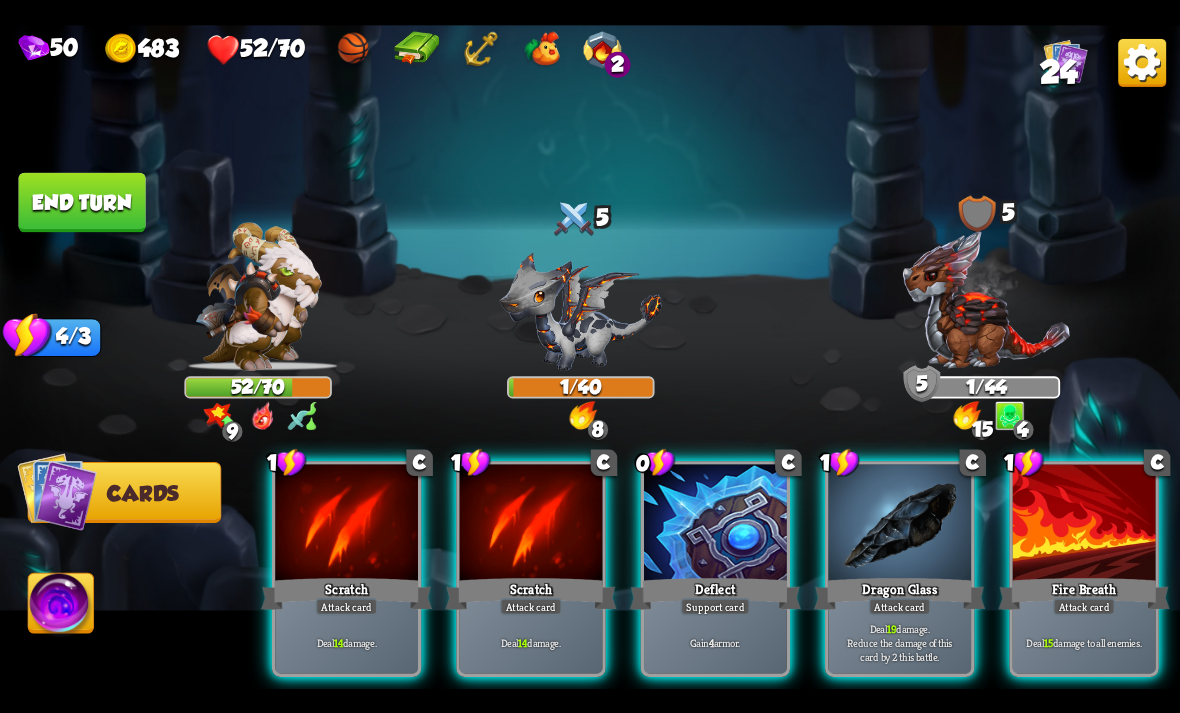 click at bounding box center [715, 524] 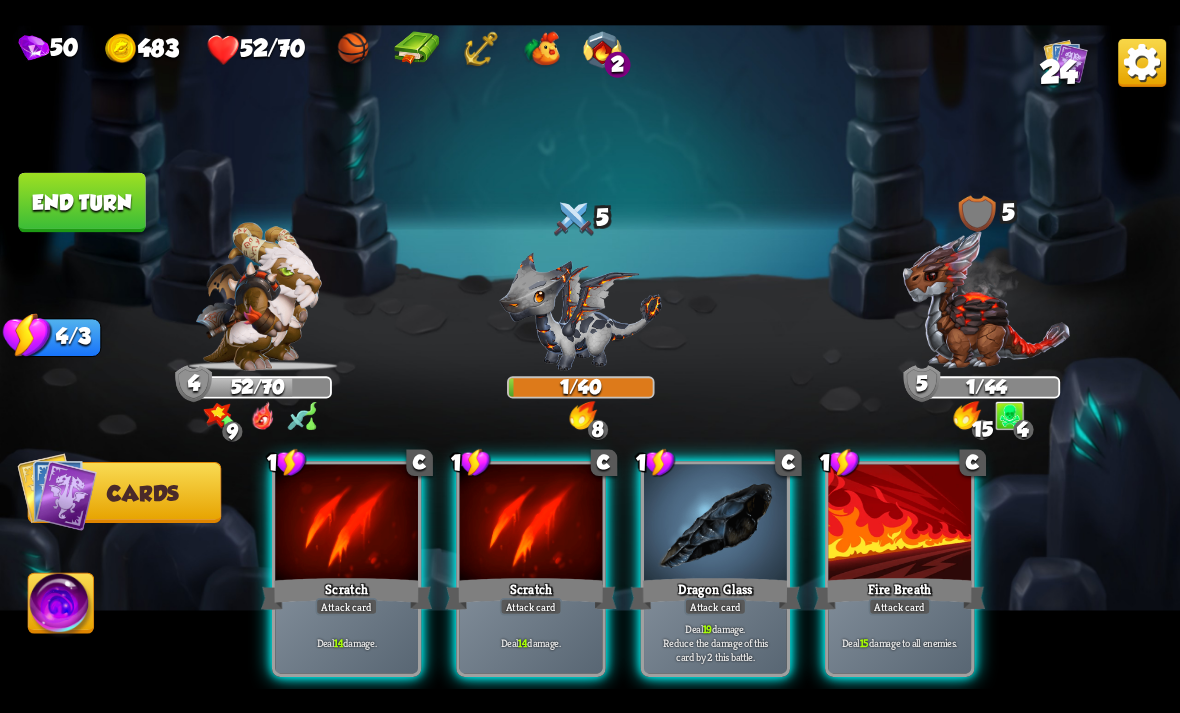 click on "End turn" at bounding box center (81, 202) 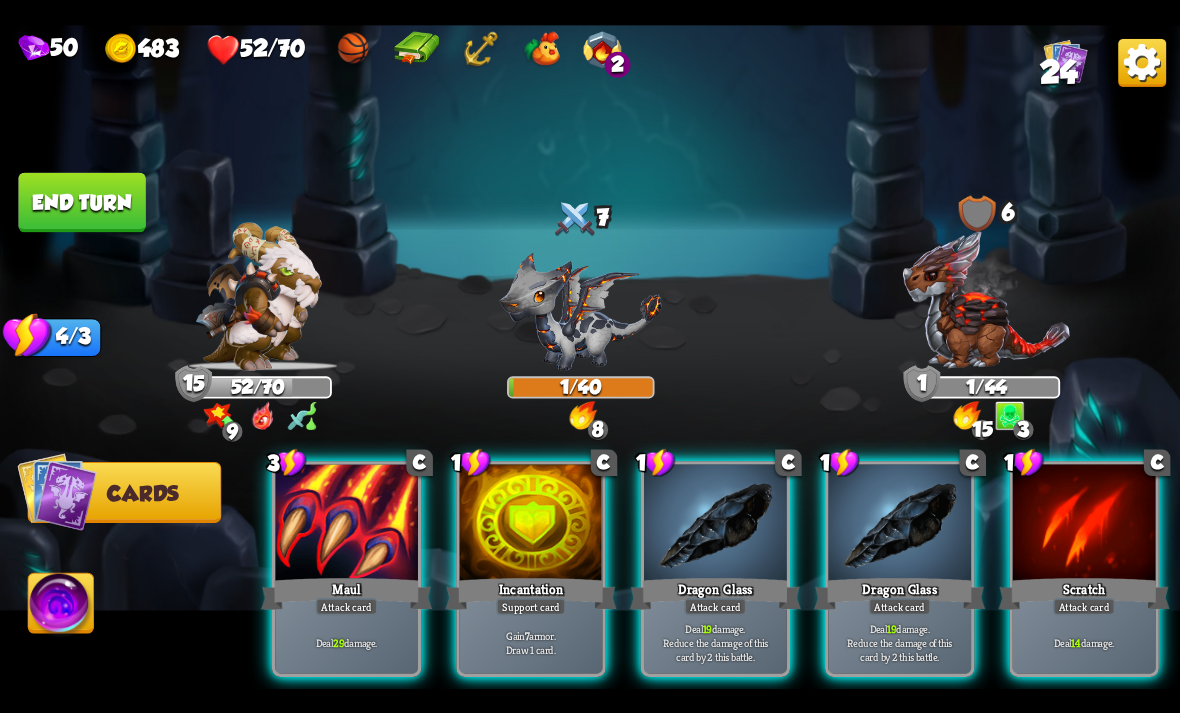 click on "Incantation" at bounding box center [530, 593] 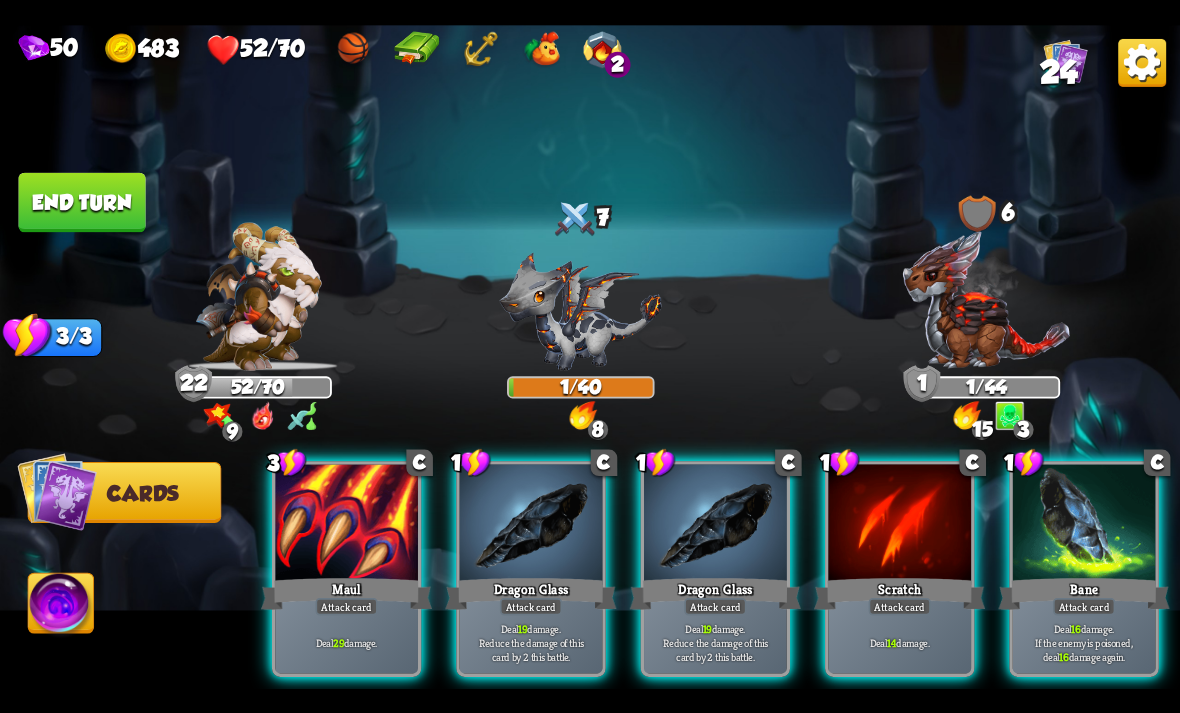 click on "Deal  16  damage. If the enemy is poisoned, deal  16  damage again." at bounding box center (1084, 642) 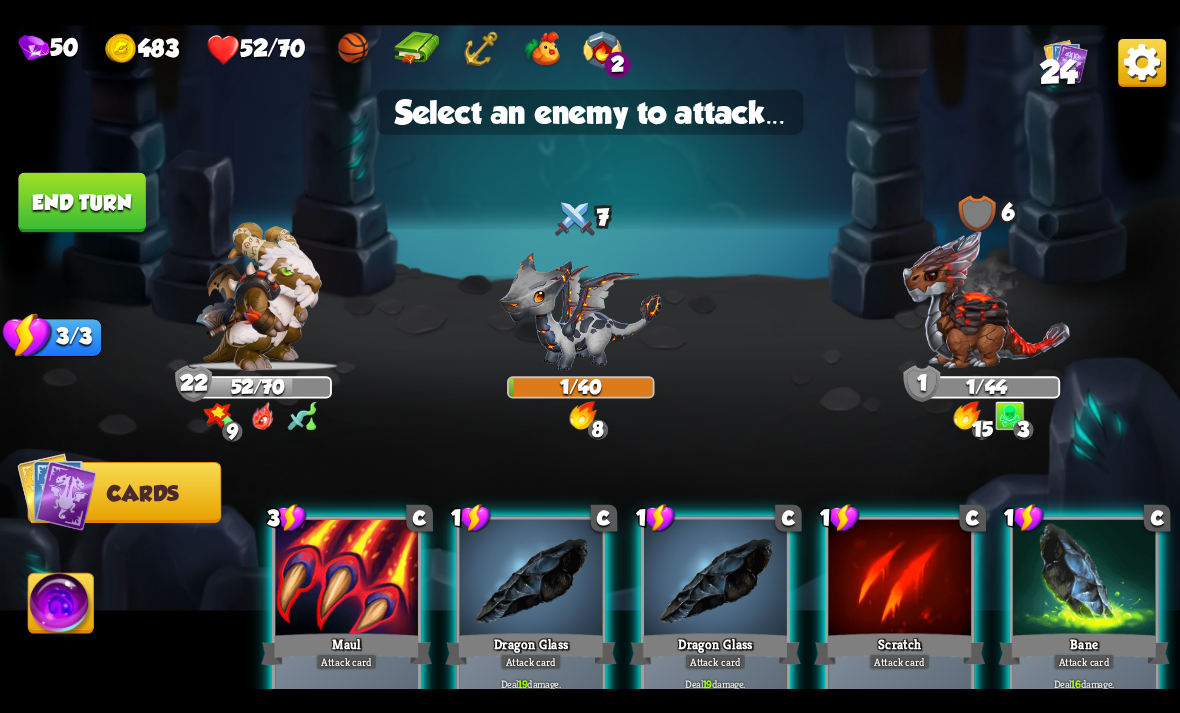 click at bounding box center [987, 299] 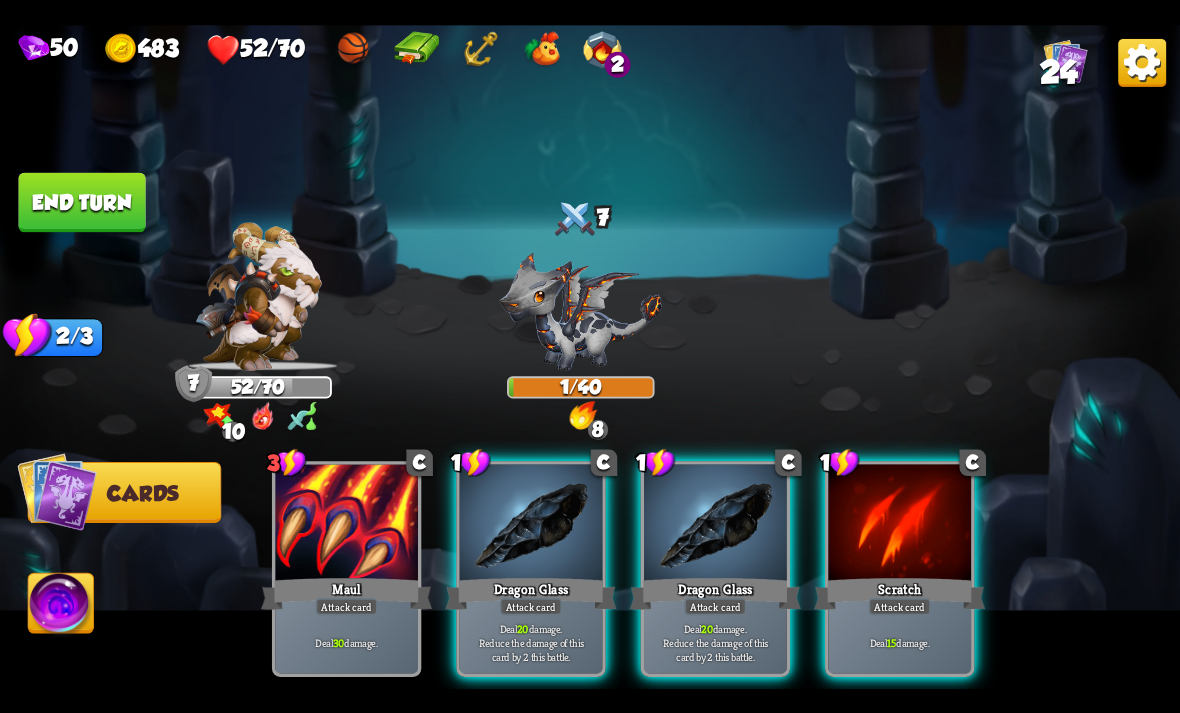 click on "End turn" at bounding box center [81, 202] 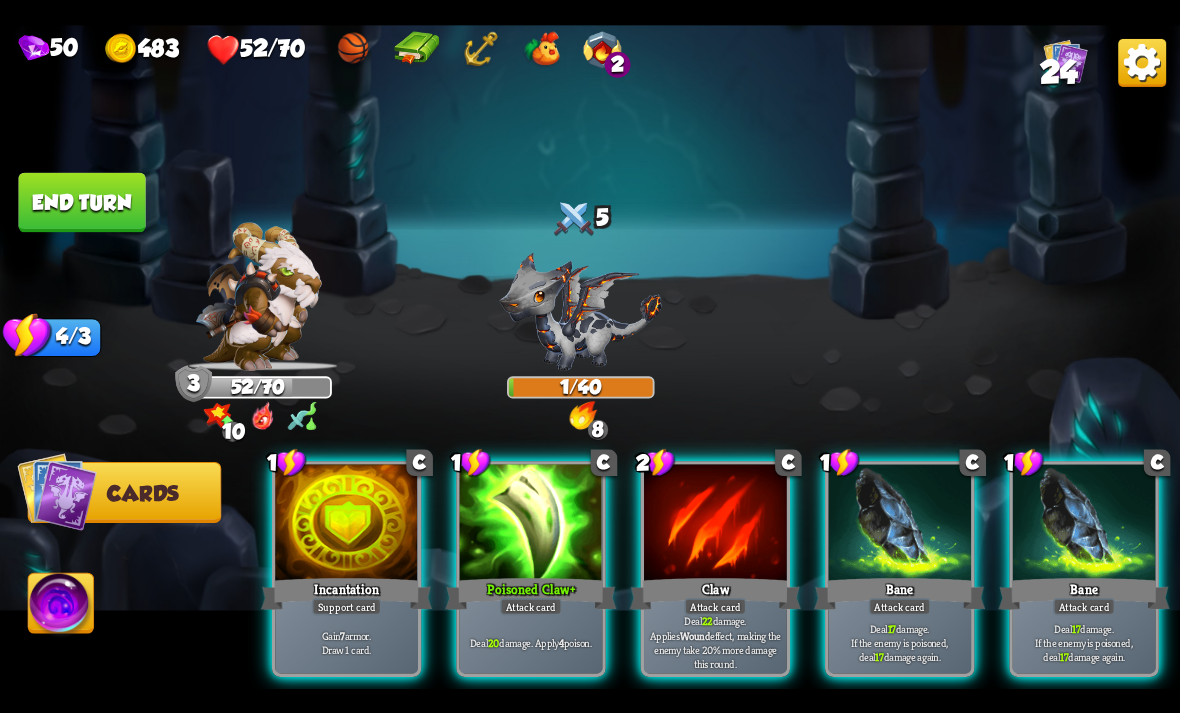 click on "Support card" at bounding box center [347, 606] 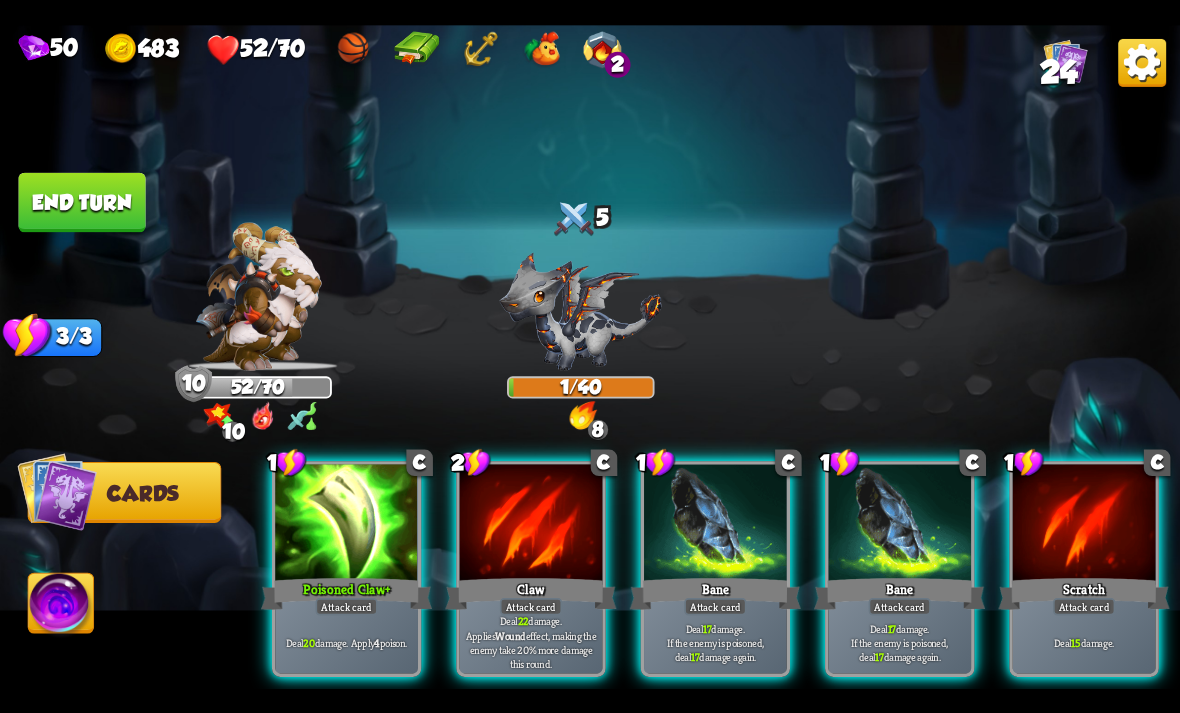 click on "Deal  20  damage. Apply  4  poison." at bounding box center (347, 642) 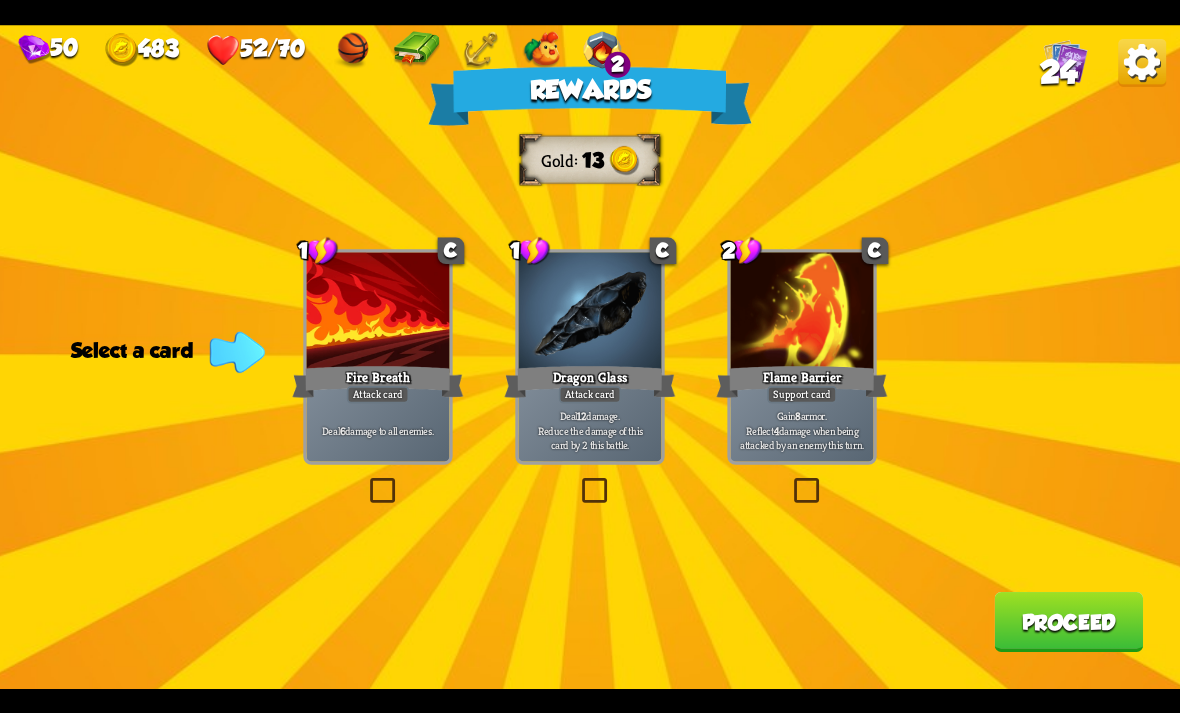 click at bounding box center [578, 481] 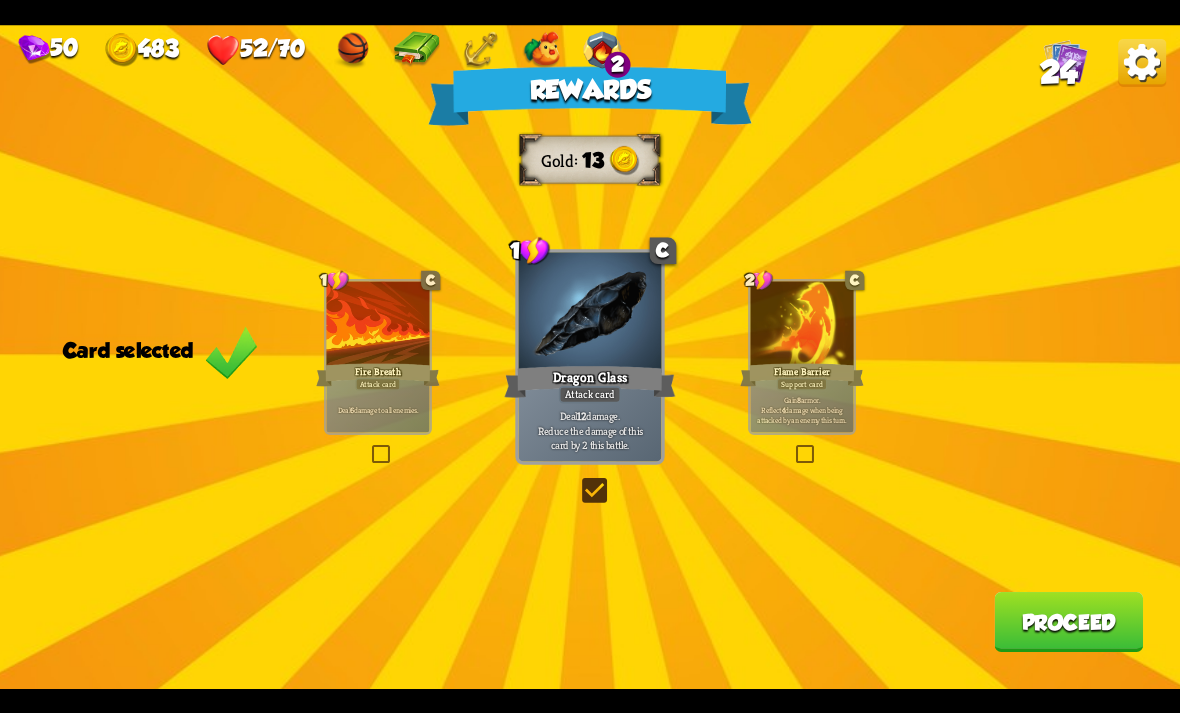 click on "Proceed" at bounding box center [1068, 622] 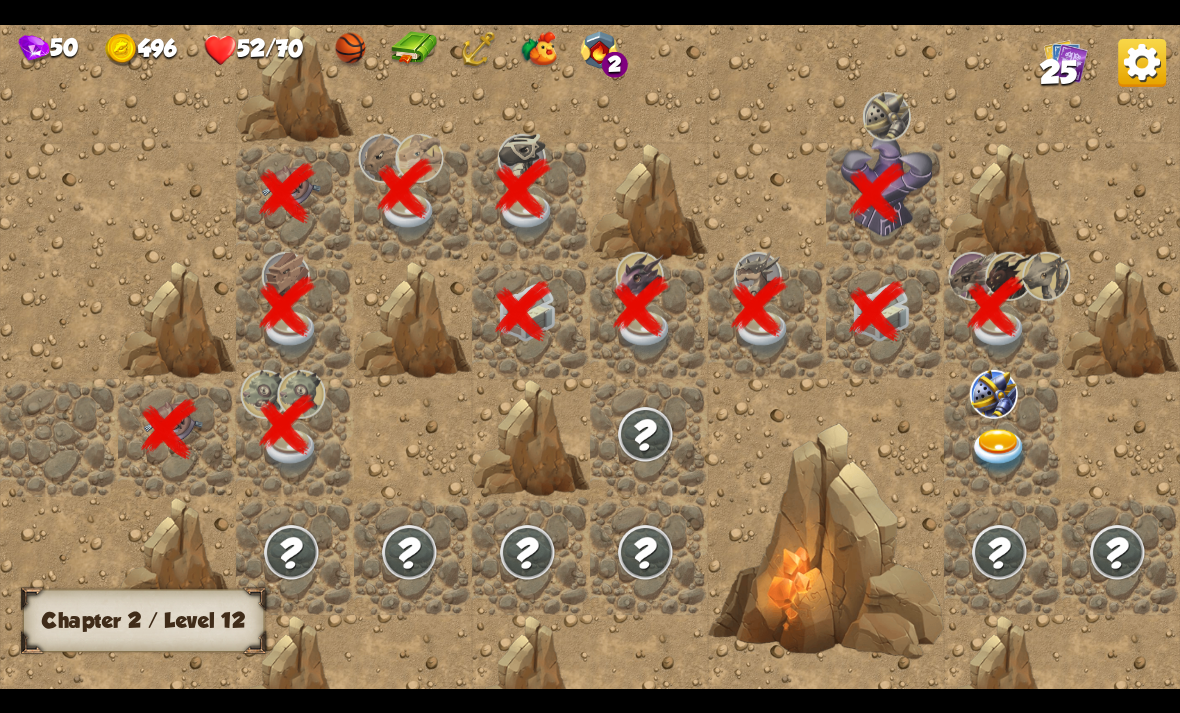 scroll, scrollTop: 0, scrollLeft: 384, axis: horizontal 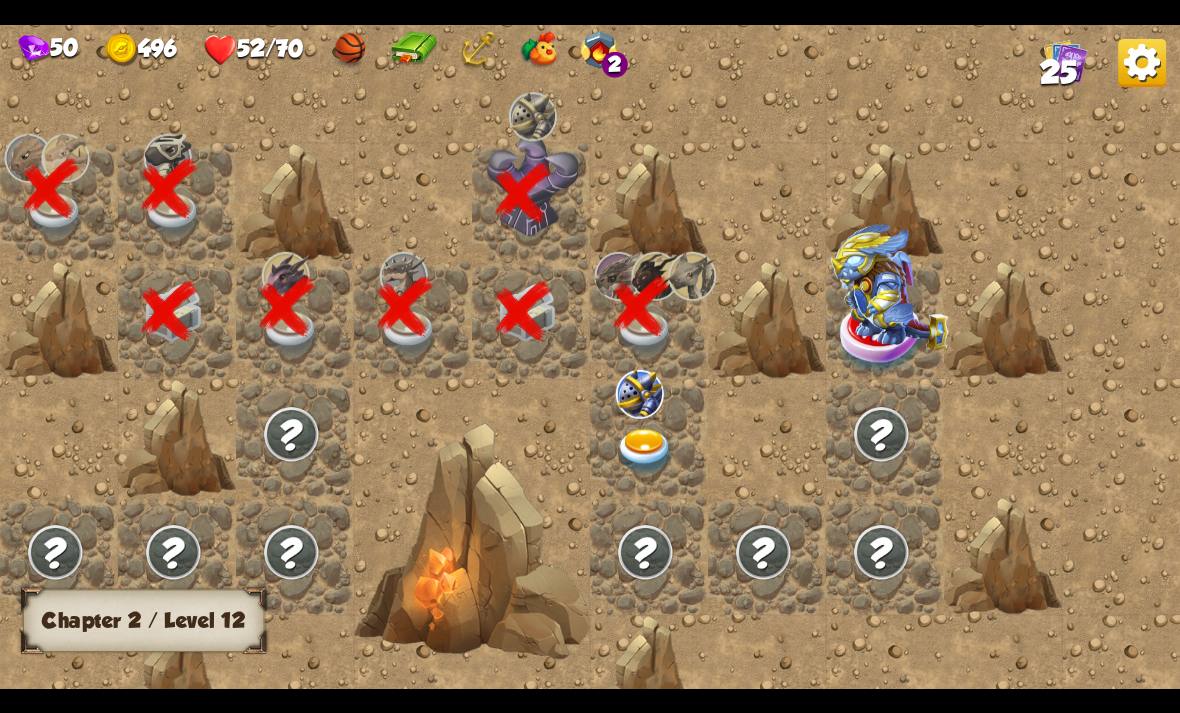 click at bounding box center (645, 451) 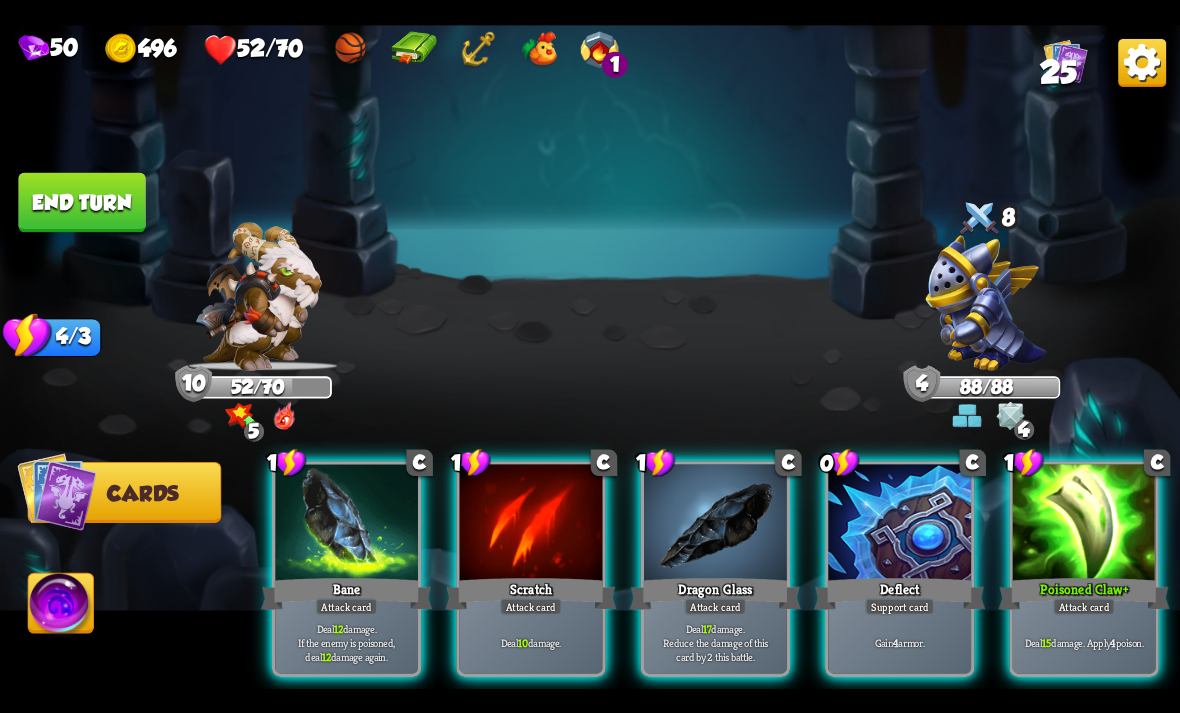 click on "Deal  15  damage. Apply  4  poison." at bounding box center [1084, 642] 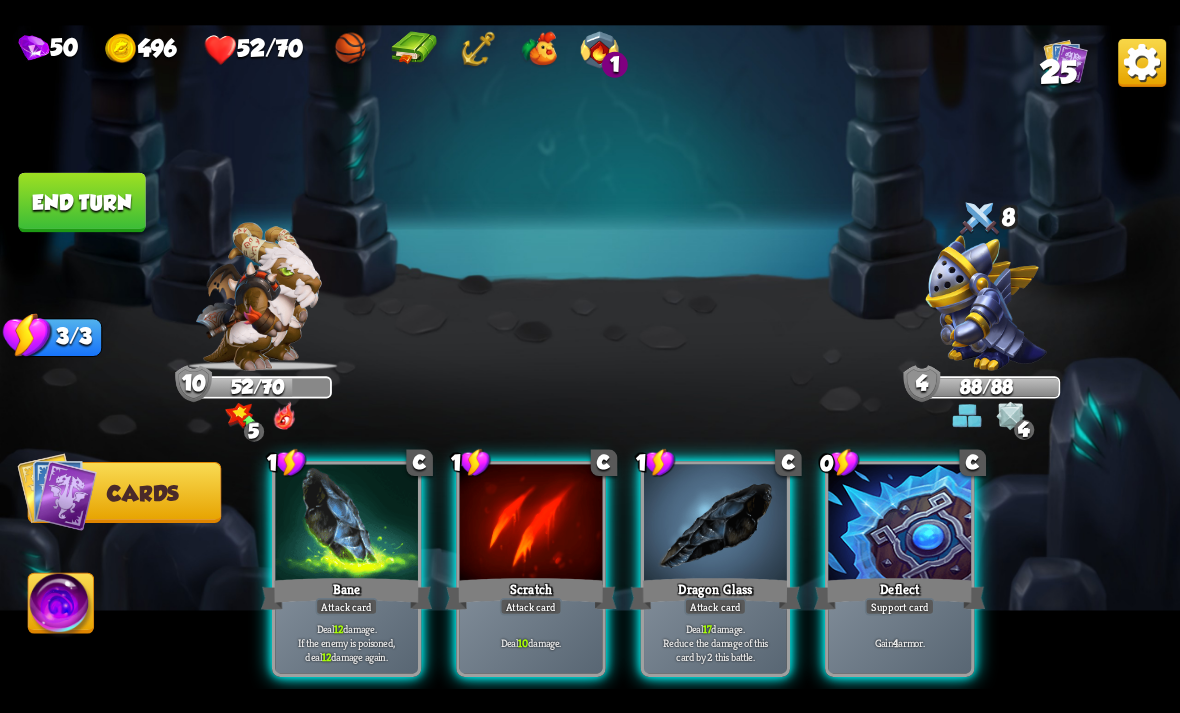 click on "Gain  4  armor." at bounding box center (899, 642) 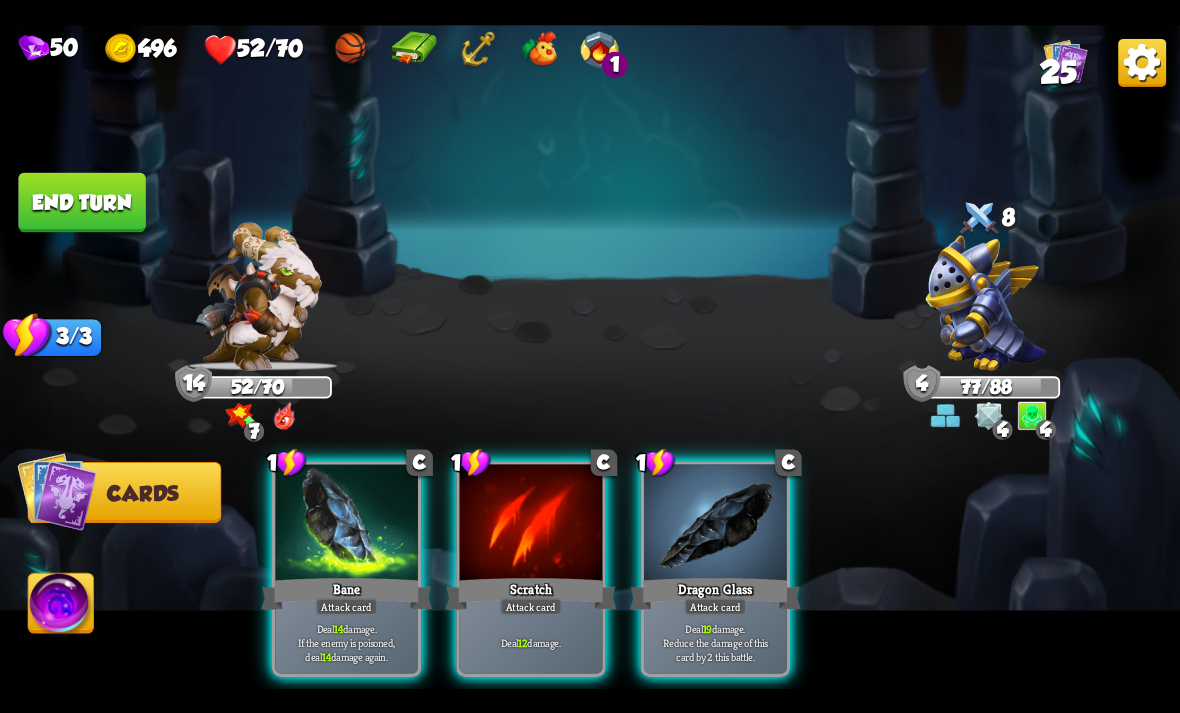 click on "Deal  19  damage. Reduce the damage of this card by 2 this battle." at bounding box center (716, 642) 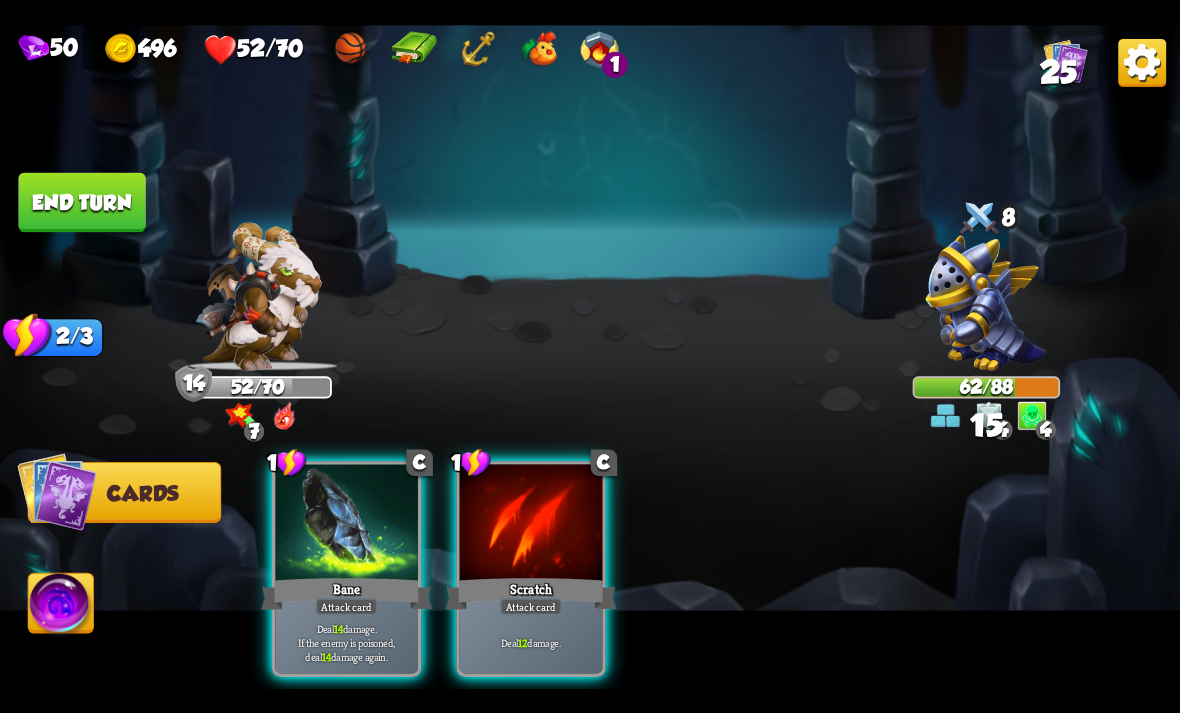 click on "14" at bounding box center [338, 628] 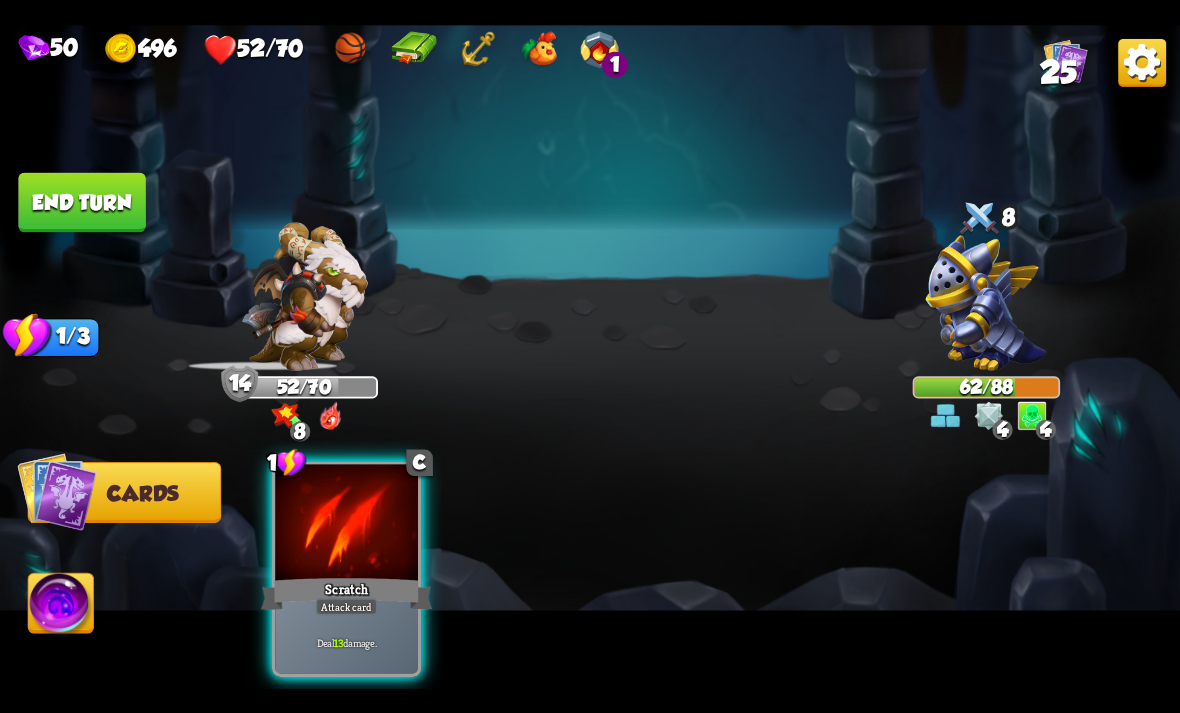 click on "Deal  13  damage." at bounding box center [346, 642] 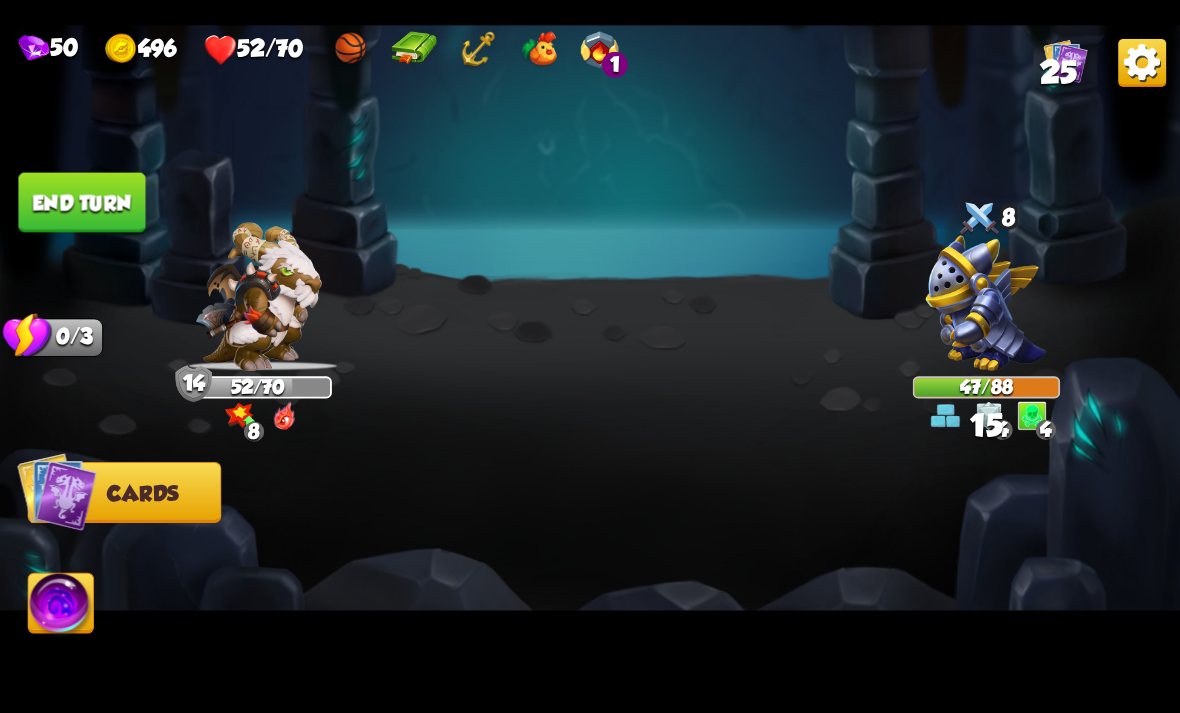 click at bounding box center [590, 357] 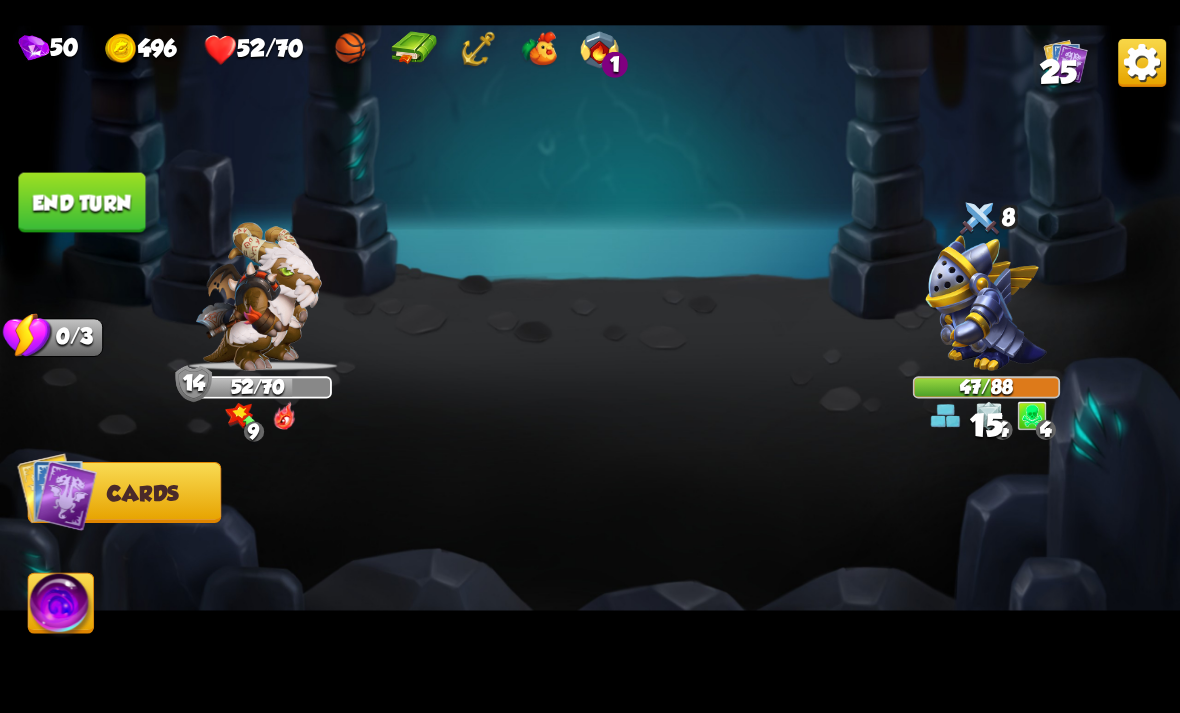 click on "End turn" at bounding box center [81, 202] 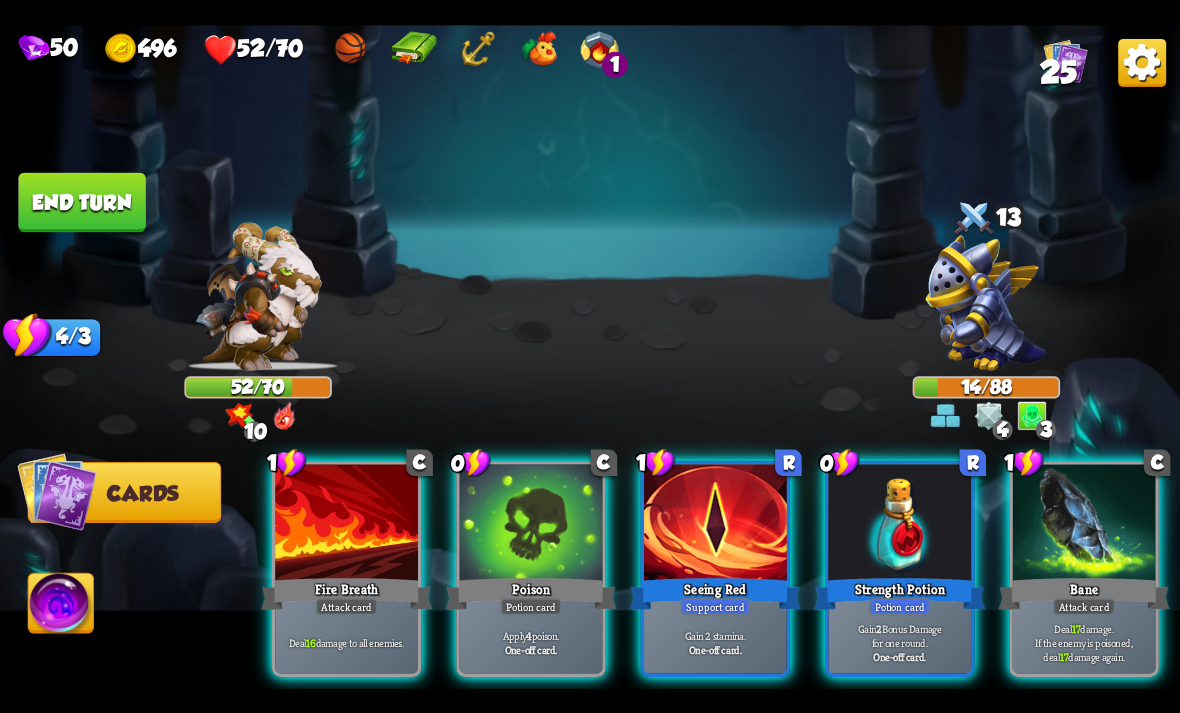 click on "1
C   Fire Breath     Attack card   Deal  16  damage to all enemies.
0
C   Poison     Potion card   Apply  4  poison.   One-off card.
1
R   Seeing Red     Support card   Gain 2 stamina.   One-off card.
0
R   Strength Potion     Potion card   Gain  2  Bonus Damage for one round.   One-off card.
1
C   Bane     Attack card   Deal  17  damage. If the enemy is poisoned, deal  17  damage again." at bounding box center (708, 540) 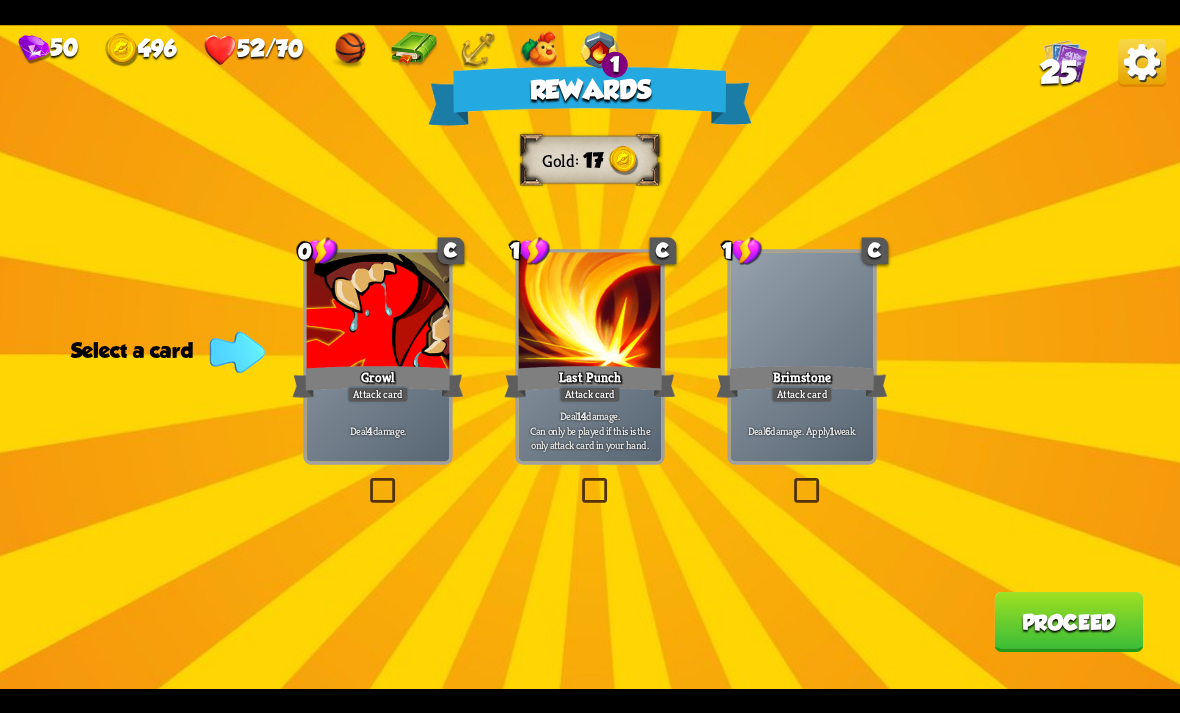 click at bounding box center (790, 481) 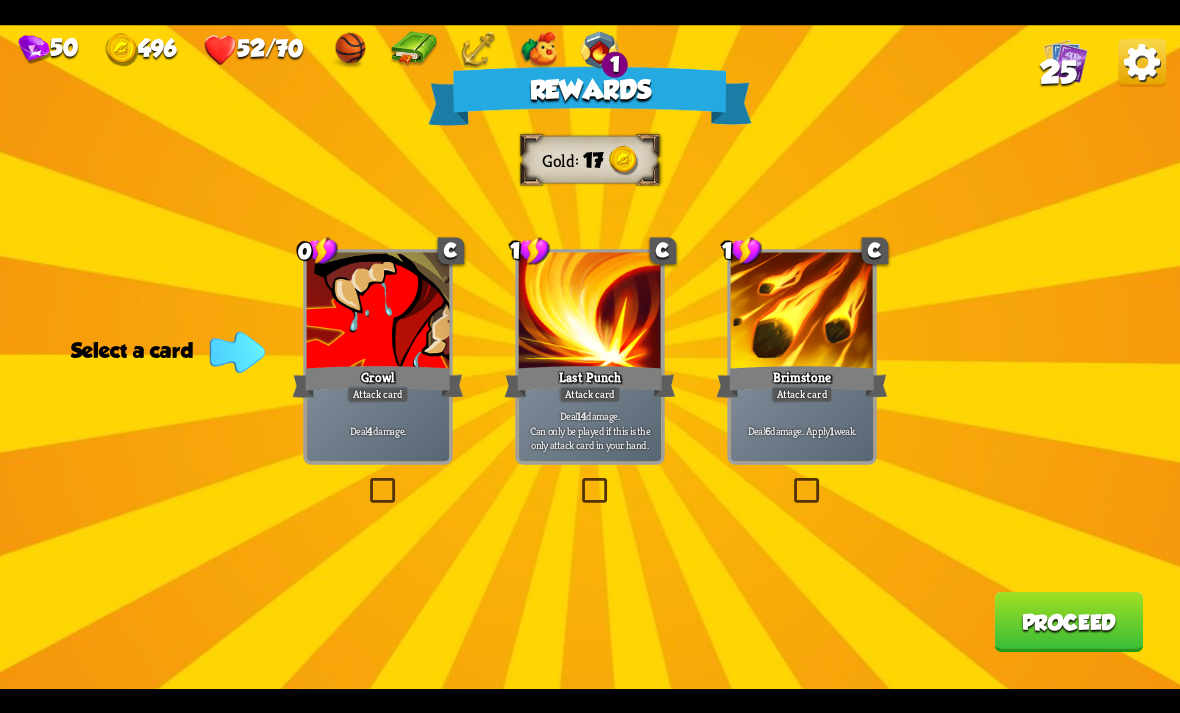 click at bounding box center (0, 0) 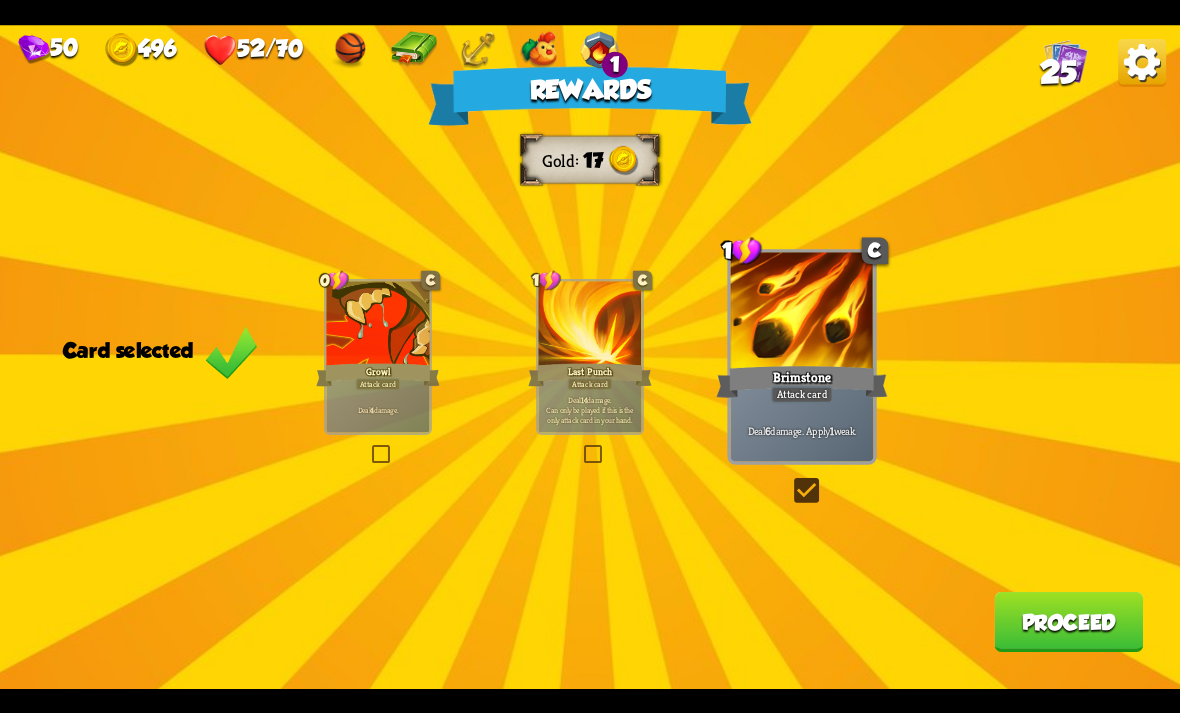 click on "Proceed" at bounding box center (1068, 622) 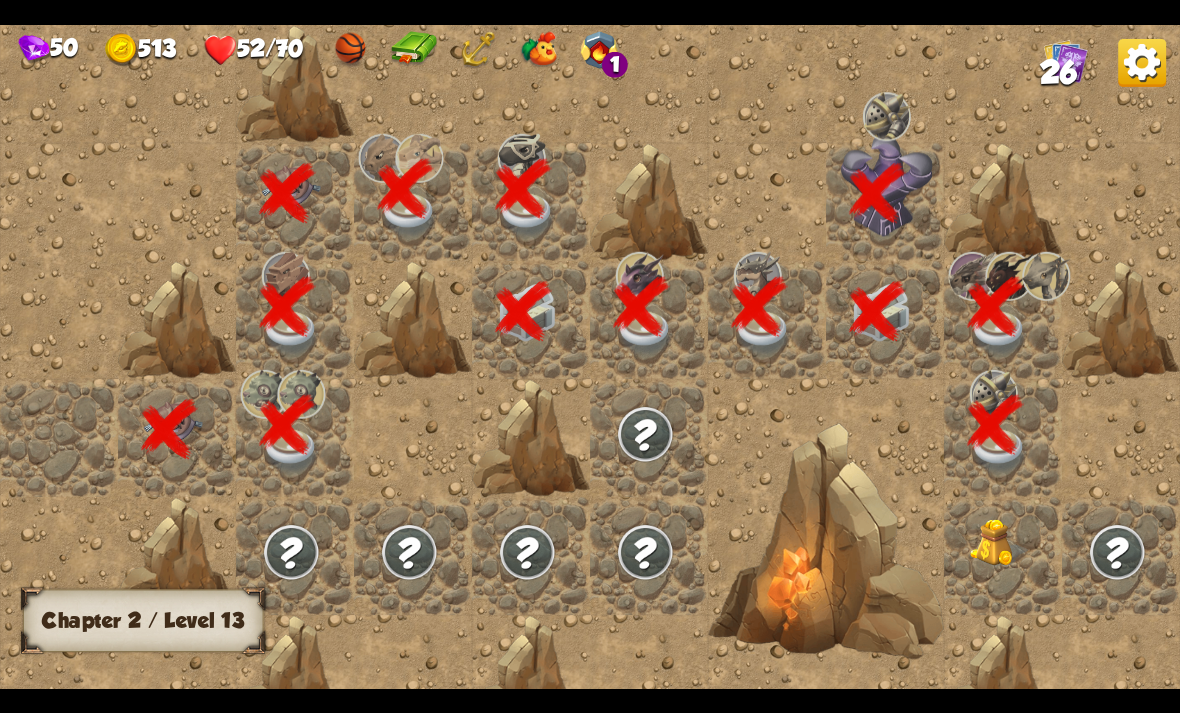 scroll, scrollTop: 0, scrollLeft: 384, axis: horizontal 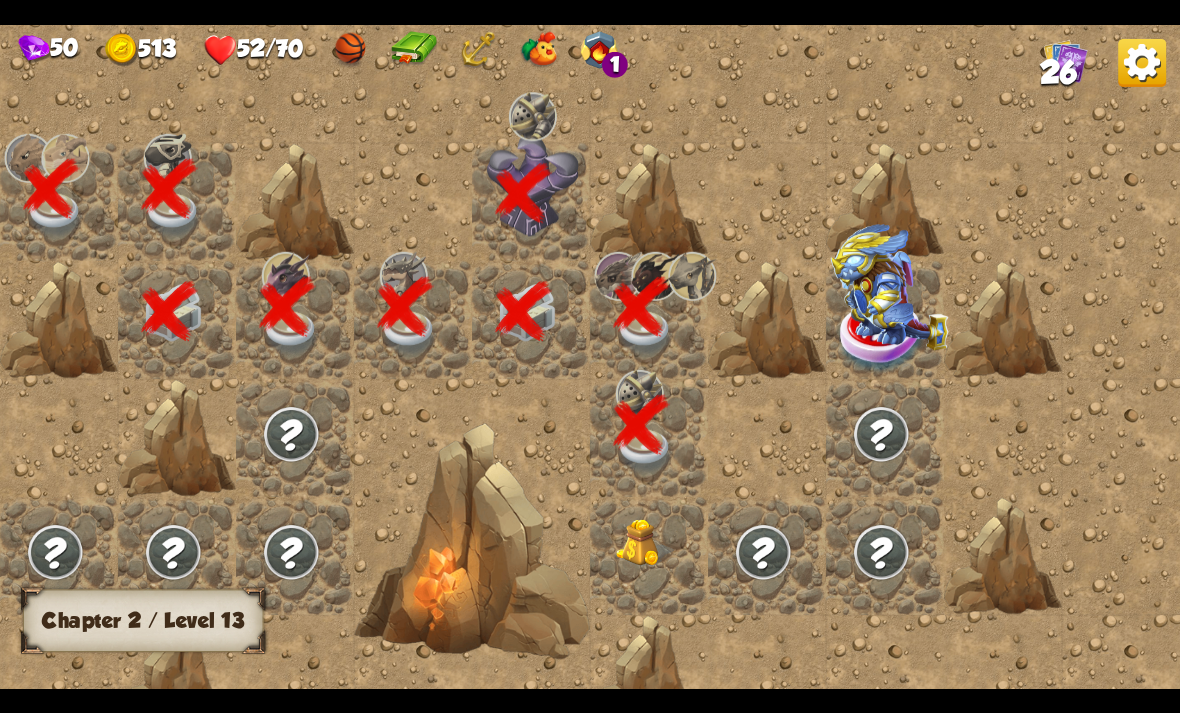 click at bounding box center (645, 543) 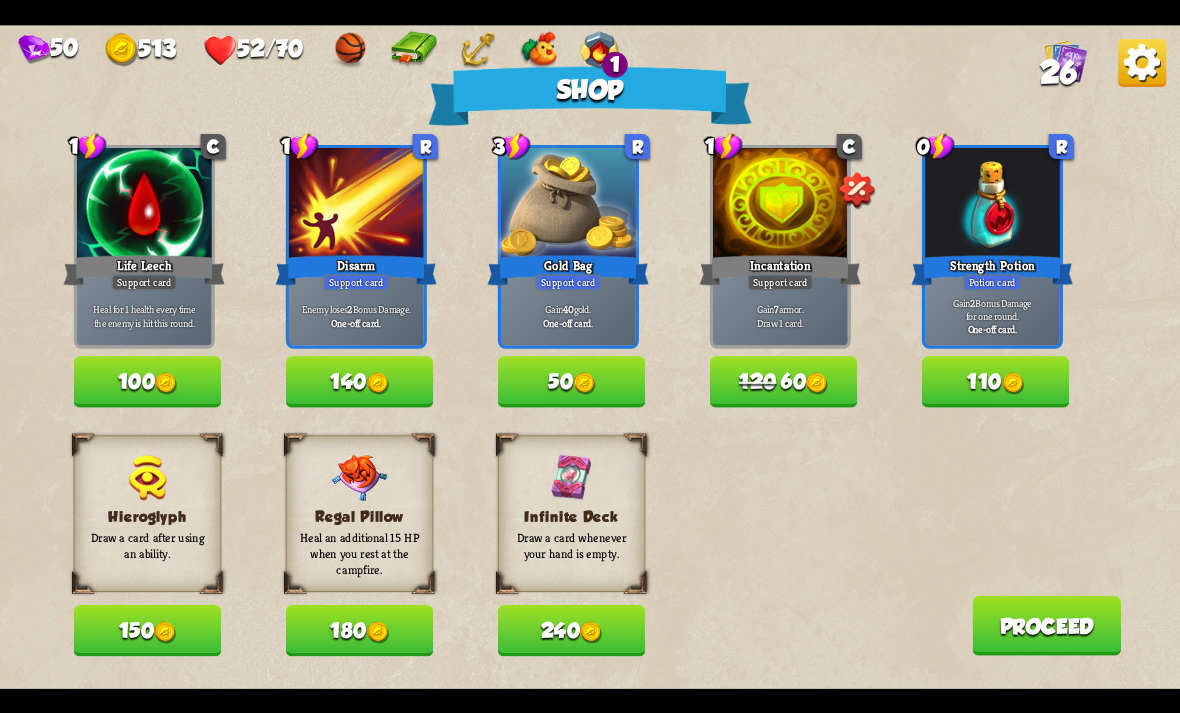 click at bounding box center (591, 632) 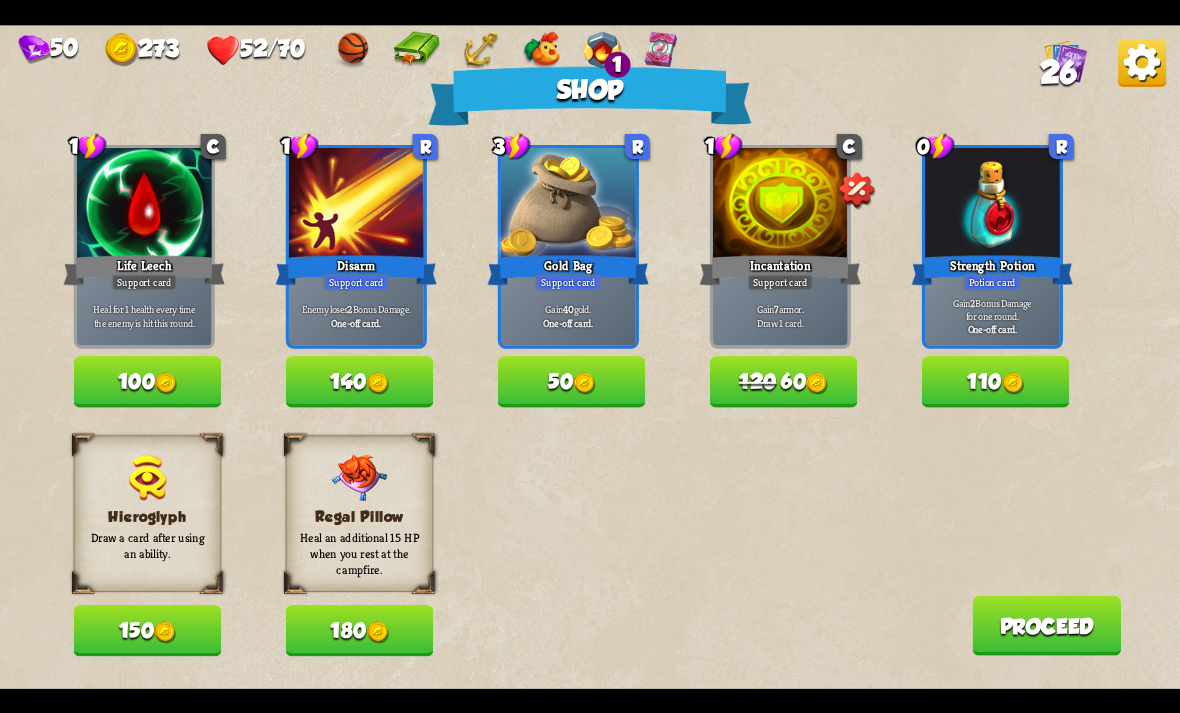 click on "Proceed" at bounding box center (1046, 625) 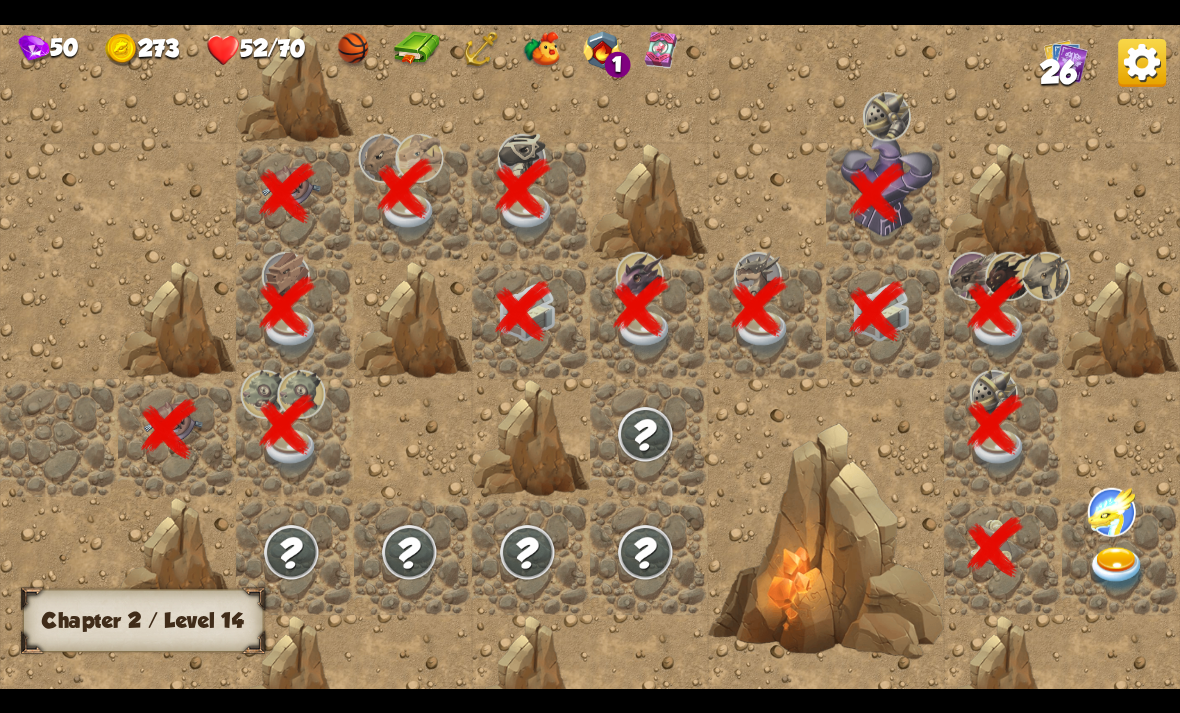 scroll, scrollTop: 0, scrollLeft: 384, axis: horizontal 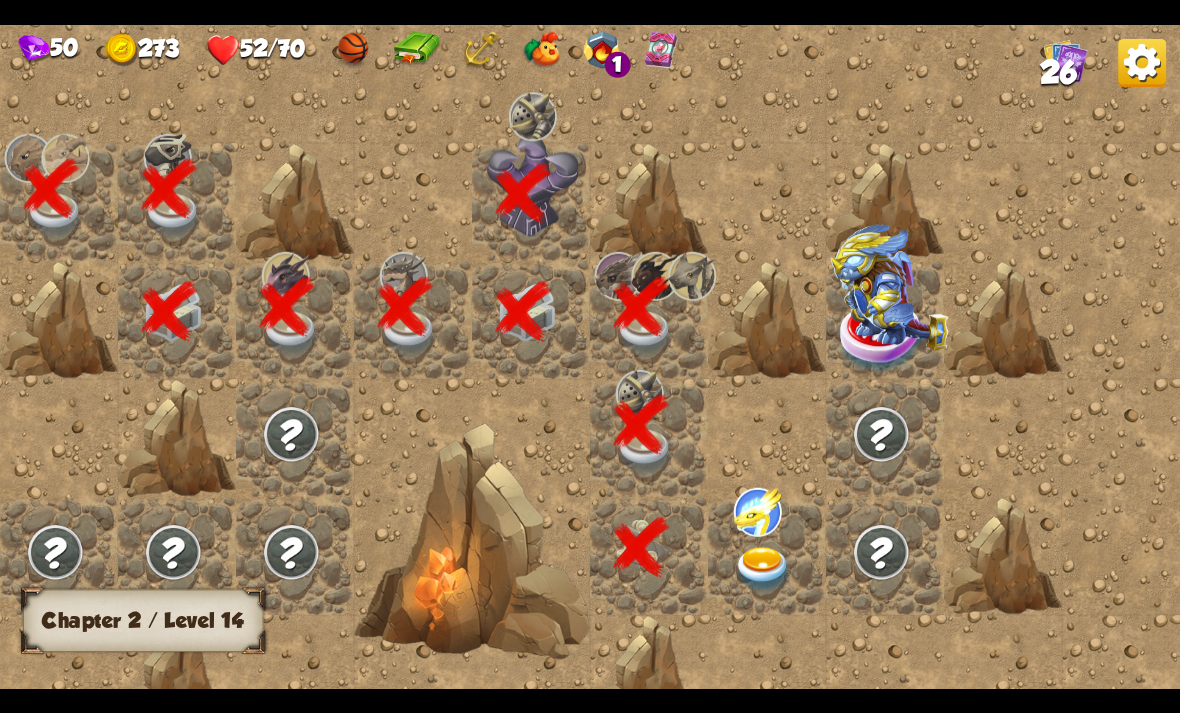 click at bounding box center [763, 569] 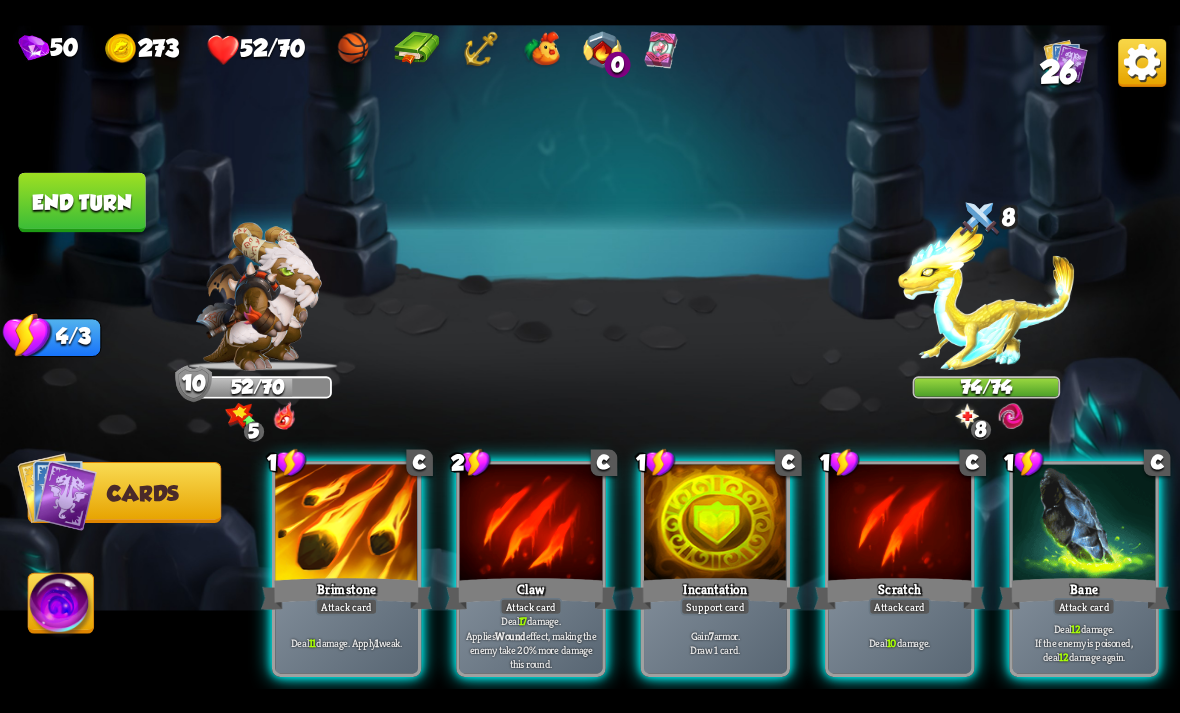 click on "Deal  17  damage. Applies  Wound  effect, making the enemy take 20% more damage this round." at bounding box center (531, 642) 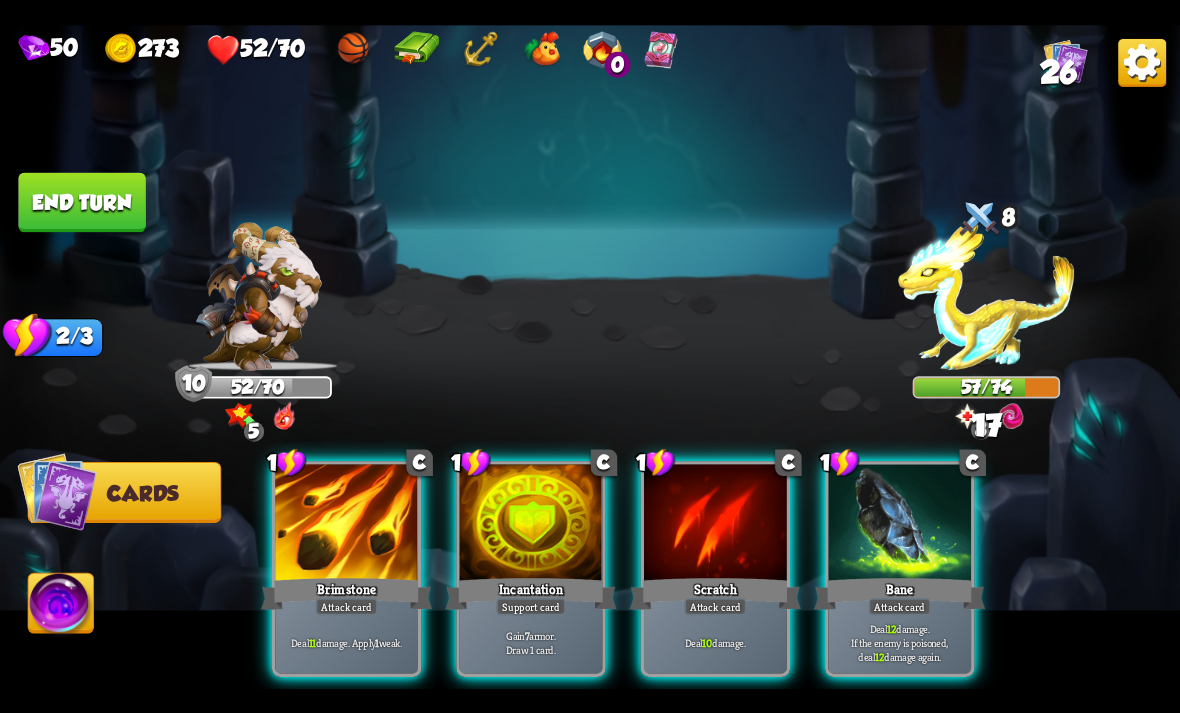 click on "Deal  12  damage. If the enemy is poisoned, deal  12  damage again." at bounding box center (900, 642) 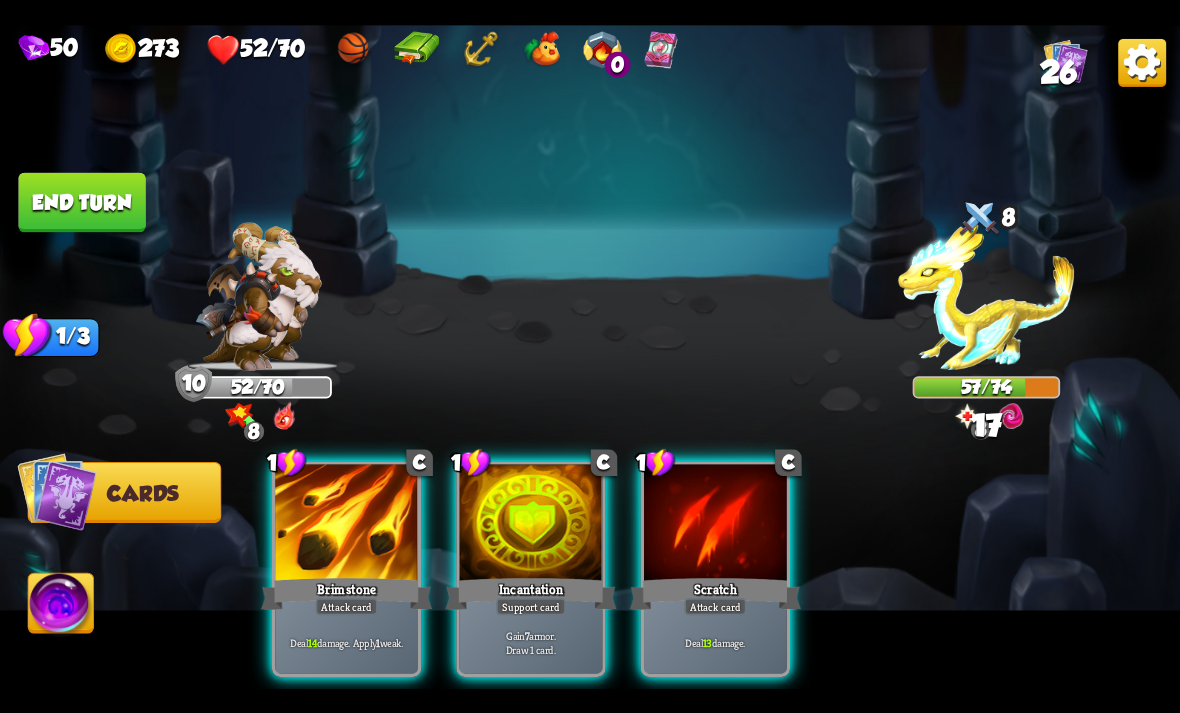 click on "Deal  14  damage. Apply  1  weak." at bounding box center (346, 642) 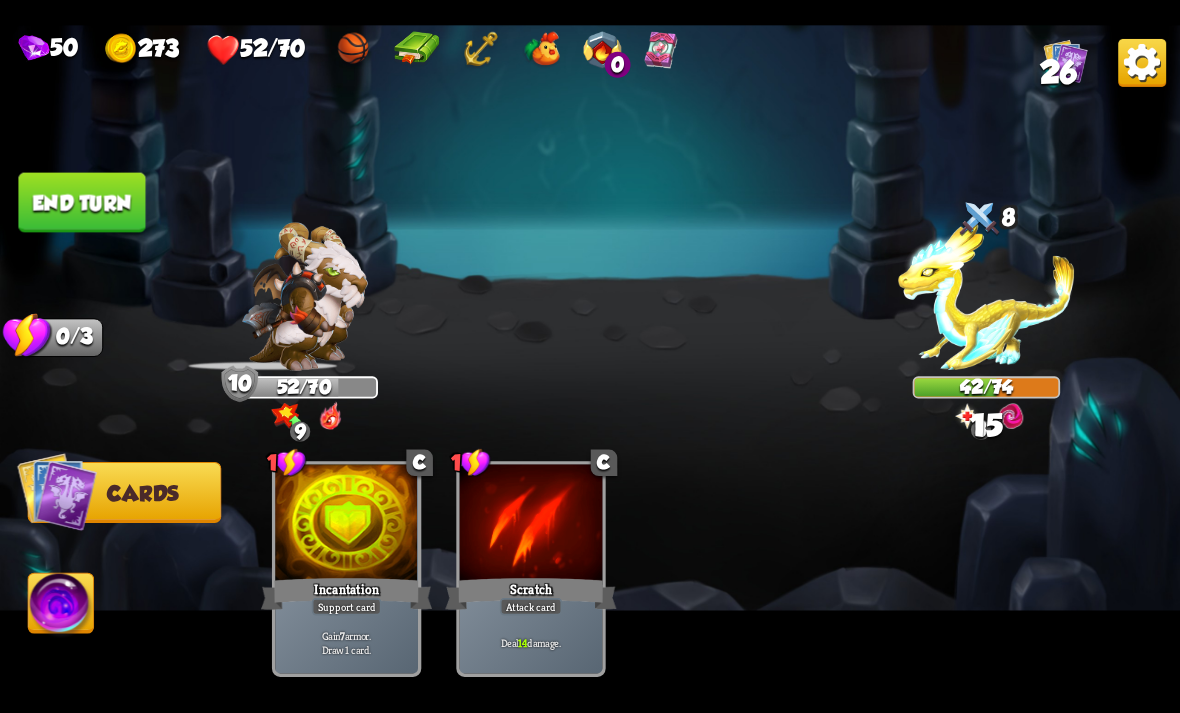 click on "End turn" at bounding box center [81, 202] 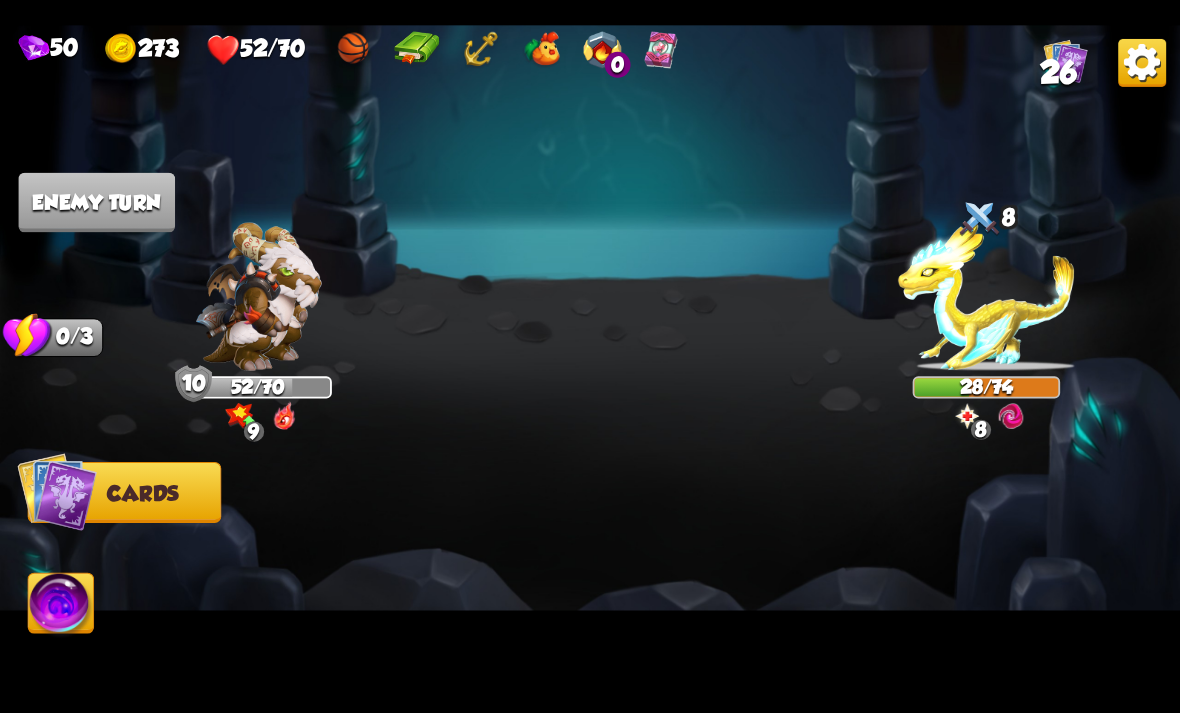click at bounding box center [416, 49] 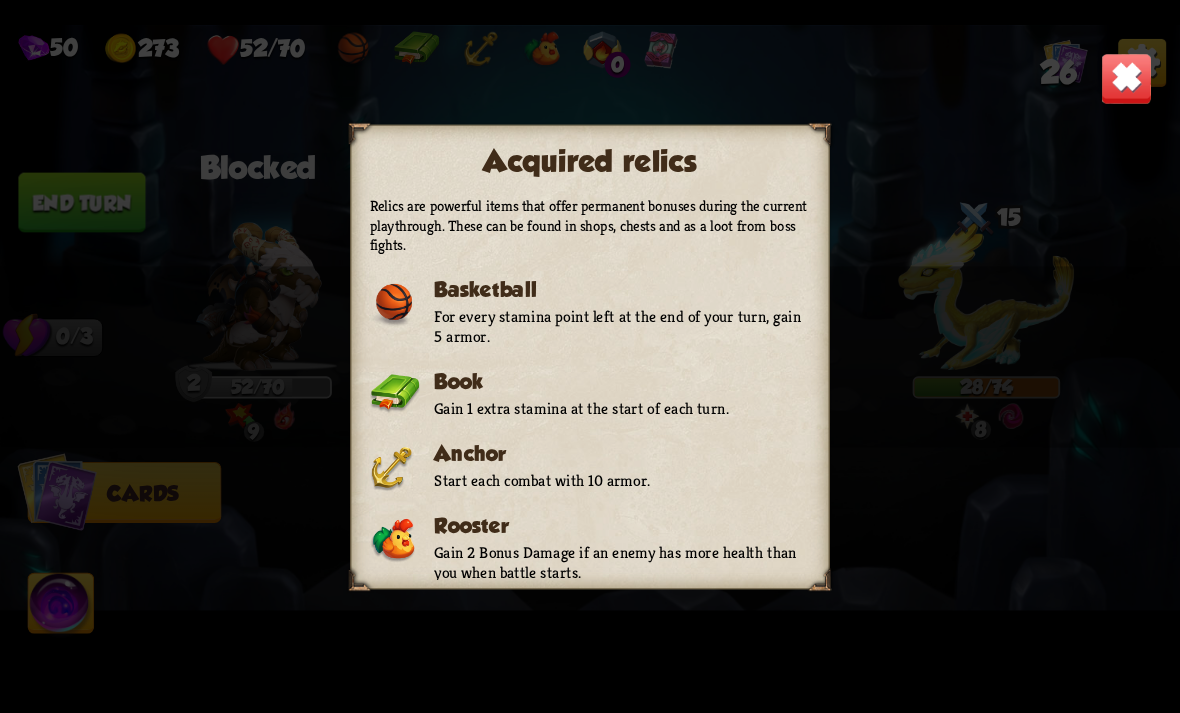 click on "Acquired relics   Relics are powerful items that offer permanent bonuses during the current playthrough. These can be found in shops, chests and as a loot from boss fights.     Basketball   For every stamina point left at the end of your turn, gain 5 armor.   Book   Gain 1 extra stamina at the start of each turn.   Anchor   Start each combat with 10 armor.   Rooster   Gain 2 Bonus Damage if an enemy has more health than you when battle starts.   Shrine Bonus Offense   Gain +3 Bonus Damage. Expires after the next fight.   Infinite Deck   Draw a card whenever your hand is empty." at bounding box center (590, 357) 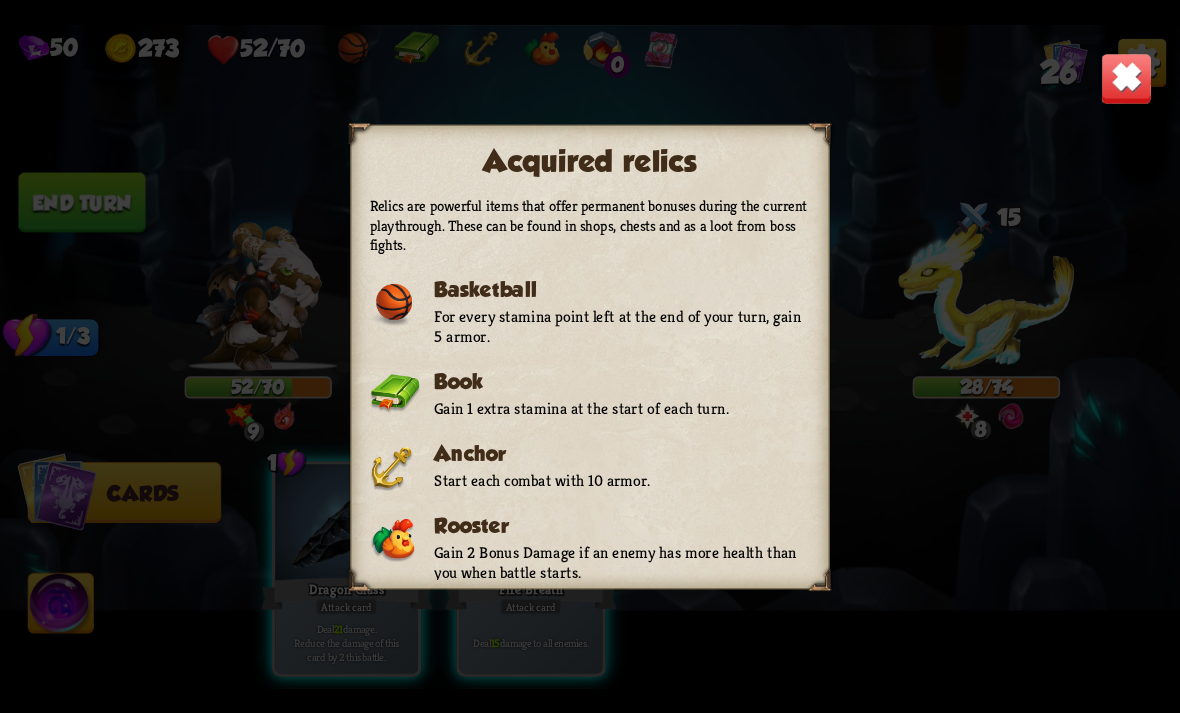 click at bounding box center (1127, 78) 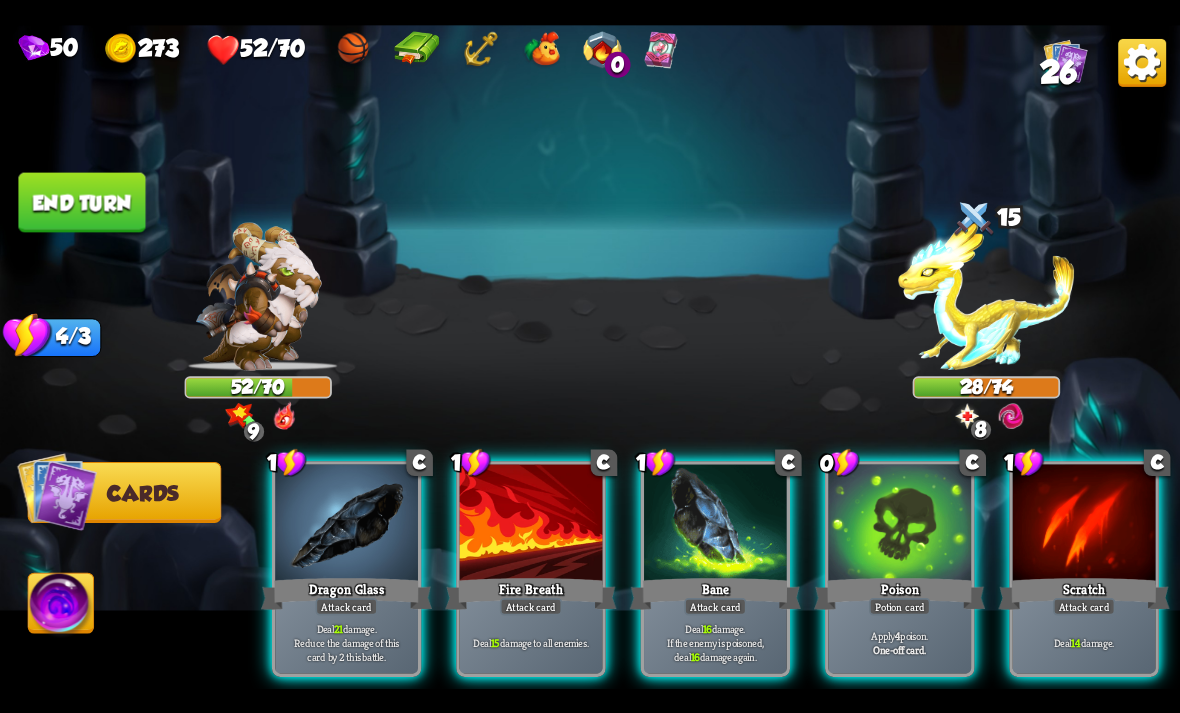 click on "Poison" at bounding box center [899, 593] 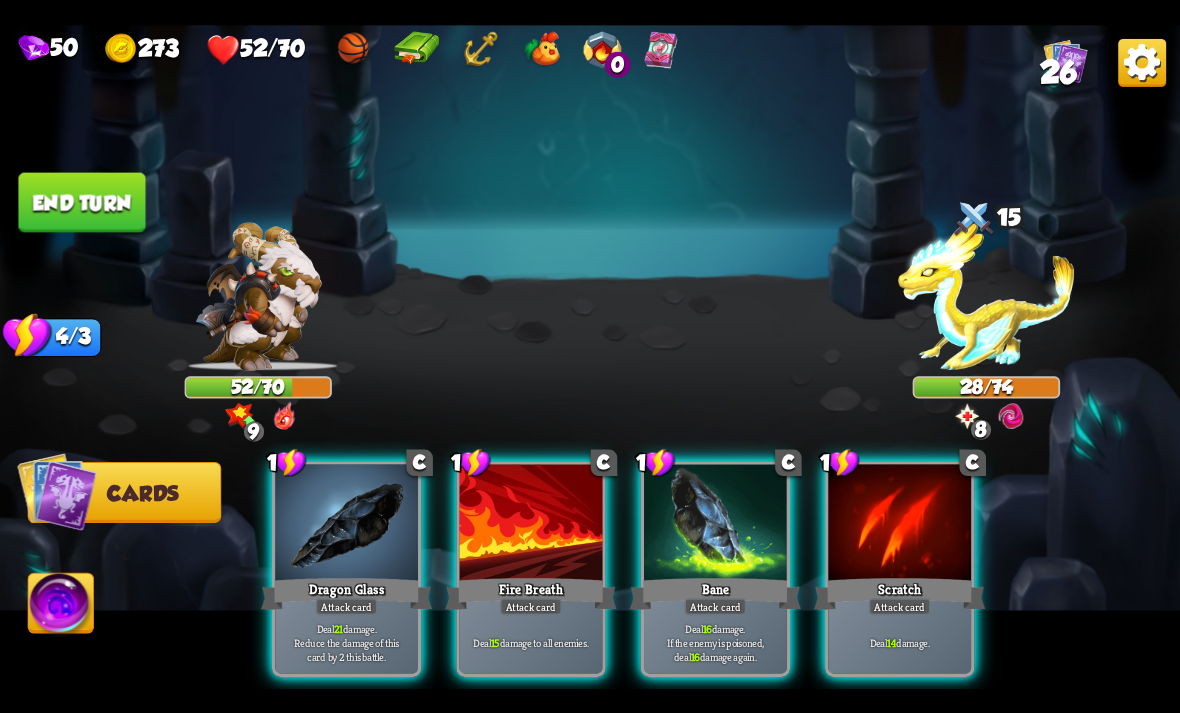 click on "Bane" at bounding box center [715, 593] 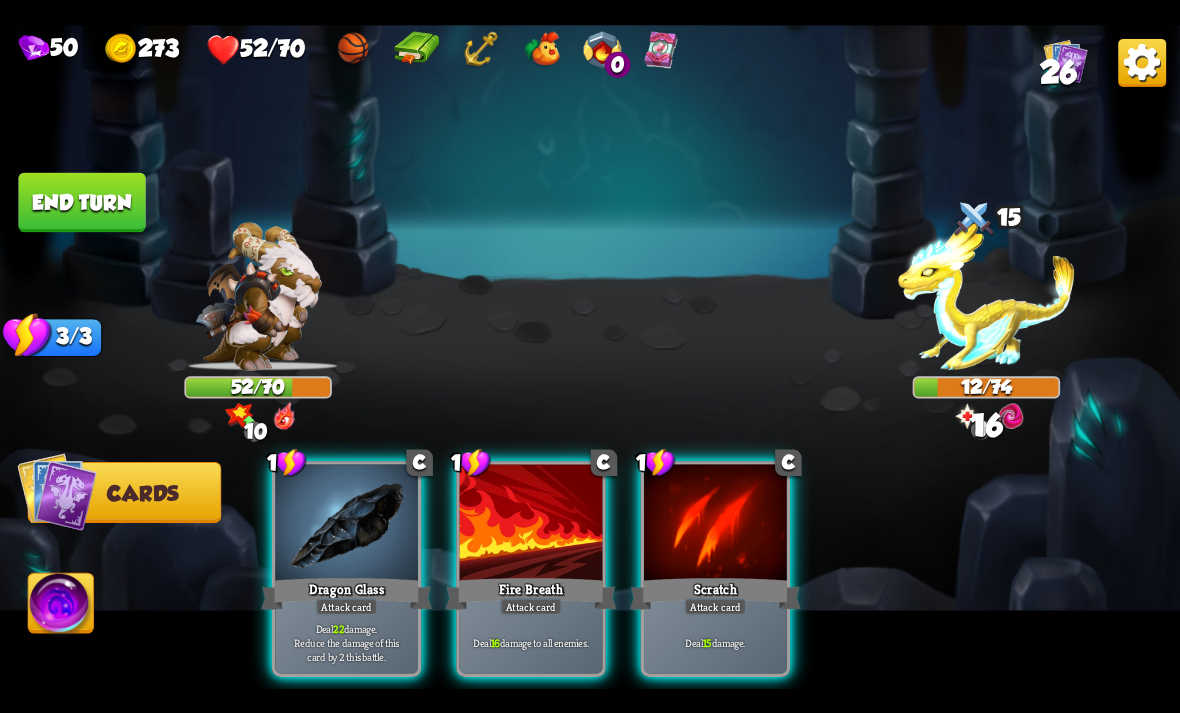click on "1
C   Dragon Glass     Attack card   Deal  22  damage. Reduce the damage of this card by 2 this battle.
1
C   Fire Breath     Attack card   Deal  16  damage to all enemies.
1
C   Scratch     Attack card   Deal  15  damage." at bounding box center [708, 540] 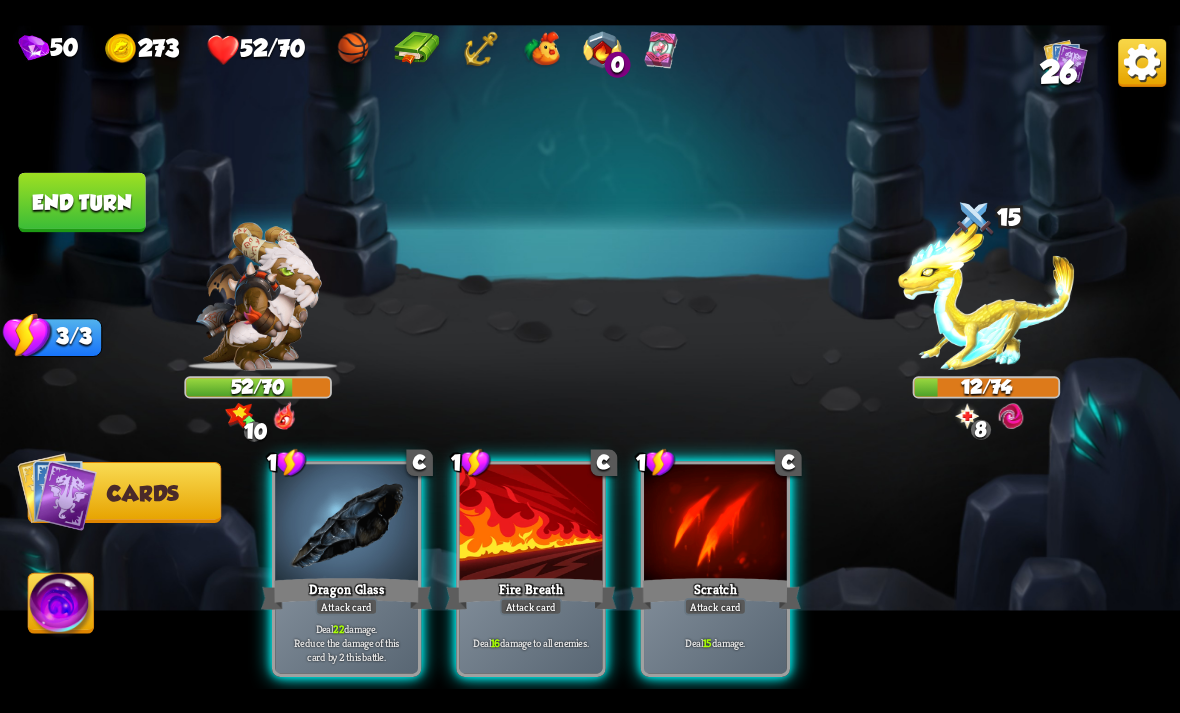 click on "Deal  22  damage. Reduce the damage of this card by 2 this battle." at bounding box center (347, 642) 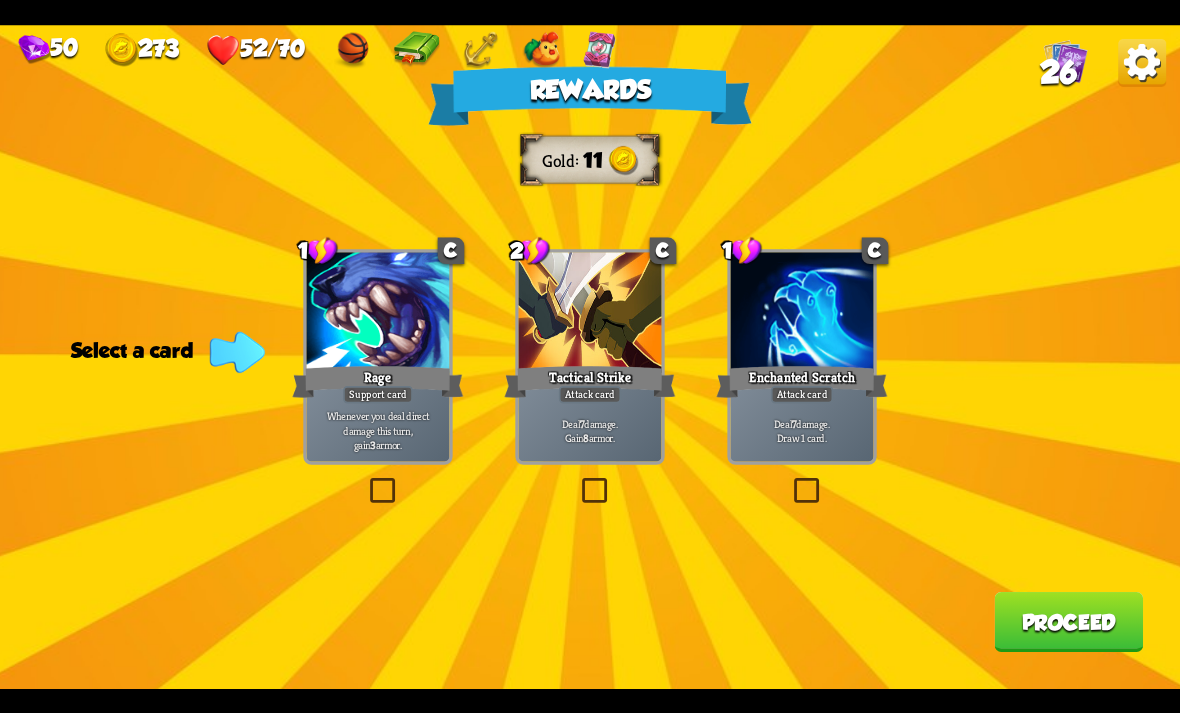 click at bounding box center [790, 481] 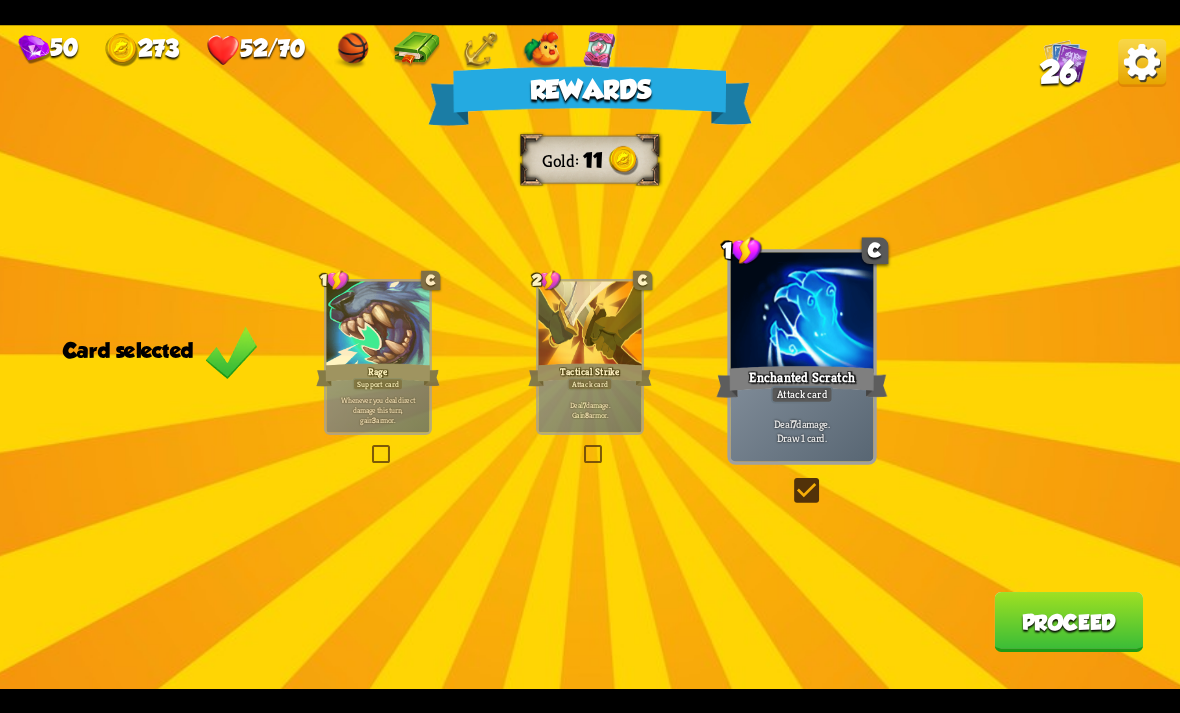 click at bounding box center (581, 446) 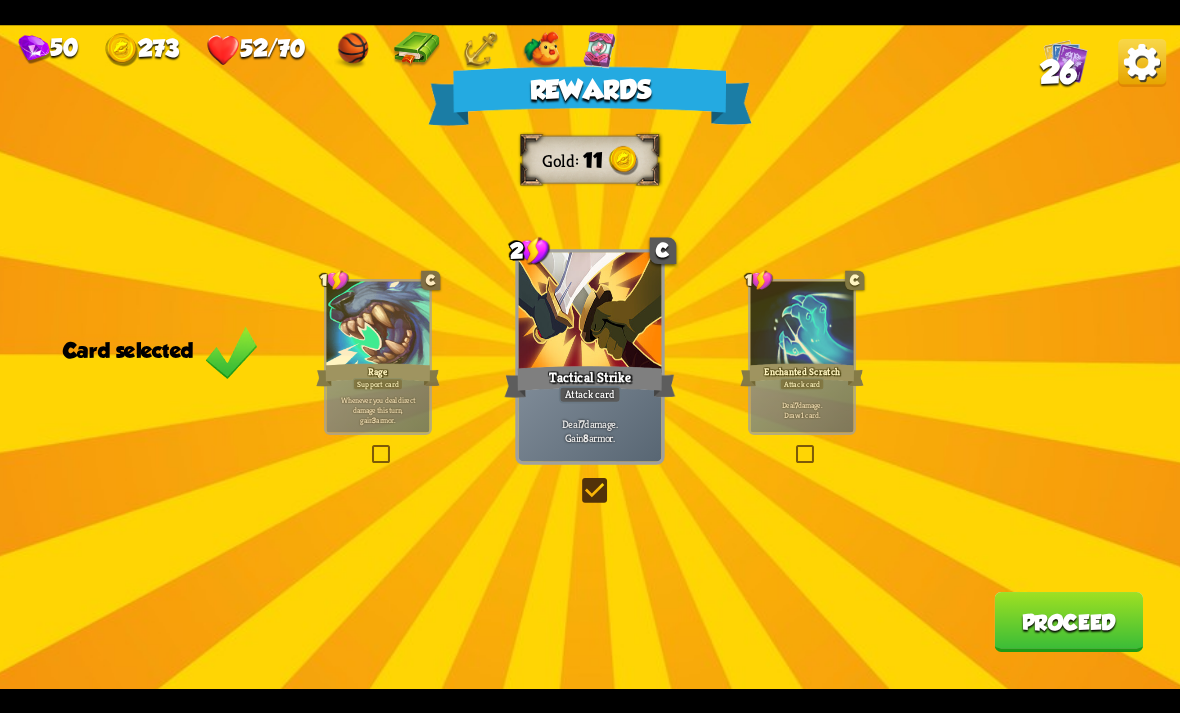 click on "Proceed" at bounding box center (1068, 622) 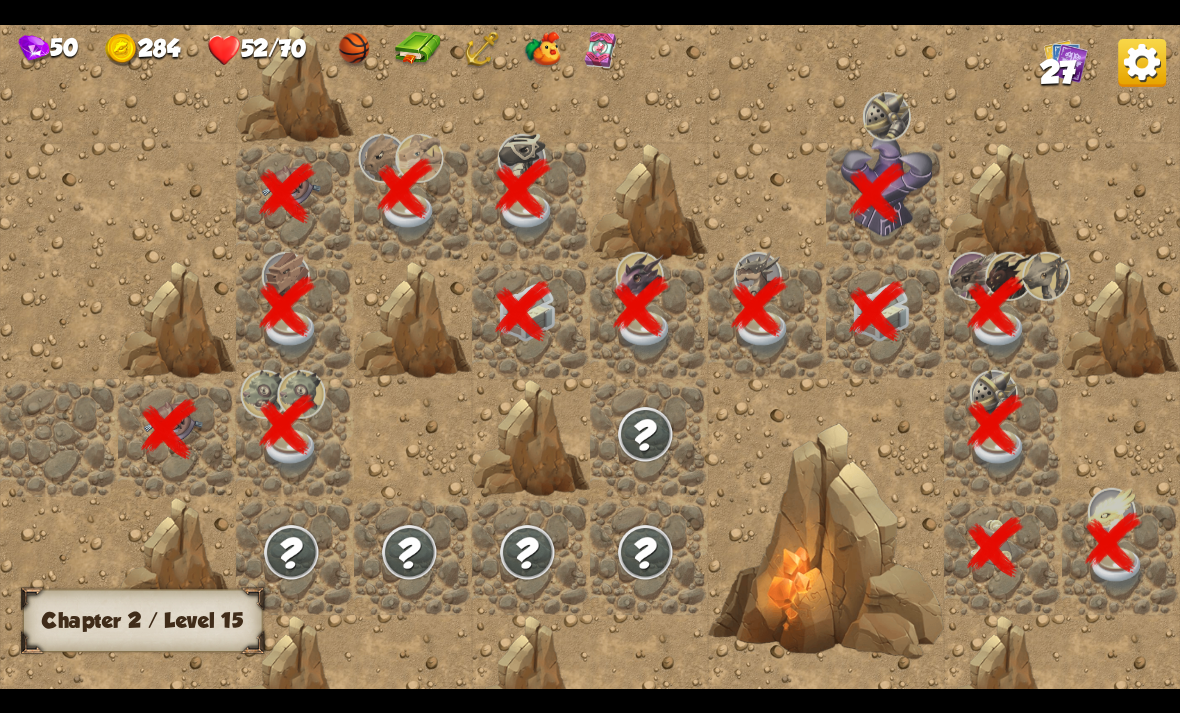 scroll, scrollTop: 0, scrollLeft: 384, axis: horizontal 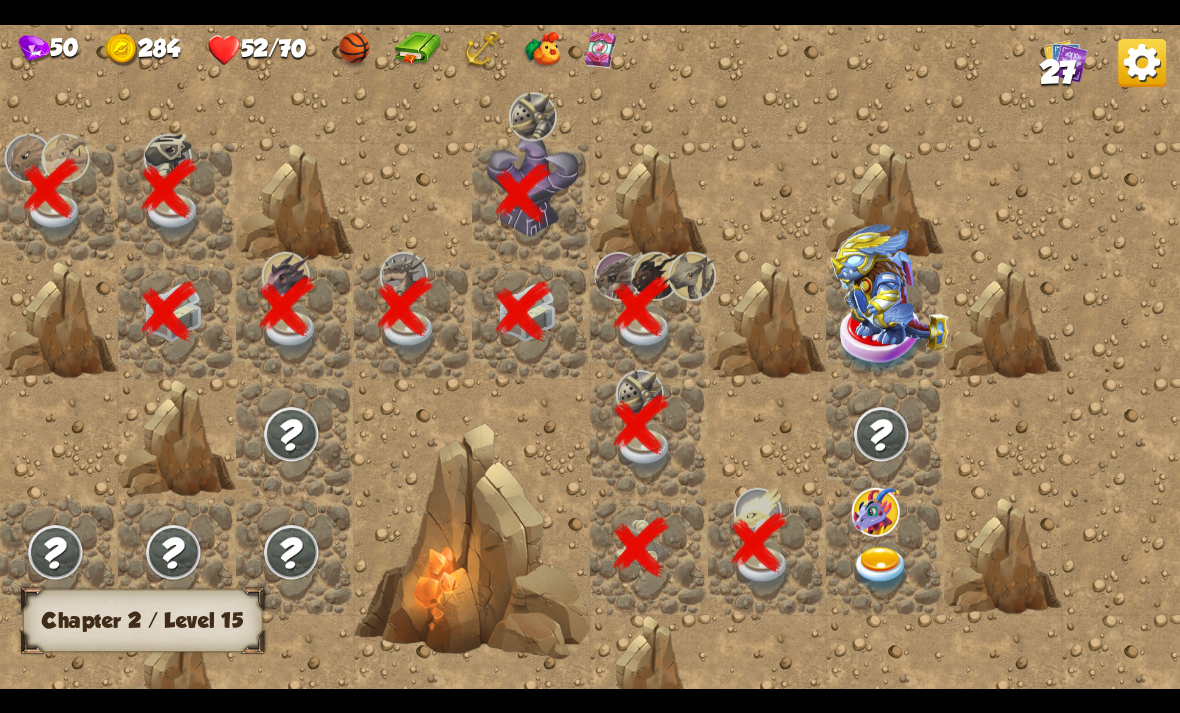 click at bounding box center [881, 569] 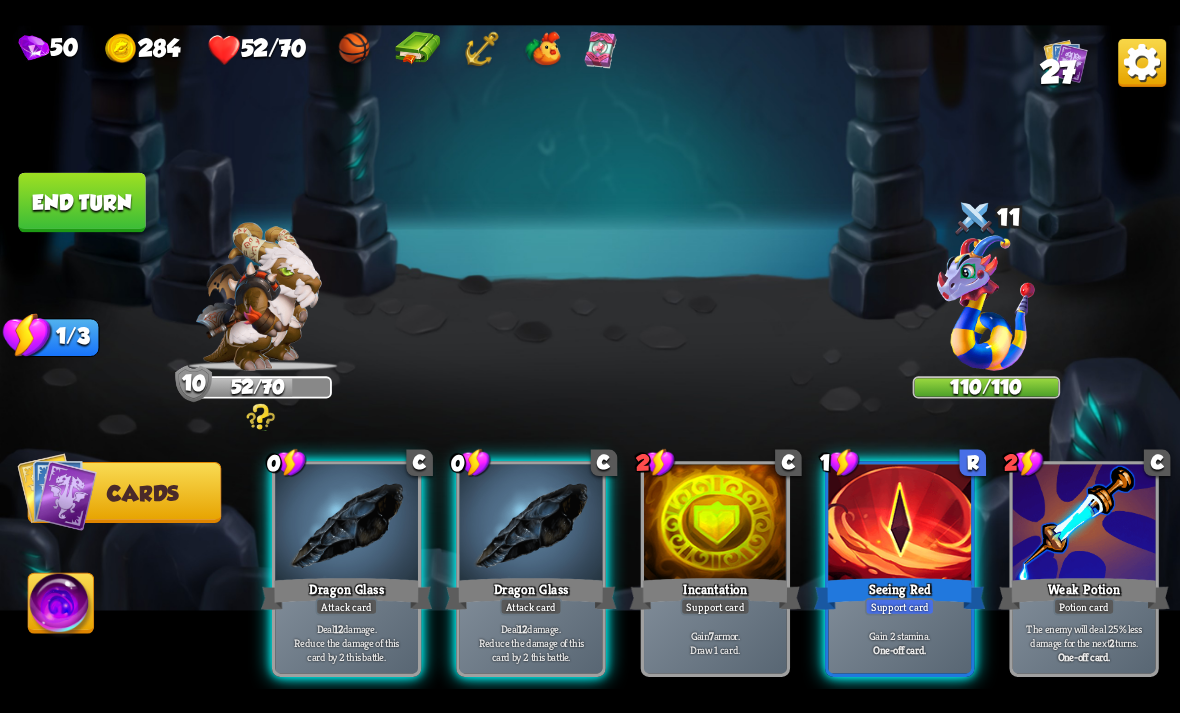 click on "Player turn" at bounding box center [590, 357] 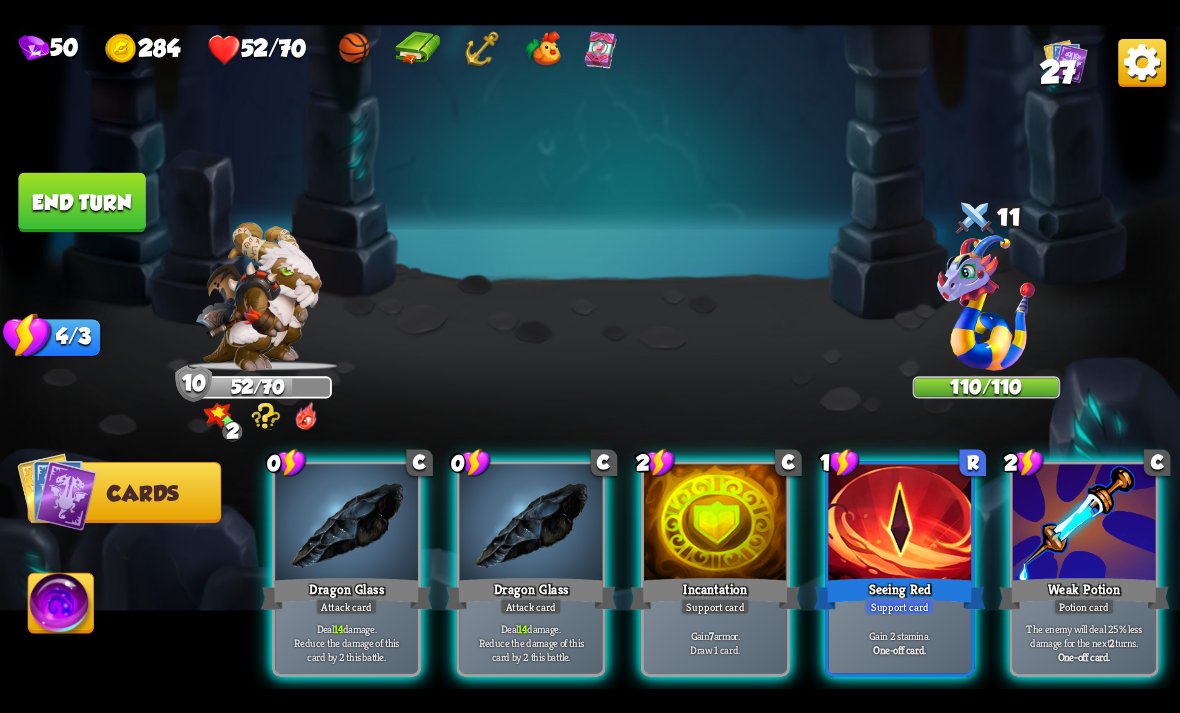 click at bounding box center [258, 296] 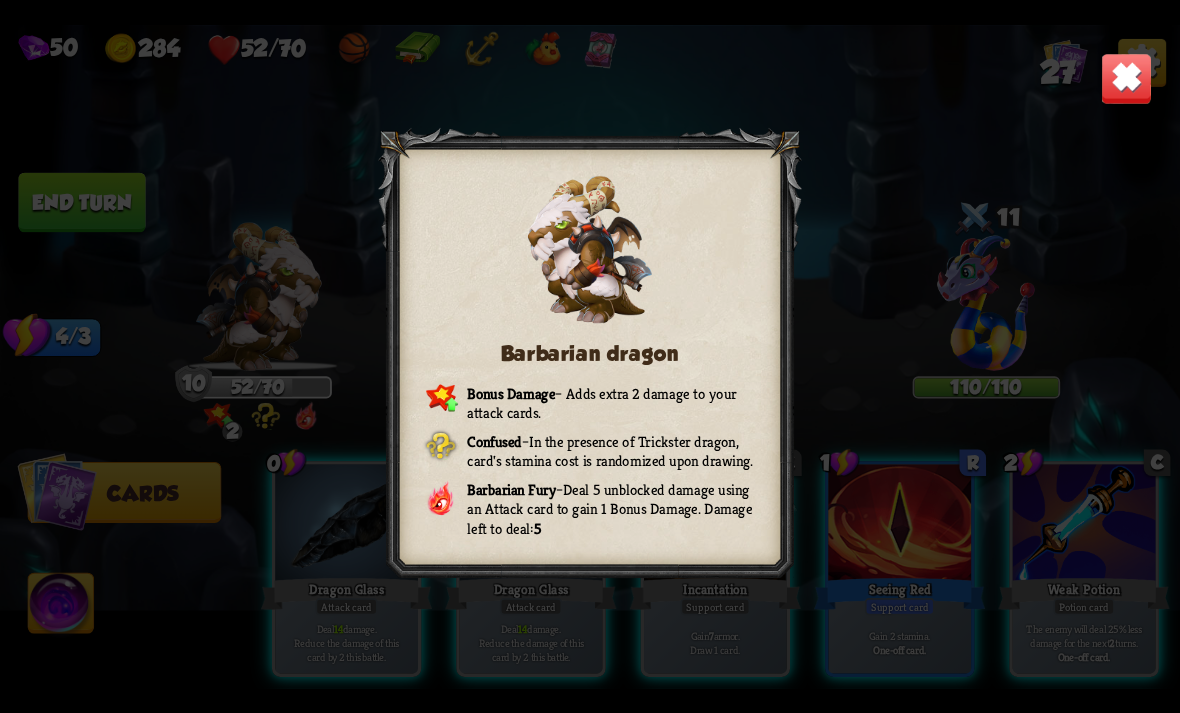 click at bounding box center [1127, 78] 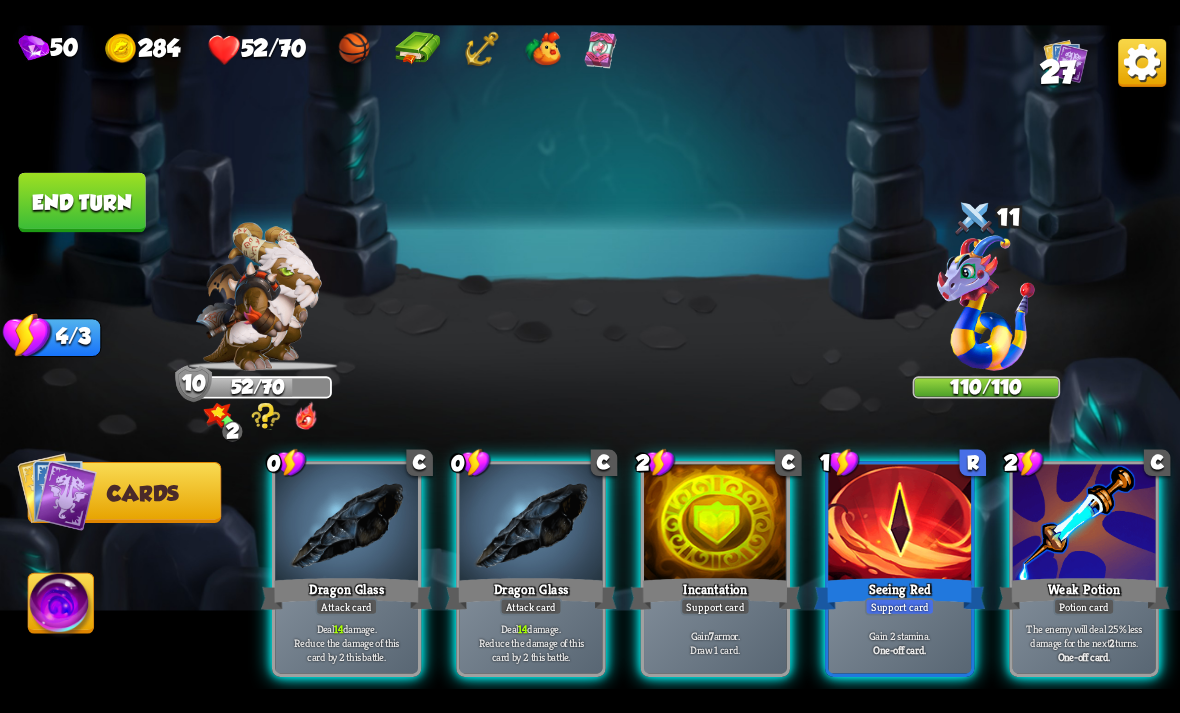 click on "Gain 2 stamina.   One-off card." at bounding box center [899, 642] 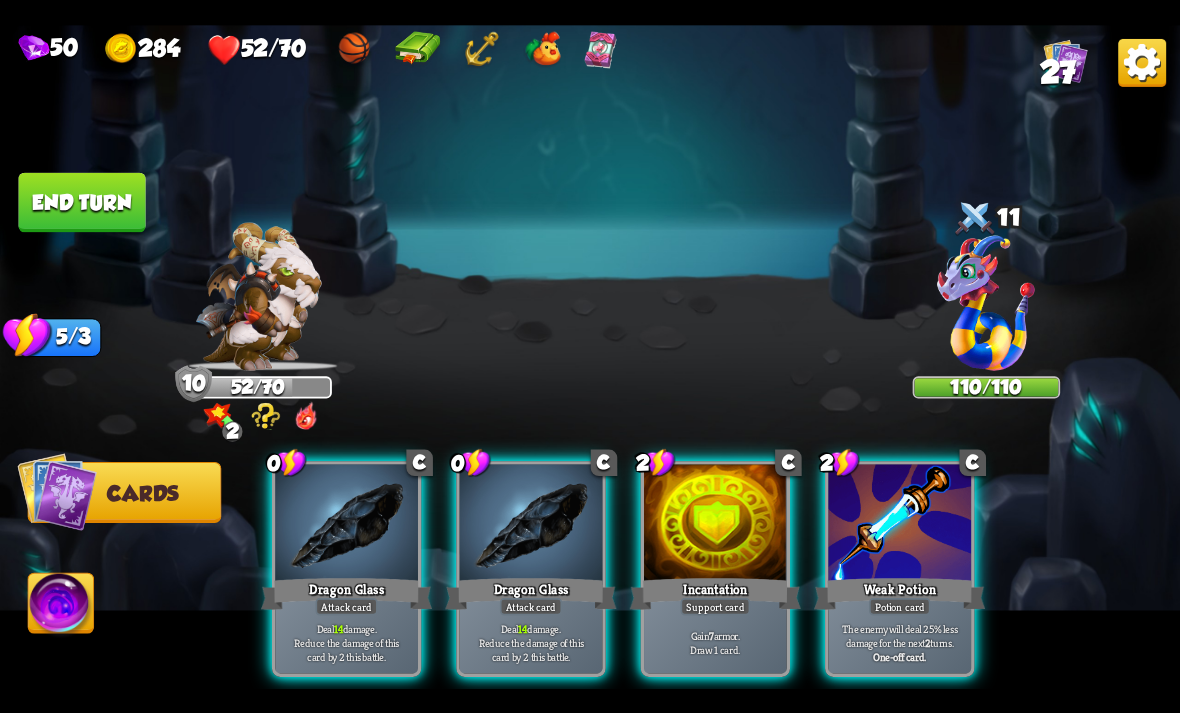 click on "Deal  14  damage. Reduce the damage of this card by 2 this battle." at bounding box center [531, 642] 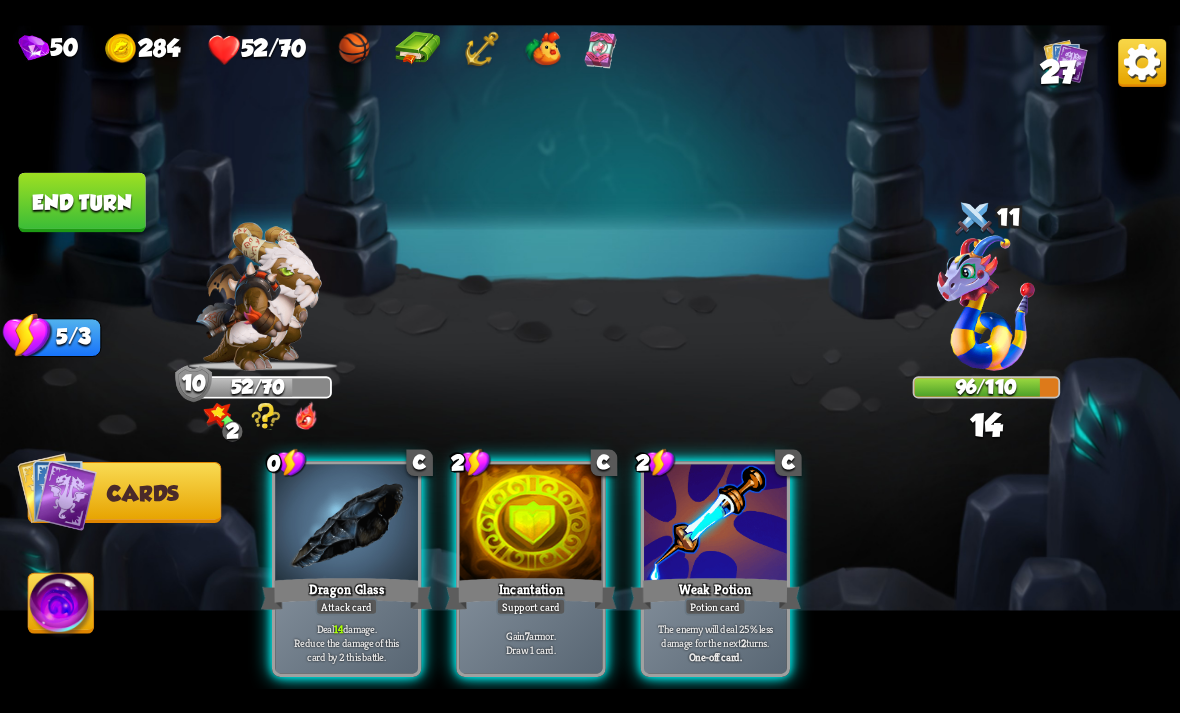 click on "Deal  14  damage. Reduce the damage of this card by 2 this battle." at bounding box center (347, 642) 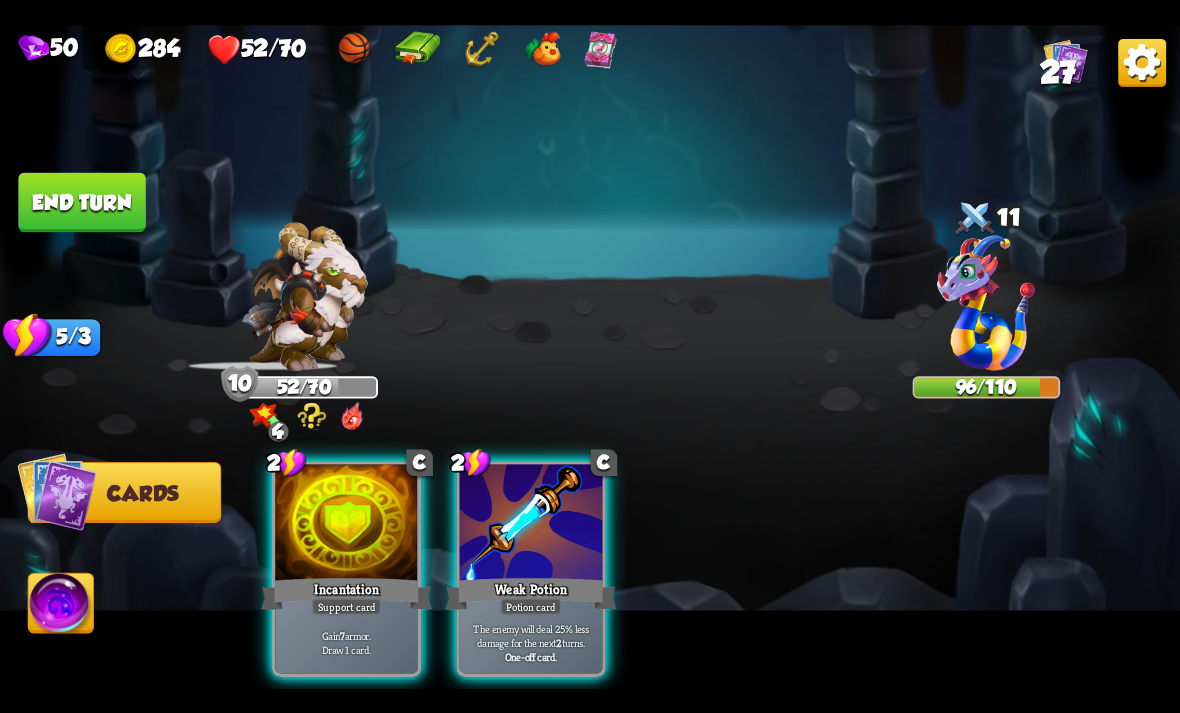 click at bounding box center (531, 524) 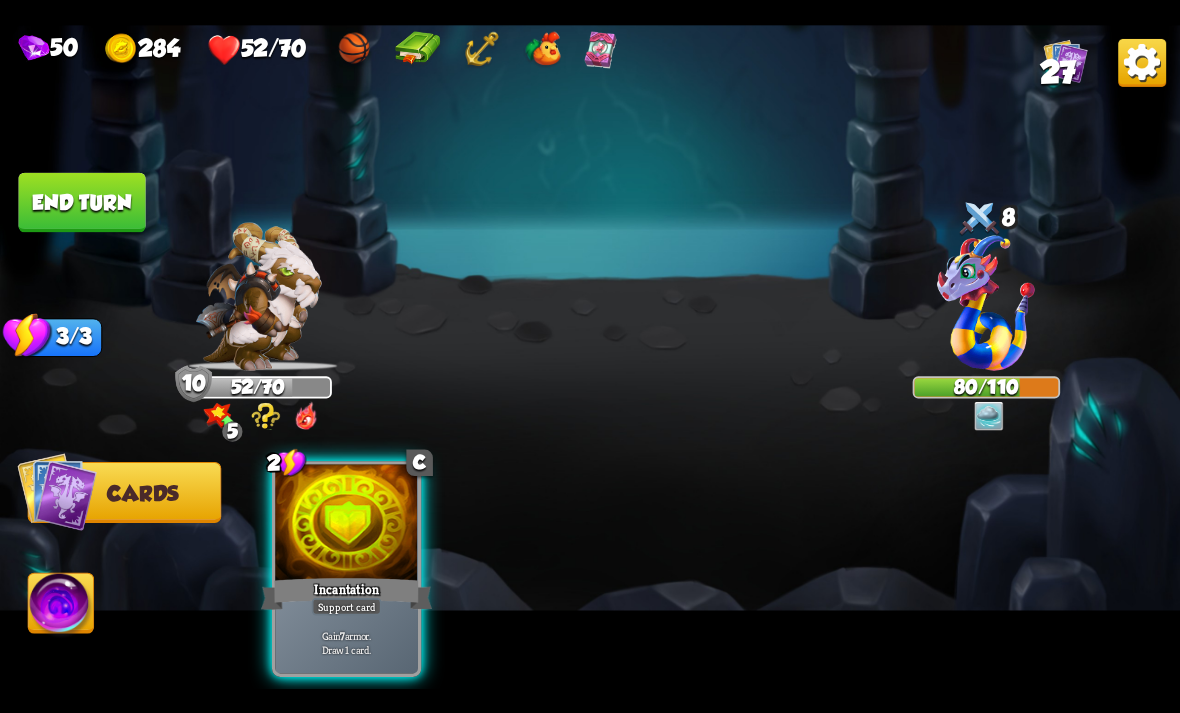 click on "End turn" at bounding box center (81, 202) 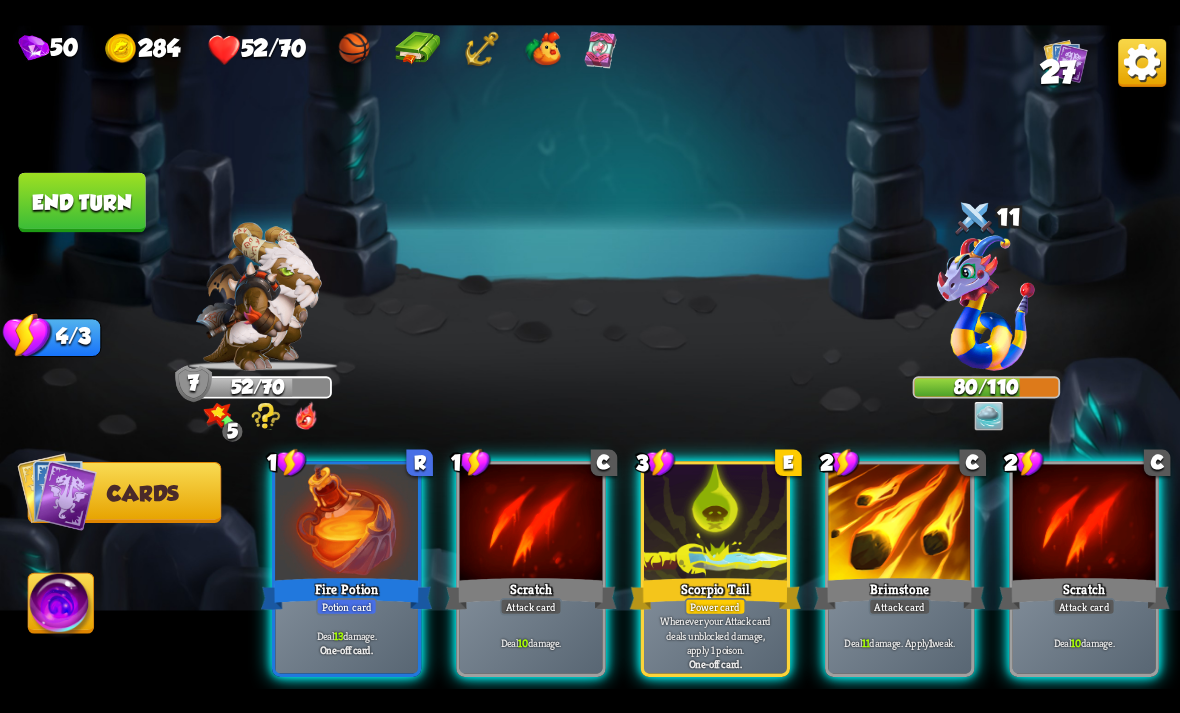 click on "One-off card." at bounding box center (346, 649) 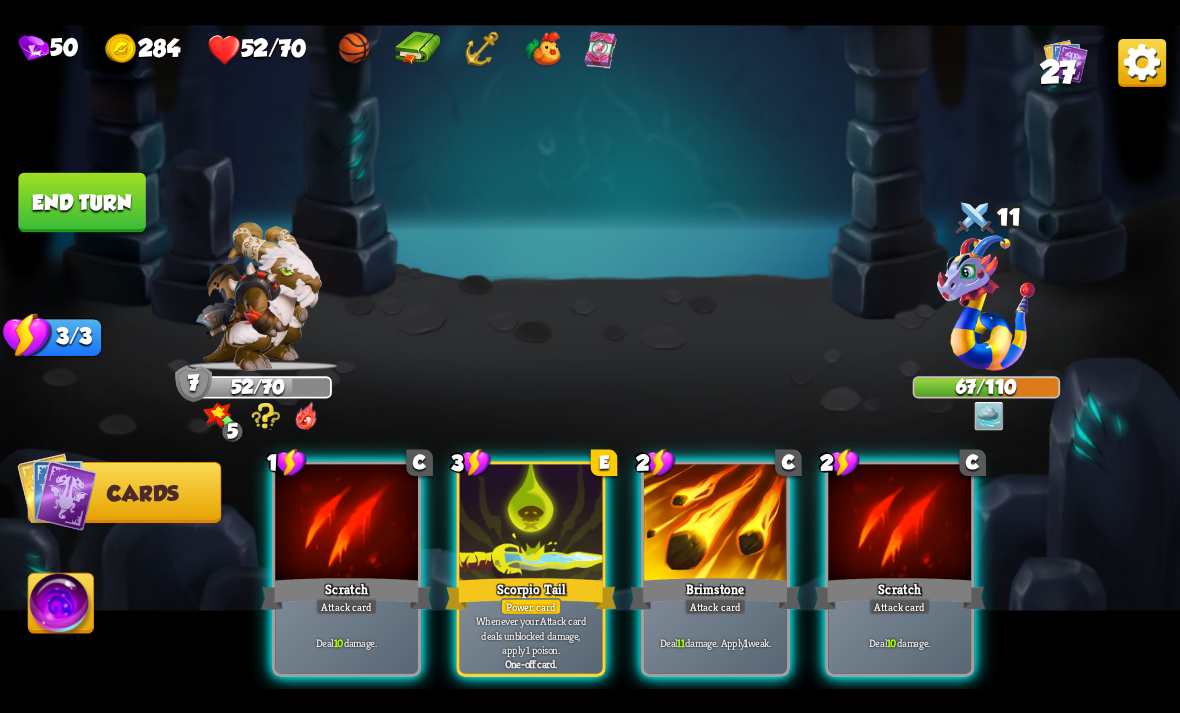 click at bounding box center [715, 524] 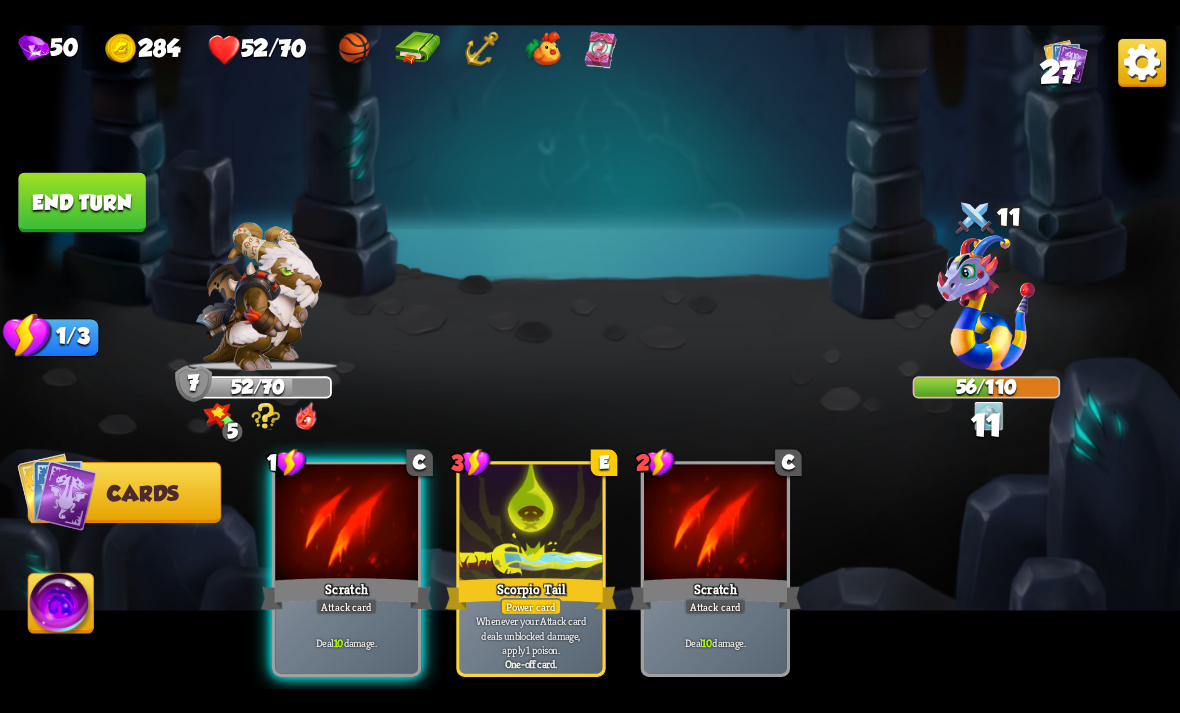 click on "End turn" at bounding box center [81, 202] 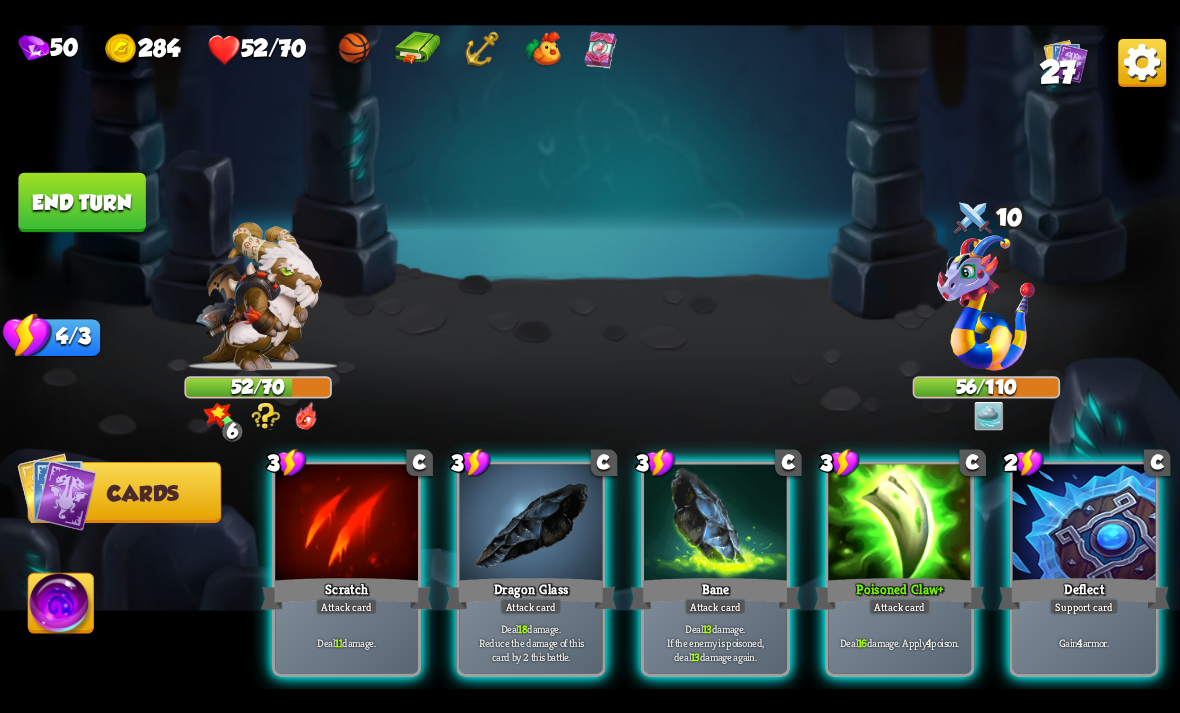 click on "End turn" at bounding box center (81, 202) 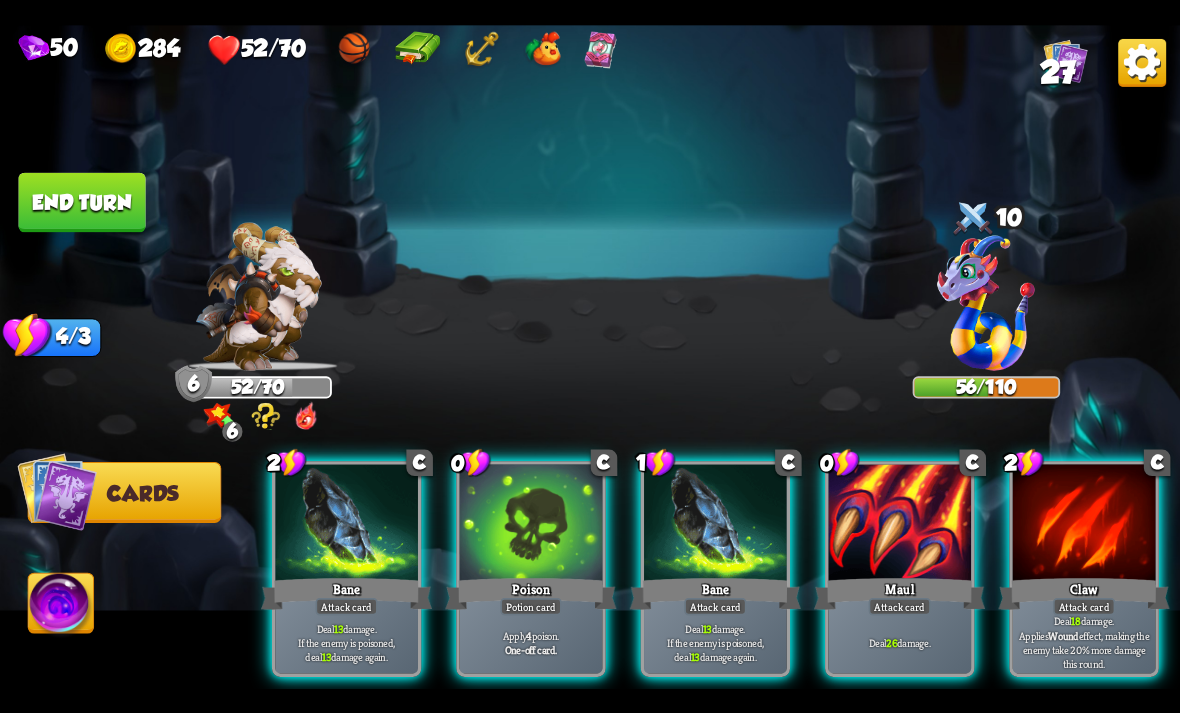 click on "Poison" at bounding box center (530, 593) 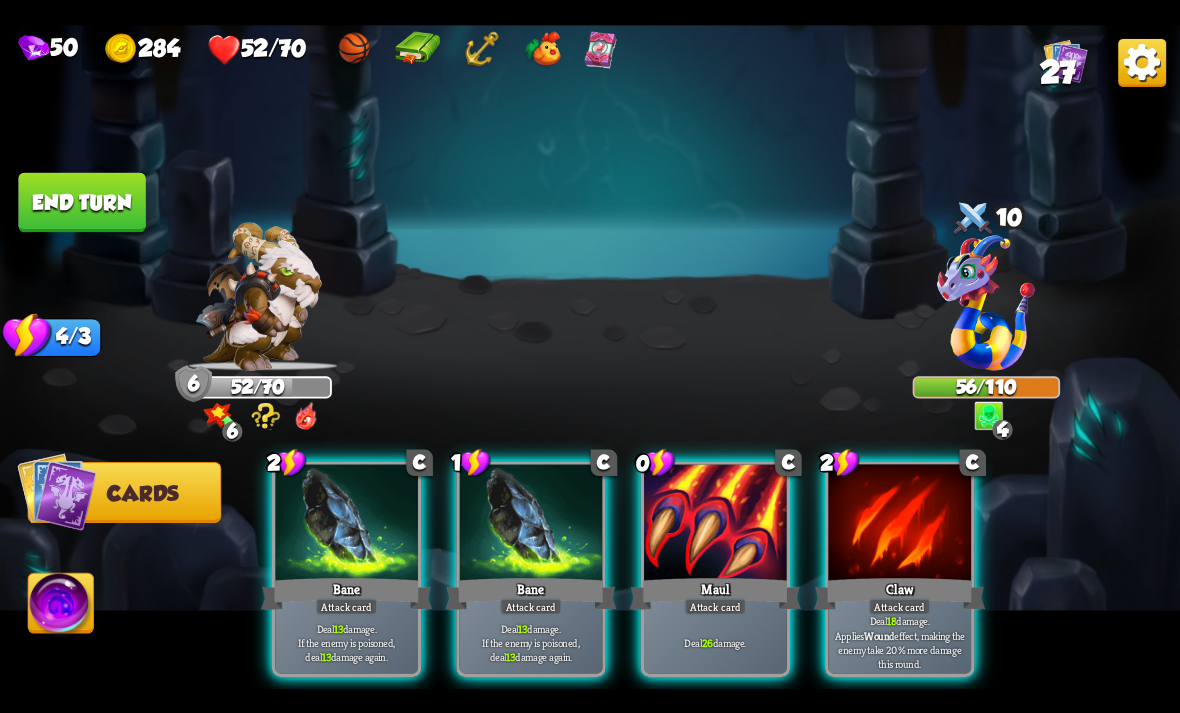 click at bounding box center (715, 524) 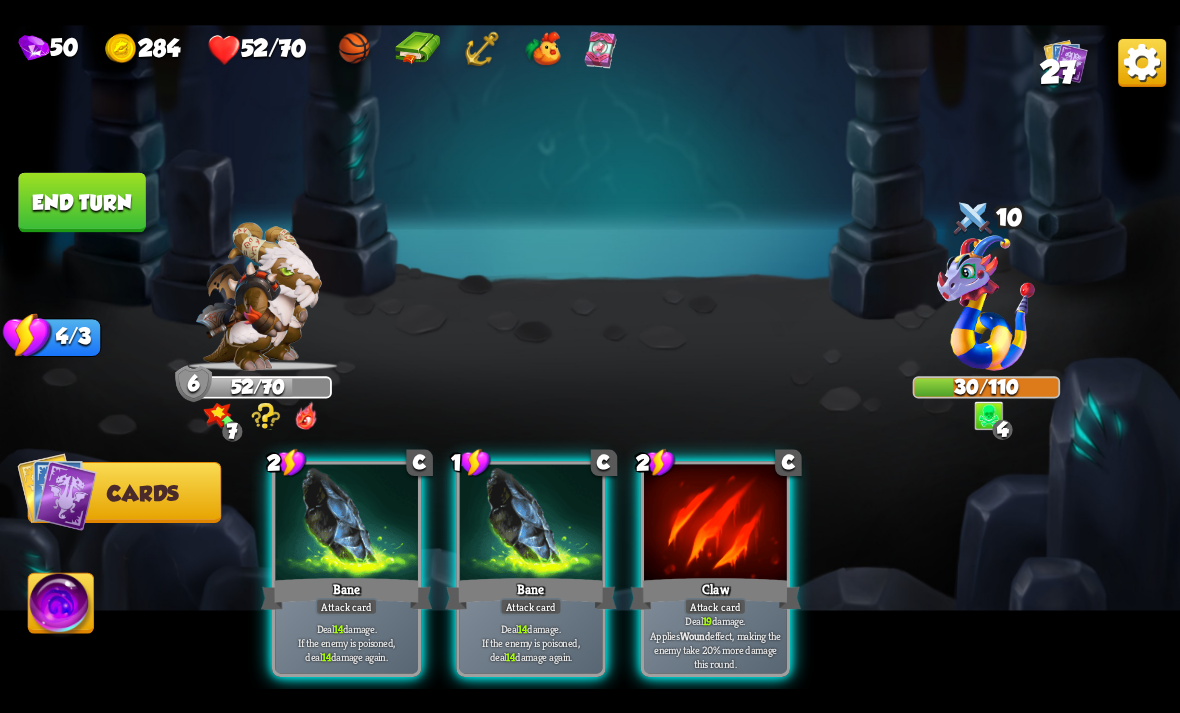 click at bounding box center (531, 524) 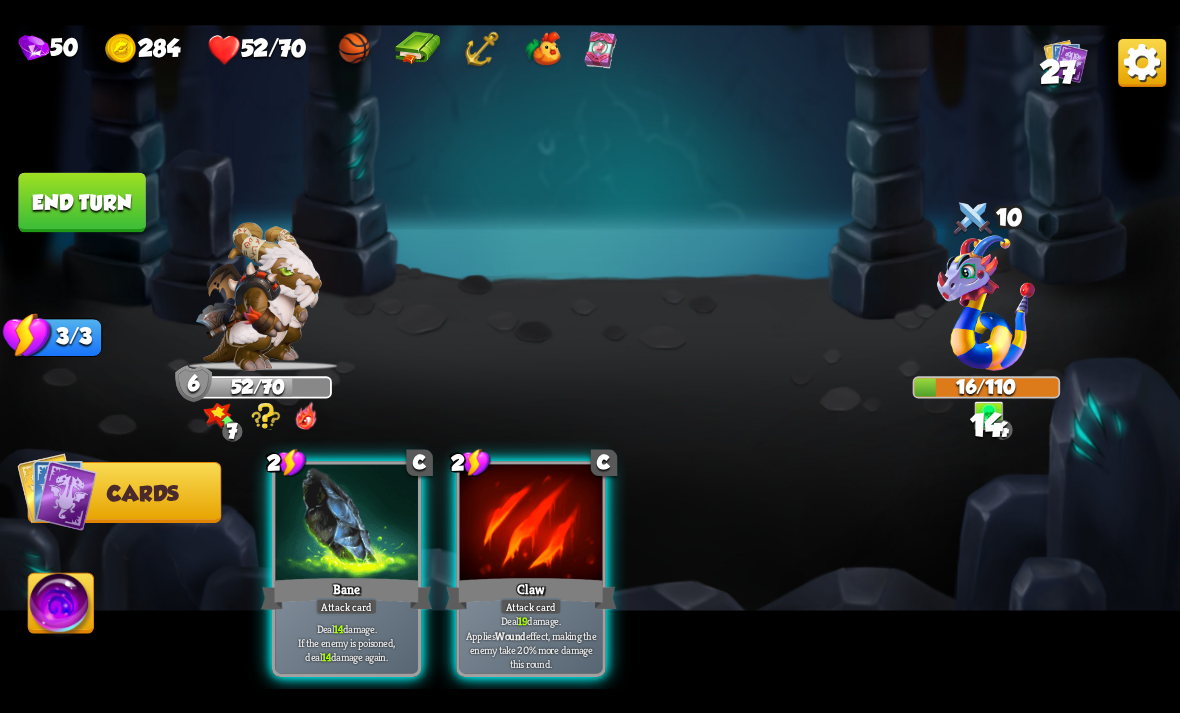 click on "Deal  14  damage. If the enemy is poisoned, deal  14  damage again." at bounding box center (347, 642) 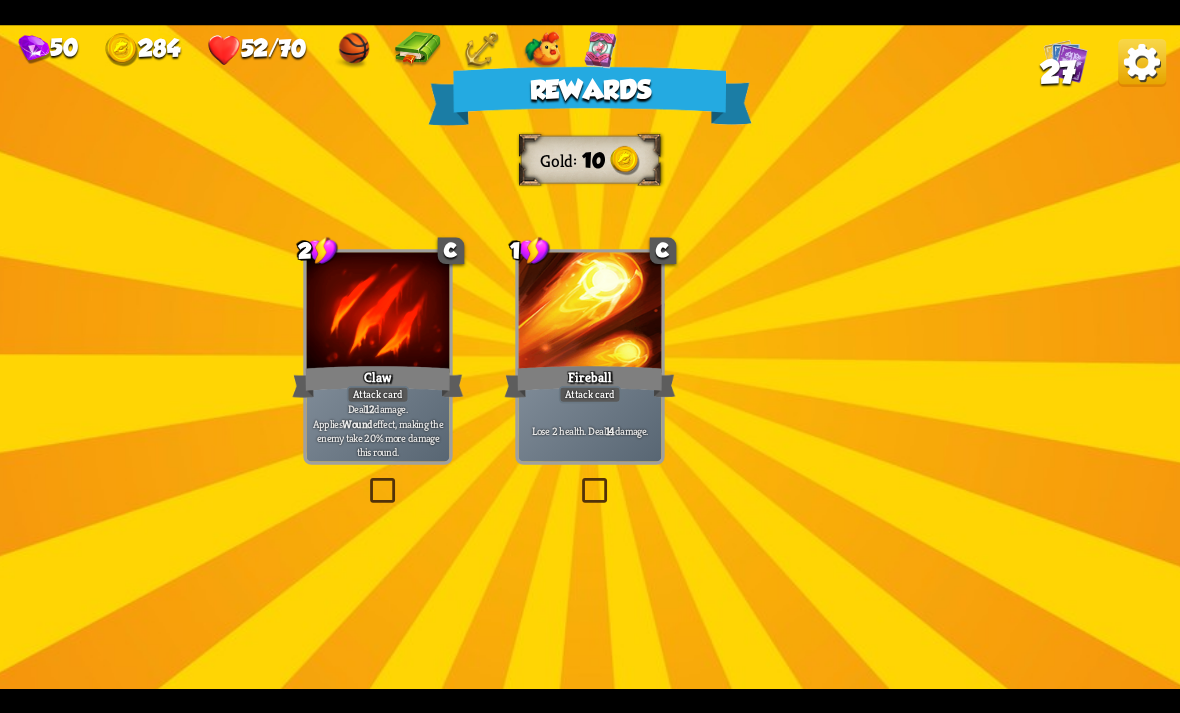 click on "Rewards           Gold   10
Select a card
2
C   Claw     Attack card   Deal  12  damage. Applies  Wound  effect, making the enemy take 20% more damage this round.
1
C   Fireball     Attack card   Lose 2 health. Deal  14  damage.
1
C   Shell     Support card   If you have no armor, gain  10  armor.               Proceed" at bounding box center (590, 357) 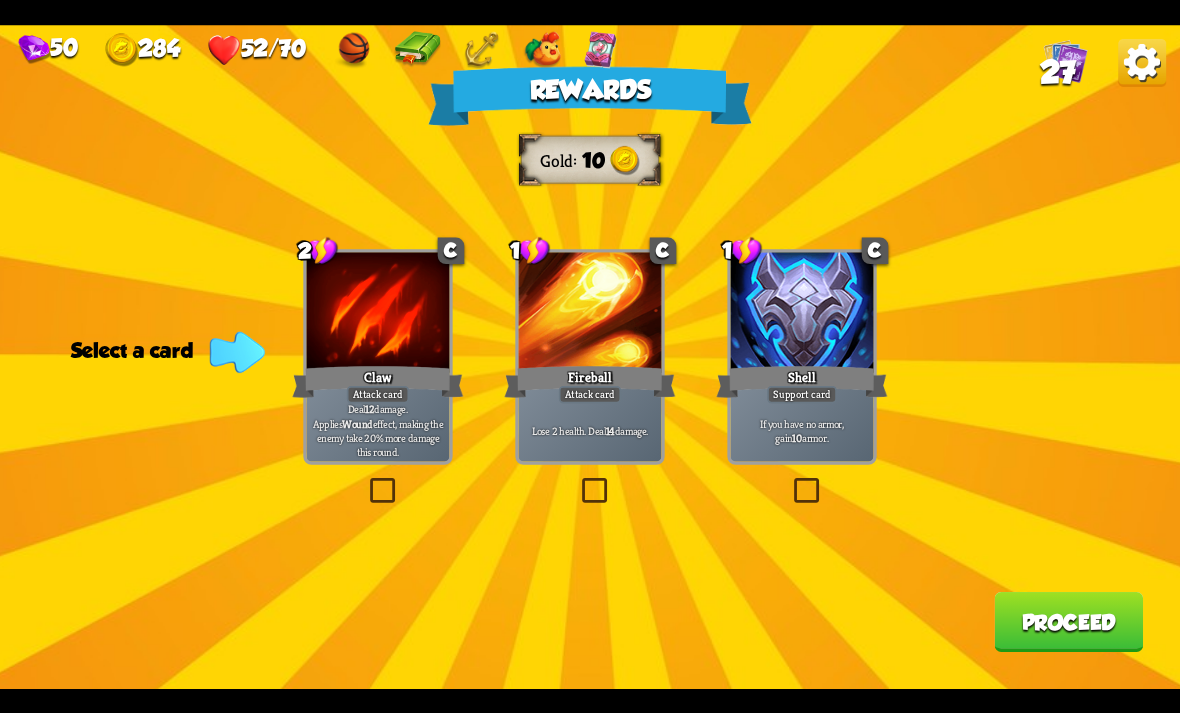 click at bounding box center [790, 481] 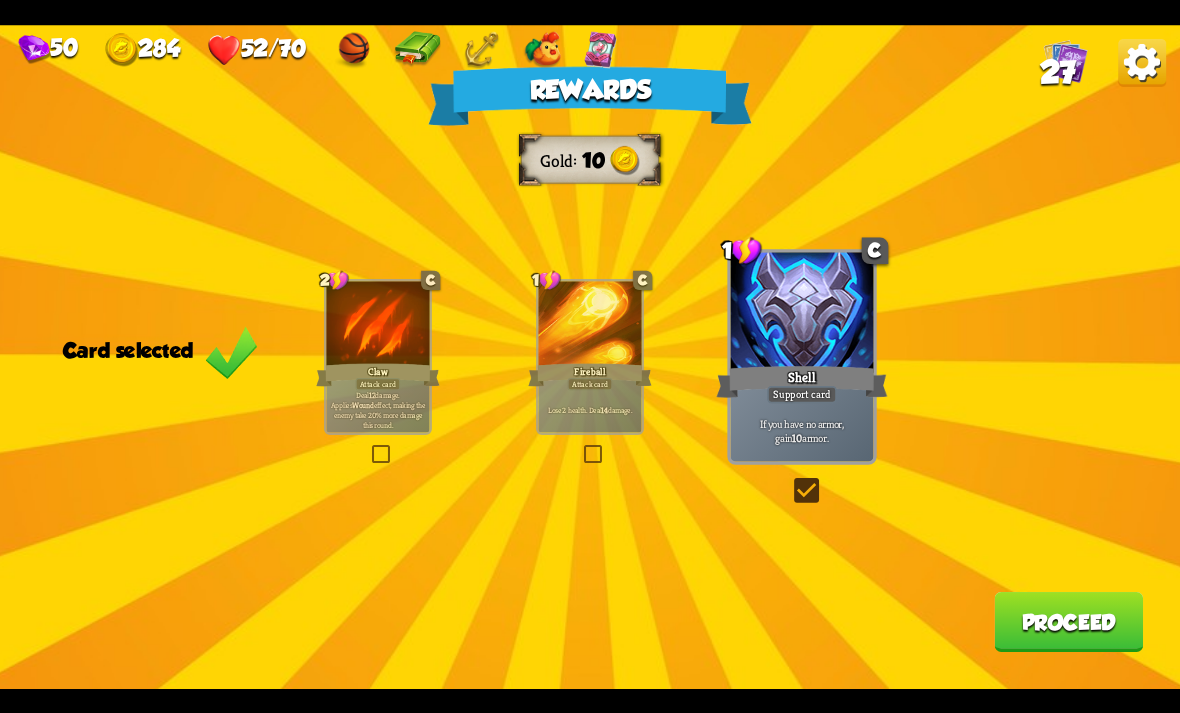 click on "Proceed" at bounding box center (1068, 622) 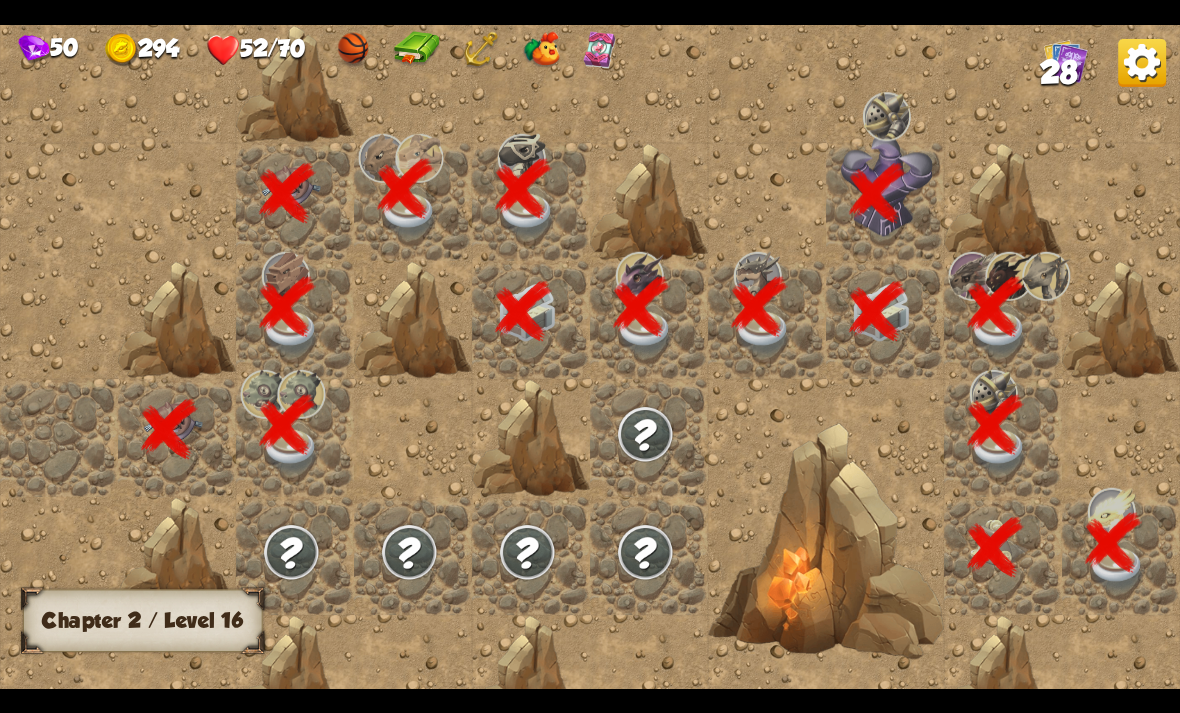 scroll, scrollTop: 0, scrollLeft: 384, axis: horizontal 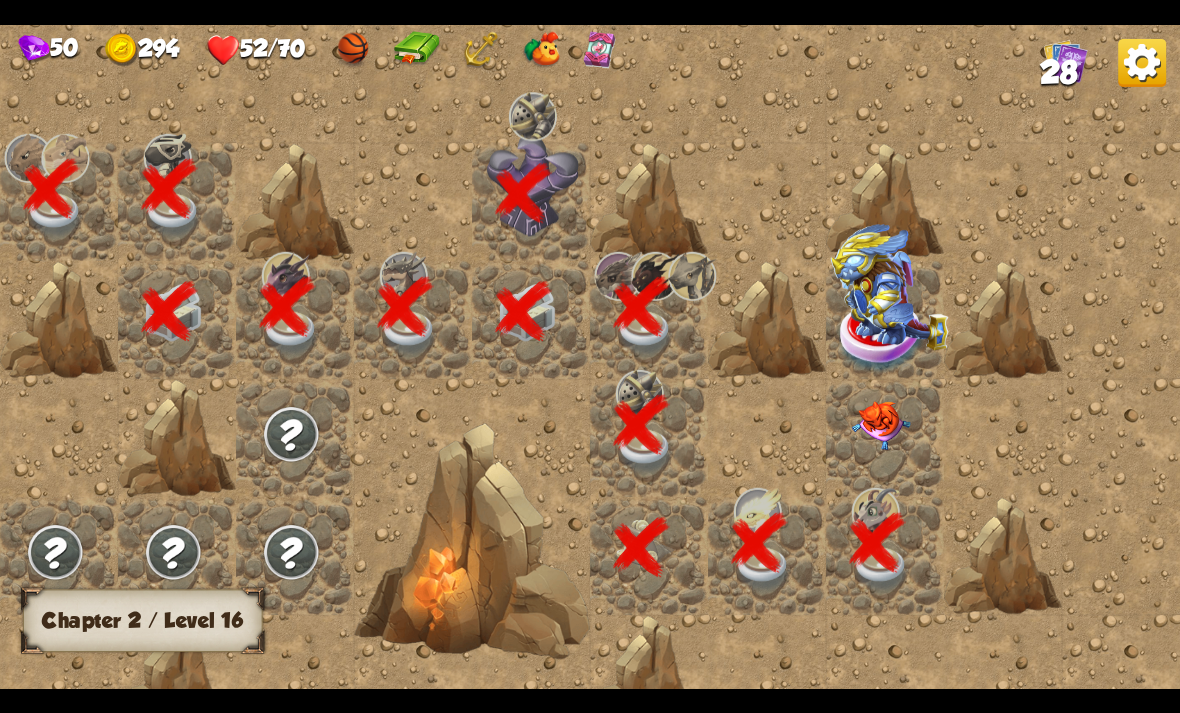 click at bounding box center [881, 425] 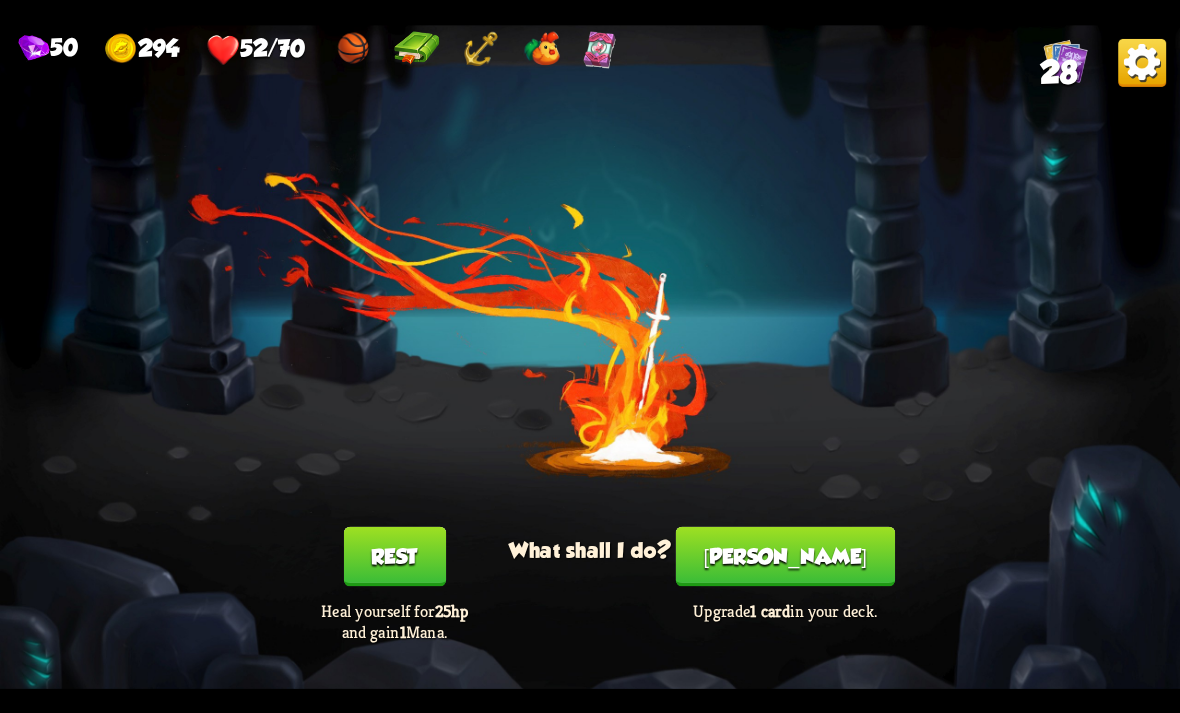 click on "Rest" at bounding box center (394, 556) 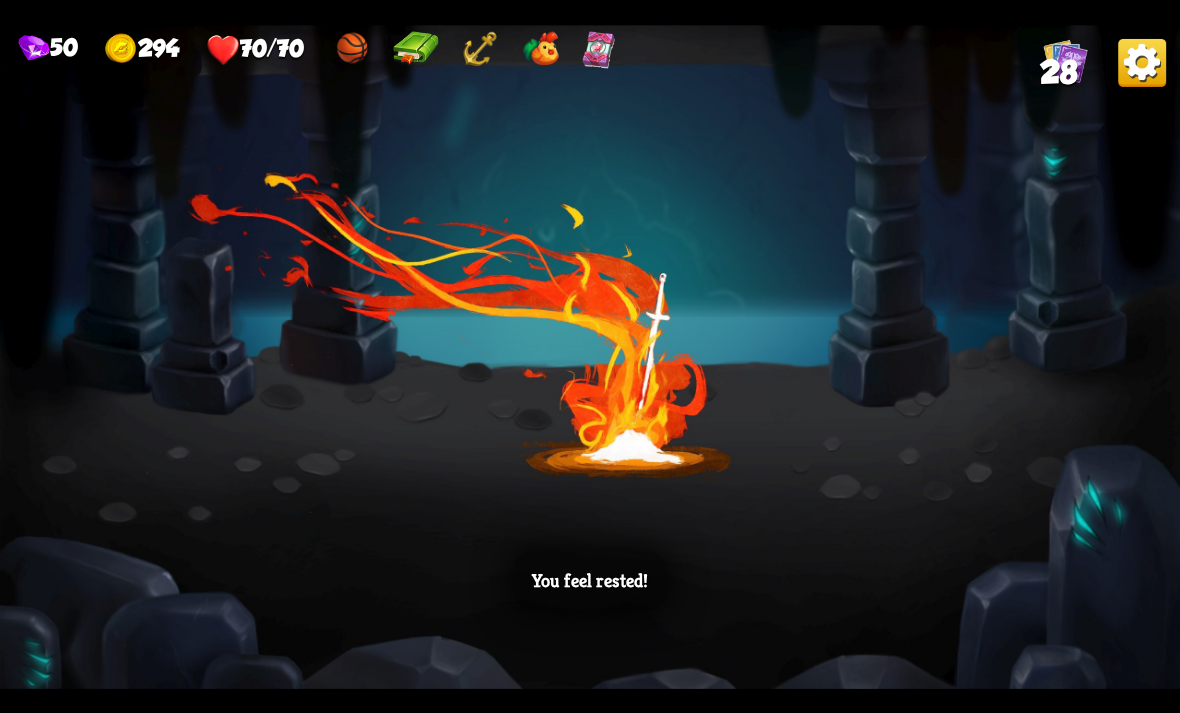 click on "You feel rested!" at bounding box center (590, 357) 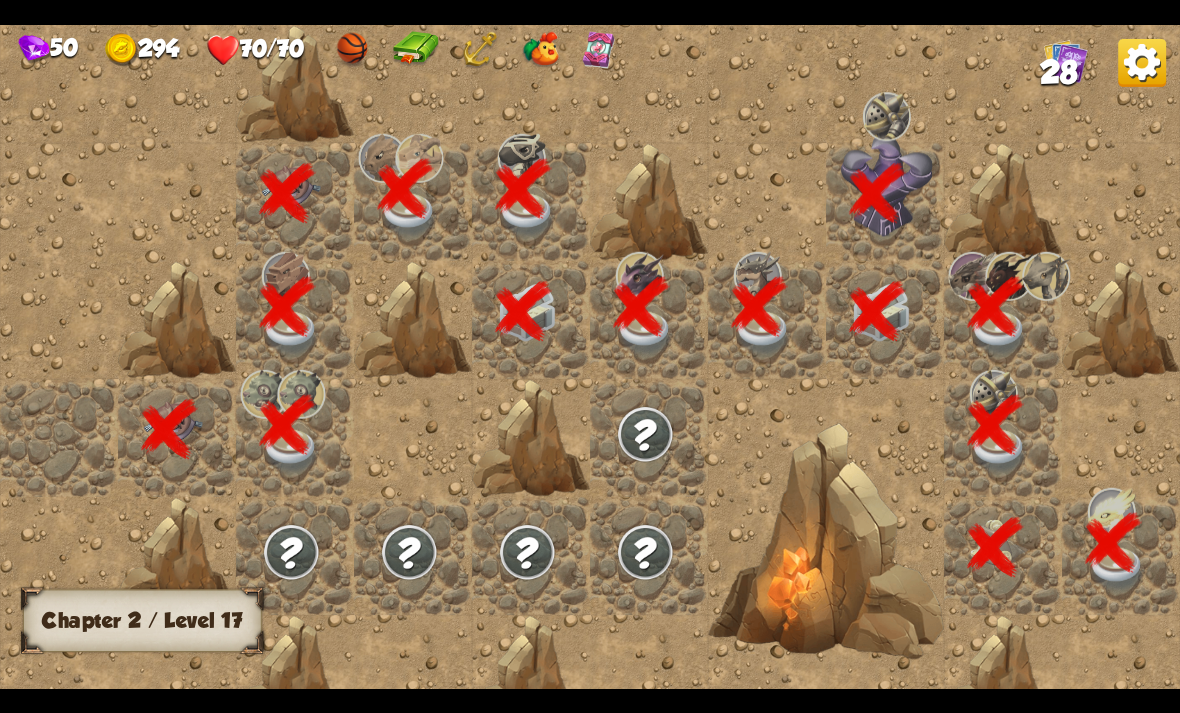 scroll, scrollTop: 0, scrollLeft: 384, axis: horizontal 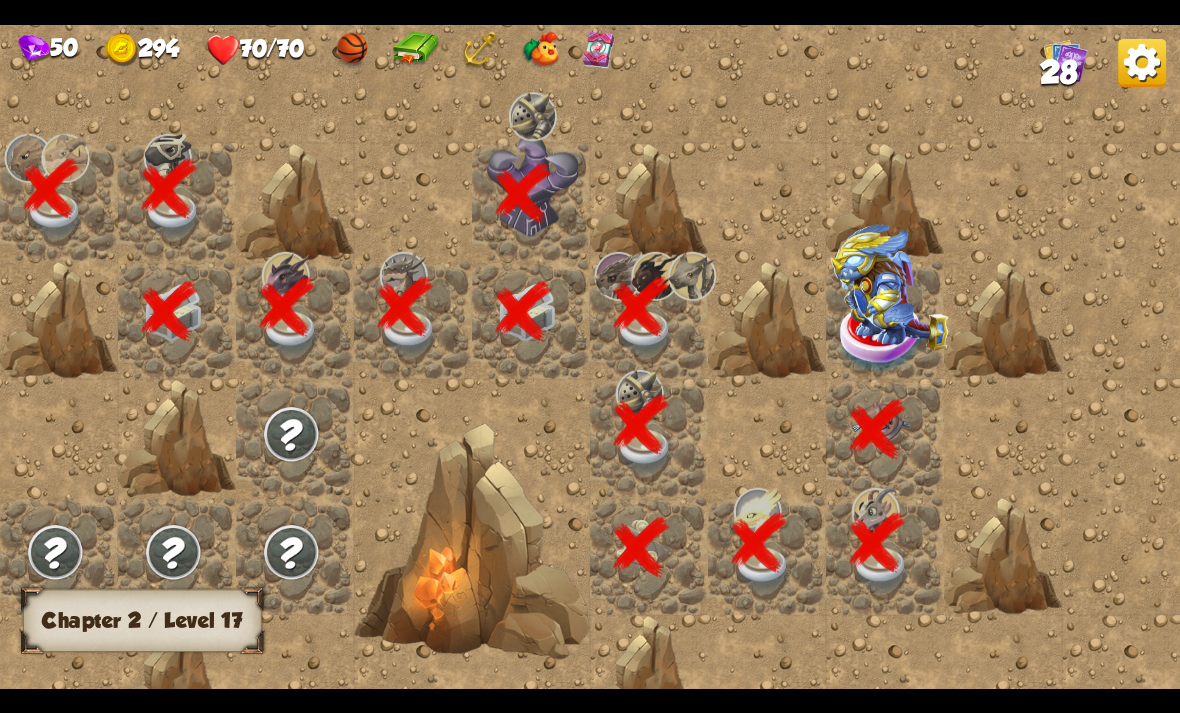 click at bounding box center (890, 287) 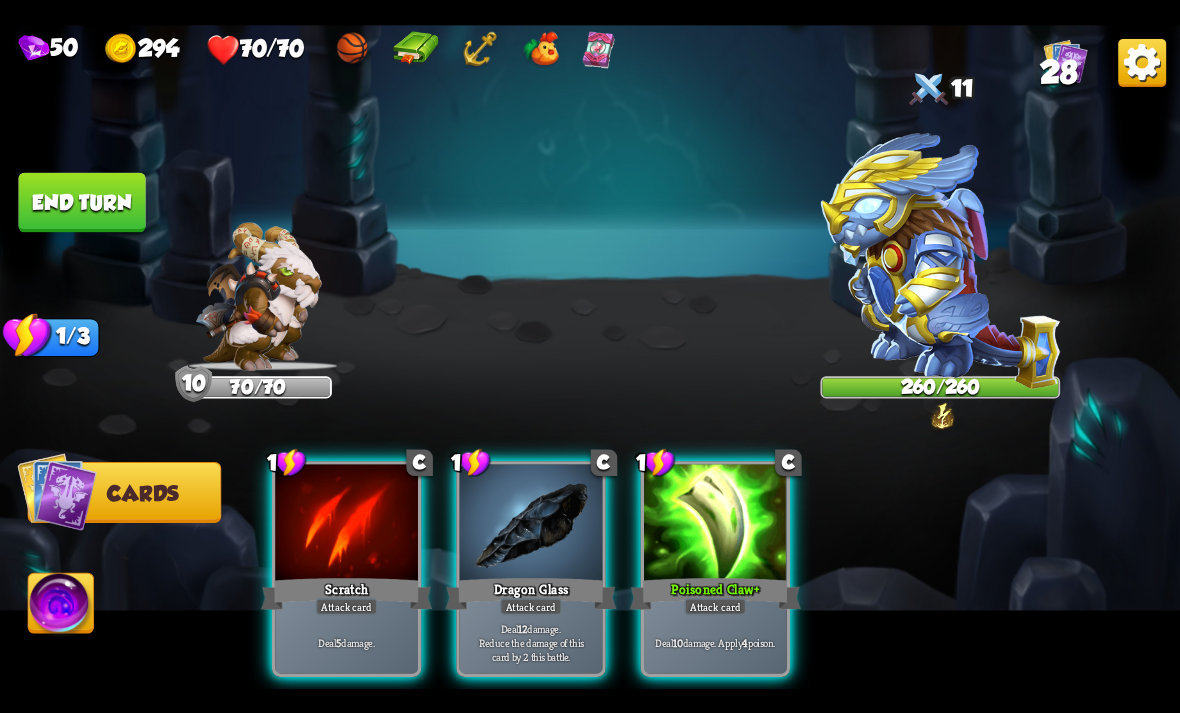 click on "Player turn" at bounding box center (590, 357) 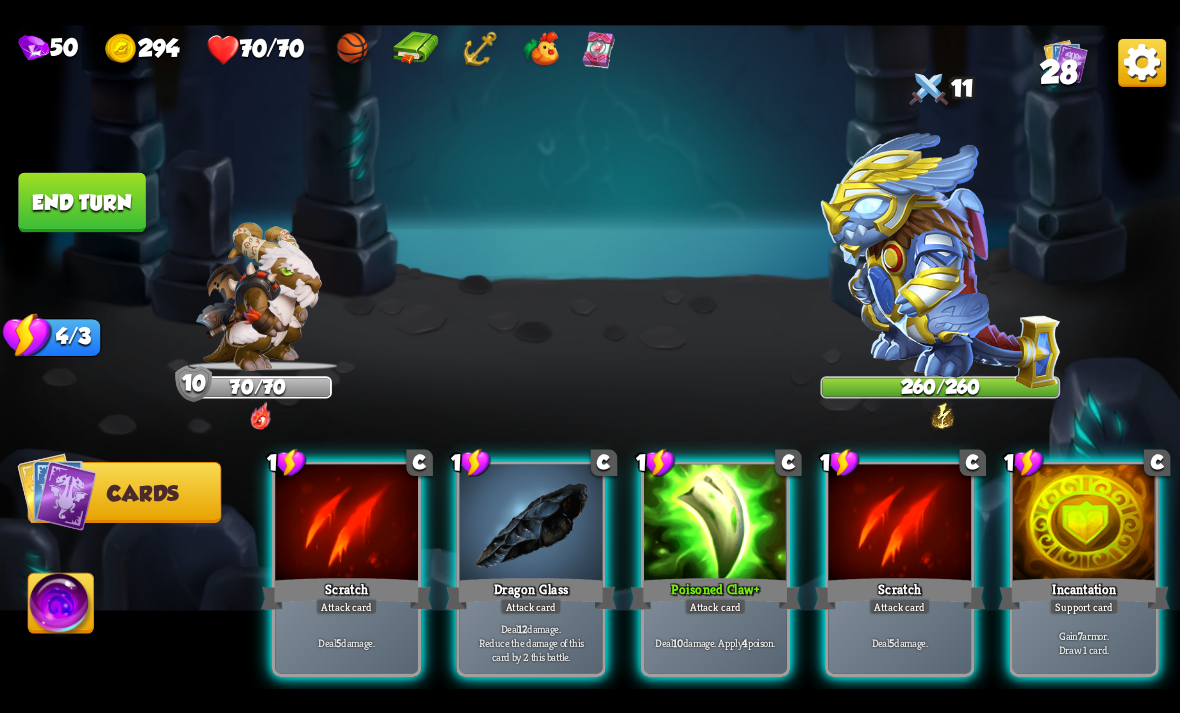click at bounding box center (940, 260) 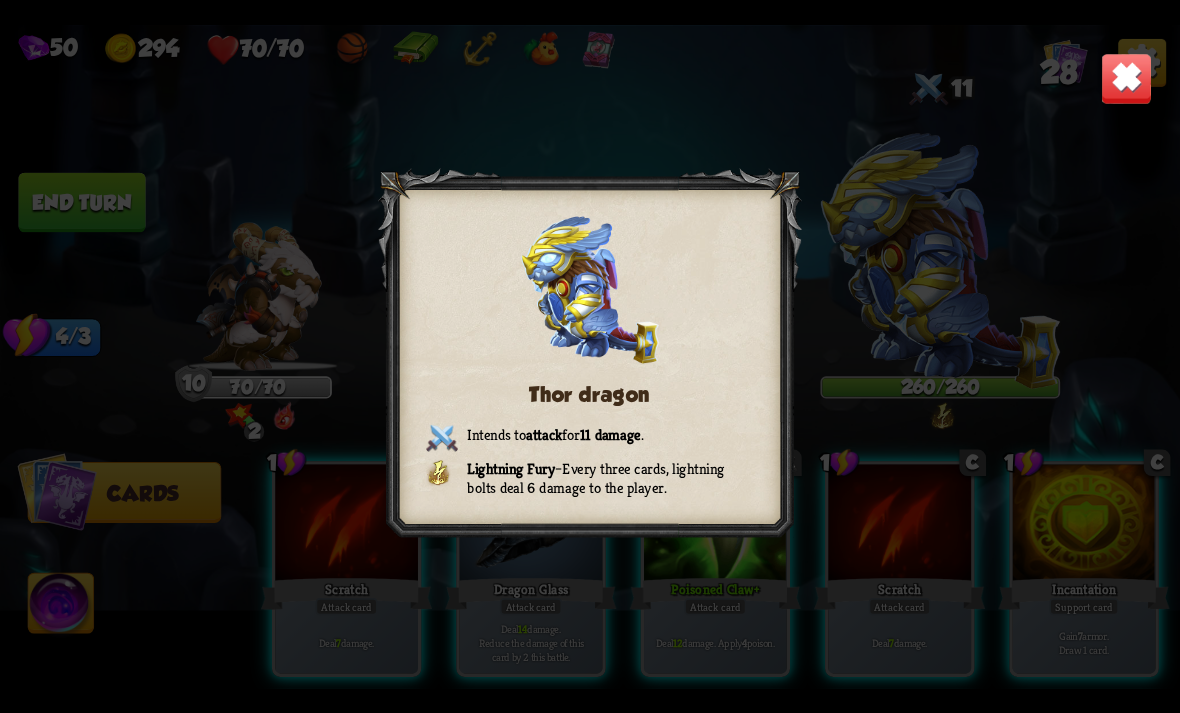click on "Thor dragon
Intends to  attack  for  11 damage .
Lightning Fury
–
Every three cards, lightning bolts deal 6 damage to the player." at bounding box center (590, 357) 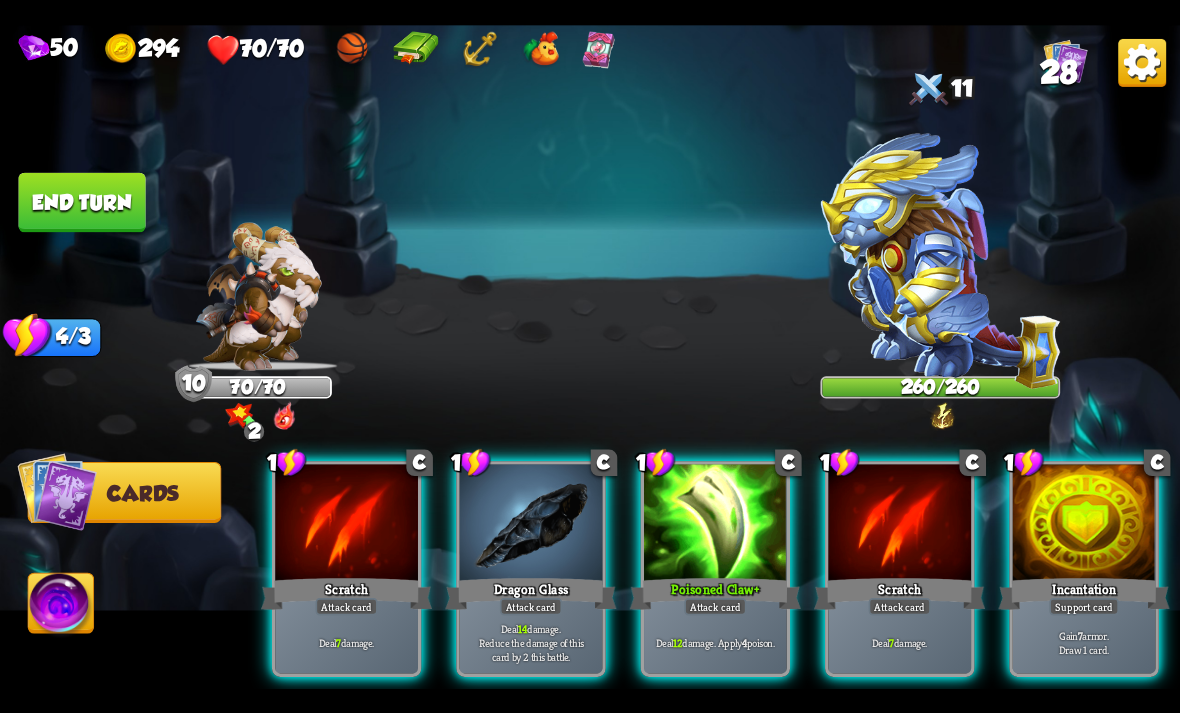 click at bounding box center [1084, 524] 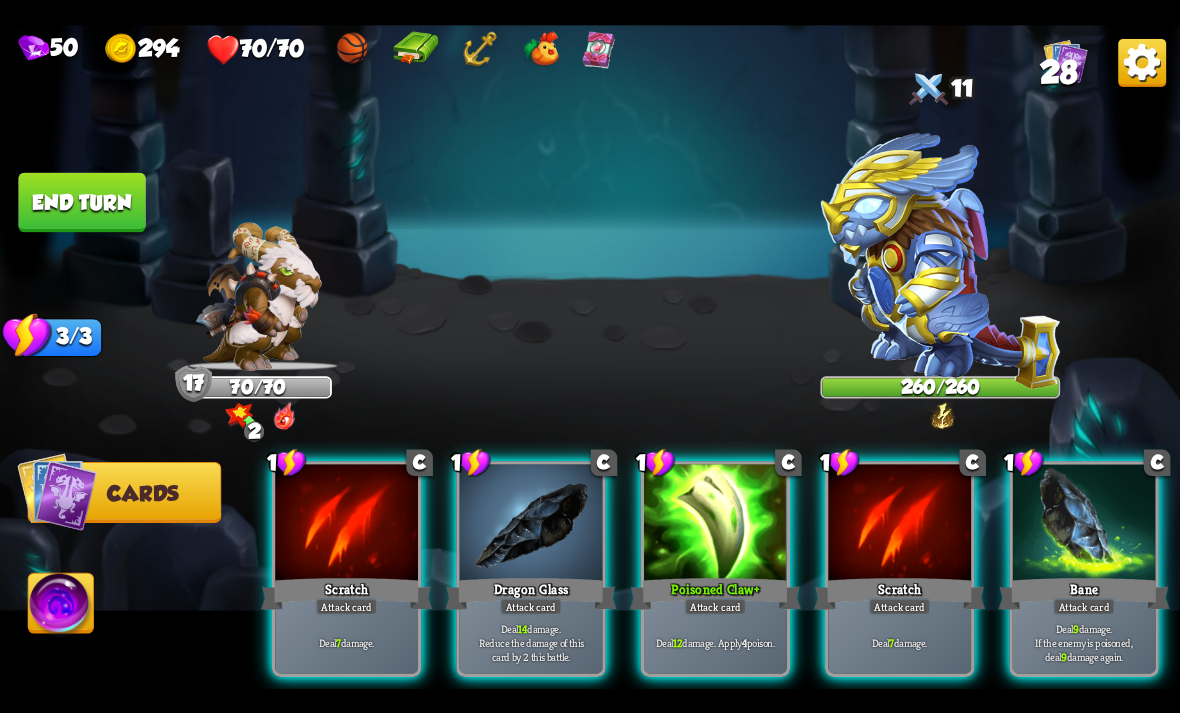 click on "Deal  12  damage. Apply  4  poison." at bounding box center [715, 642] 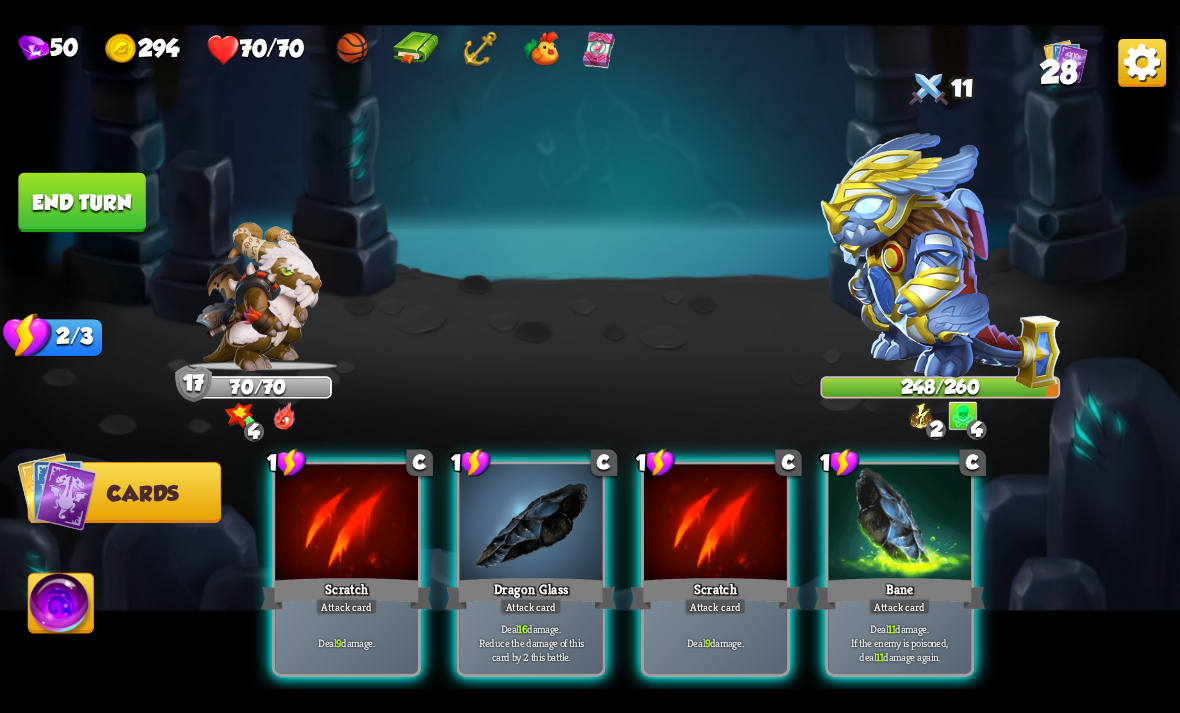 click at bounding box center [899, 524] 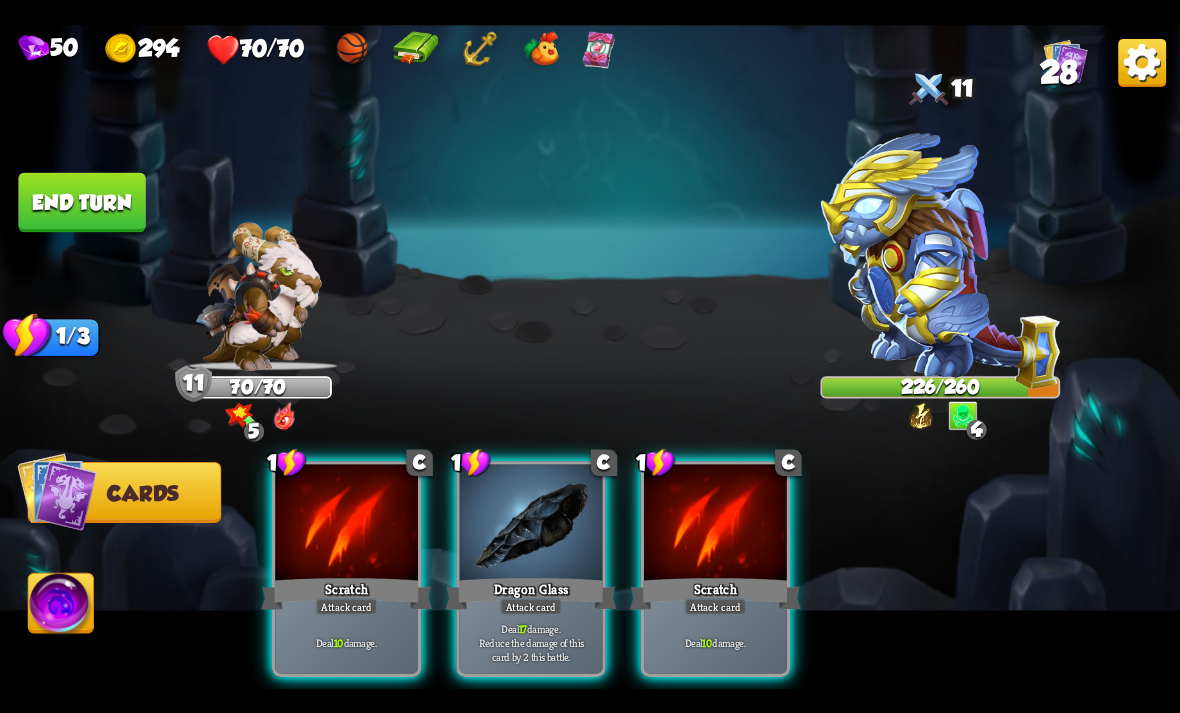 click on "Attack card" at bounding box center (531, 606) 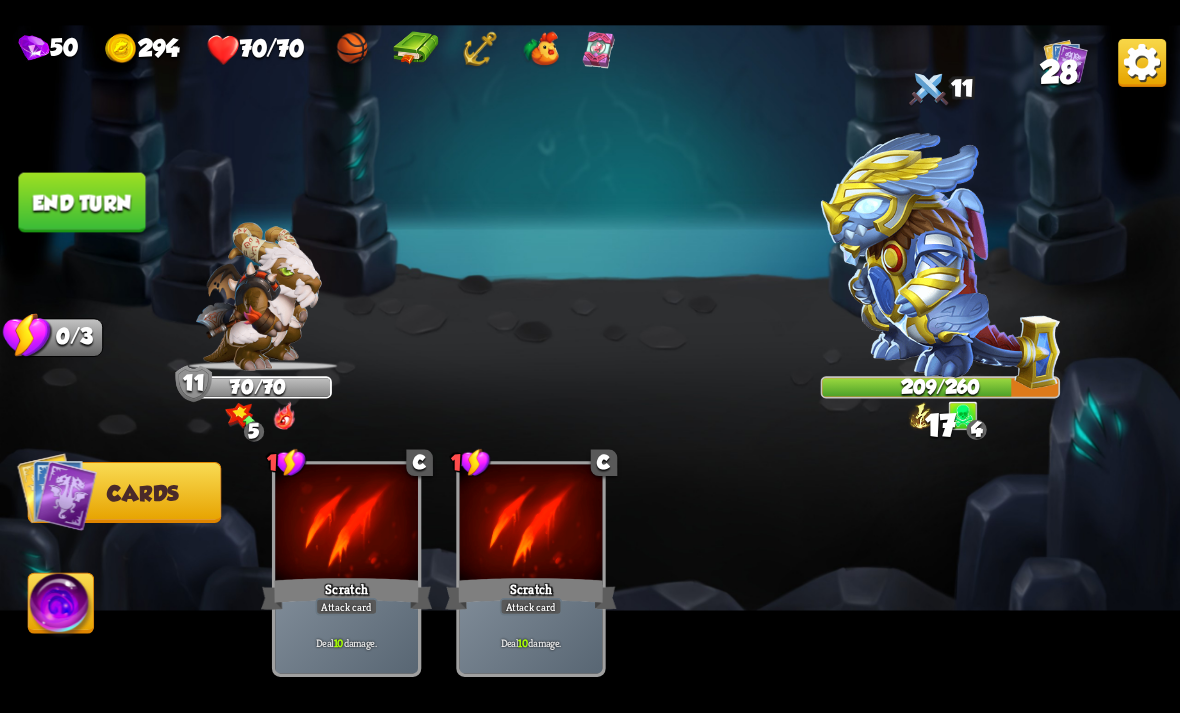 click at bounding box center [590, 357] 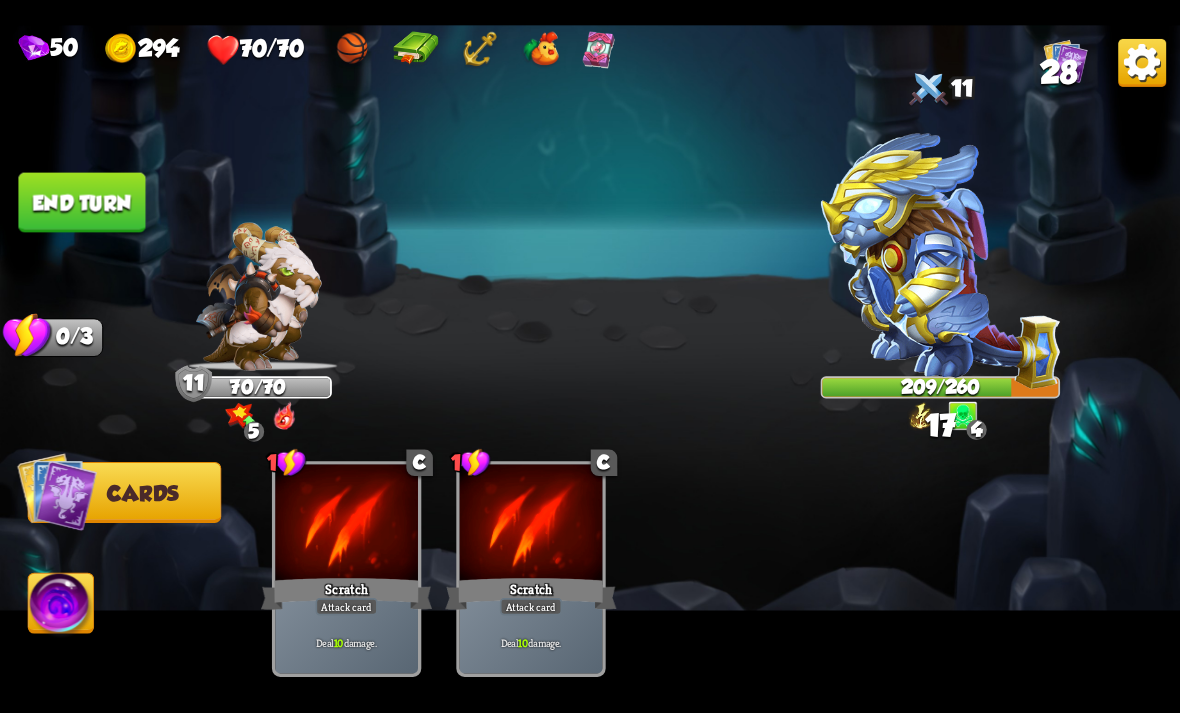 click at bounding box center [590, 357] 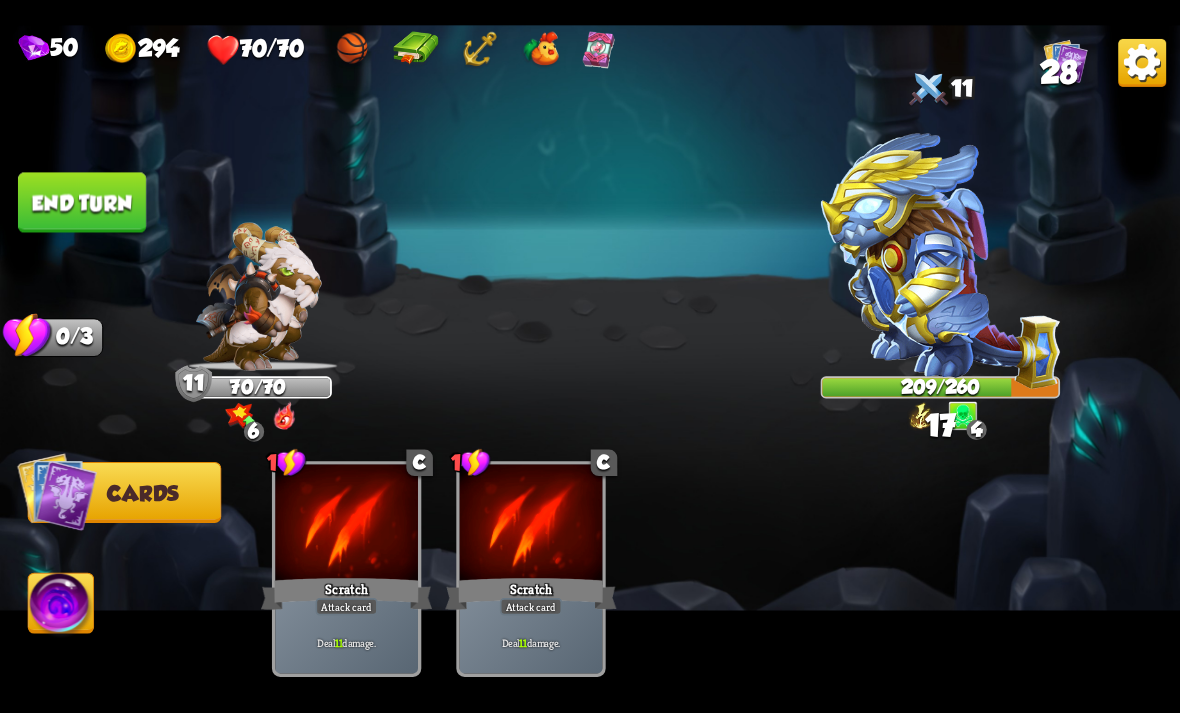 click on "End turn" at bounding box center [81, 202] 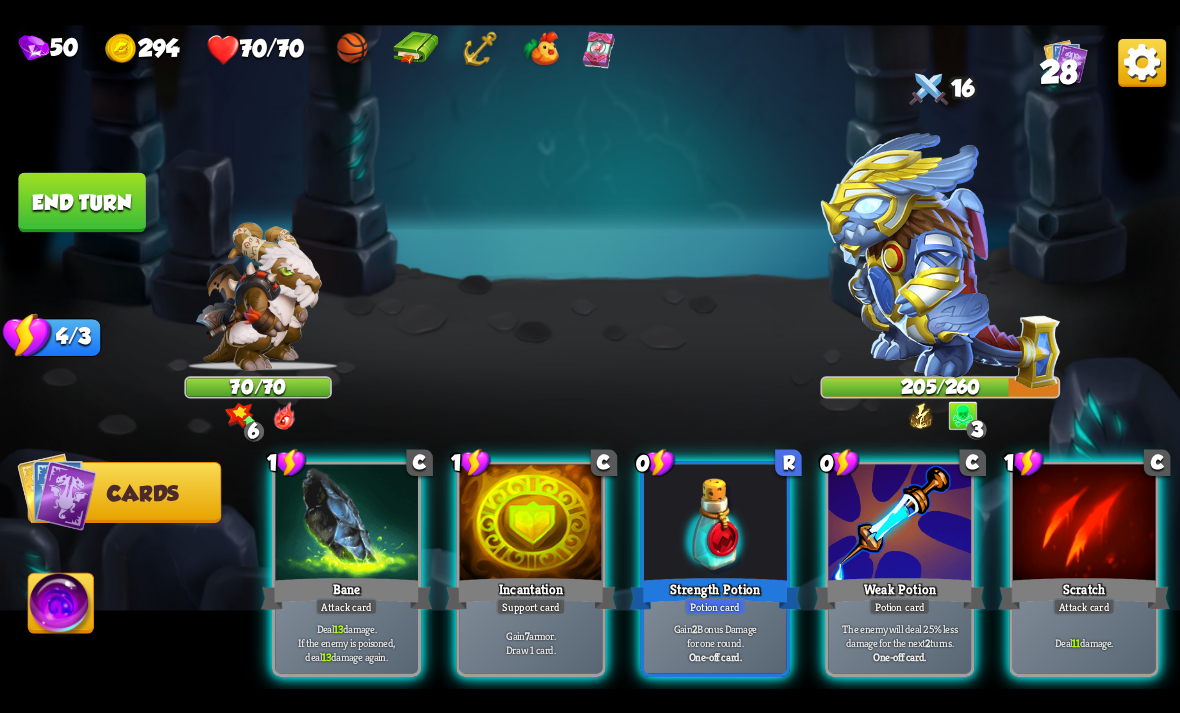 click on "The enemy will deal 25% less damage for the next  2  turns." at bounding box center [900, 635] 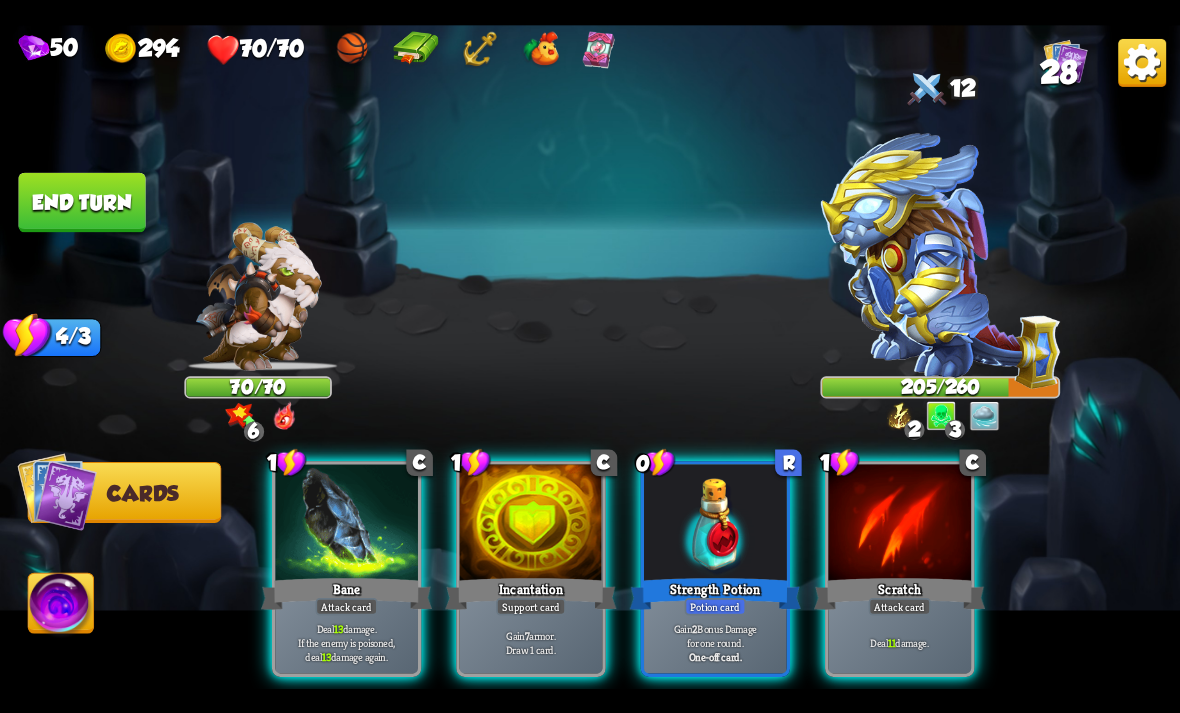 click on "Gain  7  armor. Draw 1 card." at bounding box center (531, 642) 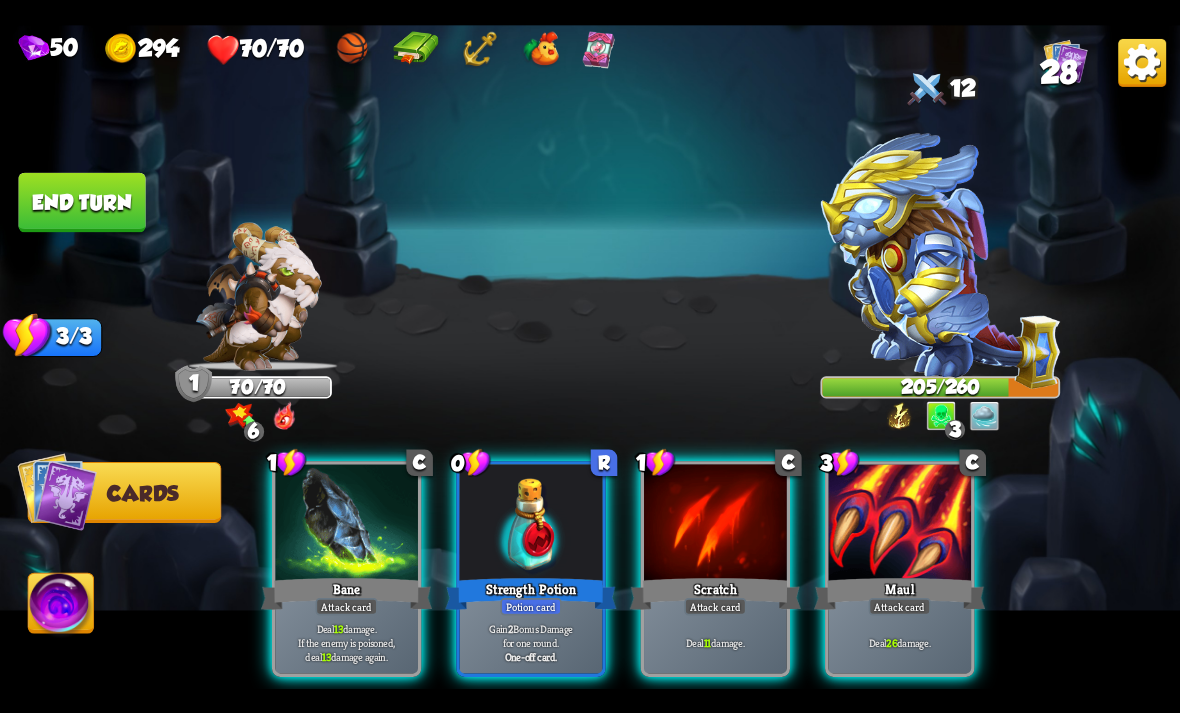 click on "End turn" at bounding box center (81, 202) 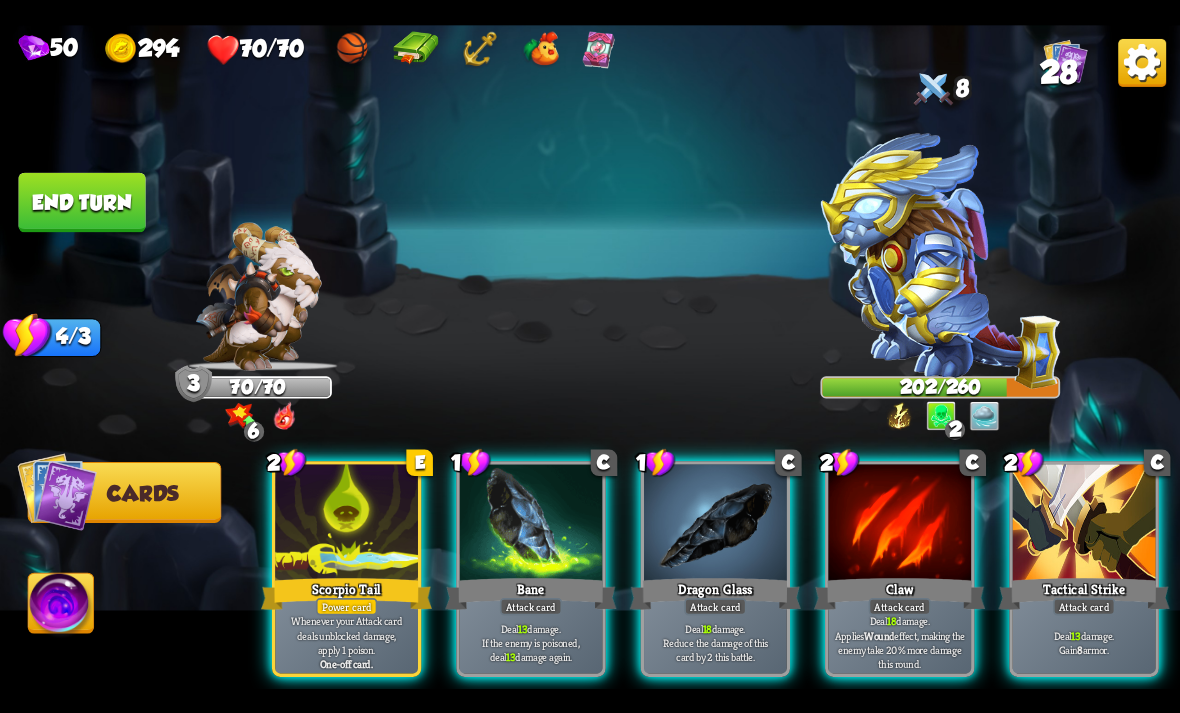 click on "8" at bounding box center [1079, 649] 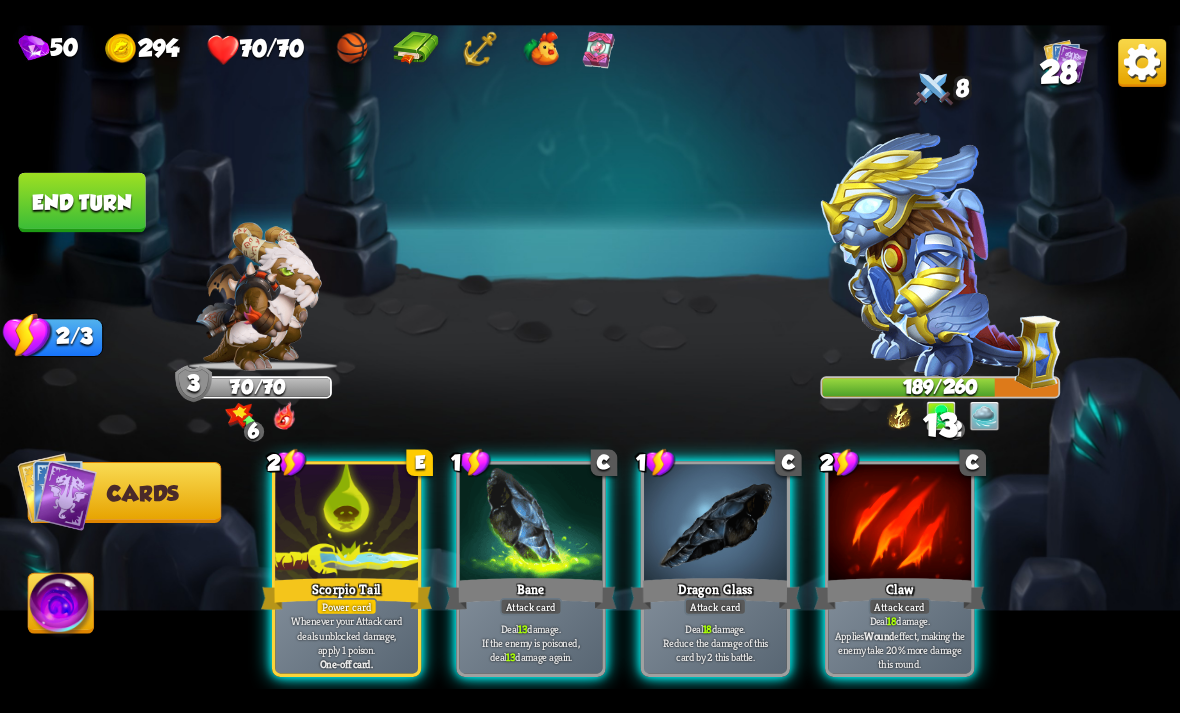 click on "Bane" at bounding box center [530, 593] 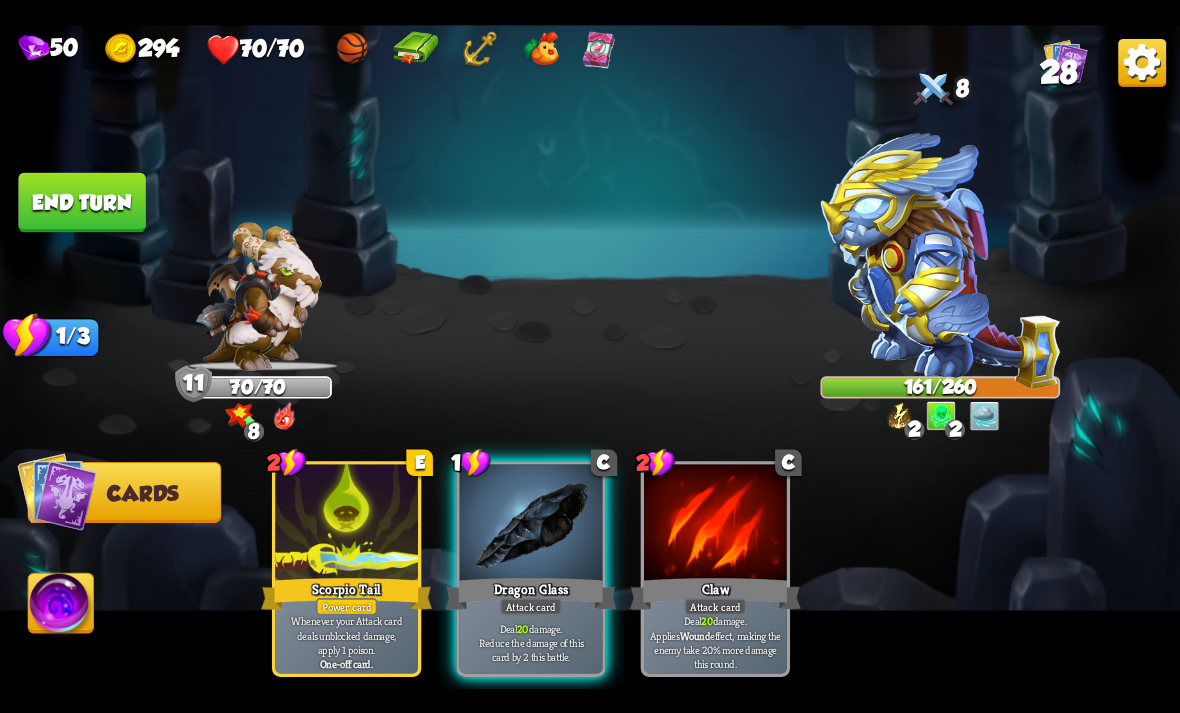 click on "End turn" at bounding box center (81, 202) 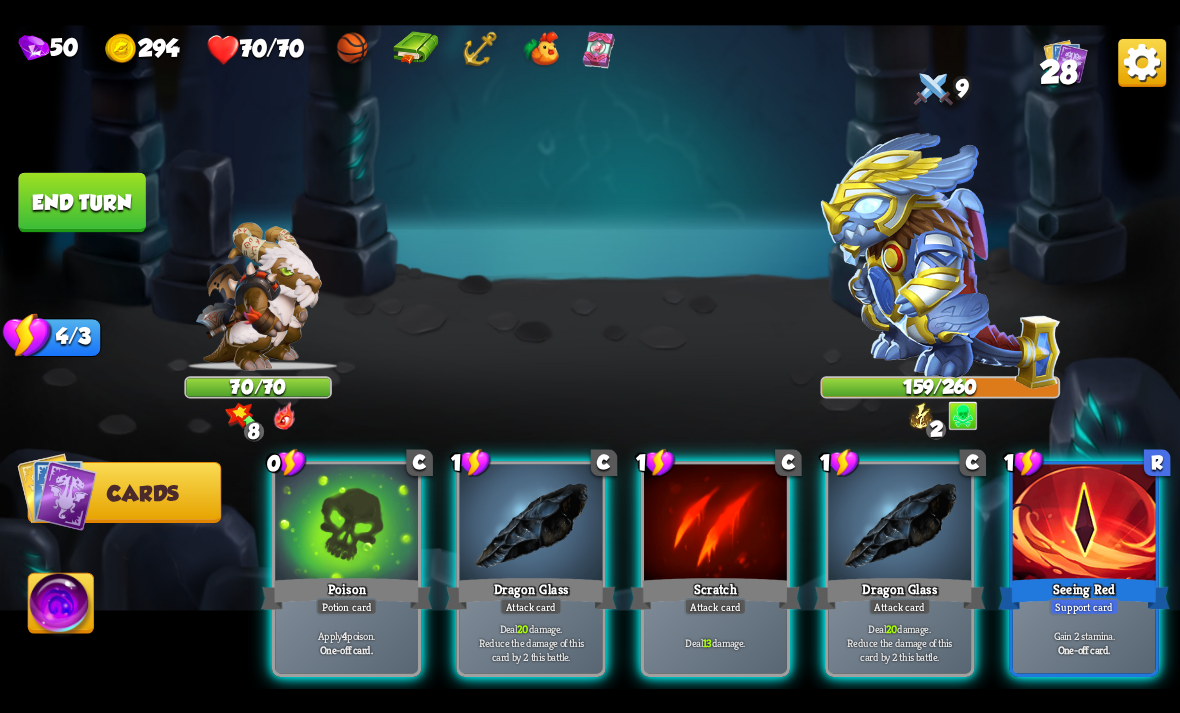 click on "Gain 2 stamina.   One-off card." at bounding box center [1084, 642] 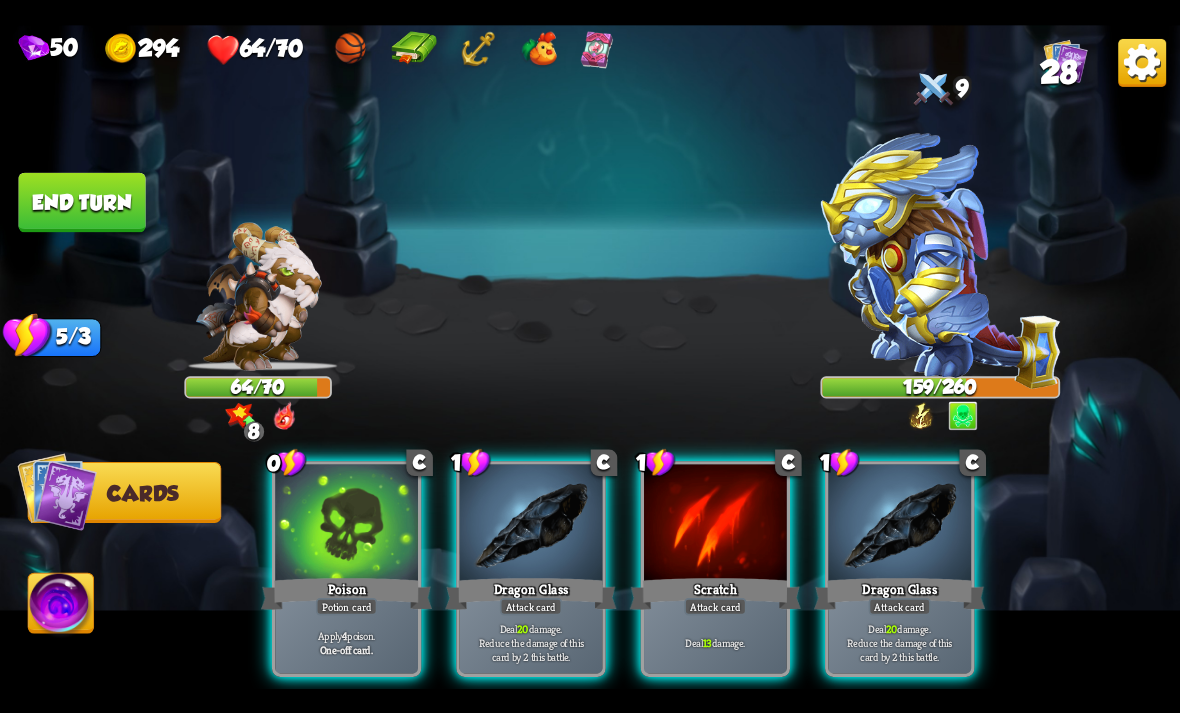 click on "One-off card." at bounding box center (346, 649) 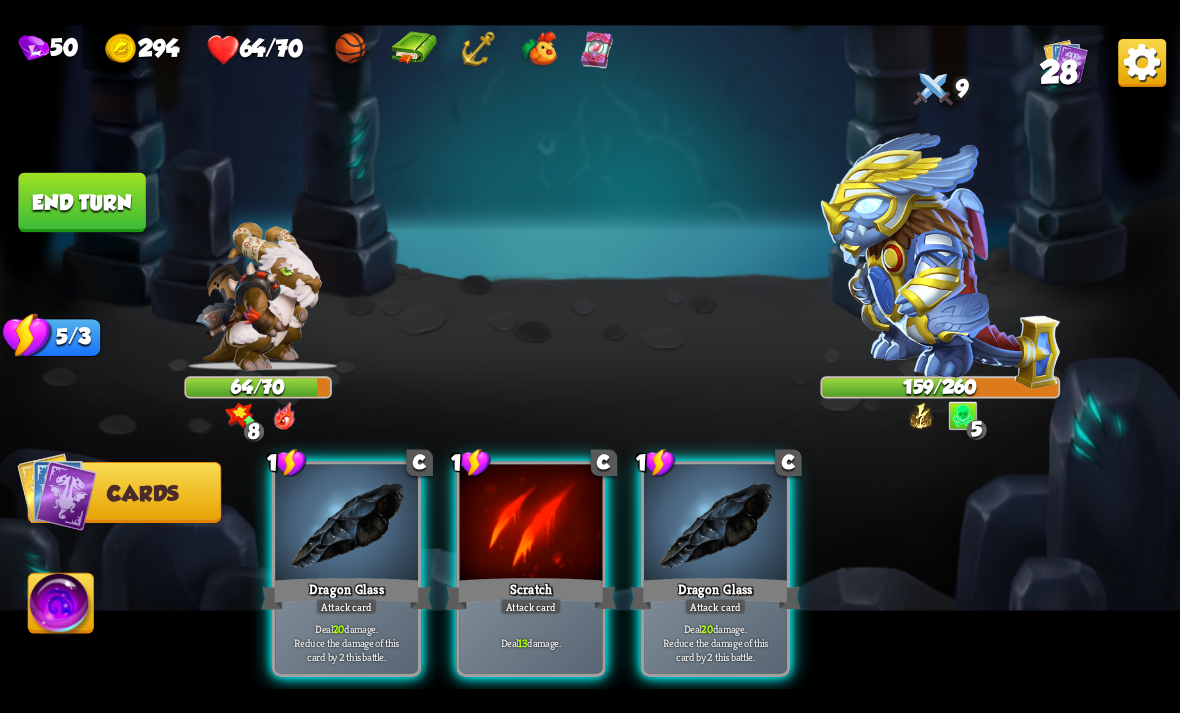 click on "Deal  20  damage. Reduce the damage of this card by 2 this battle." at bounding box center [347, 642] 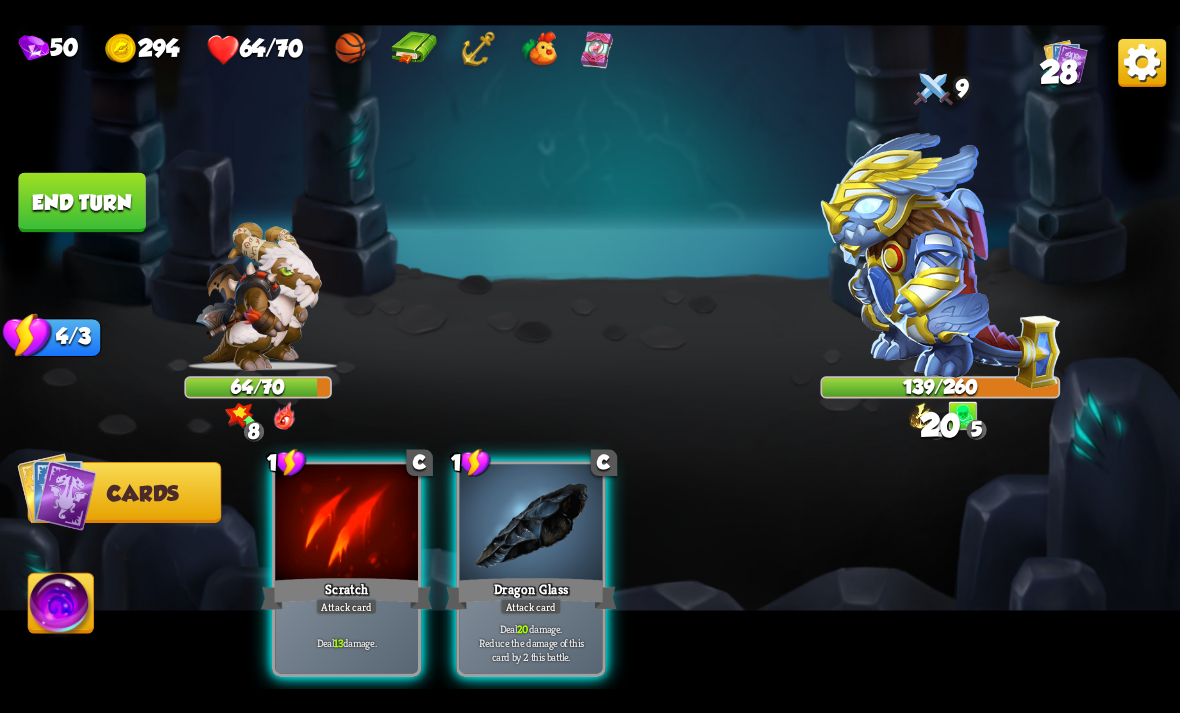 click at bounding box center (531, 524) 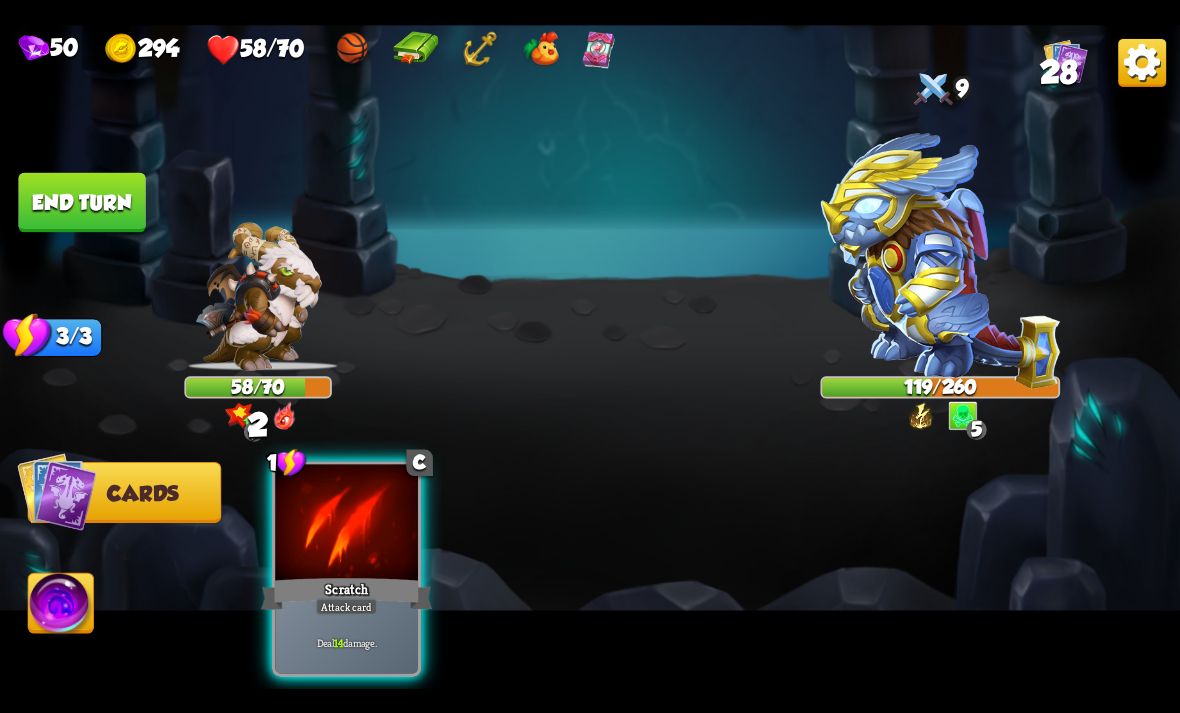 click on "Deal  14  damage." at bounding box center (346, 642) 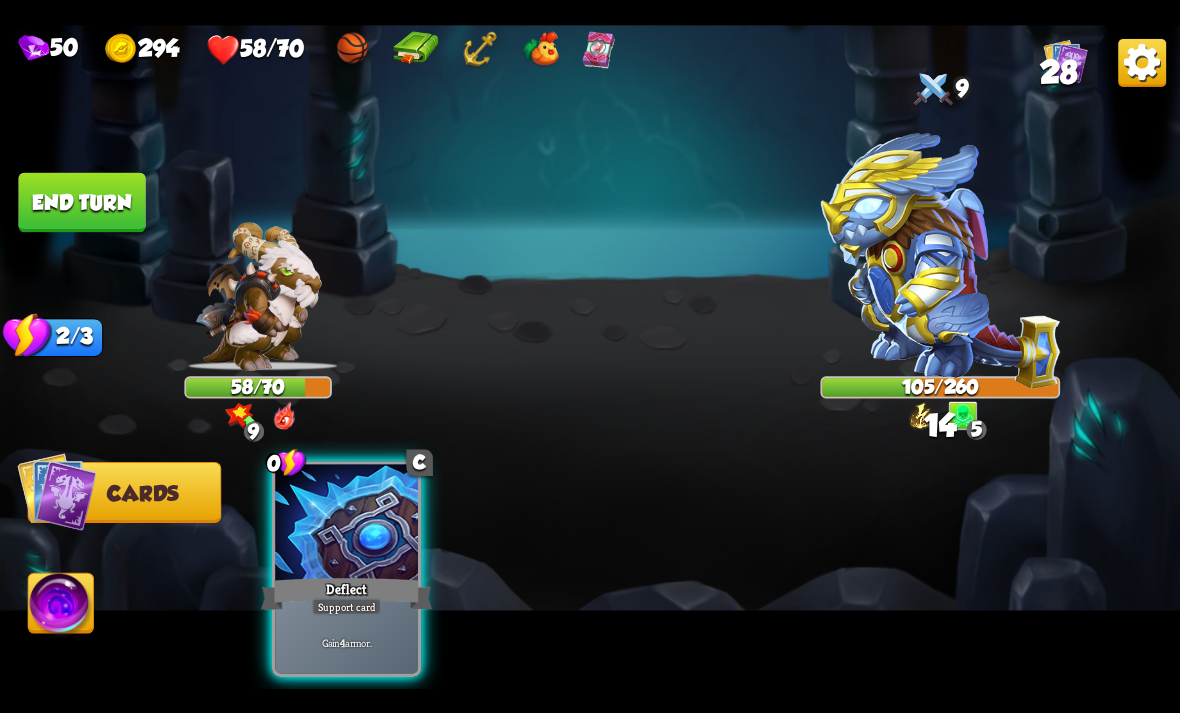 click on "End turn" at bounding box center (81, 202) 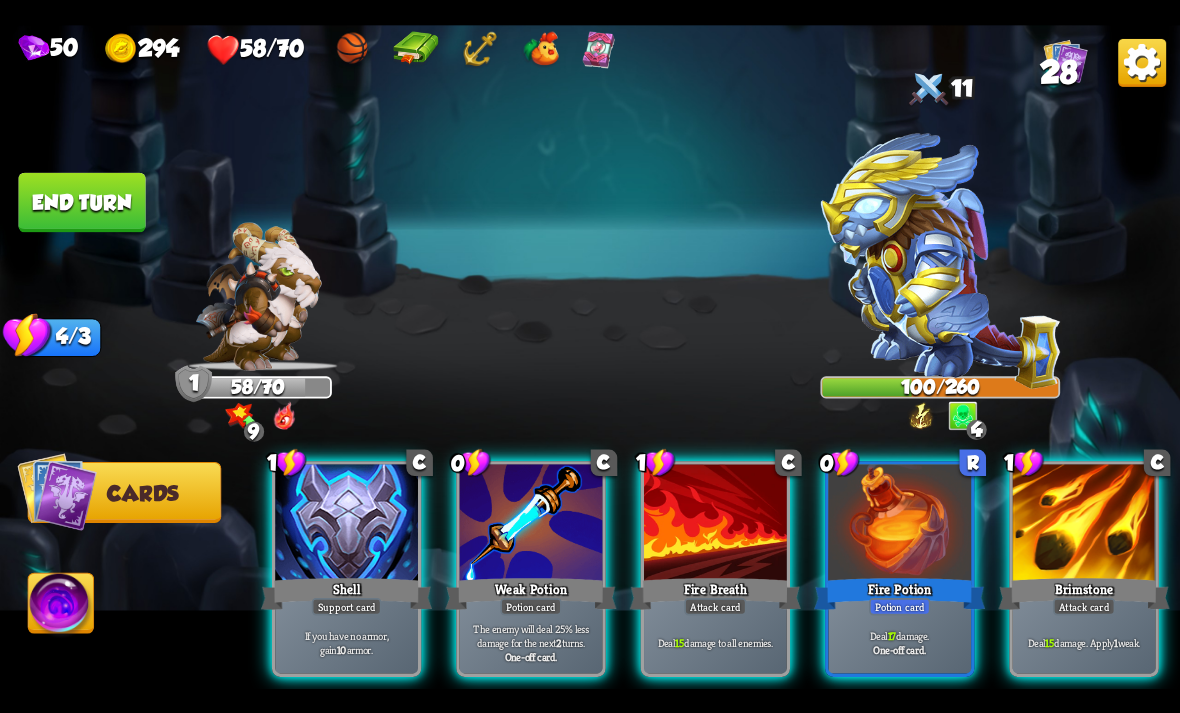 click on "The enemy will deal 25% less damage for the next  2  turns." at bounding box center [531, 635] 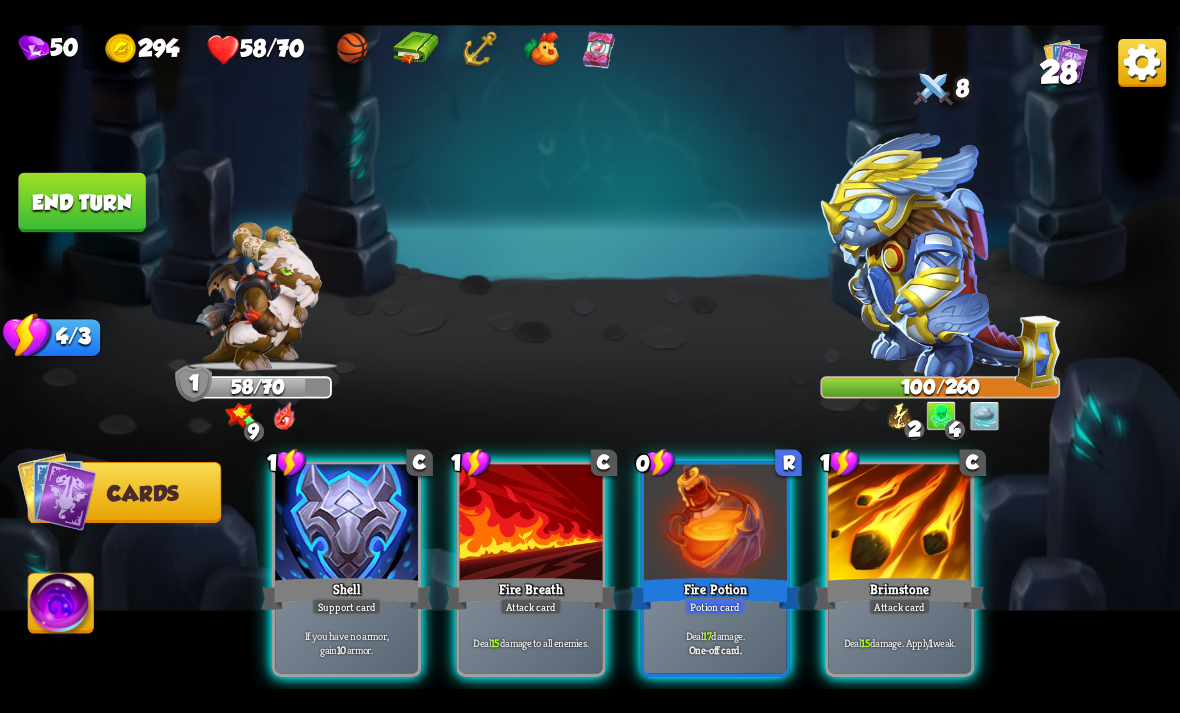 click at bounding box center [715, 524] 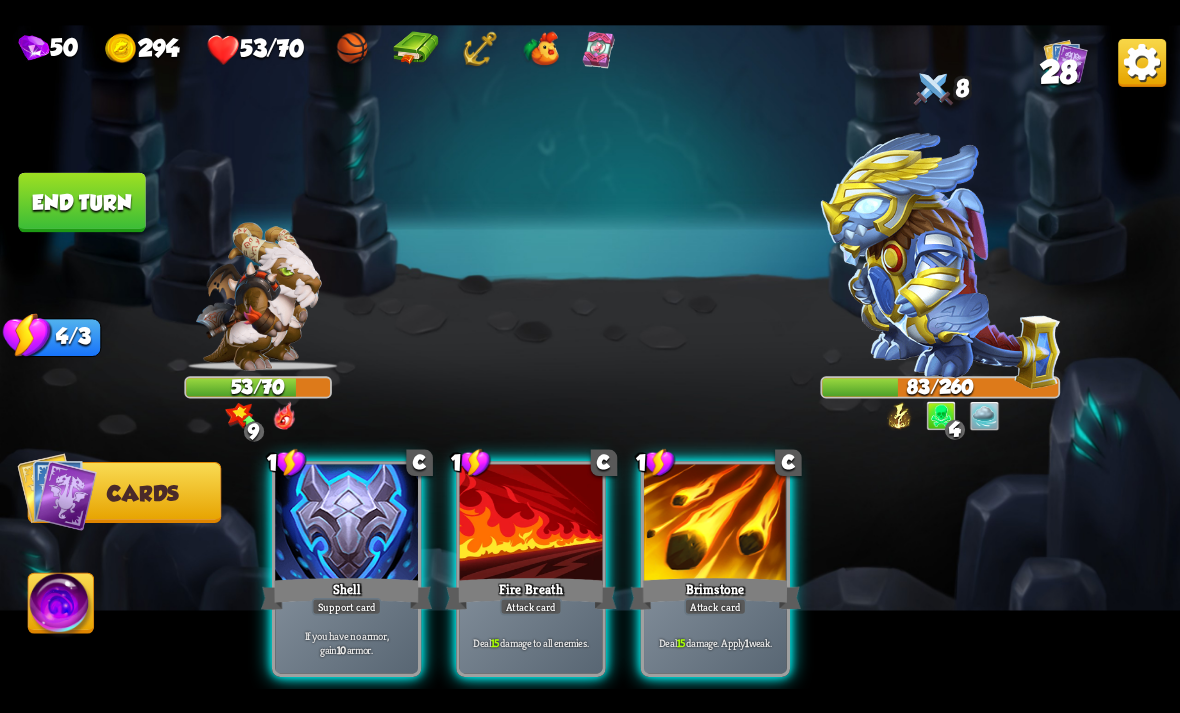 click on "If you have no armor, gain  10  armor." at bounding box center (347, 642) 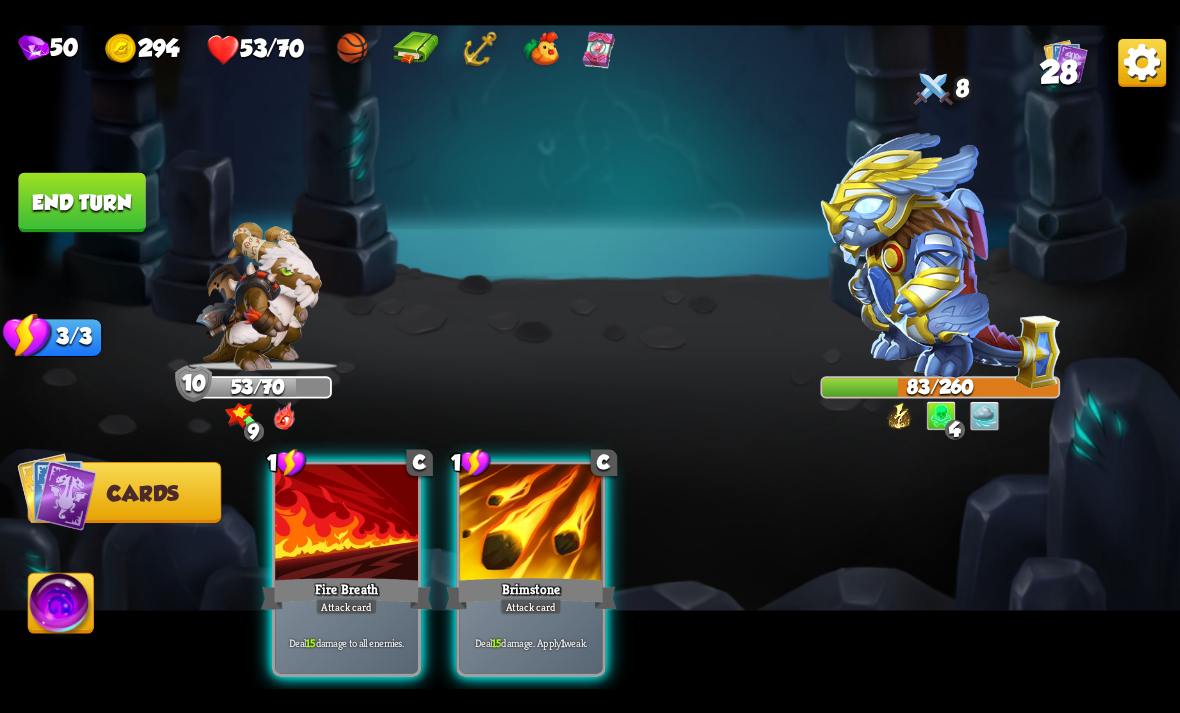 click on "Brimstone" at bounding box center (530, 593) 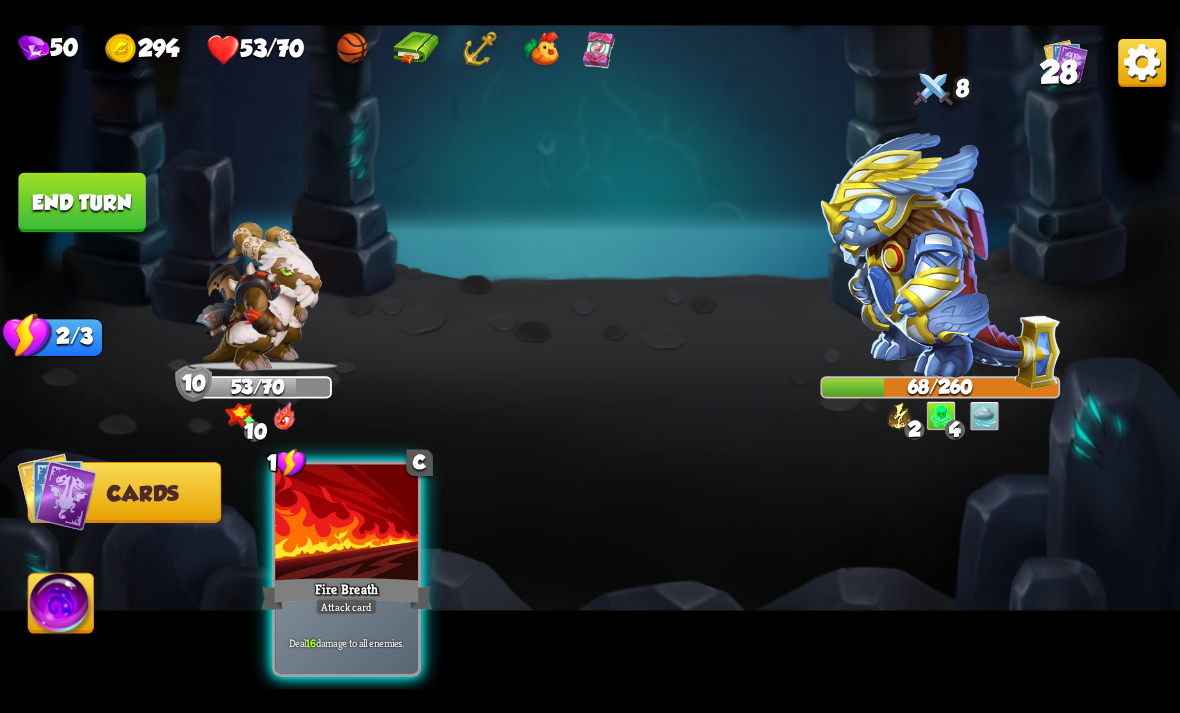 click on "Deal  16  damage to all enemies." at bounding box center (346, 642) 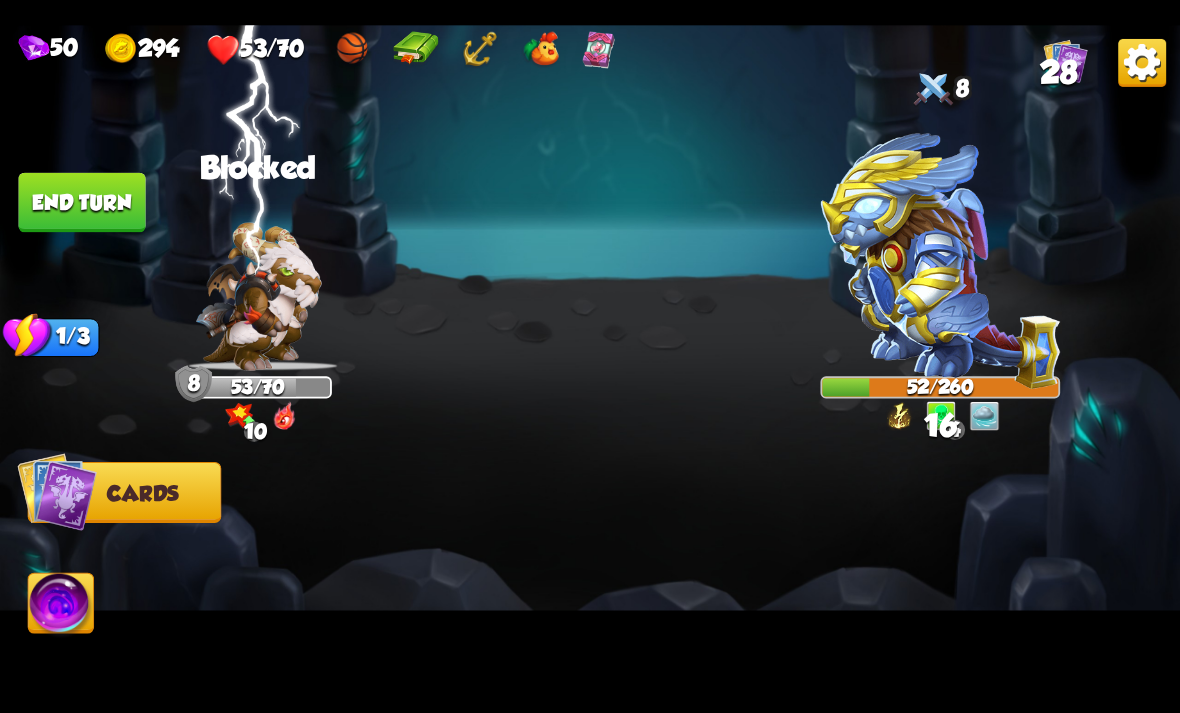 click on "End turn" at bounding box center [81, 202] 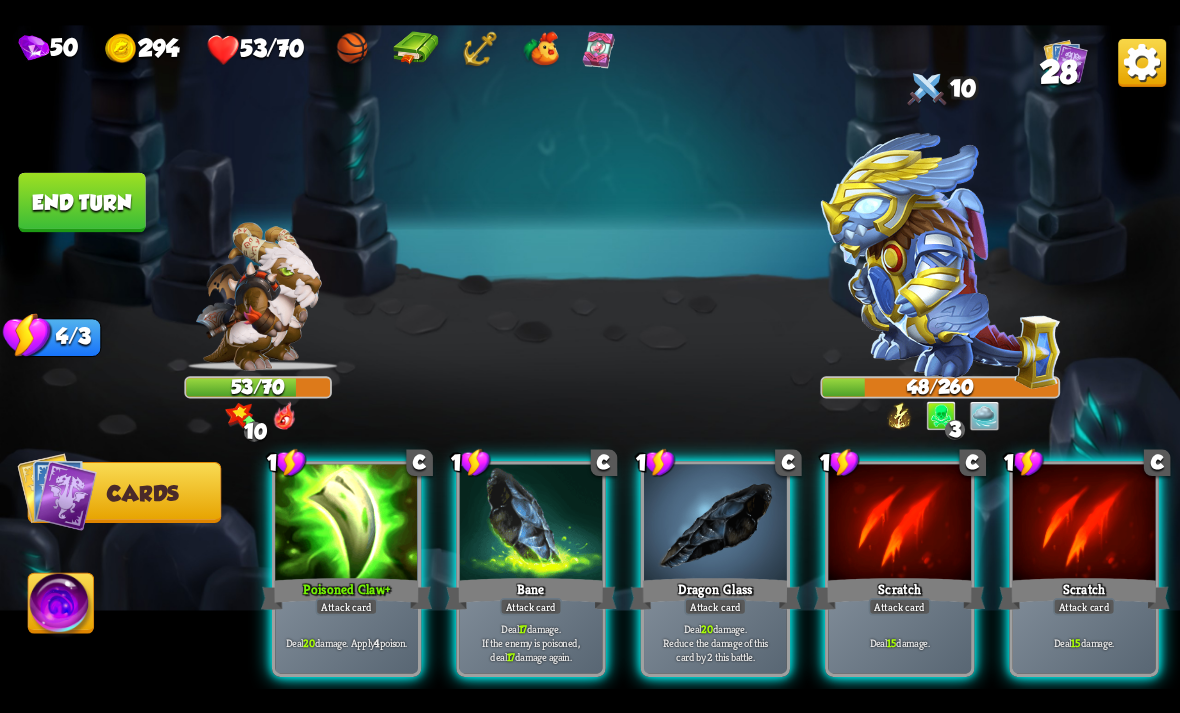 click on "Attack card" at bounding box center [347, 606] 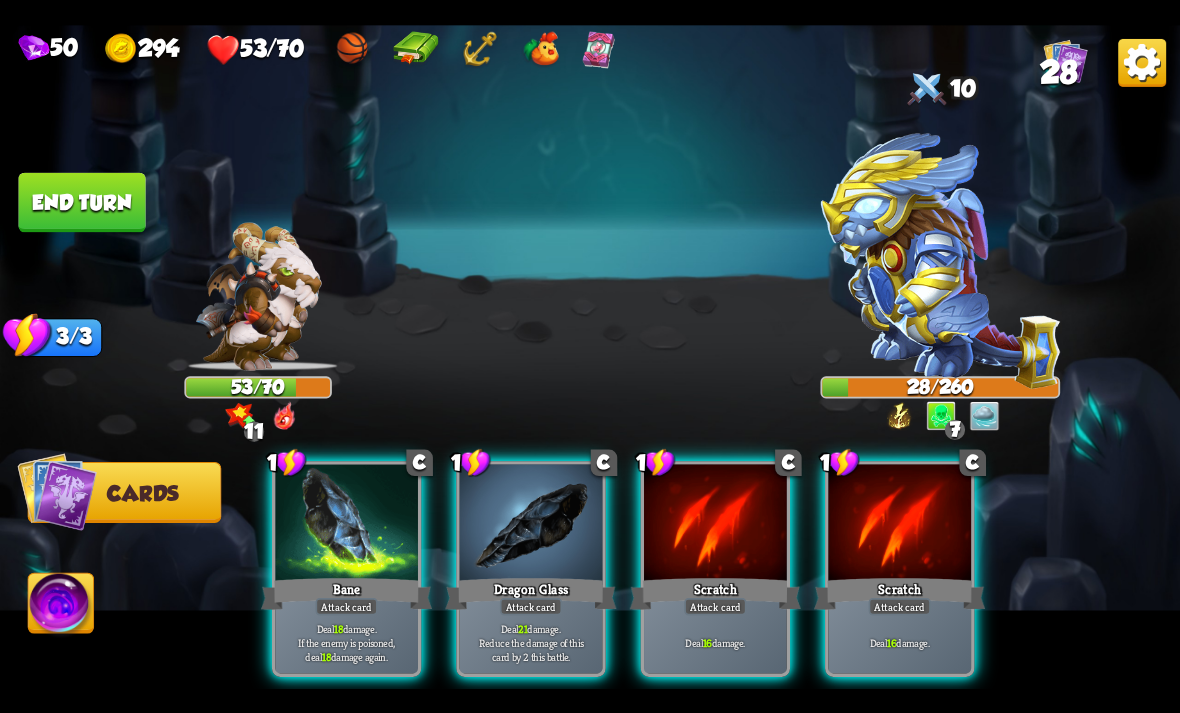 click on "Deal  18  damage. If the enemy is poisoned, deal  18  damage again." at bounding box center [346, 642] 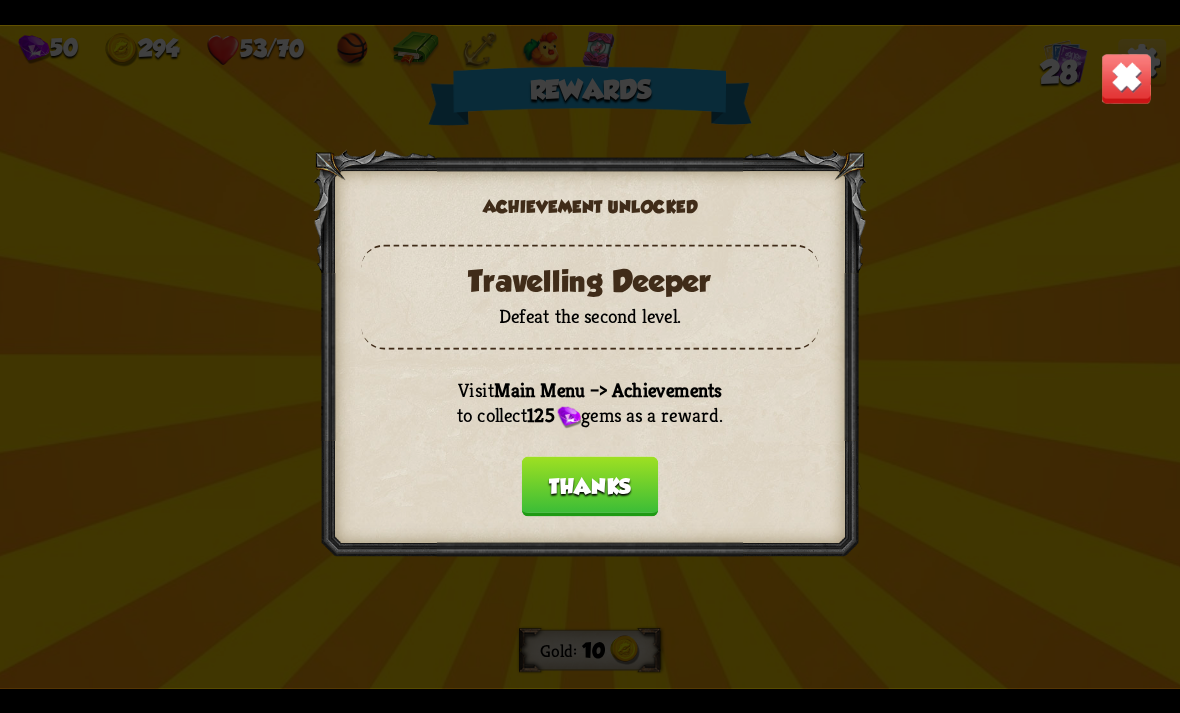 click on "Thanks" at bounding box center (590, 486) 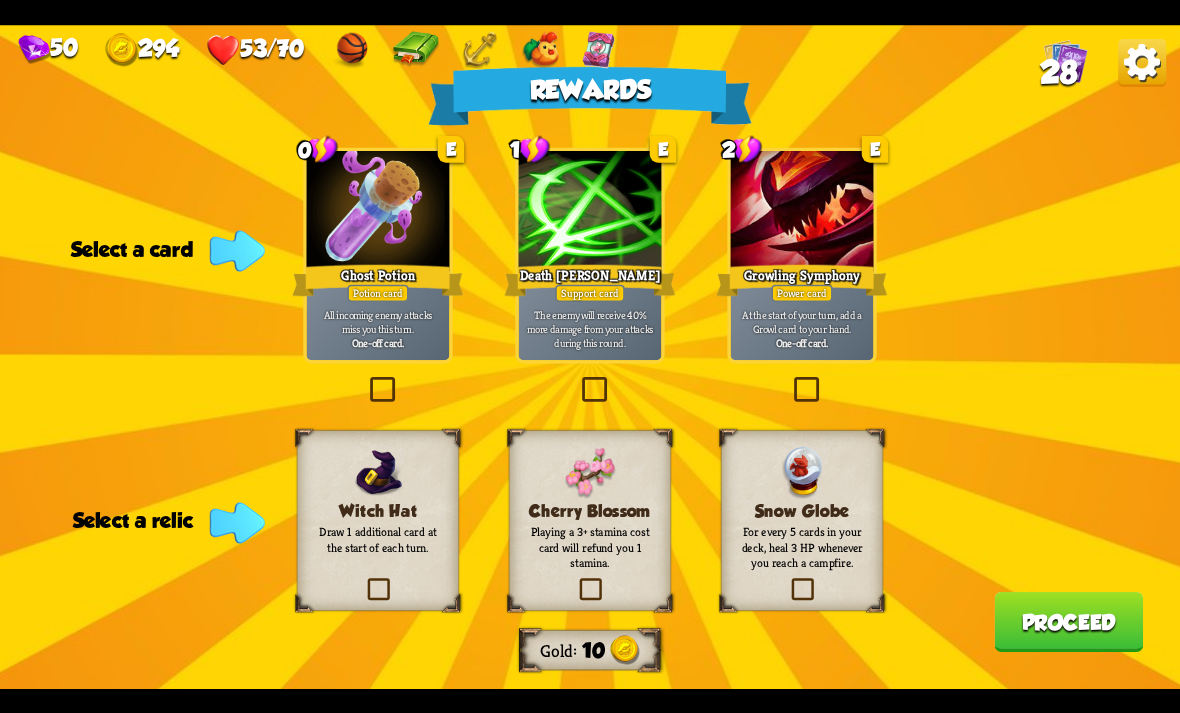click at bounding box center [366, 380] 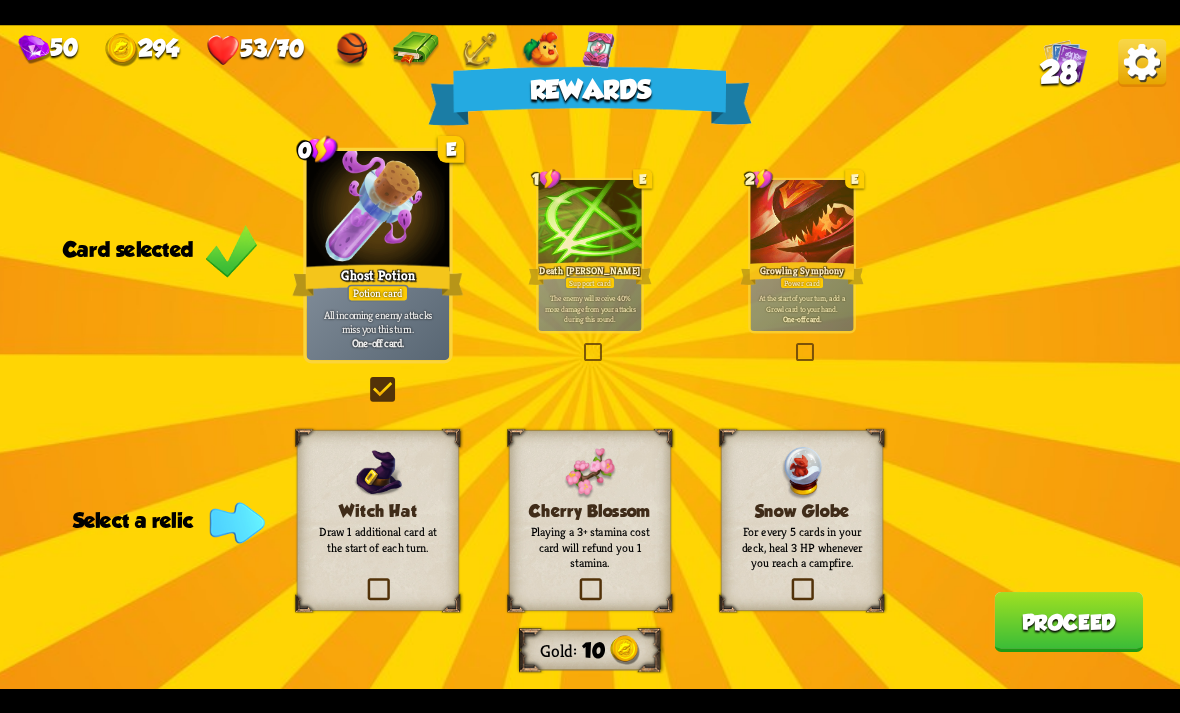 click on "Witch Hat   Draw 1 additional card at the start of each turn." at bounding box center (378, 520) 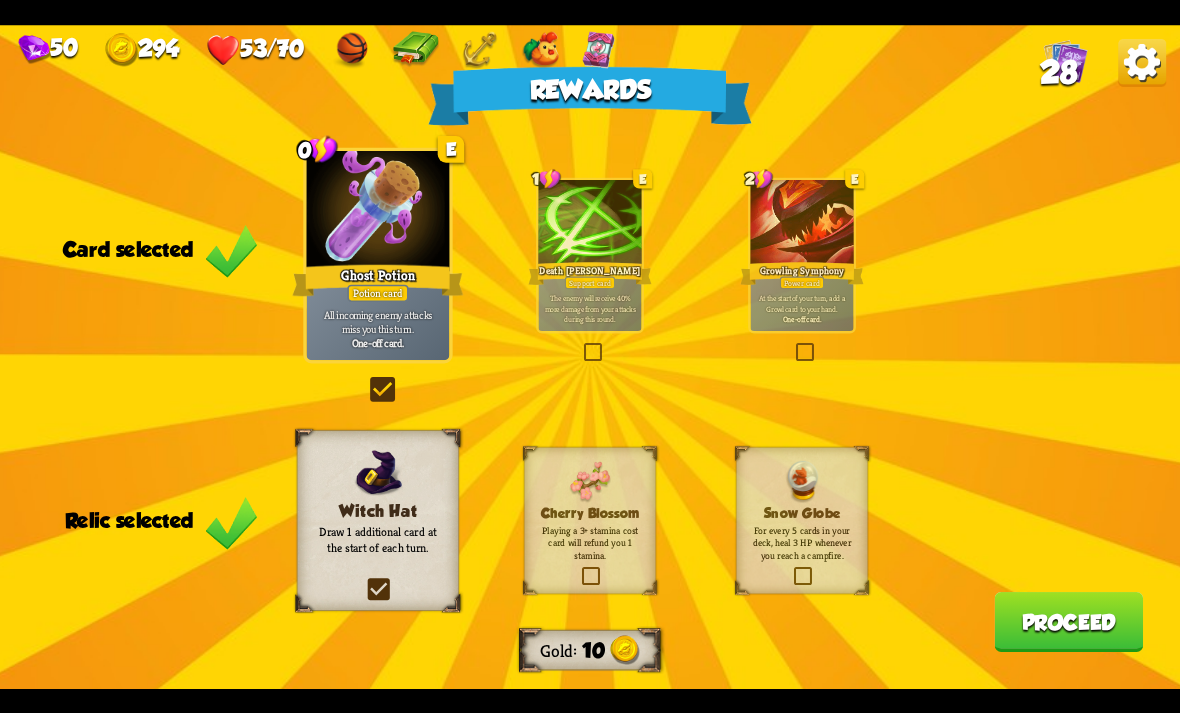 click at bounding box center [364, 580] 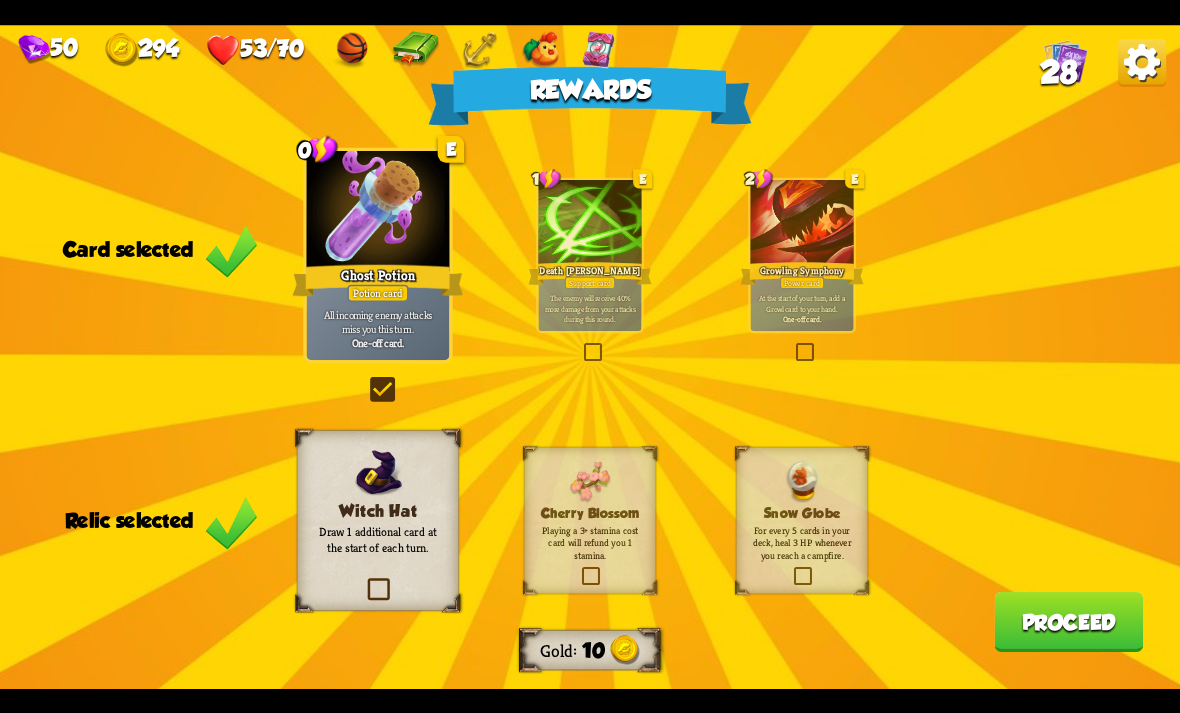 click at bounding box center [0, 0] 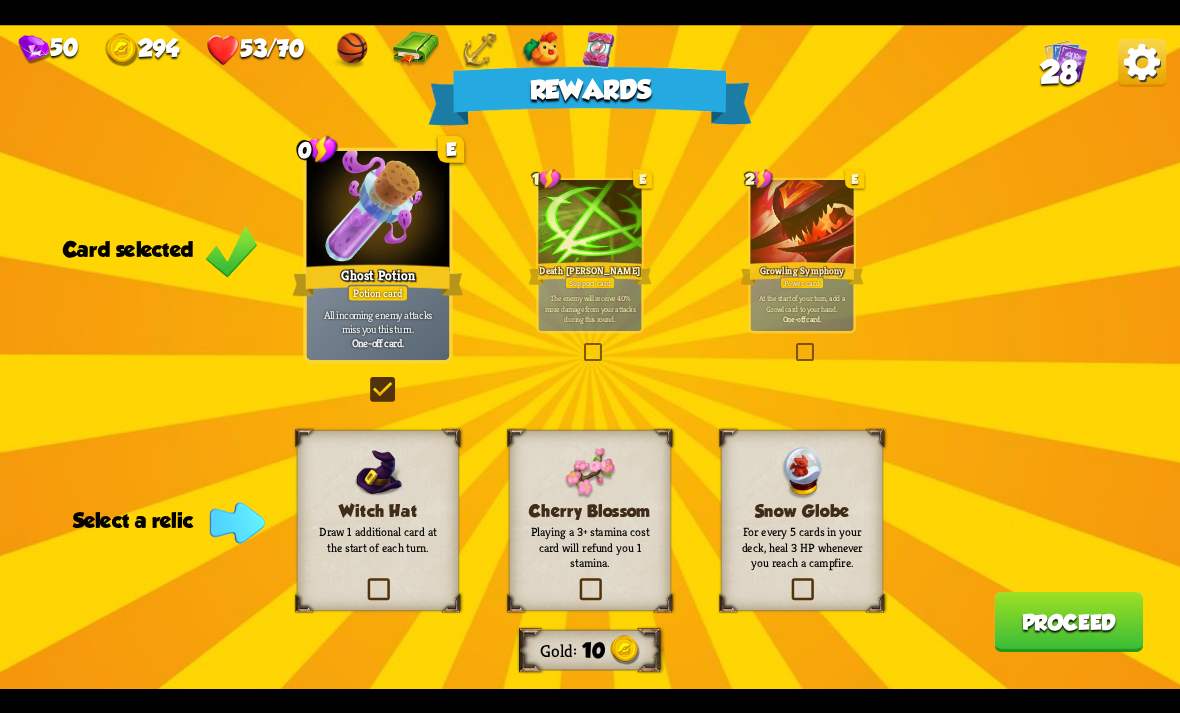click on "Witch Hat   Draw 1 additional card at the start of each turn." at bounding box center [378, 520] 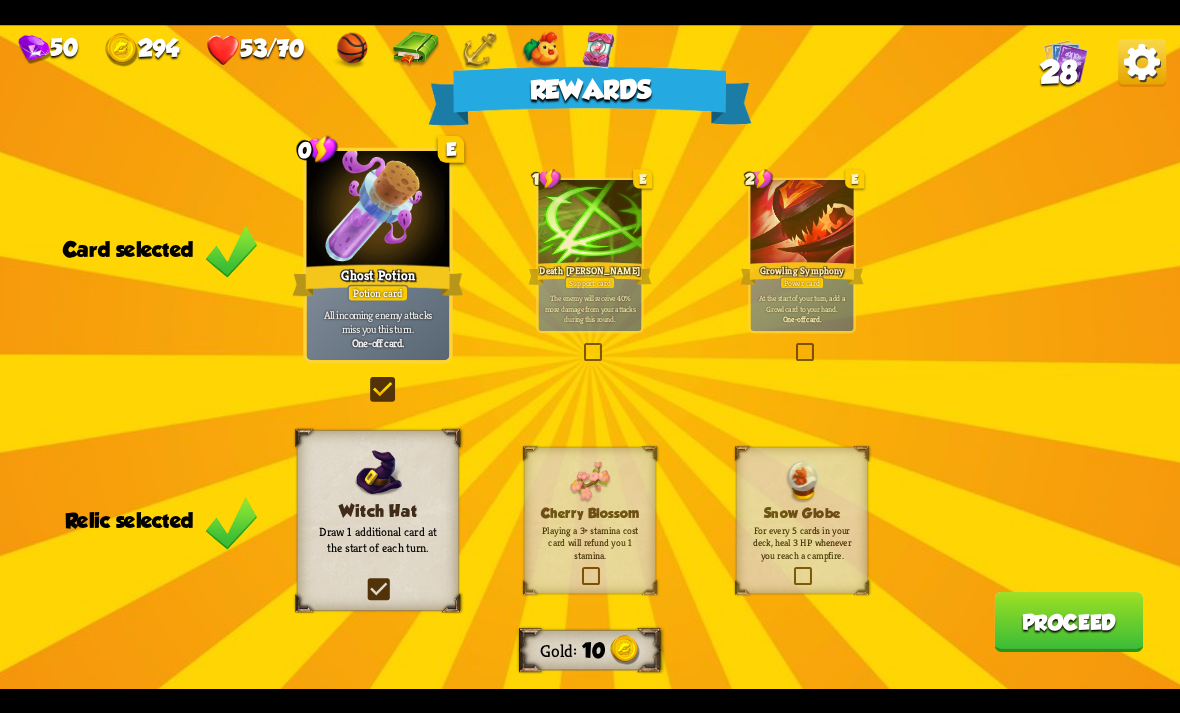 click on "Witch Hat   Draw 1 additional card at the start of each turn." at bounding box center [378, 520] 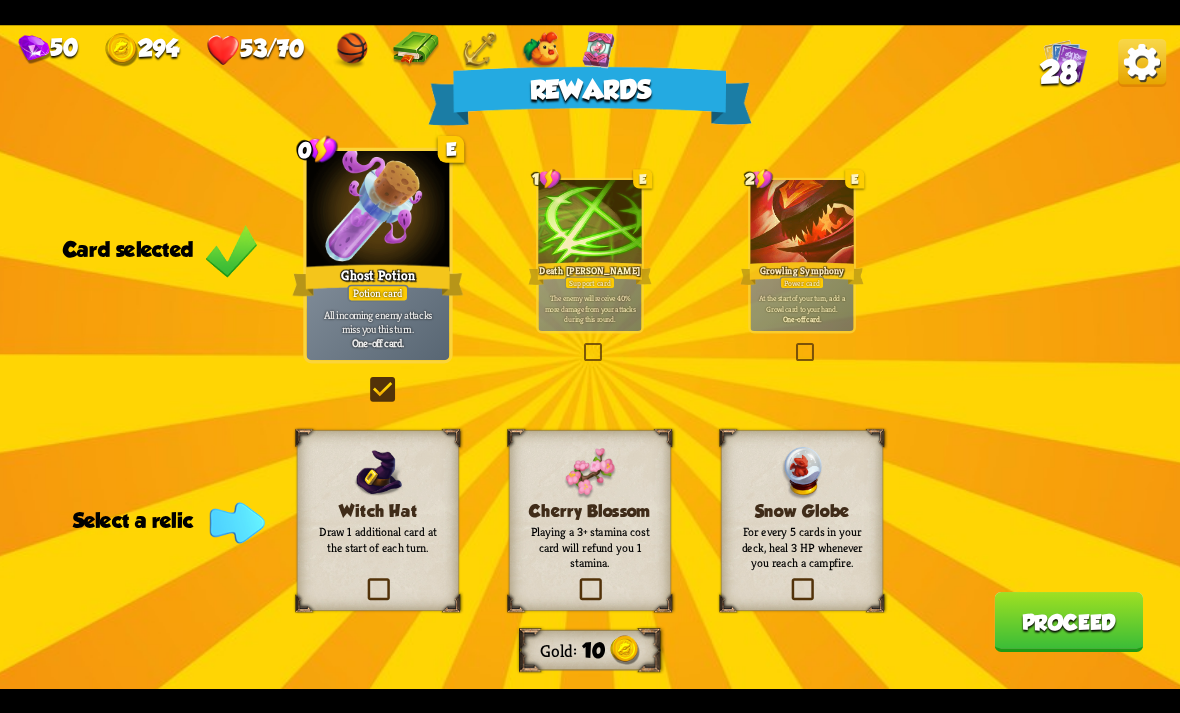 click on "Witch Hat   Draw 1 additional card at the start of each turn." at bounding box center (378, 520) 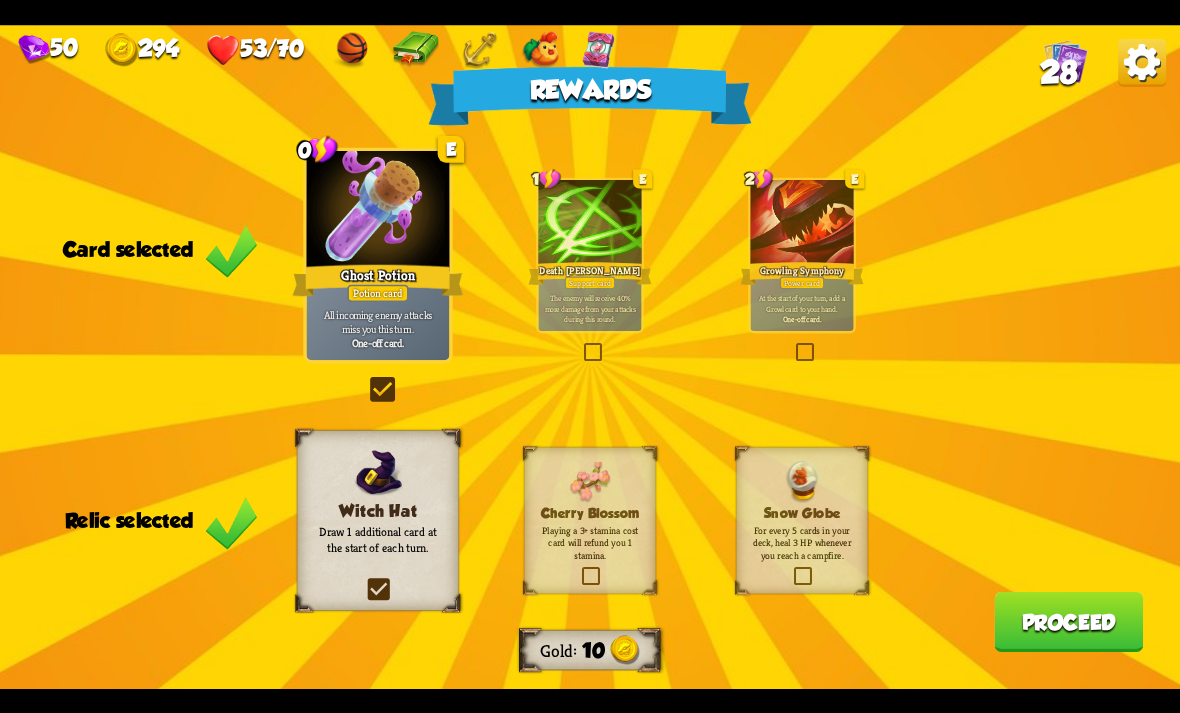 click on "Proceed" at bounding box center (1068, 622) 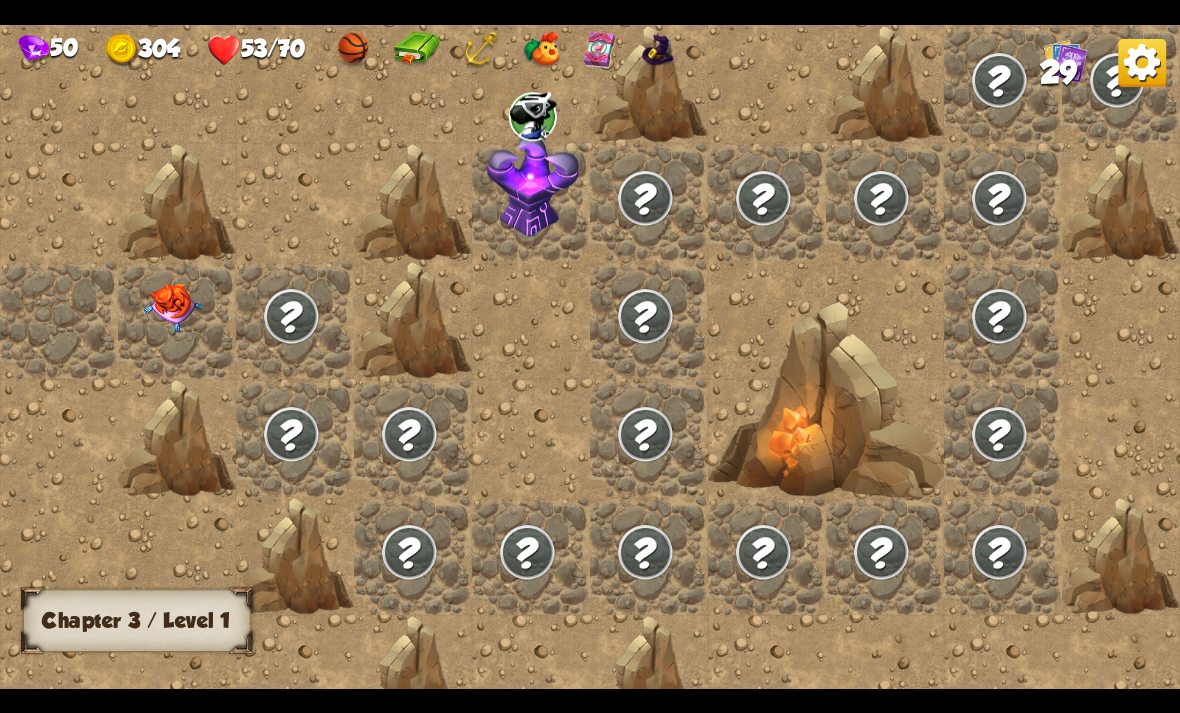 click at bounding box center (173, 307) 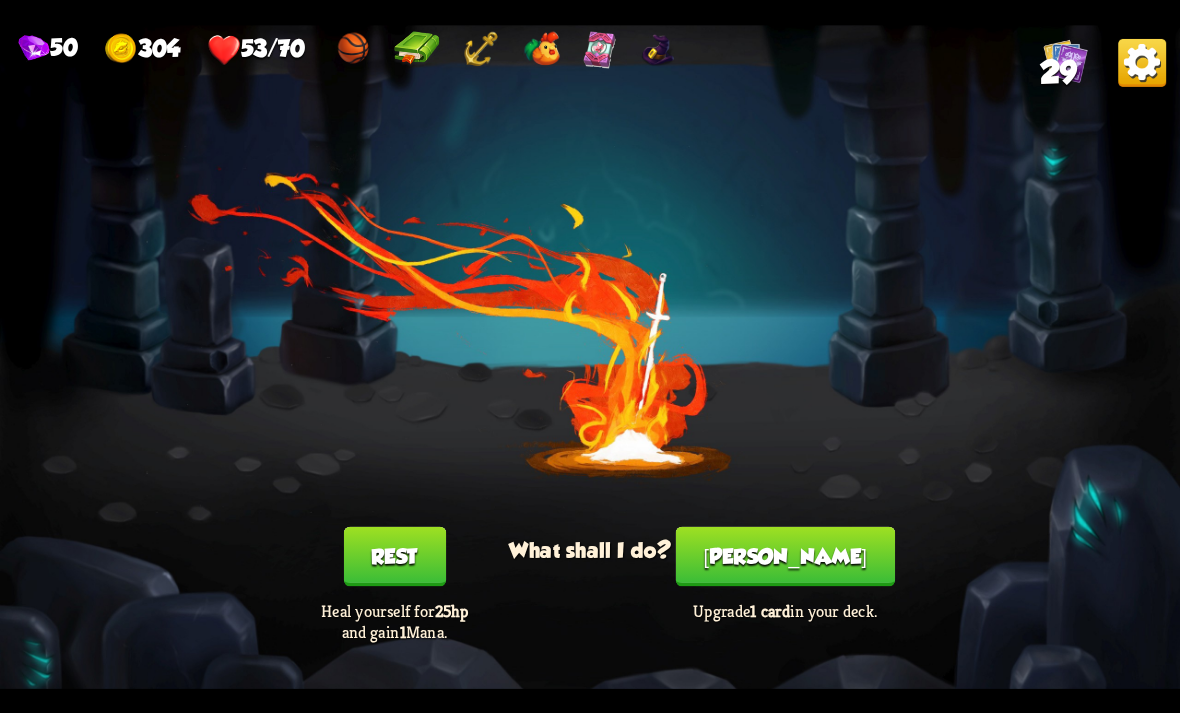 click on "Rest" at bounding box center [394, 556] 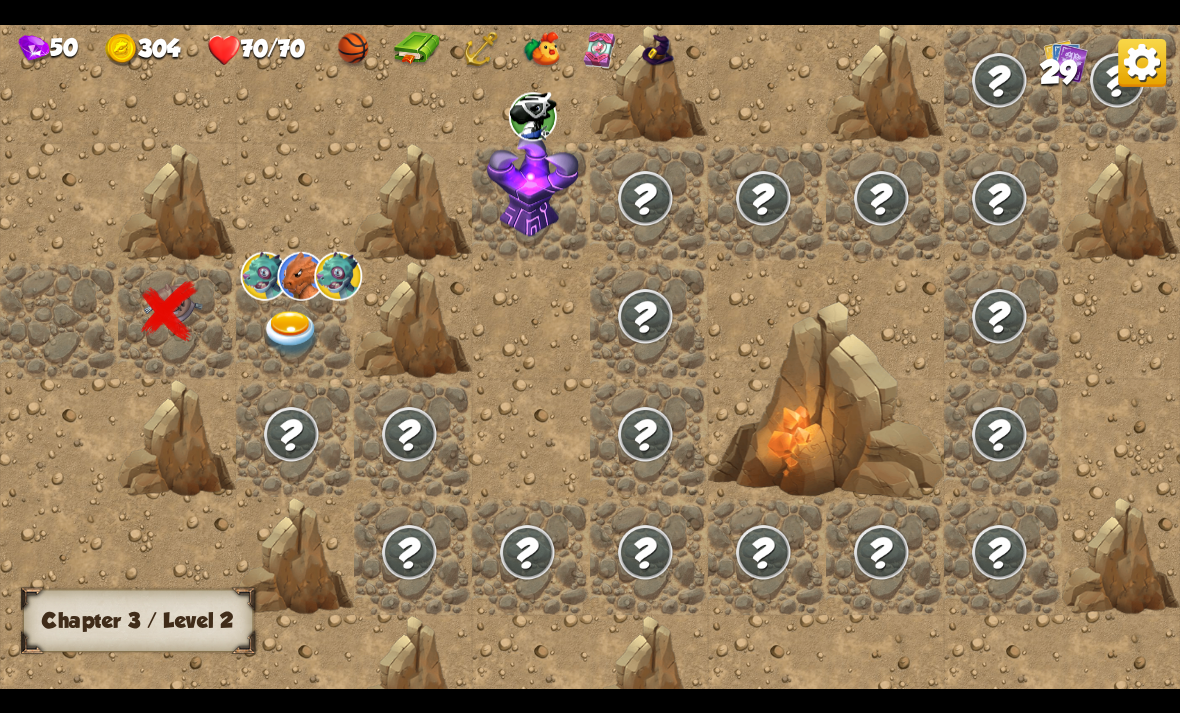 click at bounding box center [291, 333] 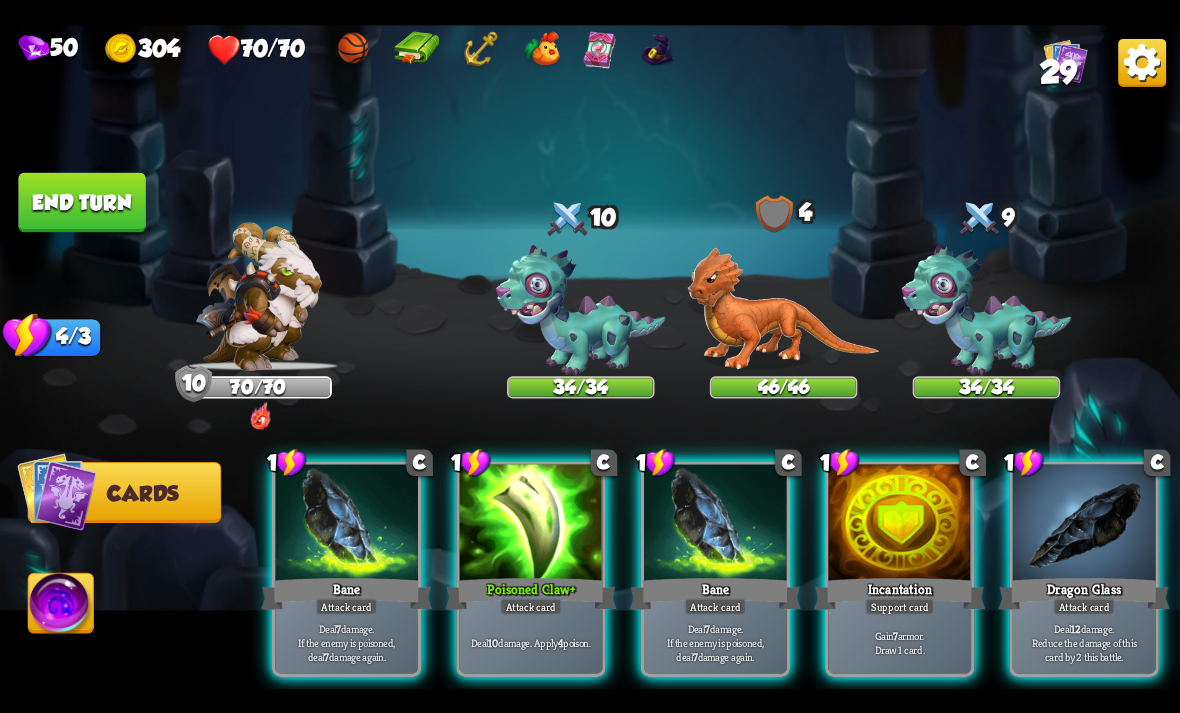 click on "Incantation" at bounding box center [899, 593] 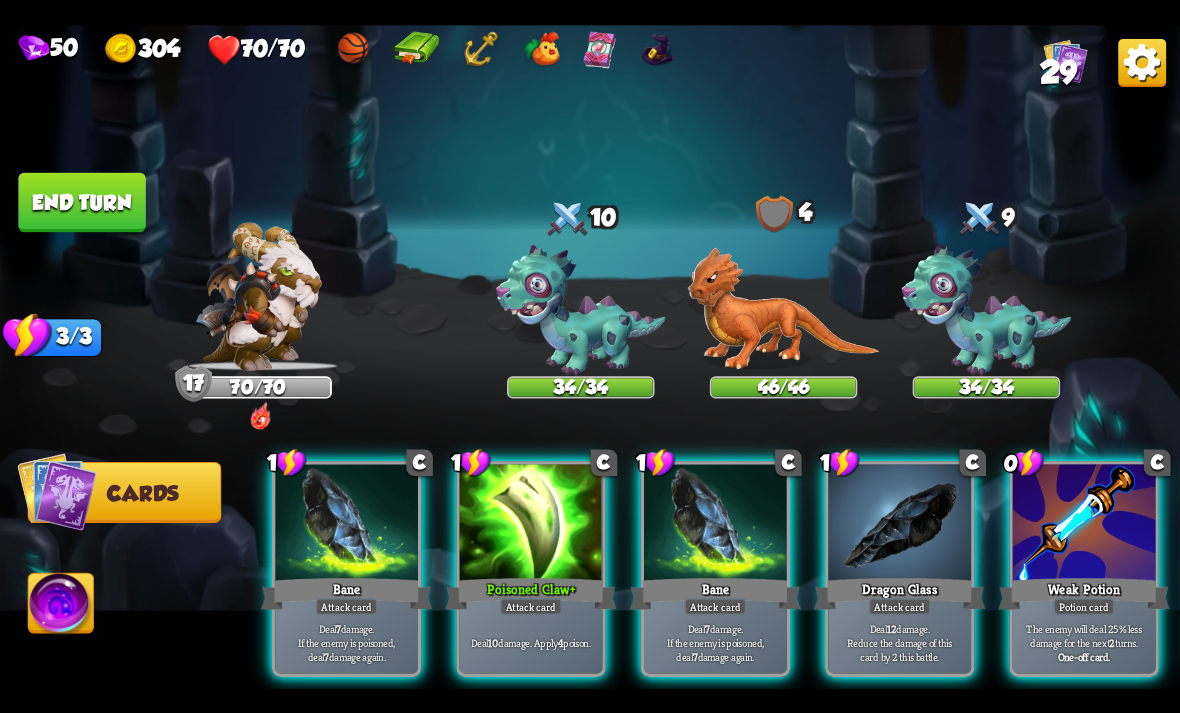 click on "The enemy will deal 25% less damage for the next  2  turns.   One-off card." at bounding box center (1084, 642) 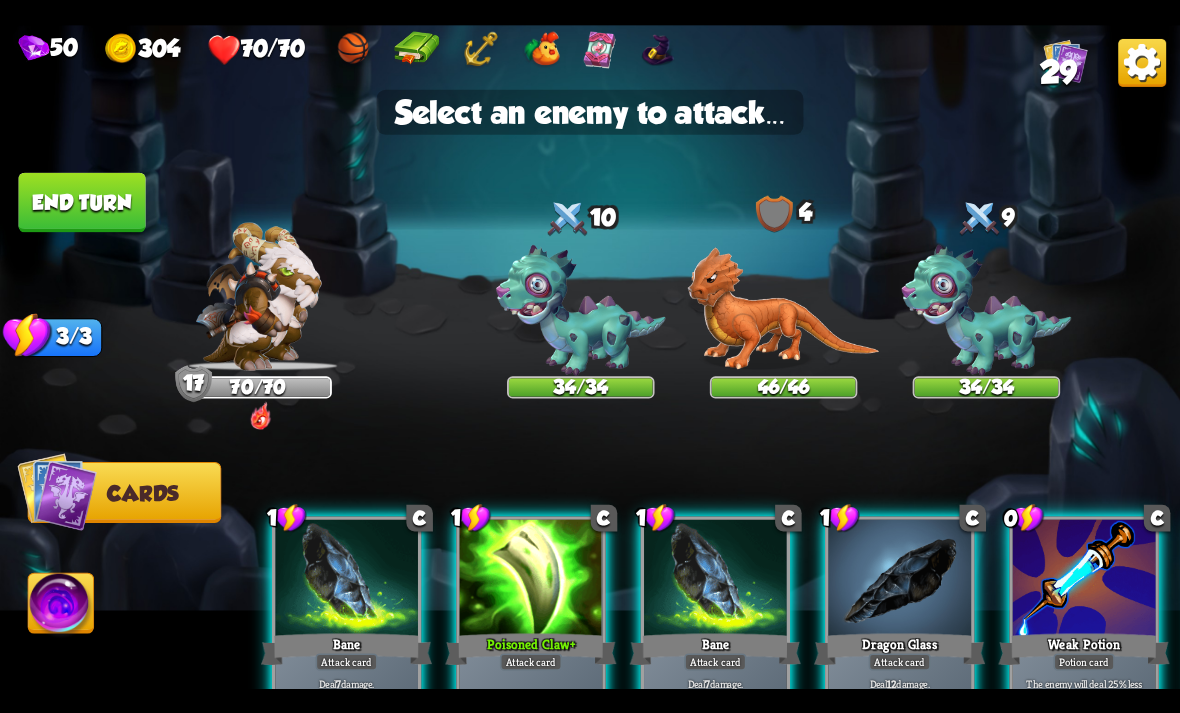 click at bounding box center [581, 310] 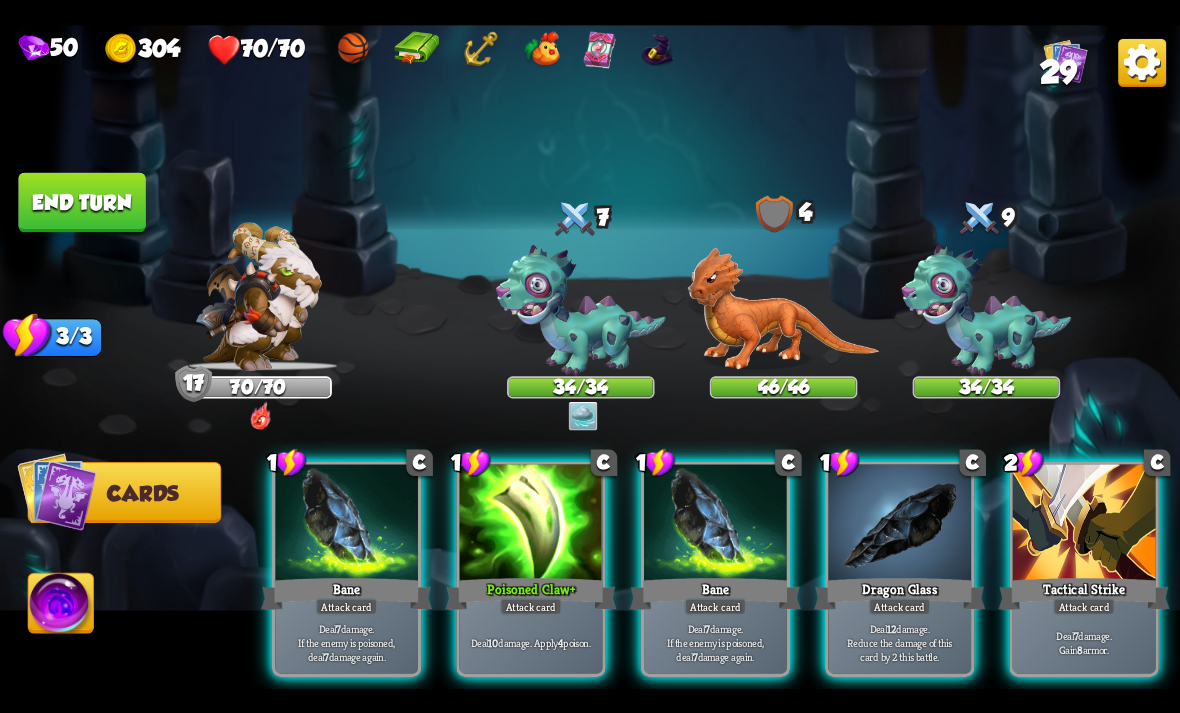 click on "Deal  10  damage. Apply  4  poison." at bounding box center [531, 642] 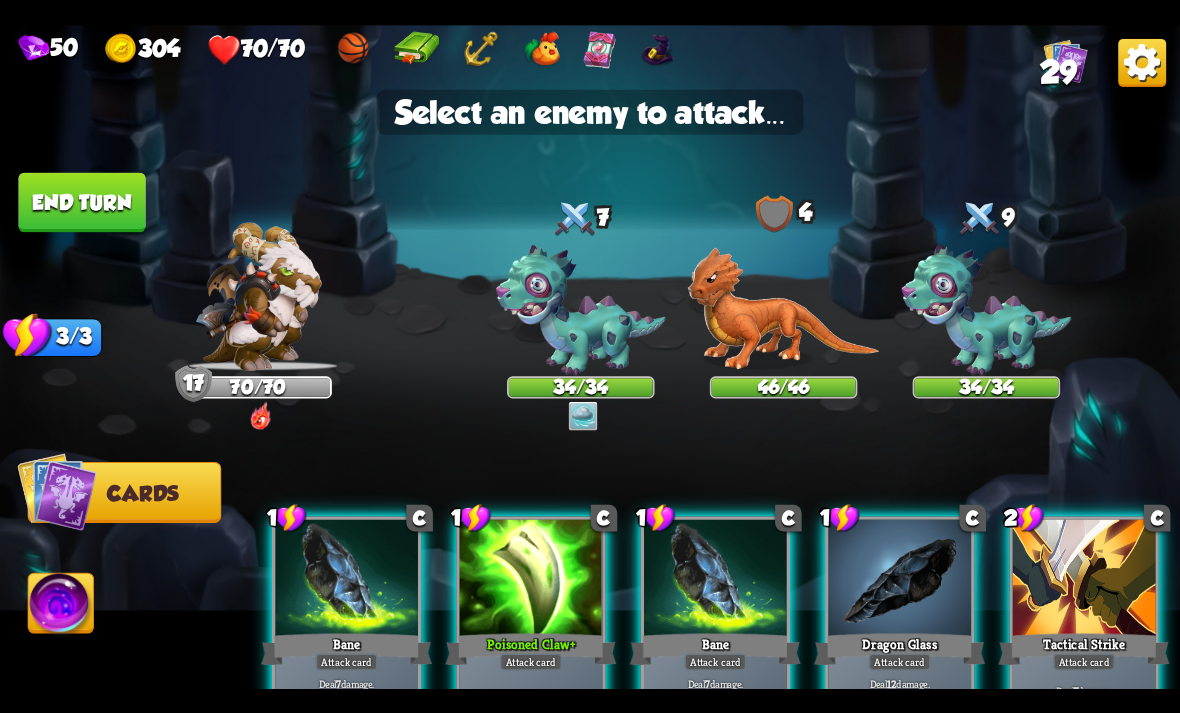click at bounding box center [987, 310] 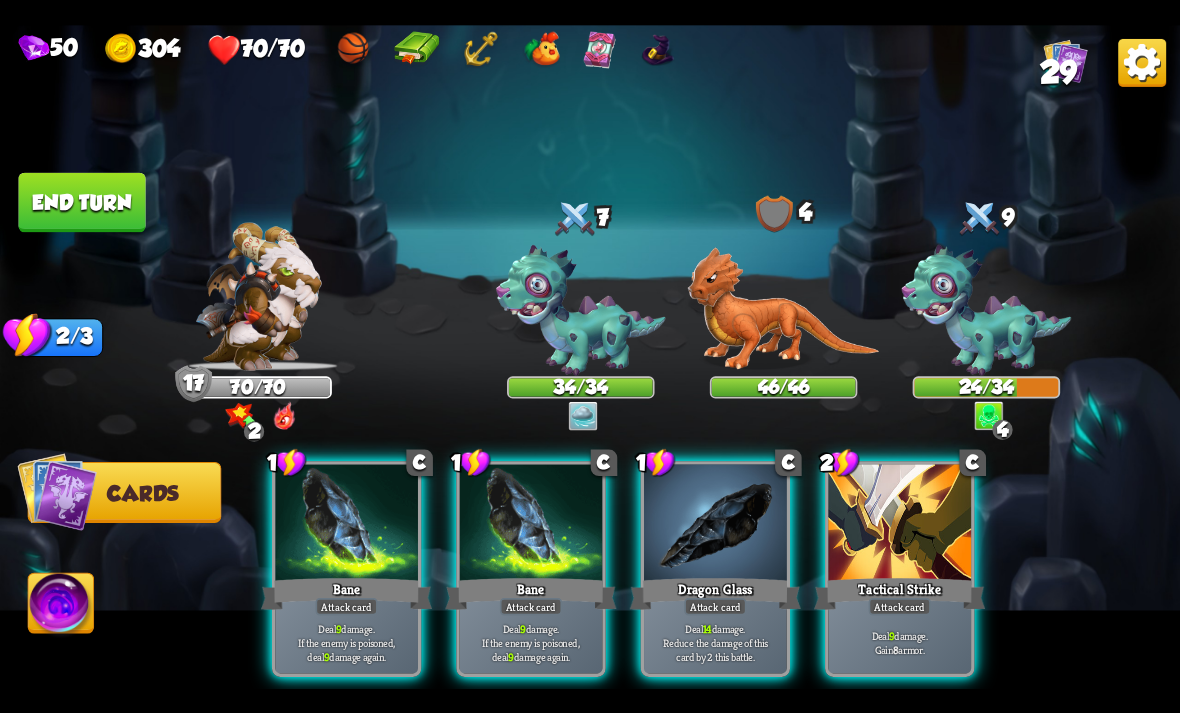 click on "Deal  9  damage. If the enemy is poisoned, deal  9  damage again." at bounding box center (347, 642) 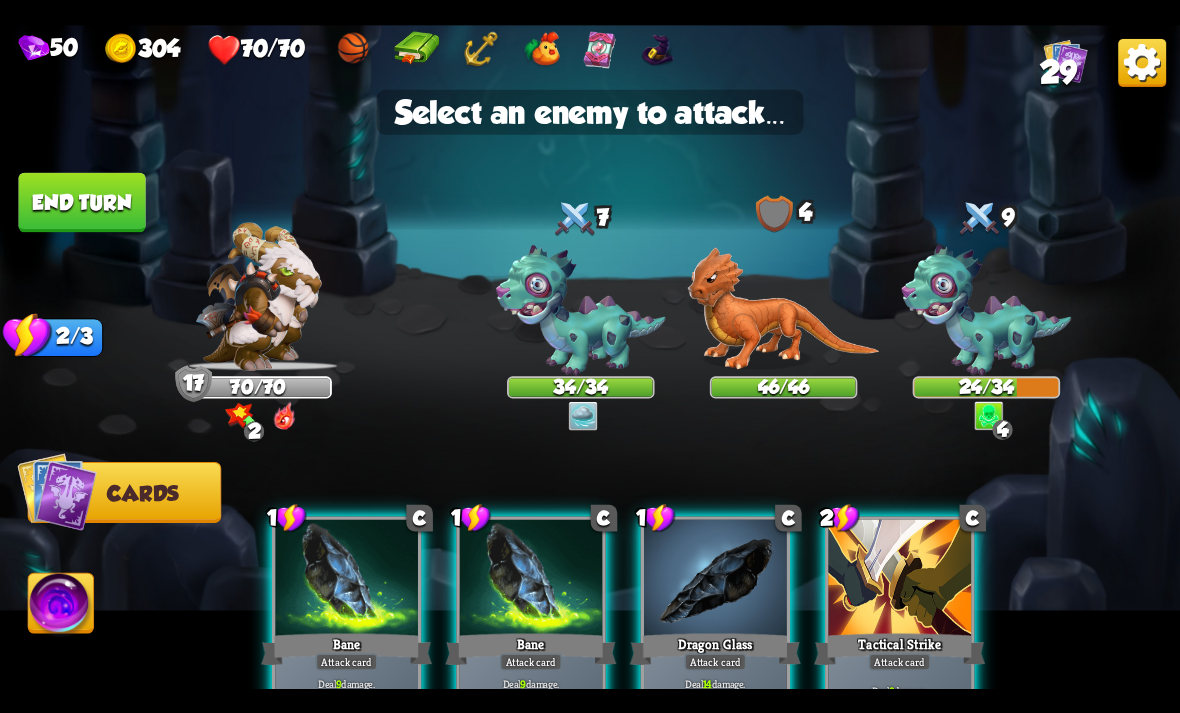 click at bounding box center (987, 310) 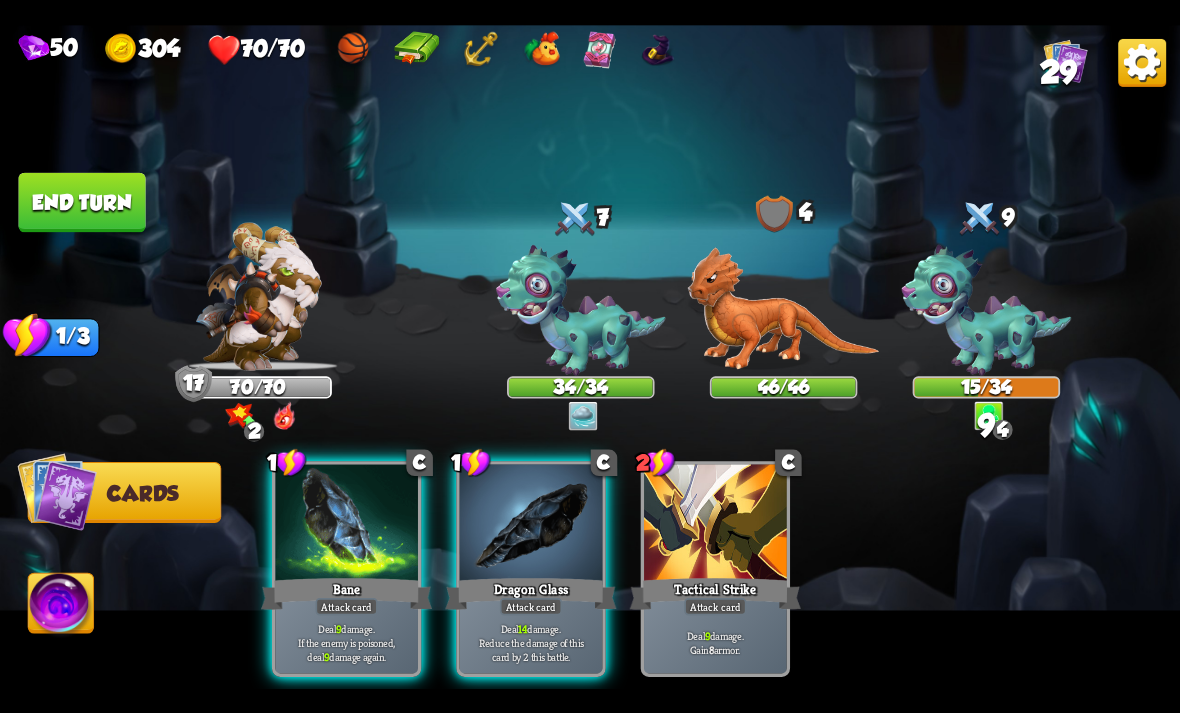 click on "9" at bounding box center [338, 628] 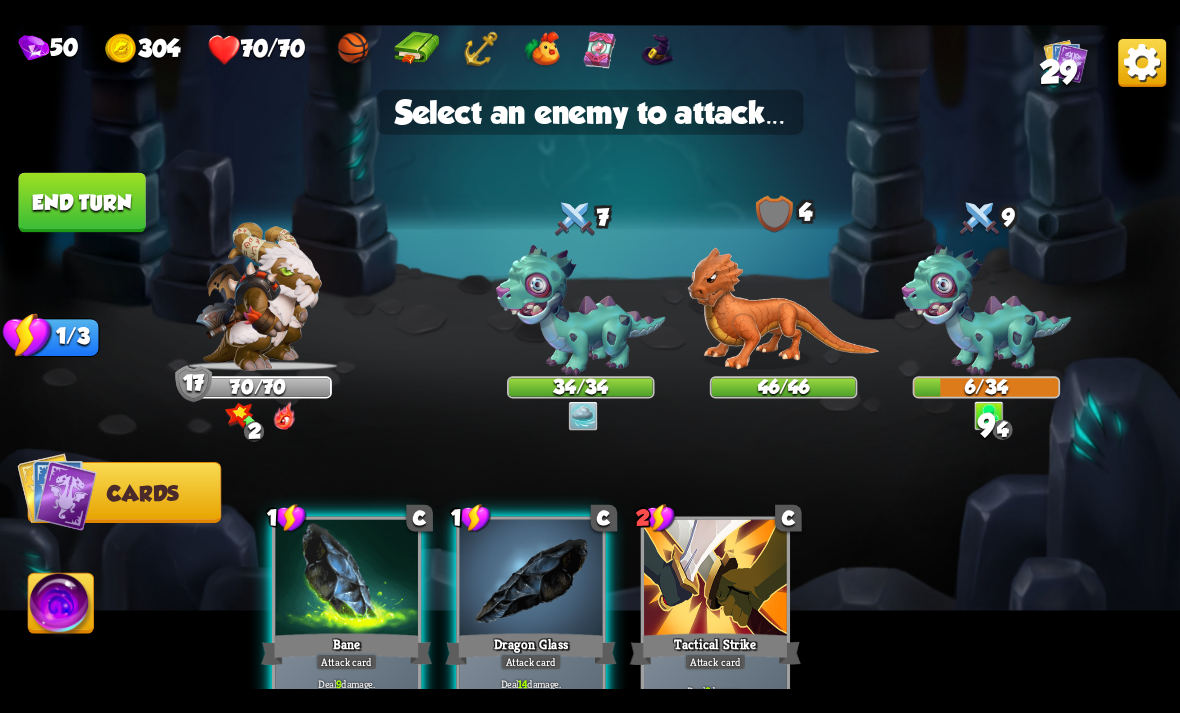 click at bounding box center [987, 310] 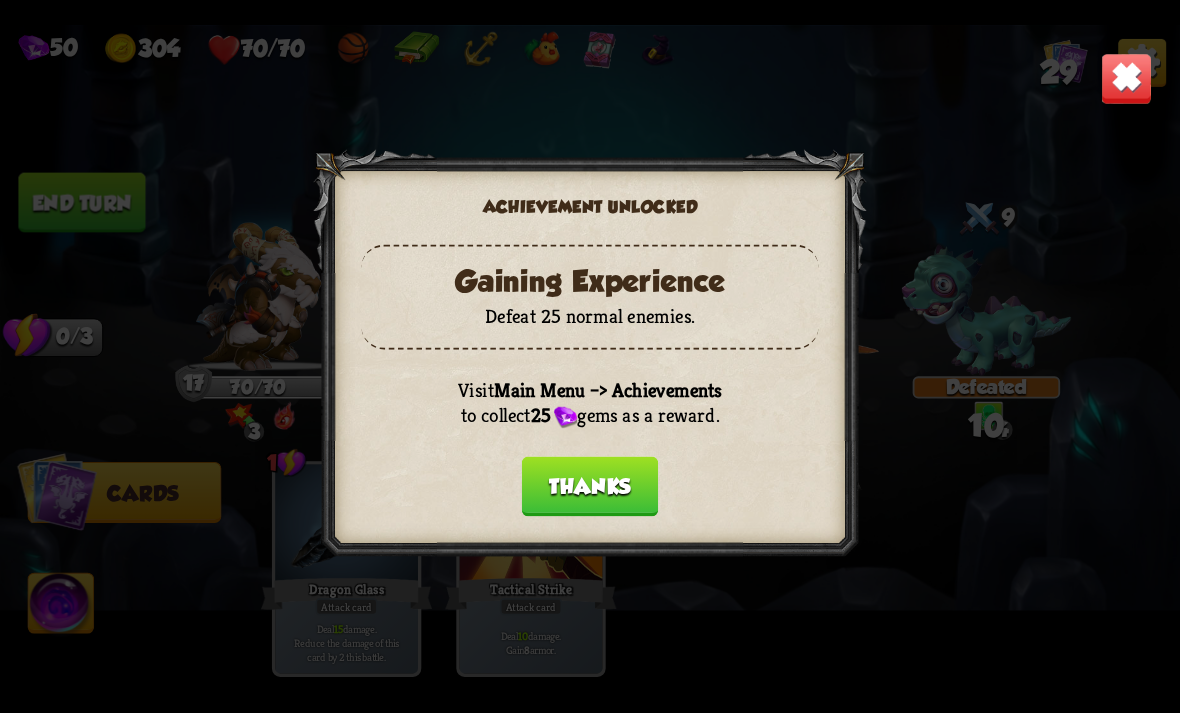 click on "Achievement unlocked   Gaining Experience   Defeat 25 normal enemies.
Visit  Main Menu –> Achievements
to collect  25  gems as a reward.
Thanks" at bounding box center [590, 357] 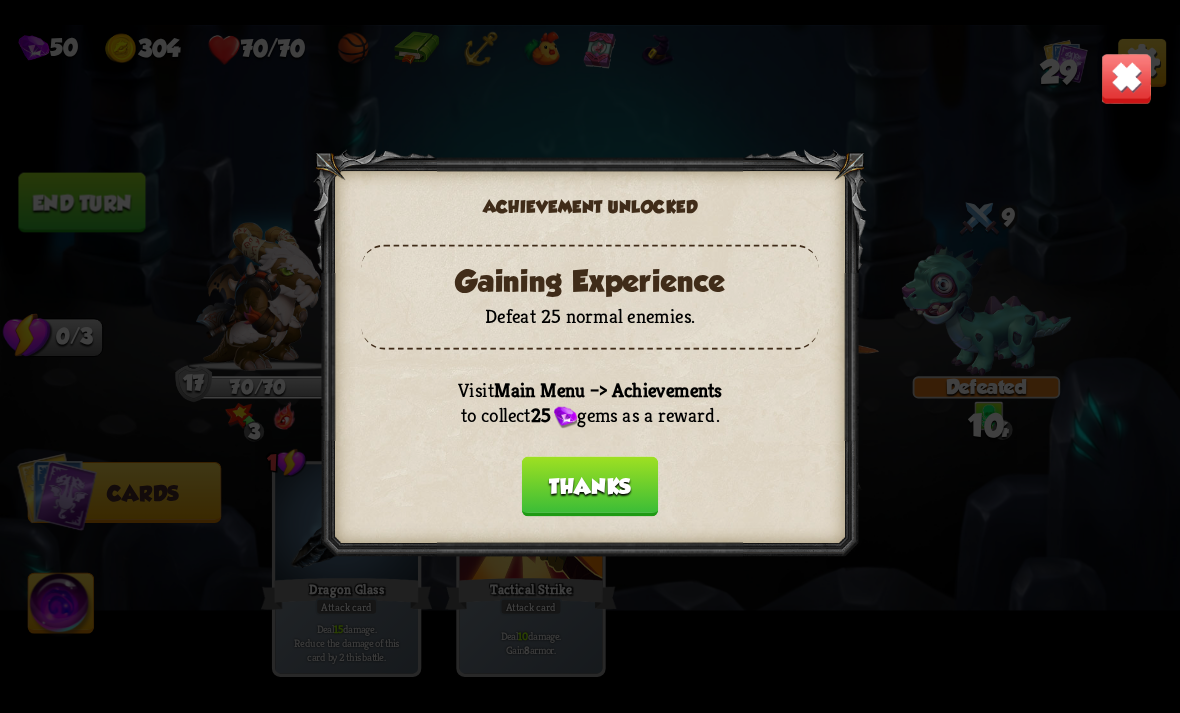 click on "Thanks" at bounding box center (590, 486) 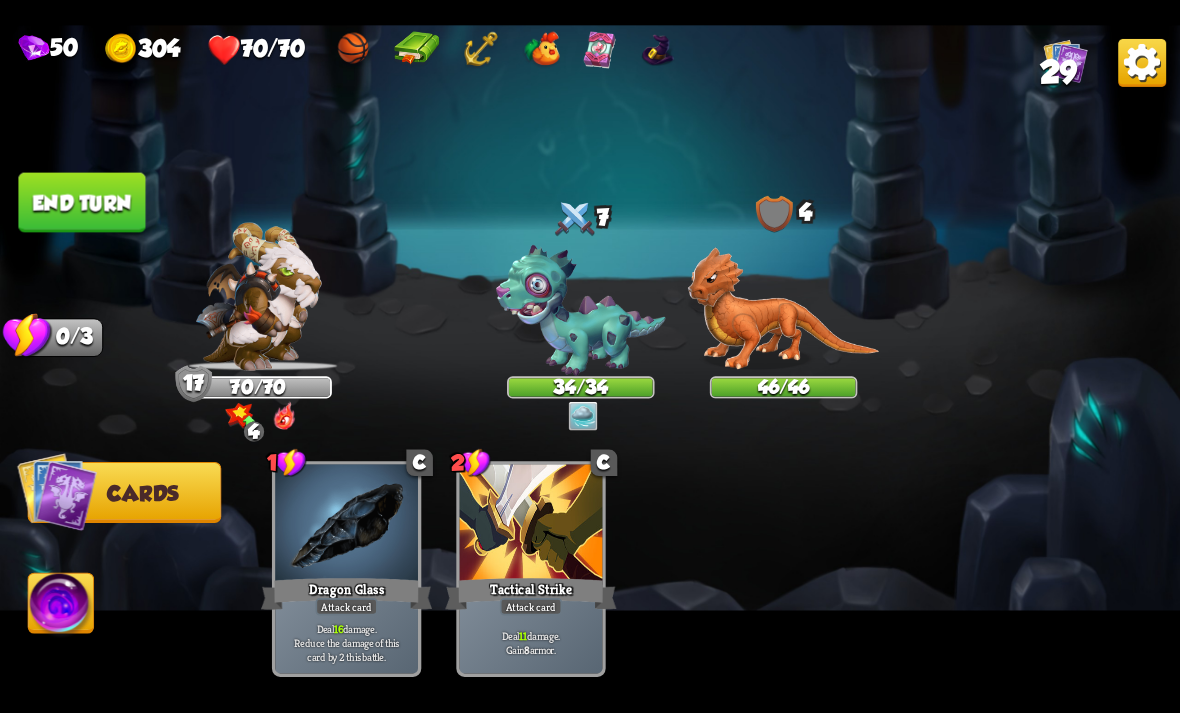 click on "End turn" at bounding box center [81, 202] 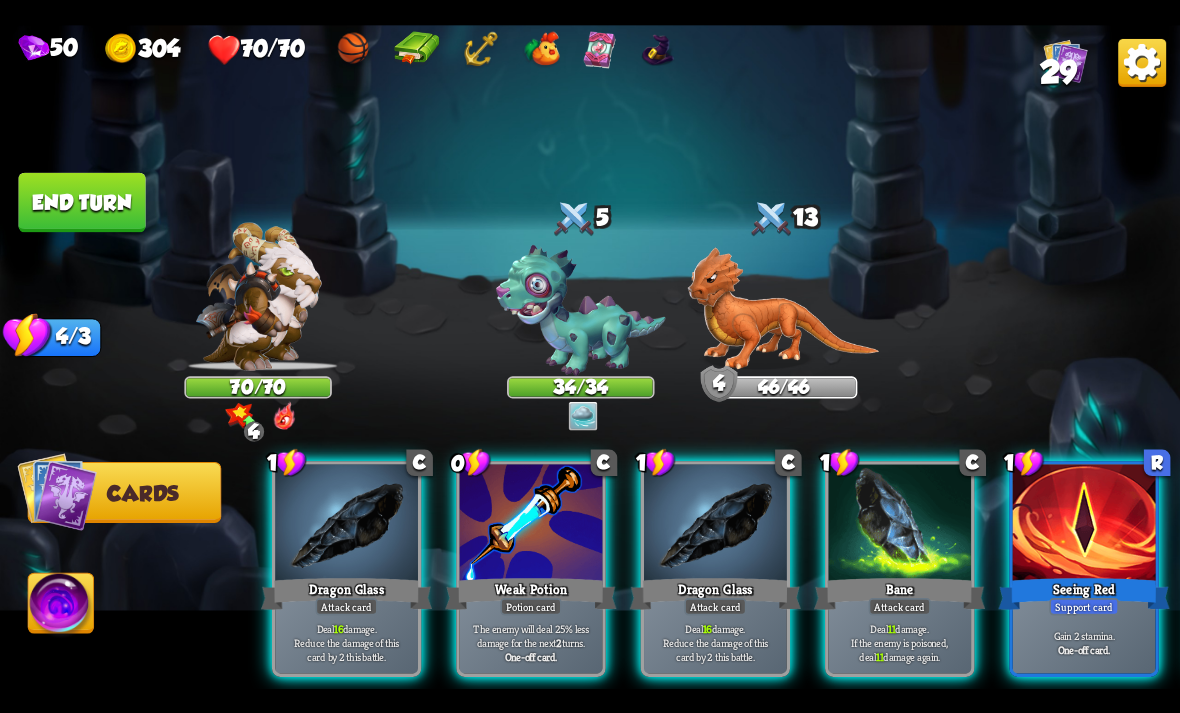 click on "Weak Potion" at bounding box center (530, 593) 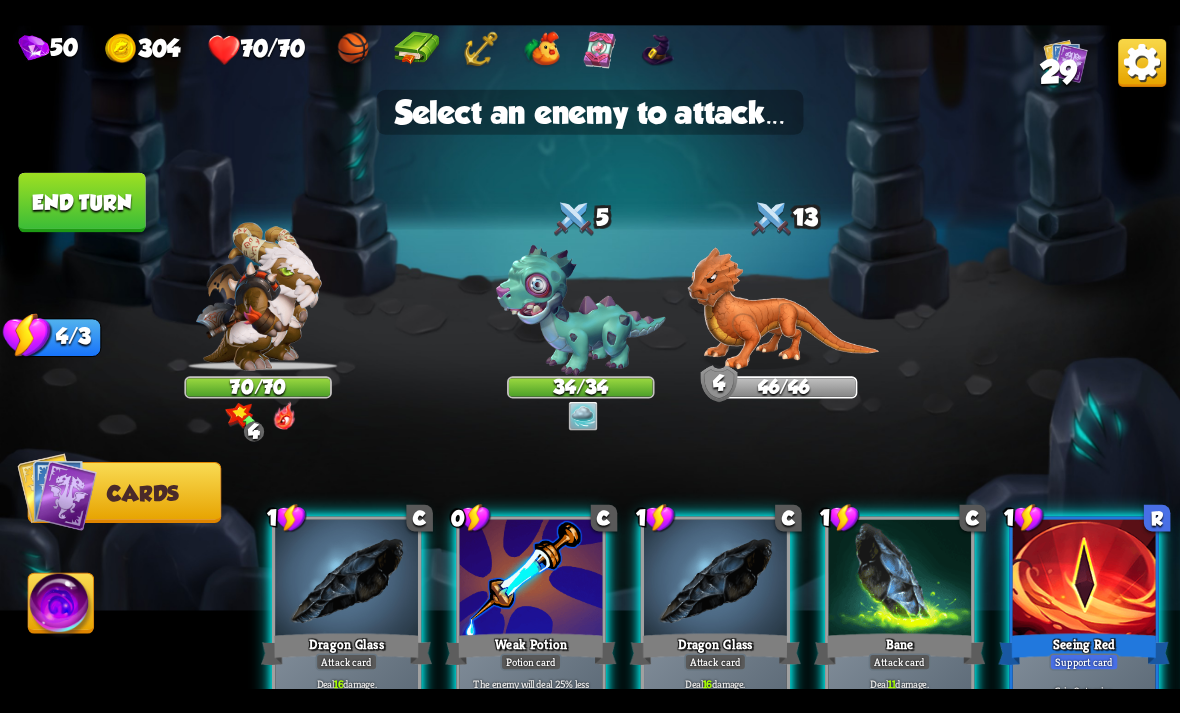 click at bounding box center (784, 308) 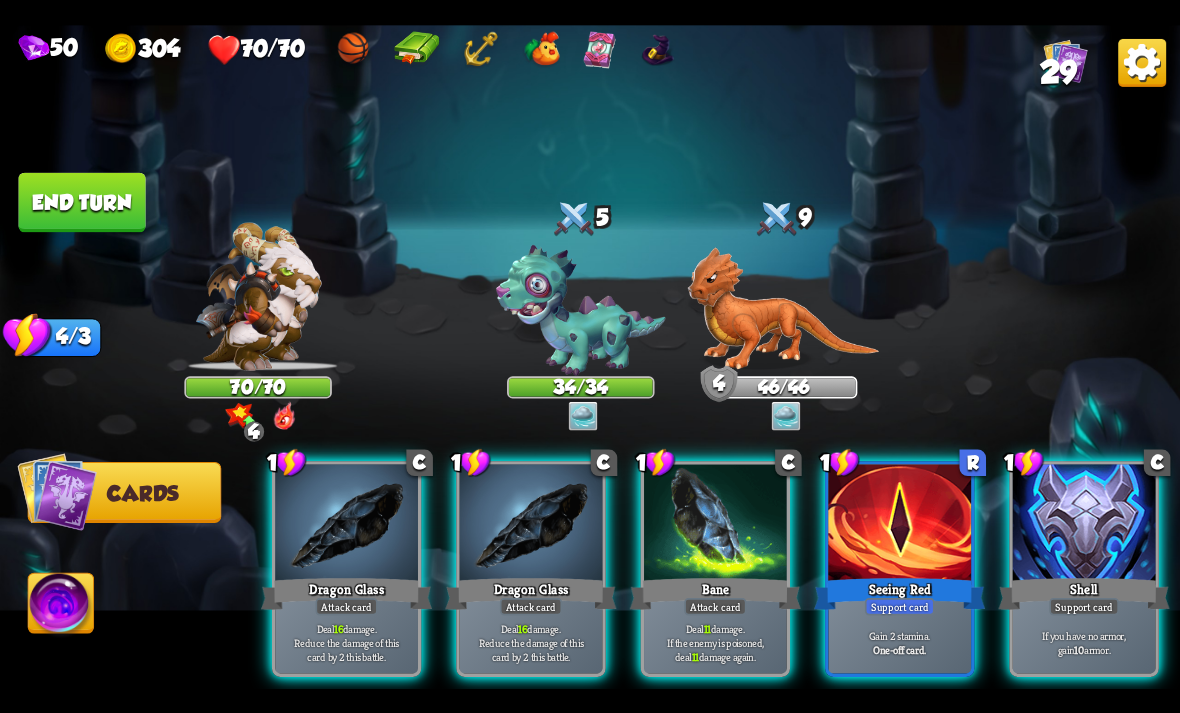 click on "If you have no armor, gain  10  armor." at bounding box center [1084, 642] 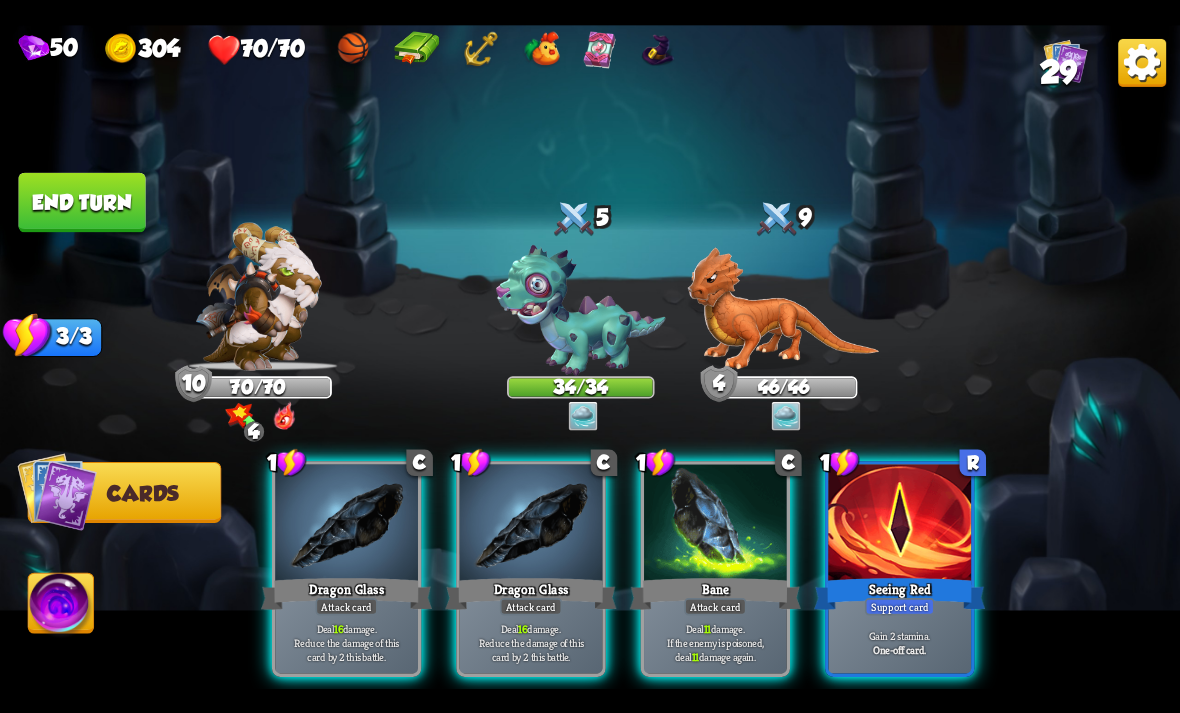 click on "Gain 2 stamina." at bounding box center (900, 635) 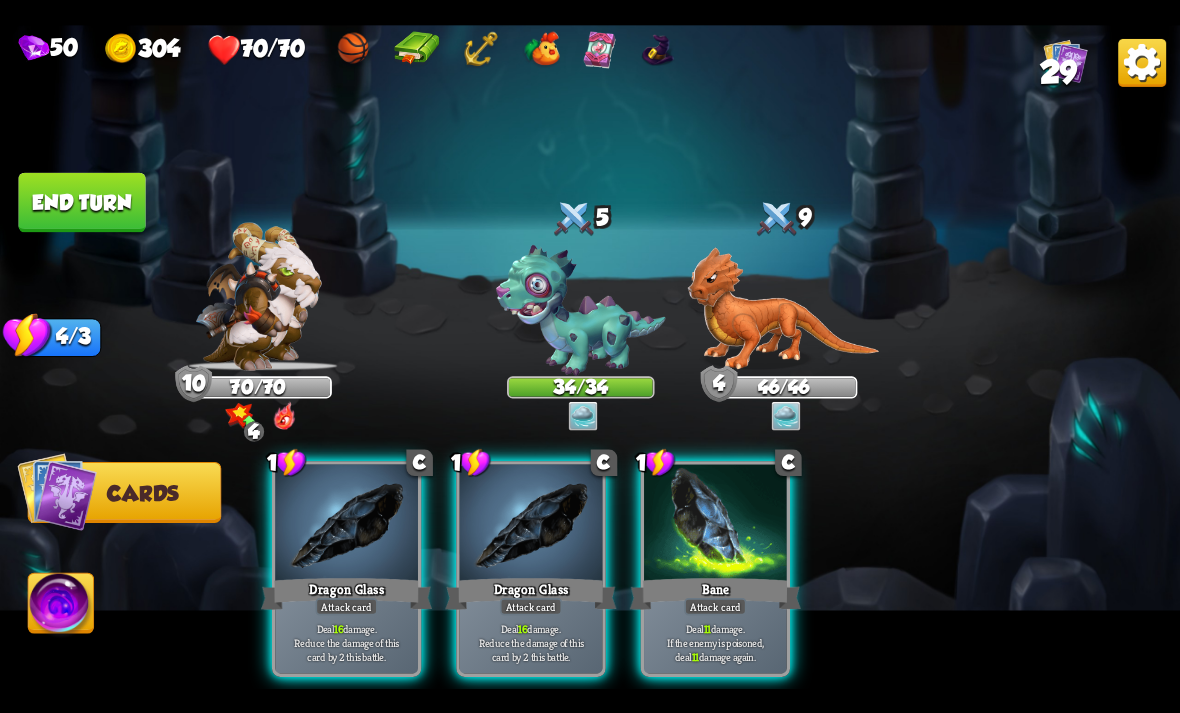 click on "Deal  11  damage. If the enemy is poisoned, deal  11  damage again." at bounding box center (715, 642) 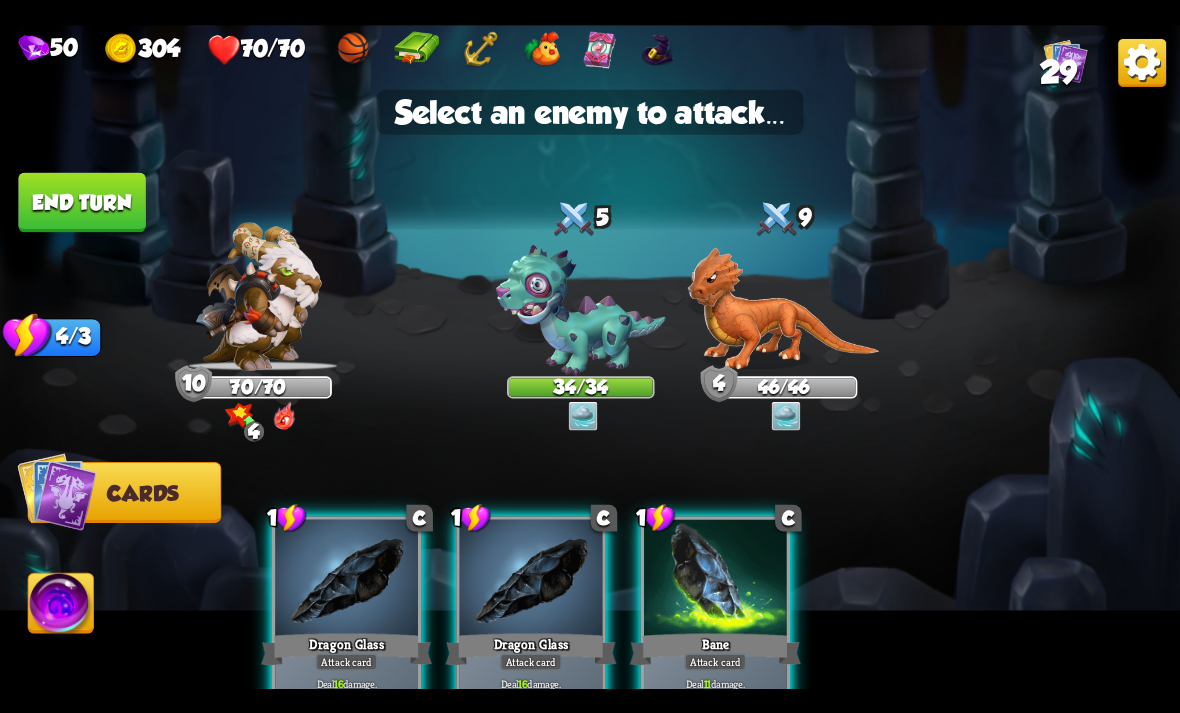 click at bounding box center (581, 310) 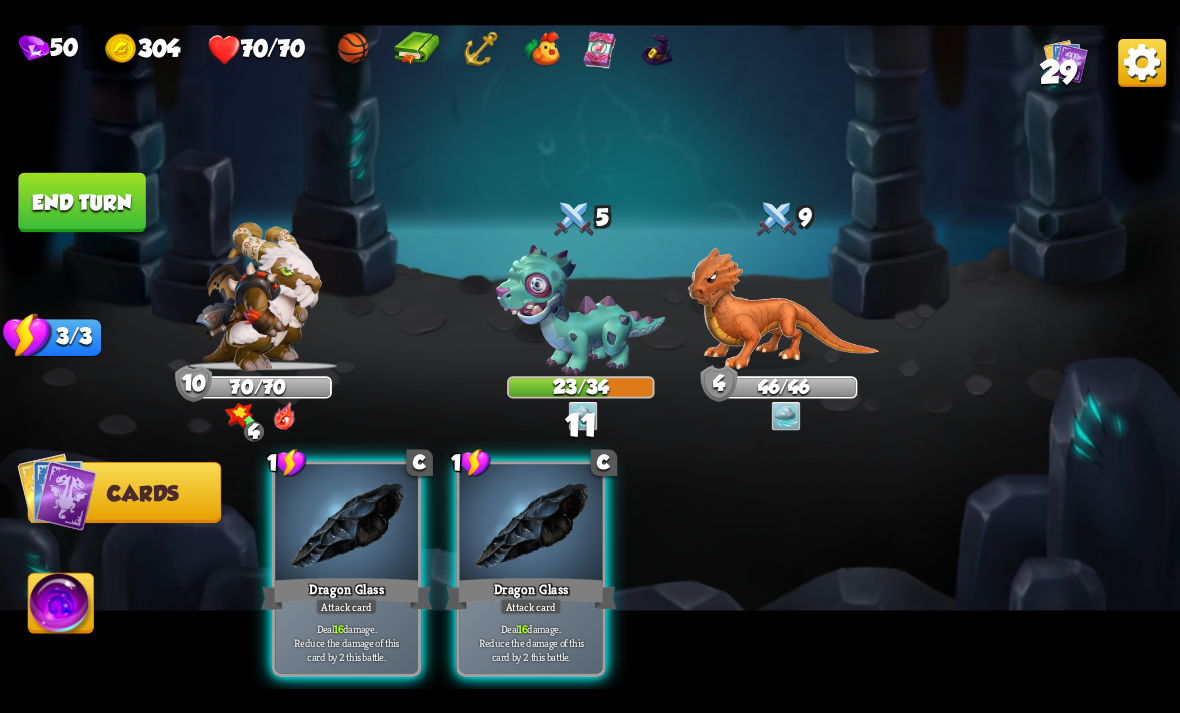 click on "Deal  16  damage. Reduce the damage of this card by 2 this battle." at bounding box center (531, 642) 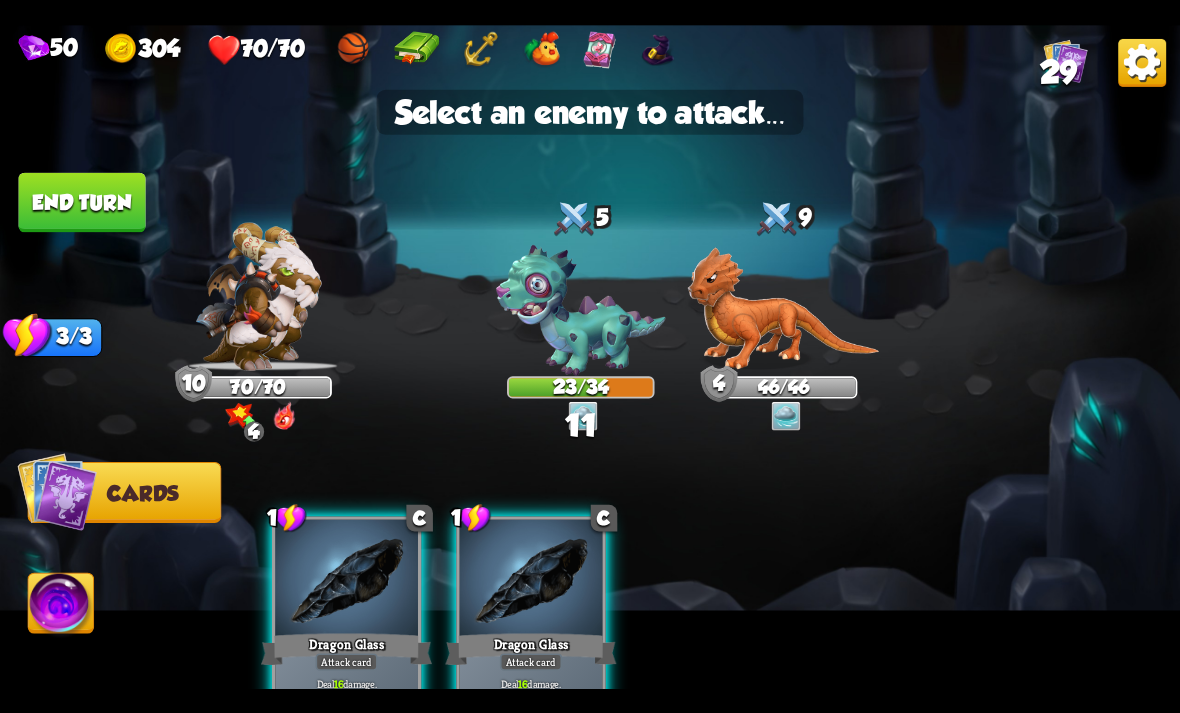click at bounding box center (581, 310) 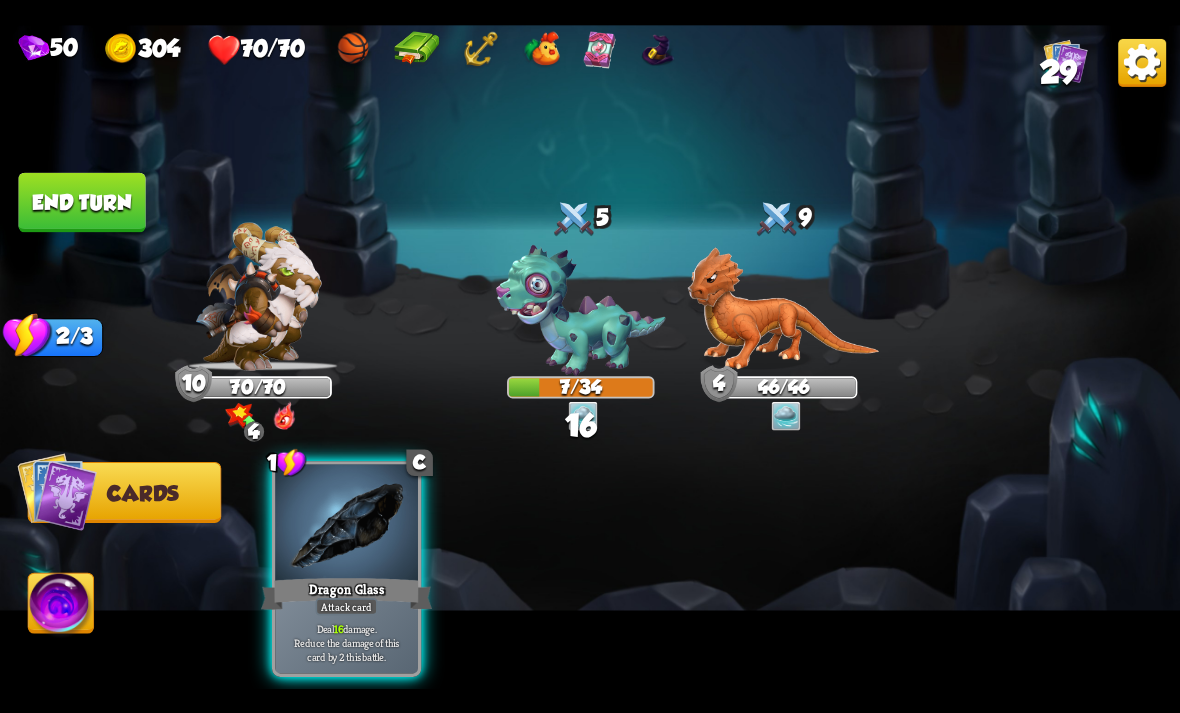 click on "Deal  16  damage. Reduce the damage of this card by 2 this battle." at bounding box center (347, 642) 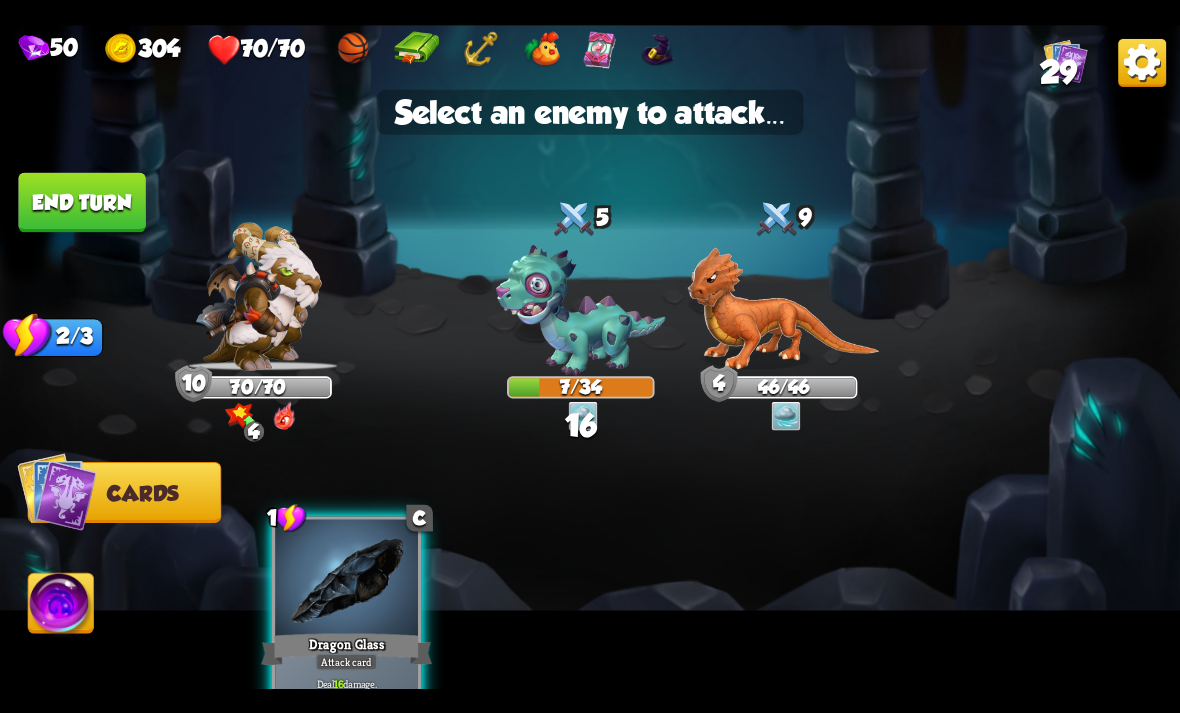 click at bounding box center [581, 310] 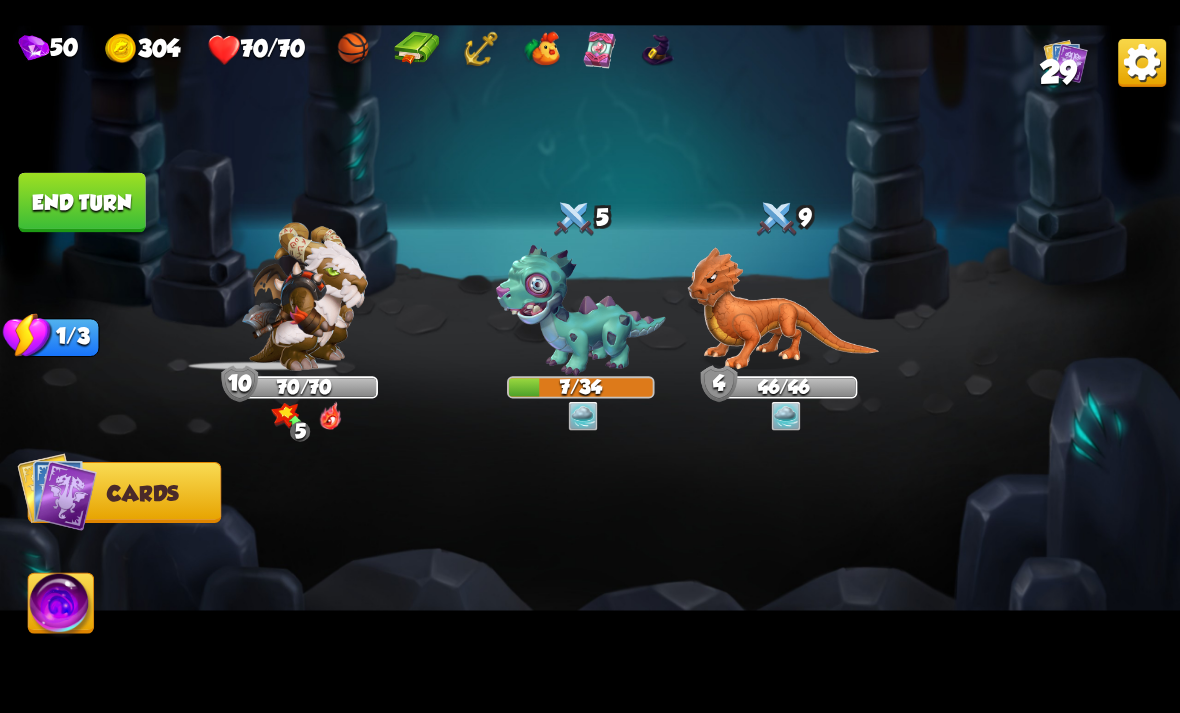 click on "End turn" at bounding box center [81, 202] 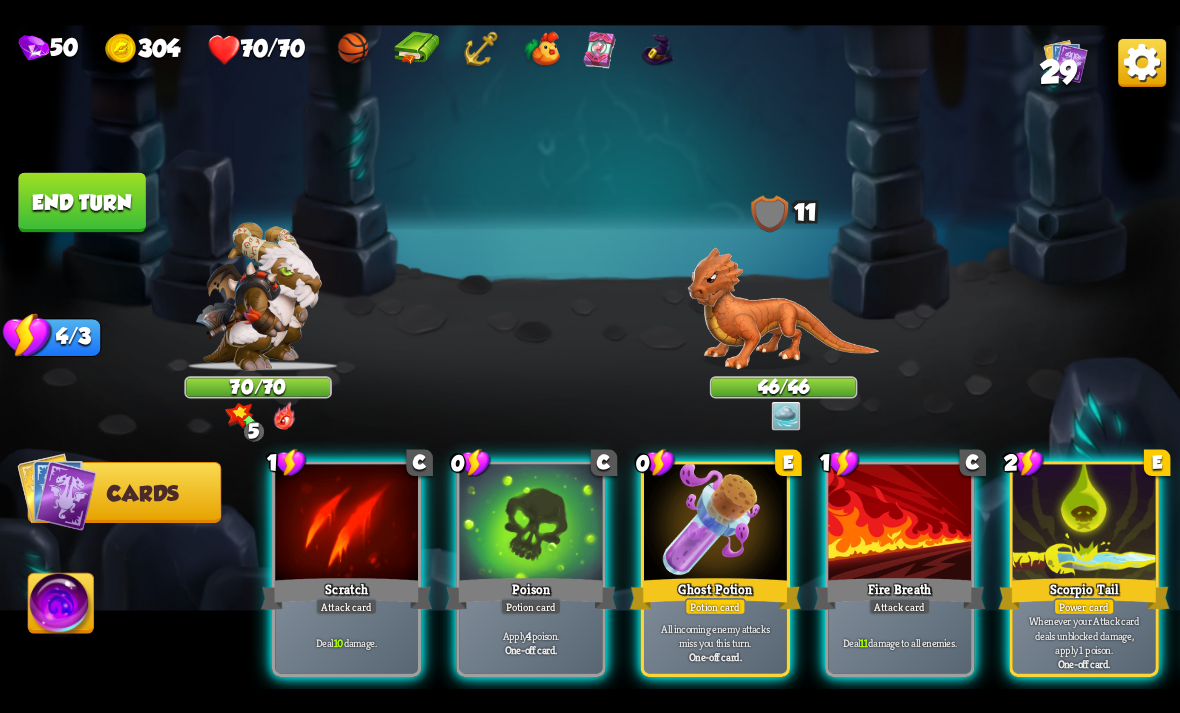 click on "Poison" at bounding box center [530, 593] 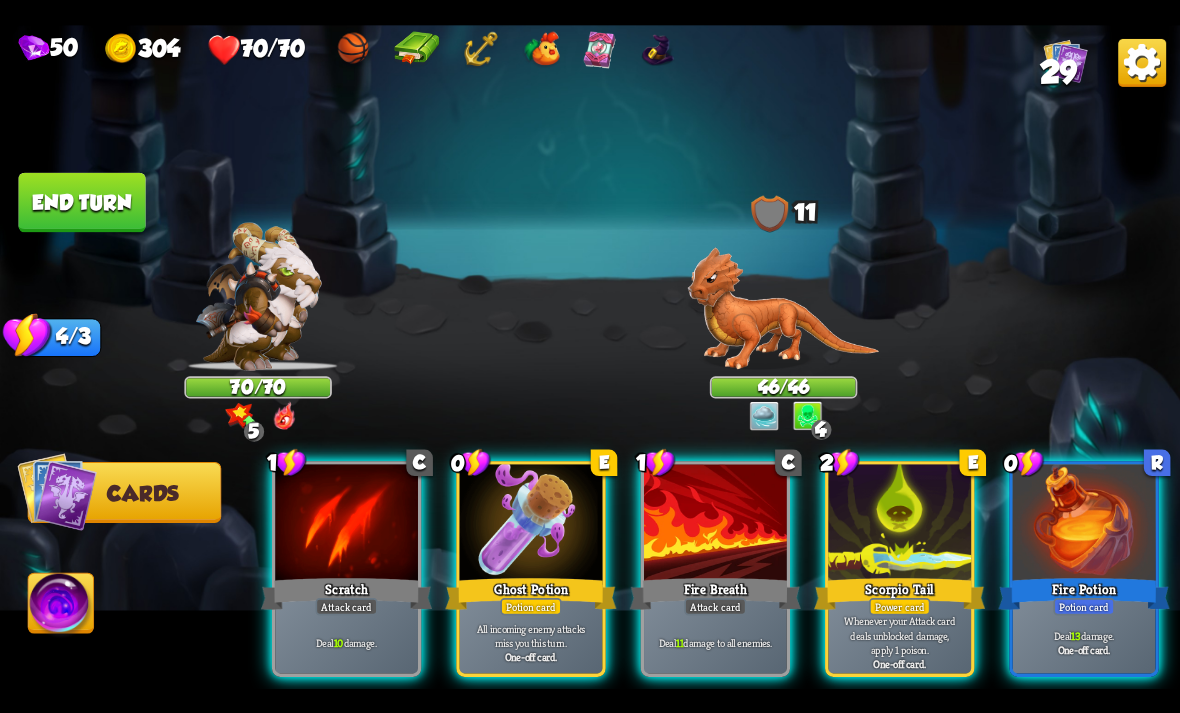 click on "Ghost Potion" at bounding box center [530, 593] 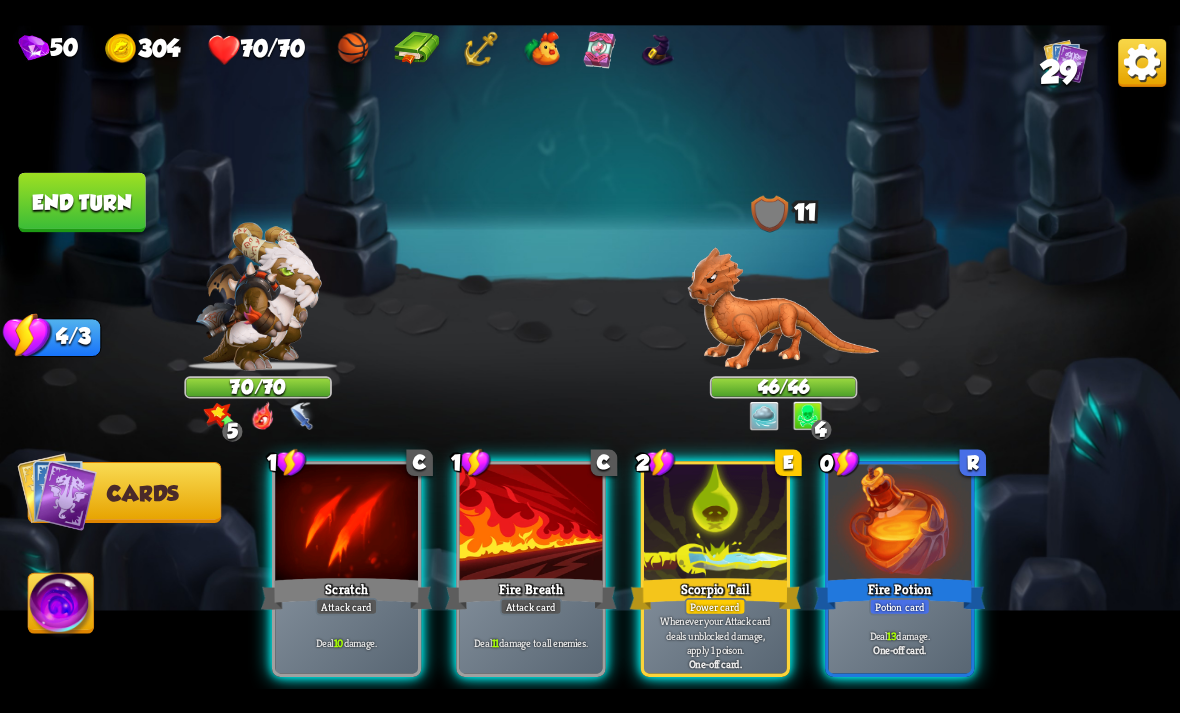 click on "Deal  13  damage.   One-off card." at bounding box center (899, 642) 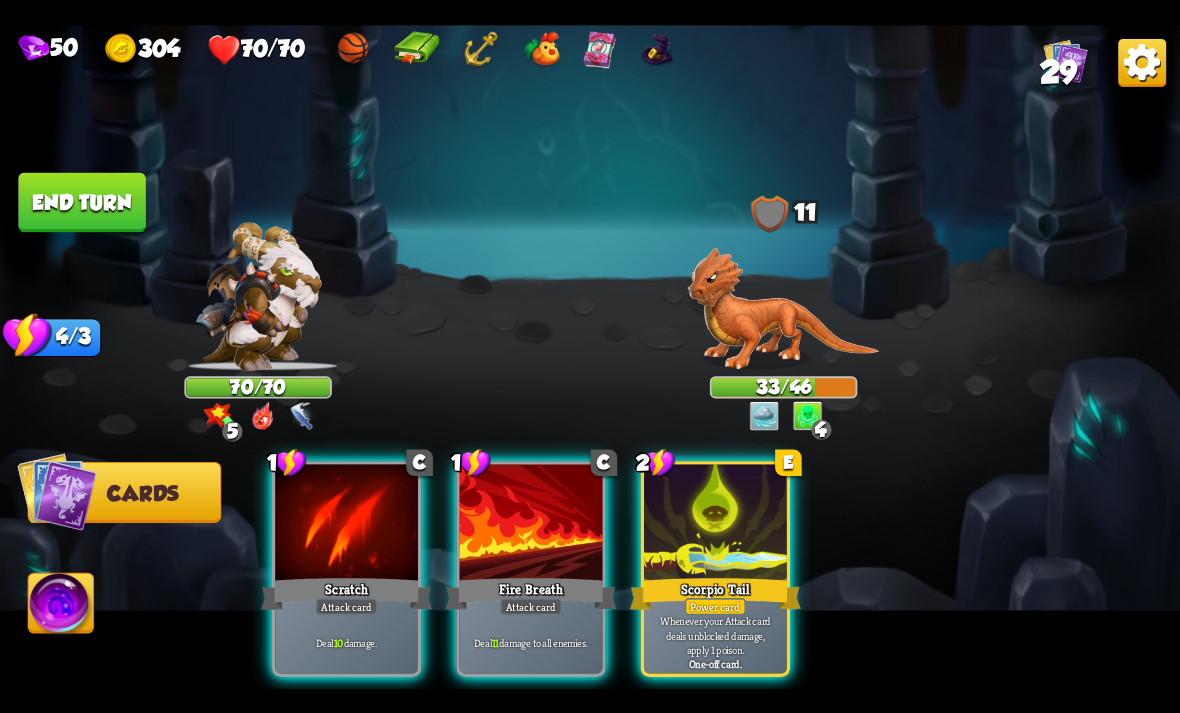 click on "Attack card" at bounding box center (531, 606) 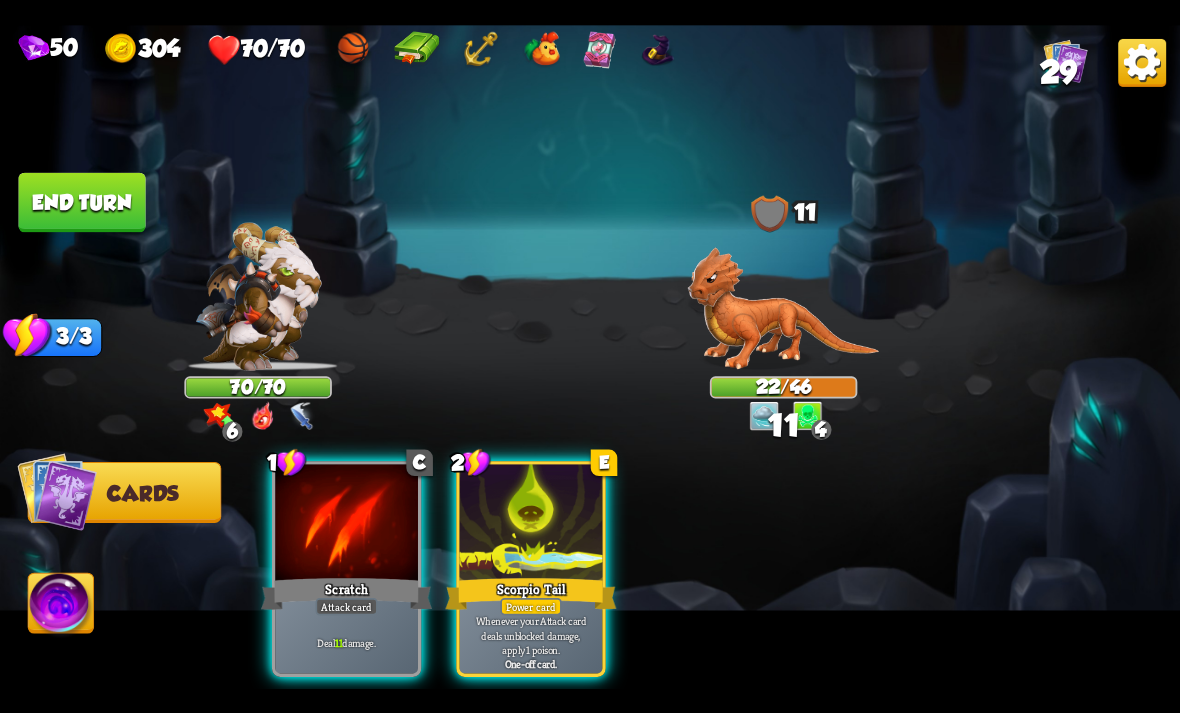click on "Deal  11  damage." at bounding box center [346, 642] 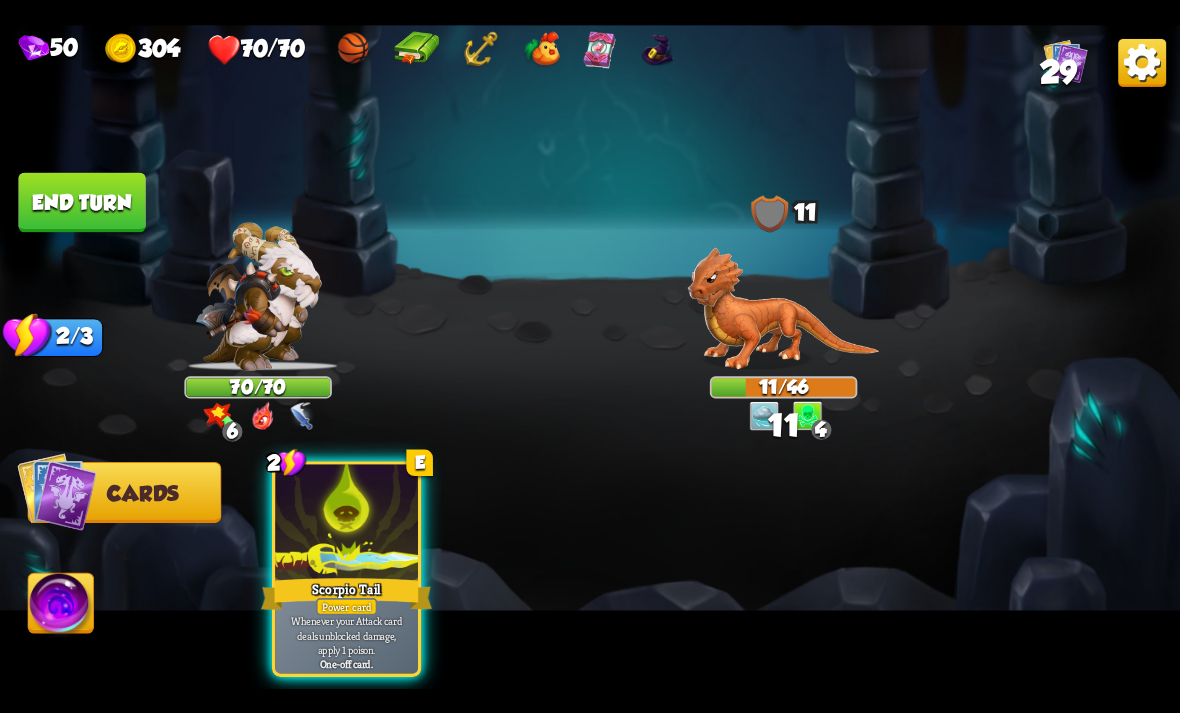 click on "Whenever your Attack card deals unblocked damage, apply 1 poison." at bounding box center [347, 635] 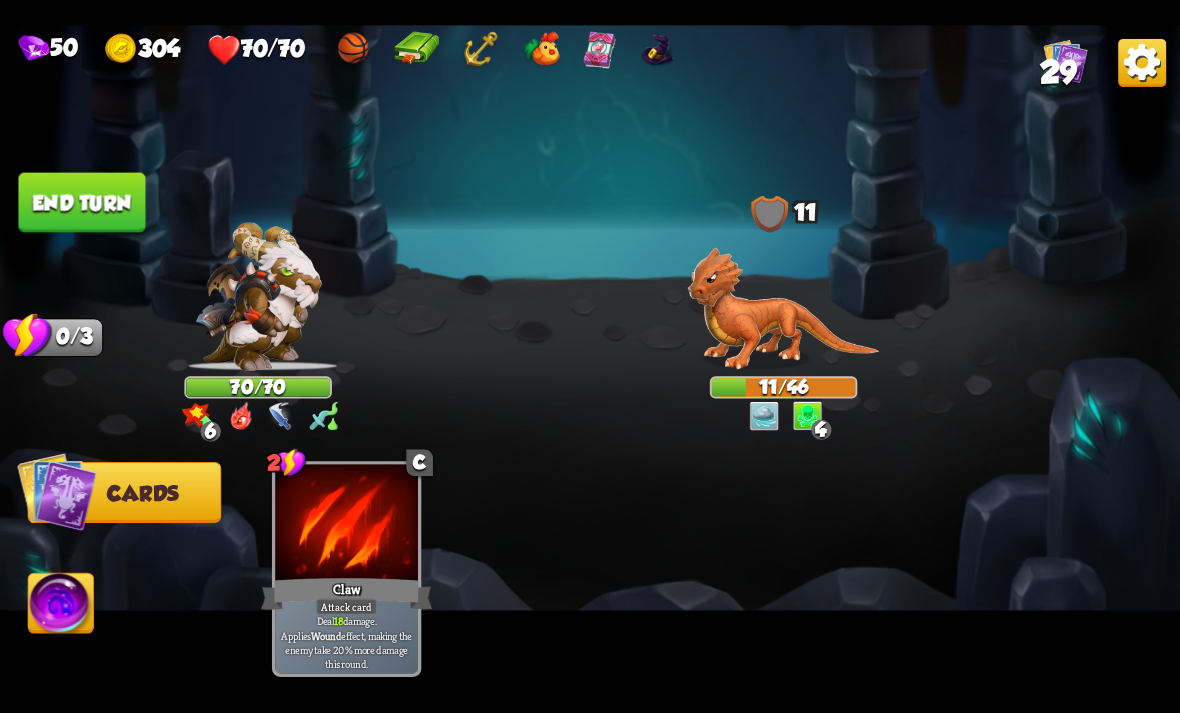 click on "End turn" at bounding box center (81, 202) 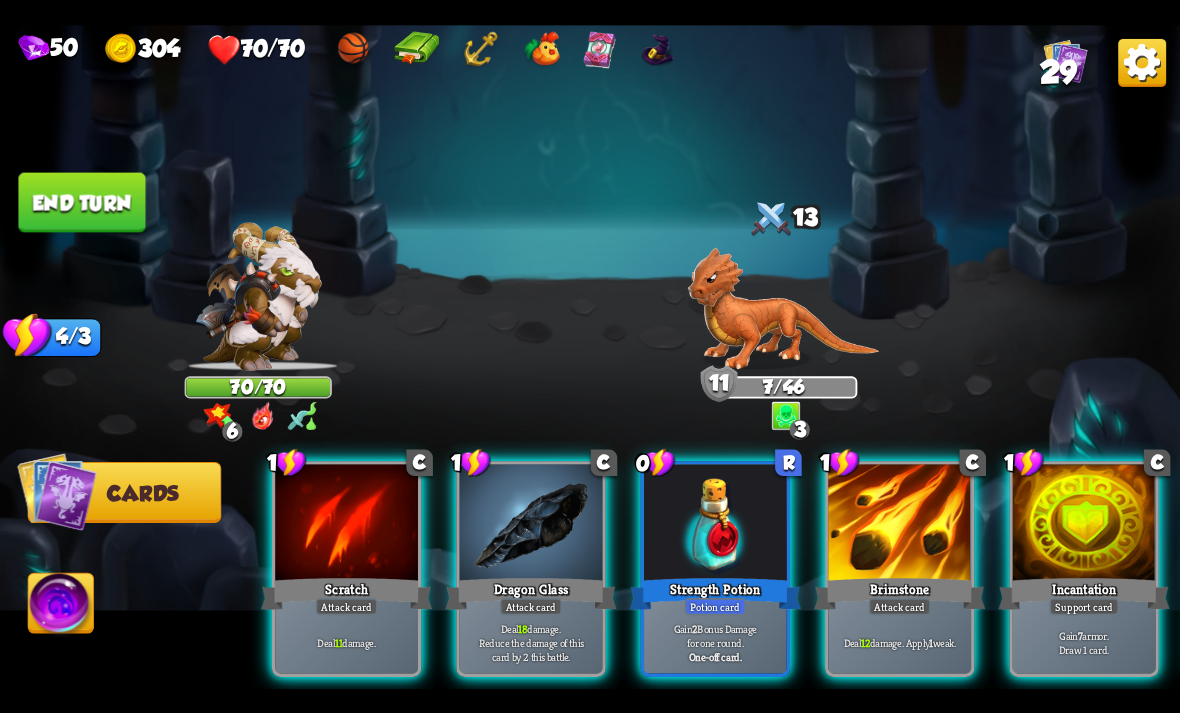click on "Gain  7  armor. Draw 1 card." at bounding box center (1084, 642) 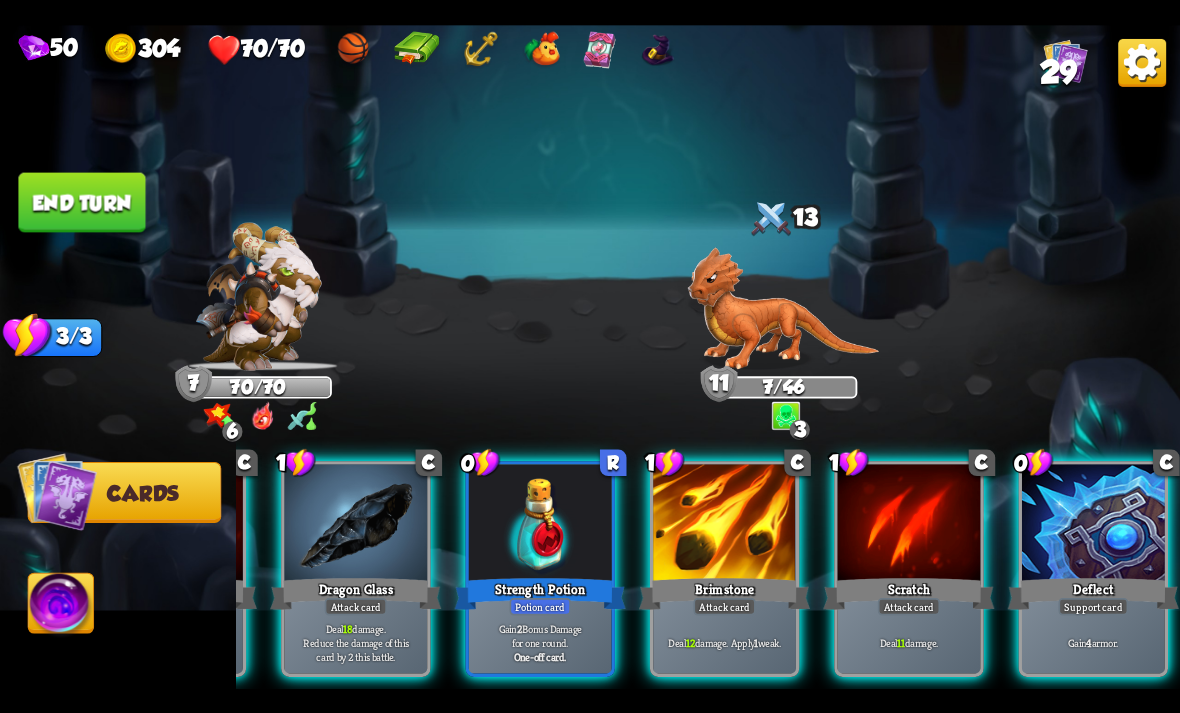 scroll, scrollTop: 0, scrollLeft: 191, axis: horizontal 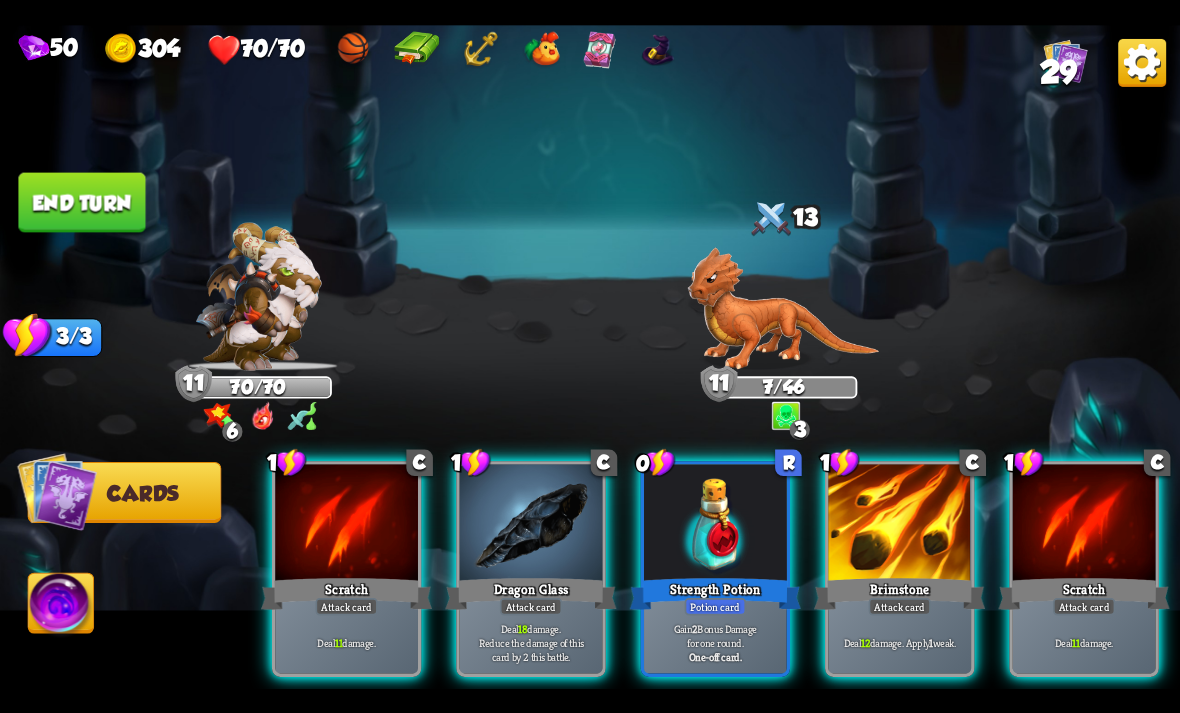 click at bounding box center [715, 524] 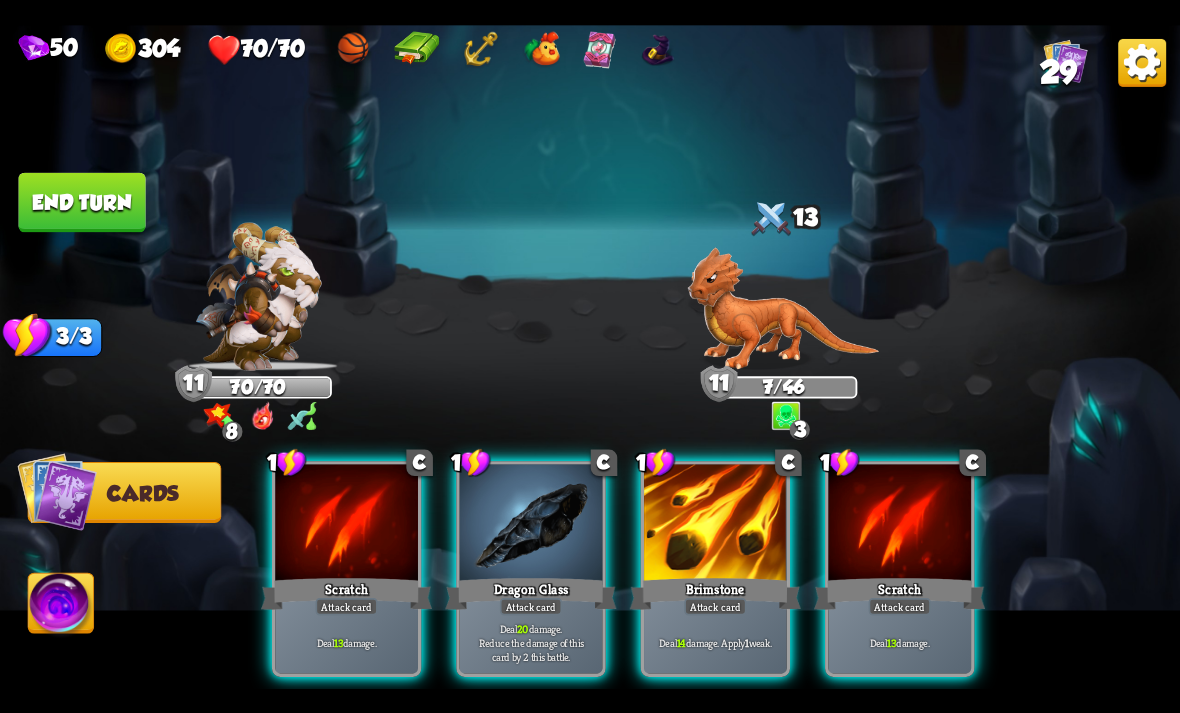 click at bounding box center (715, 524) 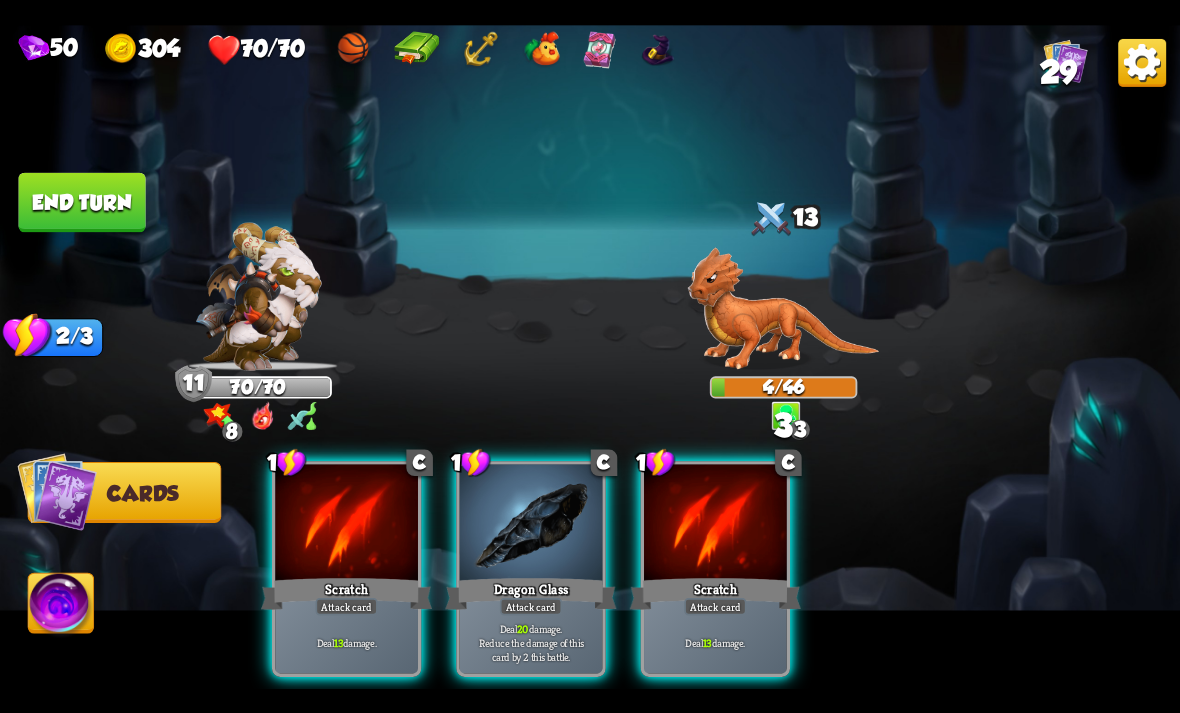 click on "Deal  20  damage. Reduce the damage of this card by 2 this battle." at bounding box center (531, 642) 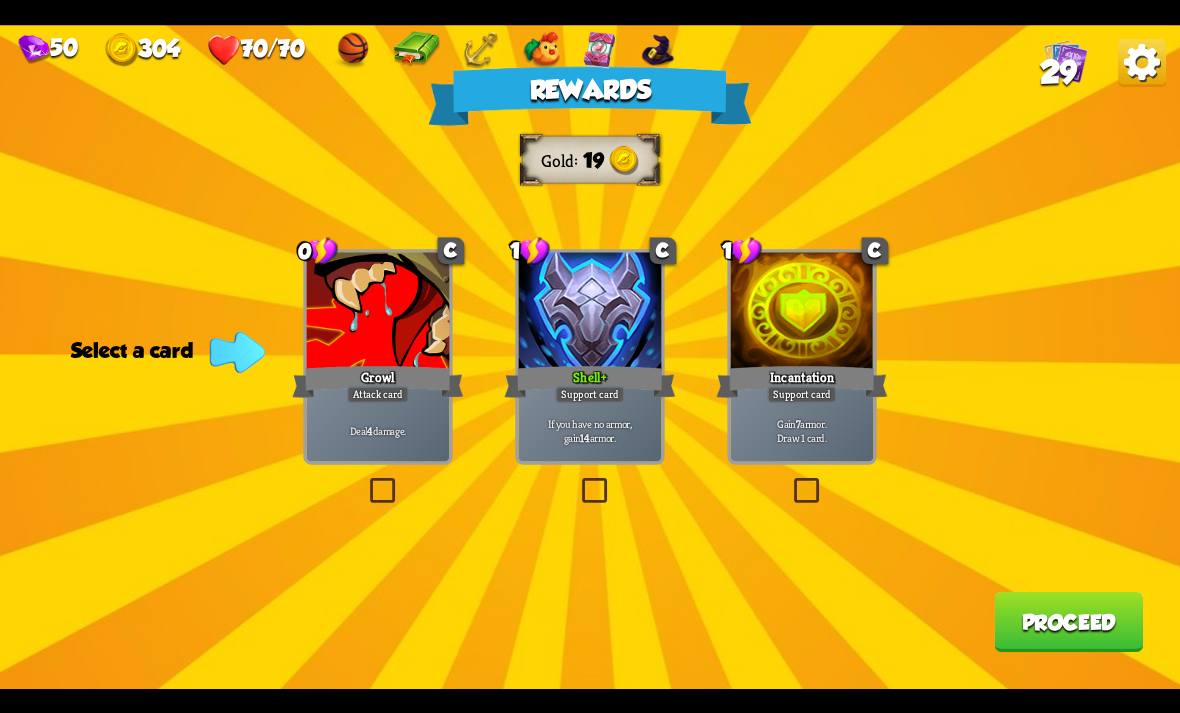 click at bounding box center [578, 481] 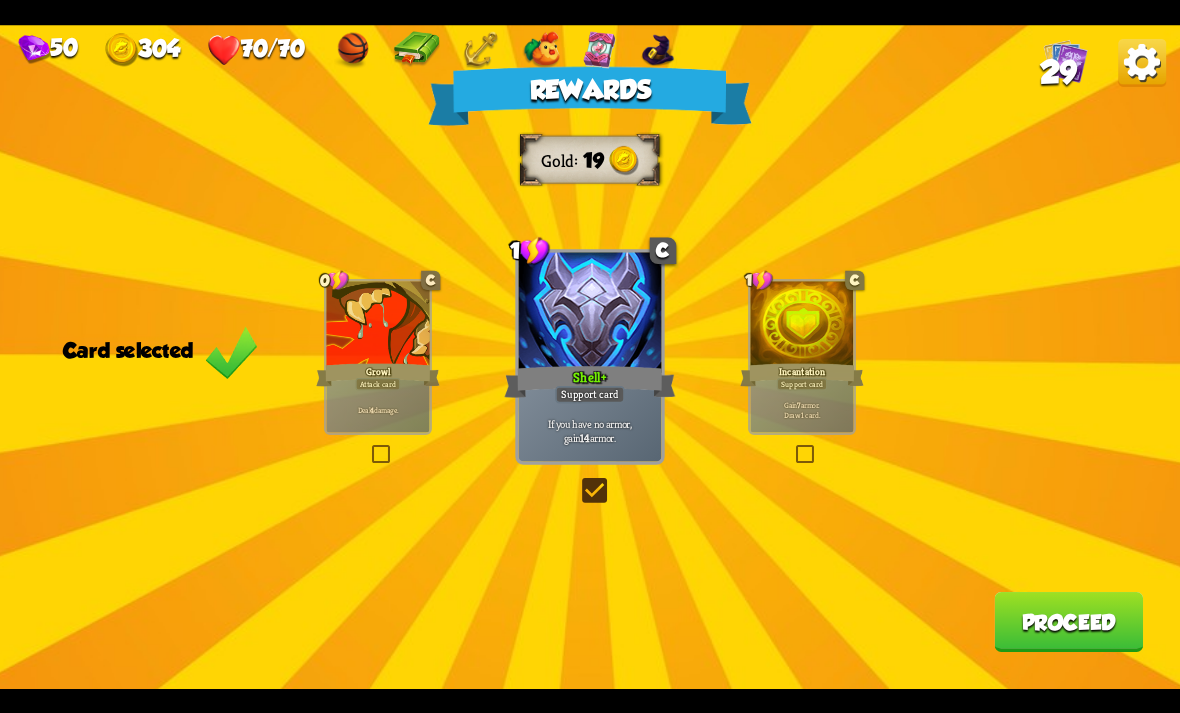 click on "Proceed" at bounding box center [1068, 622] 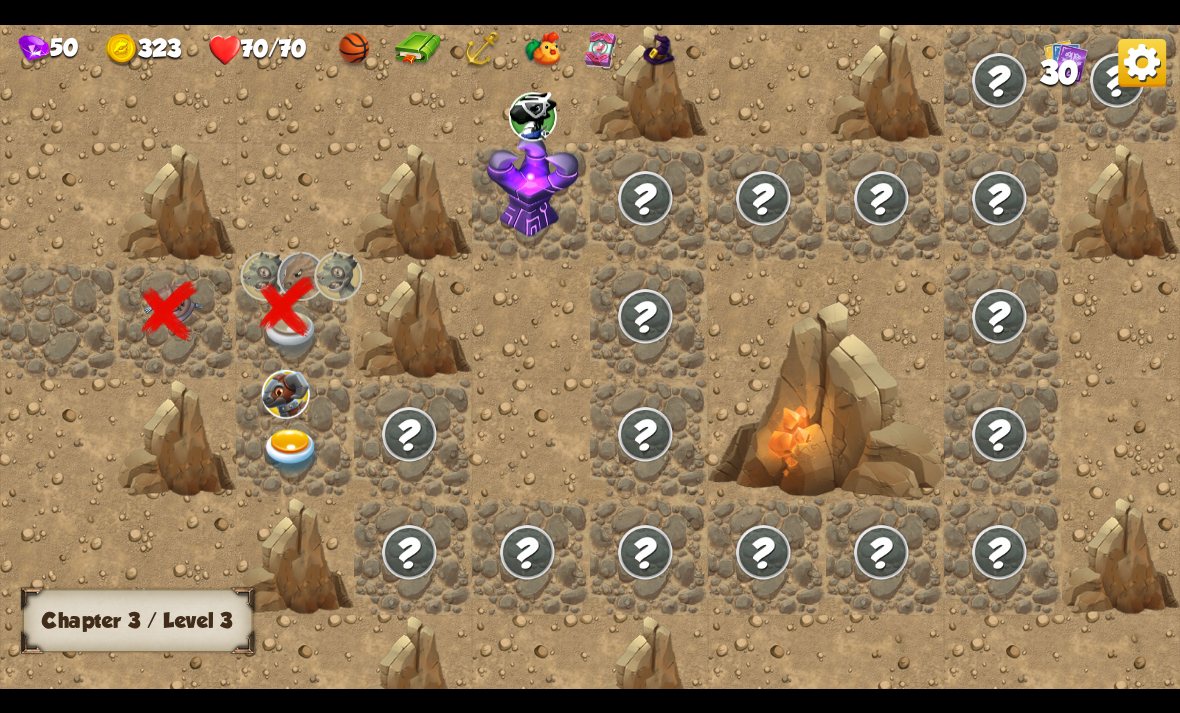 click at bounding box center [291, 451] 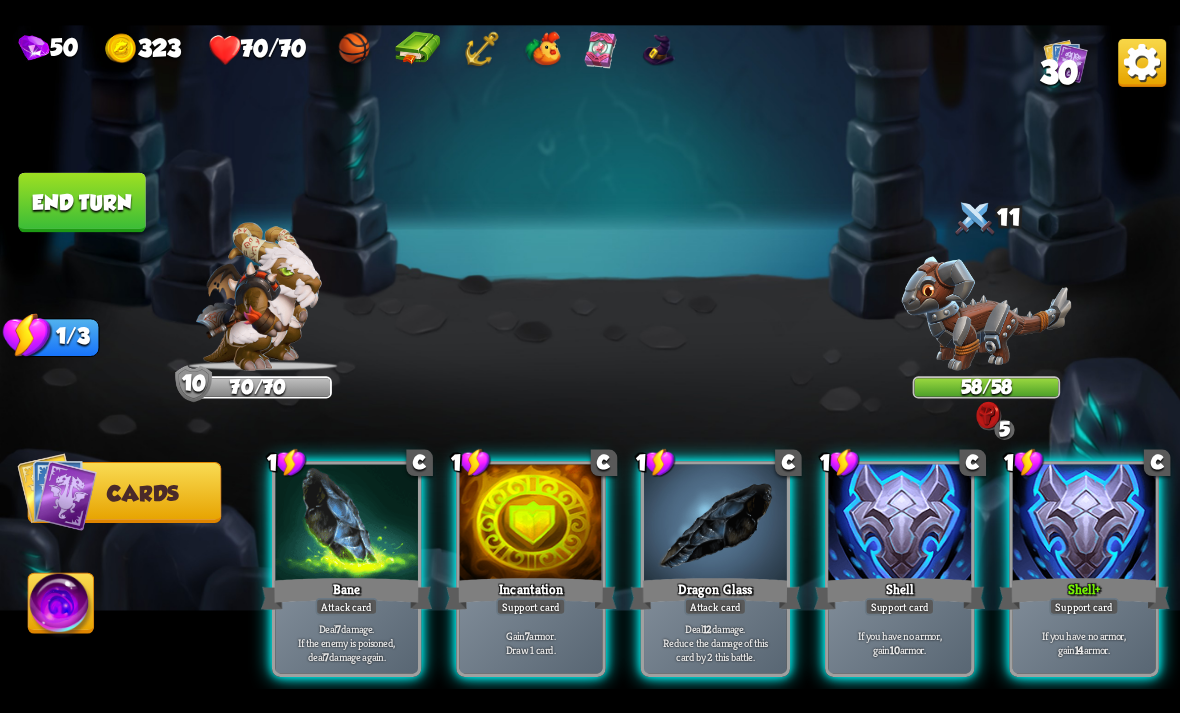 click at bounding box center (987, 305) 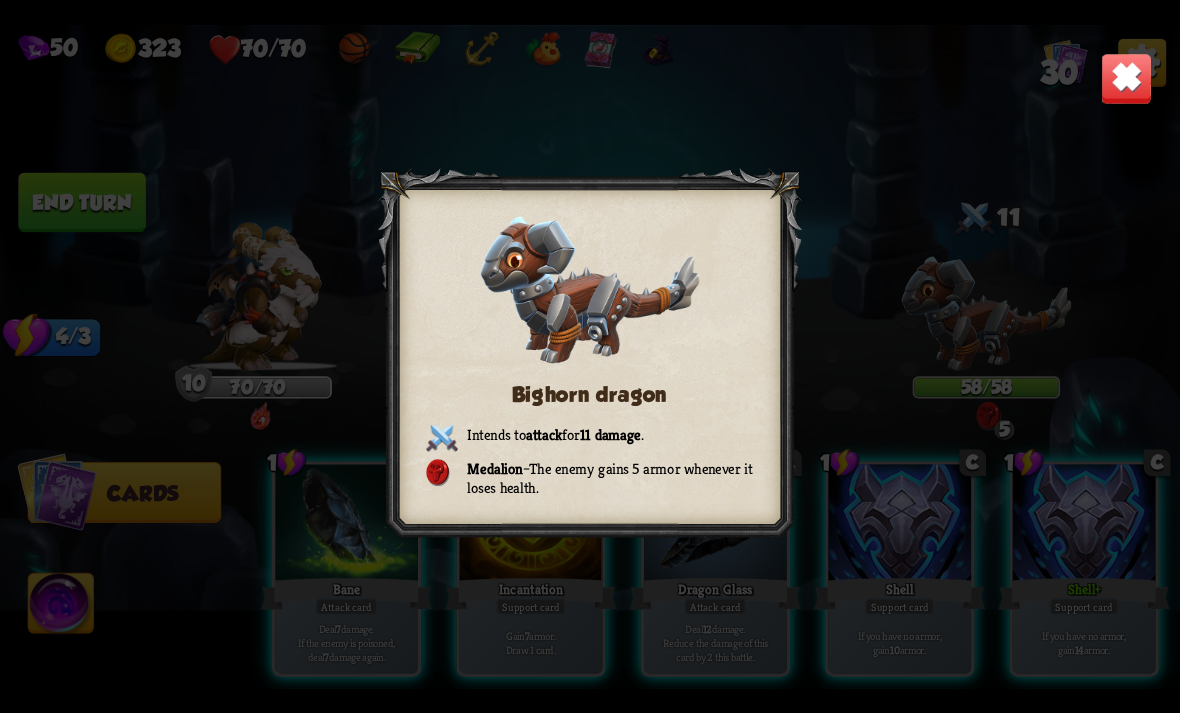 click at bounding box center (1127, 78) 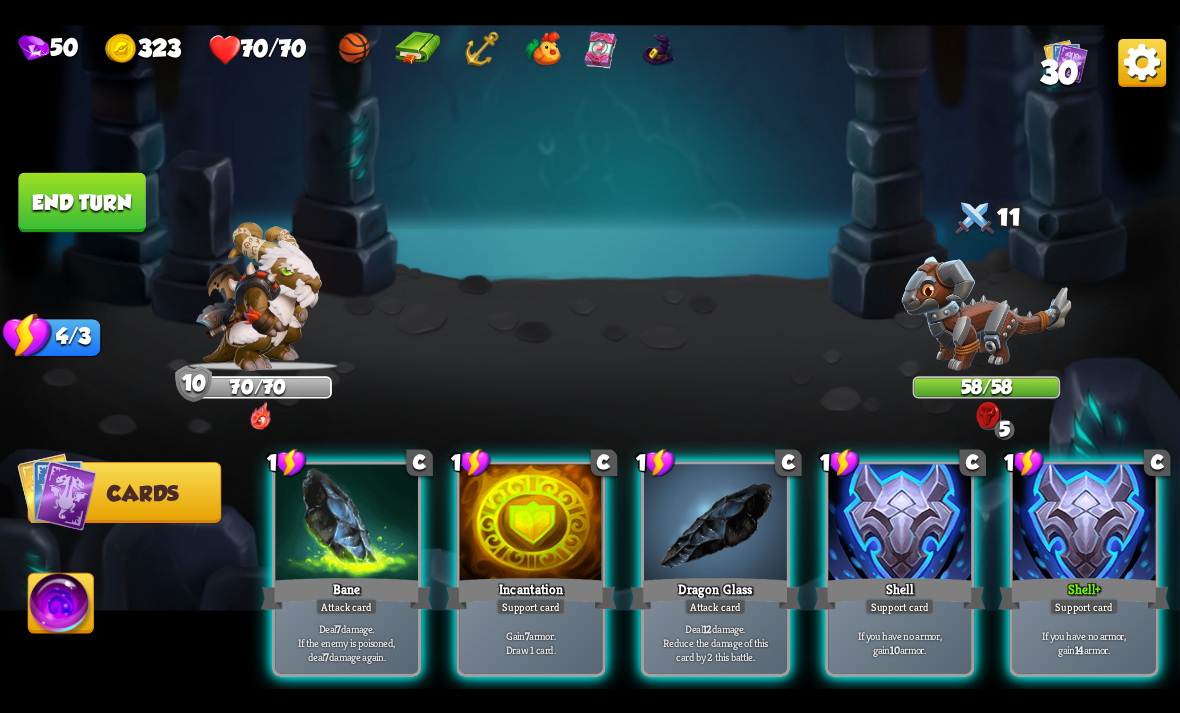 scroll, scrollTop: 0, scrollLeft: 0, axis: both 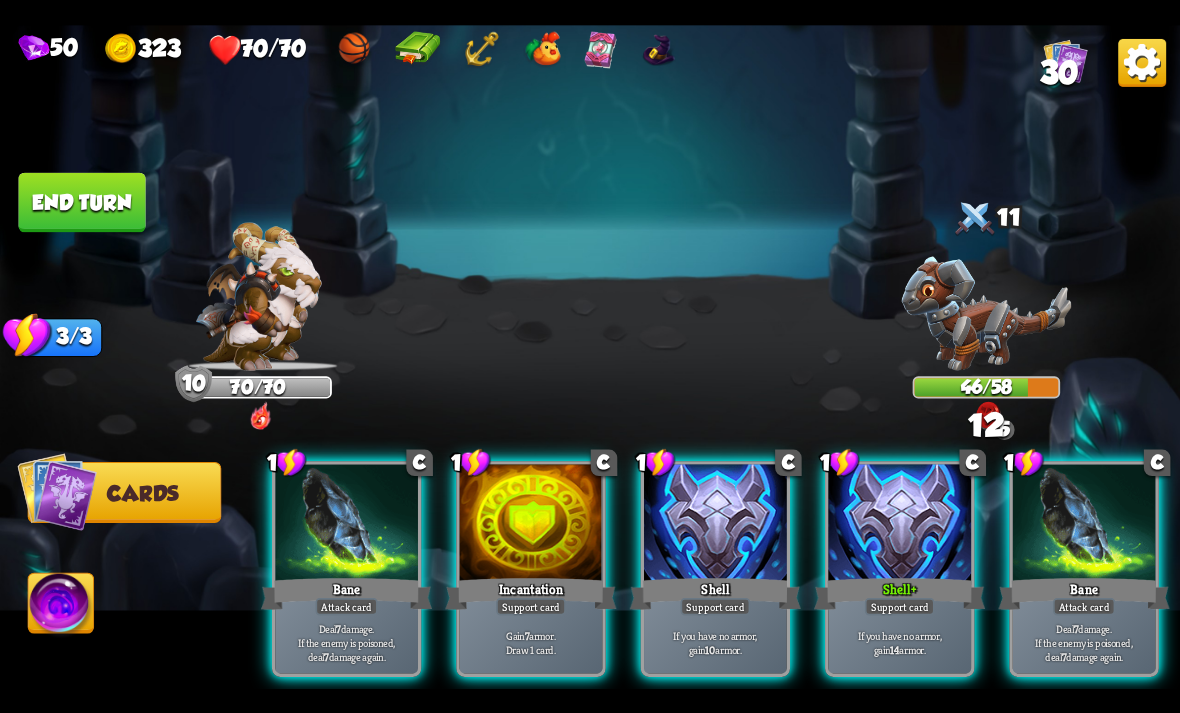 click on "Support card" at bounding box center [531, 606] 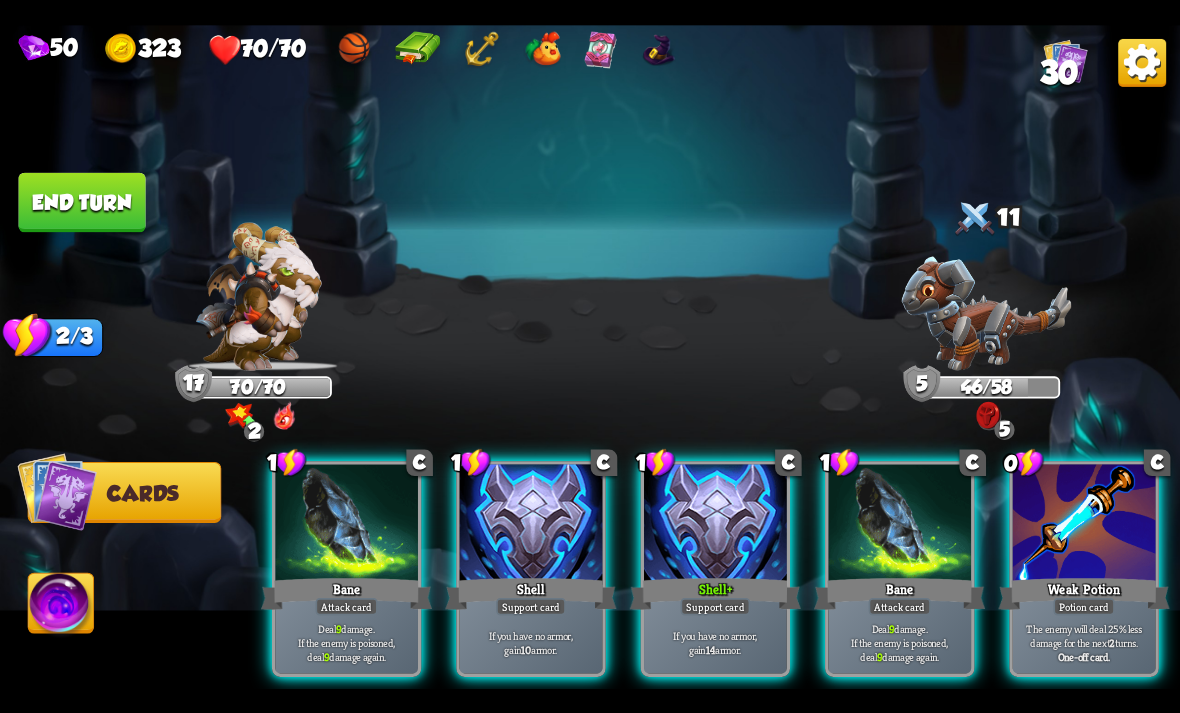 click on "Potion card" at bounding box center [1083, 606] 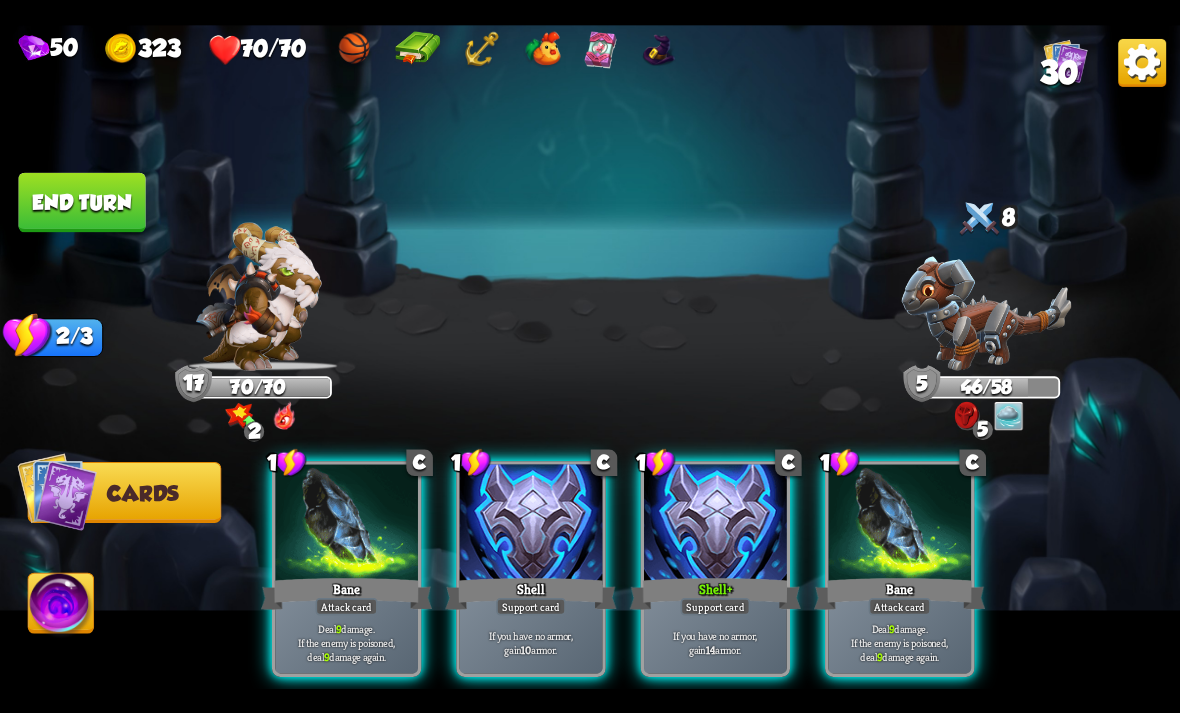 click on "Attack card" at bounding box center (900, 606) 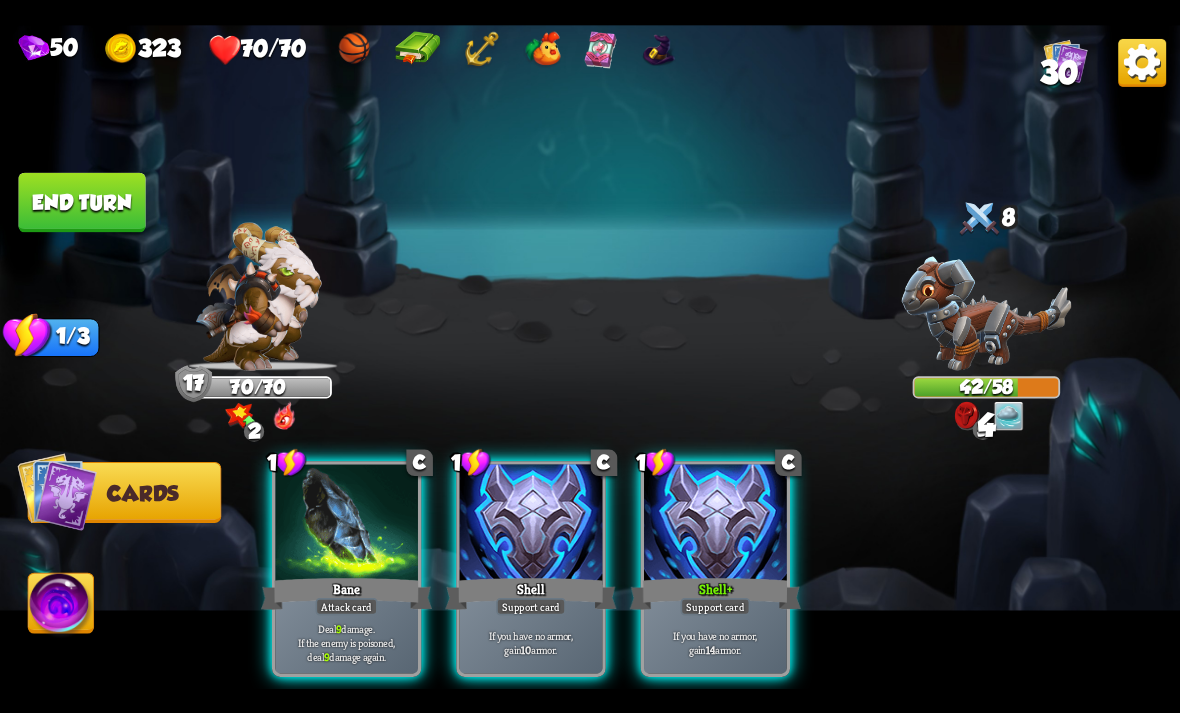 click on "Deal  9  damage. If the enemy is poisoned, deal  9  damage again." at bounding box center (347, 642) 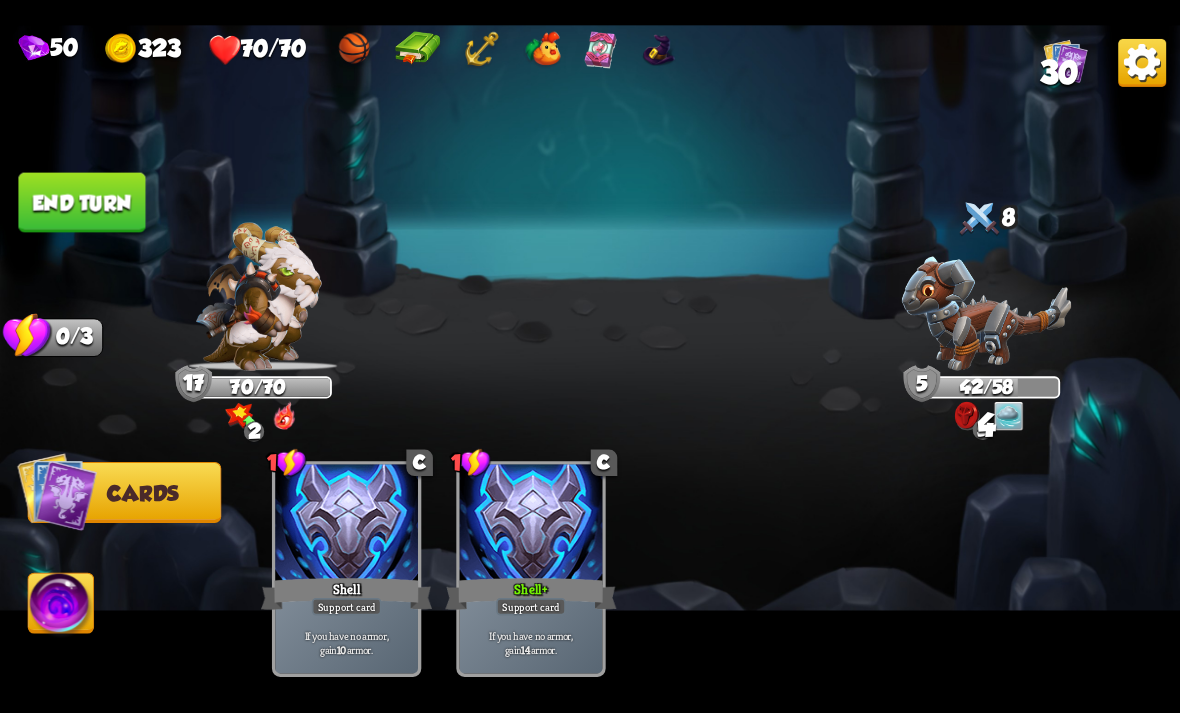 click on "End turn" at bounding box center [81, 202] 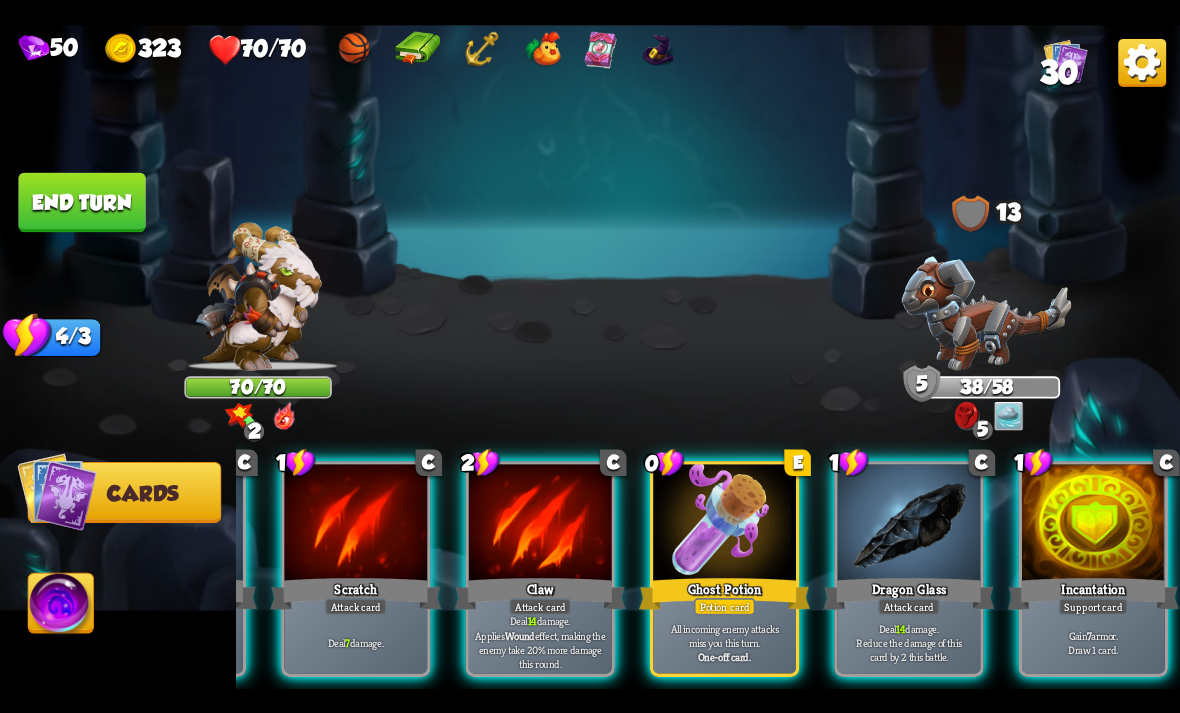 scroll, scrollTop: 0, scrollLeft: 190, axis: horizontal 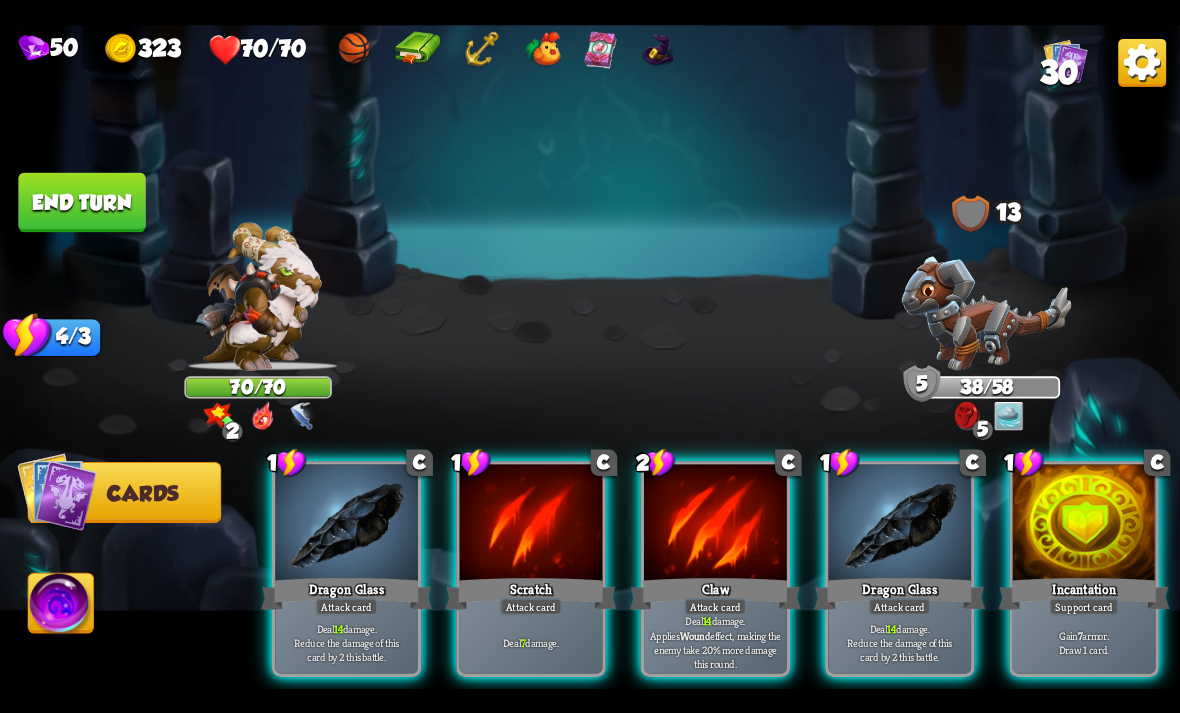 click on "Deal  14  damage. Applies  Wound  effect, making the enemy take 20% more damage this round." at bounding box center [716, 642] 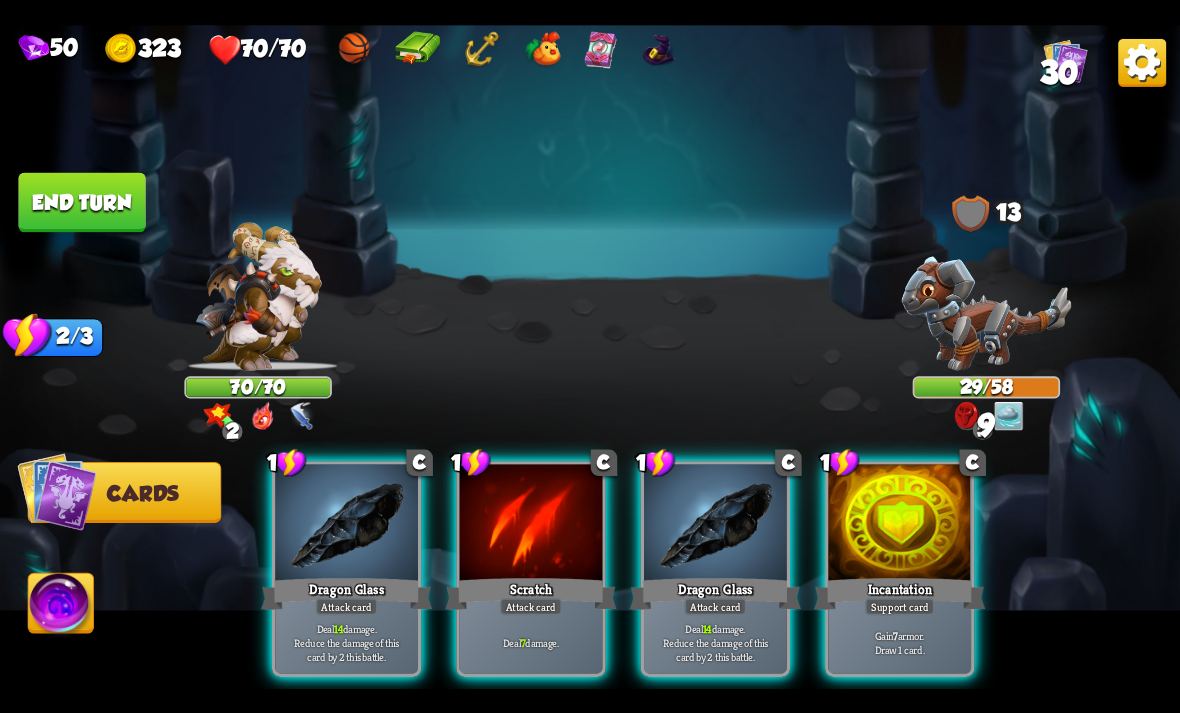 click on "Deal  14  damage. Reduce the damage of this card by 2 this battle." at bounding box center [716, 642] 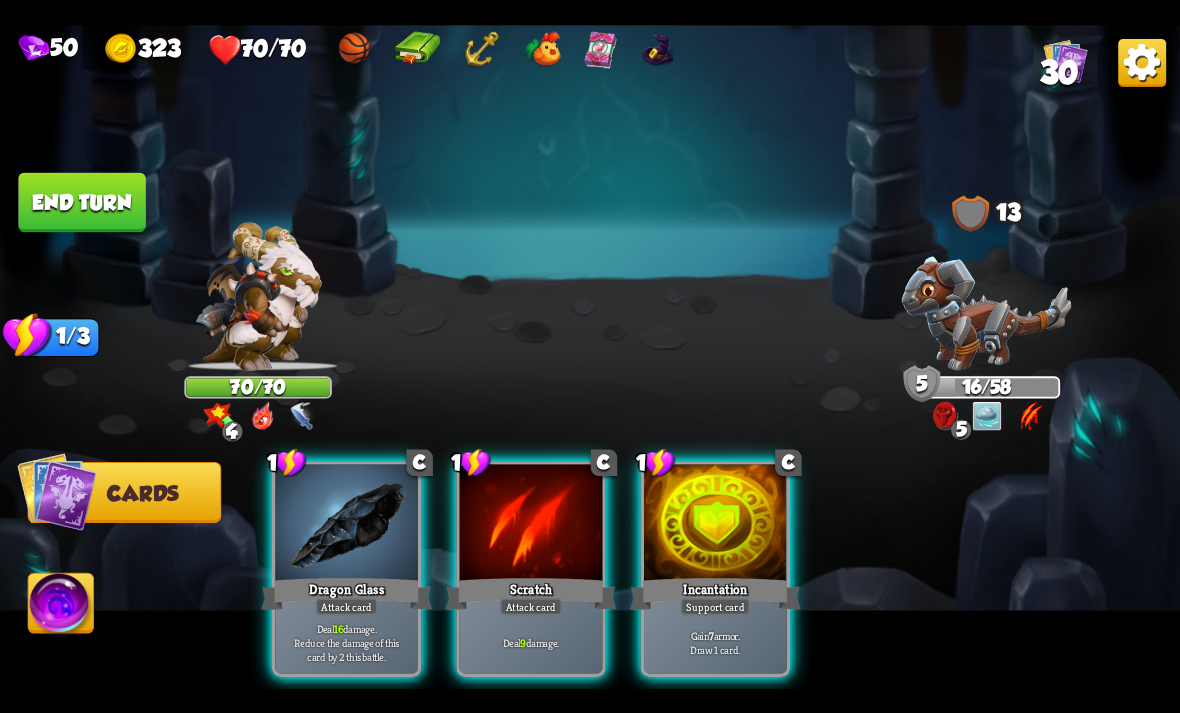 click on "Deal  16  damage. Reduce the damage of this card by 2 this battle." at bounding box center [347, 642] 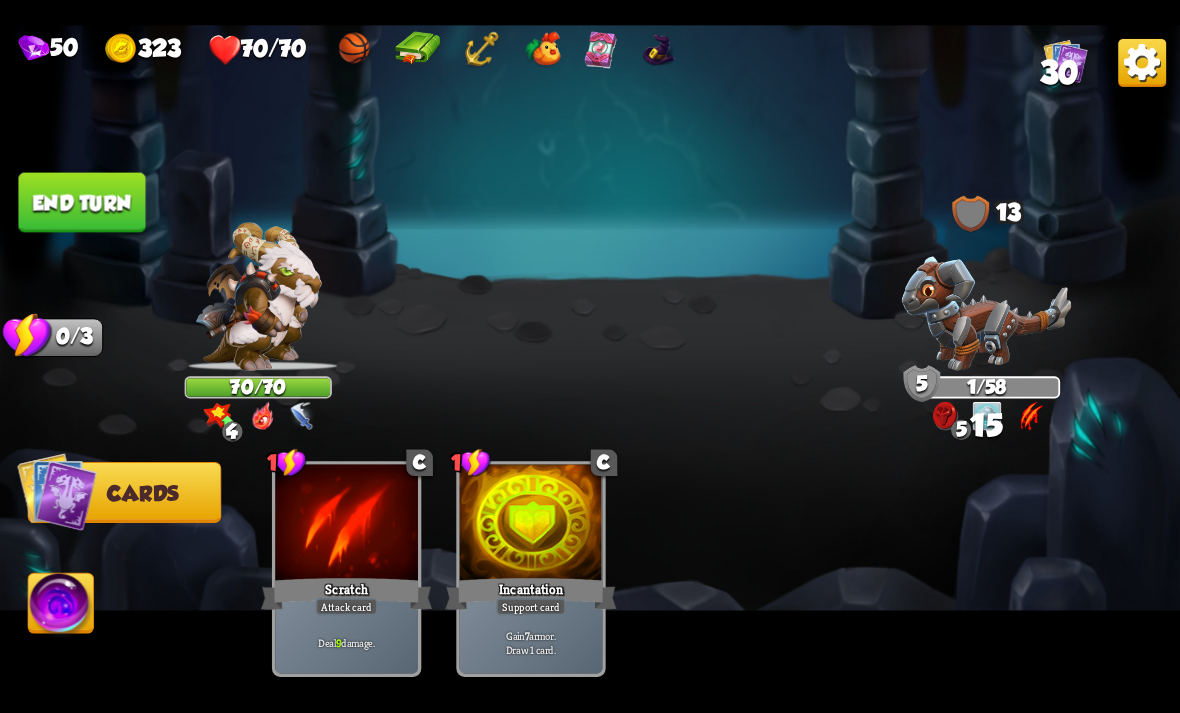 click on "End turn" at bounding box center (81, 202) 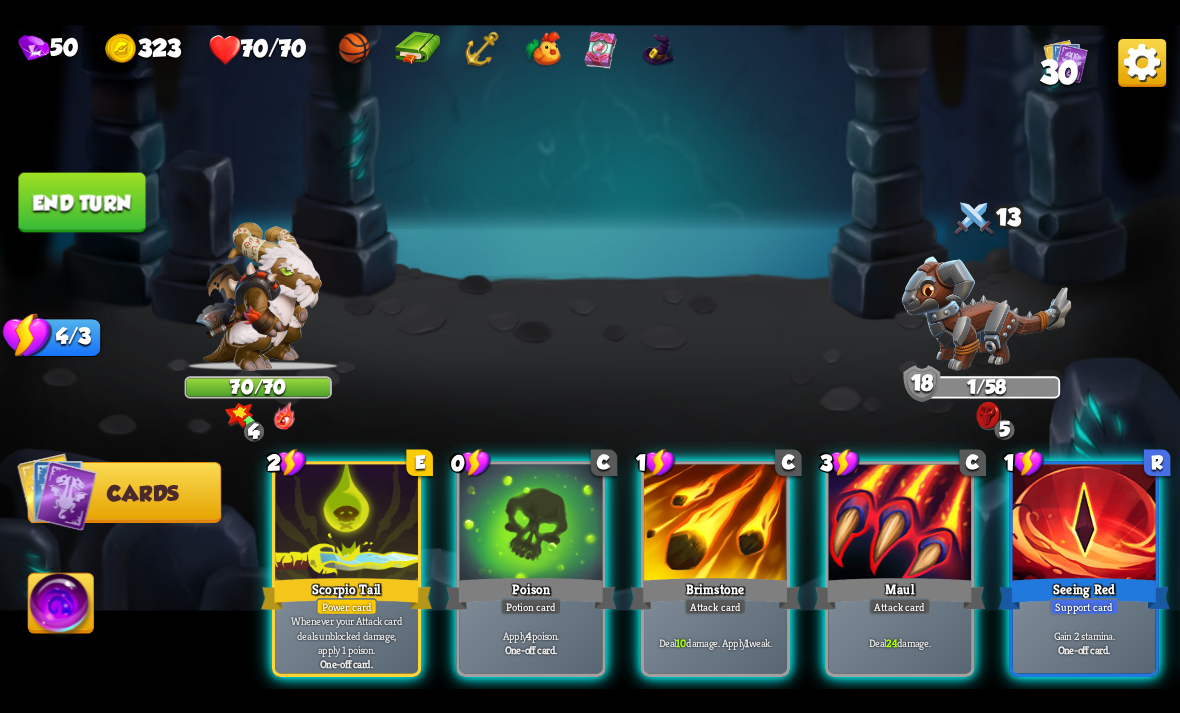 click at bounding box center (899, 524) 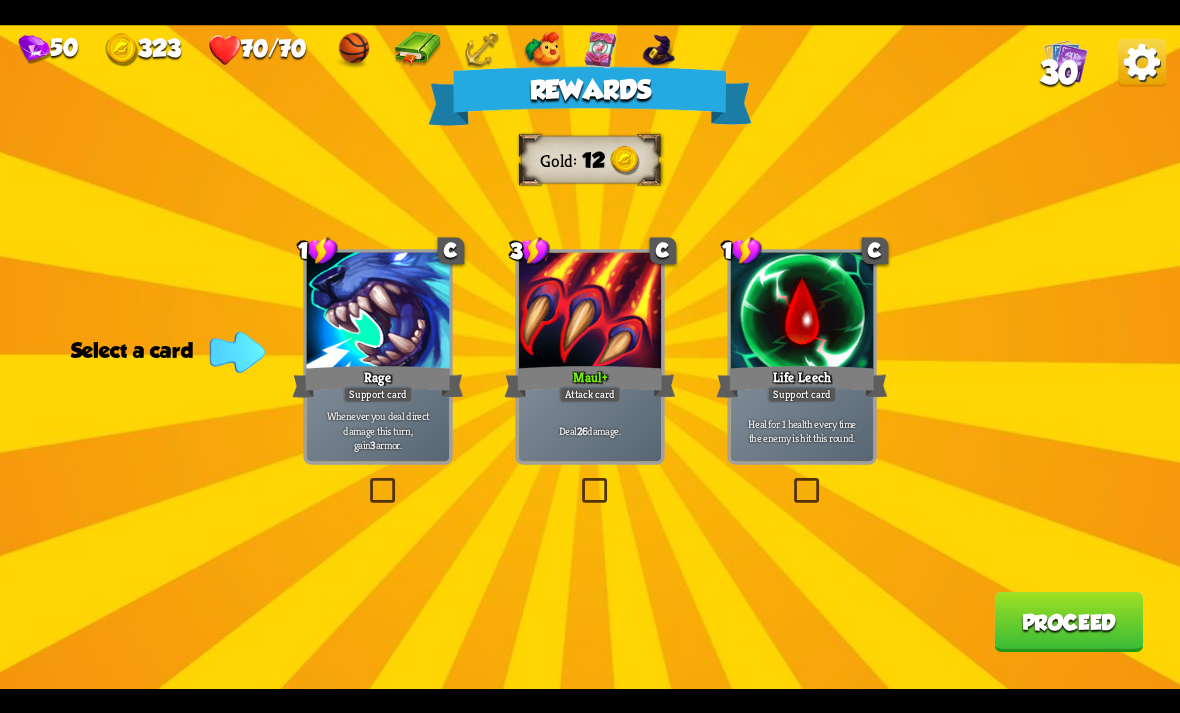 click at bounding box center [578, 481] 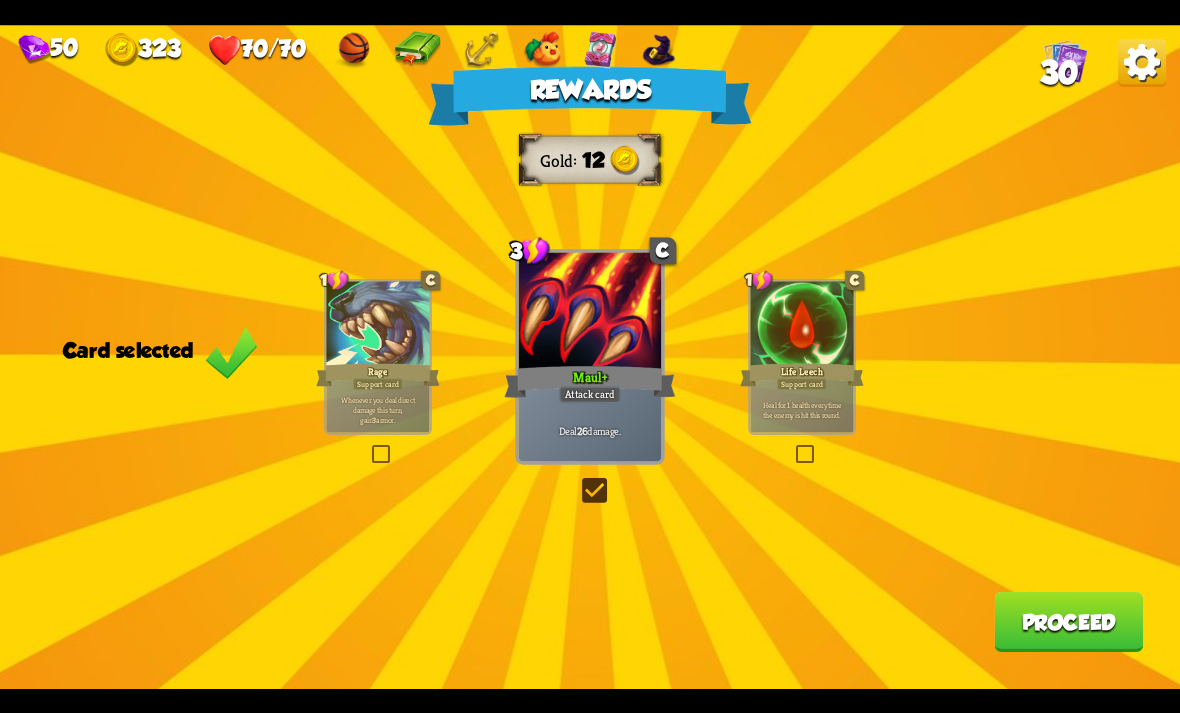 click on "Rewards           Gold   12
Card selected
1
C   Rage     Support card   Whenever you deal direct damage this turn, gain  3  armor.
3
C   Maul +     Attack card   Deal  26  damage.
1
C   Life Leech     Support card   Heal for 1 health every time the enemy is hit this round.               Proceed" at bounding box center [590, 357] 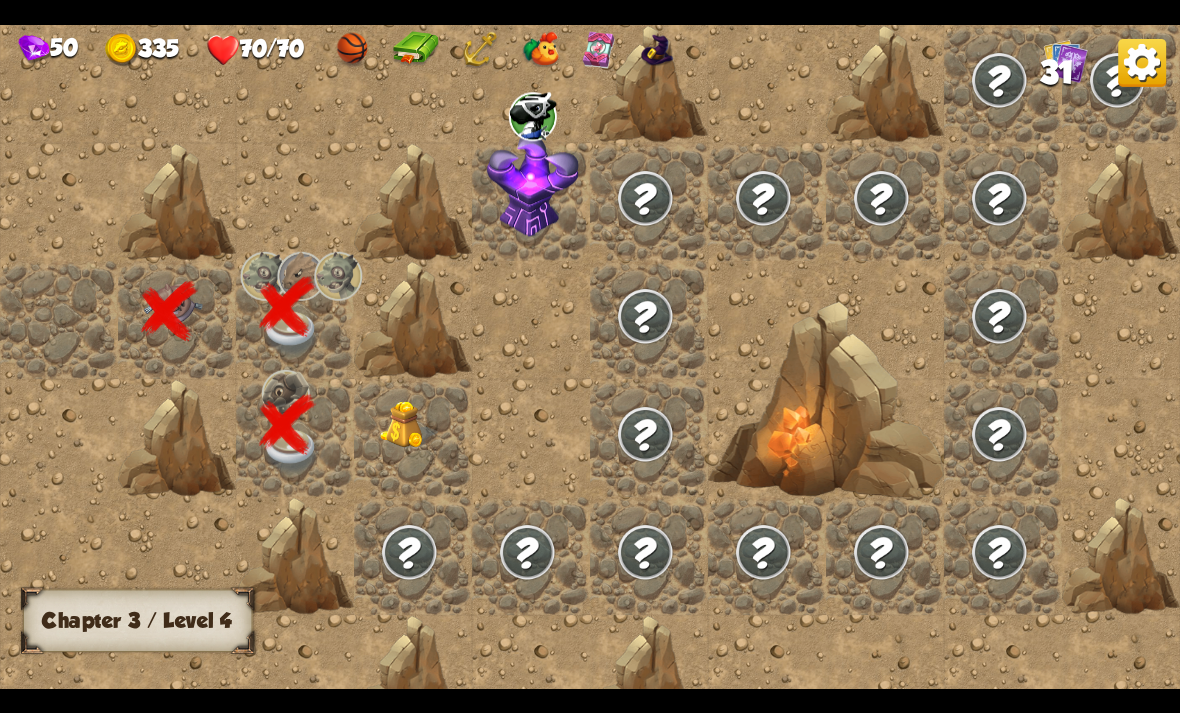 click at bounding box center [409, 425] 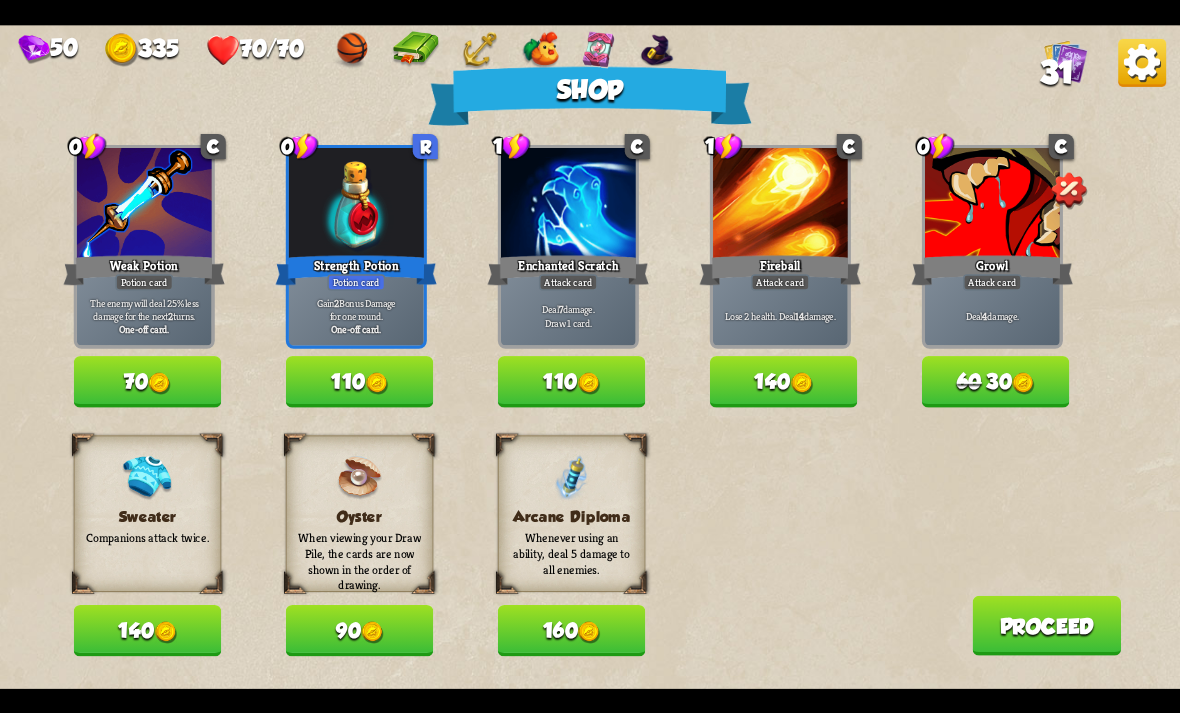 click on "60
30" at bounding box center [996, 381] 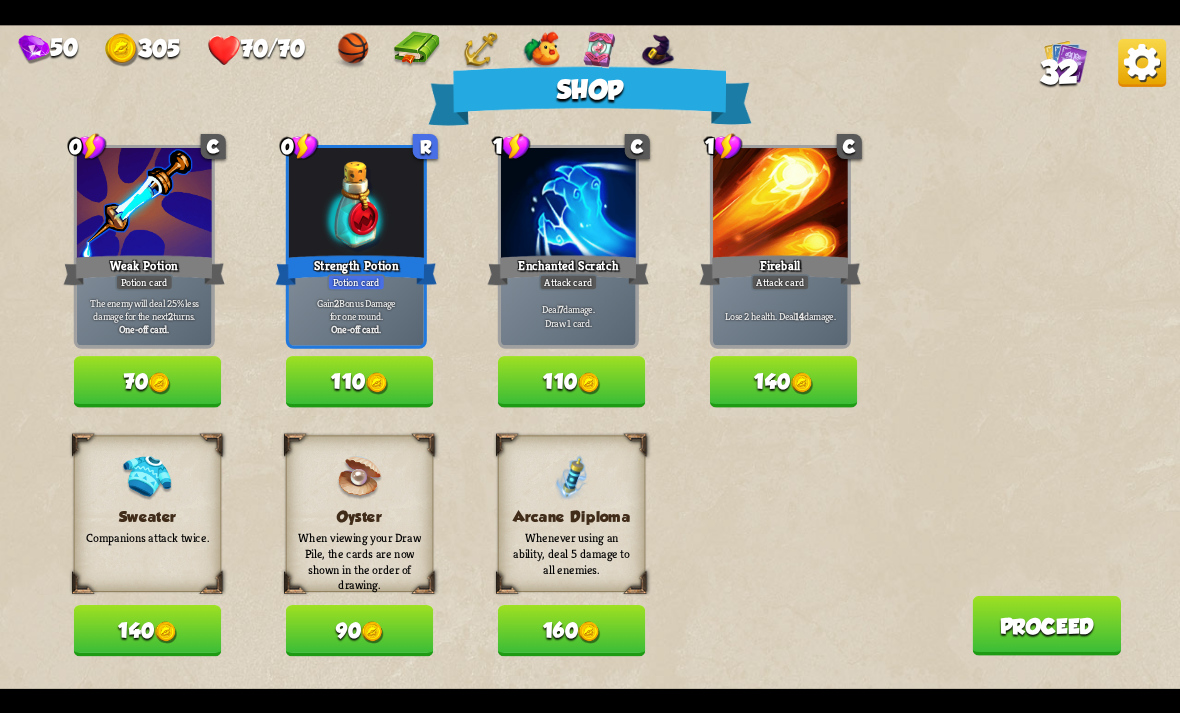click at bounding box center (589, 383) 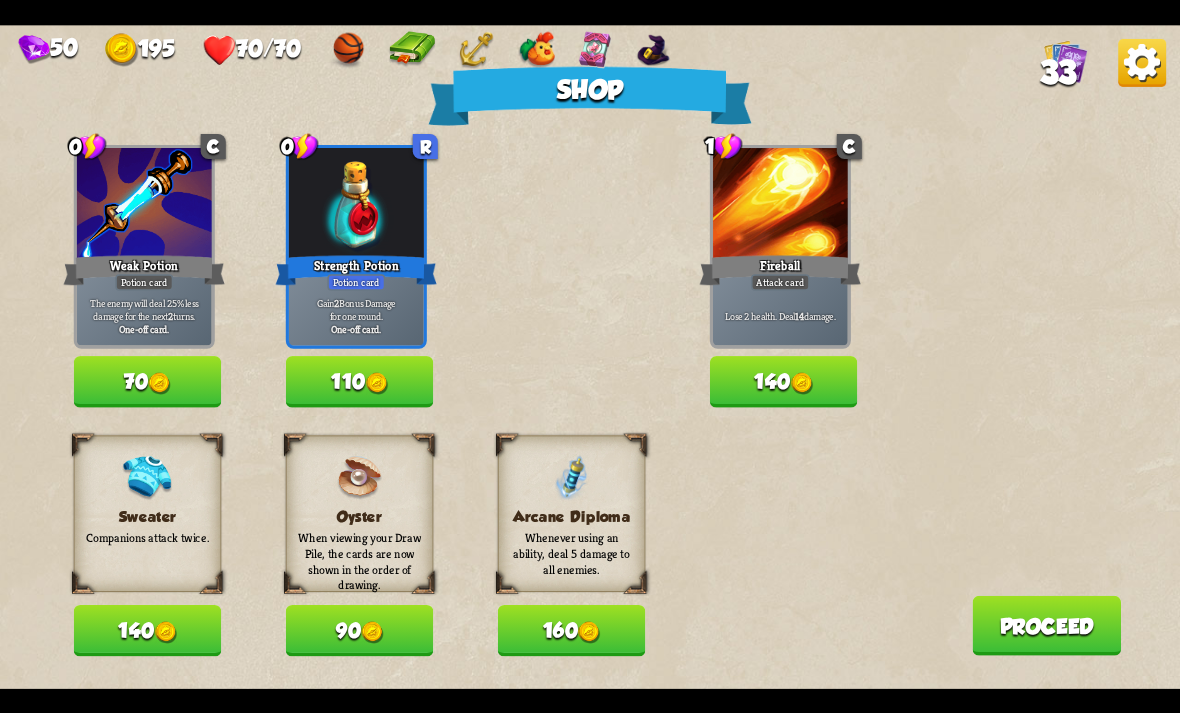 click on "Proceed" at bounding box center (1046, 625) 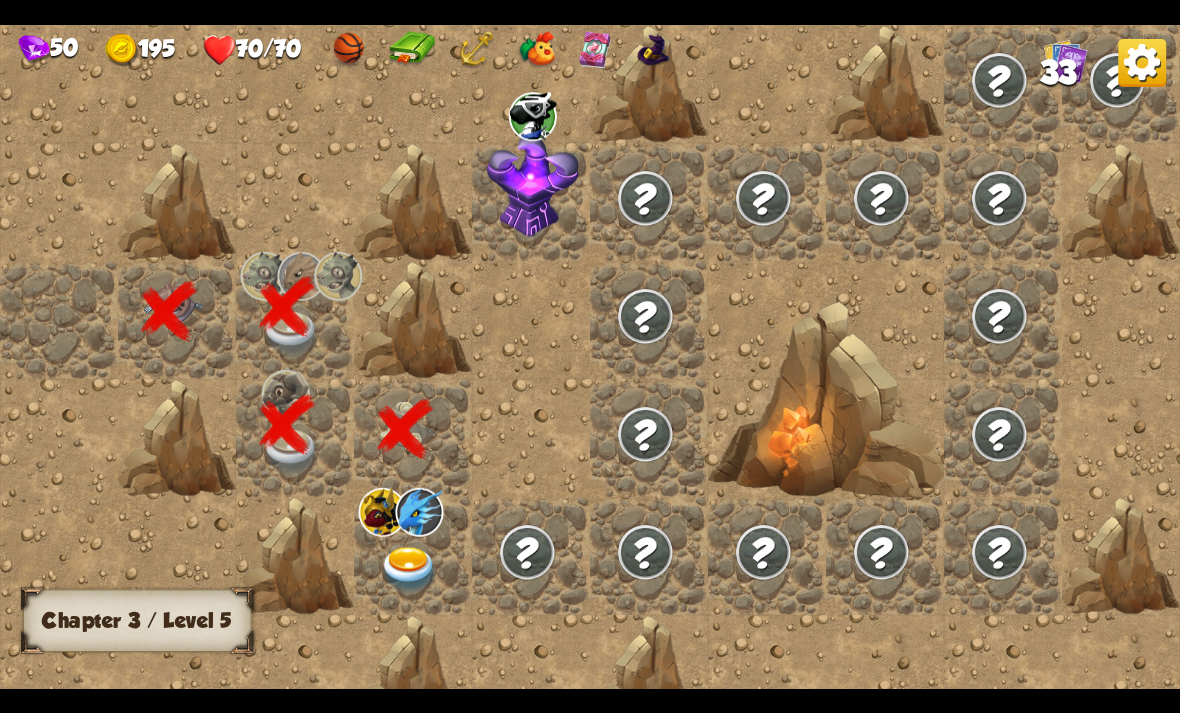 click at bounding box center (409, 569) 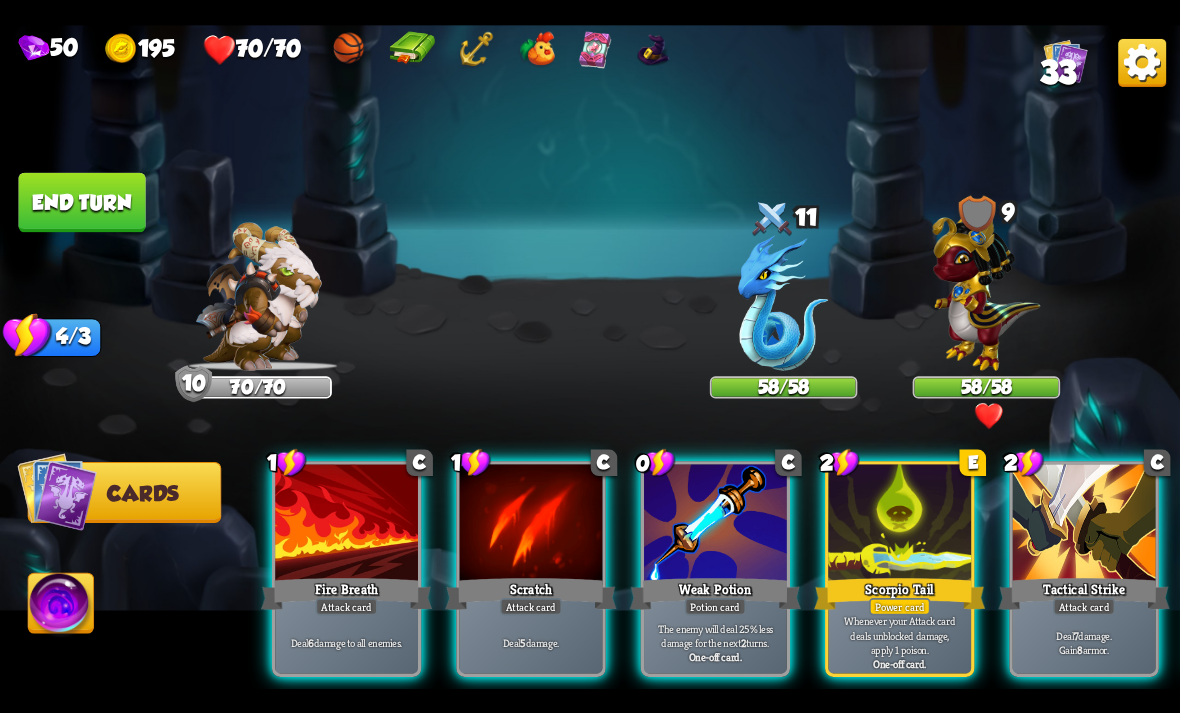 click on "Weak Potion" at bounding box center (715, 593) 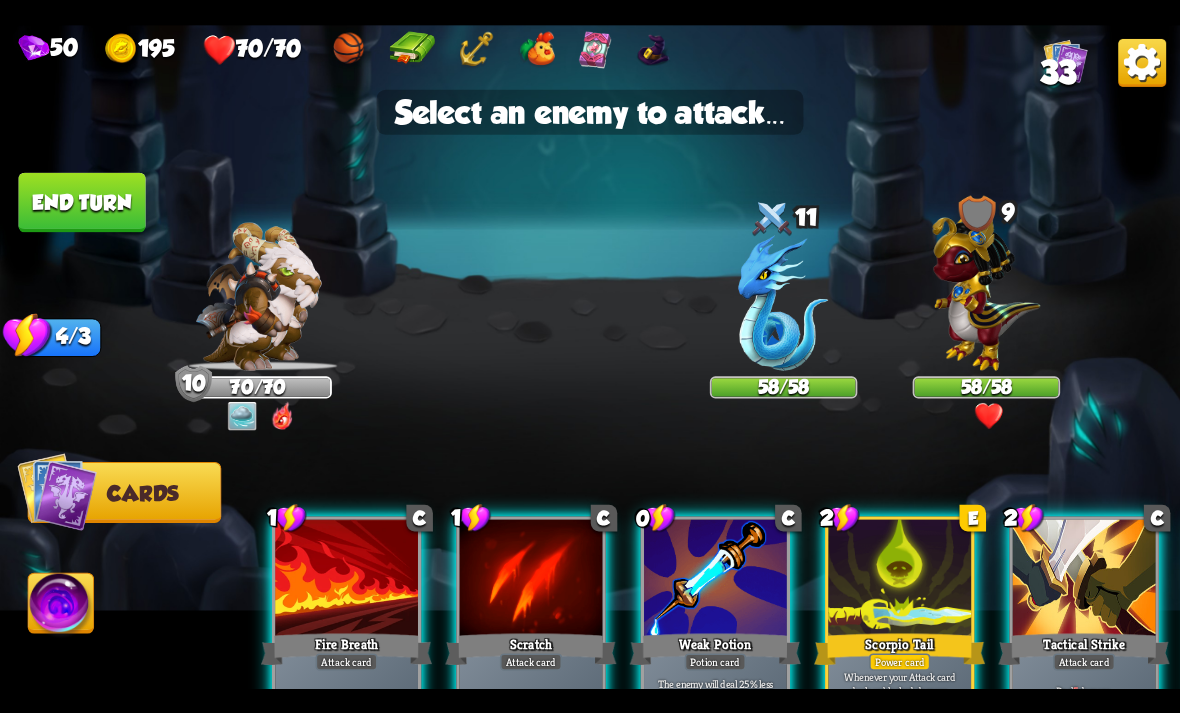 click at bounding box center (783, 303) 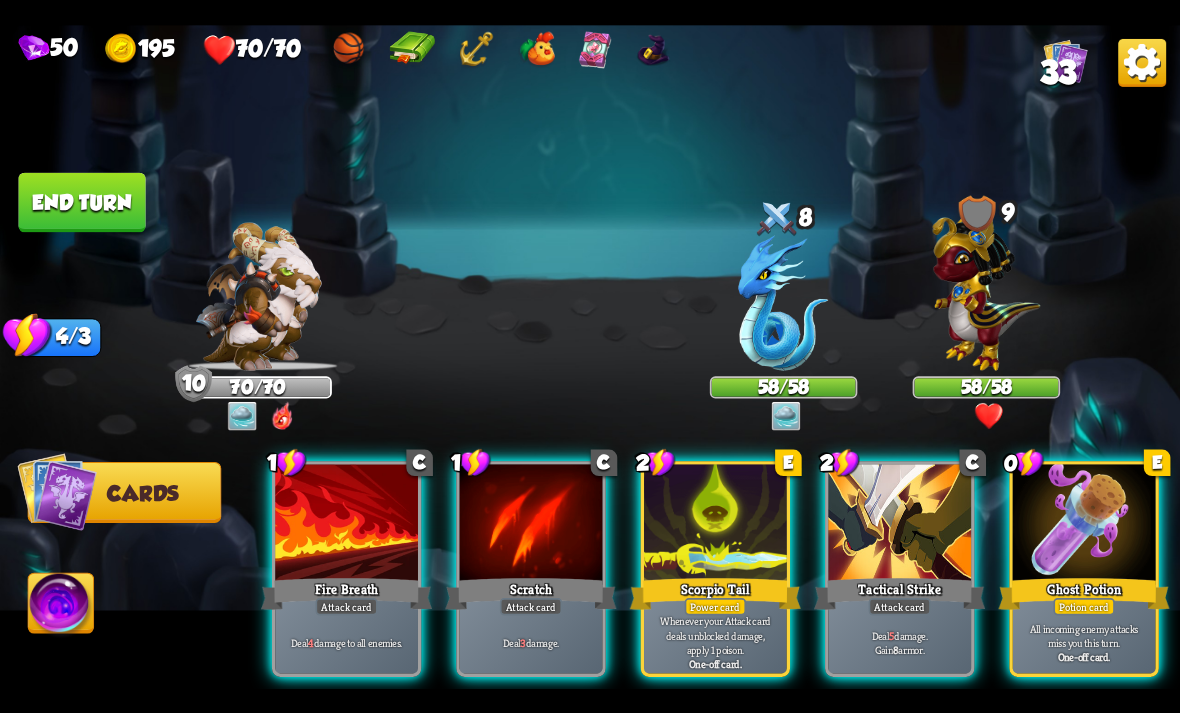 click on "Ghost Potion" at bounding box center [1084, 593] 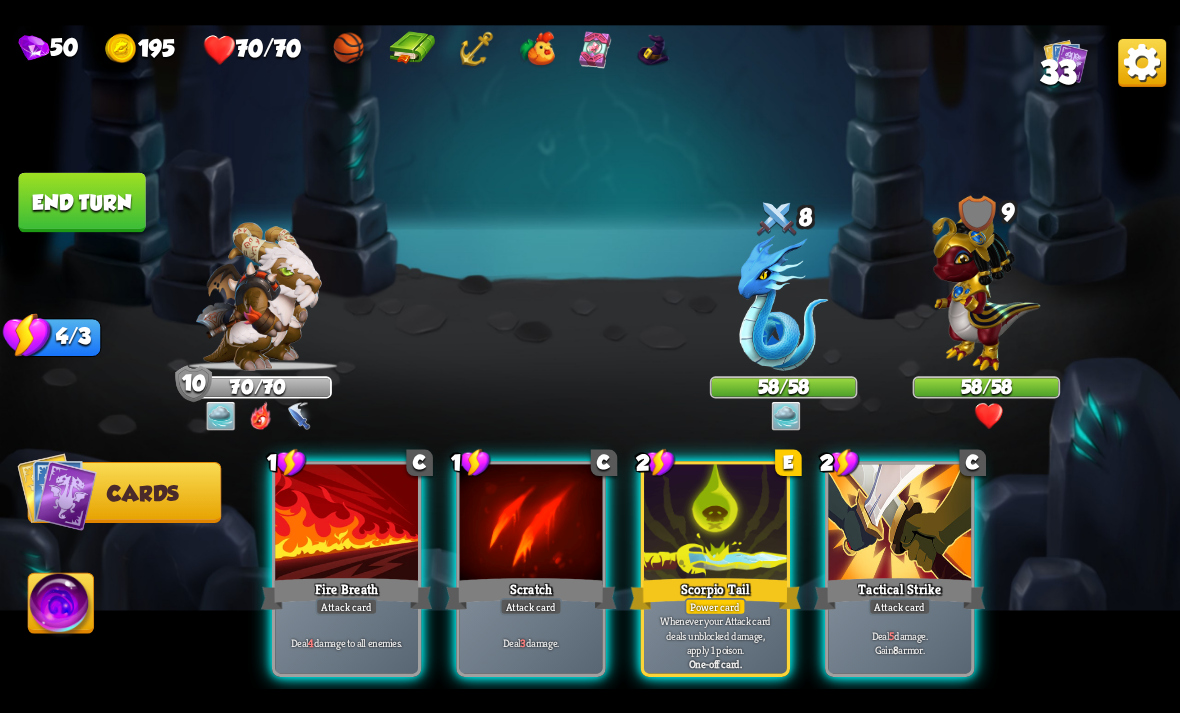click on "Deal  4  damage to all enemies." at bounding box center [346, 642] 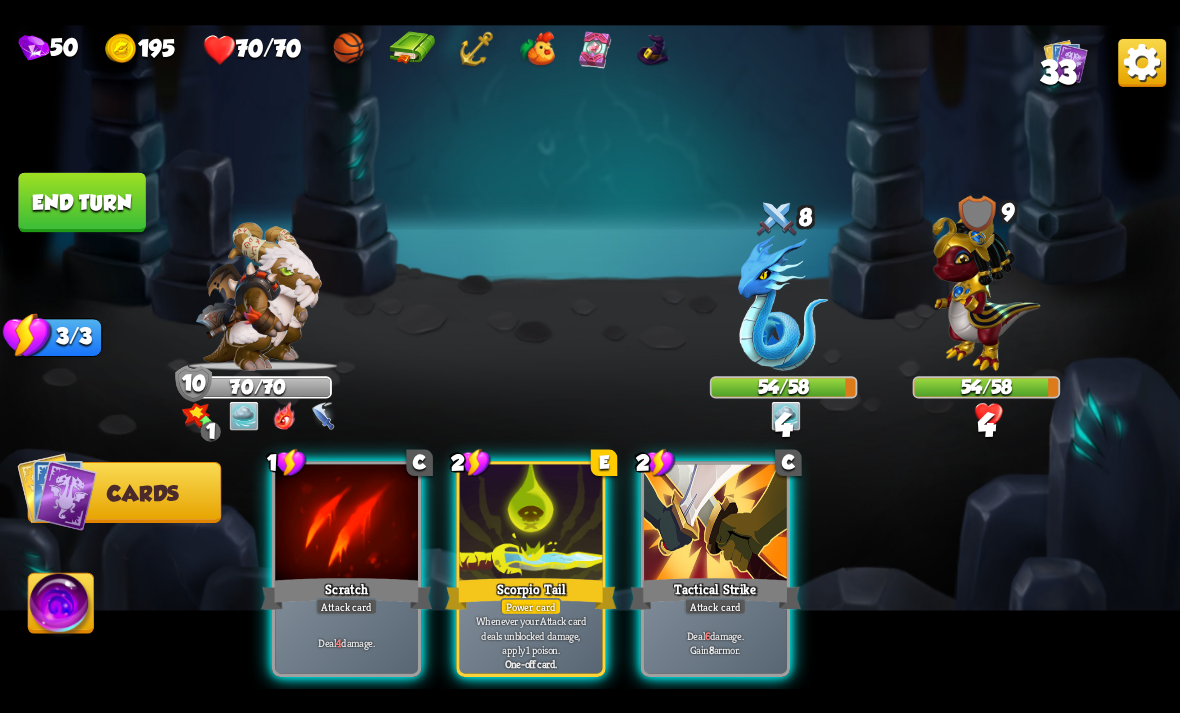click on "1
C   Scratch     Attack card   Deal  4  damage." at bounding box center [346, 569] 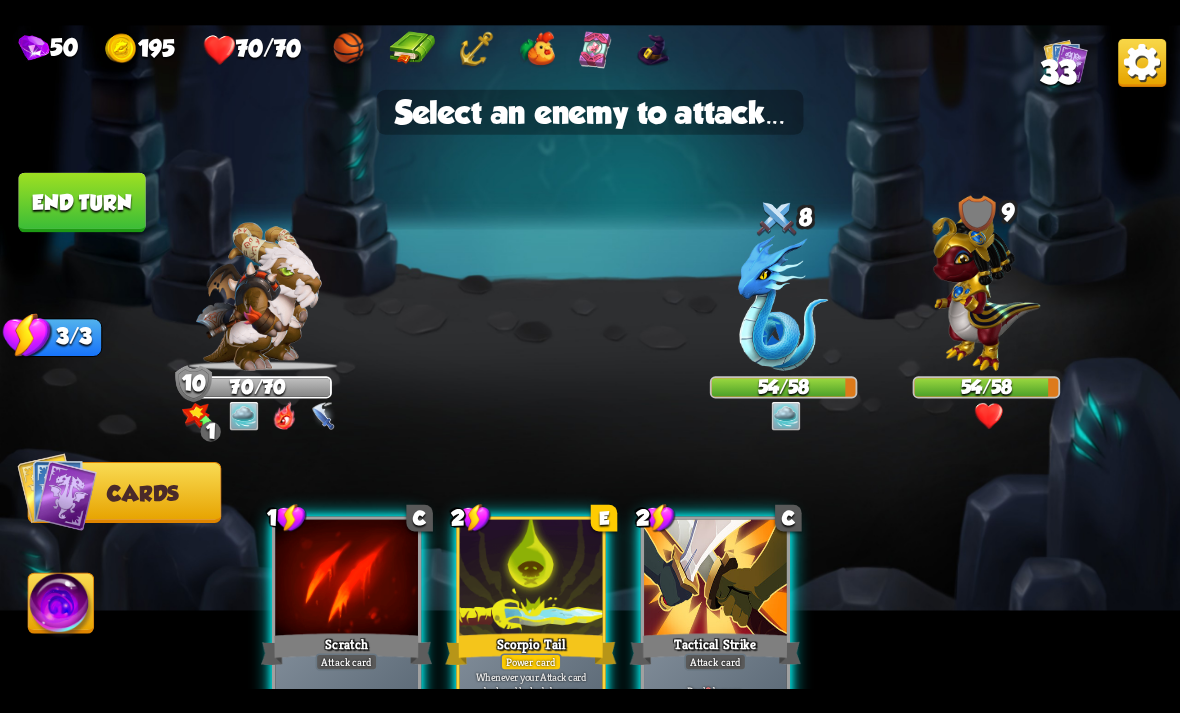 click at bounding box center [783, 303] 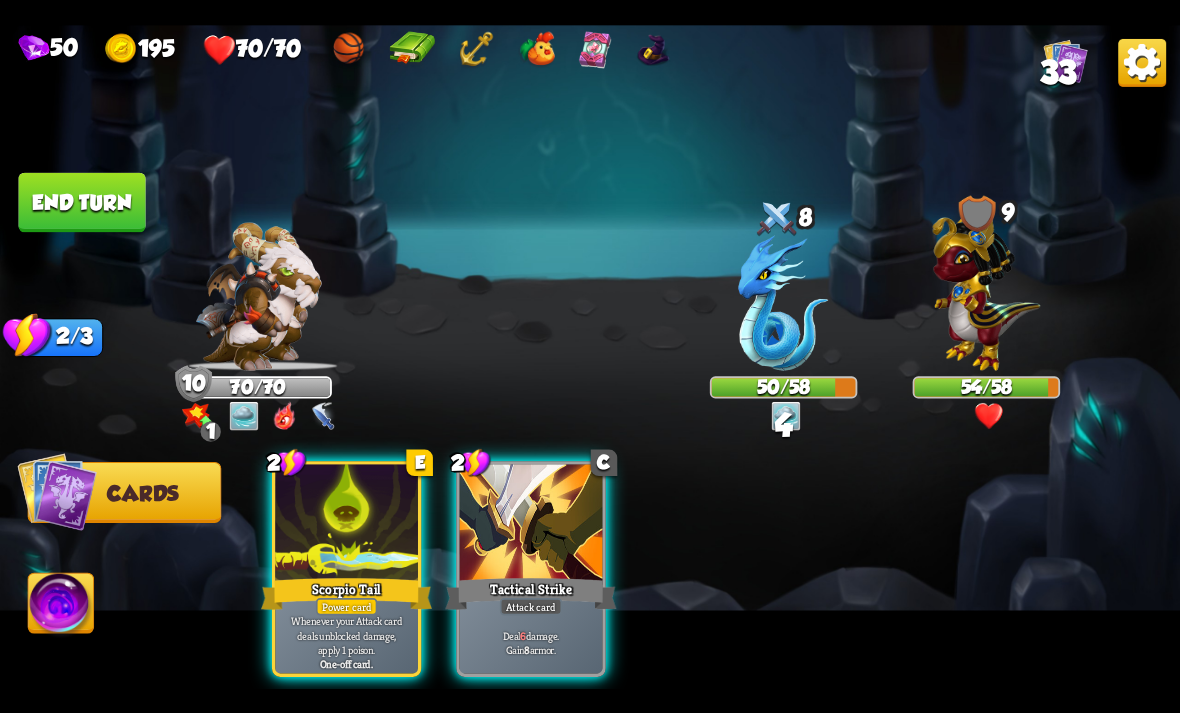 click on "Whenever your Attack card deals unblocked damage, apply 1 poison." at bounding box center [347, 635] 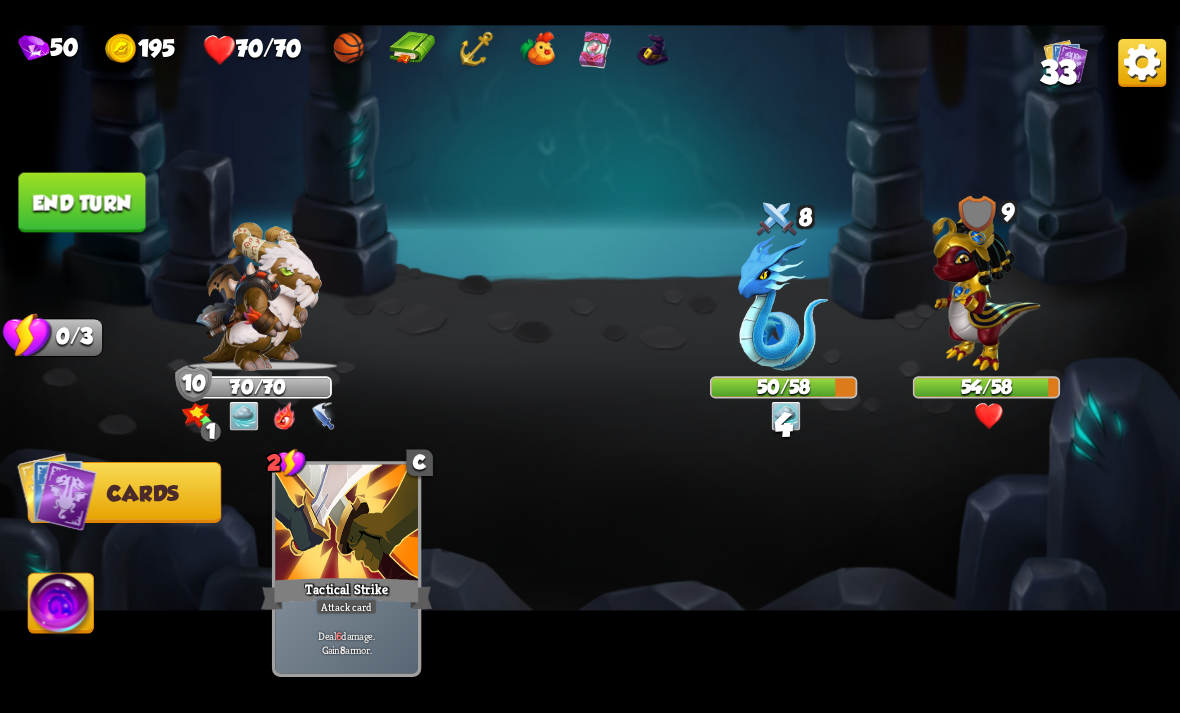 click on "End turn" at bounding box center [81, 202] 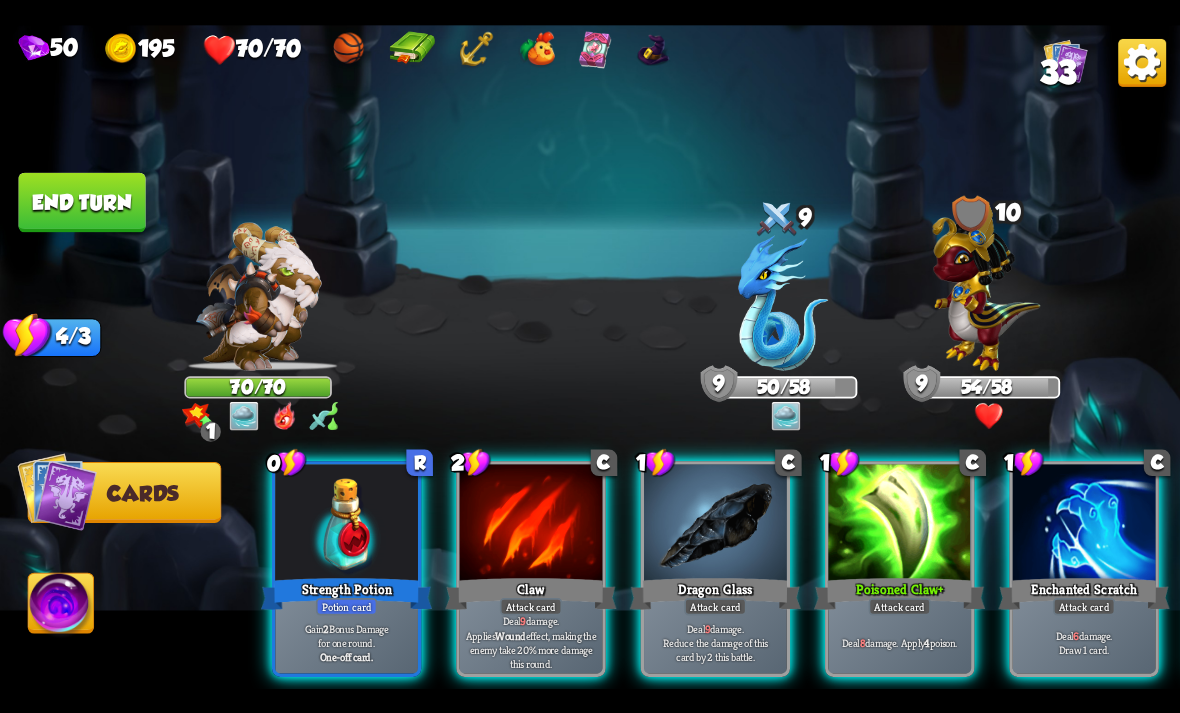 click on "0
R   Strength Potion     Potion card   Gain  2  Bonus Damage for one round.   One-off card." at bounding box center (346, 569) 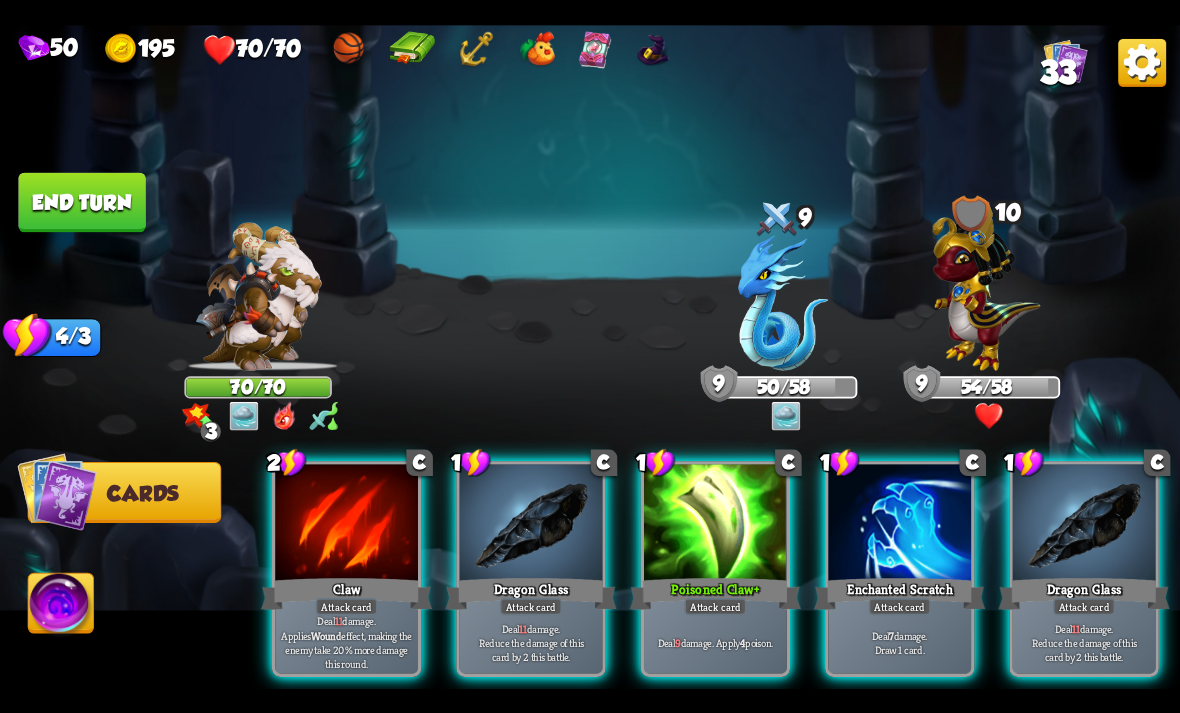 click on "Enchanted Scratch" at bounding box center (899, 593) 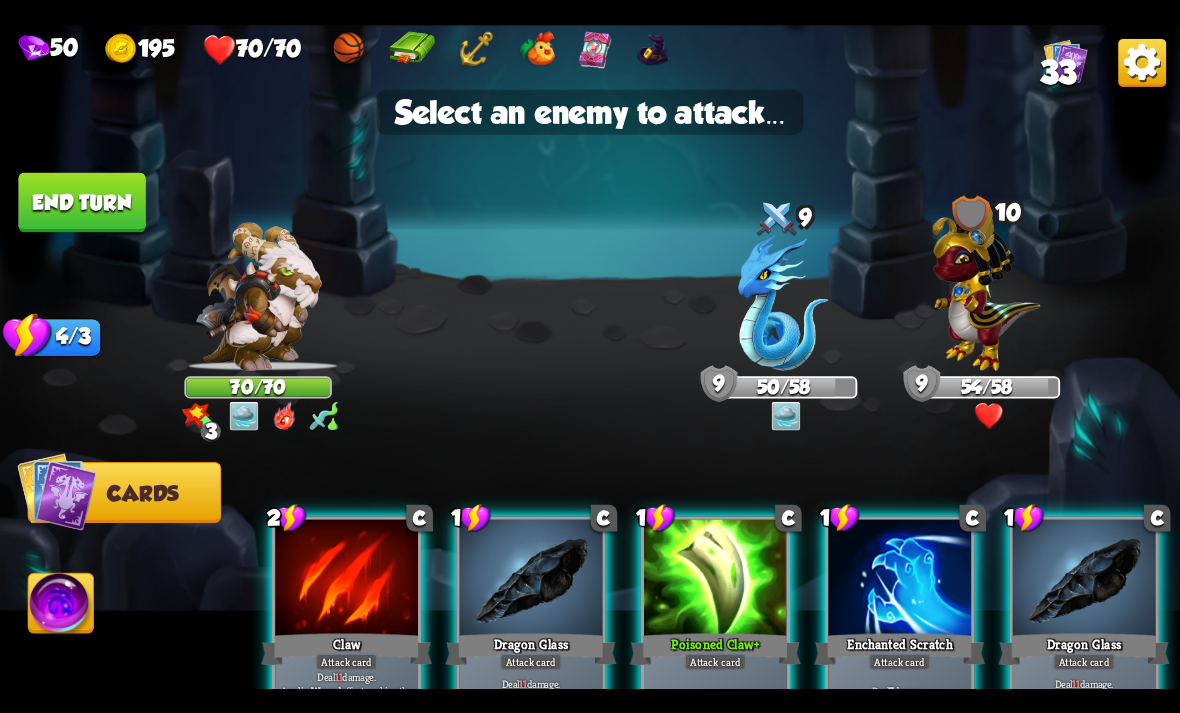 click at bounding box center (783, 303) 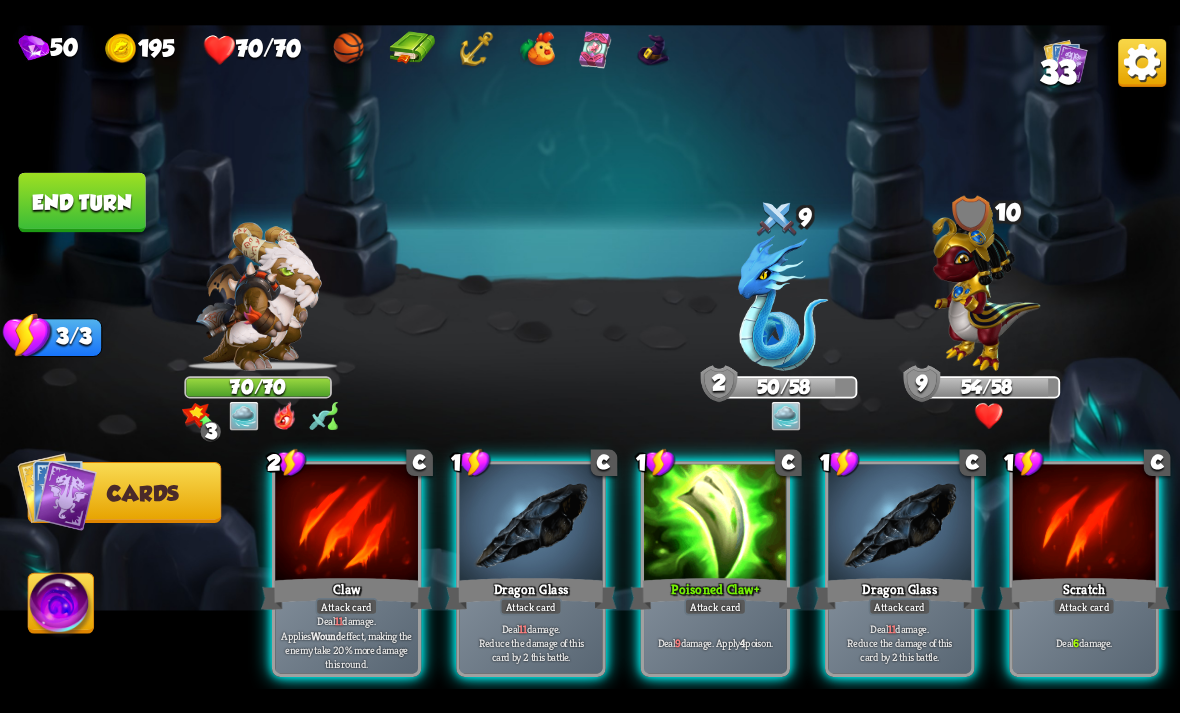 click on "Deal  9  damage. Apply  4  poison." at bounding box center [715, 642] 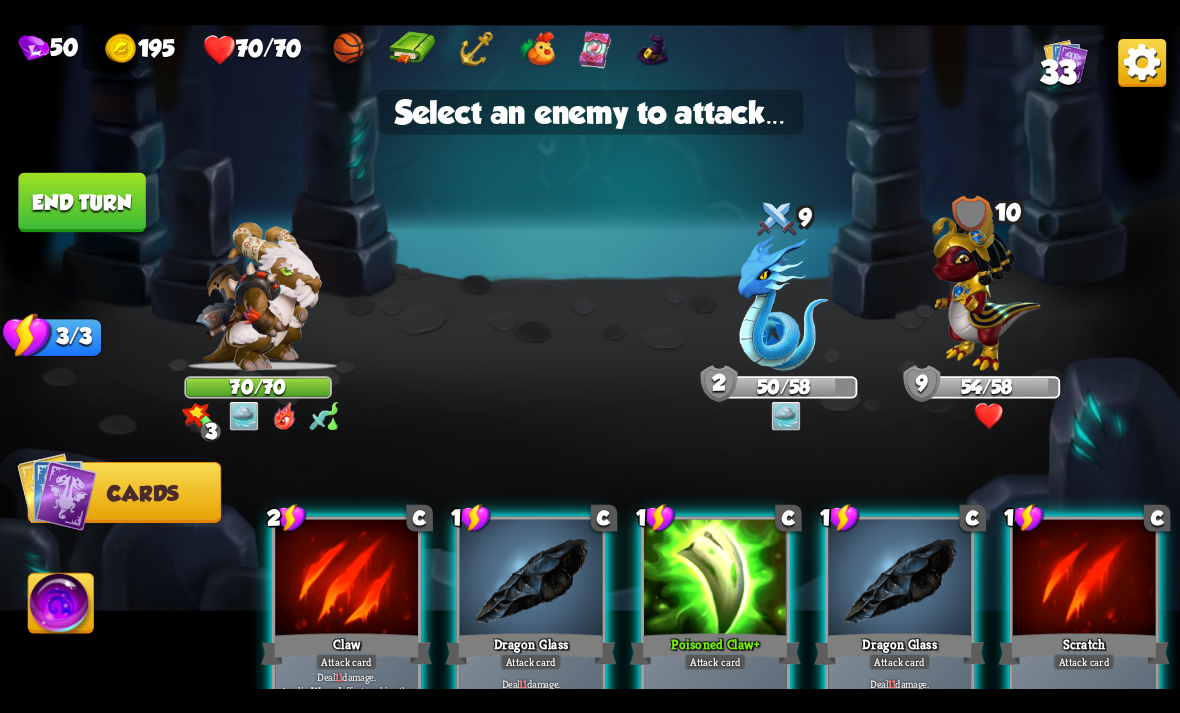 click at bounding box center [783, 303] 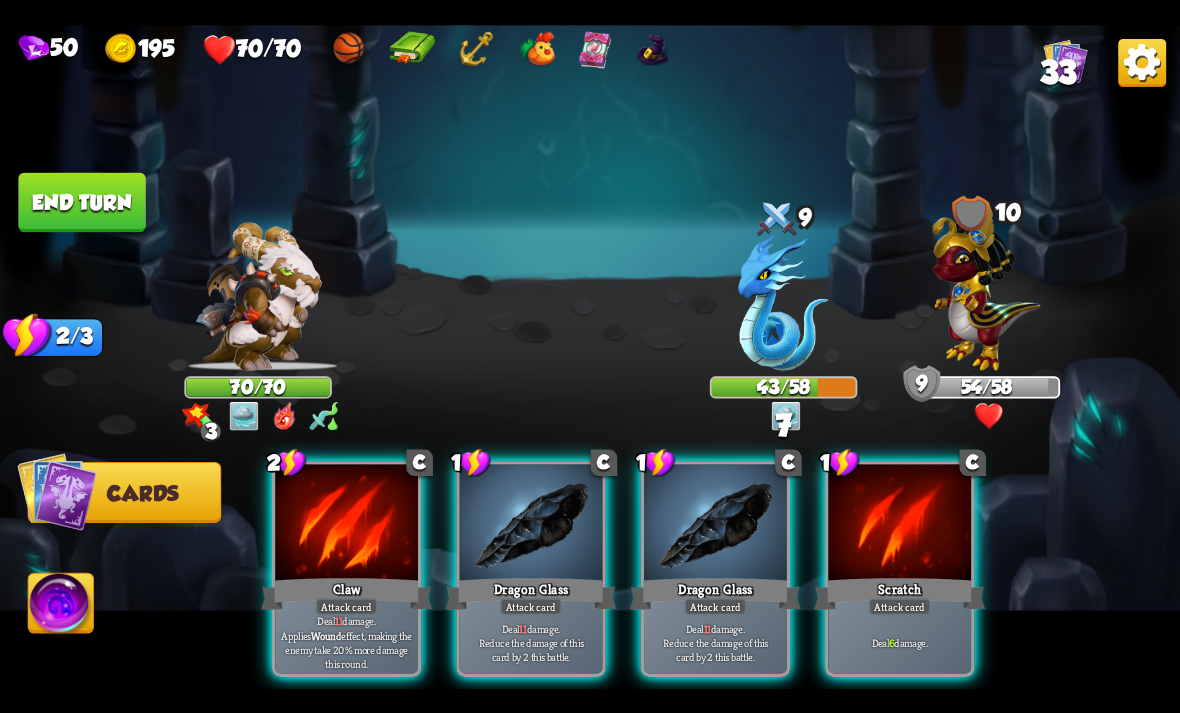 click on "End turn" at bounding box center (81, 202) 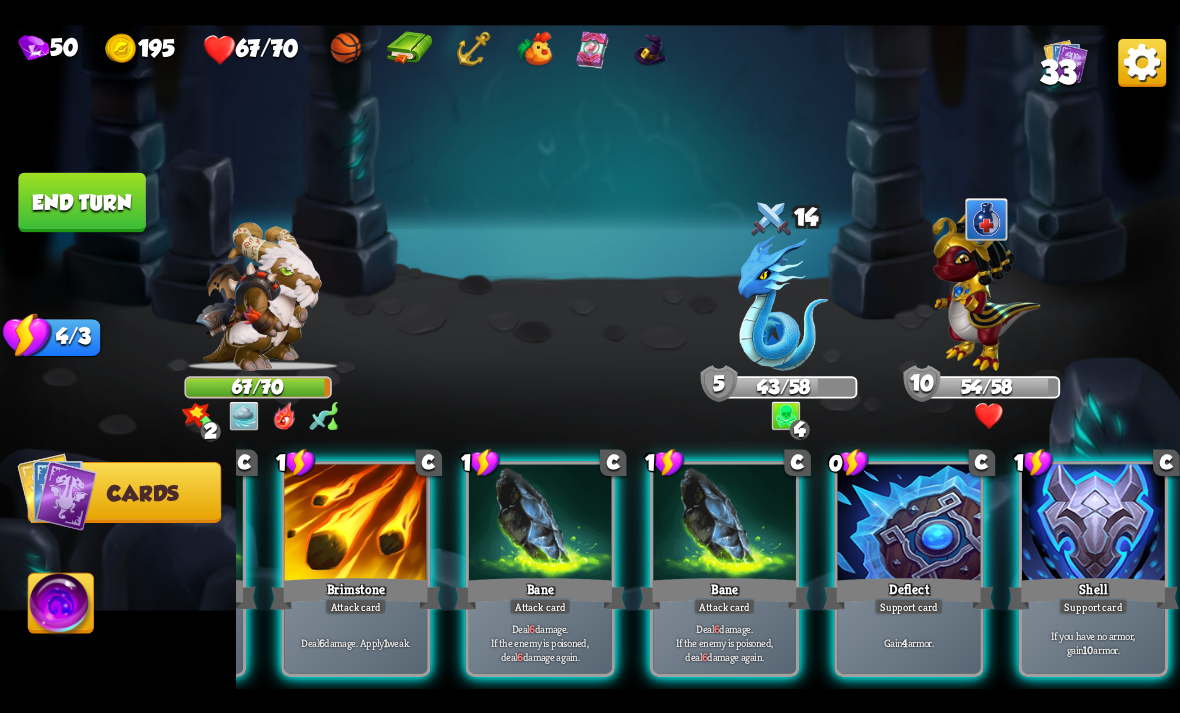 scroll, scrollTop: 0, scrollLeft: 190, axis: horizontal 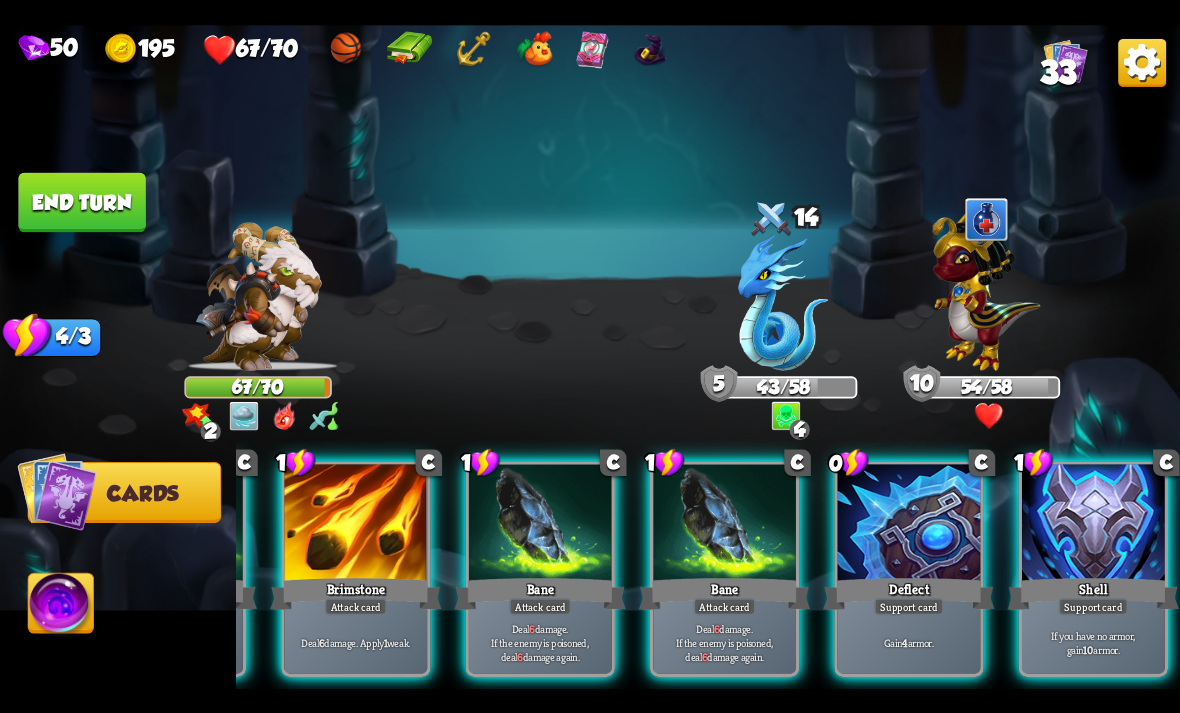 click on "If you have no armor, gain  10  armor." at bounding box center (1094, 642) 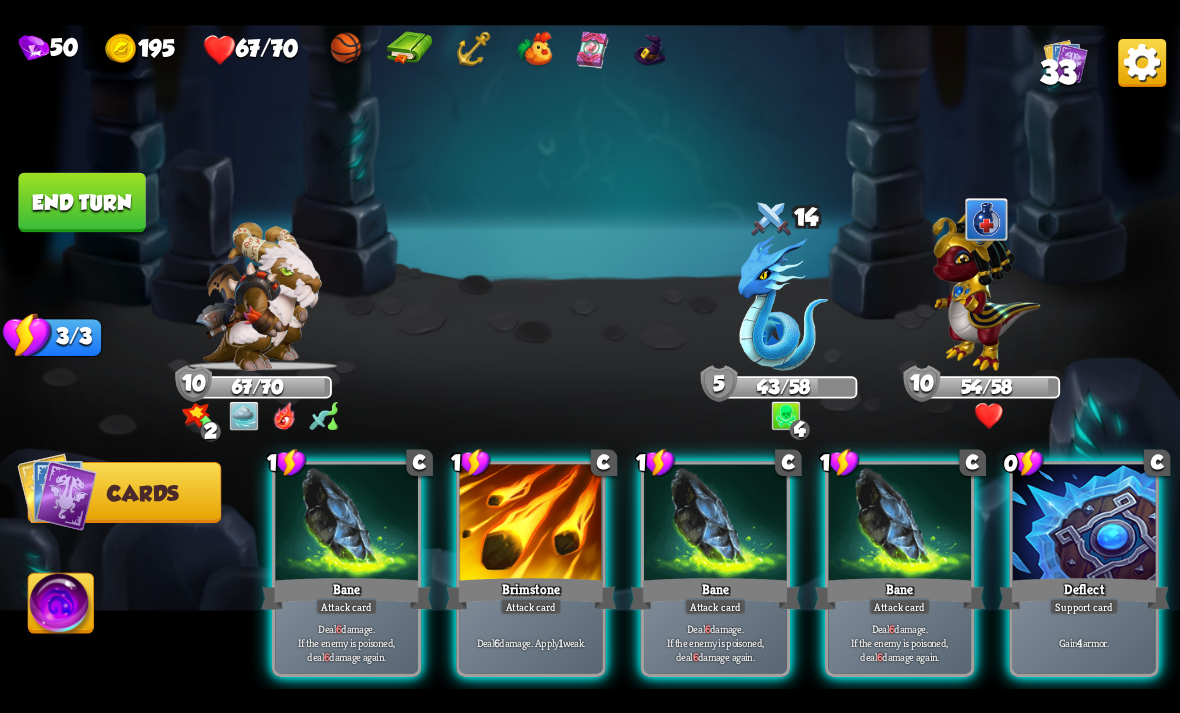 click on "Gain  4  armor." at bounding box center [1084, 642] 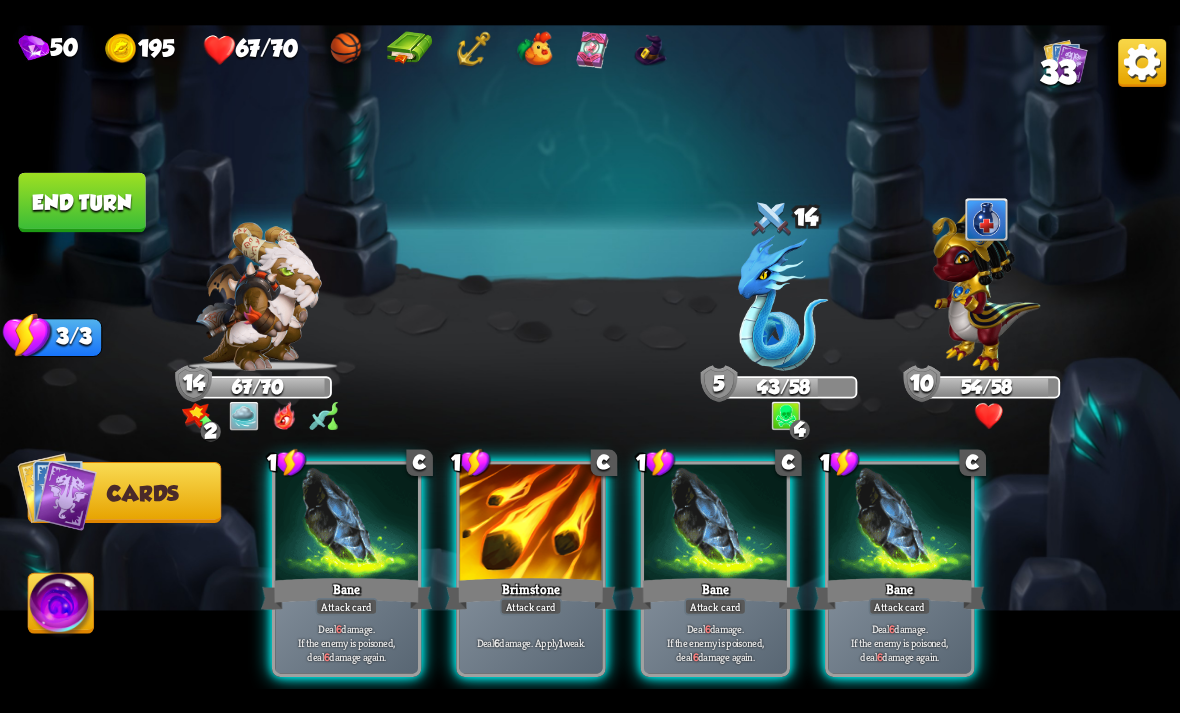 click at bounding box center [715, 524] 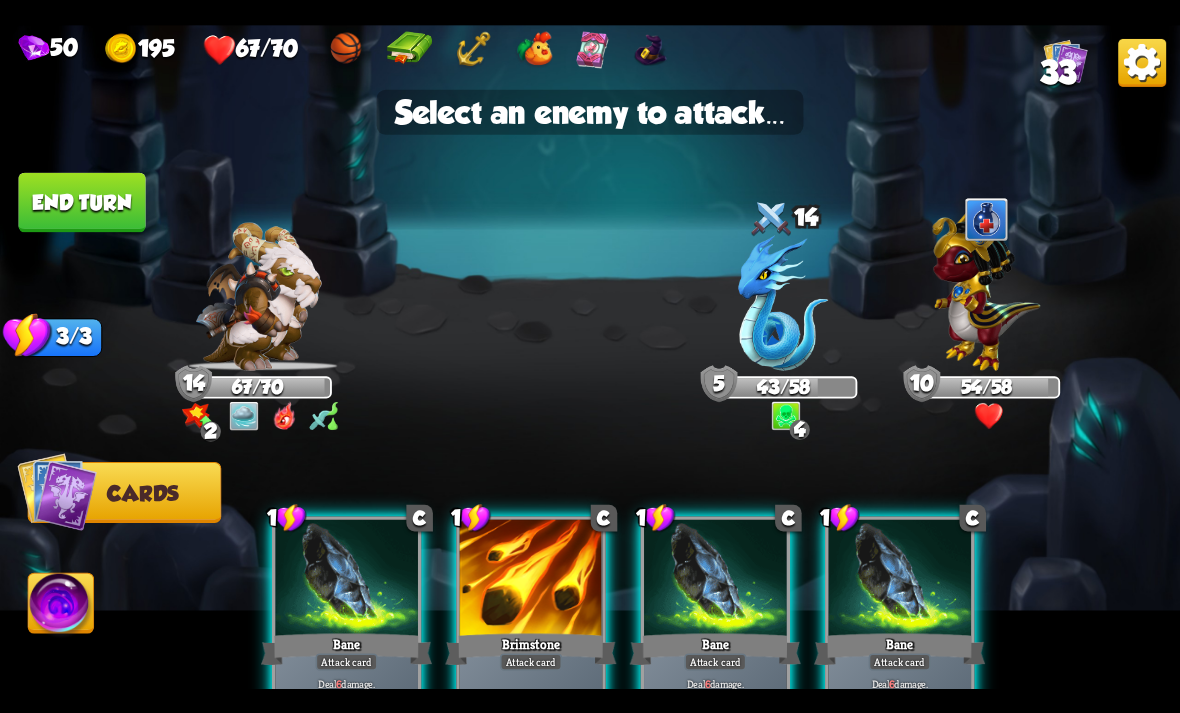 click at bounding box center [783, 303] 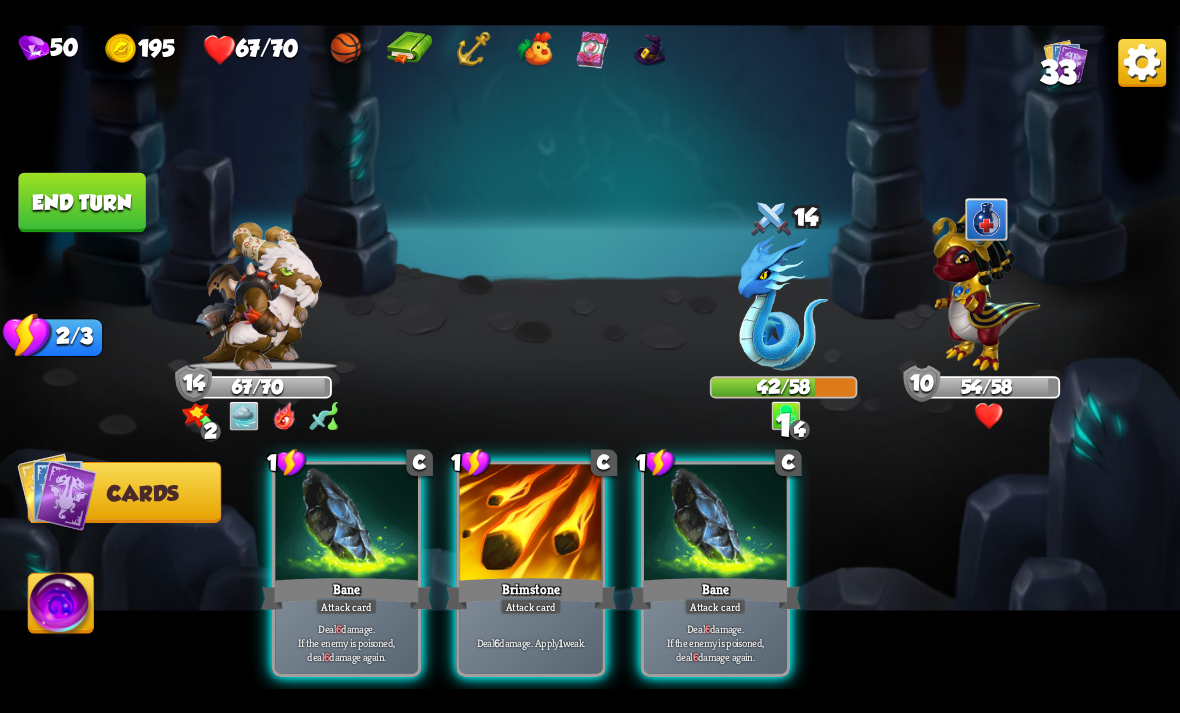click at bounding box center (715, 524) 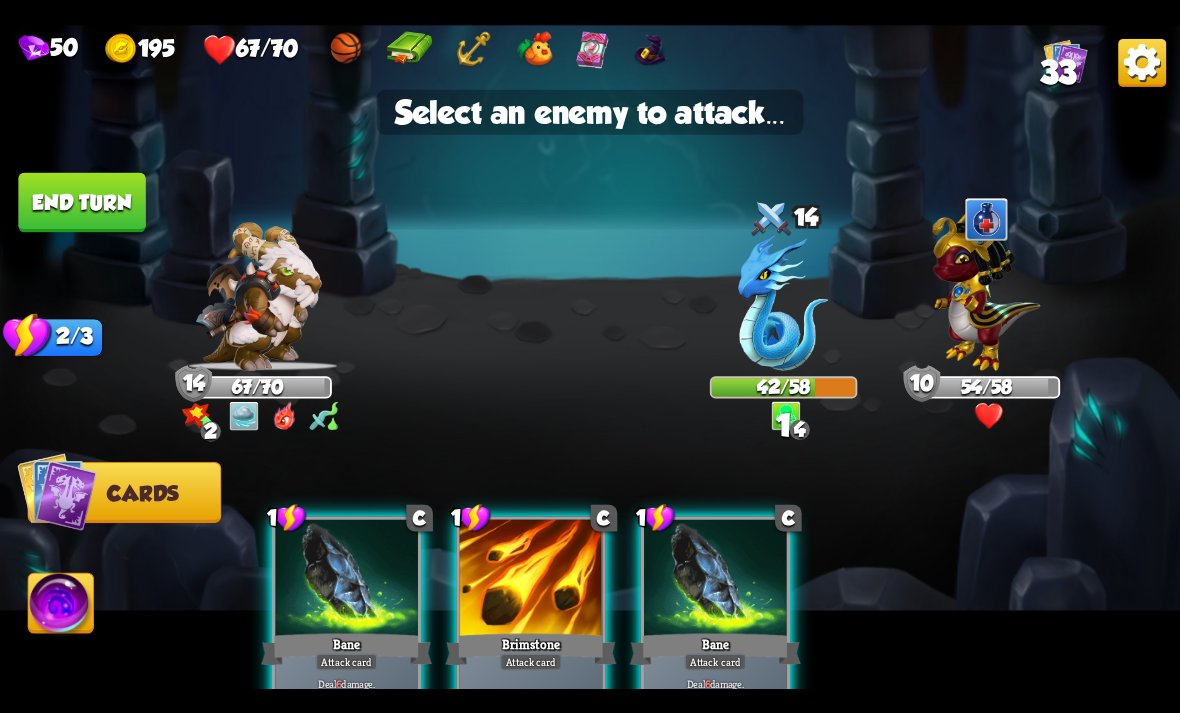 click at bounding box center (783, 303) 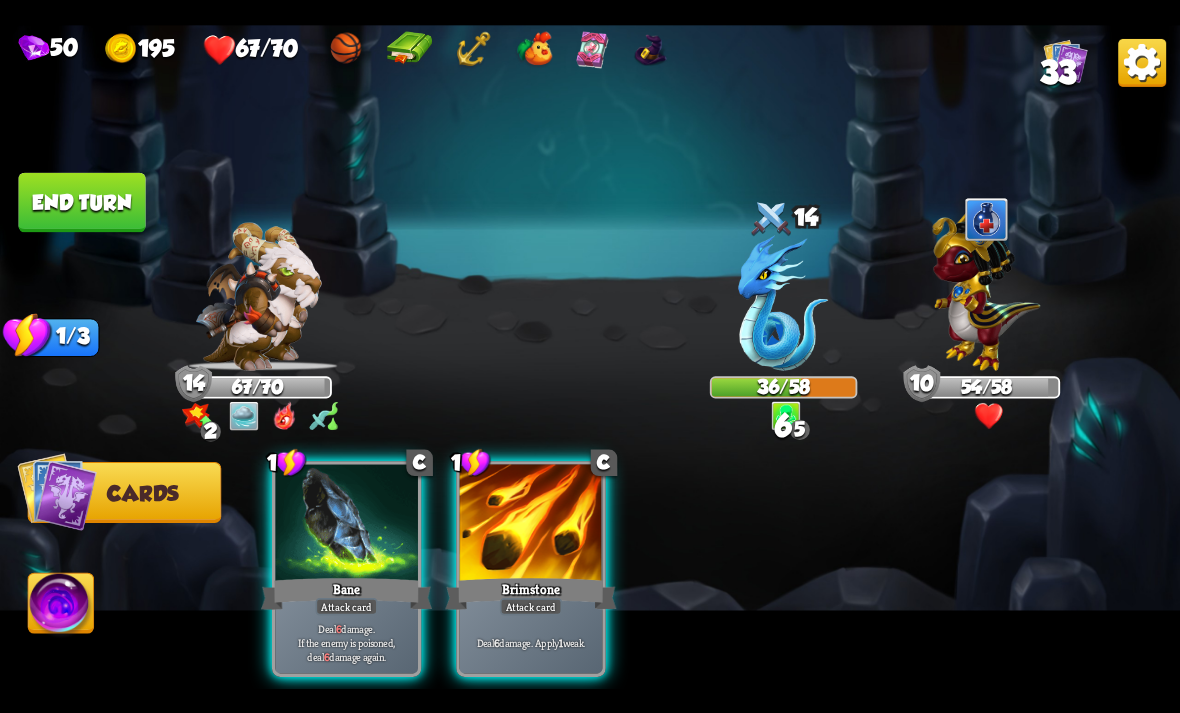 click on "Deal  6  damage. If the enemy is poisoned, deal  6  damage again." at bounding box center (347, 642) 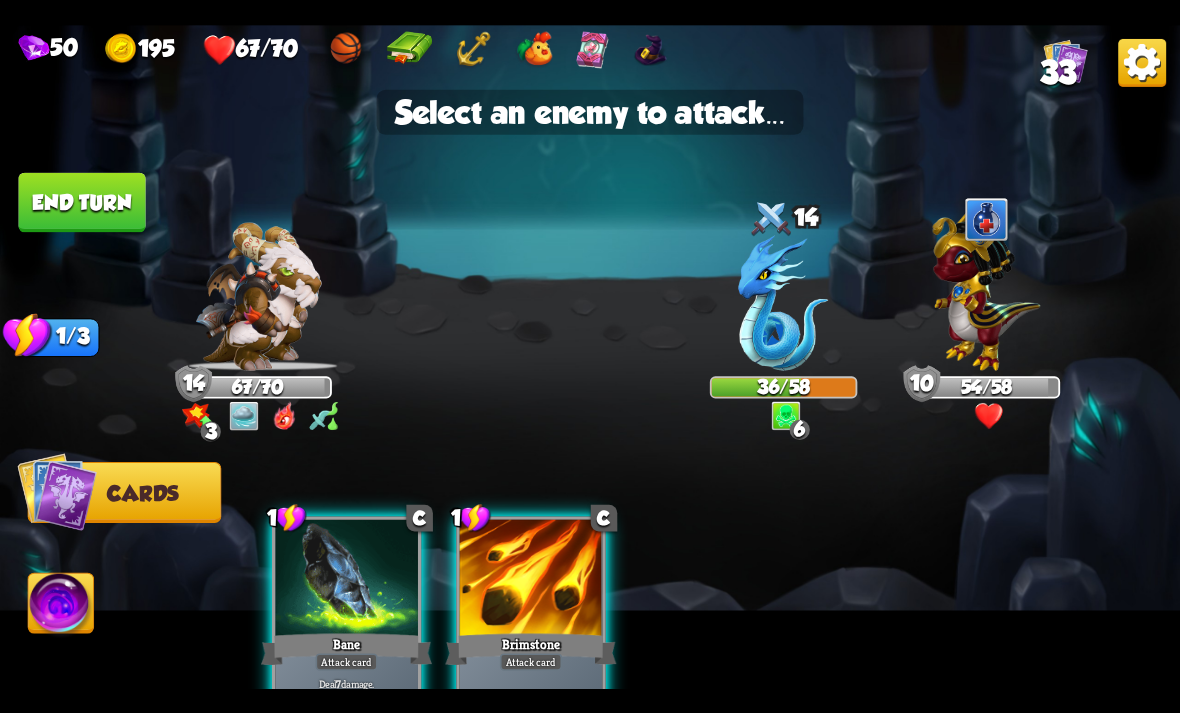 click at bounding box center (783, 303) 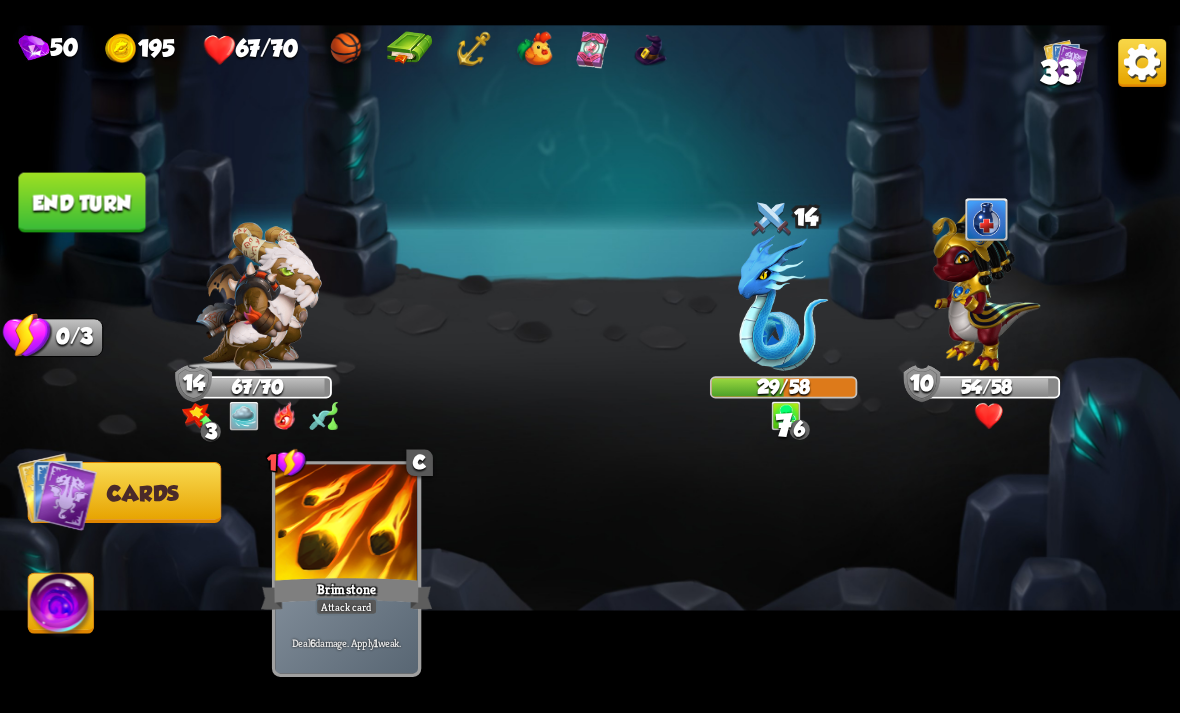click on "End turn" at bounding box center (81, 202) 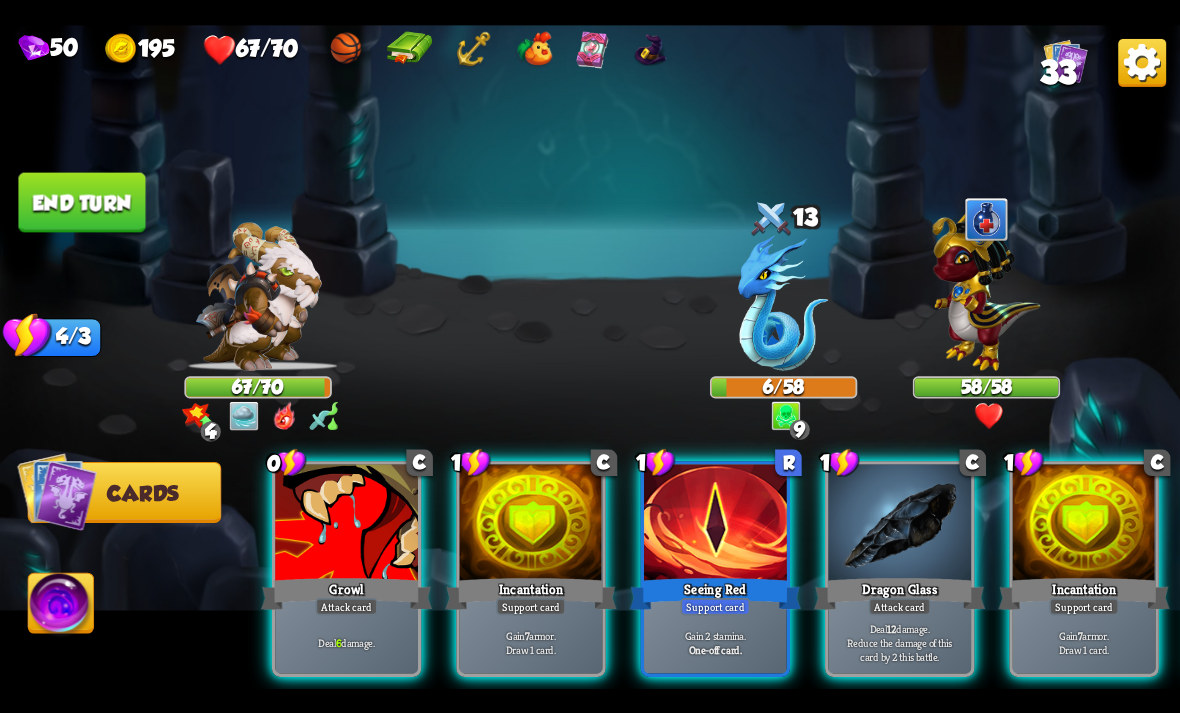 click on "Deal  6  damage." at bounding box center [346, 642] 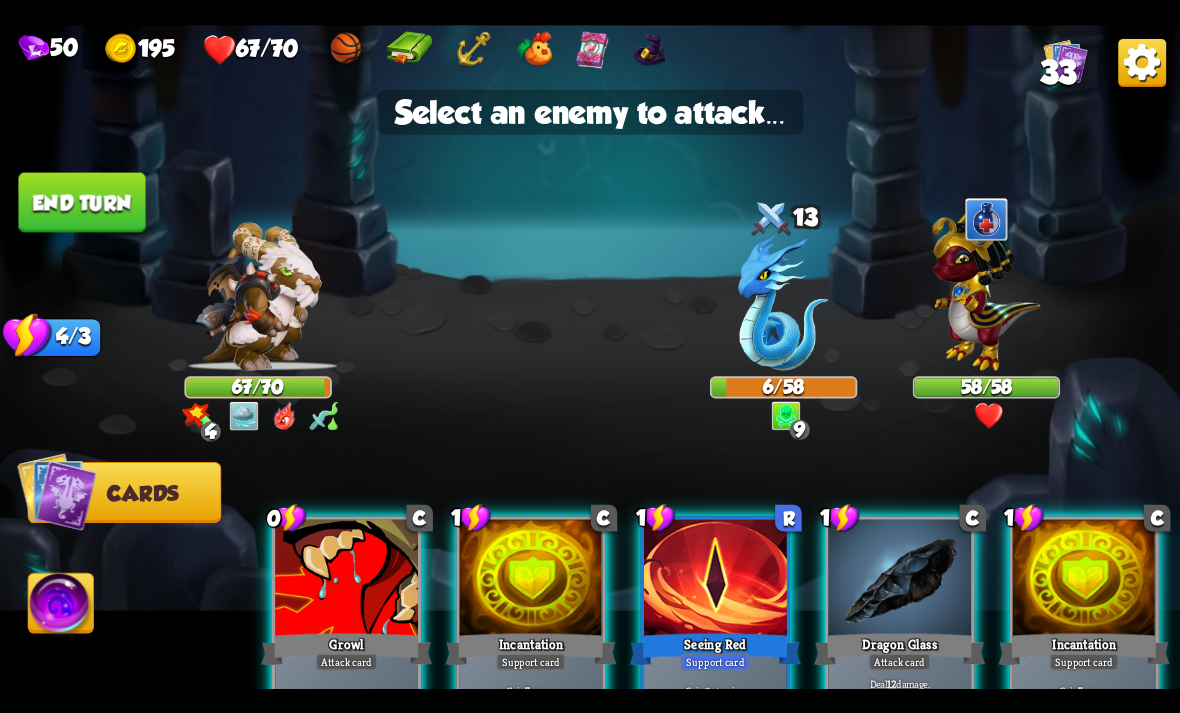 click at bounding box center [987, 287] 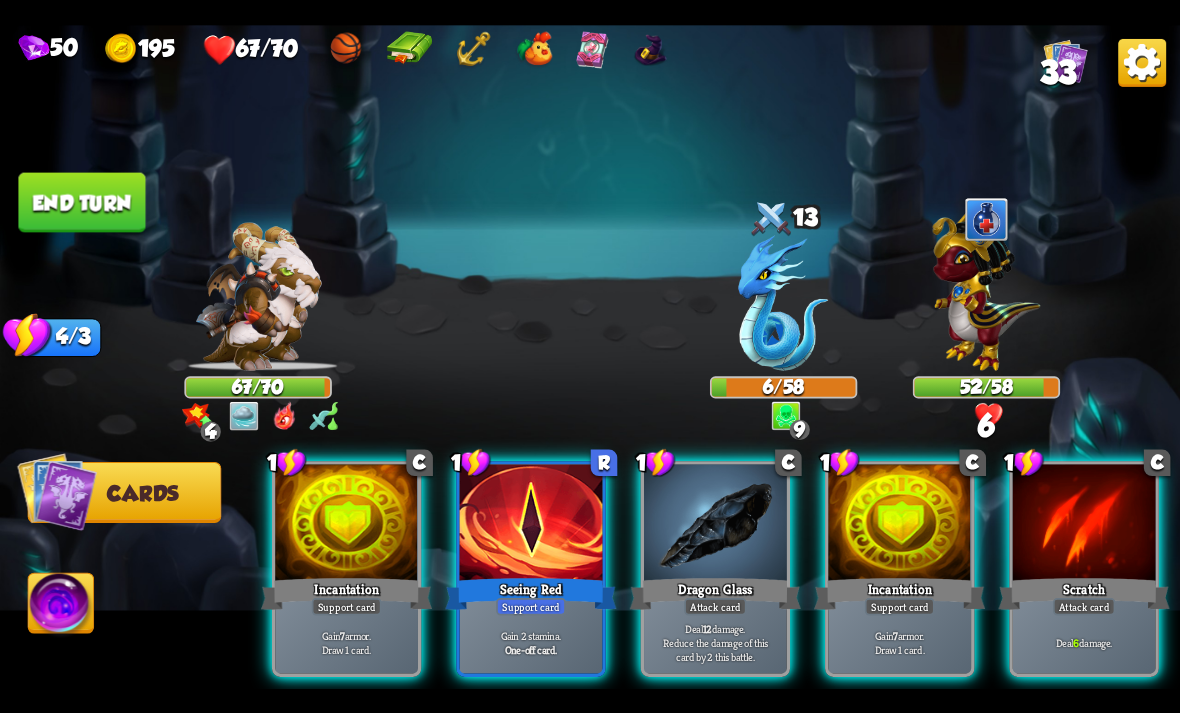click on "Seeing Red" at bounding box center [530, 593] 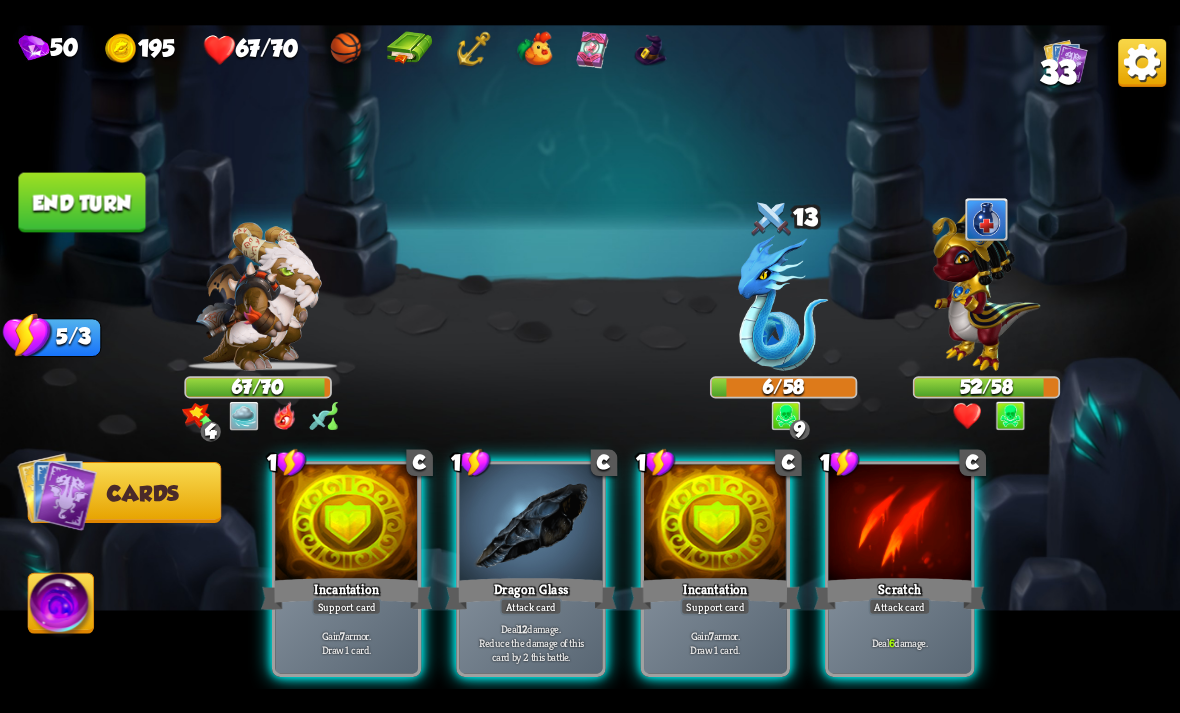 click on "Attack card" at bounding box center [900, 606] 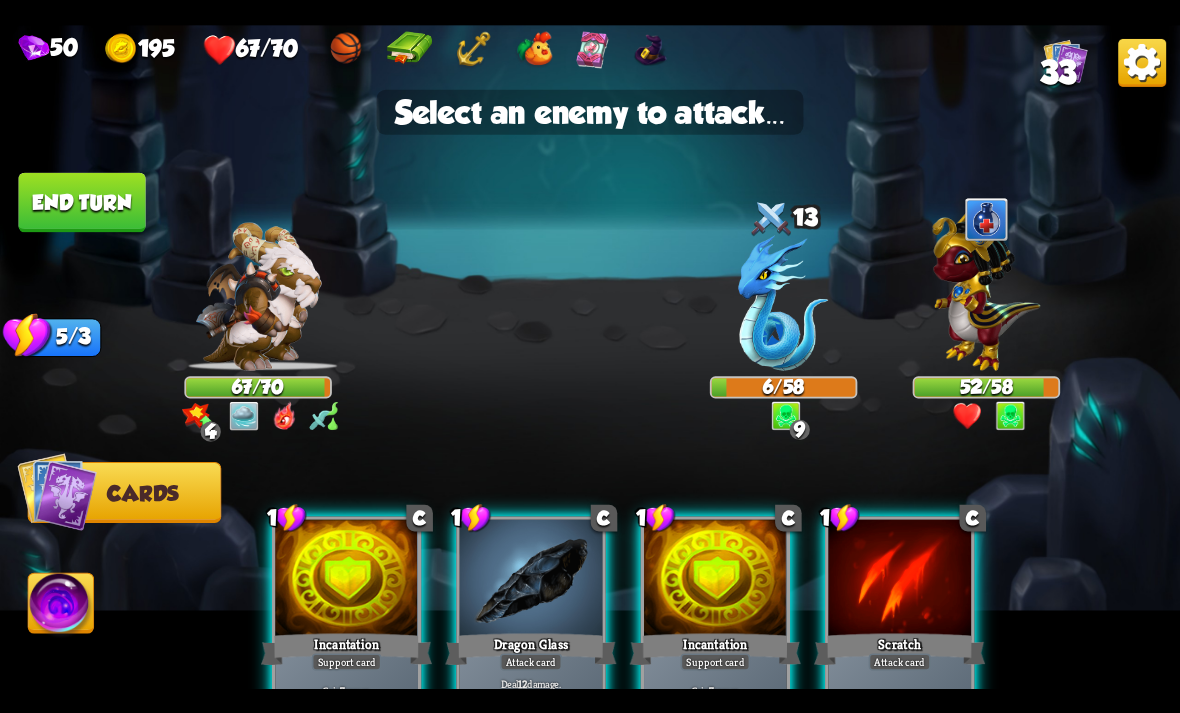 click at bounding box center [783, 303] 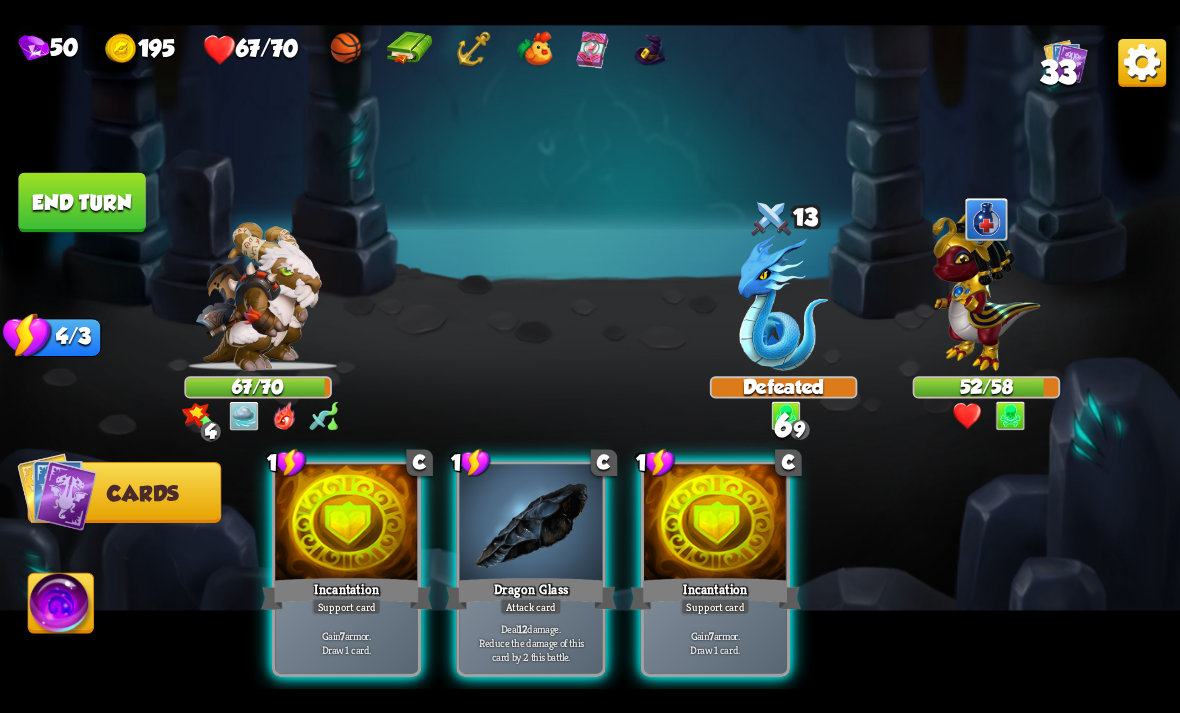 click on "Deal  12  damage. Reduce the damage of this card by 2 this battle." at bounding box center (531, 642) 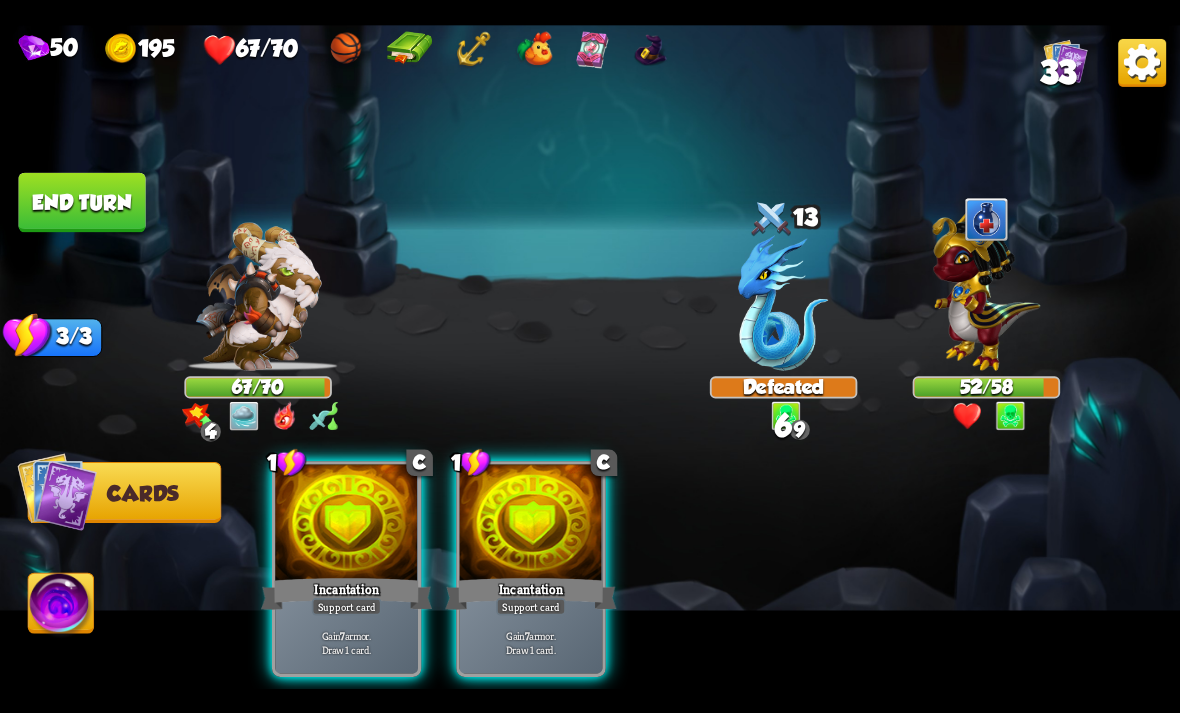 click at bounding box center (987, 287) 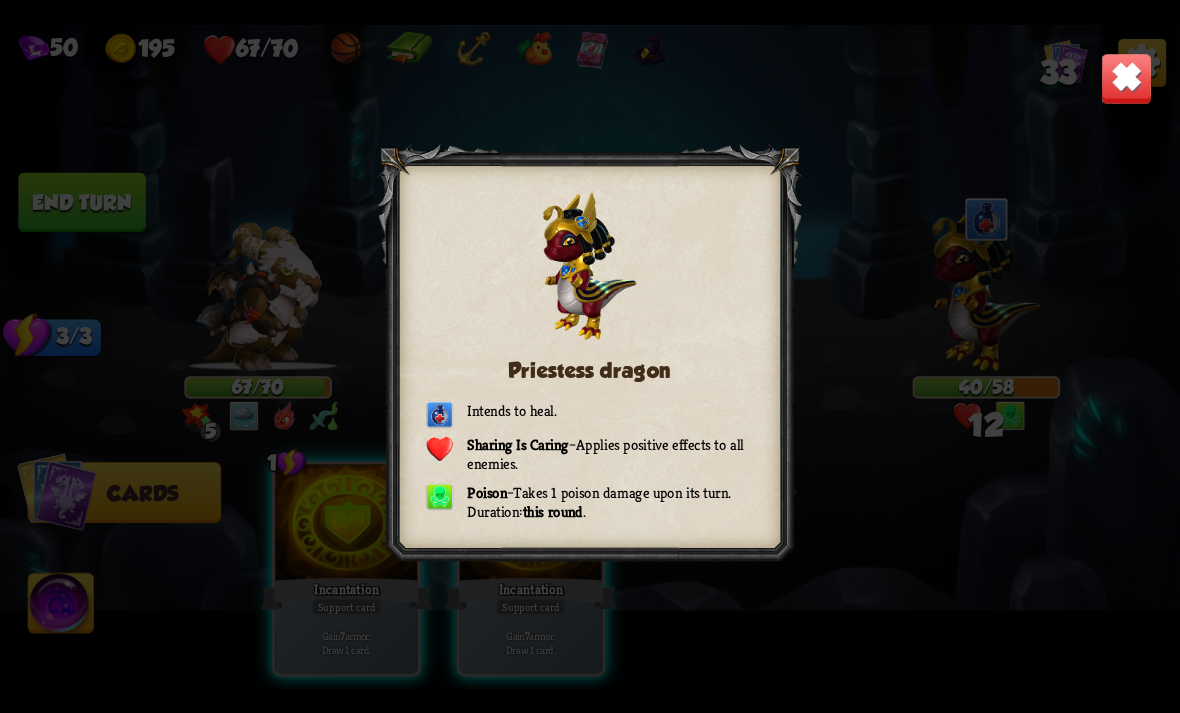 click at bounding box center [1127, 78] 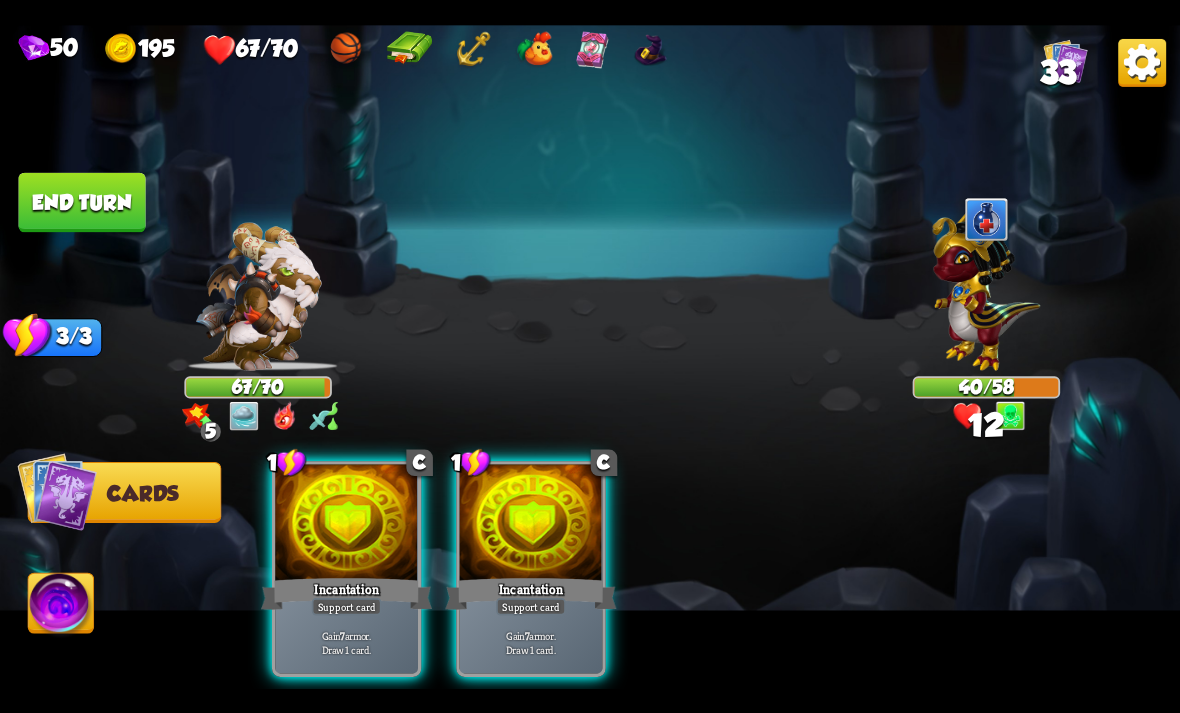 click on "Incantation" at bounding box center [530, 593] 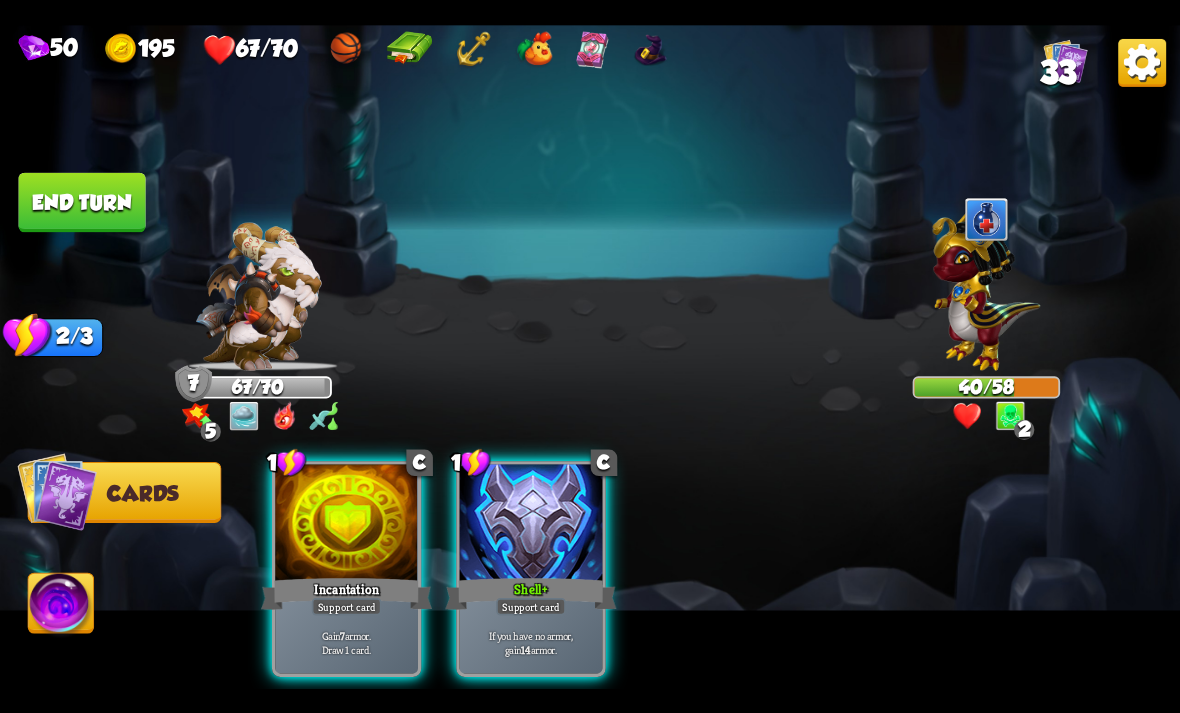 click on "1
C   Incantation     Support card   Gain  7  armor. Draw 1 card." at bounding box center [346, 569] 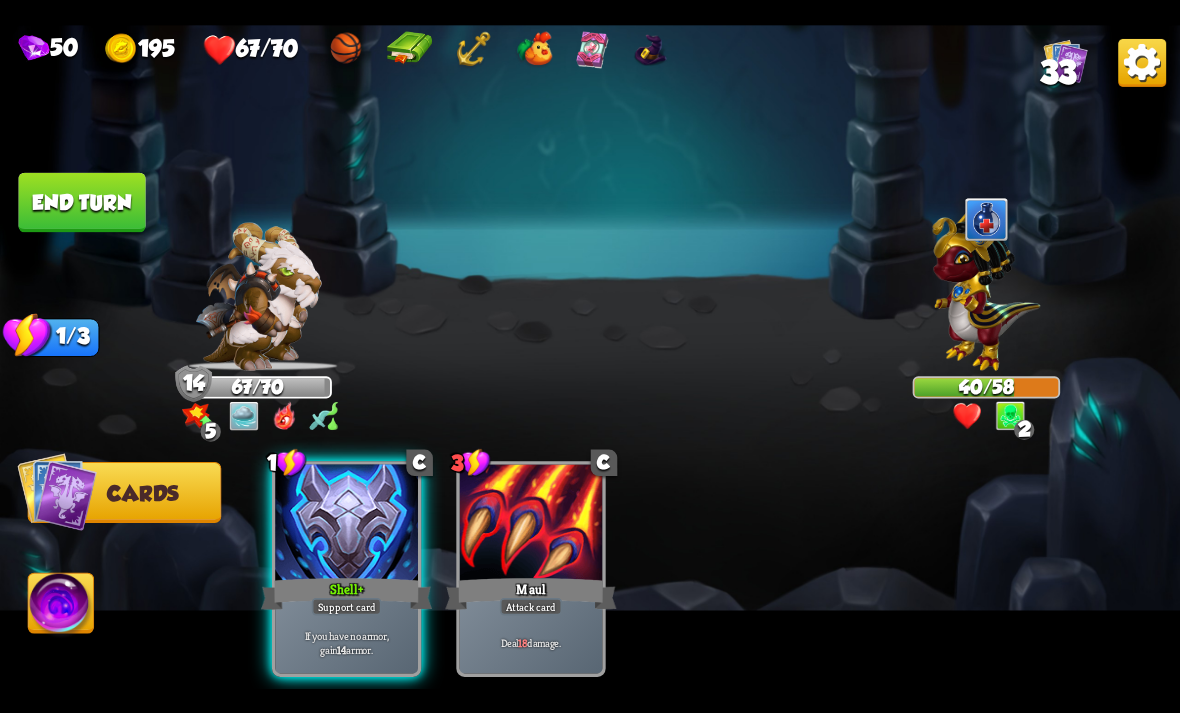 click on "If you have no armor, gain  14  armor." at bounding box center [347, 642] 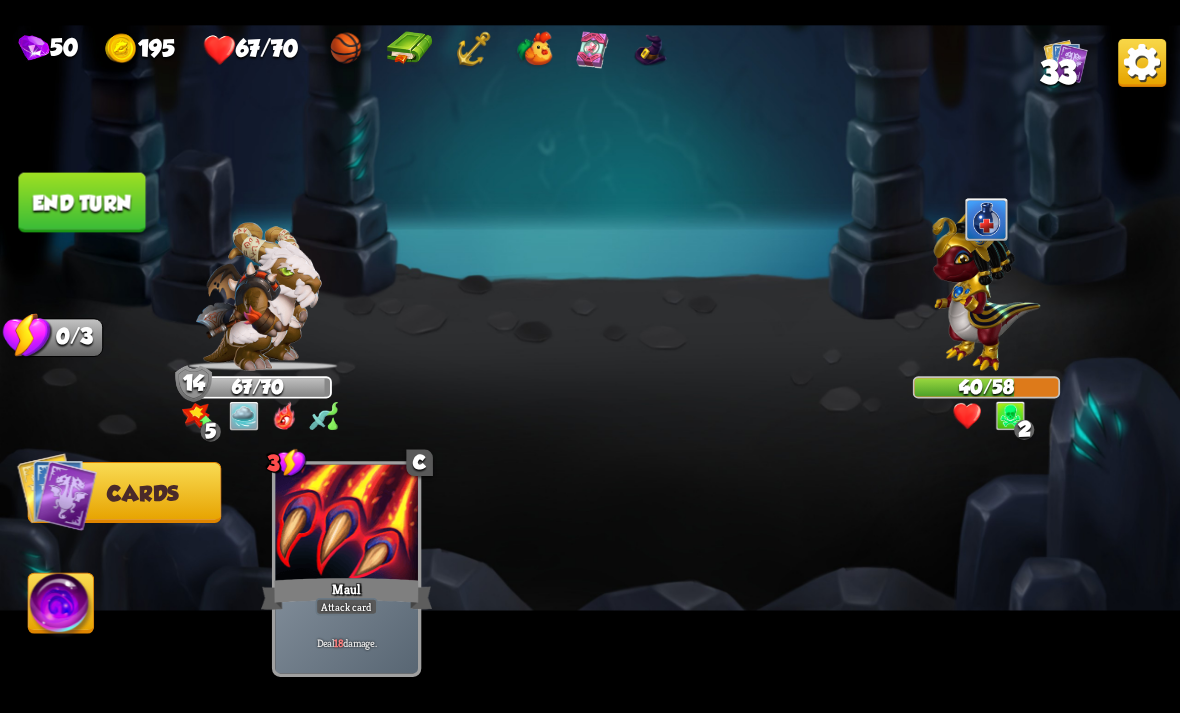click on "End turn" at bounding box center (81, 202) 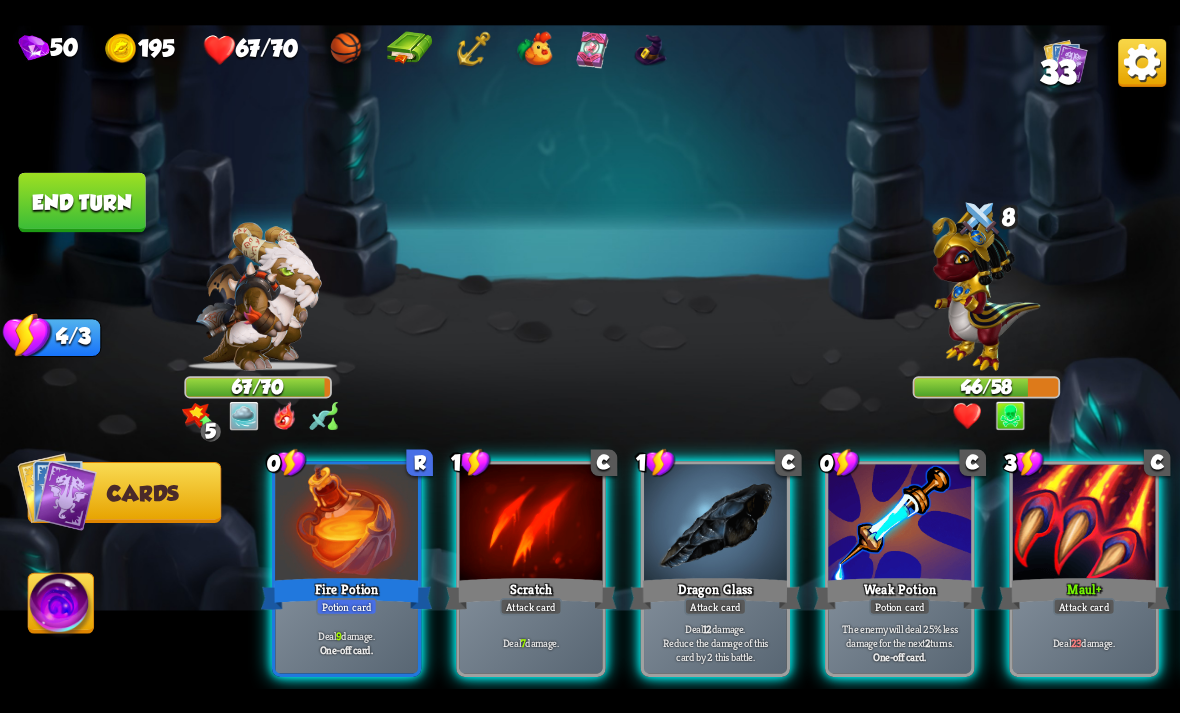 click on "The enemy will deal 25% less damage for the next  2  turns." at bounding box center (900, 635) 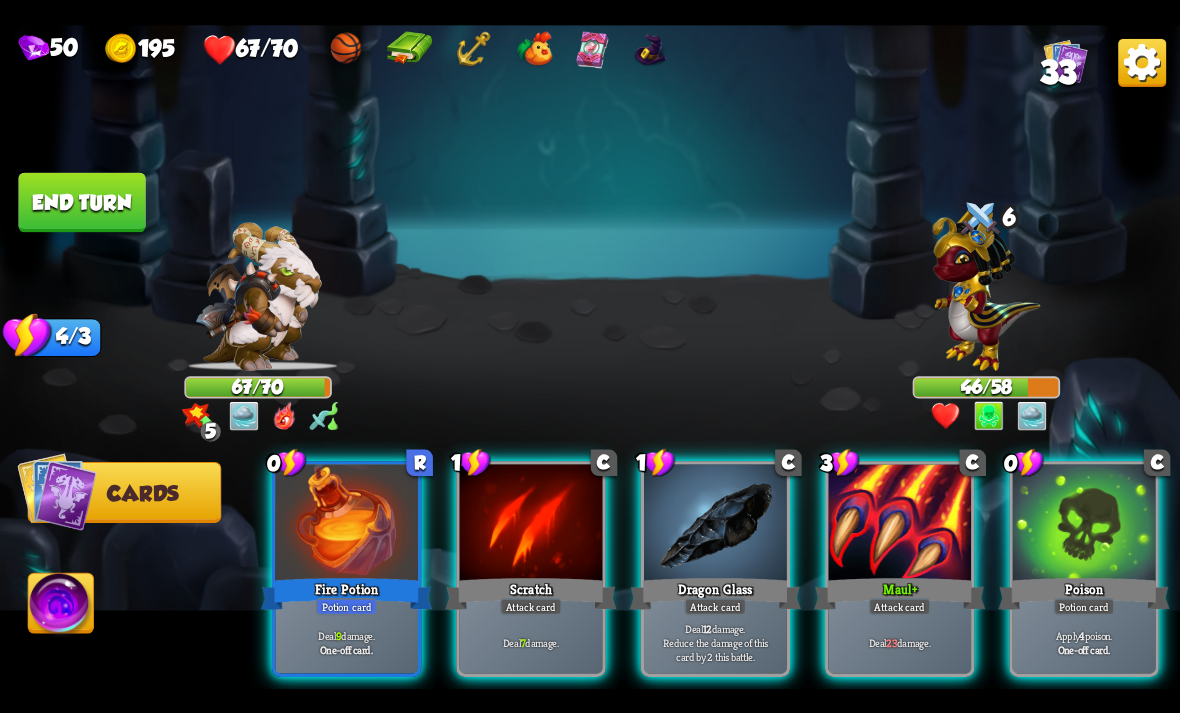 click on "One-off card." at bounding box center (1084, 649) 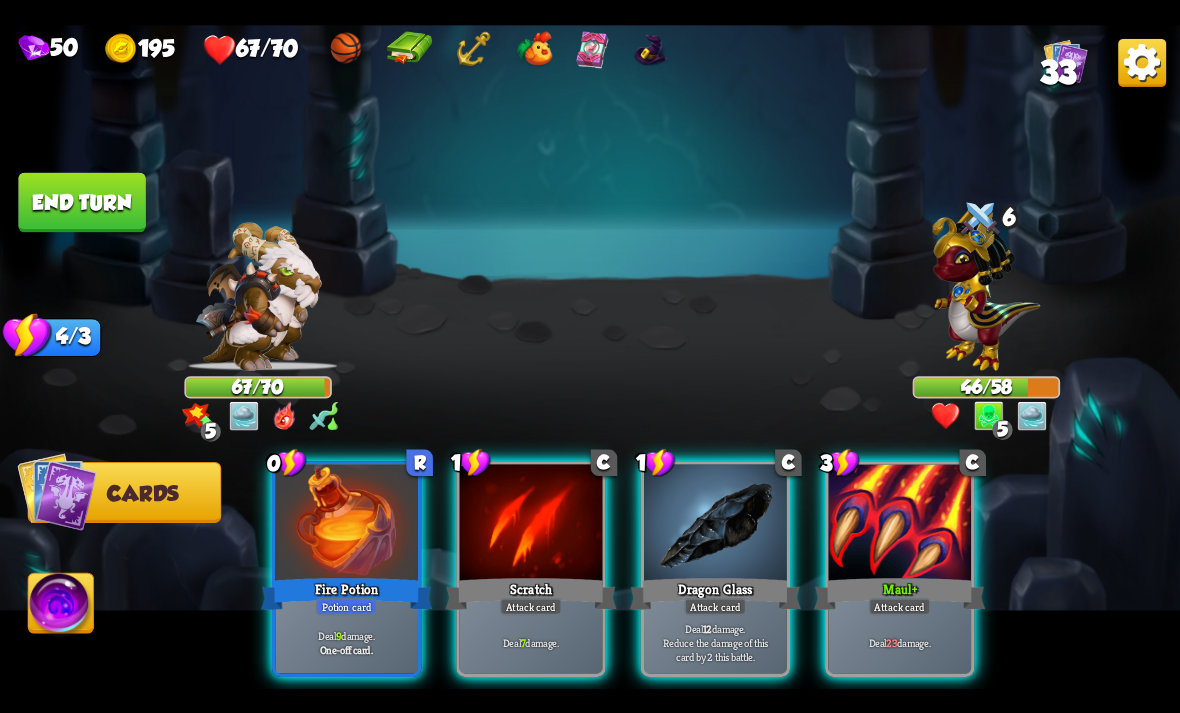 click on "Deal  9  damage." at bounding box center [347, 635] 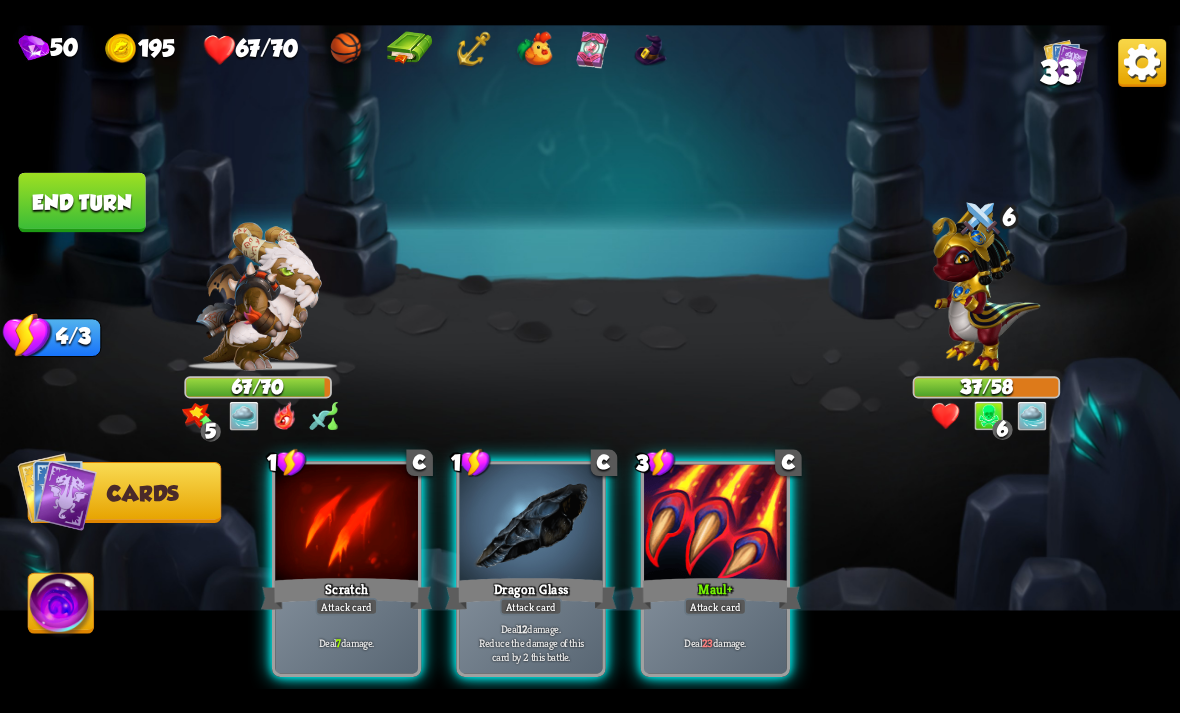 click on "Deal  23  damage." at bounding box center (715, 642) 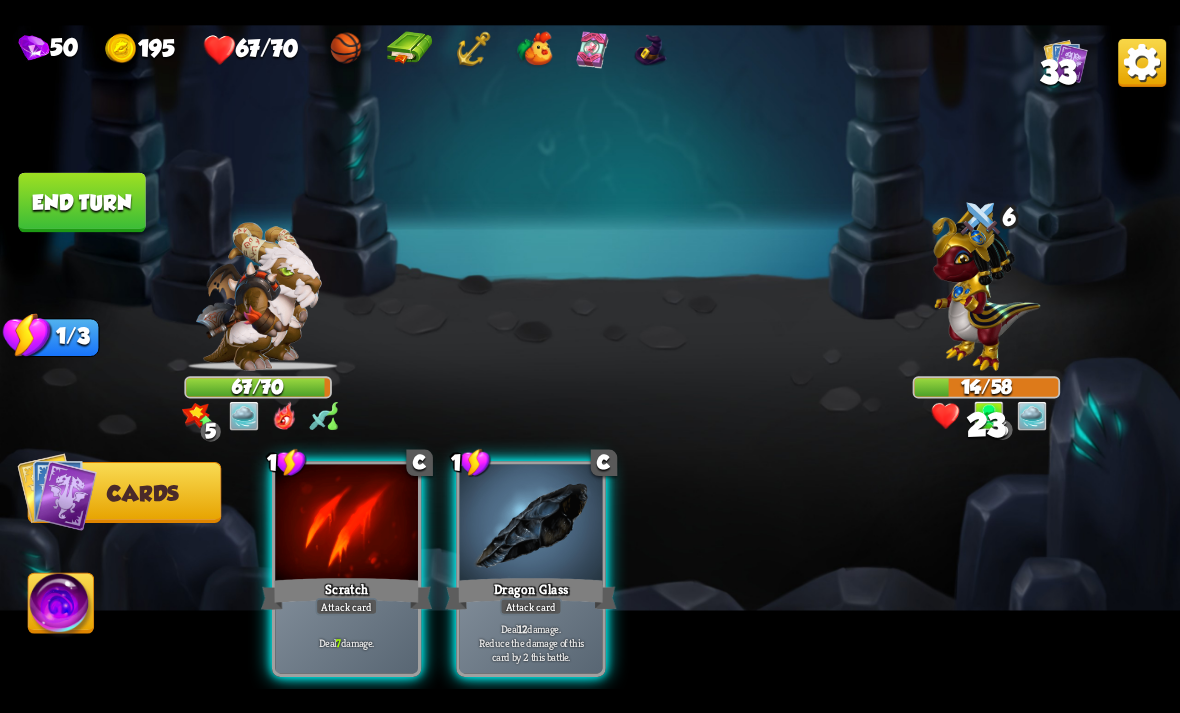 click on "Attack card" at bounding box center (531, 606) 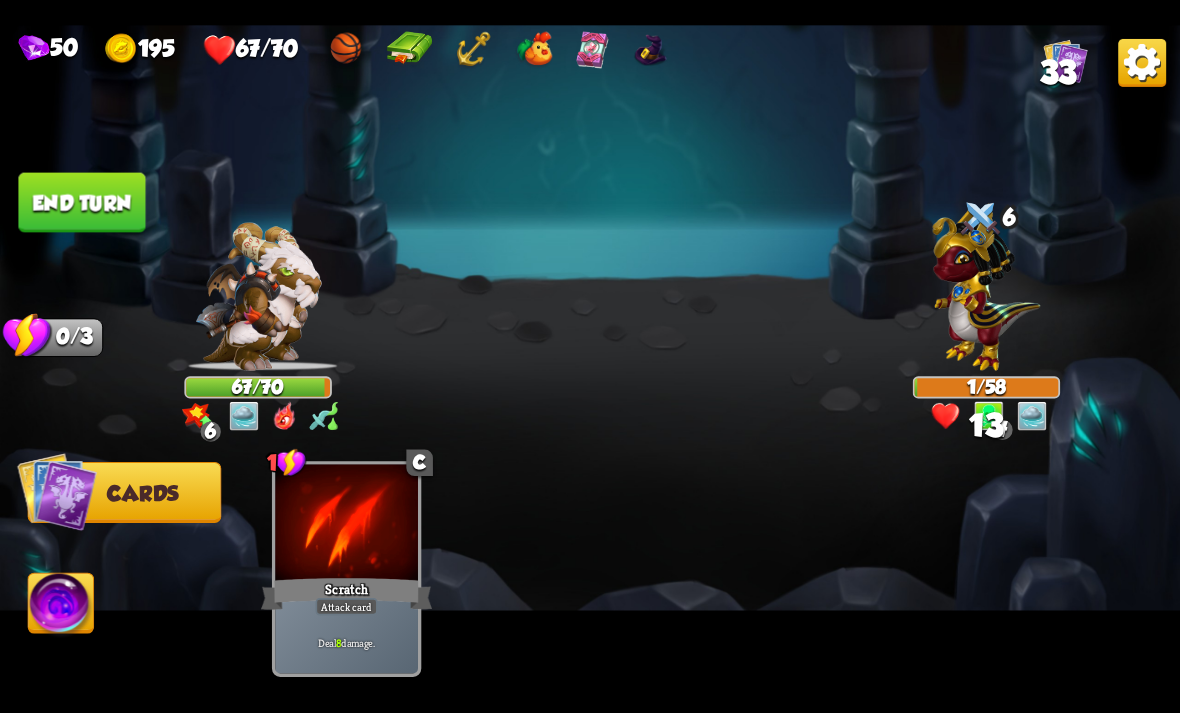 click on "End turn" at bounding box center [81, 202] 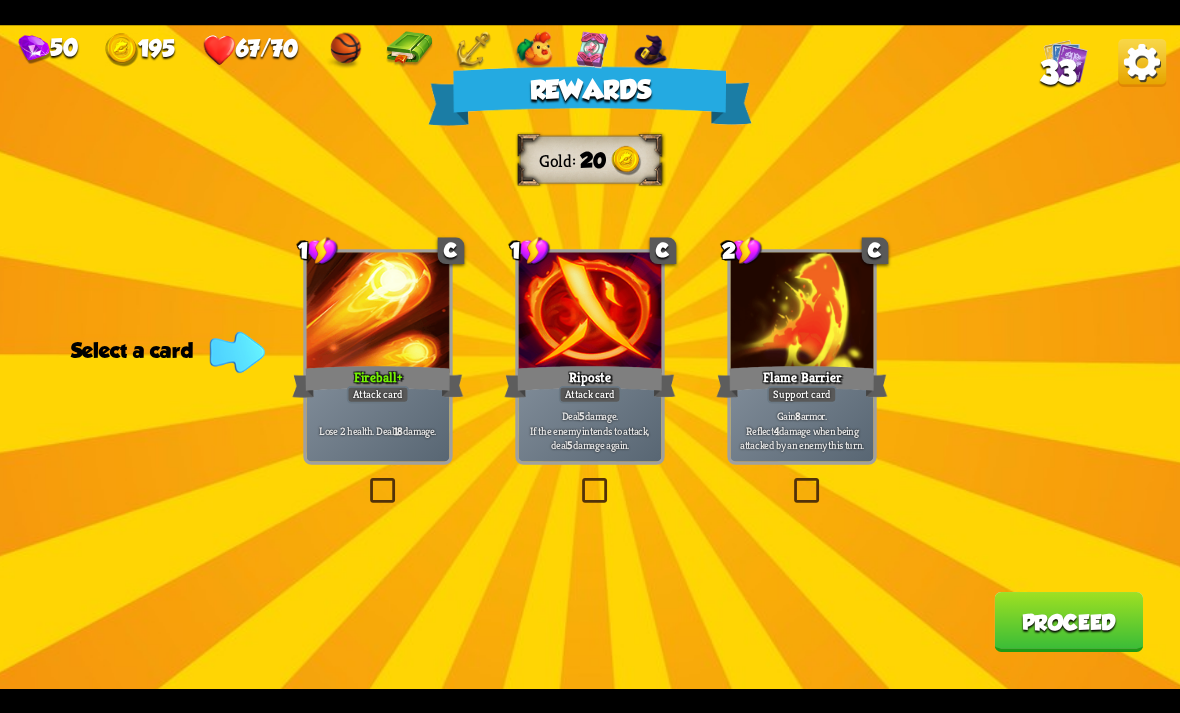 click at bounding box center (790, 481) 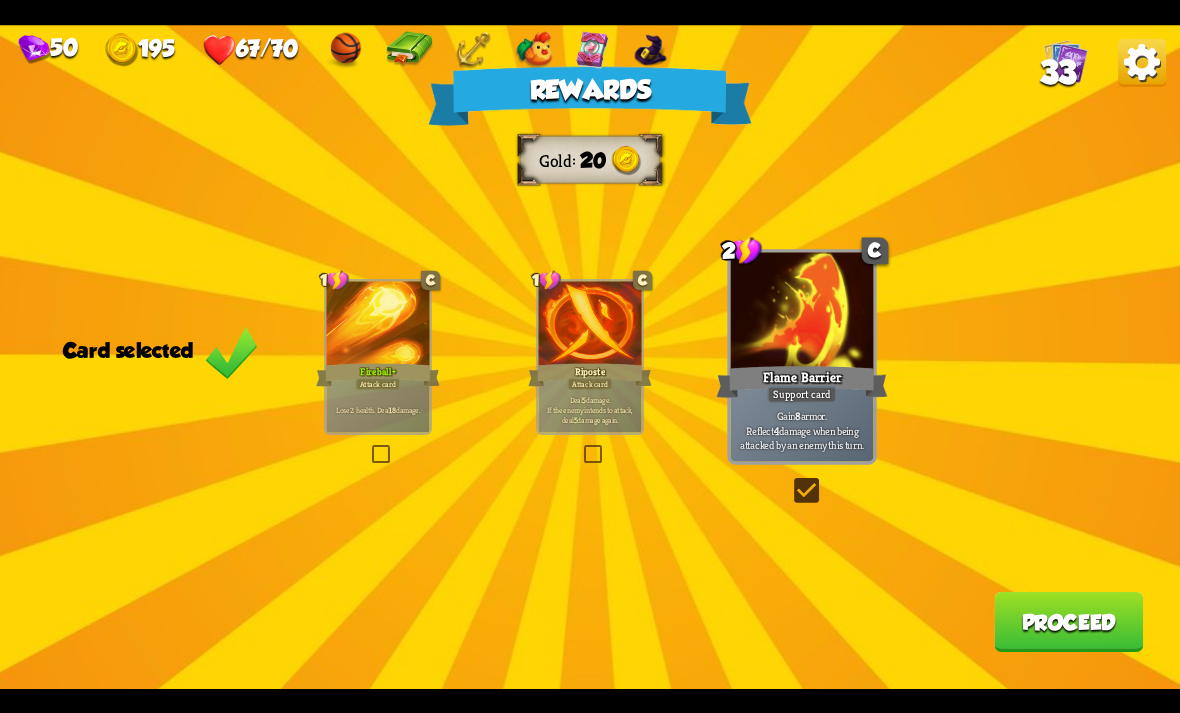click on "Proceed" at bounding box center (1068, 622) 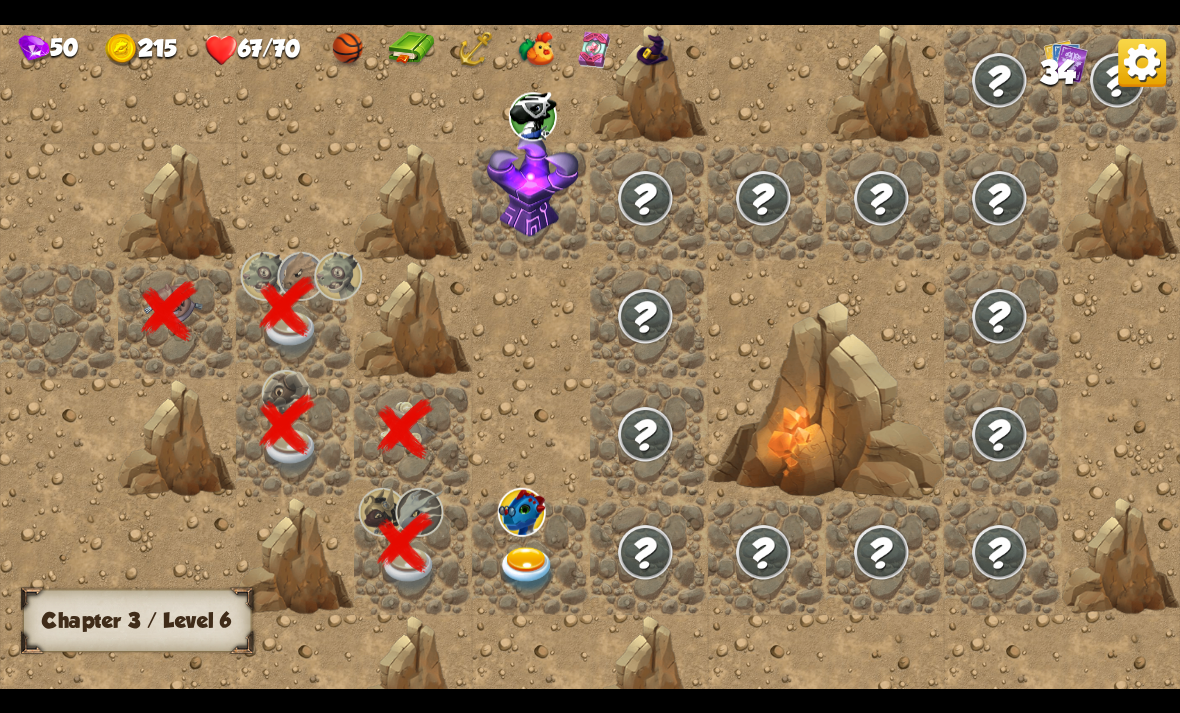 click at bounding box center [527, 569] 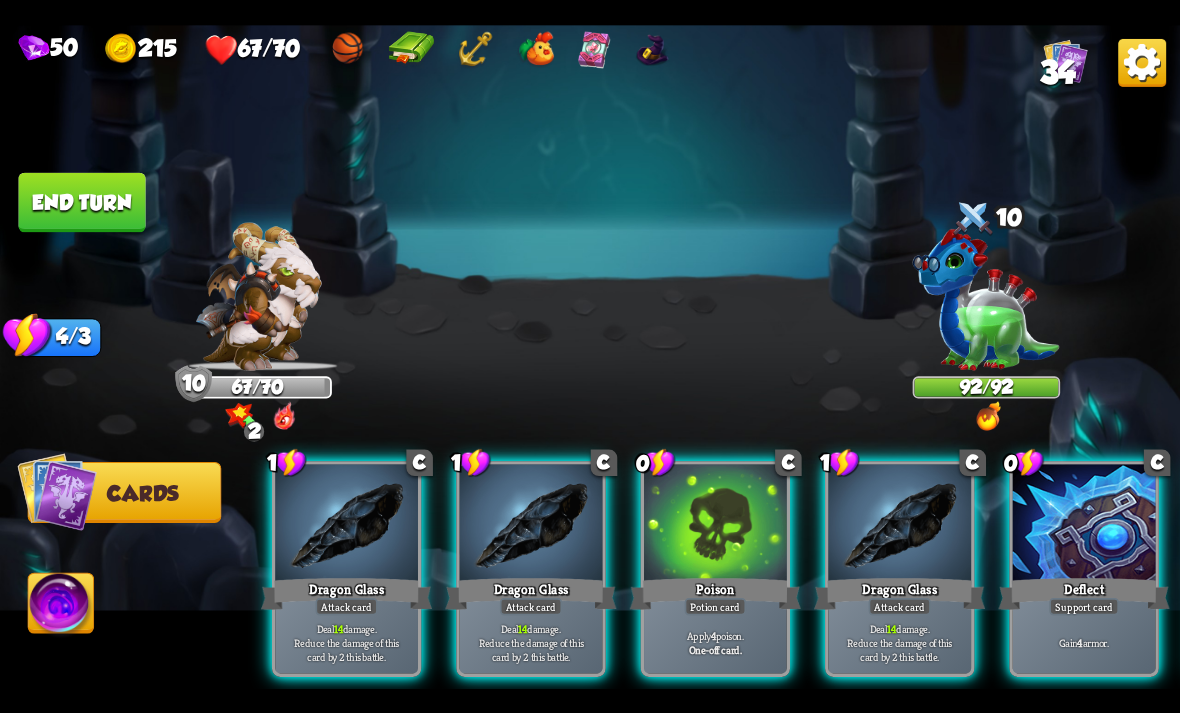 click on "Deflect" at bounding box center (1084, 593) 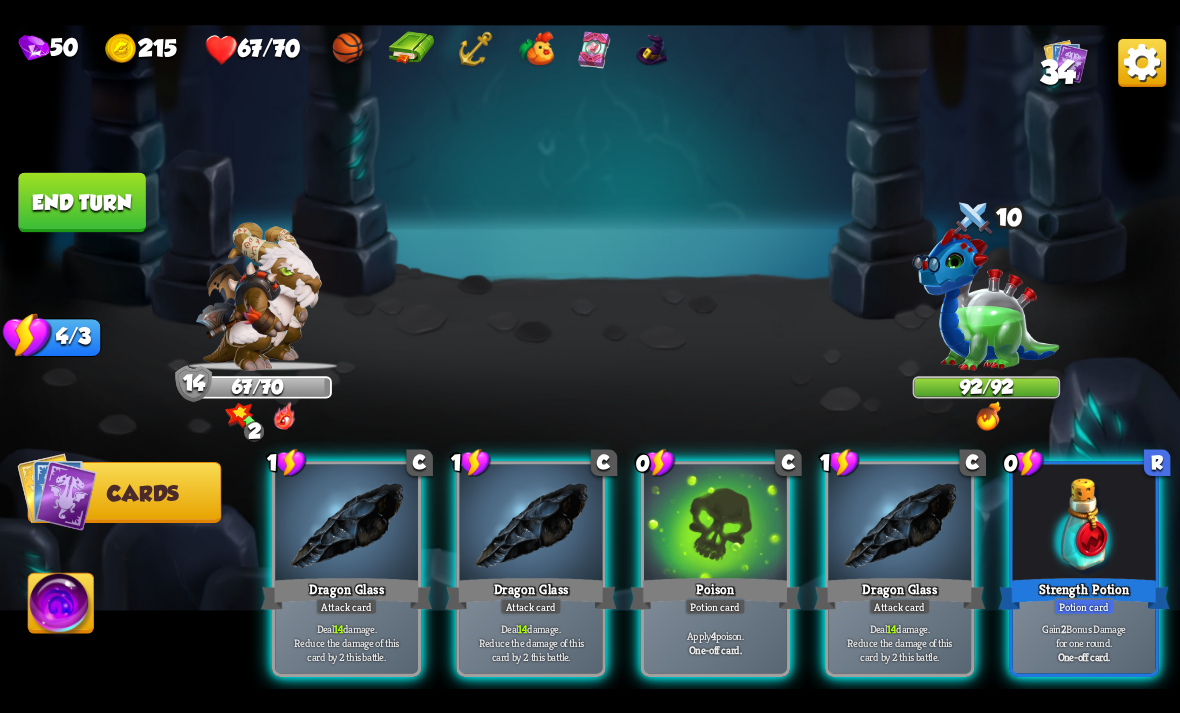 click on "One-off card." at bounding box center (1084, 656) 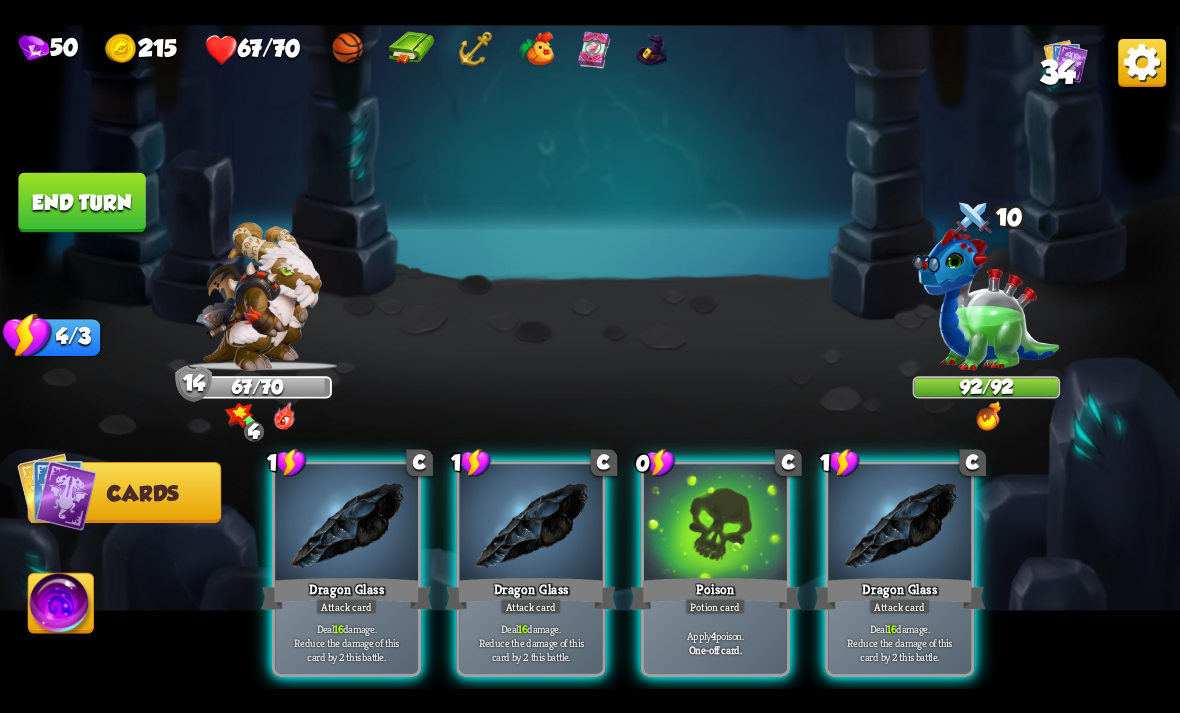 click on "Poison" at bounding box center [715, 593] 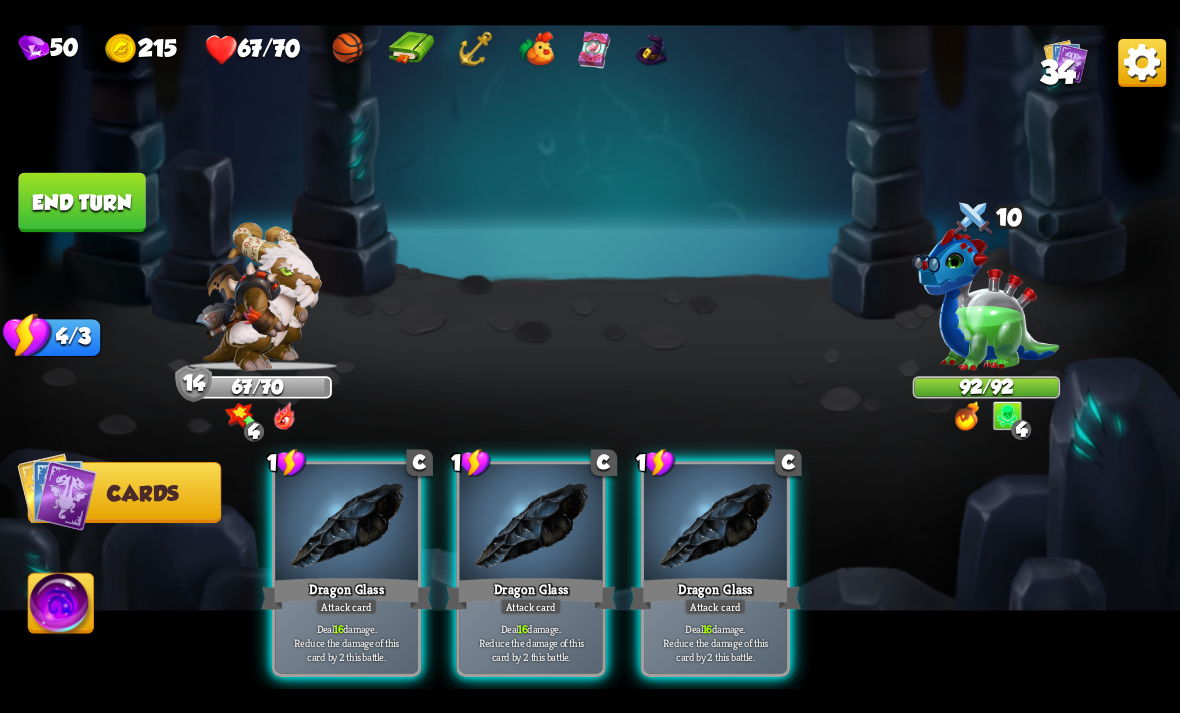 click on "Deal  16  damage. Reduce the damage of this card by 2 this battle." at bounding box center (346, 642) 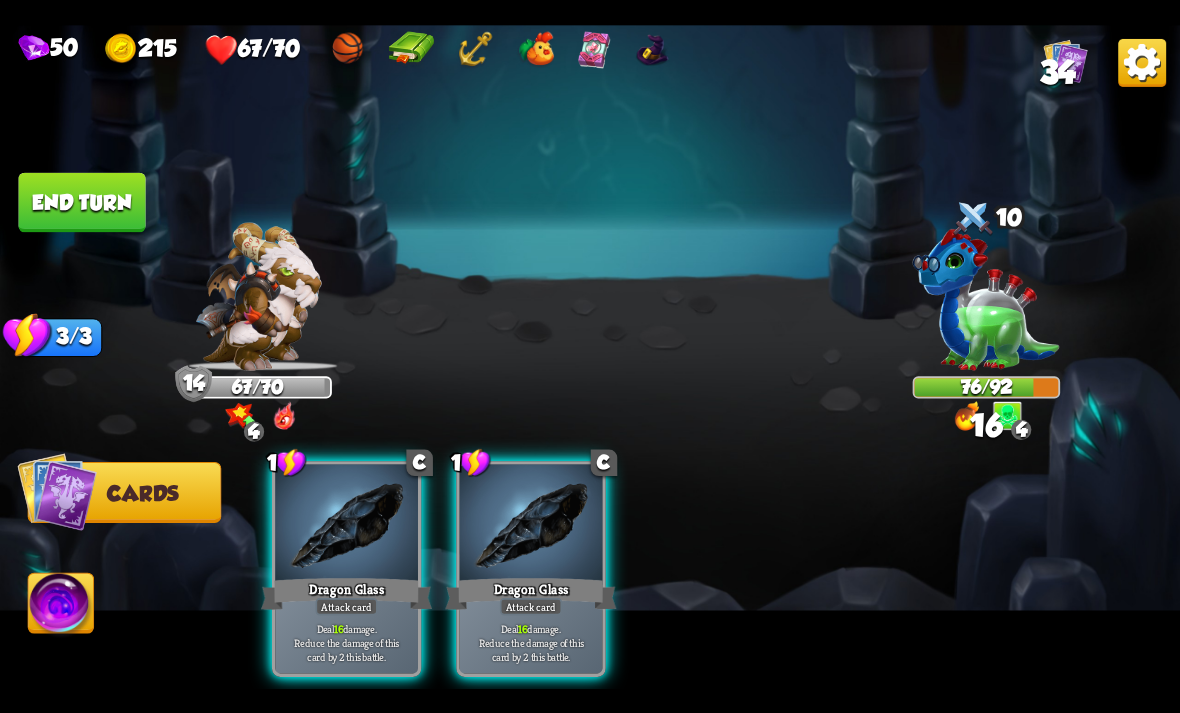click on "Deal  16  damage. Reduce the damage of this card by 2 this battle." at bounding box center [347, 642] 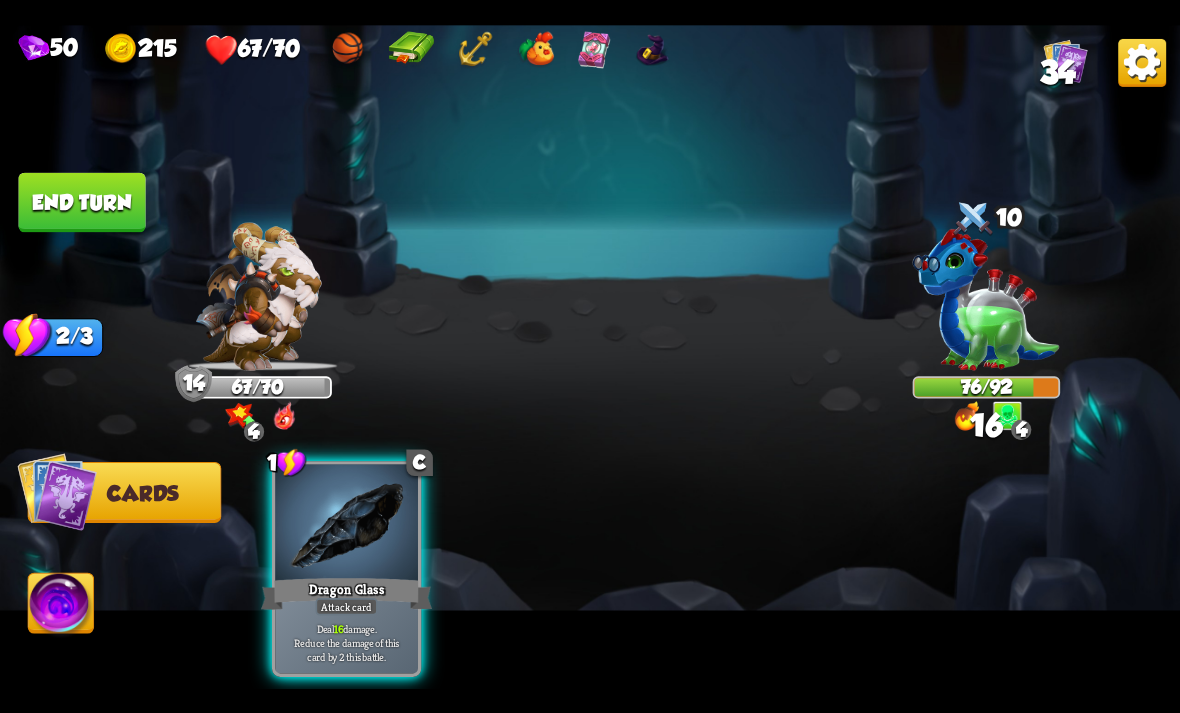 click on "Deal  16  damage. Reduce the damage of this card by 2 this battle." at bounding box center (347, 642) 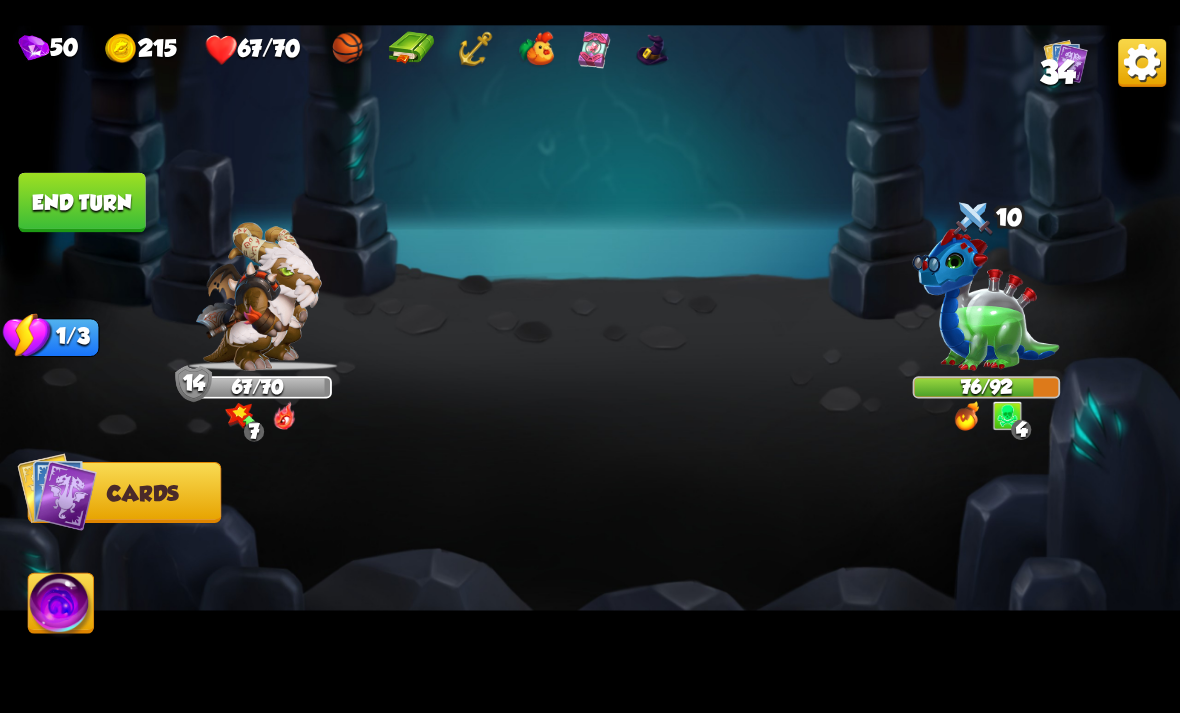 click on "End turn" at bounding box center (81, 202) 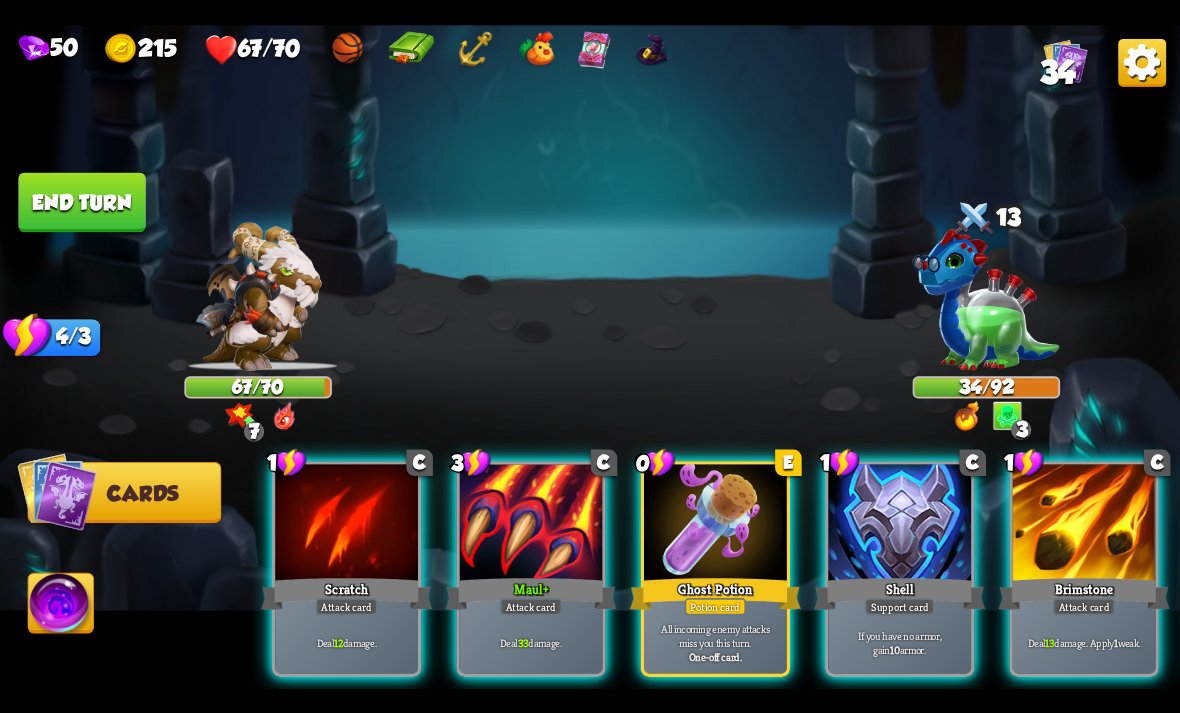 click at bounding box center (715, 524) 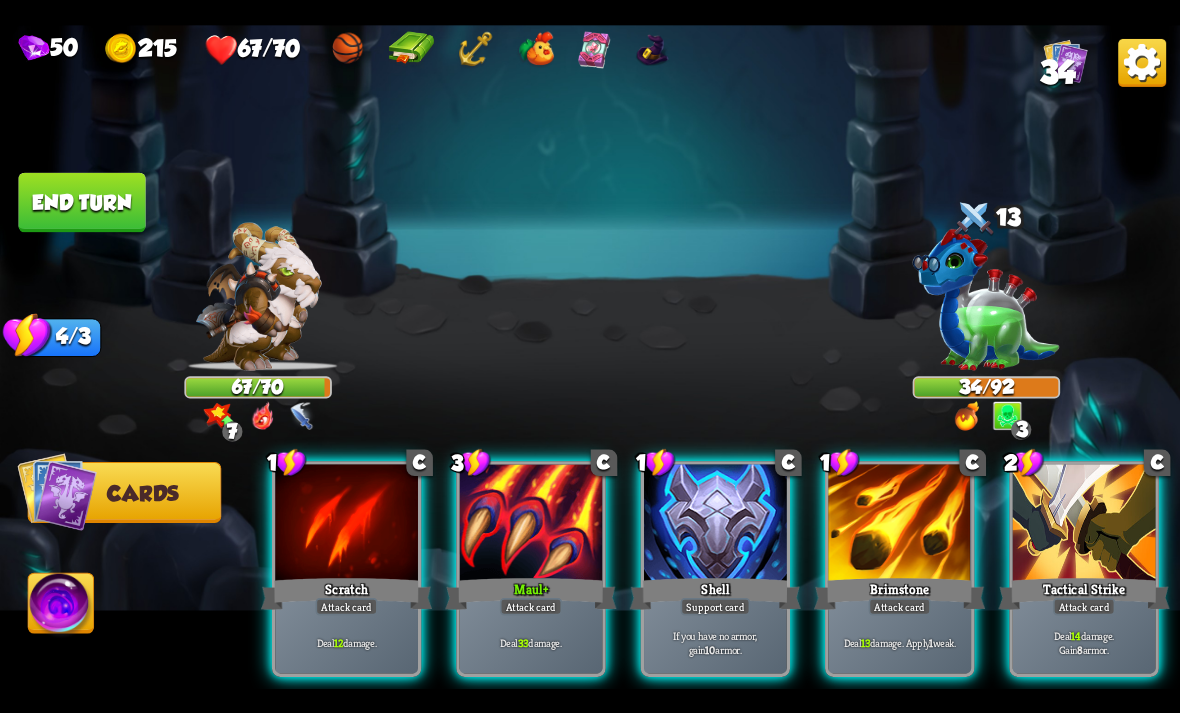 click on "Attack card" at bounding box center [531, 606] 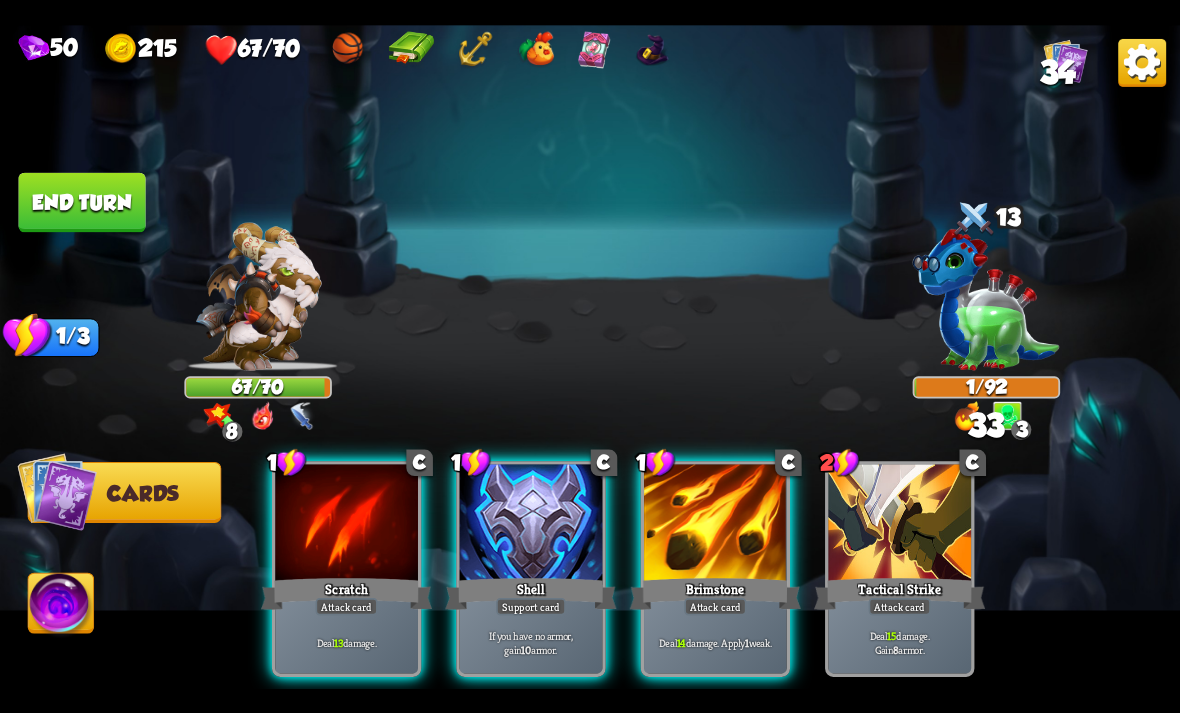 click at bounding box center (715, 524) 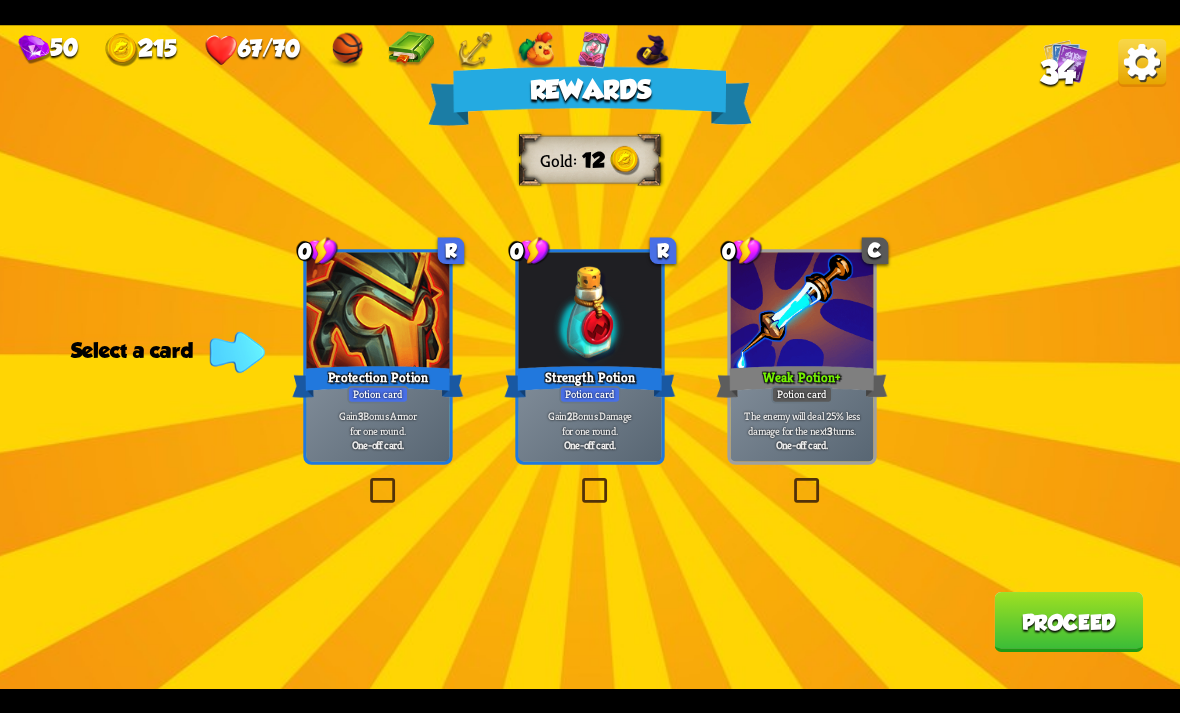 click at bounding box center [790, 481] 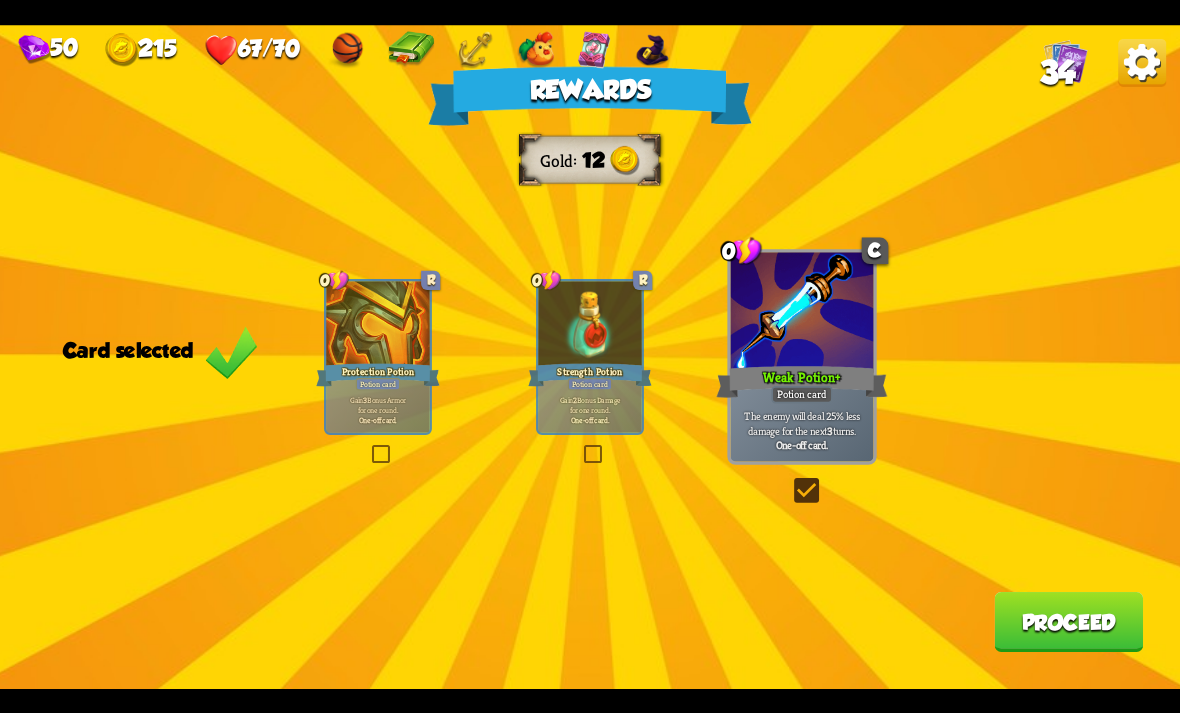 click on "Proceed" at bounding box center (1068, 622) 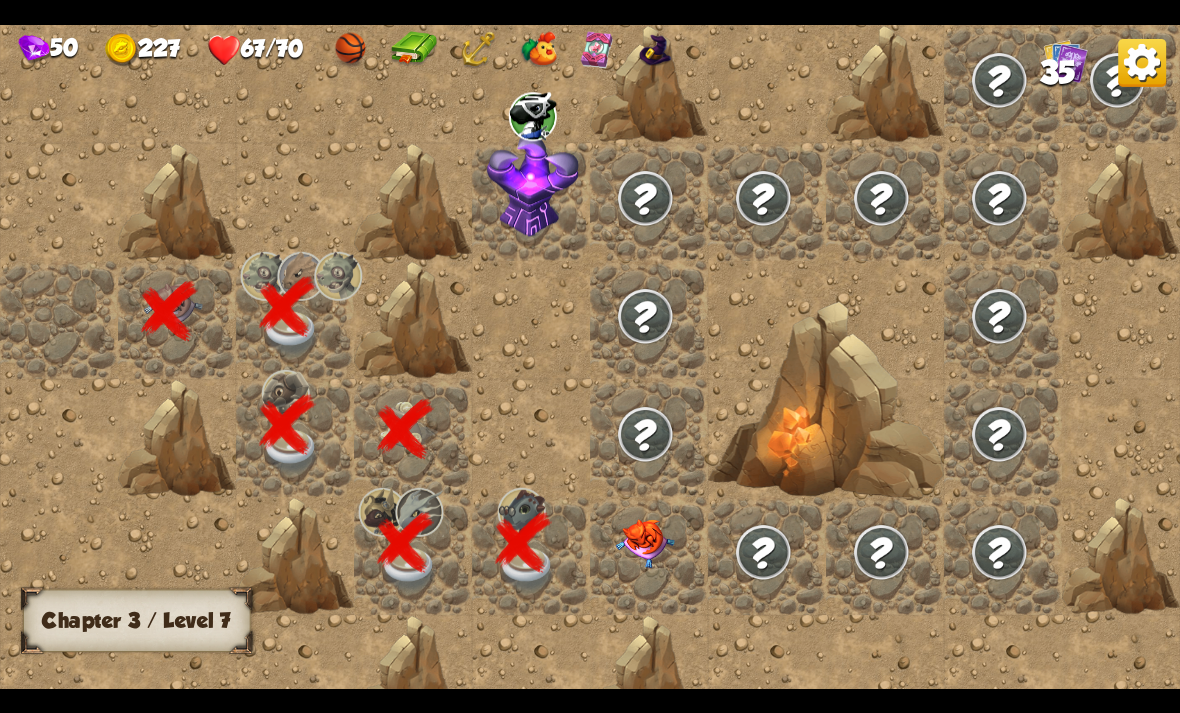 click at bounding box center (645, 543) 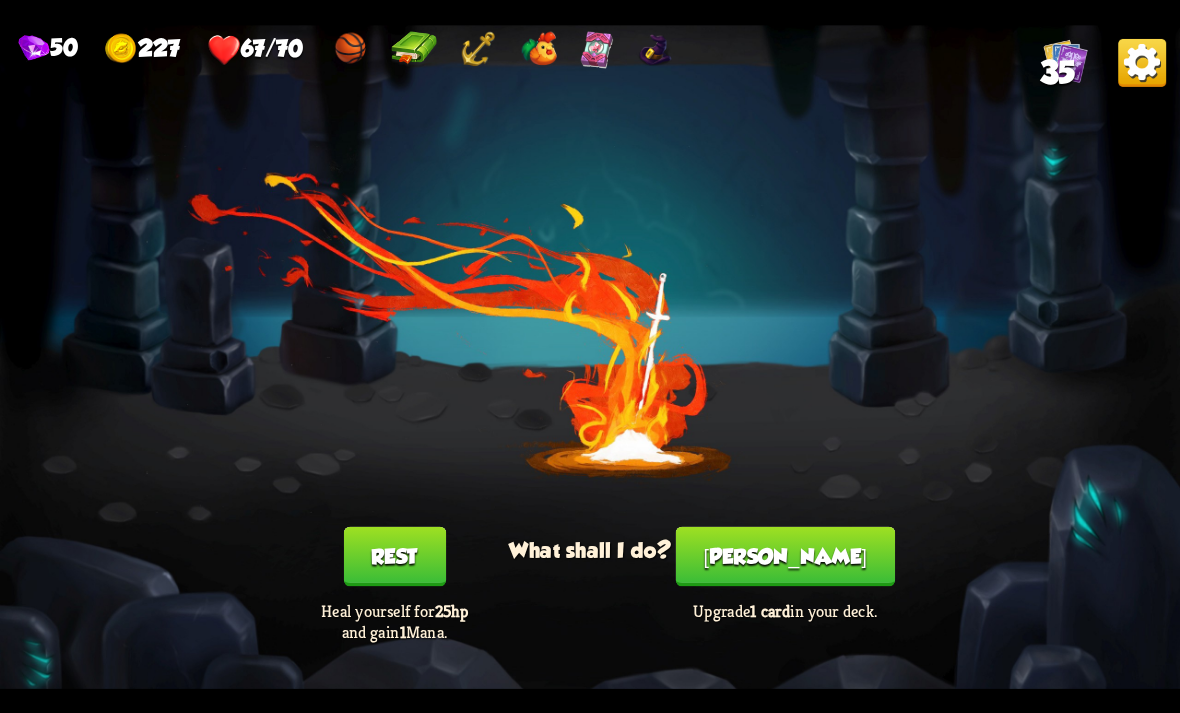 click on "[PERSON_NAME]" at bounding box center [785, 556] 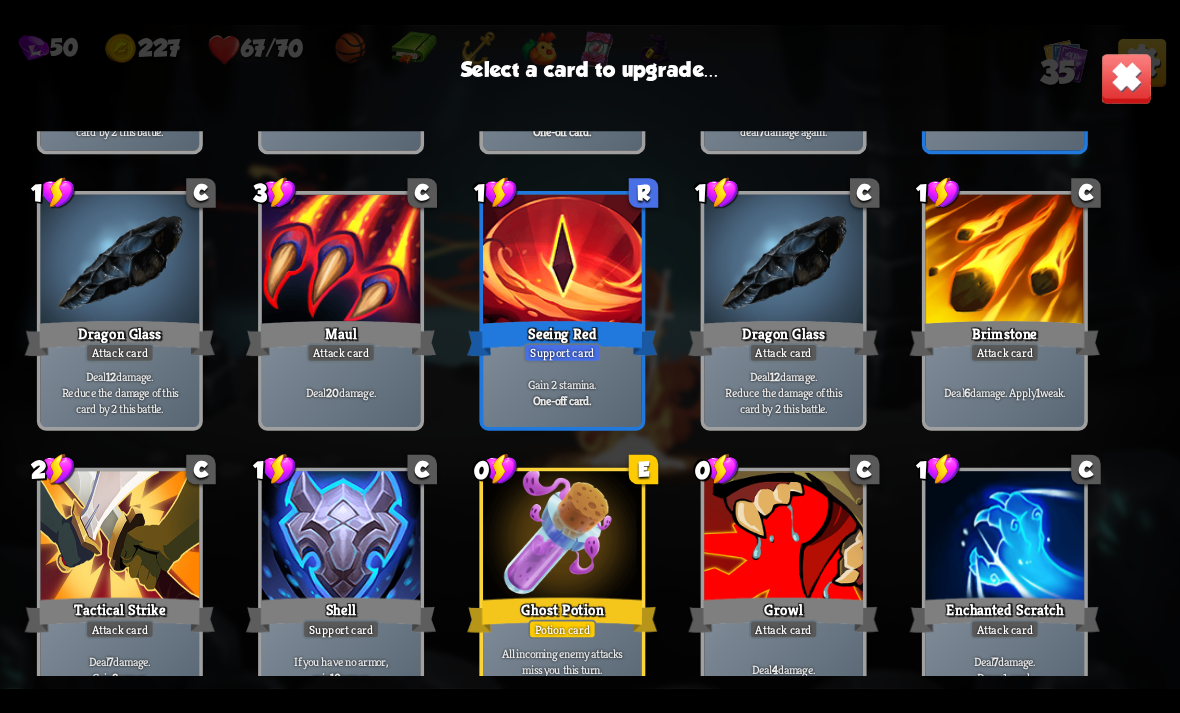 scroll, scrollTop: 1197, scrollLeft: 0, axis: vertical 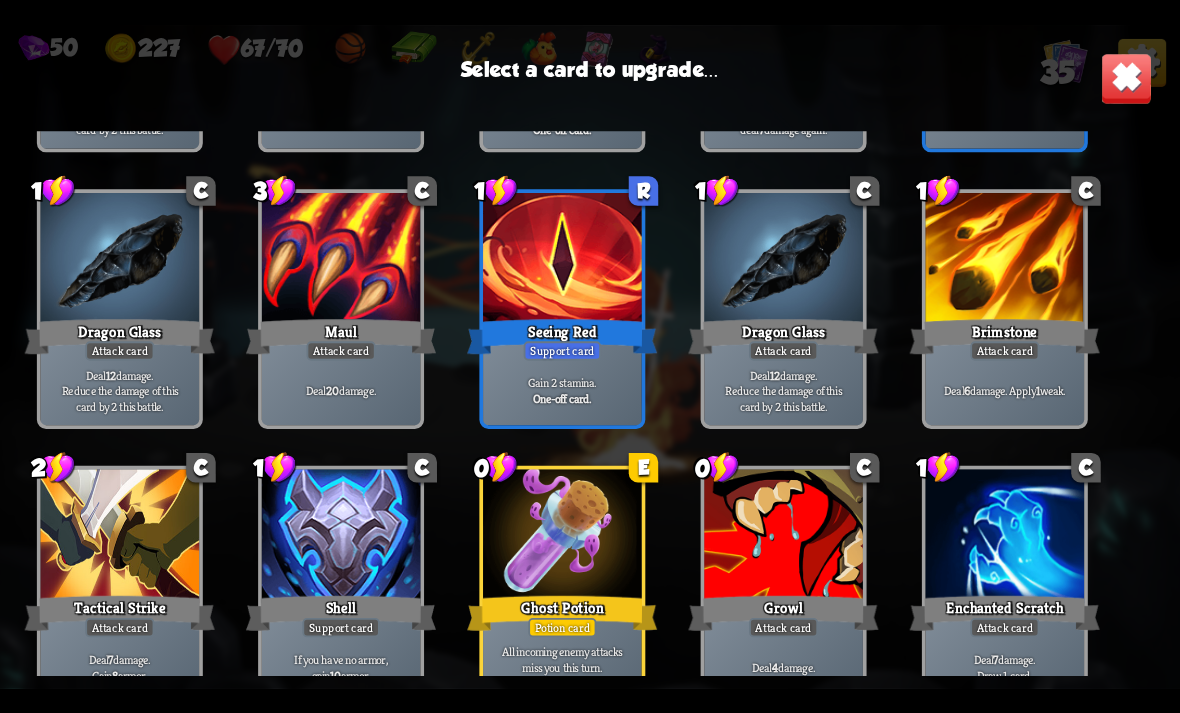 click on "Seeing Red" at bounding box center (562, 336) 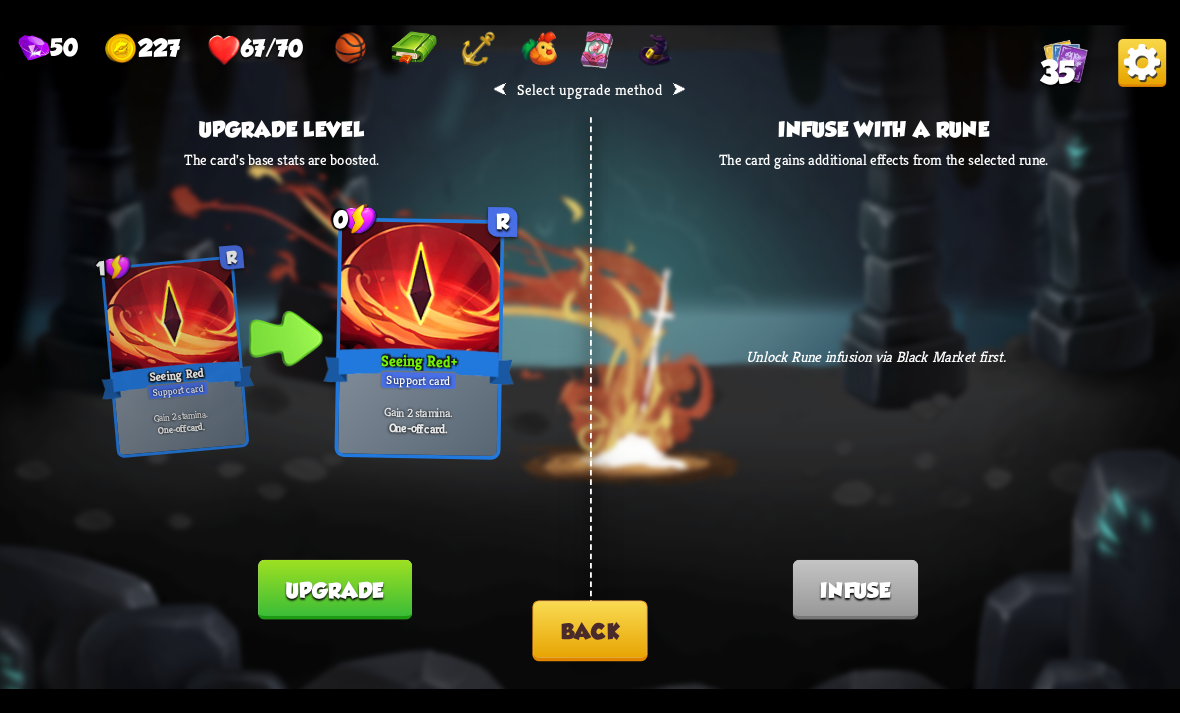 click on "Upgrade" at bounding box center (334, 589) 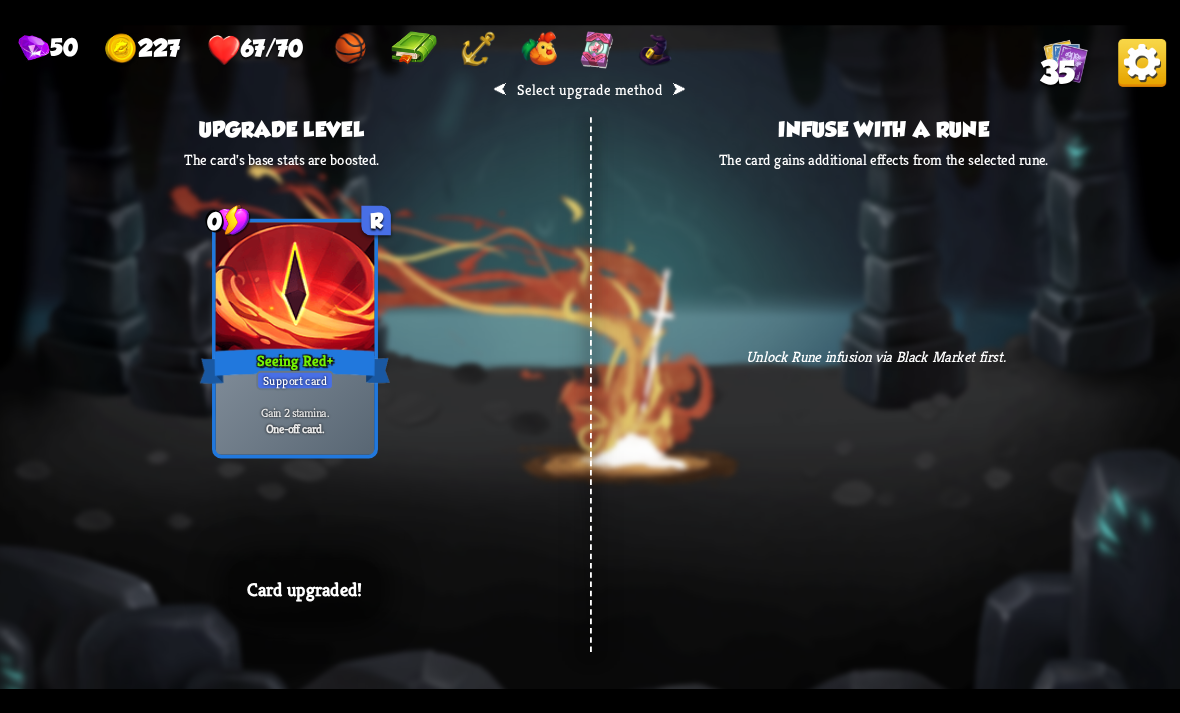 click on "⮜ Select upgrade method ⮞
Upgrade level   The card's base stats are boosted.
1
R   Seeing Red     Support card   Gain 2 stamina.   One-off card.
0
R   Seeing Red +     Support card   Gain 2 stamina.   One-off card.     Card upgraded!     Infuse with a rune   The card gains additional effects from the selected rune.     Unlock Rune infusion via Black Market first.   Card infused!" at bounding box center (590, 357) 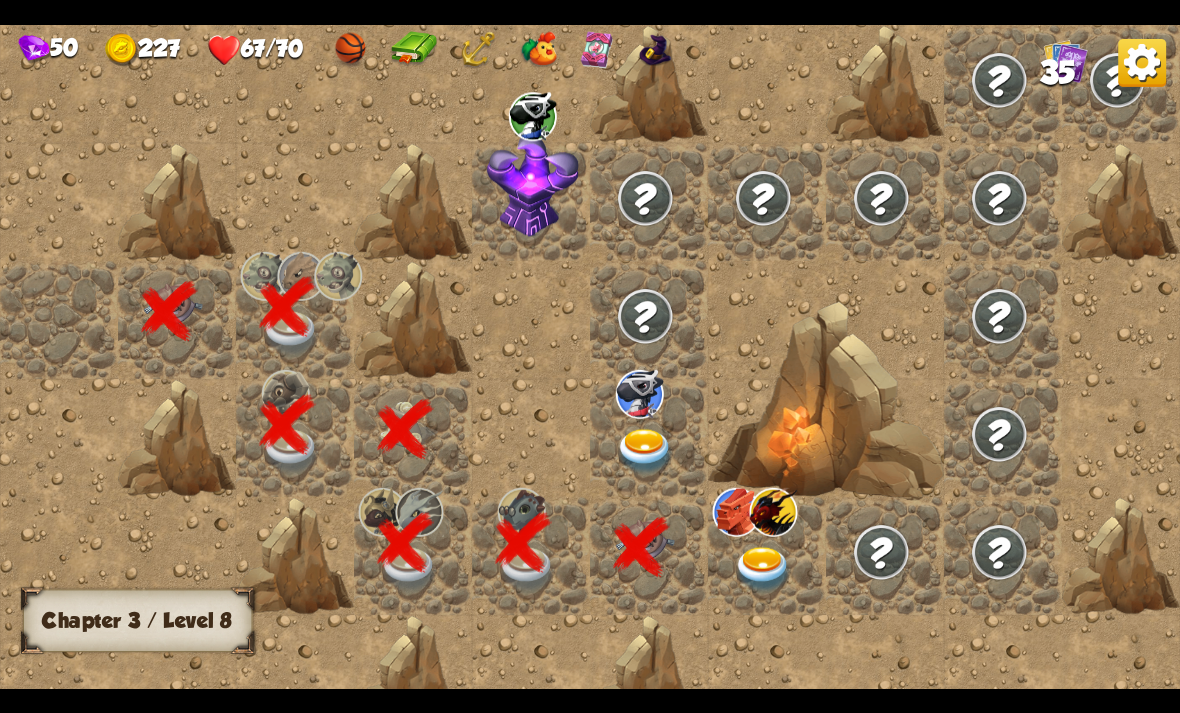 click at bounding box center (767, 357) 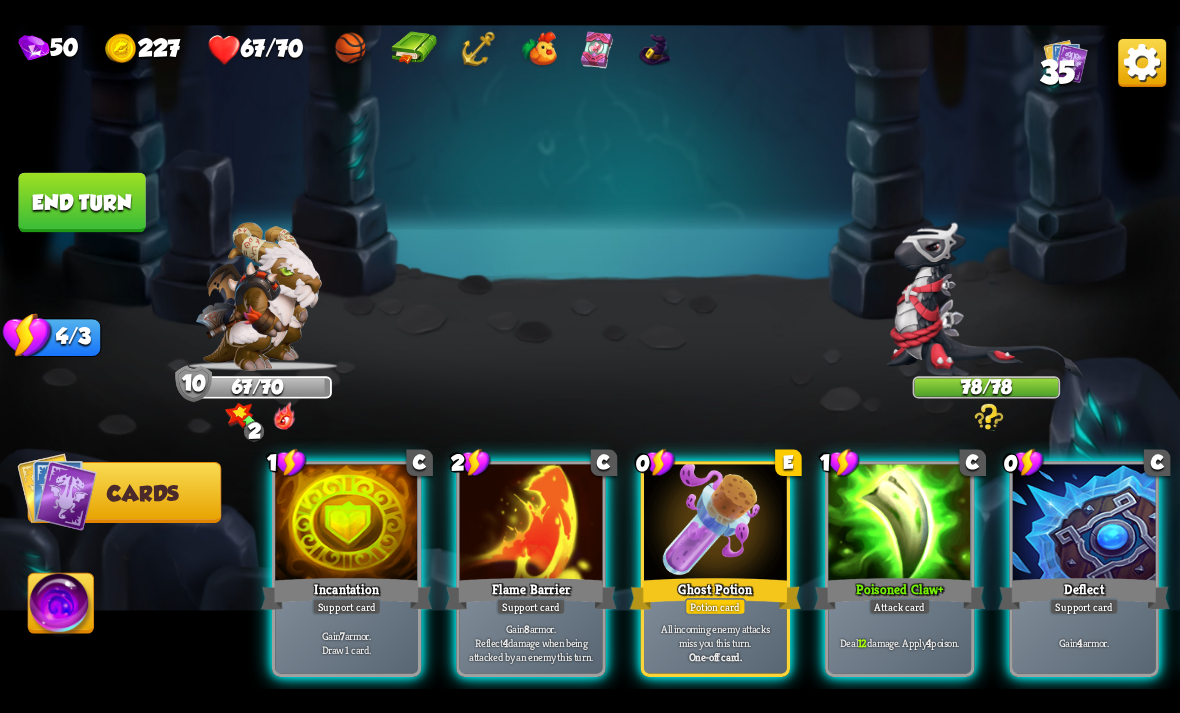 click at bounding box center [715, 524] 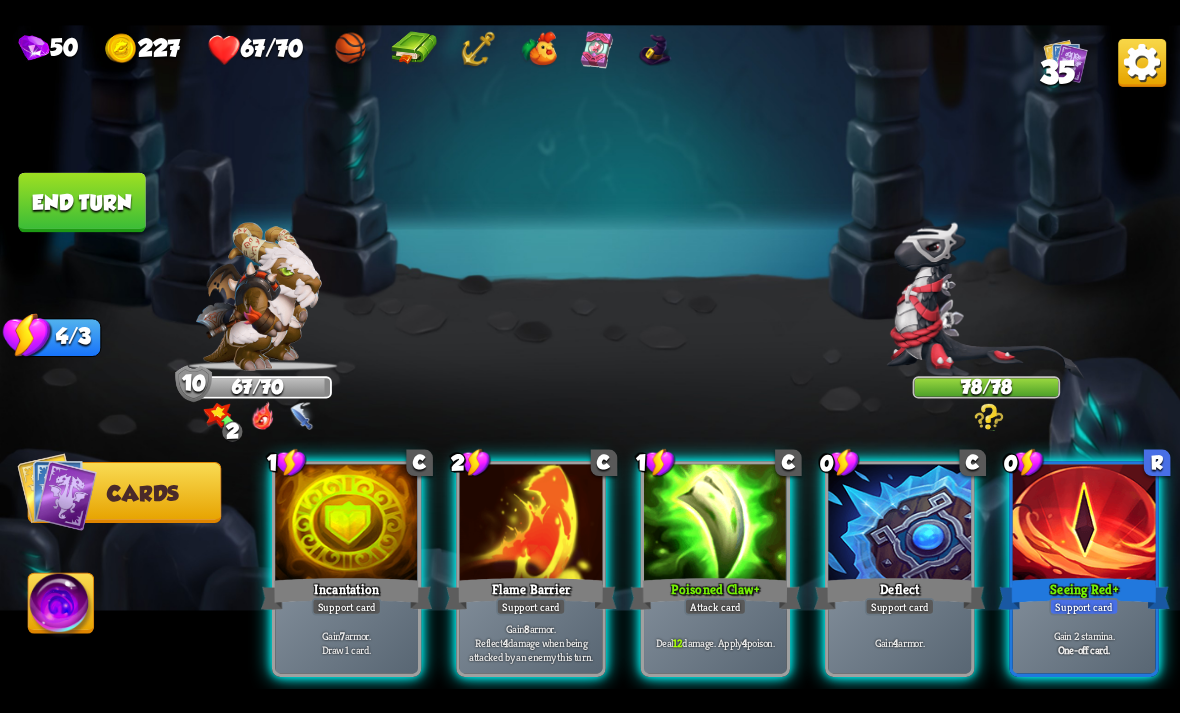 click at bounding box center (1084, 524) 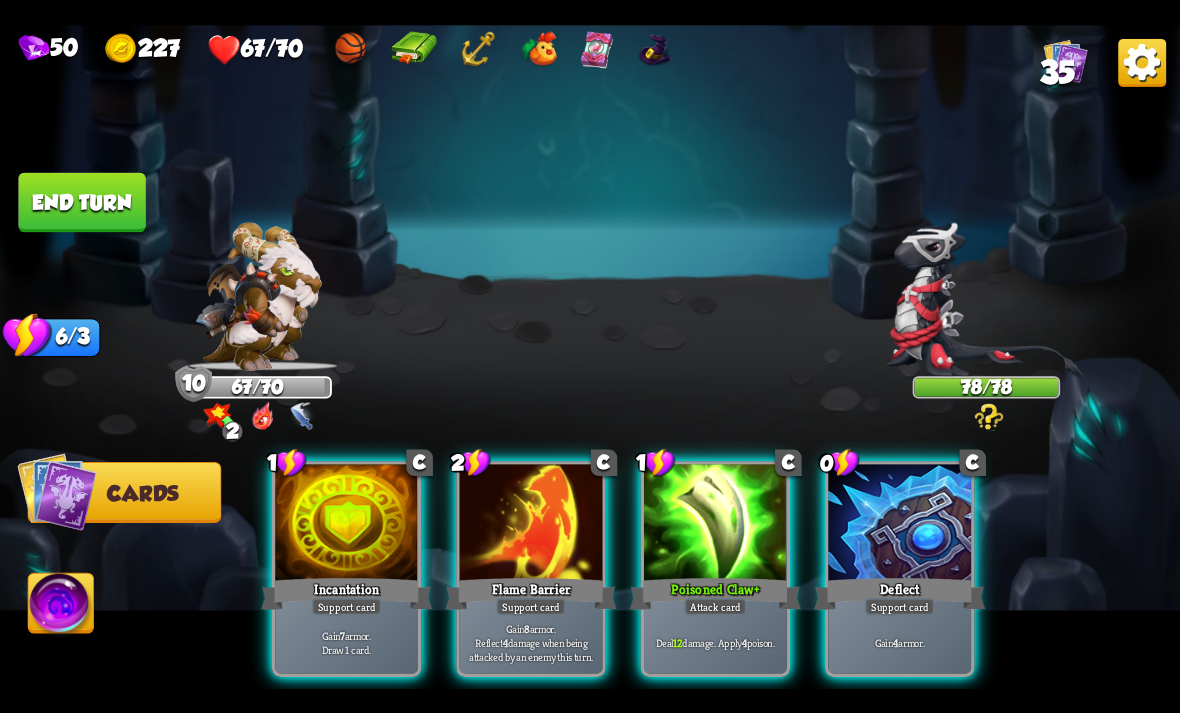 click on "Deflect" at bounding box center [899, 593] 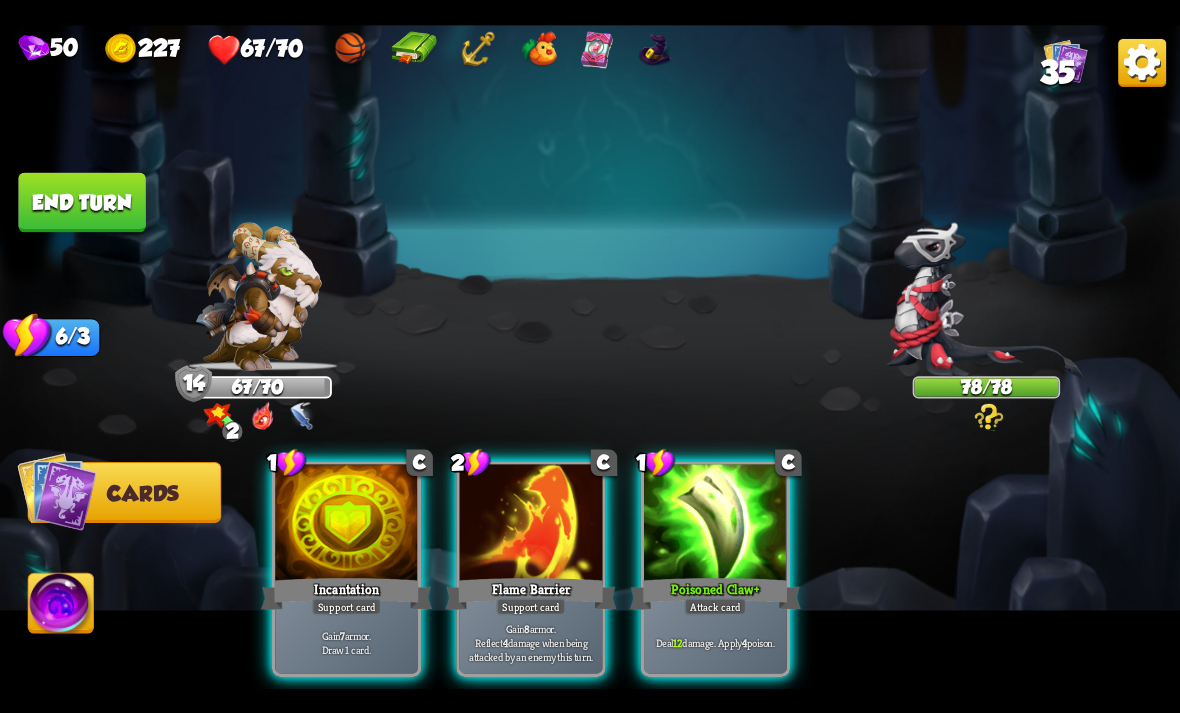 click on "Gain  8  armor.  Reflect  4  damage when being attacked by an enemy this turn." at bounding box center [531, 642] 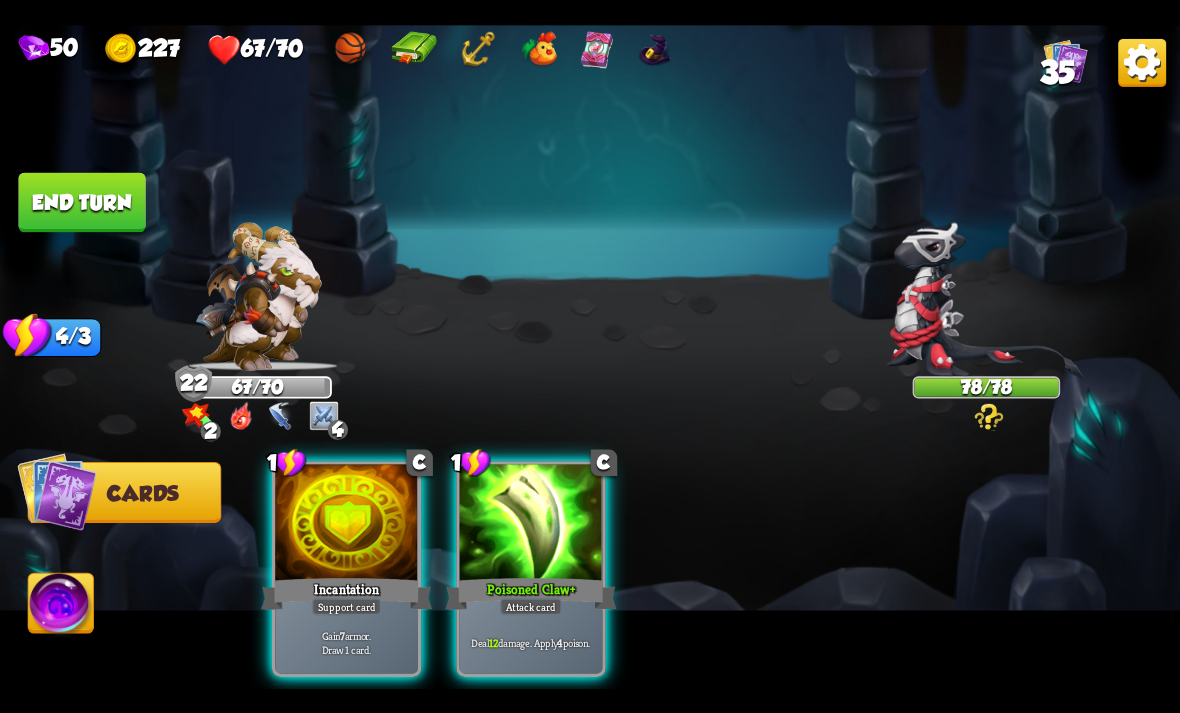 click on "Gain  7  armor. Draw 1 card." at bounding box center [347, 642] 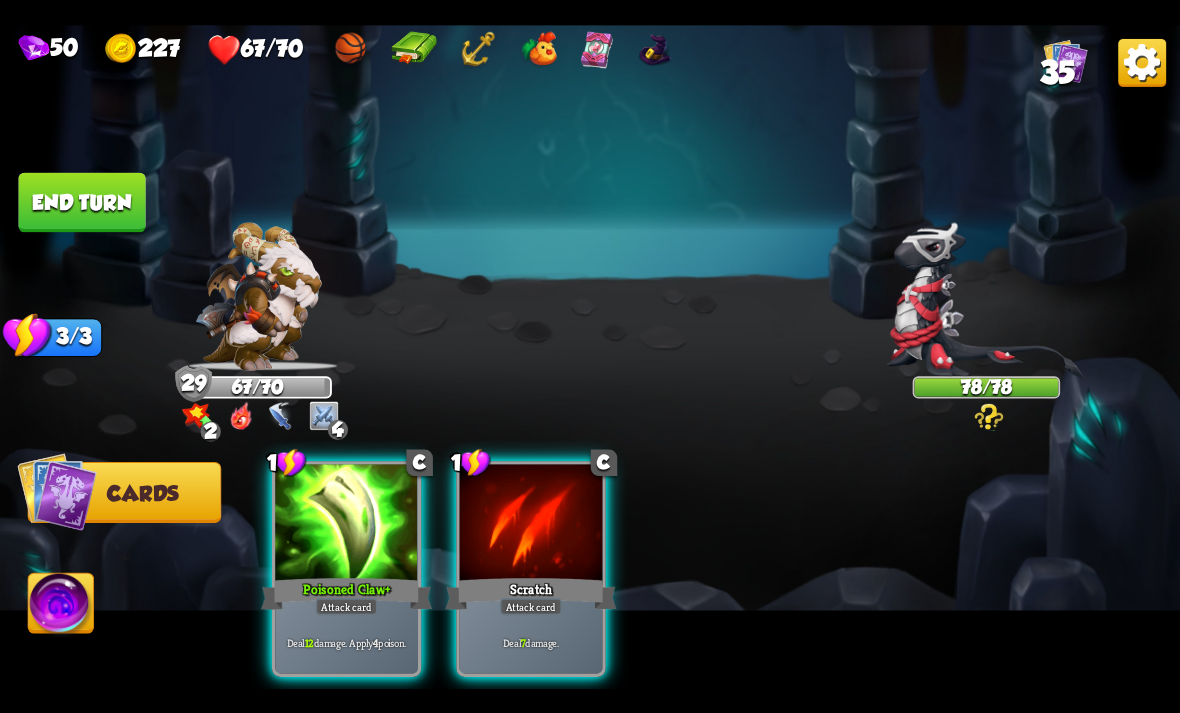 click on "Deal  12  damage. Apply  4  poison." at bounding box center (347, 642) 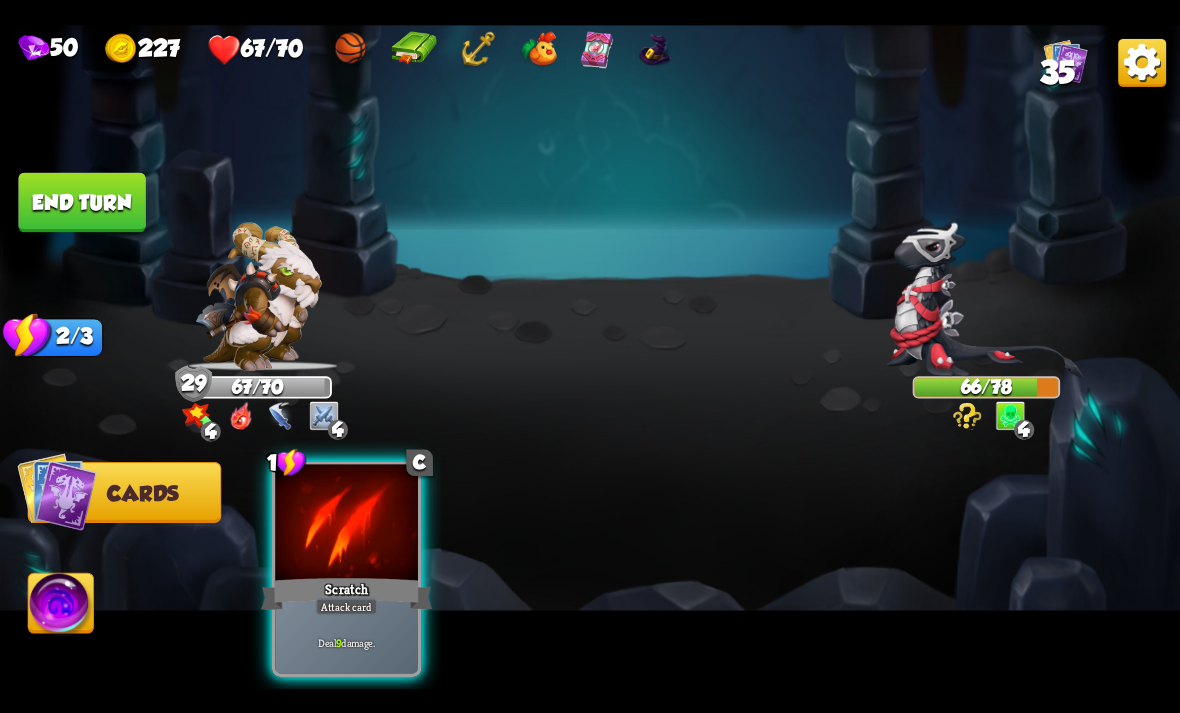 click on "Deal  9  damage." at bounding box center (346, 642) 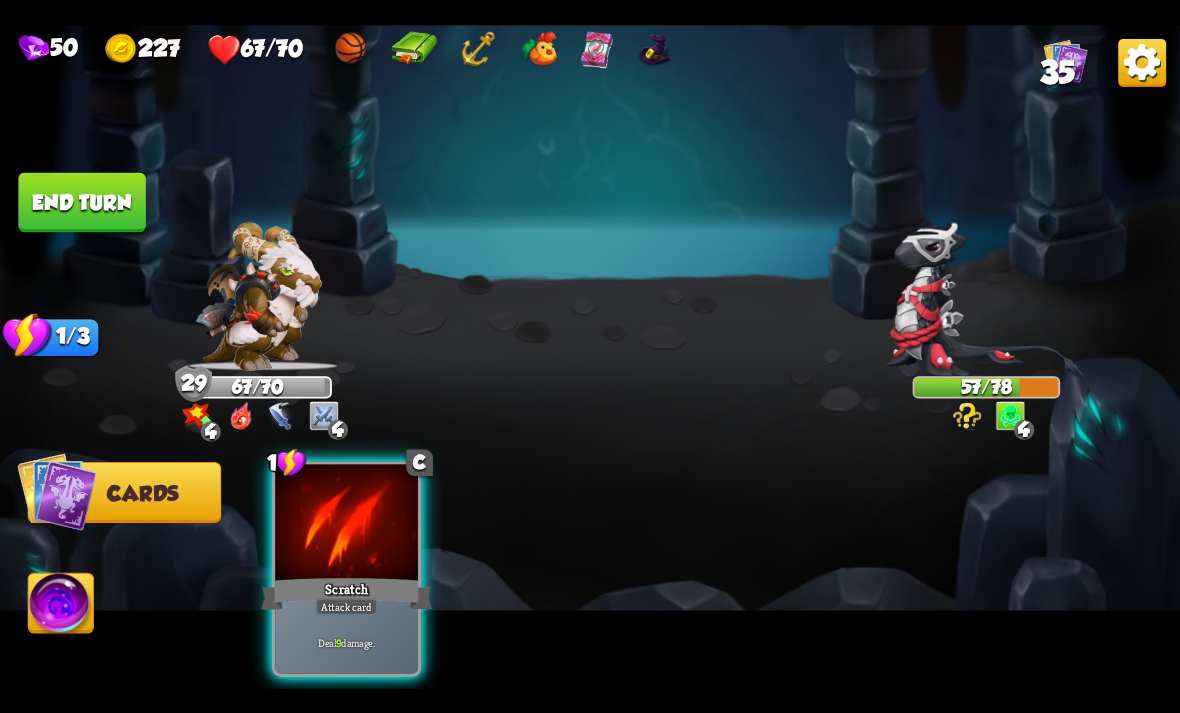 click on "Deal  9  damage." at bounding box center (346, 642) 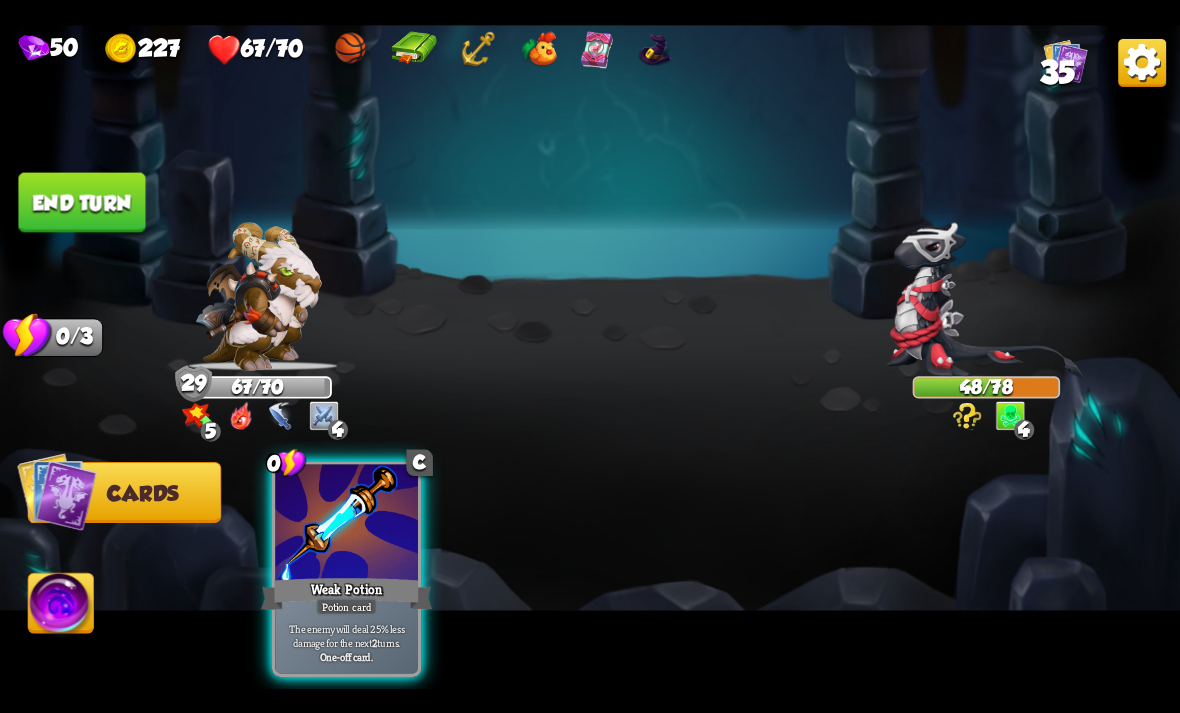 click on "The enemy will deal 25% less damage for the next  2  turns.   One-off card." at bounding box center (346, 642) 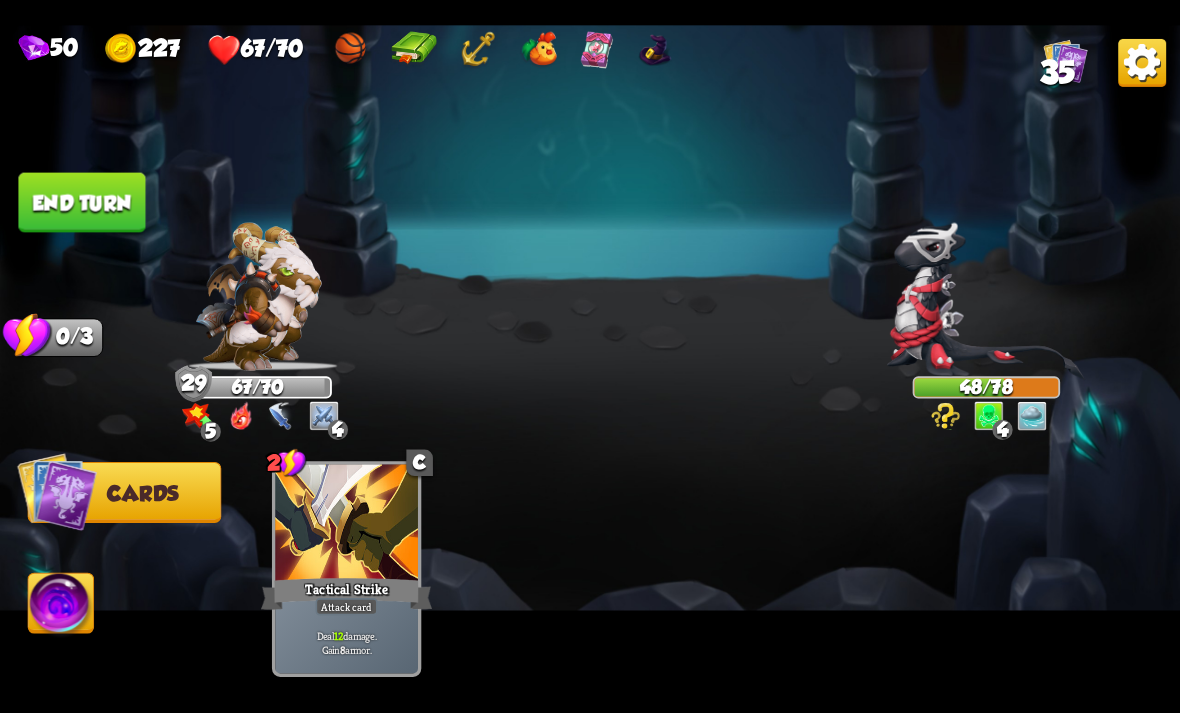 click on "End turn" at bounding box center [81, 202] 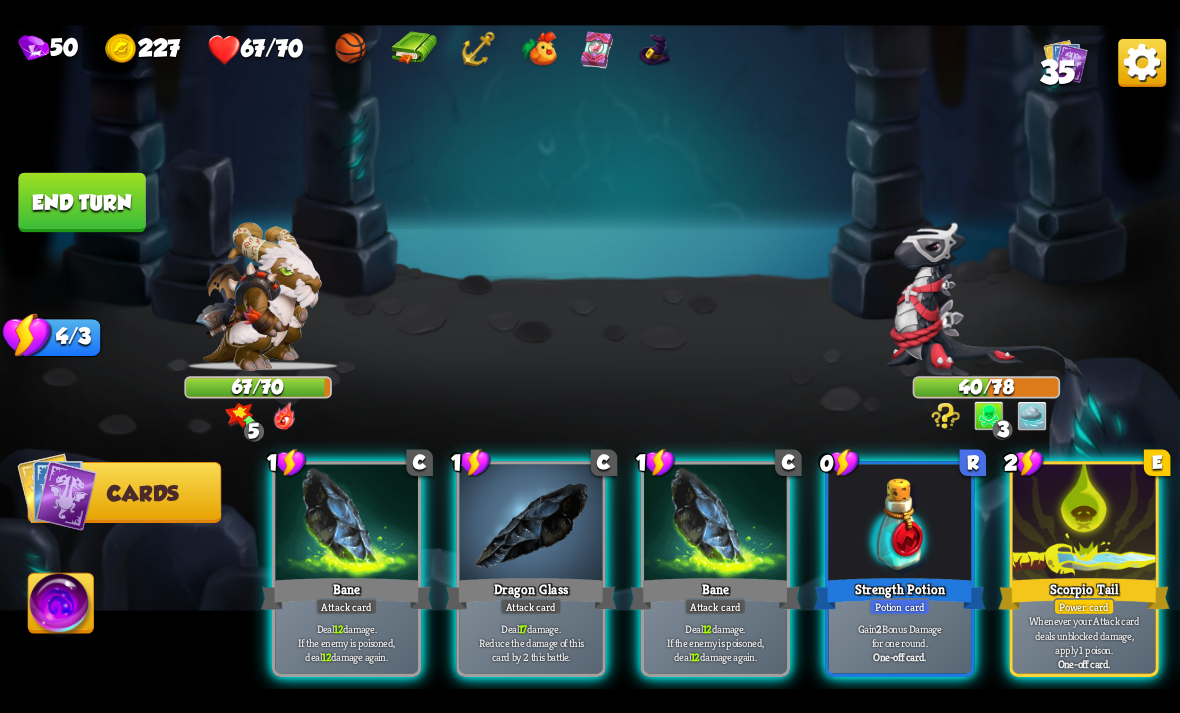 click on "Gain  2  Bonus Damage for one round." at bounding box center (900, 635) 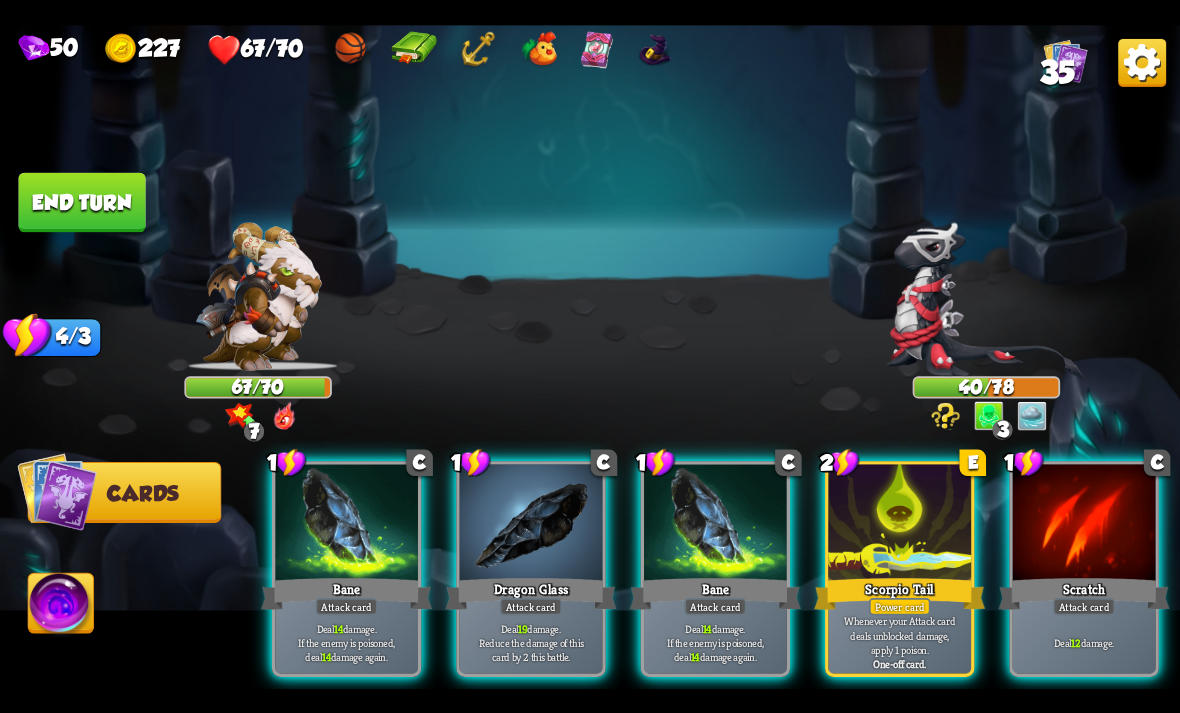 click on "Deal  14  damage. If the enemy is poisoned, deal  14  damage again." at bounding box center (347, 642) 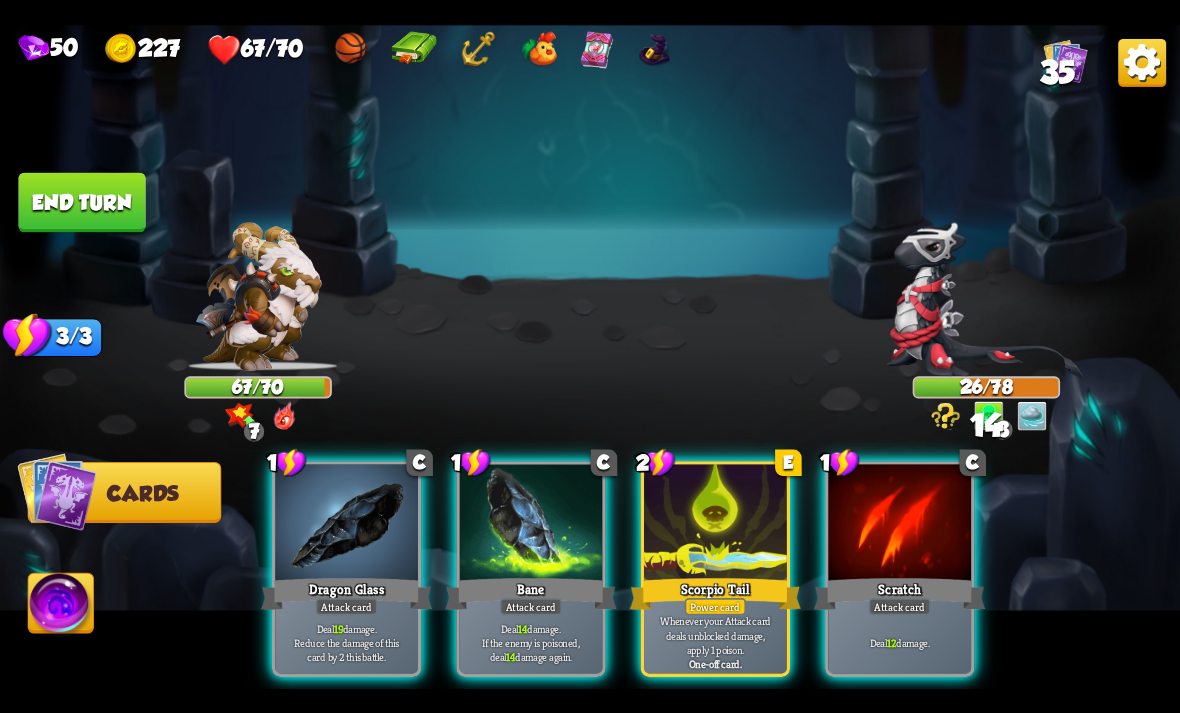 click on "Bane" at bounding box center [530, 593] 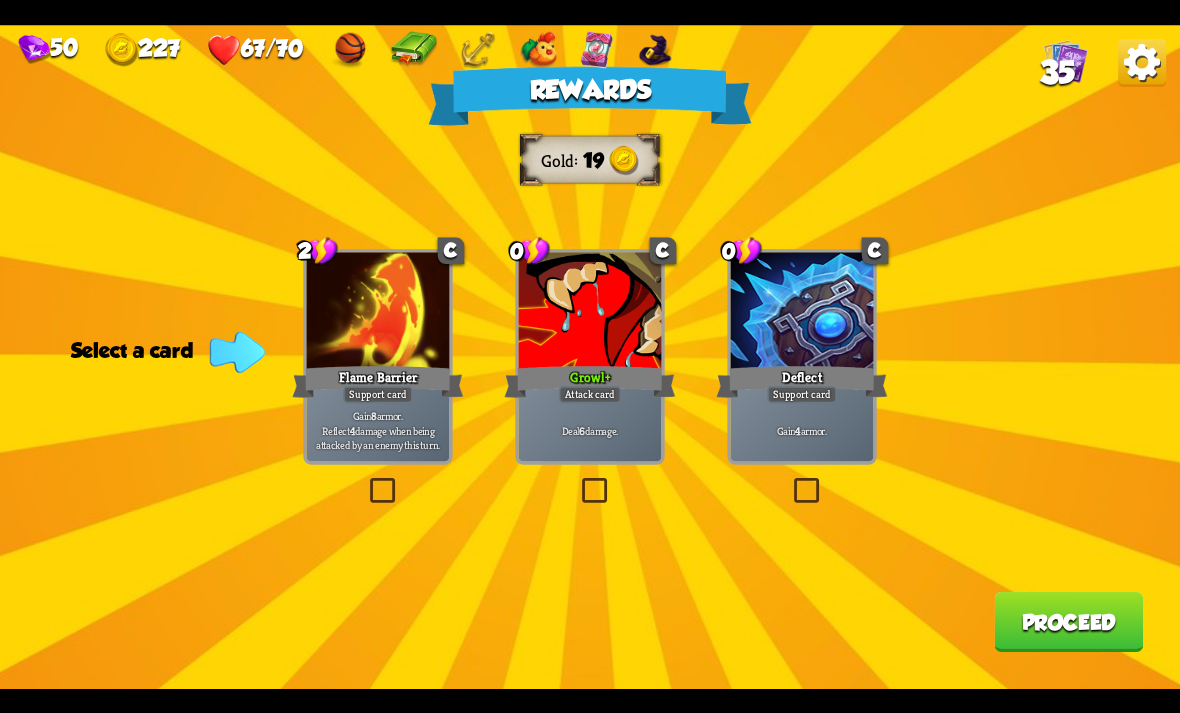 click at bounding box center [578, 481] 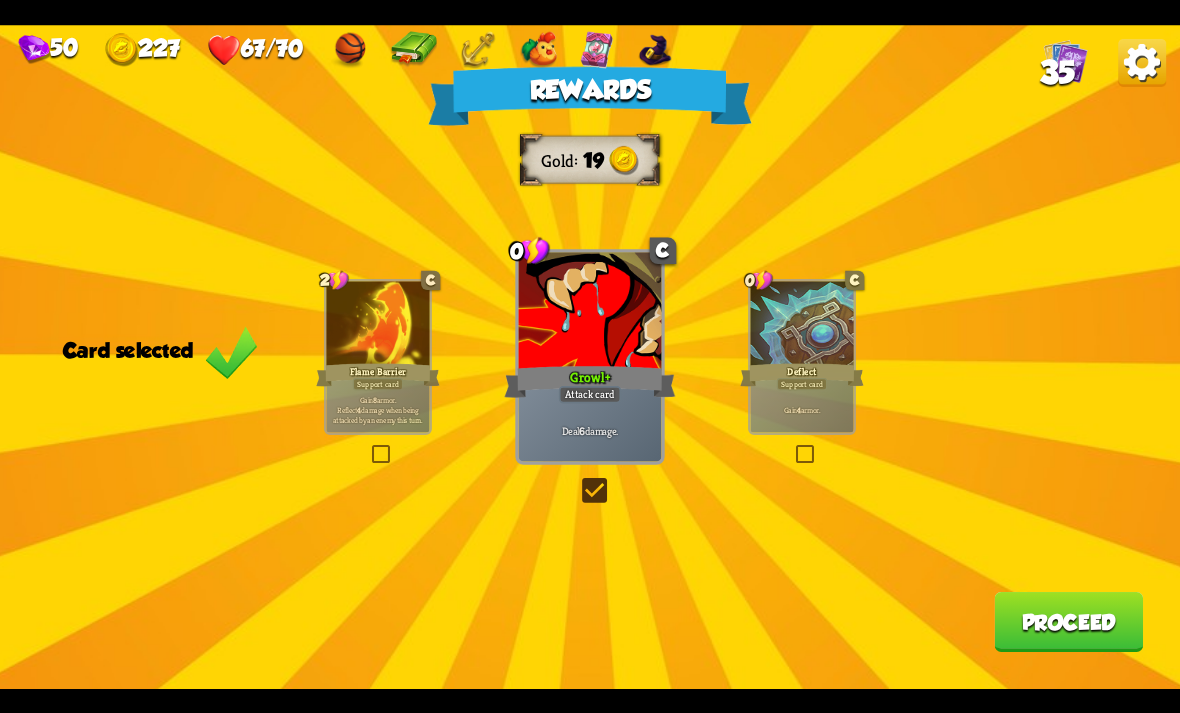 click on "Proceed" at bounding box center (1068, 622) 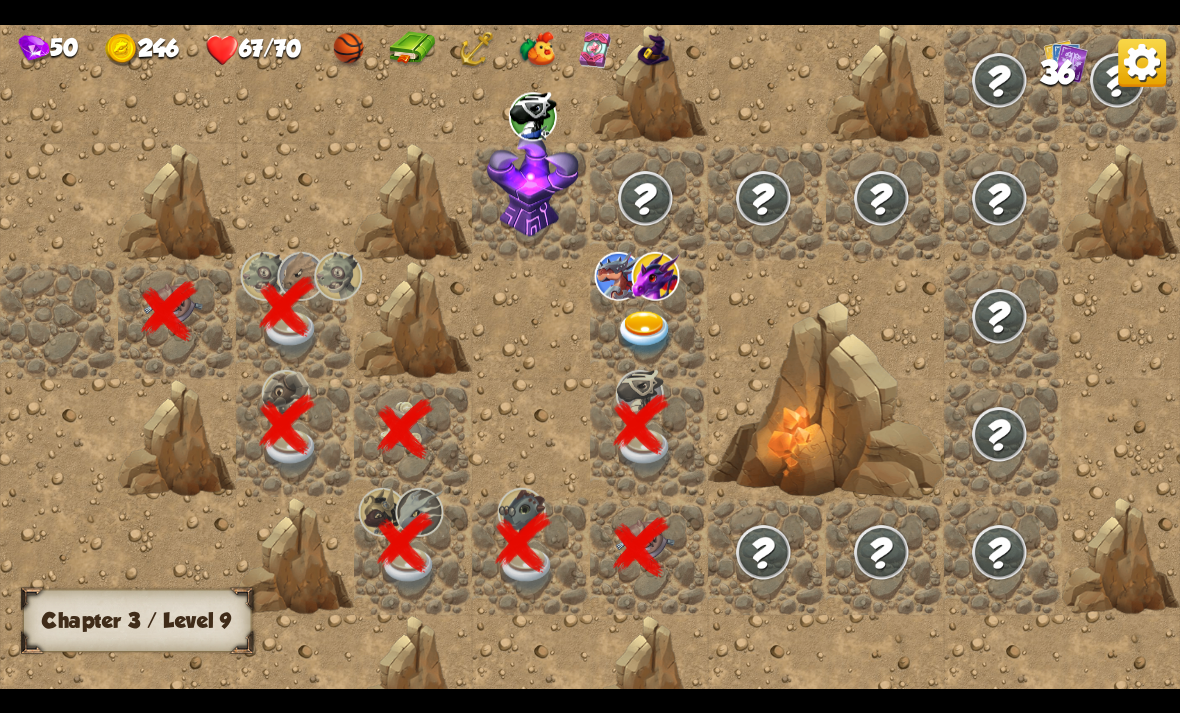 click at bounding box center [645, 333] 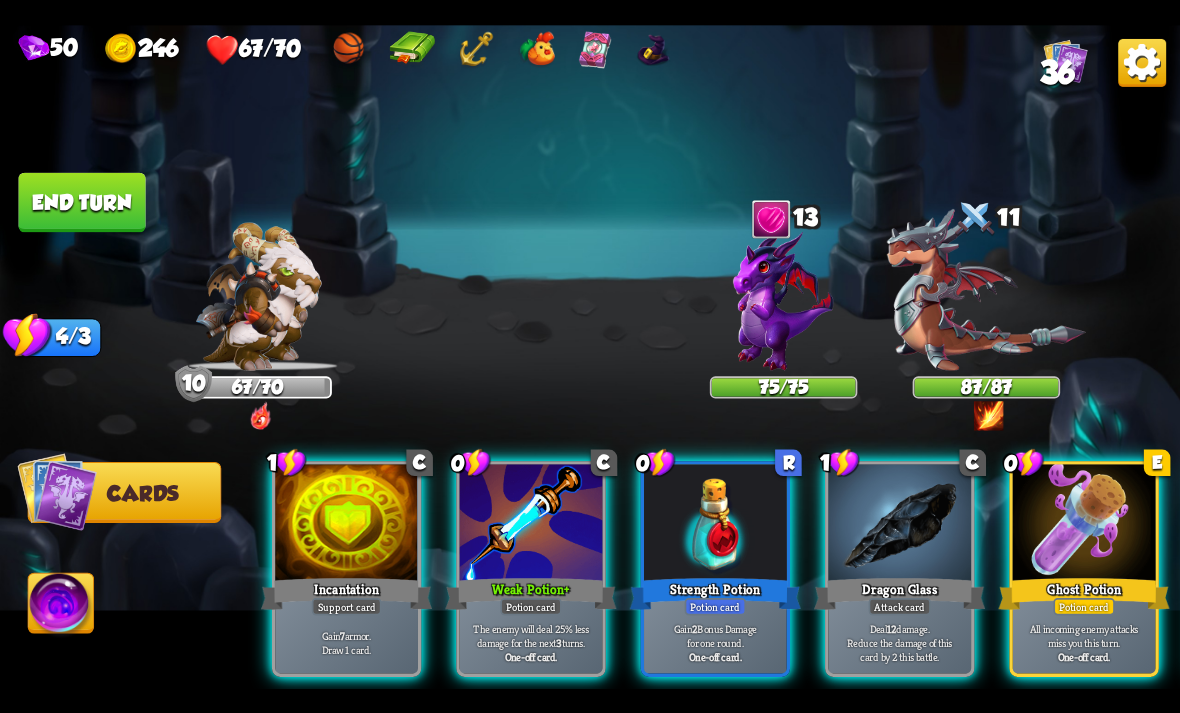 click on "Potion card" at bounding box center (530, 606) 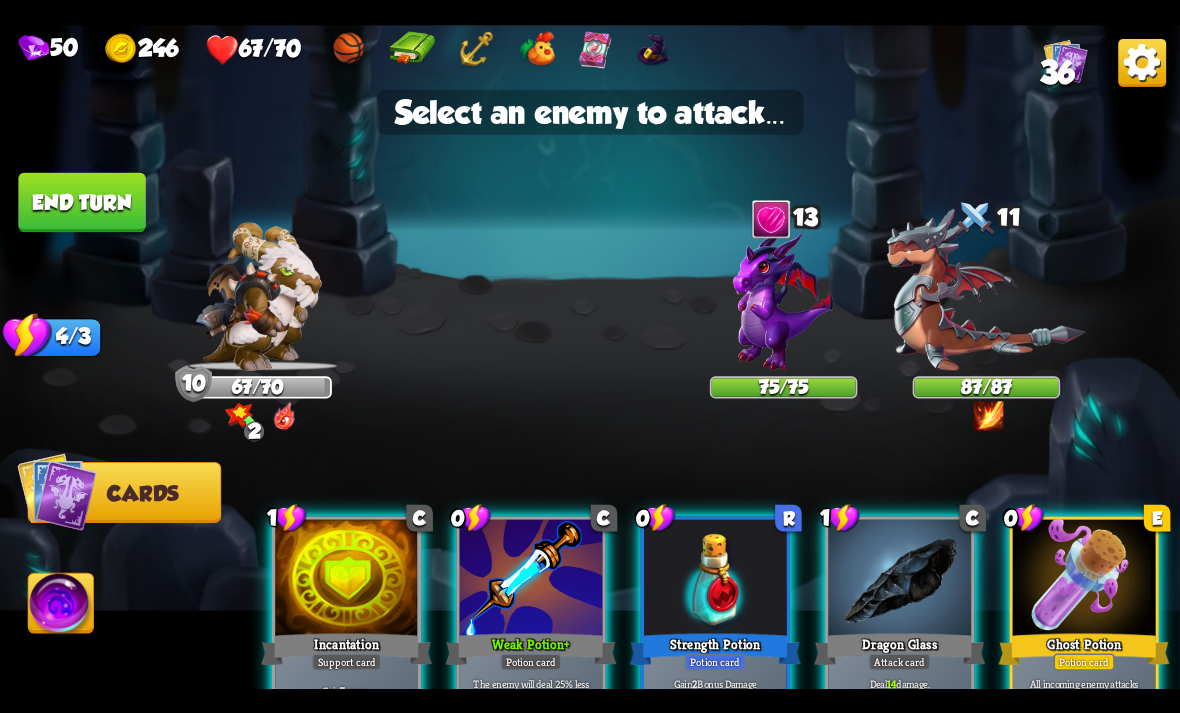 click at bounding box center [986, 289] 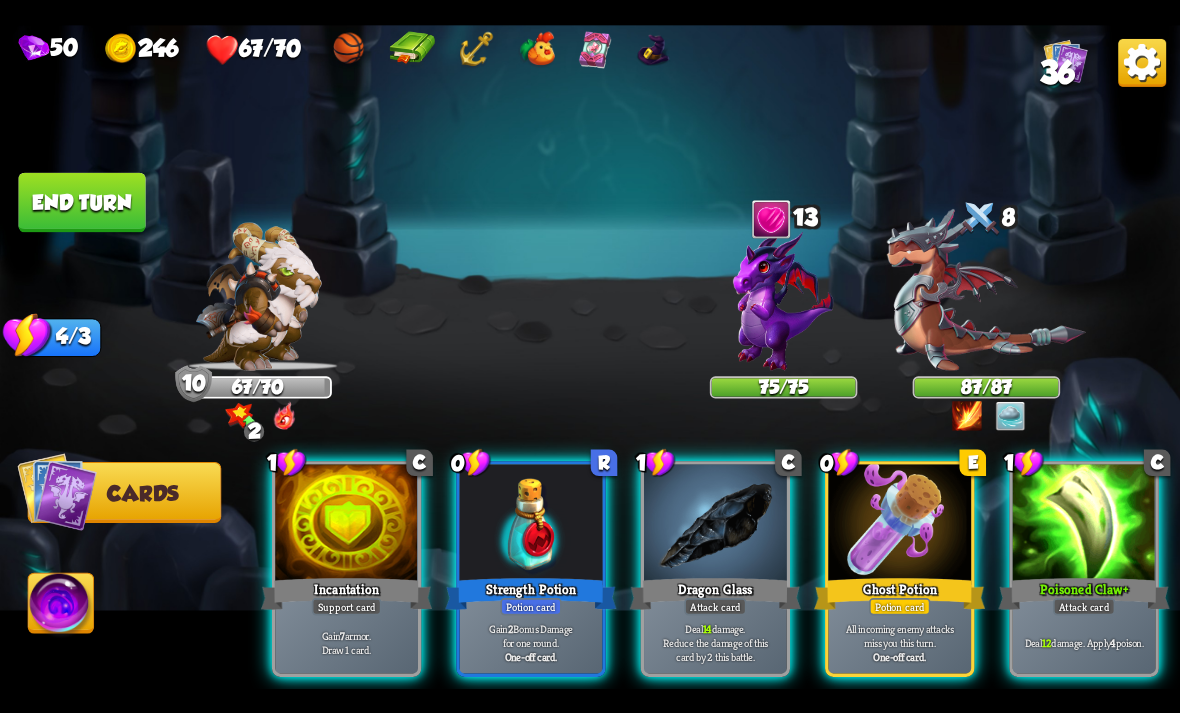 click on "All incoming enemy attacks miss you this turn.   One-off card." at bounding box center [899, 642] 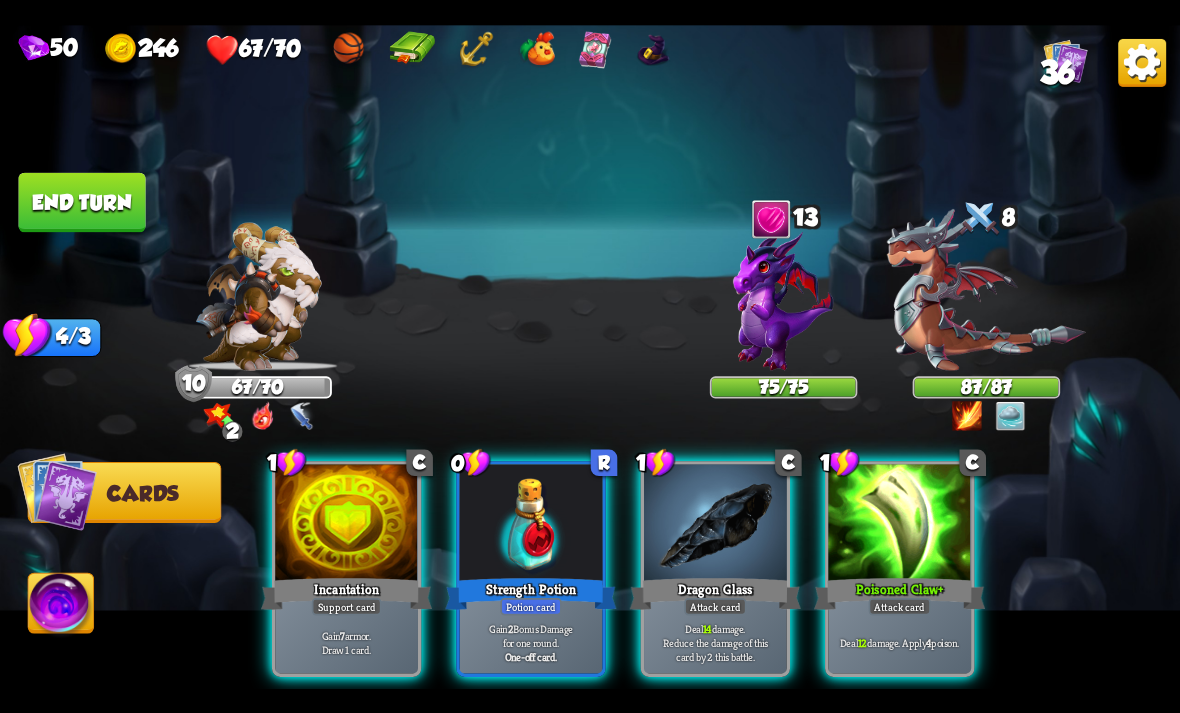 click on "One-off card." at bounding box center [531, 656] 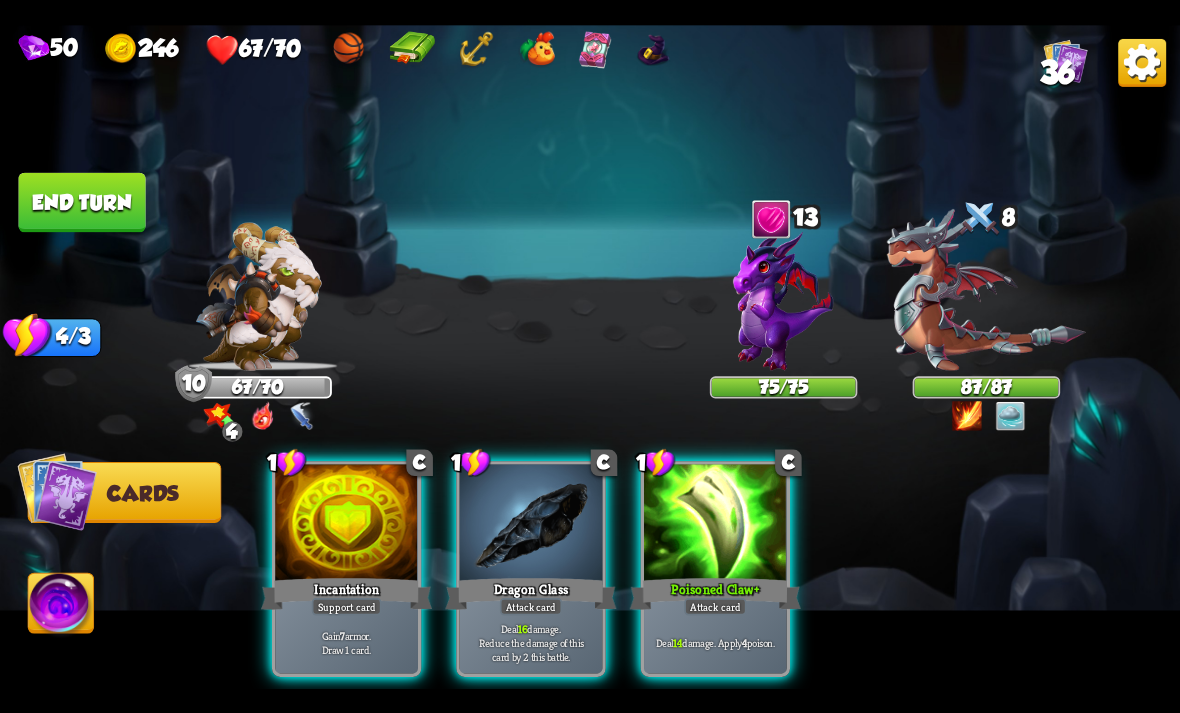 click on "1
C   Dragon Glass     Attack card   Deal  16  damage. Reduce the damage of this card by 2 this battle." at bounding box center (530, 569) 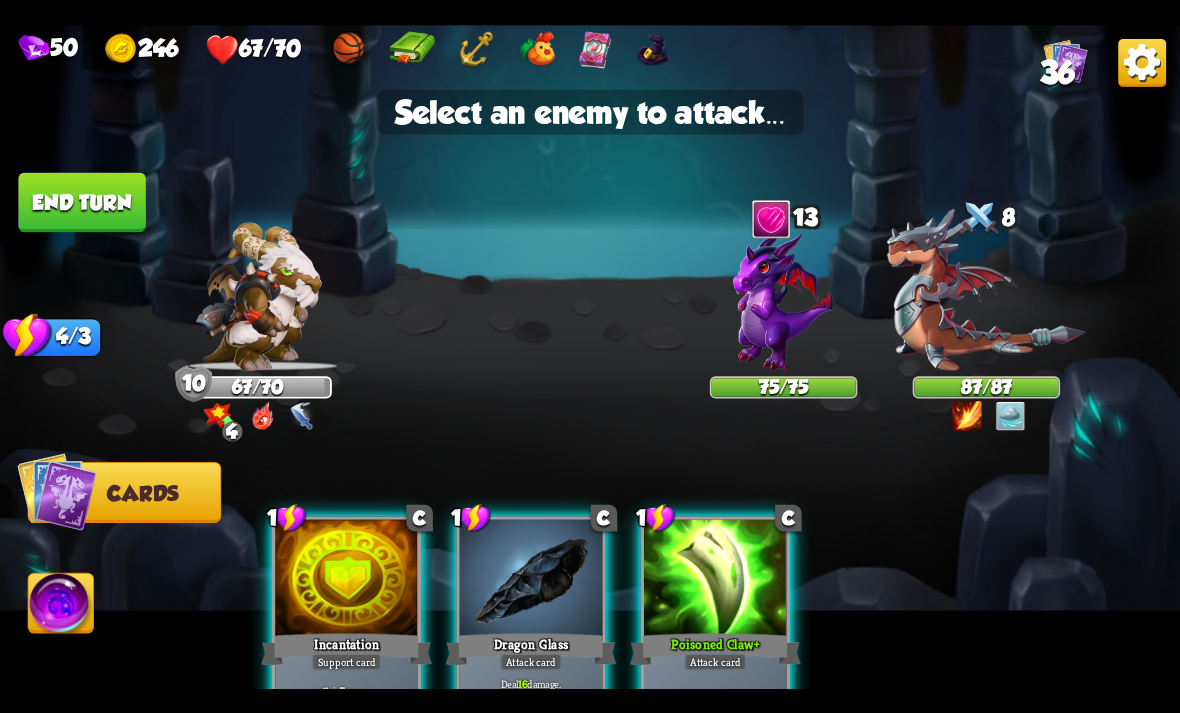 click at bounding box center [986, 289] 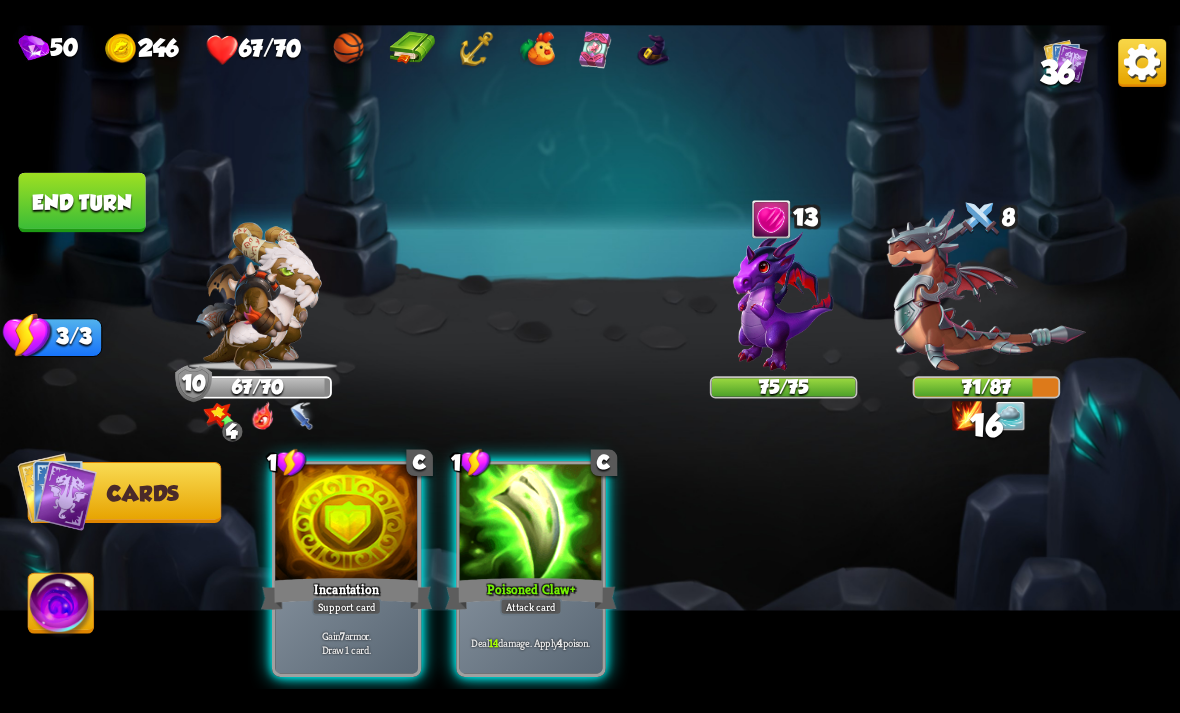 click on "Deal  14  damage. Apply  4  poison." at bounding box center (531, 642) 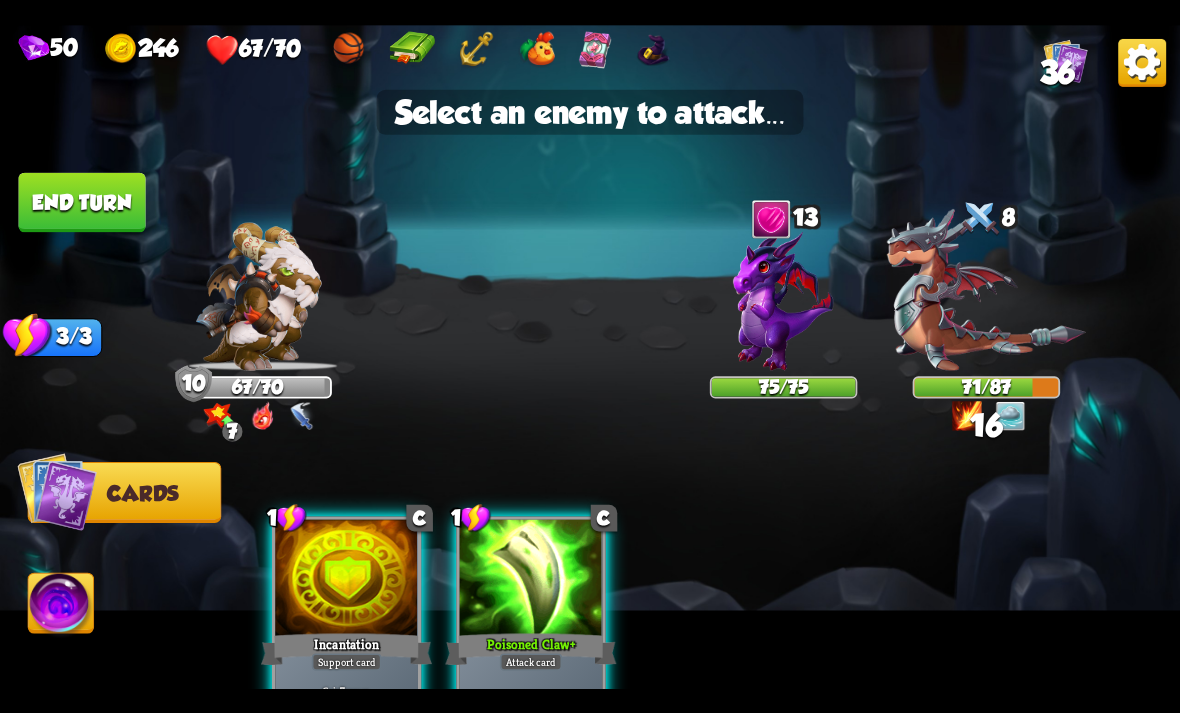 click at bounding box center [986, 289] 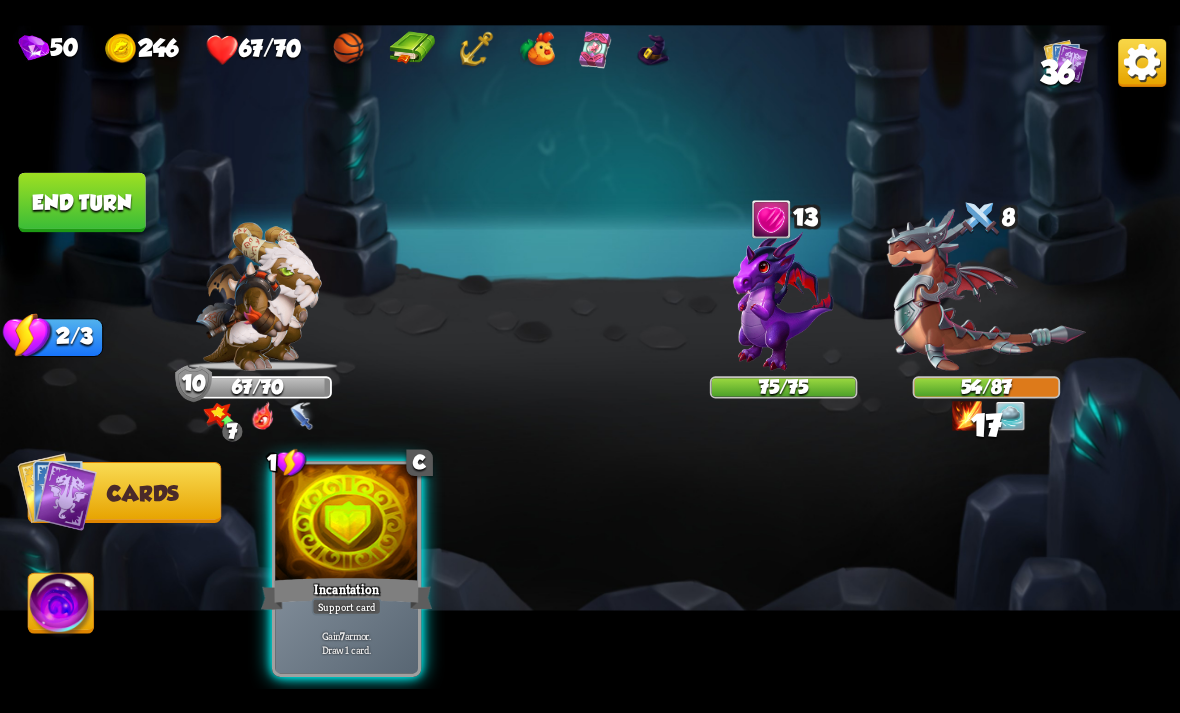 click on "Gain  7  armor. Draw 1 card." at bounding box center [347, 642] 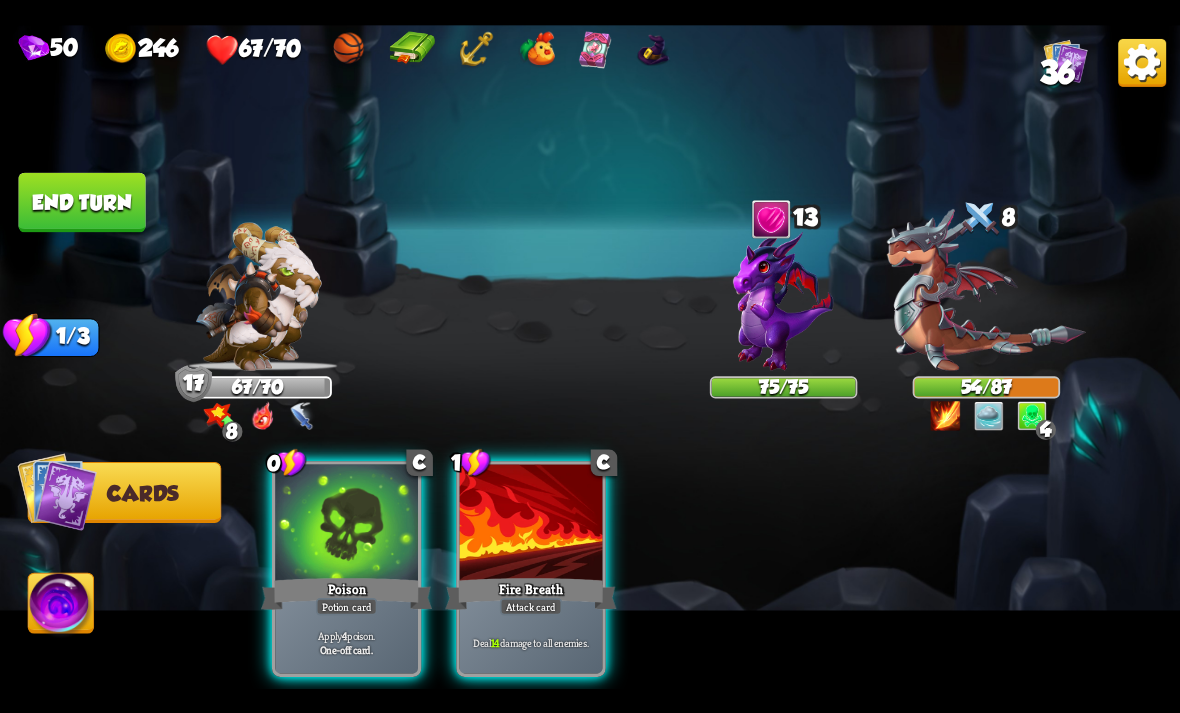 click on "Apply  4  poison.   One-off card." at bounding box center (346, 642) 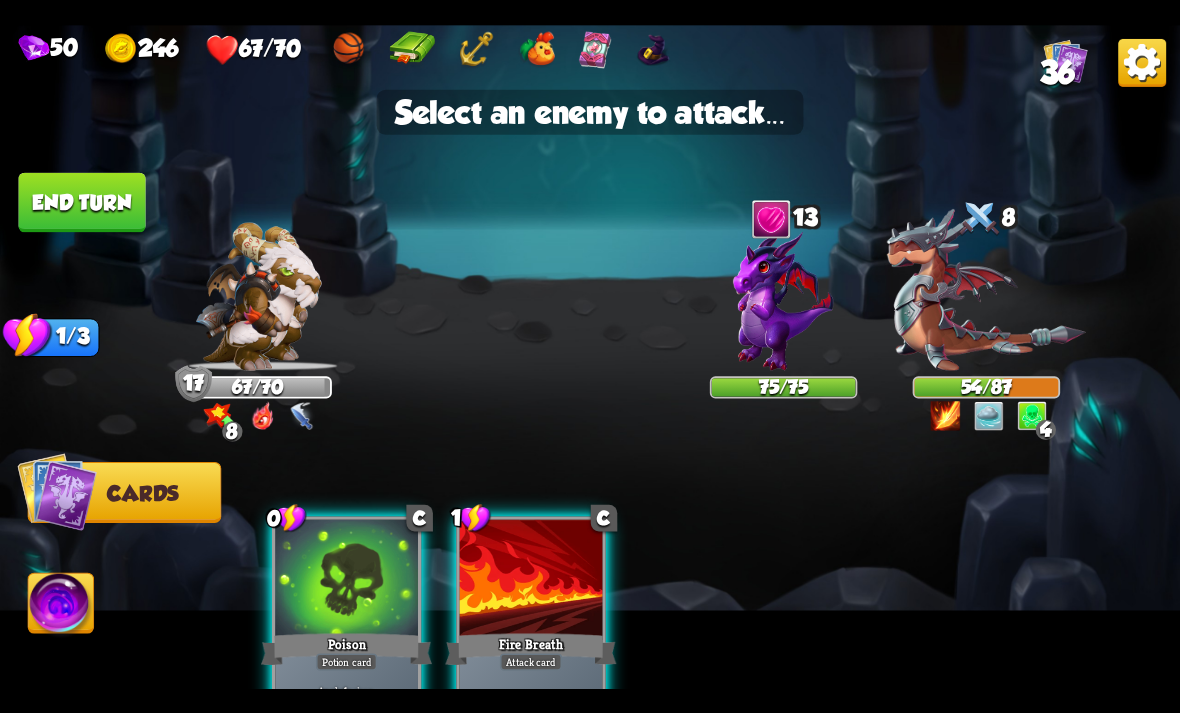 click at bounding box center (986, 289) 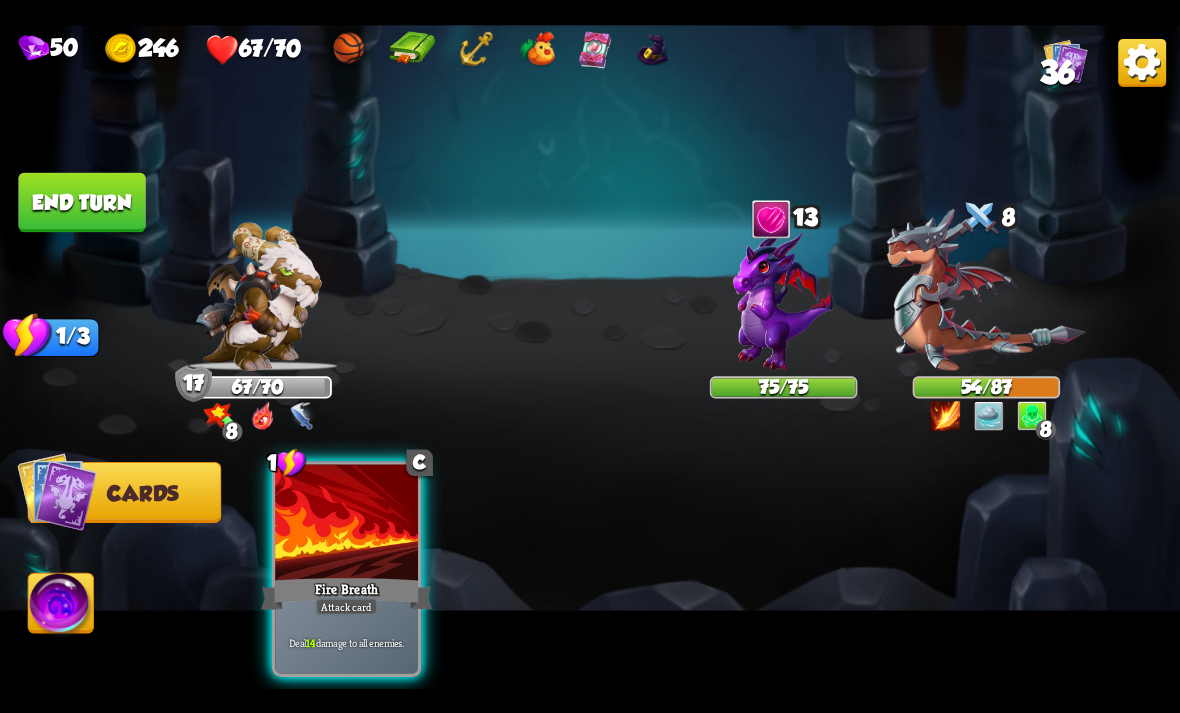 click on "Deal  14  damage to all enemies." at bounding box center (346, 642) 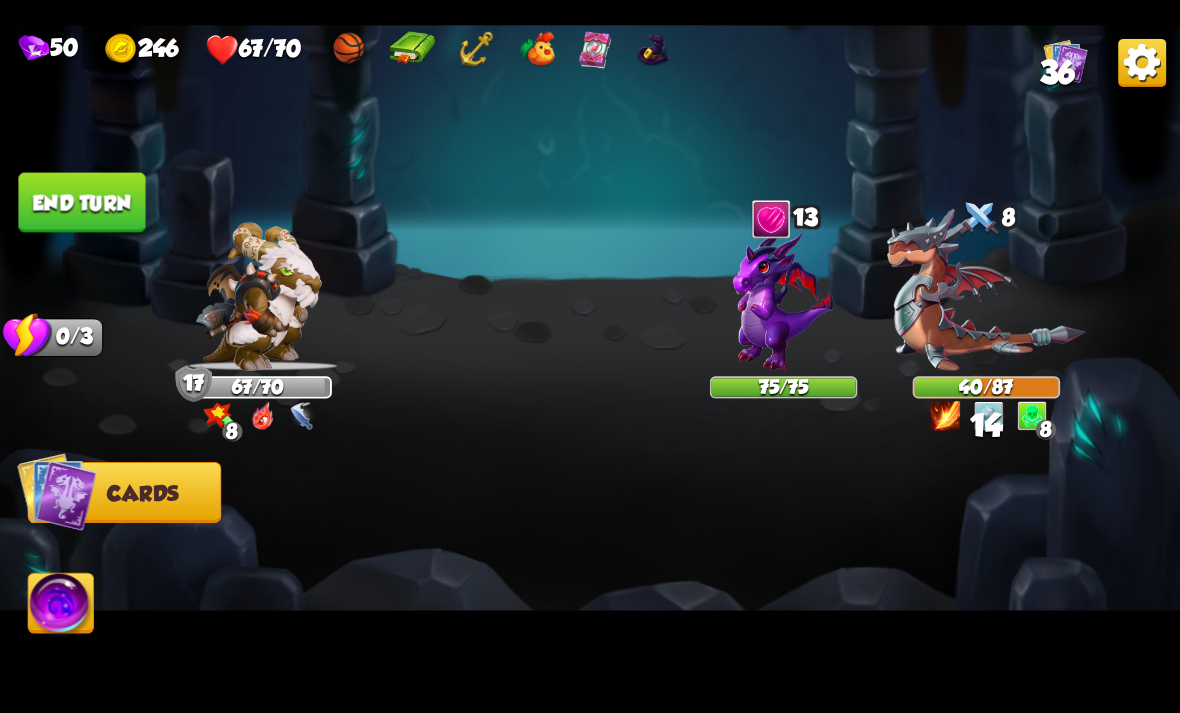 click at bounding box center (986, 289) 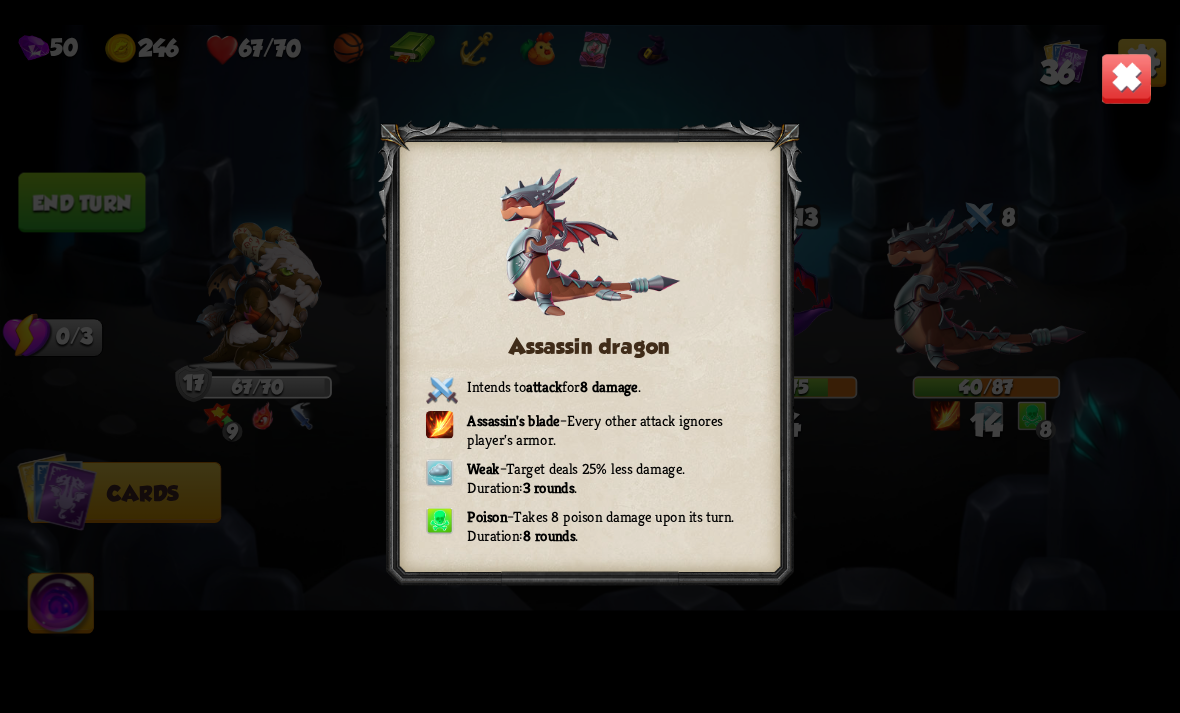 click at bounding box center [590, 356] 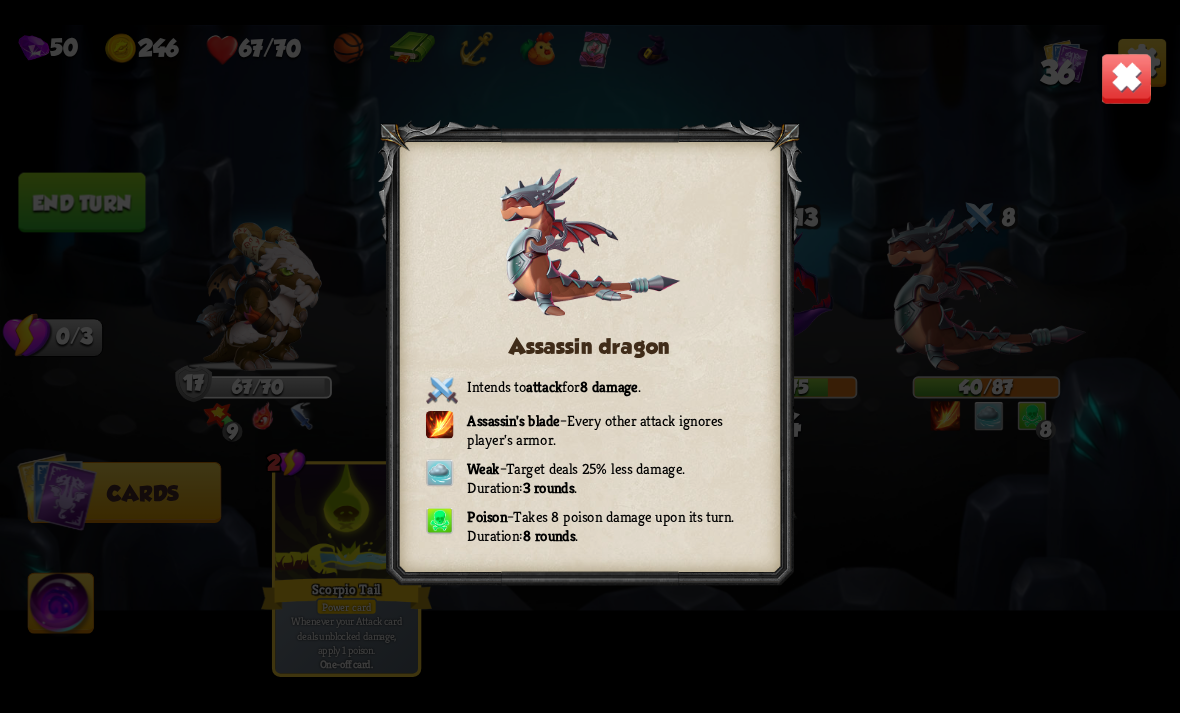 click at bounding box center [1127, 78] 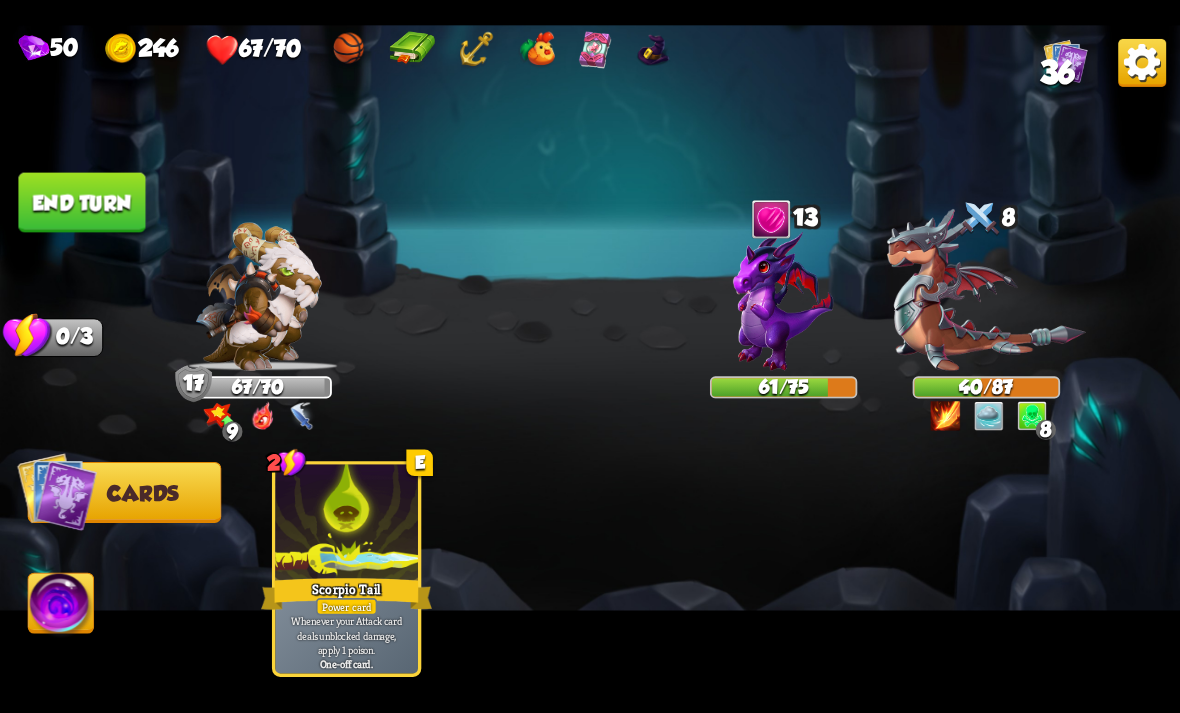 click on "End turn" at bounding box center [81, 202] 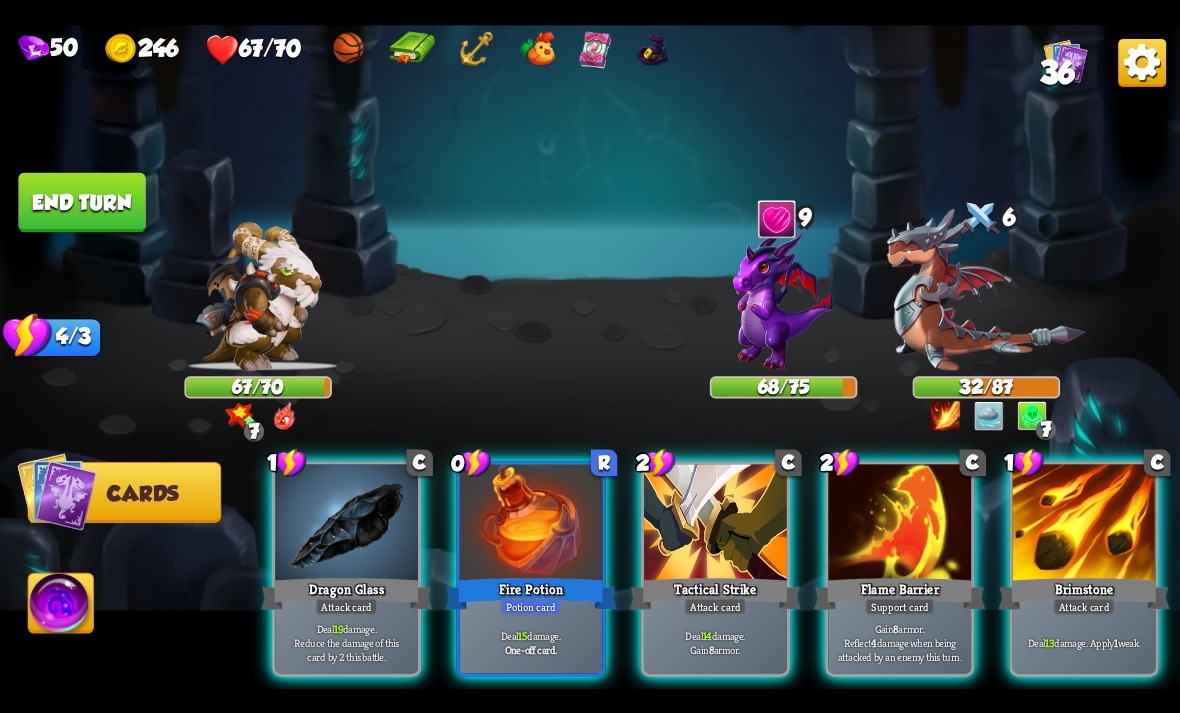 click on "Fire Potion" at bounding box center [530, 593] 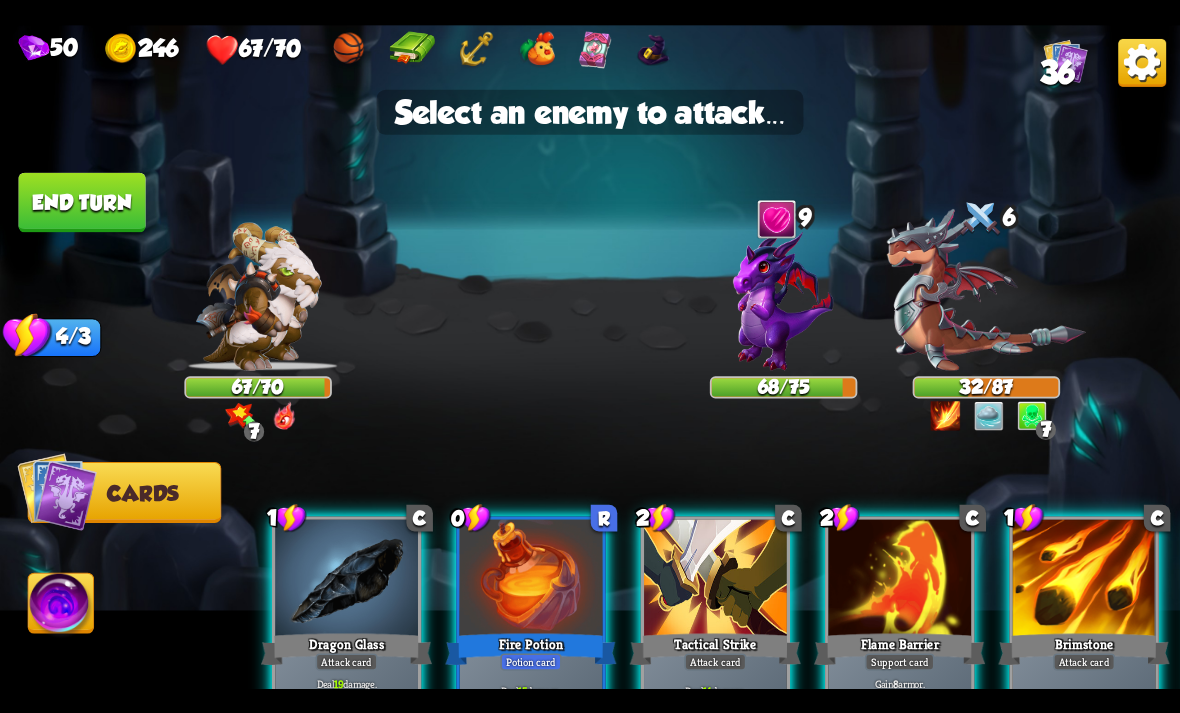 click at bounding box center (986, 289) 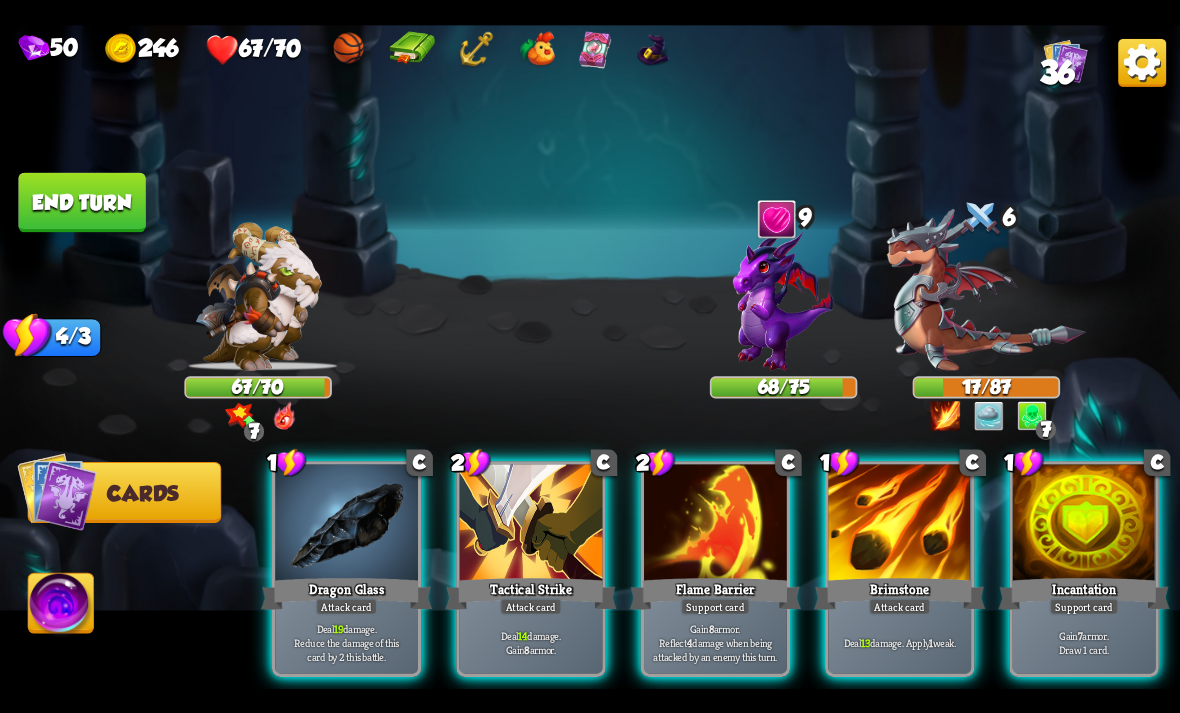 click on "Attack card" at bounding box center (900, 606) 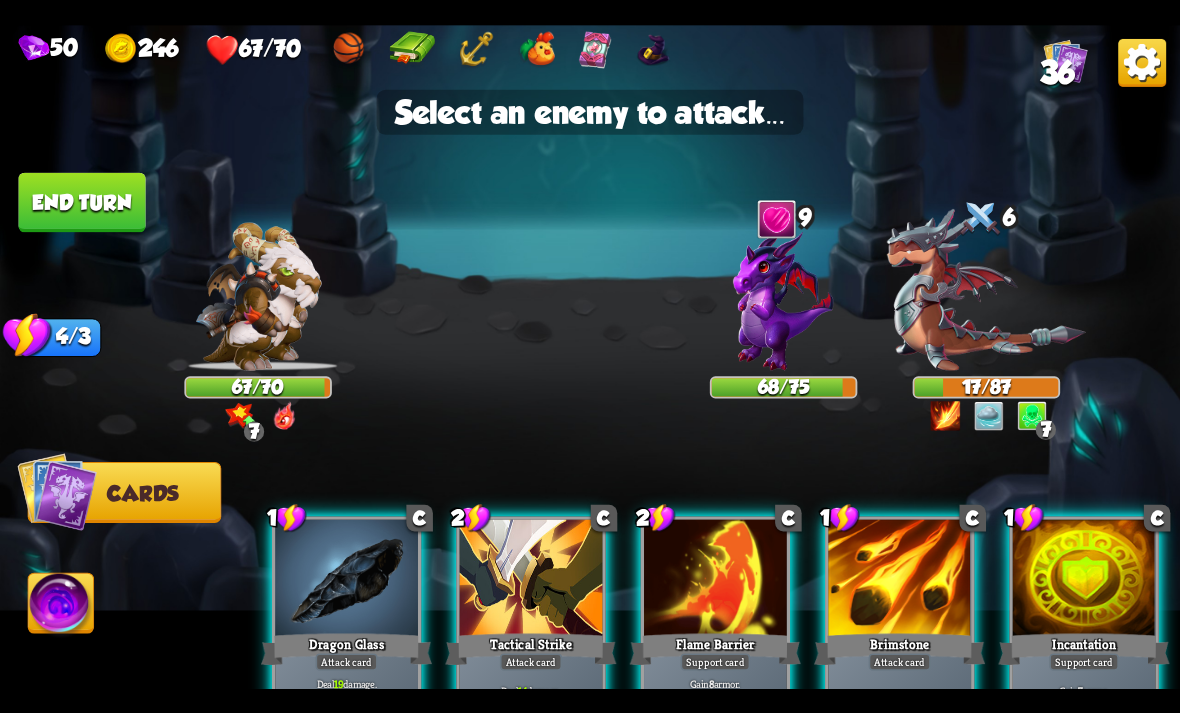 click at bounding box center (783, 299) 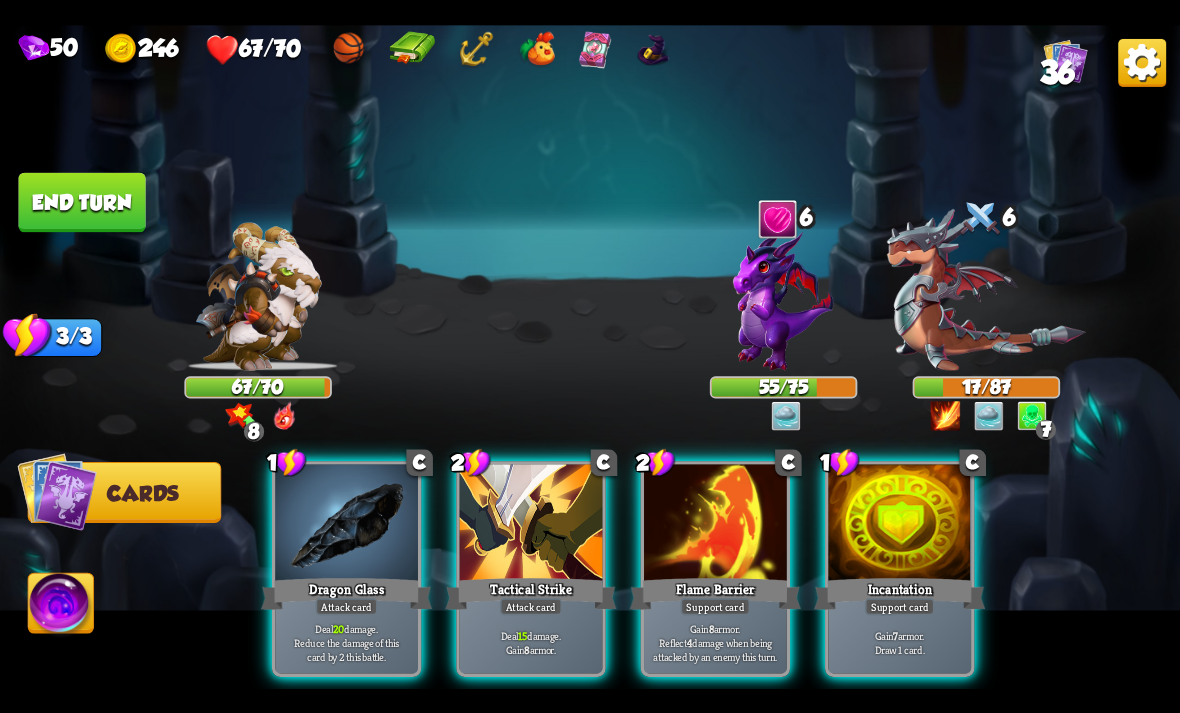click at bounding box center [531, 524] 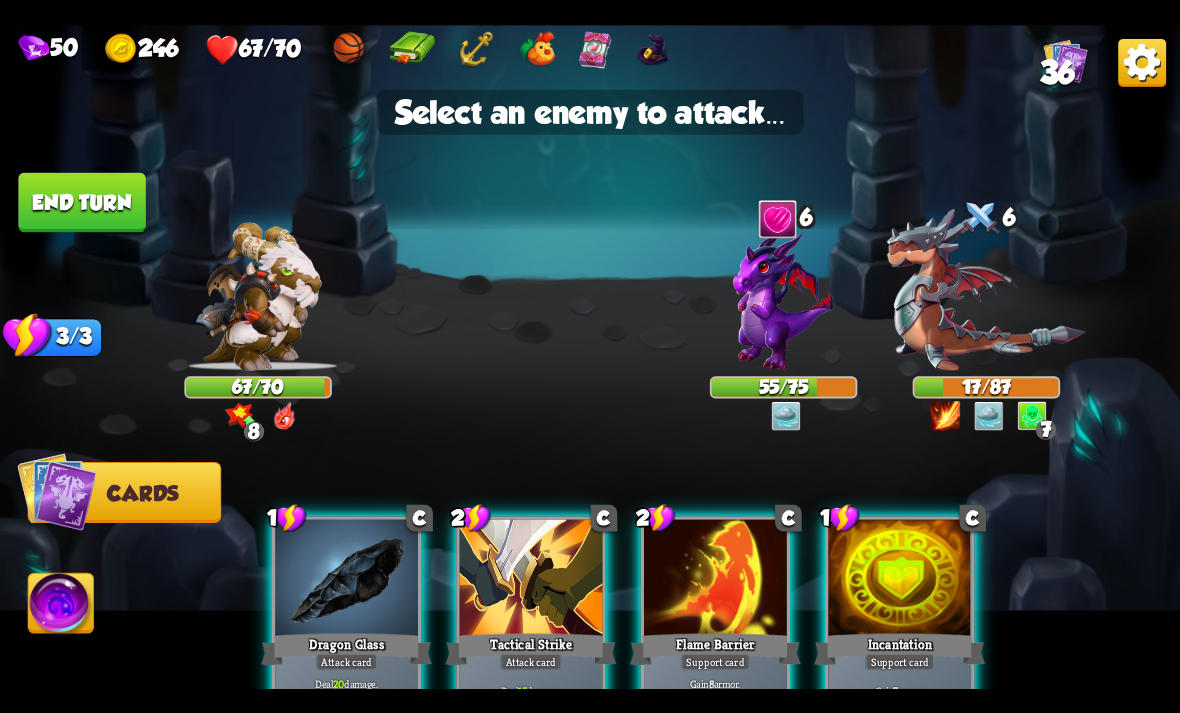 click at bounding box center [986, 289] 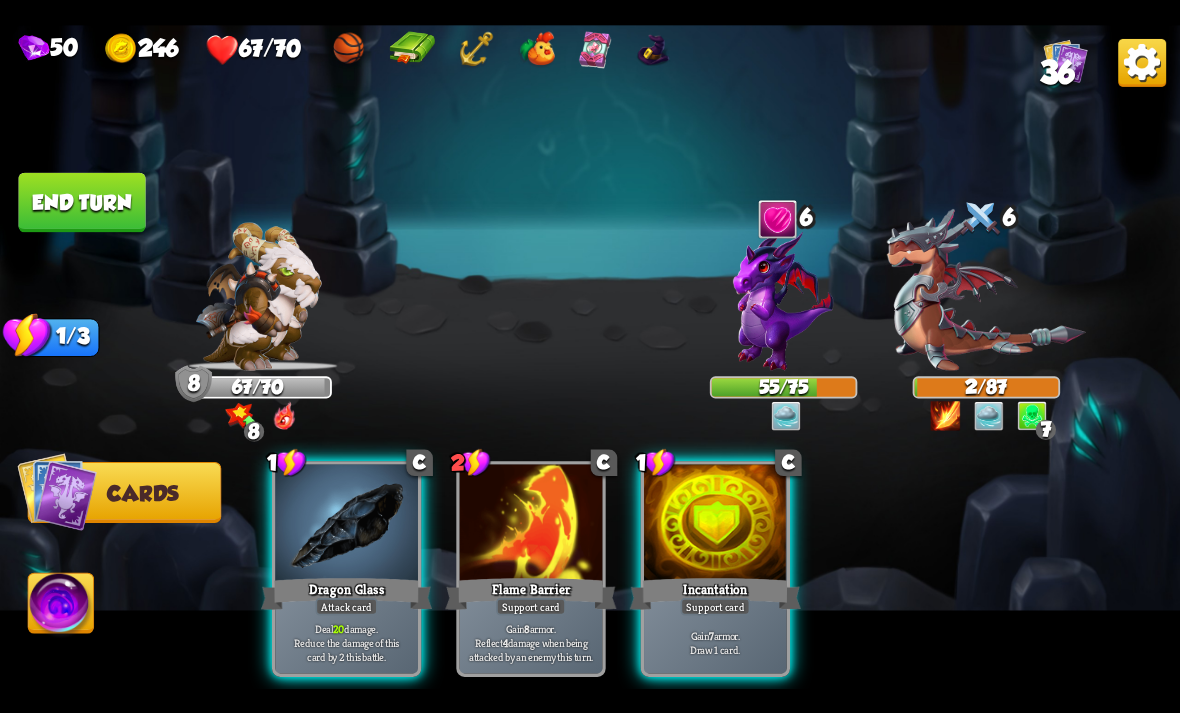 click on "Deal  20  damage. Reduce the damage of this card by 2 this battle." at bounding box center [347, 642] 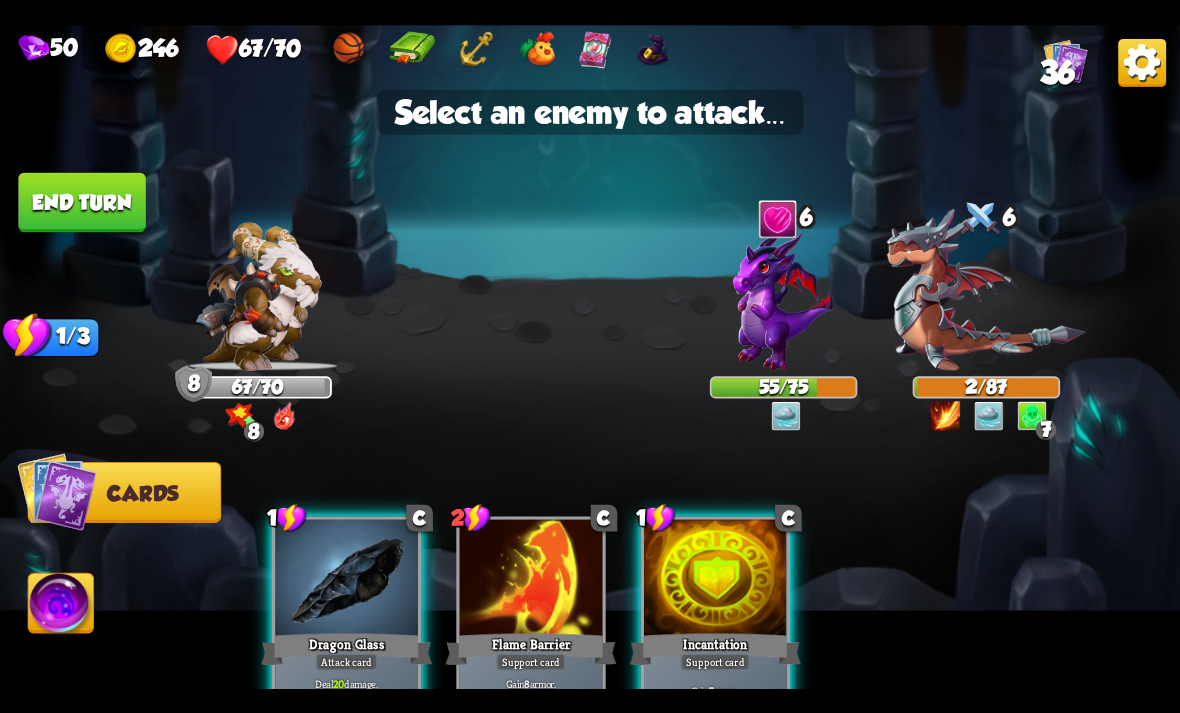 click at bounding box center (783, 299) 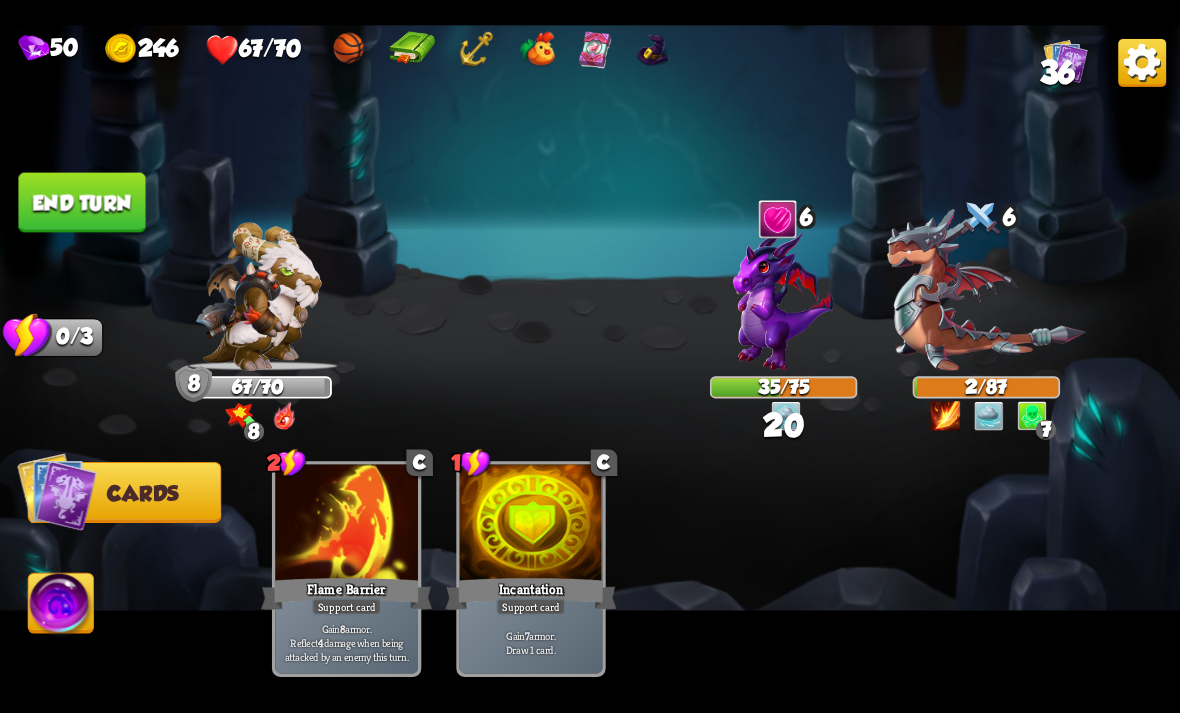 click on "End turn" at bounding box center [81, 202] 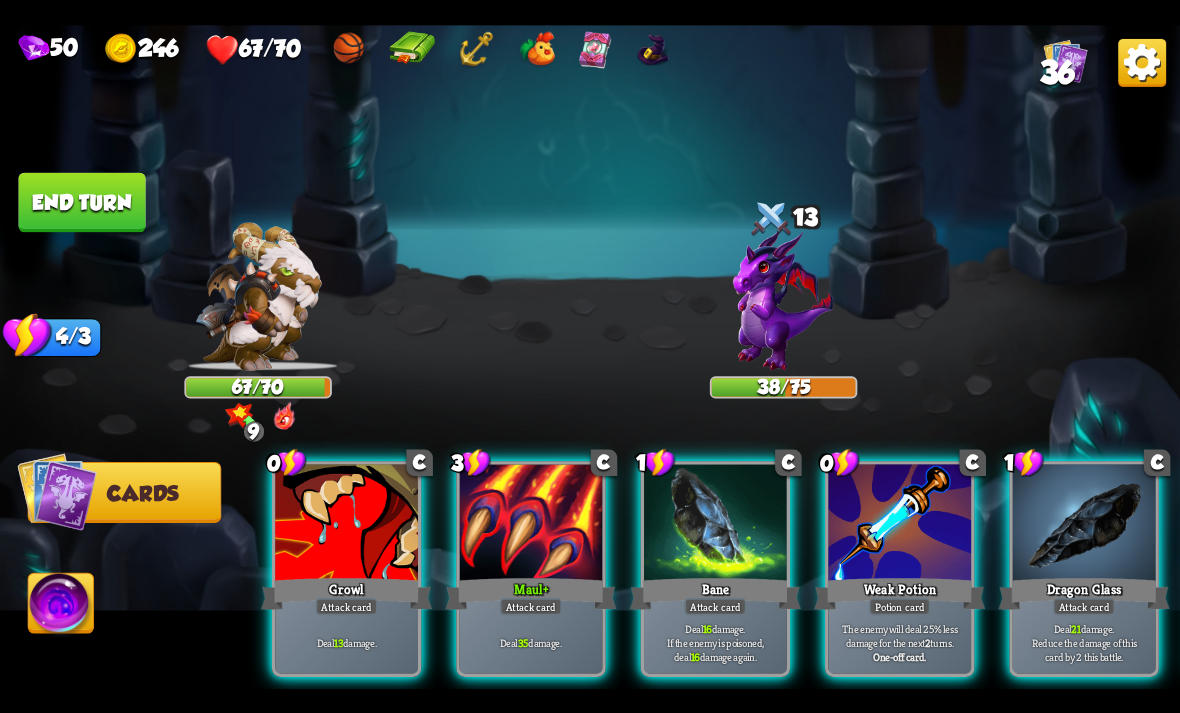 click on "Deal  35  damage." at bounding box center [531, 642] 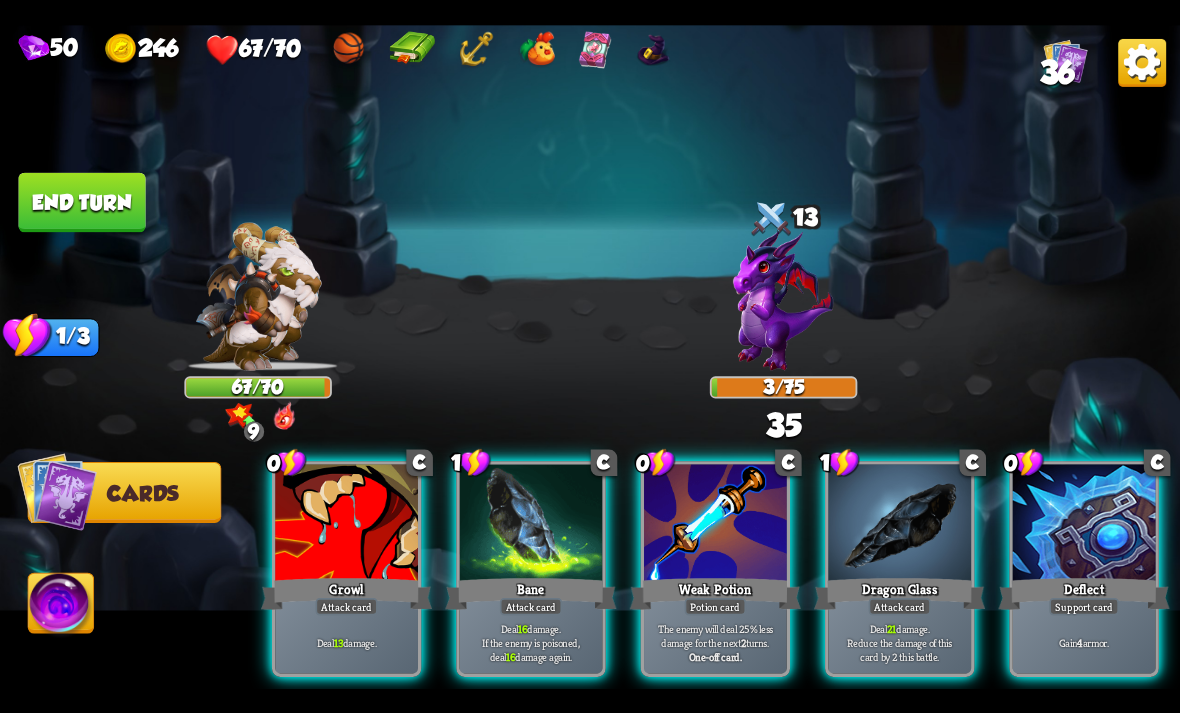 click on "Deal  13  damage." at bounding box center [347, 642] 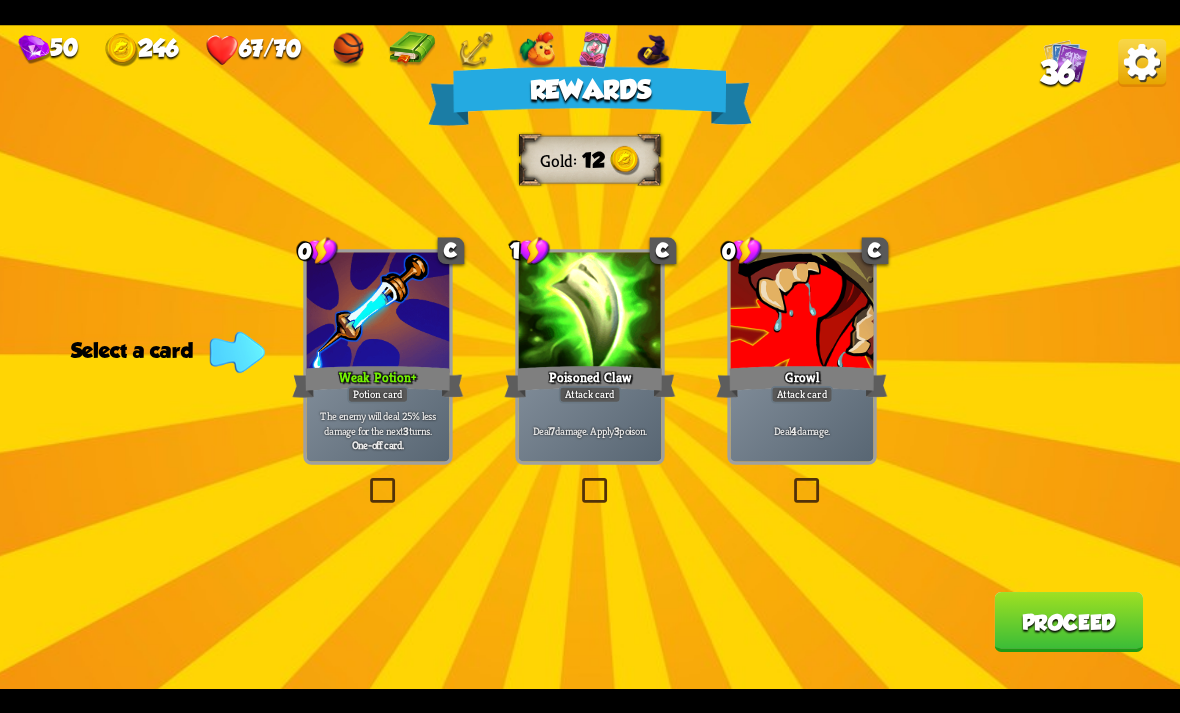 click at bounding box center [578, 481] 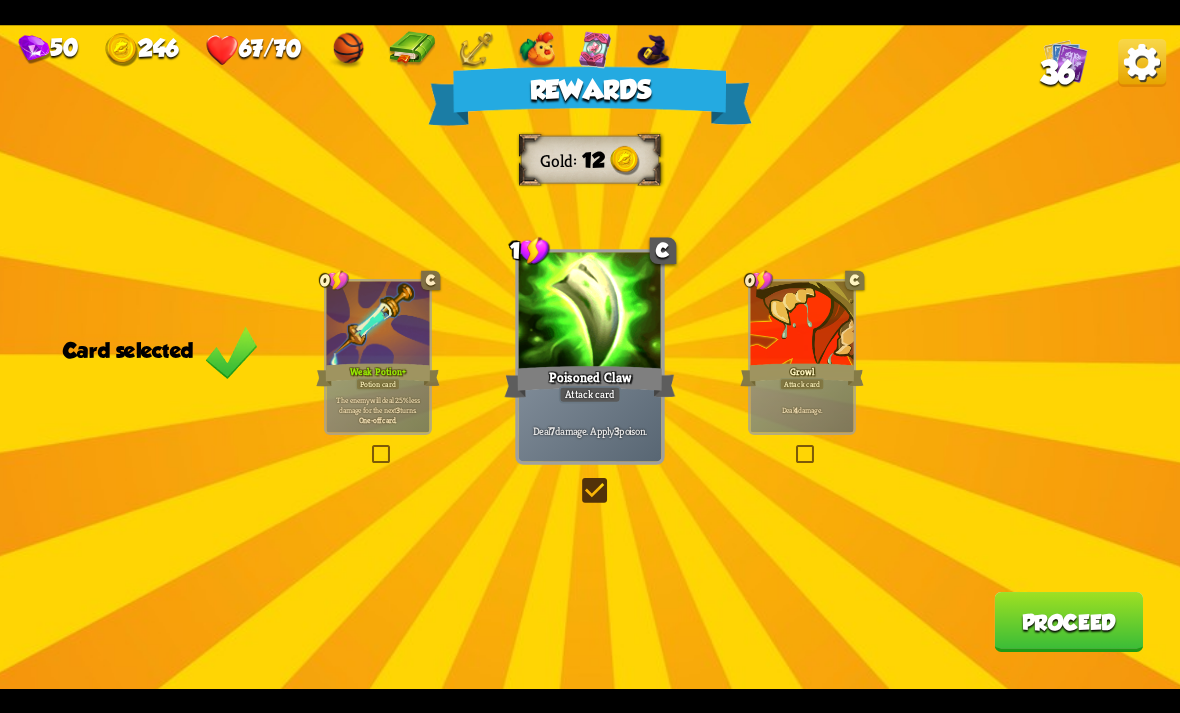 click on "Proceed" at bounding box center (1068, 622) 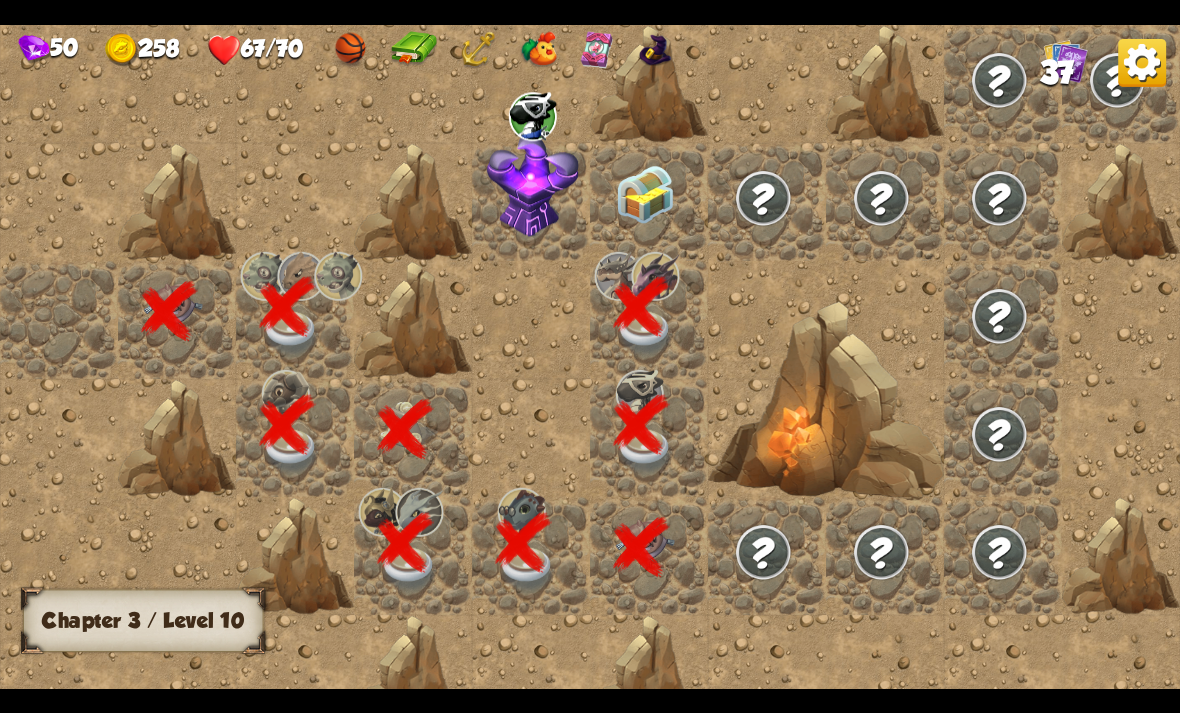click at bounding box center [645, 194] 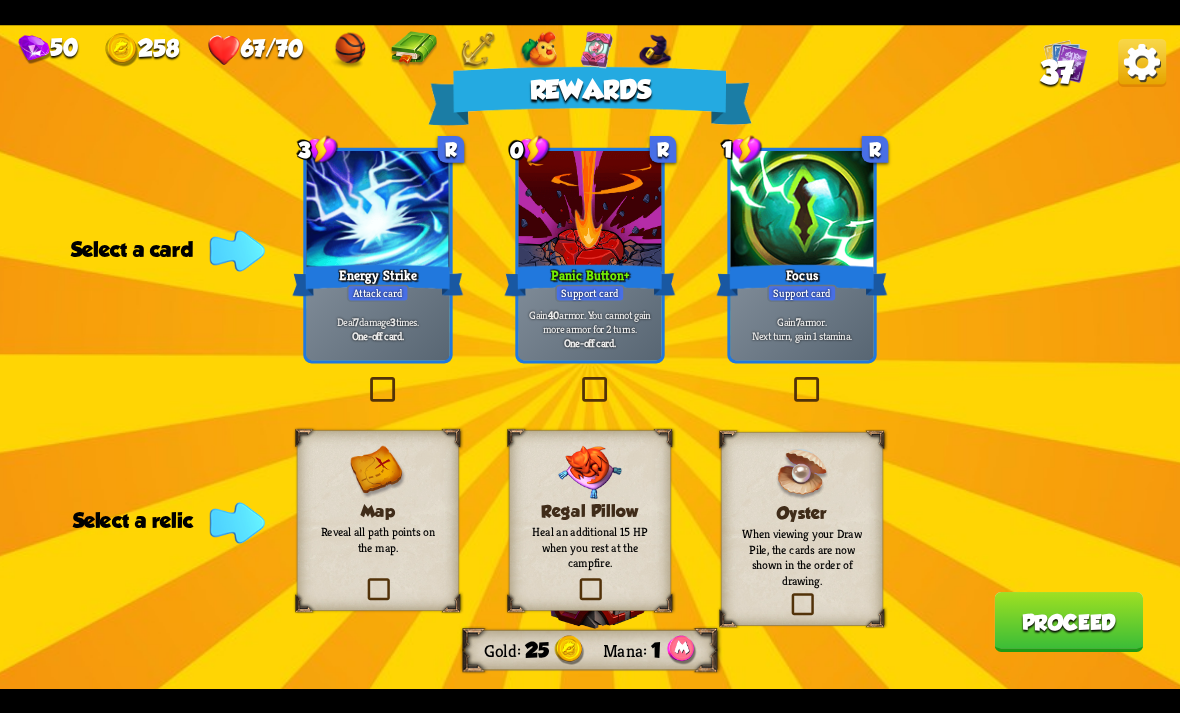 click at bounding box center (790, 380) 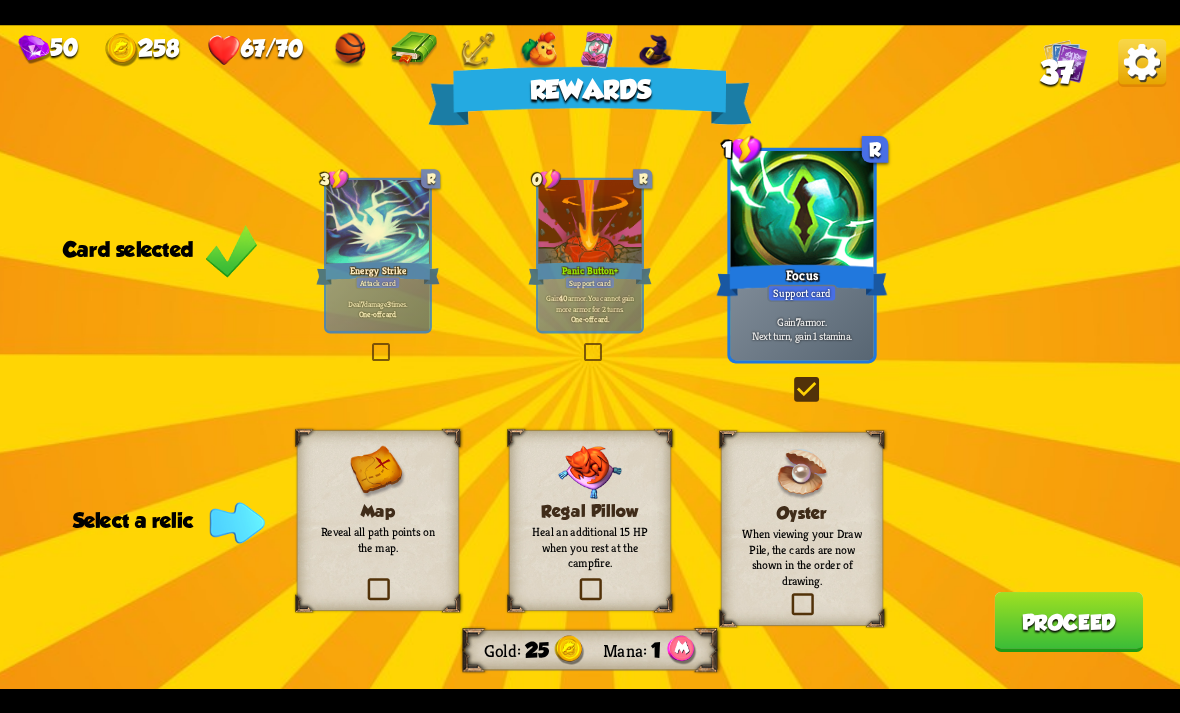 click at bounding box center [364, 580] 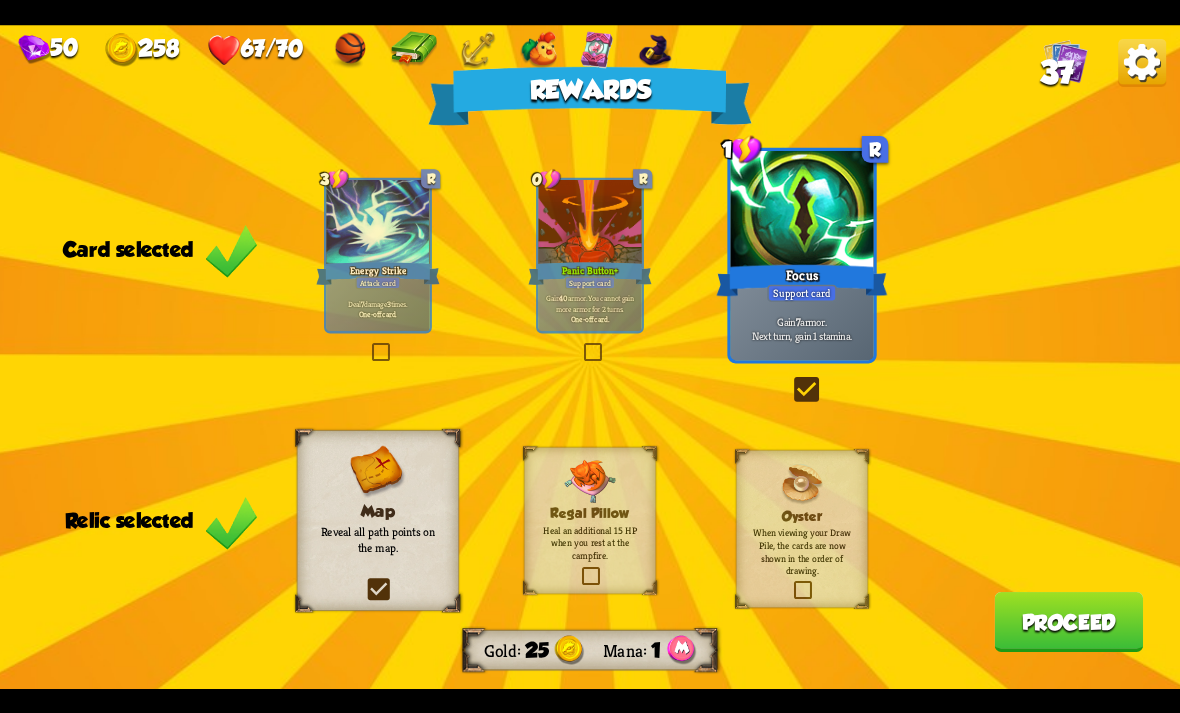 click on "Proceed" at bounding box center [1068, 622] 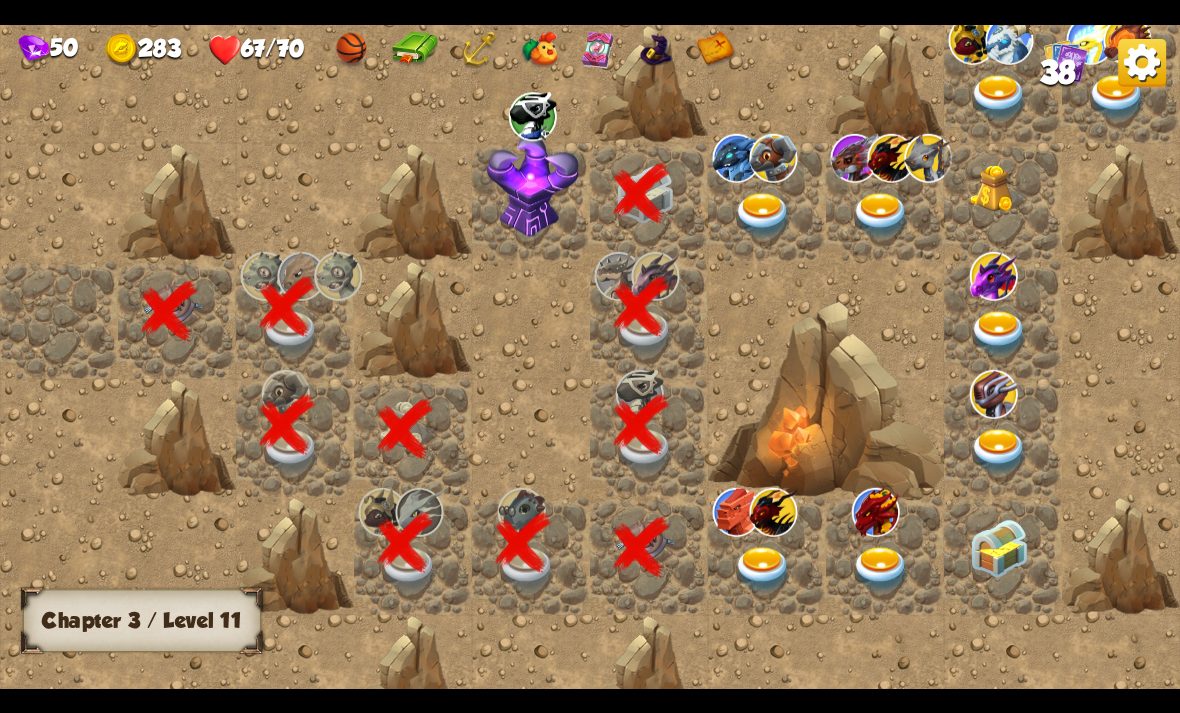 scroll, scrollTop: 0, scrollLeft: 384, axis: horizontal 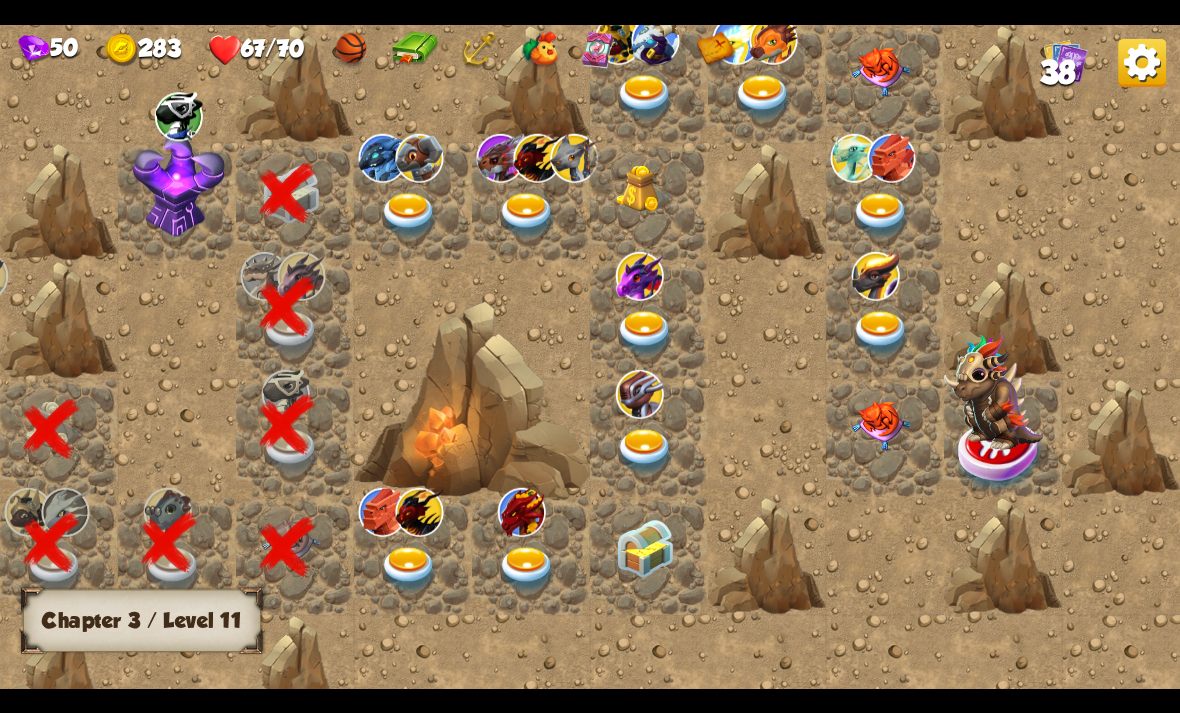 click at bounding box center (409, 569) 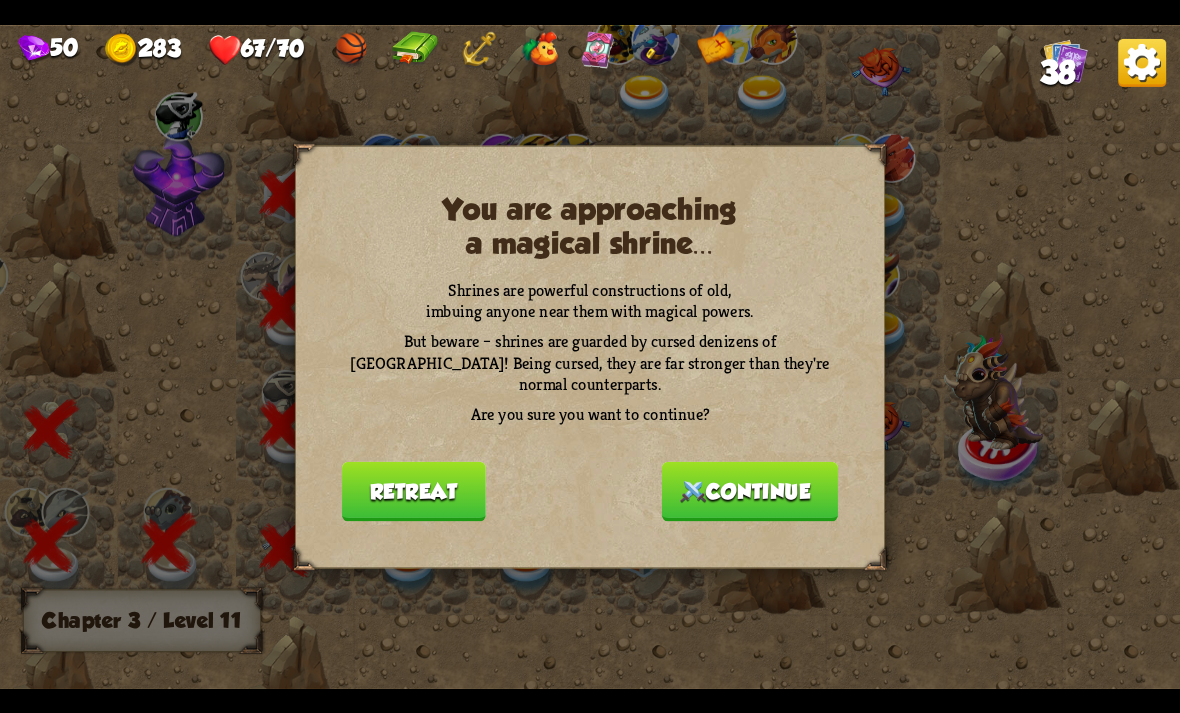click on "Continue" at bounding box center (750, 491) 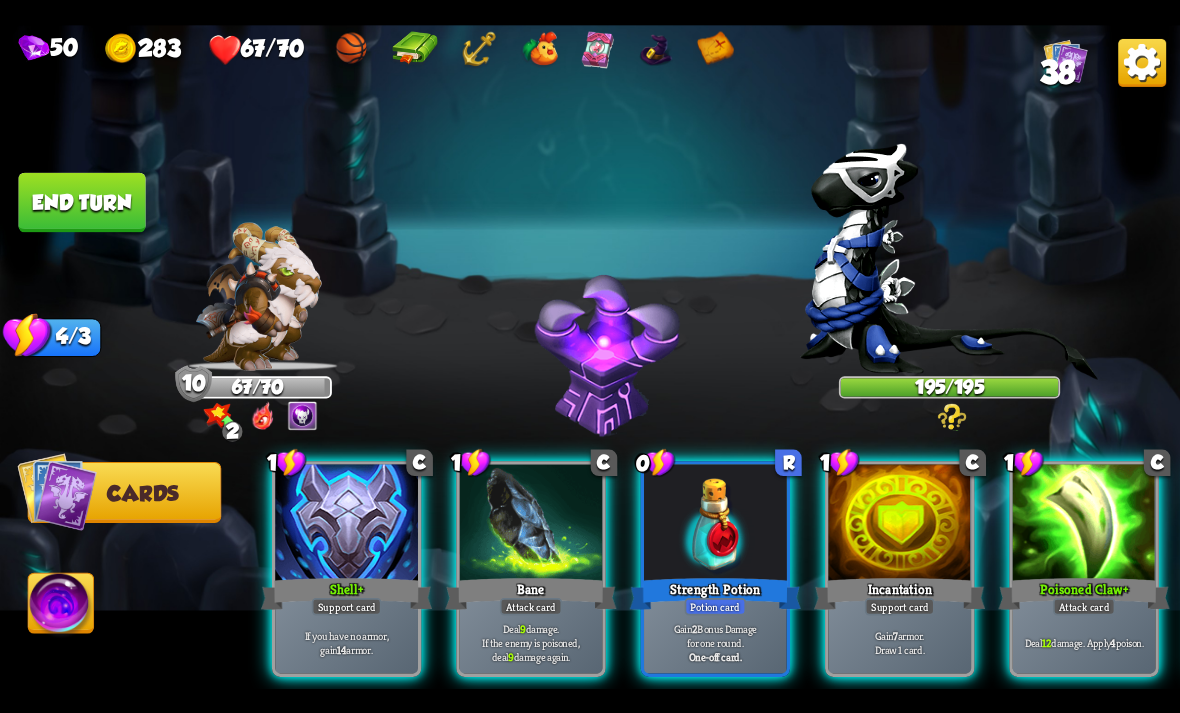 click on "Incantation" at bounding box center [899, 593] 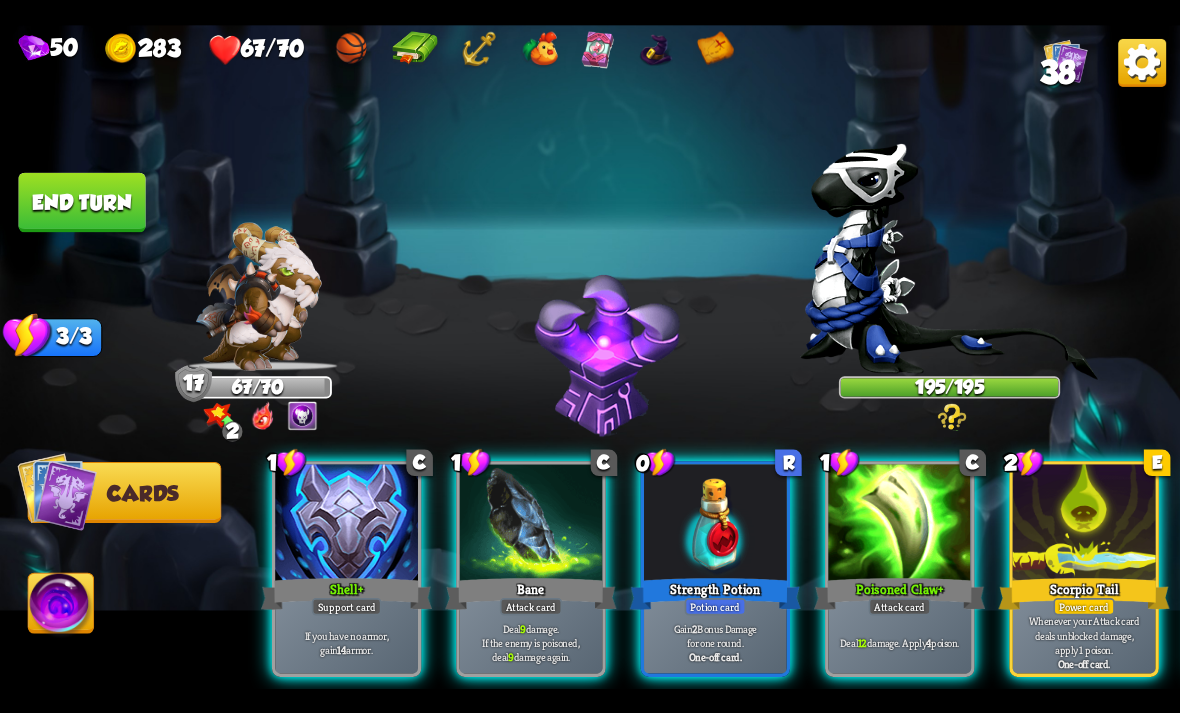 click on "Gain  2  Bonus Damage for one round." at bounding box center [716, 635] 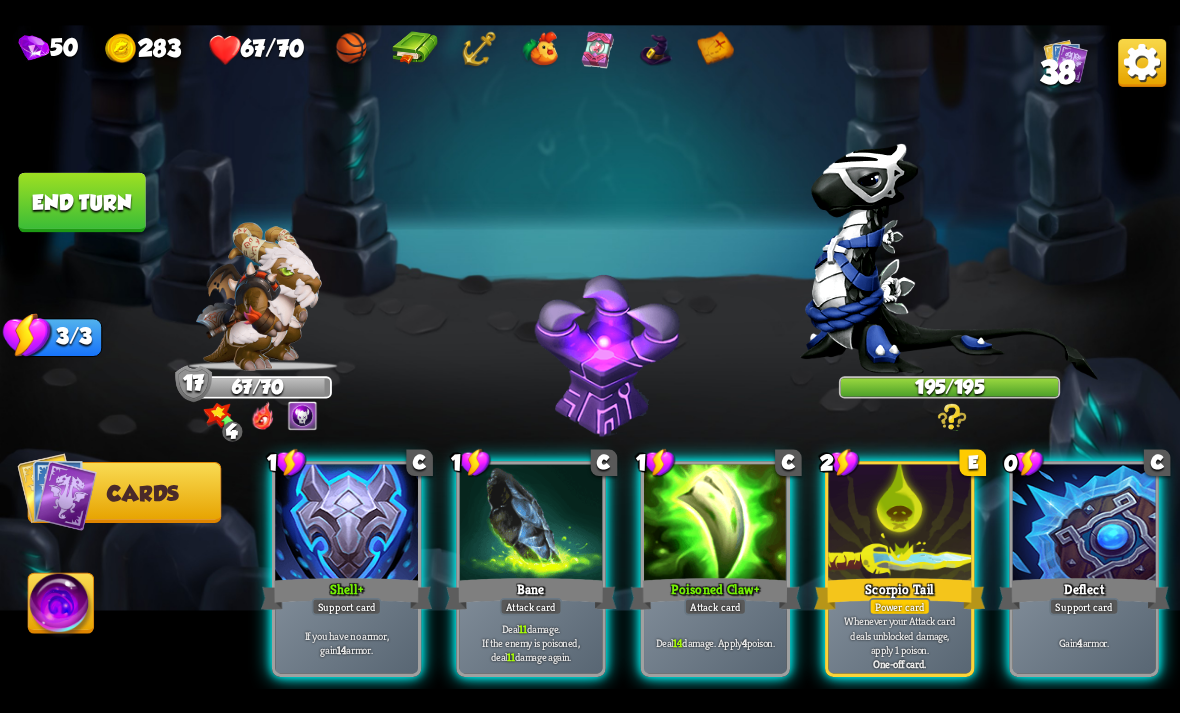 click on "Power card" at bounding box center [899, 606] 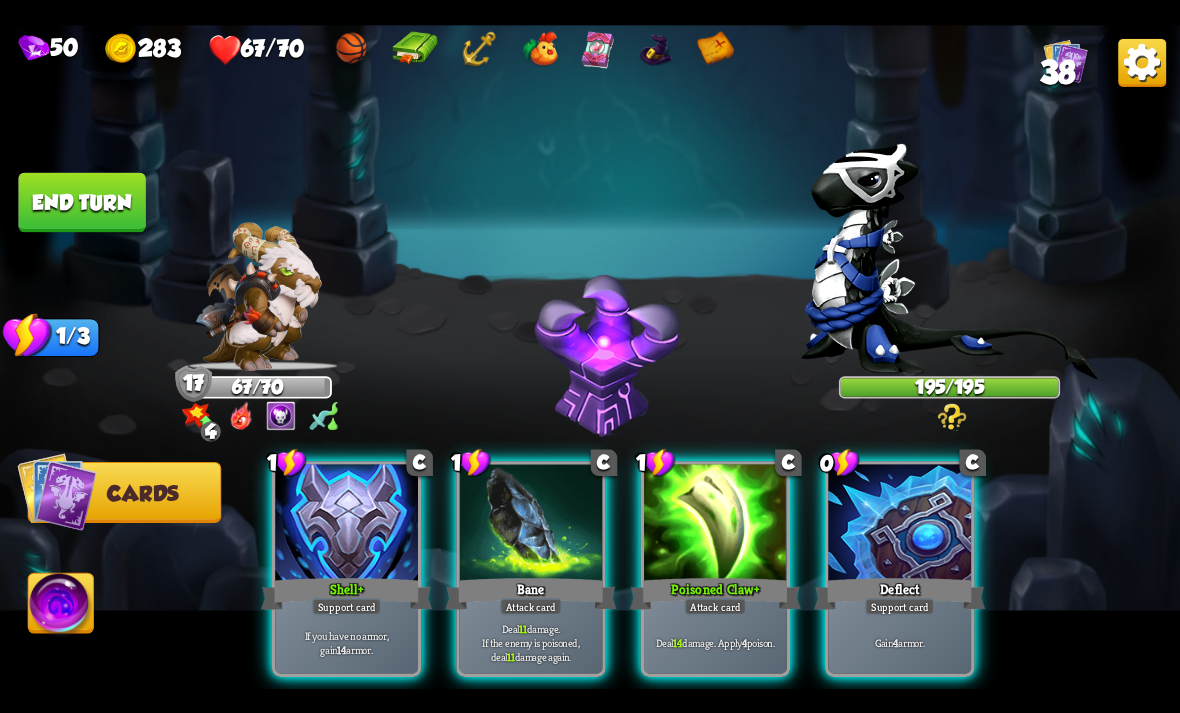 click on "Support card" at bounding box center [900, 606] 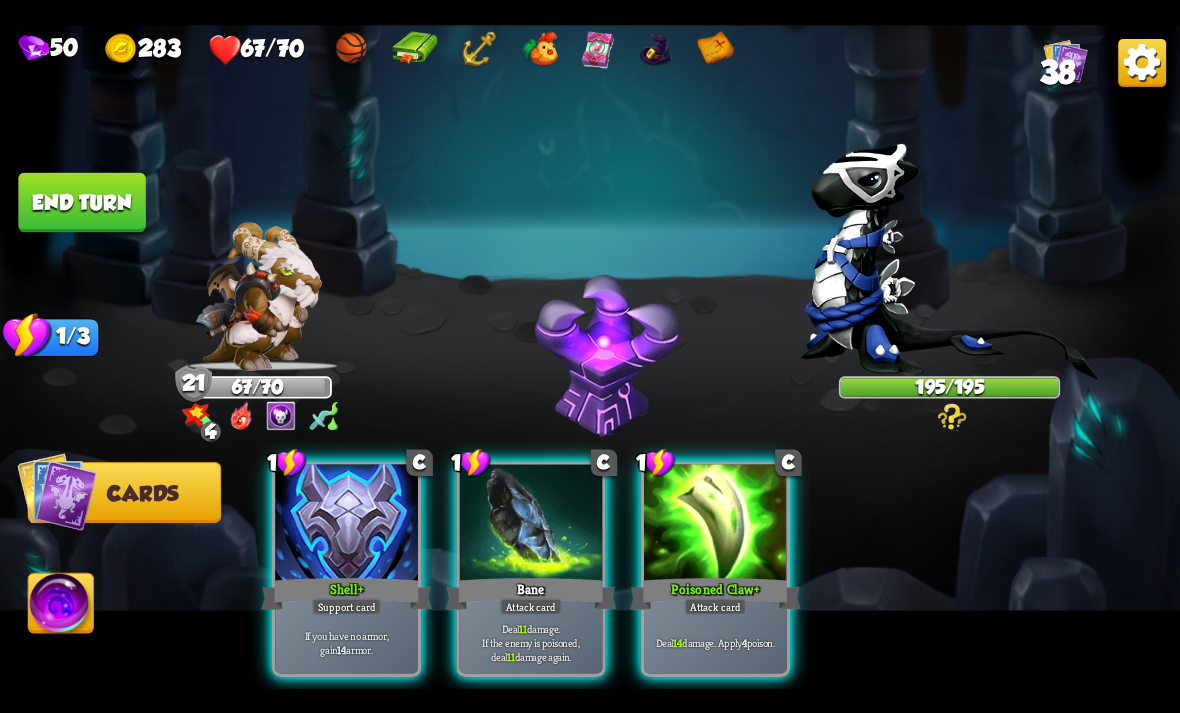 click on "Deal  14  damage. Apply  4  poison." at bounding box center (715, 642) 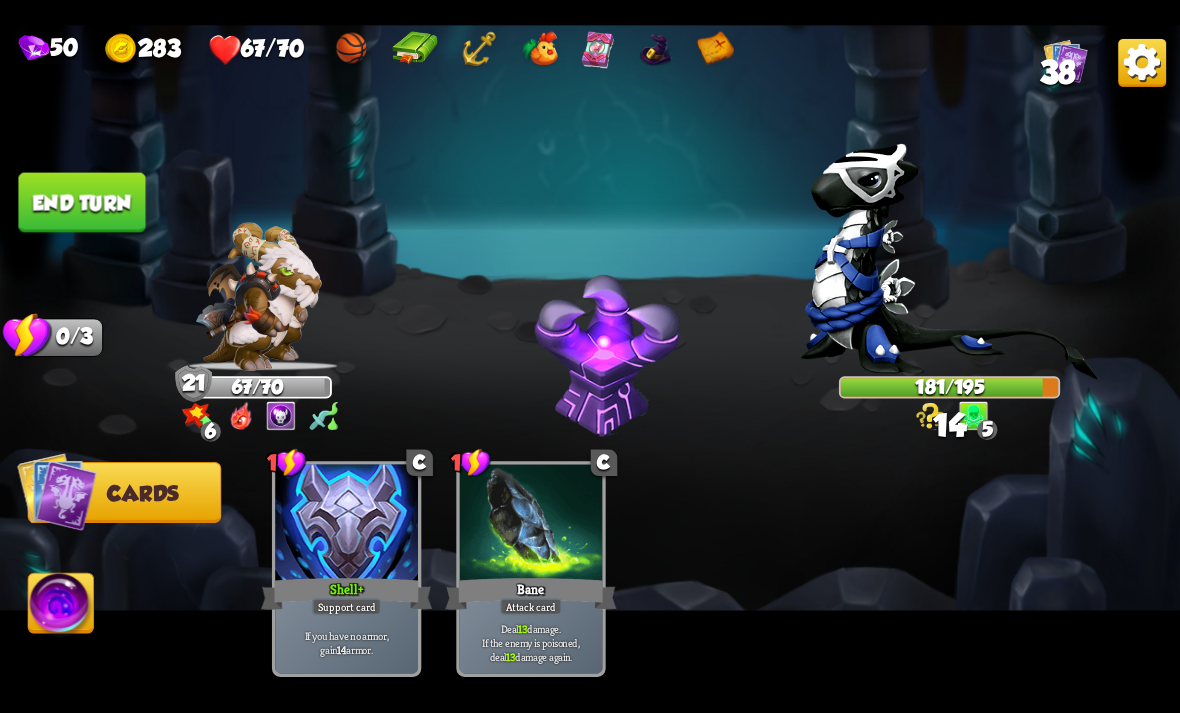 click on "End turn" at bounding box center [81, 202] 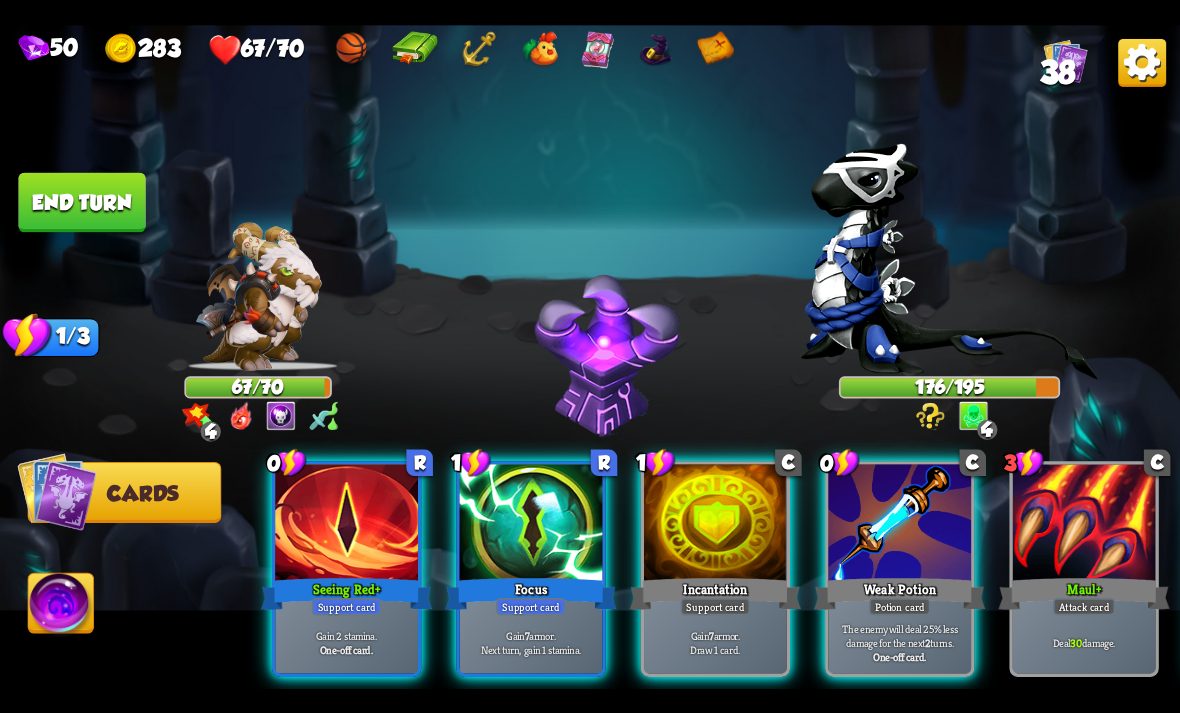 click on "One-off card." at bounding box center [346, 649] 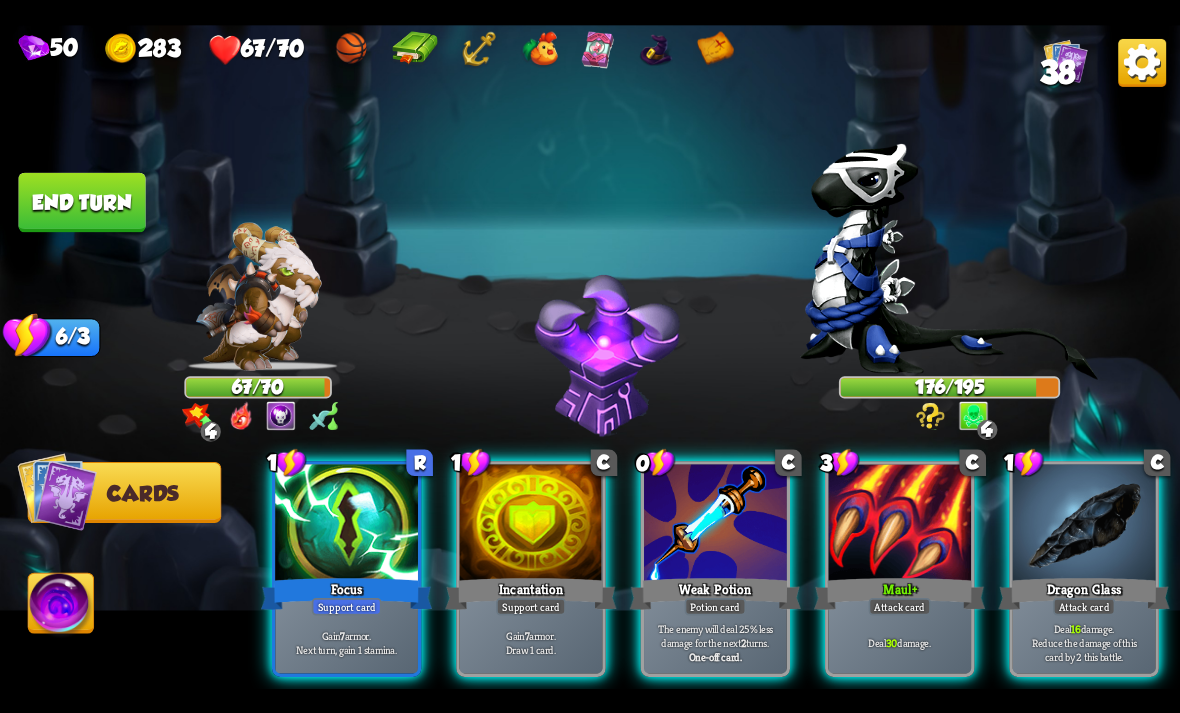 click on "Gain  7  armor. Next turn, gain 1 stamina." at bounding box center (346, 642) 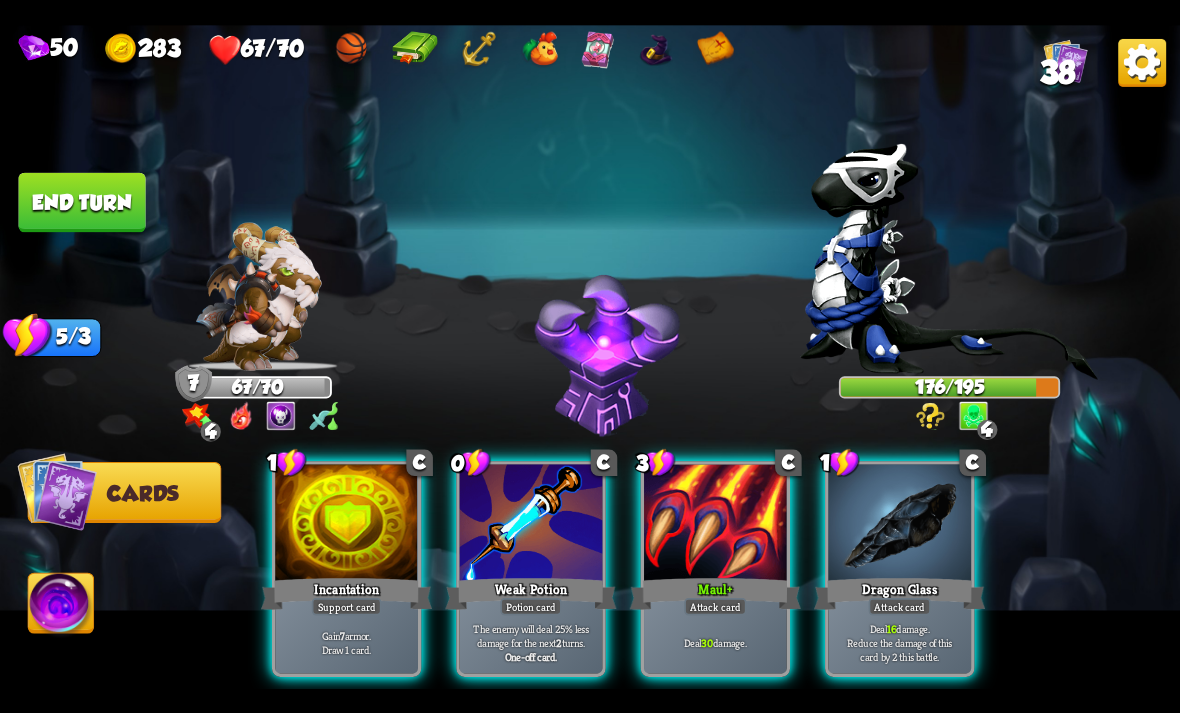 click on "Weak Potion" at bounding box center [530, 593] 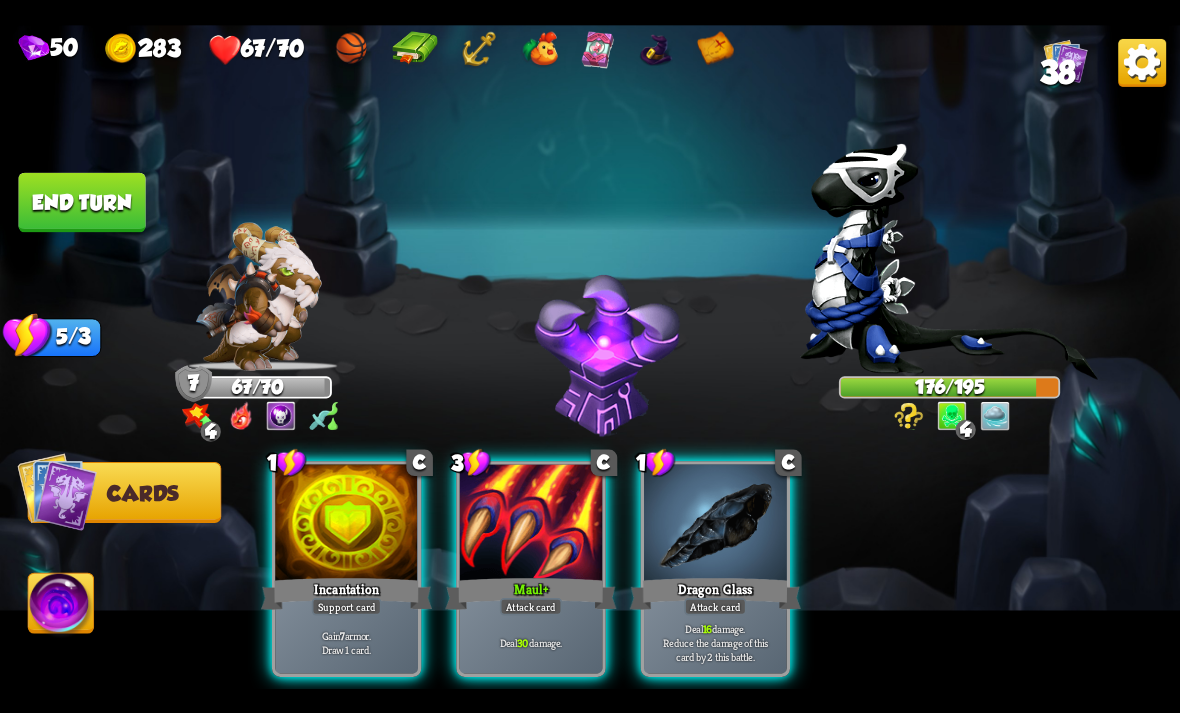 click on "Gain  7  armor. Draw 1 card." at bounding box center [347, 642] 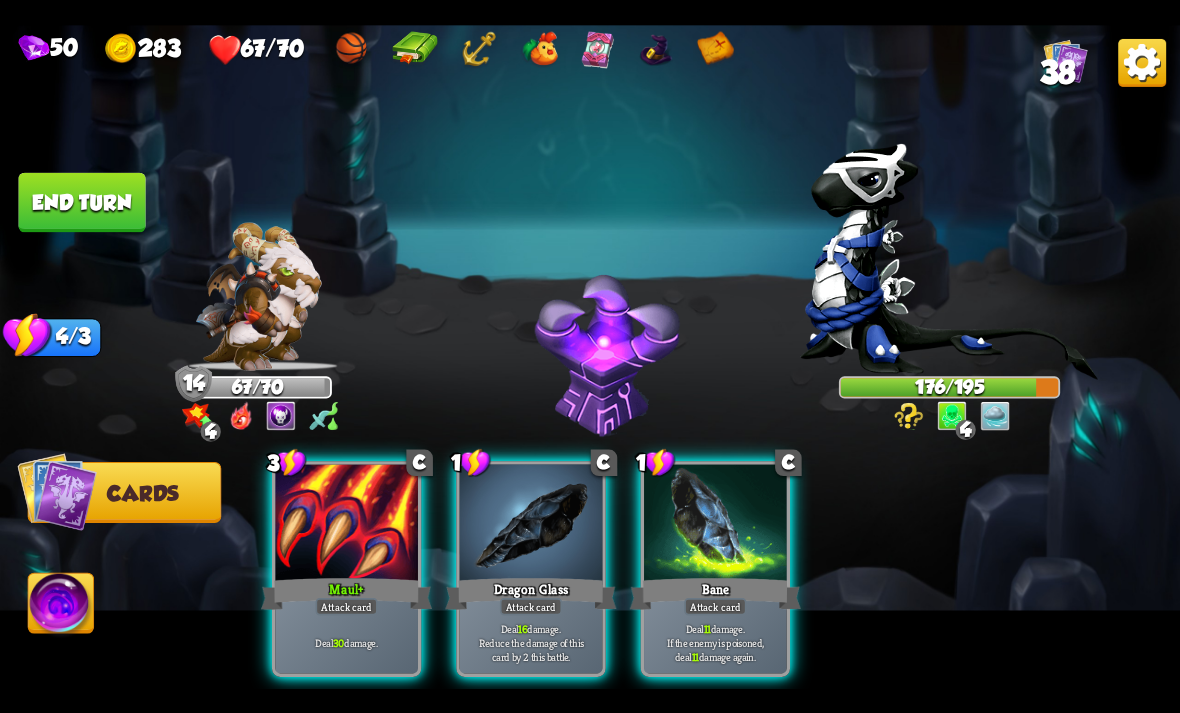click at bounding box center (715, 524) 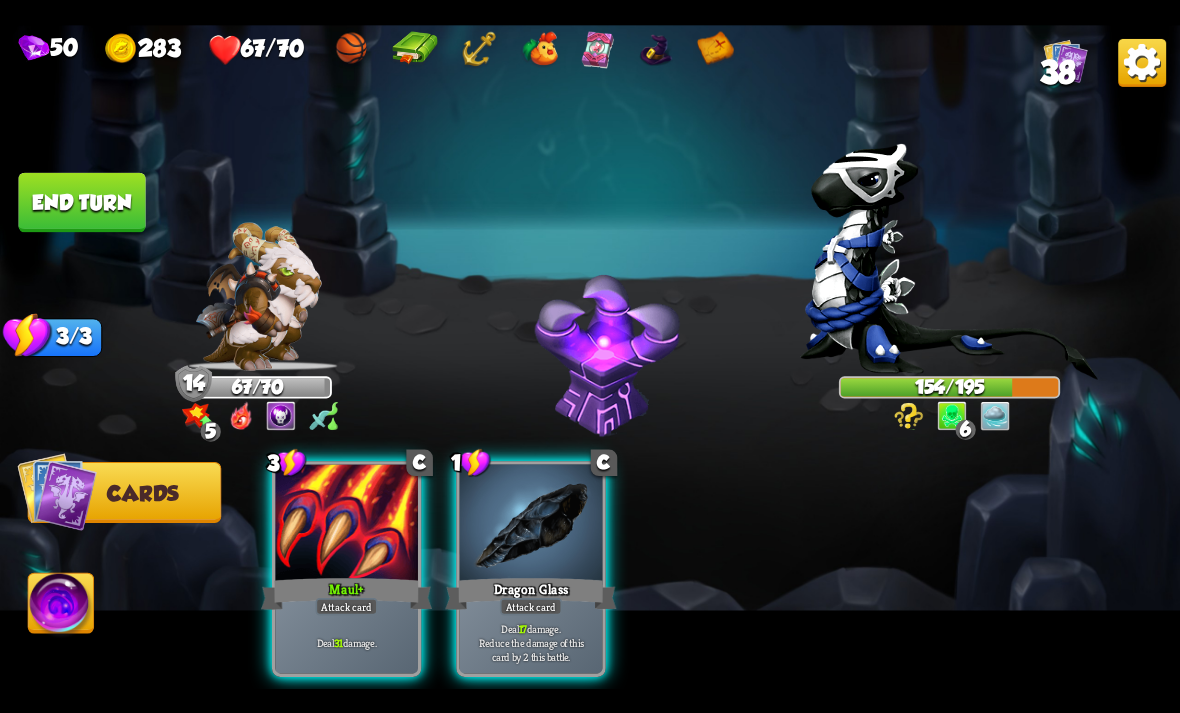 click on "Dragon Glass" at bounding box center (530, 593) 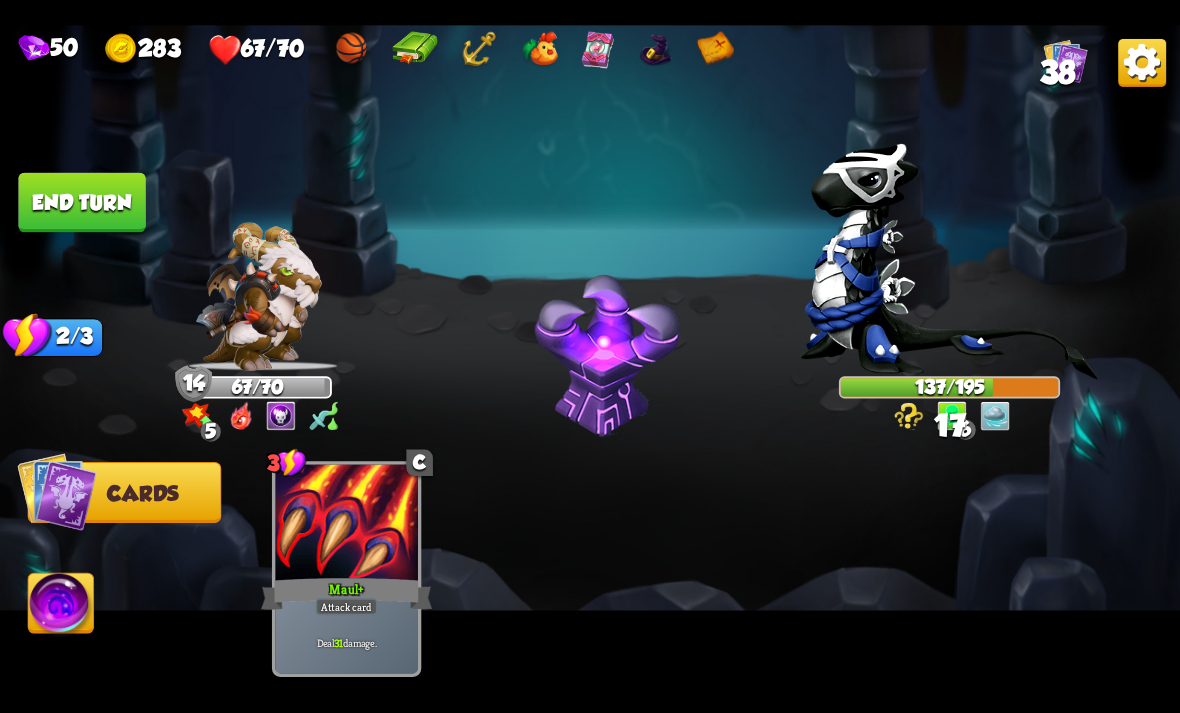 click on "End turn" at bounding box center [81, 202] 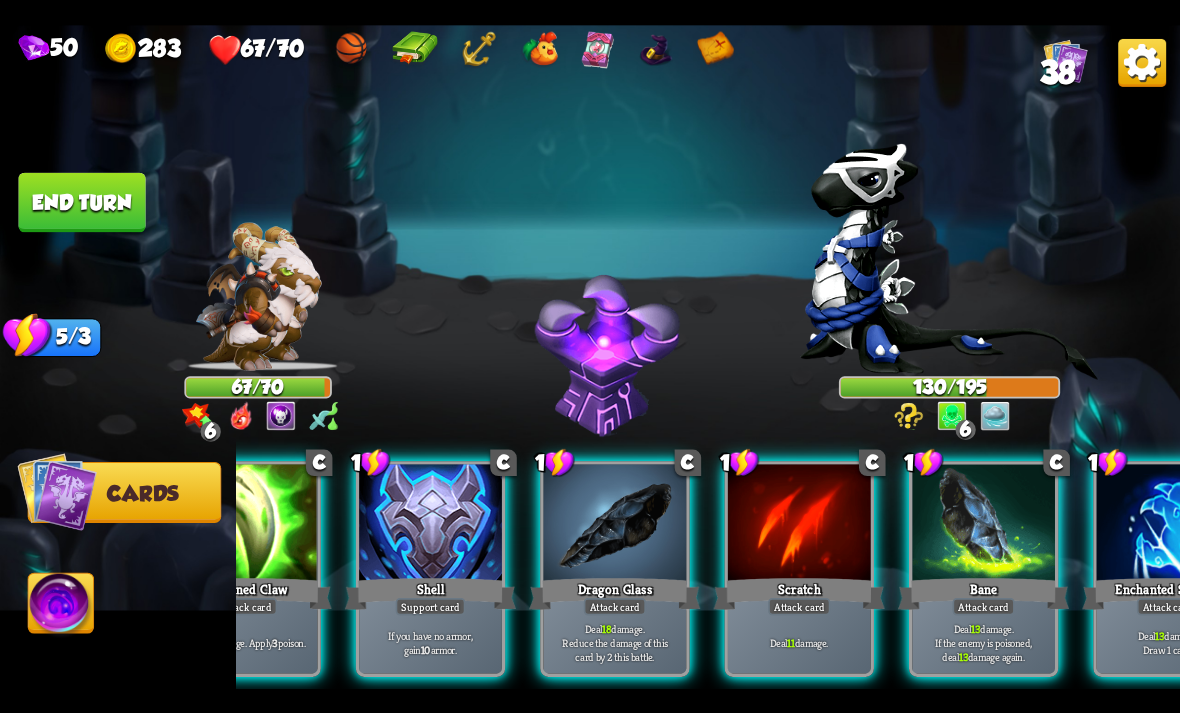 scroll, scrollTop: 0, scrollLeft: 96, axis: horizontal 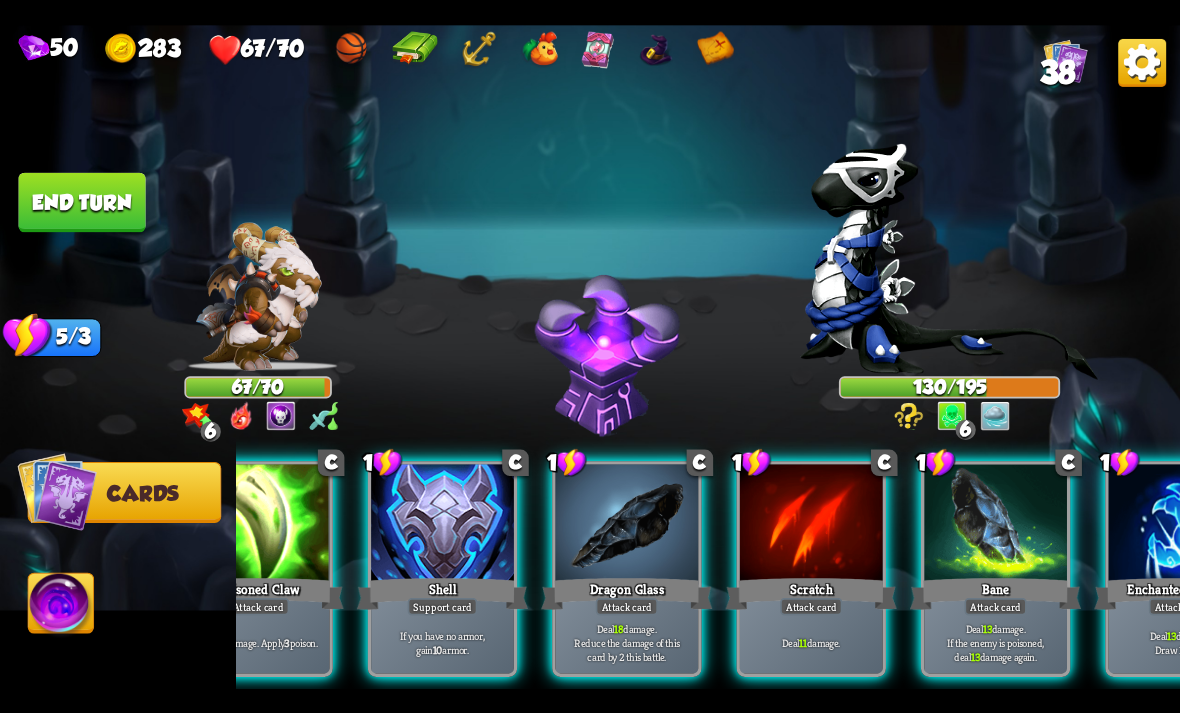 click on "Support card" at bounding box center (443, 606) 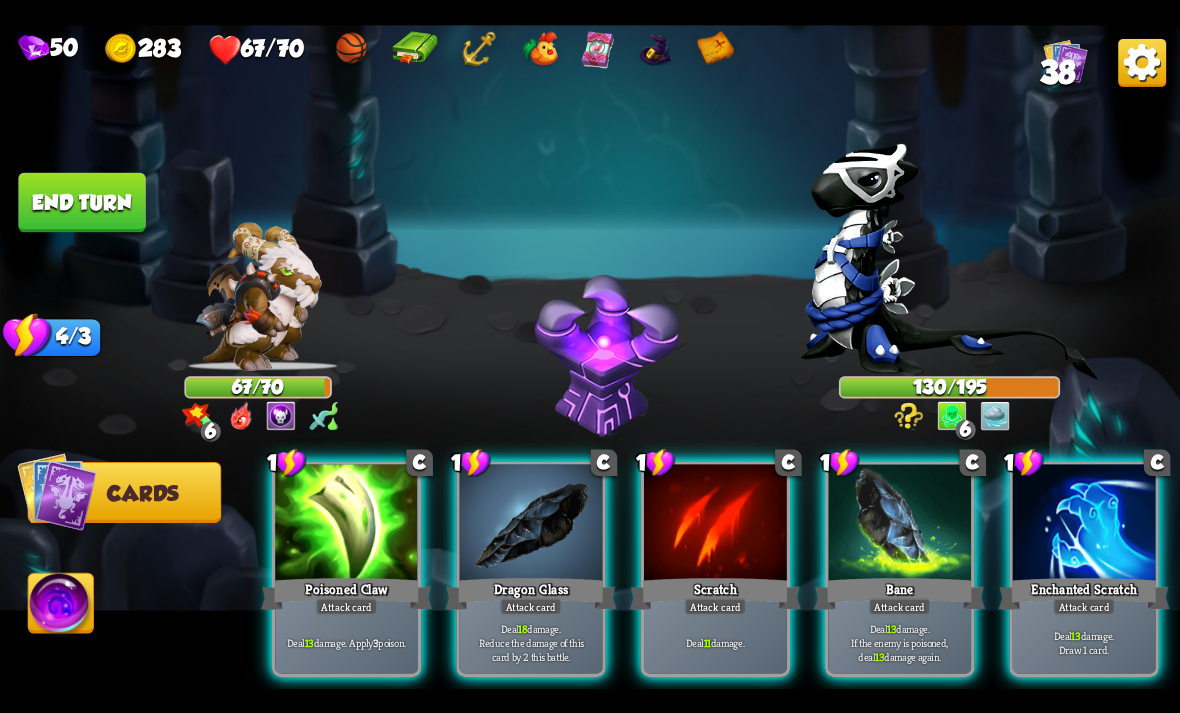 scroll, scrollTop: 0, scrollLeft: 0, axis: both 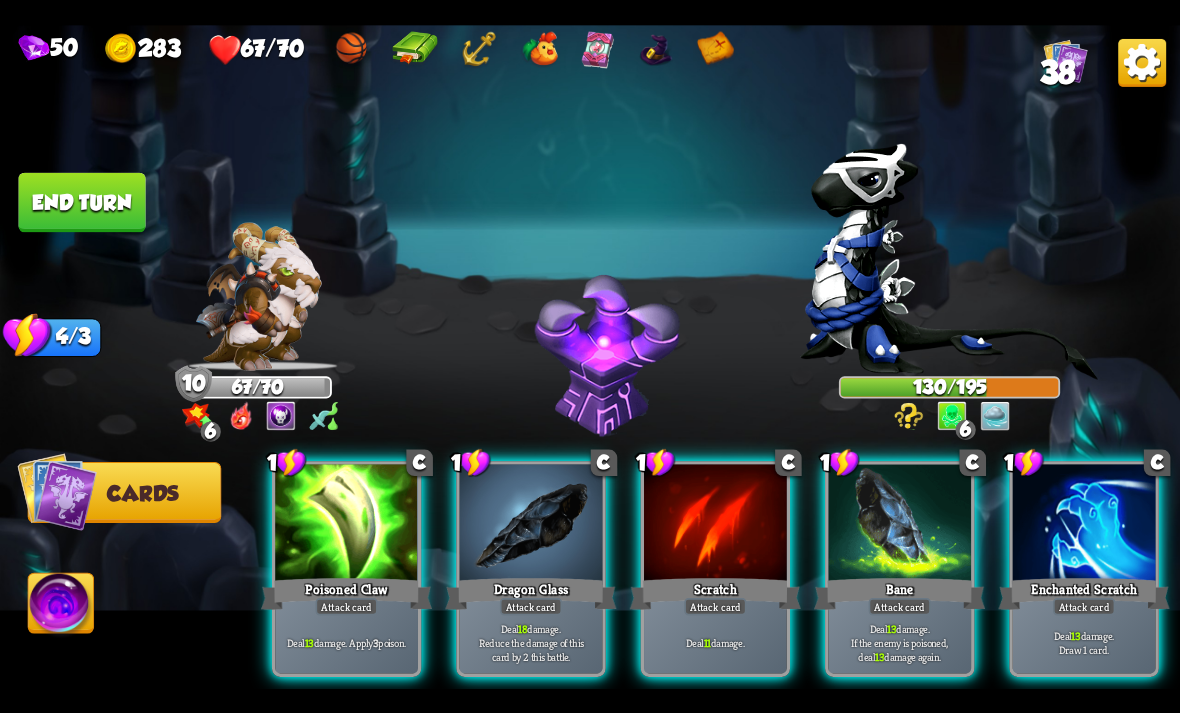 click on "Deal  13  damage. Draw 1 card." at bounding box center (1084, 642) 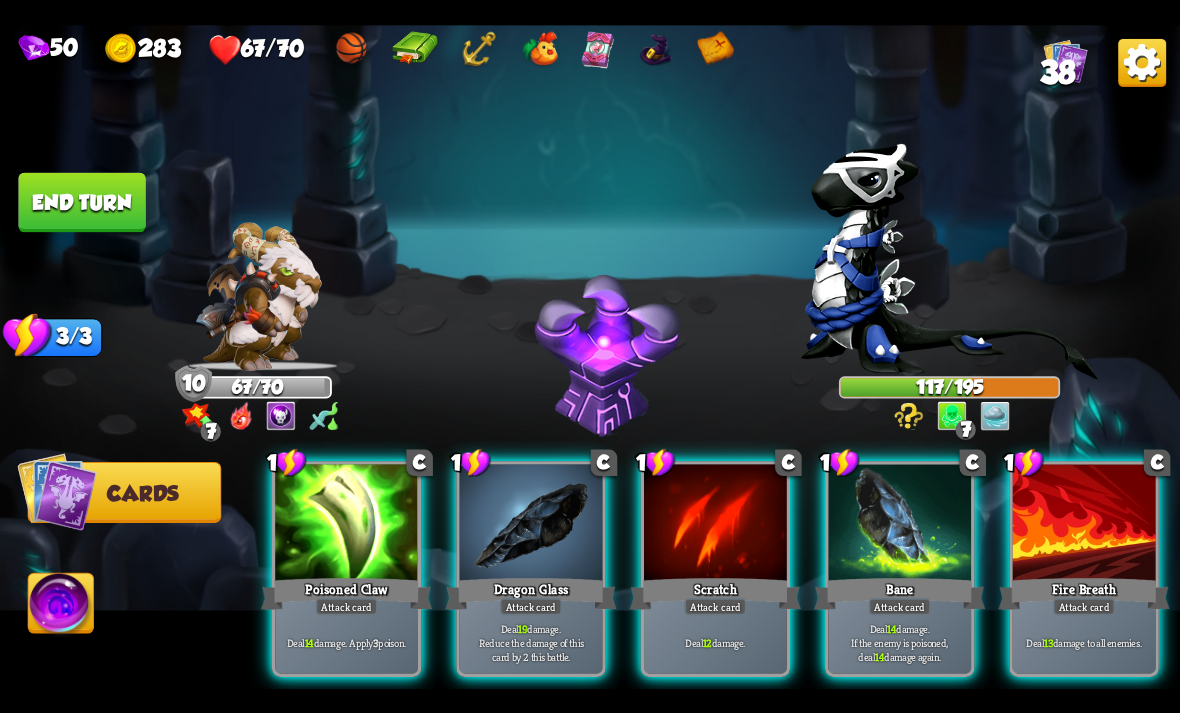 click on "Deal  14  damage. Apply  3  poison." at bounding box center [346, 642] 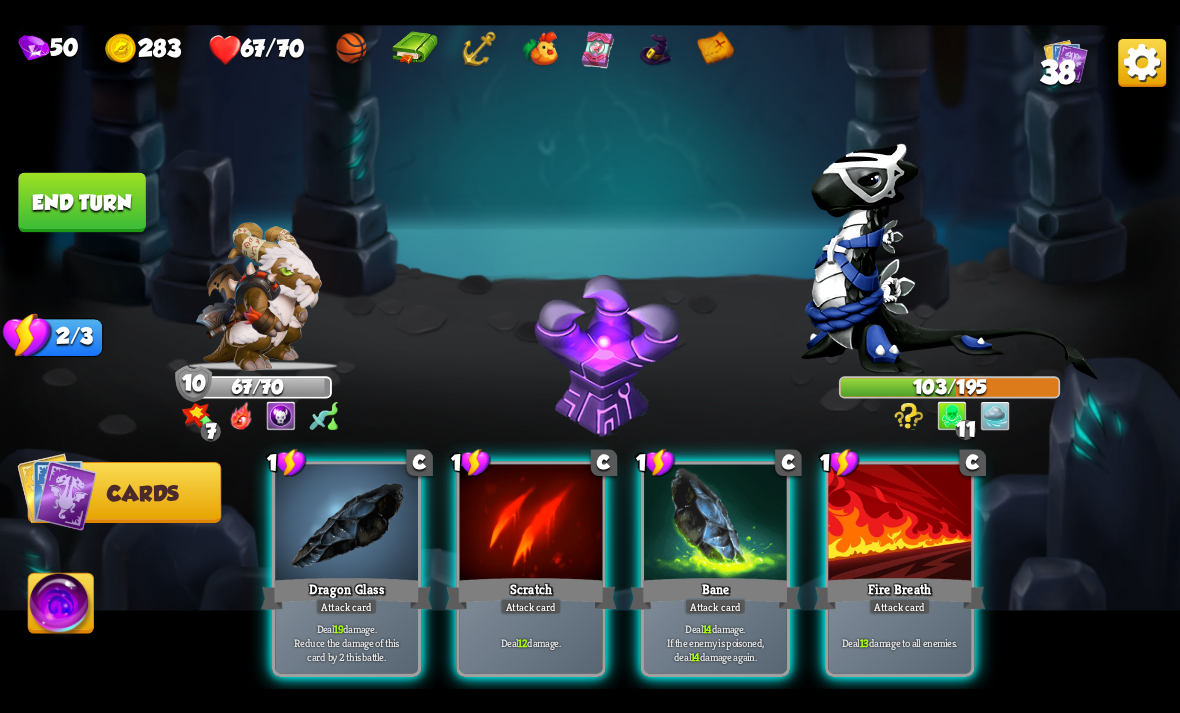 click at bounding box center (715, 524) 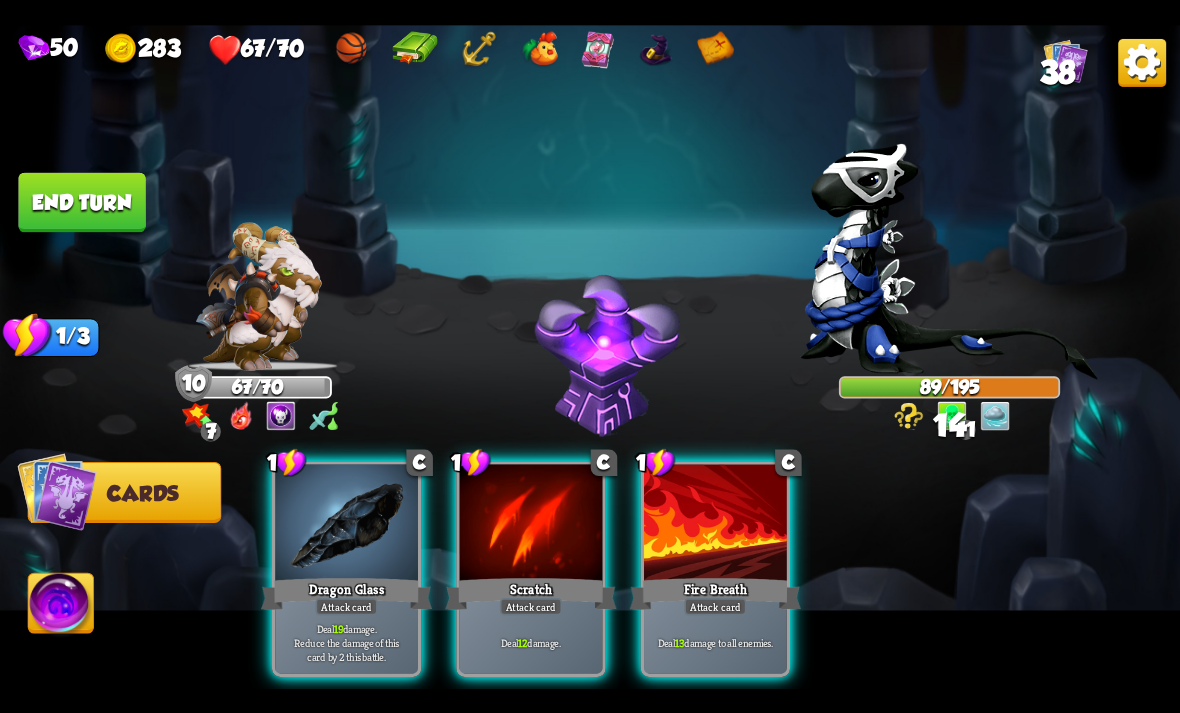 click on "End turn" at bounding box center [81, 202] 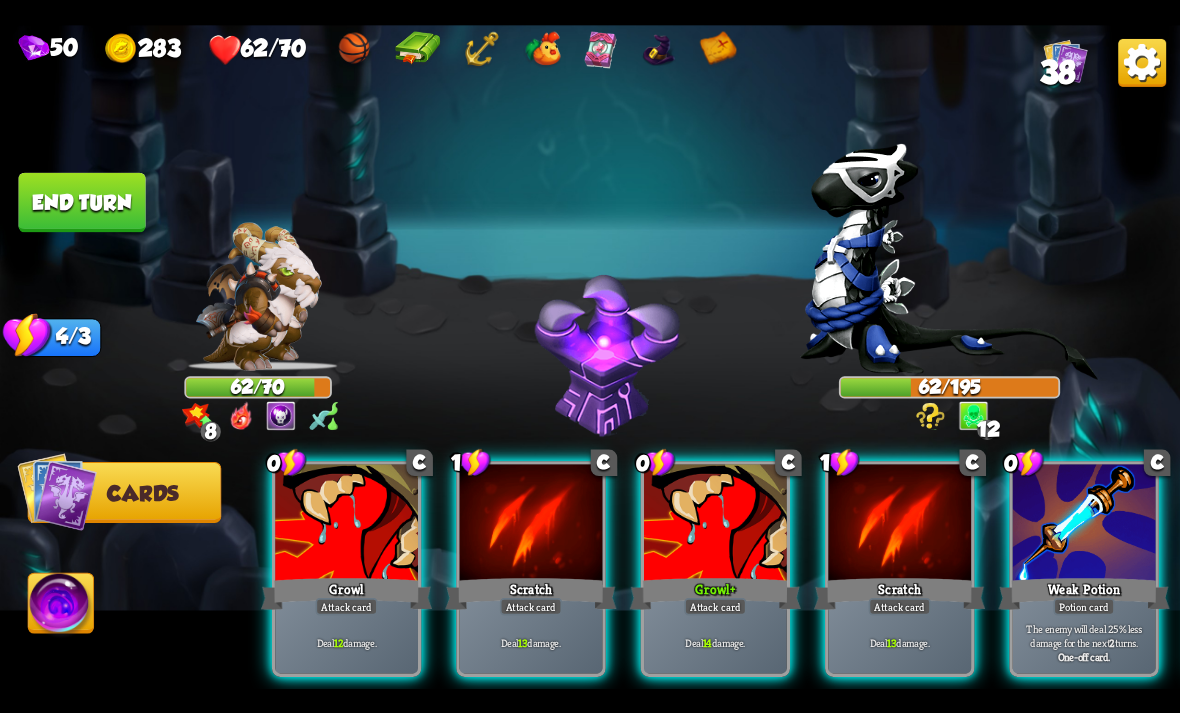 click on "The enemy will deal 25% less damage for the next  2  turns.   One-off card." at bounding box center (1084, 642) 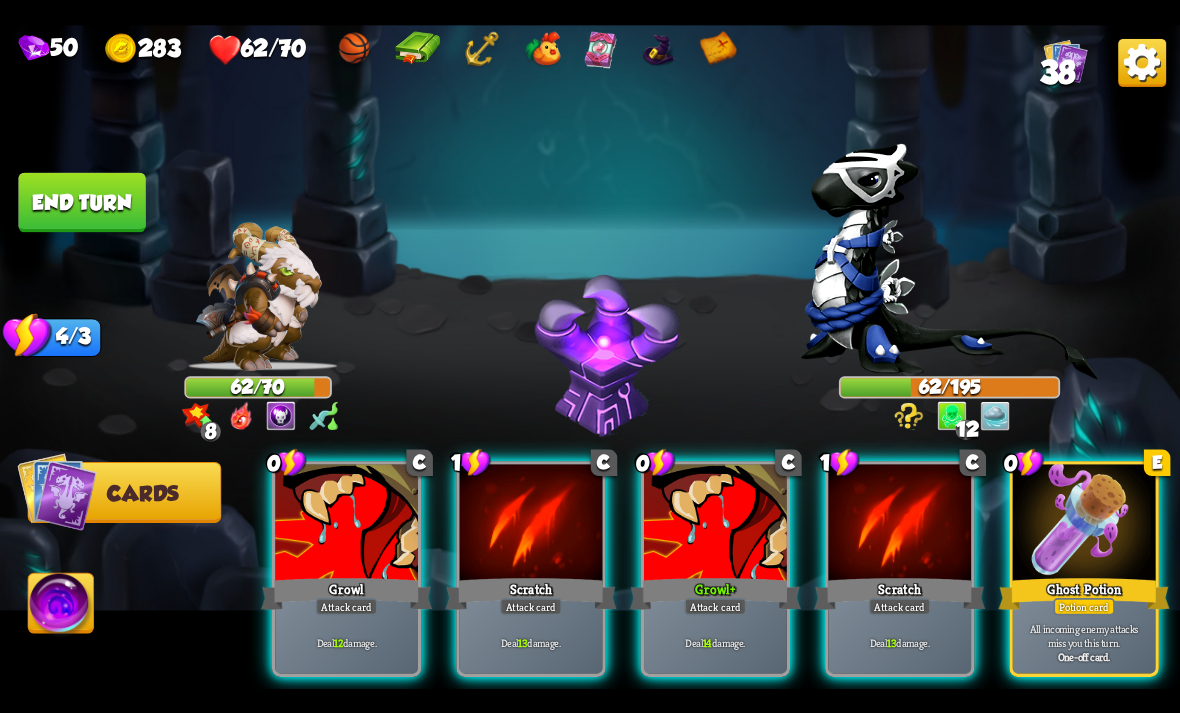 click on "All incoming enemy attacks miss you this turn." at bounding box center (1084, 635) 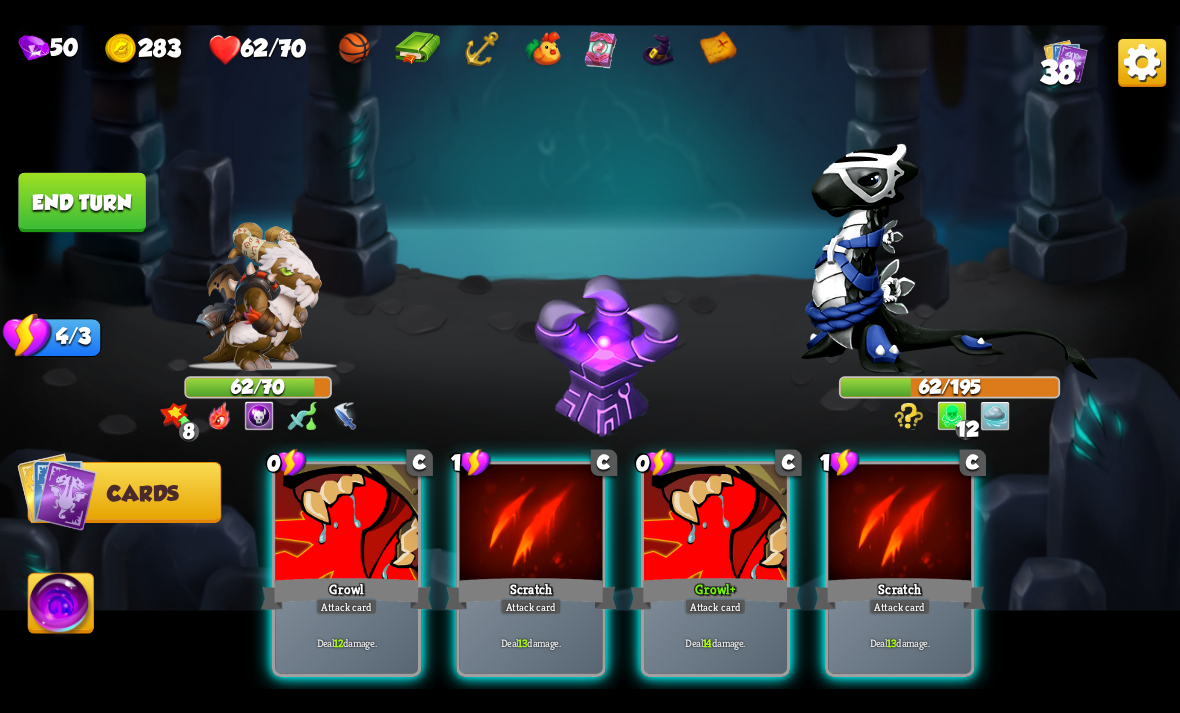click on "Growl +" at bounding box center (715, 593) 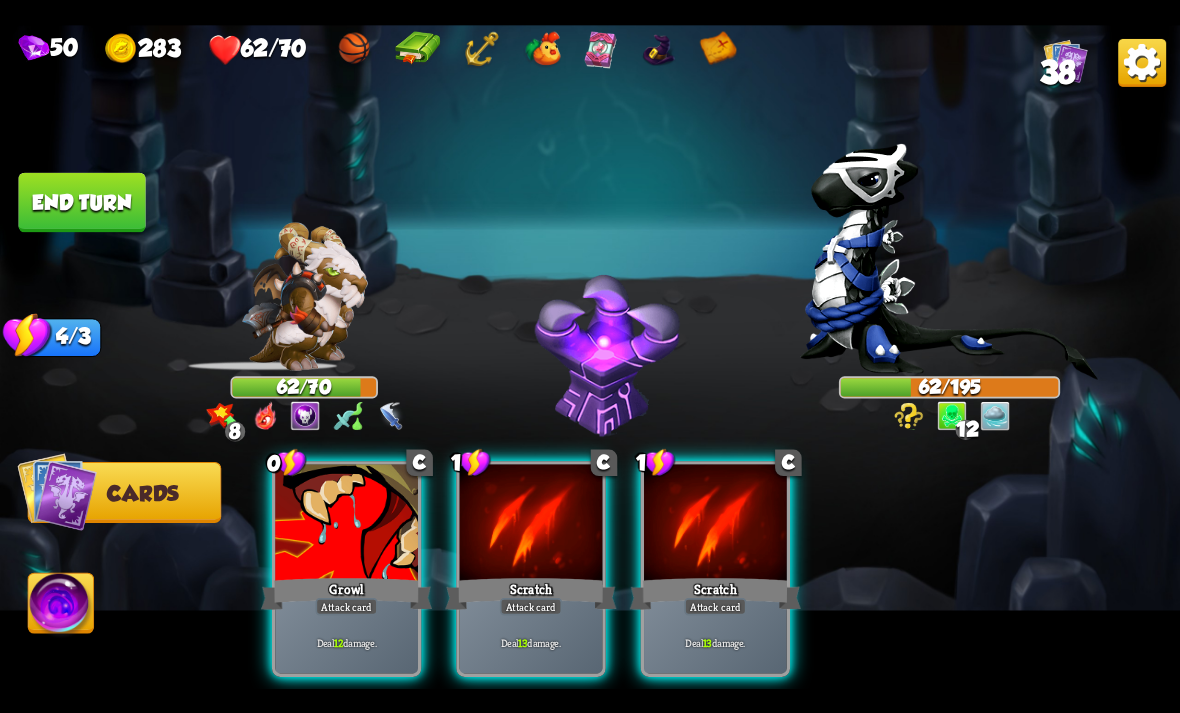 click on "Attack card" at bounding box center [347, 606] 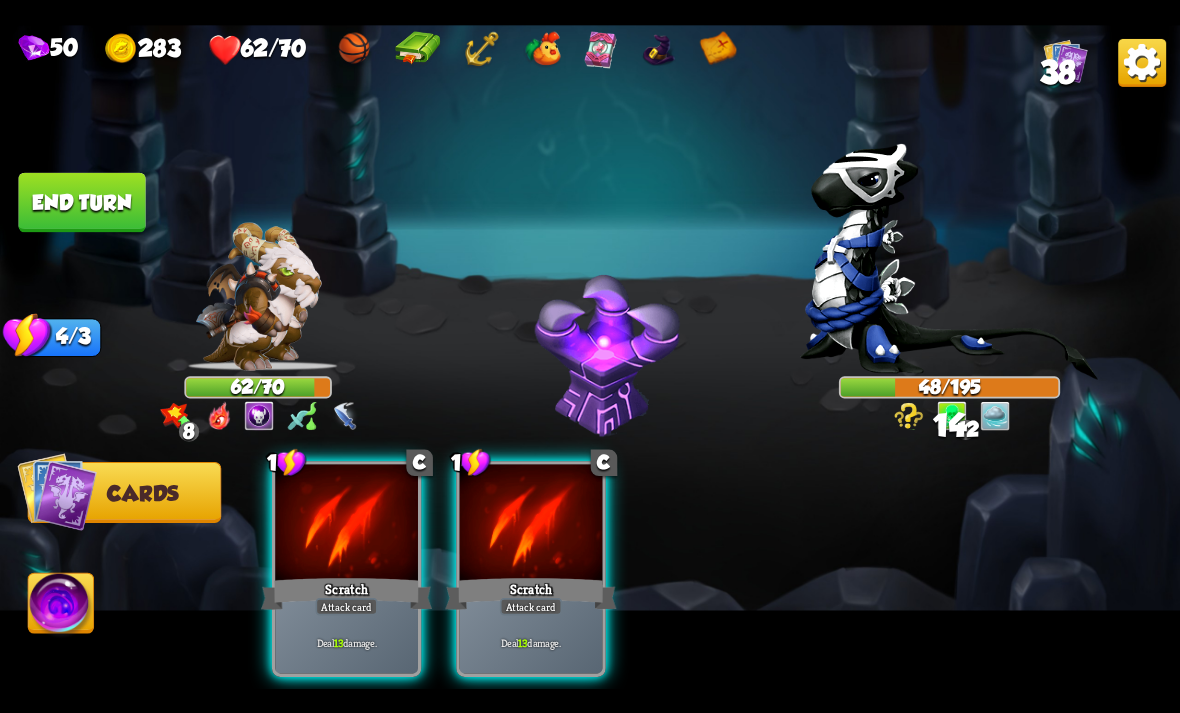 click on "Deal  13  damage." at bounding box center (346, 642) 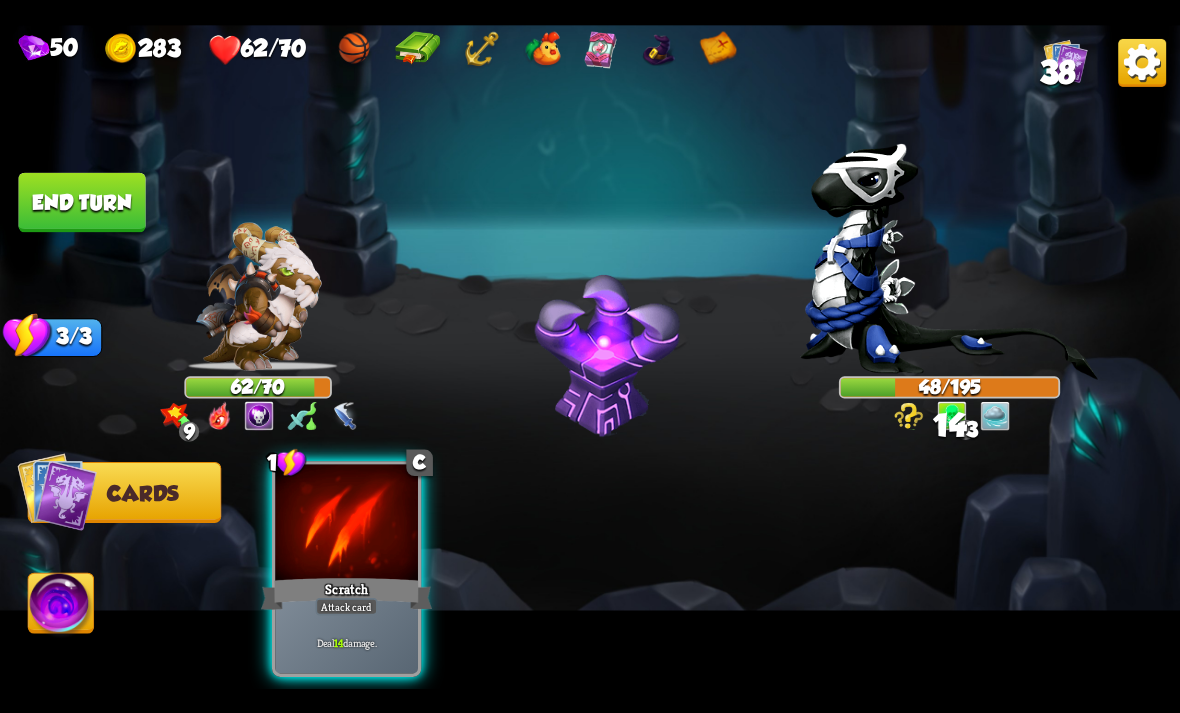 click on "Deal  14  damage." at bounding box center [347, 642] 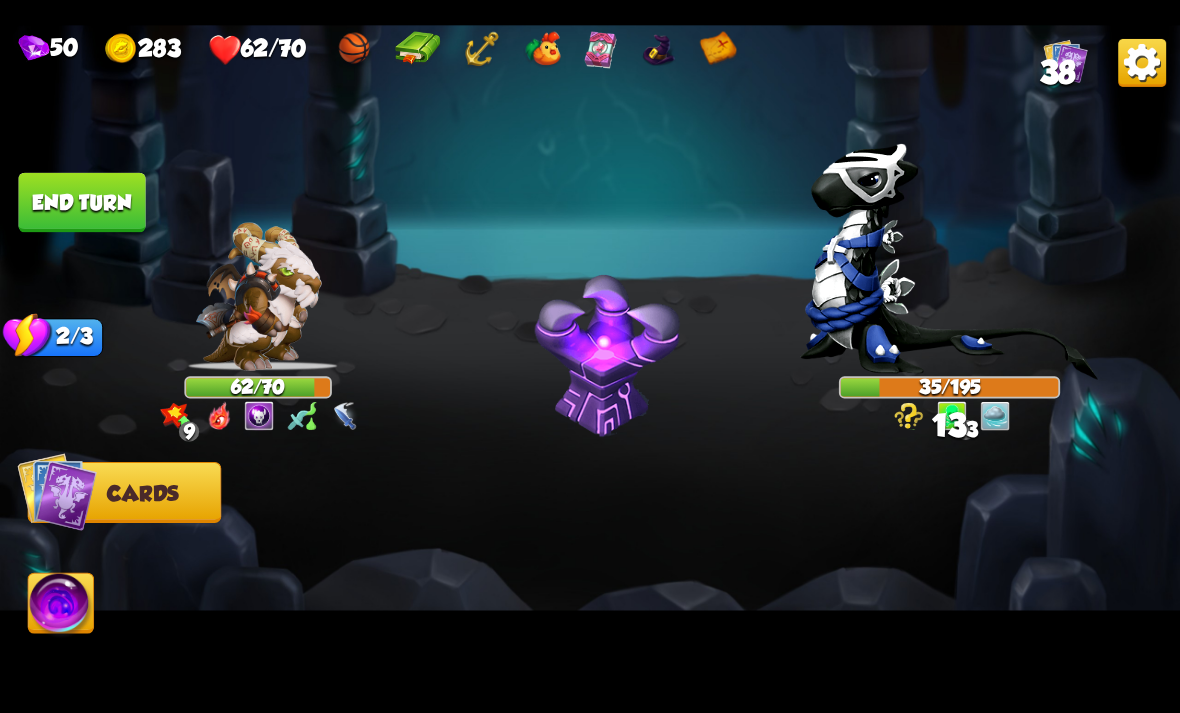 click on "End turn" at bounding box center [81, 202] 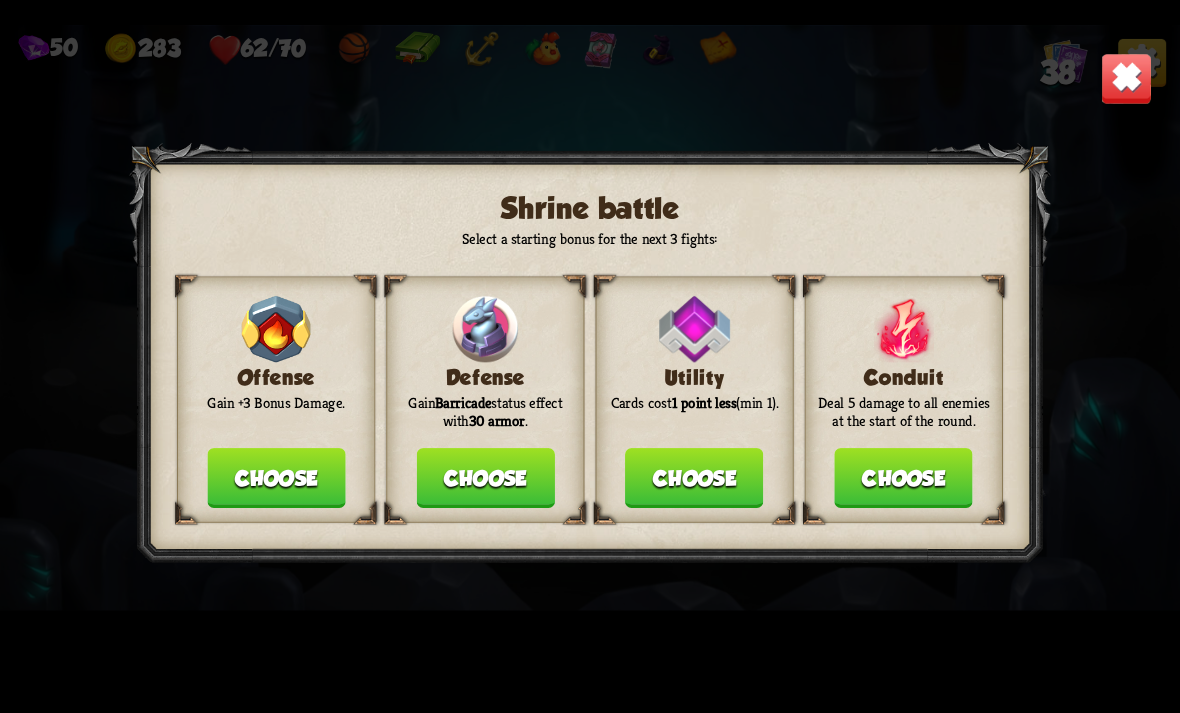 click on "Choose" at bounding box center [276, 478] 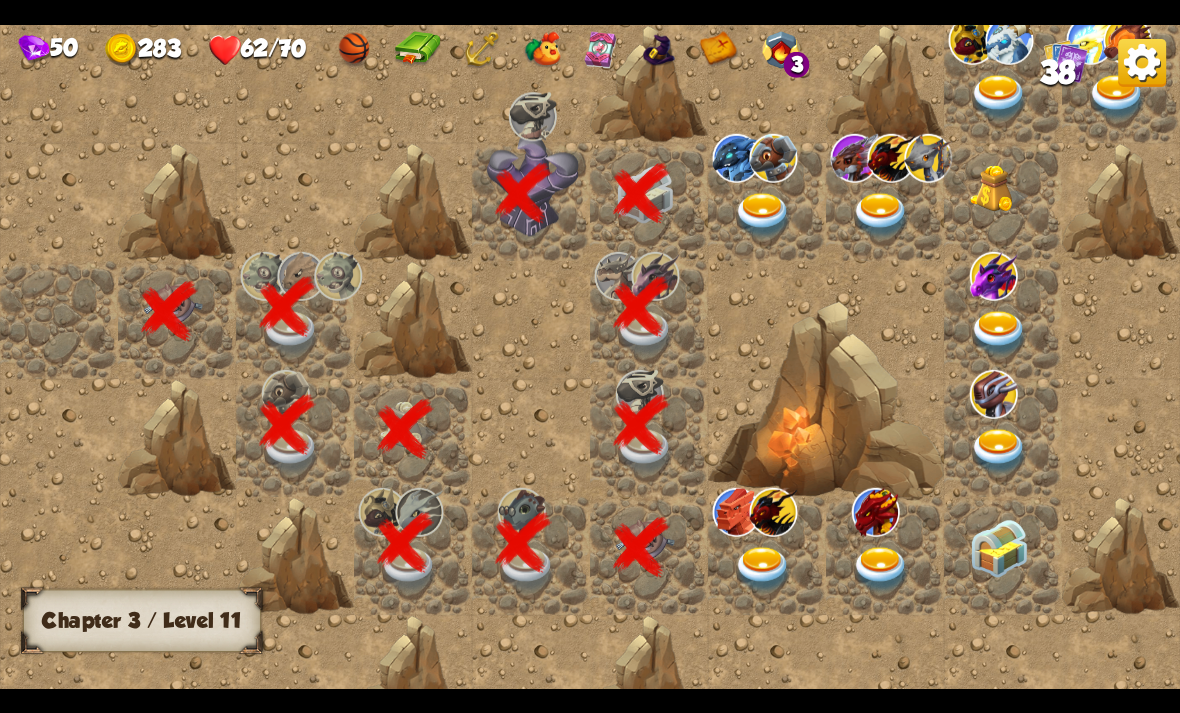 scroll, scrollTop: 0, scrollLeft: 384, axis: horizontal 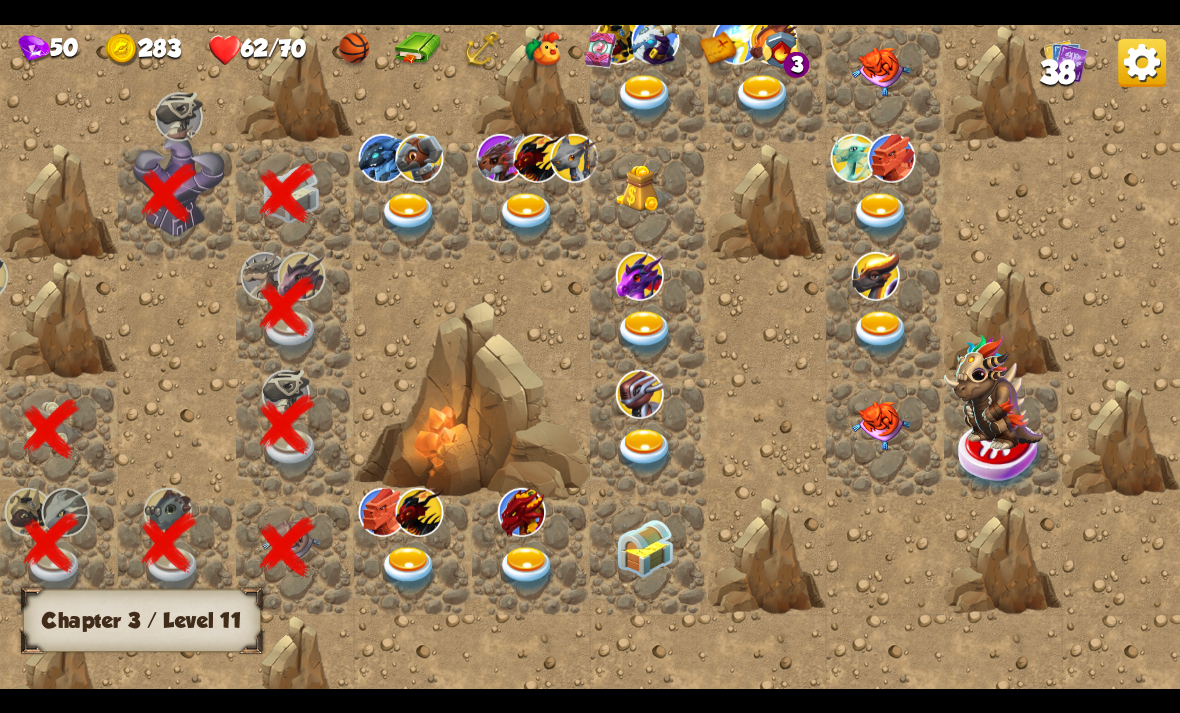 click at bounding box center [409, 215] 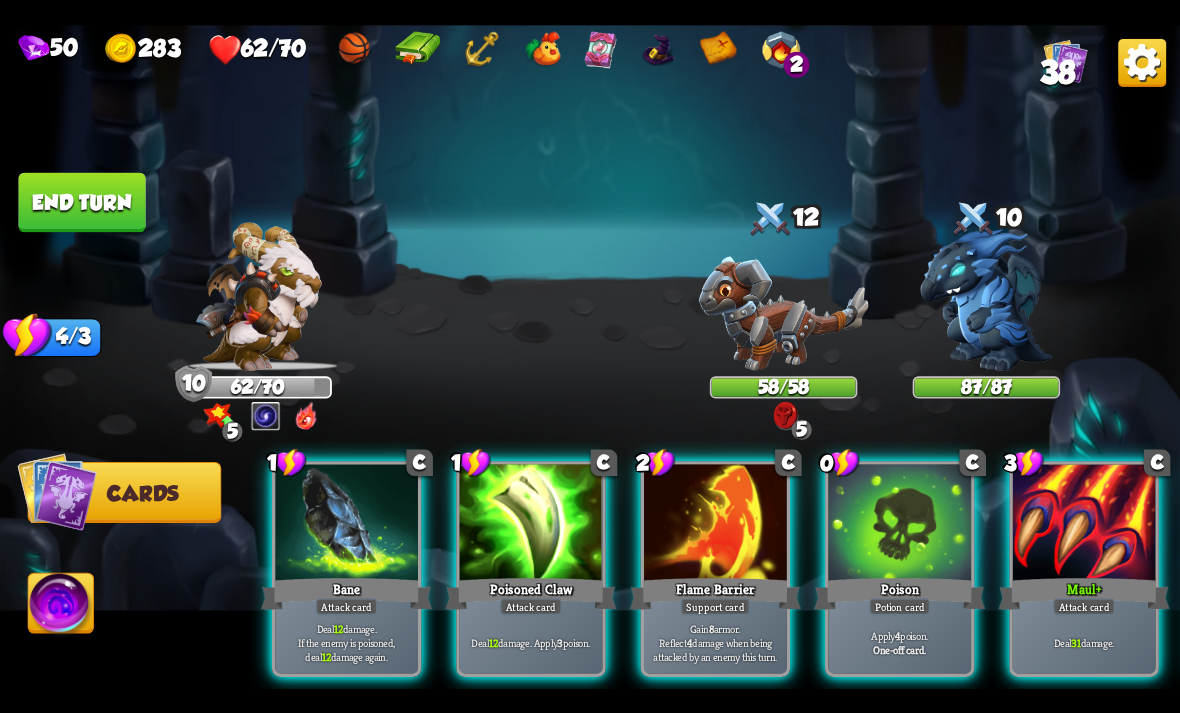 click at bounding box center [258, 296] 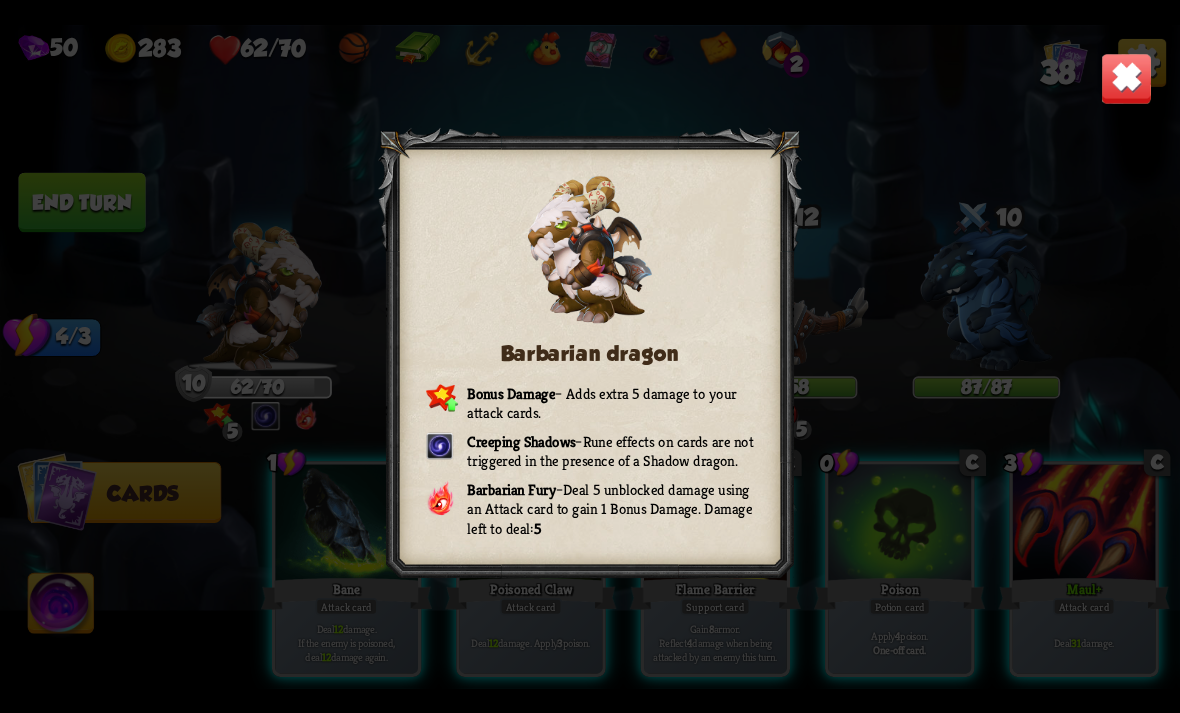 click at bounding box center [1127, 78] 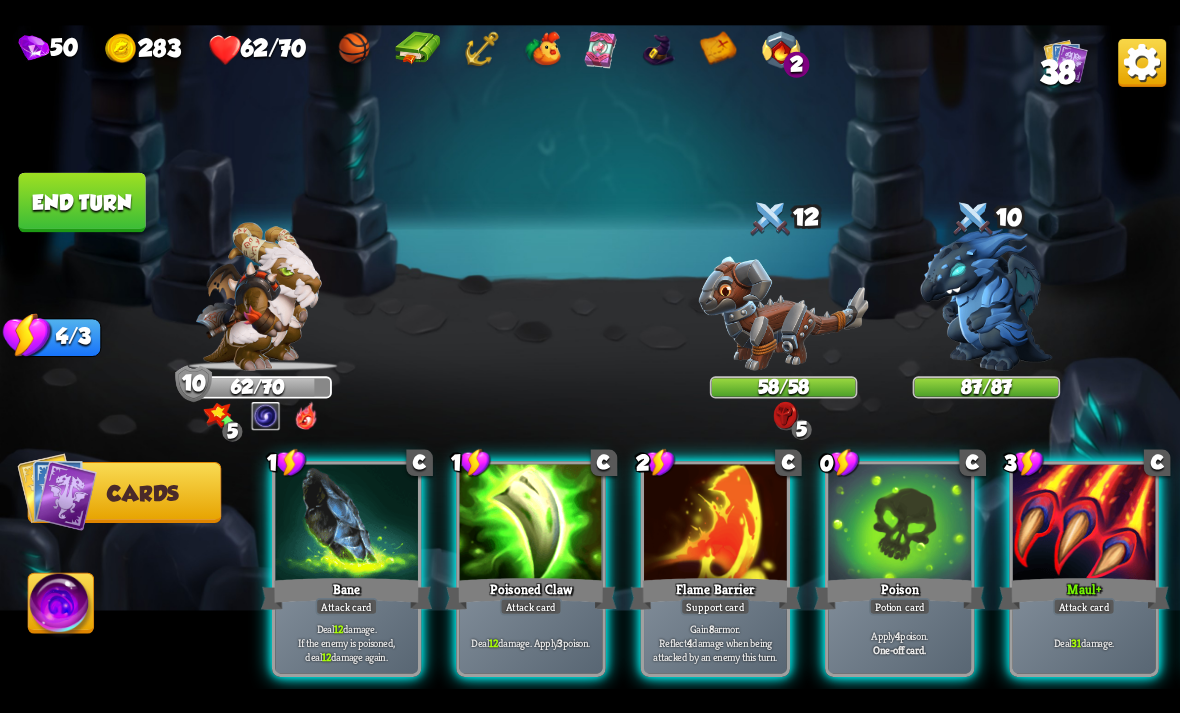 click on "Flame Barrier" at bounding box center (715, 593) 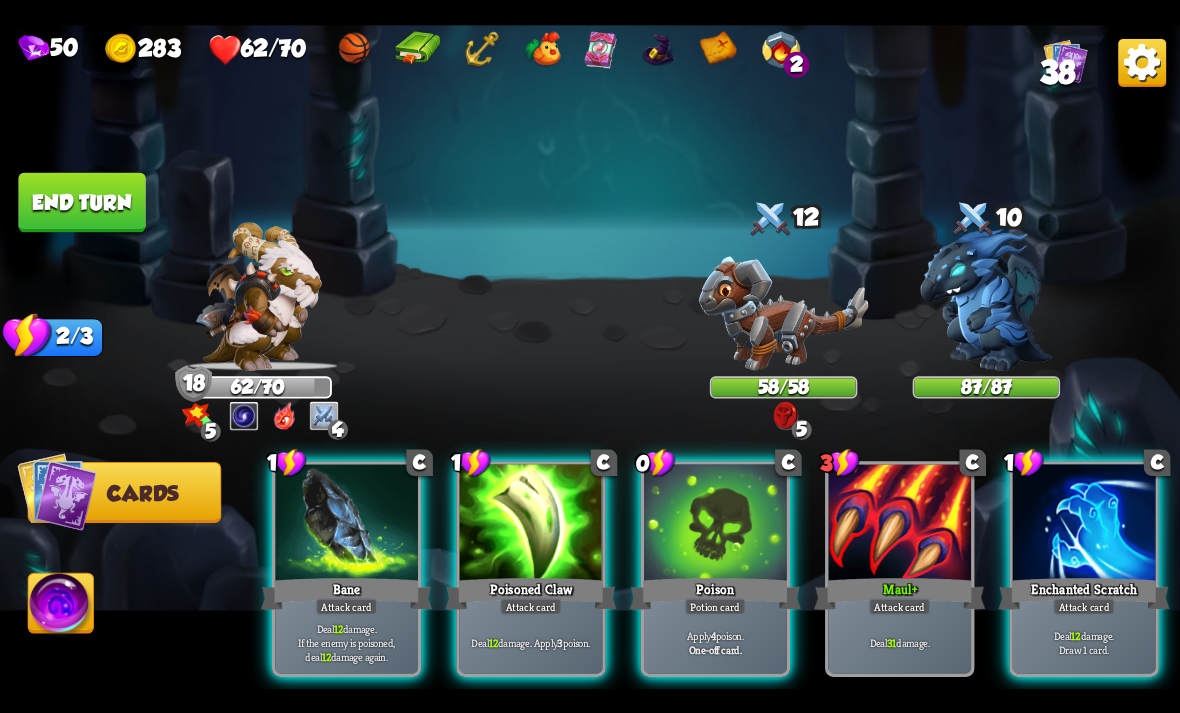 click at bounding box center (715, 524) 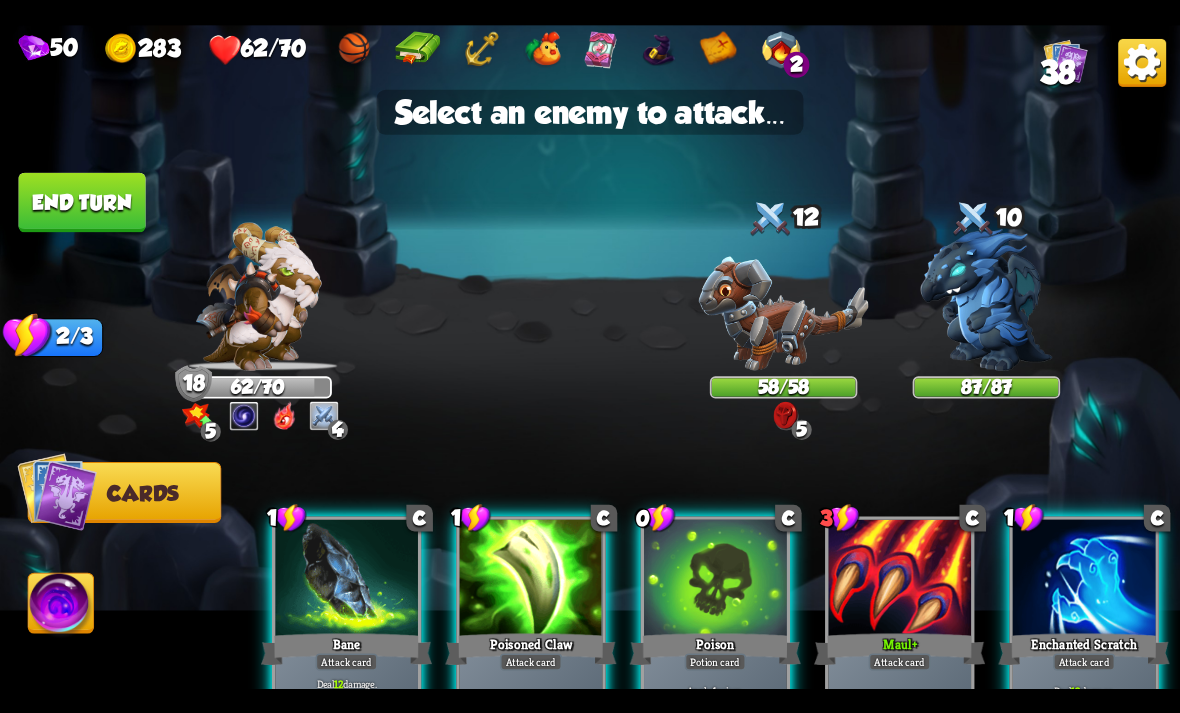 click at bounding box center (986, 299) 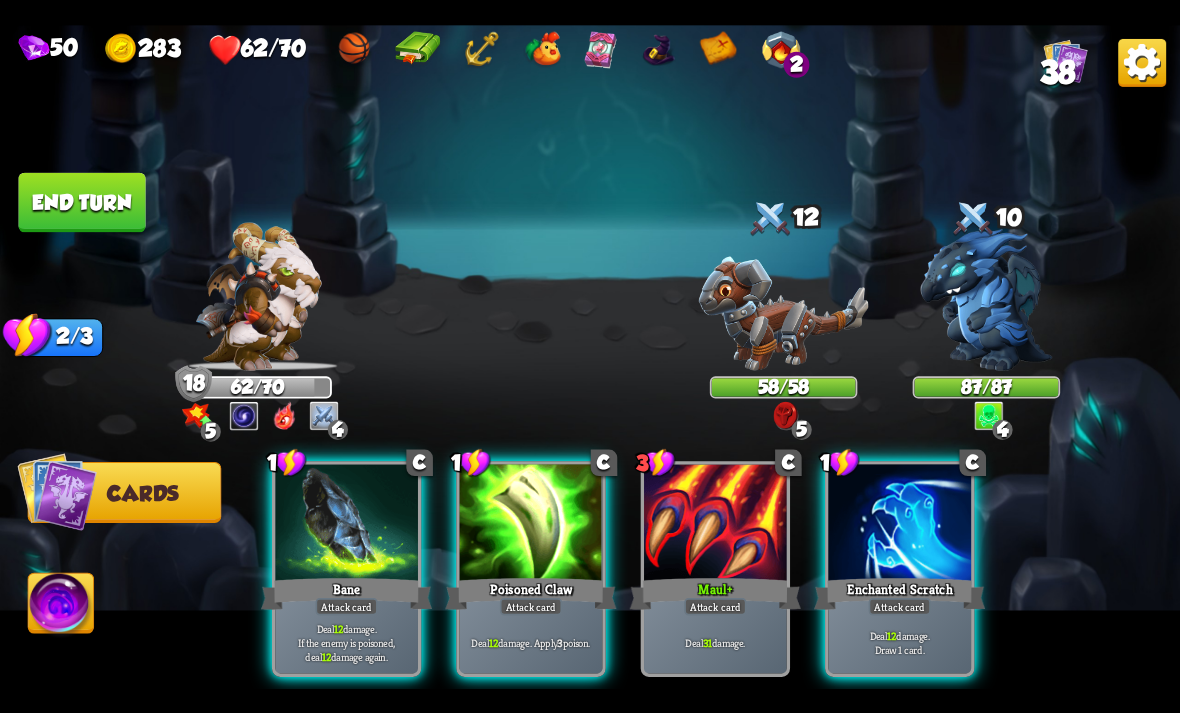 click on "Attack card" at bounding box center (531, 606) 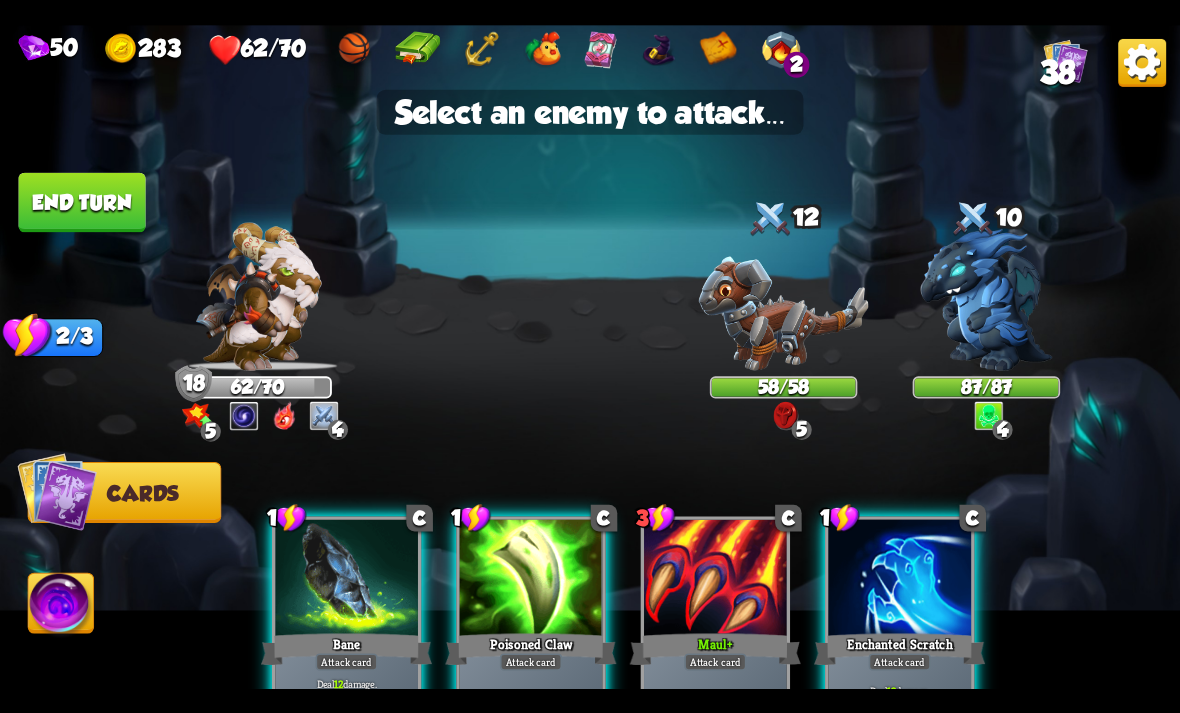 click at bounding box center [986, 299] 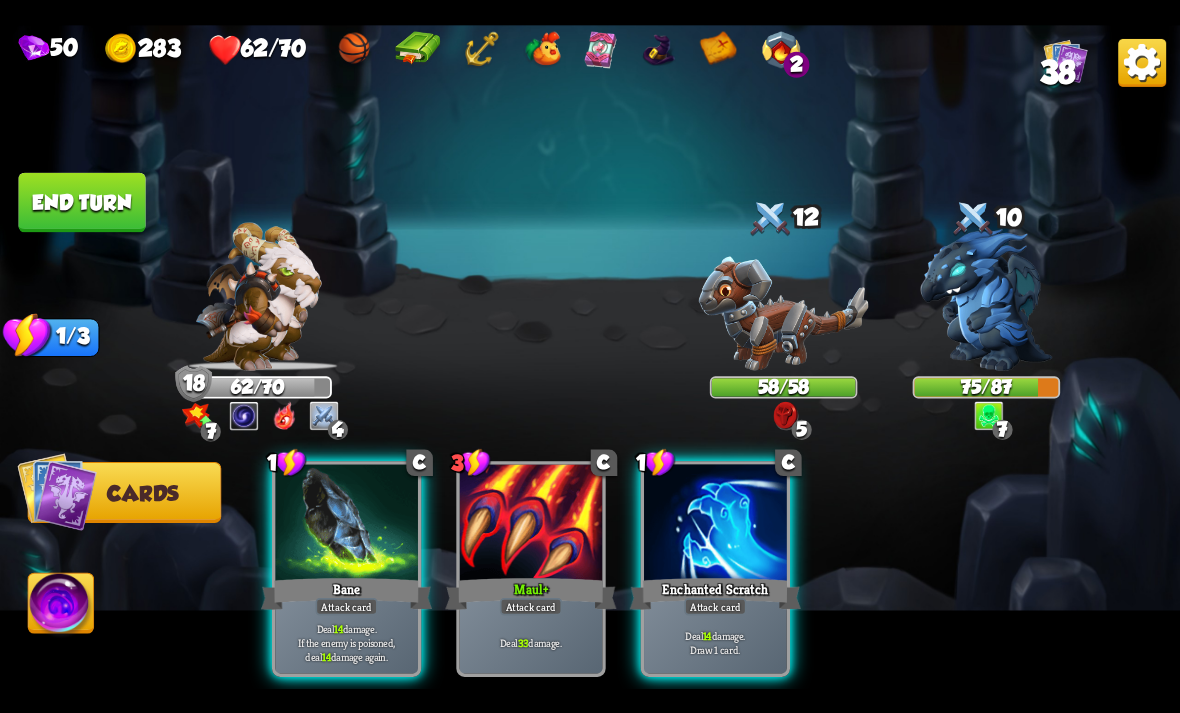 click on "End turn" at bounding box center [81, 202] 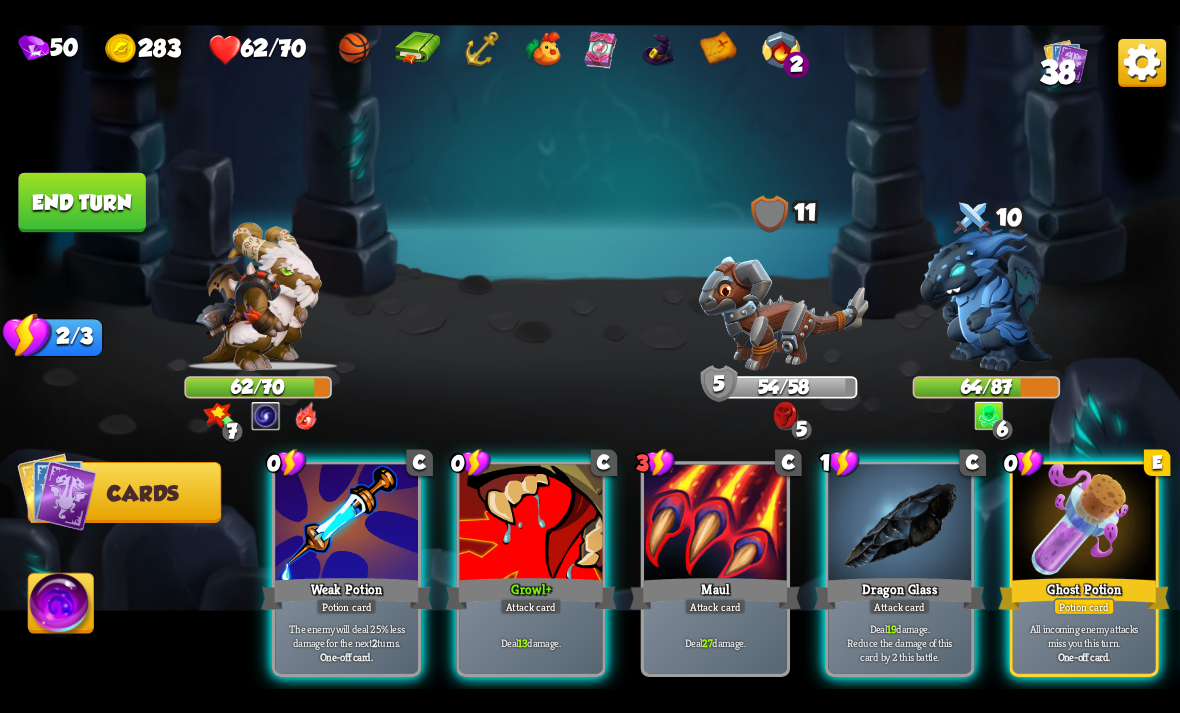 click on "The enemy will deal 25% less damage for the next  2  turns.   One-off card." at bounding box center (346, 642) 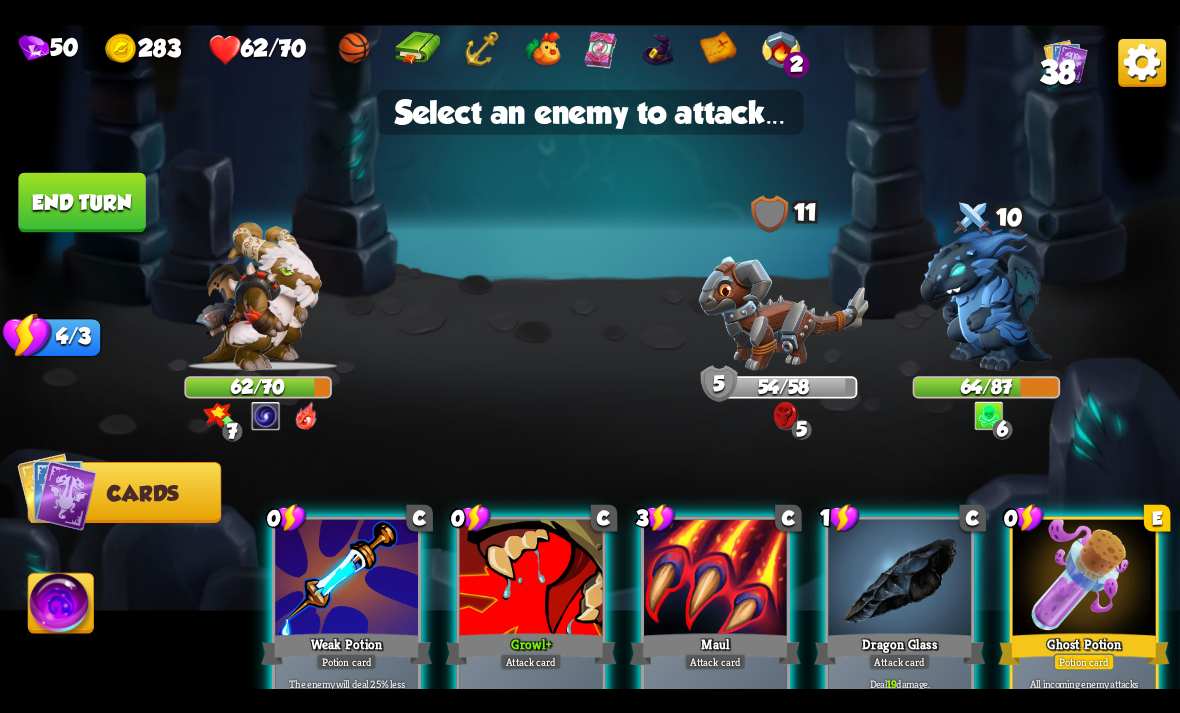 click at bounding box center [784, 313] 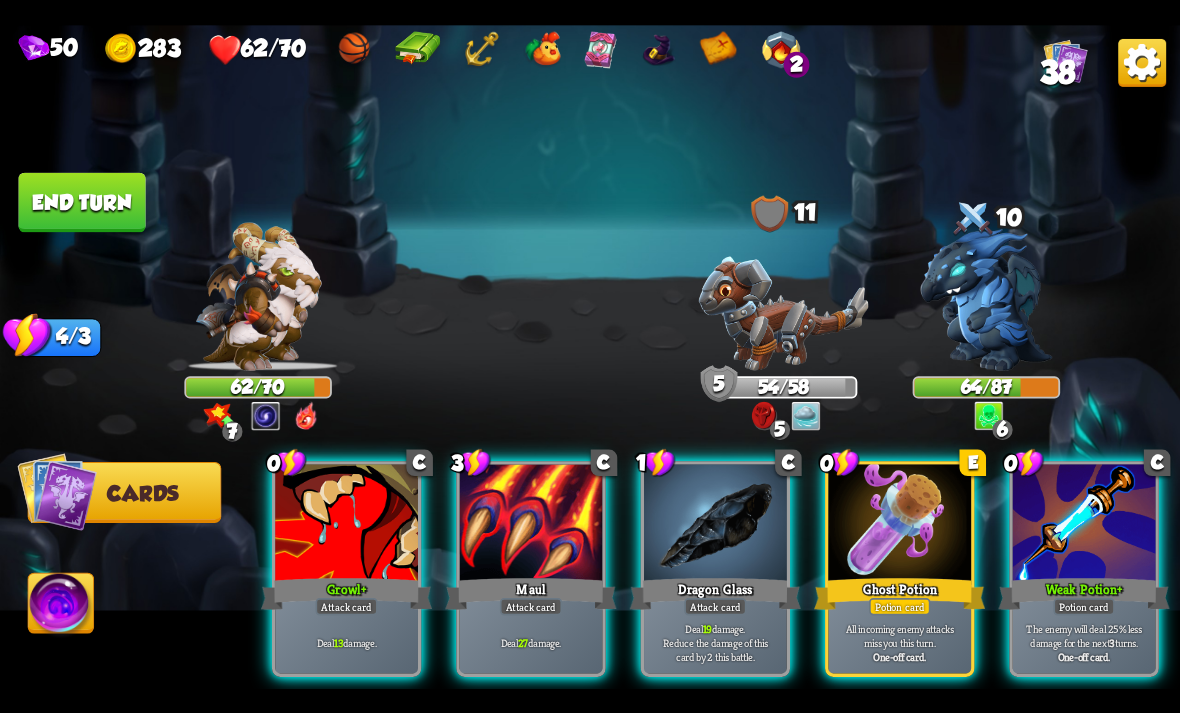 click at bounding box center [1084, 524] 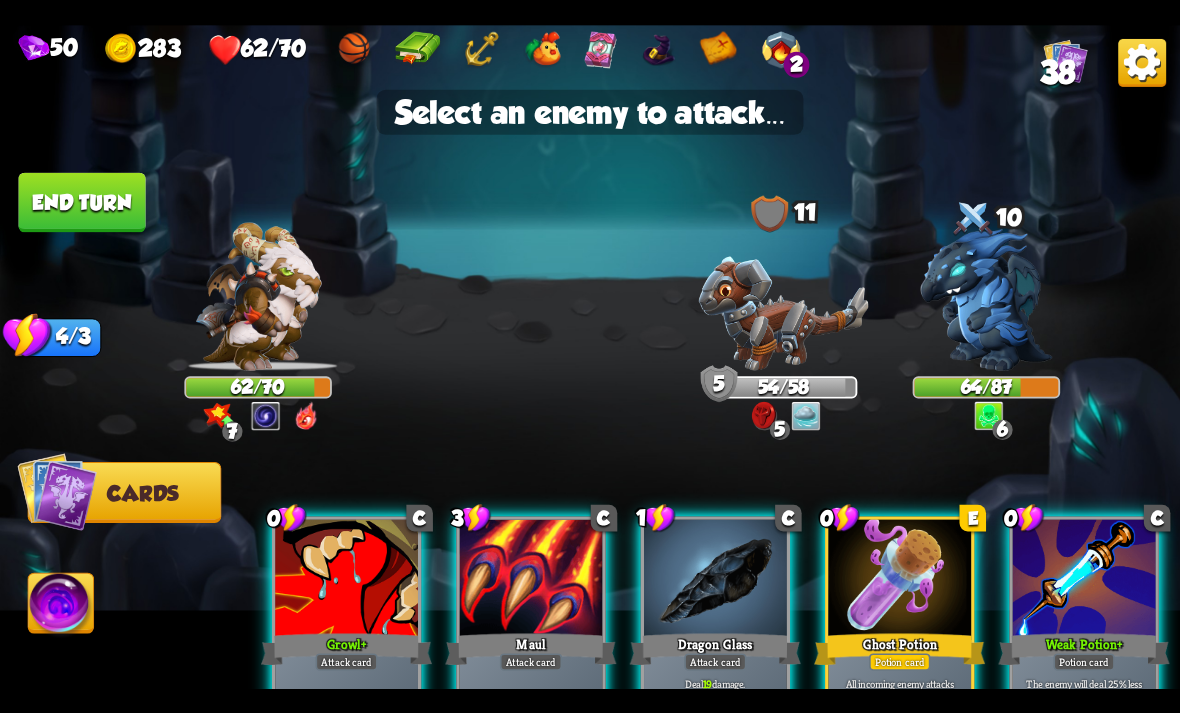click at bounding box center [986, 299] 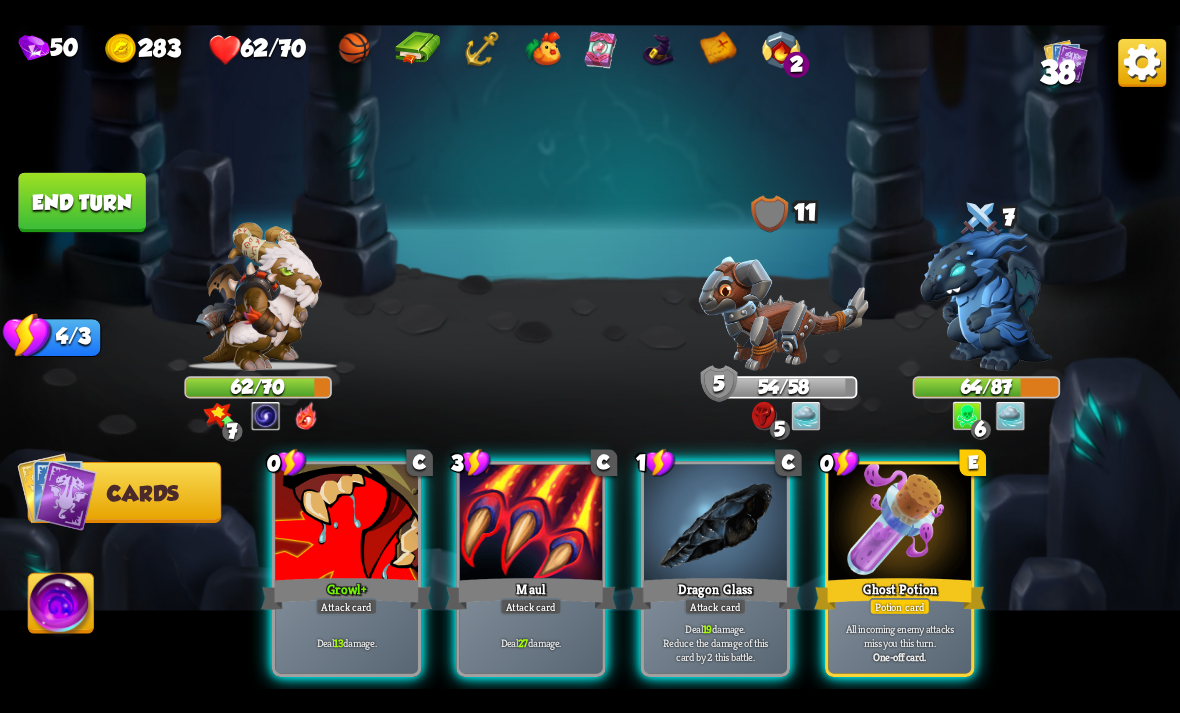 click on "All incoming enemy attacks miss you this turn." at bounding box center [900, 635] 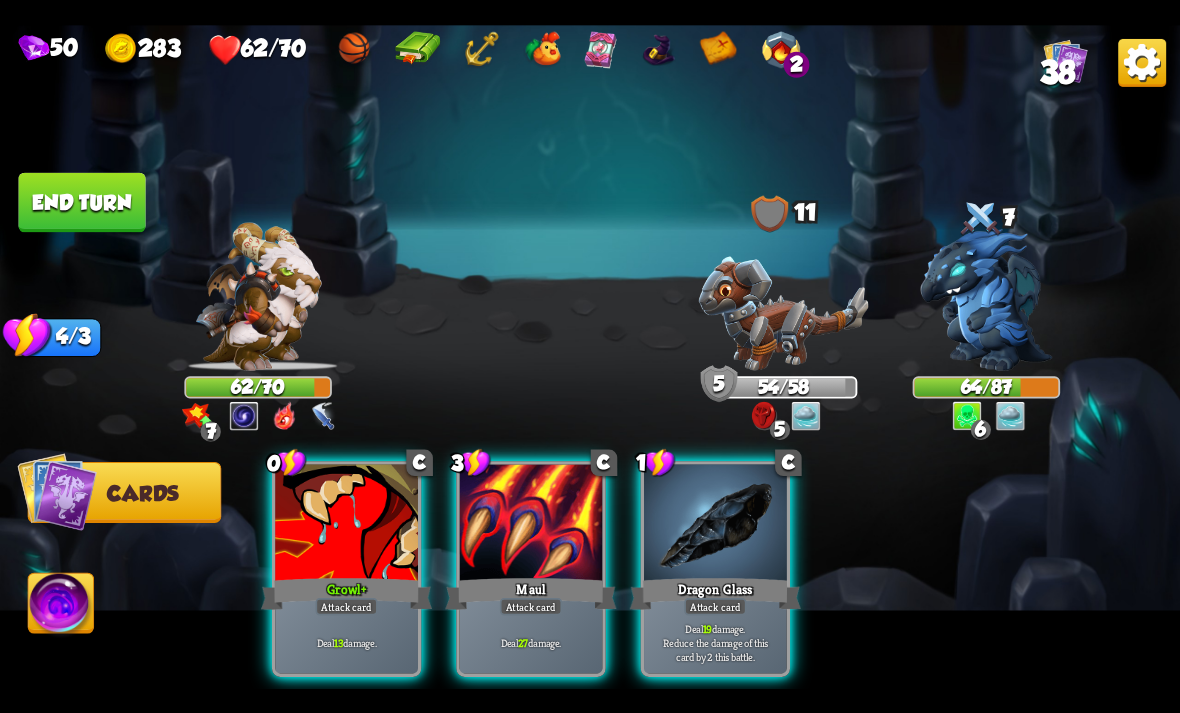 click on "Deal  13  damage." at bounding box center [346, 642] 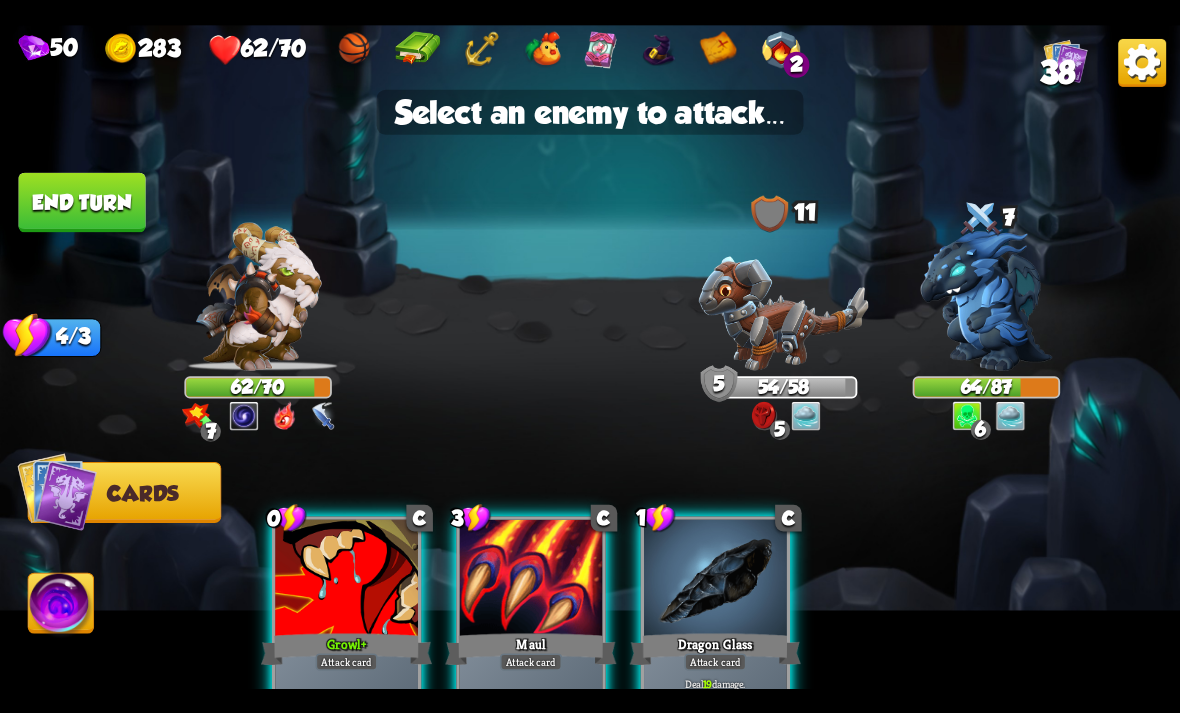 click at bounding box center (986, 299) 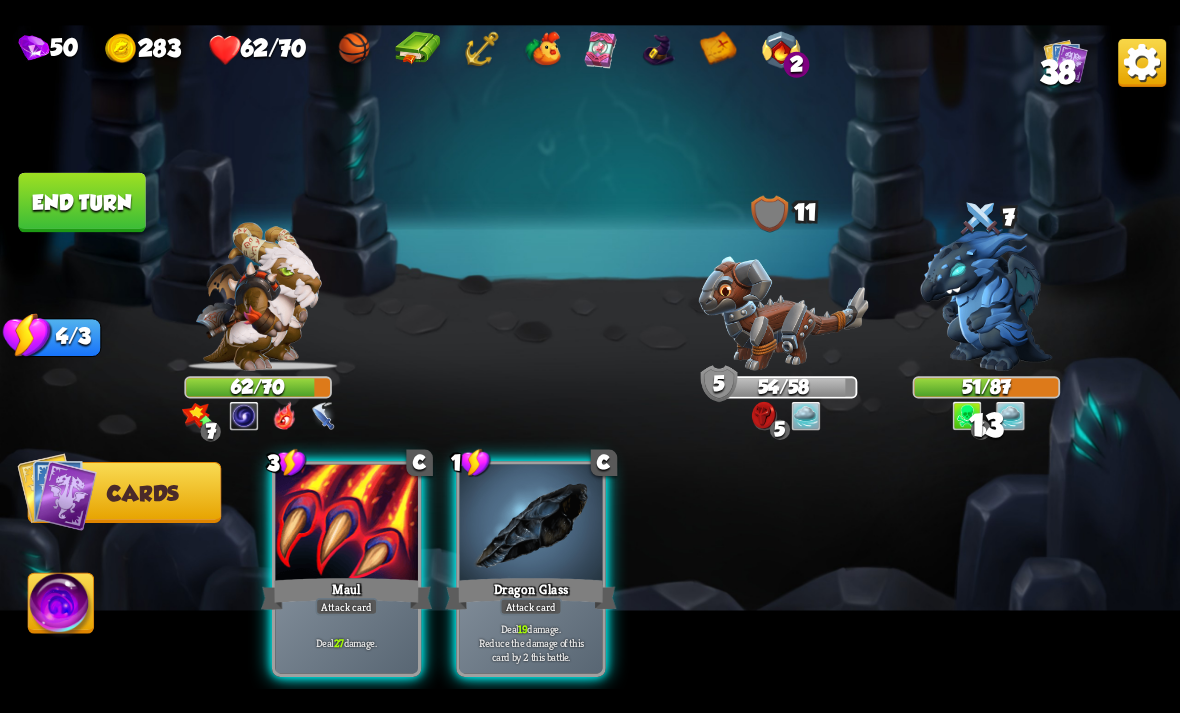 click on "Deal  27  damage." at bounding box center [346, 642] 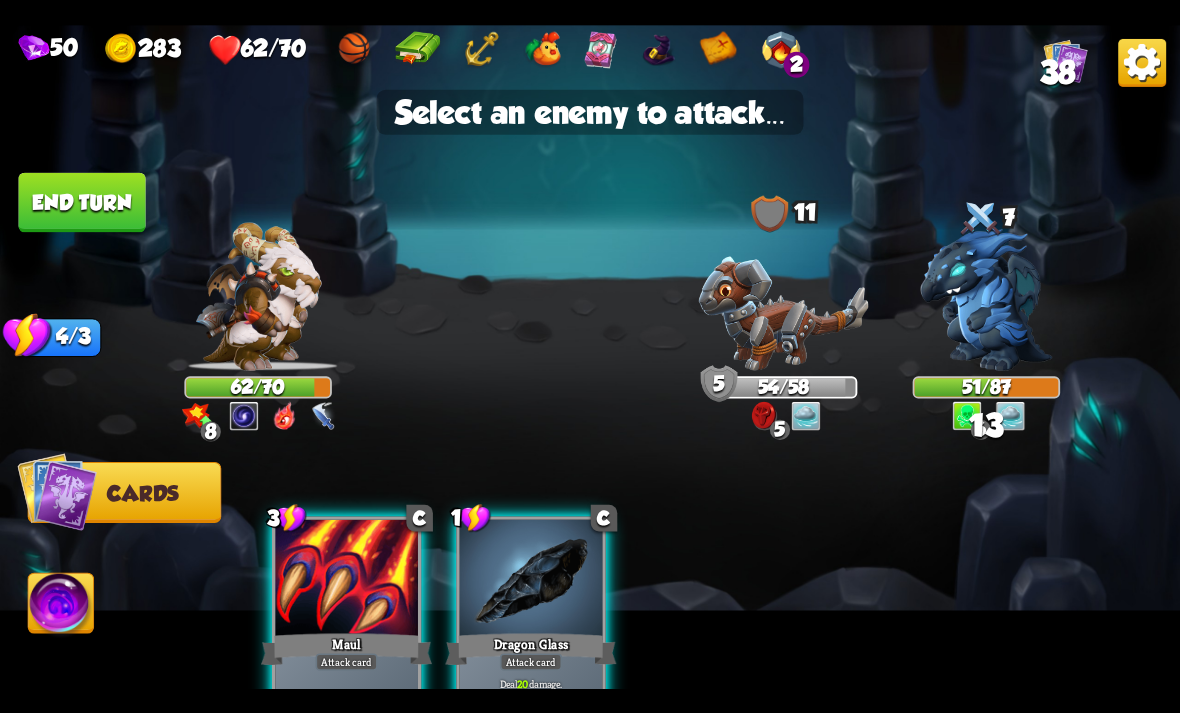 click at bounding box center [986, 299] 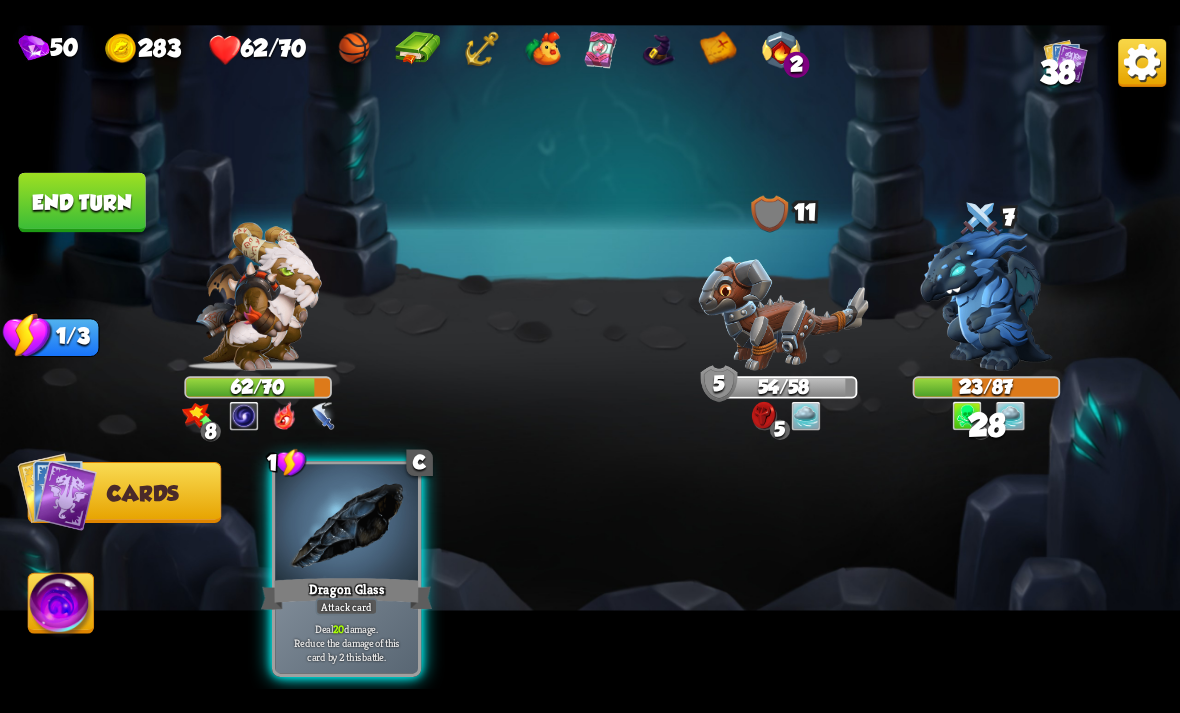 click on "Deal  20  damage. Reduce the damage of this card by 2 this battle." at bounding box center (347, 642) 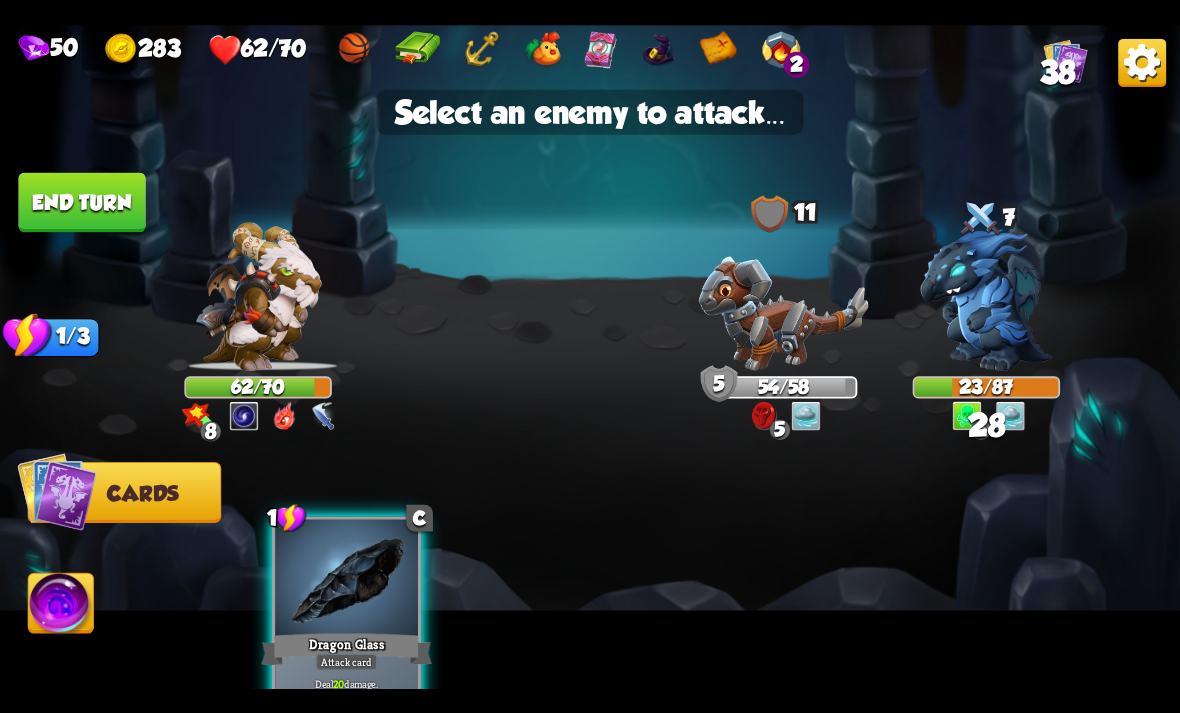 click at bounding box center (986, 299) 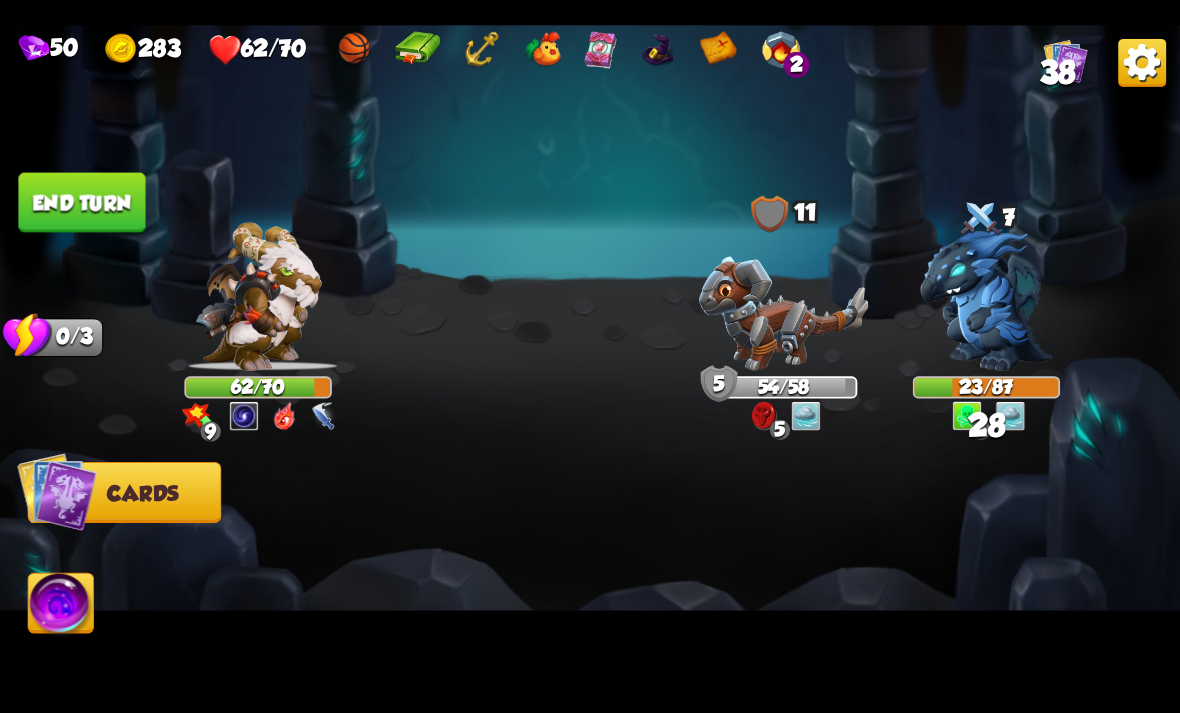 click at bounding box center (708, 540) 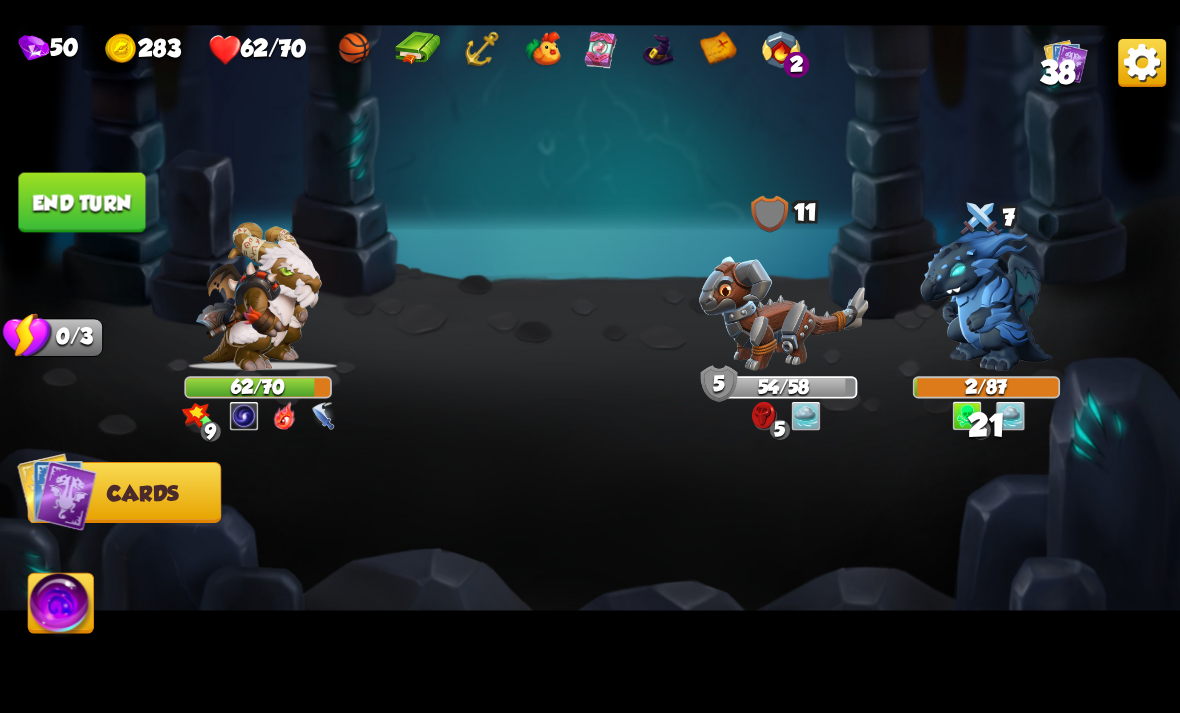 click on "End turn" at bounding box center (81, 202) 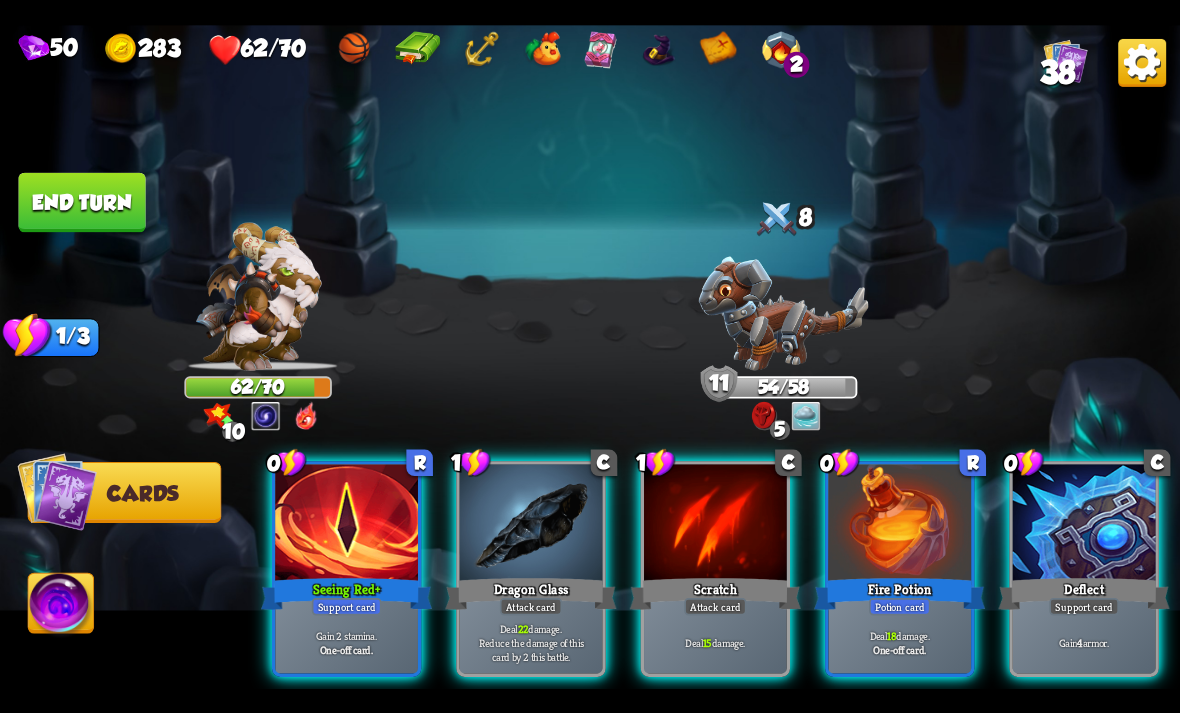 click on "Gain 2 stamina.   One-off card." at bounding box center [346, 642] 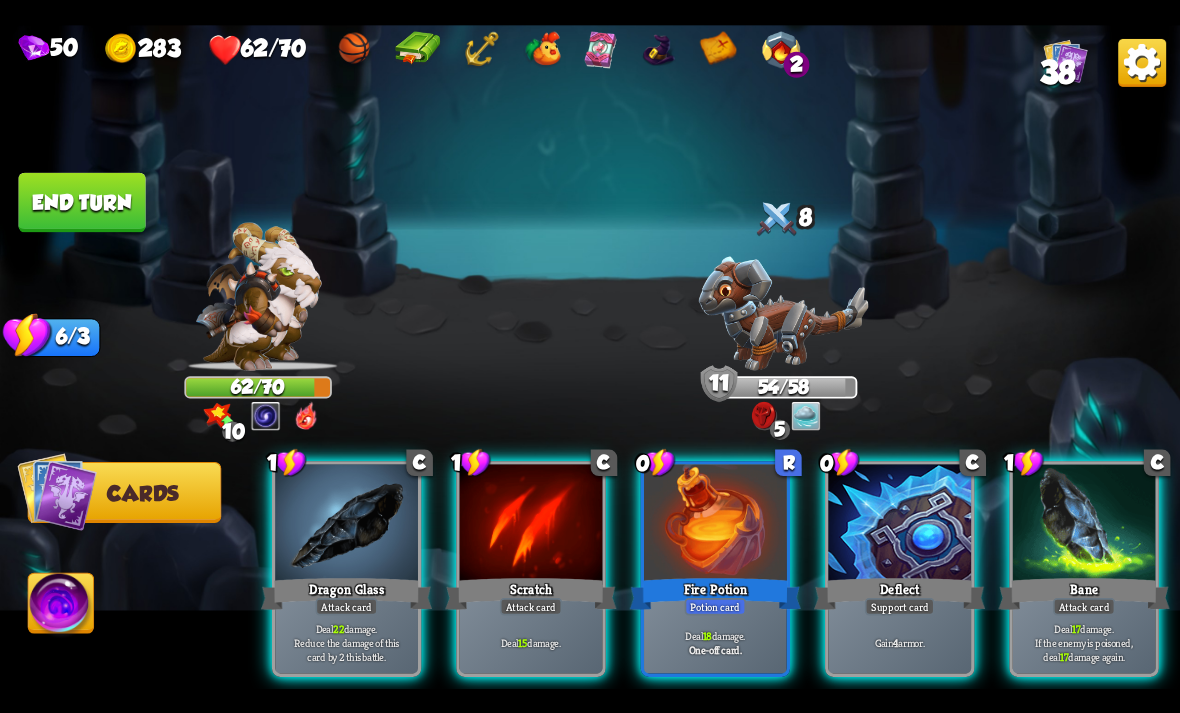 click at bounding box center (899, 524) 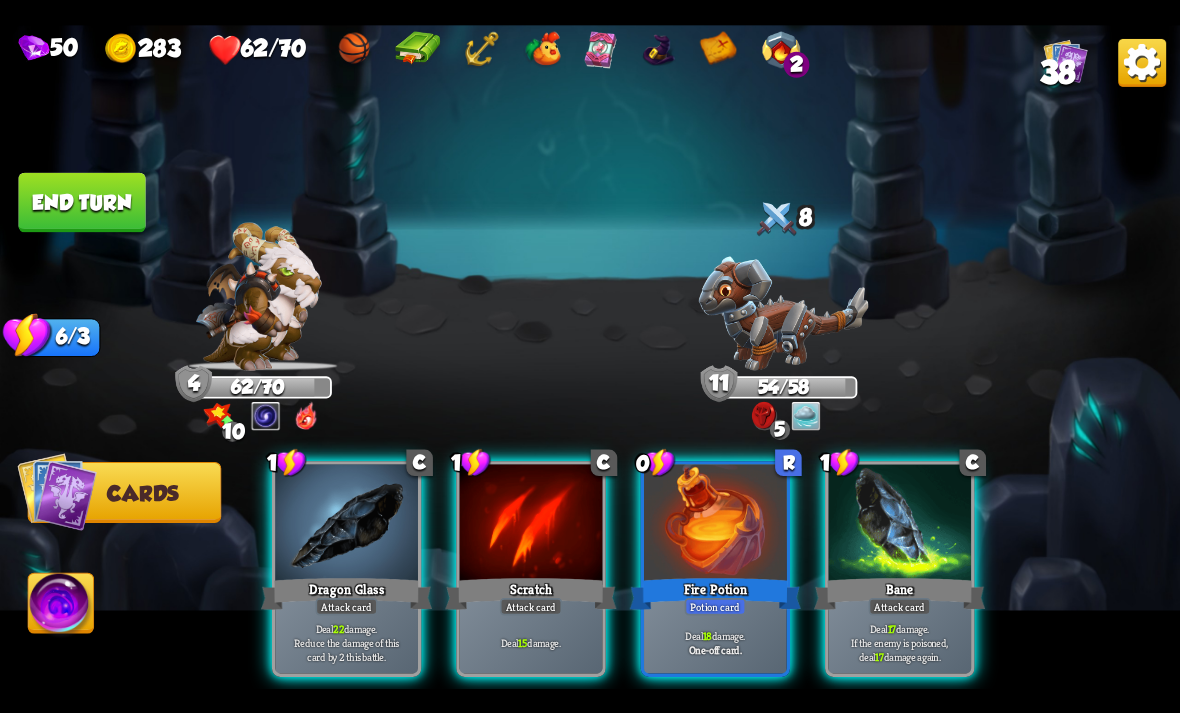 click on "Fire Potion" at bounding box center [715, 593] 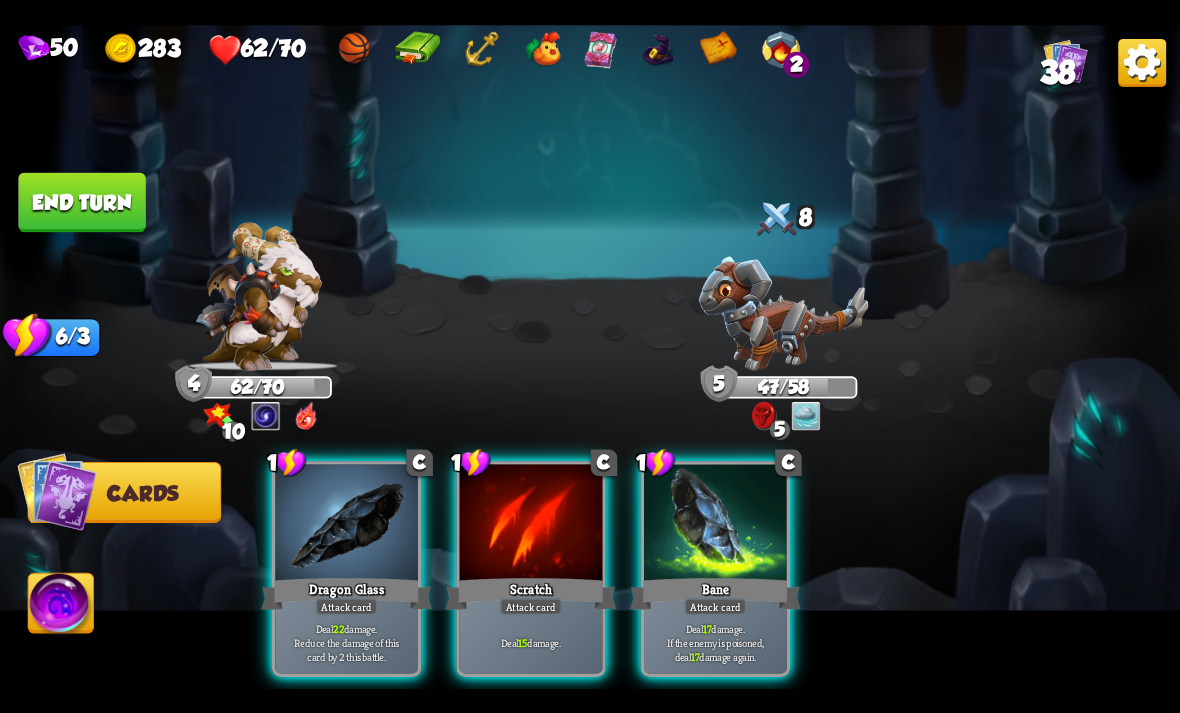click at bounding box center (715, 524) 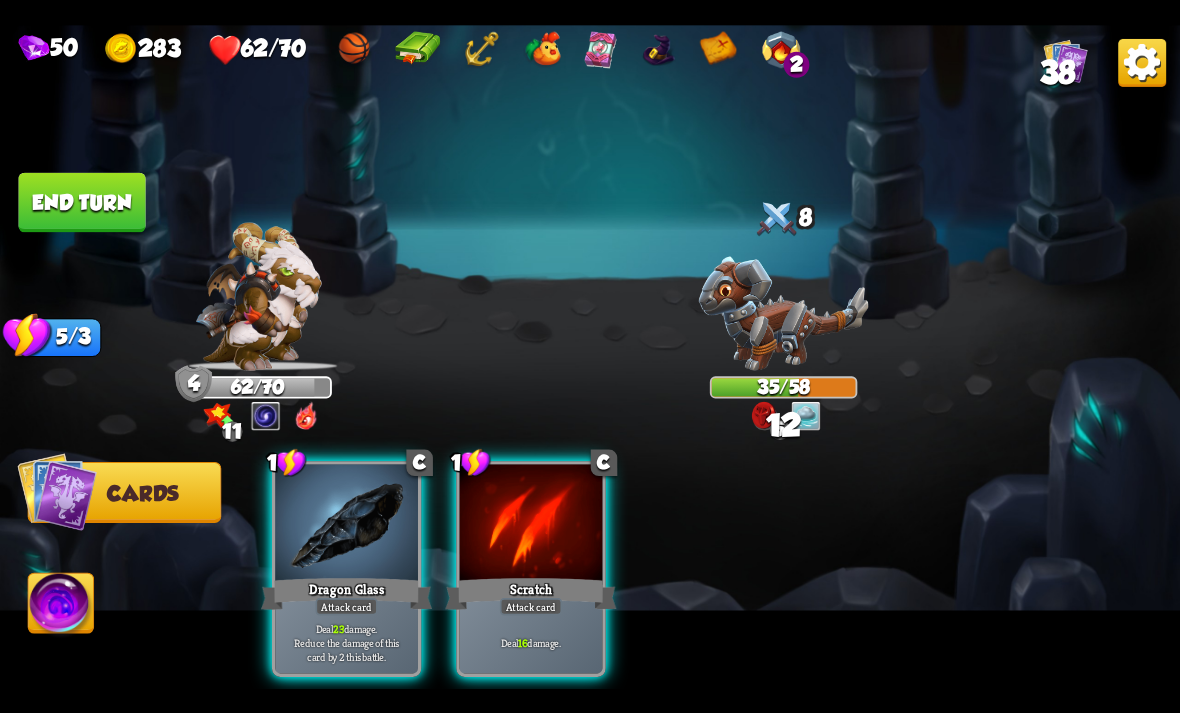 click on "Deal  23  damage. Reduce the damage of this card by 2 this battle." at bounding box center (347, 642) 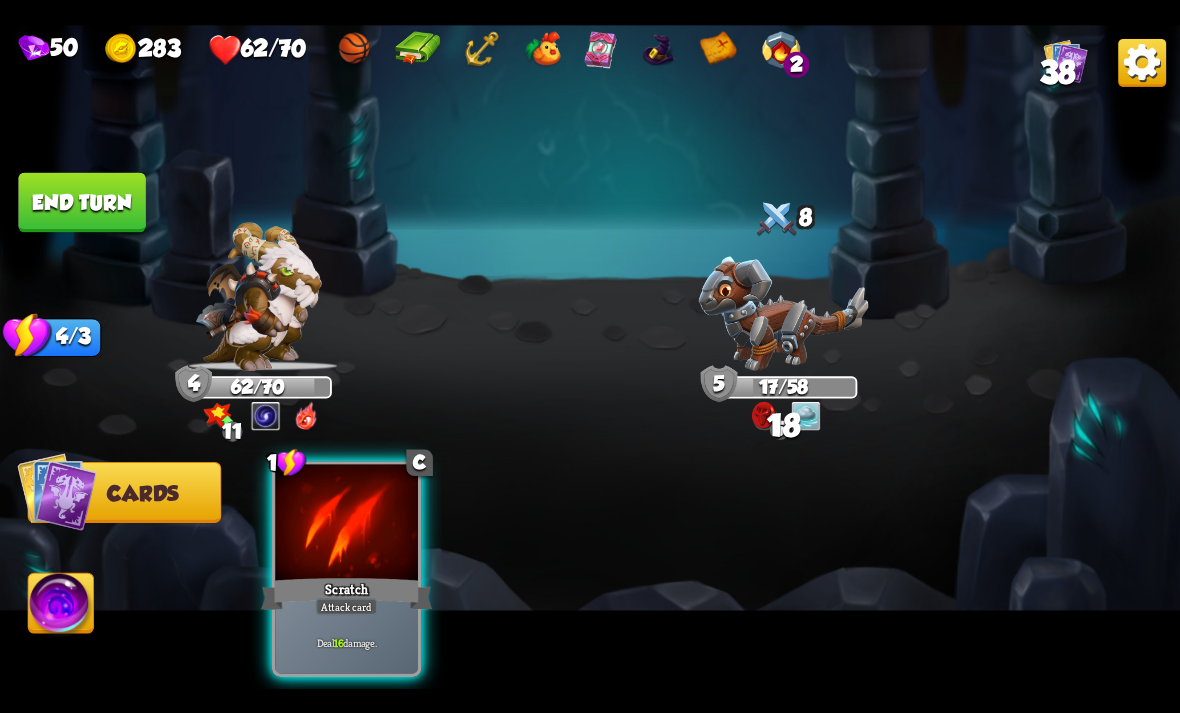 click on "Deal  16  damage." at bounding box center (346, 642) 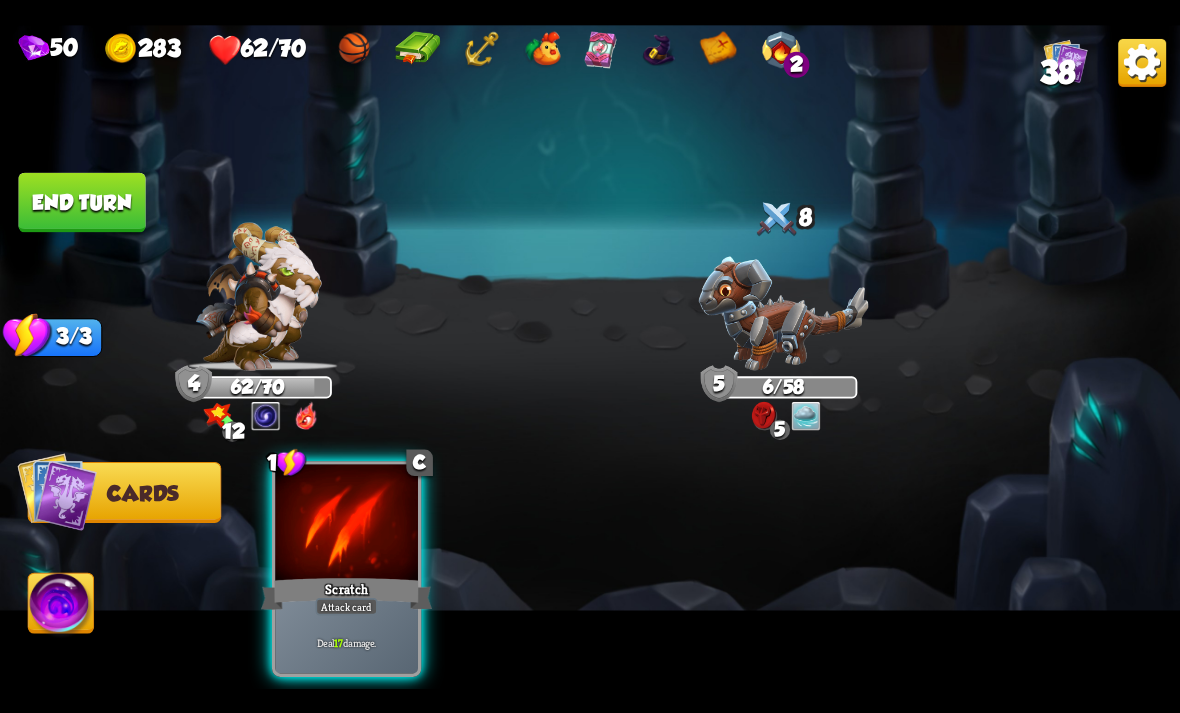 click on "Deal  17  damage." at bounding box center (346, 642) 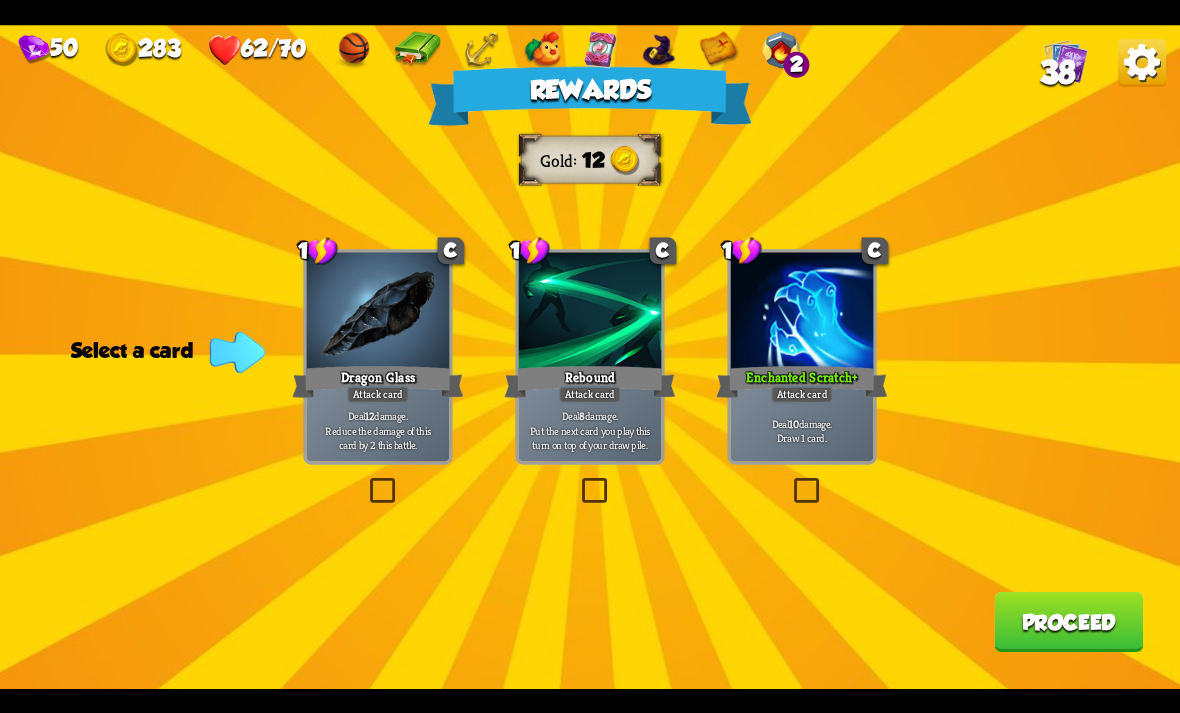 click at bounding box center (790, 481) 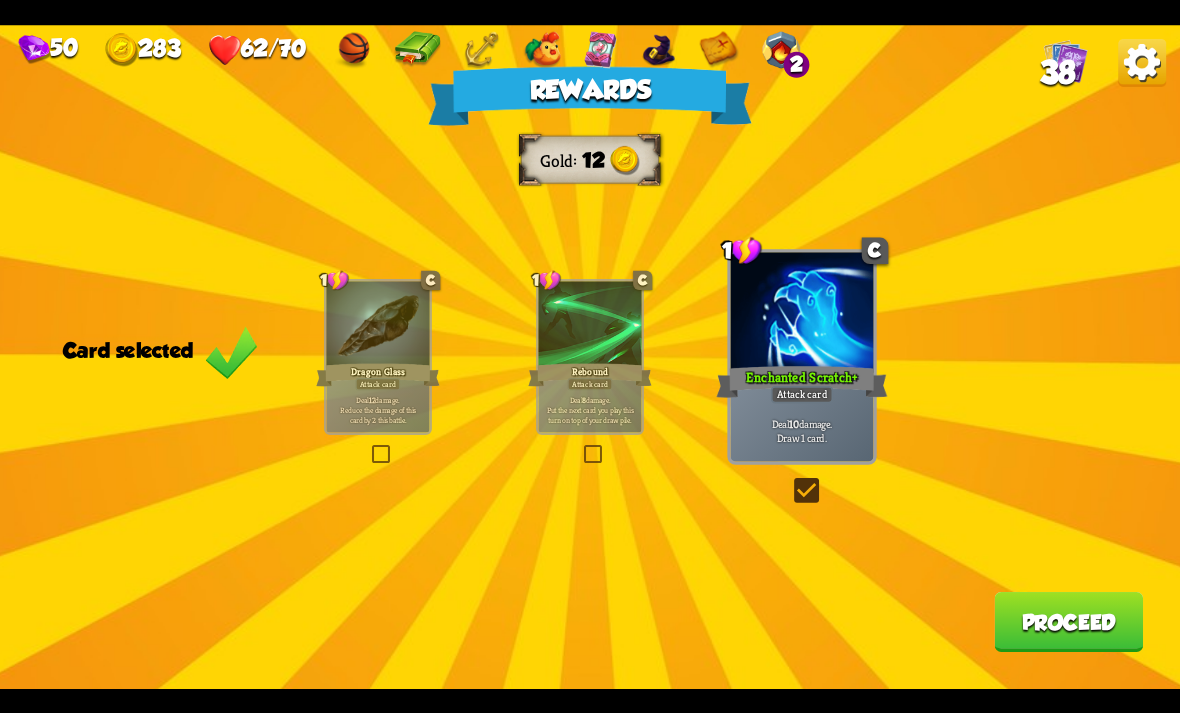 click on "Proceed" at bounding box center (1068, 622) 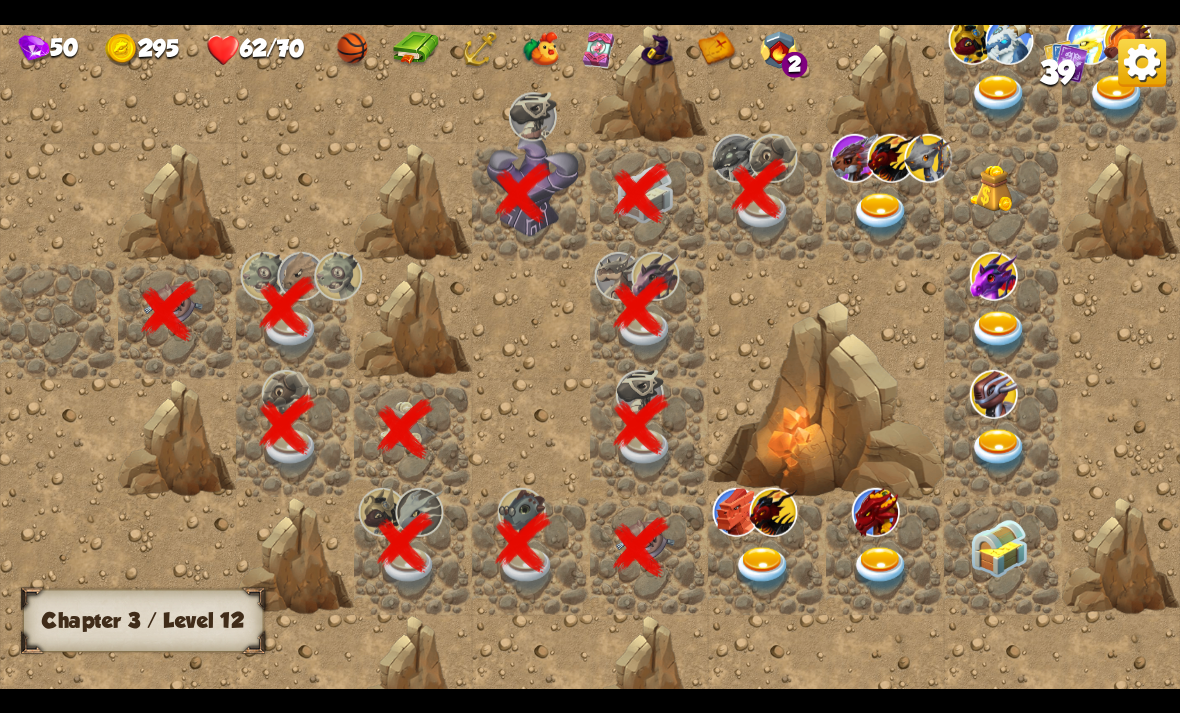 scroll, scrollTop: 0, scrollLeft: 384, axis: horizontal 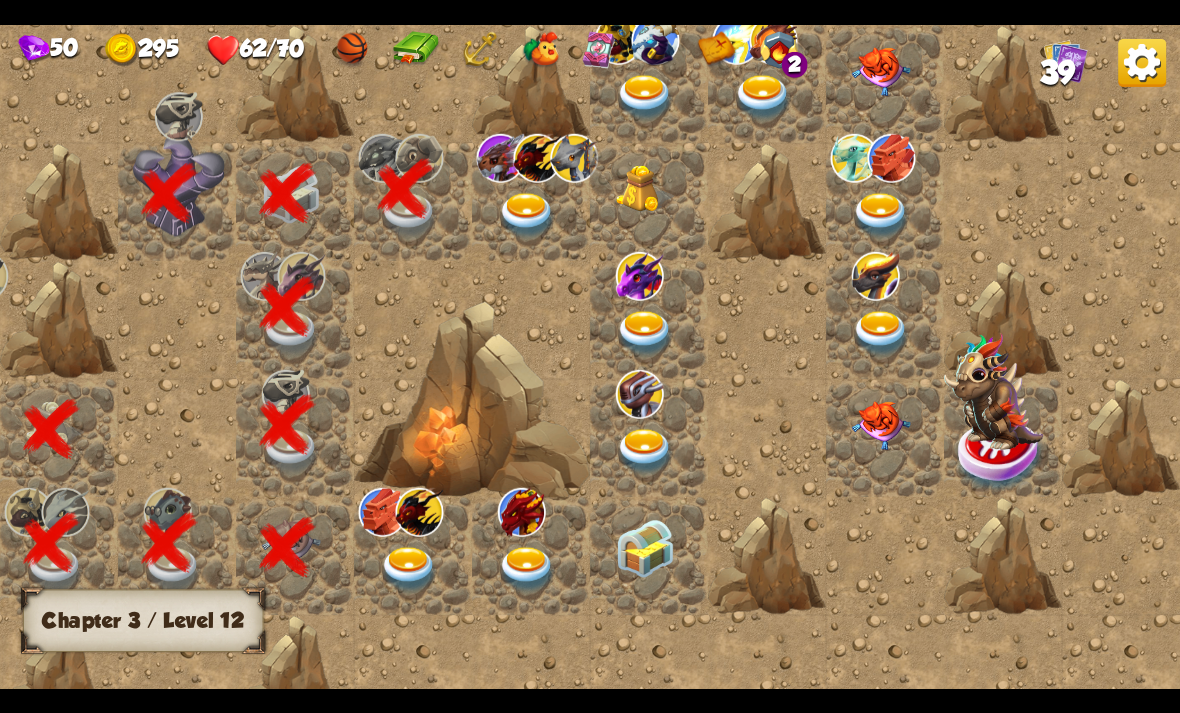 click at bounding box center (527, 215) 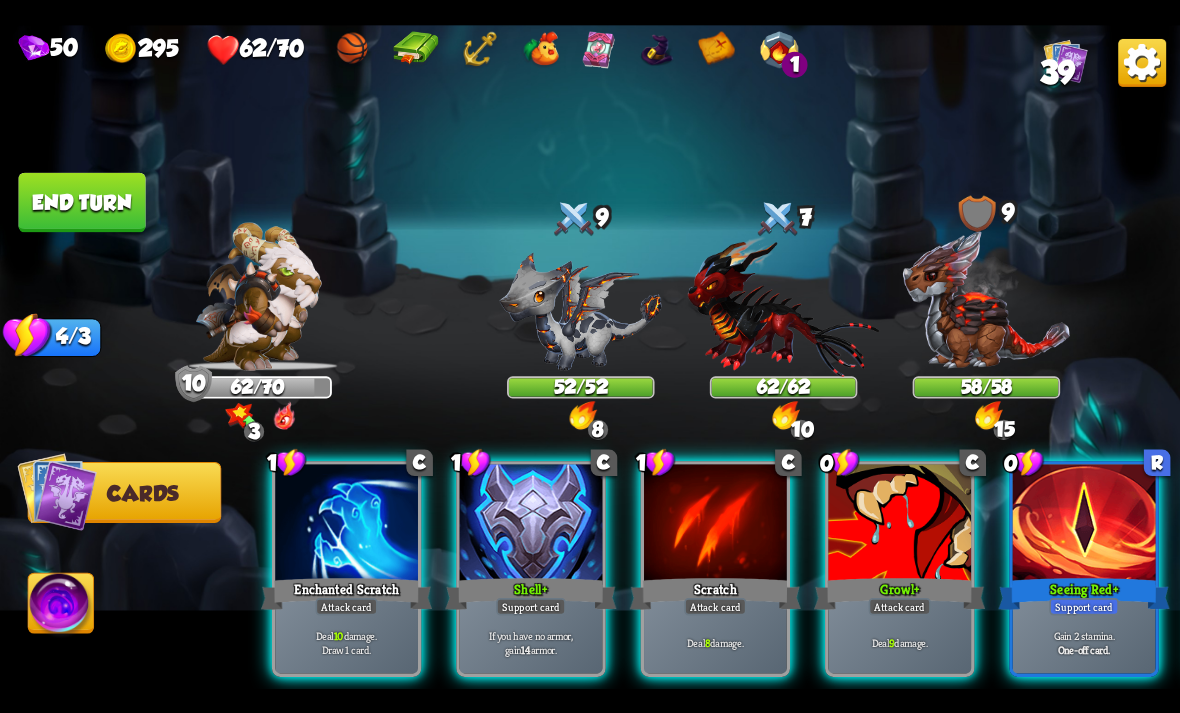 click on "Support card" at bounding box center (1084, 606) 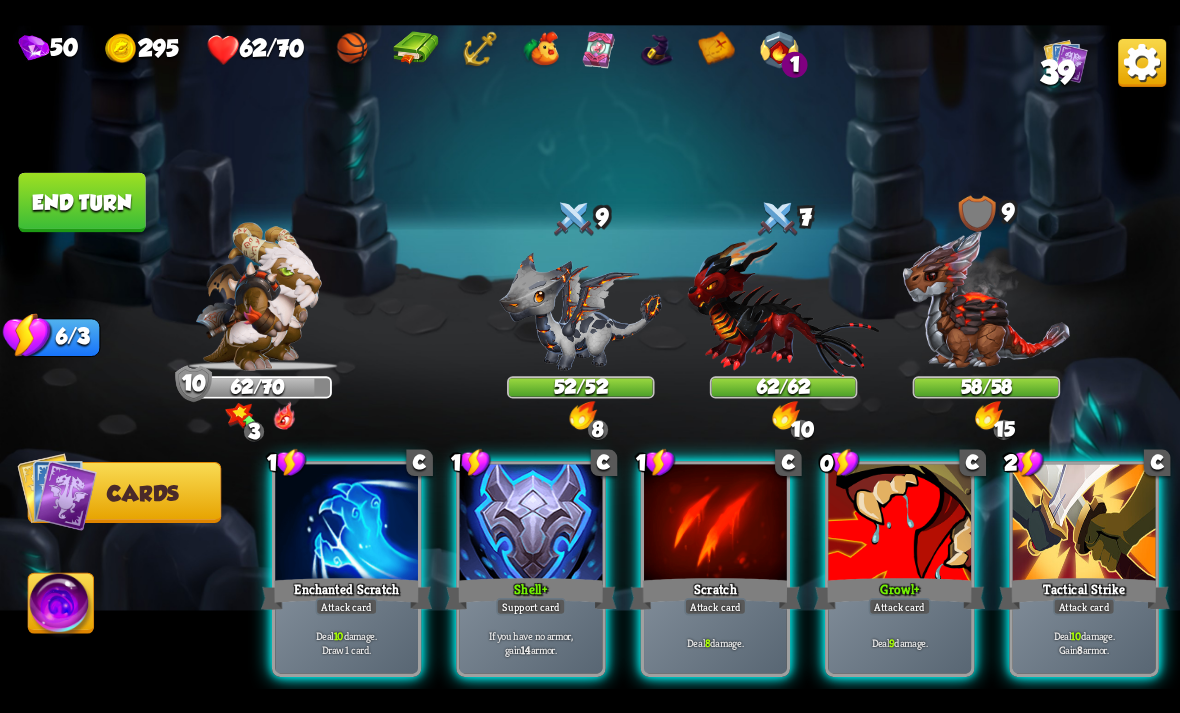 click on "Deal  10  damage. Gain  8  armor." at bounding box center (1084, 642) 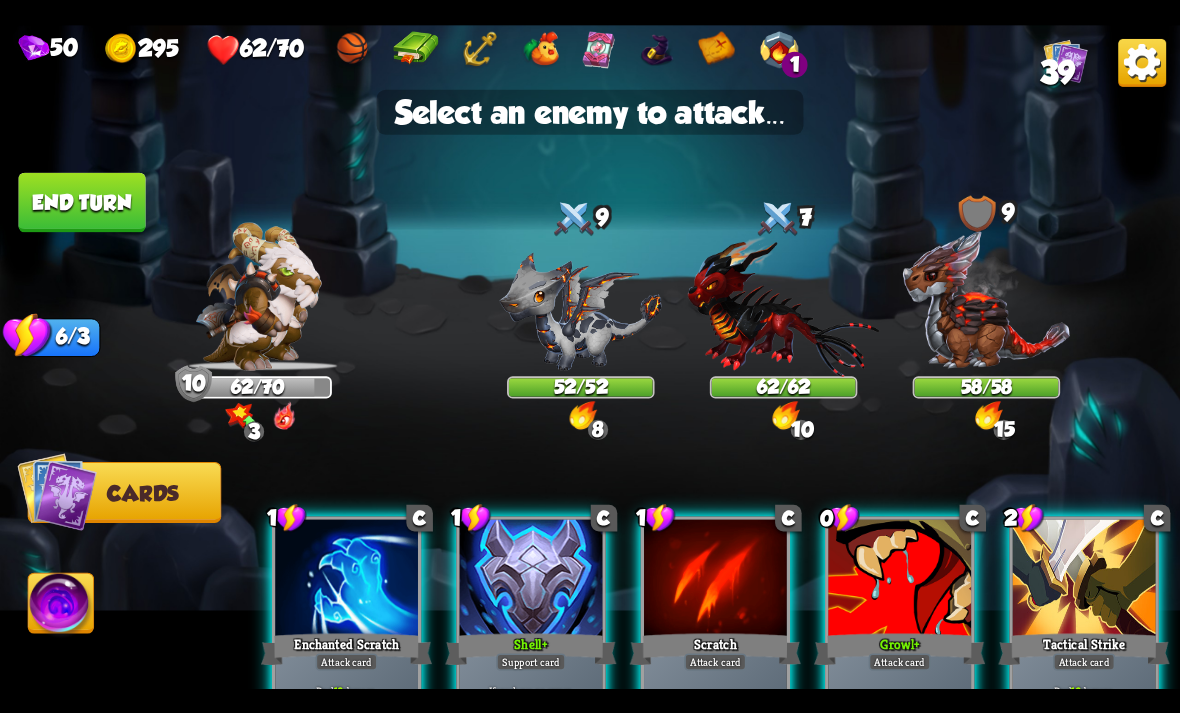 click at bounding box center (581, 311) 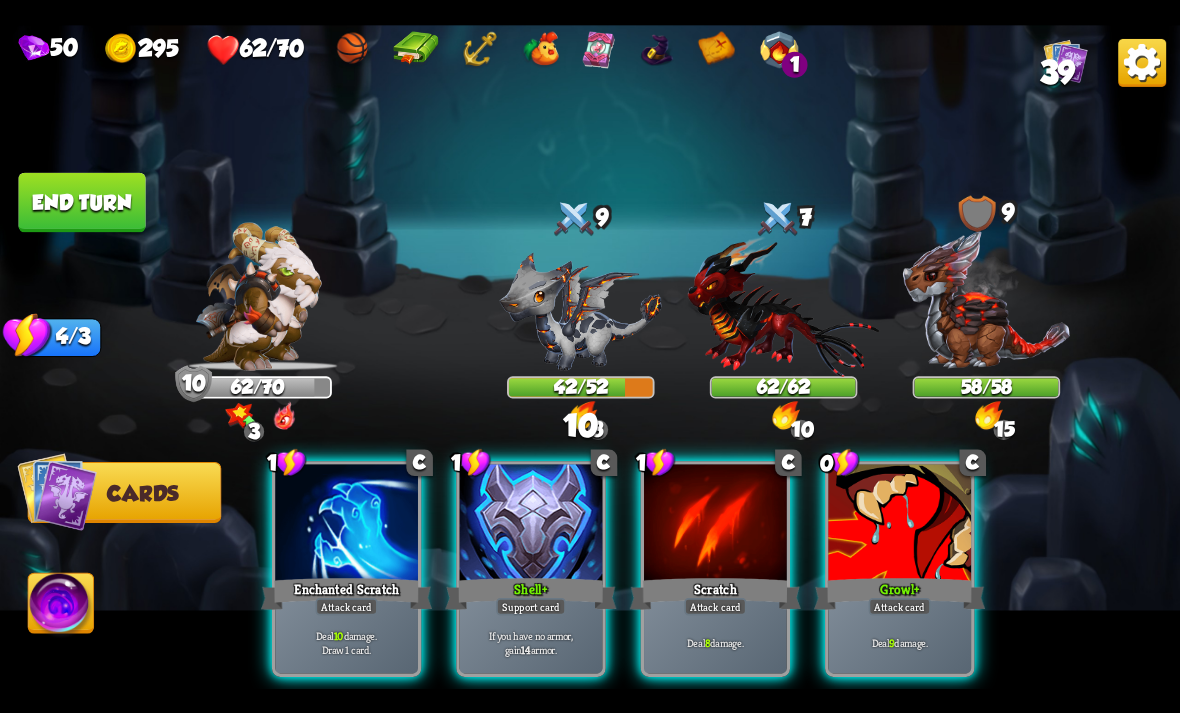click on "Deal  10  damage. Draw 1 card." at bounding box center [347, 642] 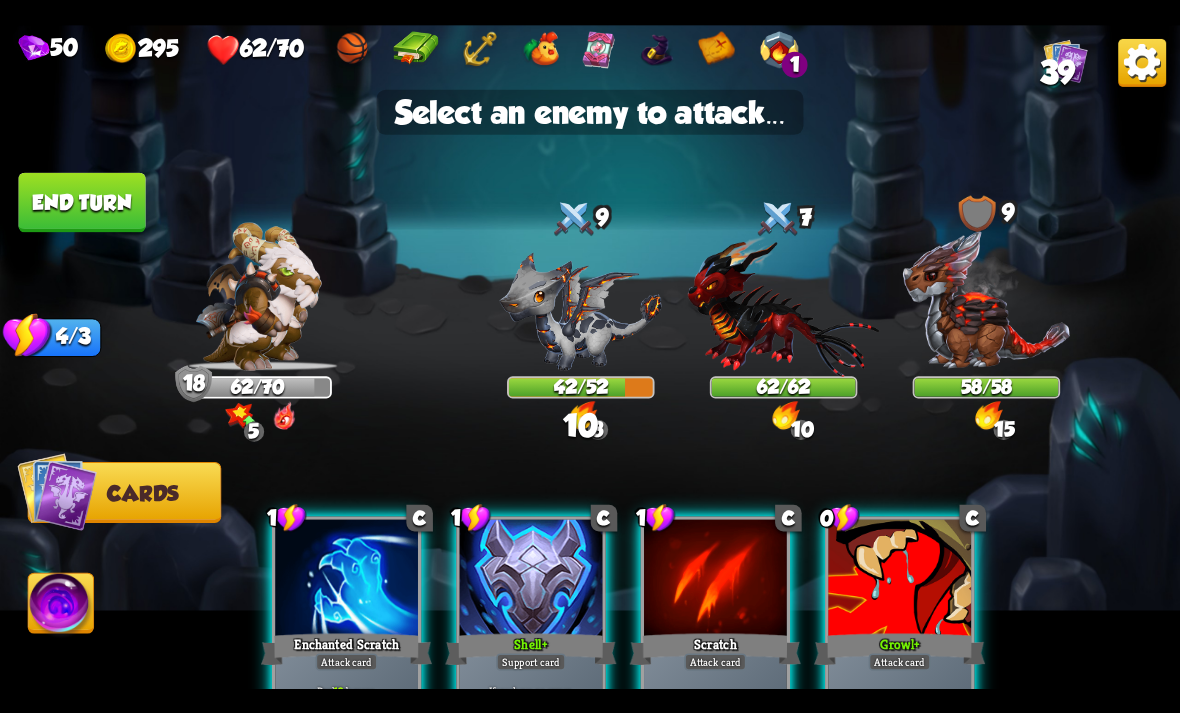 click at bounding box center [581, 311] 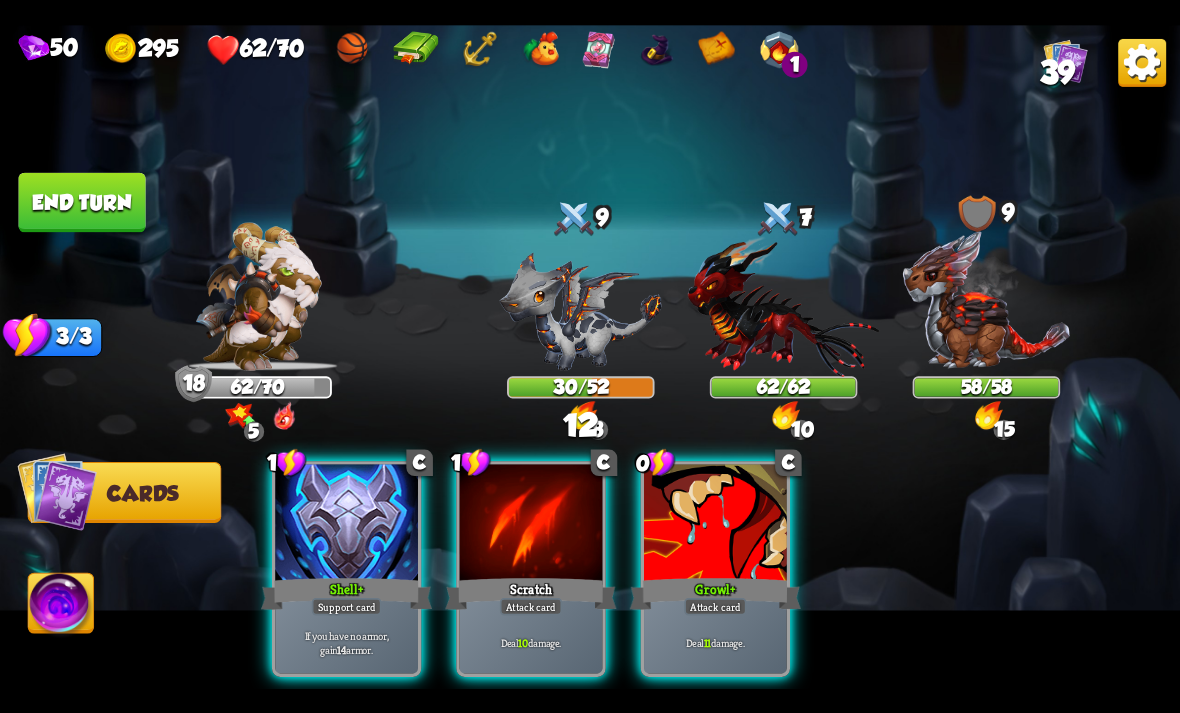 click at bounding box center [715, 524] 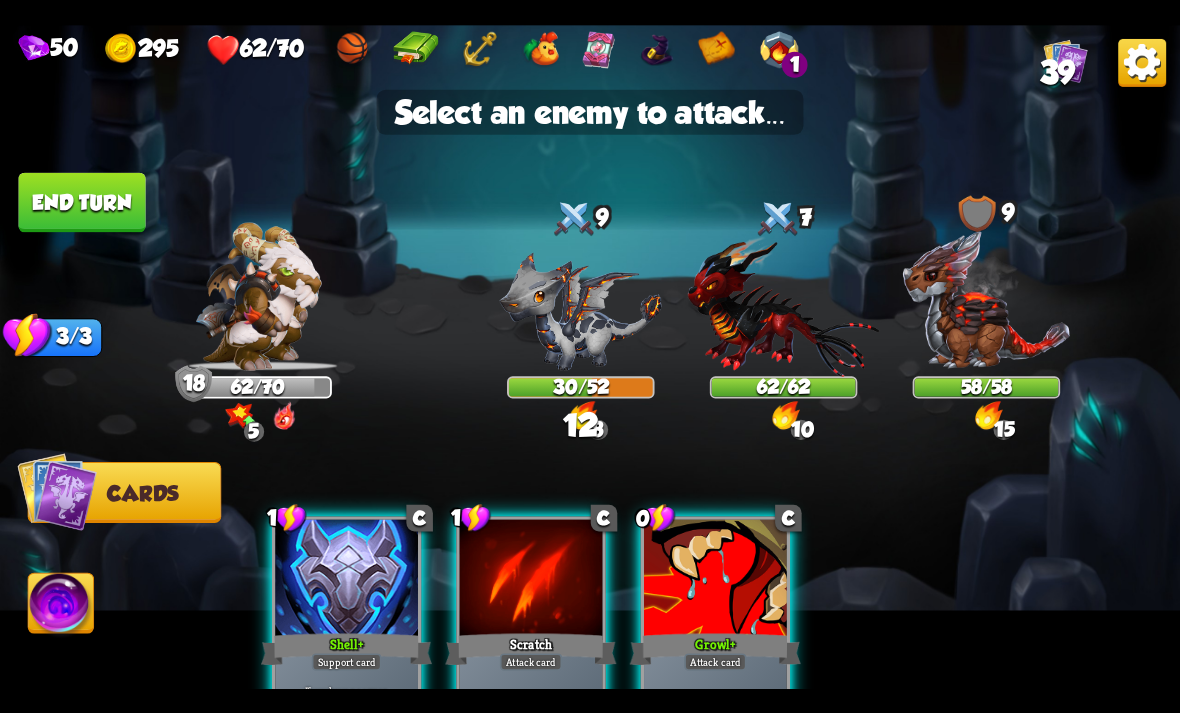 click at bounding box center (581, 311) 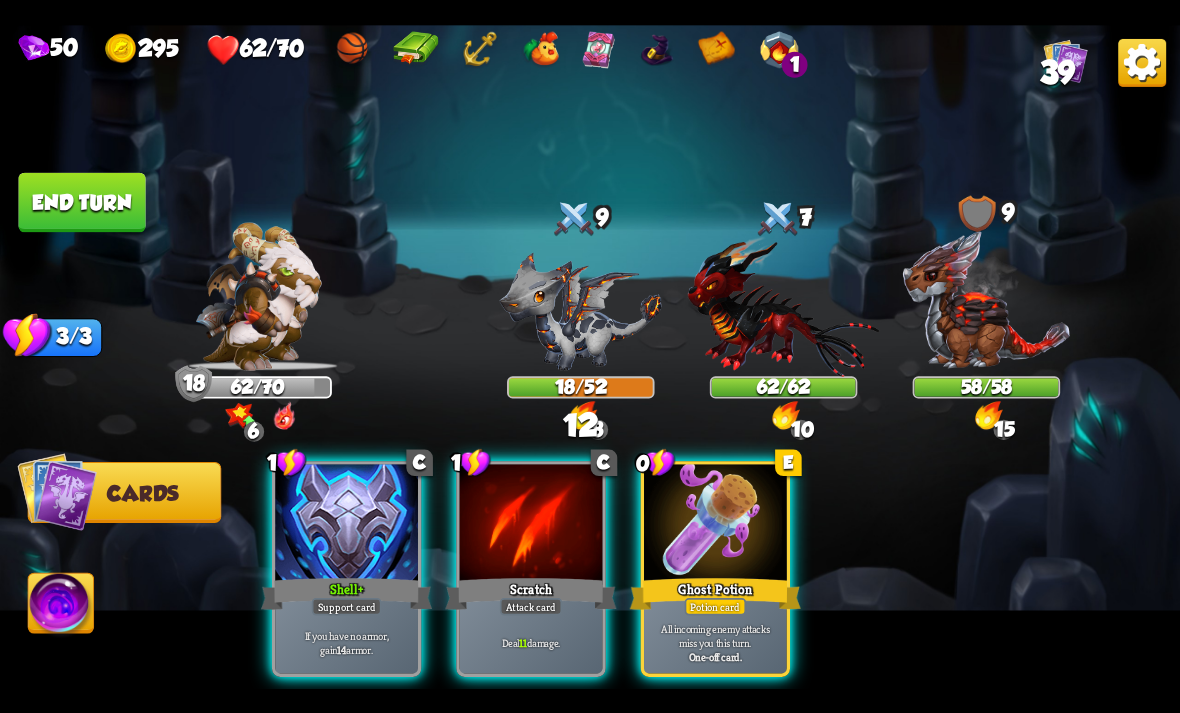 click at bounding box center (715, 524) 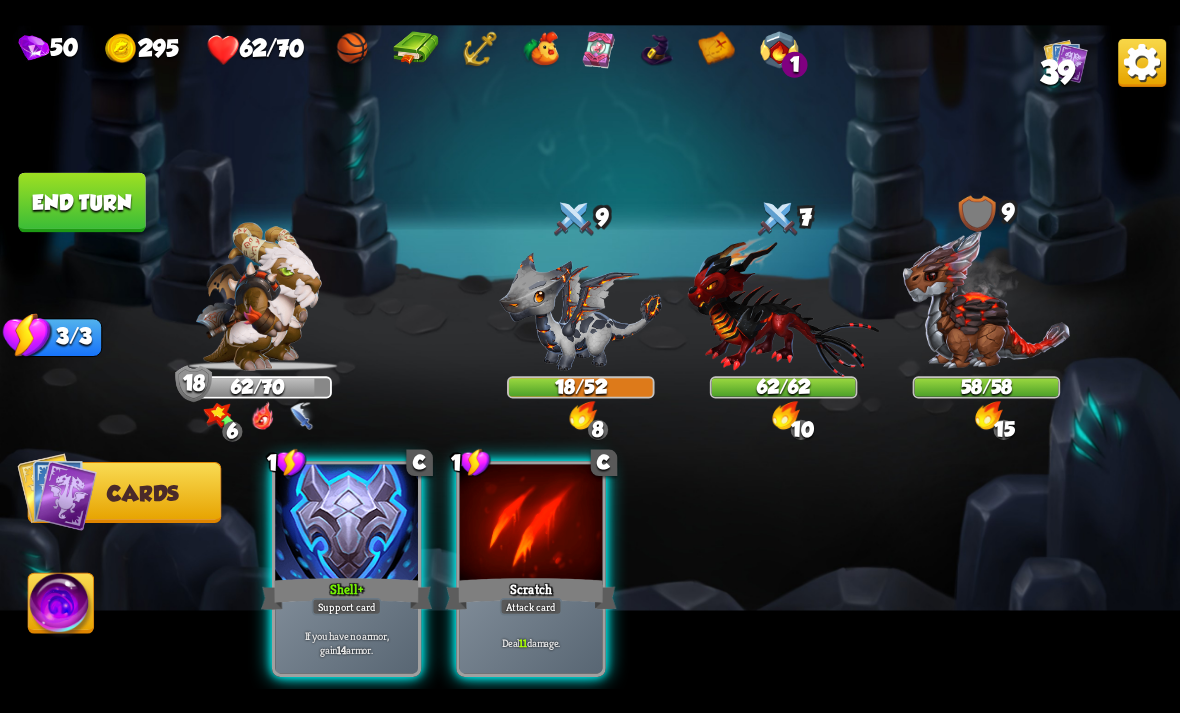 click at bounding box center (531, 524) 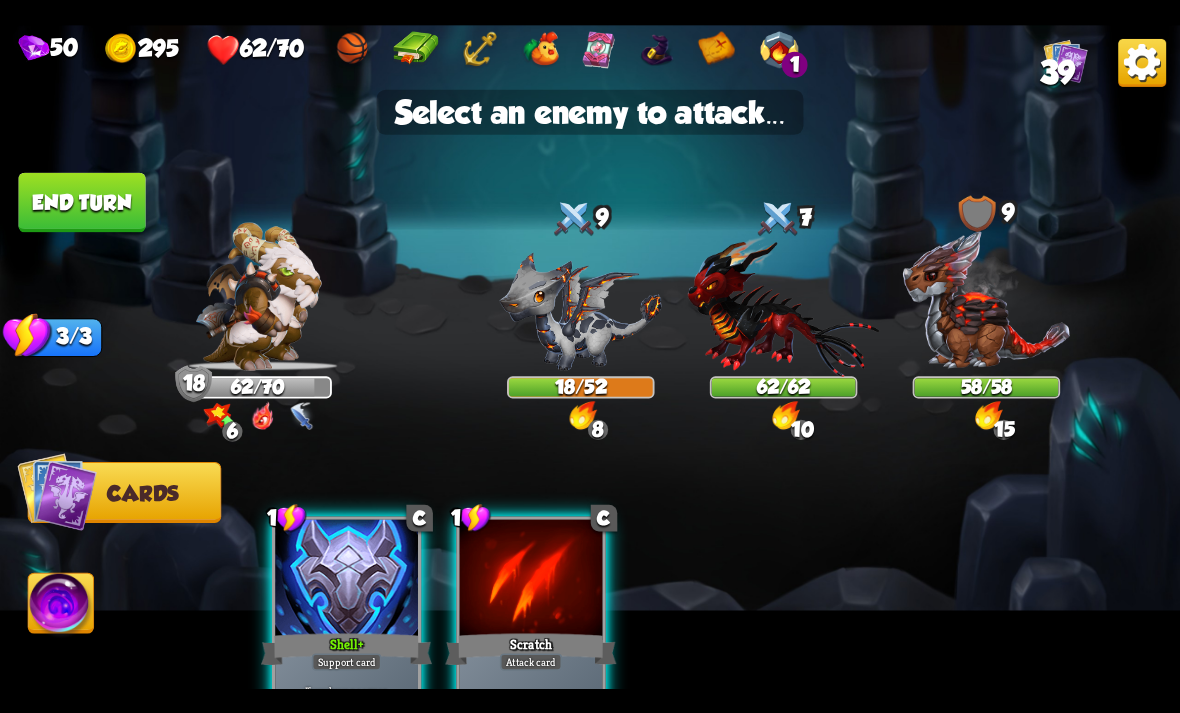 click at bounding box center [581, 311] 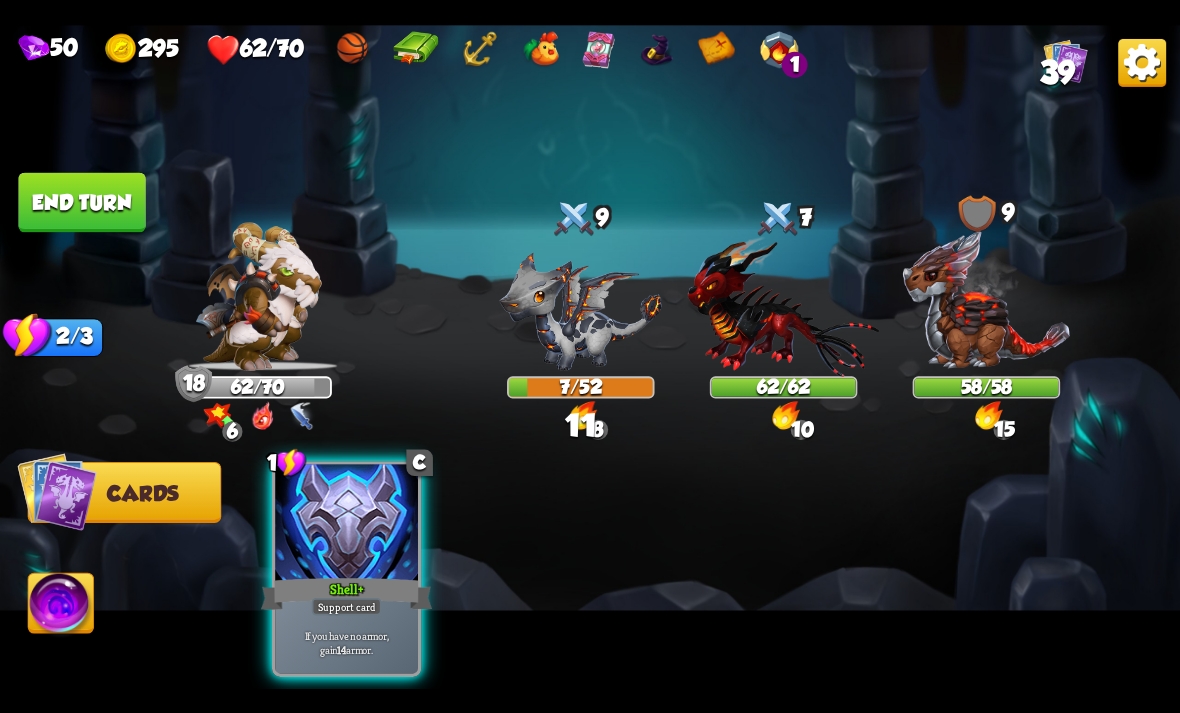 click on "If you have no armor, gain  14  armor." at bounding box center (347, 642) 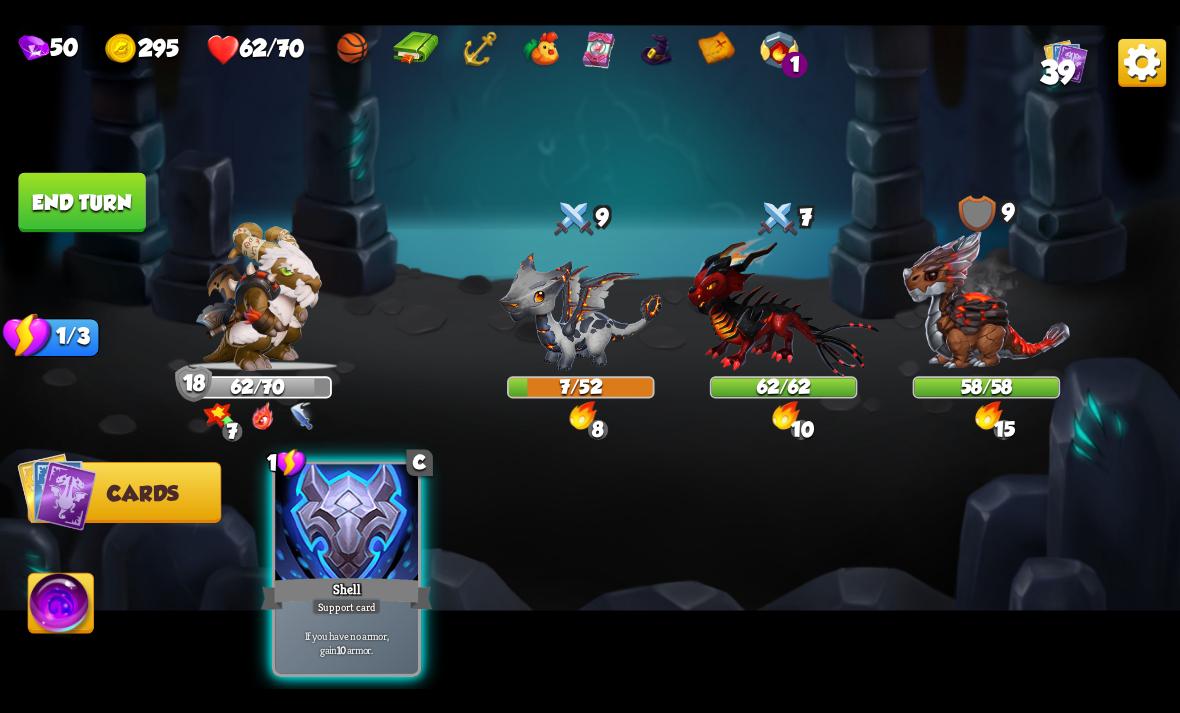 click on "Shell" at bounding box center (346, 593) 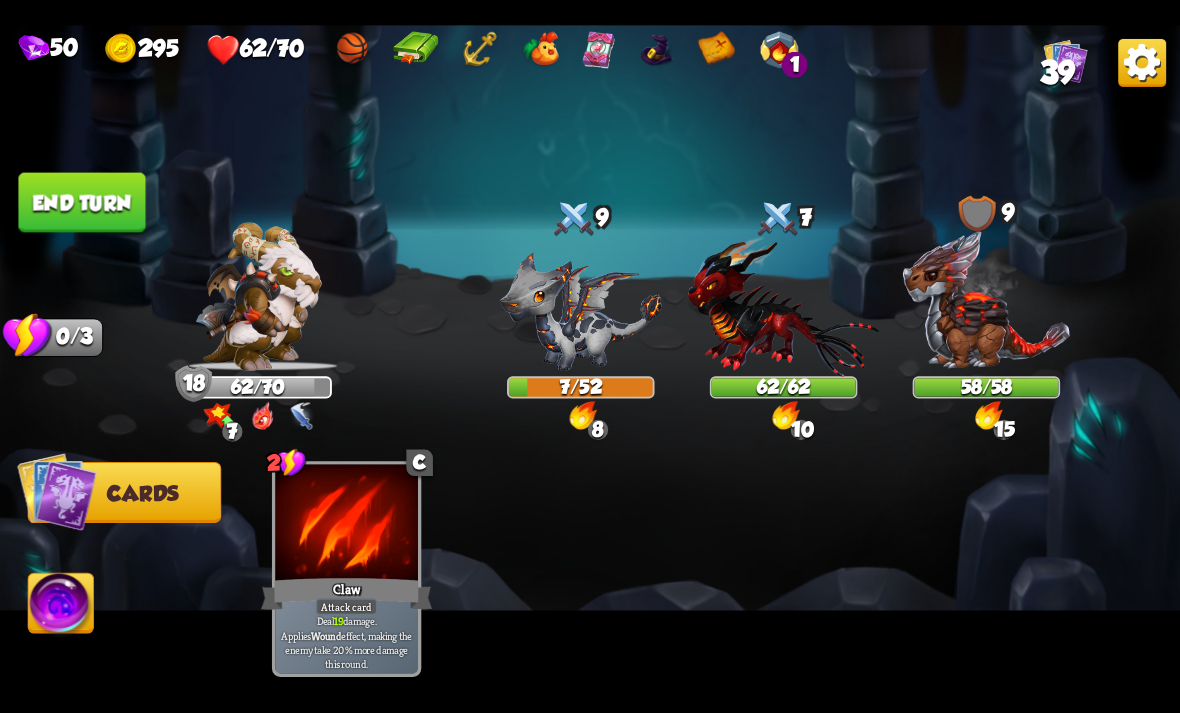click on "End turn" at bounding box center (82, 202) 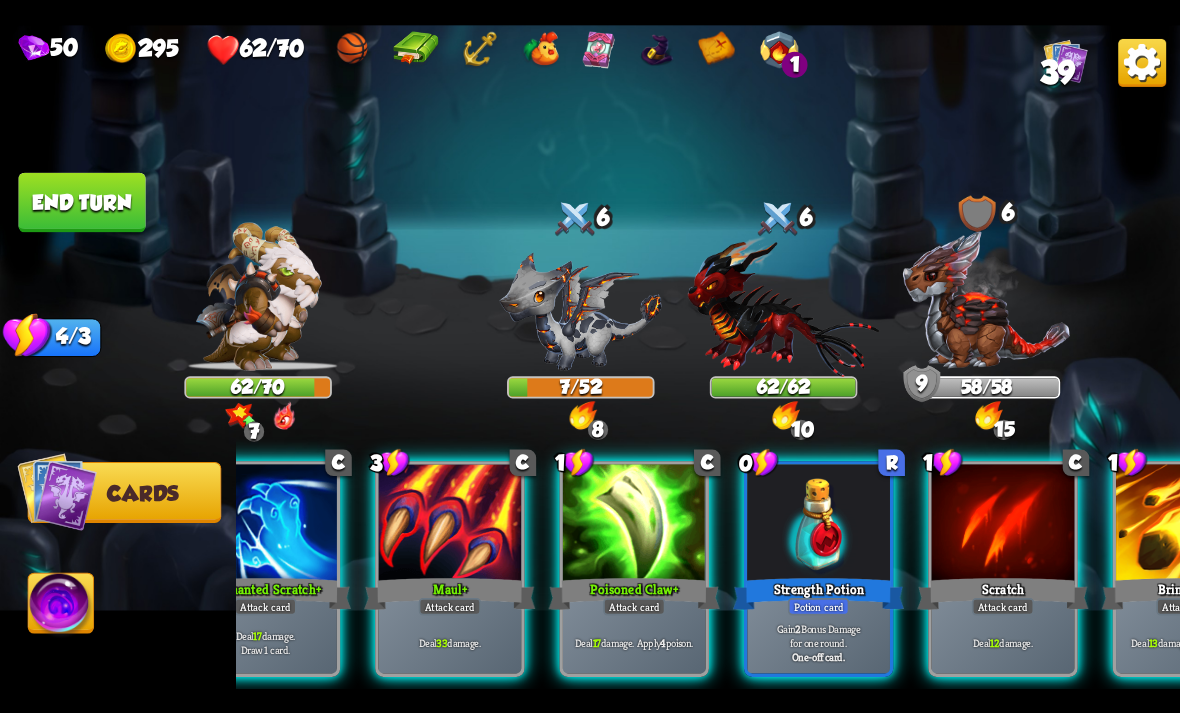 scroll, scrollTop: 0, scrollLeft: 85, axis: horizontal 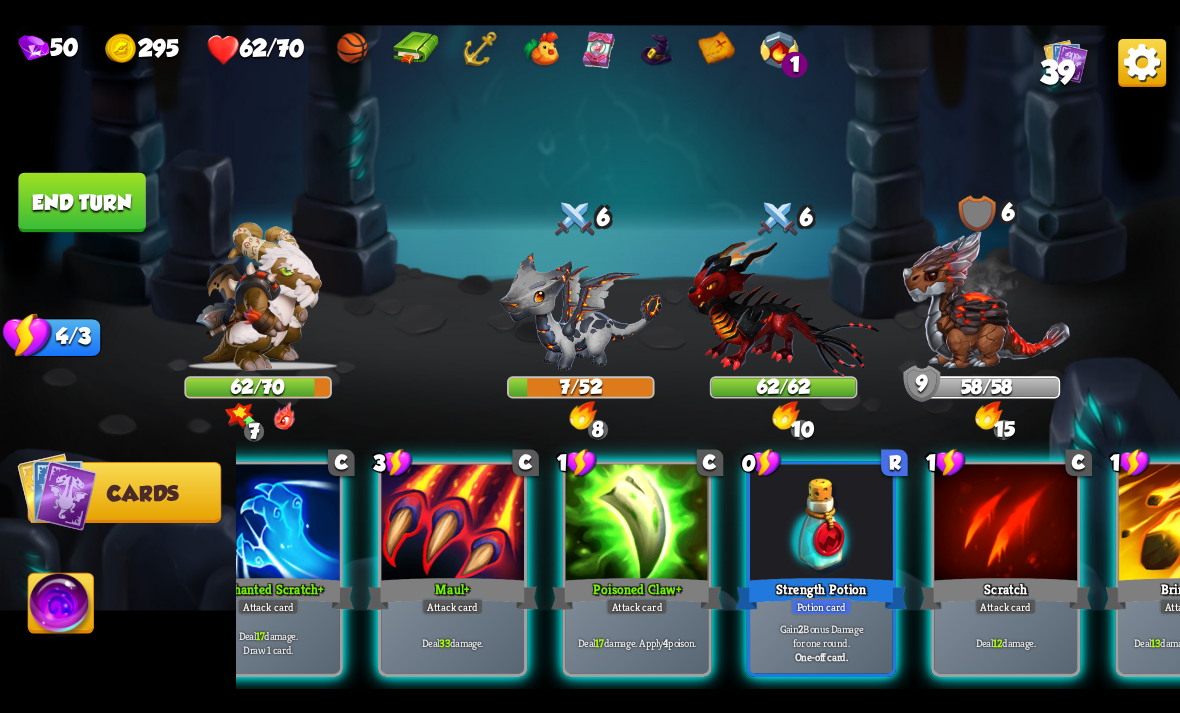 click on "Strength Potion" at bounding box center (821, 593) 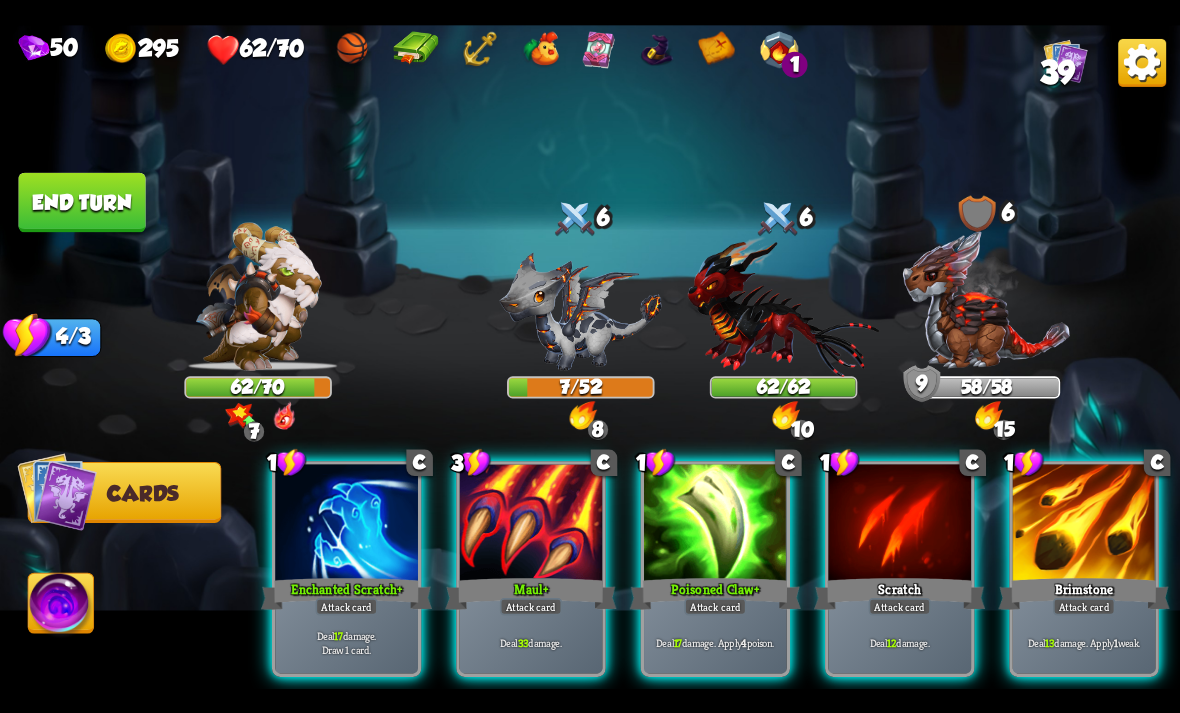 scroll, scrollTop: 0, scrollLeft: 0, axis: both 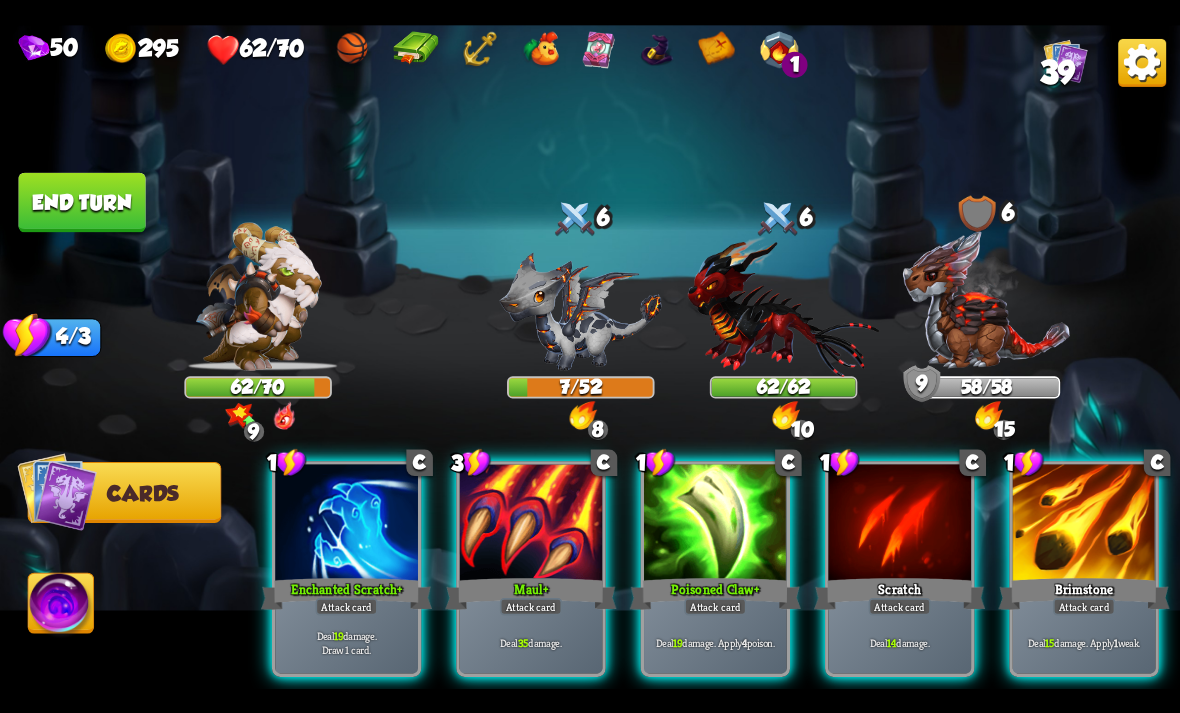 click at bounding box center [1084, 524] 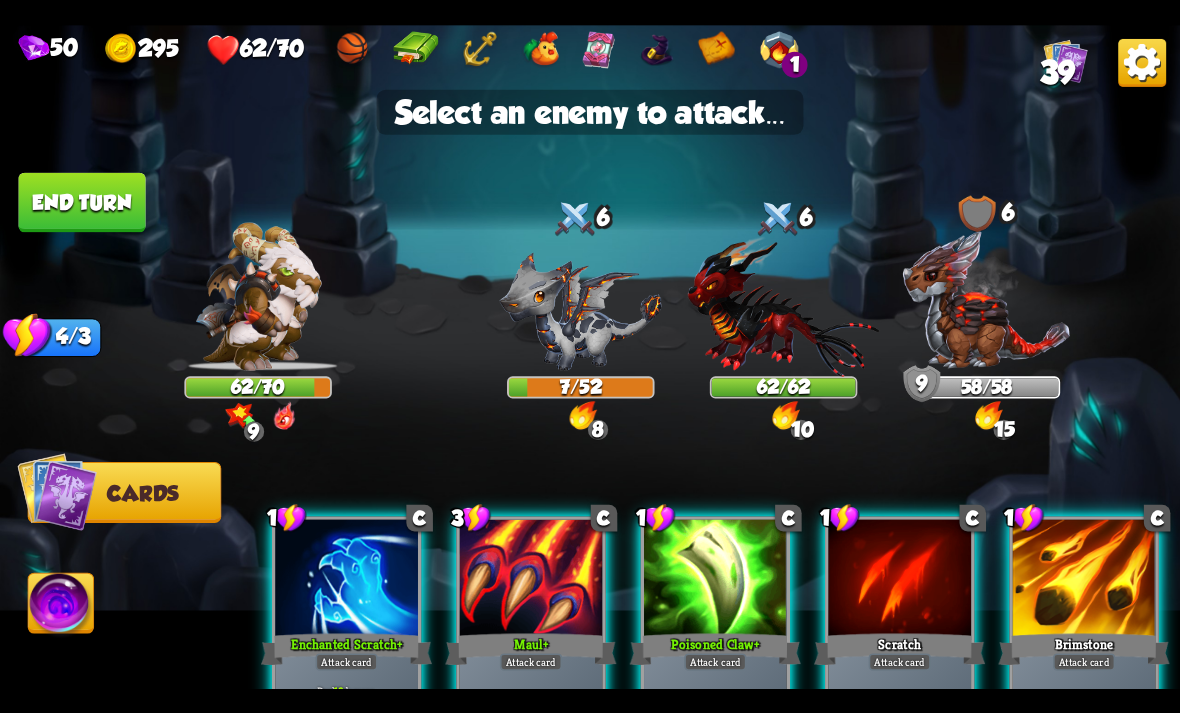 click at bounding box center (784, 305) 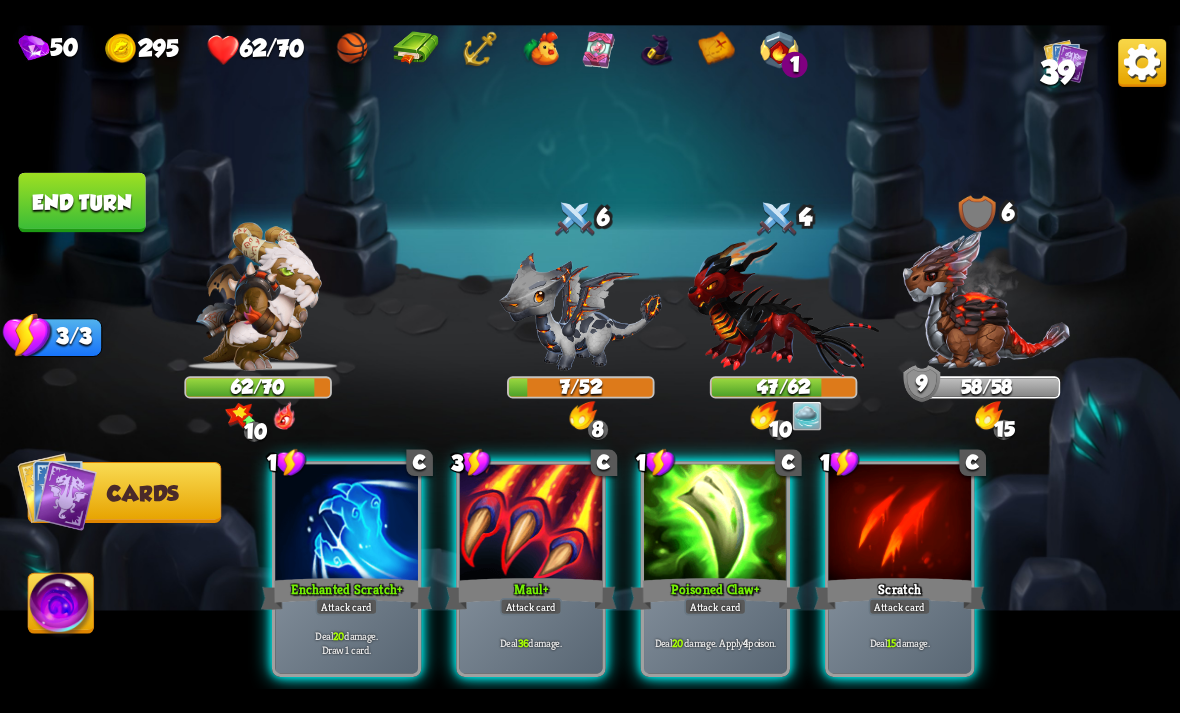 click on "Deal  20  damage. Apply  4  poison." at bounding box center [715, 642] 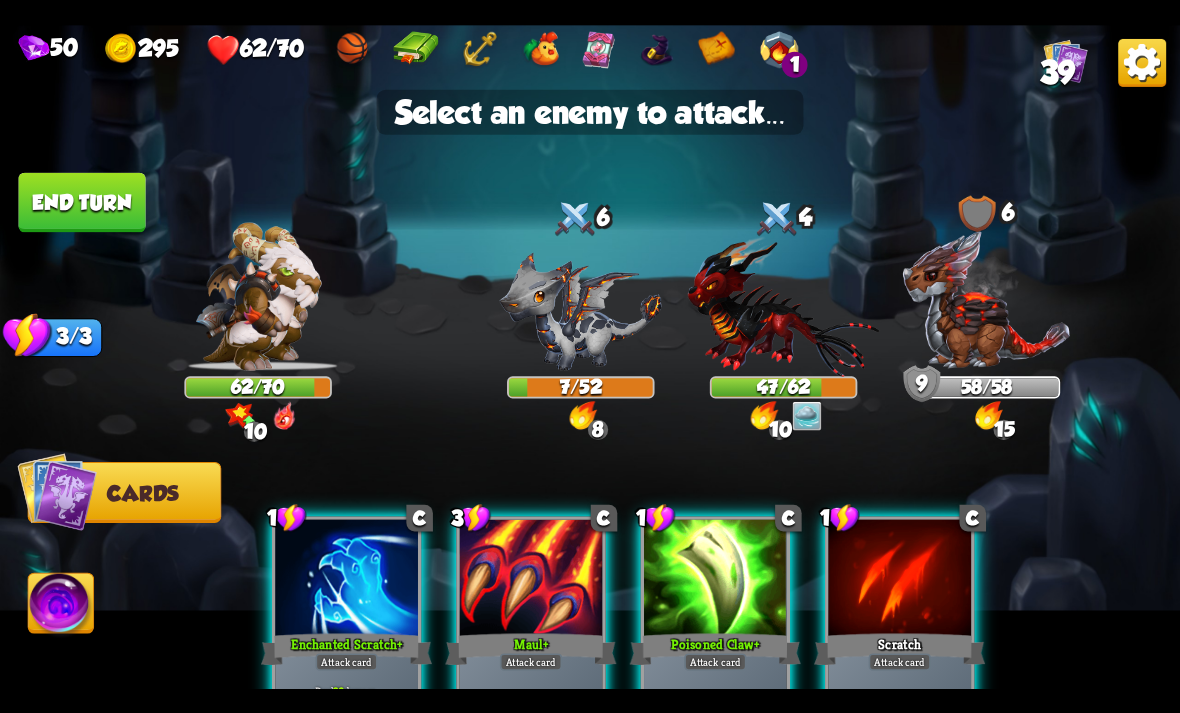 click at bounding box center [784, 305] 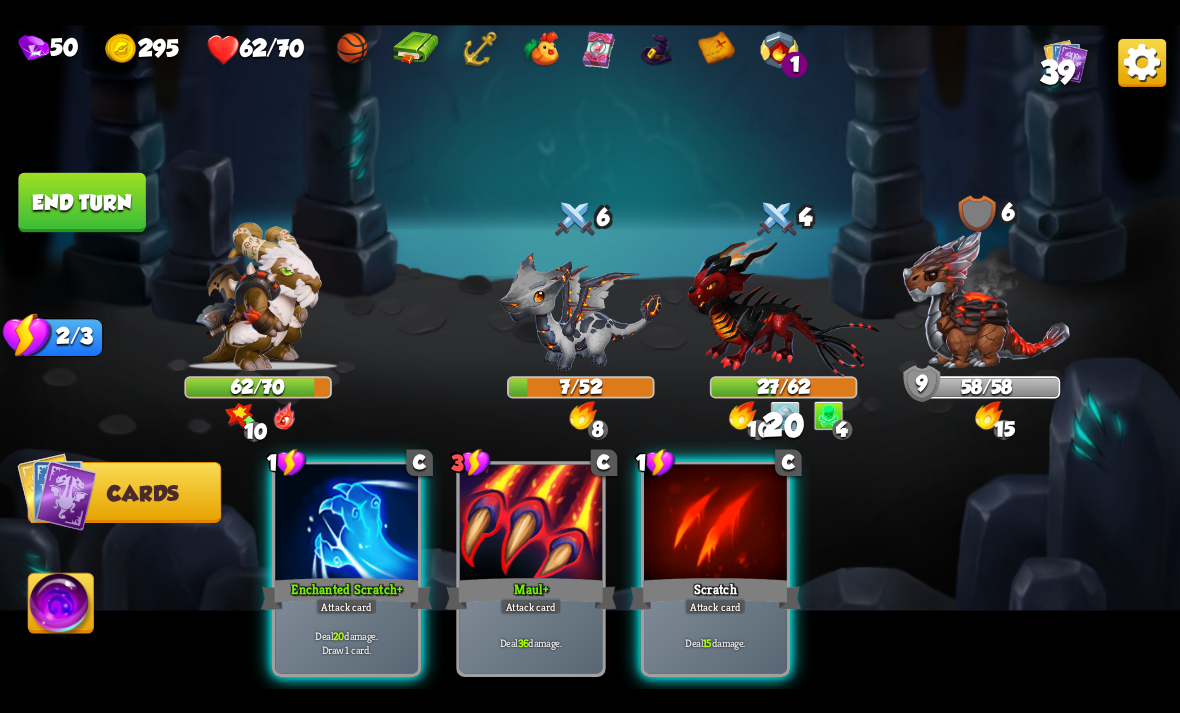 click on "End turn" at bounding box center (81, 202) 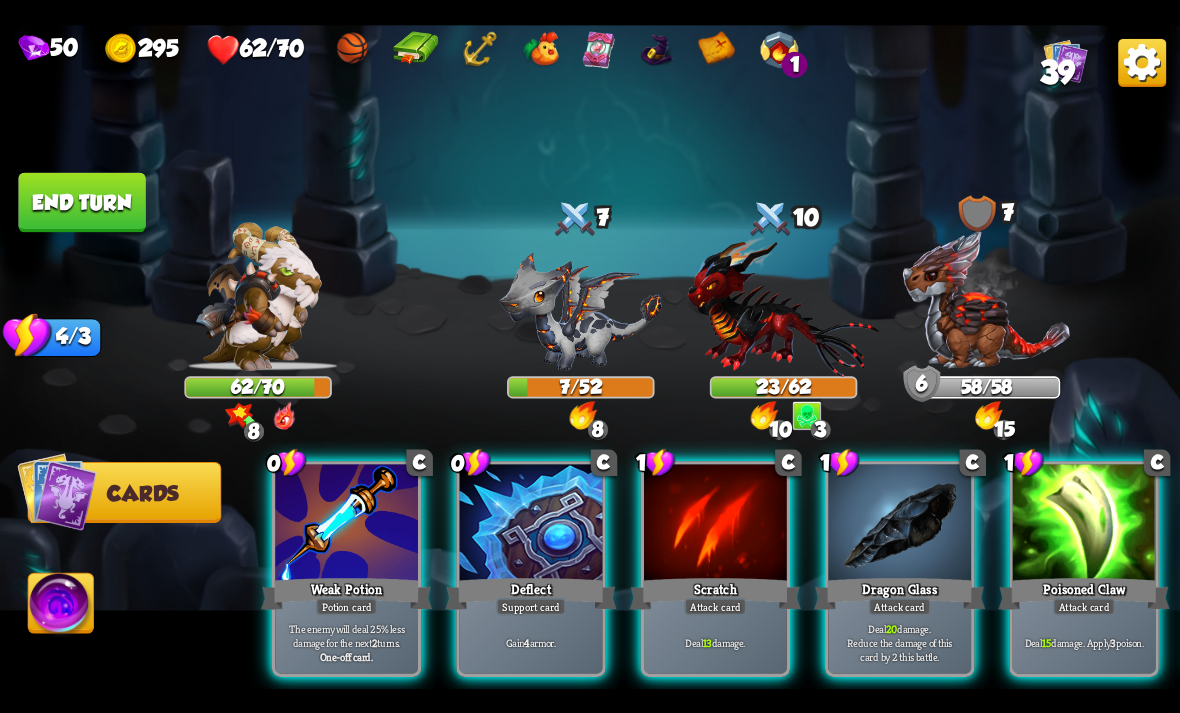 click on "Weak Potion" at bounding box center [346, 593] 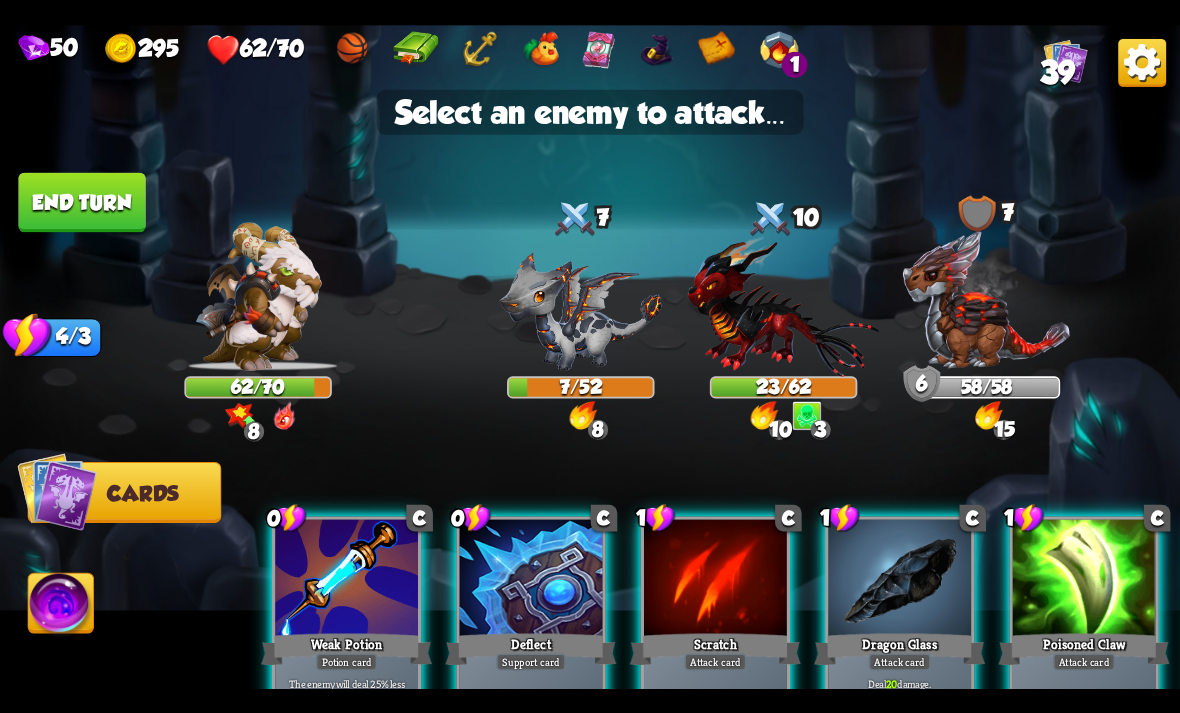 click at bounding box center (784, 305) 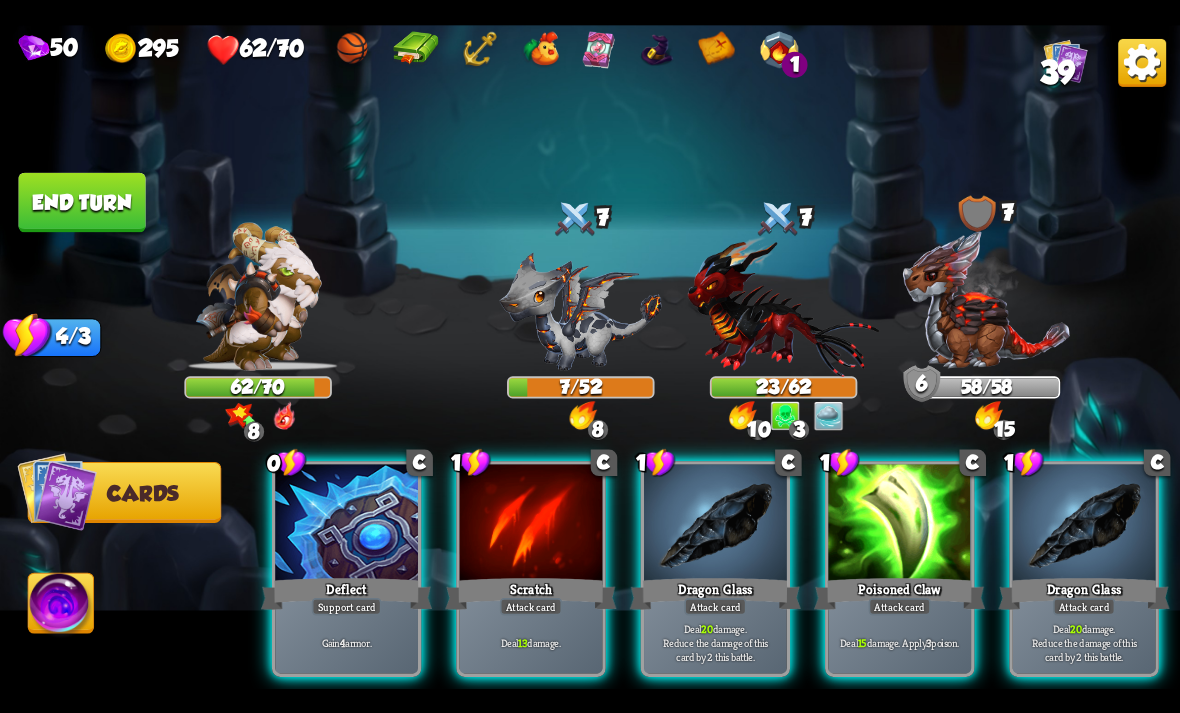 click on "Gain  4  armor." at bounding box center [347, 642] 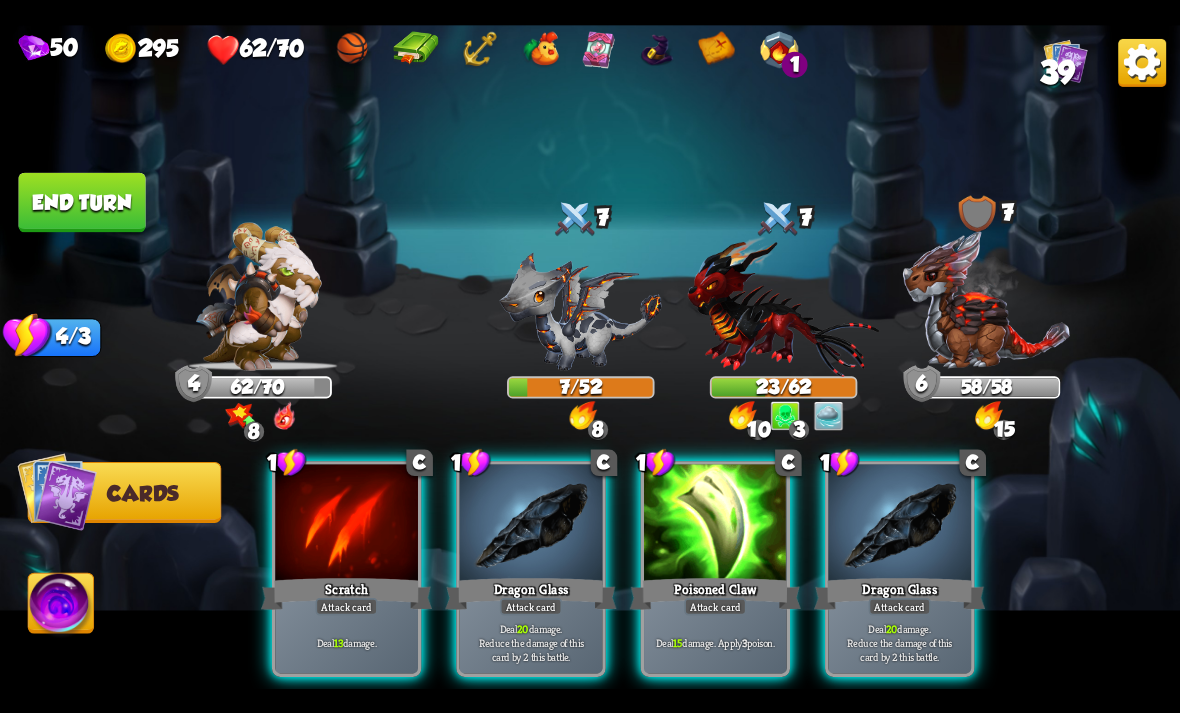 click at bounding box center [715, 524] 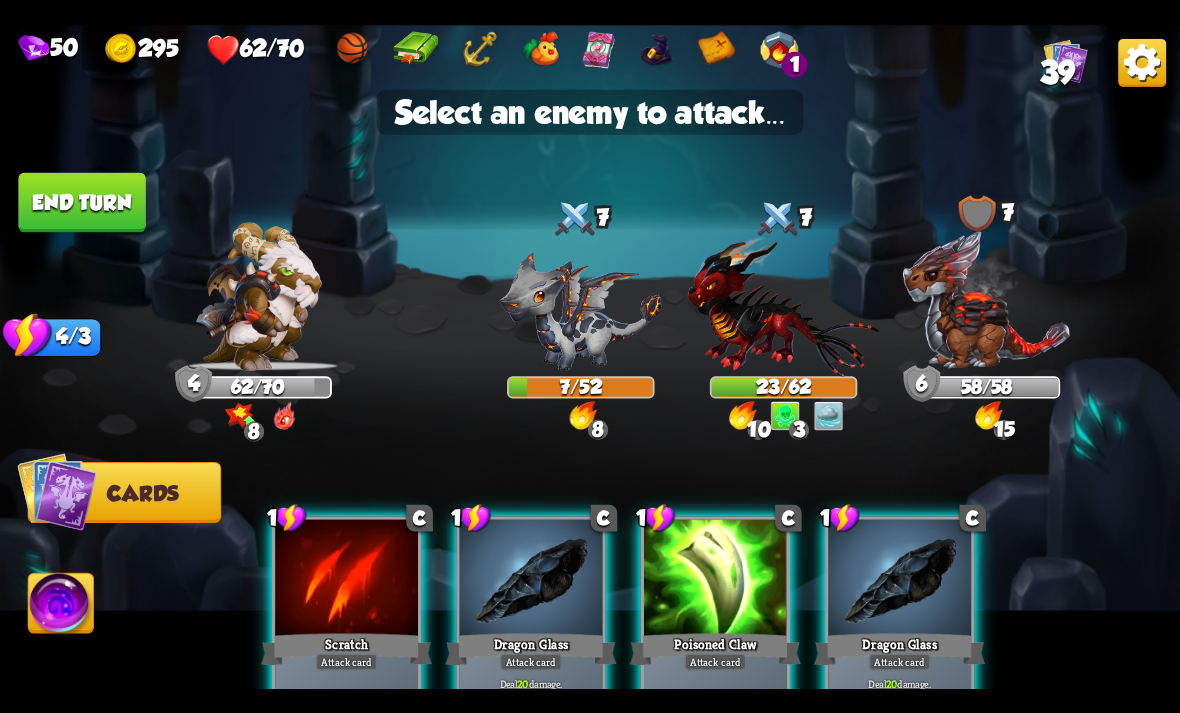 click at bounding box center [784, 305] 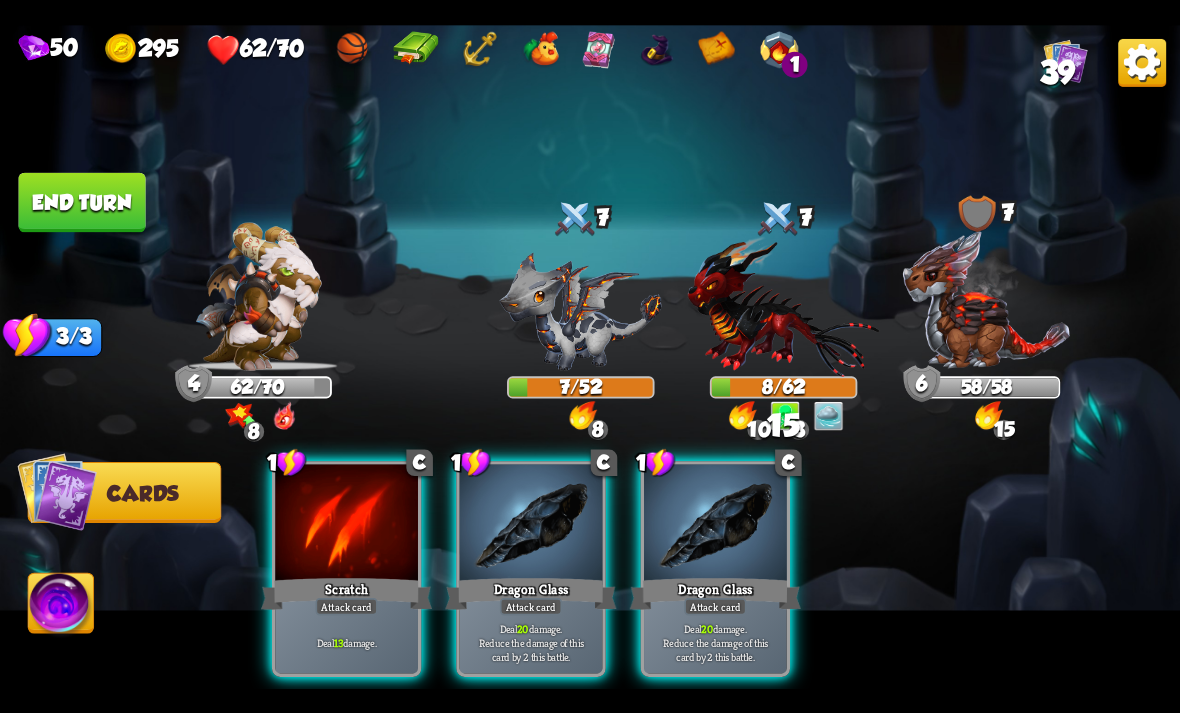click on "End turn" at bounding box center [81, 202] 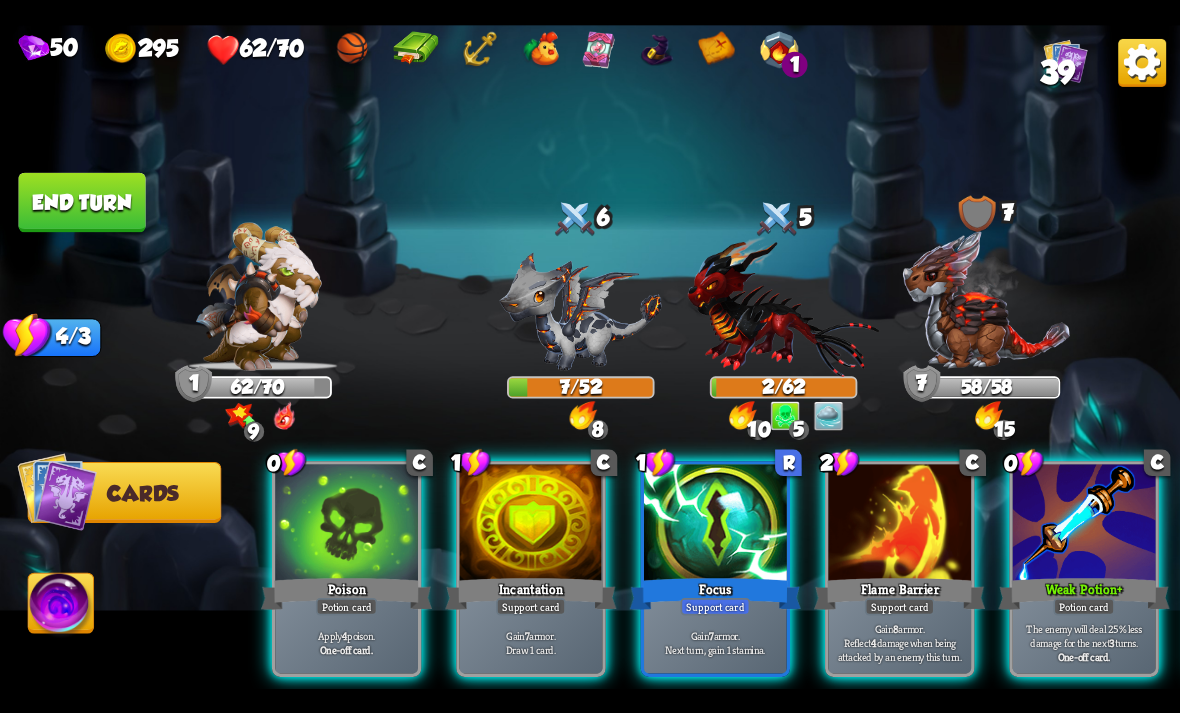 click on "Weak Potion +" at bounding box center [1084, 593] 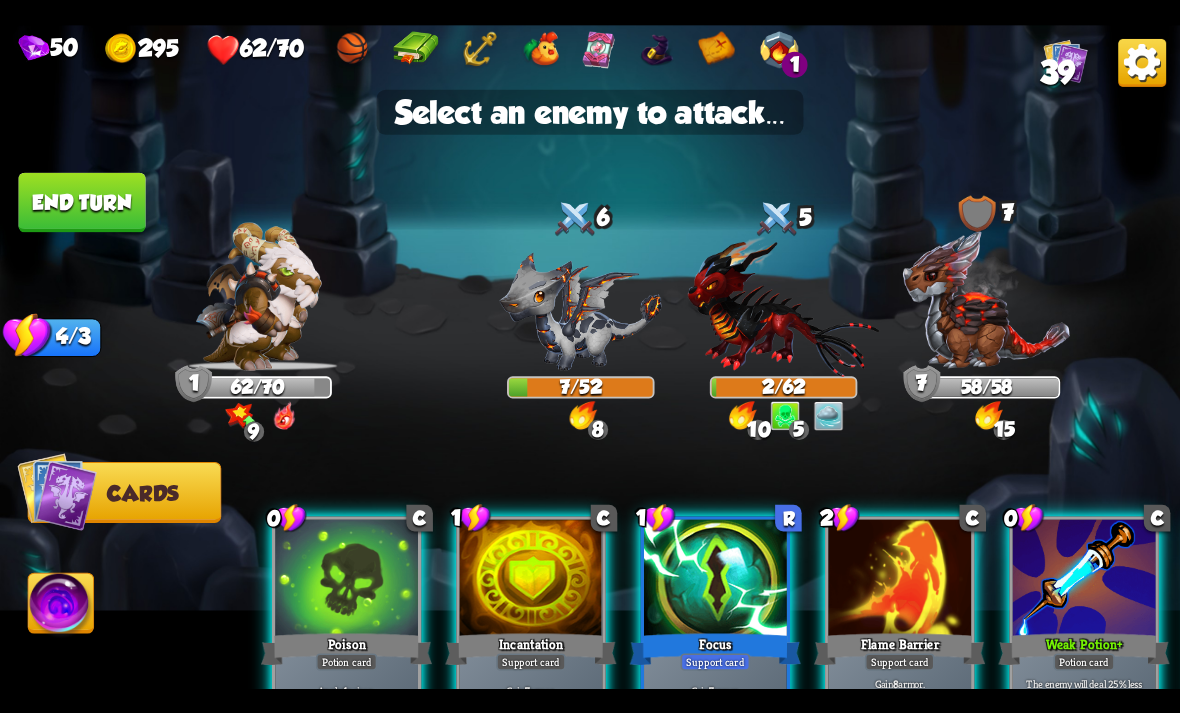 click at bounding box center [987, 299] 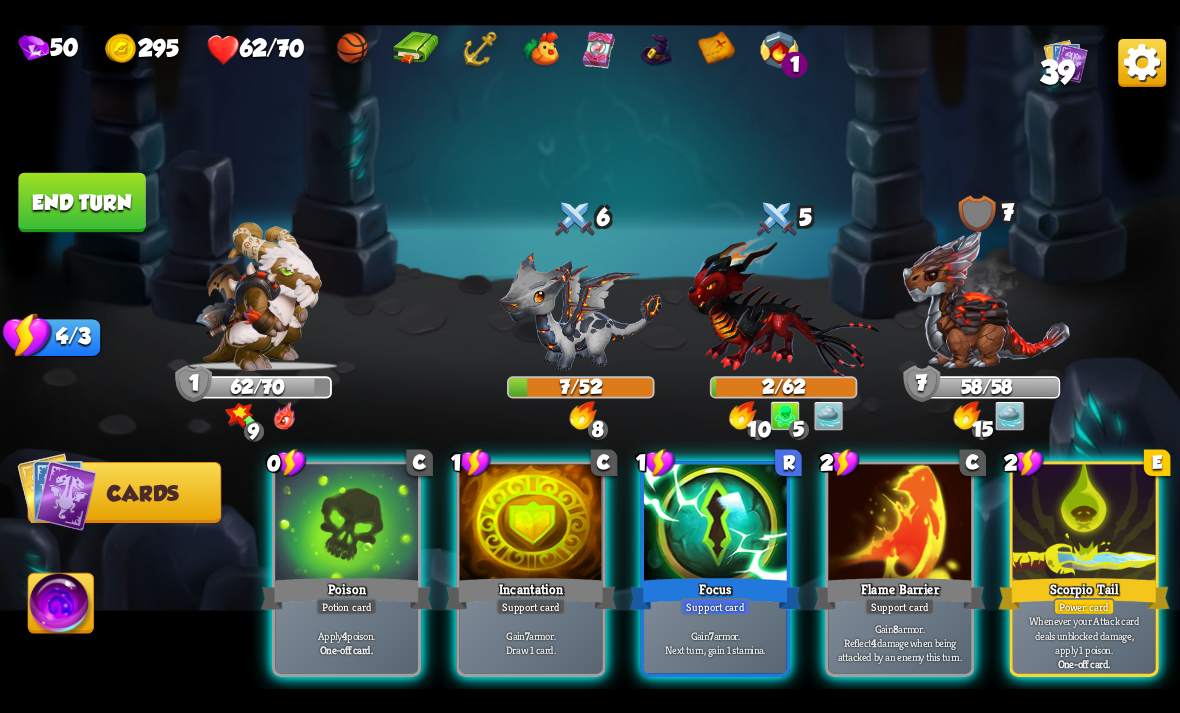 click on "Gain  8  armor.  Reflect  4  damage when being attacked by an enemy this turn." at bounding box center [900, 642] 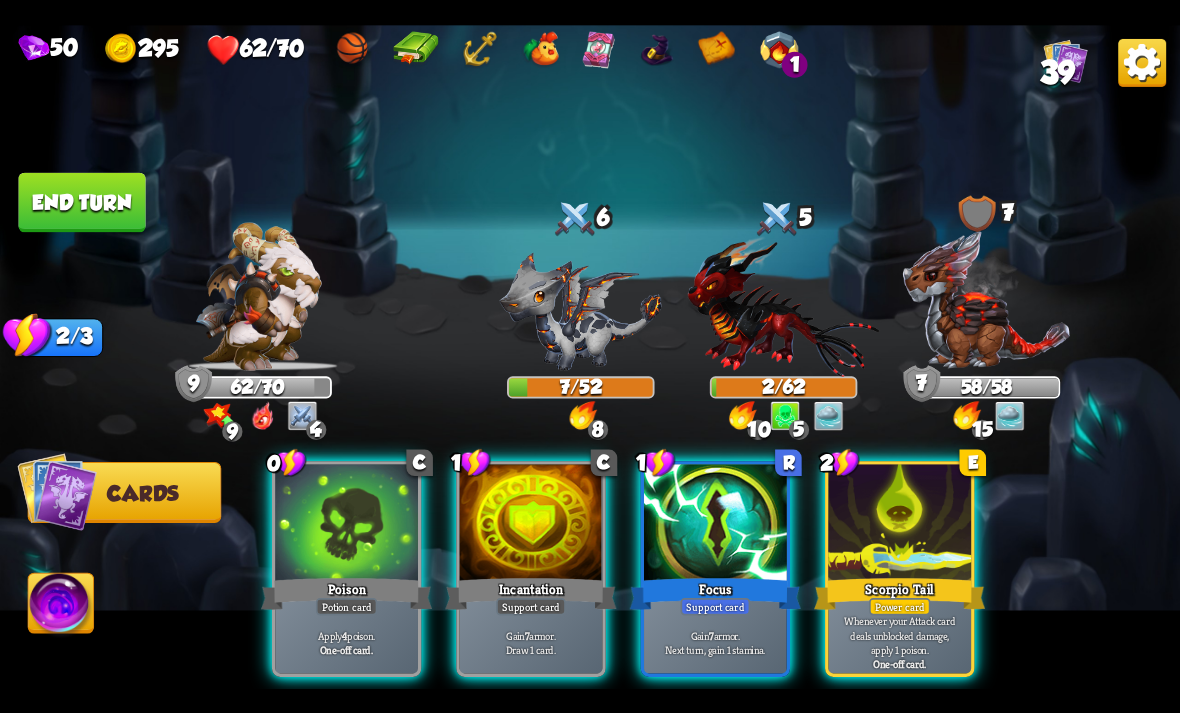 click at bounding box center [715, 524] 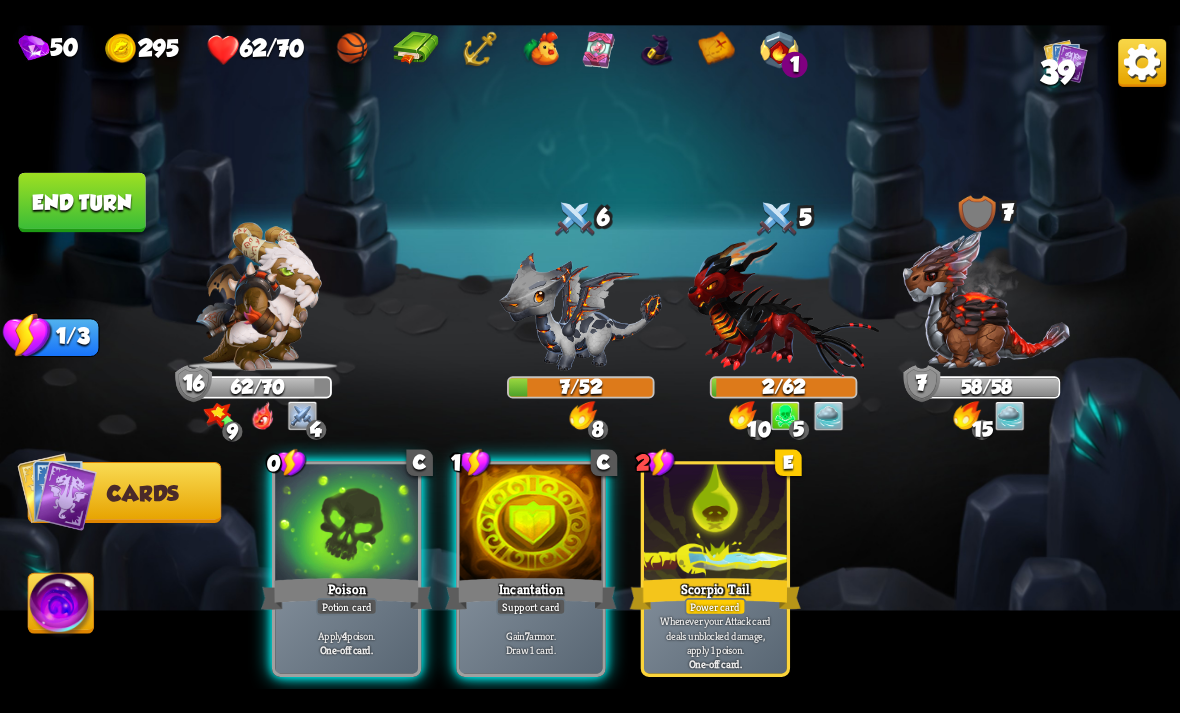 click on "Apply  4  poison.   One-off card." at bounding box center (346, 642) 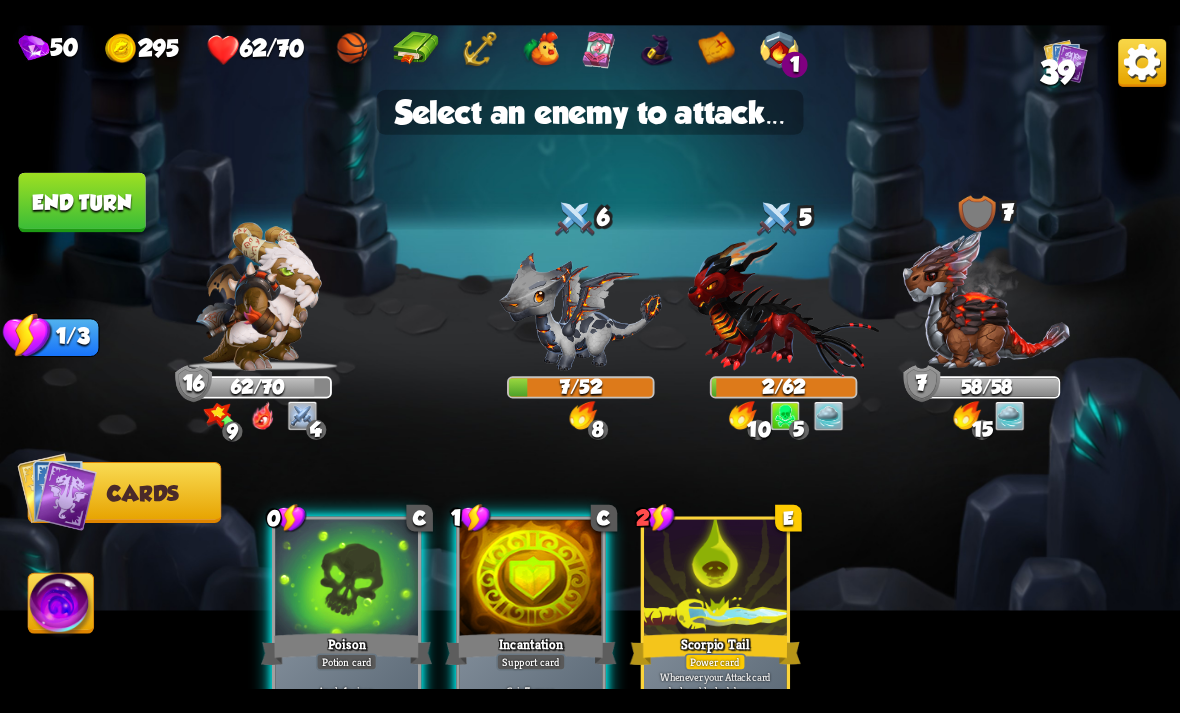click at bounding box center (581, 311) 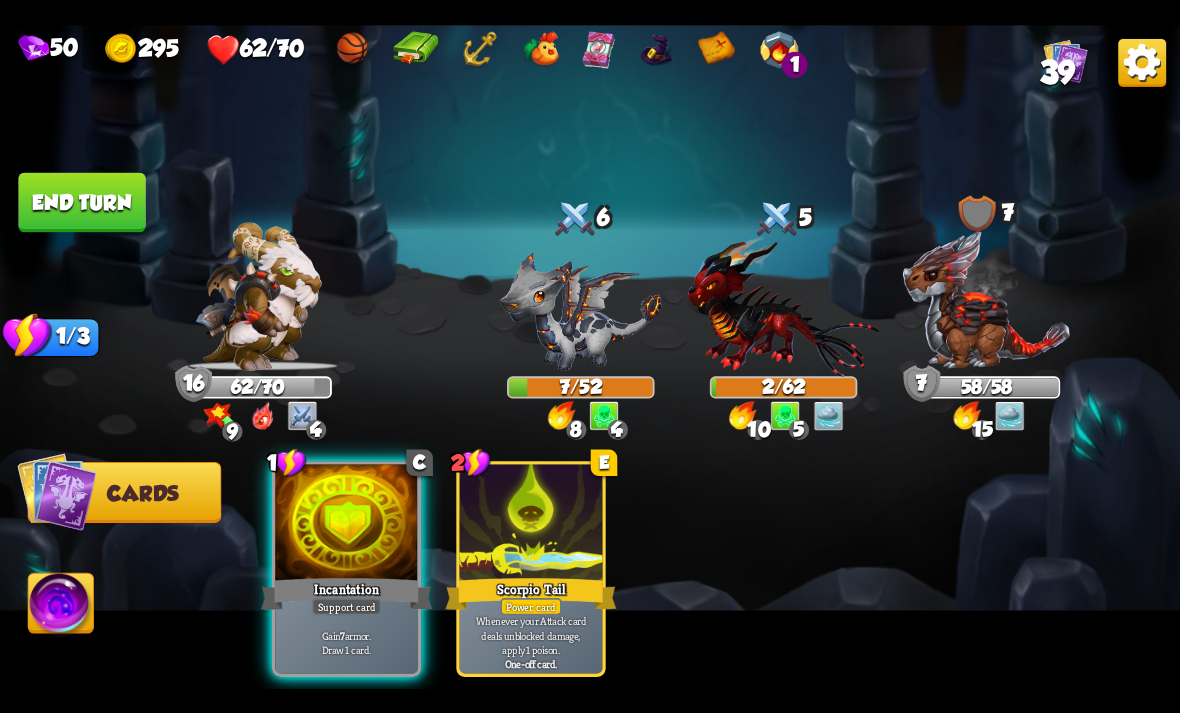 click on "Gain  7  armor. Draw 1 card." at bounding box center [346, 642] 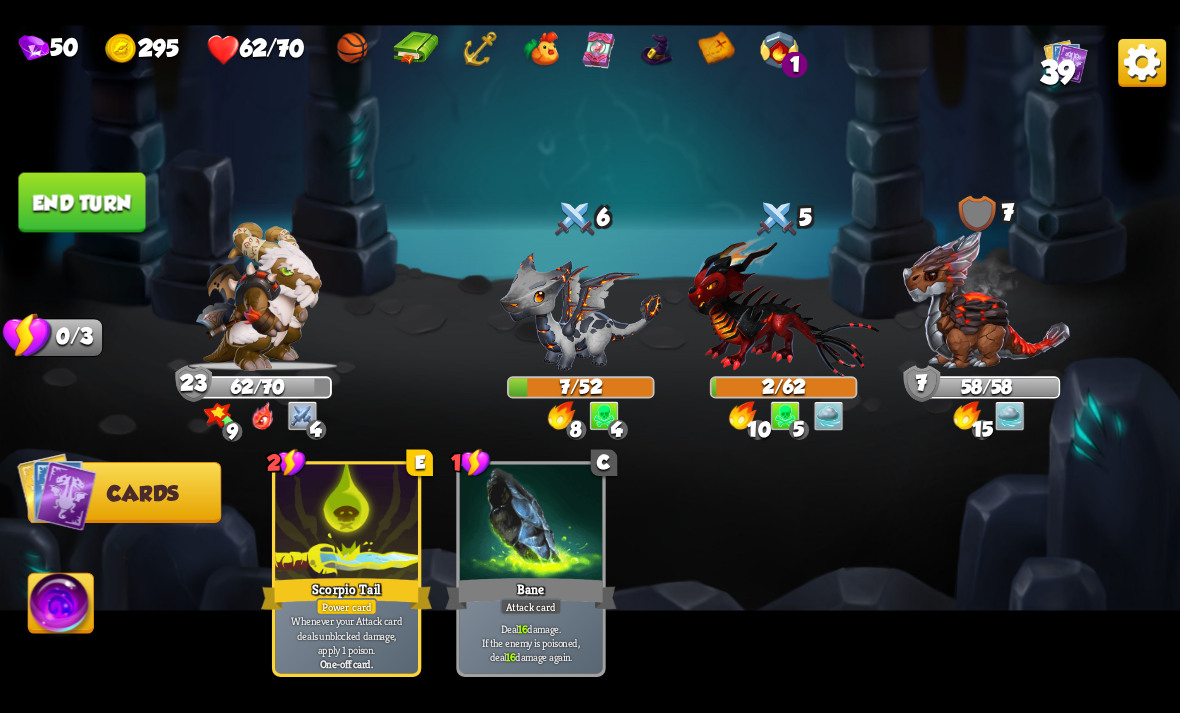 click at bounding box center (590, 357) 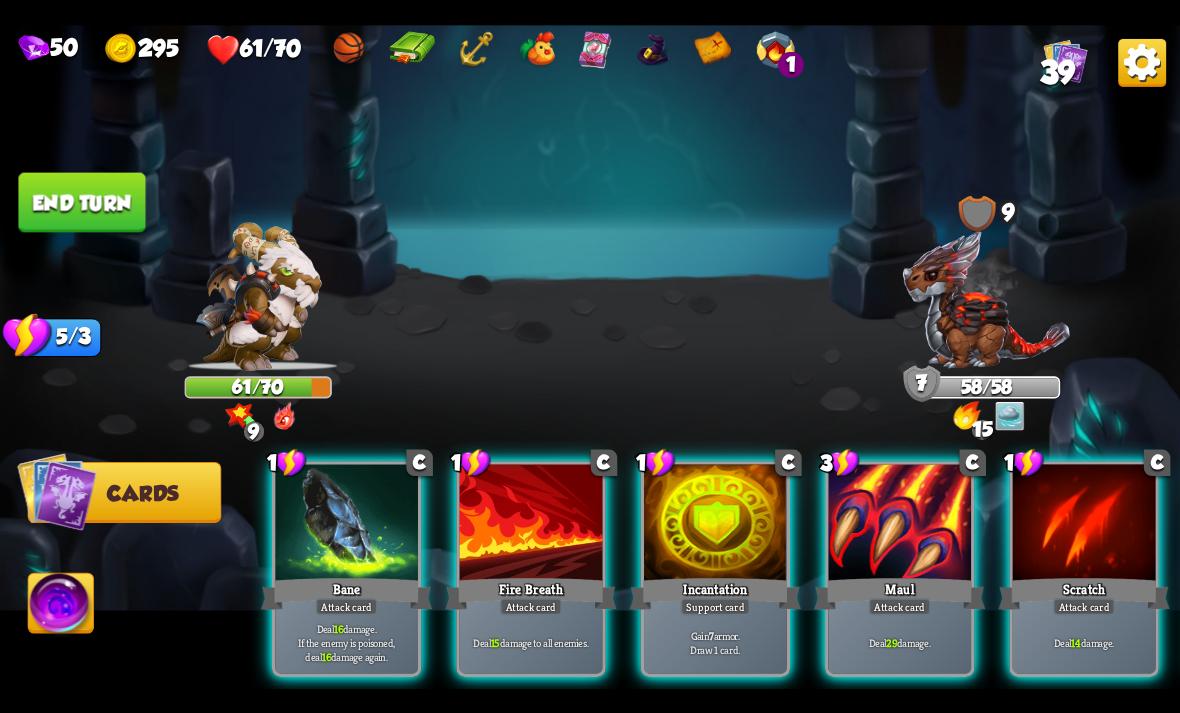 click on "Attack card" at bounding box center [347, 606] 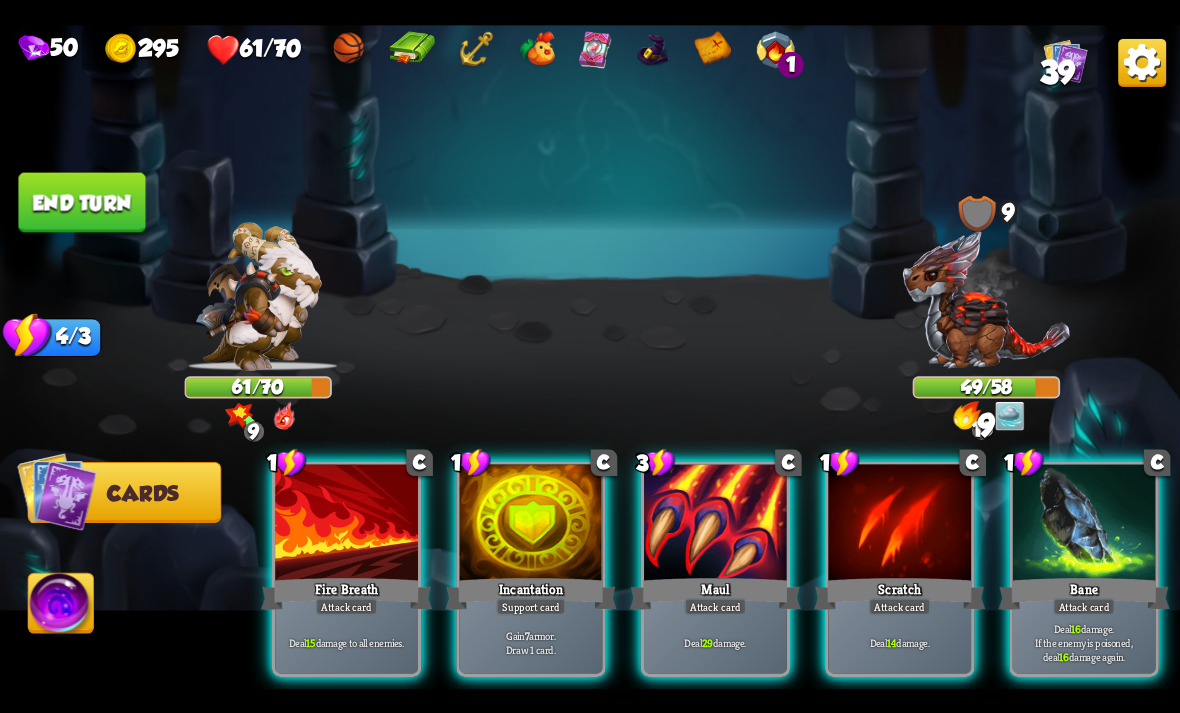 click on "Bane" at bounding box center [1084, 593] 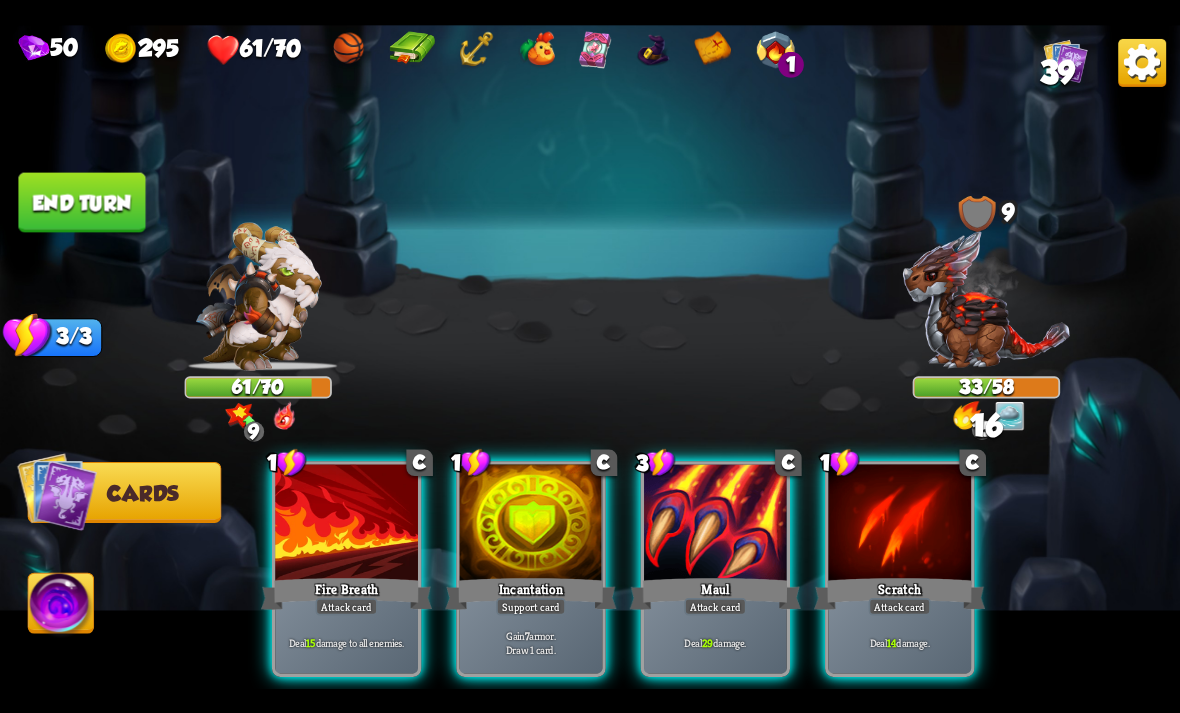 click at bounding box center [715, 524] 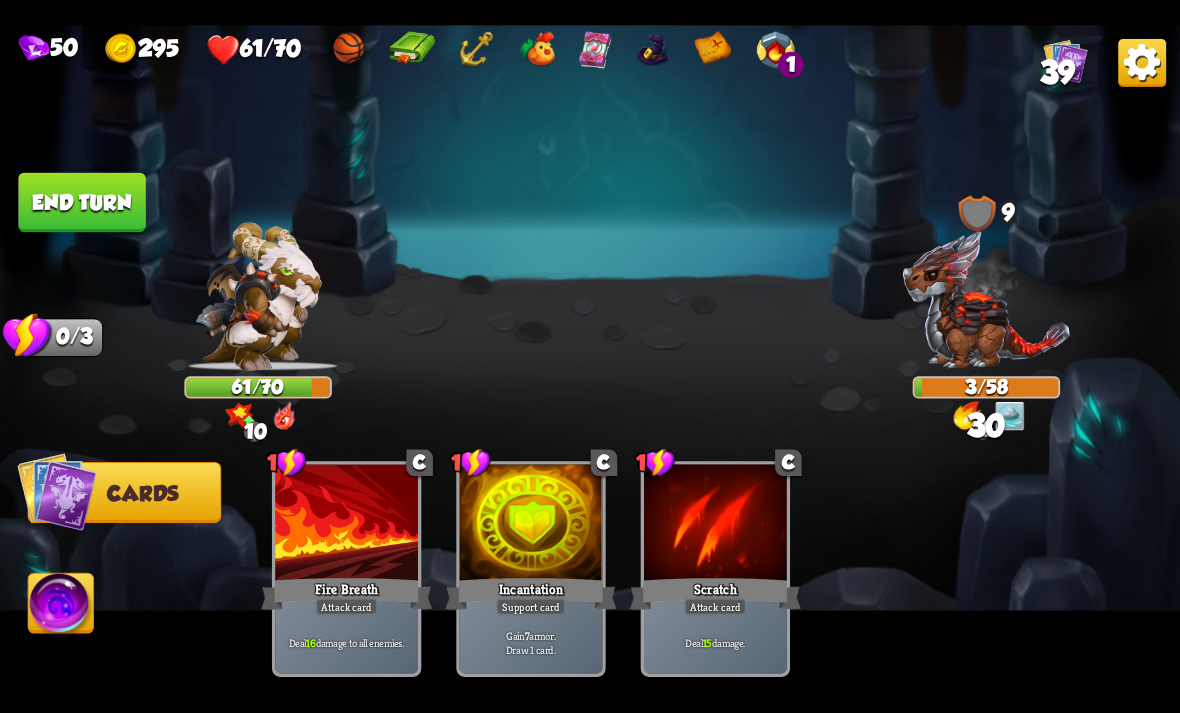 click on "End turn" at bounding box center (81, 202) 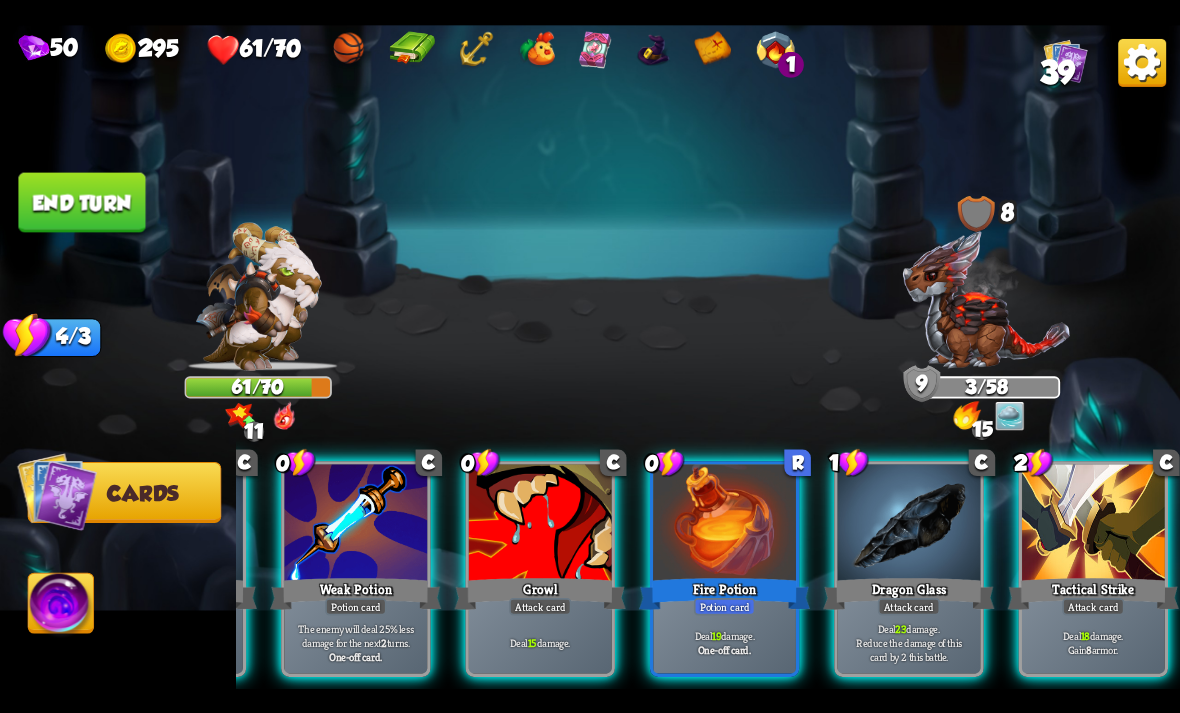 scroll, scrollTop: 0, scrollLeft: 190, axis: horizontal 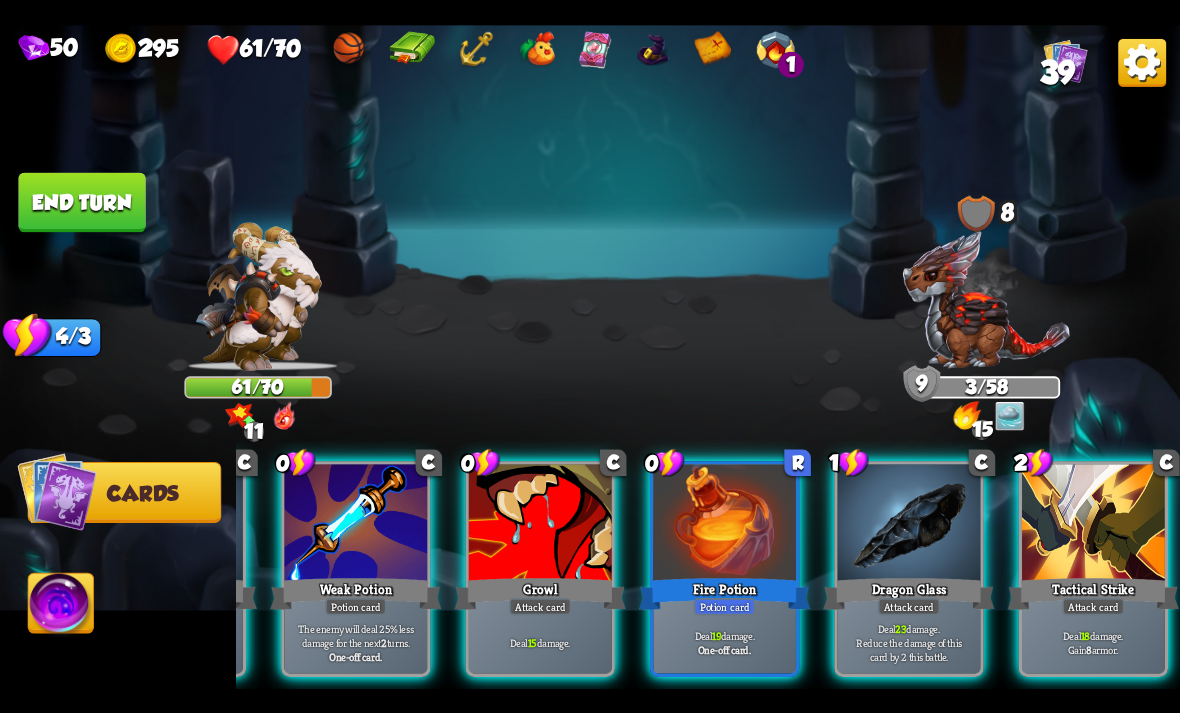 click on "The enemy will deal 25% less damage for the next  2  turns." at bounding box center [356, 635] 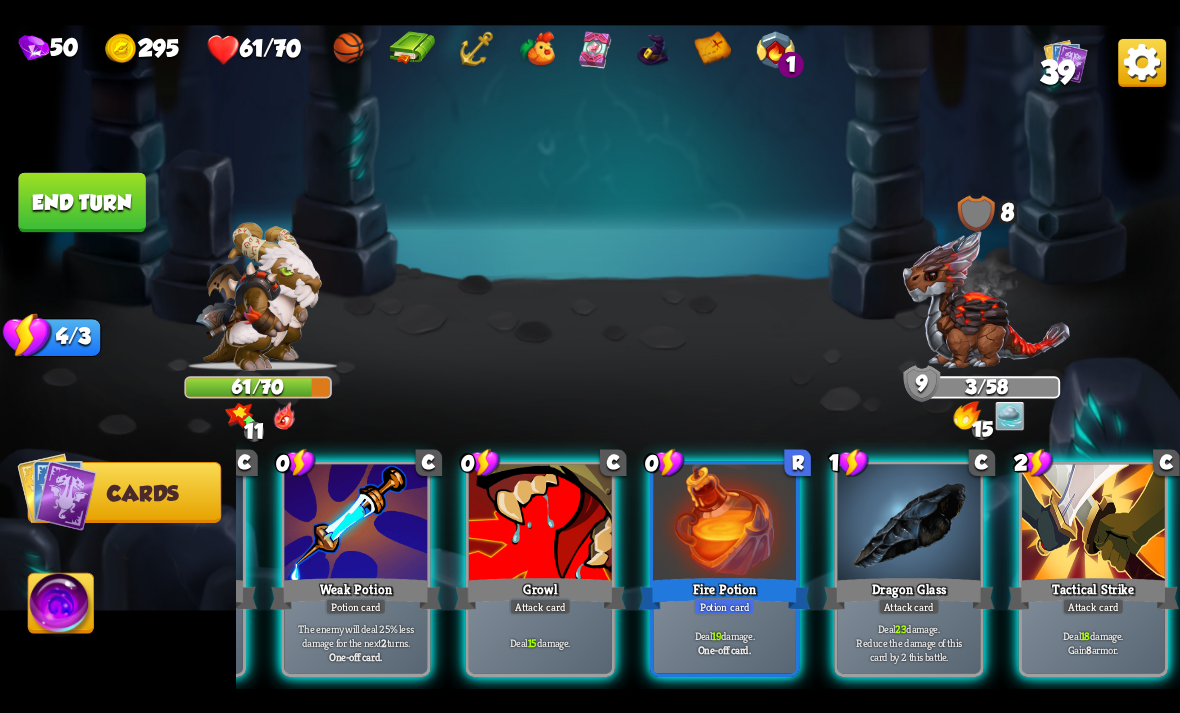 scroll, scrollTop: 0, scrollLeft: 0, axis: both 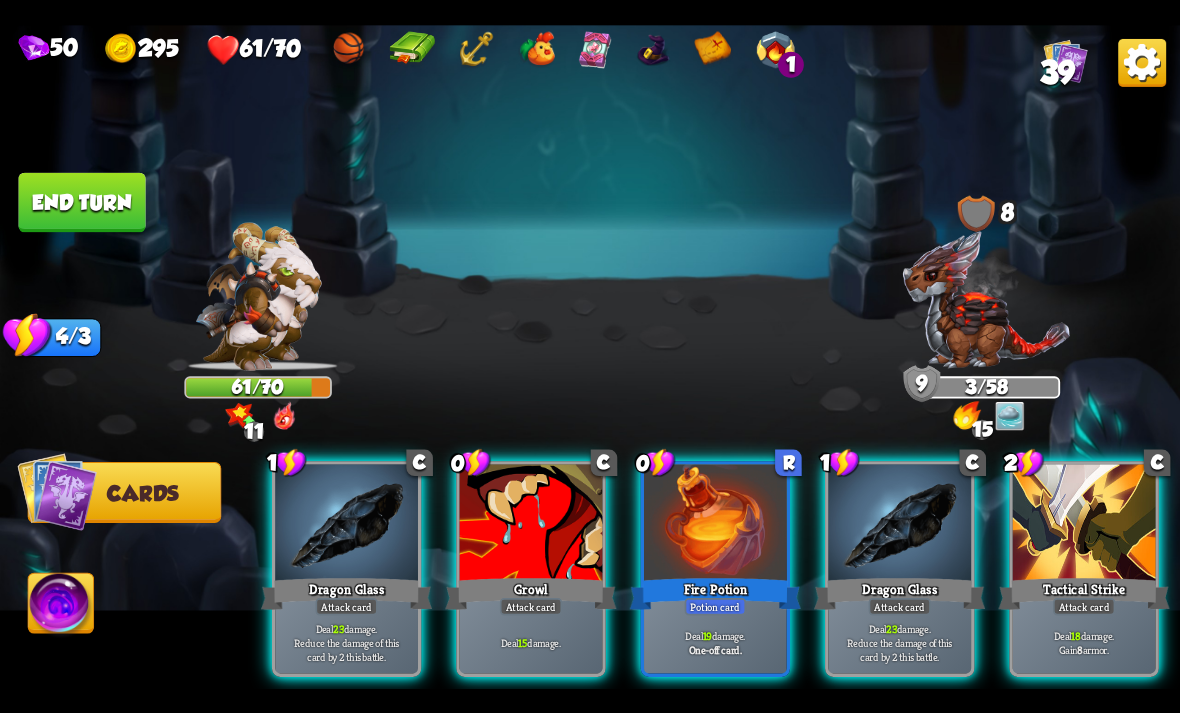 click on "End turn" at bounding box center [81, 202] 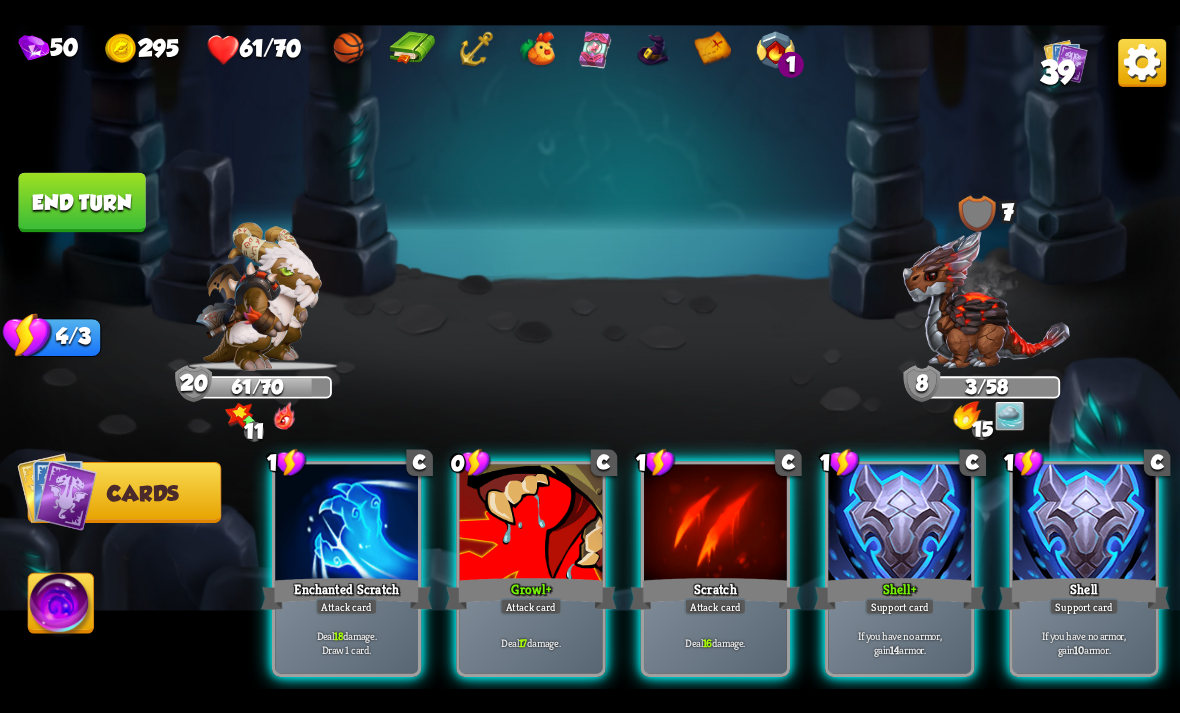 click on "Growl +" at bounding box center (530, 593) 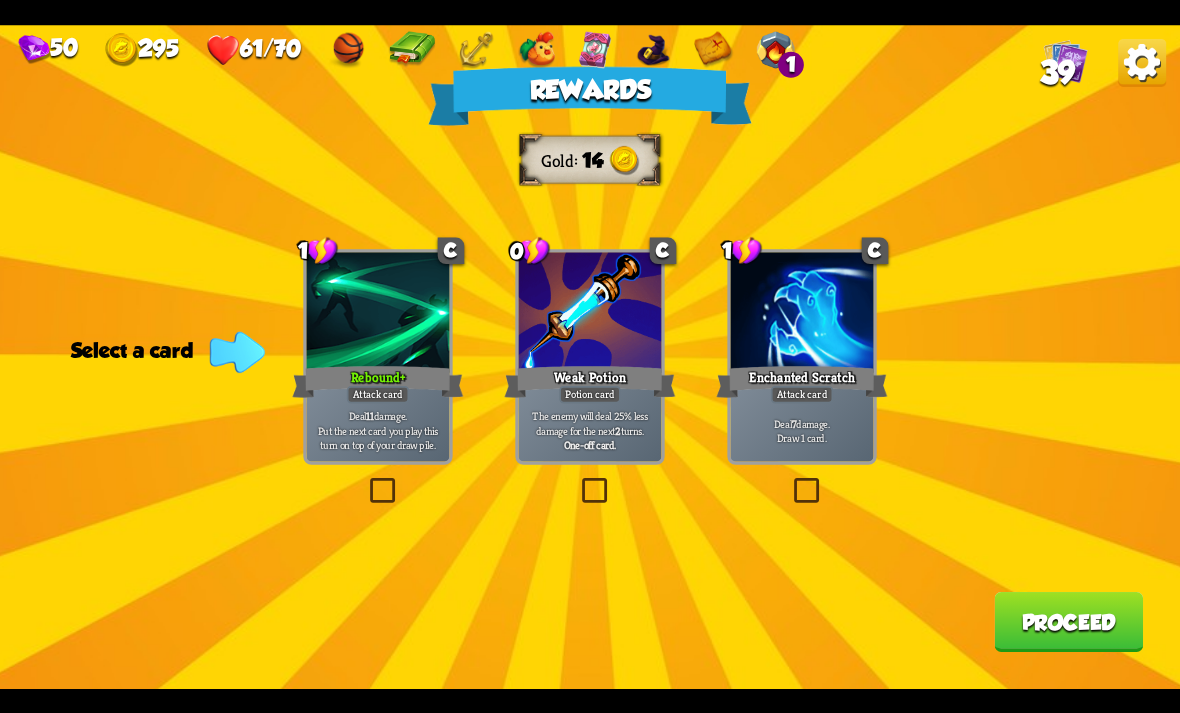 click on "Rewards           Gold   14
Select a card
1
C   Rebound +     Attack card   Deal  11  damage. Put the next card you play this turn on top of your draw pile.
0
C   Weak Potion     Potion card   The enemy will deal 25% less damage for the next  2  turns.   One-off card.
1
C   Enchanted Scratch     Attack card   Deal  7  damage. Draw 1 card.               Proceed" at bounding box center (590, 357) 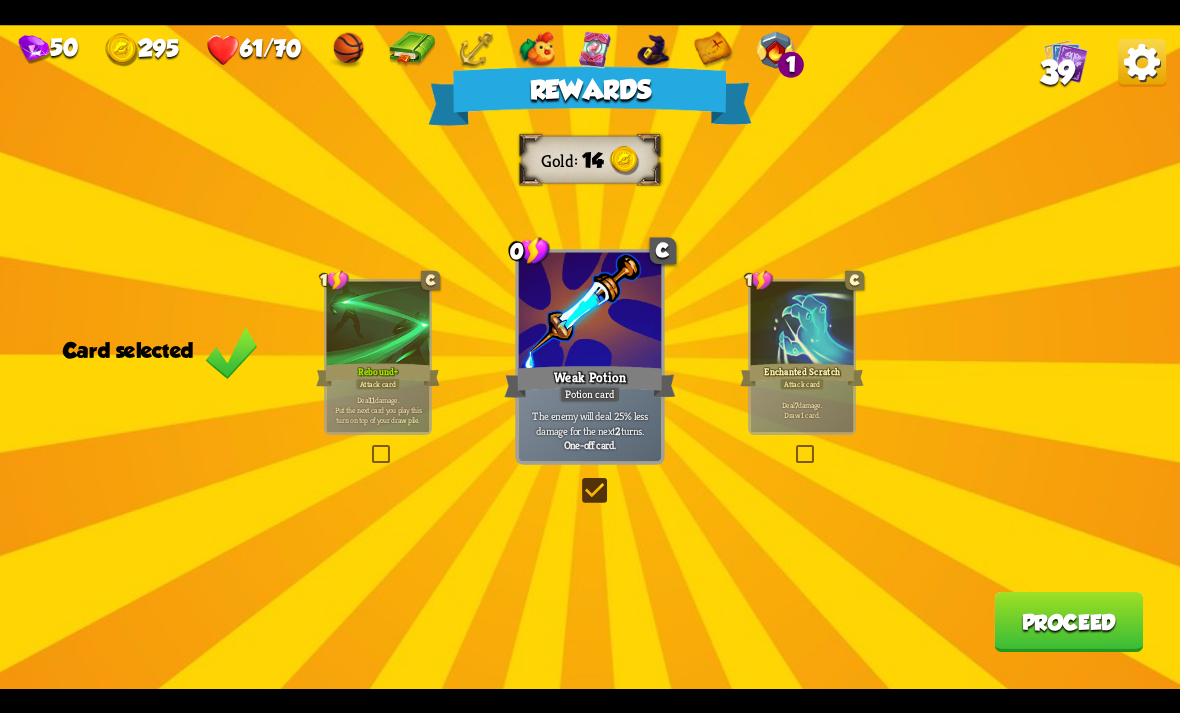 click on "Proceed" at bounding box center [1068, 622] 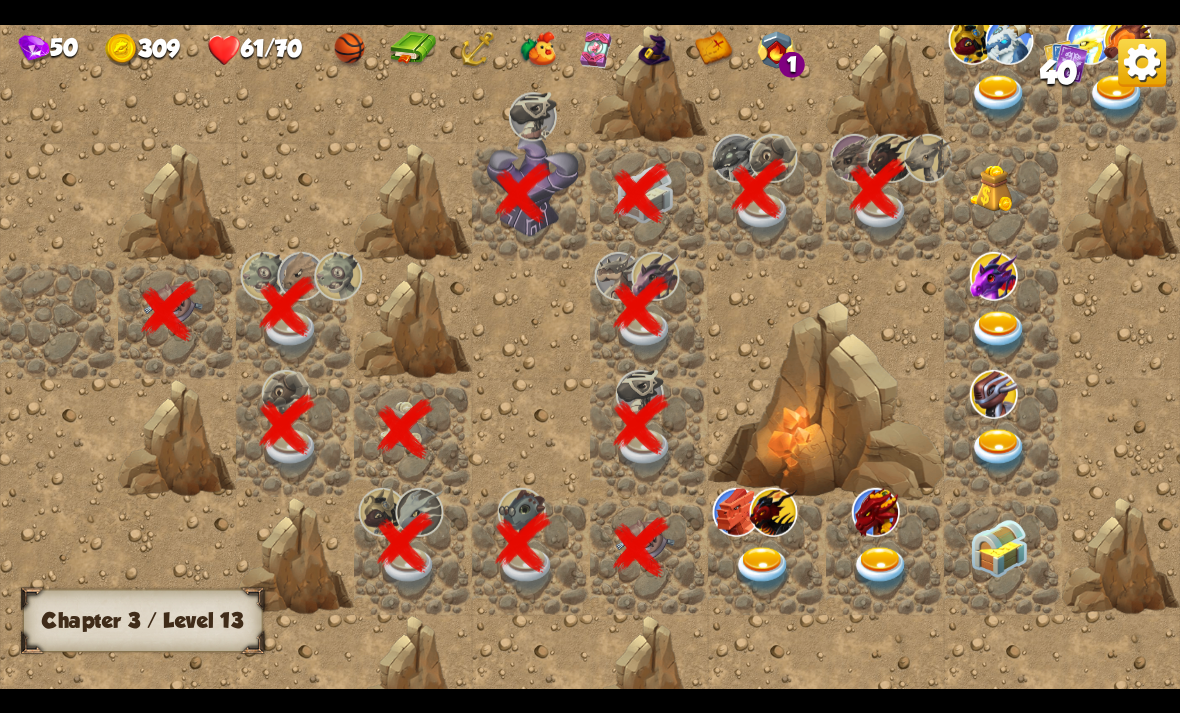 scroll, scrollTop: 0, scrollLeft: 384, axis: horizontal 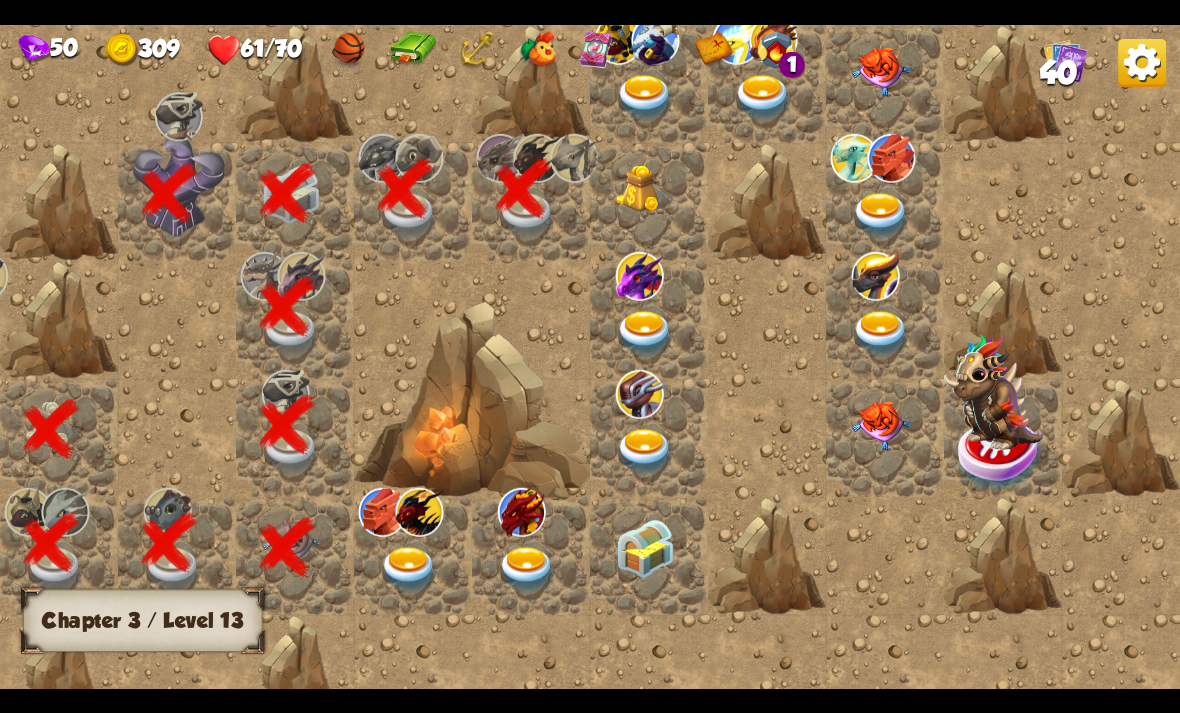 click at bounding box center [645, 189] 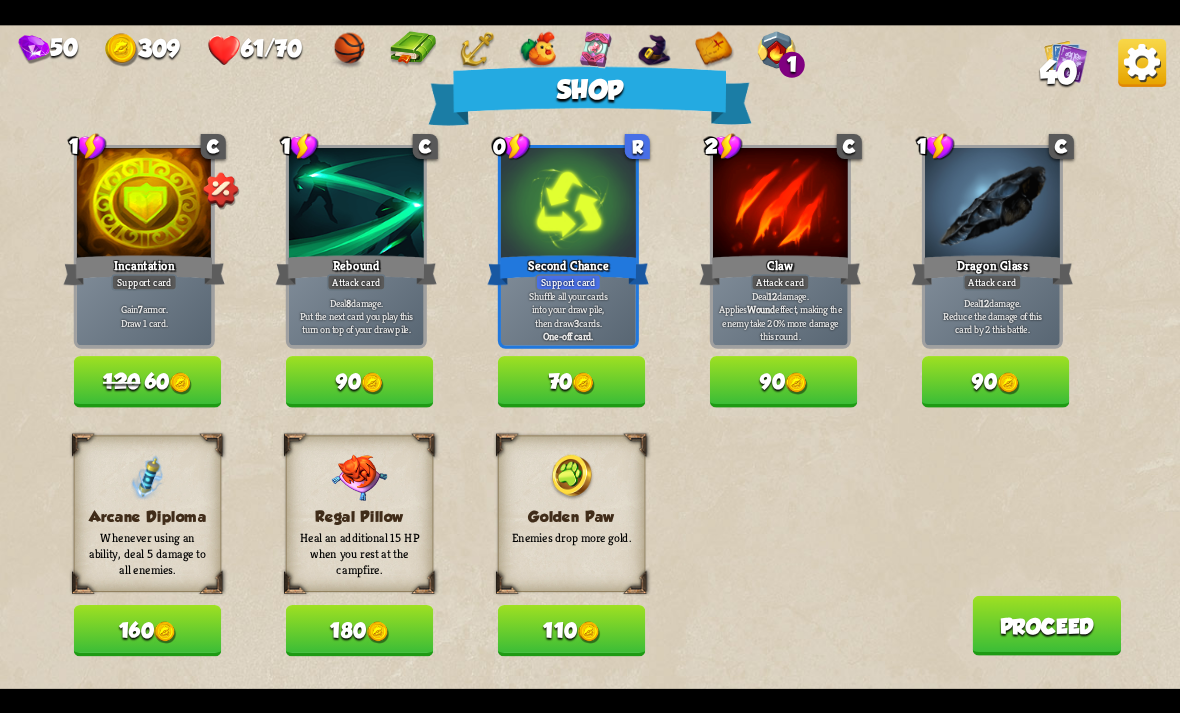click on "Shop
1
C   Incantation     Support card   Gain  7  armor. Draw 1 card.       120
60
1
C   Rebound     Attack card   Deal  8  damage. Put the next card you play this turn on top of your draw pile.
90
0
R   Second Chance     Support card   Shuffle all your cards into your draw pile, then draw  3  cards.   One-off card.
70
2
C   Claw     Attack card   Deal  12  damage. Applies  Wound  effect, making the enemy take 20% more damage this round.
90
1
C   Dragon Glass     Attack card   Deal  12  damage. Reduce the damage of this card by 2 this battle.
90
Arcane Diploma   Whenever using an ability, deal 5 damage to all enemies.
160
Regal Pillow                   Golden Paw" at bounding box center (590, 357) 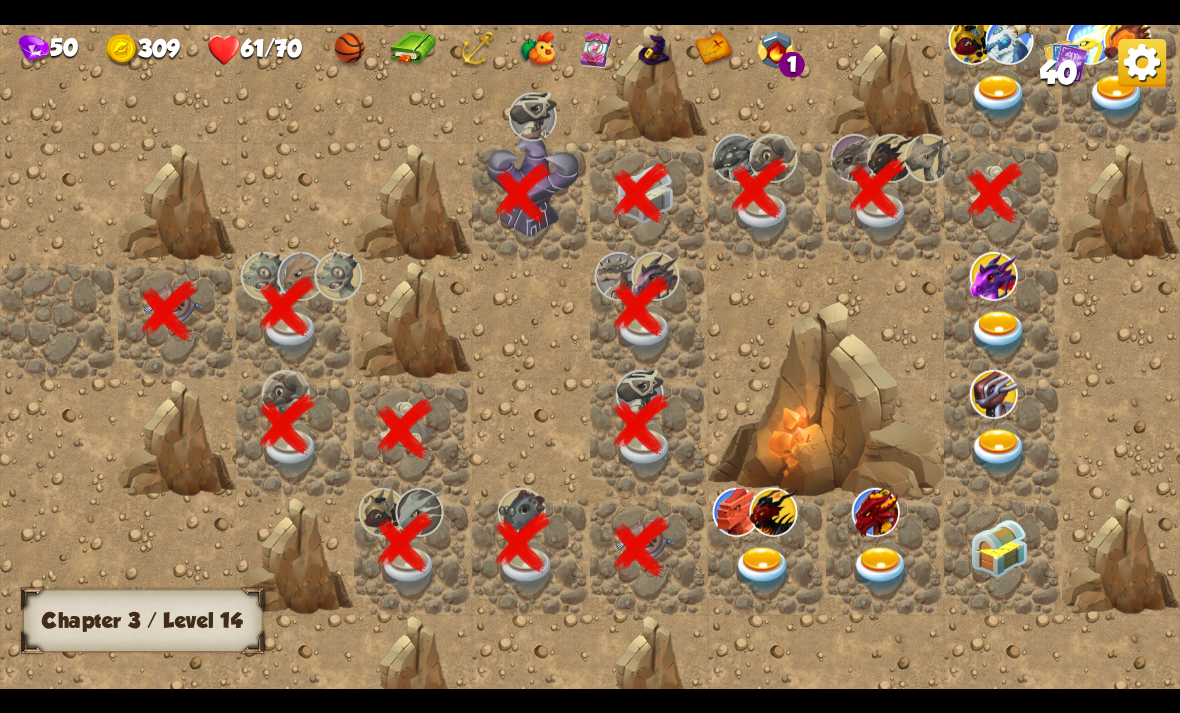 scroll, scrollTop: 0, scrollLeft: 384, axis: horizontal 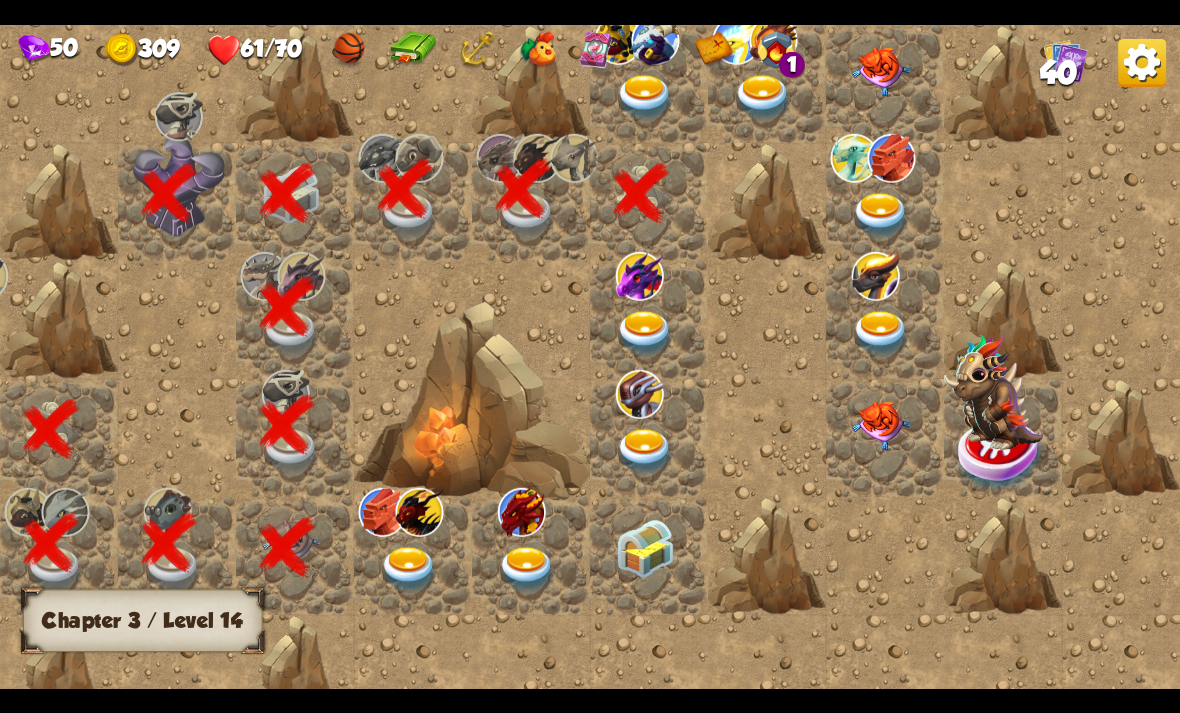click at bounding box center [645, 97] 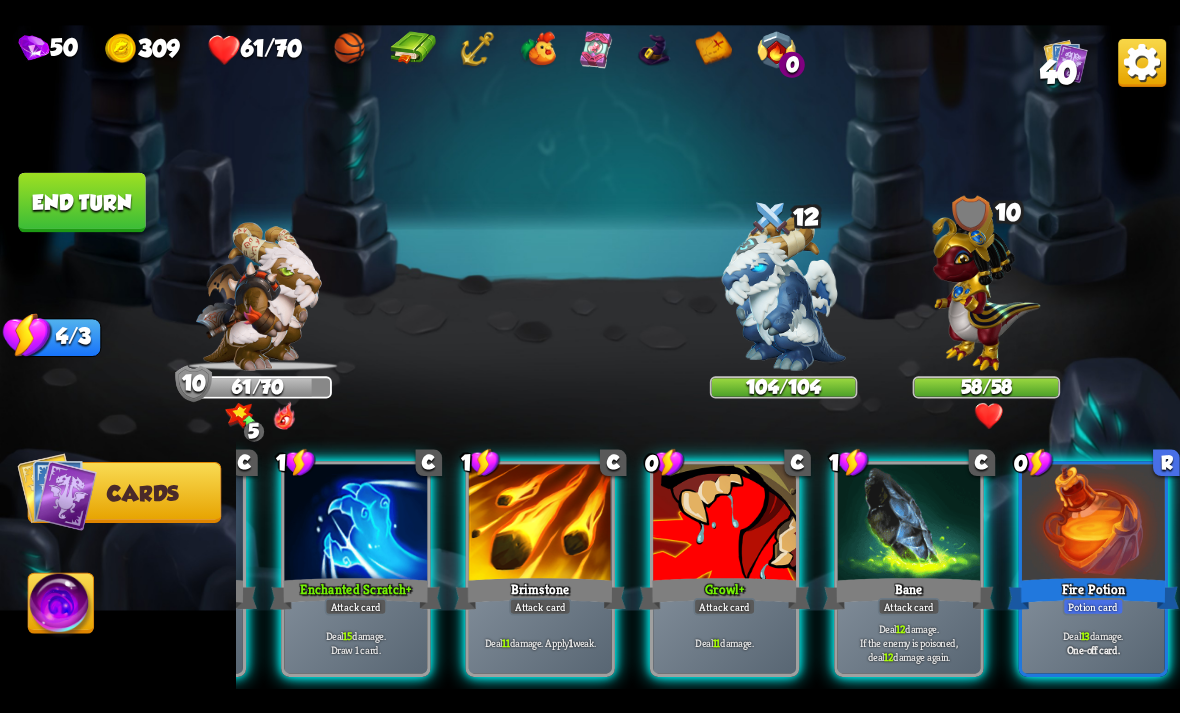 scroll, scrollTop: 0, scrollLeft: 190, axis: horizontal 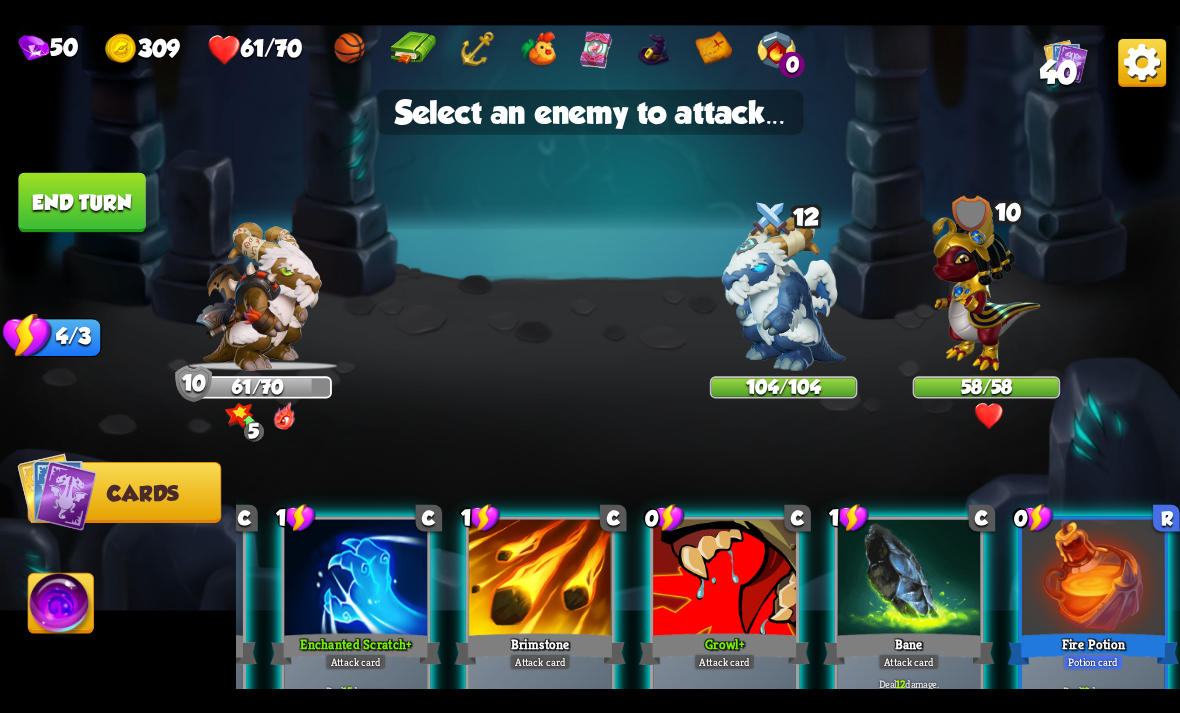 click at bounding box center [987, 287] 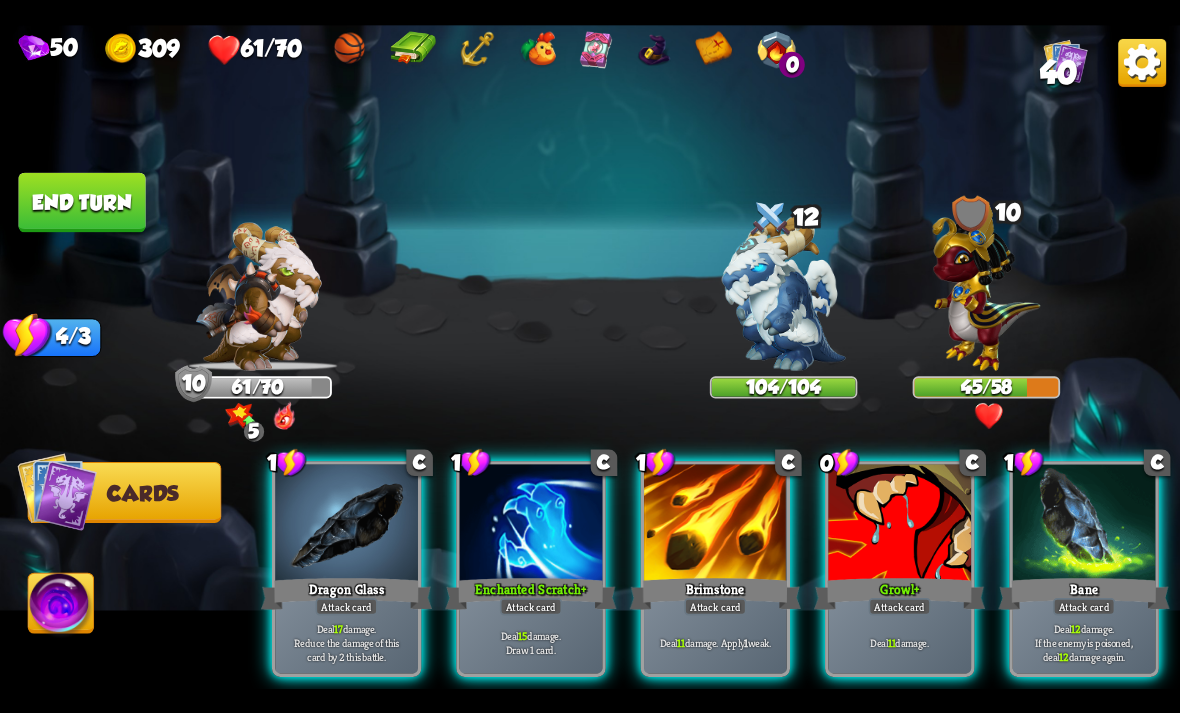 click on "Growl +" at bounding box center (899, 593) 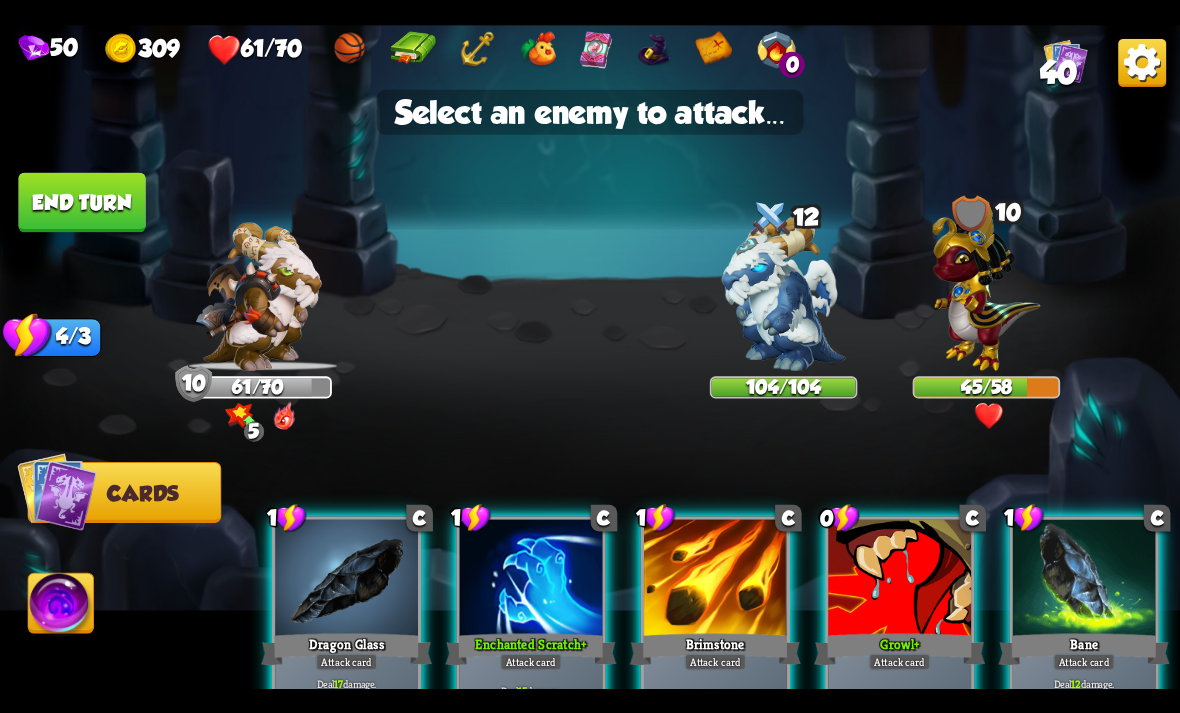 click at bounding box center (987, 287) 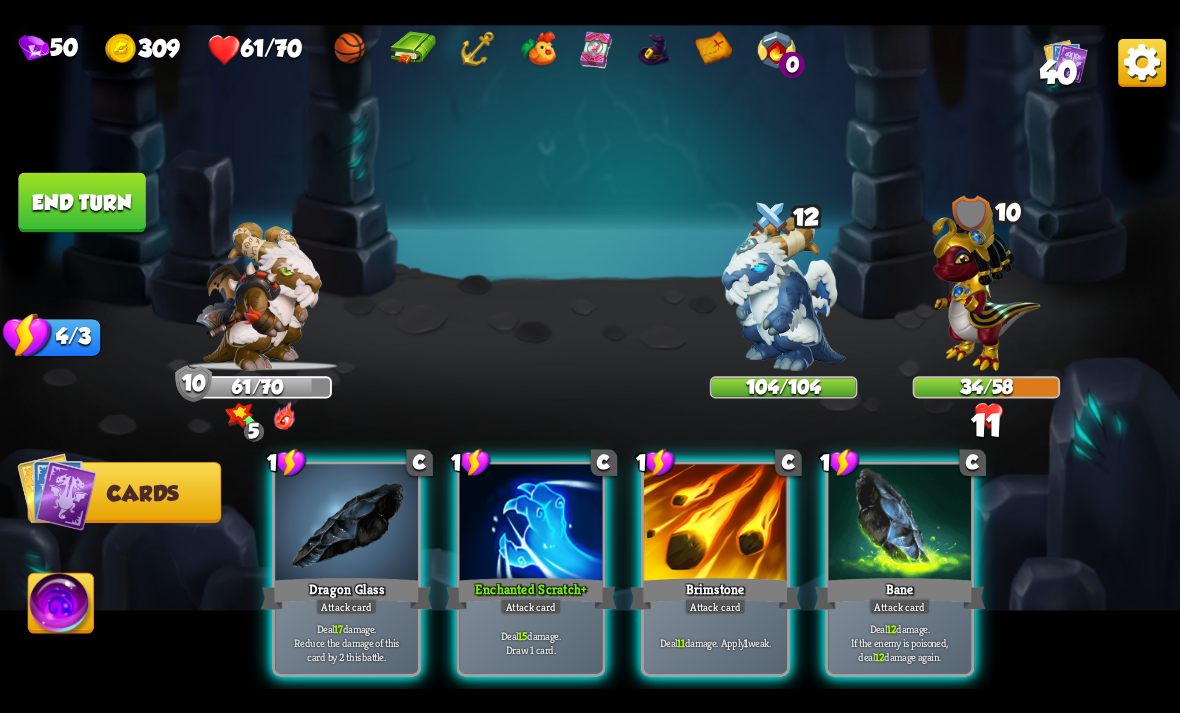 click on "Deal  15  damage. Draw 1 card." at bounding box center (531, 642) 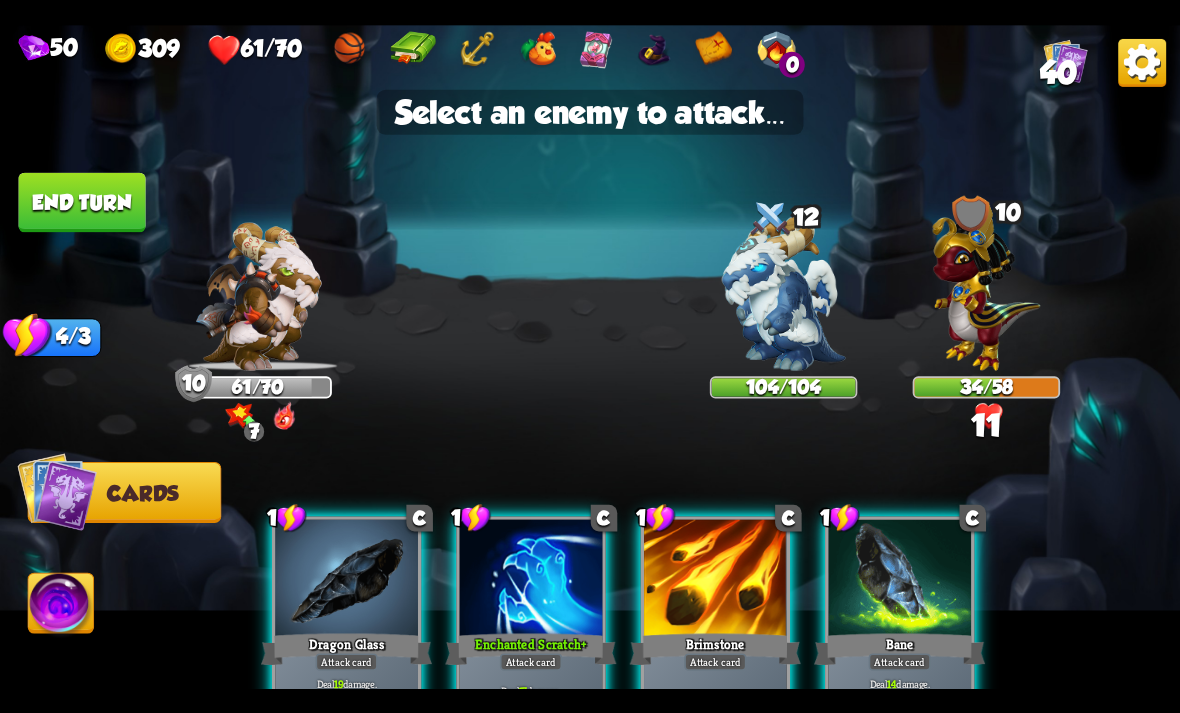 click at bounding box center [987, 287] 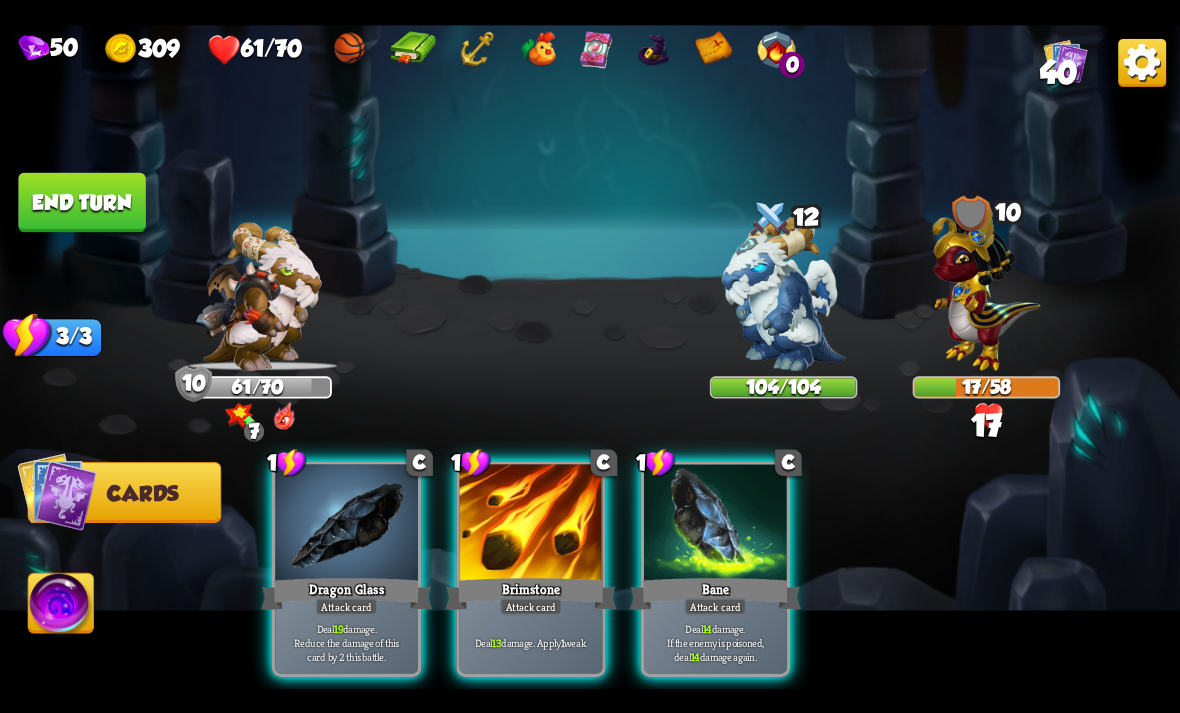 click on "Deal  13  damage. Apply  1  weak." at bounding box center [531, 642] 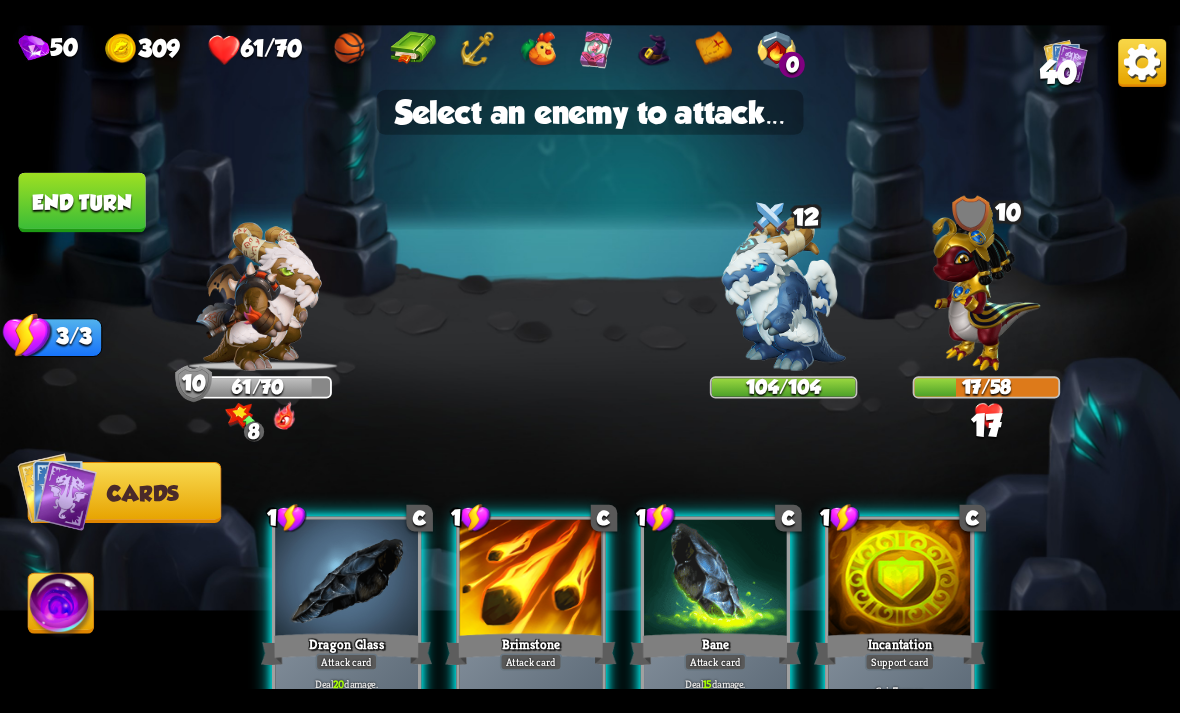 click at bounding box center (784, 292) 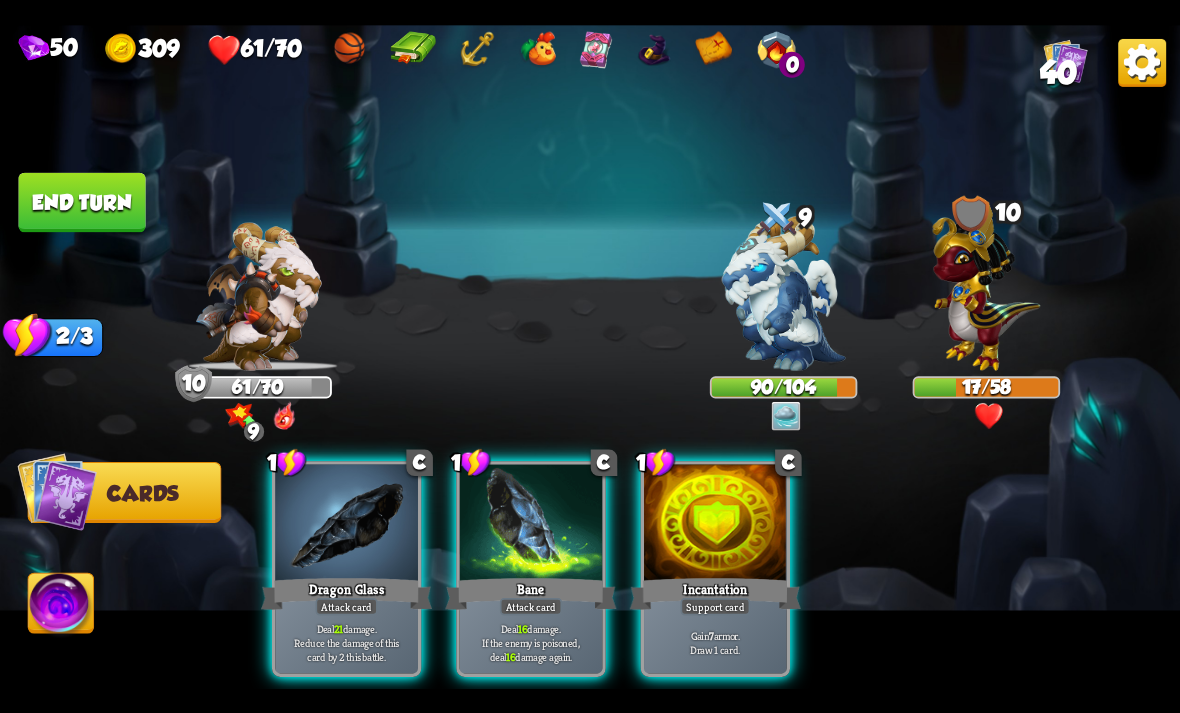 click on "Attack card" at bounding box center (531, 606) 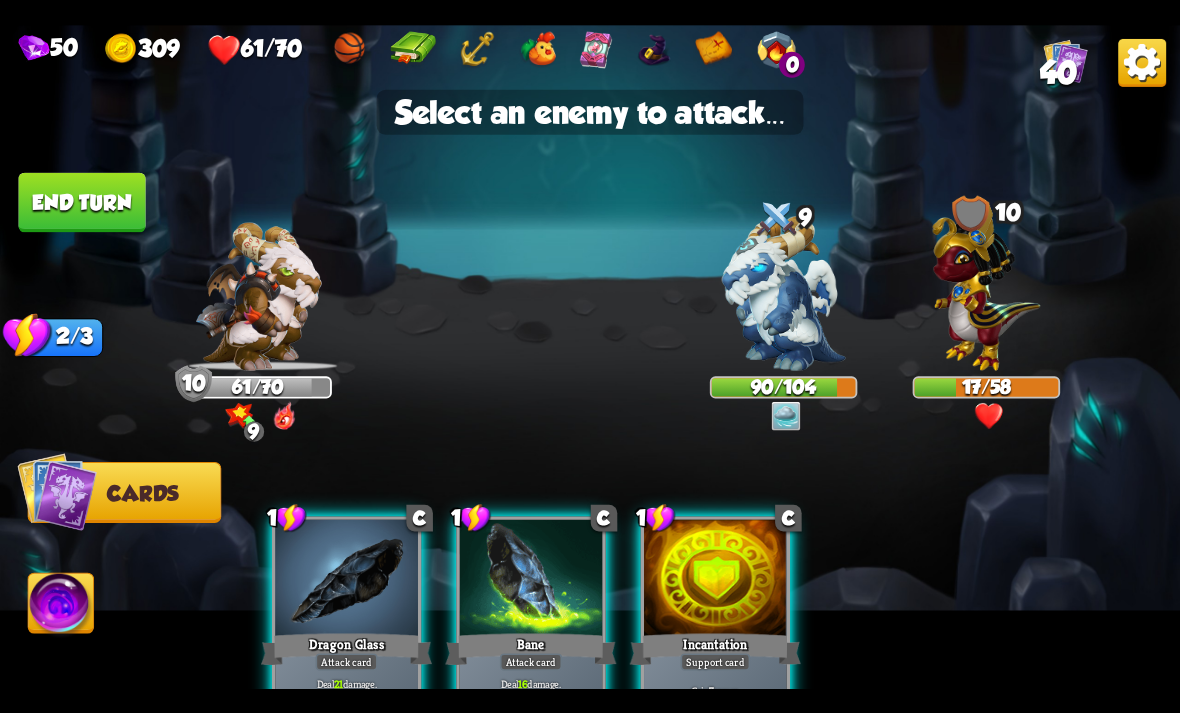 click on "Attack card" at bounding box center (347, 661) 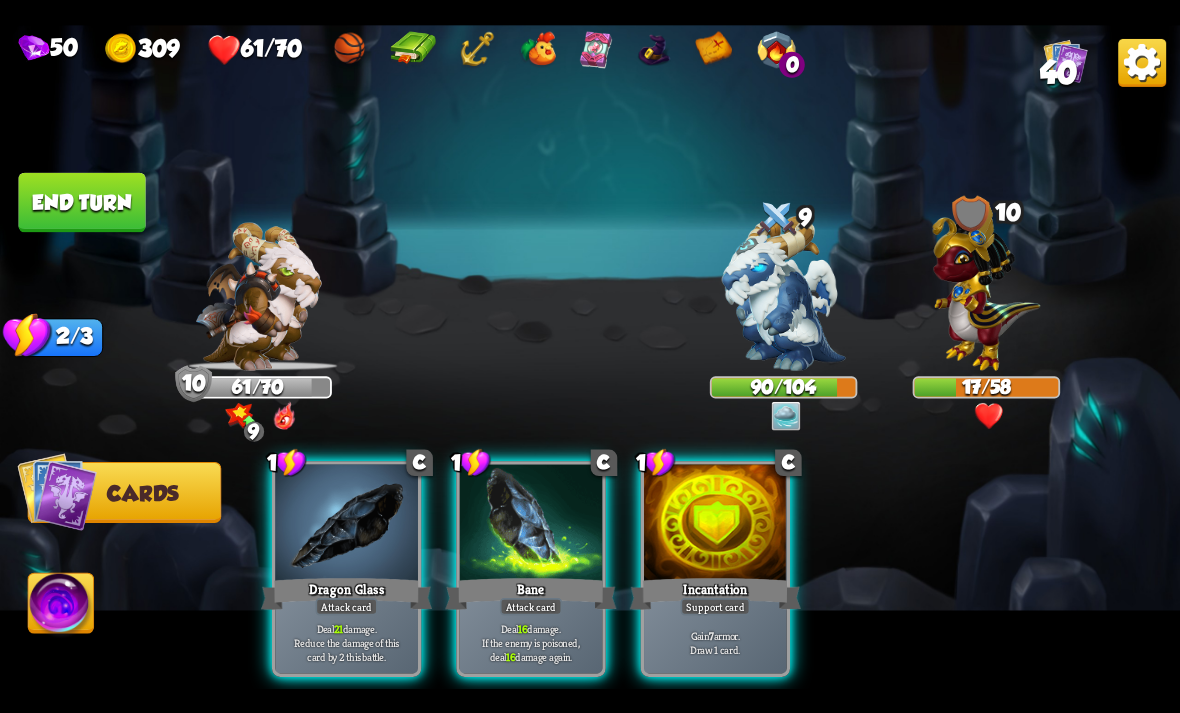 click at bounding box center (987, 287) 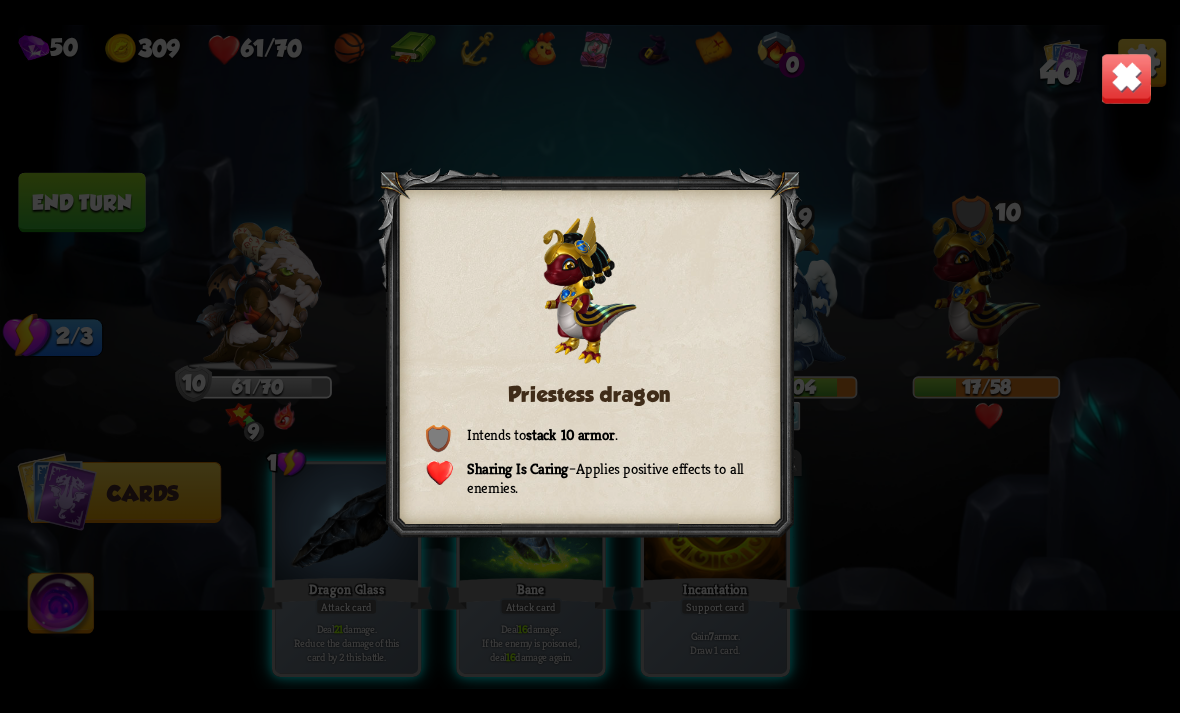 click at bounding box center (1127, 78) 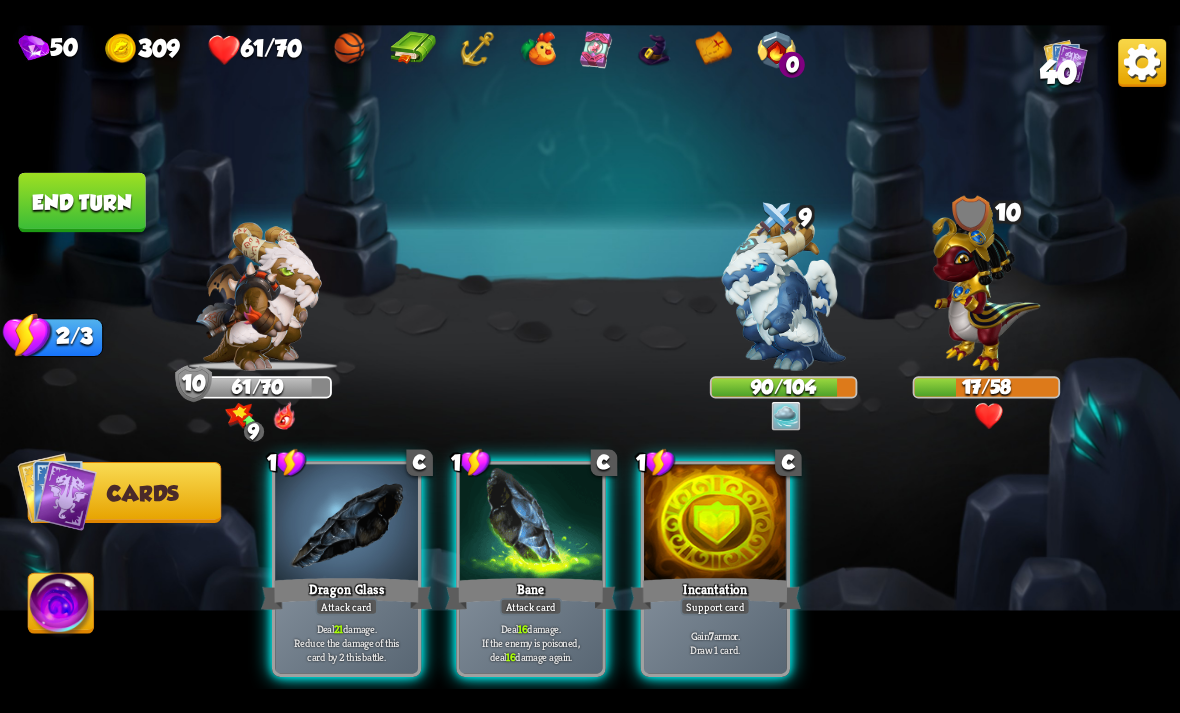 click on "Deal  21  damage. Reduce the damage of this card by 2 this battle." at bounding box center (346, 642) 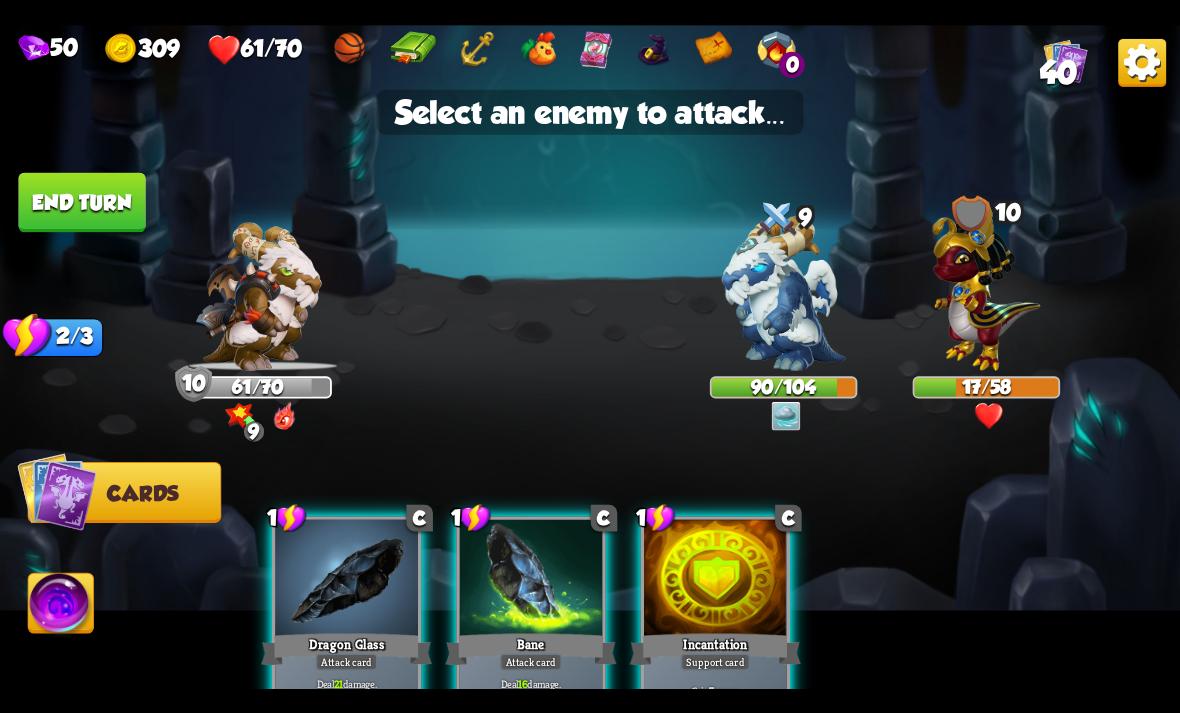 click at bounding box center [987, 287] 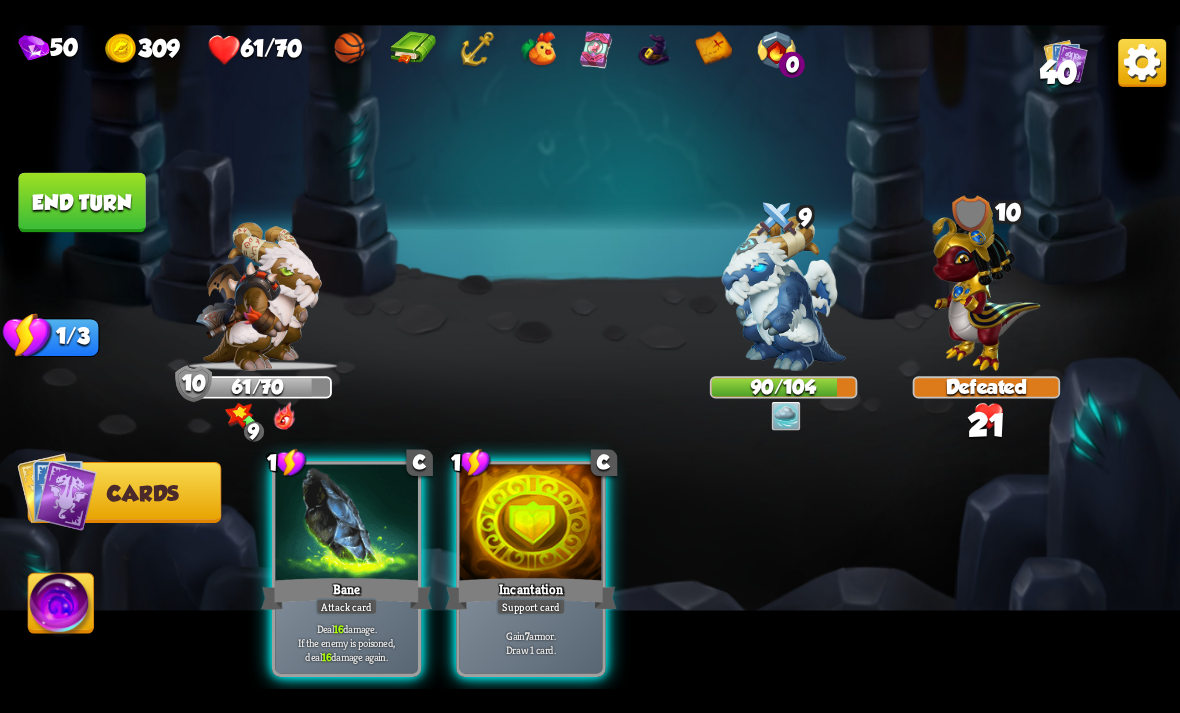 click on "Deal  16  damage. If the enemy is poisoned, deal  16  damage again." at bounding box center (346, 642) 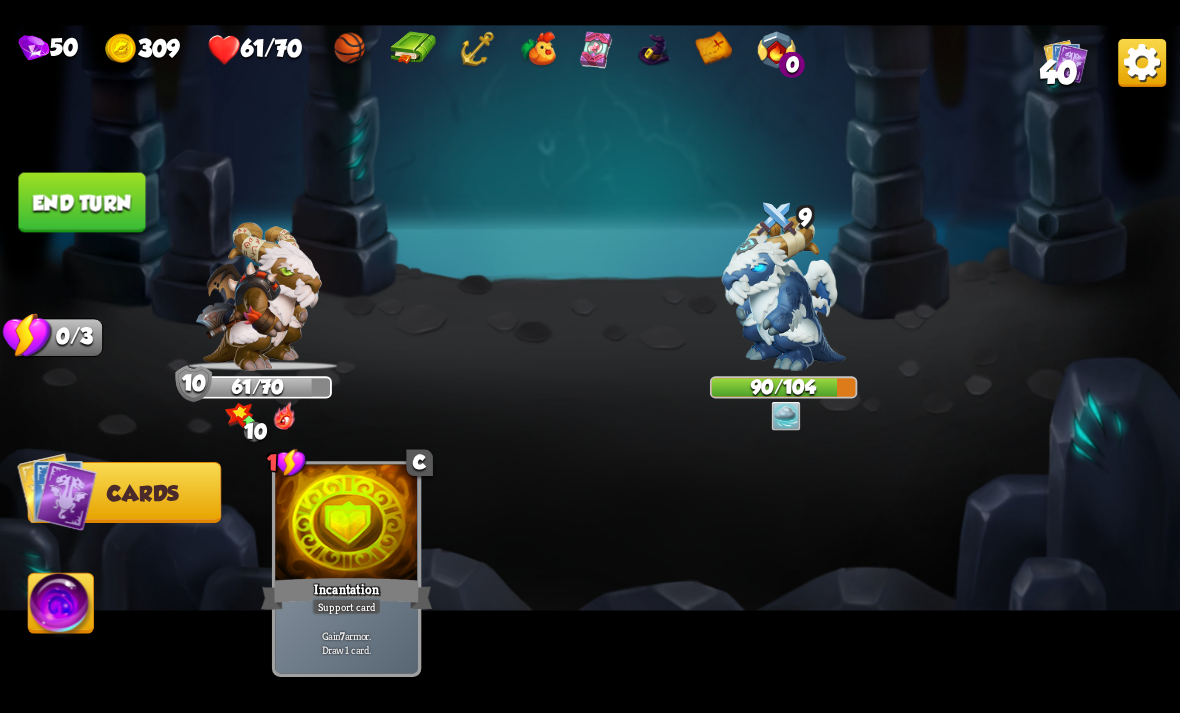 click at bounding box center [784, 292] 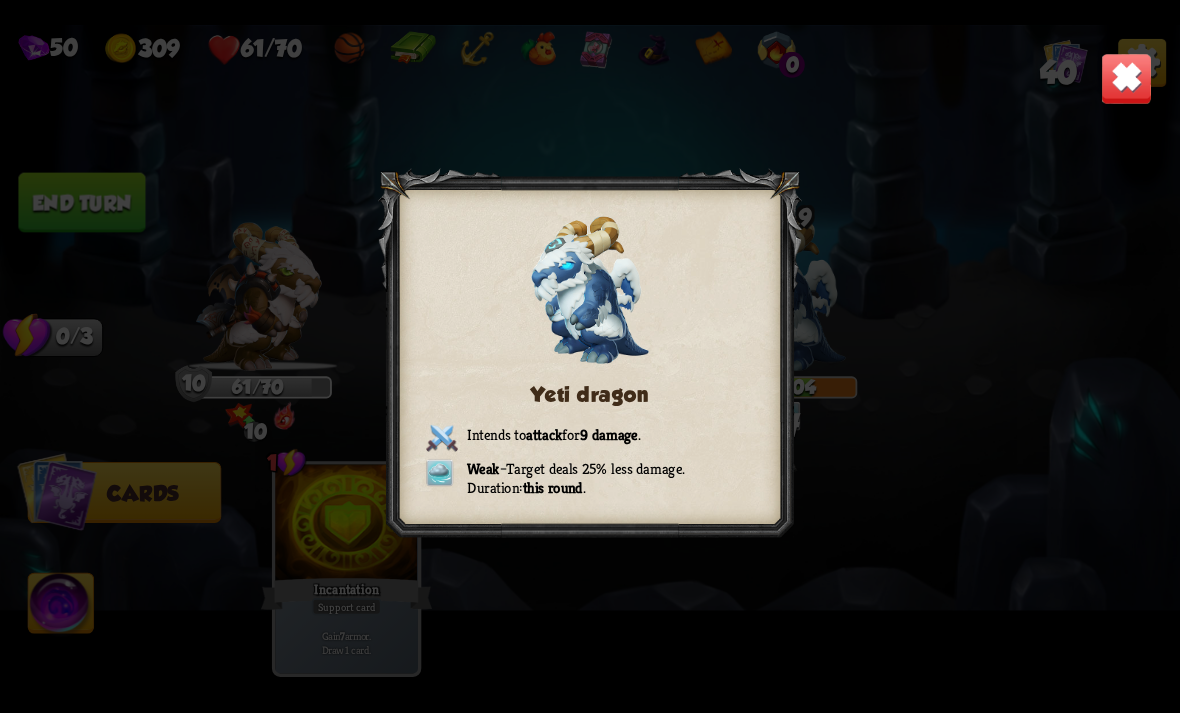 click at bounding box center [1127, 78] 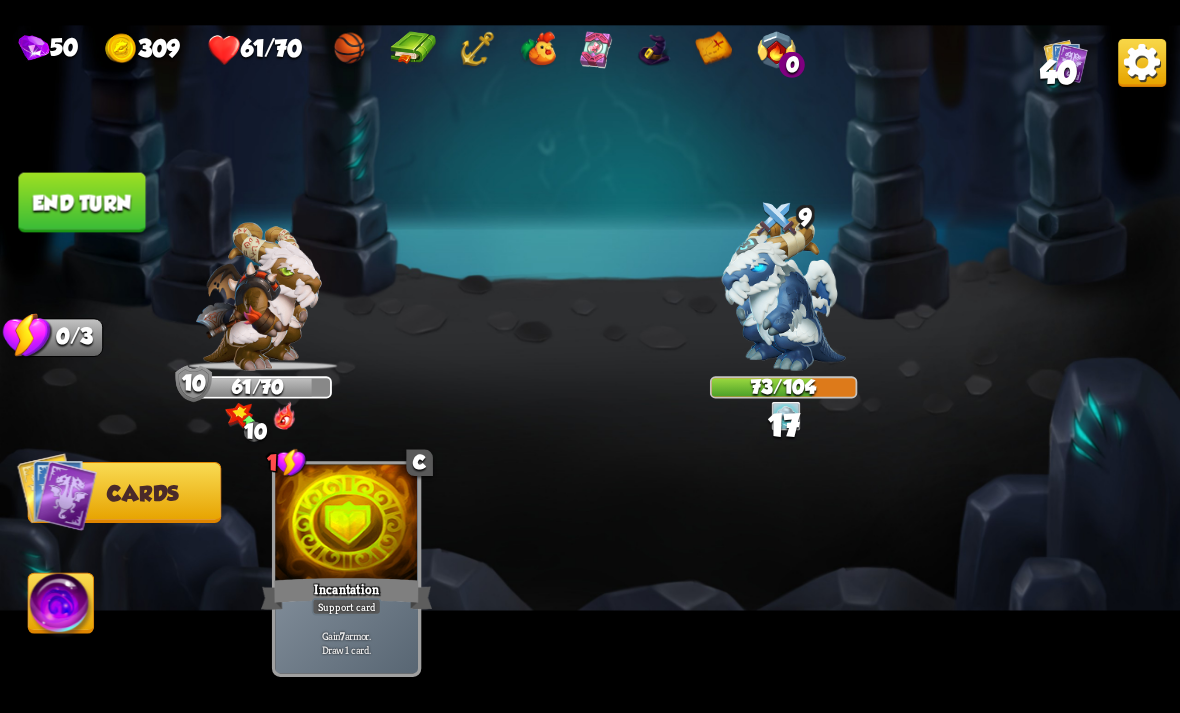 click on "End turn" at bounding box center (81, 202) 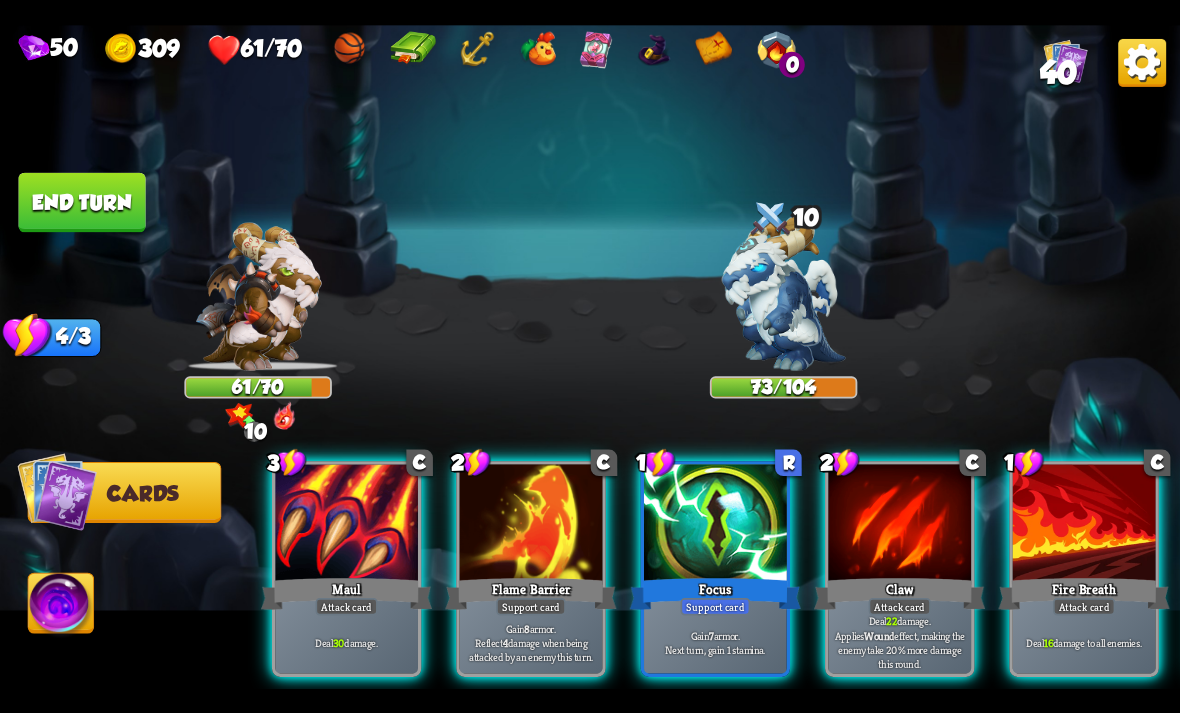 click on "Focus" at bounding box center (715, 593) 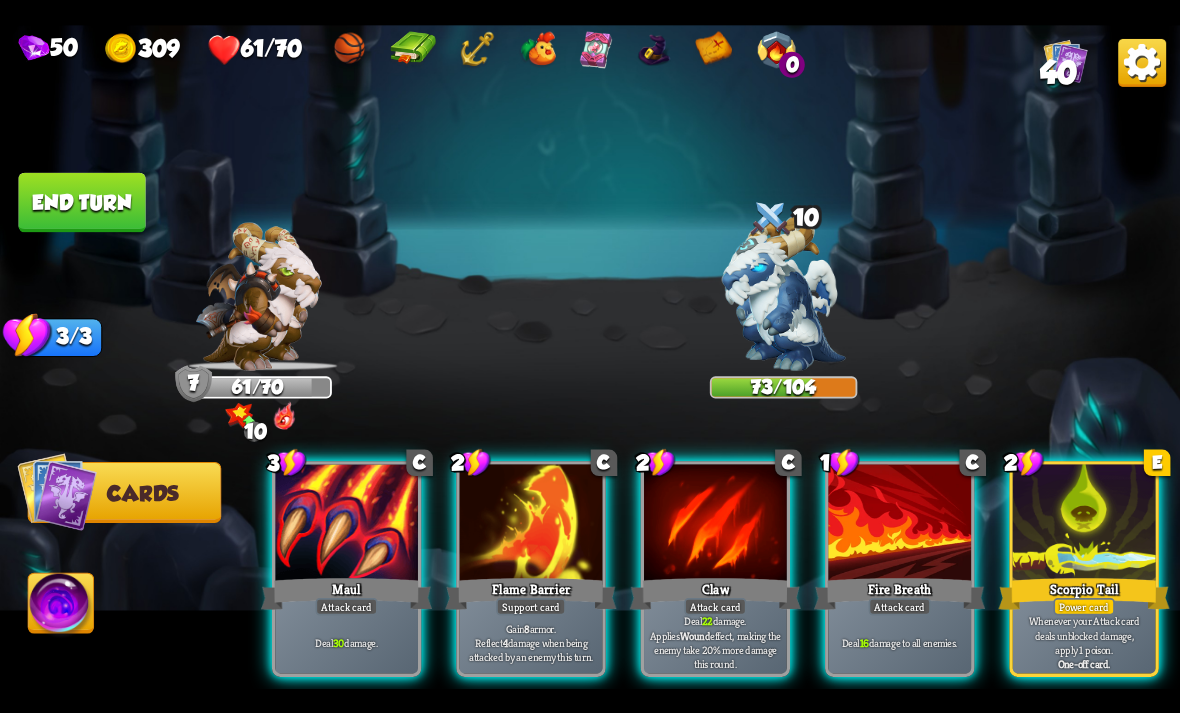 click on "Support card" at bounding box center [531, 606] 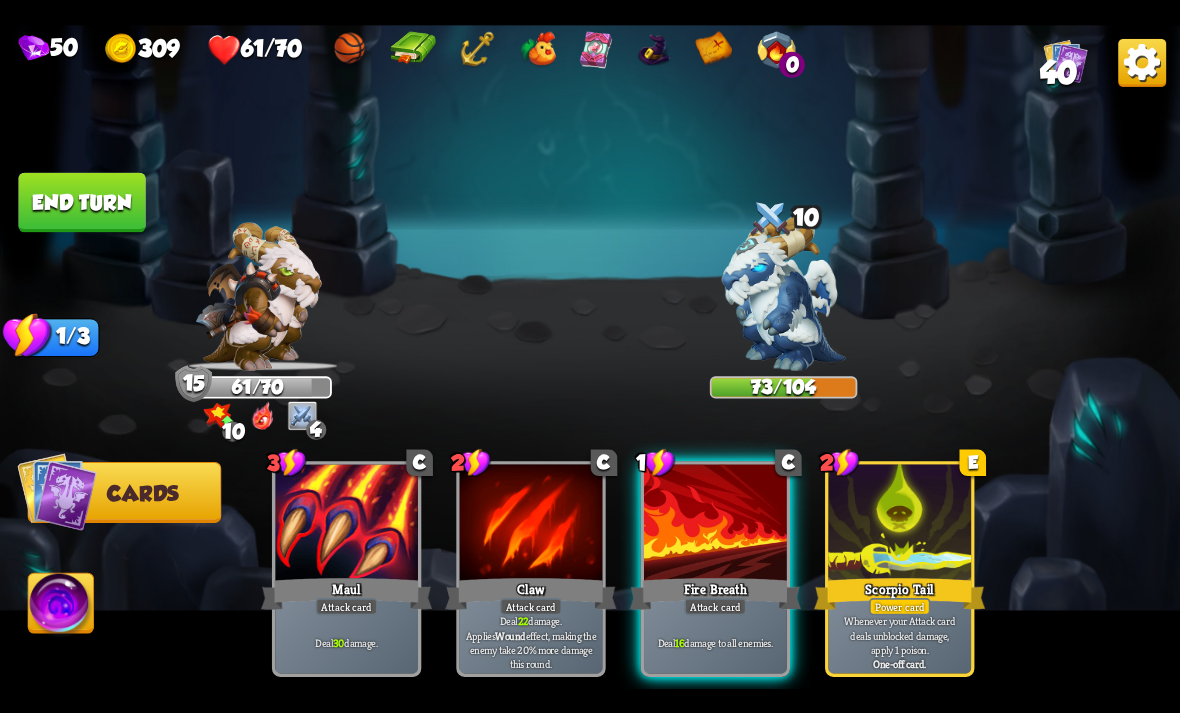 click on "Deal  16  damage to all enemies." at bounding box center [715, 642] 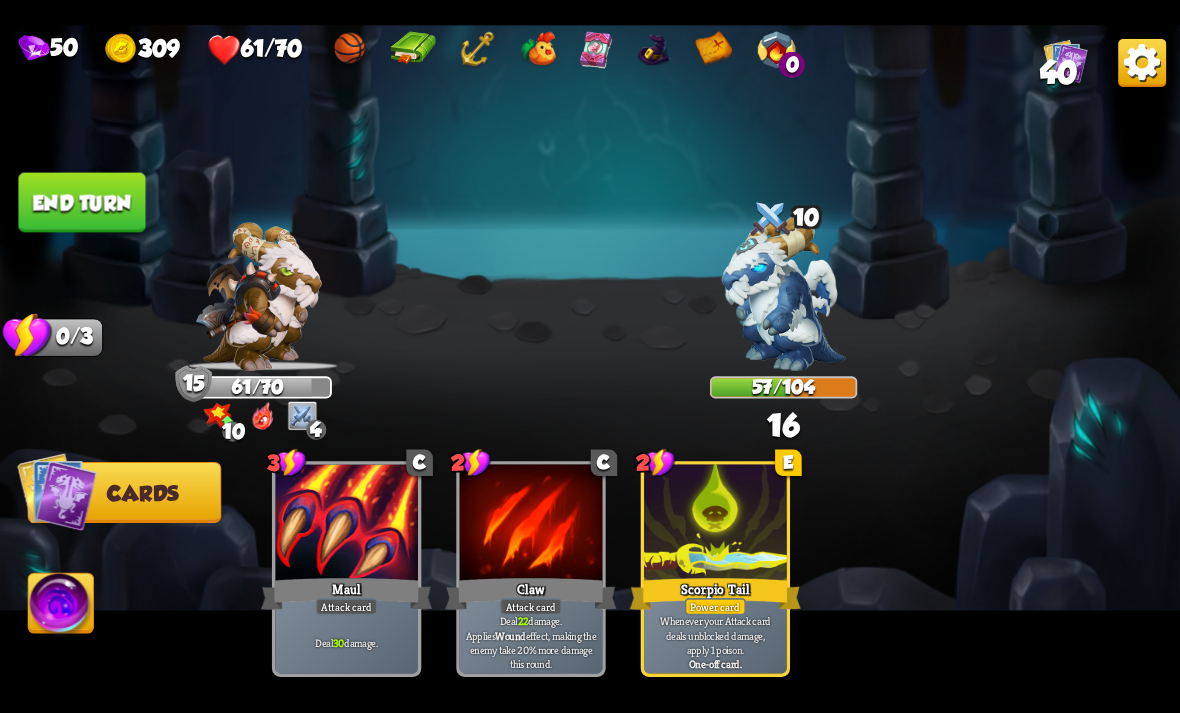 click on "End turn" at bounding box center (81, 202) 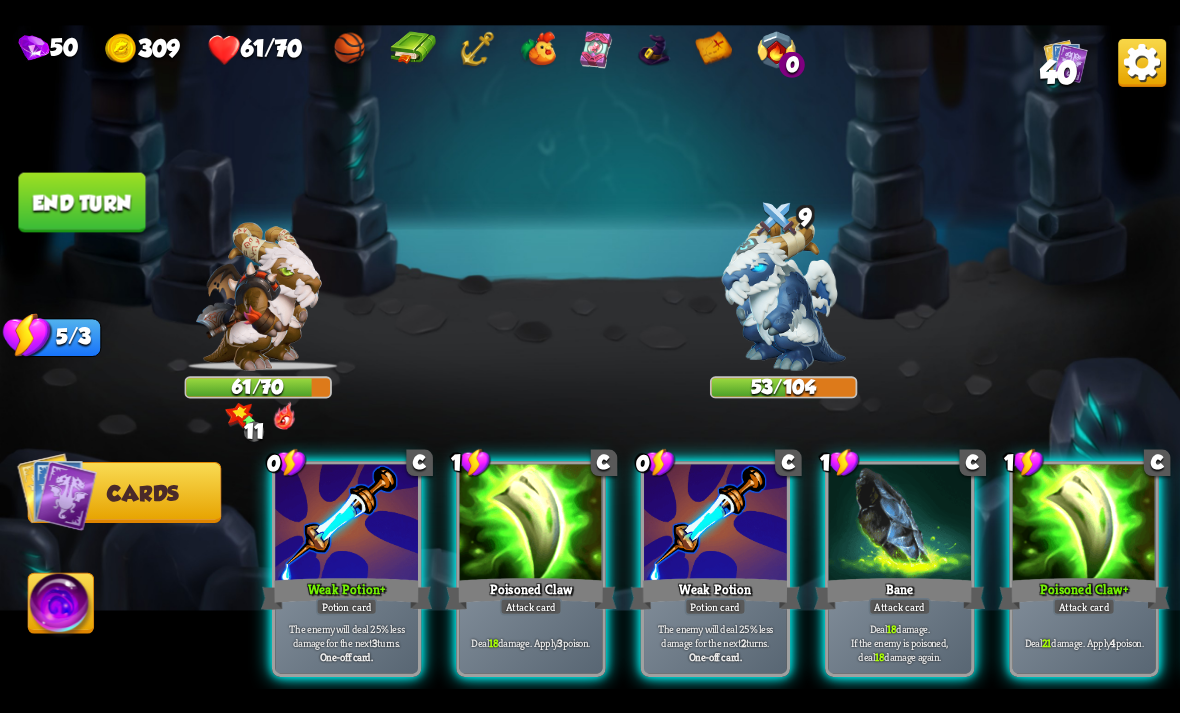 click on "Potion card" at bounding box center (346, 606) 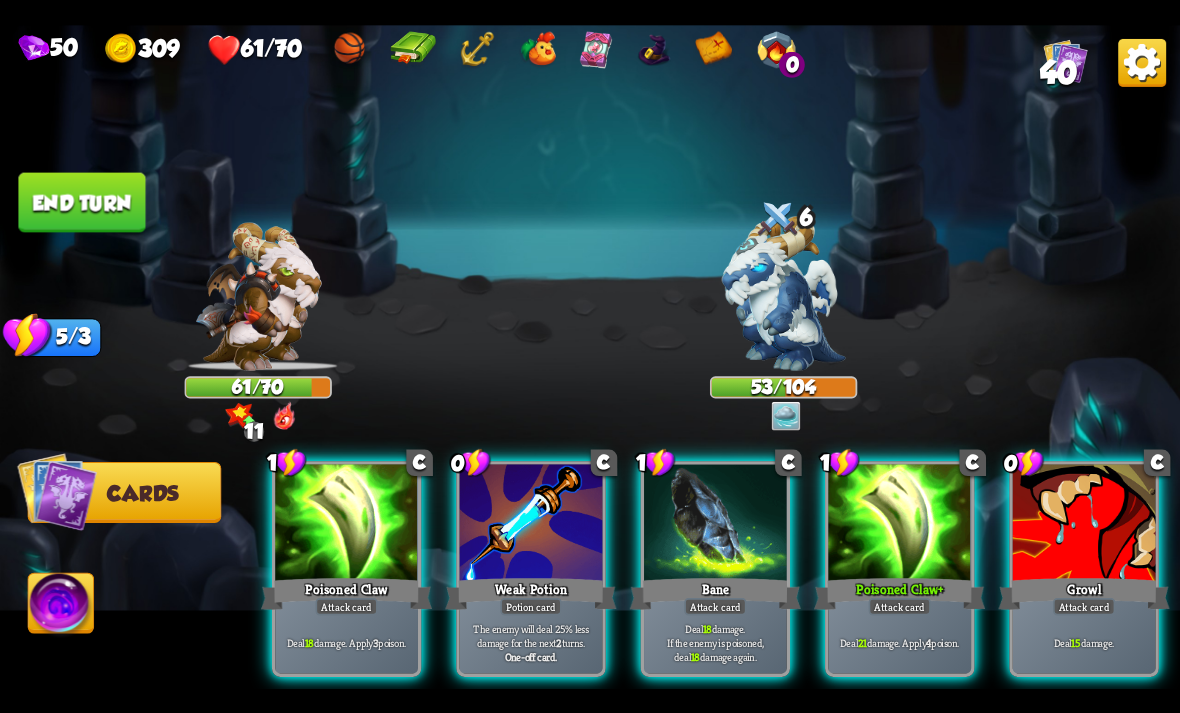 click at bounding box center [531, 524] 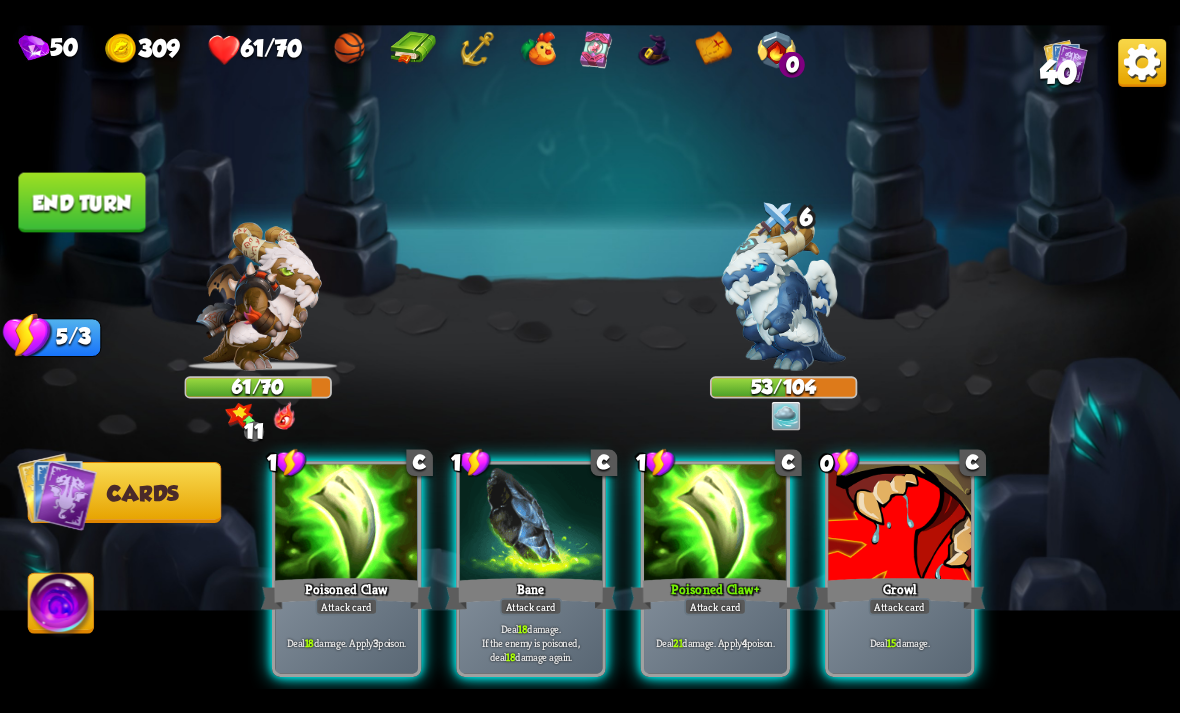 click at bounding box center (784, 292) 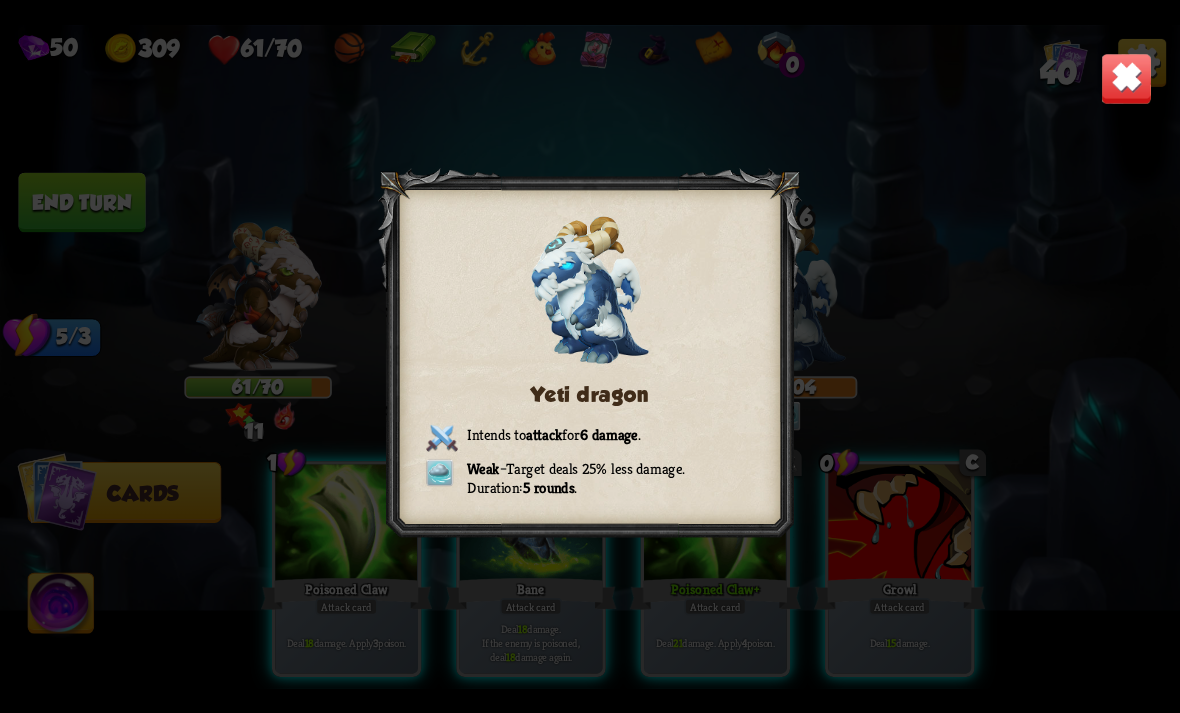 click at bounding box center [1127, 78] 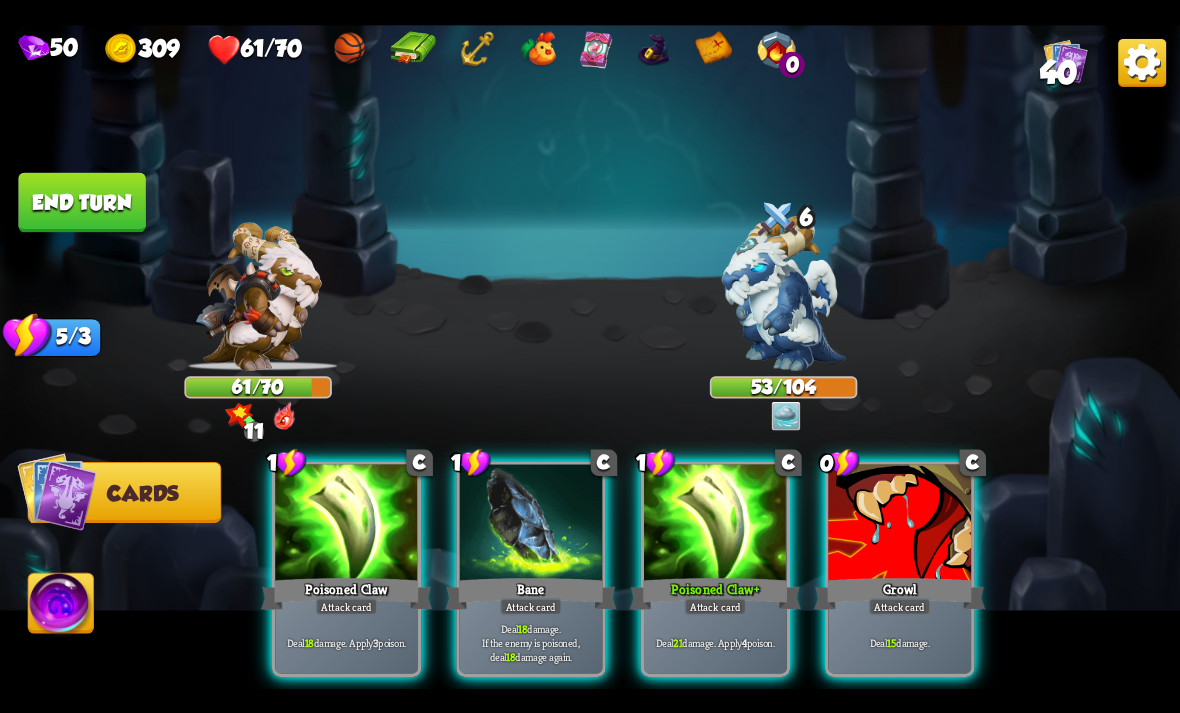 click on "Deal  18  damage. Apply  3  poison." at bounding box center (347, 642) 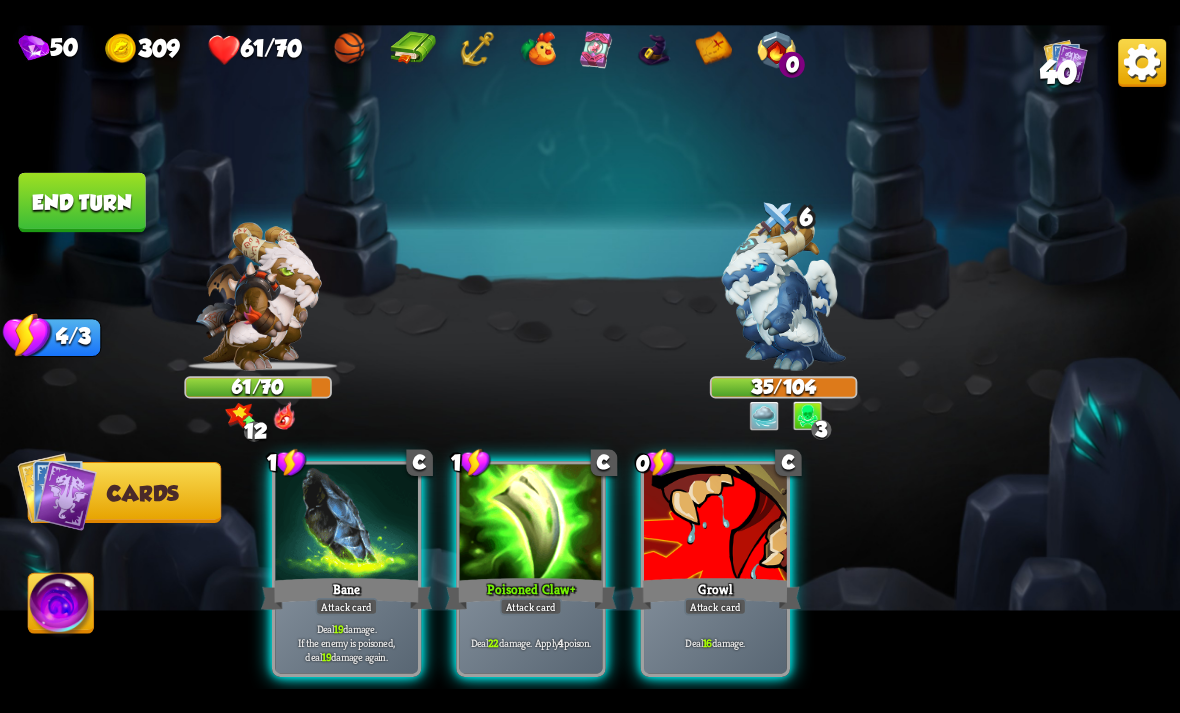 click at bounding box center [715, 524] 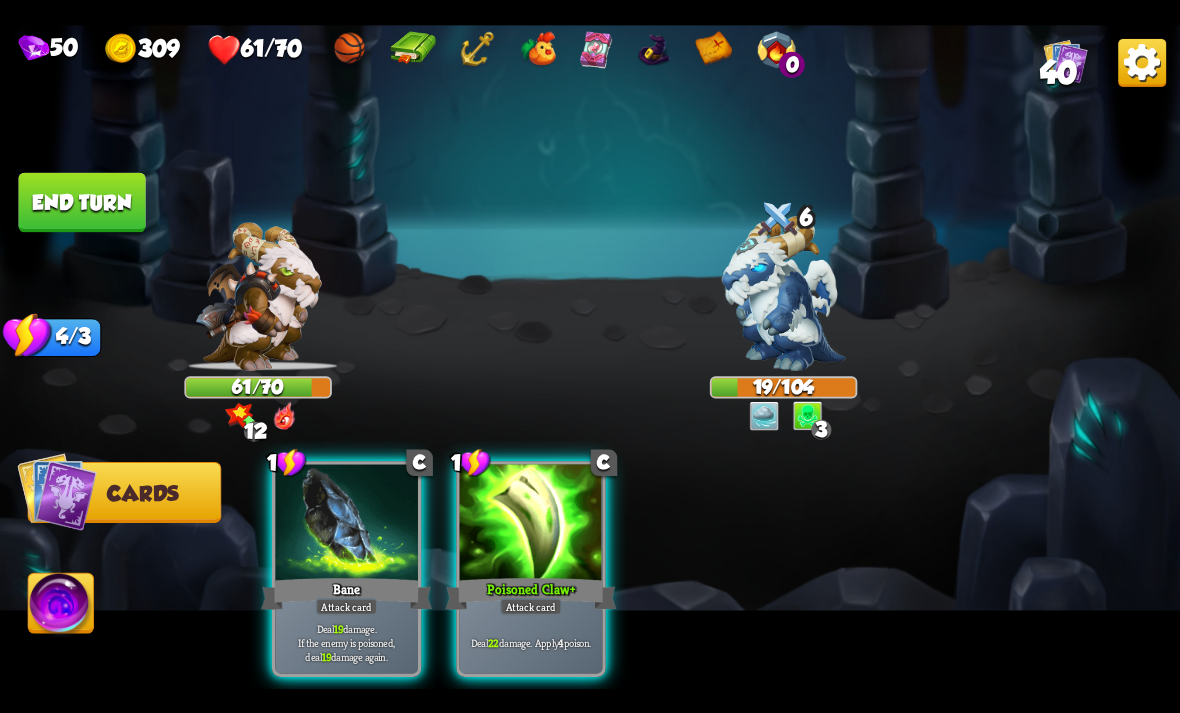 click at bounding box center (531, 524) 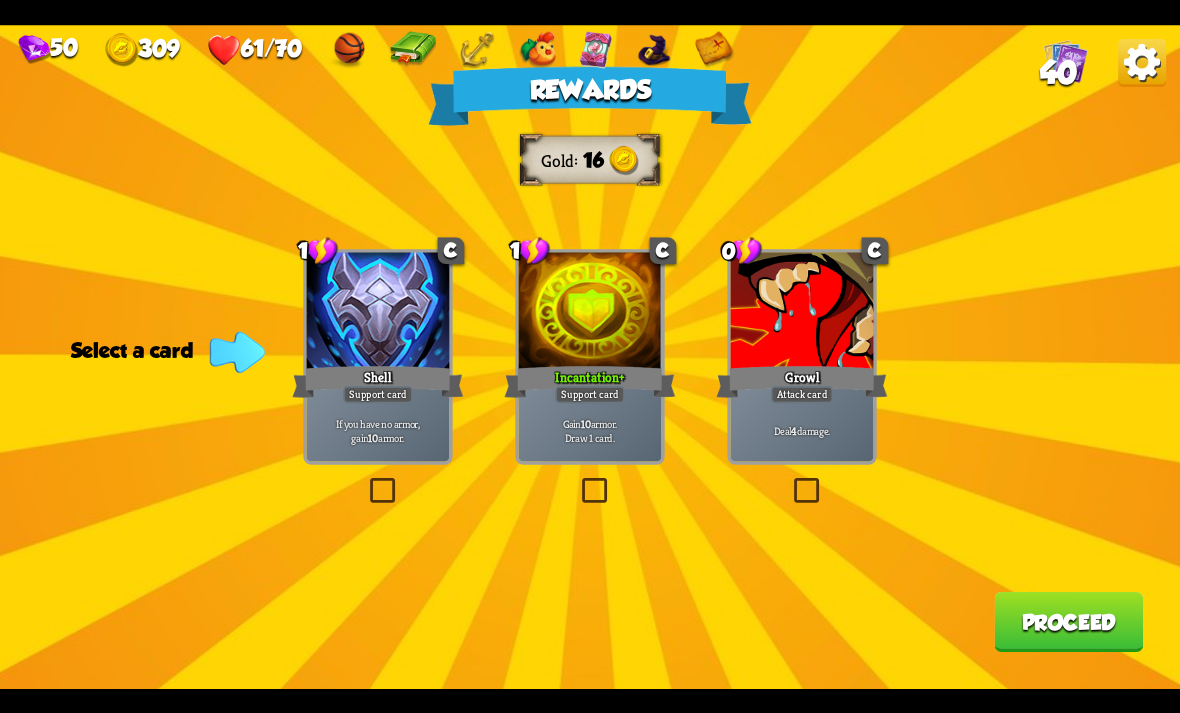 click at bounding box center [578, 481] 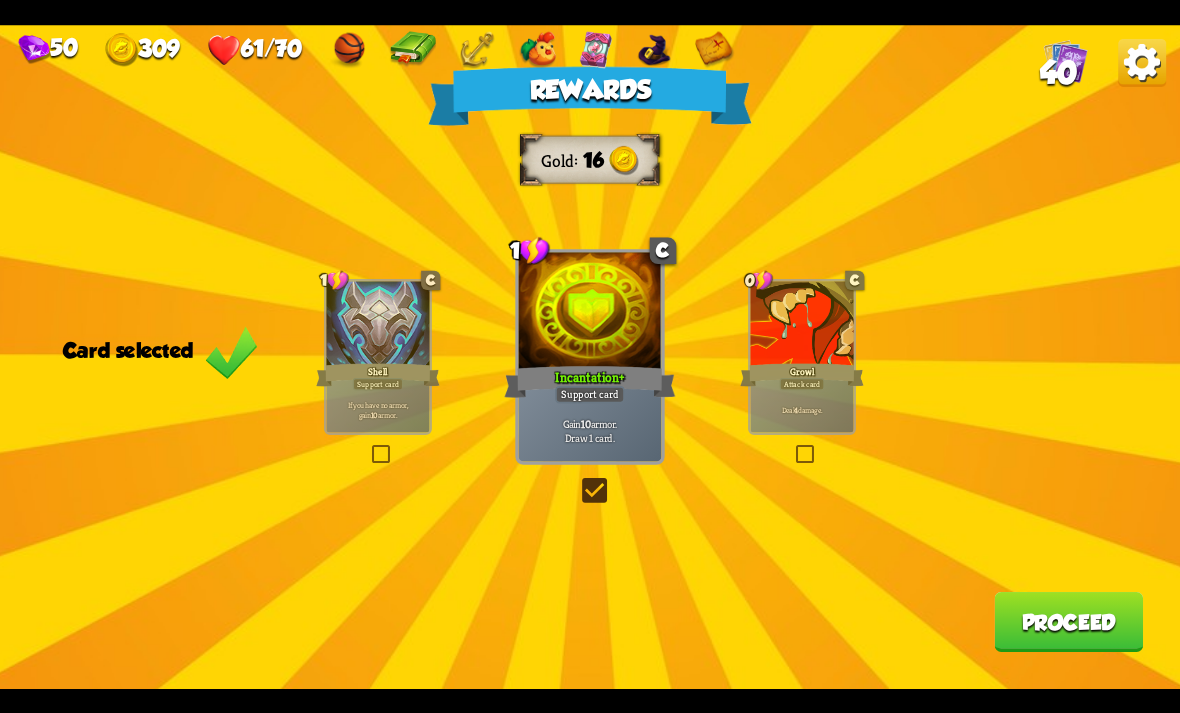 click on "Proceed" at bounding box center (1068, 622) 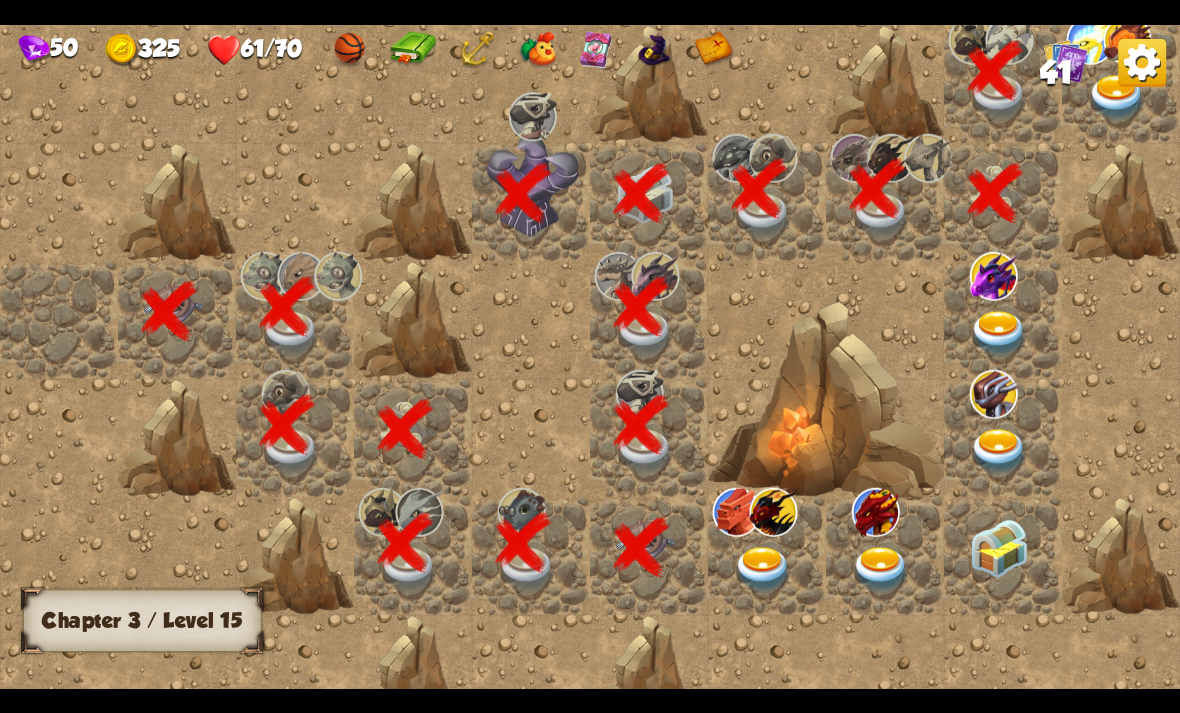scroll, scrollTop: 0, scrollLeft: 384, axis: horizontal 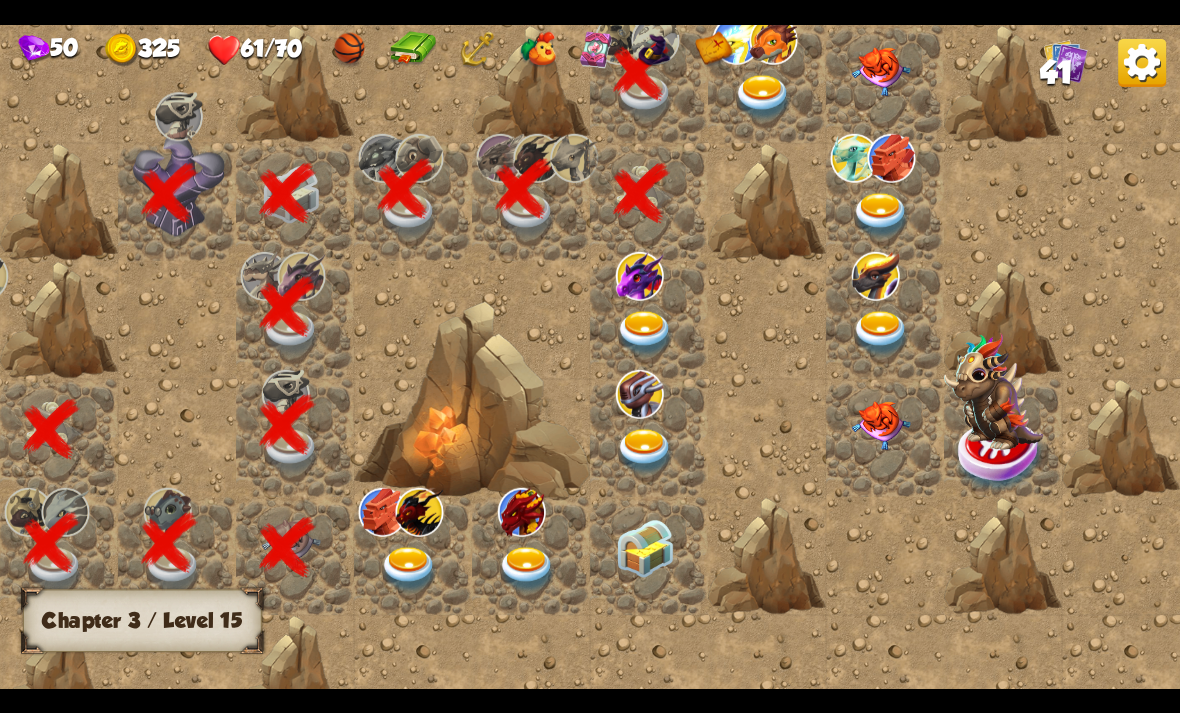 click at bounding box center [763, 97] 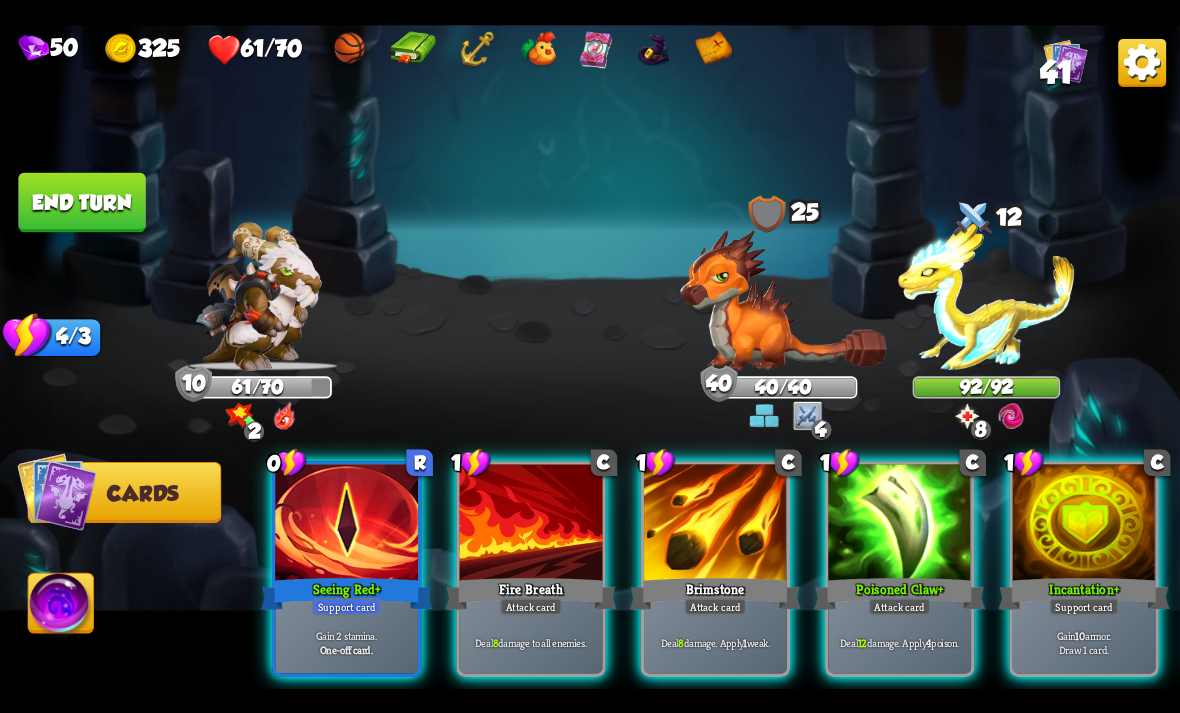 click on "Gain 2 stamina.   One-off card." at bounding box center (346, 642) 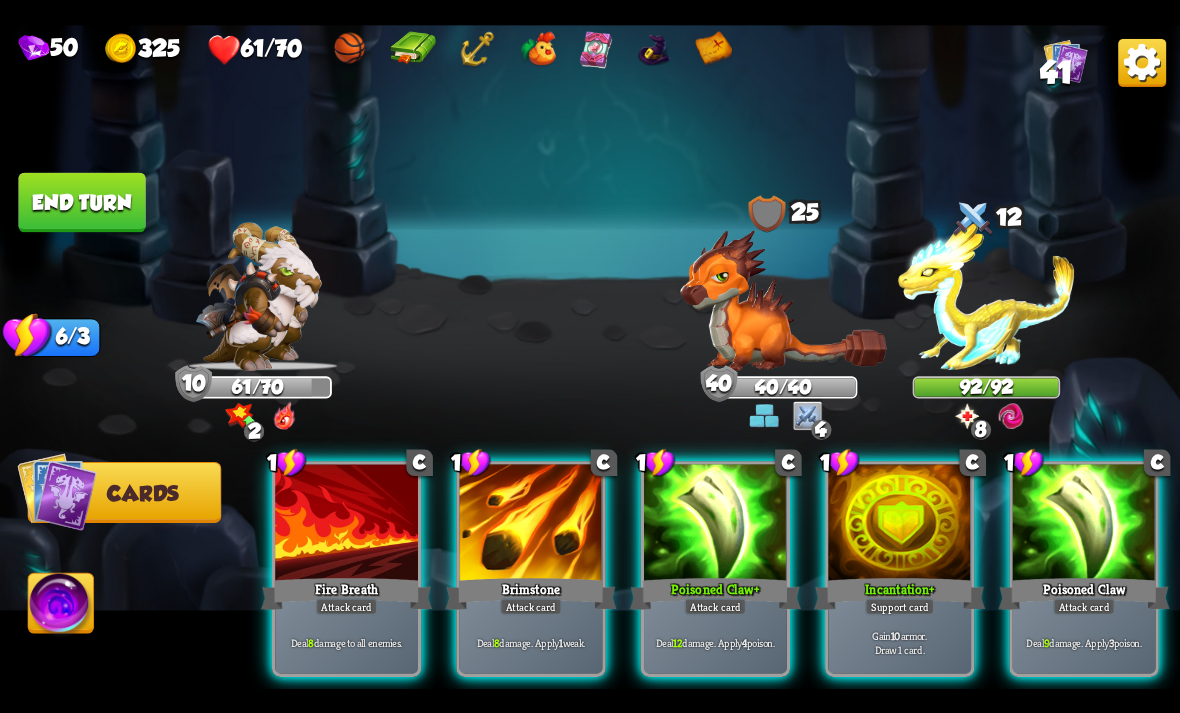 click on "Incantation +" at bounding box center (899, 593) 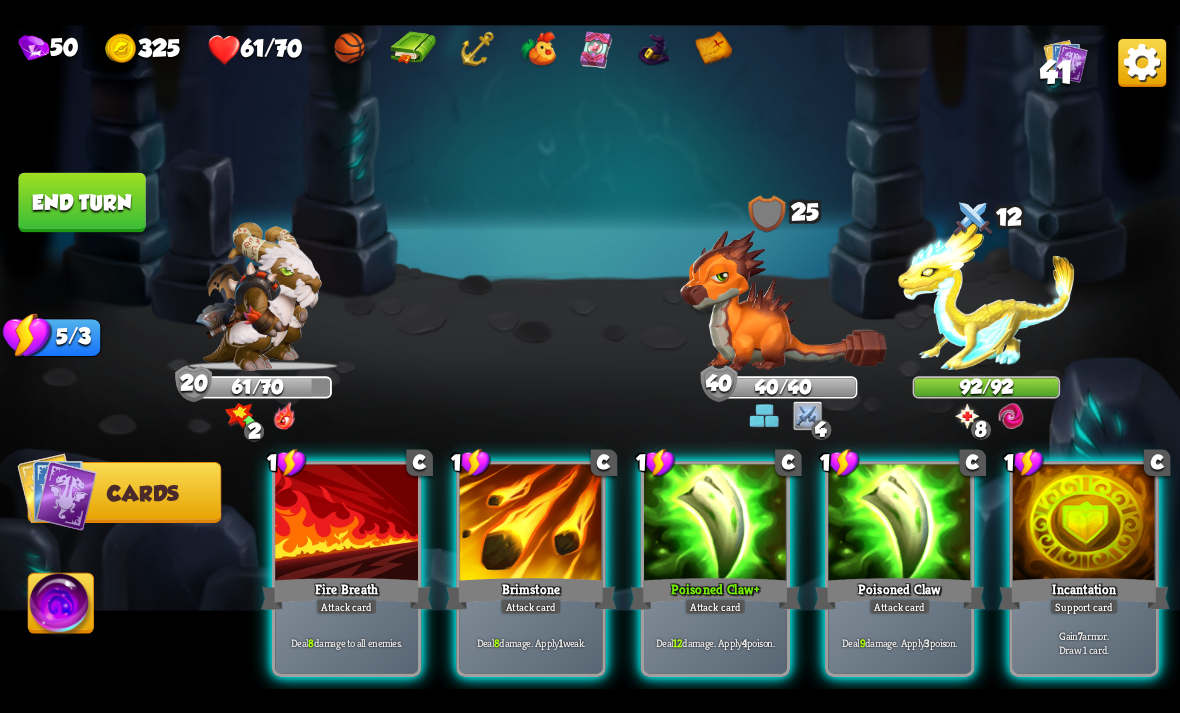 click at bounding box center (531, 524) 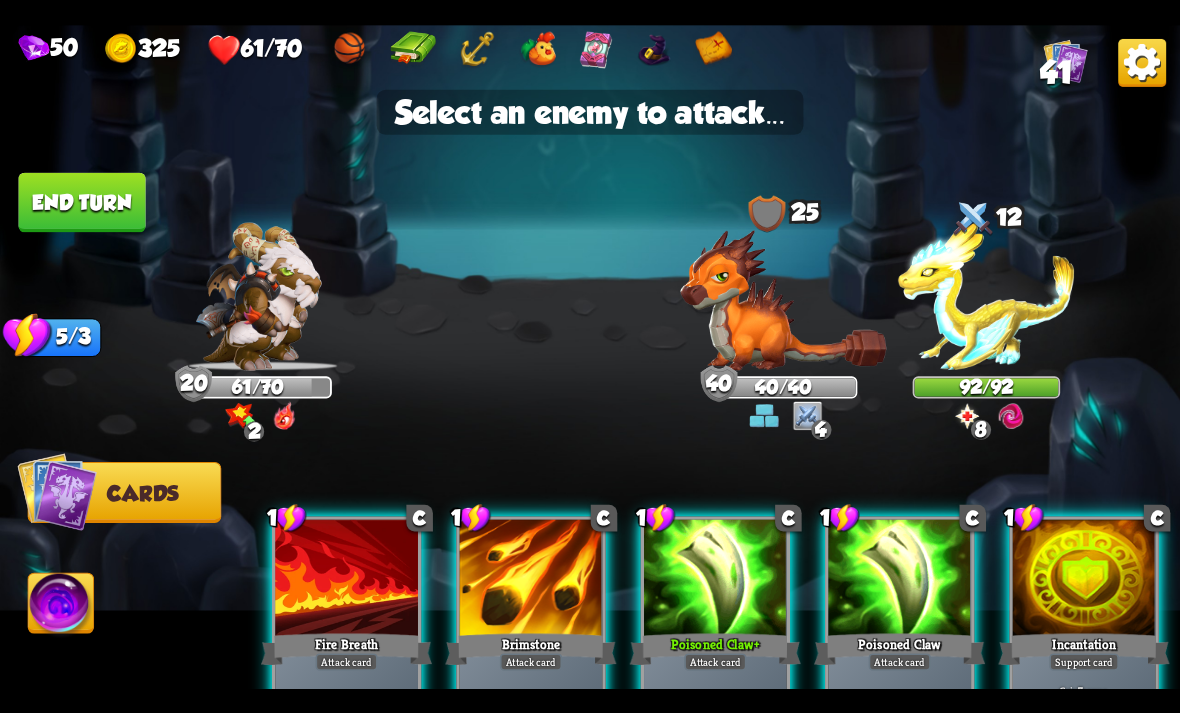 click at bounding box center [986, 296] 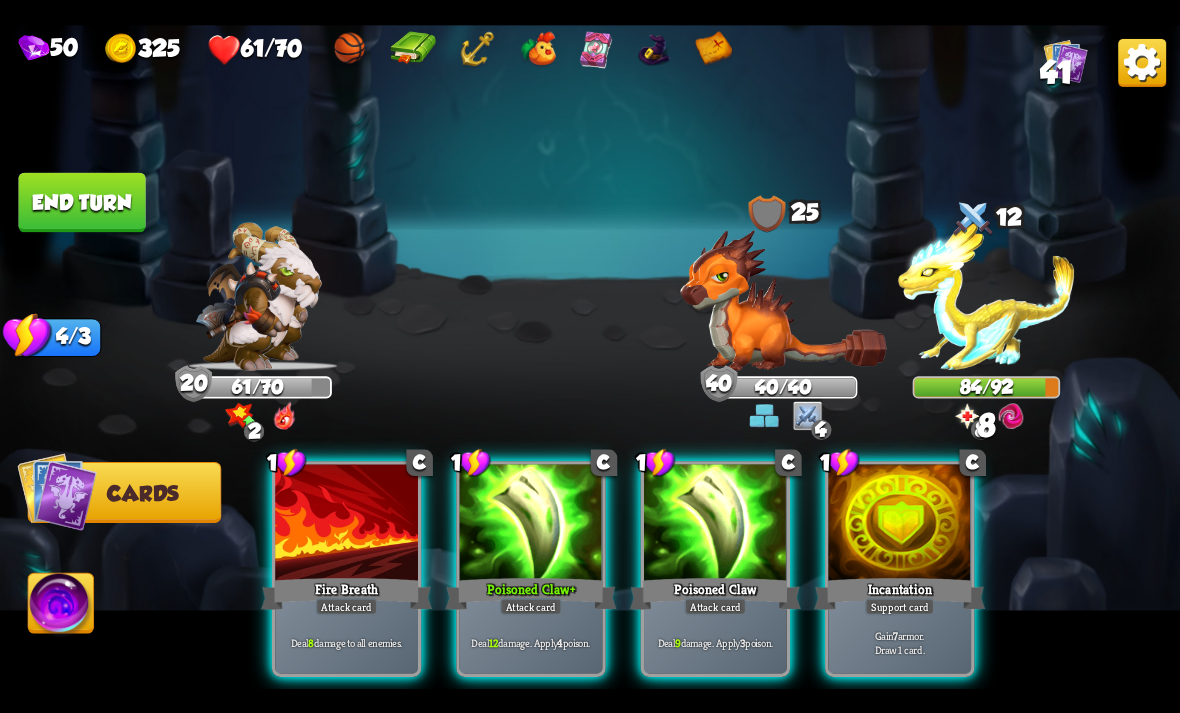 click on "Incantation" at bounding box center (899, 593) 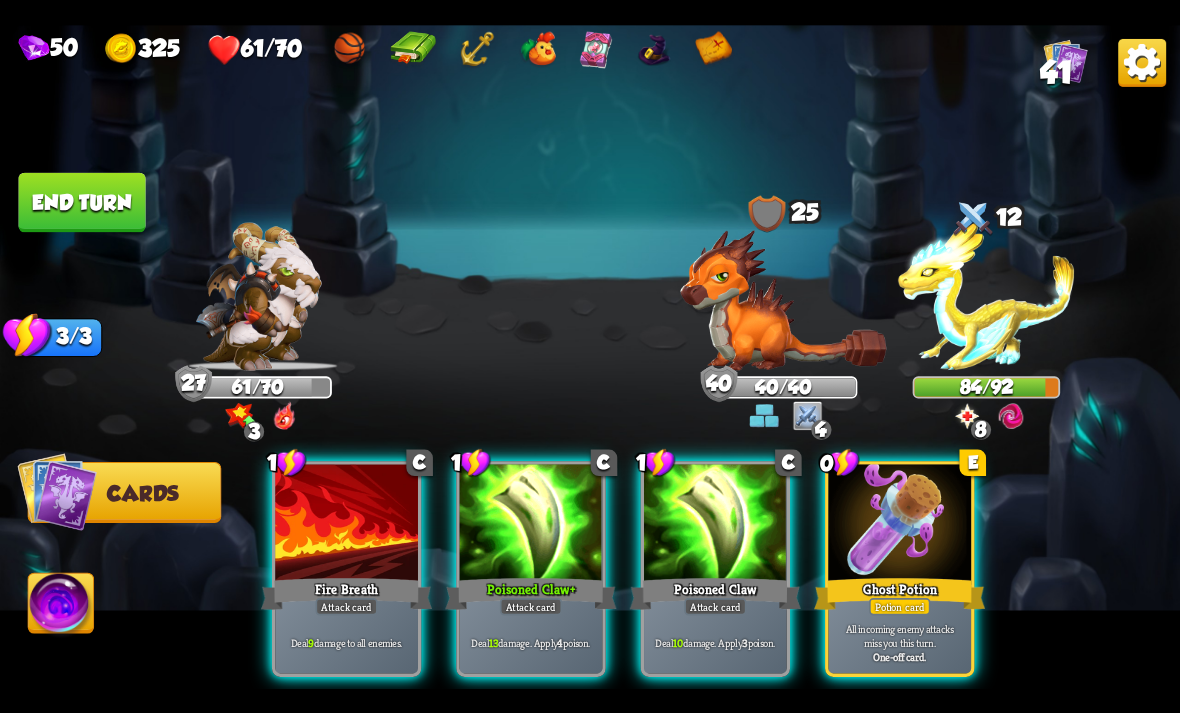 click at bounding box center (899, 524) 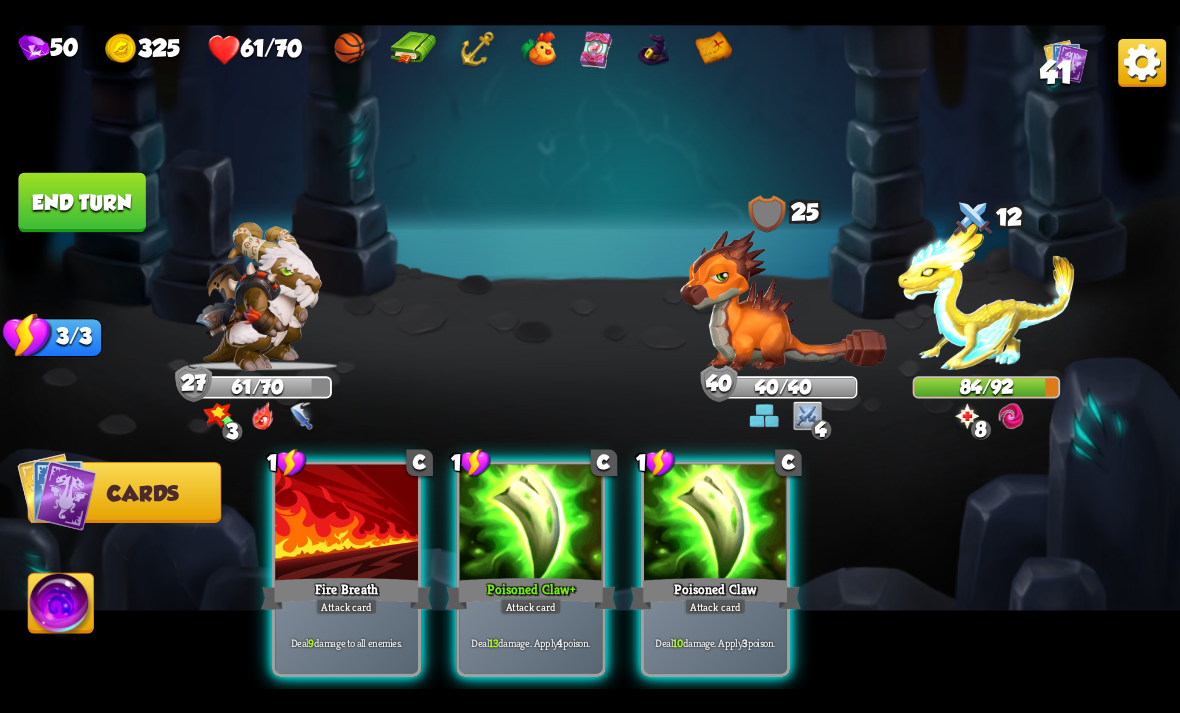click on "Deal  9  damage to all enemies." at bounding box center [346, 642] 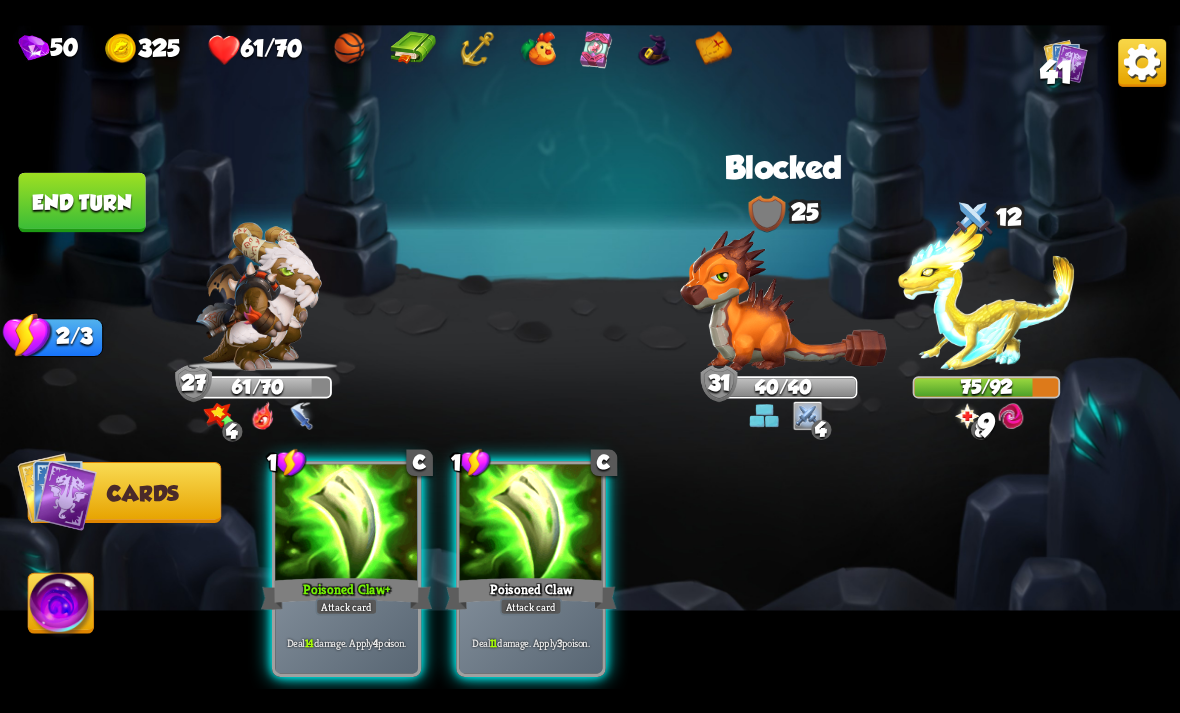click at bounding box center (531, 524) 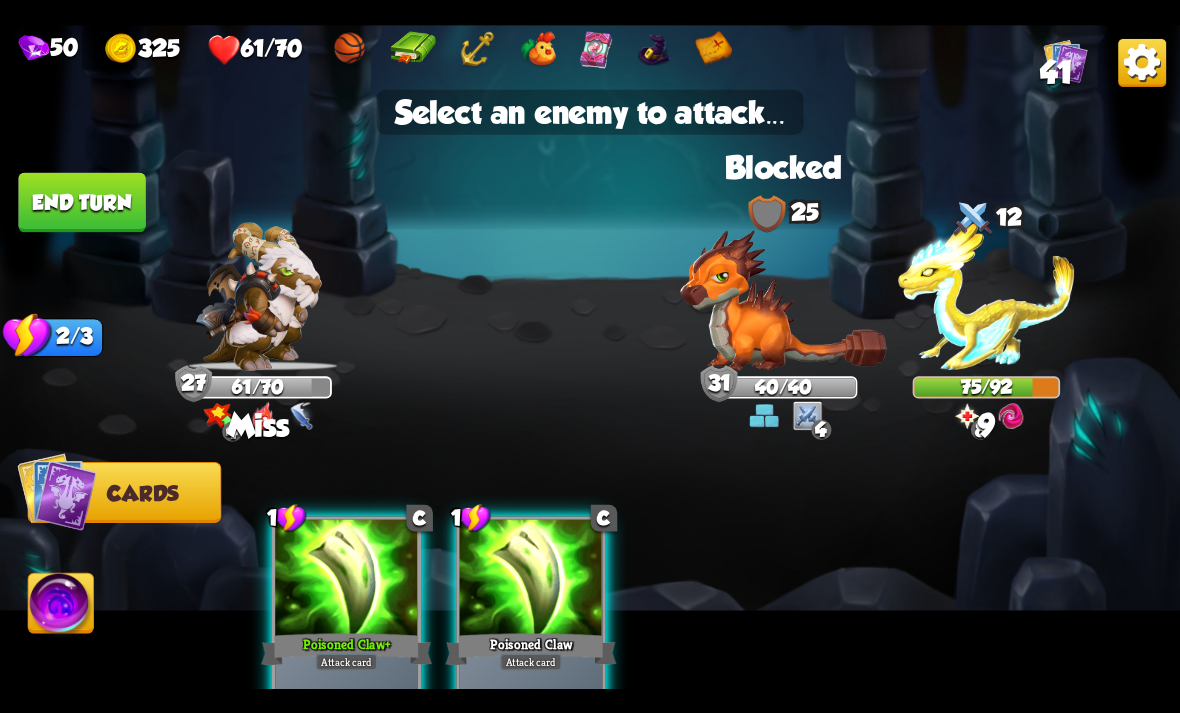 click at bounding box center [986, 296] 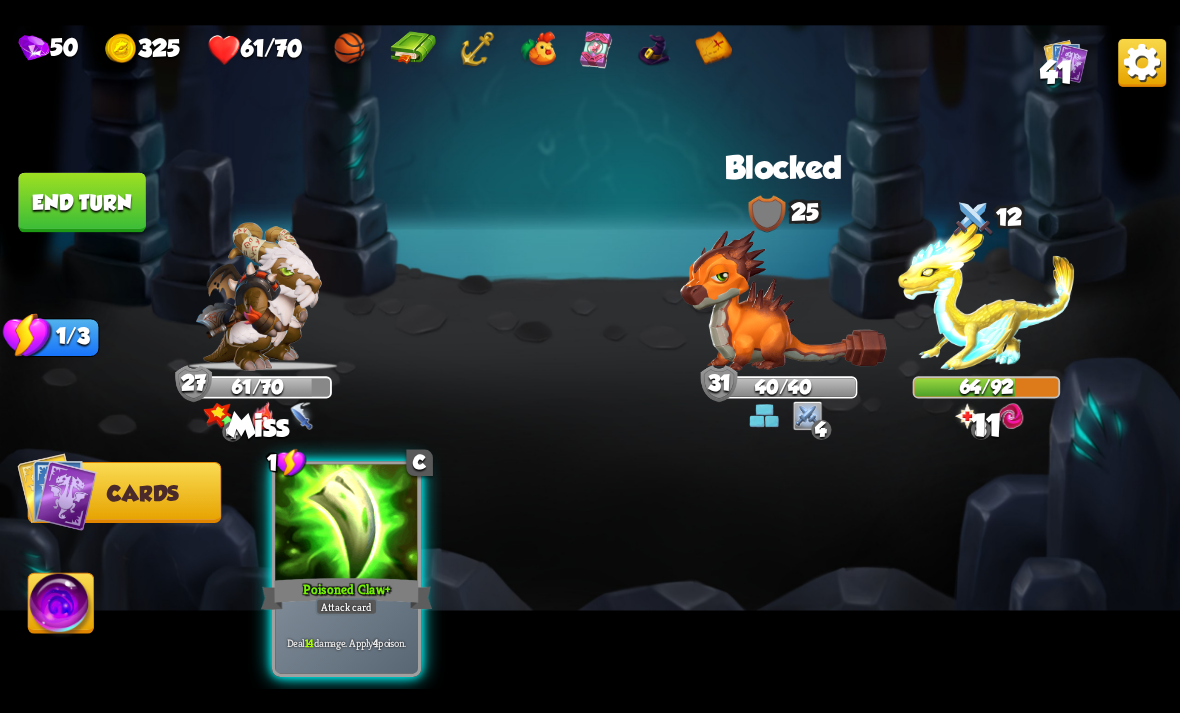 click on "Deal  14  damage. Apply  4  poison." at bounding box center (347, 642) 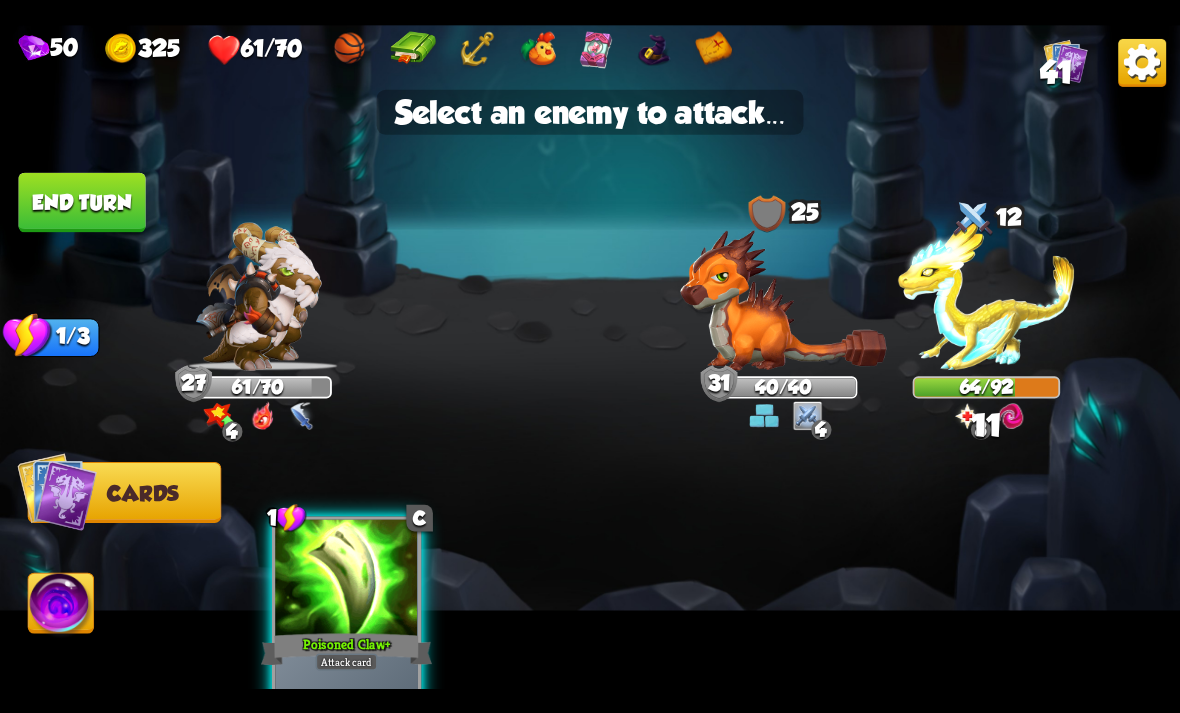 click at bounding box center [986, 296] 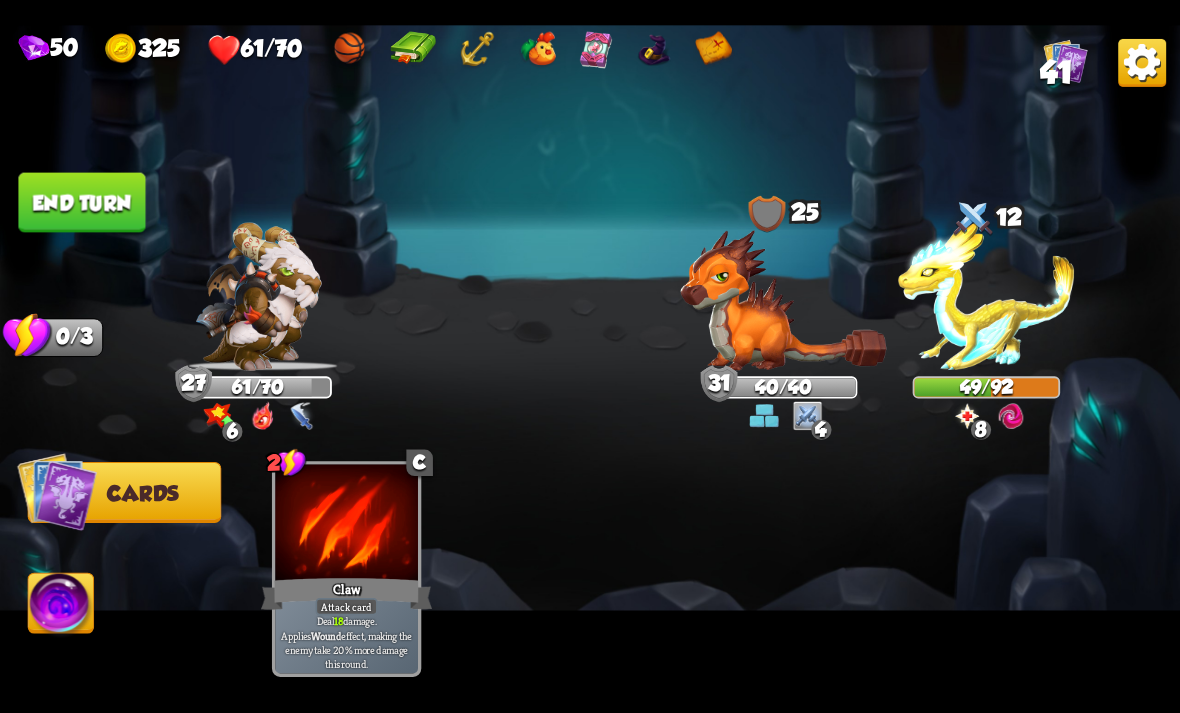 click on "End turn" at bounding box center (81, 202) 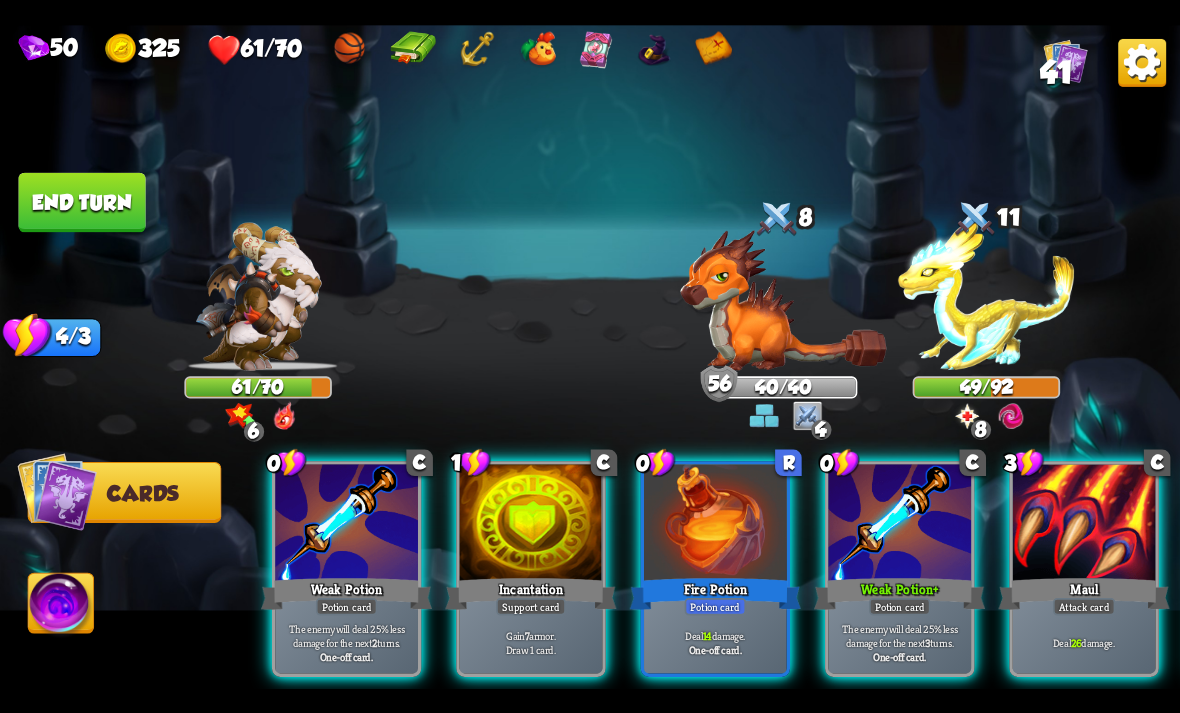 click on "Fire Potion" at bounding box center [715, 593] 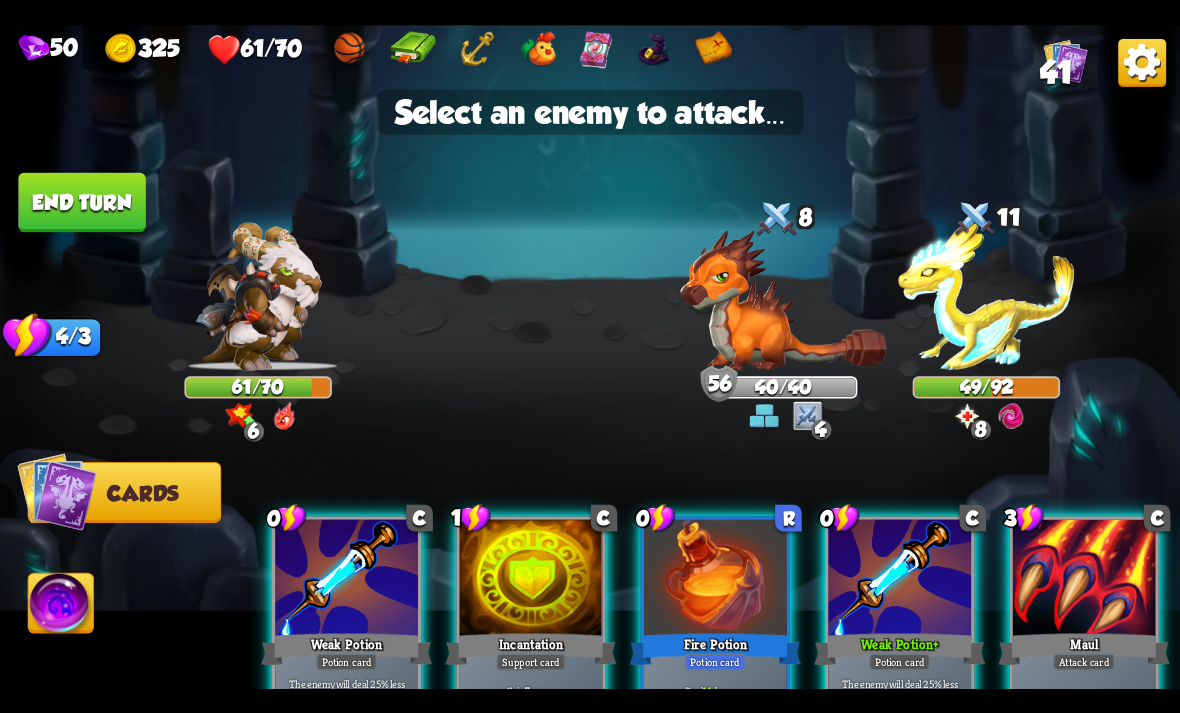 click at bounding box center (986, 296) 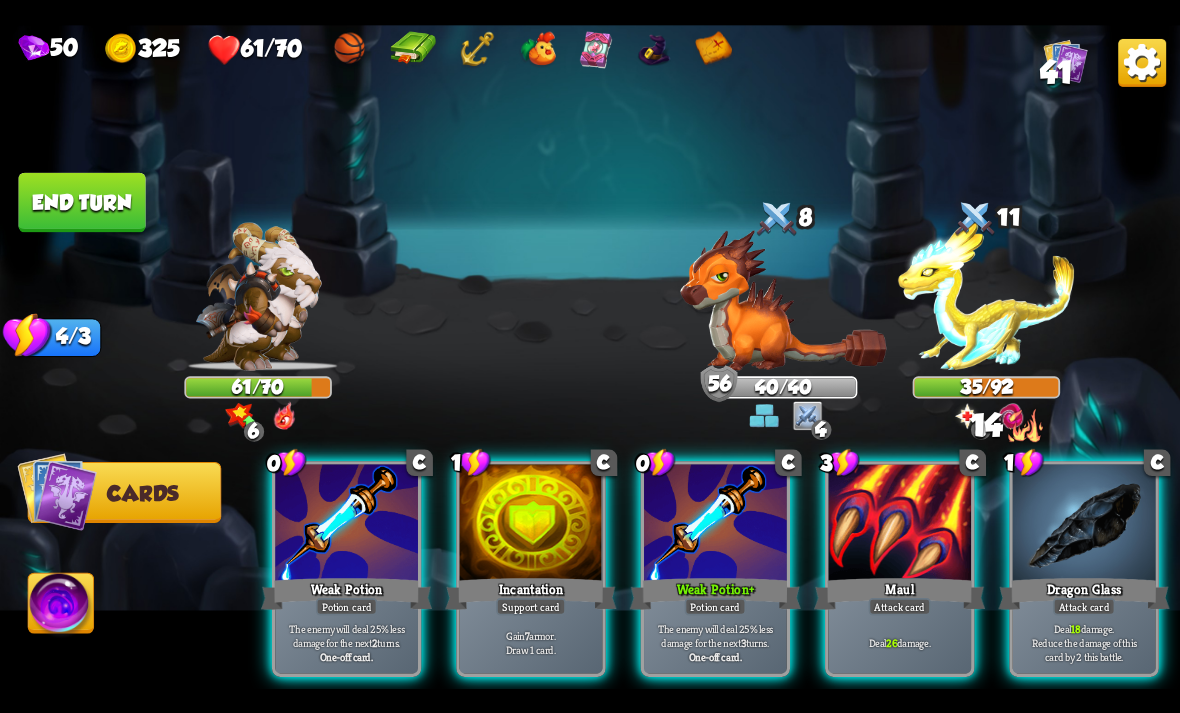 click at bounding box center (715, 524) 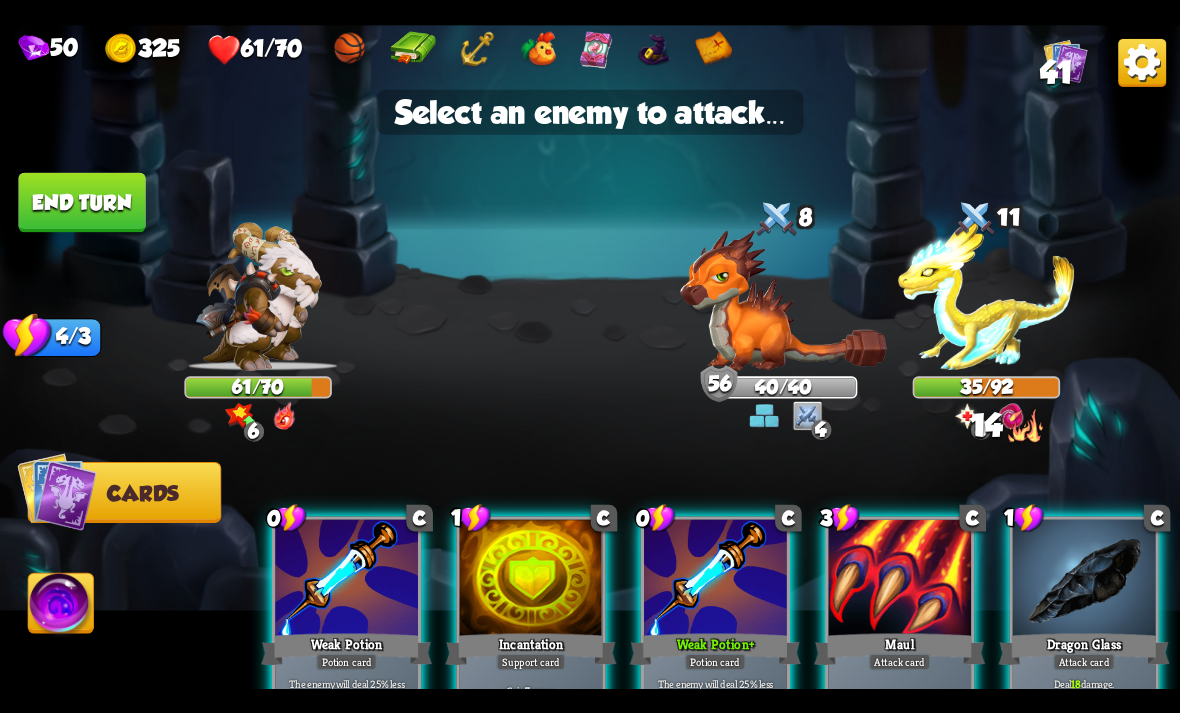 click at bounding box center (783, 299) 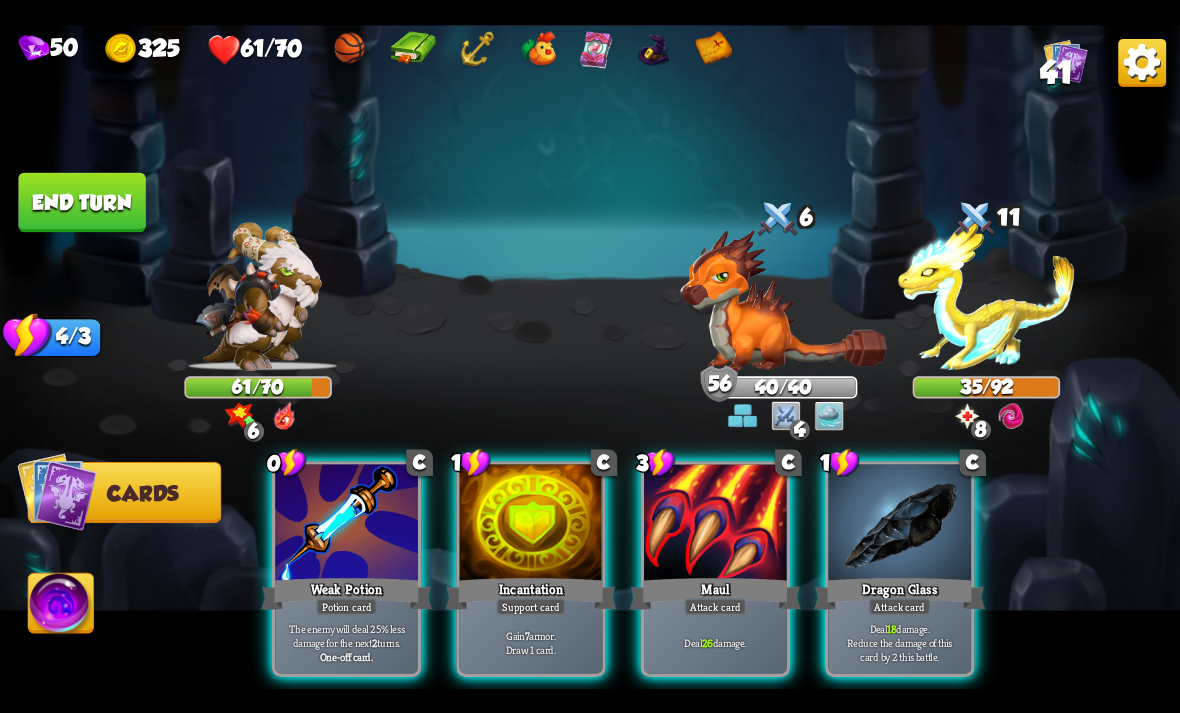 click on "Weak Potion" at bounding box center [346, 593] 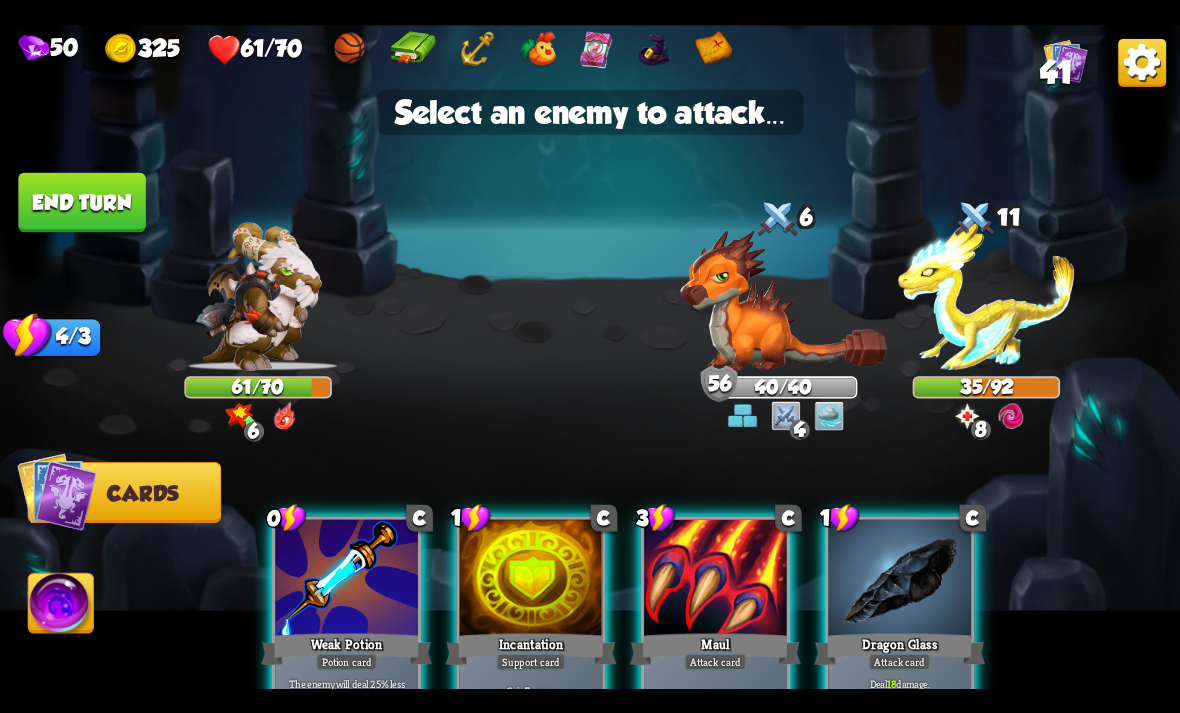 click at bounding box center [783, 299] 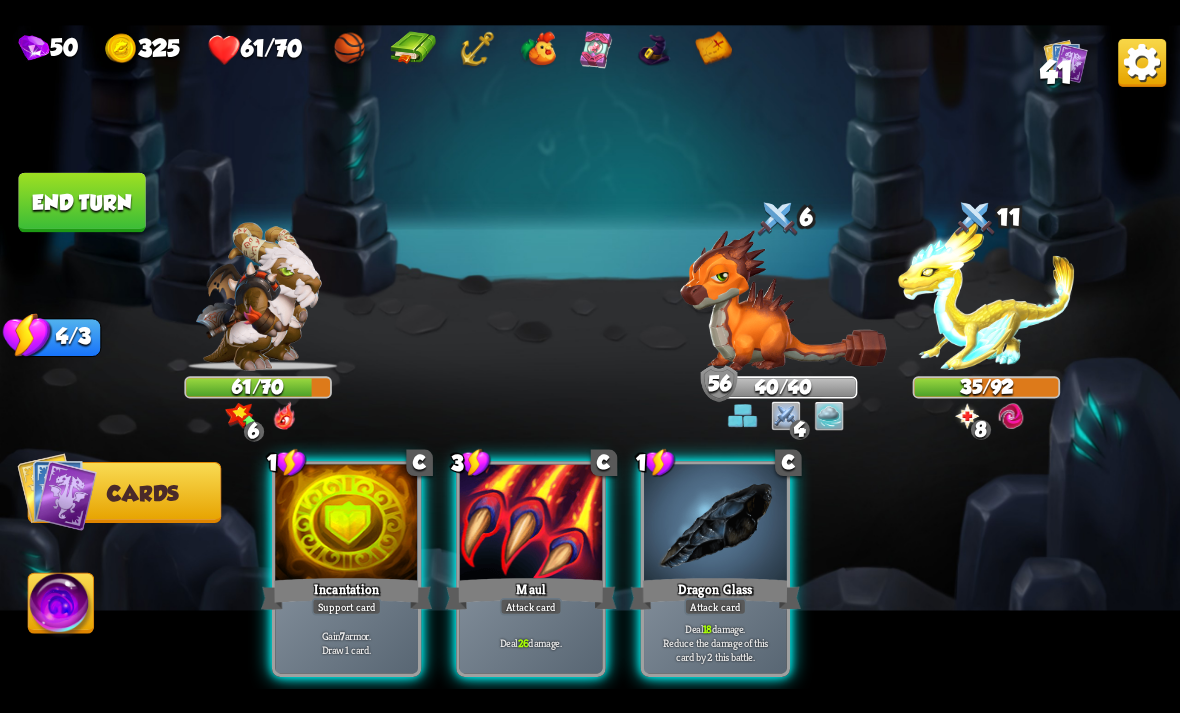 click on "Gain  7  armor. Draw 1 card." at bounding box center (347, 642) 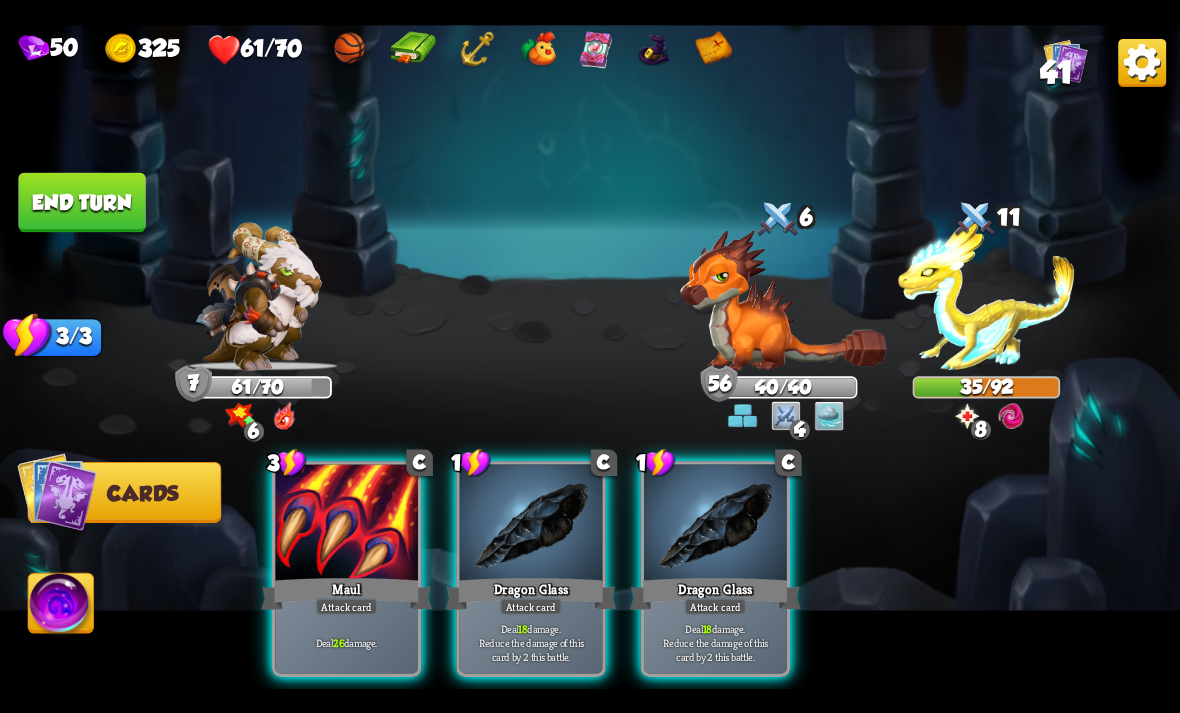 click at bounding box center (531, 524) 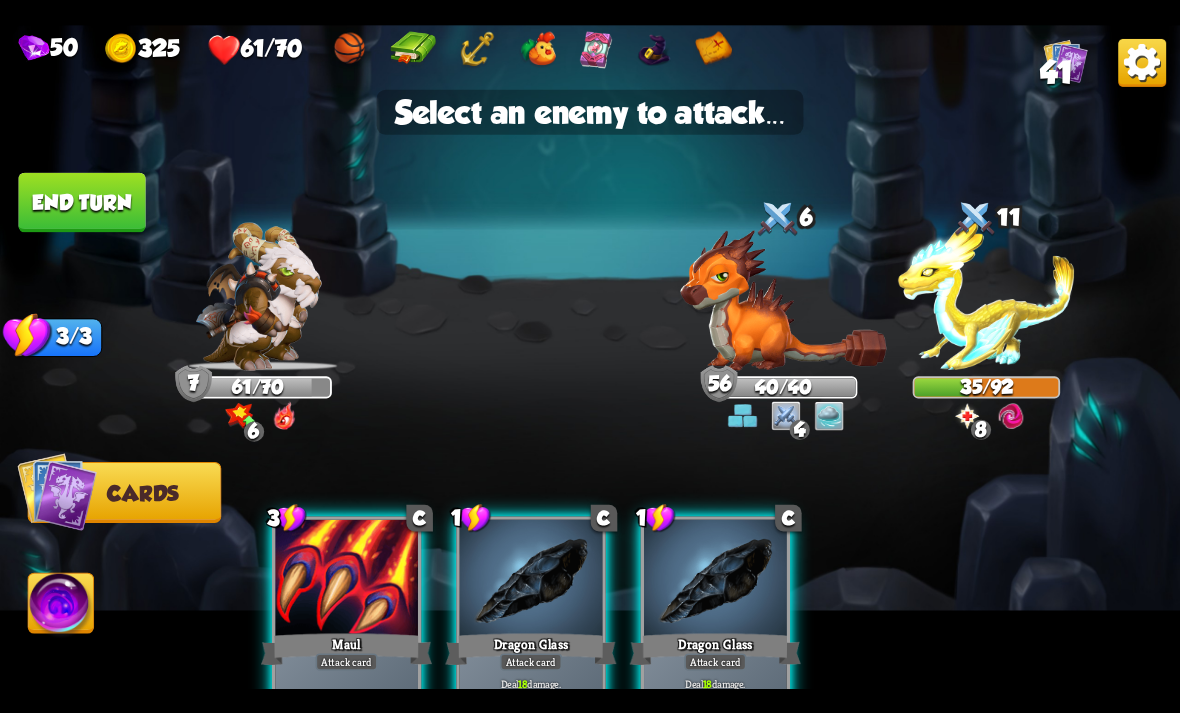click at bounding box center [986, 296] 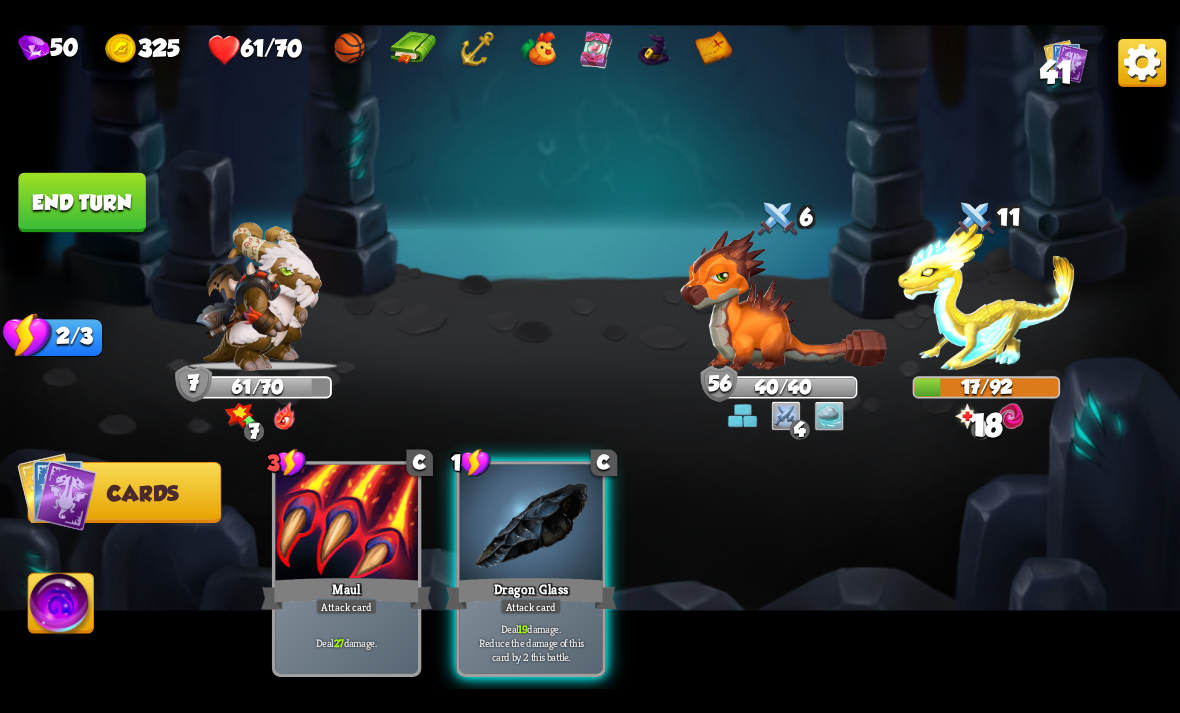 click at bounding box center (531, 524) 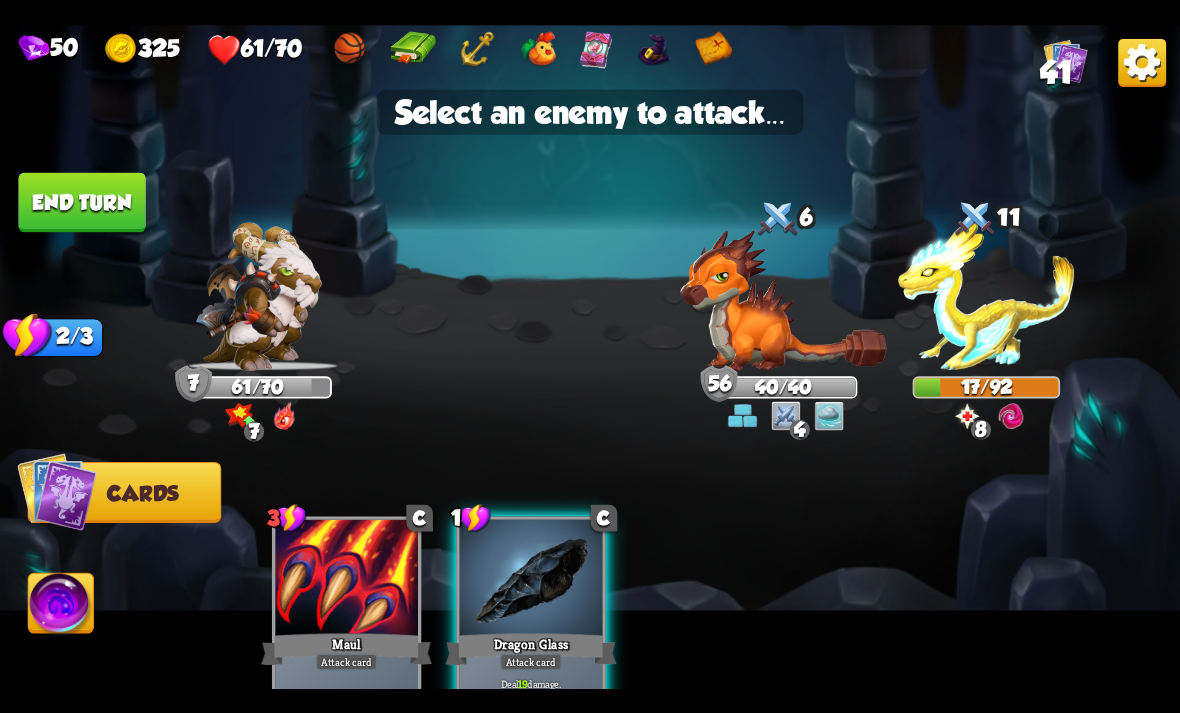 click at bounding box center (986, 296) 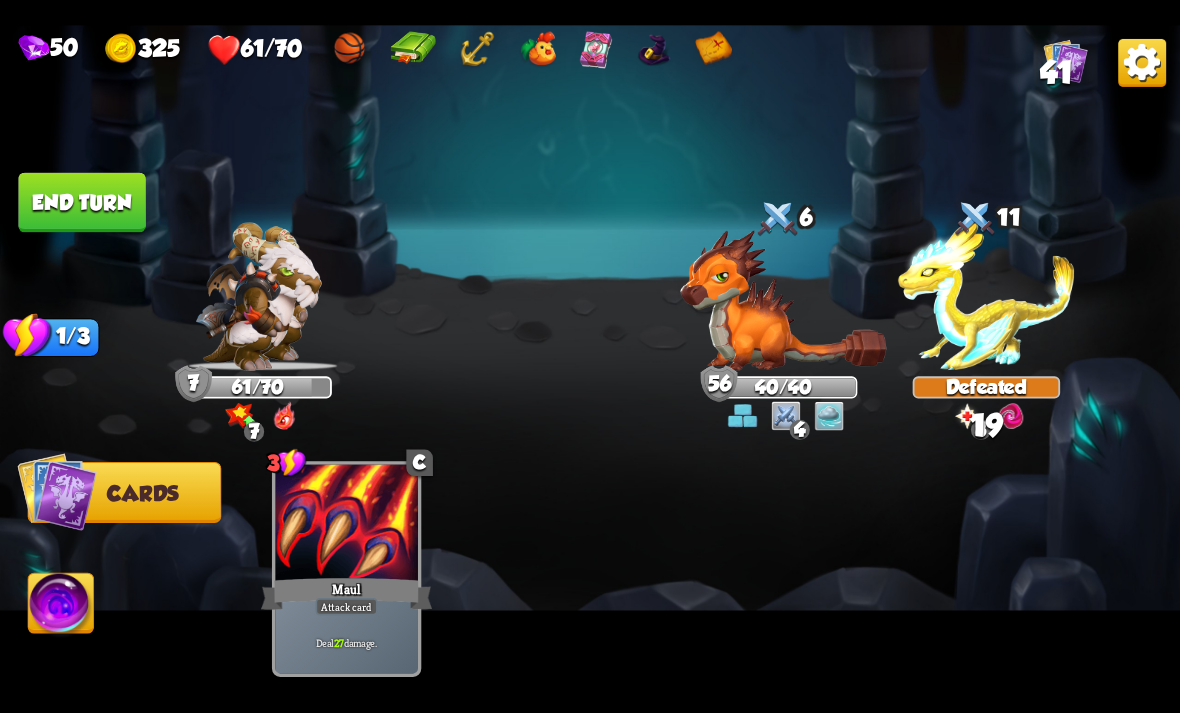 click on "End turn" at bounding box center (81, 202) 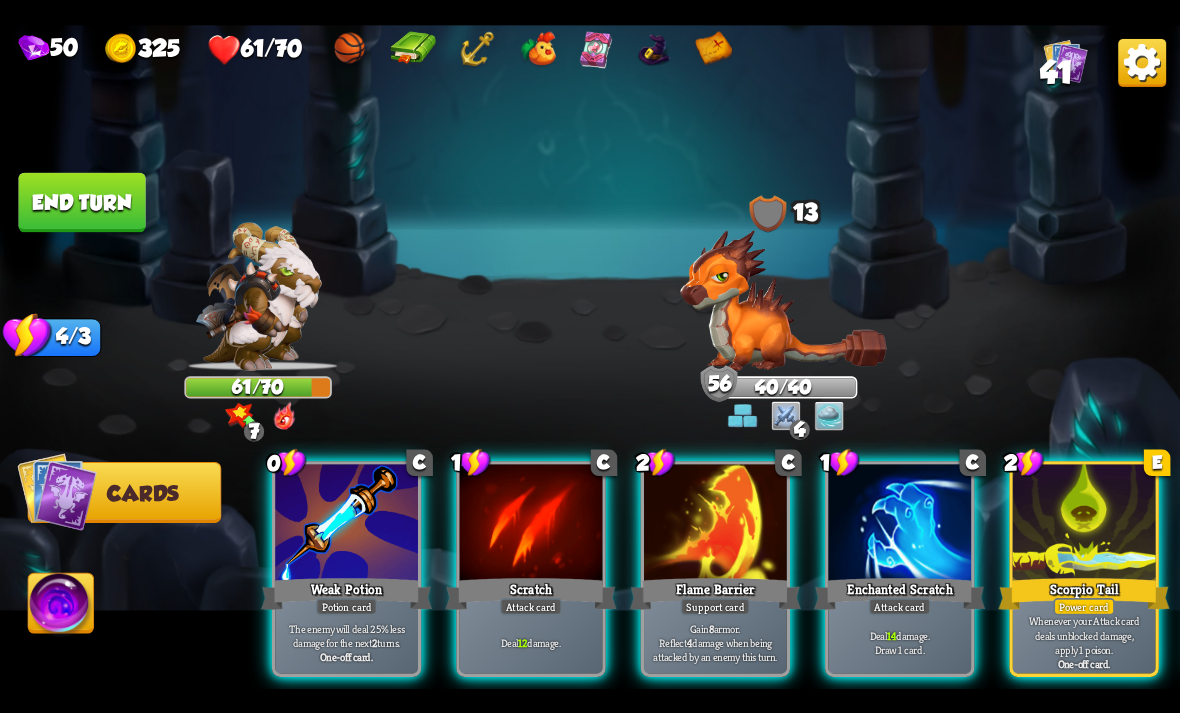 click on "Potion card" at bounding box center (346, 606) 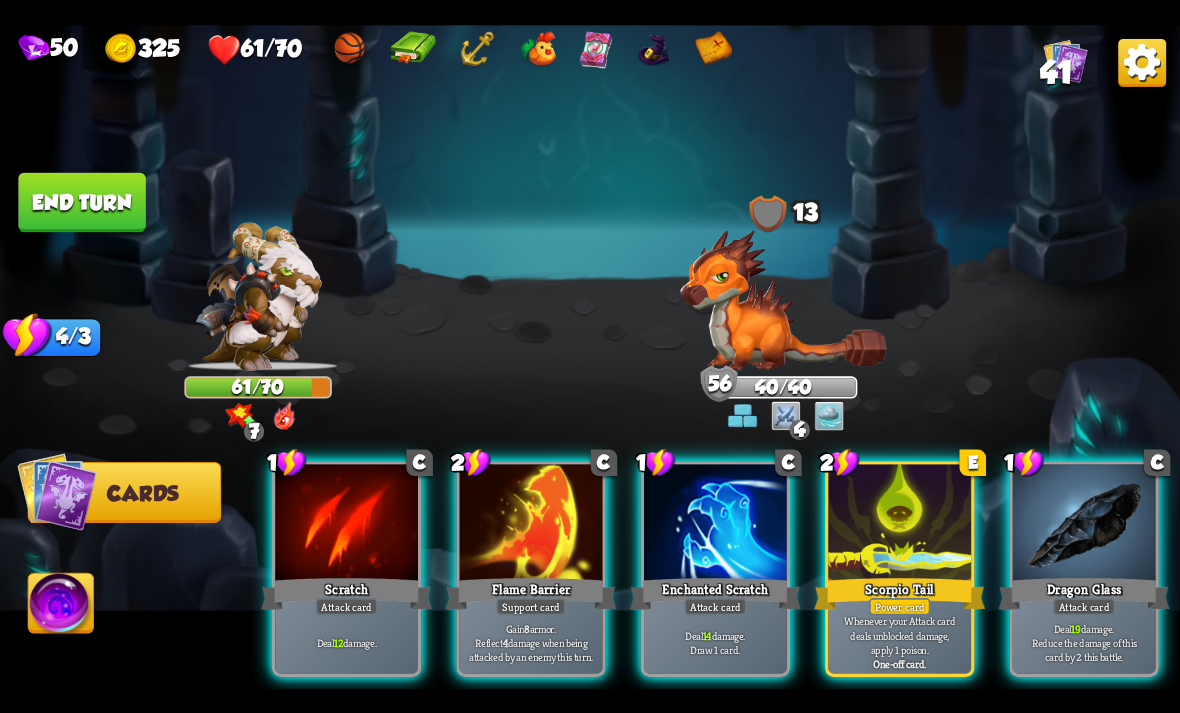 click at bounding box center [783, 299] 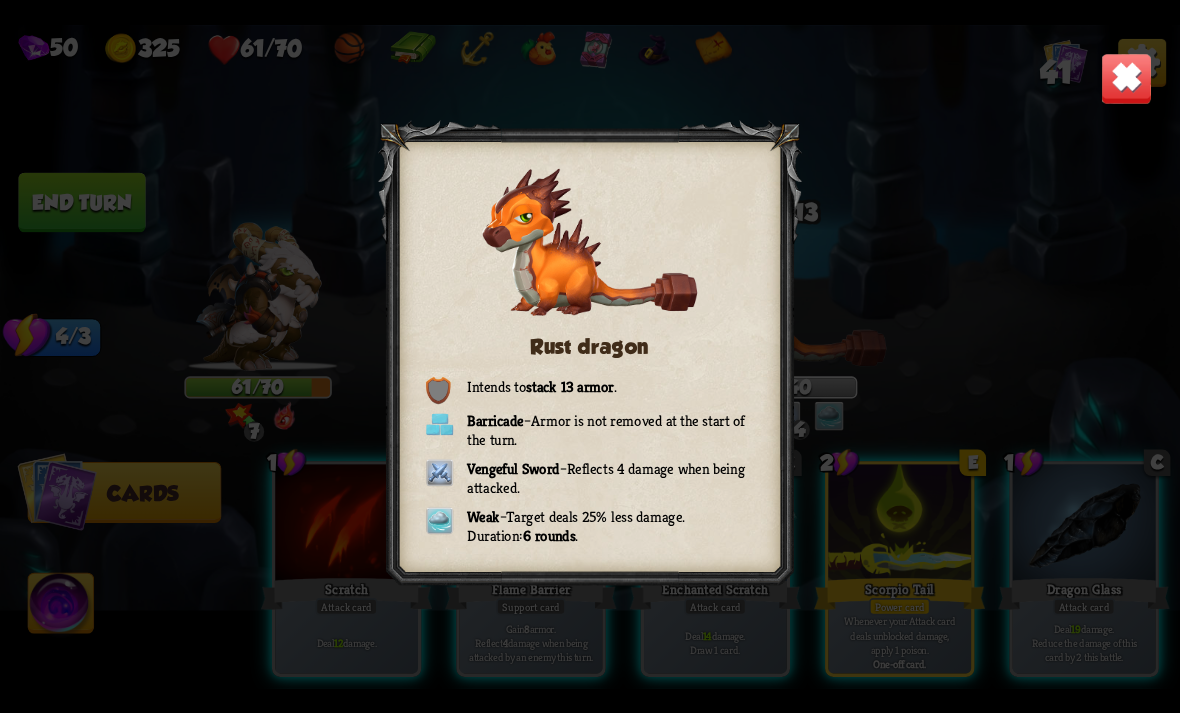 click at bounding box center [1127, 78] 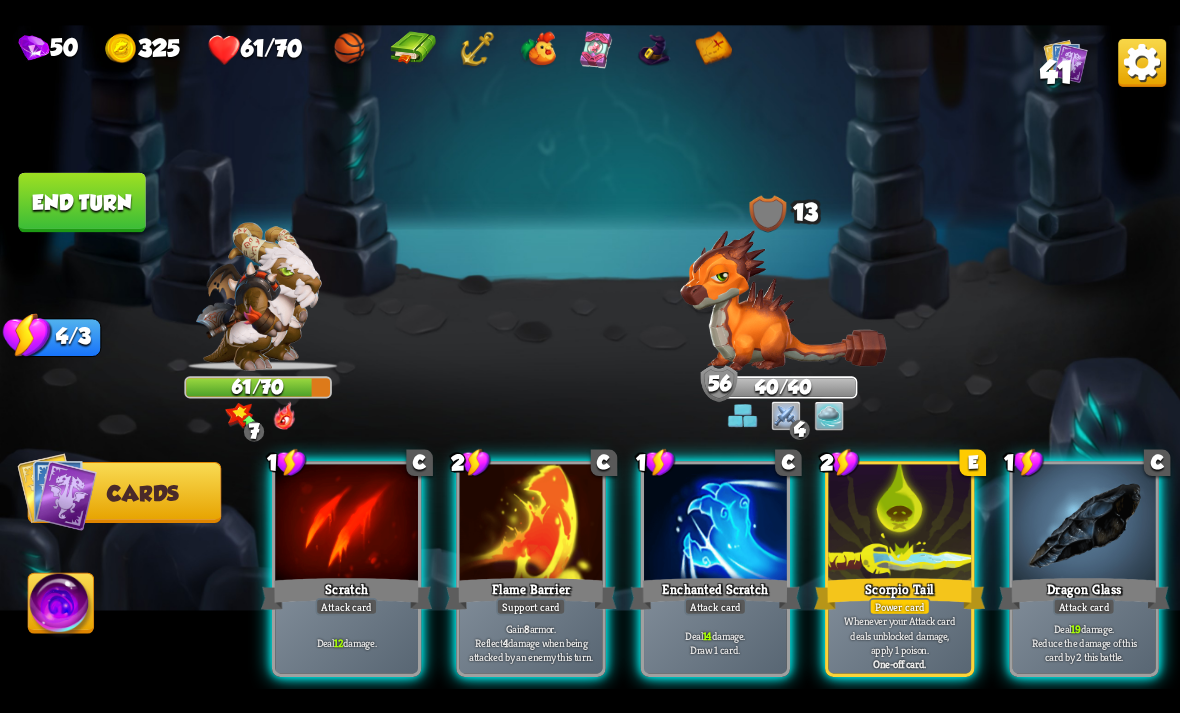 click on "Support card" at bounding box center (531, 606) 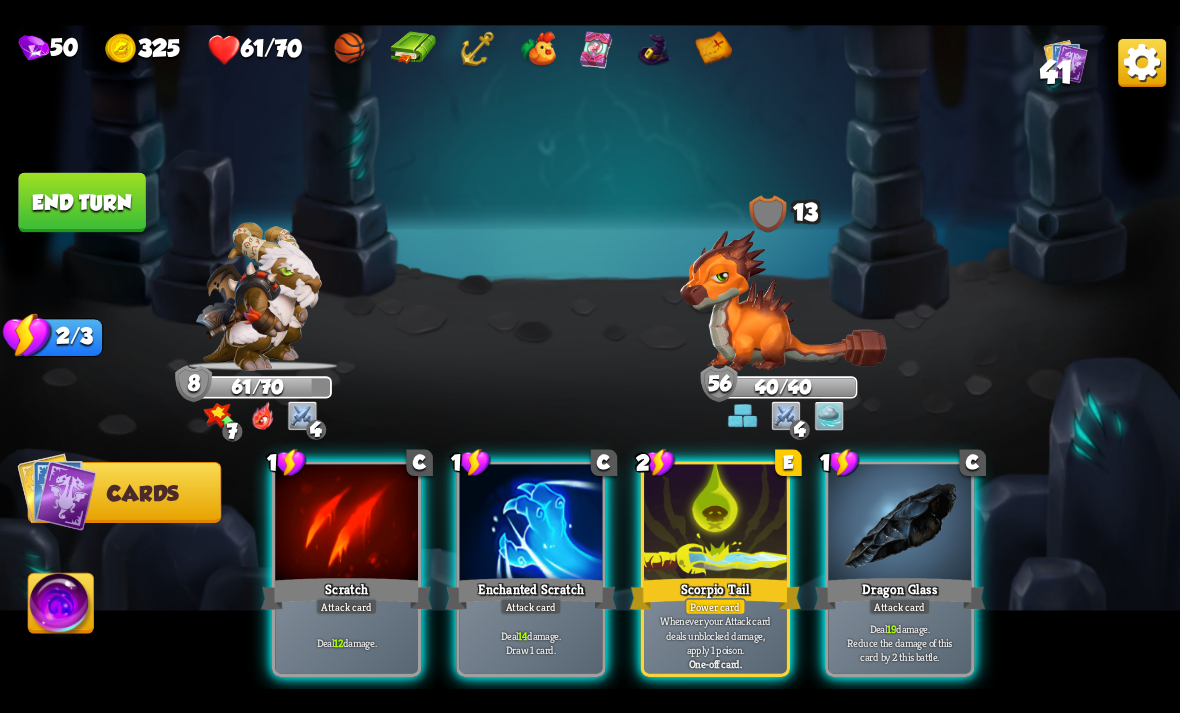 click on "Scorpio Tail" at bounding box center [715, 593] 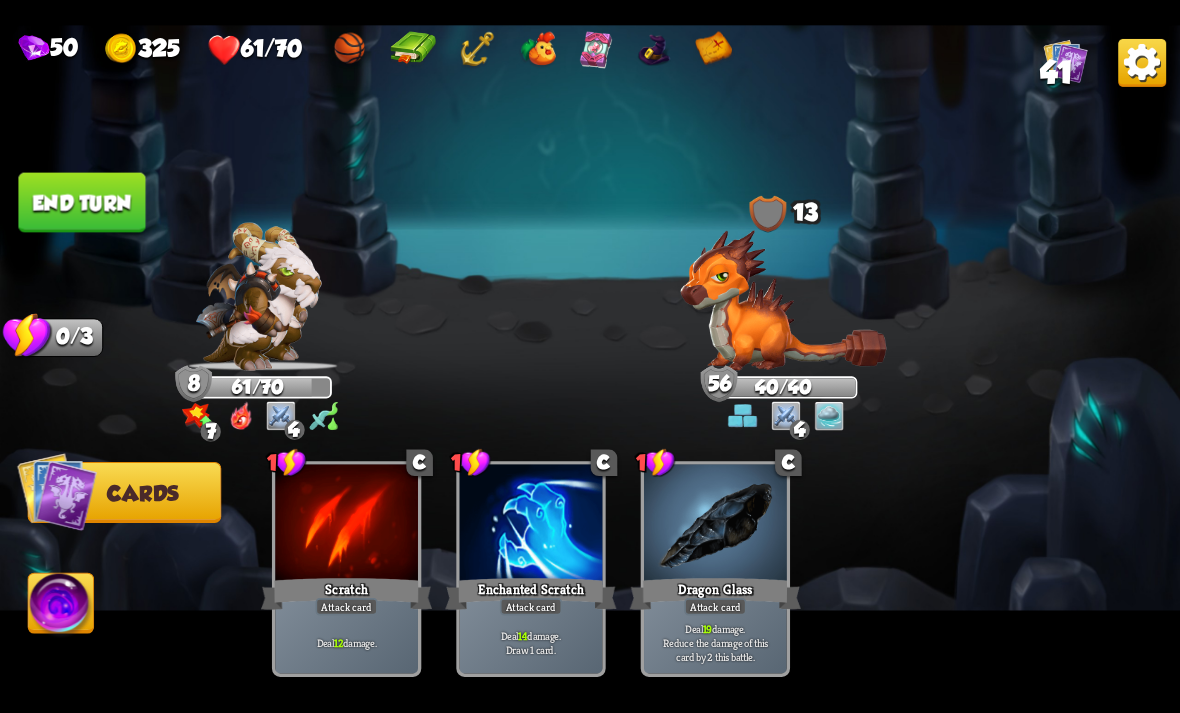 click on "End turn" at bounding box center [81, 202] 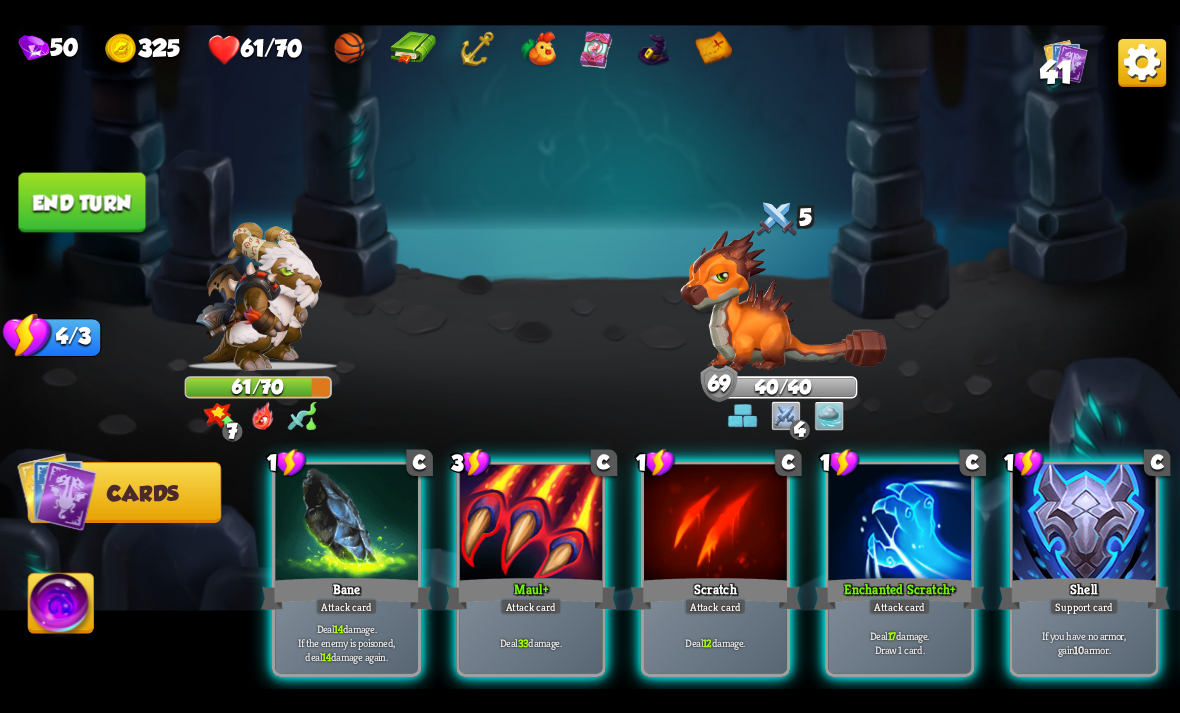 click on "Support card" at bounding box center (1084, 606) 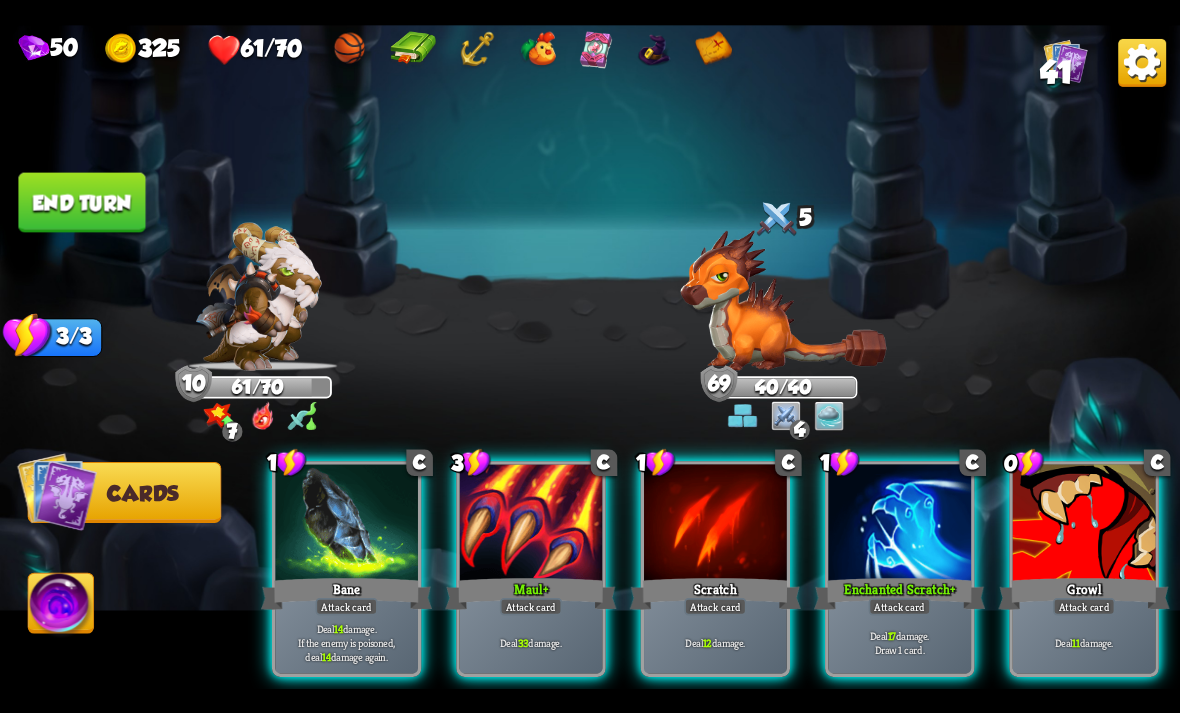click on "Attack card" at bounding box center [1084, 606] 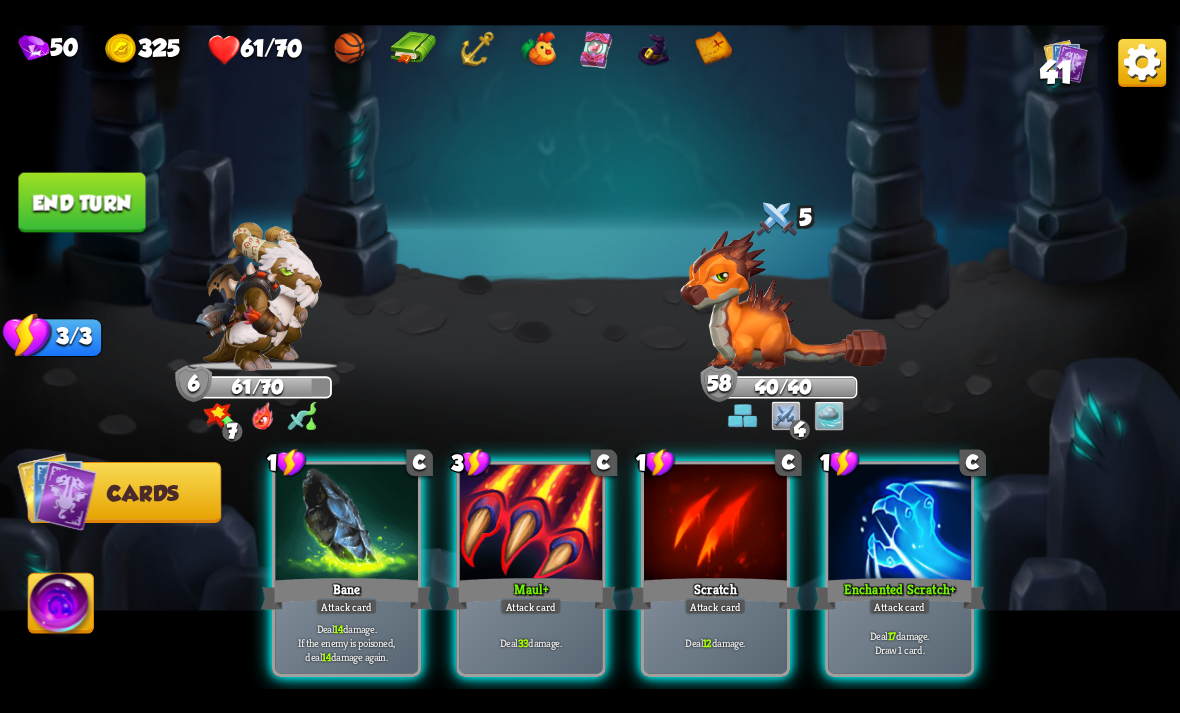 click at bounding box center [899, 524] 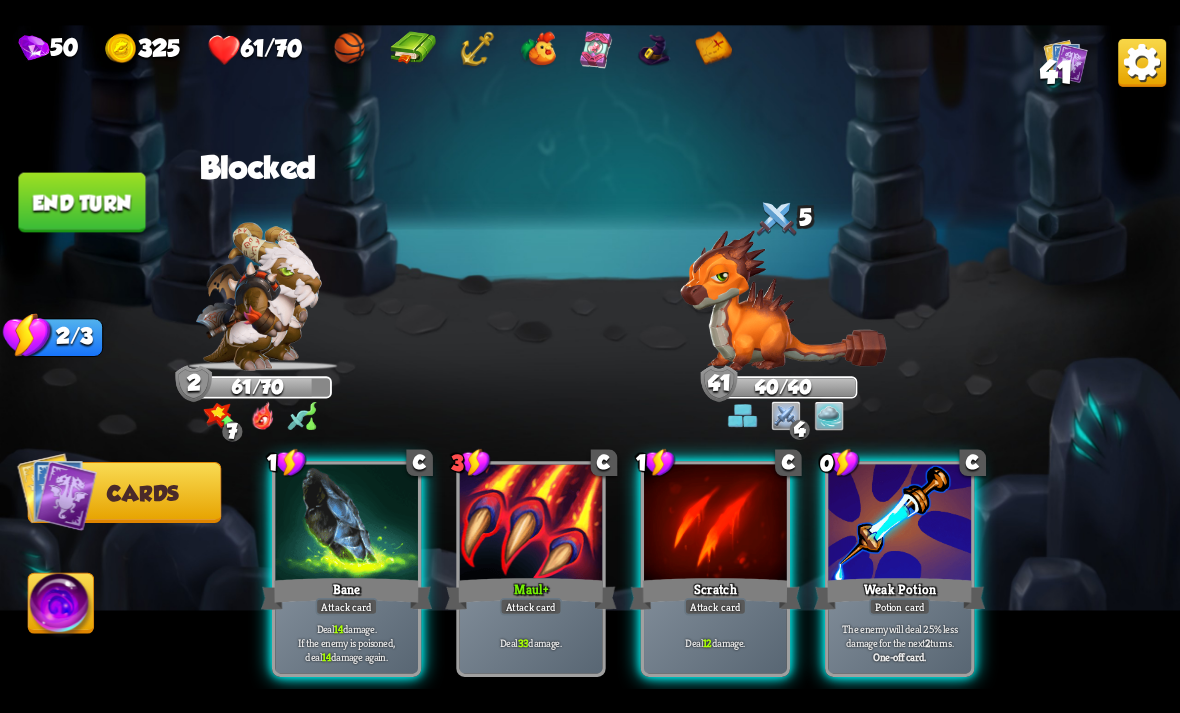 click at bounding box center (899, 524) 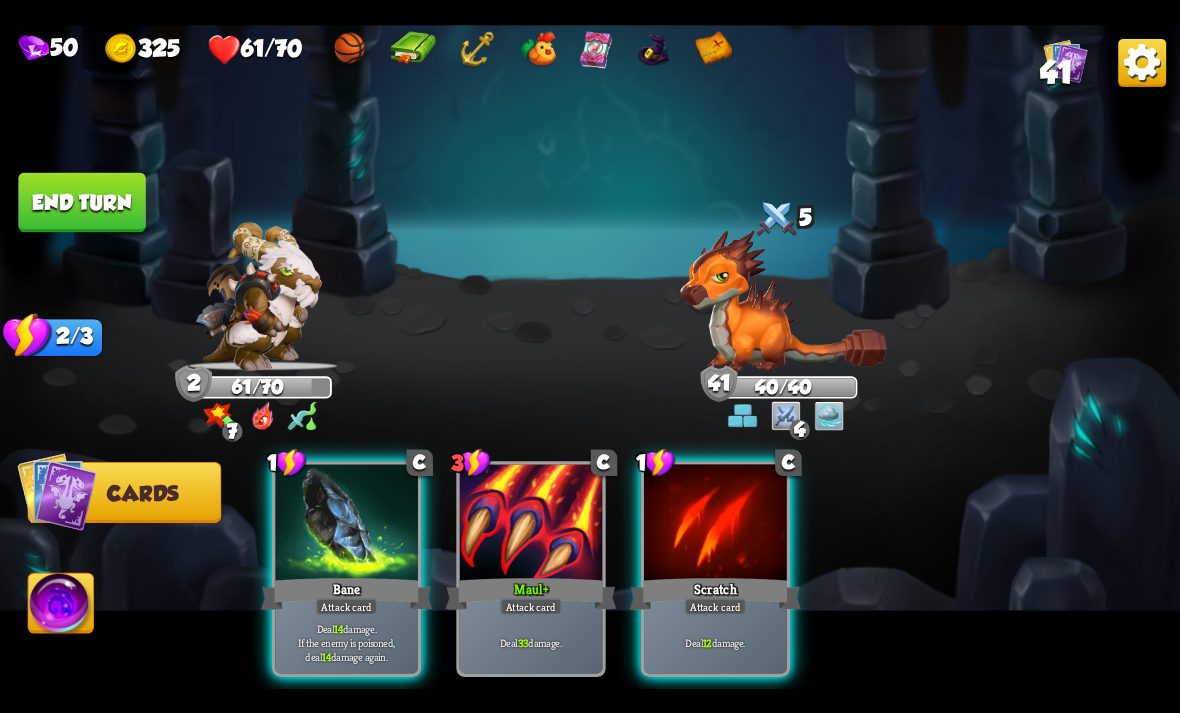 click on "End turn" at bounding box center (81, 202) 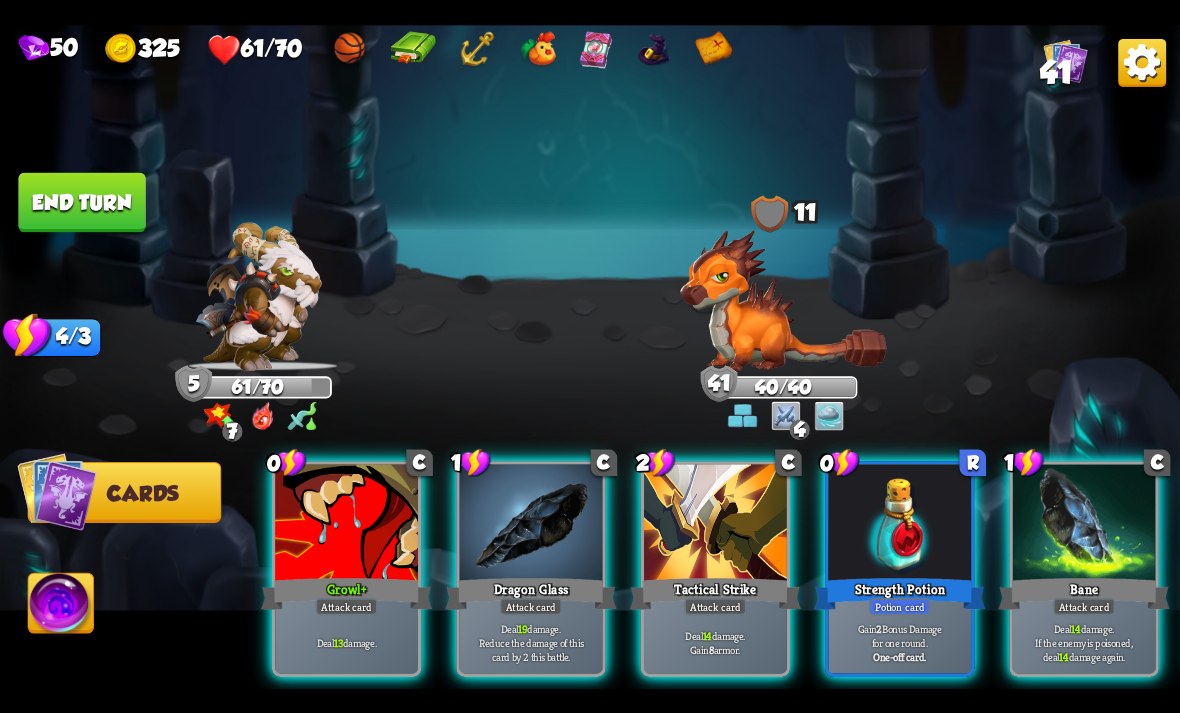 click on "Strength Potion" at bounding box center (899, 593) 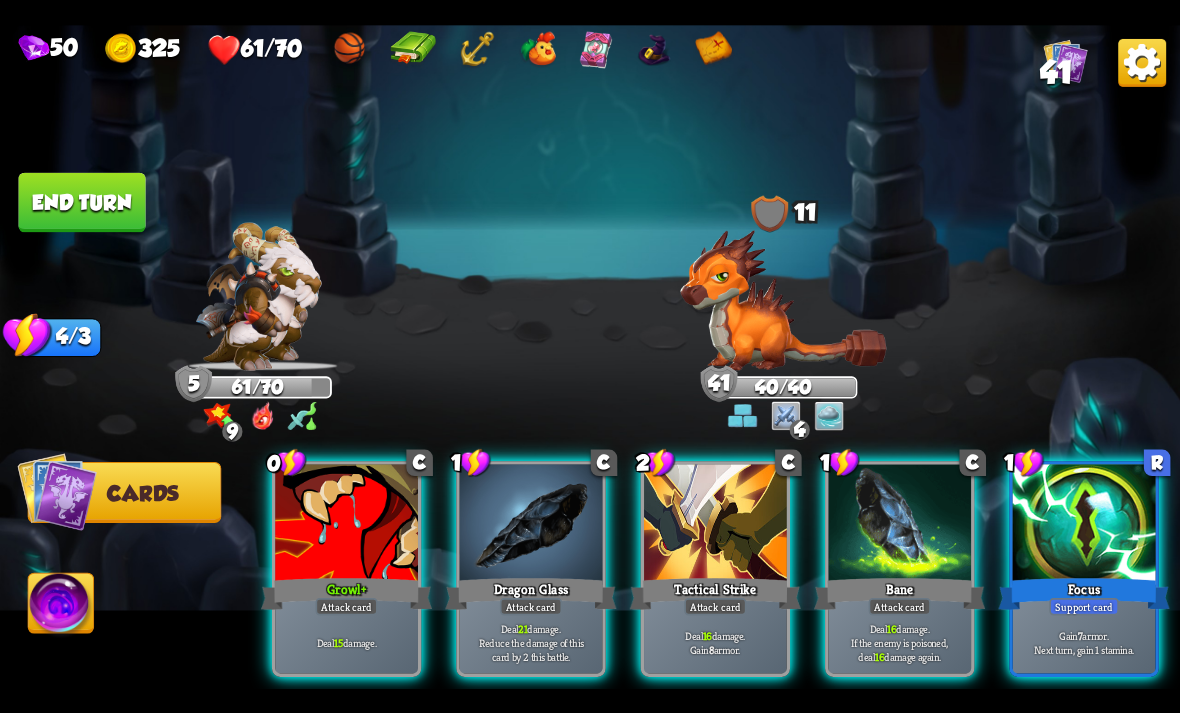 click at bounding box center (715, 524) 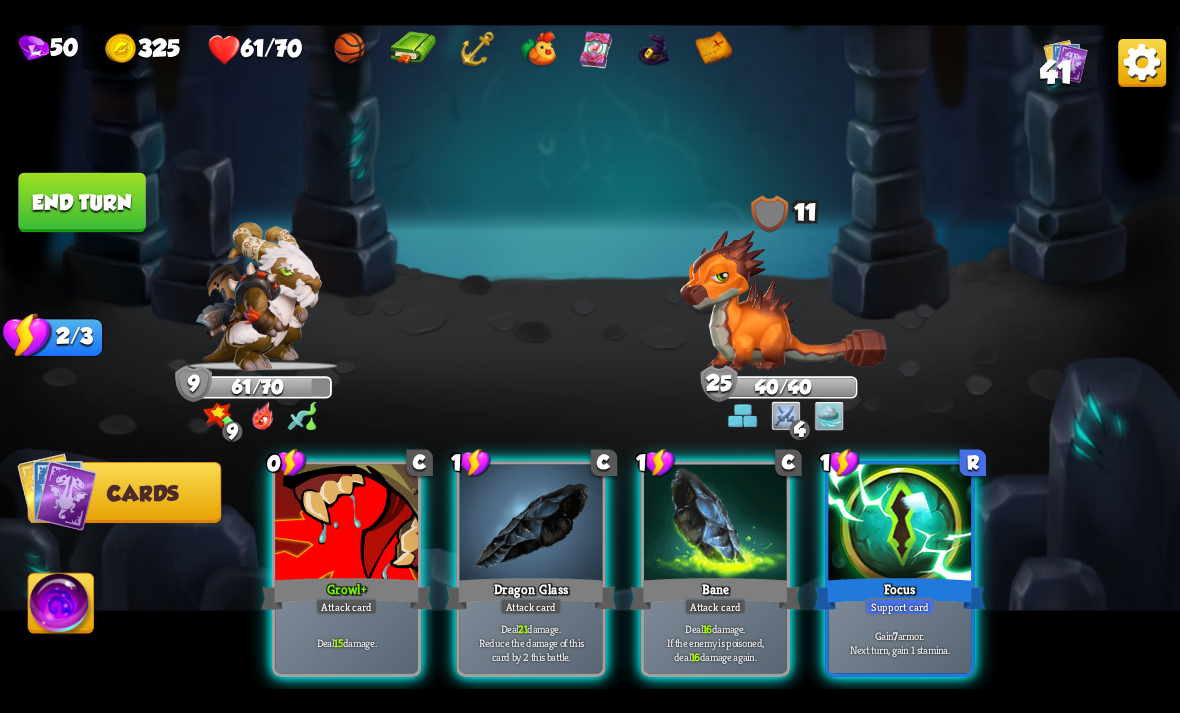 click on "Deal  15  damage." at bounding box center [346, 642] 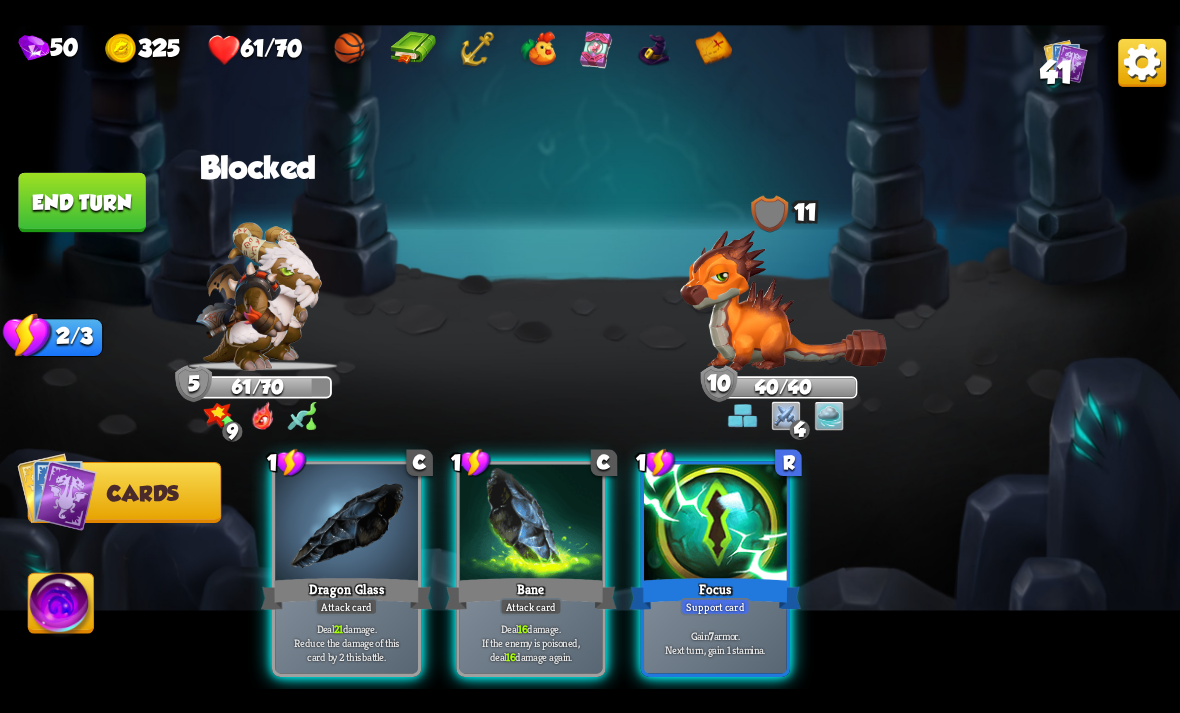 click on "Deal  21  damage. Reduce the damage of this card by 2 this battle." at bounding box center [347, 642] 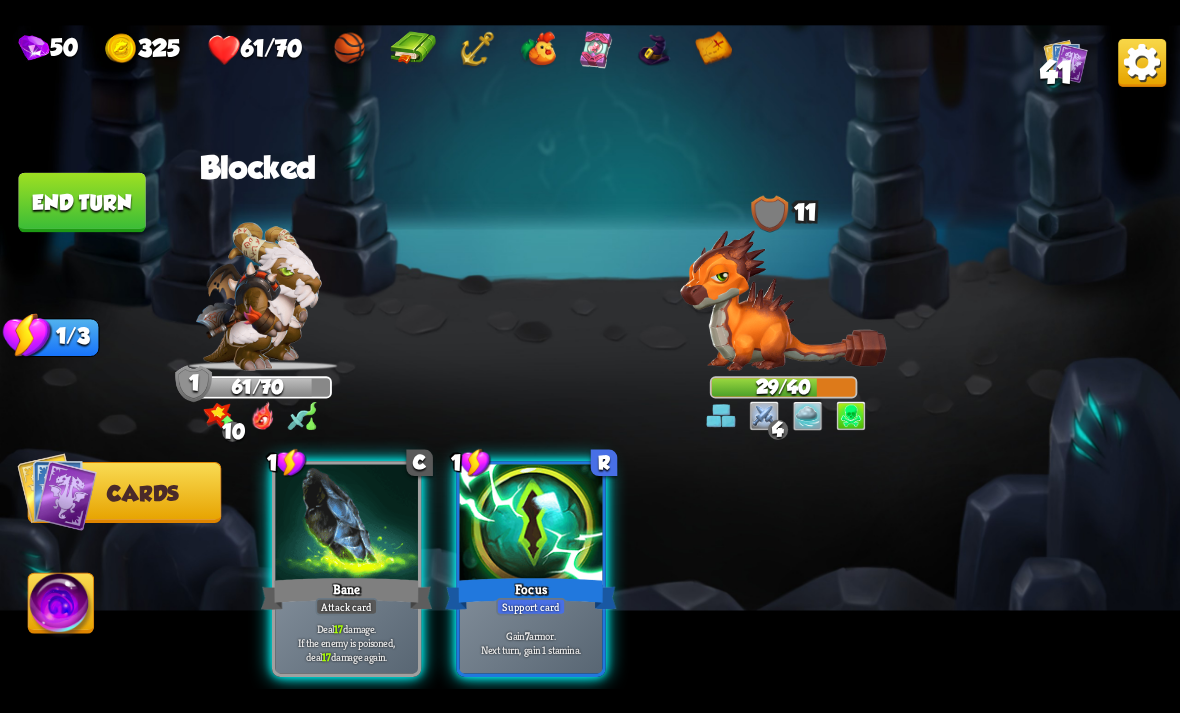 click at bounding box center [531, 524] 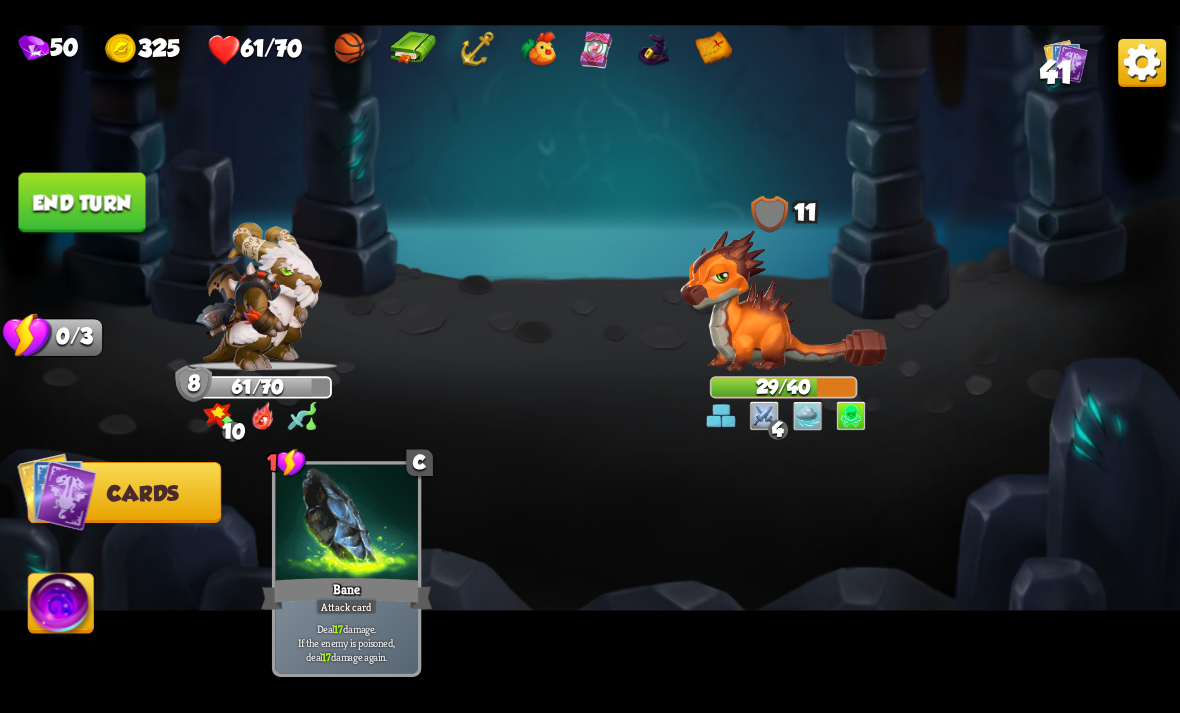 click on "End turn" at bounding box center [81, 202] 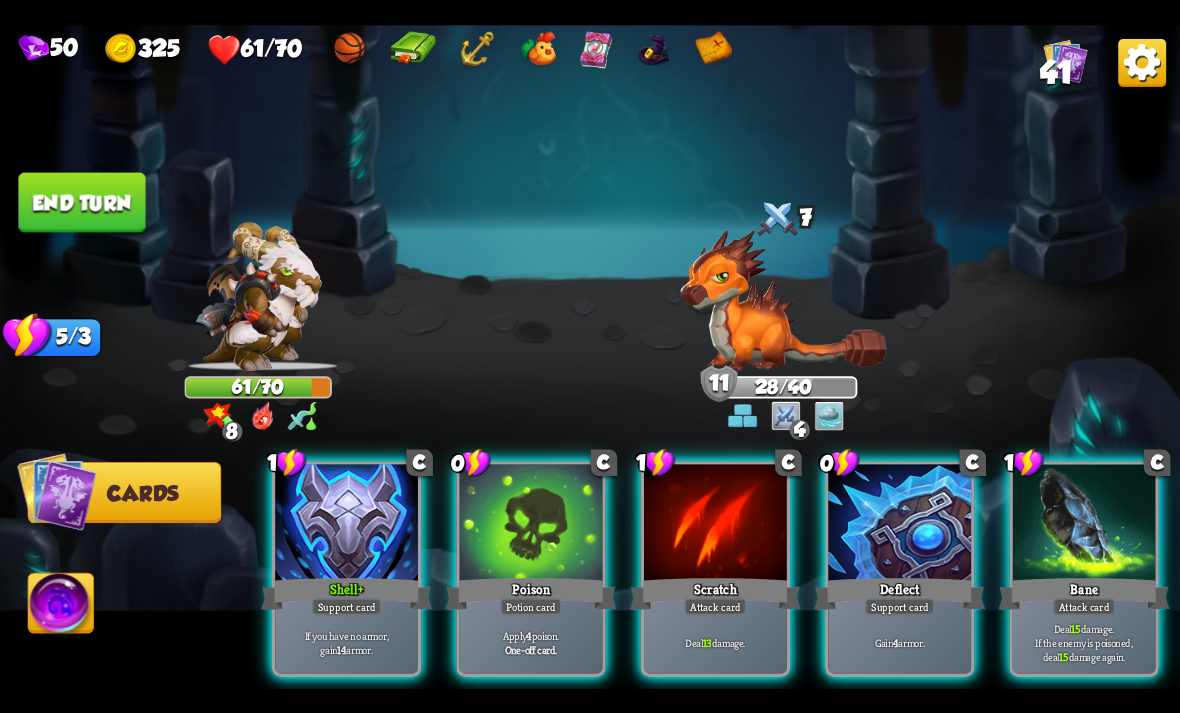 click on "Deflect" at bounding box center (899, 593) 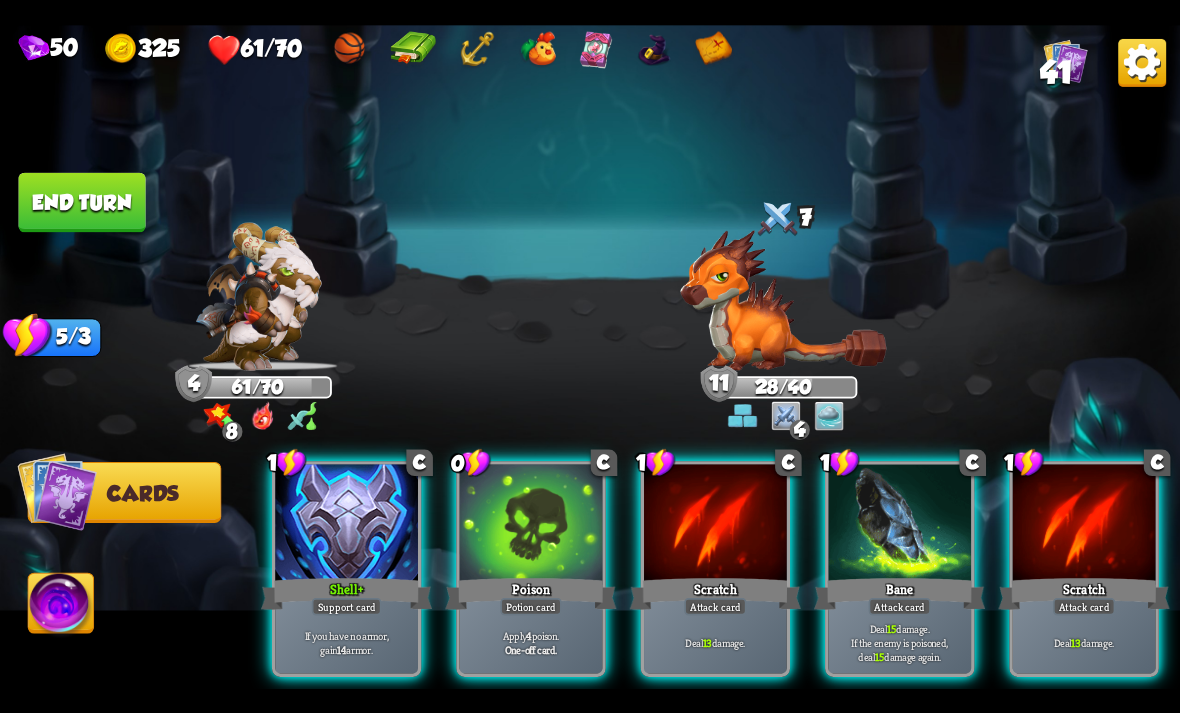 click on "If you have no armor, gain  14  armor." at bounding box center [347, 642] 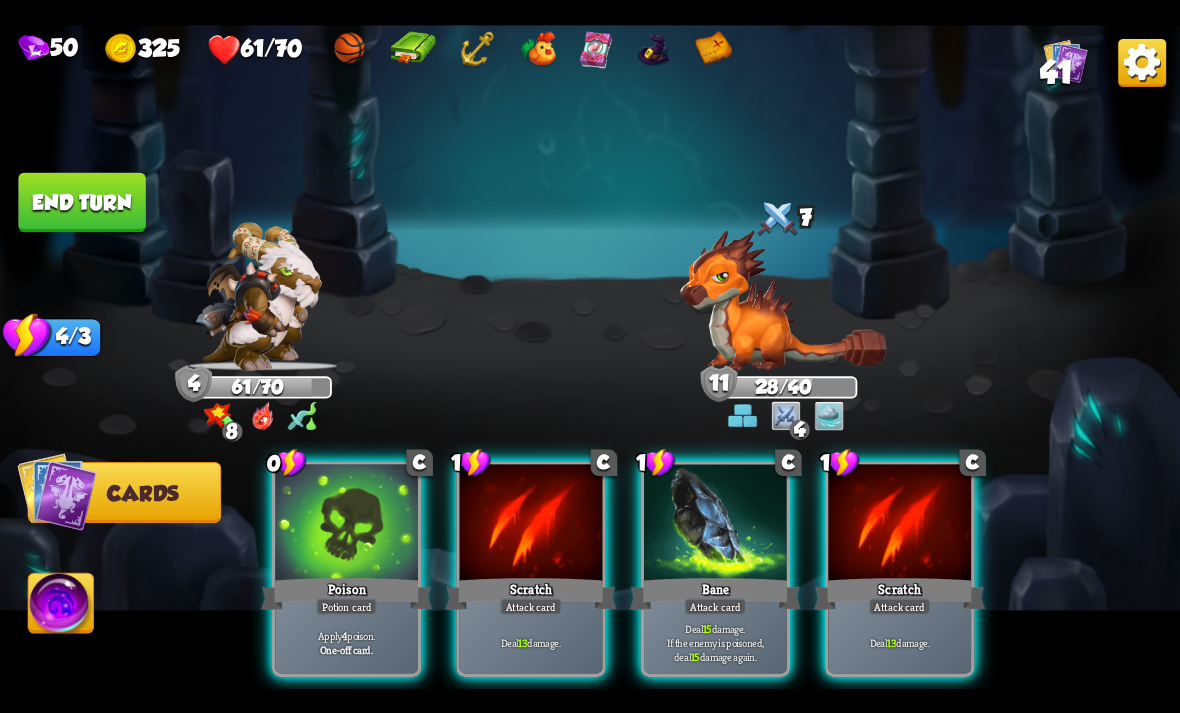 click on "Apply  4  poison.   One-off card." at bounding box center (346, 642) 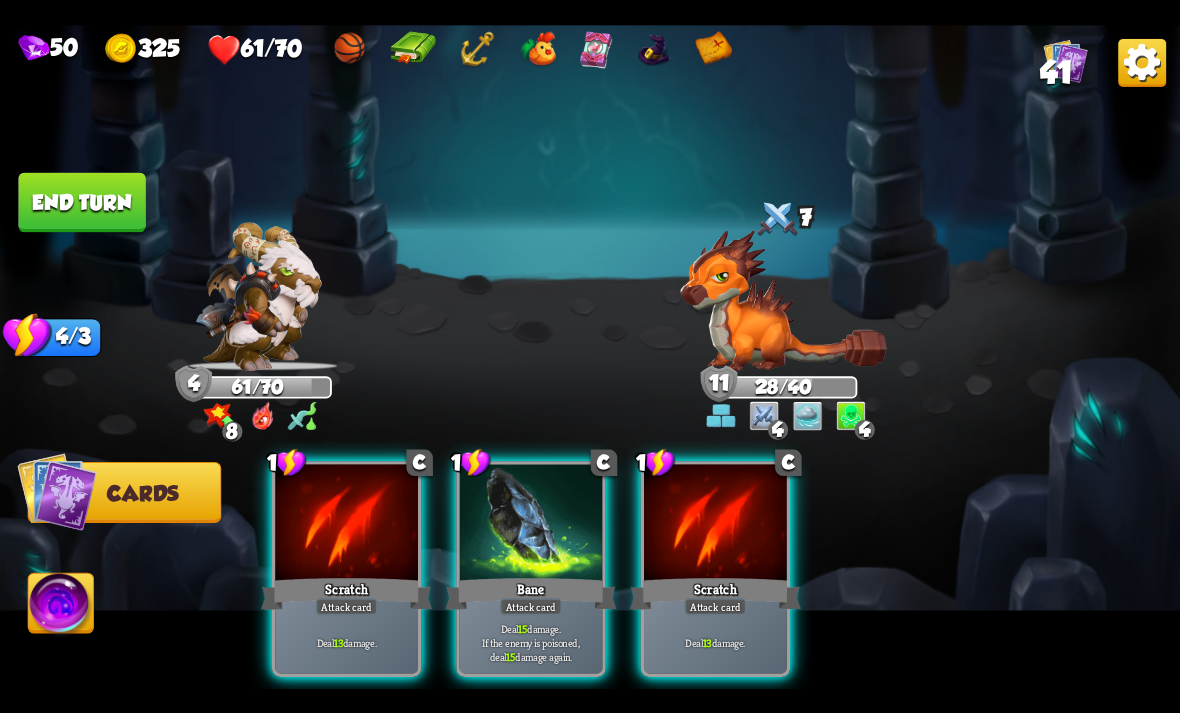 click on "Deal  13  damage." at bounding box center (347, 642) 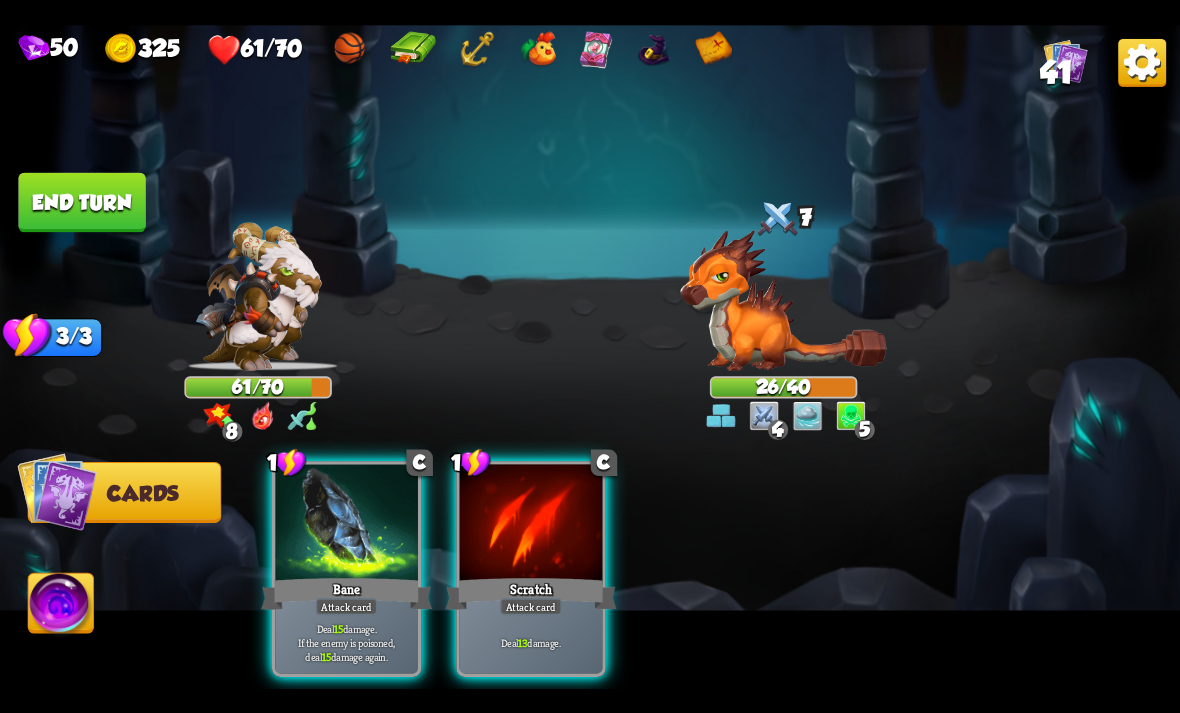 click on "End turn" at bounding box center [81, 202] 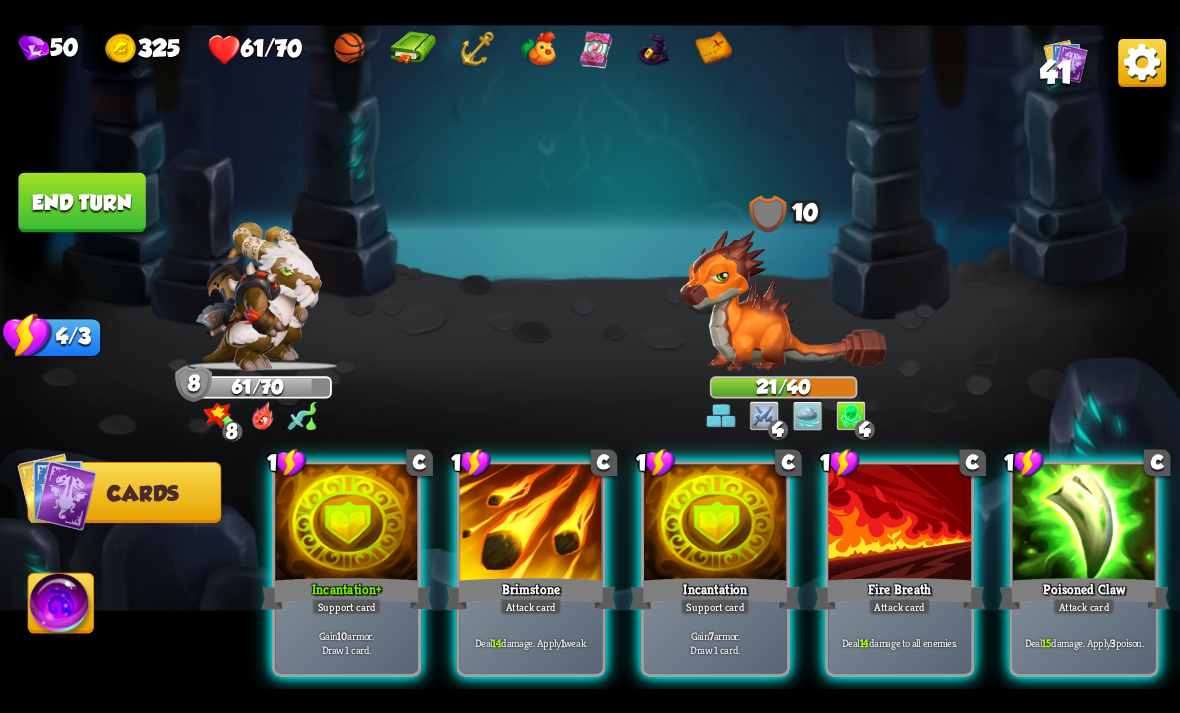 click on "Deal  14  damage. Apply  1  weak." at bounding box center (531, 642) 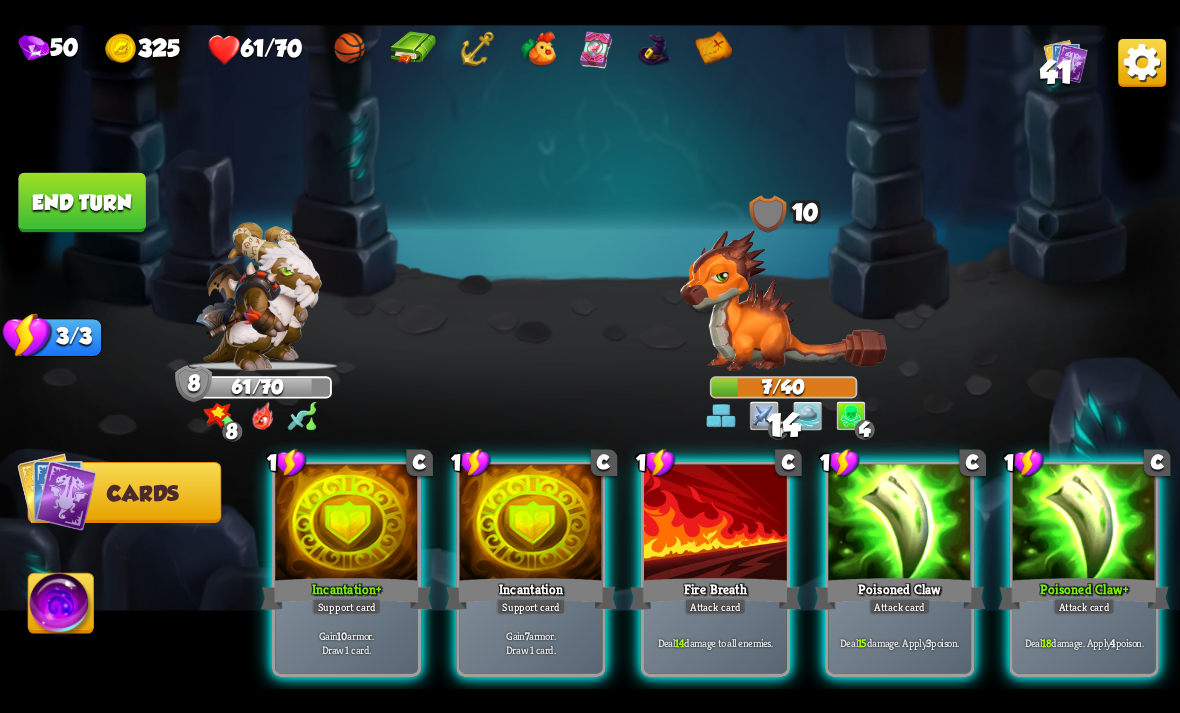 click at bounding box center [783, 299] 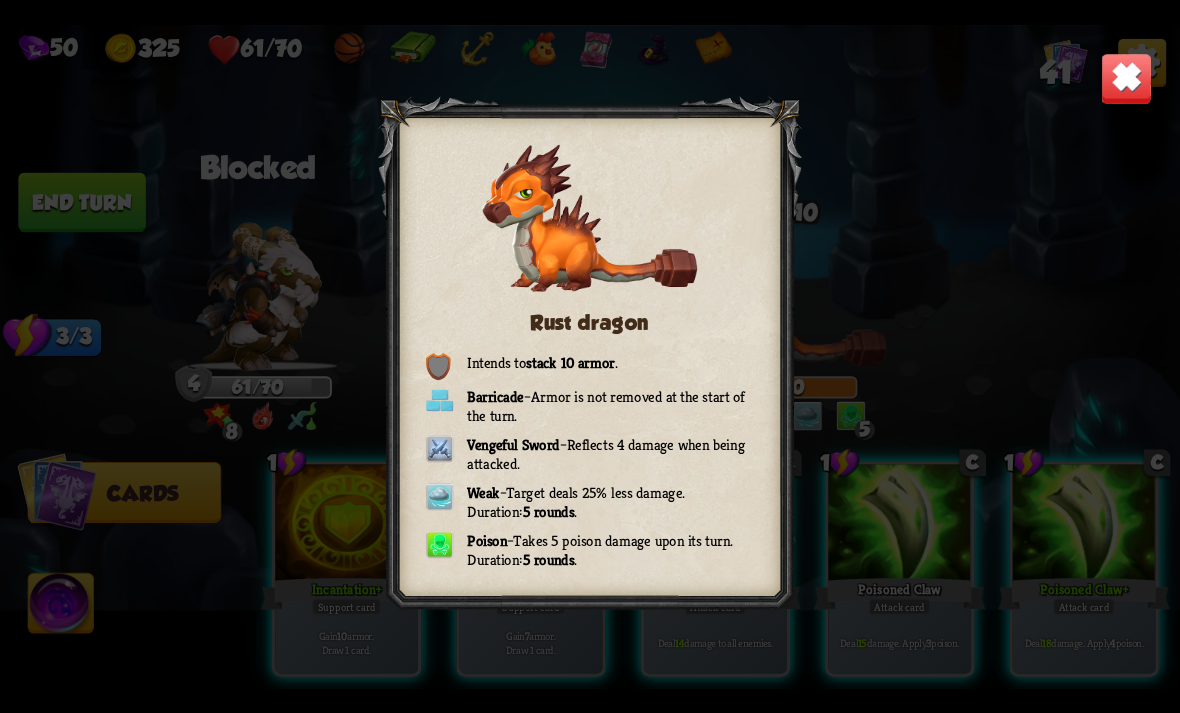 click at bounding box center (1127, 78) 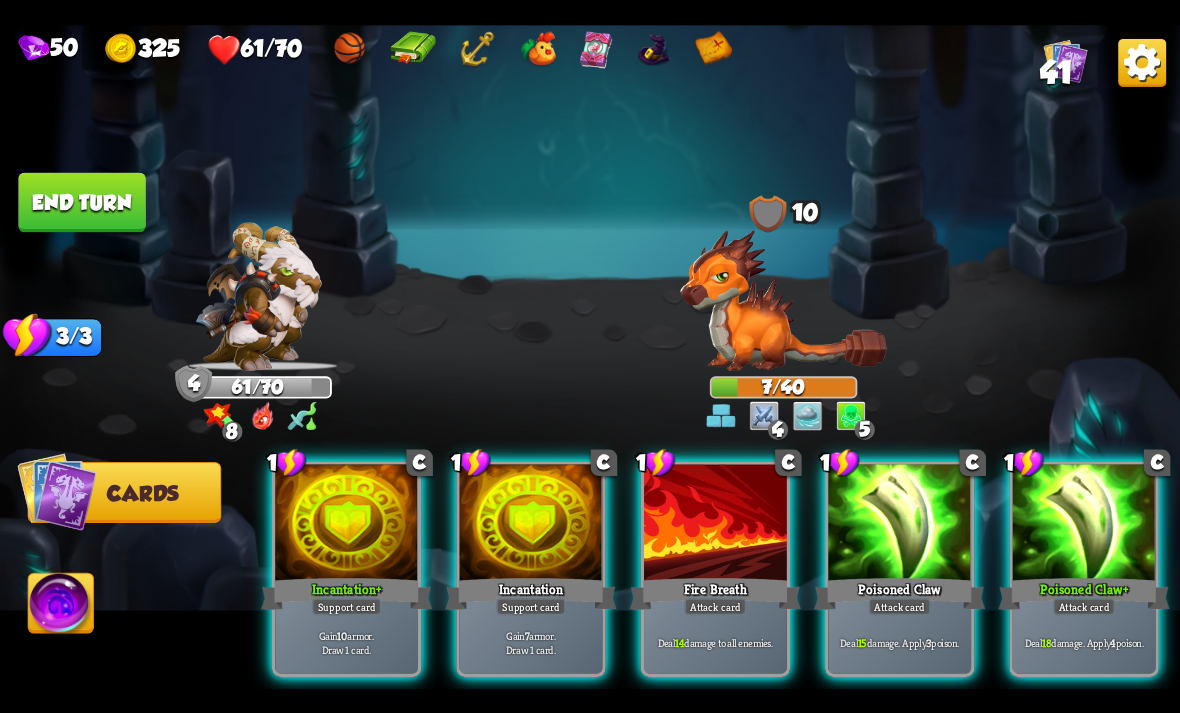 click at bounding box center (1084, 524) 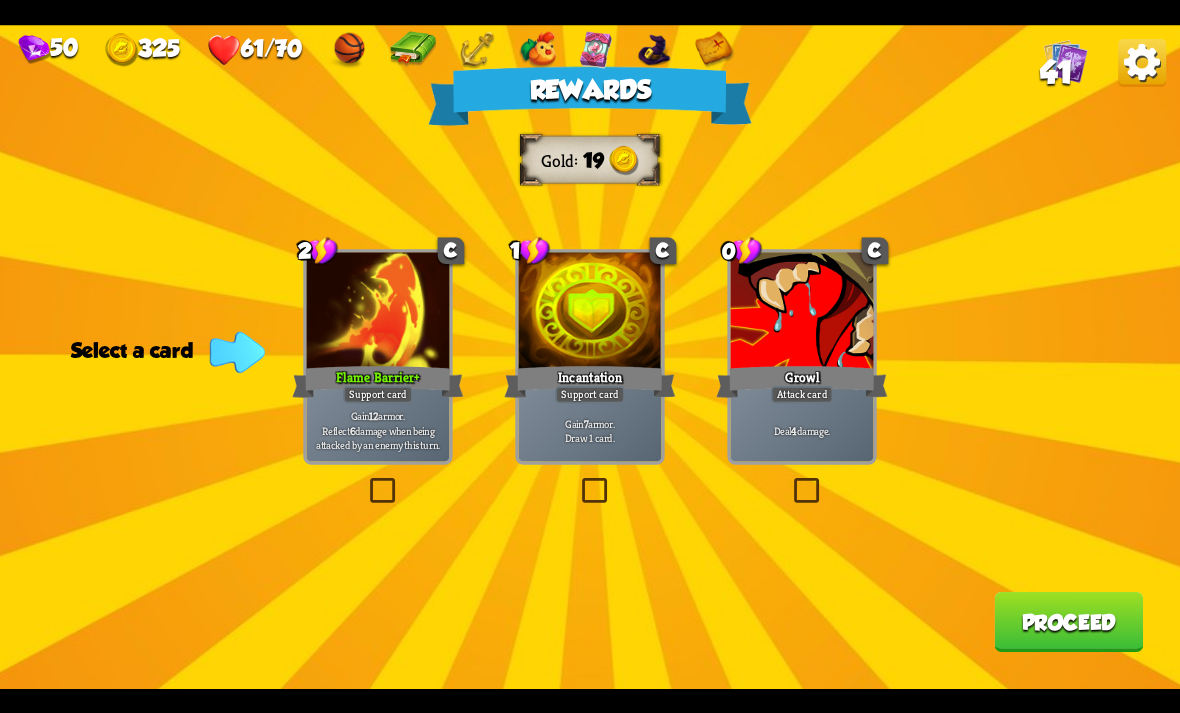 click at bounding box center (366, 481) 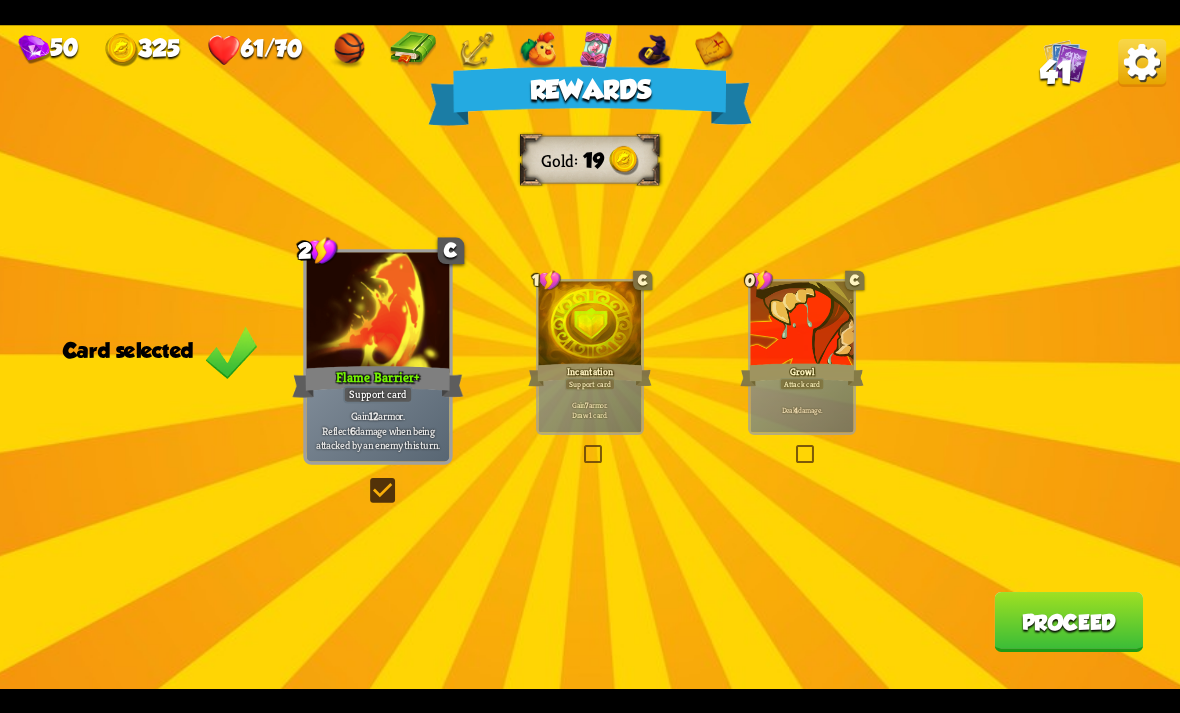 click on "Proceed" at bounding box center [1068, 622] 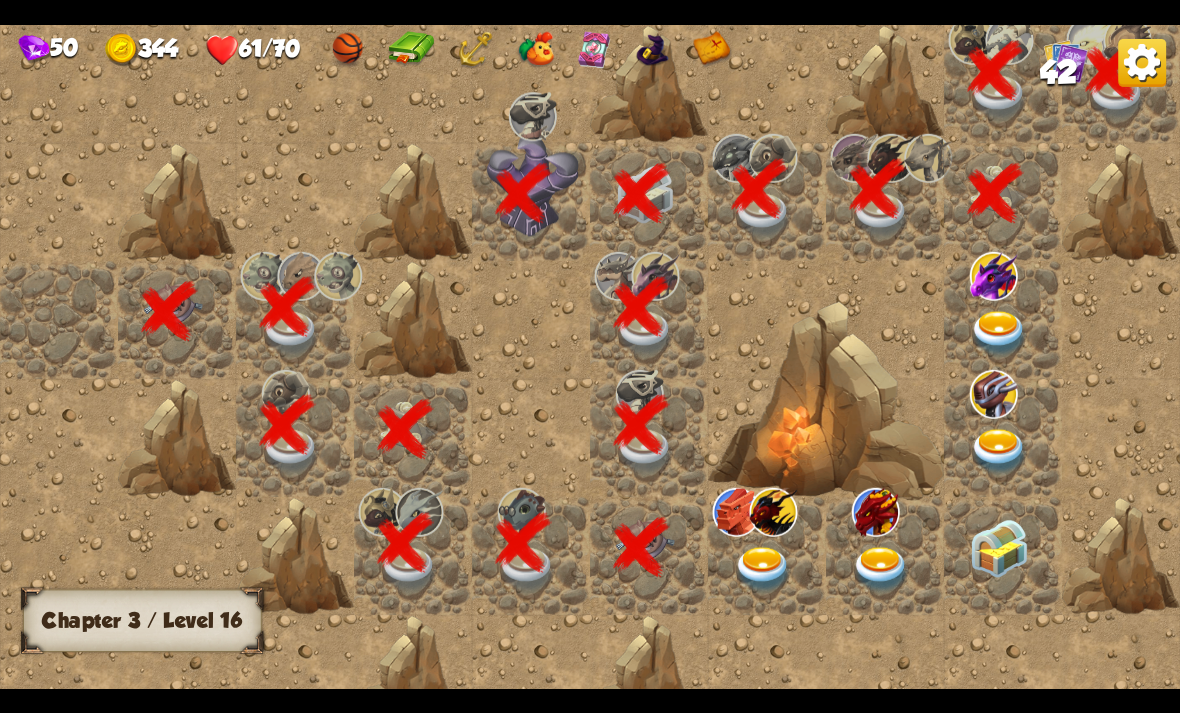 scroll, scrollTop: 0, scrollLeft: 384, axis: horizontal 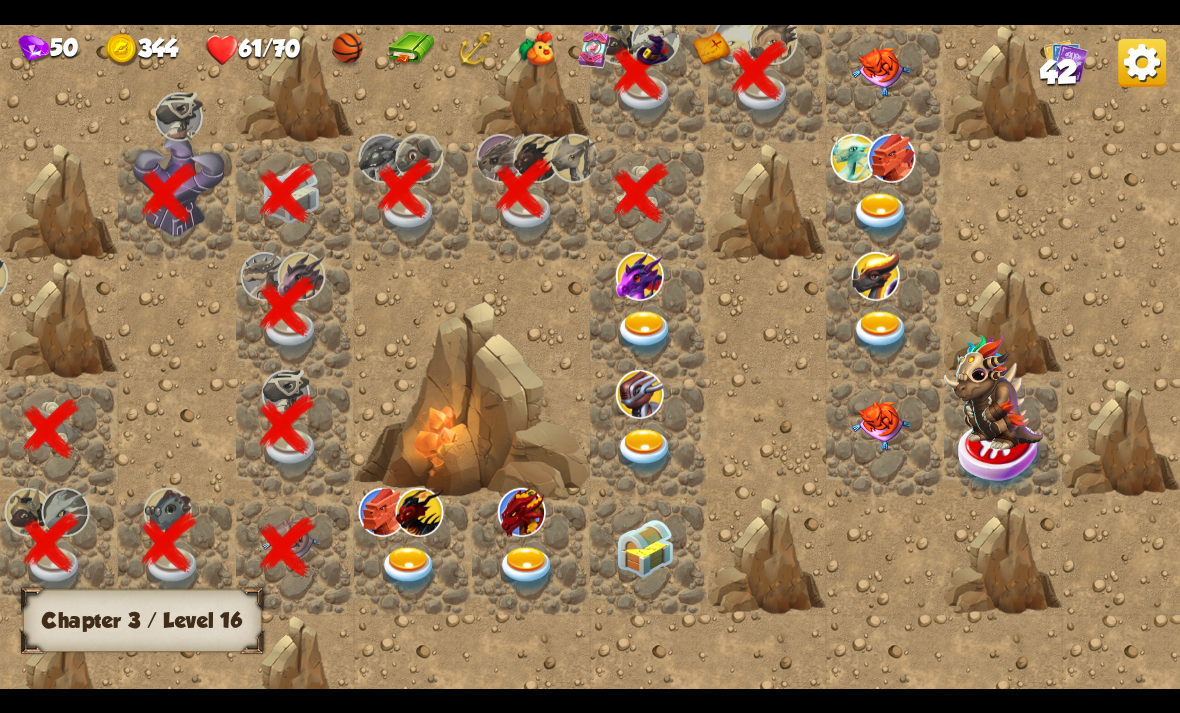 click at bounding box center [881, 71] 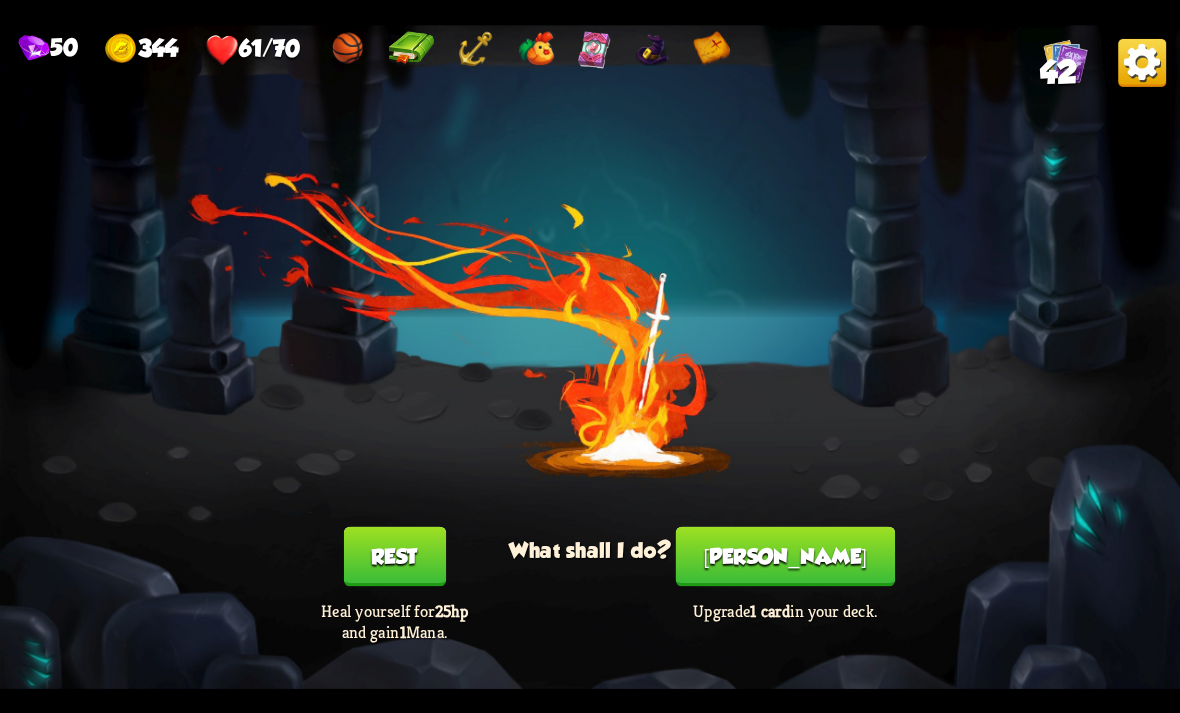 click on "[PERSON_NAME]" at bounding box center (785, 556) 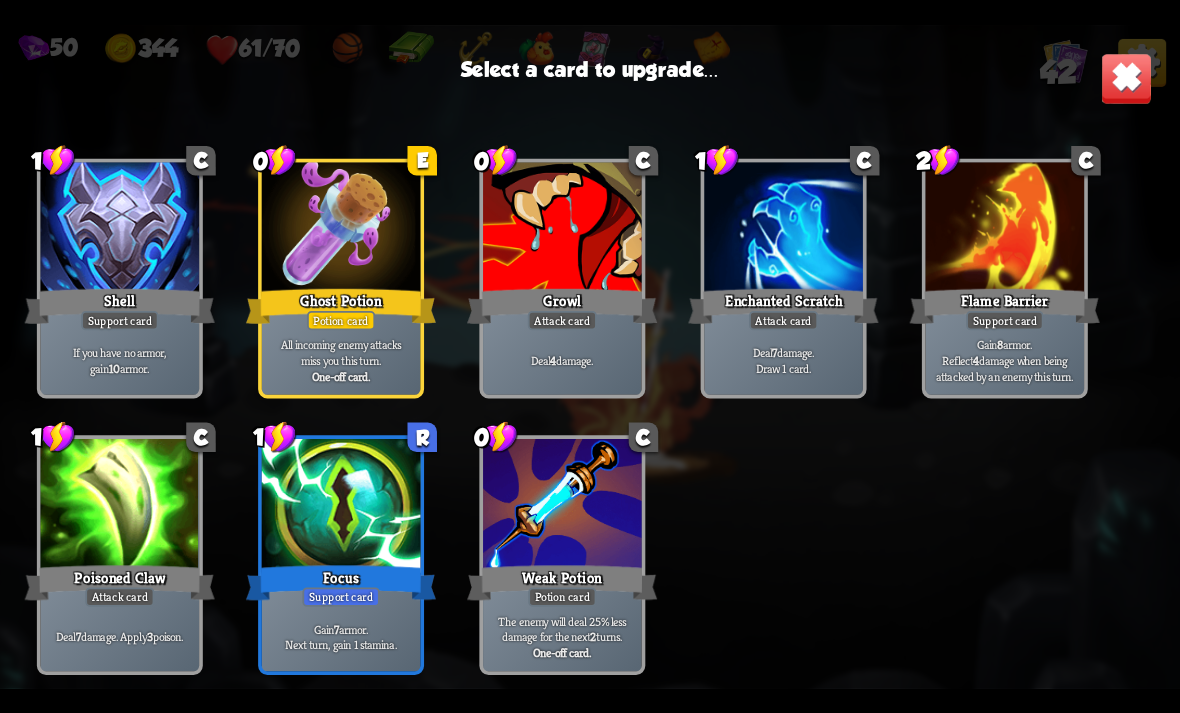 scroll, scrollTop: 1530, scrollLeft: 0, axis: vertical 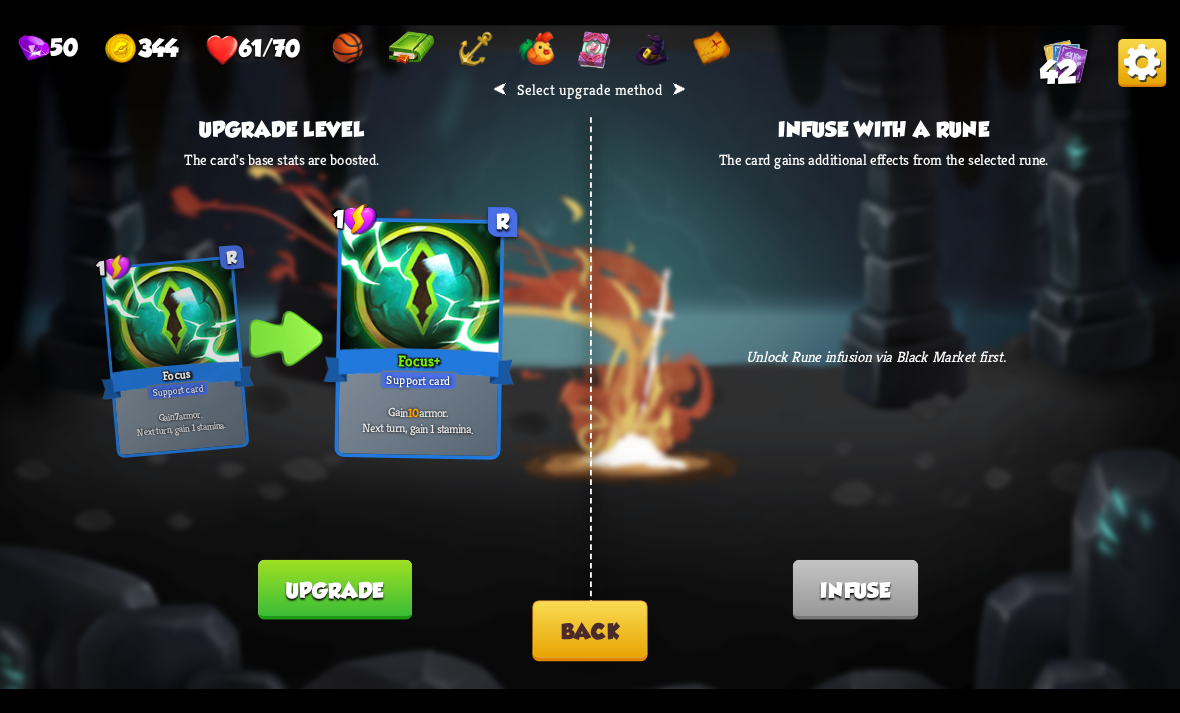 click on "Back" at bounding box center (589, 630) 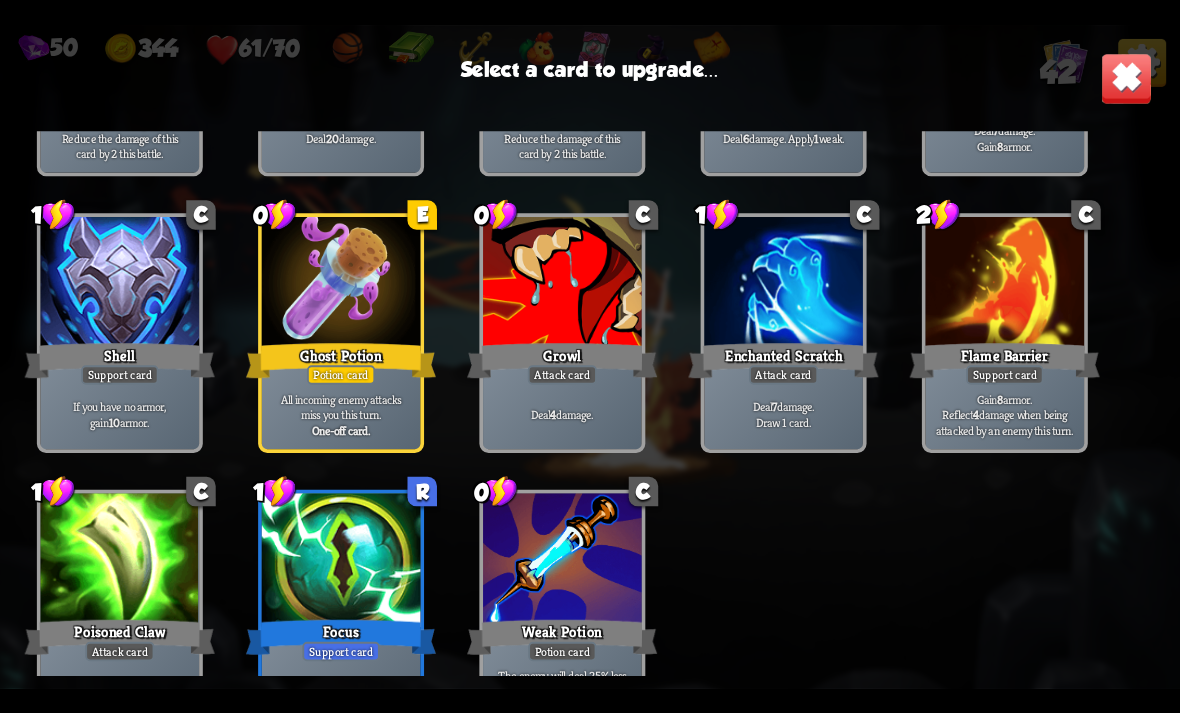 scroll, scrollTop: 1416, scrollLeft: 0, axis: vertical 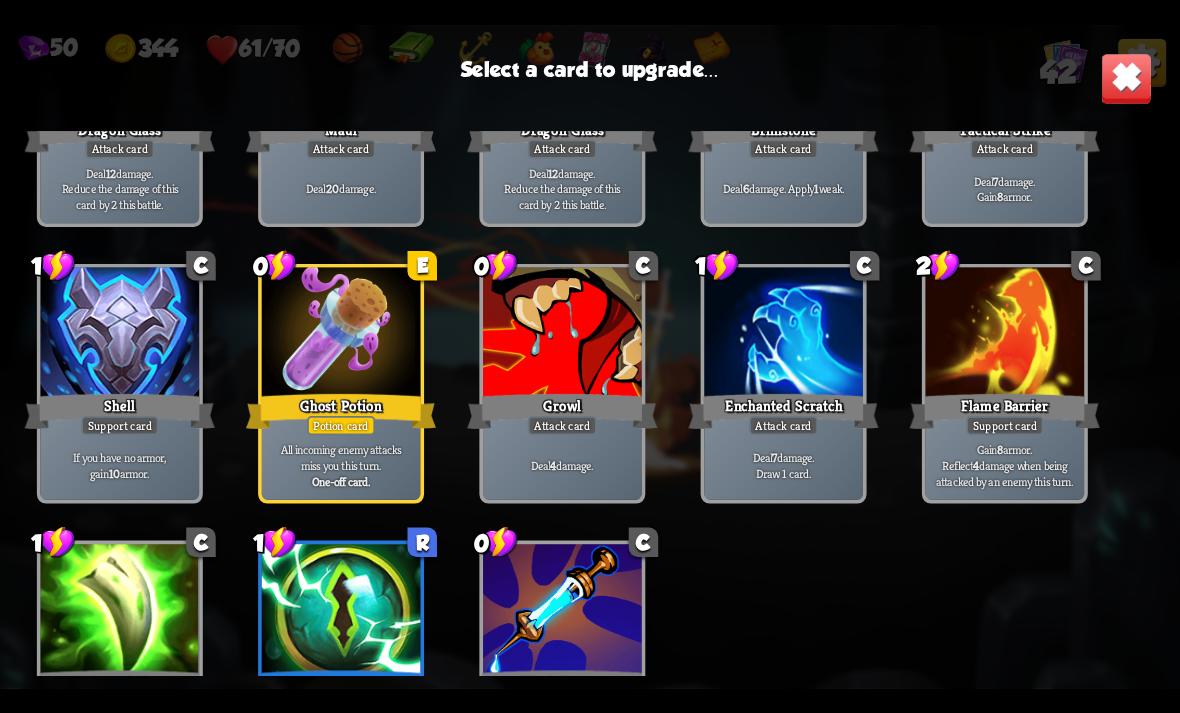 click on "All incoming enemy attacks miss you this turn.   One-off card." at bounding box center (341, 464) 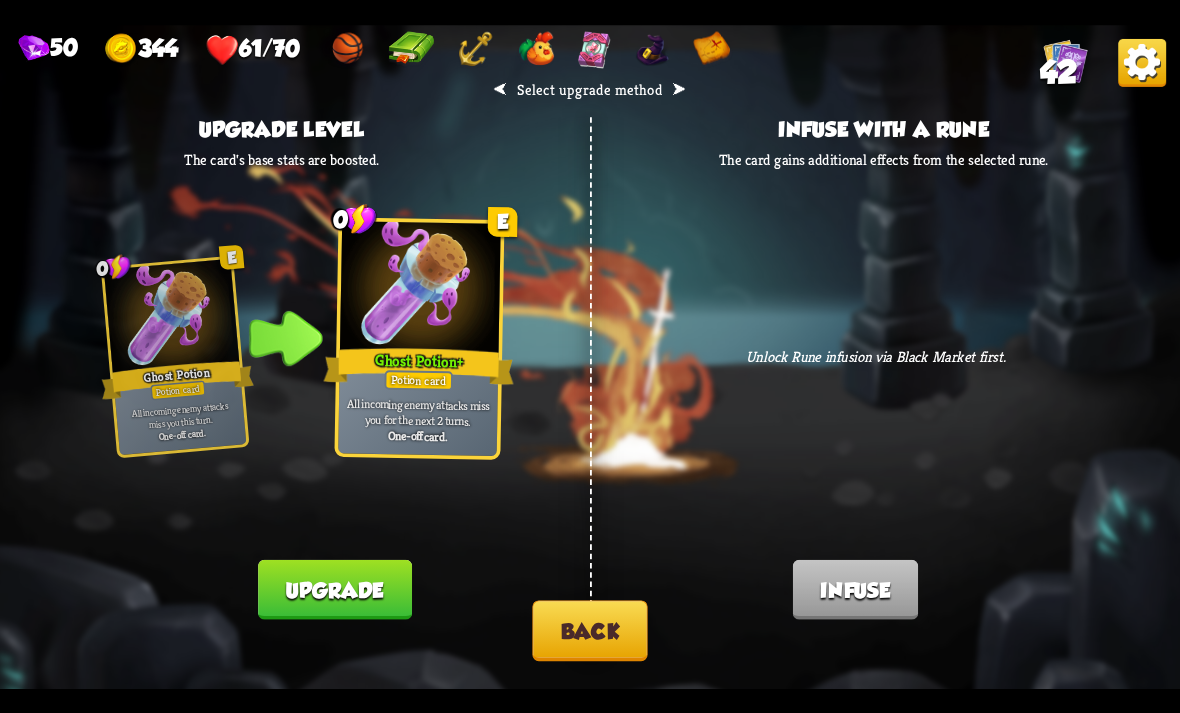 click on "Upgrade" at bounding box center [334, 589] 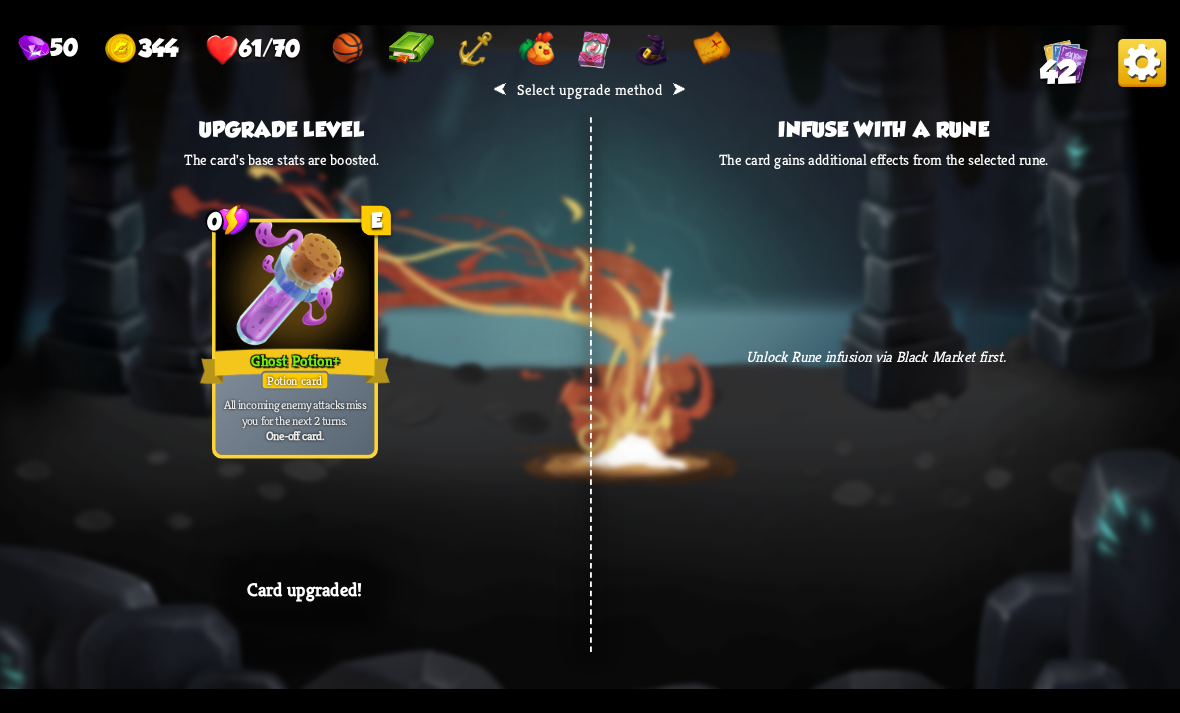click on "⮜ Select upgrade method ⮞
Upgrade level   The card's base stats are boosted.
0
E   Ghost Potion     Potion card   All incoming enemy attacks miss you this turn.   One-off card.
0
E   Ghost Potion +     Potion card   All incoming enemy attacks miss you for the next 2 turns.   One-off card.     Card upgraded!     Infuse with a rune   The card gains additional effects from the selected rune.     Unlock Rune infusion via Black Market first.   Card infused!" at bounding box center [590, 357] 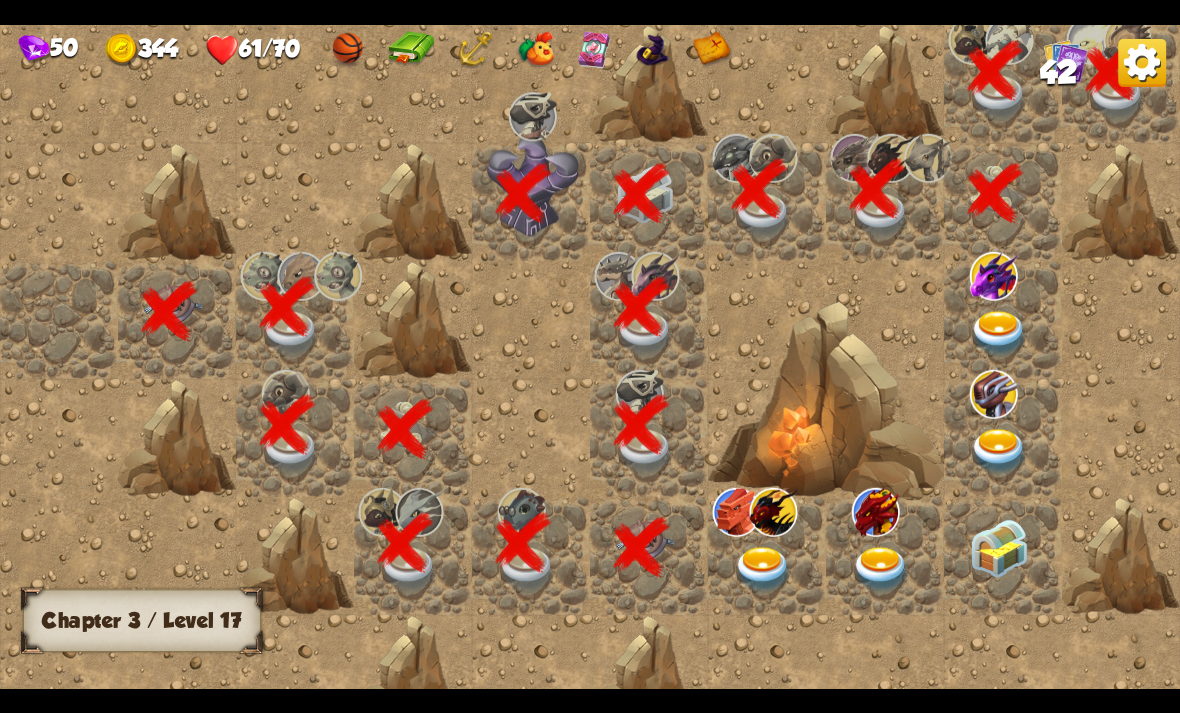 scroll, scrollTop: 0, scrollLeft: 384, axis: horizontal 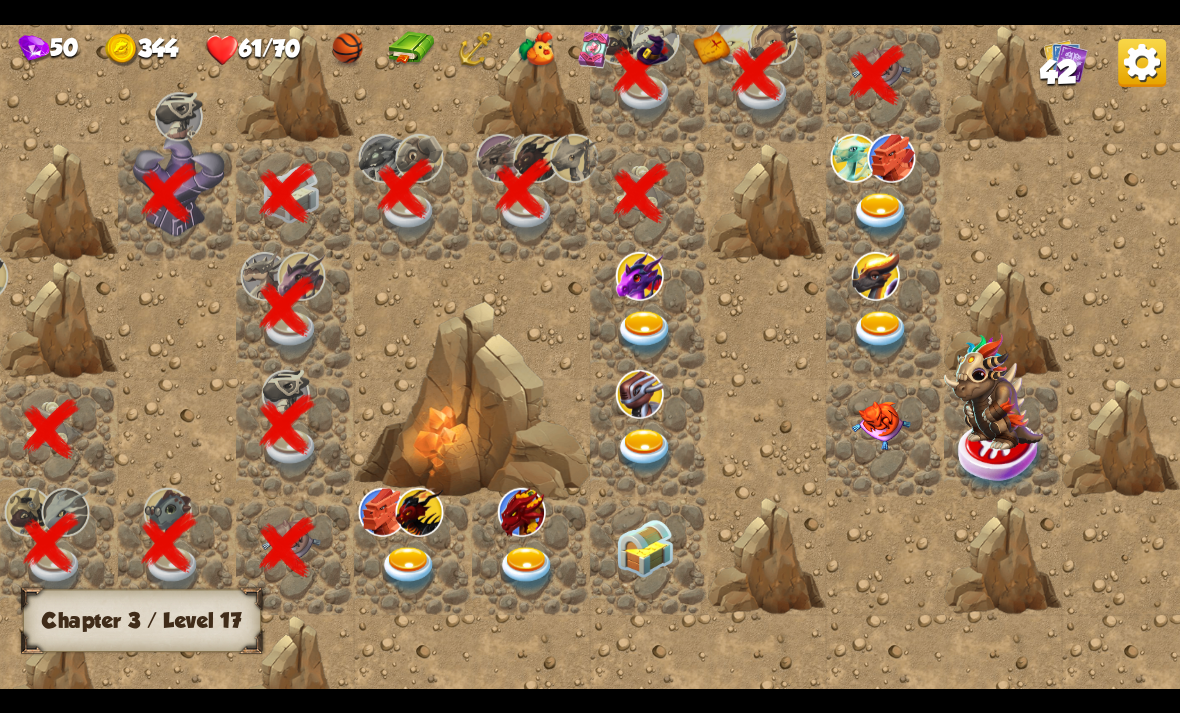 click at bounding box center (527, 569) 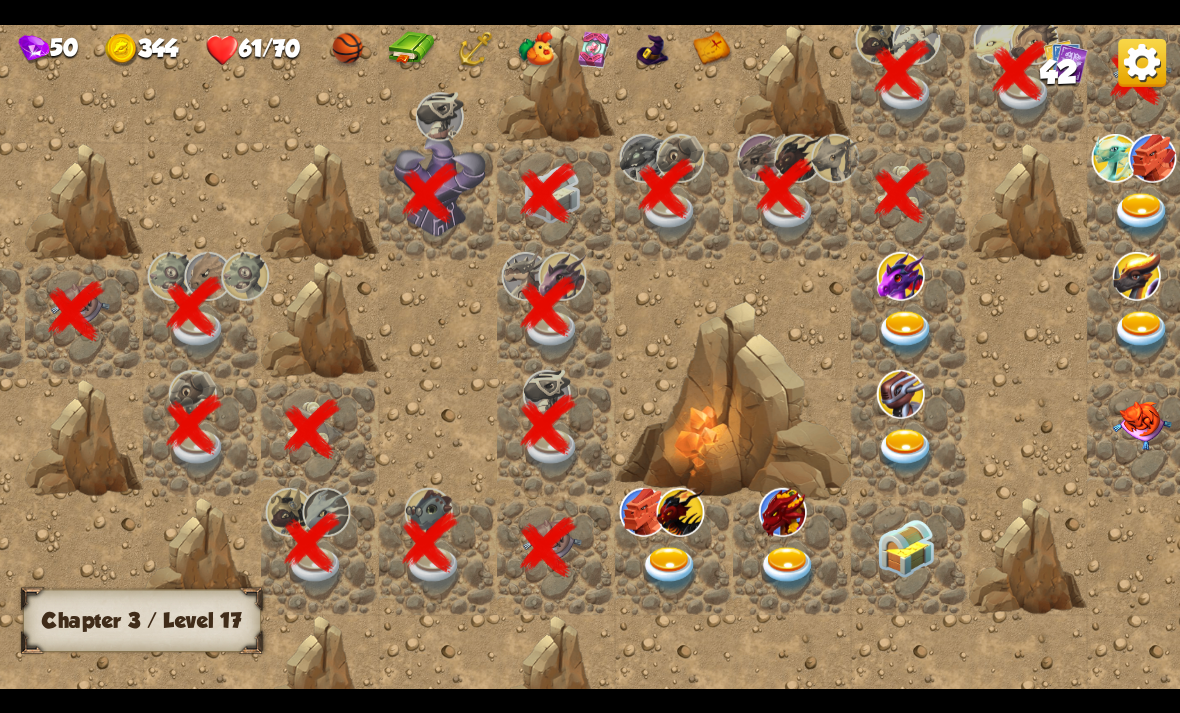 scroll, scrollTop: 0, scrollLeft: 198, axis: horizontal 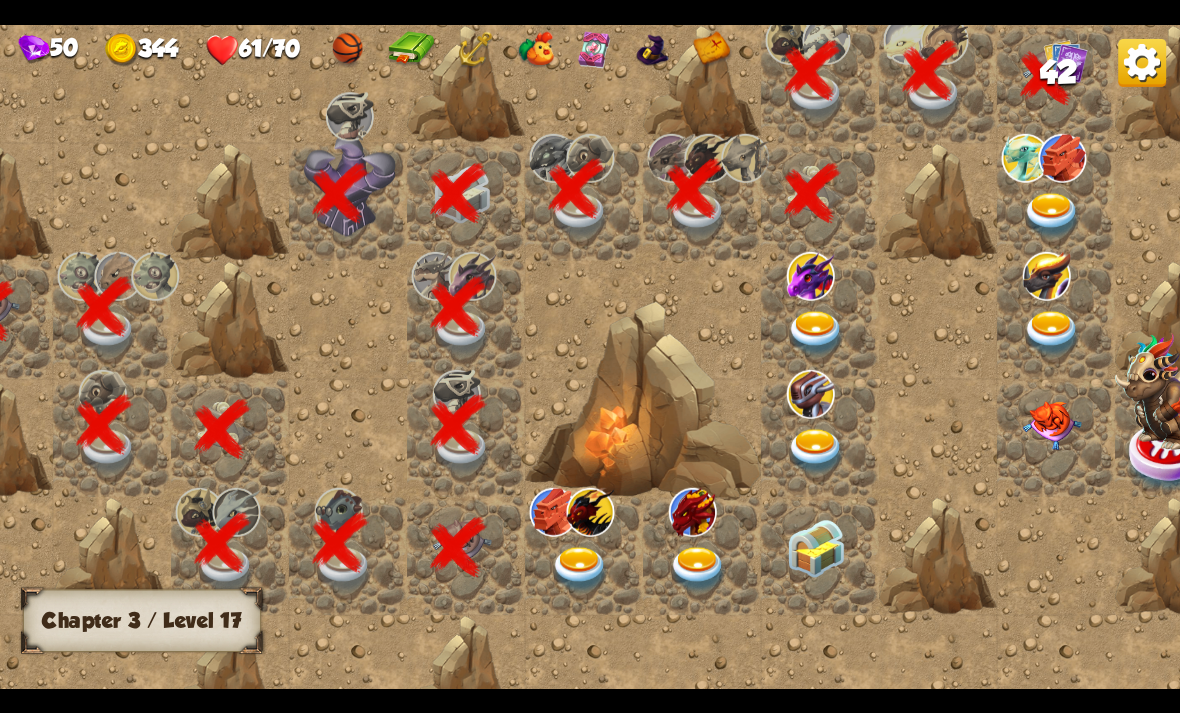 click at bounding box center (1052, 215) 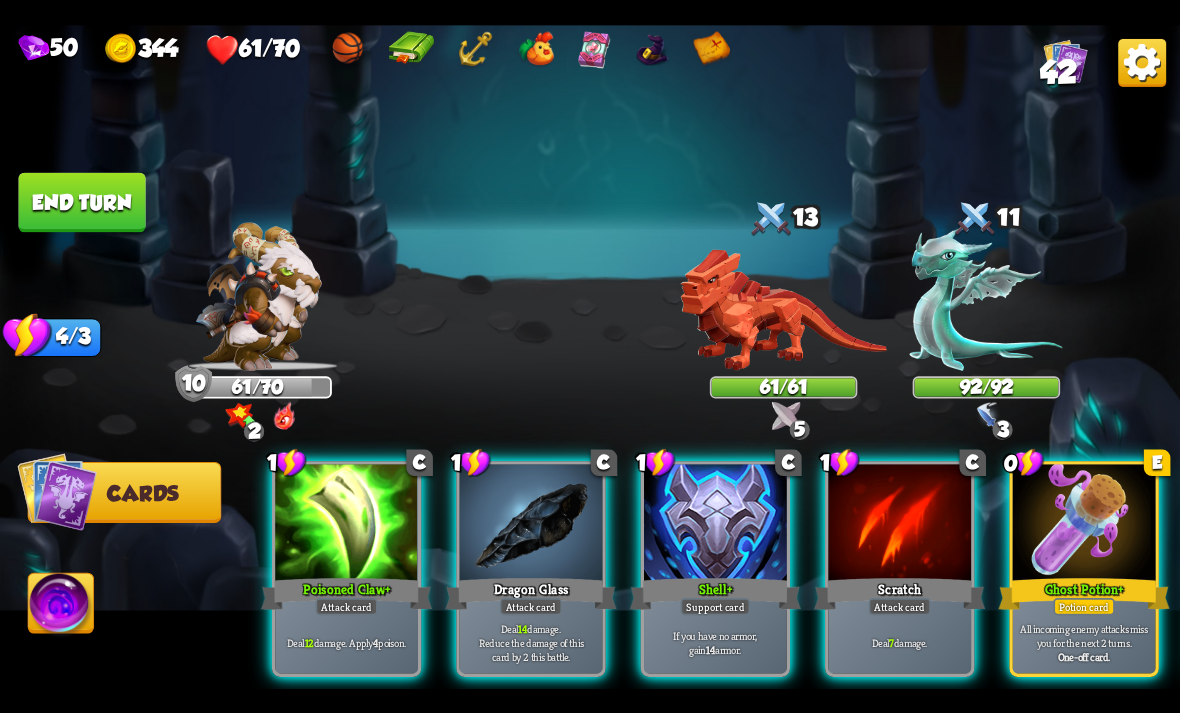 click at bounding box center (1084, 524) 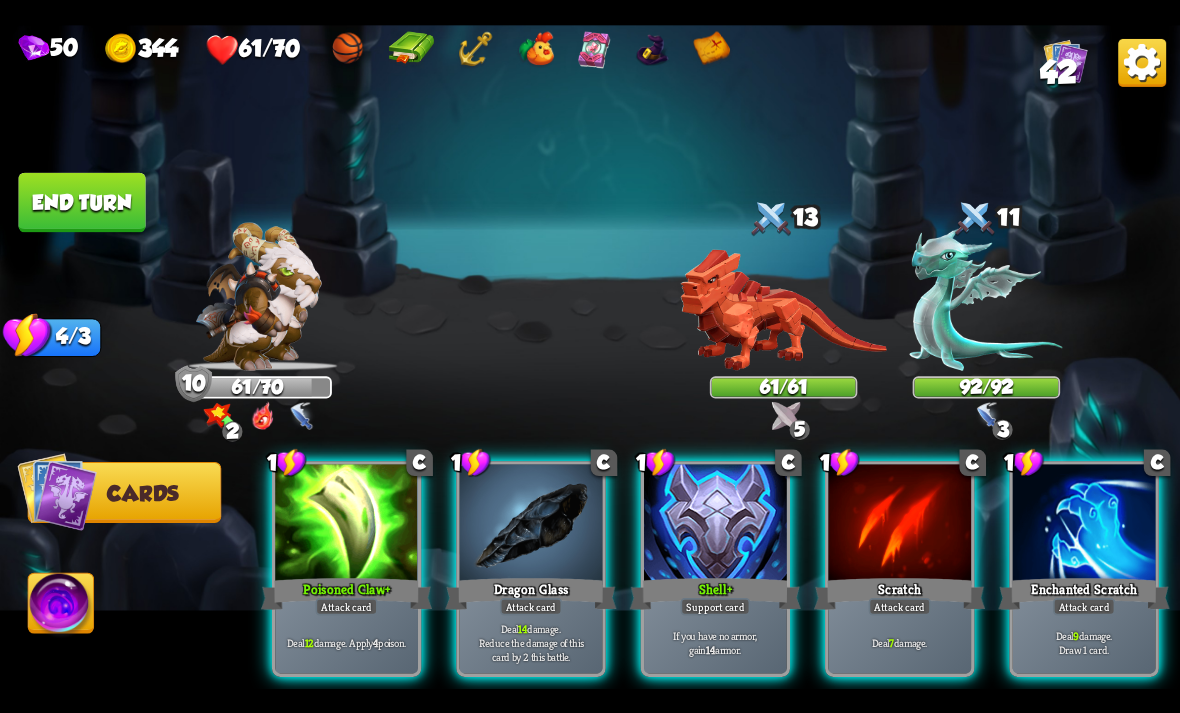 click on "Deal  12  damage. Apply  4  poison." at bounding box center [347, 642] 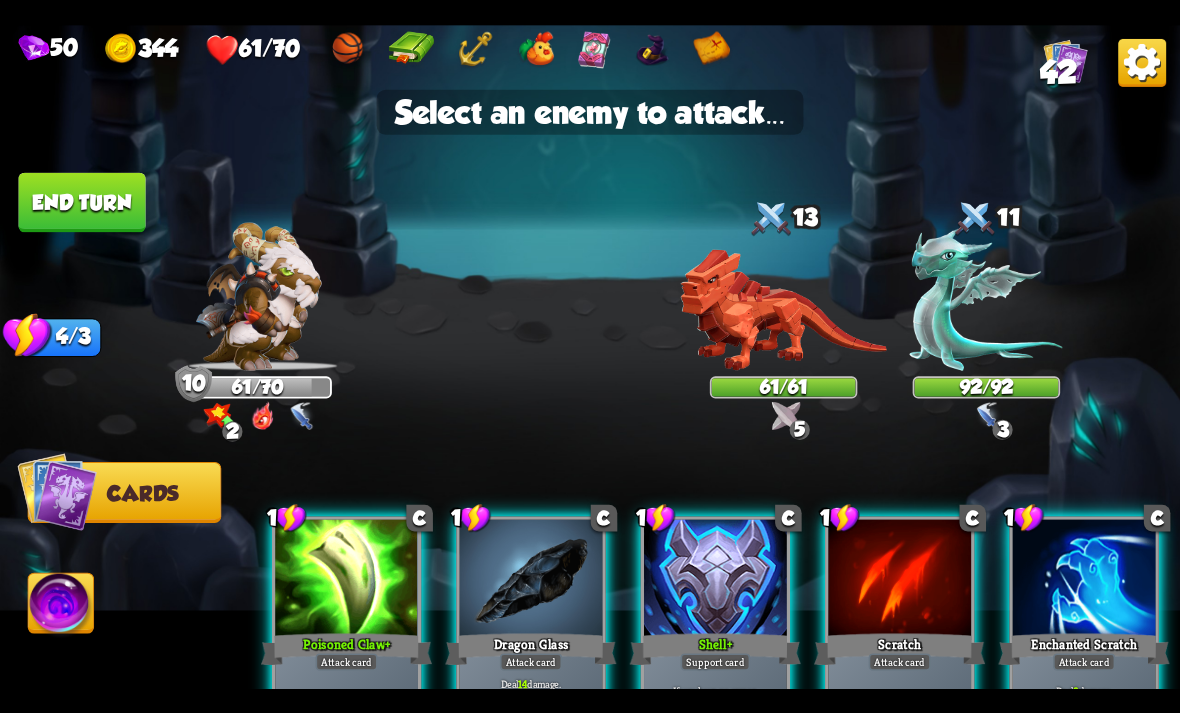 click at bounding box center [783, 310] 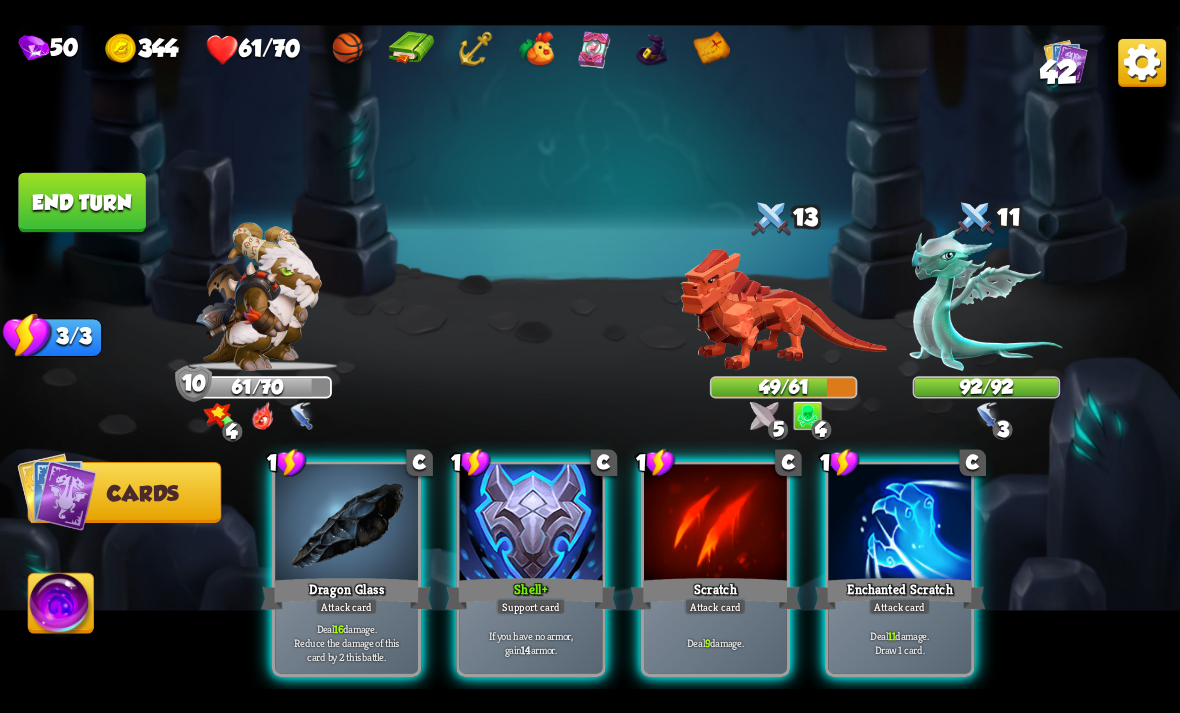 click at bounding box center (783, 310) 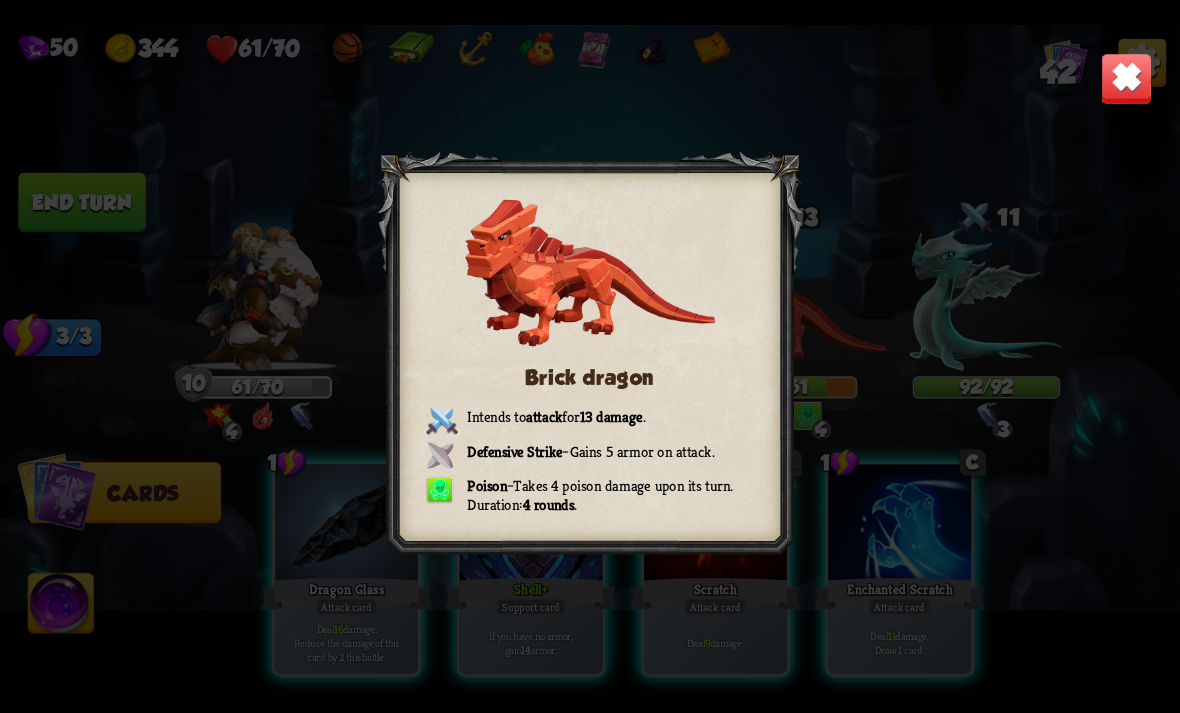 click at bounding box center (1127, 78) 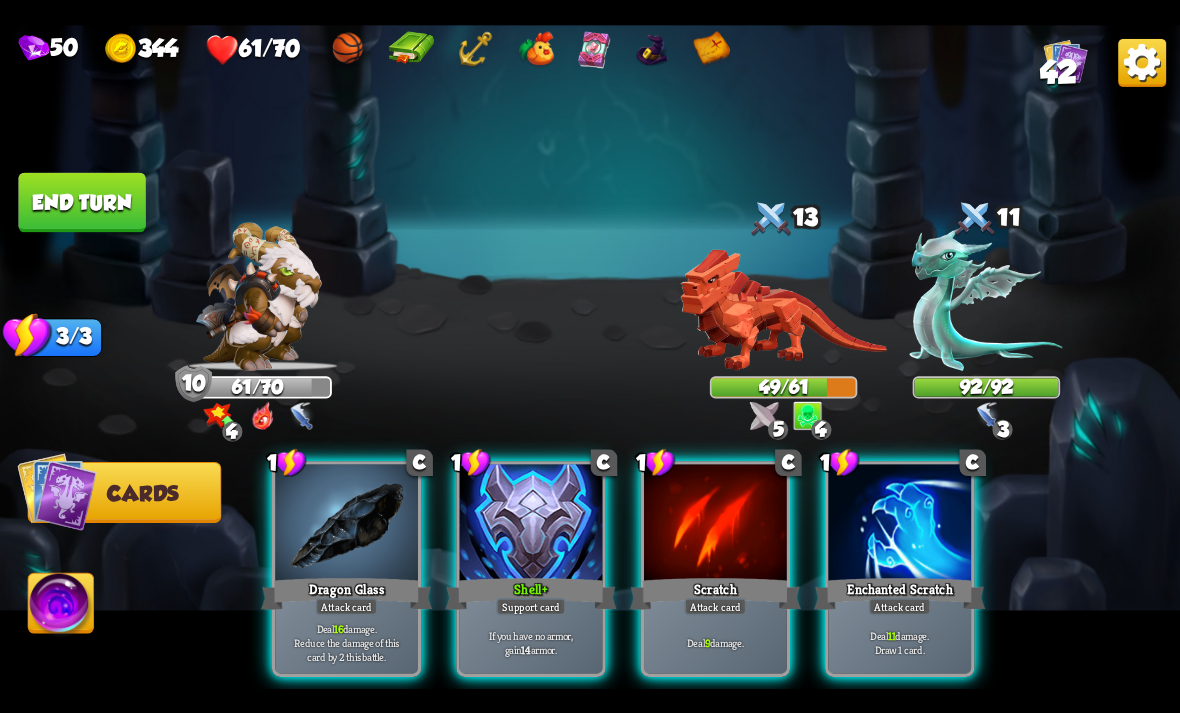 click on "Deal  16  damage. Reduce the damage of this card by 2 this battle." at bounding box center (347, 642) 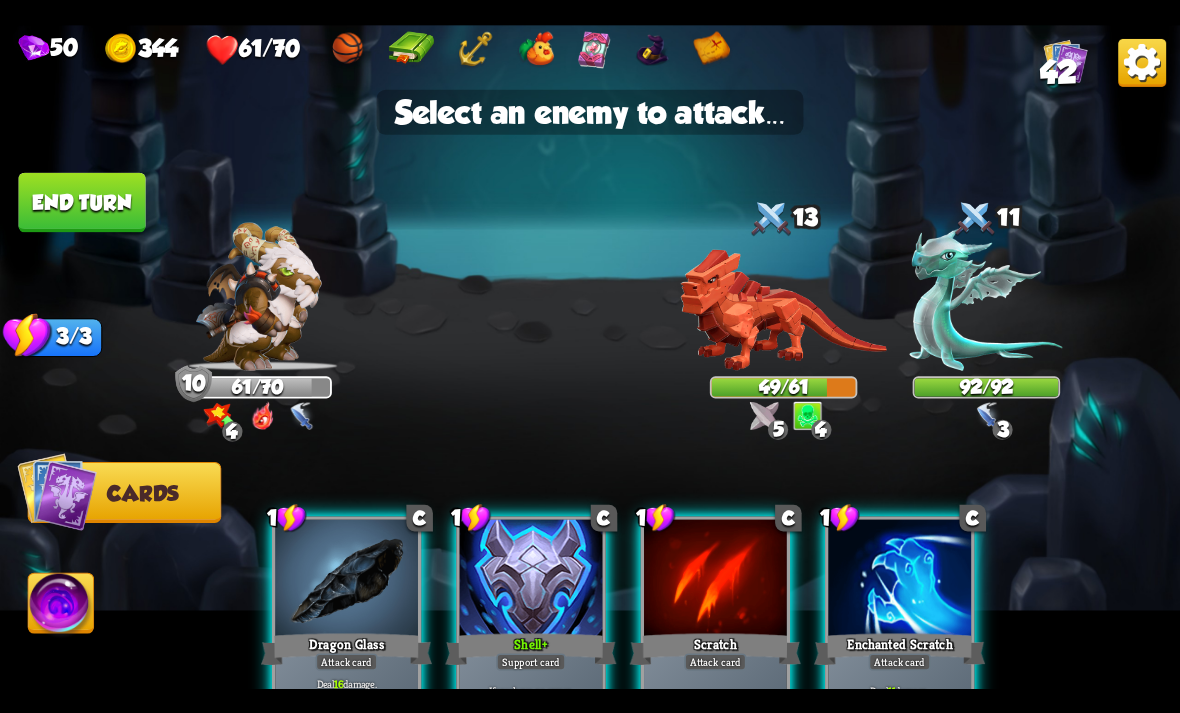 click at bounding box center [783, 310] 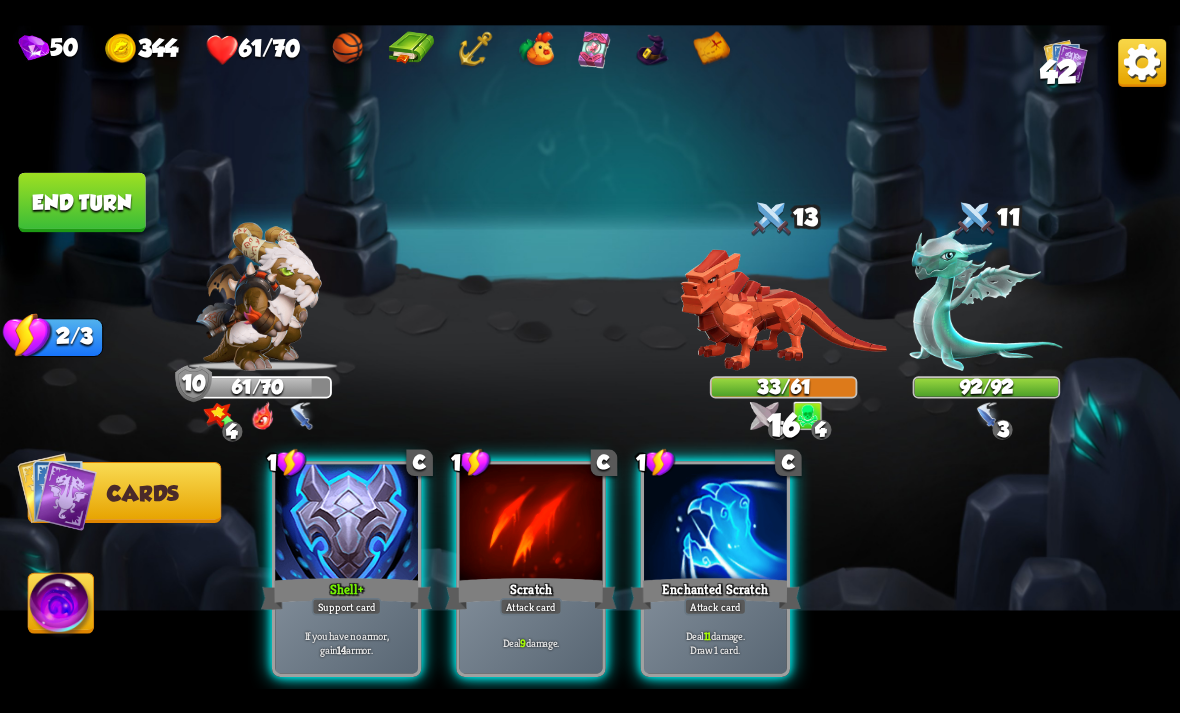 click at bounding box center (715, 524) 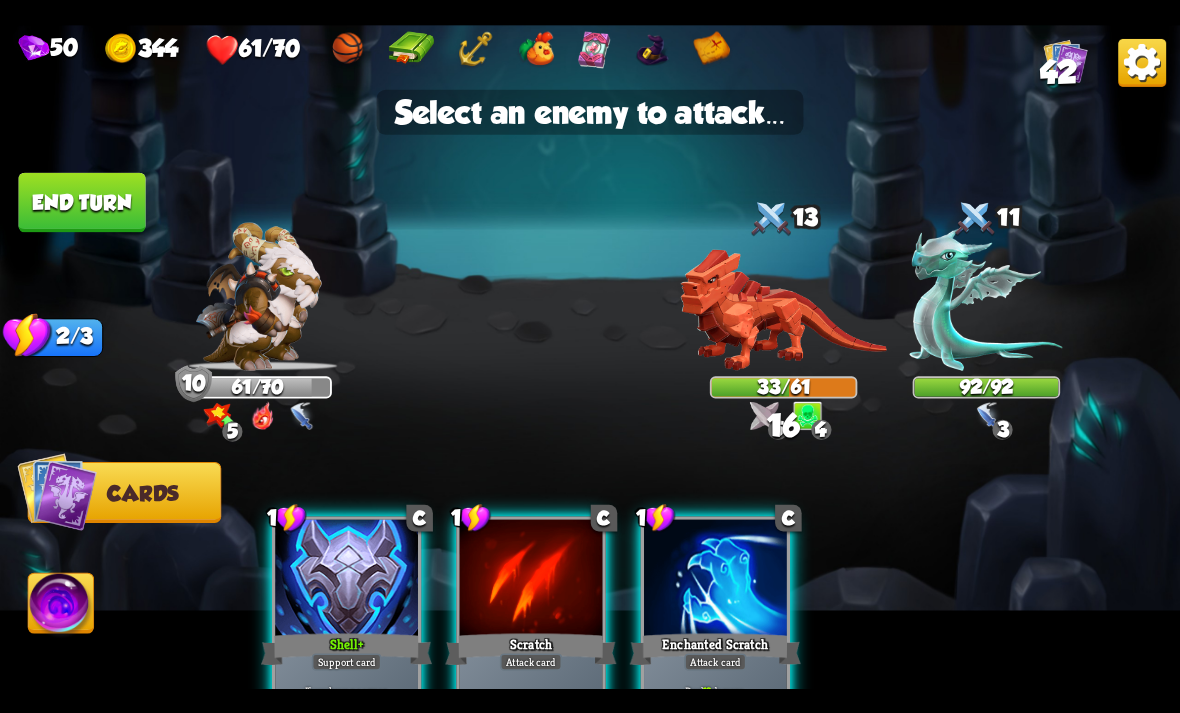 click at bounding box center [783, 310] 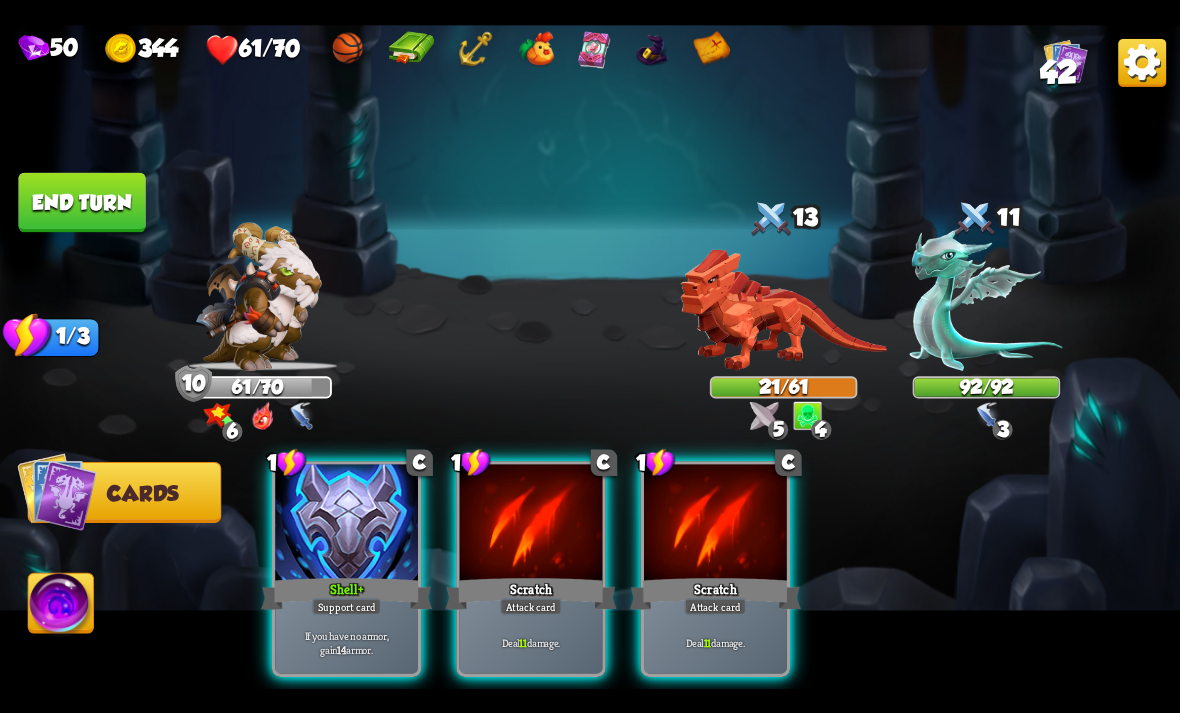 click on "Scratch" at bounding box center (530, 593) 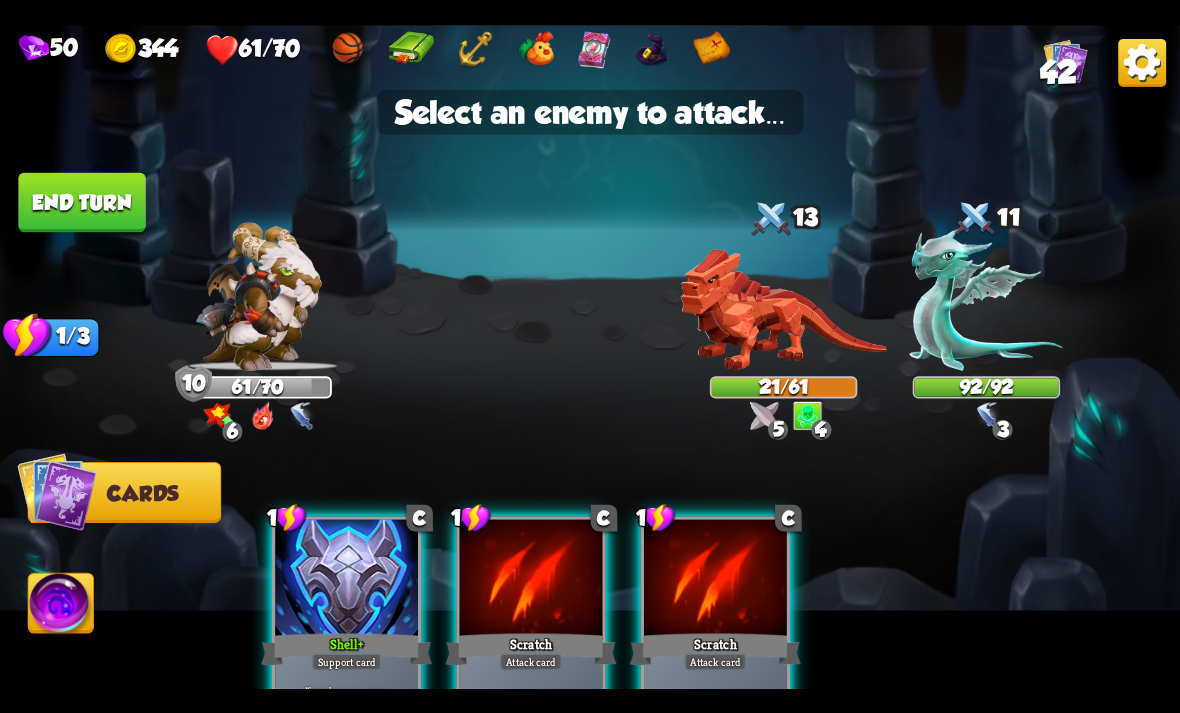 click at bounding box center [783, 310] 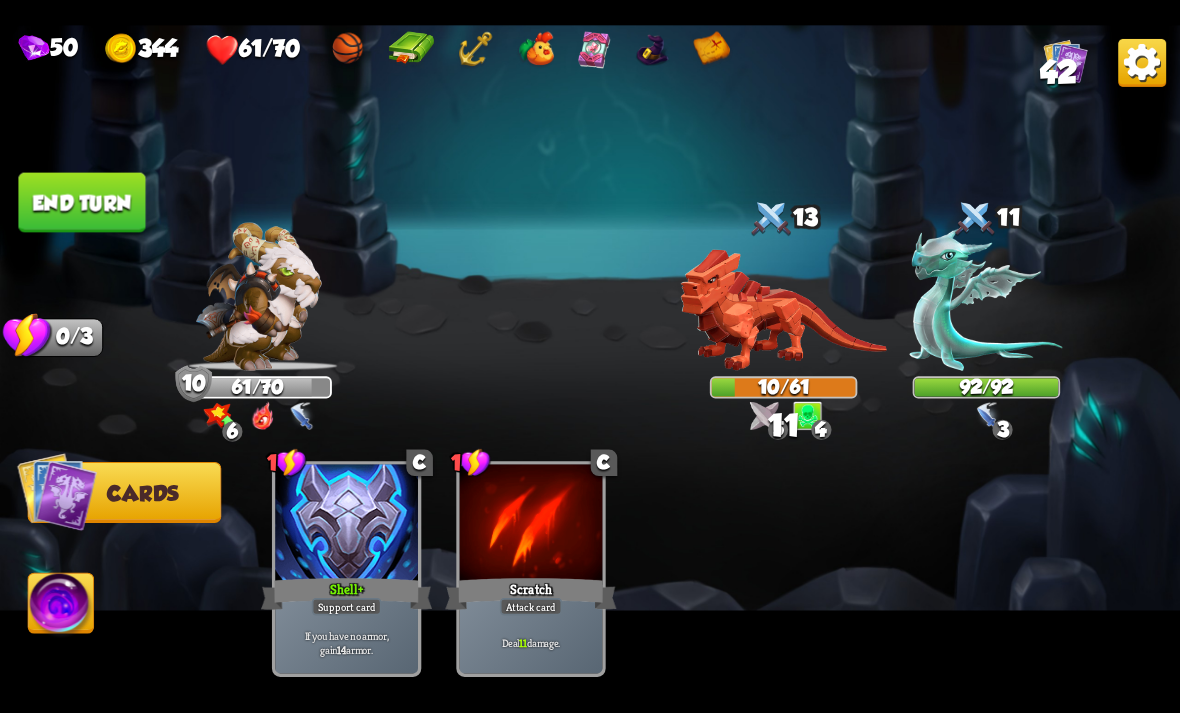 click at bounding box center [590, 357] 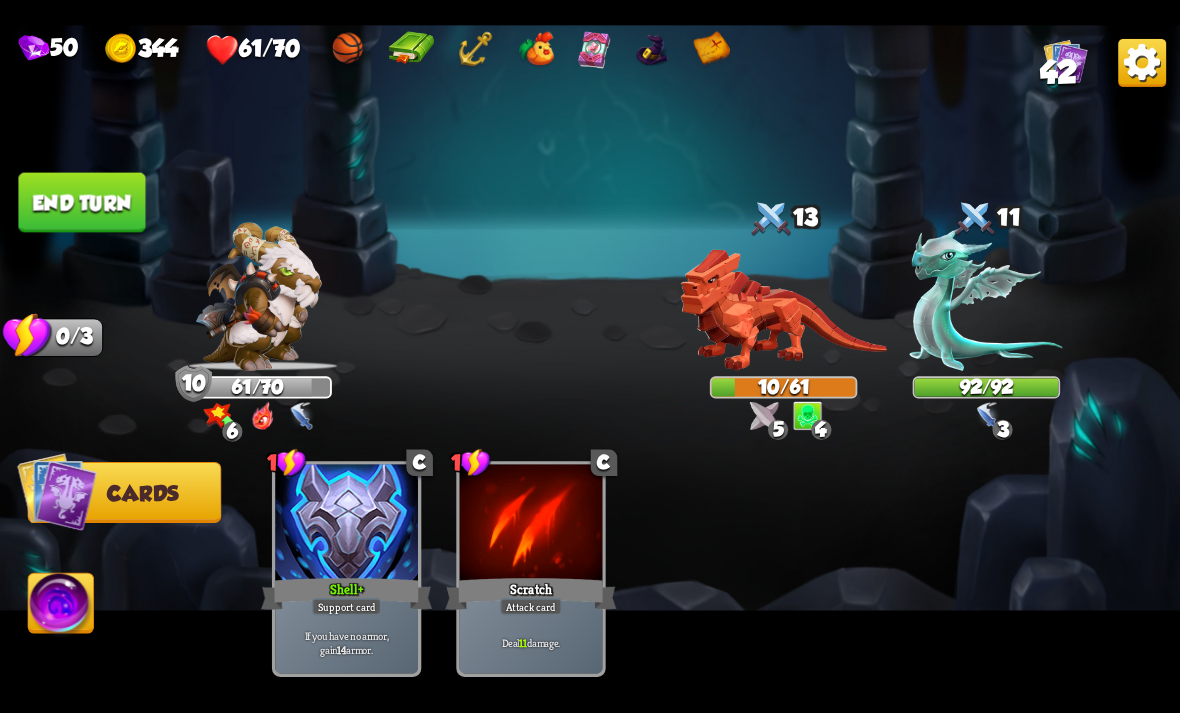 click on "End turn" at bounding box center (81, 202) 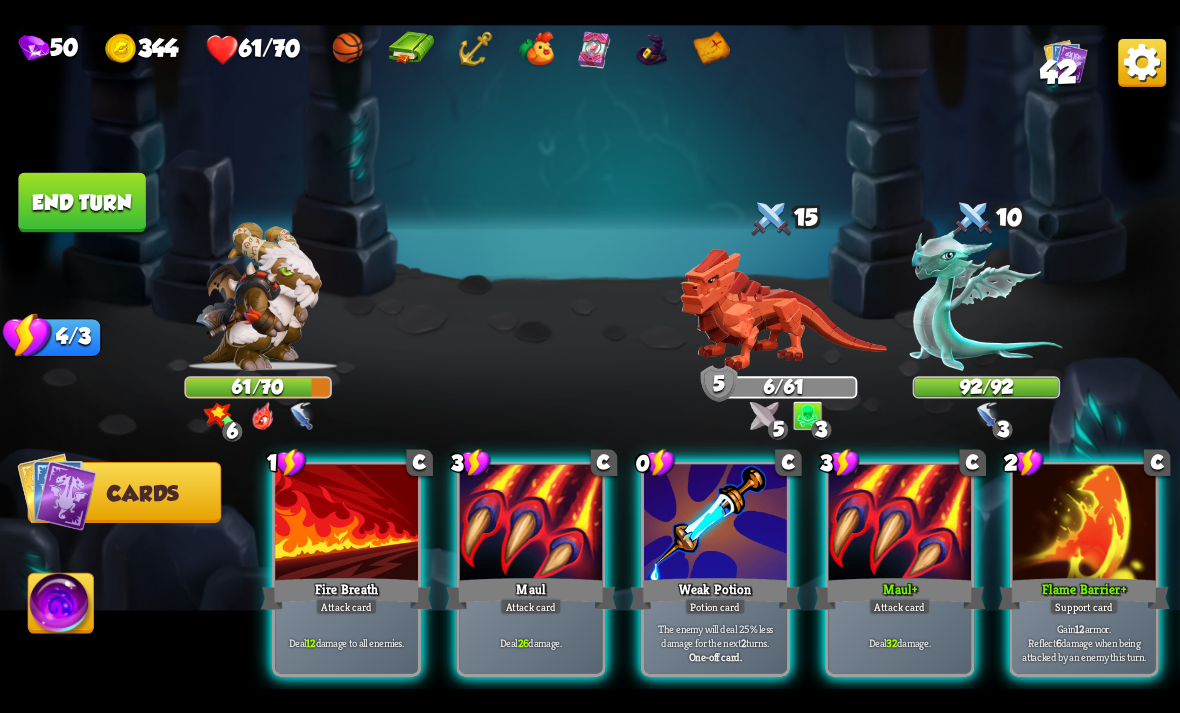 click on "Deal  12  damage to all enemies." at bounding box center (346, 642) 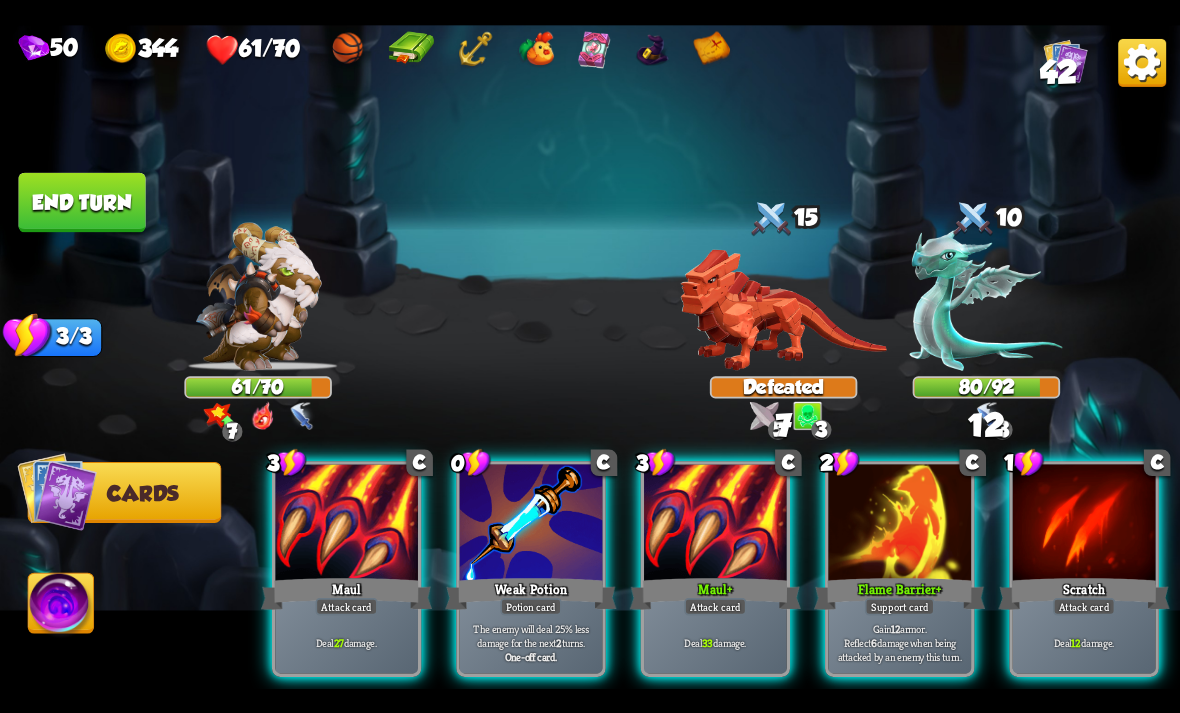 click on "Weak Potion" at bounding box center [530, 593] 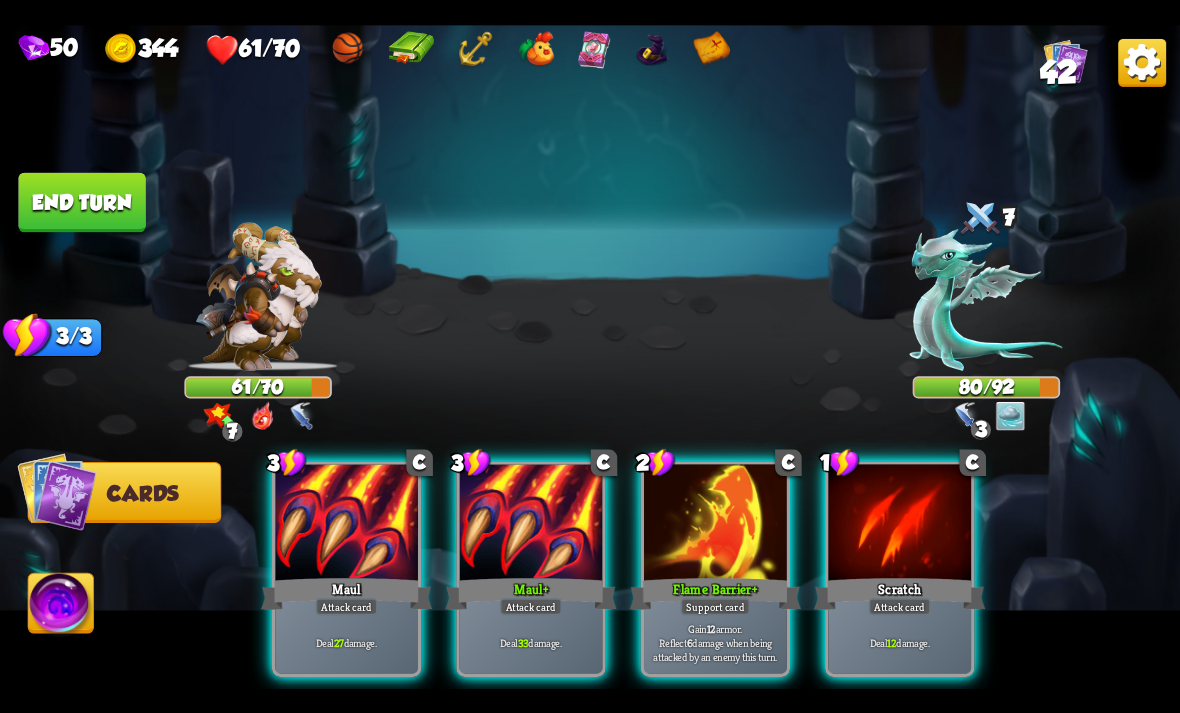 click on "Deal  33  damage." at bounding box center [531, 642] 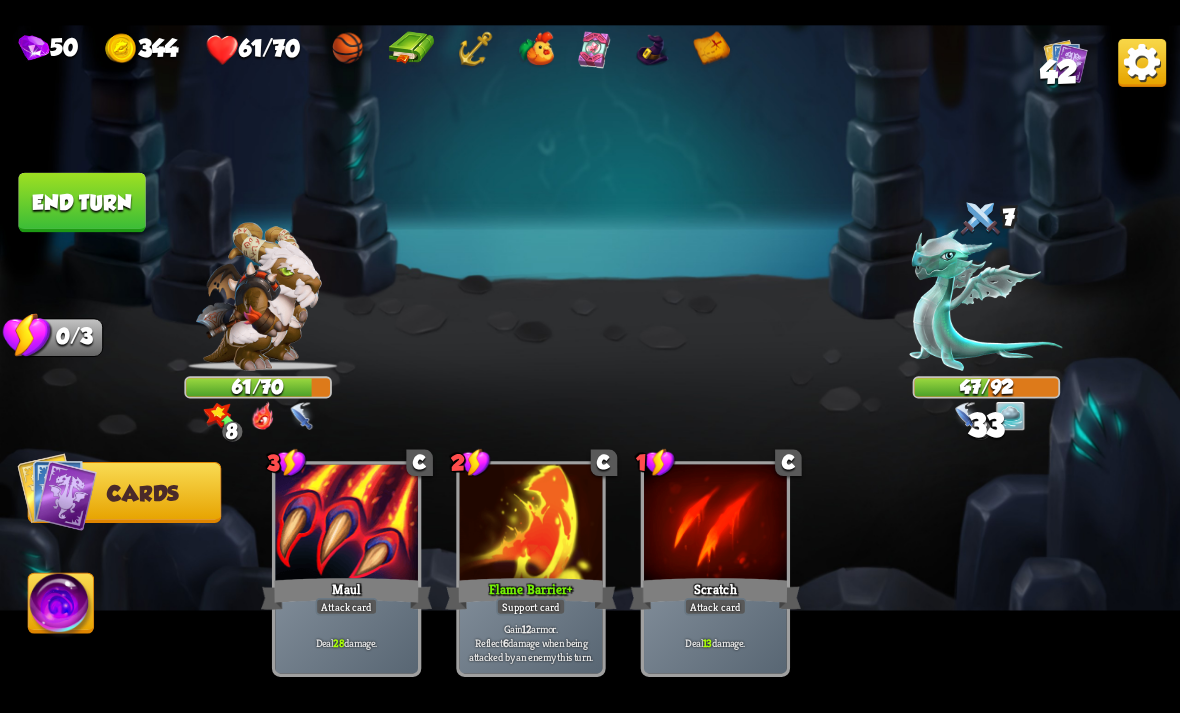 click on "End turn" at bounding box center [81, 202] 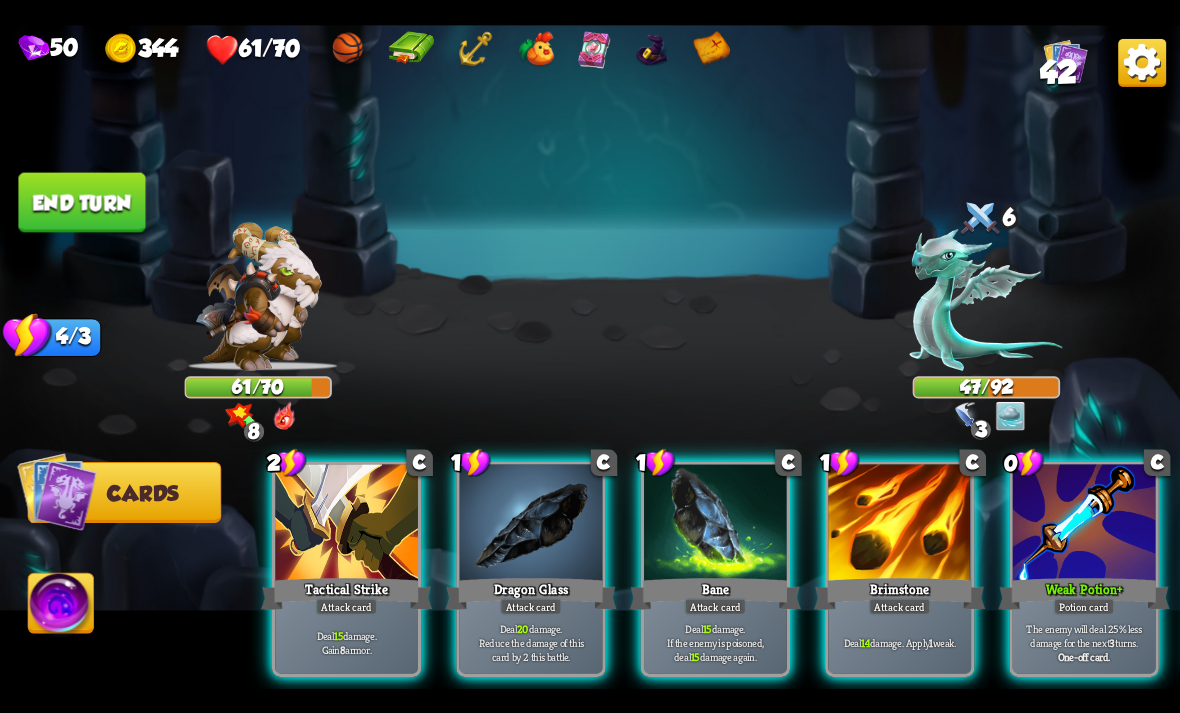 click on "One-off card." at bounding box center [1084, 656] 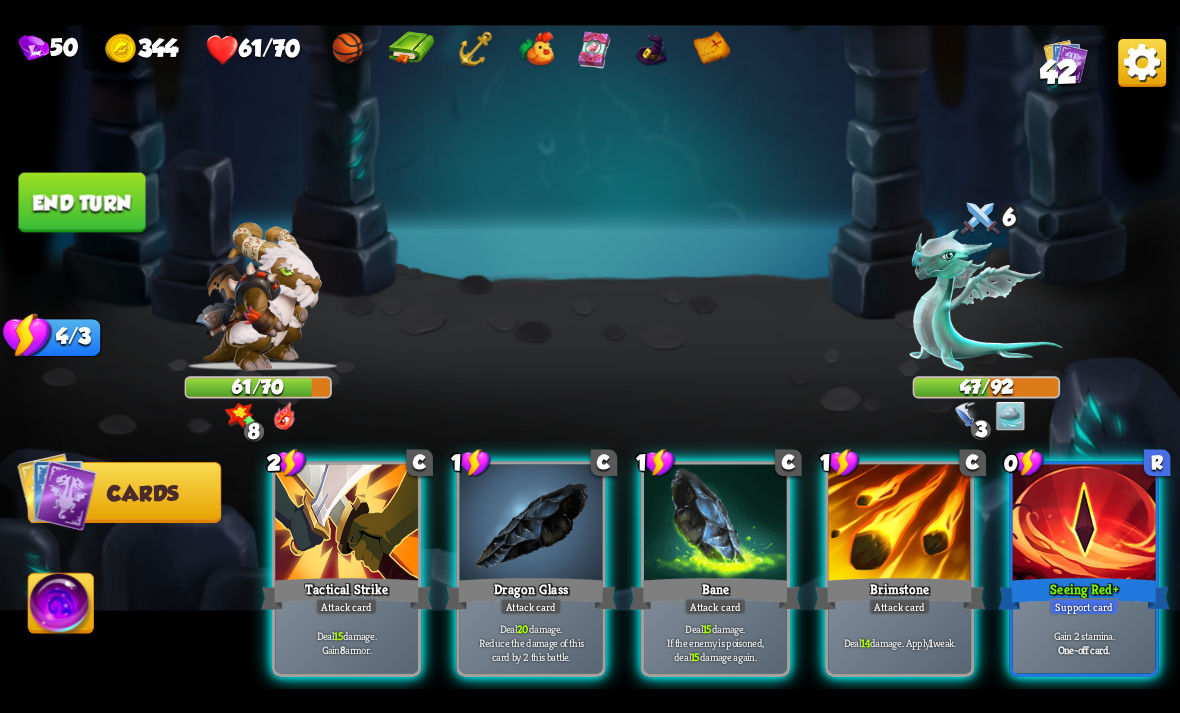 click on "One-off card." at bounding box center [1084, 649] 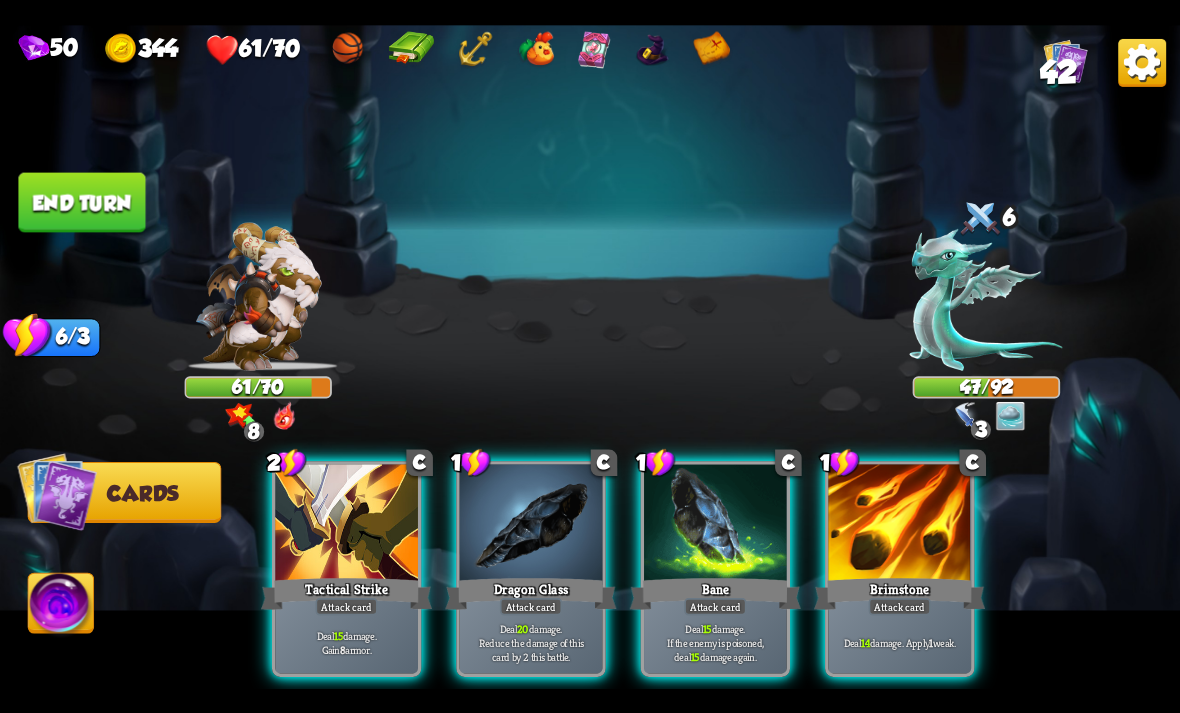 click on "Deal  15  damage. Gain  8  armor." at bounding box center [346, 642] 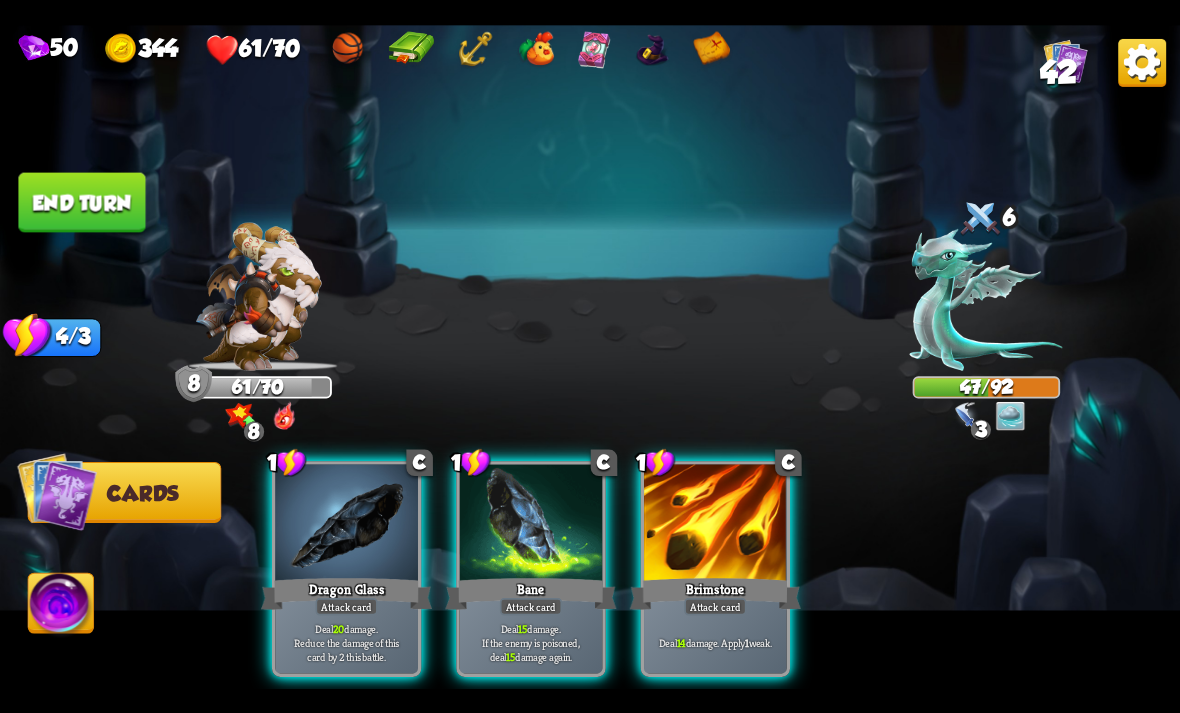 click at bounding box center [715, 524] 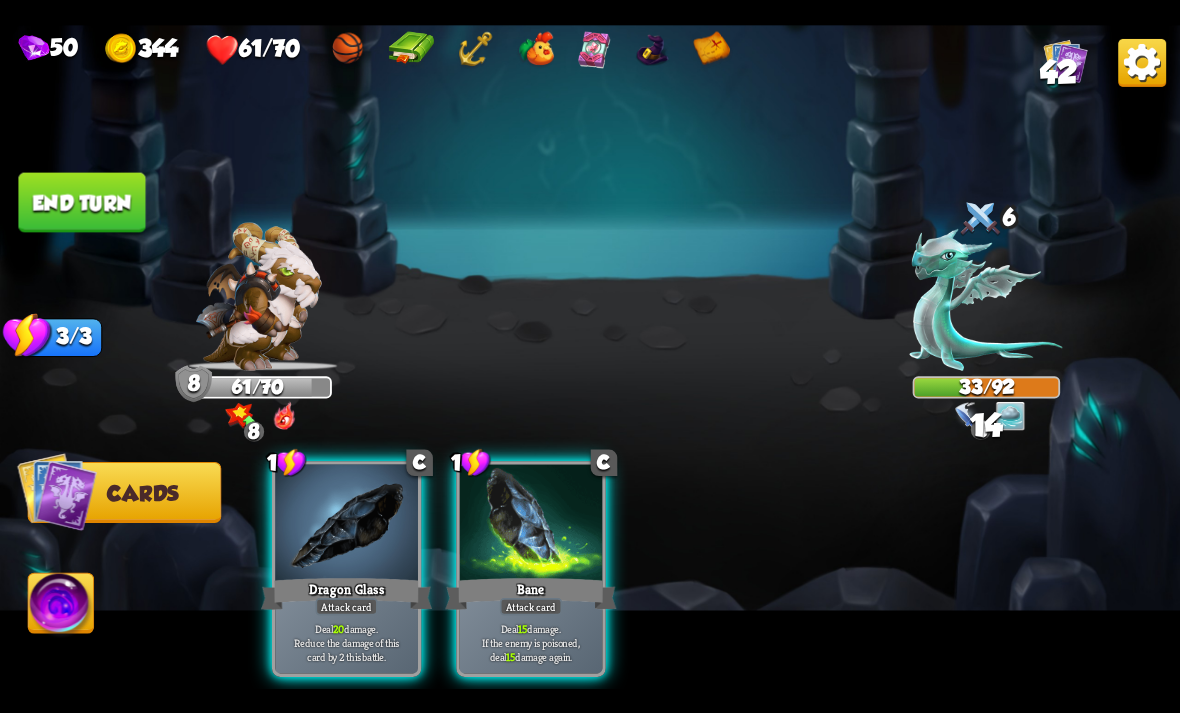 click on "Attack card" at bounding box center [531, 606] 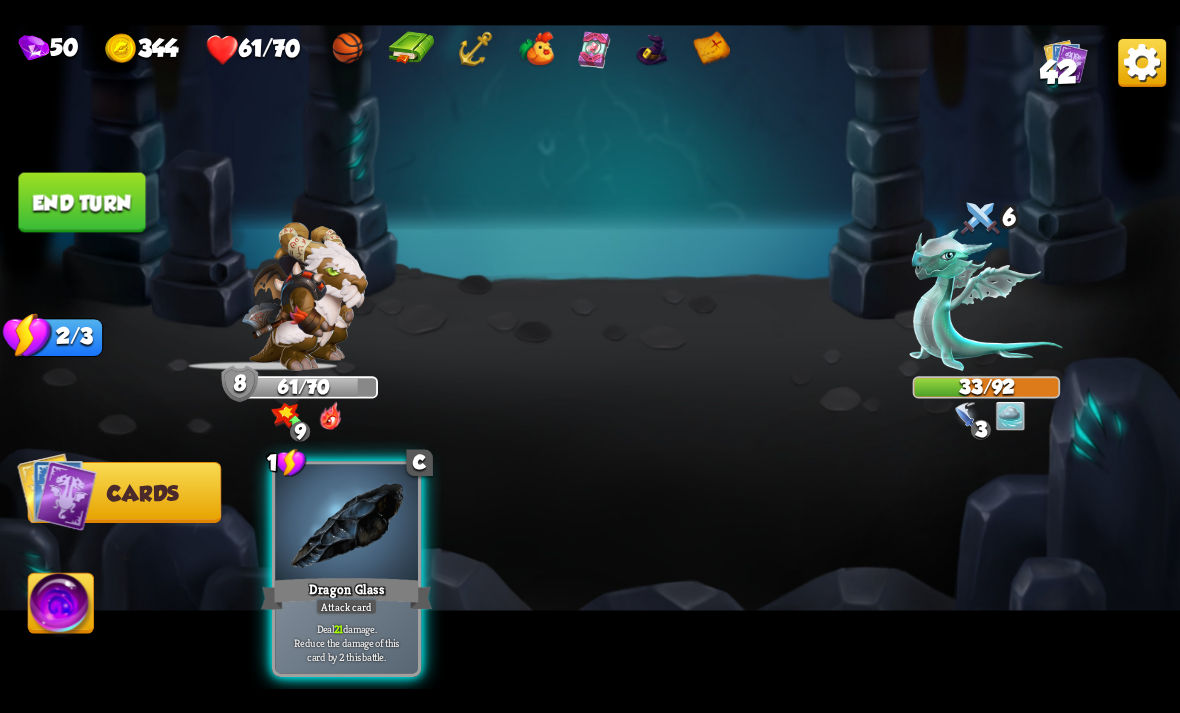 click on "Deal  21  damage. Reduce the damage of this card by 2 this battle." at bounding box center (346, 642) 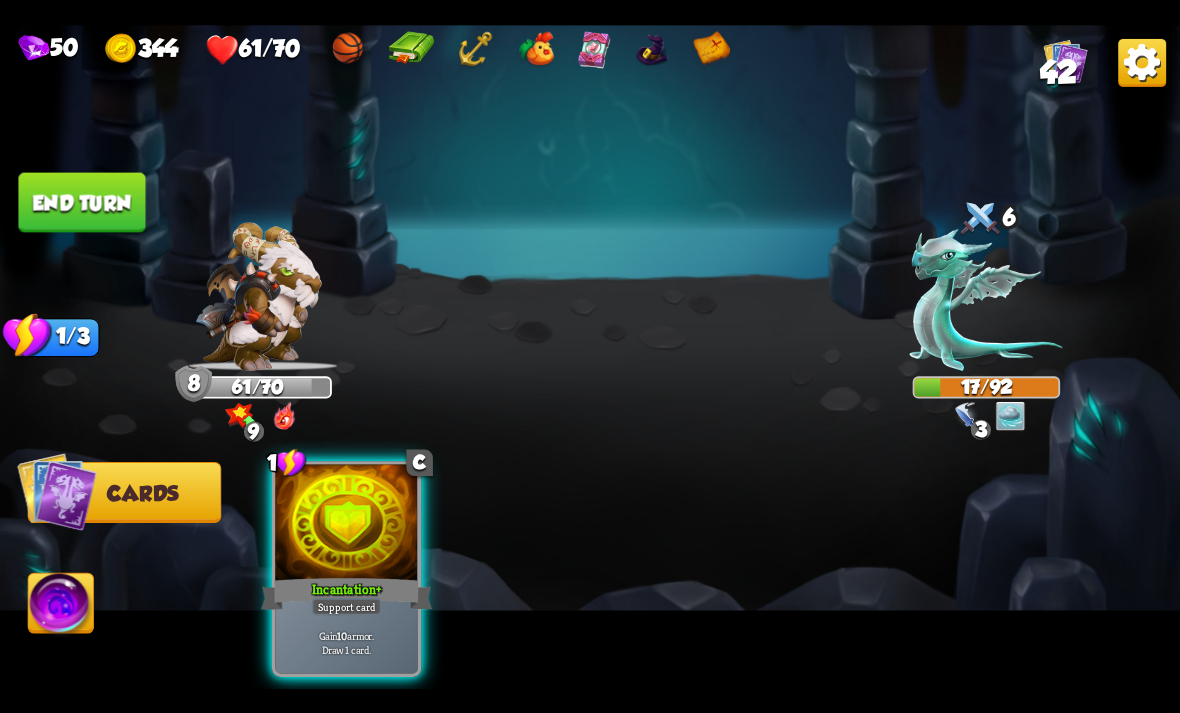 click on "Gain  10  armor. Draw 1 card." at bounding box center [346, 642] 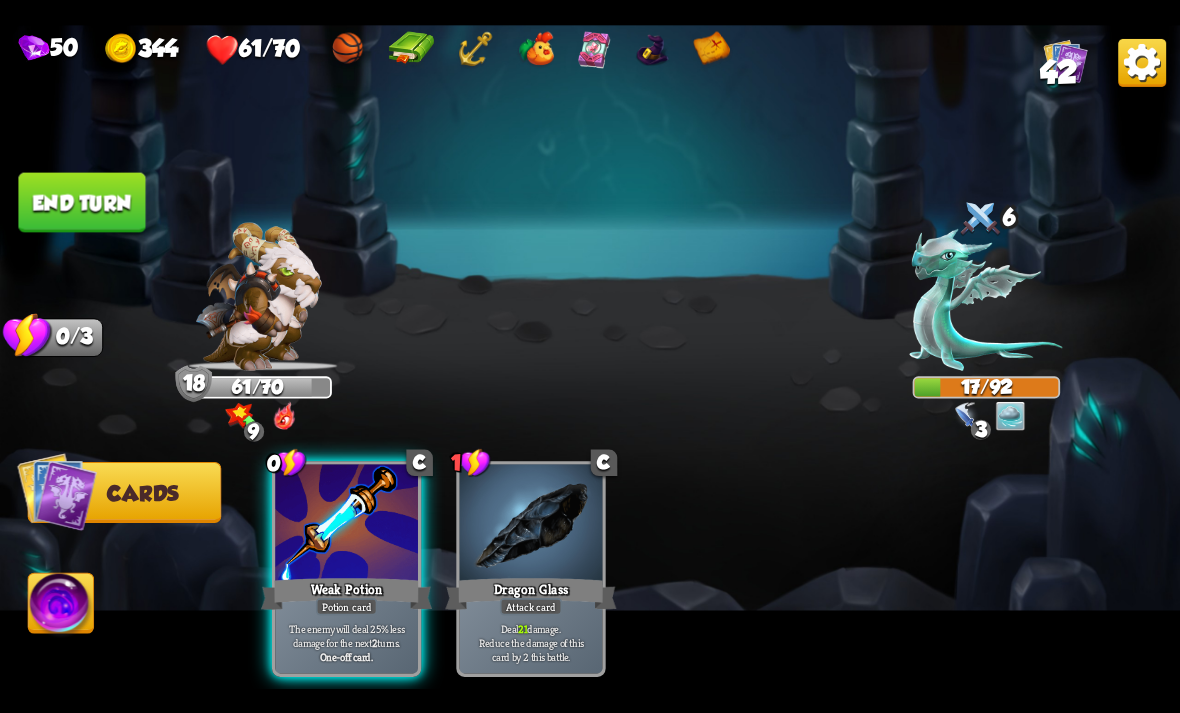 click on "0
C   Weak Potion     Potion card   The enemy will deal 25% less damage for the next  2  turns.   One-off card." at bounding box center [346, 569] 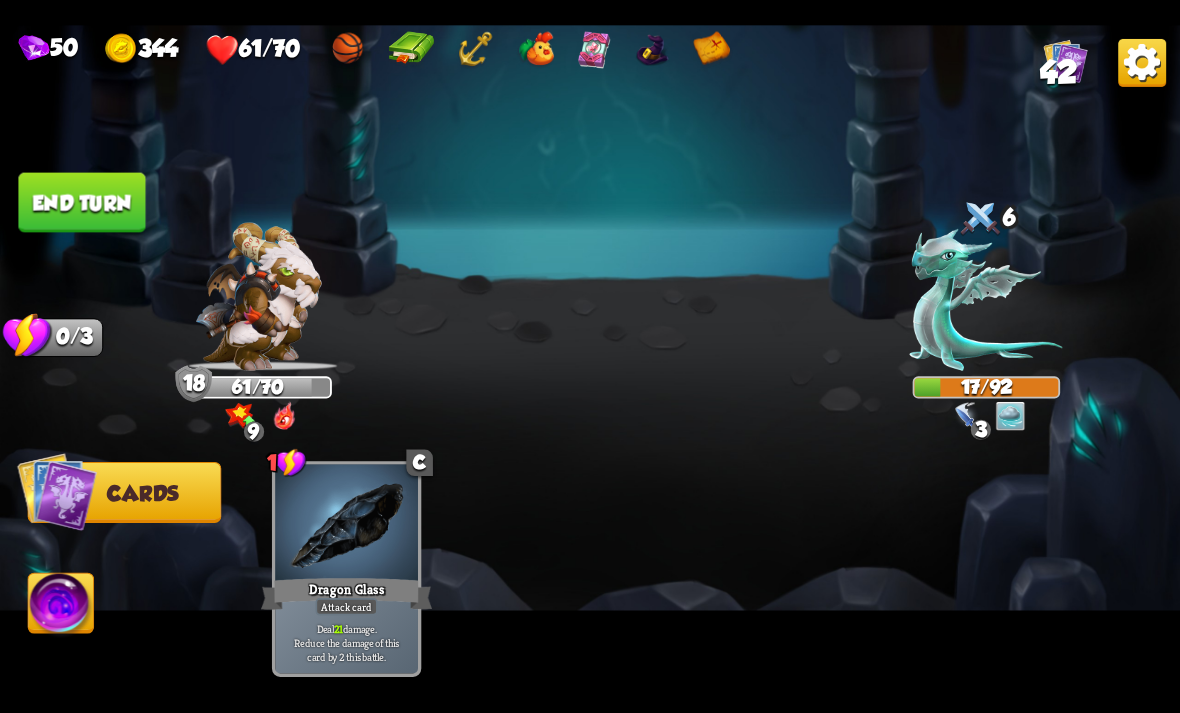 click on "End turn" at bounding box center (81, 202) 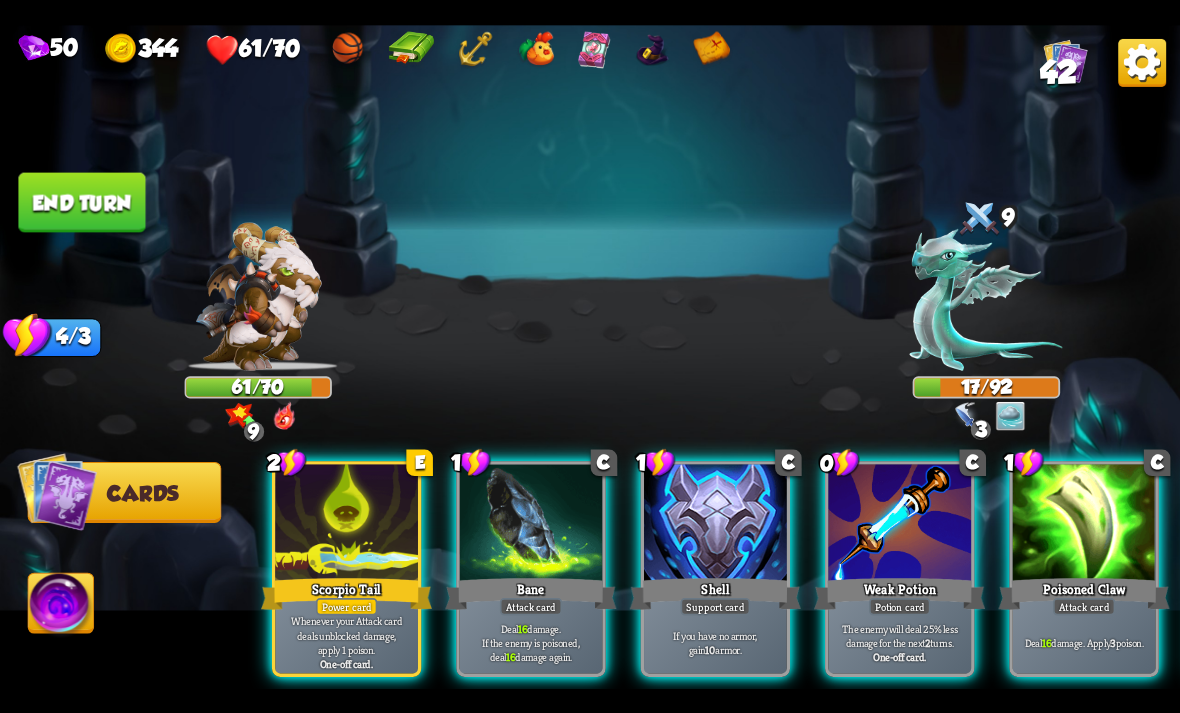 click on "If you have no armor, gain  10  armor." at bounding box center (715, 642) 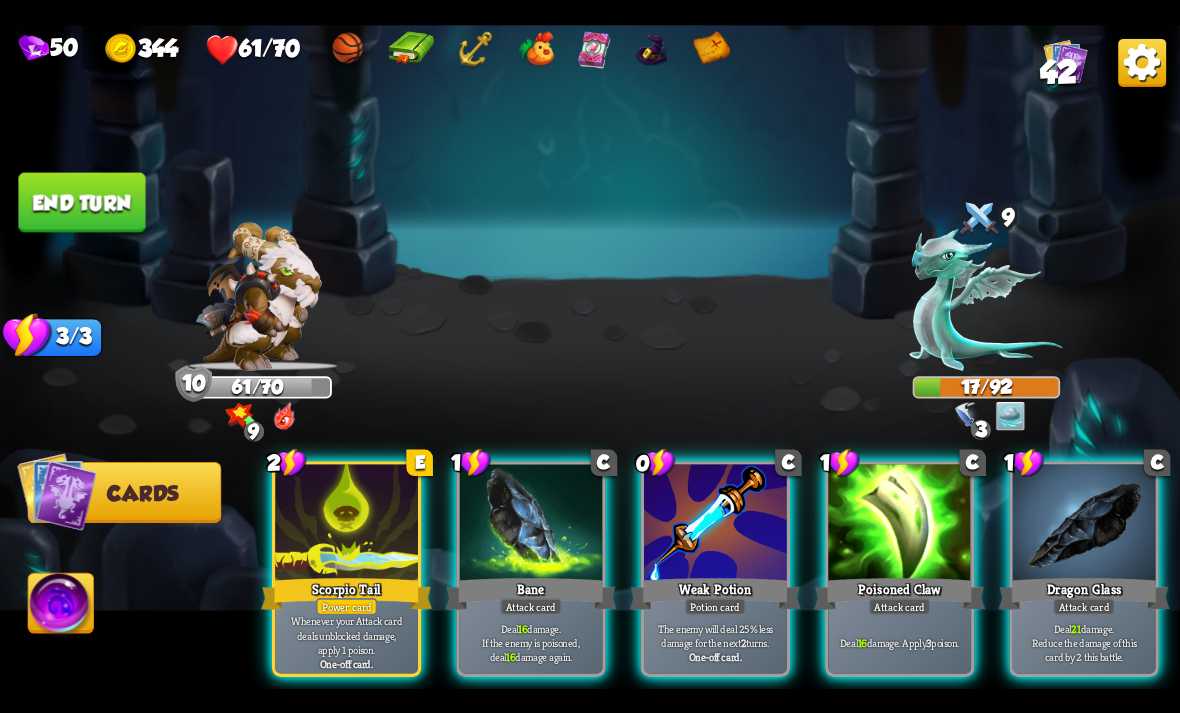 click on "Deal  21  damage. Reduce the damage of this card by 2 this battle." at bounding box center [1084, 642] 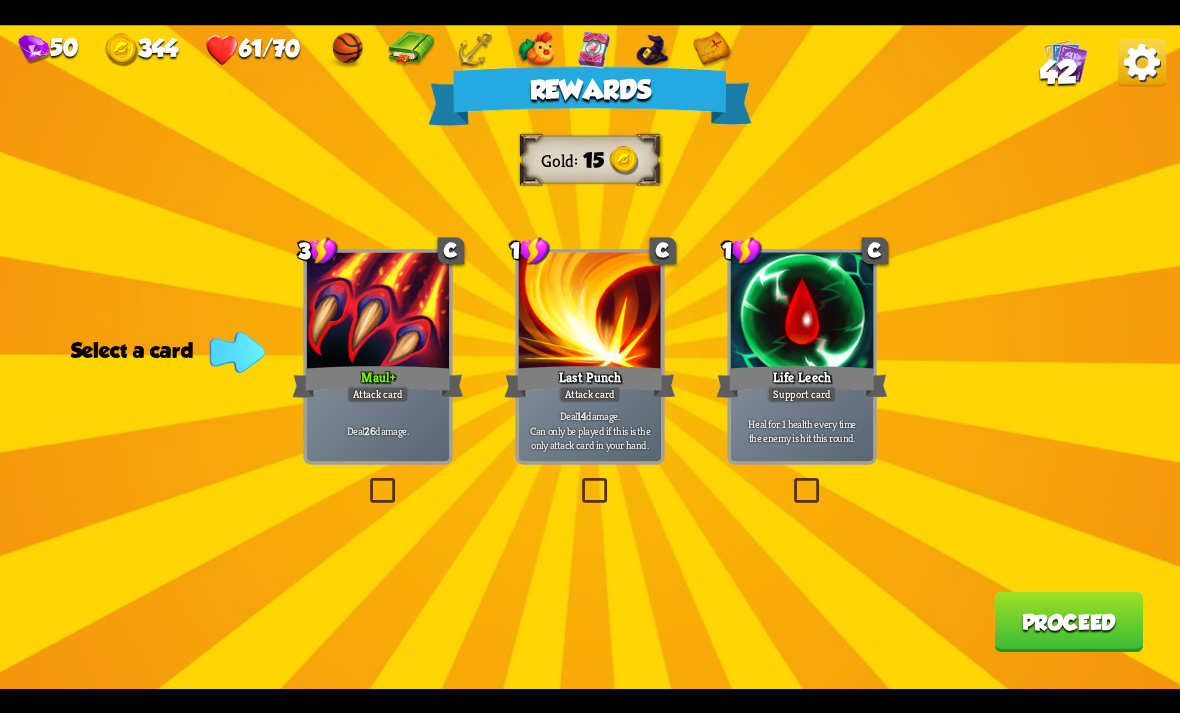 click at bounding box center [578, 481] 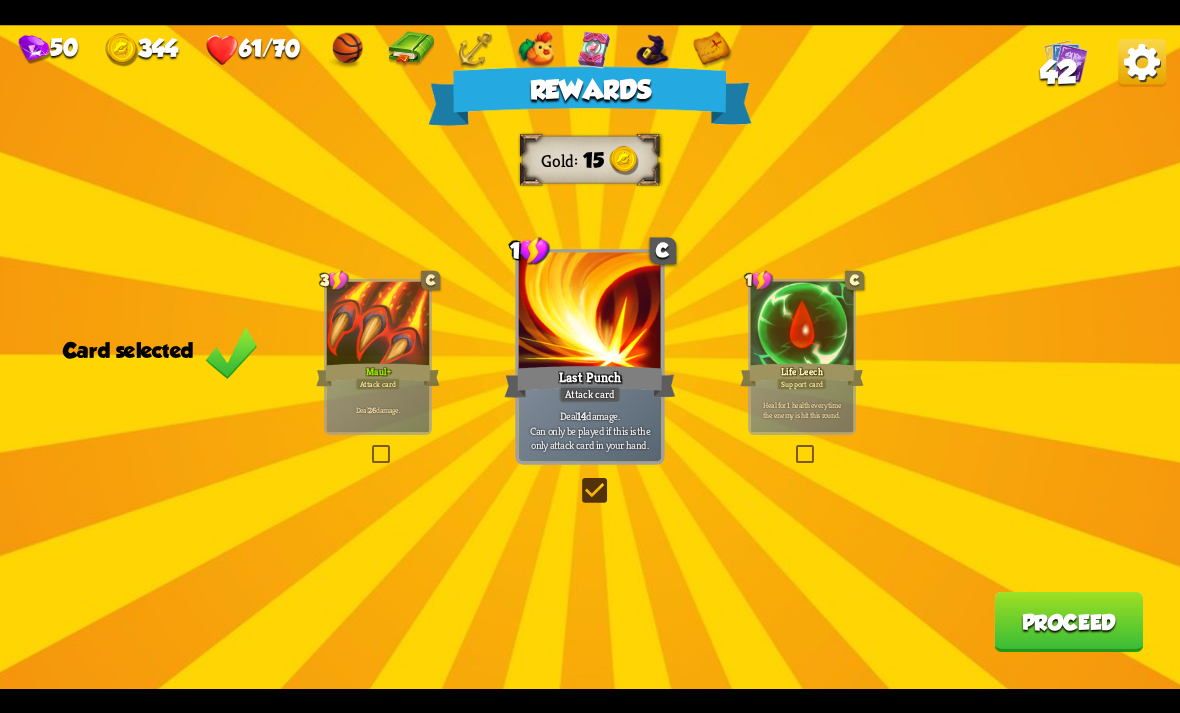 click on "Proceed" at bounding box center (1068, 622) 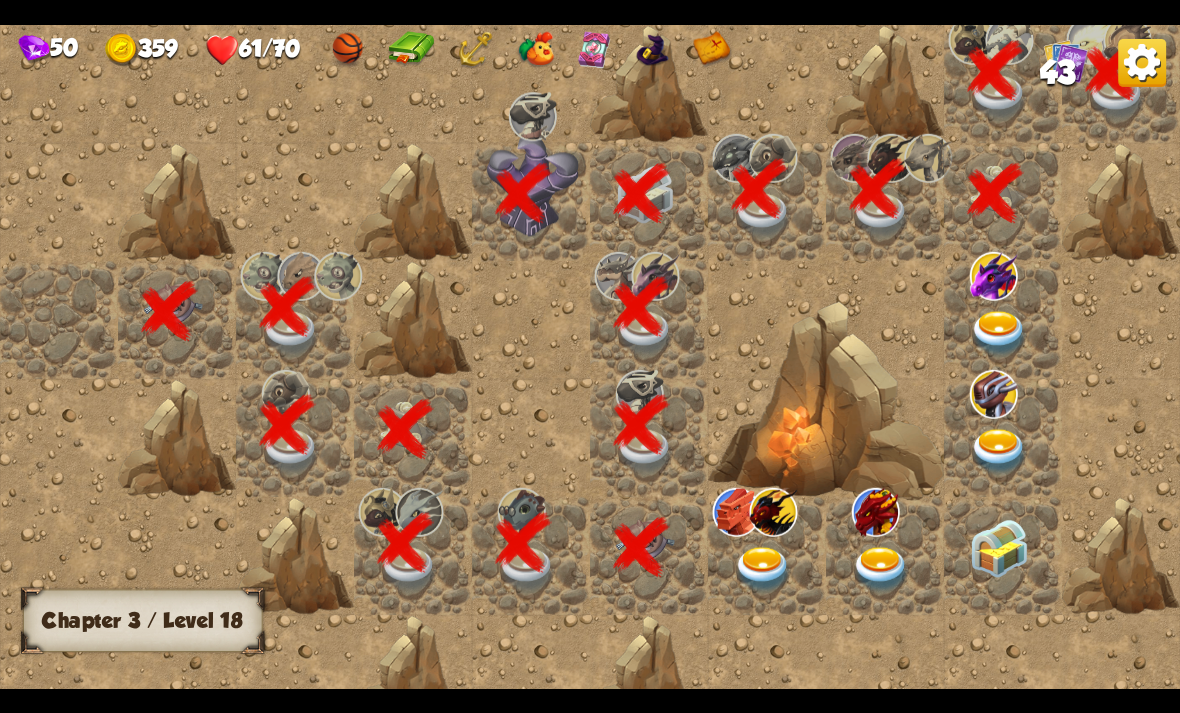 scroll, scrollTop: 0, scrollLeft: 384, axis: horizontal 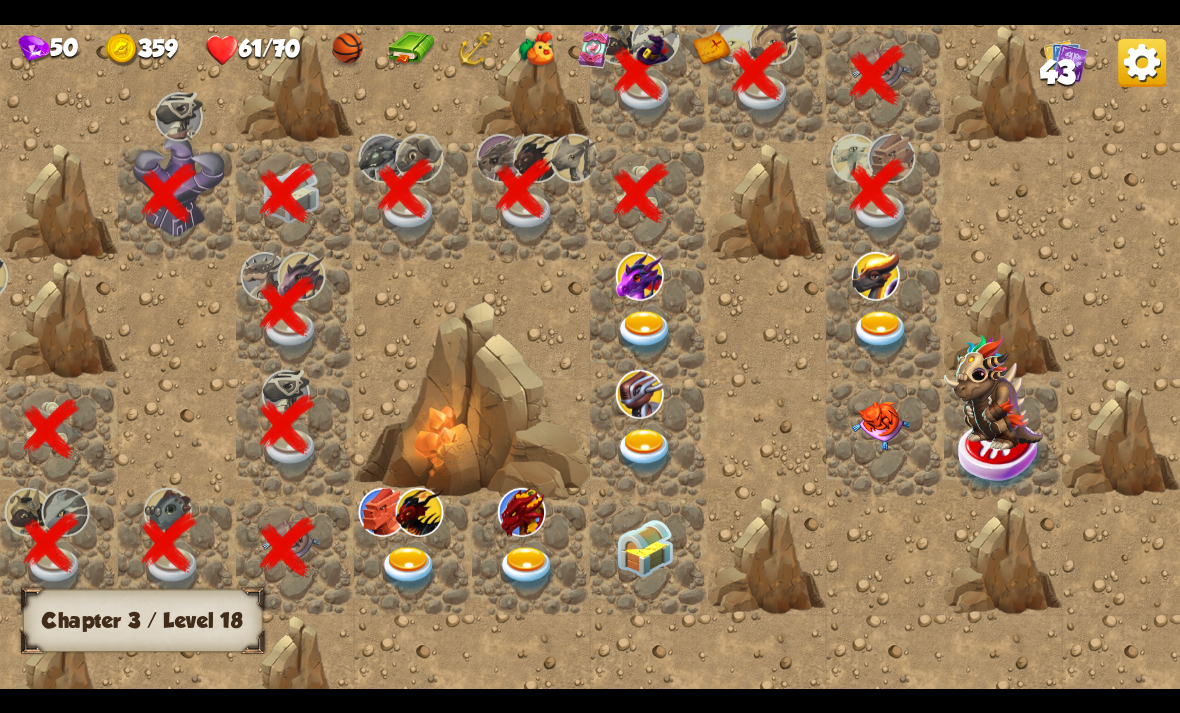 click at bounding box center [881, 333] 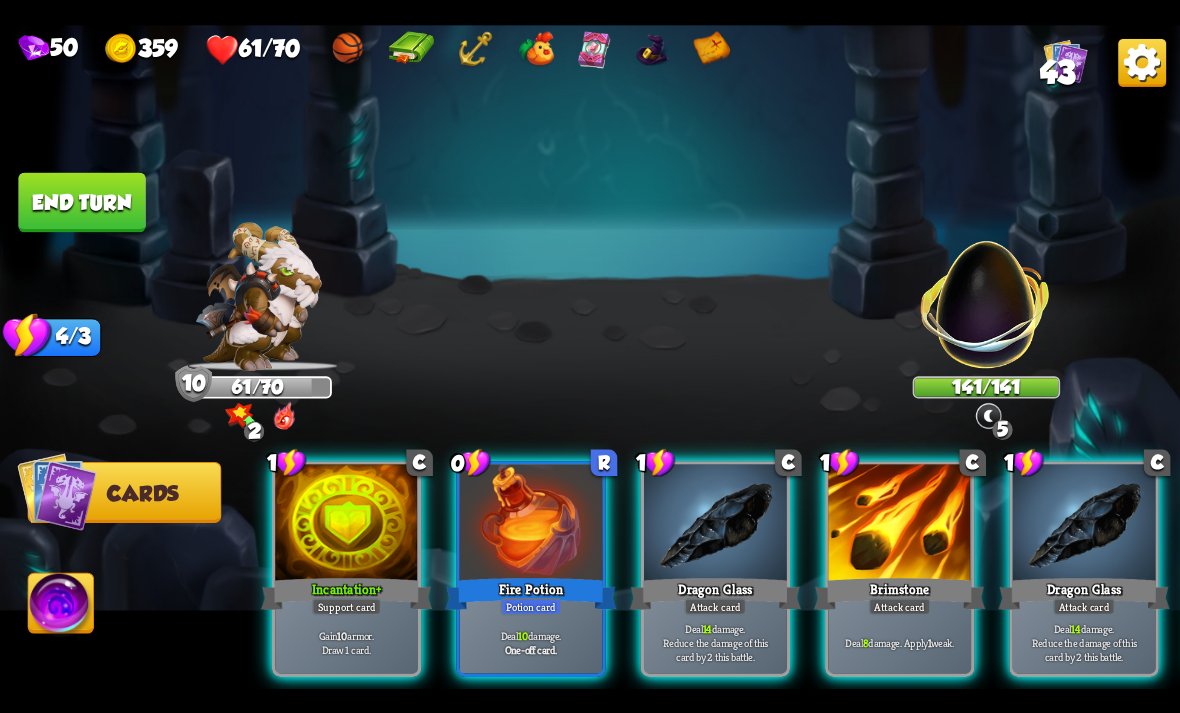 click on "Fire Potion" at bounding box center (530, 593) 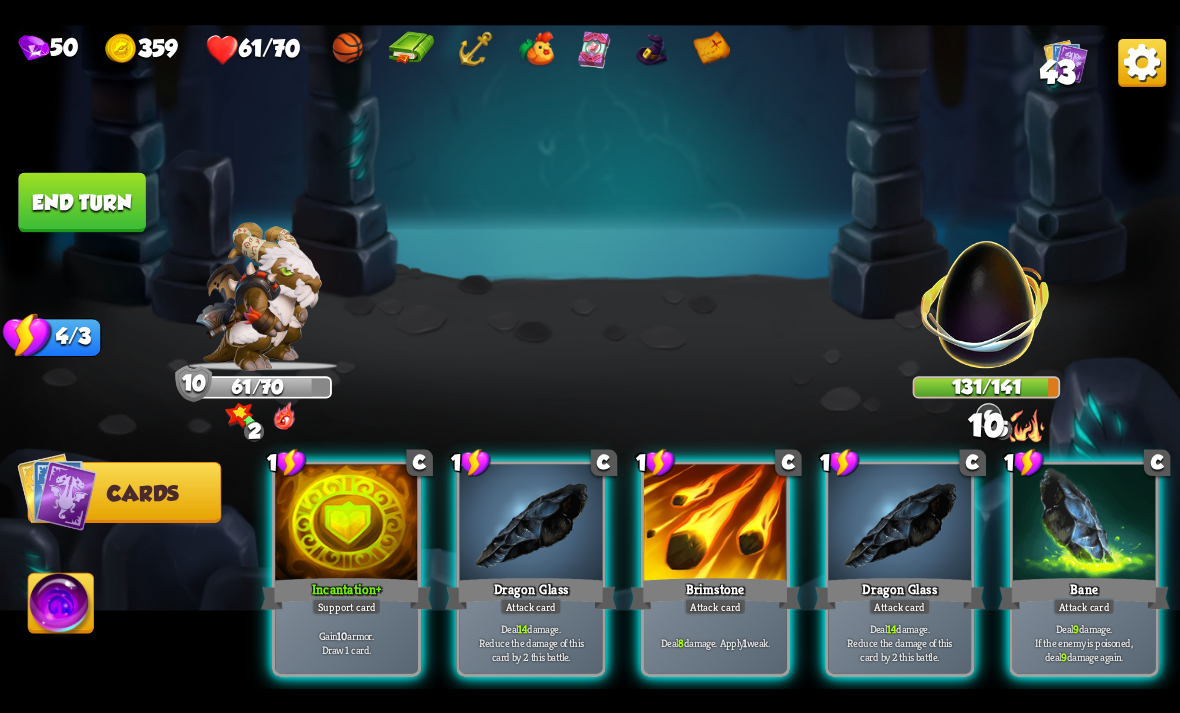 click on "Dragon Glass" at bounding box center (530, 593) 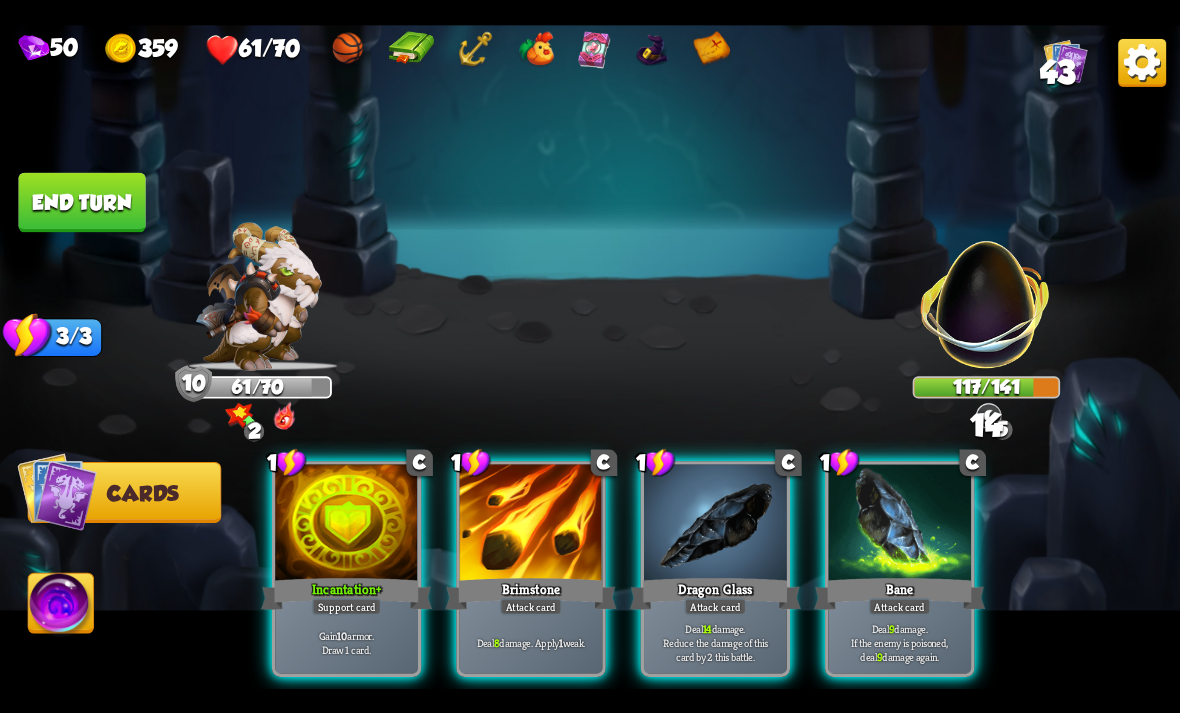 click at bounding box center [715, 524] 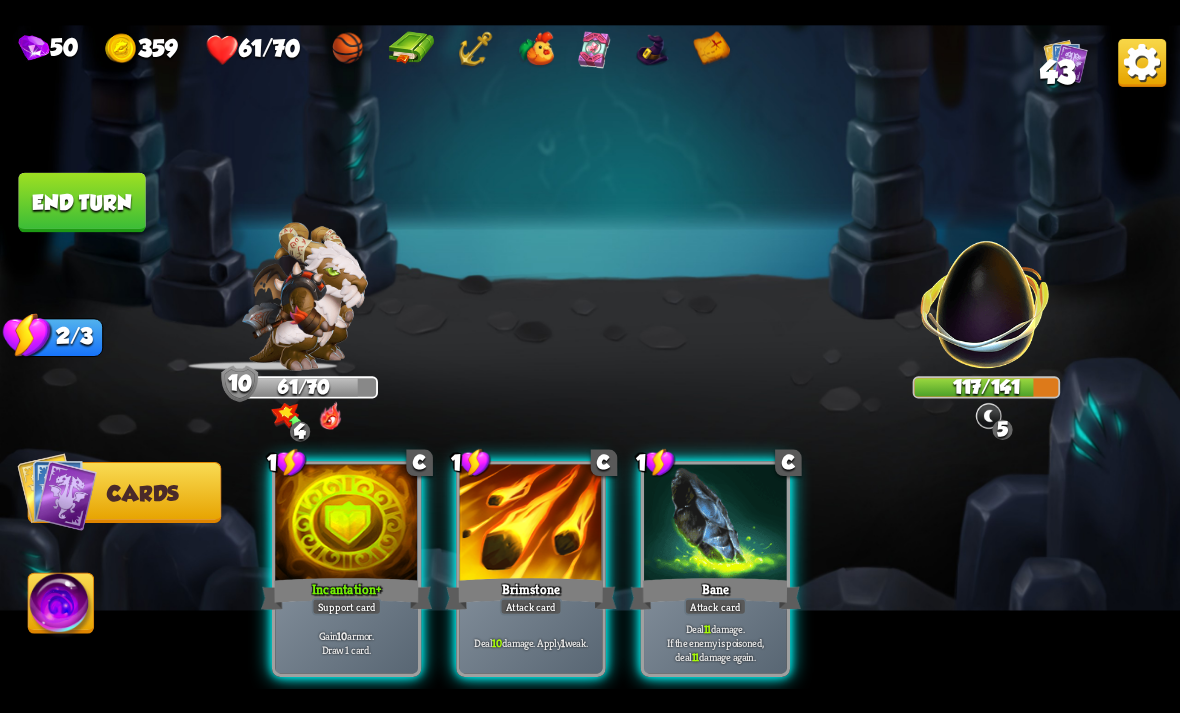 click at bounding box center [715, 524] 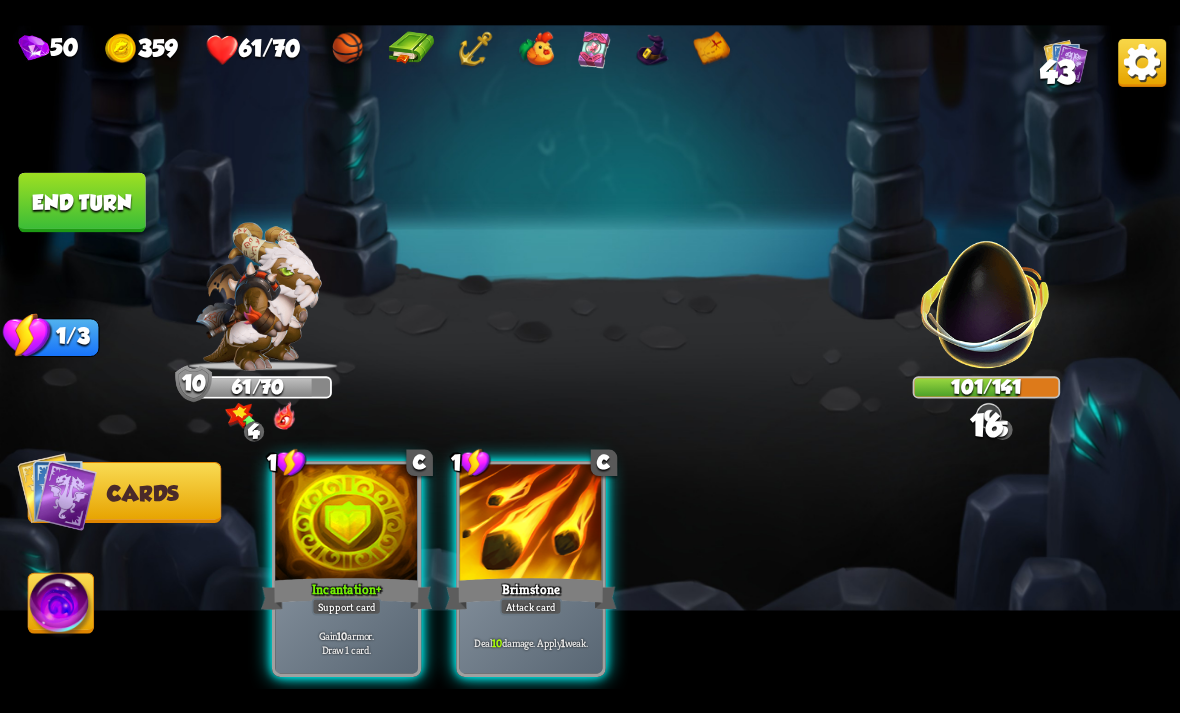 click on "Attack card" at bounding box center (531, 606) 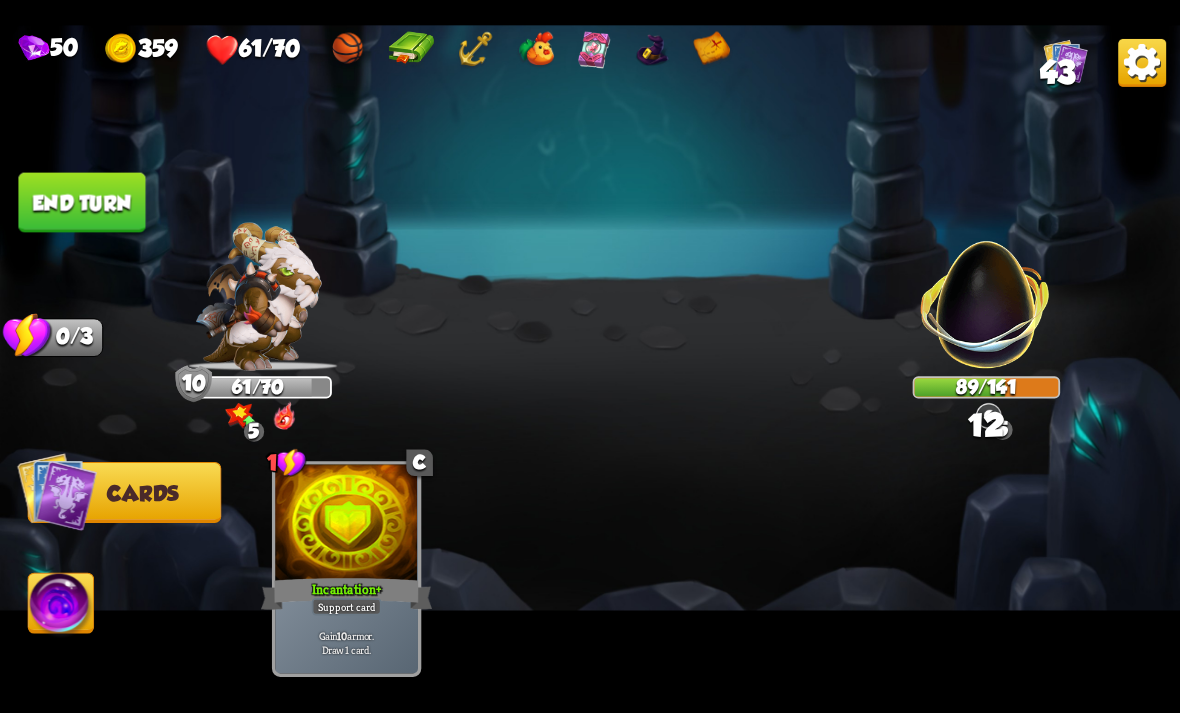 click at bounding box center [590, 357] 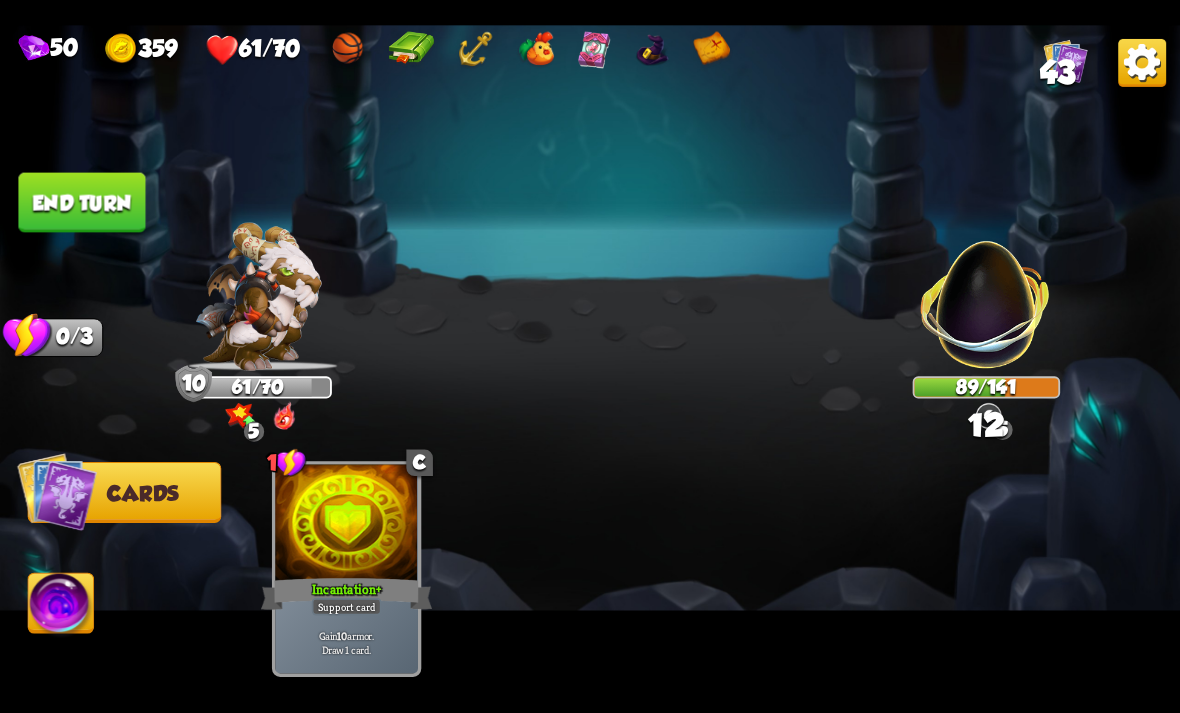 click on "End turn" at bounding box center (81, 202) 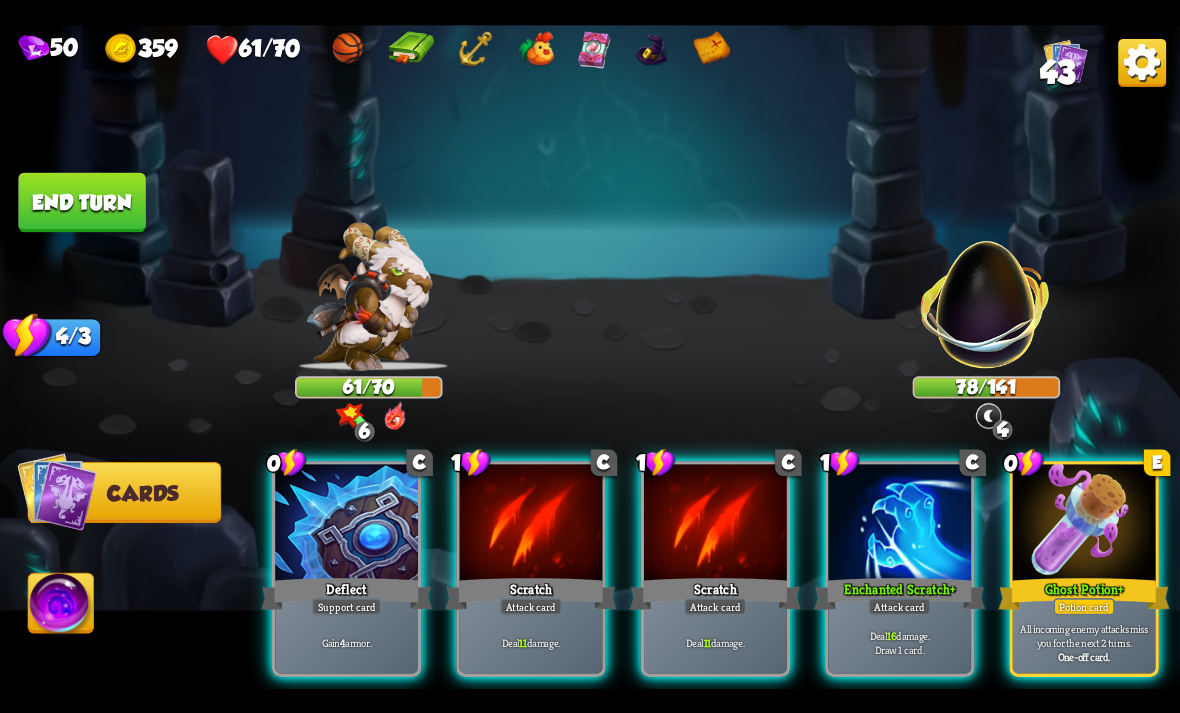 click on "Deal  16  damage. Draw 1 card." at bounding box center (900, 642) 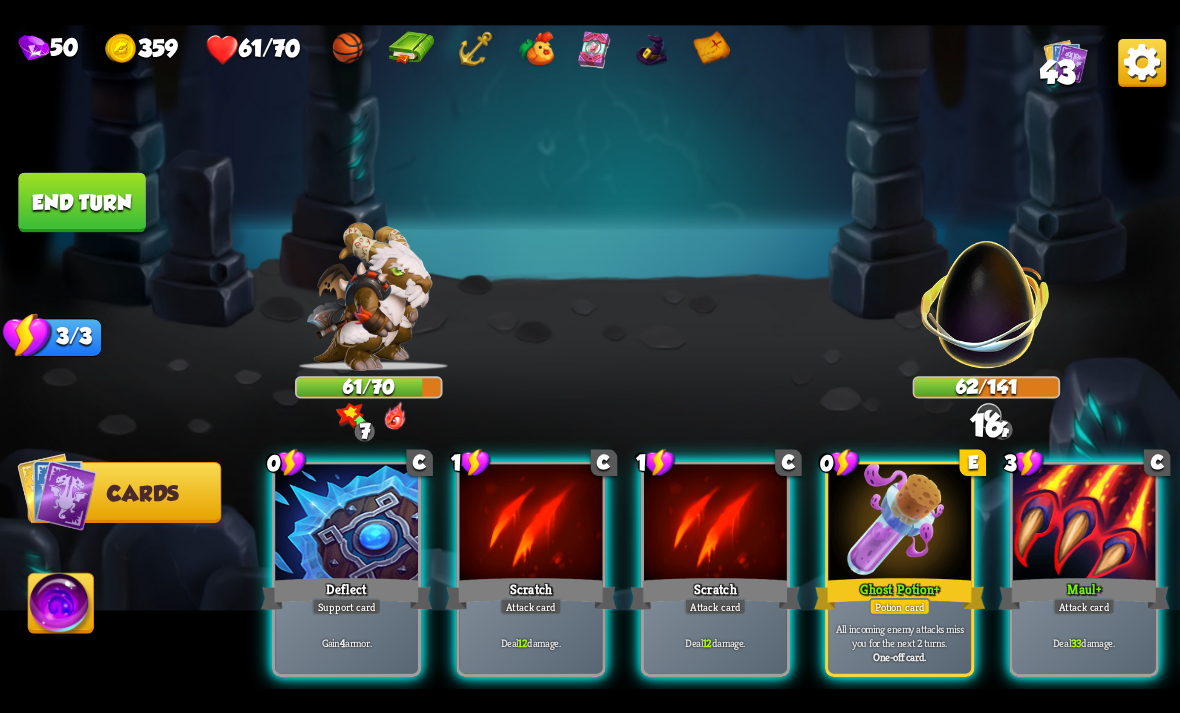 click on "Deal  33  damage." at bounding box center [1084, 642] 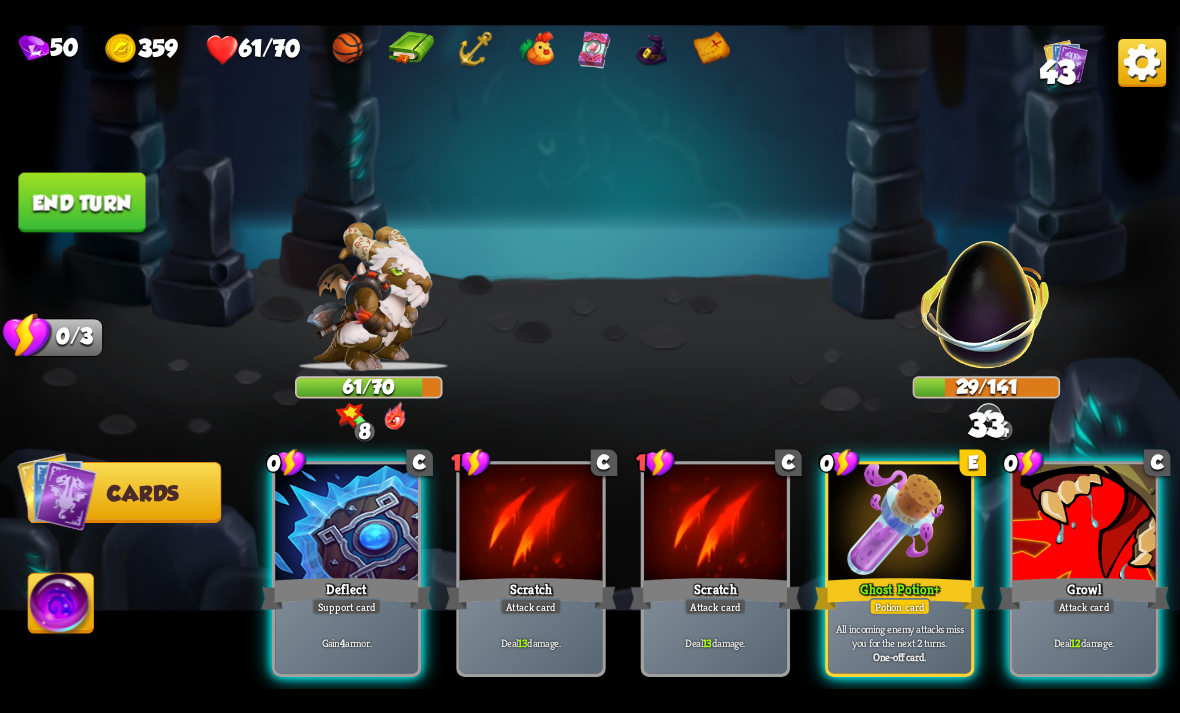 click on "Deal  12  damage." at bounding box center (1084, 642) 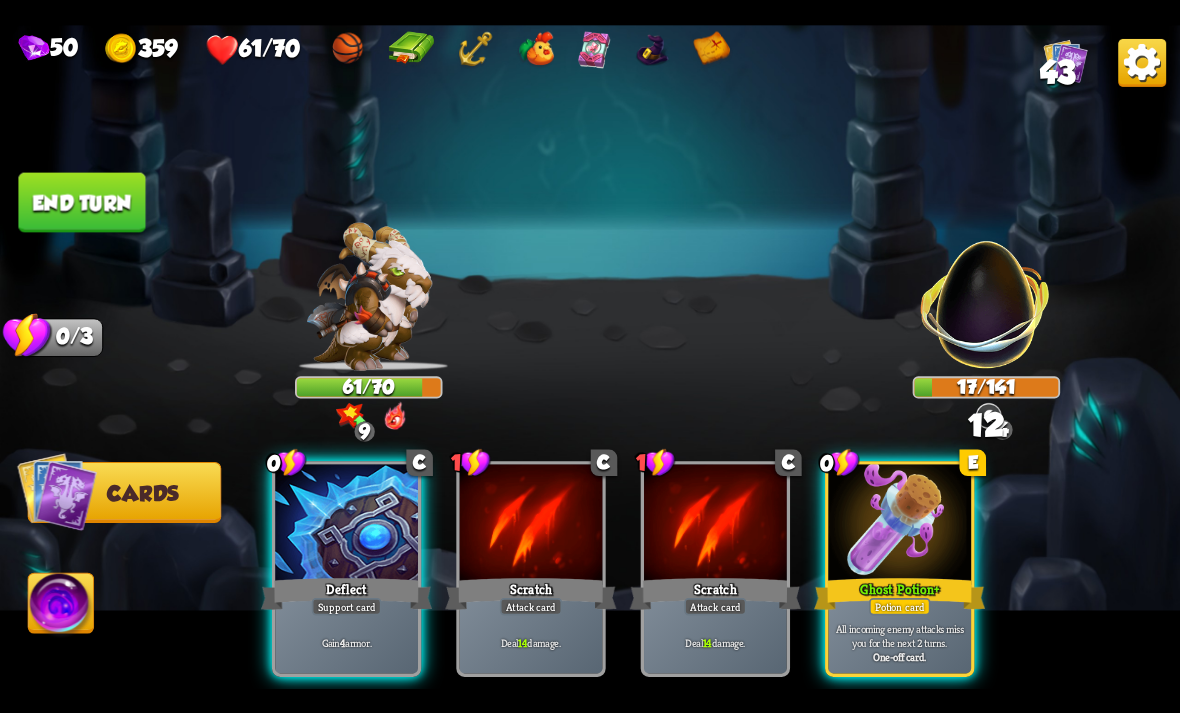 click on "All incoming enemy attacks miss you for the next 2 turns." at bounding box center (900, 635) 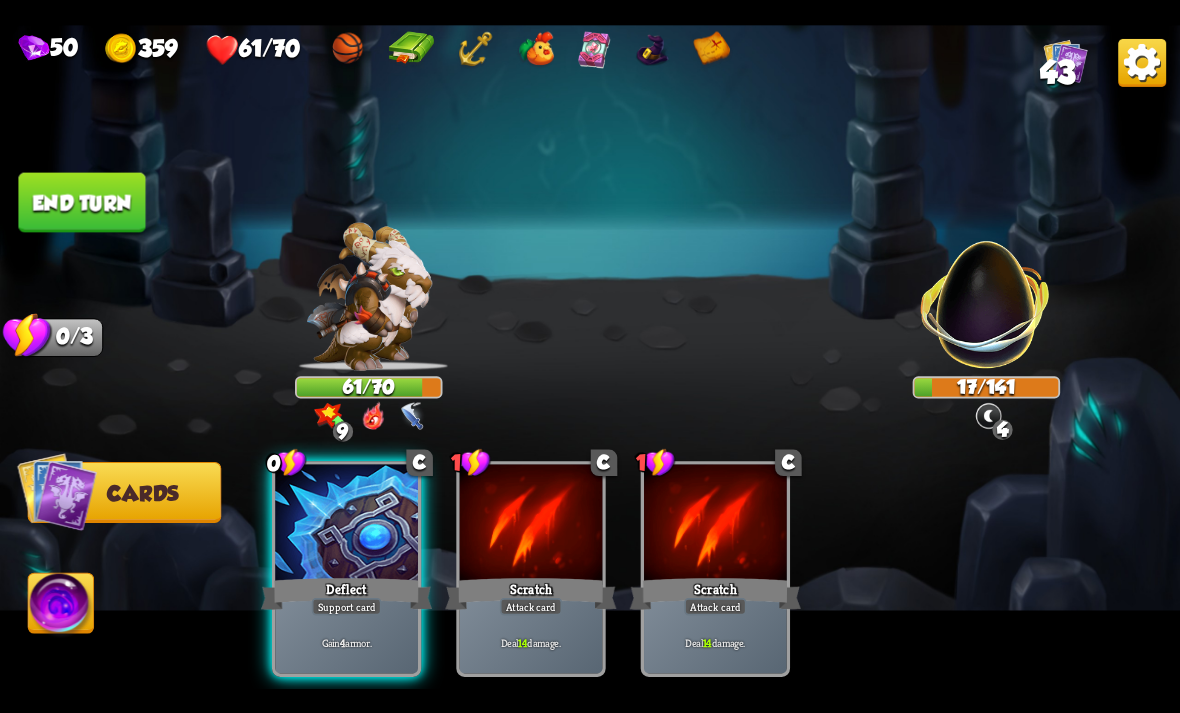 click on "Gain  4  armor." at bounding box center [346, 642] 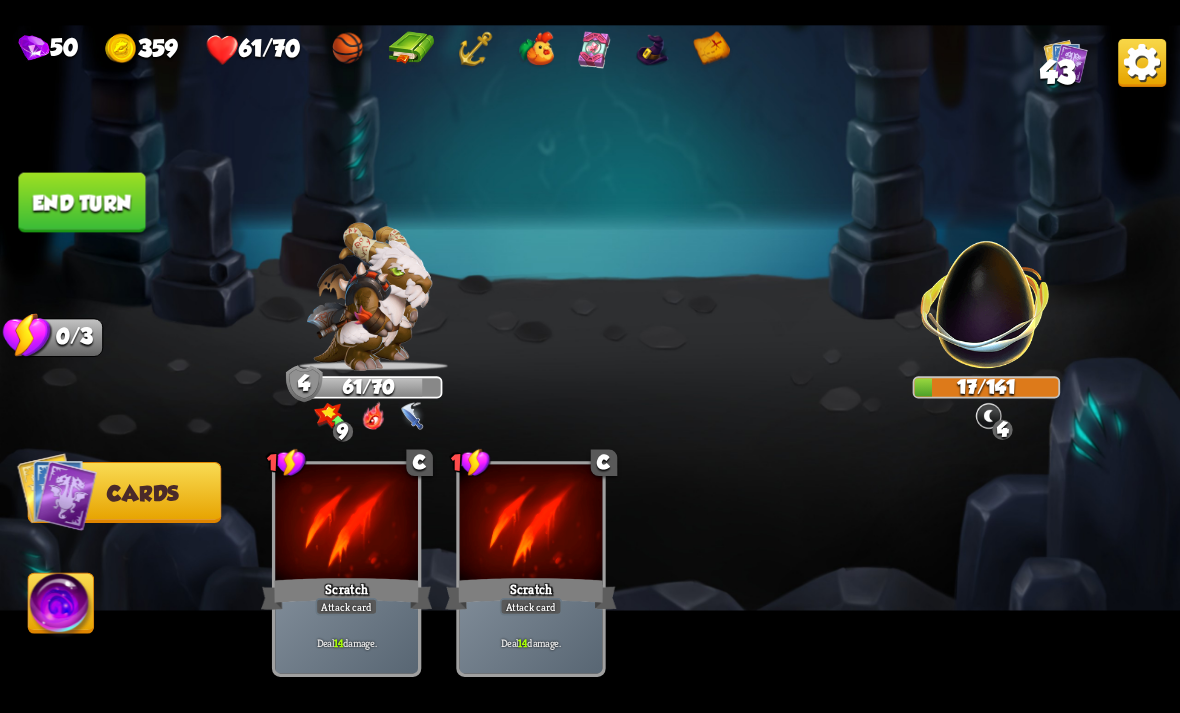 click on "End turn" at bounding box center [81, 202] 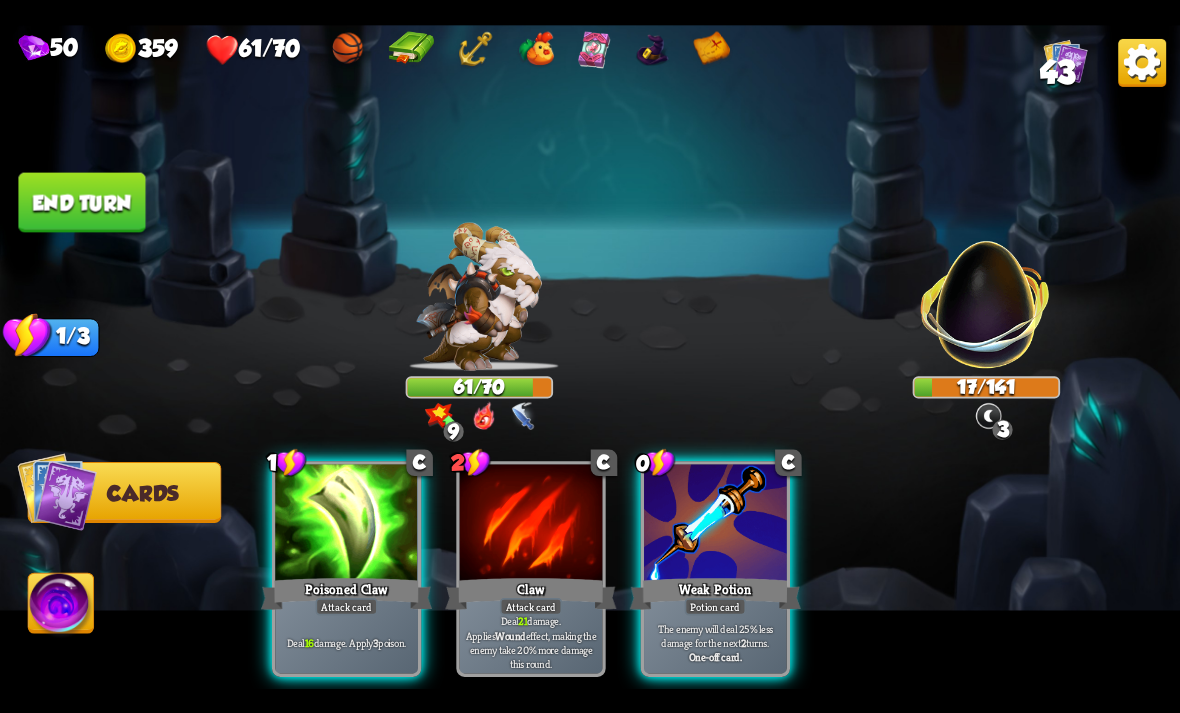 click on "Deal  16  damage. Apply  3  poison." at bounding box center (347, 642) 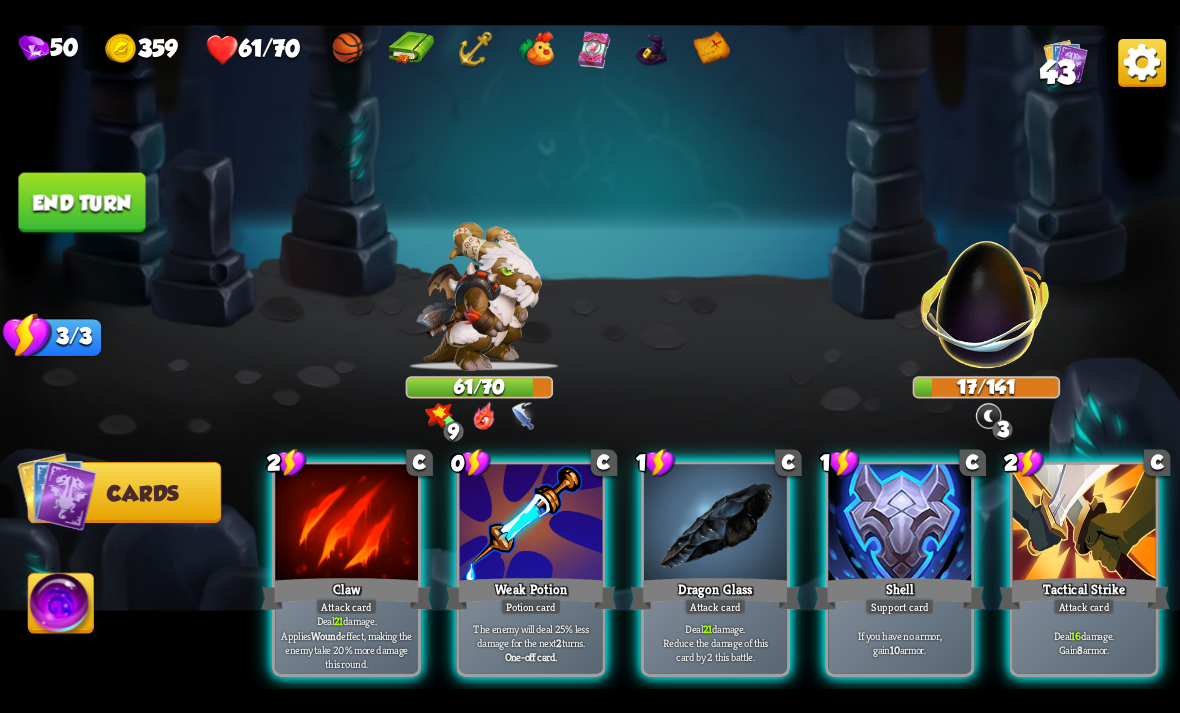 click on "Deal  21  damage. Applies  Wound  effect, making the enemy take 20% more damage this round." at bounding box center [347, 642] 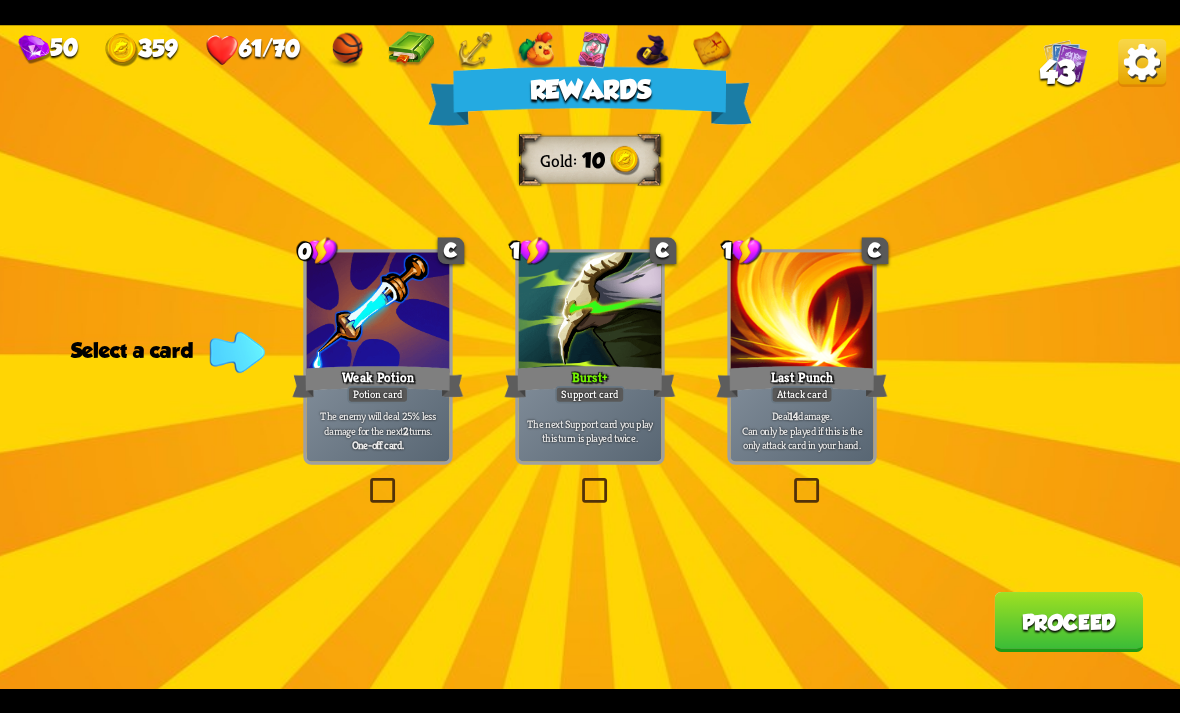 click at bounding box center [366, 481] 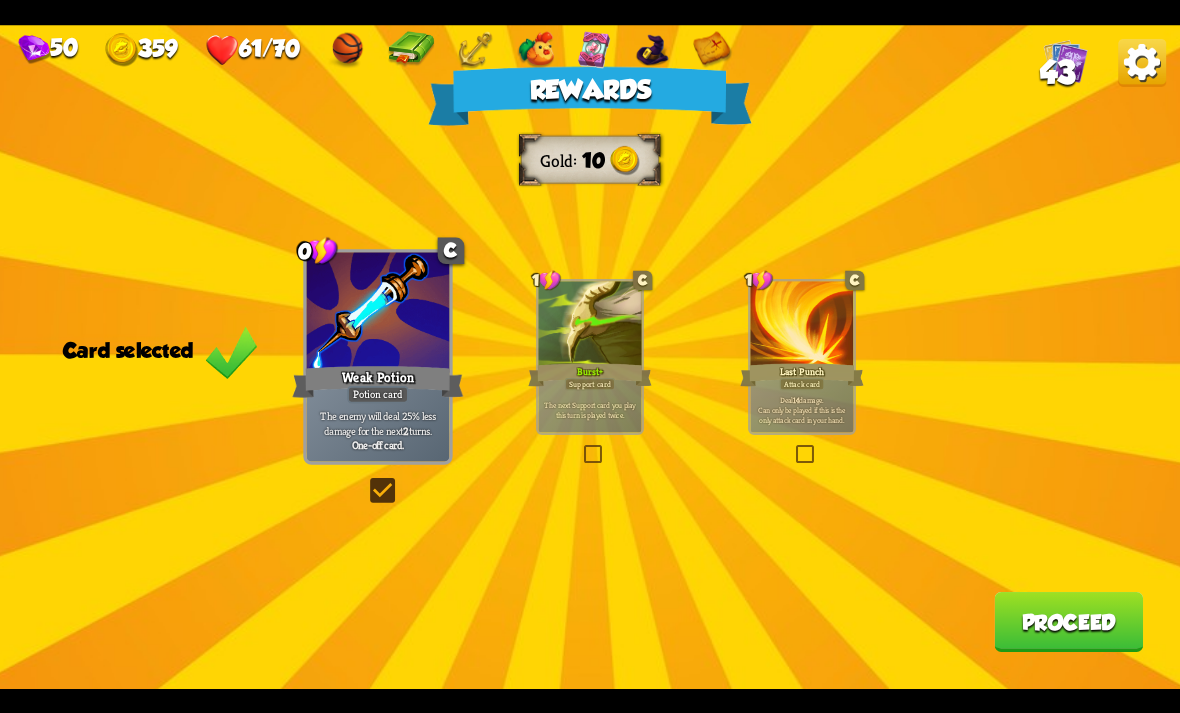 click on "Proceed" at bounding box center [1068, 622] 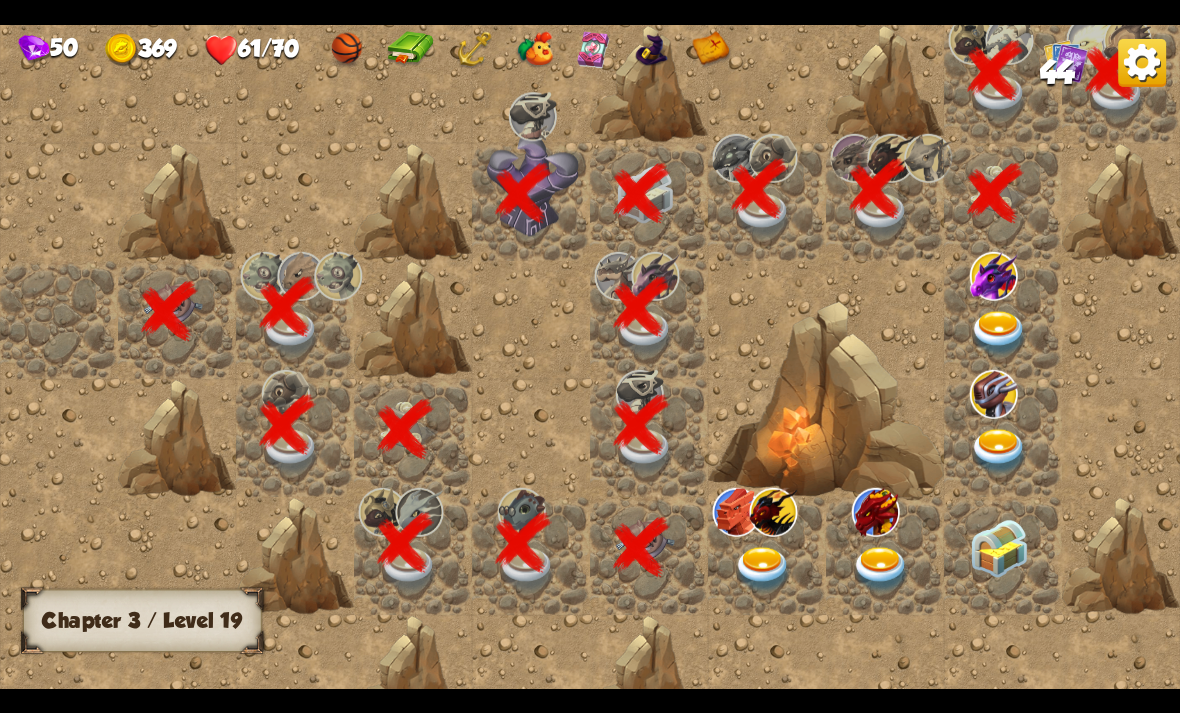 scroll, scrollTop: 0, scrollLeft: 384, axis: horizontal 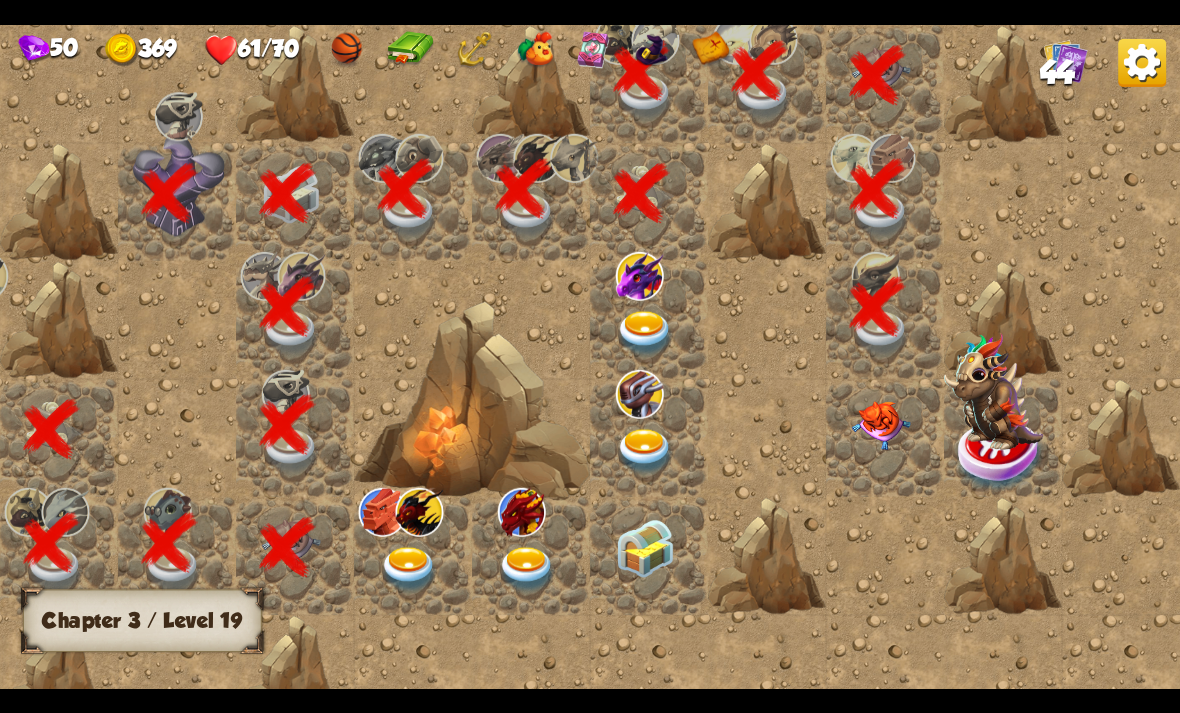 click at bounding box center (881, 425) 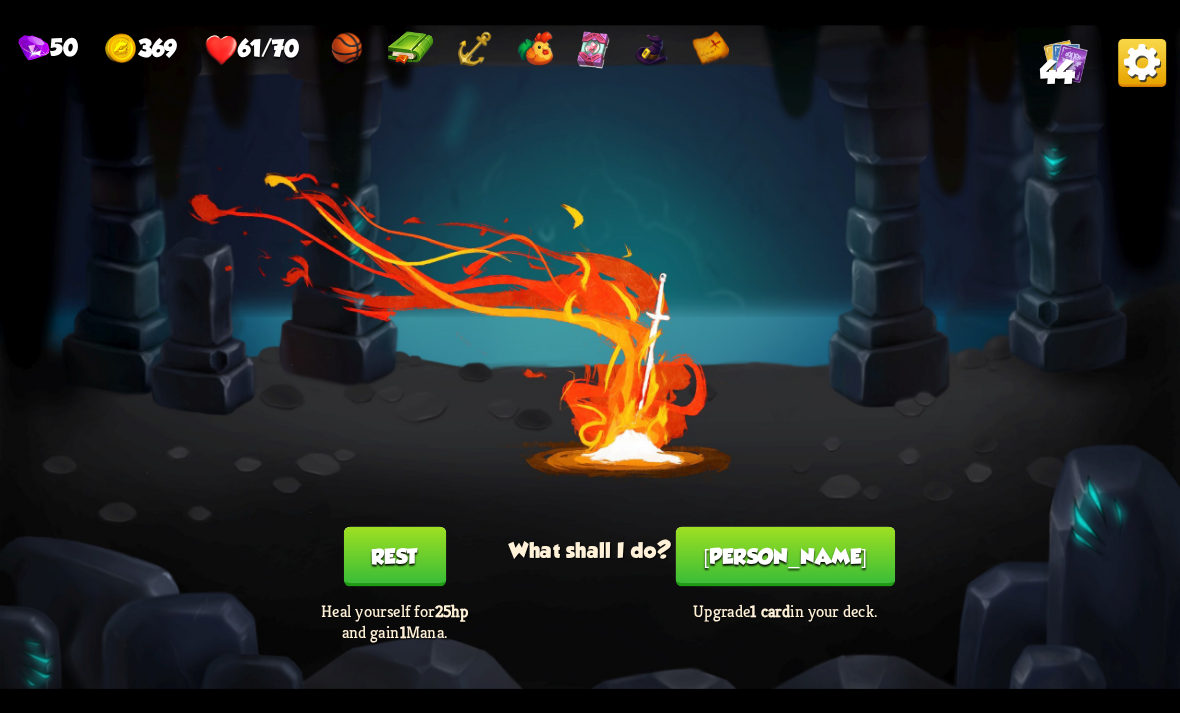 click on "[PERSON_NAME]" at bounding box center (785, 556) 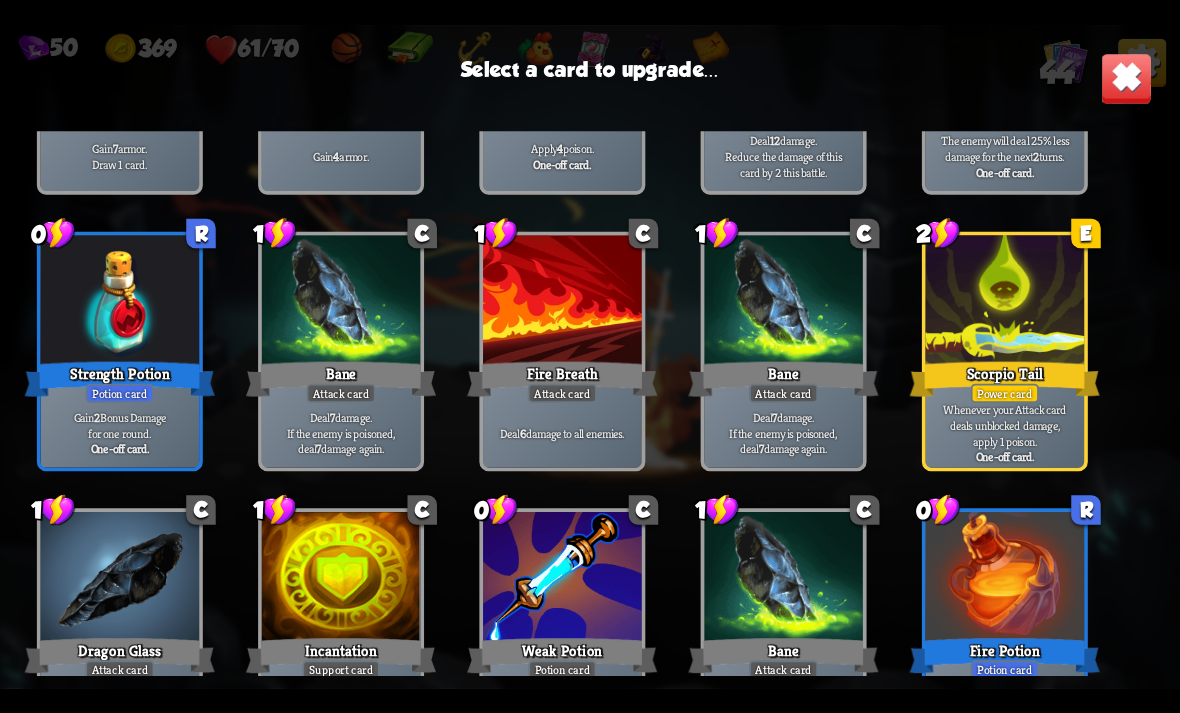 scroll, scrollTop: 550, scrollLeft: 0, axis: vertical 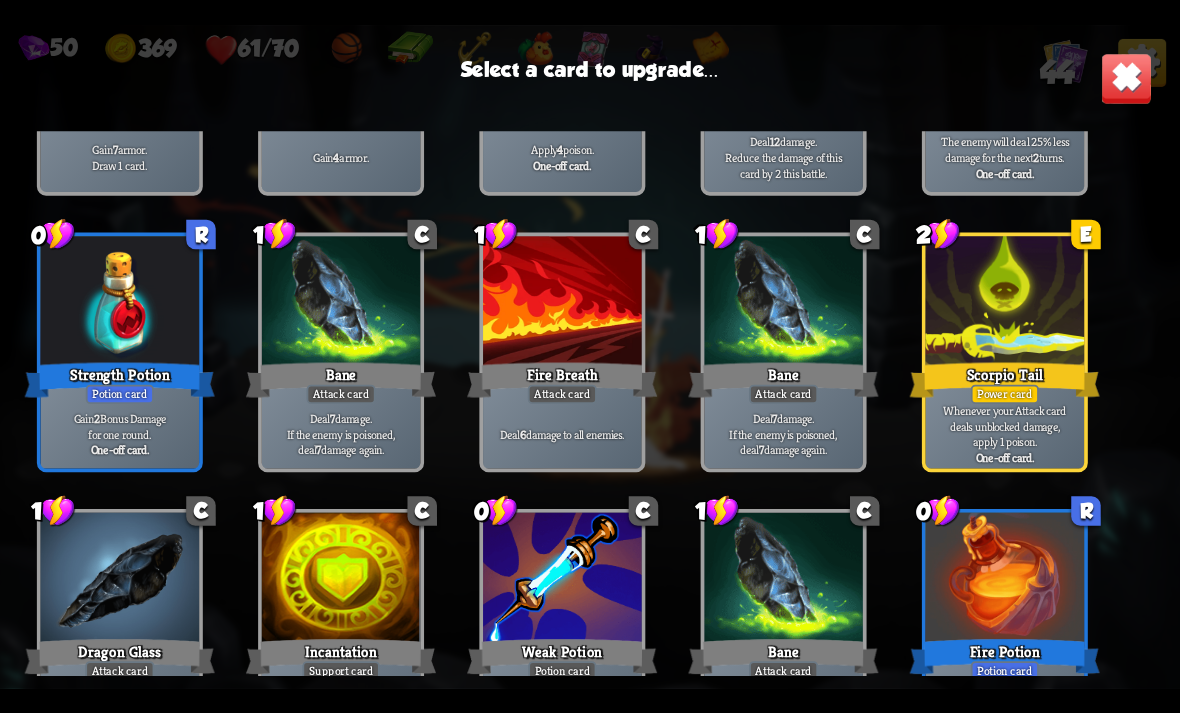 click on "Gain  2  Bonus Damage for one round.   One-off card." at bounding box center (120, 433) 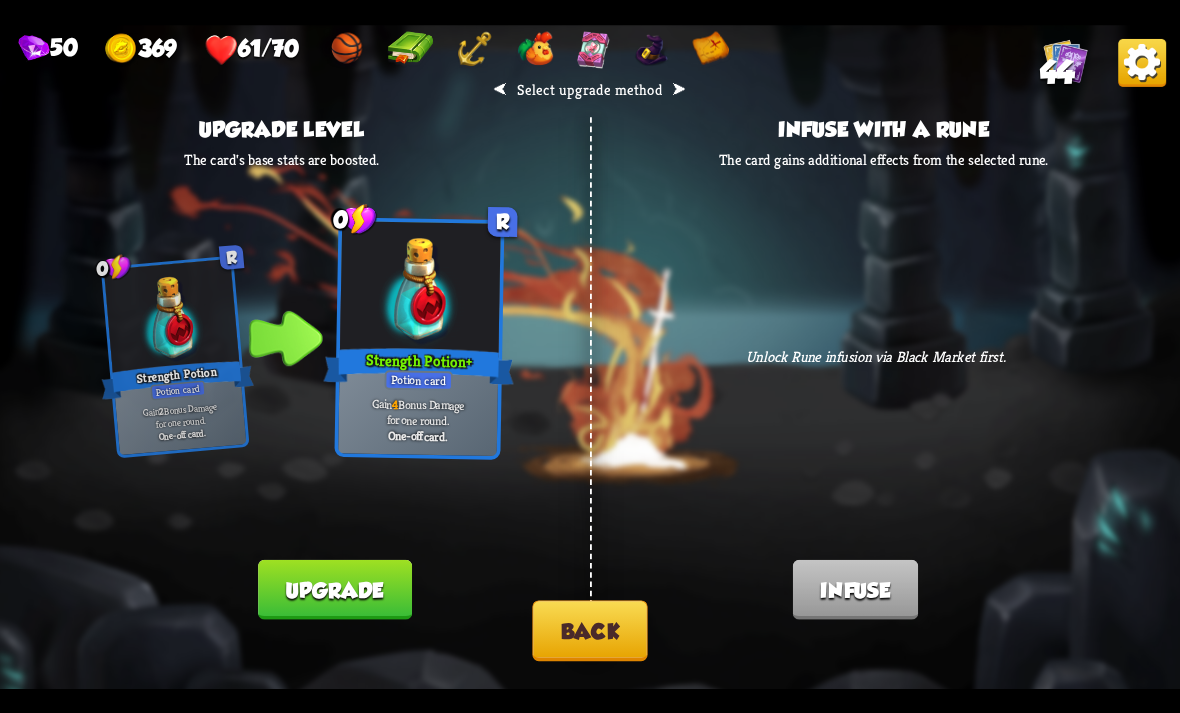click on "Upgrade" at bounding box center (334, 589) 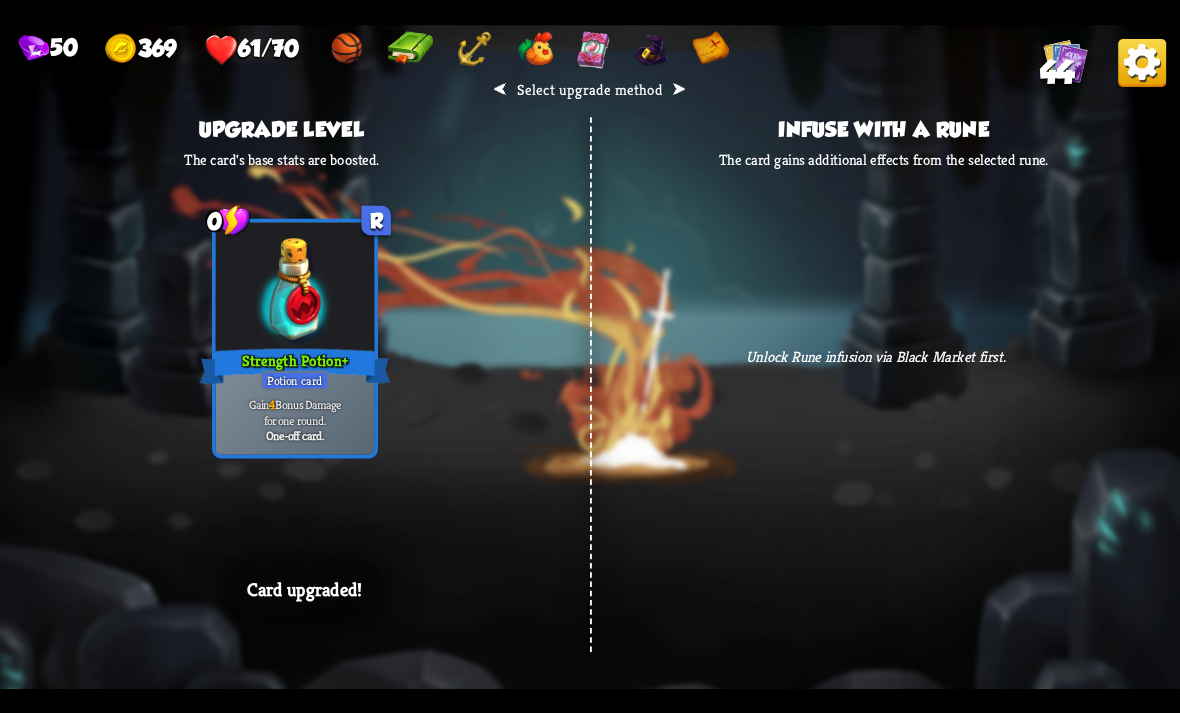 click on "⮜ Select upgrade method ⮞
Upgrade level   The card's base stats are boosted.
0
R   Strength Potion     Potion card   Gain  2  Bonus Damage for one round.   One-off card.
0
R   Strength Potion +     Potion card   Gain  4  Bonus Damage for one round.   One-off card.     Card upgraded!     Infuse with a rune   The card gains additional effects from the selected rune.     Unlock Rune infusion via Black Market first.   Card infused!" at bounding box center (590, 357) 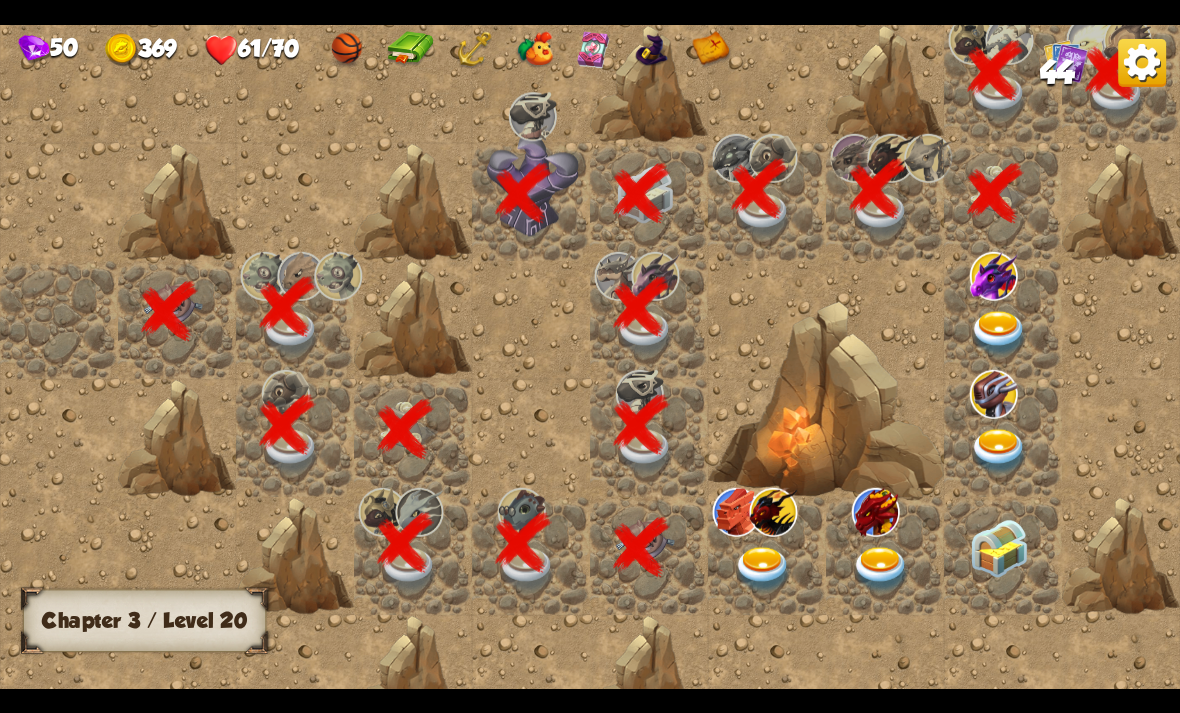 scroll, scrollTop: 0, scrollLeft: 384, axis: horizontal 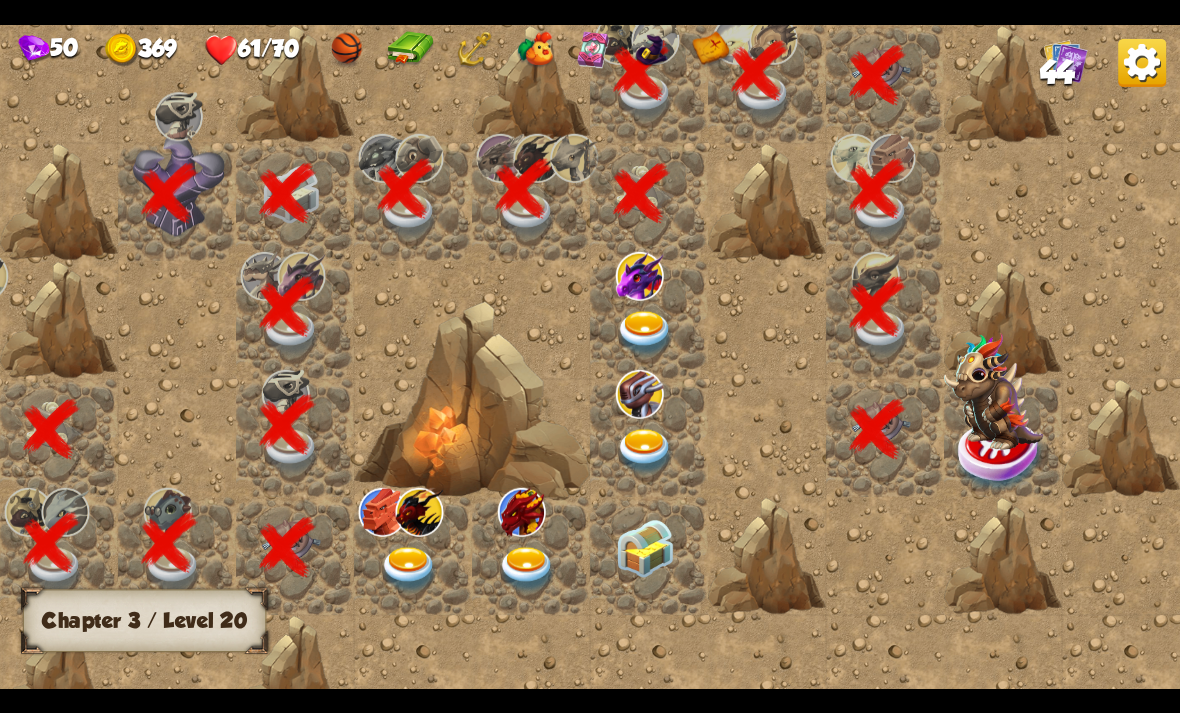 click at bounding box center (994, 391) 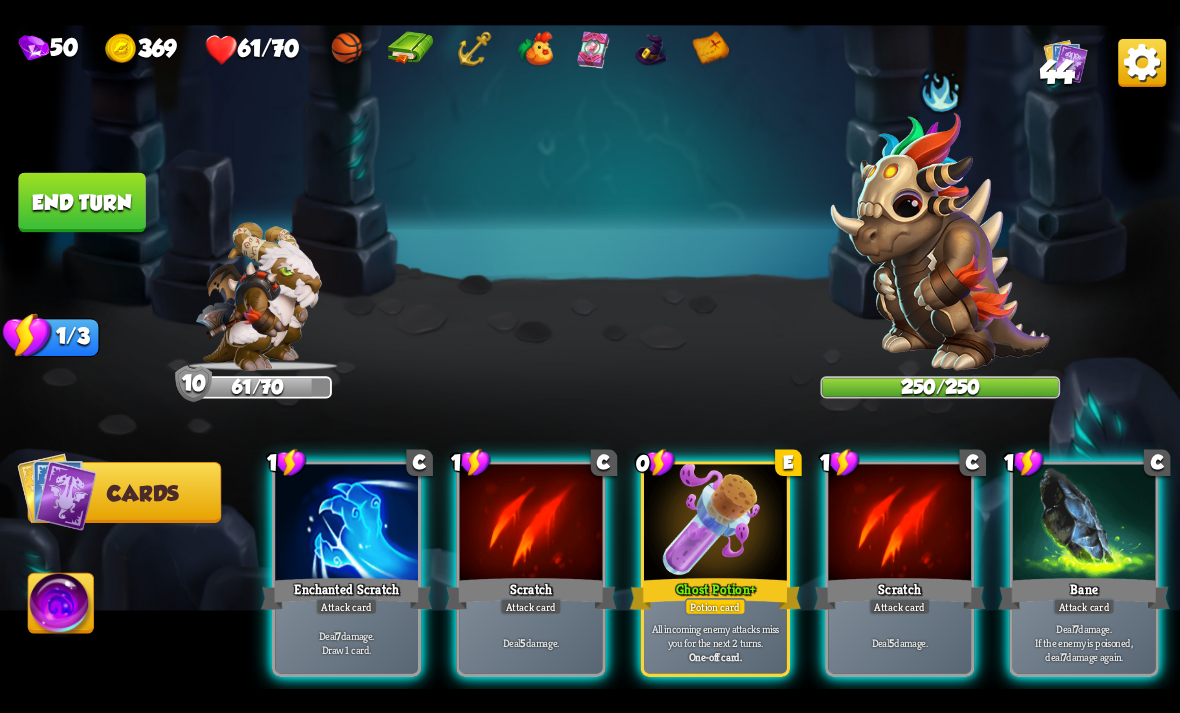 click on "Player turn" at bounding box center (590, 357) 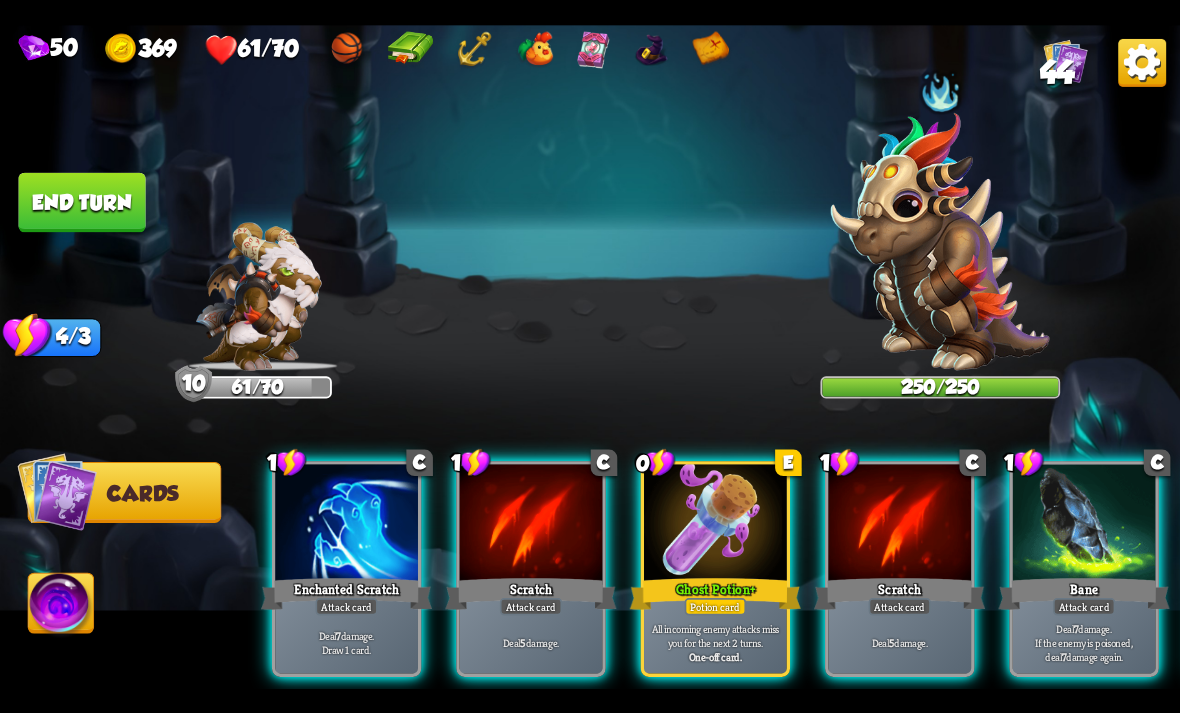 click at bounding box center [940, 241] 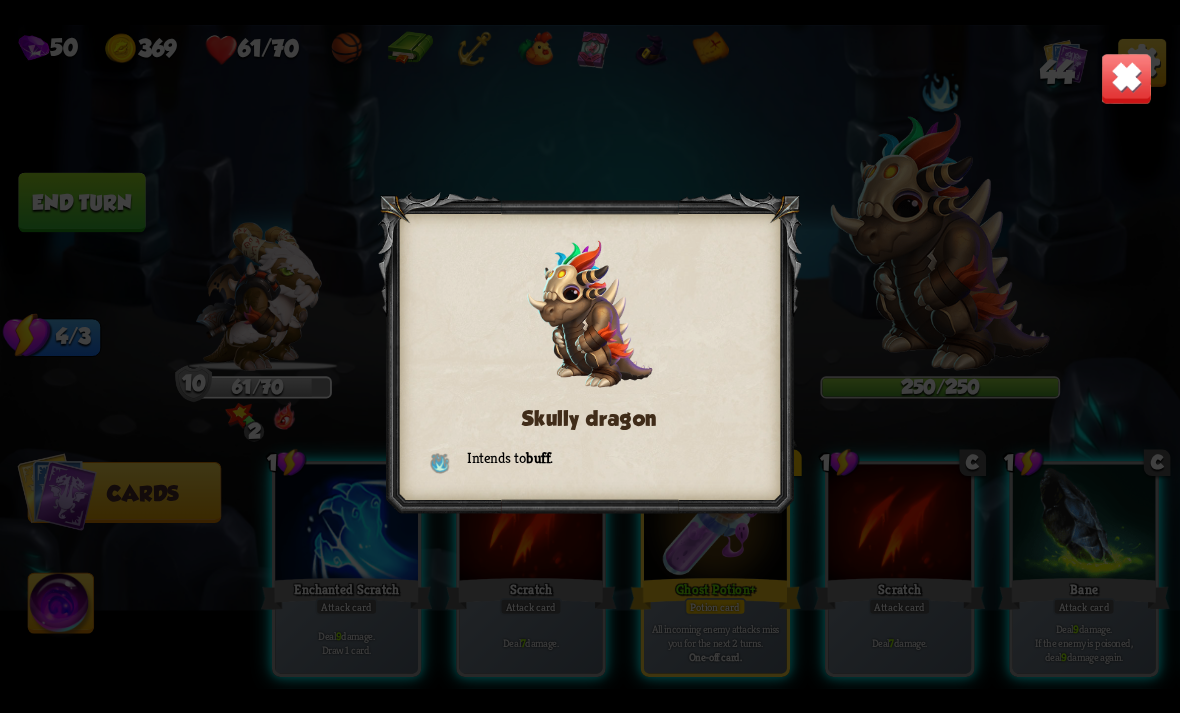 click on "Skully dragon
Intends to  buff ." at bounding box center (590, 357) 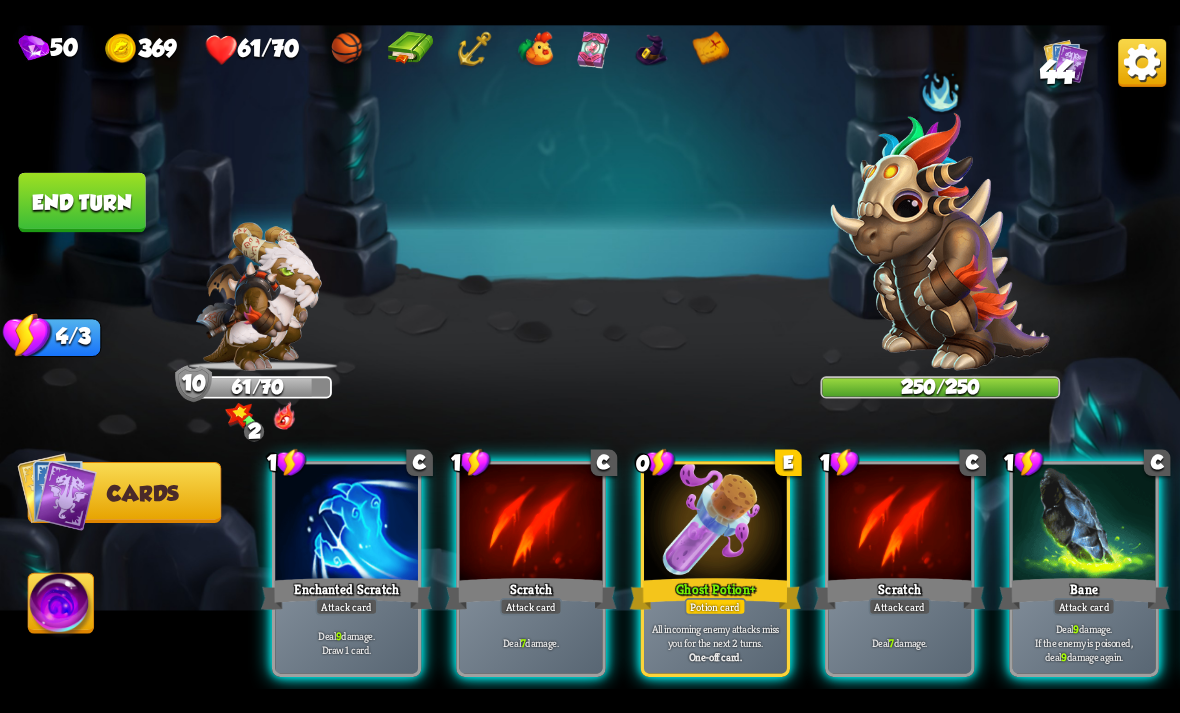 click at bounding box center (715, 524) 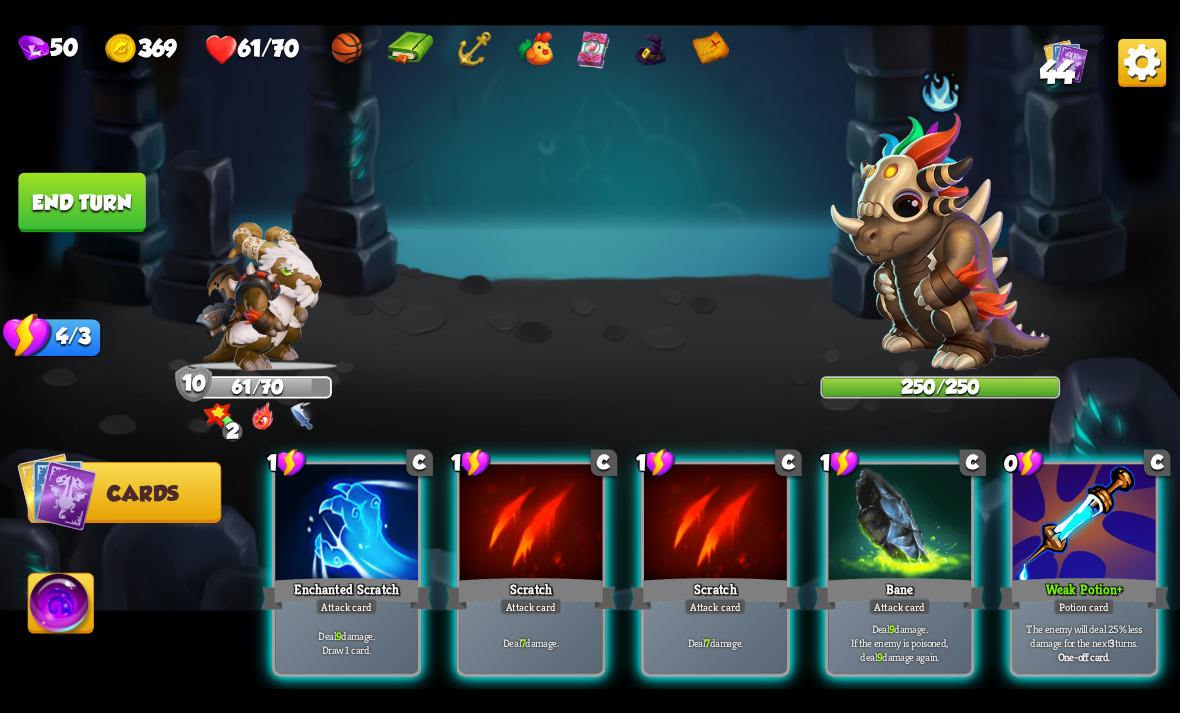 click on "Weak Potion +" at bounding box center (1084, 593) 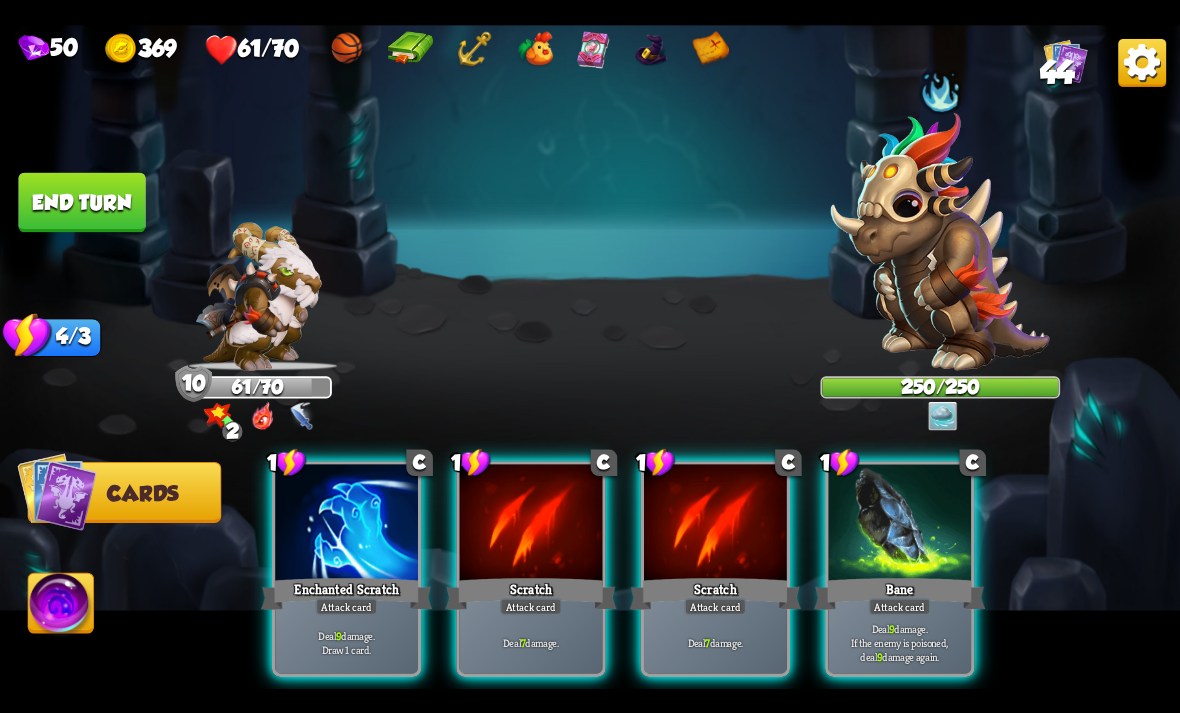 click on "Deal  9  damage. Draw 1 card." at bounding box center (347, 642) 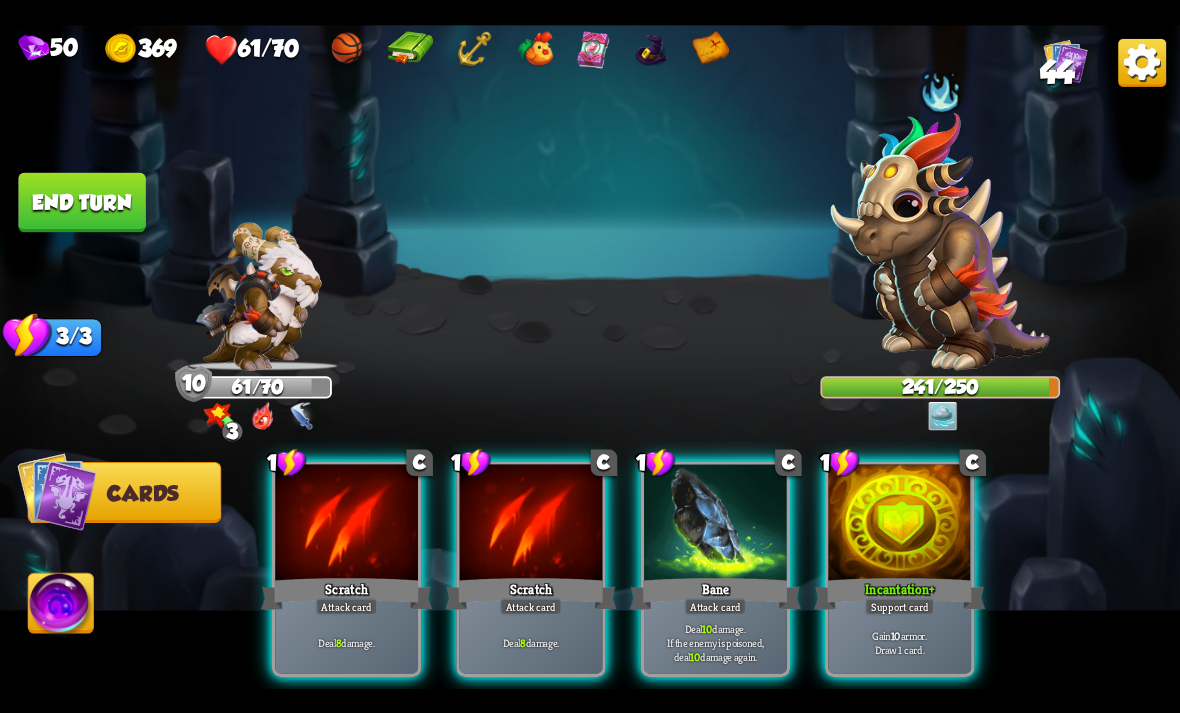 click at bounding box center (715, 524) 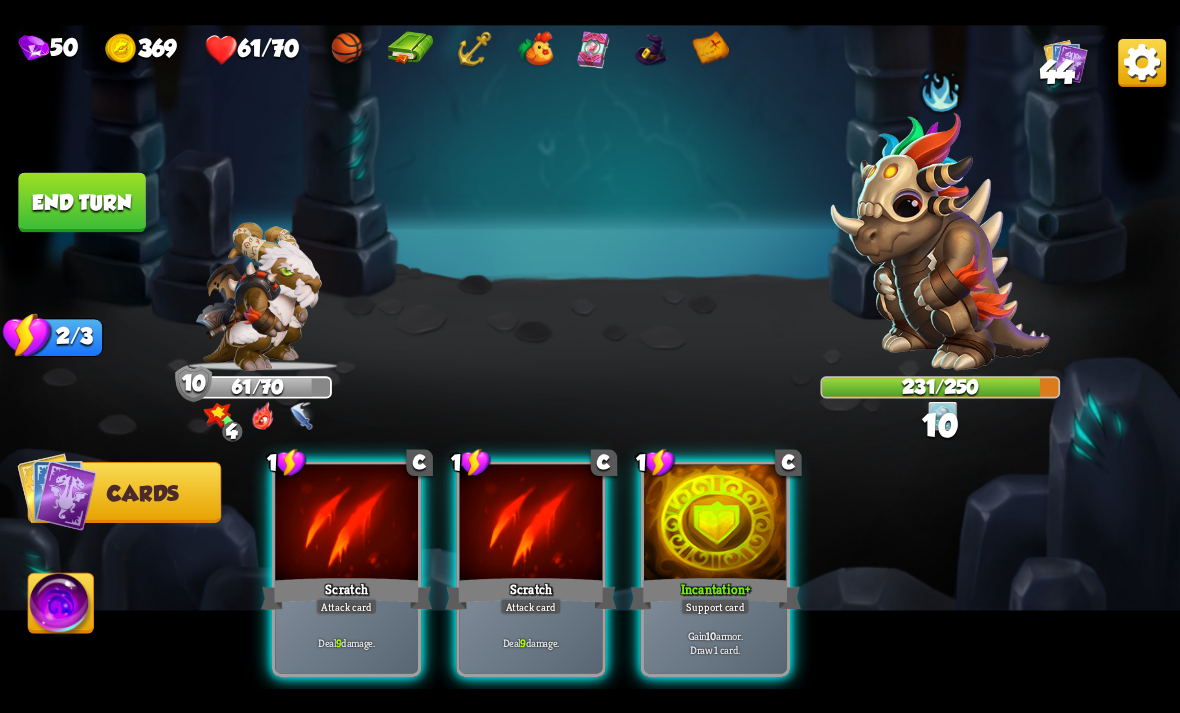 click on "Deal  9  damage." at bounding box center [531, 642] 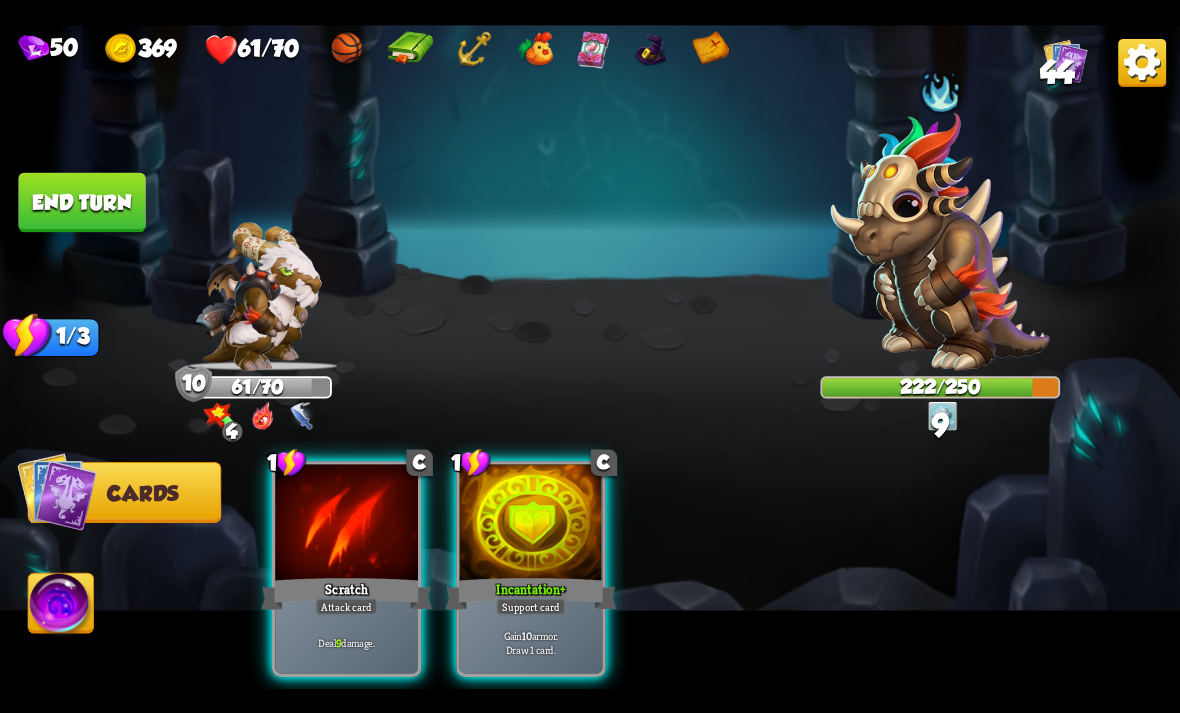 click on "Deal  9  damage." at bounding box center [347, 642] 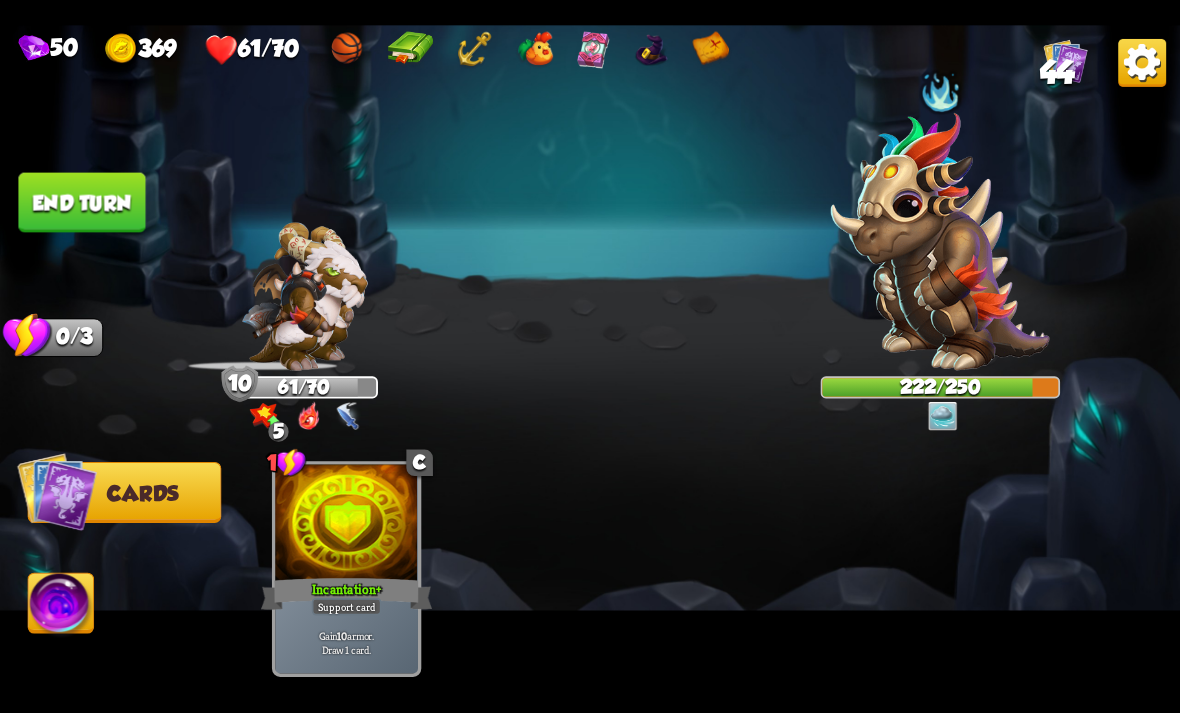 click on "End turn" at bounding box center (81, 202) 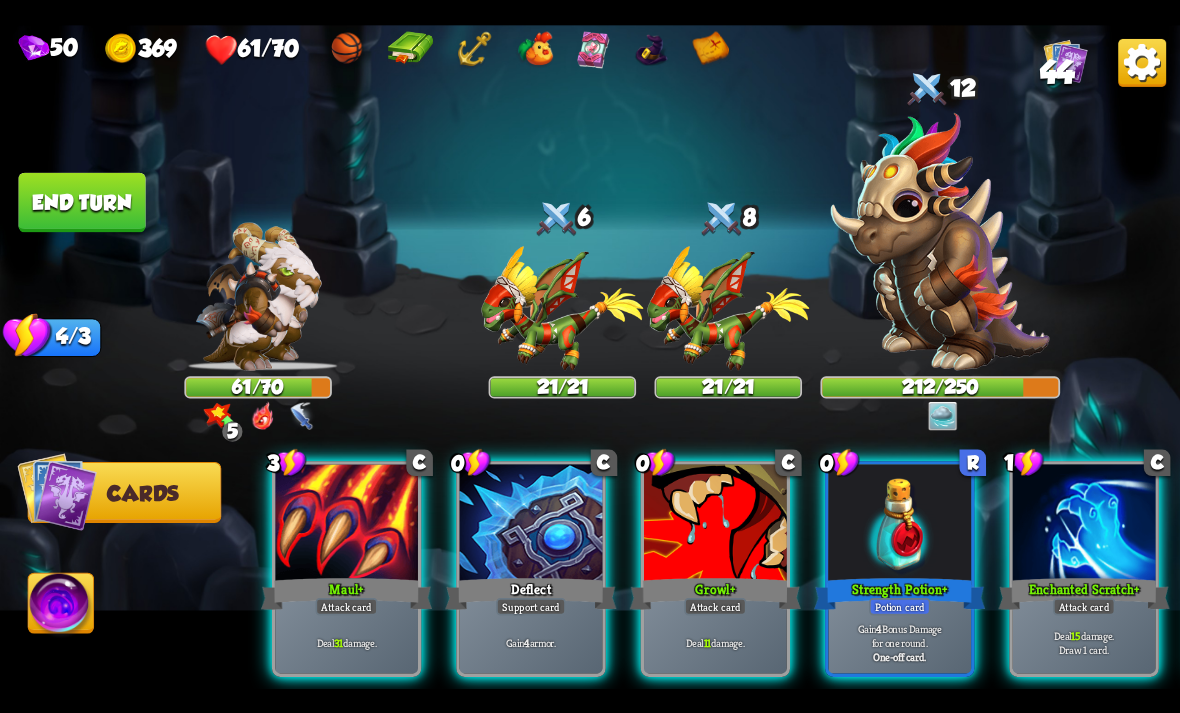 click at bounding box center (899, 524) 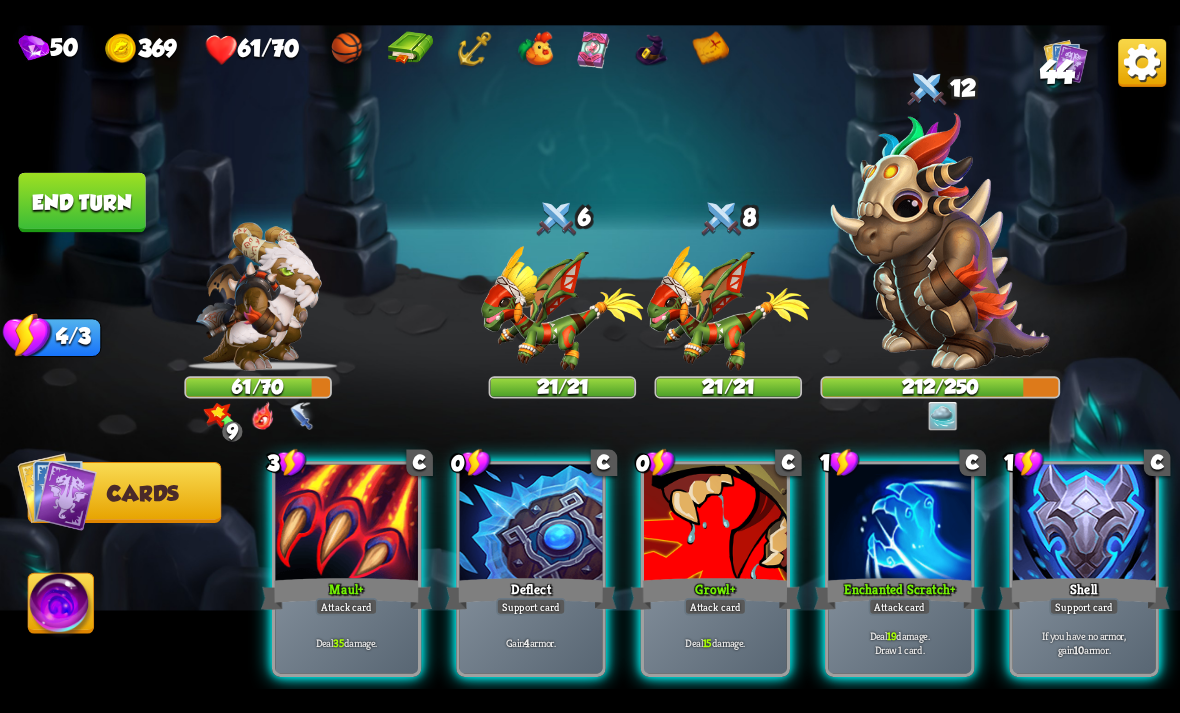 click on "Growl +" at bounding box center [715, 593] 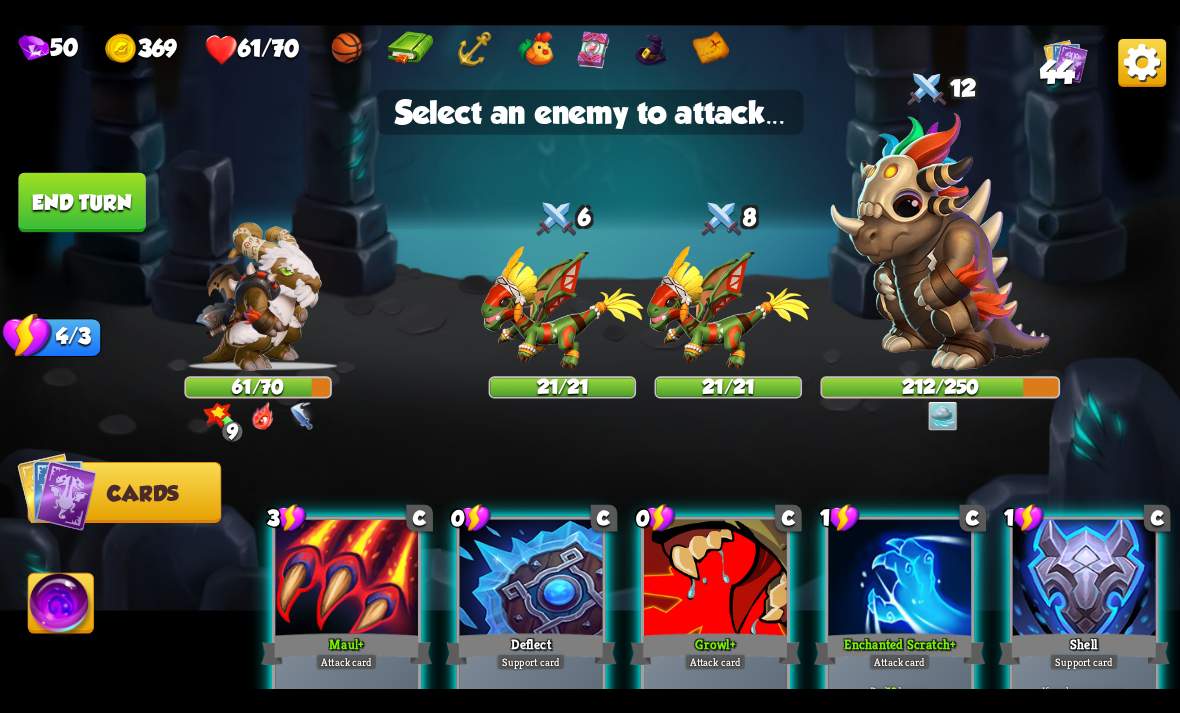 click at bounding box center [728, 308] 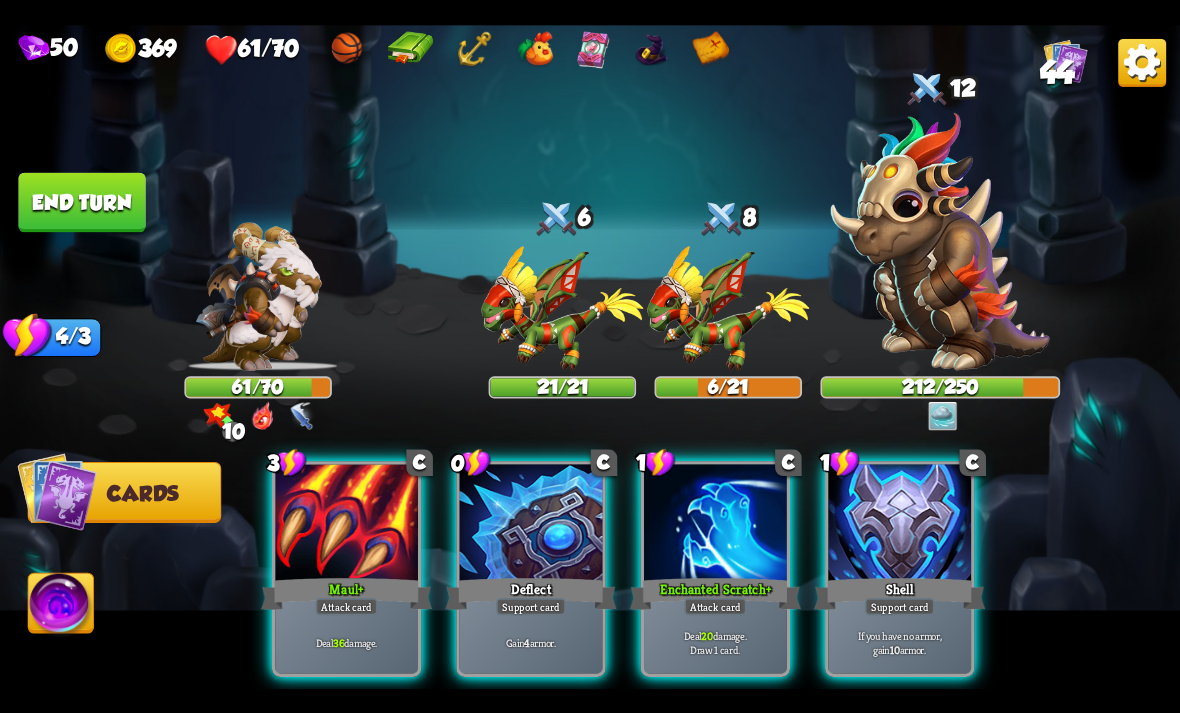 click at bounding box center (715, 524) 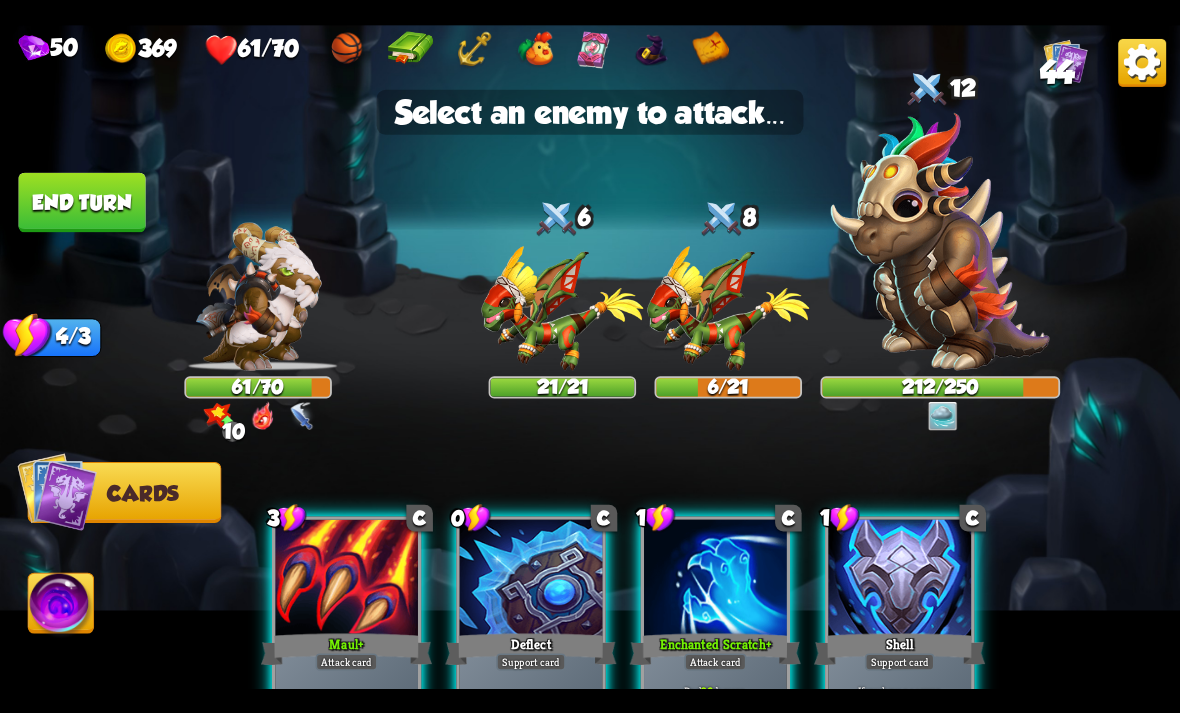 click at bounding box center [728, 308] 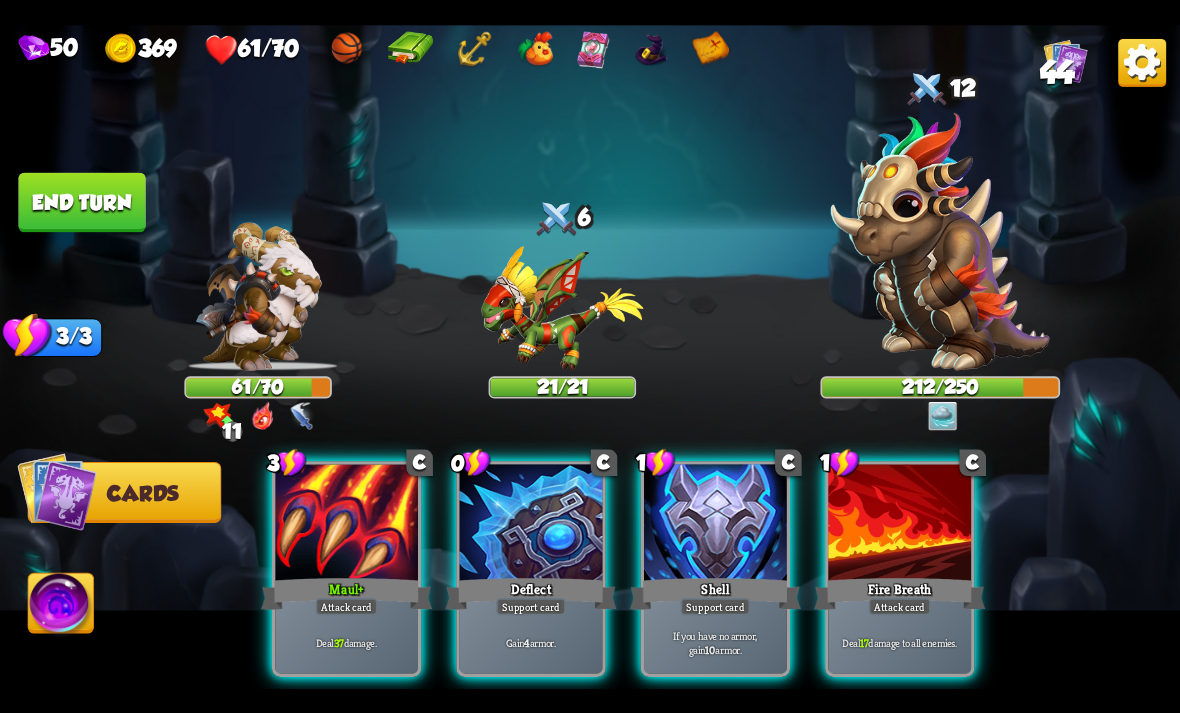 click on "Deal  37  damage." at bounding box center [347, 642] 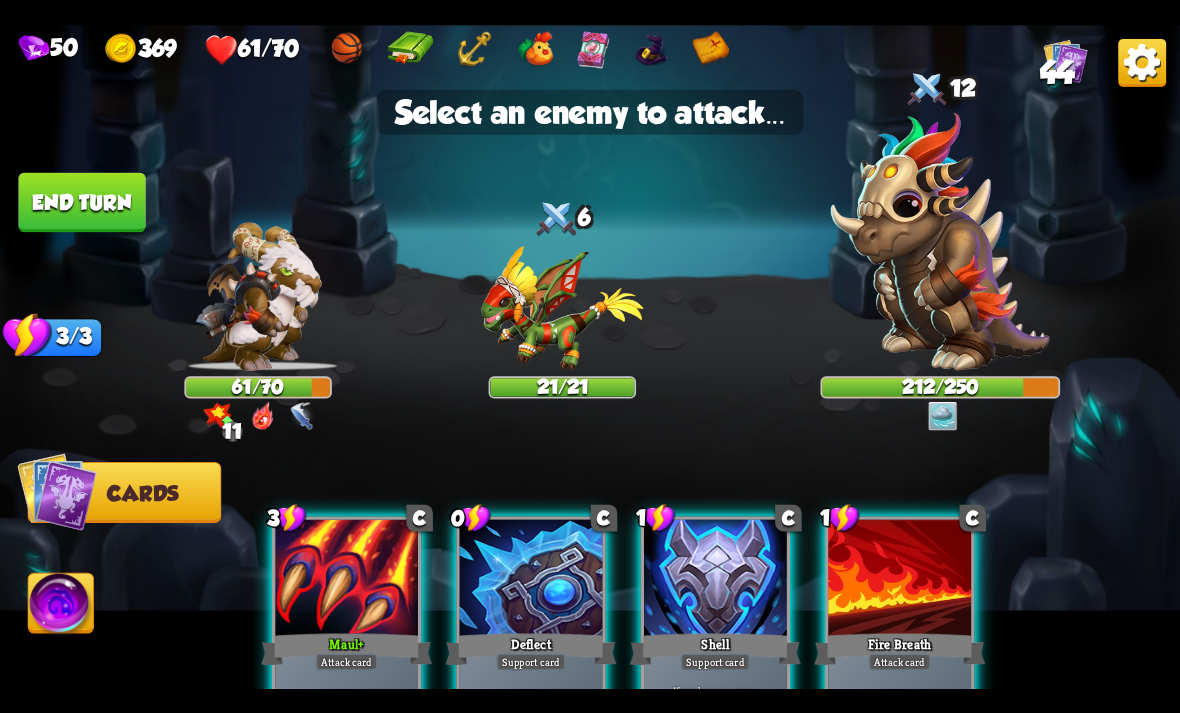 click at bounding box center (940, 241) 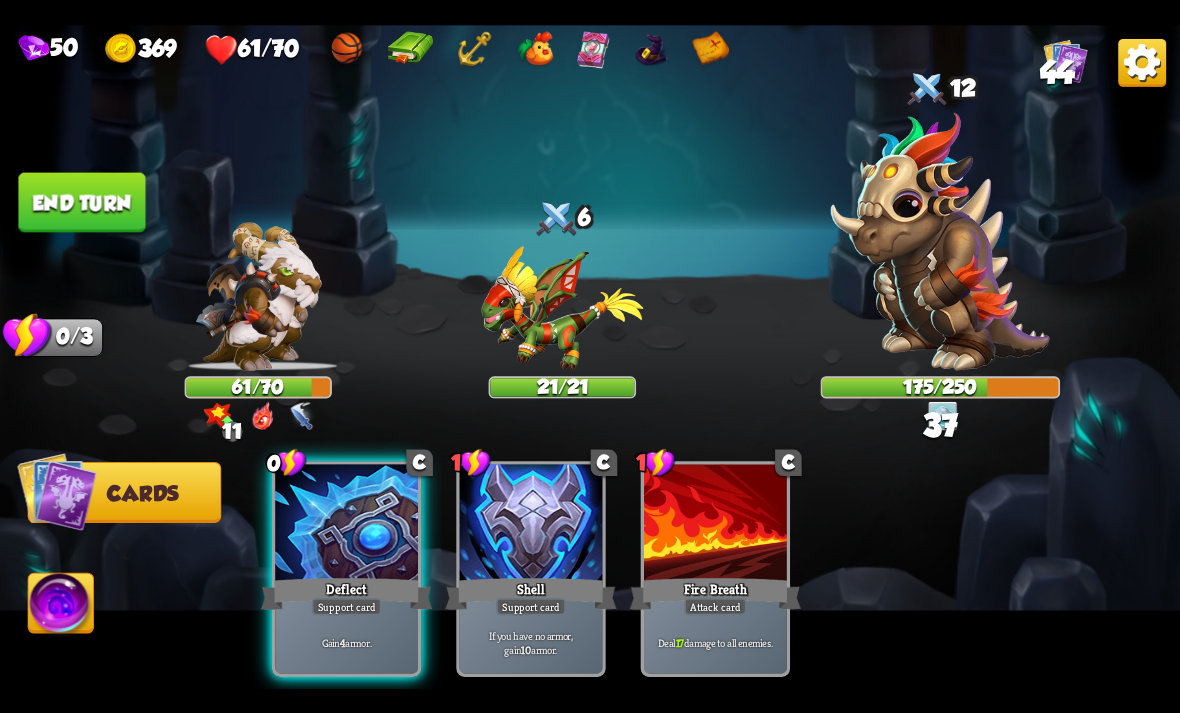 click on "Gain  4  armor." at bounding box center (346, 642) 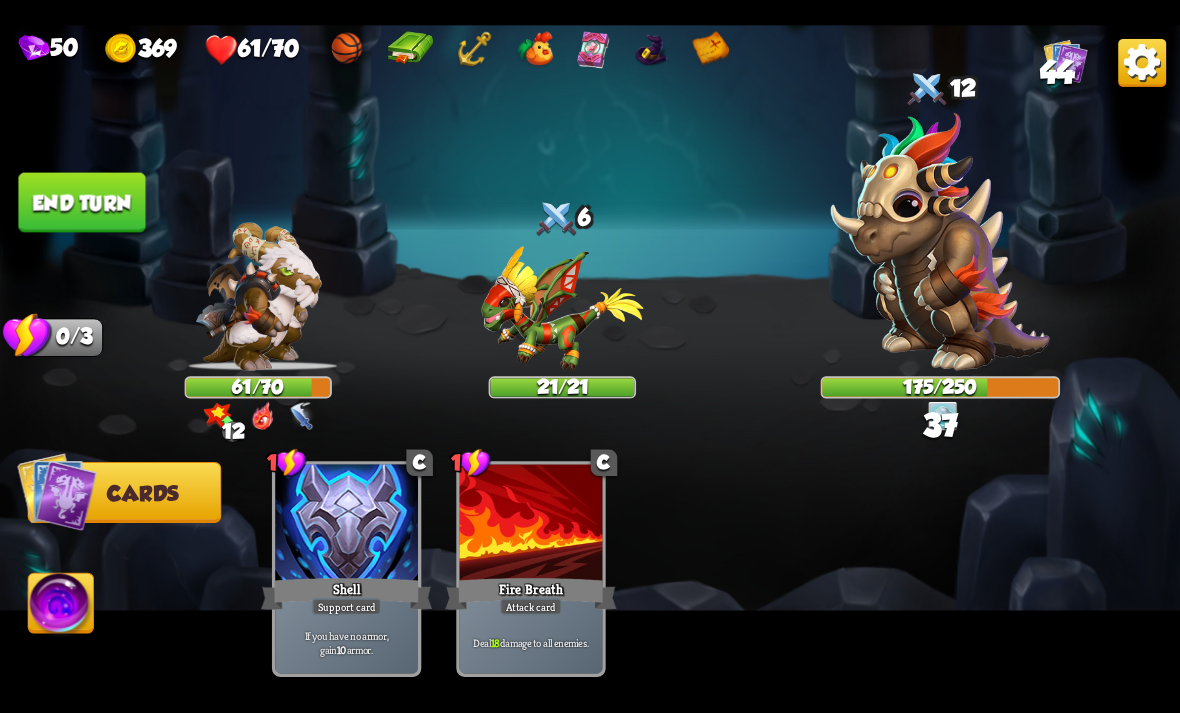 click on "End turn" at bounding box center [81, 202] 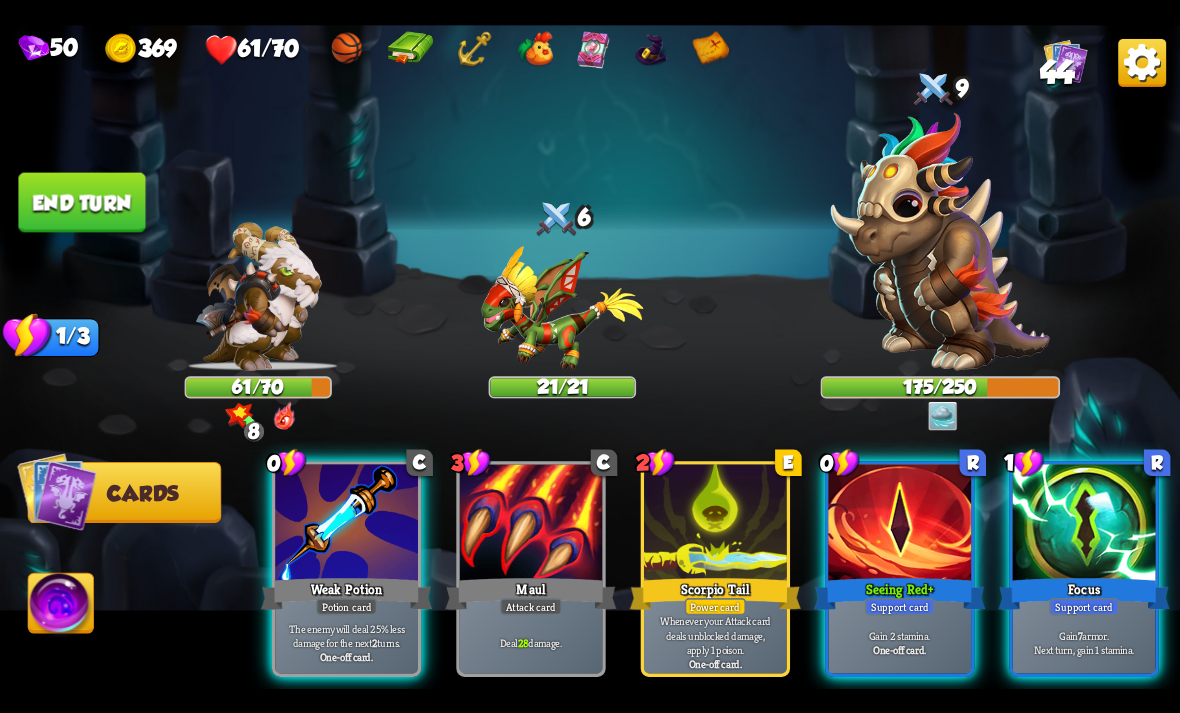 click on "The enemy will deal 25% less damage for the next  2  turns." at bounding box center [347, 635] 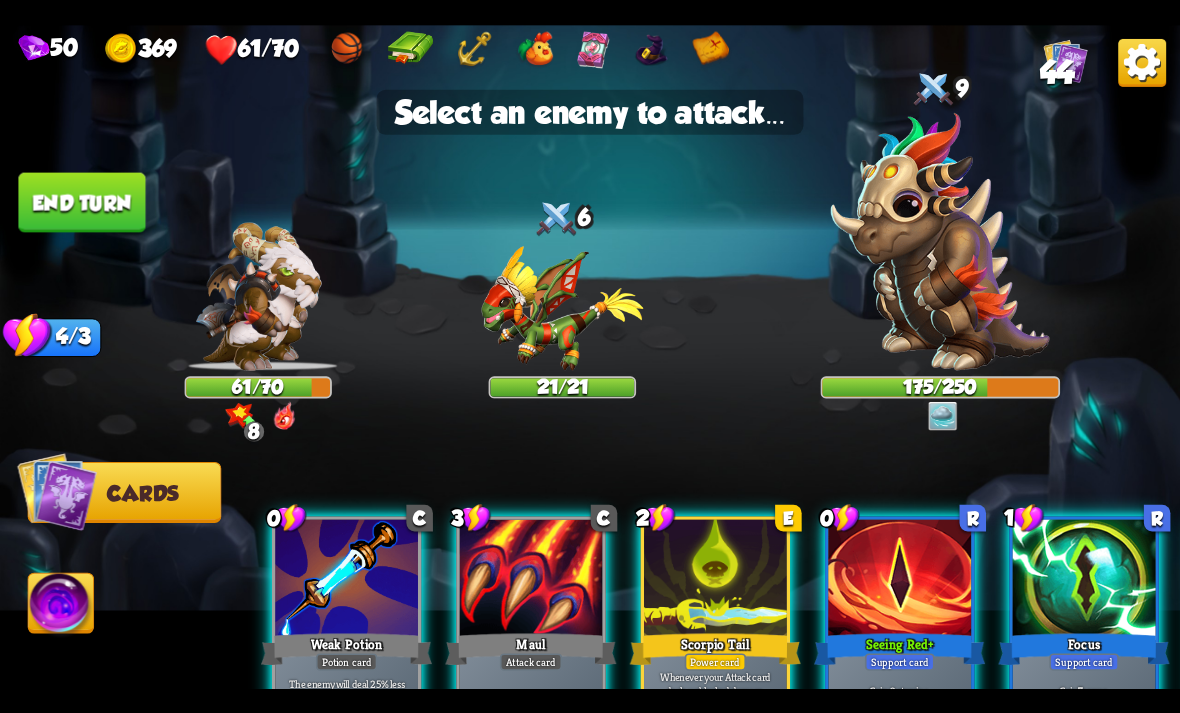 click at bounding box center (940, 241) 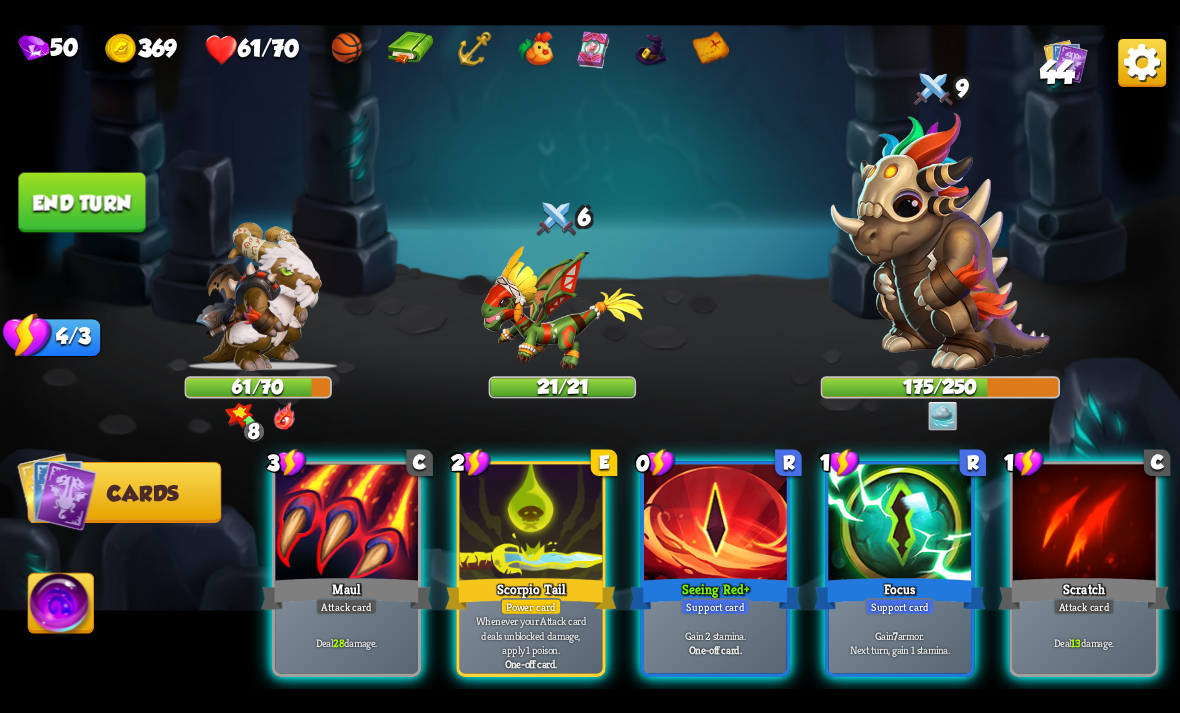 click at bounding box center (715, 524) 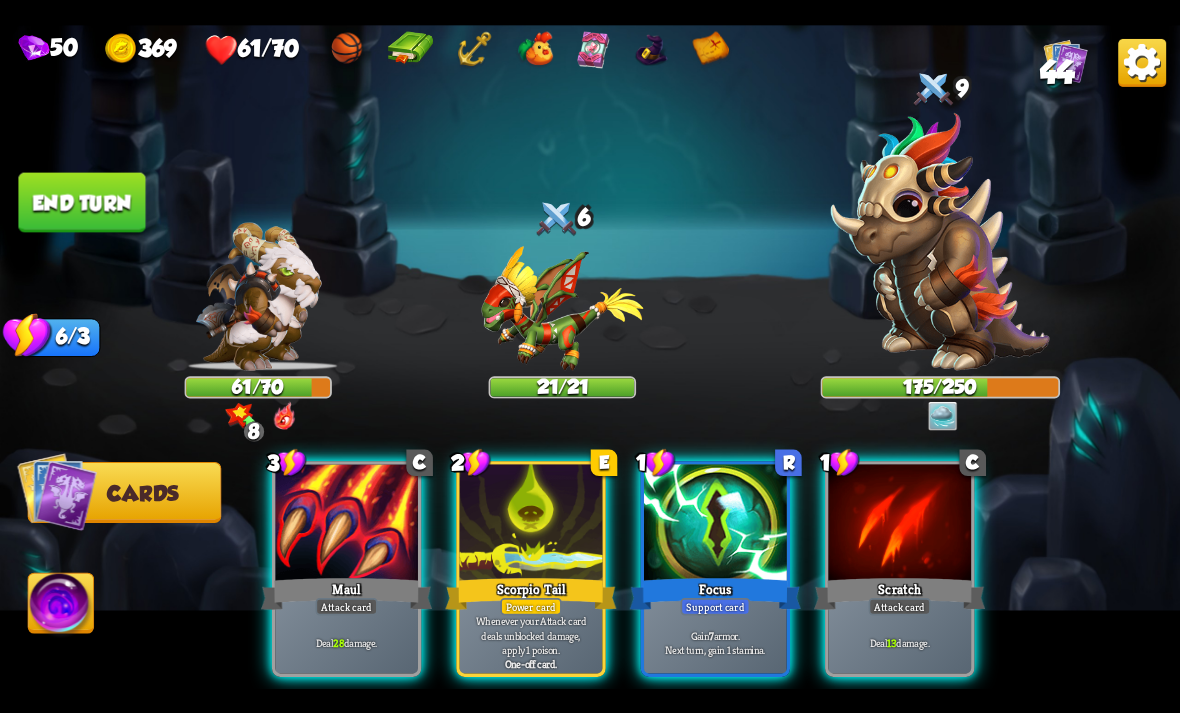 click at bounding box center [715, 524] 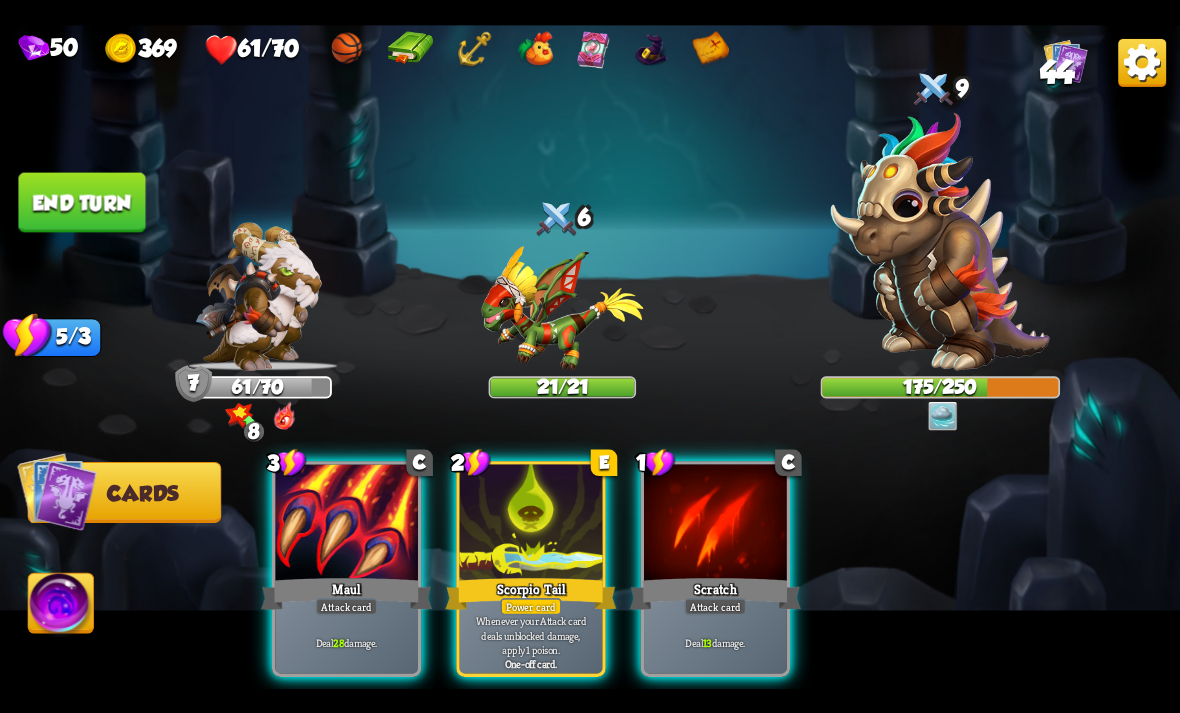click on "Scorpio Tail" at bounding box center [530, 593] 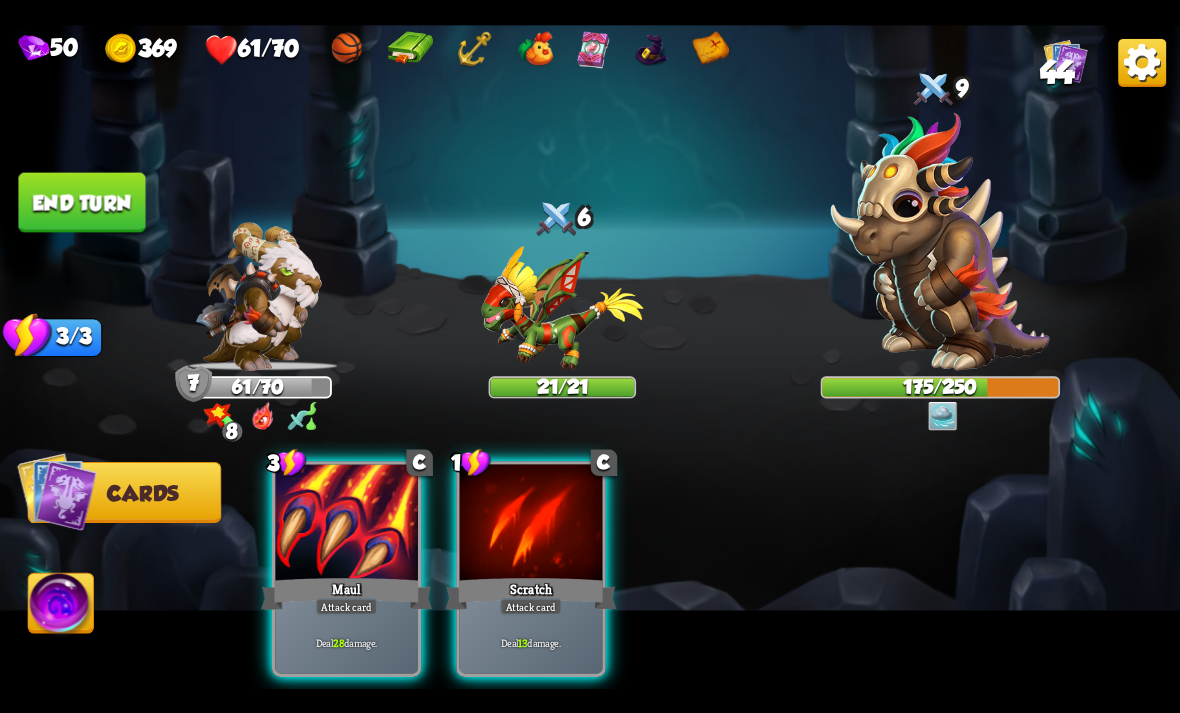 click on "Deal  28  damage." at bounding box center (347, 642) 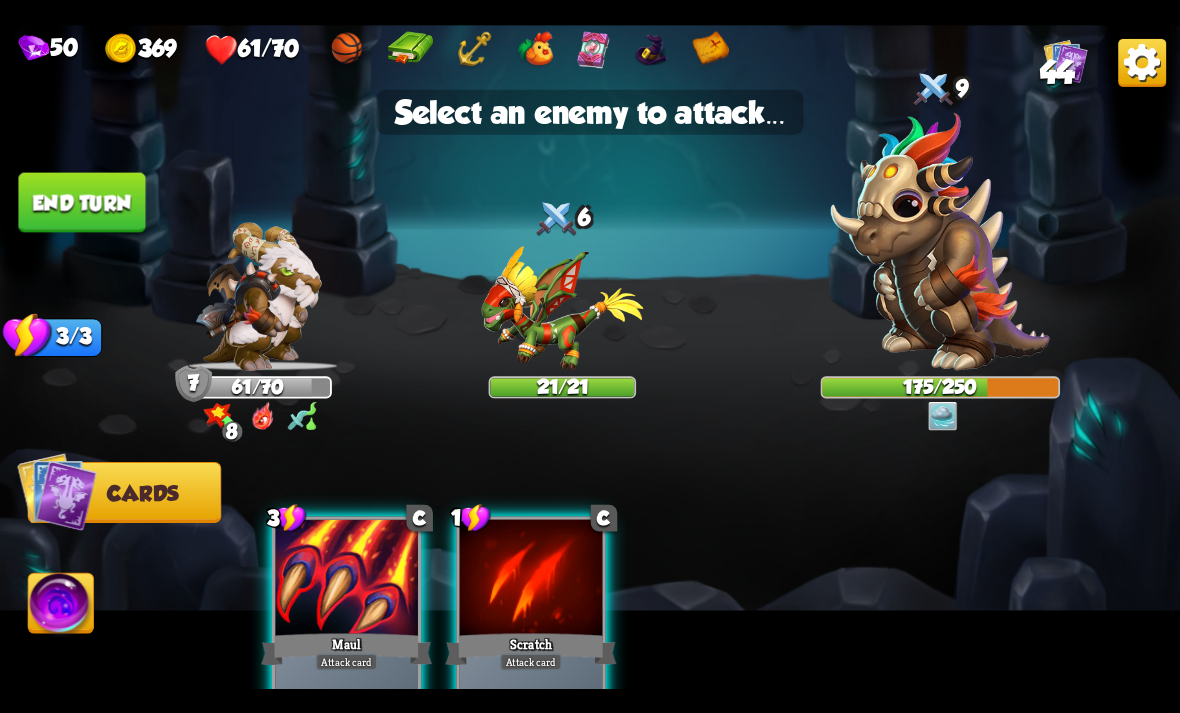 click at bounding box center (562, 308) 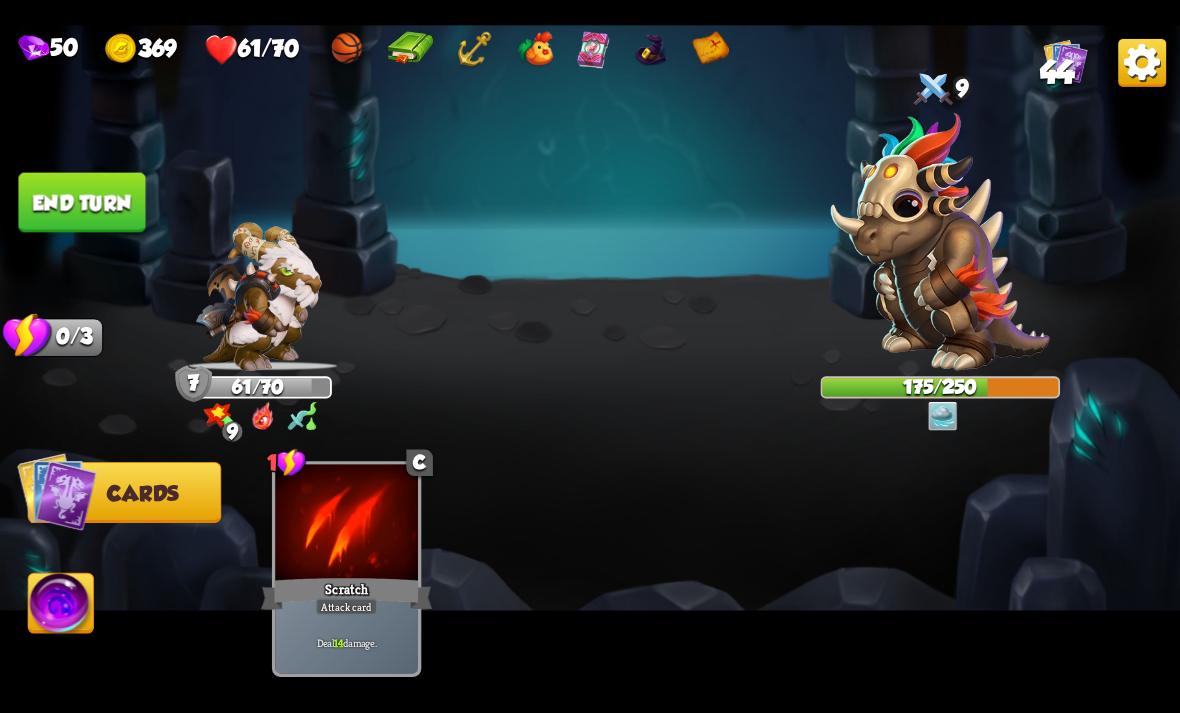 click on "End turn" at bounding box center [81, 202] 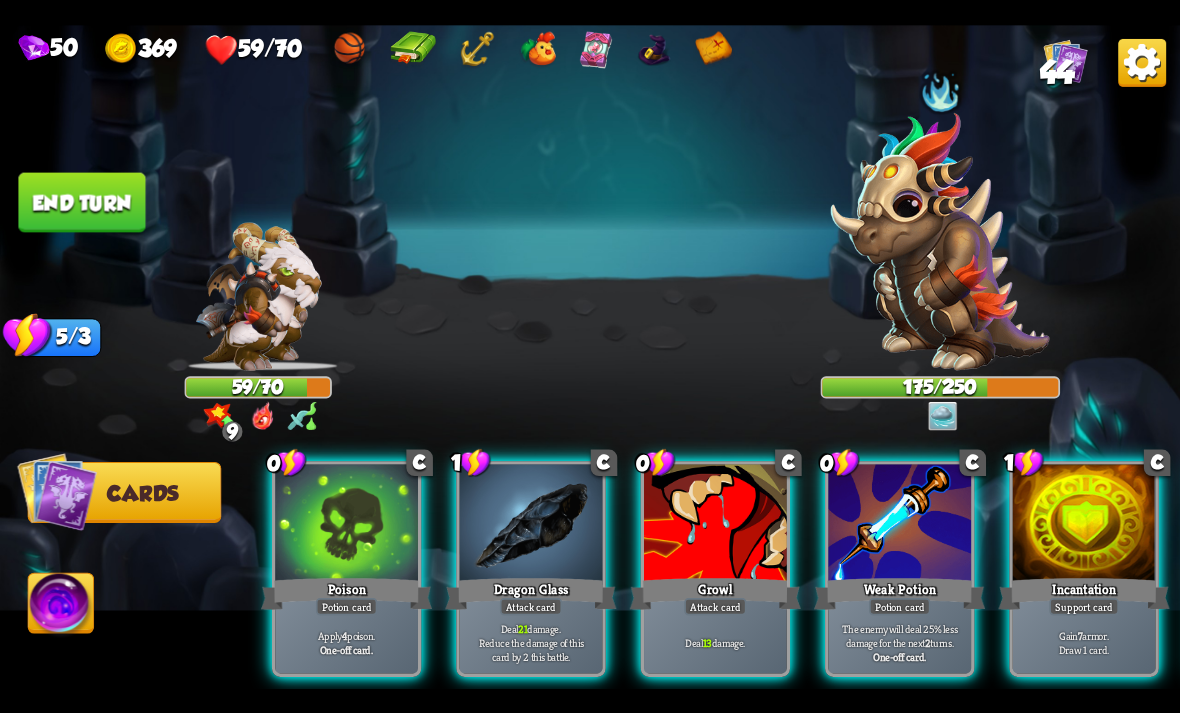 click on "Apply  4  poison.   One-off card." at bounding box center [346, 642] 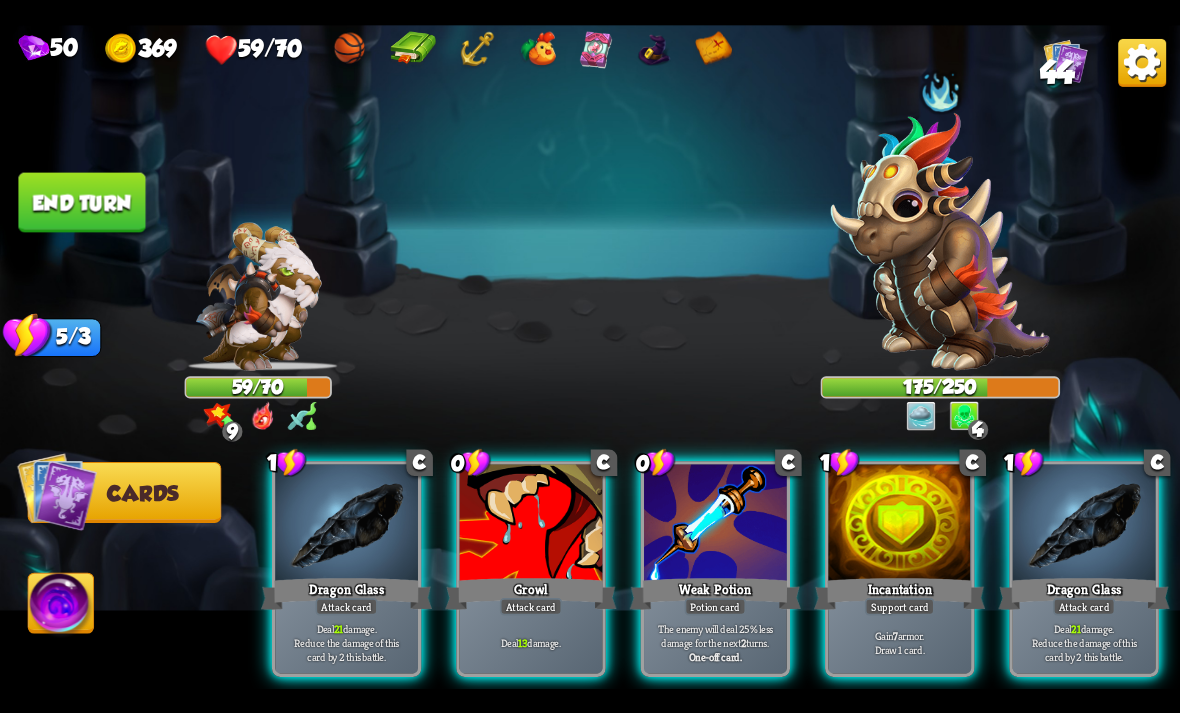 click at bounding box center [715, 524] 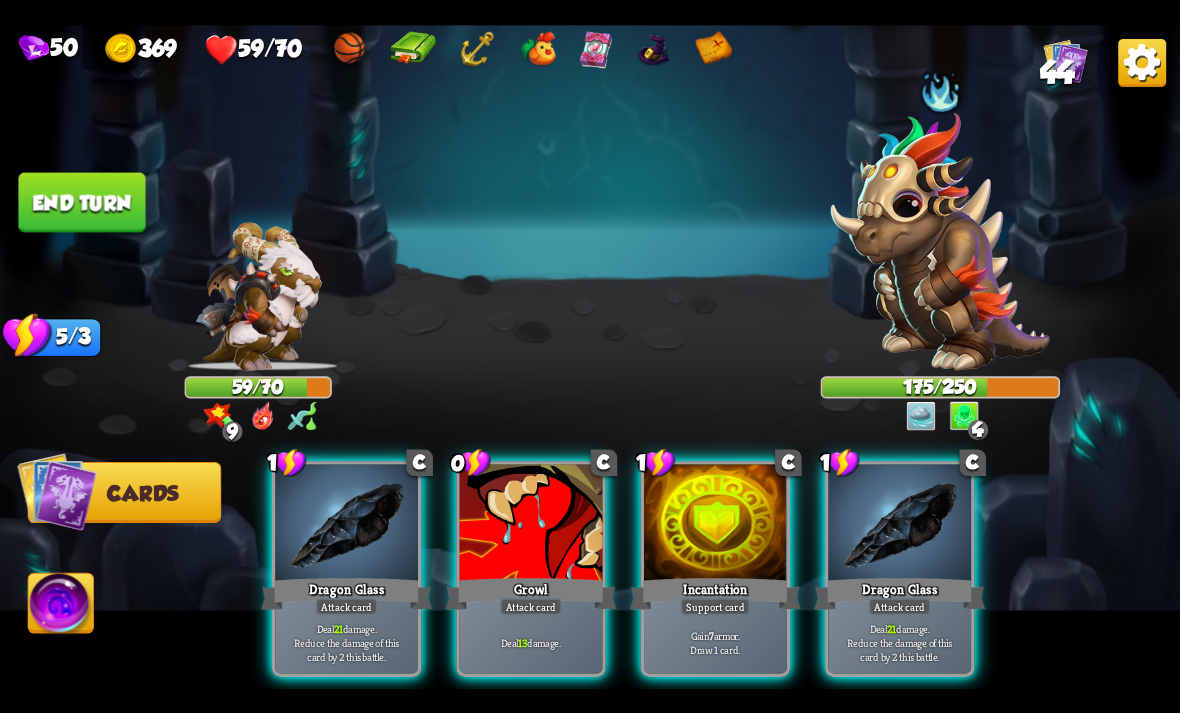 click on "Deal  13  damage." at bounding box center (531, 642) 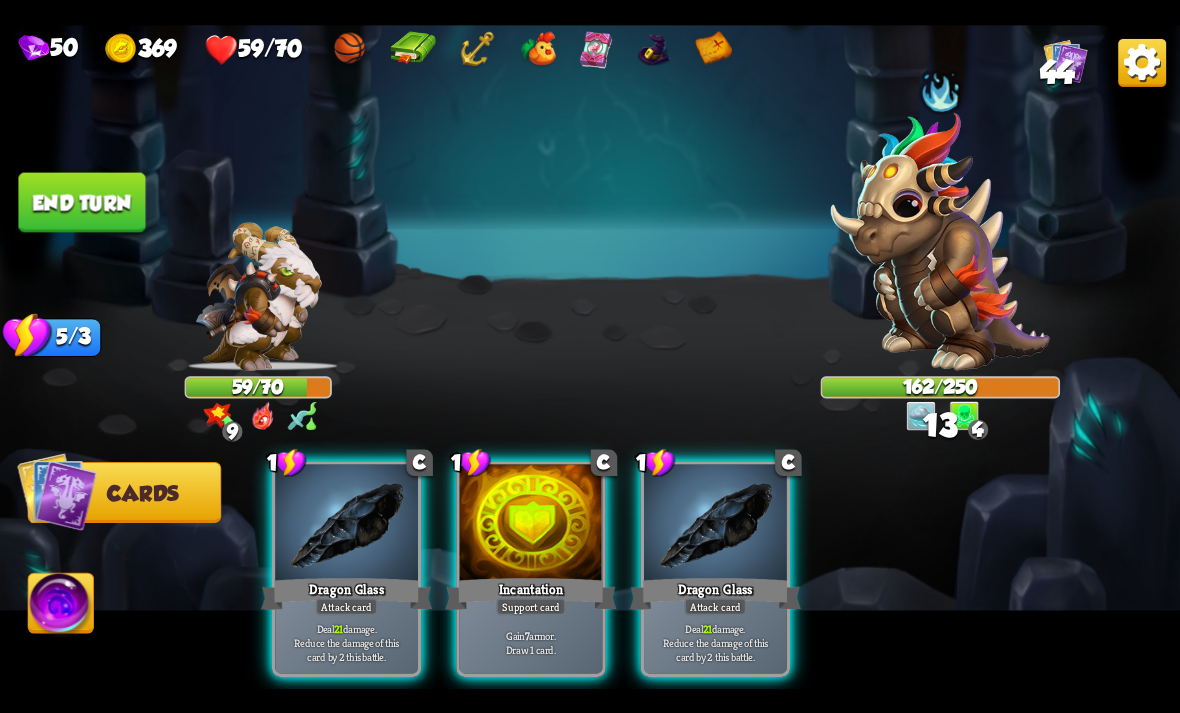 click on "Deal  21  damage. Reduce the damage of this card by 2 this battle." at bounding box center (347, 642) 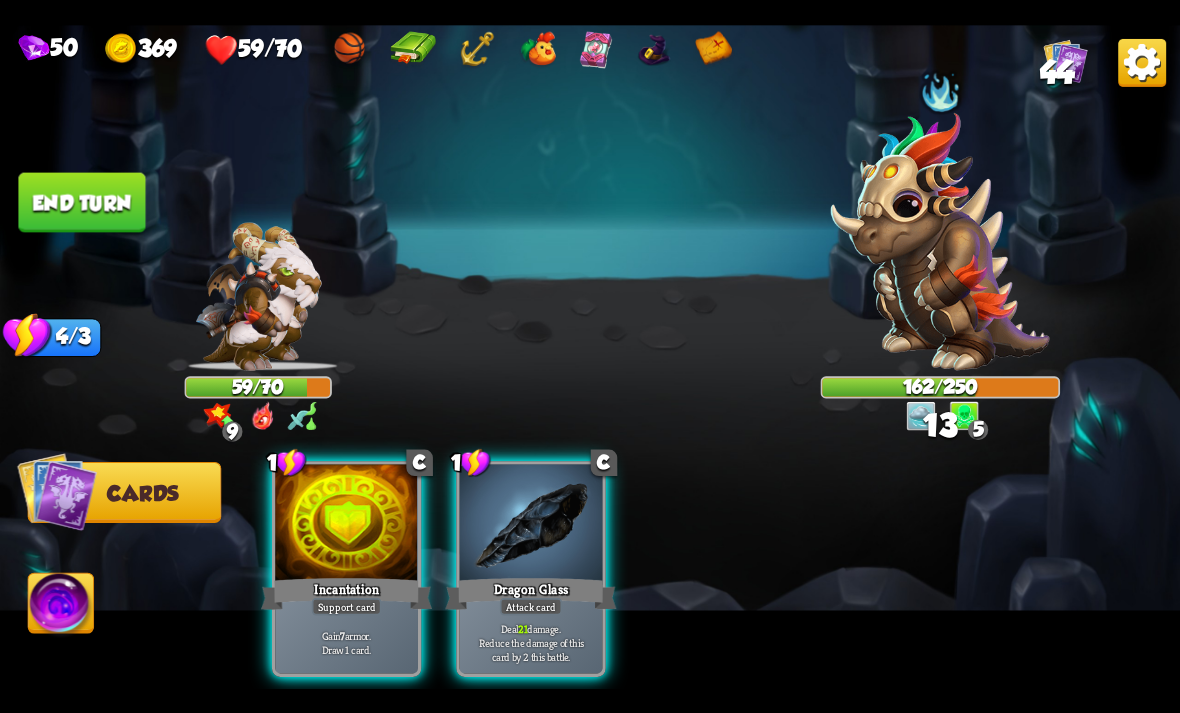 click at bounding box center (531, 524) 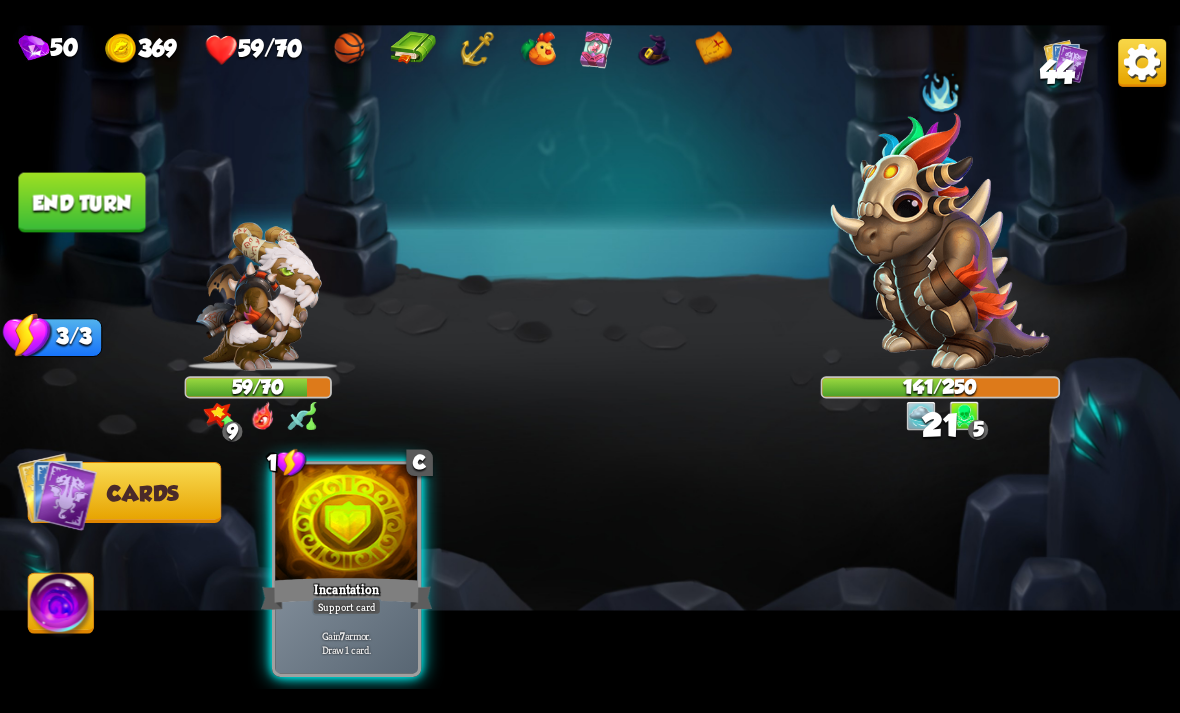 click on "Gain  7  armor. Draw 1 card." at bounding box center (347, 642) 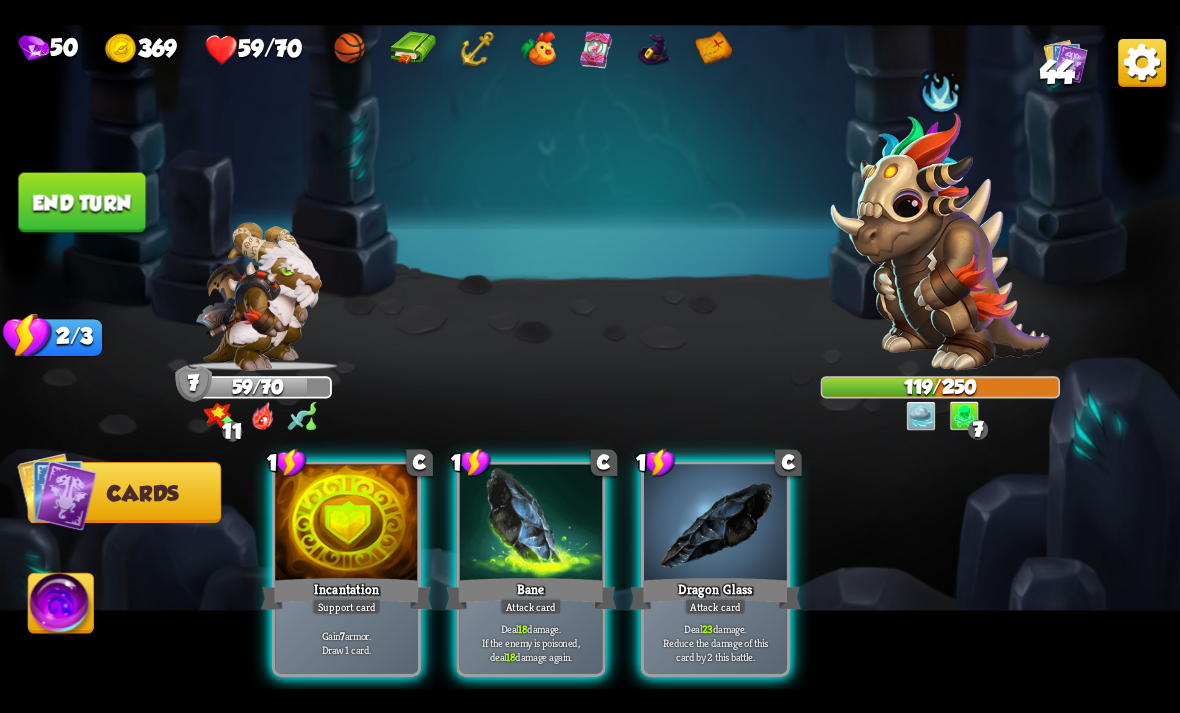 click at bounding box center [715, 524] 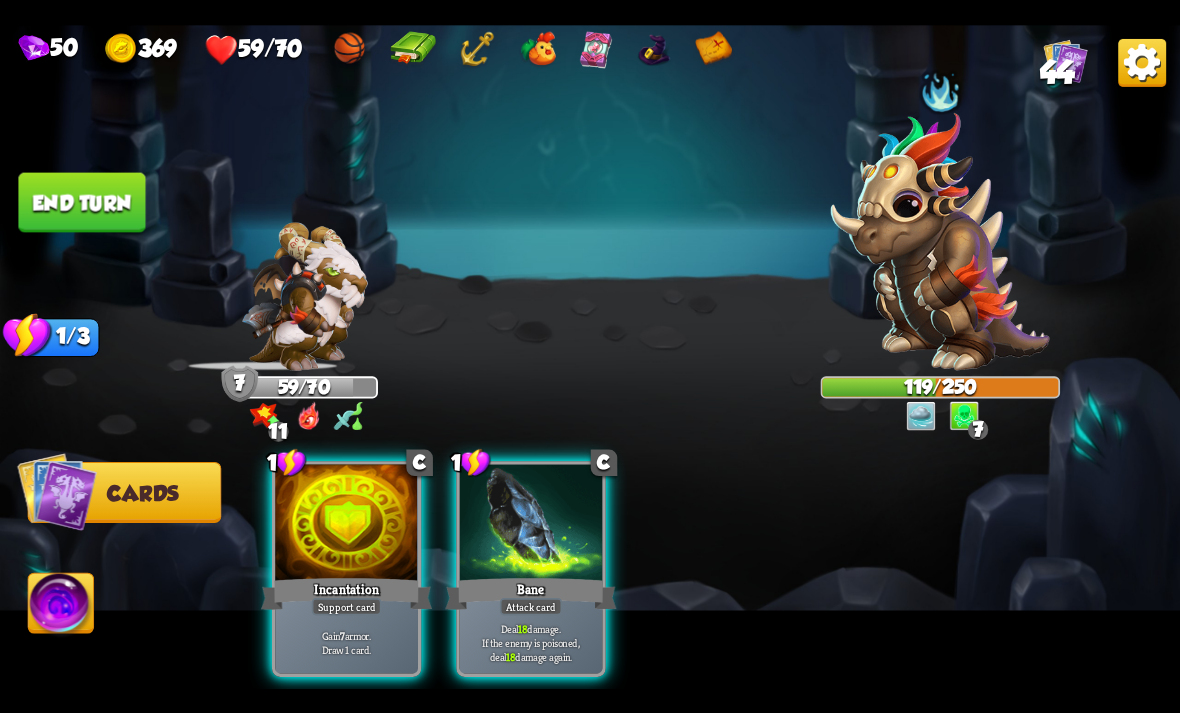 click on "Attack card" at bounding box center [531, 606] 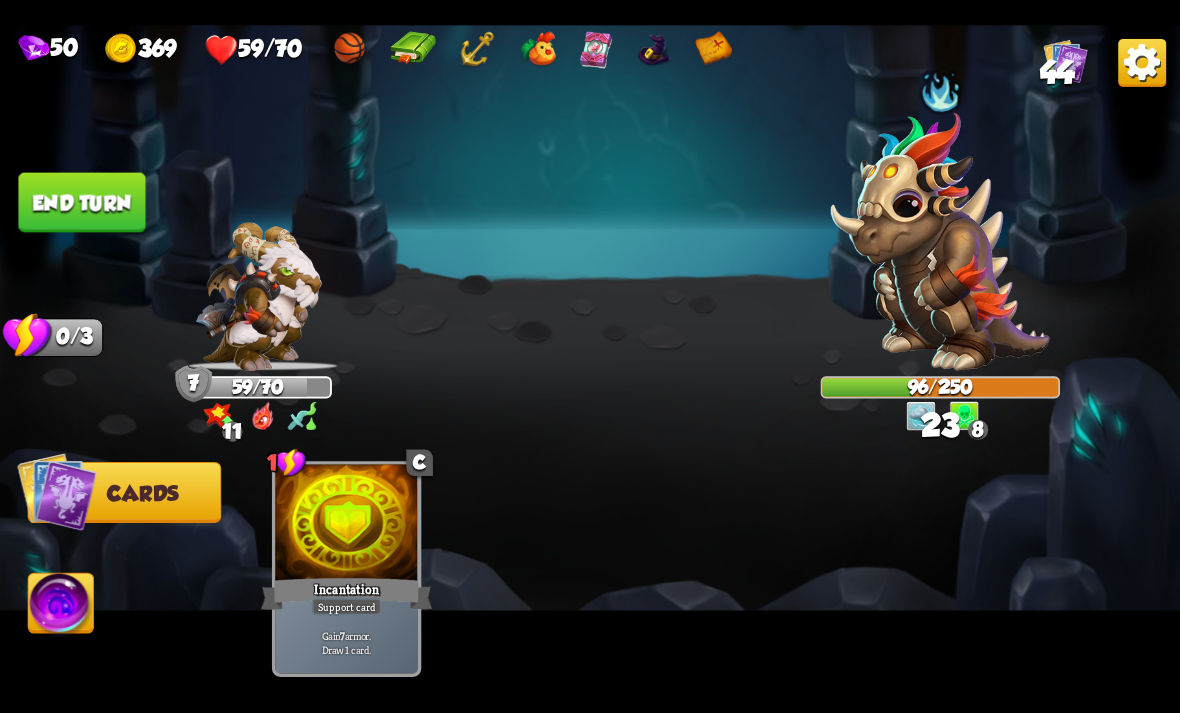 click on "End turn" at bounding box center (81, 202) 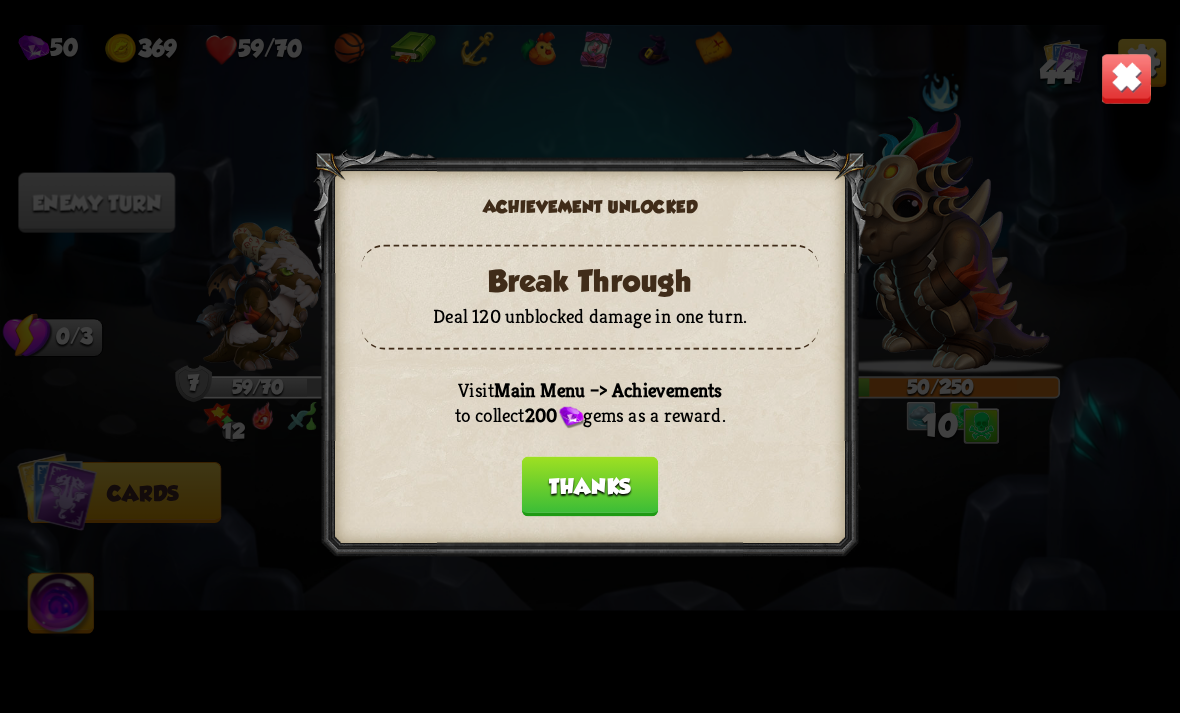 click on "Thanks" at bounding box center (590, 486) 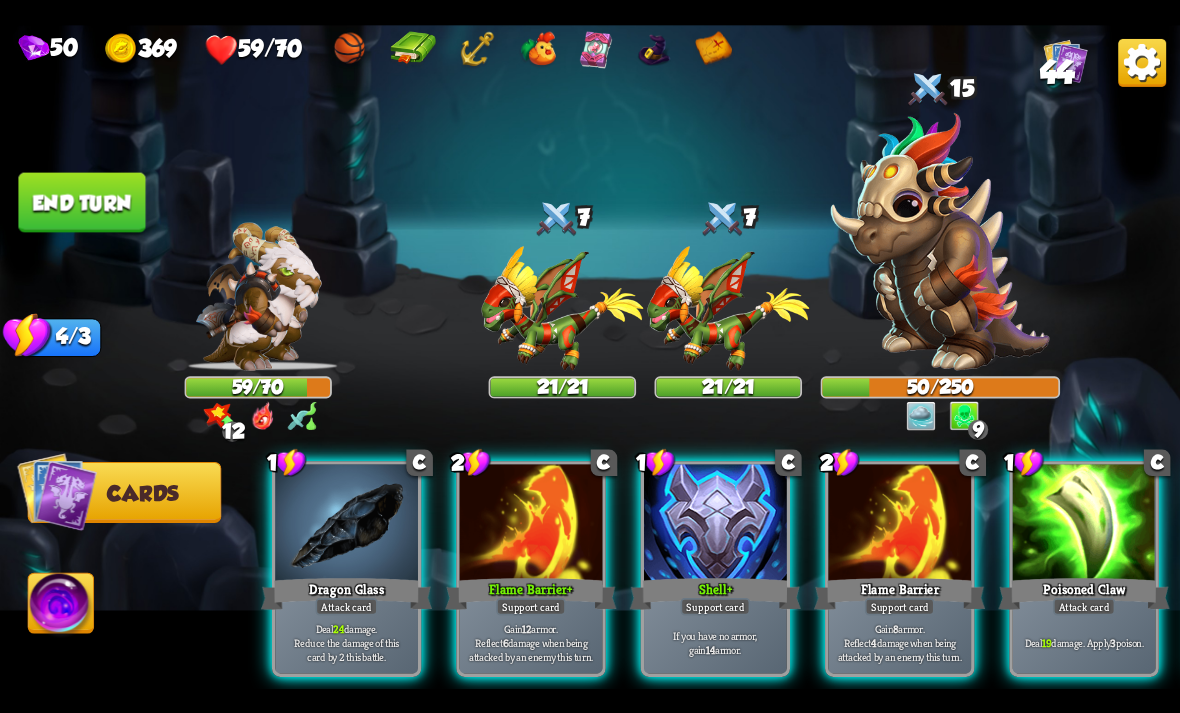 click on "Support card" at bounding box center [531, 606] 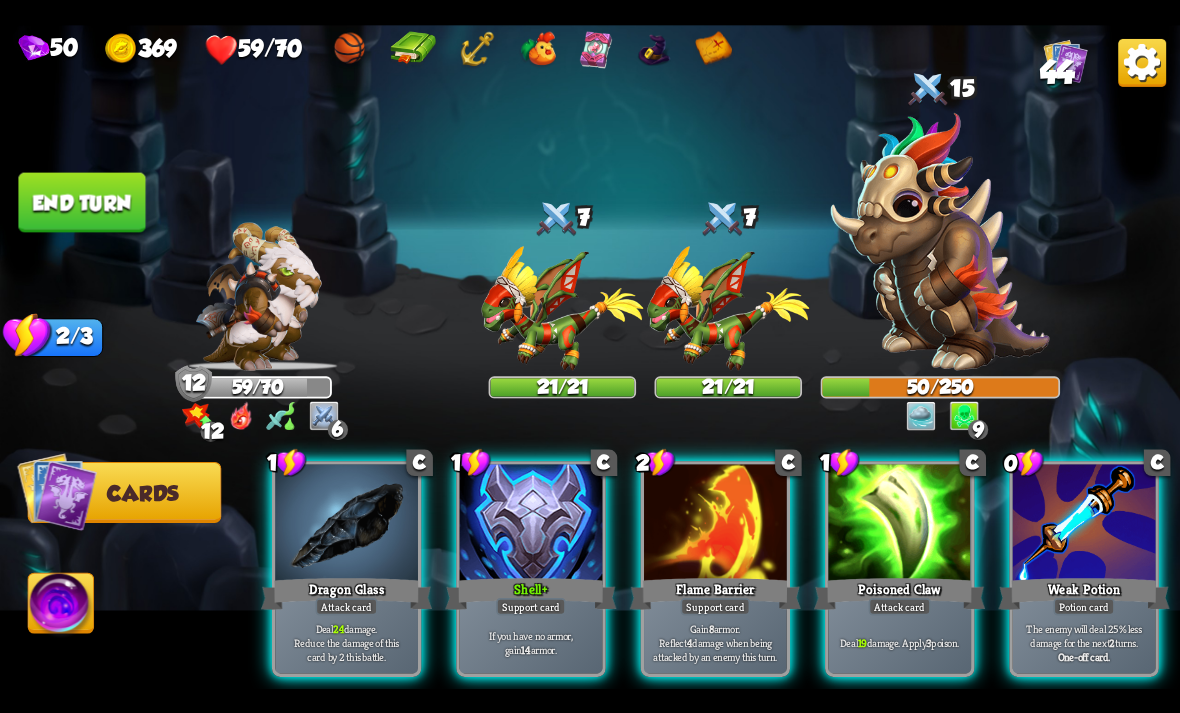 click at bounding box center [715, 524] 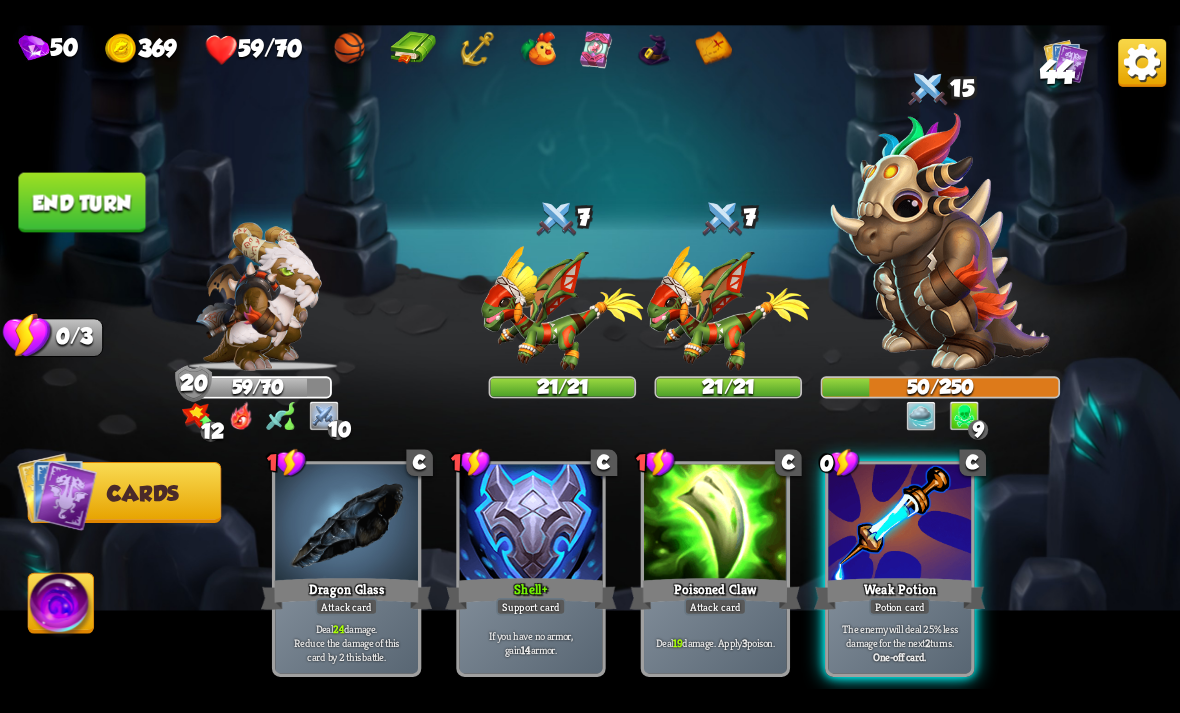 click at bounding box center (899, 524) 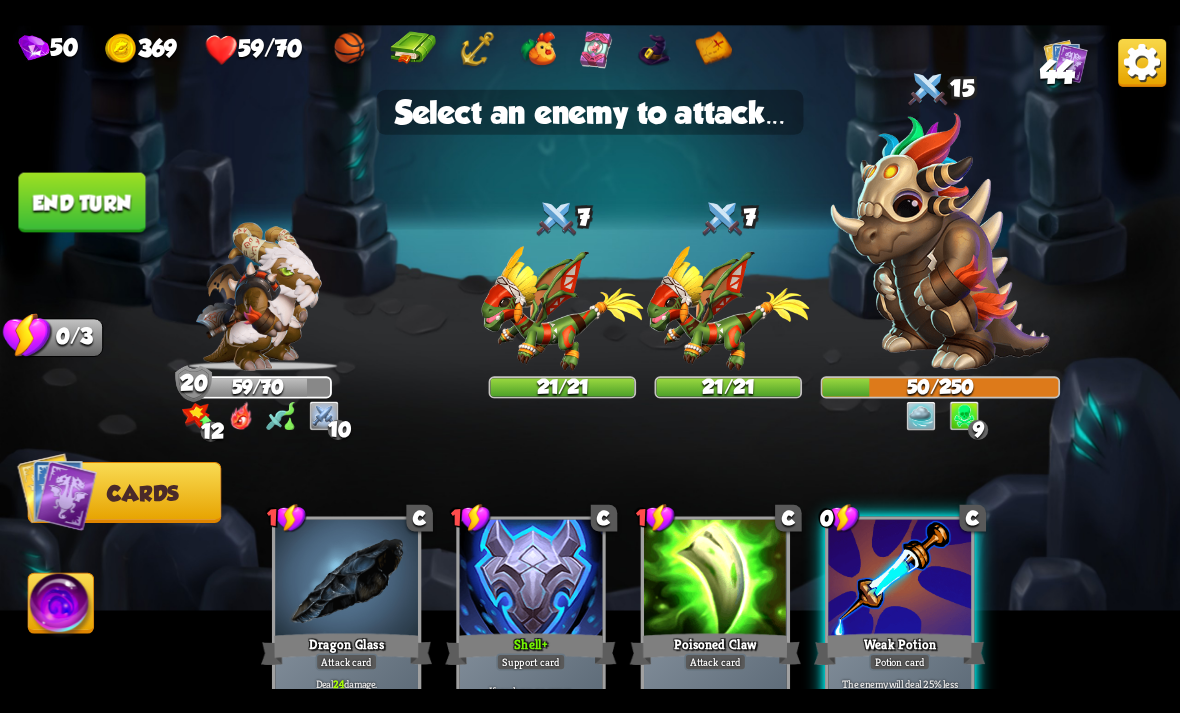 click at bounding box center [940, 241] 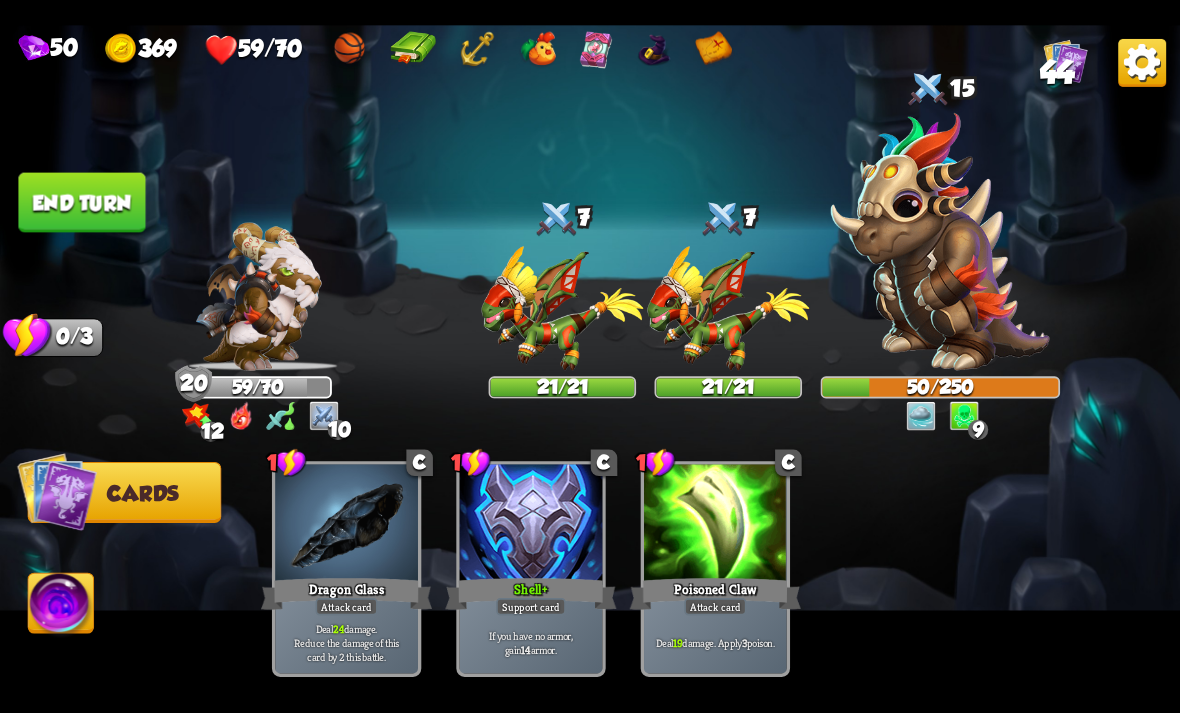 click on "End turn" at bounding box center (81, 202) 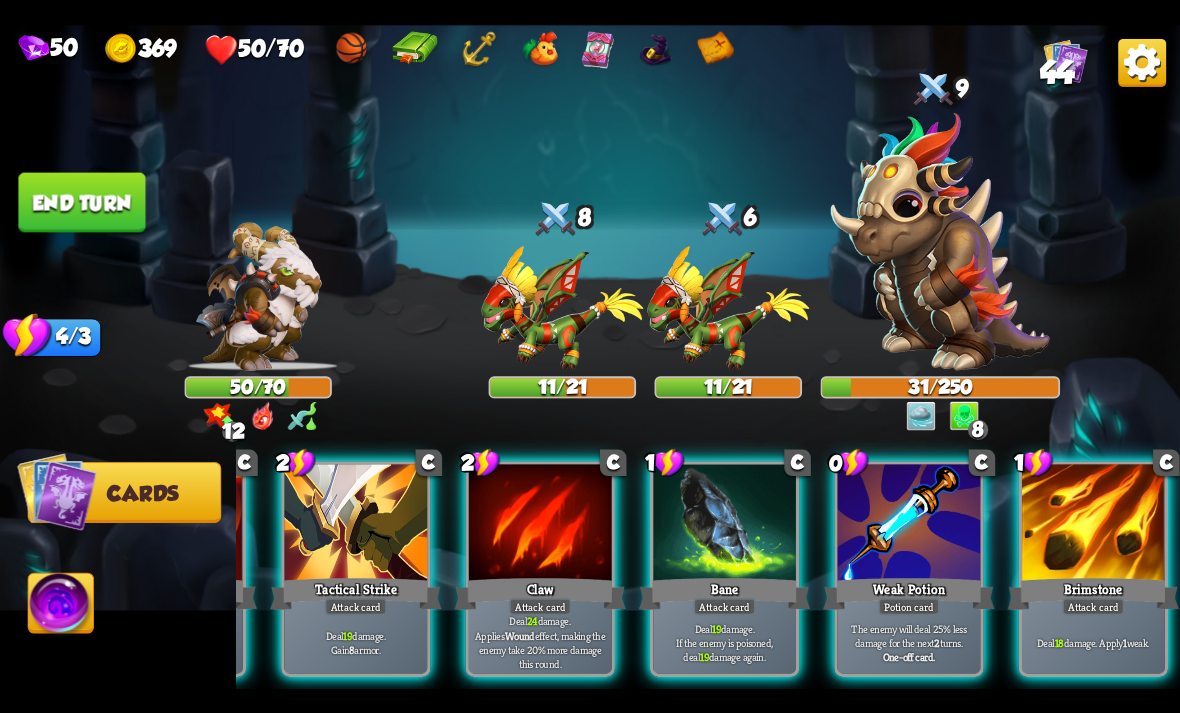 scroll, scrollTop: 0, scrollLeft: 190, axis: horizontal 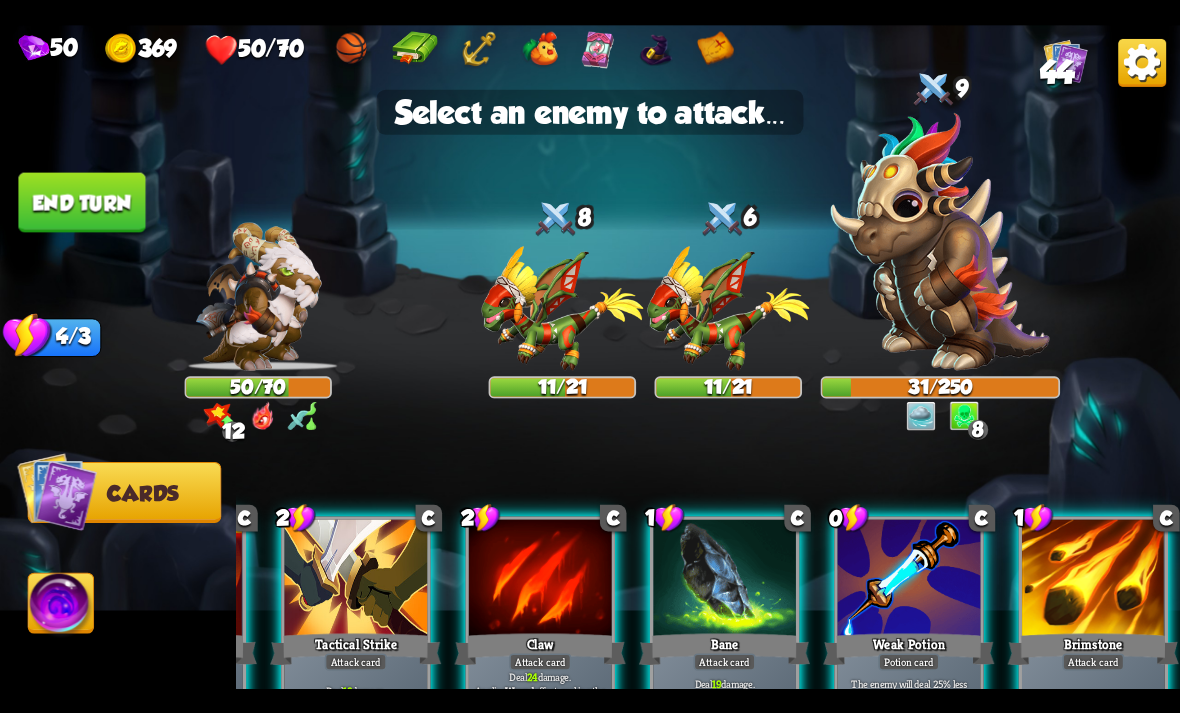 click at bounding box center [940, 241] 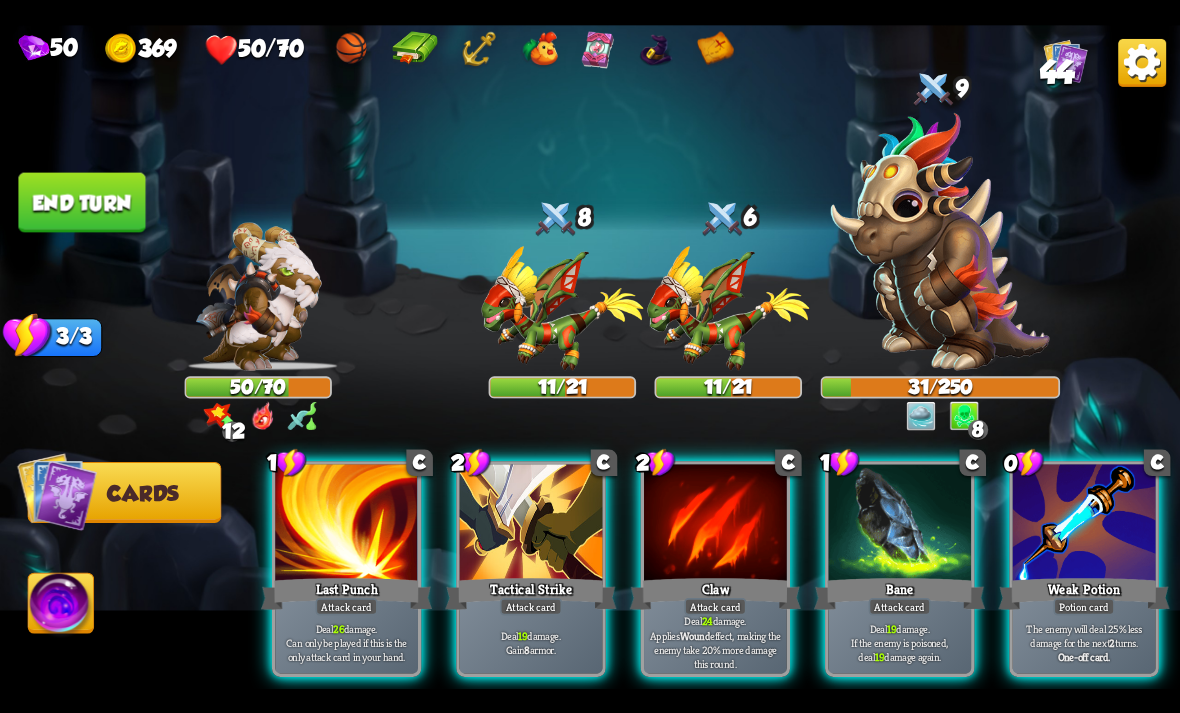 scroll, scrollTop: 0, scrollLeft: 0, axis: both 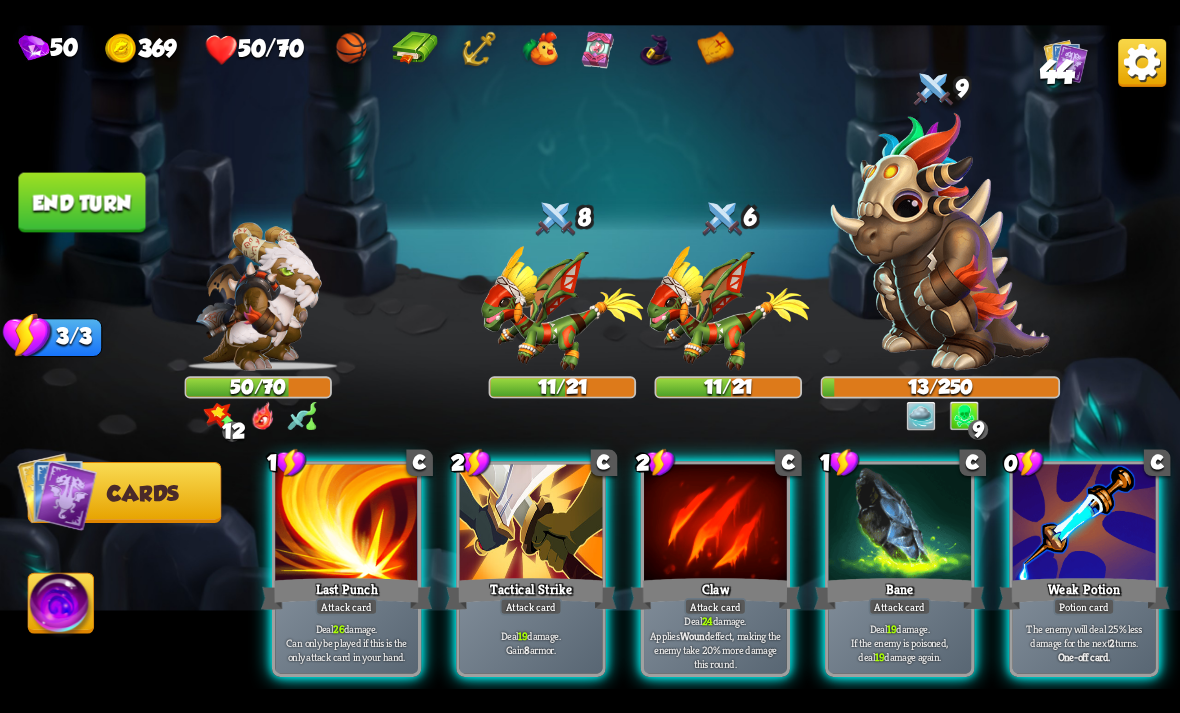 click on "Bane" at bounding box center (899, 593) 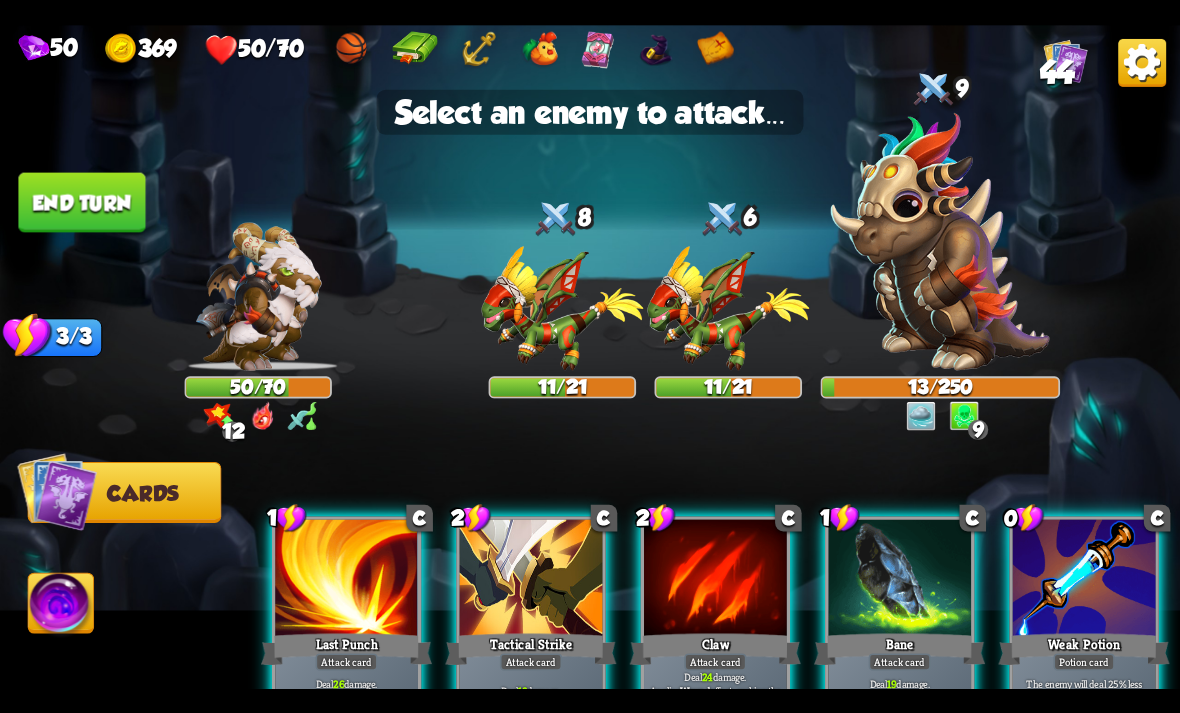 click at bounding box center [940, 241] 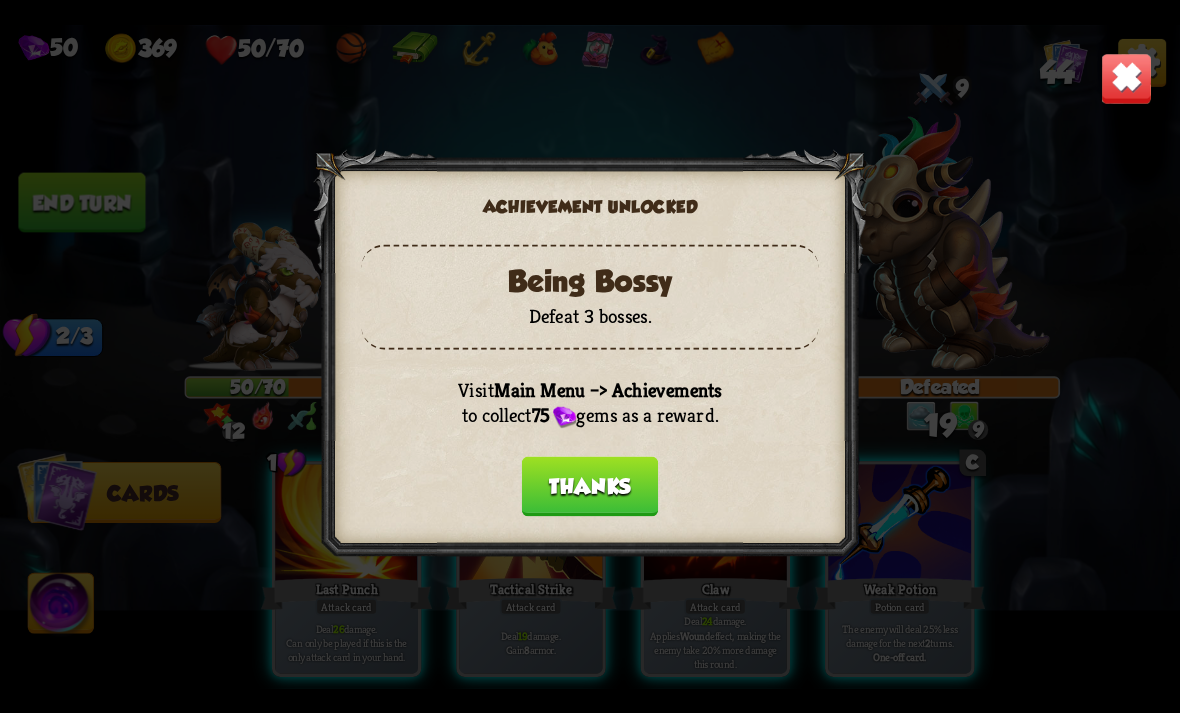 click on "Thanks" at bounding box center (590, 486) 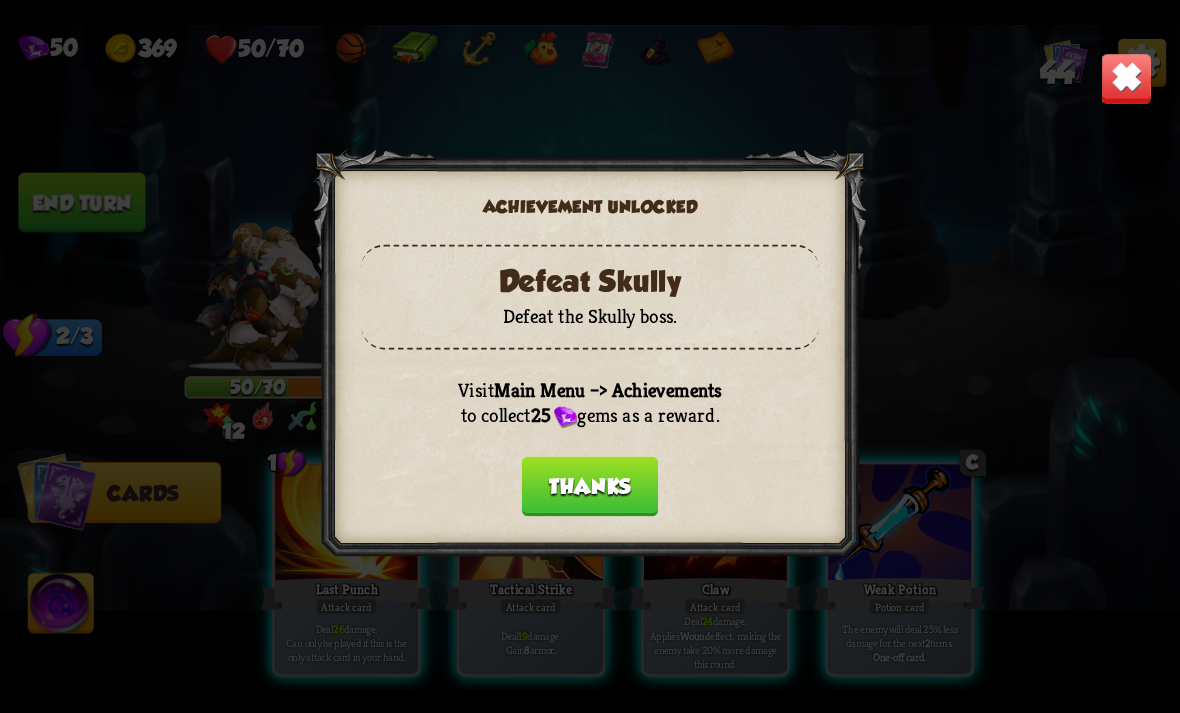 click on "Thanks" at bounding box center [590, 486] 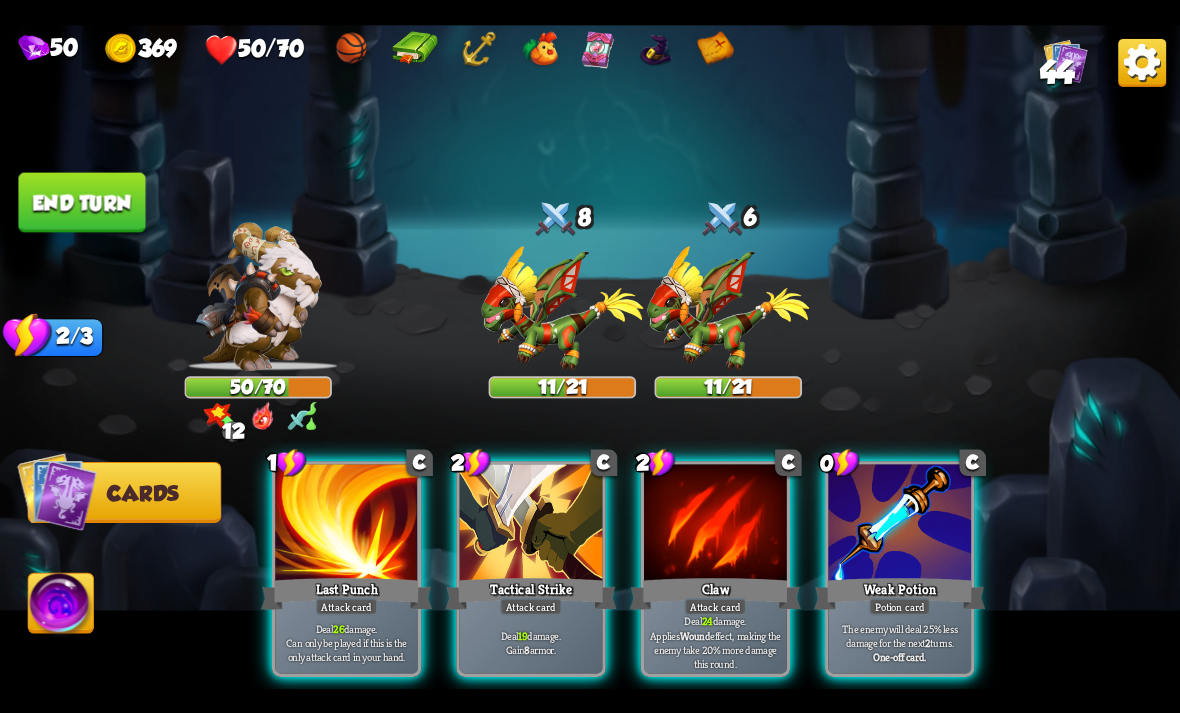 click on "Potion card" at bounding box center (899, 606) 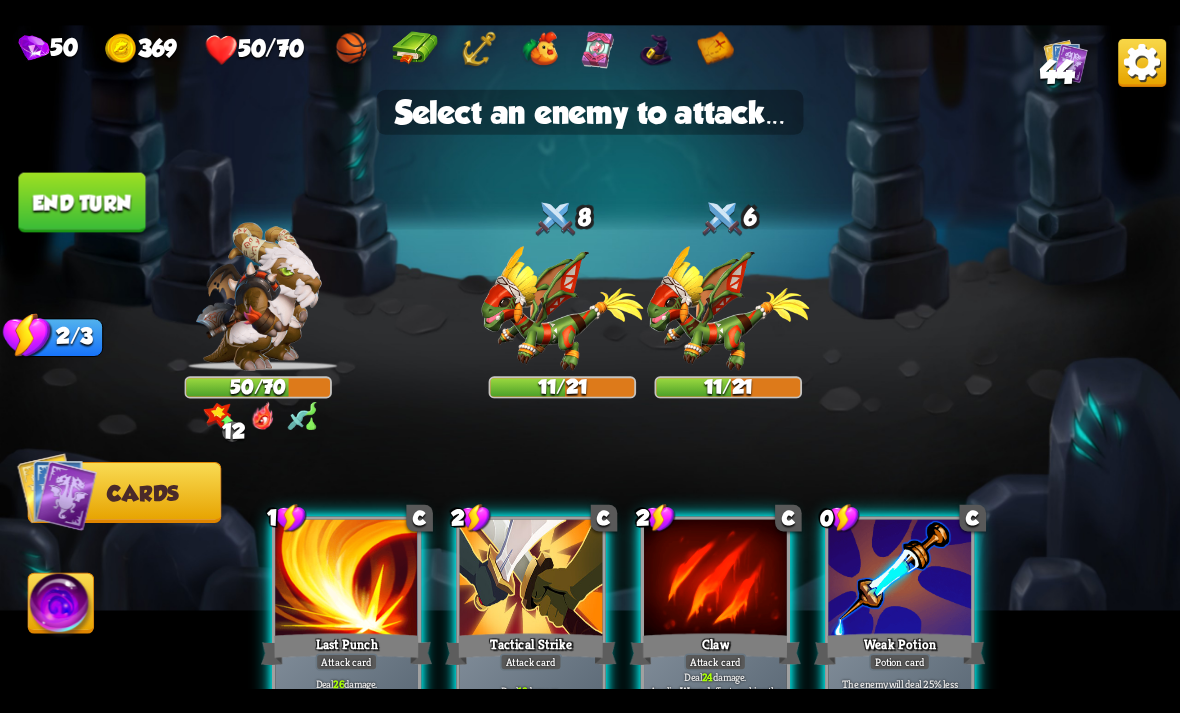 click at bounding box center [728, 308] 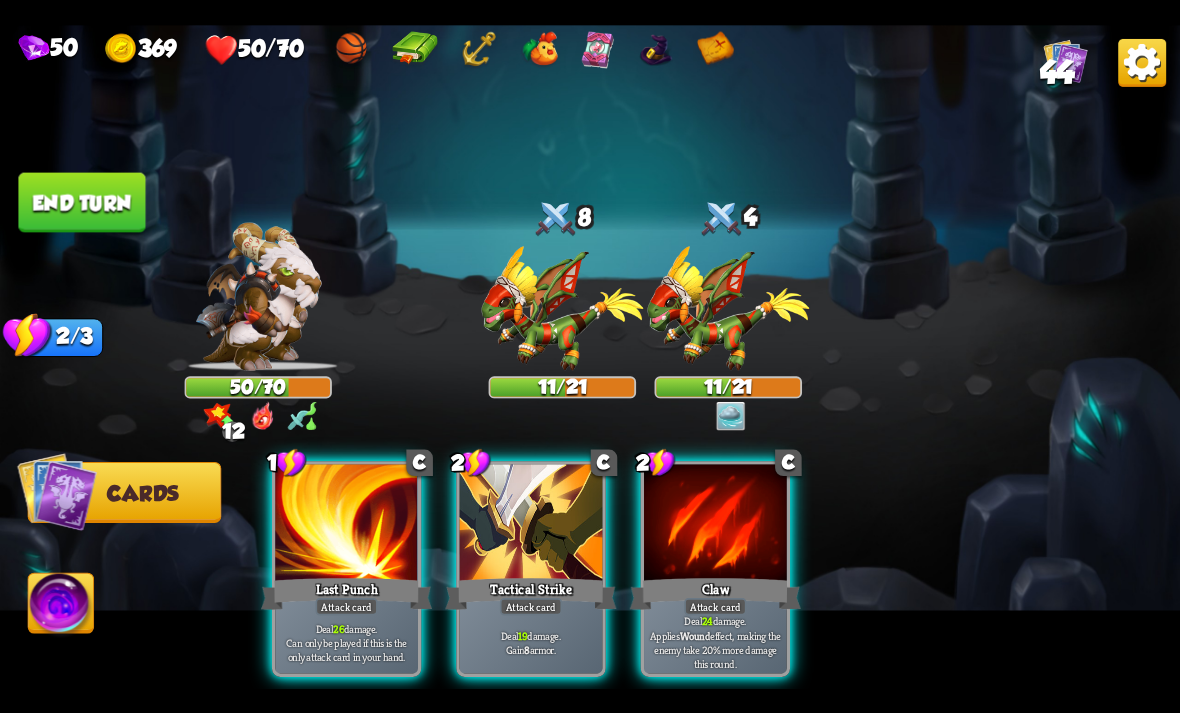 click on "End turn" at bounding box center [81, 202] 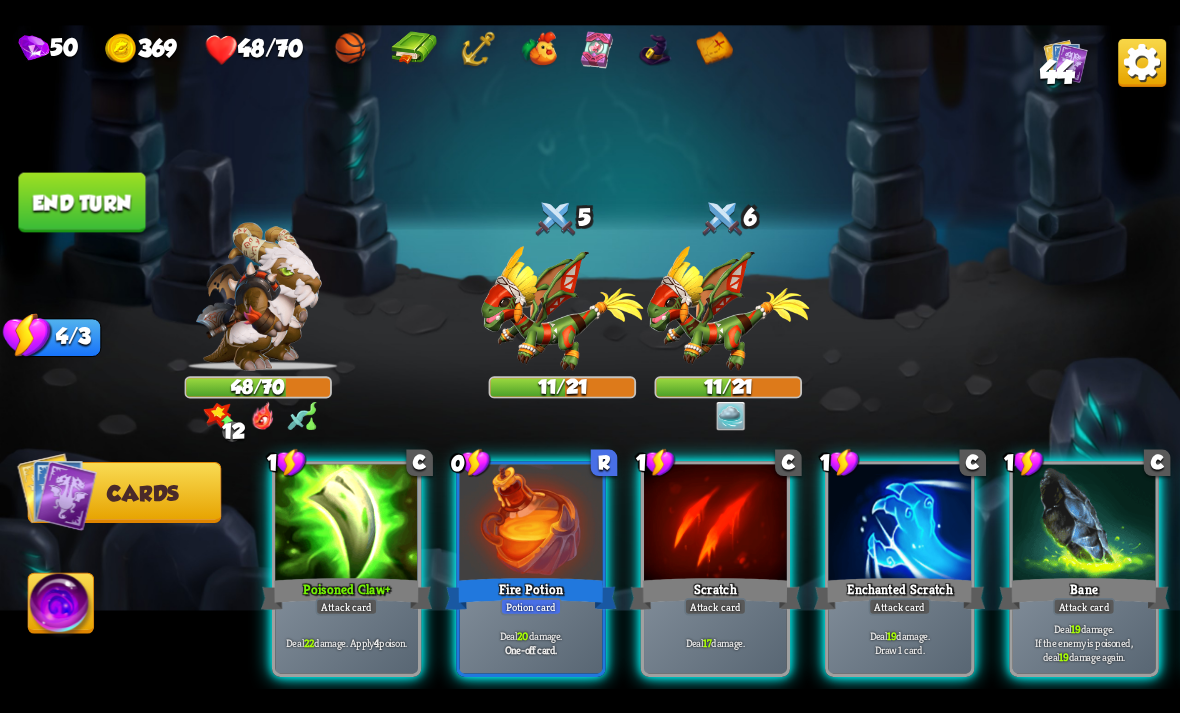 click at bounding box center [728, 308] 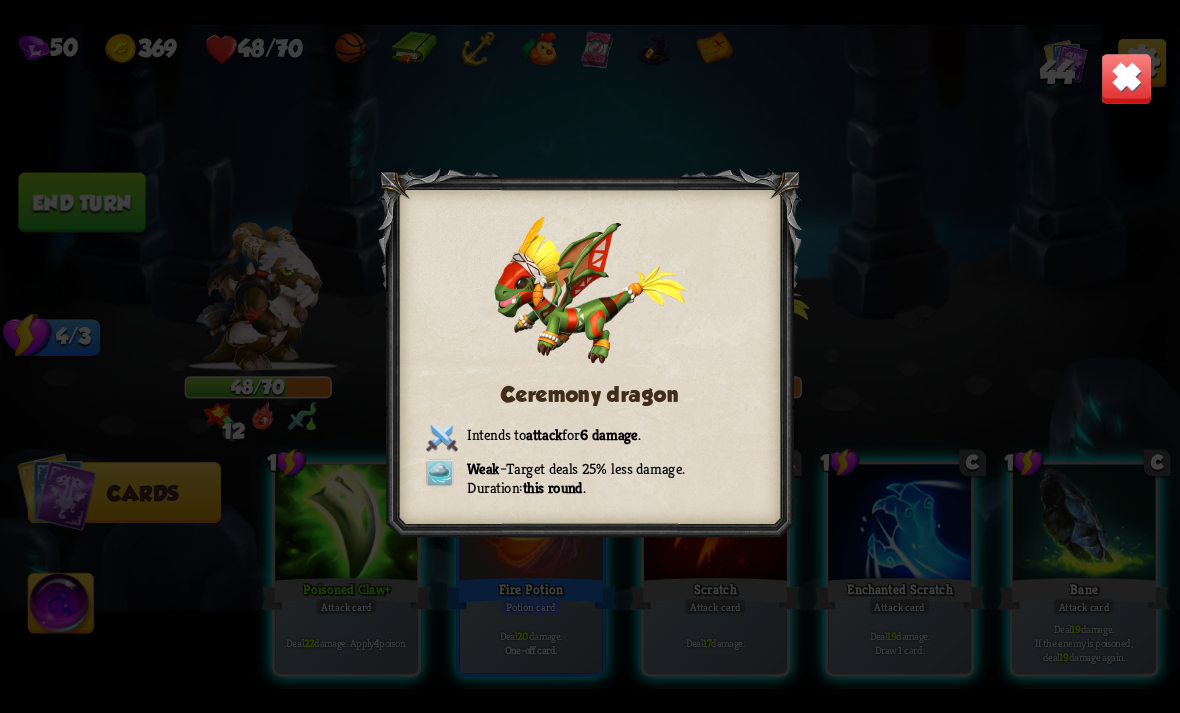 click at bounding box center (1127, 78) 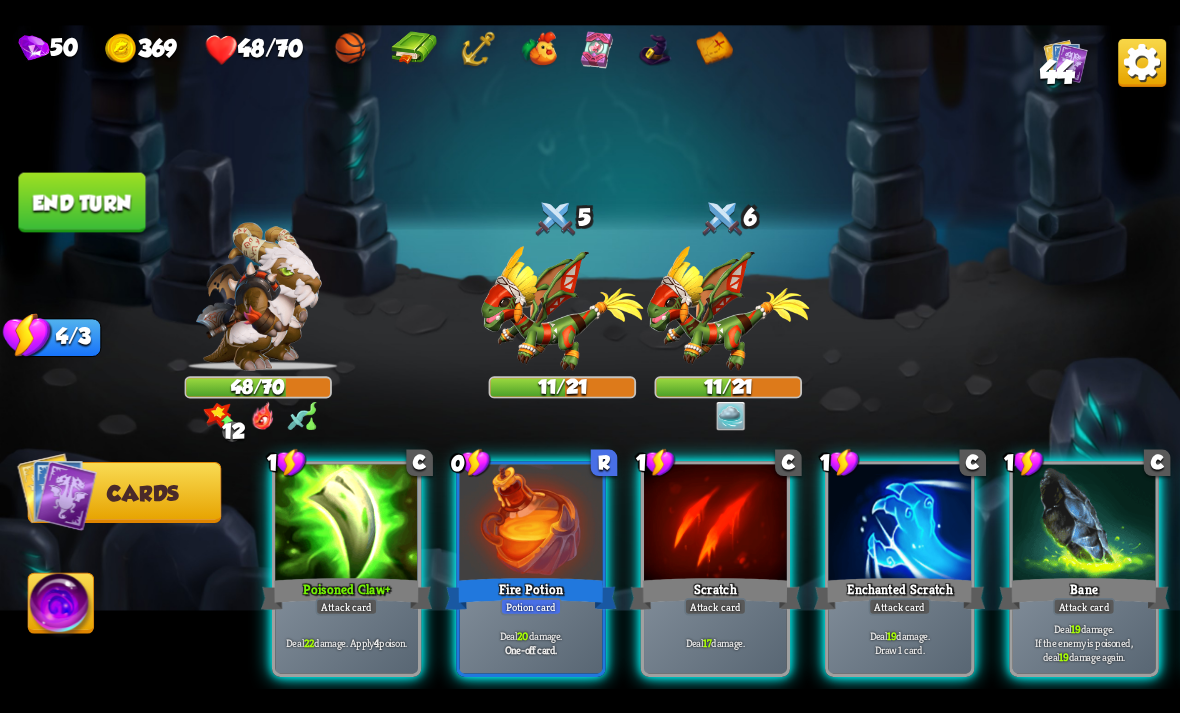 click at bounding box center (531, 524) 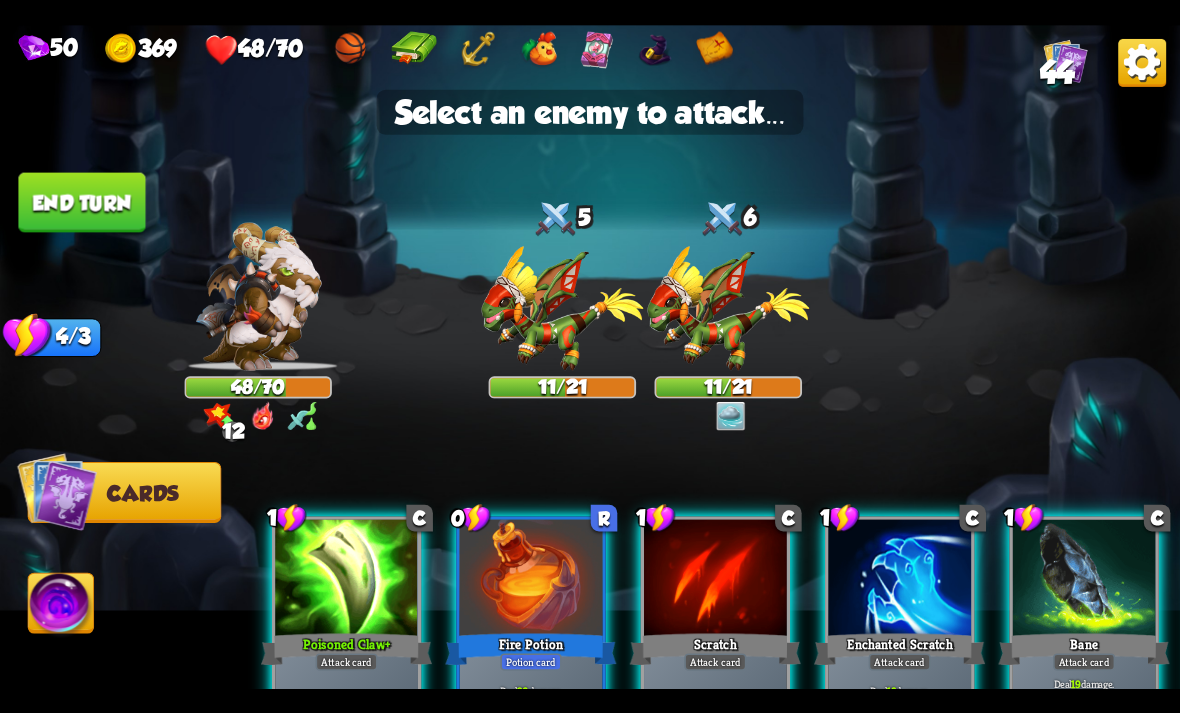 click at bounding box center (728, 308) 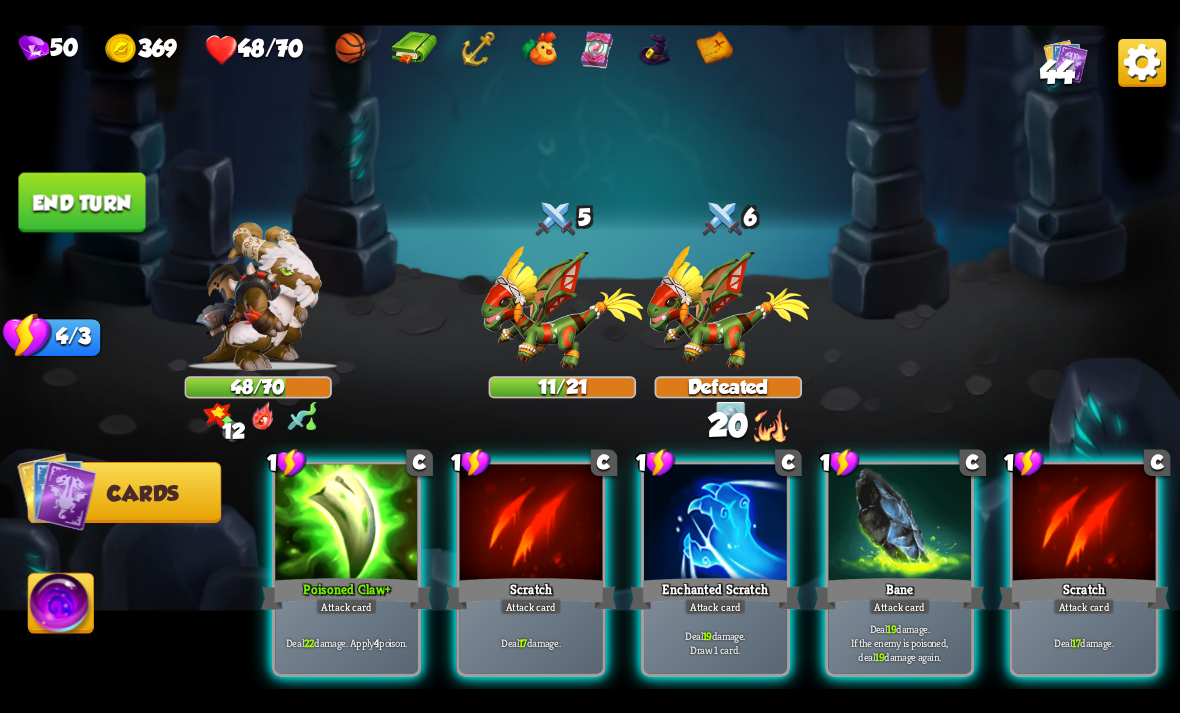 click on "Attack card" at bounding box center [347, 606] 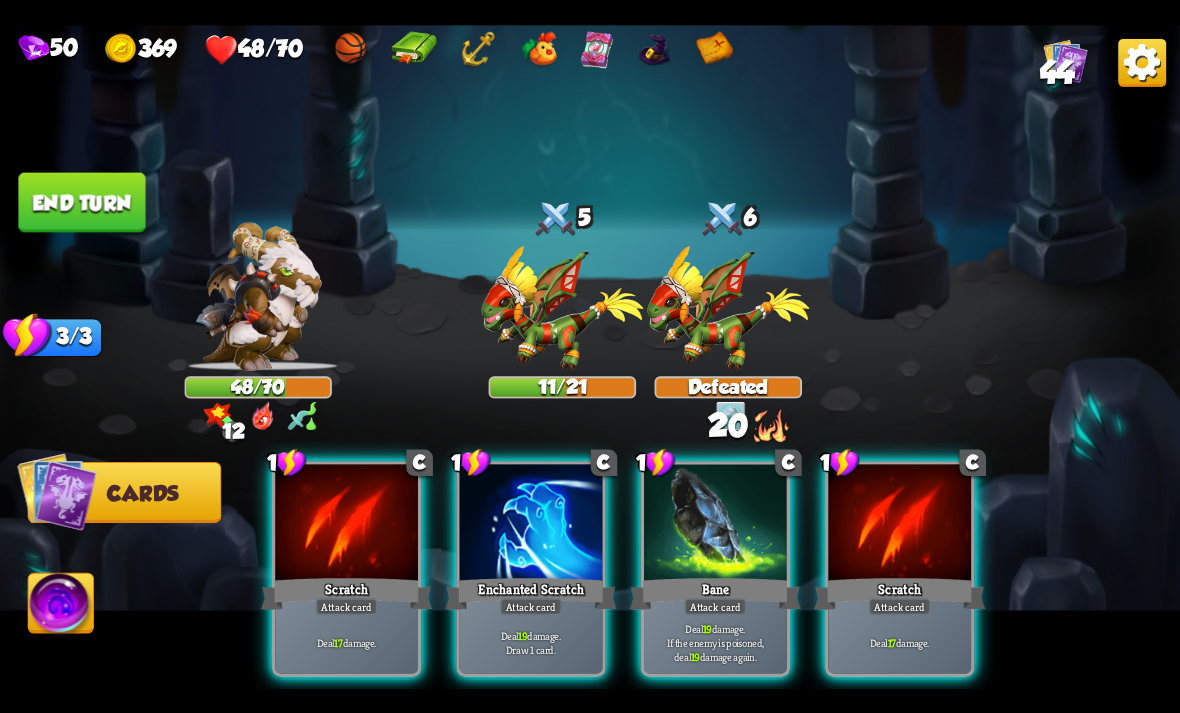 click at bounding box center [562, 308] 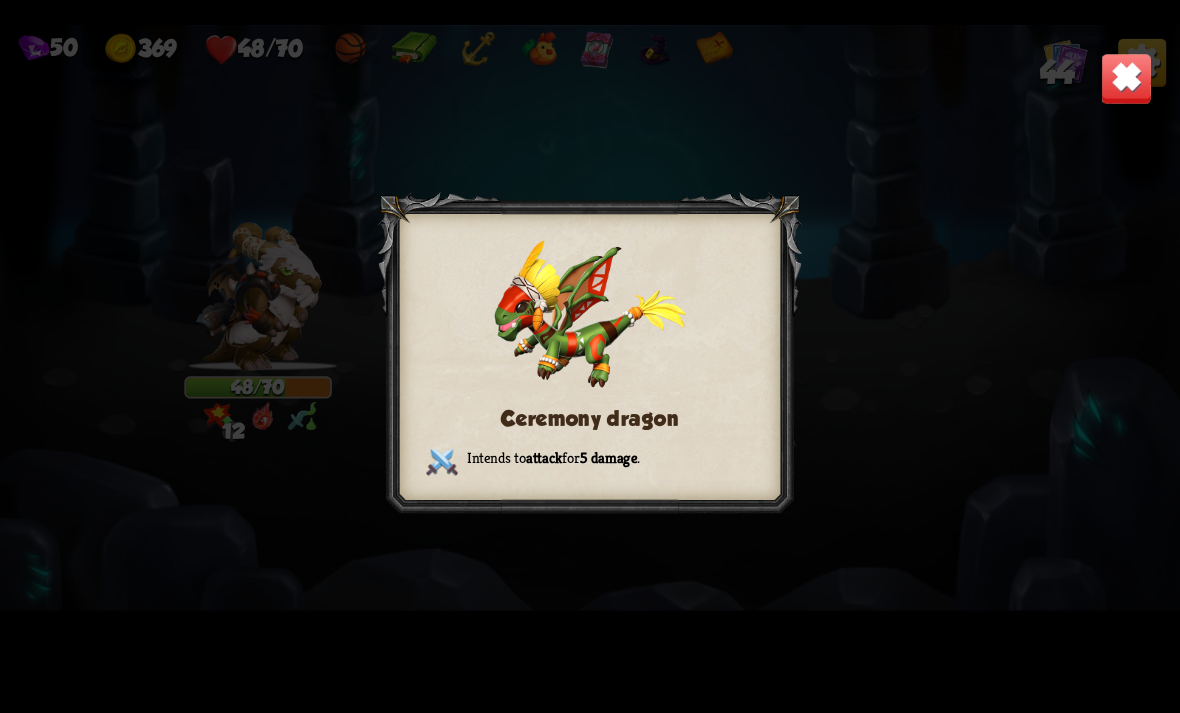 click at bounding box center [1127, 78] 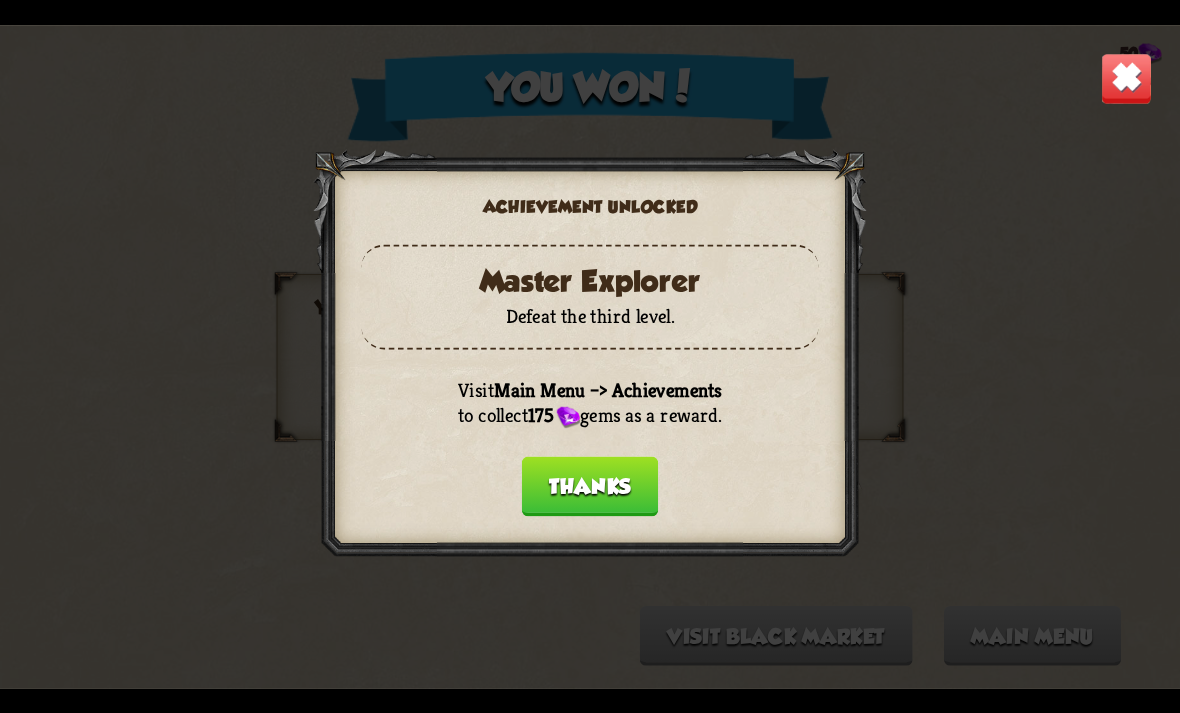 click on "Thanks" at bounding box center (590, 486) 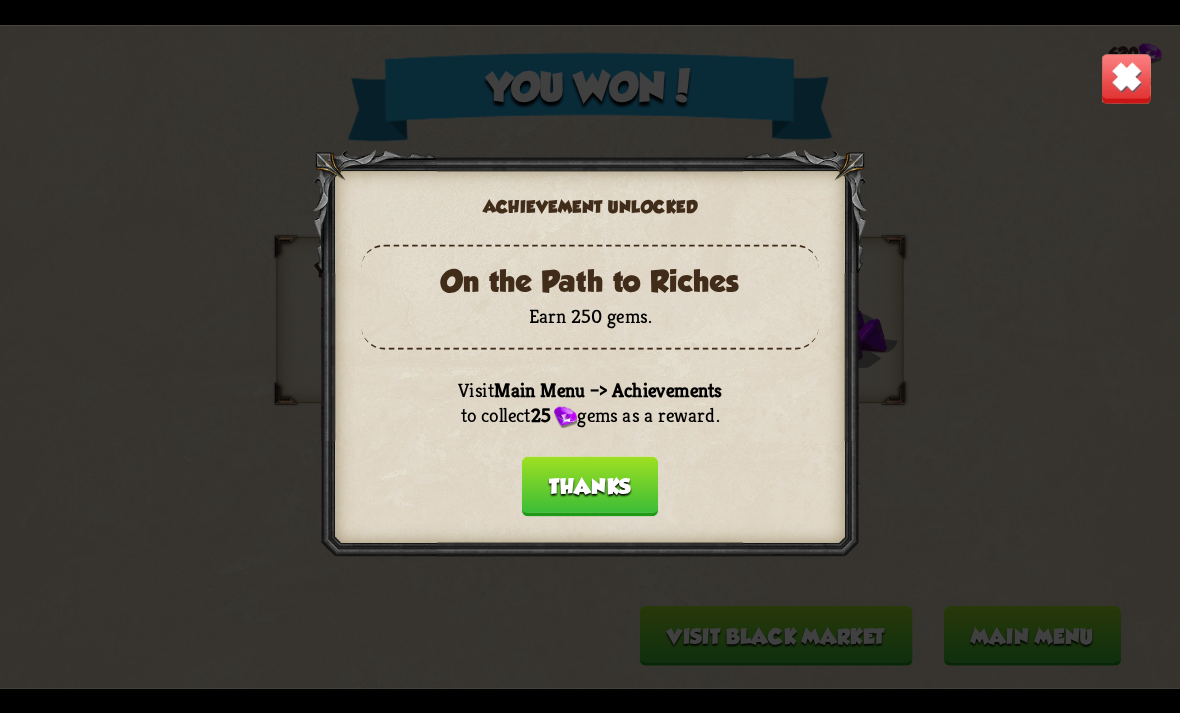 click on "Thanks" at bounding box center (590, 486) 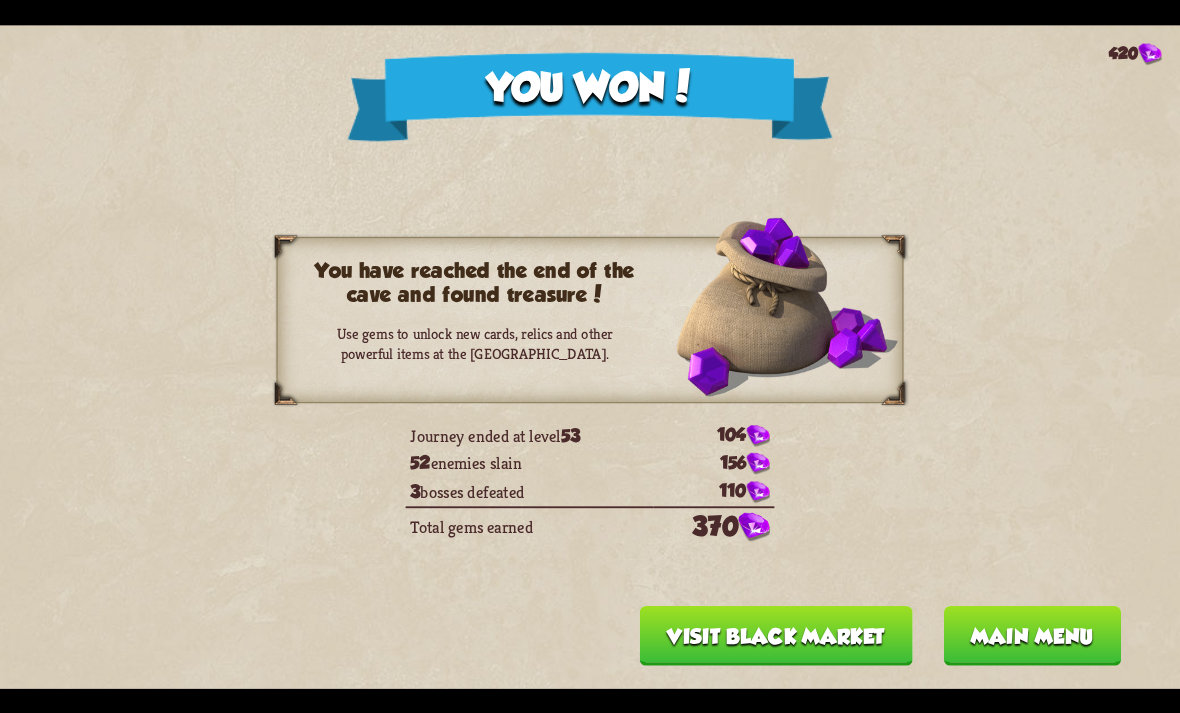 click on "Visit Black Market" at bounding box center [776, 635] 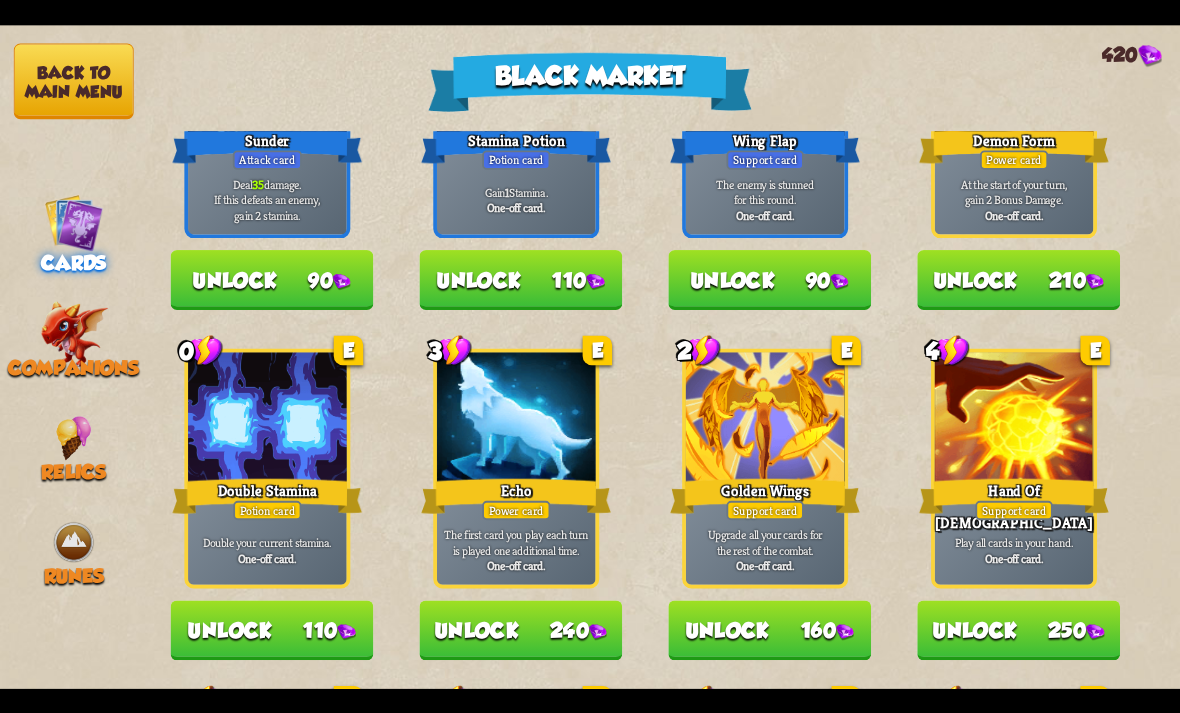 scroll, scrollTop: 1330, scrollLeft: 0, axis: vertical 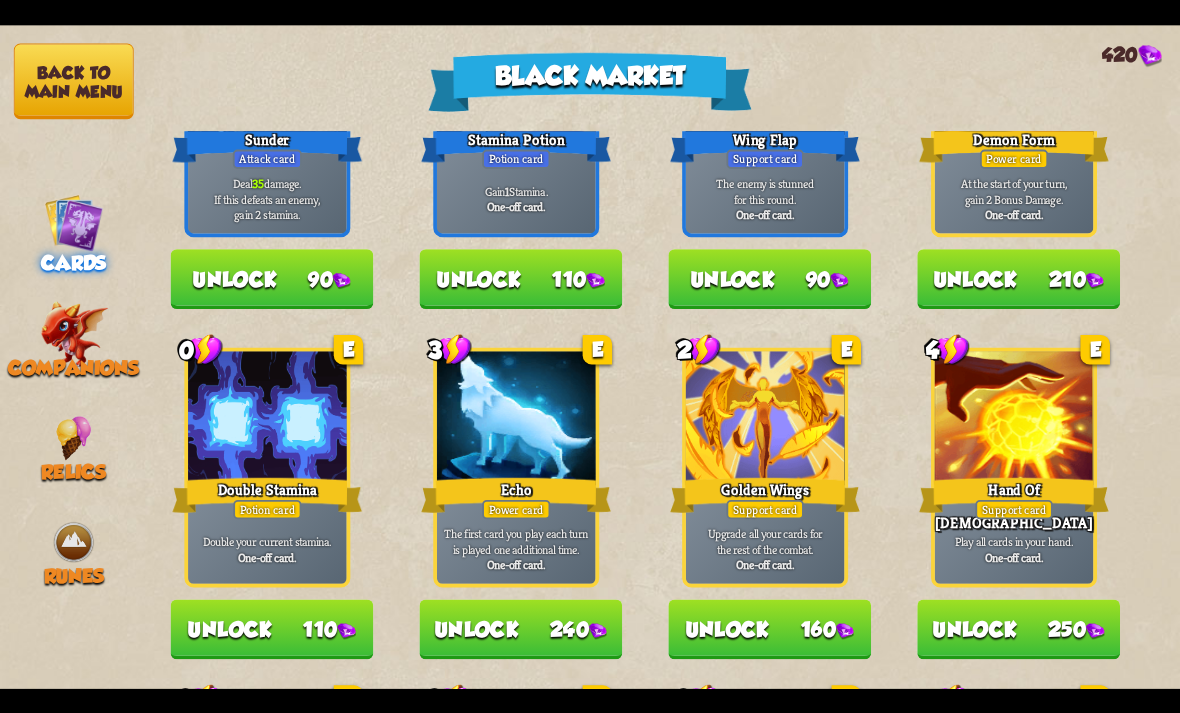 click on "Unlock   110" at bounding box center [272, 629] 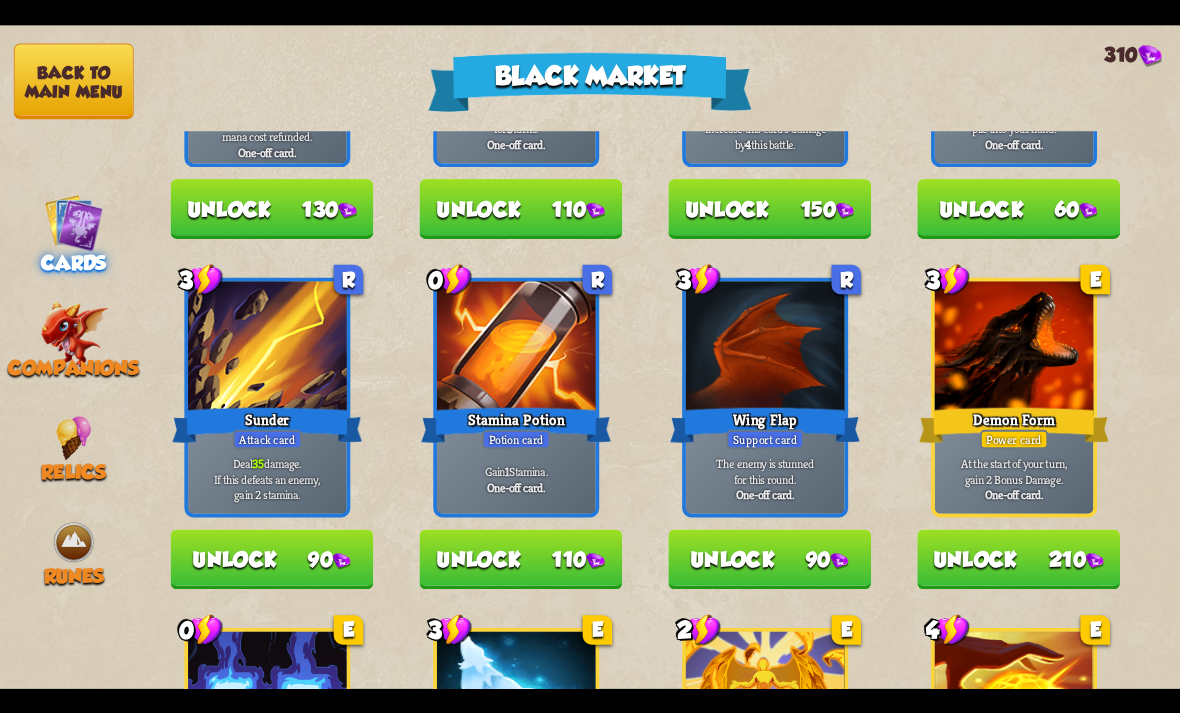 scroll, scrollTop: 939, scrollLeft: 0, axis: vertical 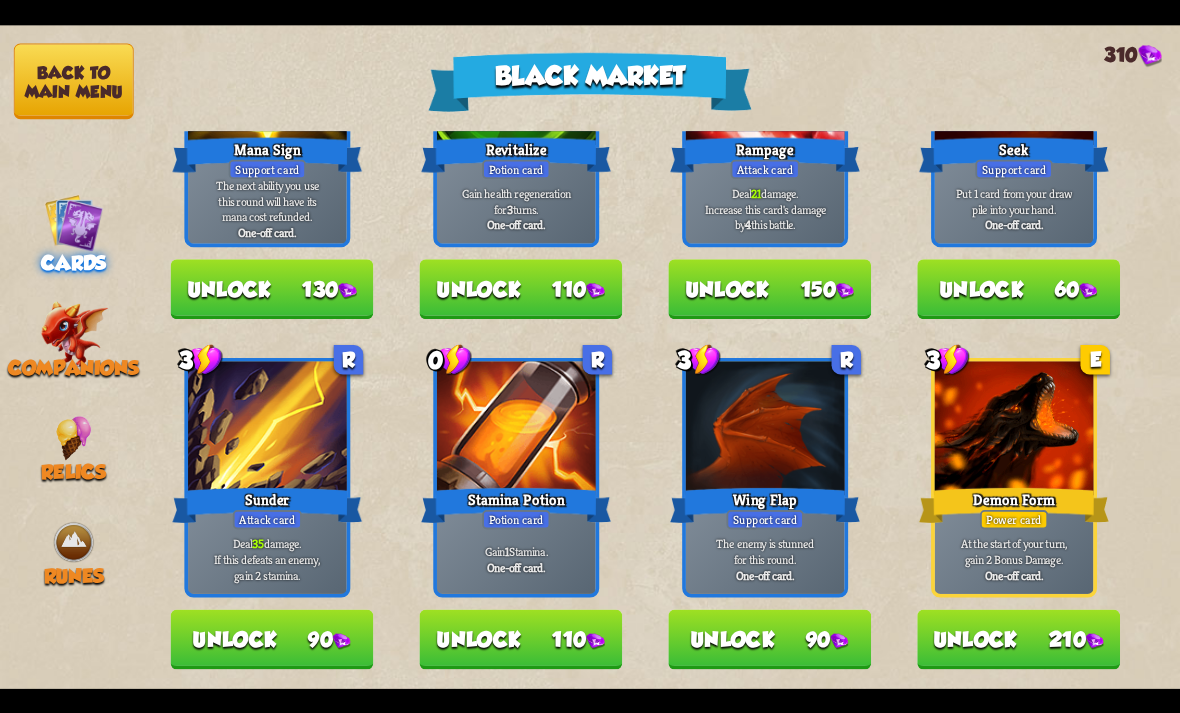 click at bounding box center [74, 333] 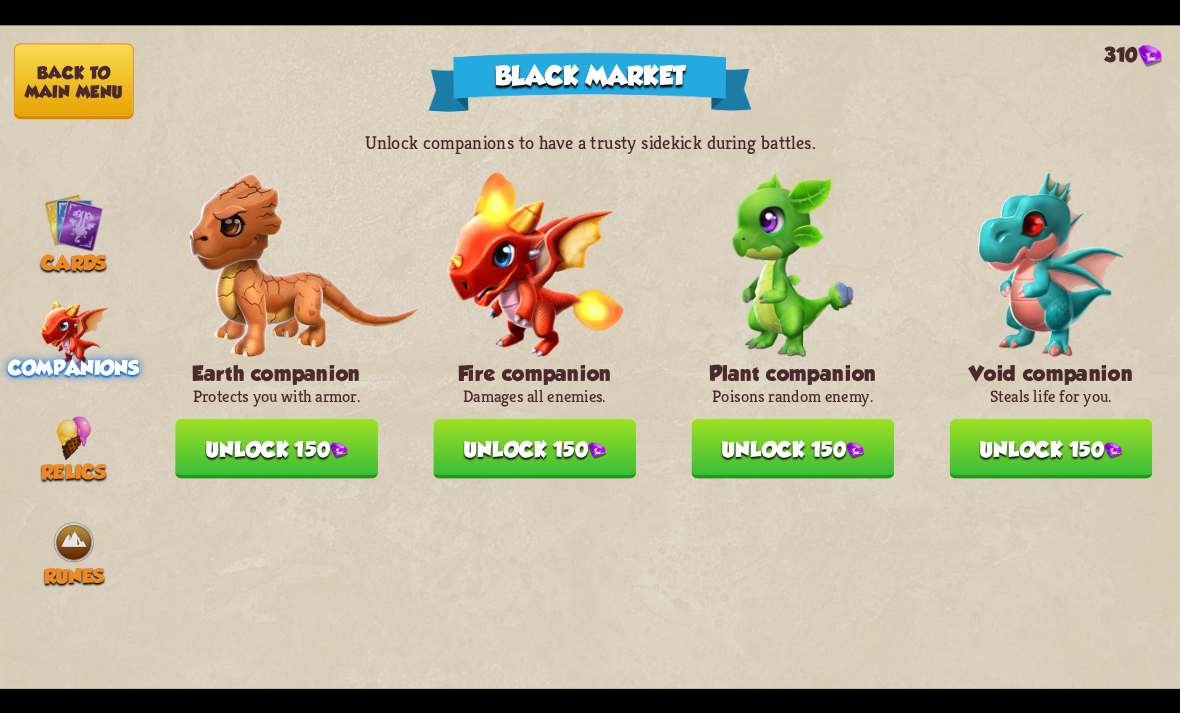 click on "Unlock 150" at bounding box center [1051, 448] 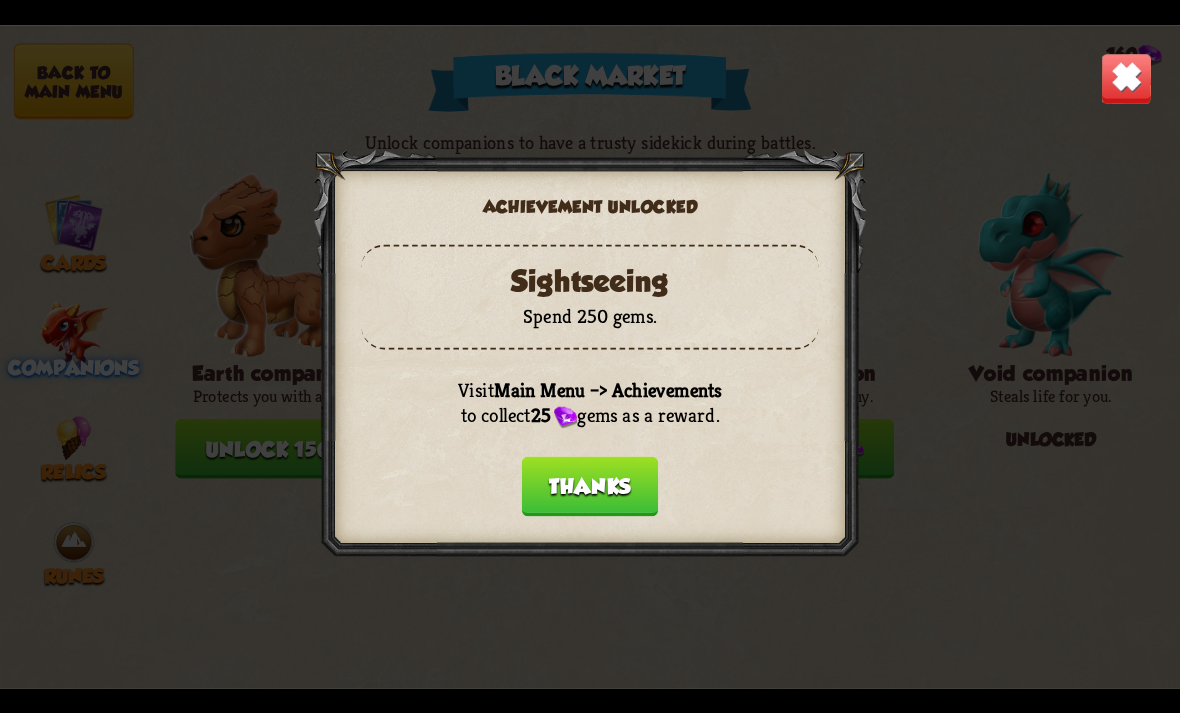 click on "Thanks" at bounding box center [590, 486] 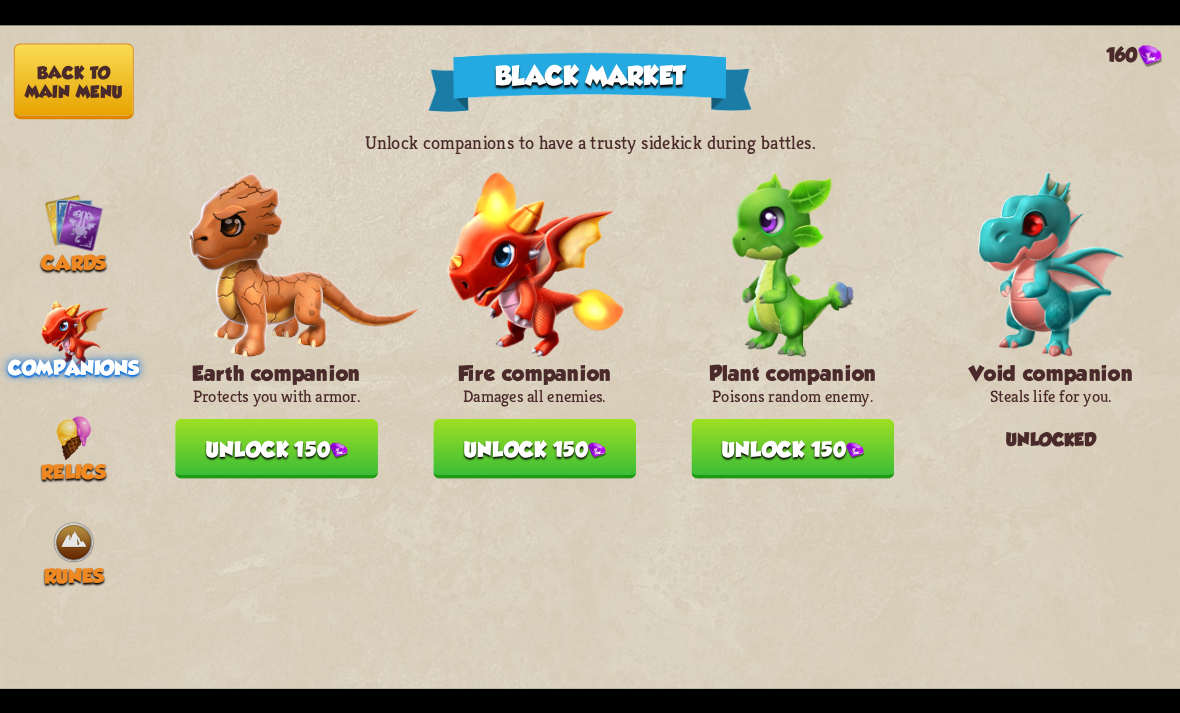 click on "Back to main menu" at bounding box center (74, 81) 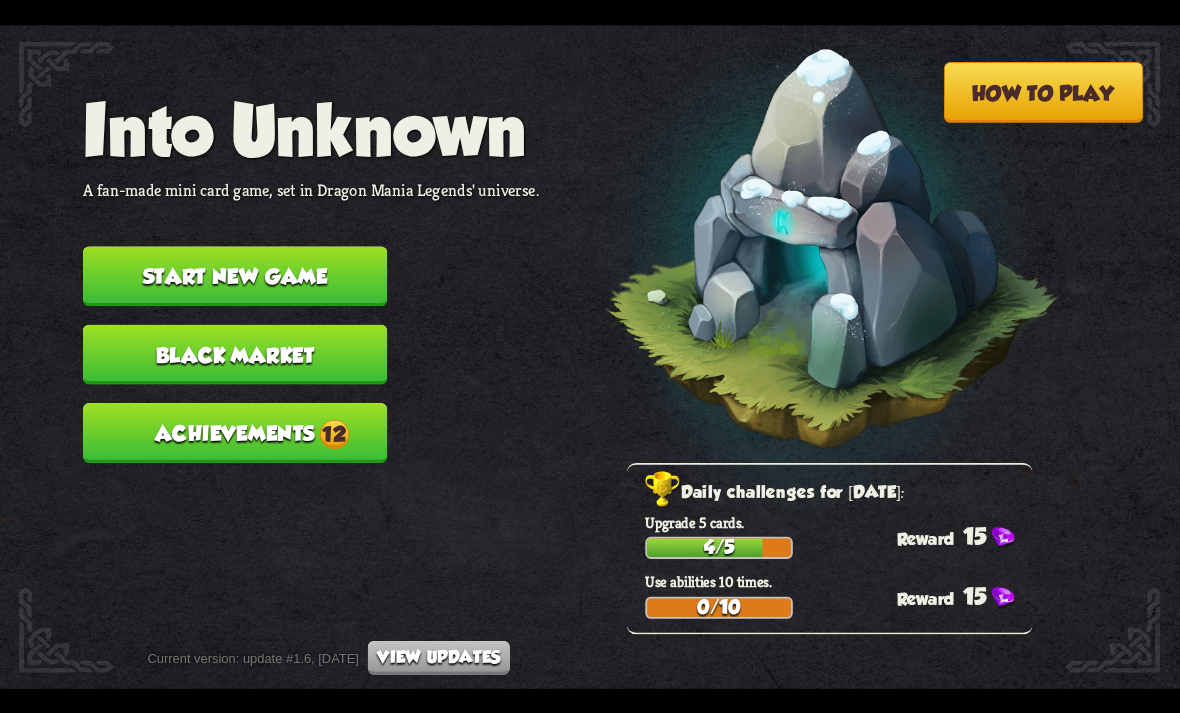 click on "Achievements
12" at bounding box center (235, 433) 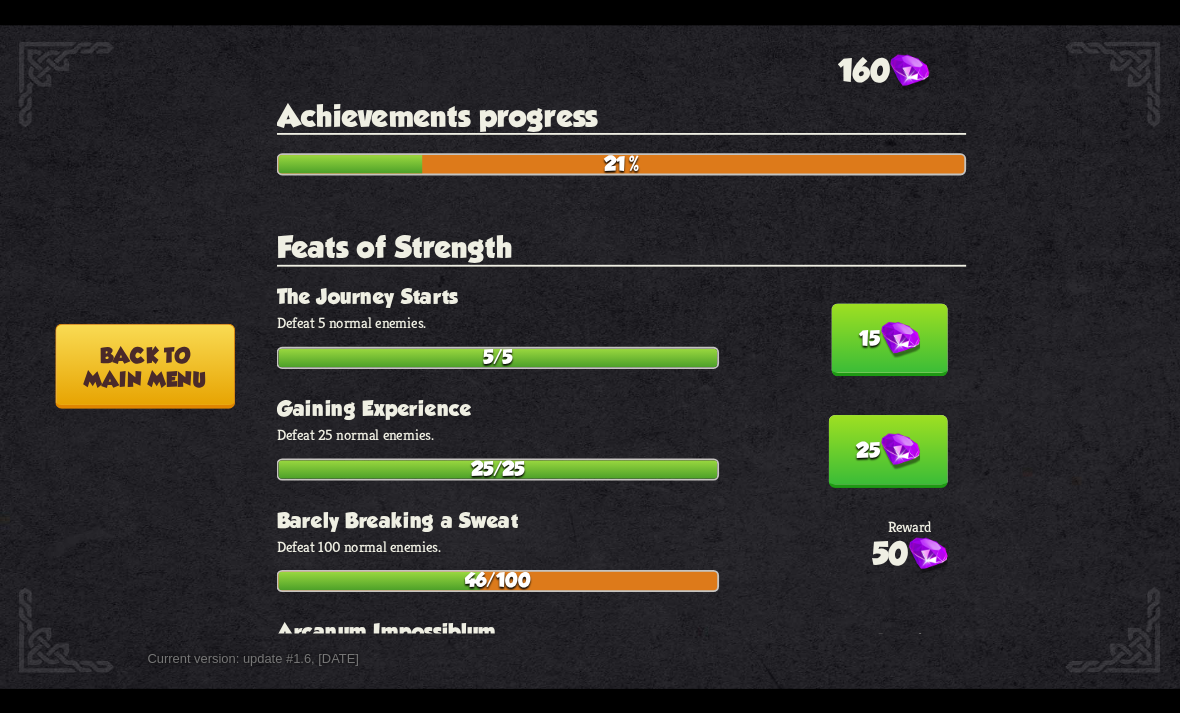 click at bounding box center (900, 339) 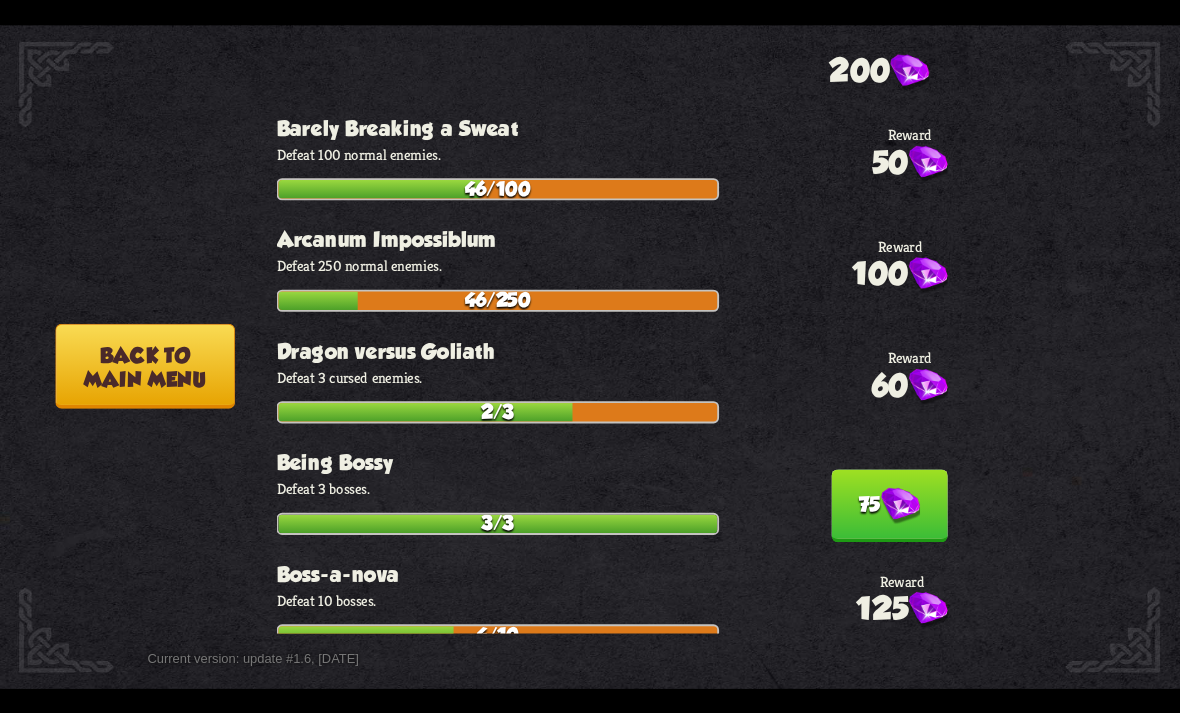 click on "75" at bounding box center [889, 505] 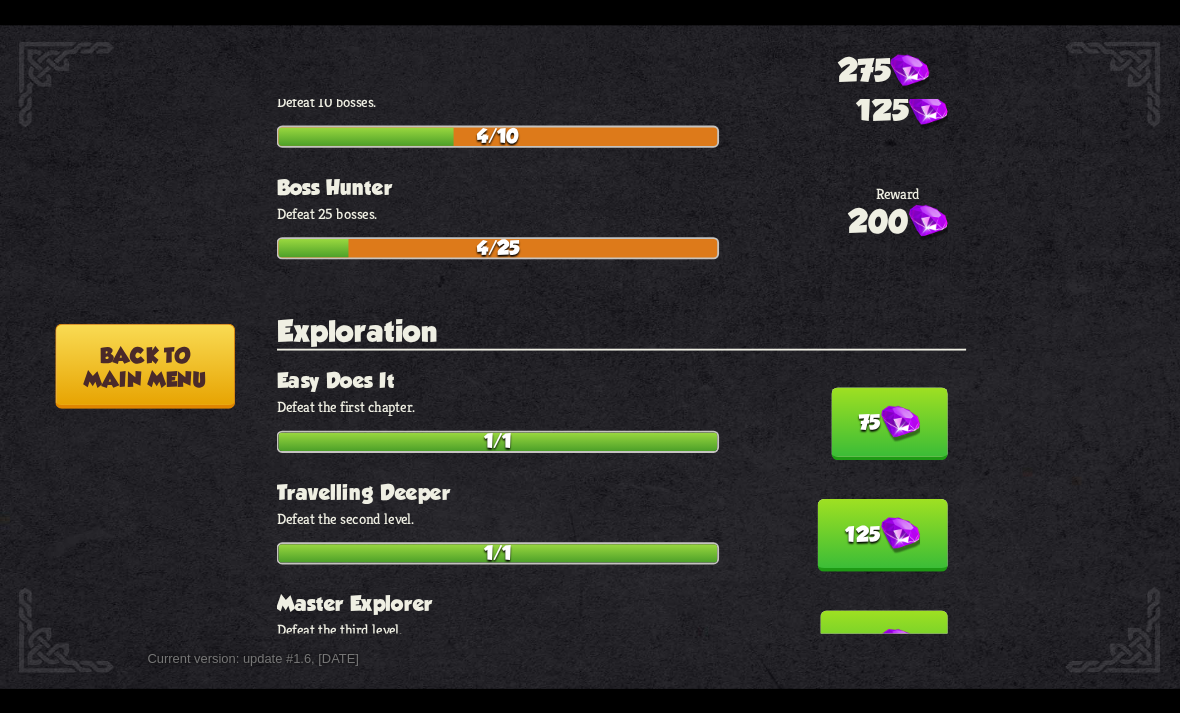 scroll, scrollTop: 997, scrollLeft: 0, axis: vertical 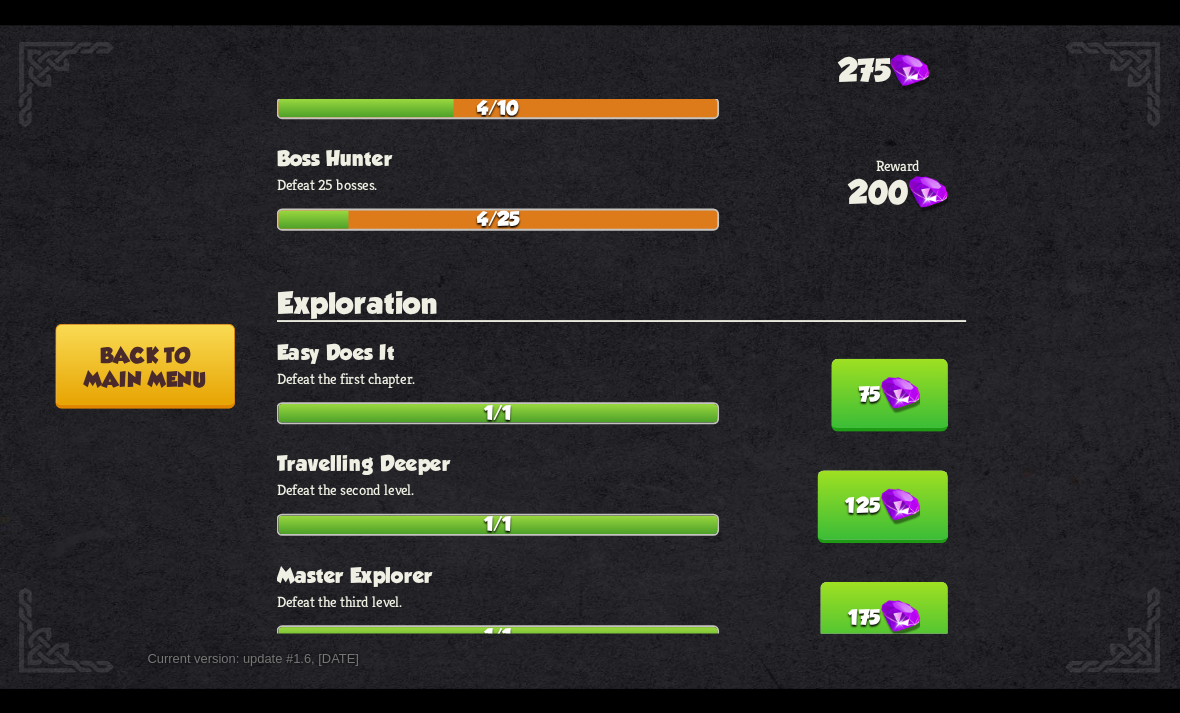 click on "75" at bounding box center (889, 394) 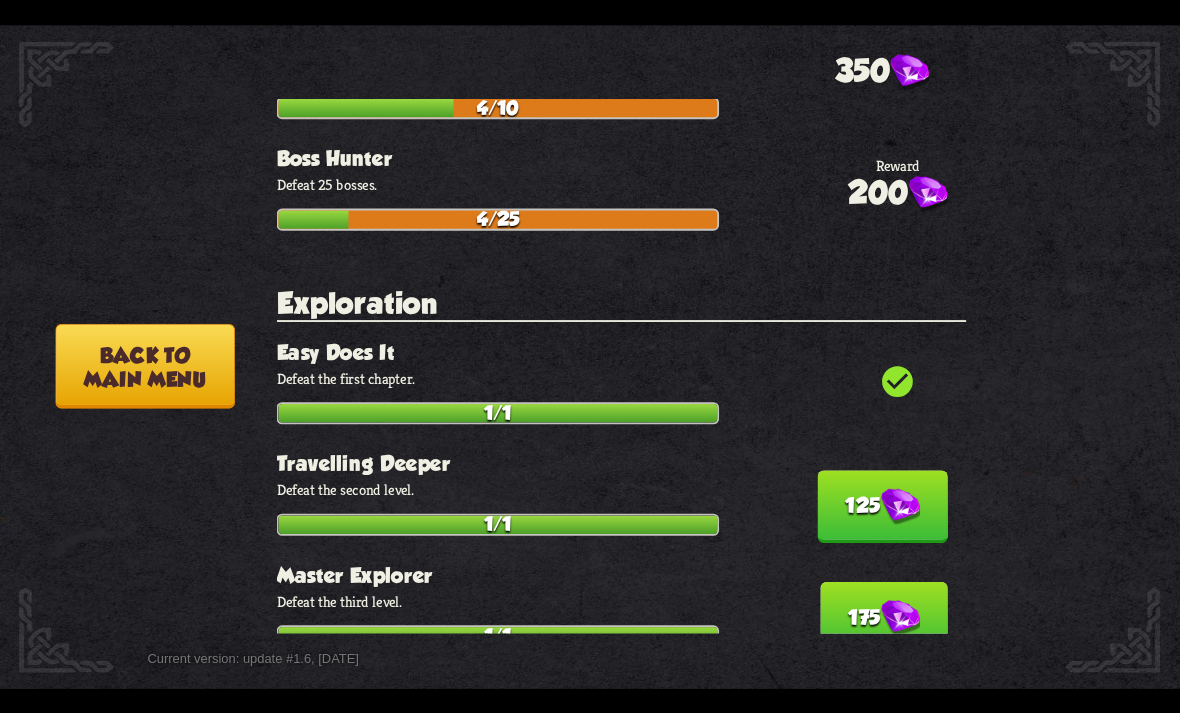 click on "125" at bounding box center [883, 506] 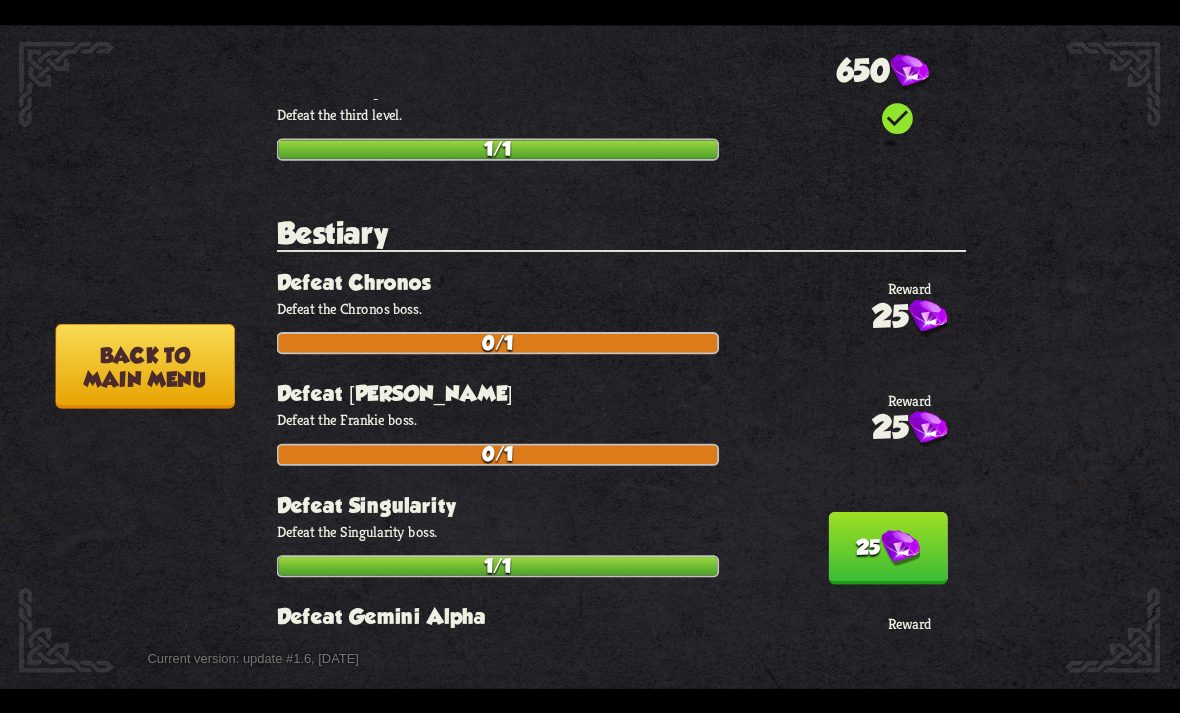 click at bounding box center [900, 548] 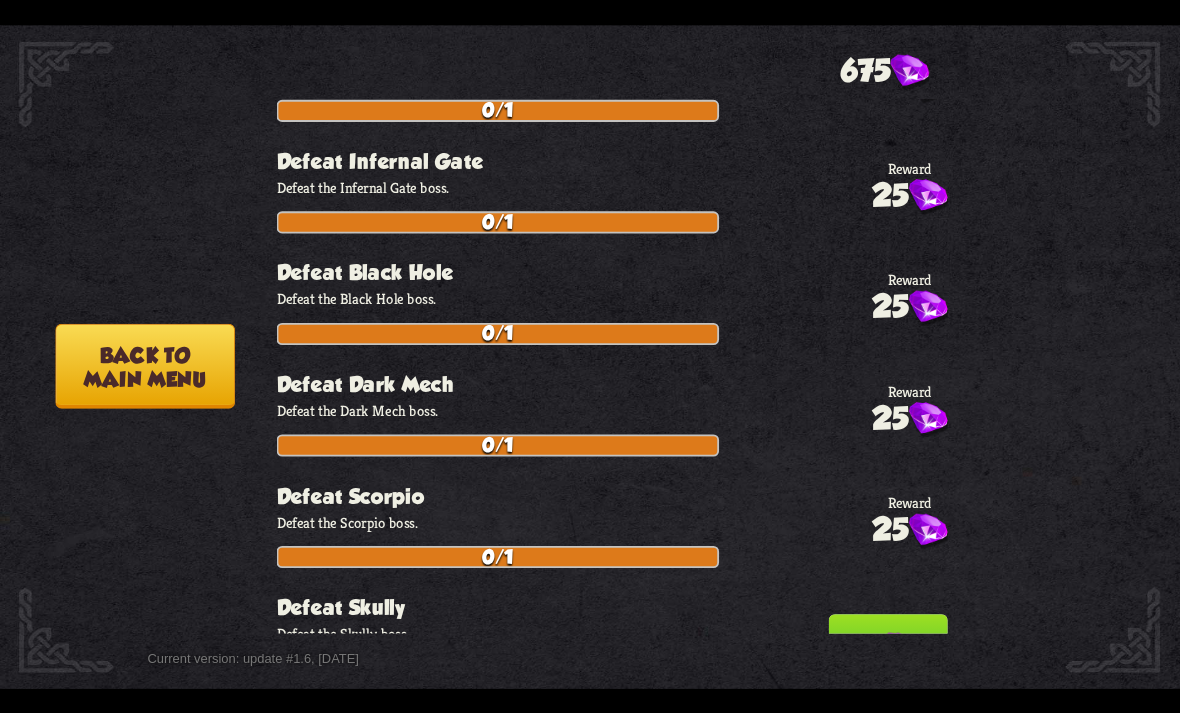 click at bounding box center [900, 650] 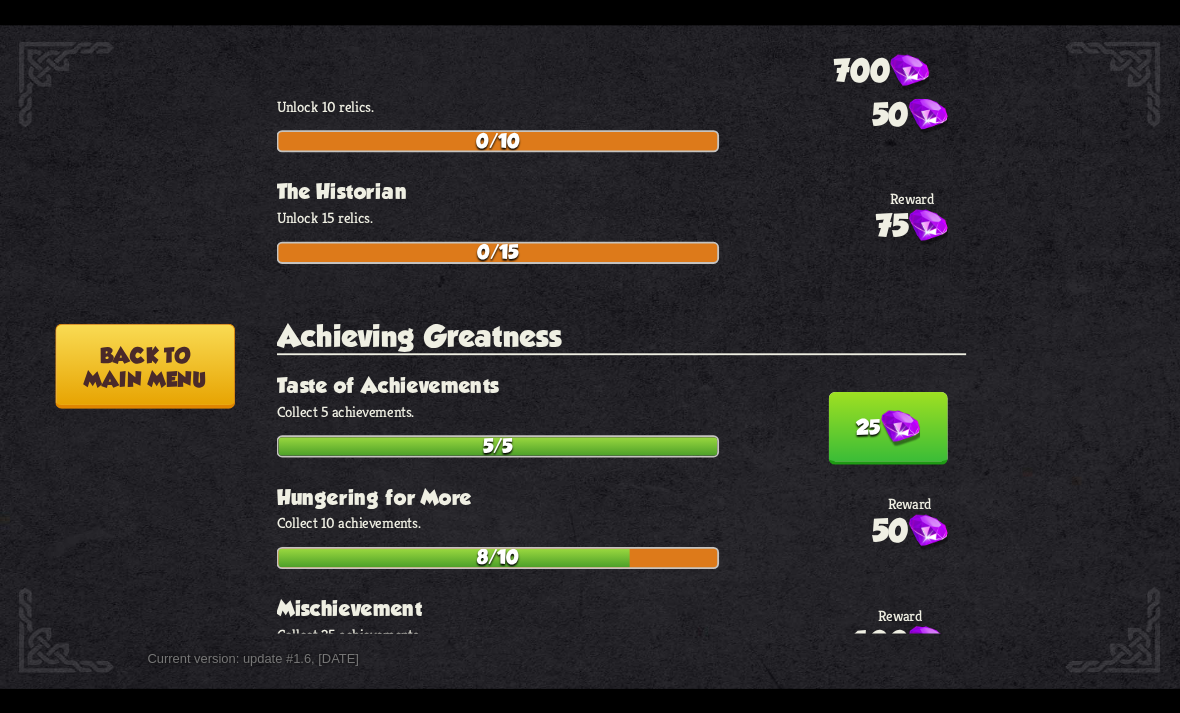 click at bounding box center [900, 428] 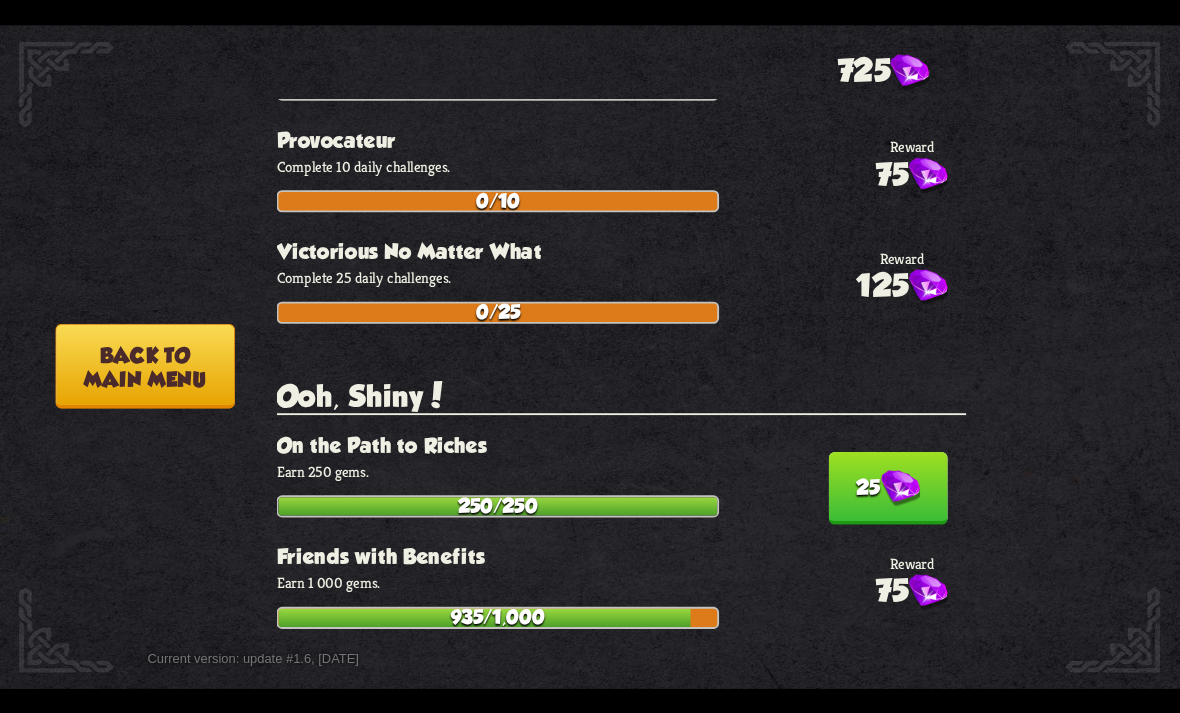 scroll, scrollTop: 5523, scrollLeft: 0, axis: vertical 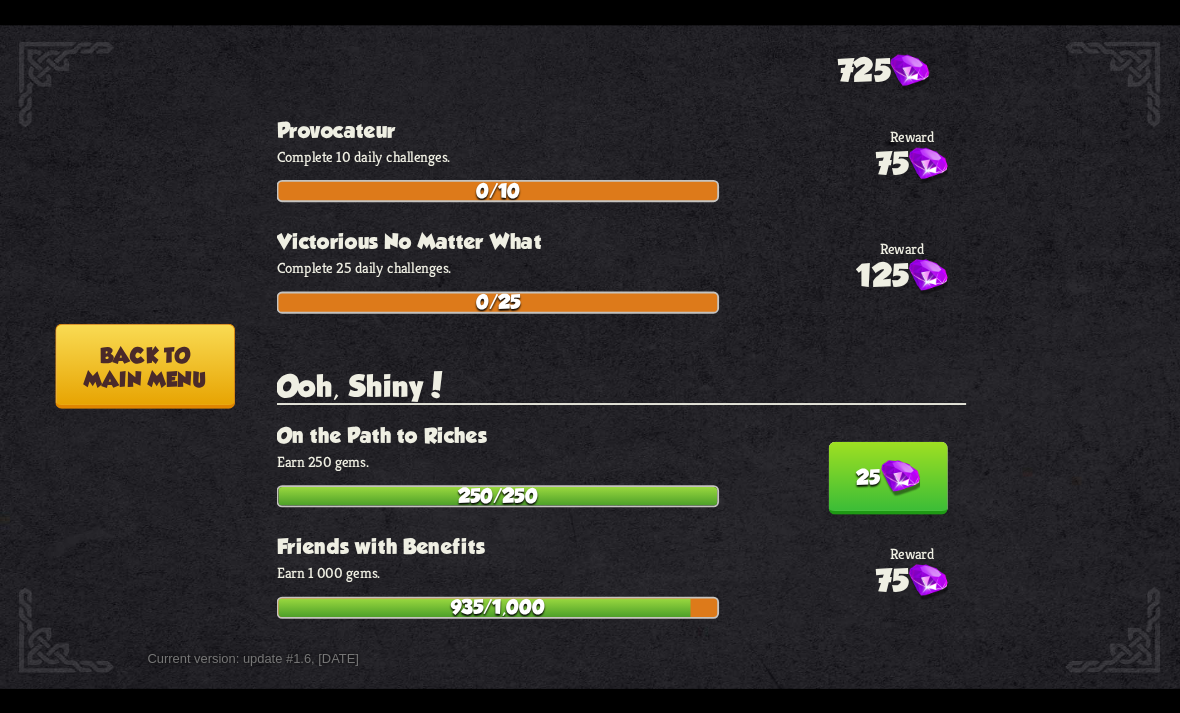 click at bounding box center (900, 478) 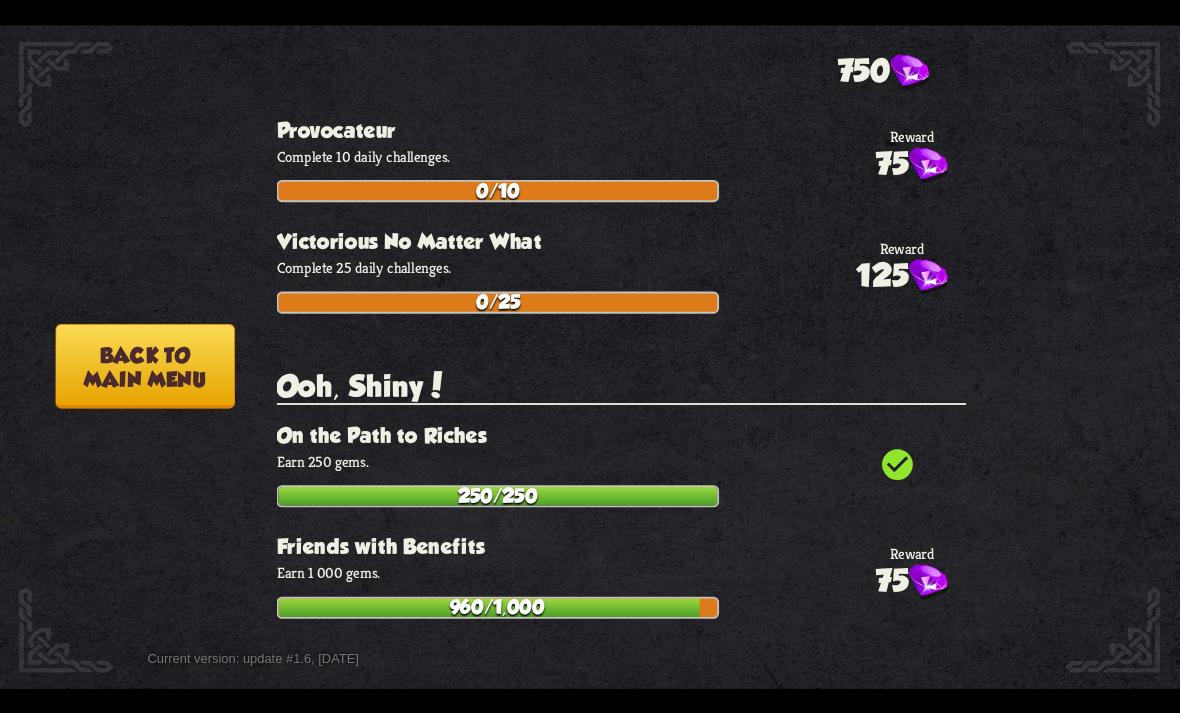 click at bounding box center [900, 812] 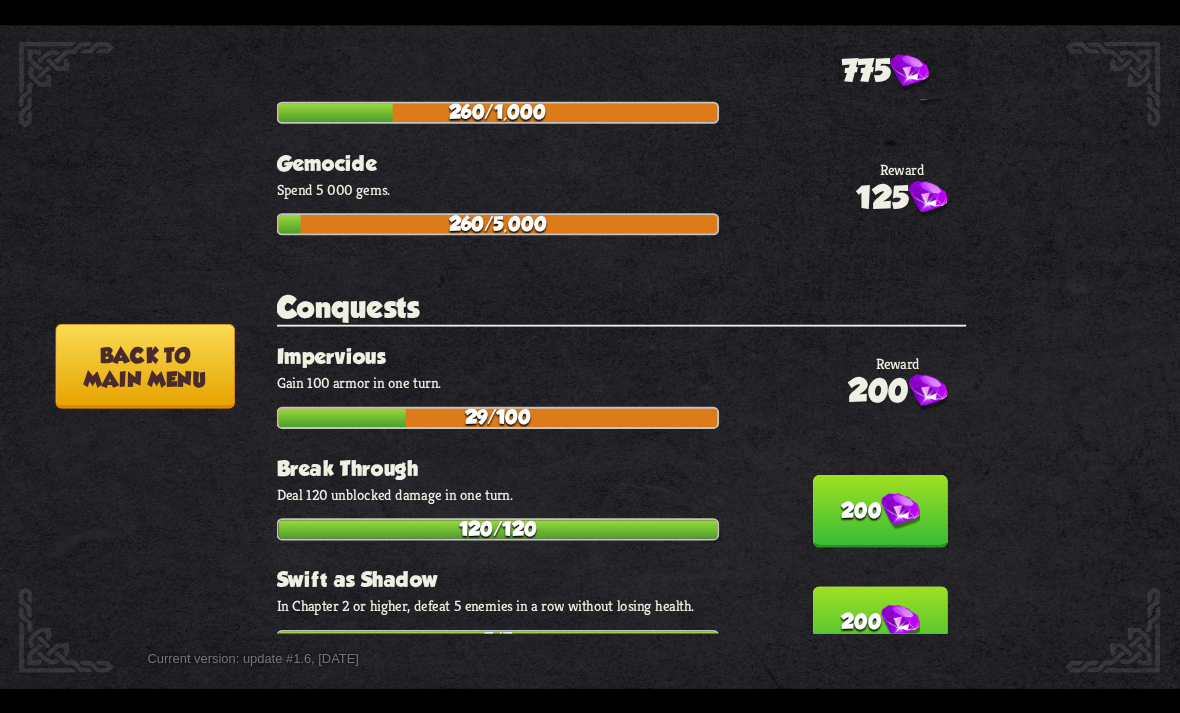 click at bounding box center (900, 511) 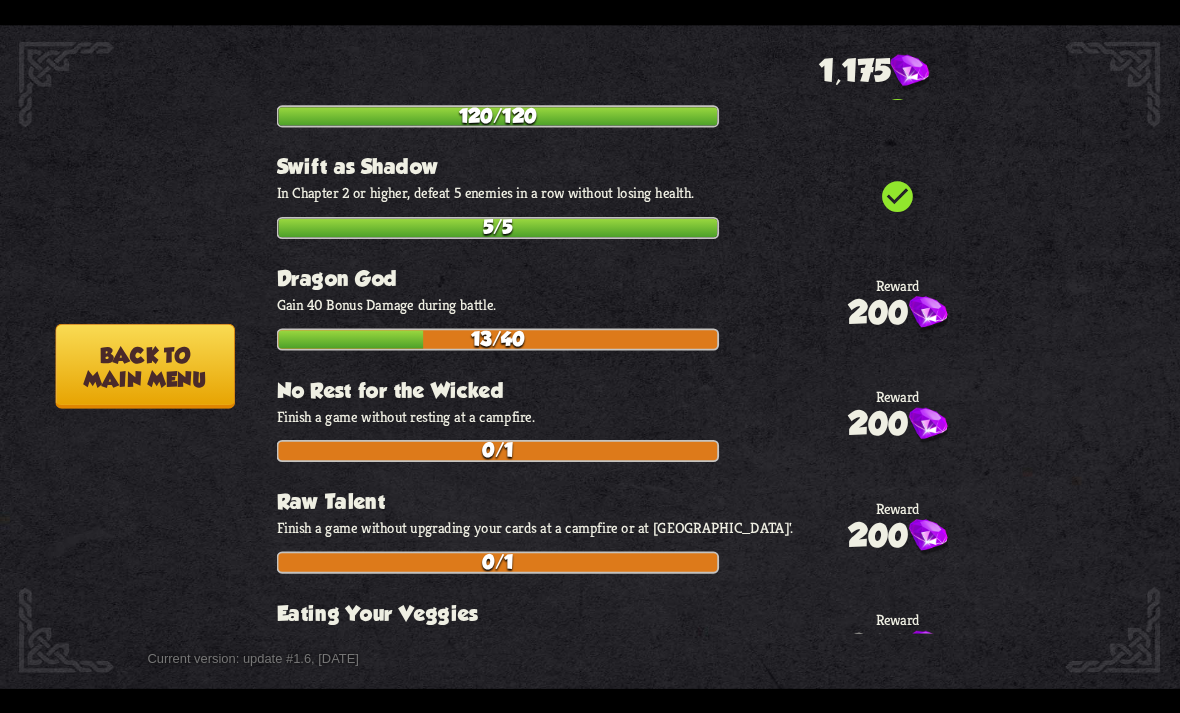 click on "Back to main menu" at bounding box center [144, 365] 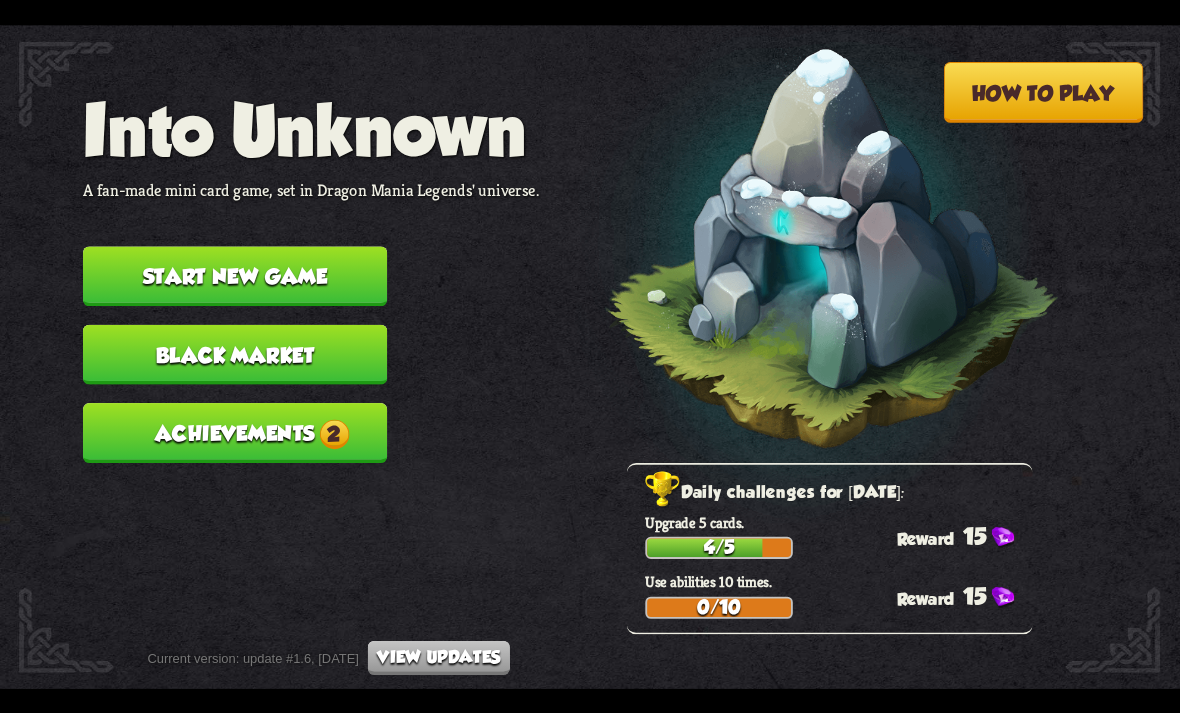 scroll, scrollTop: 6868, scrollLeft: 0, axis: vertical 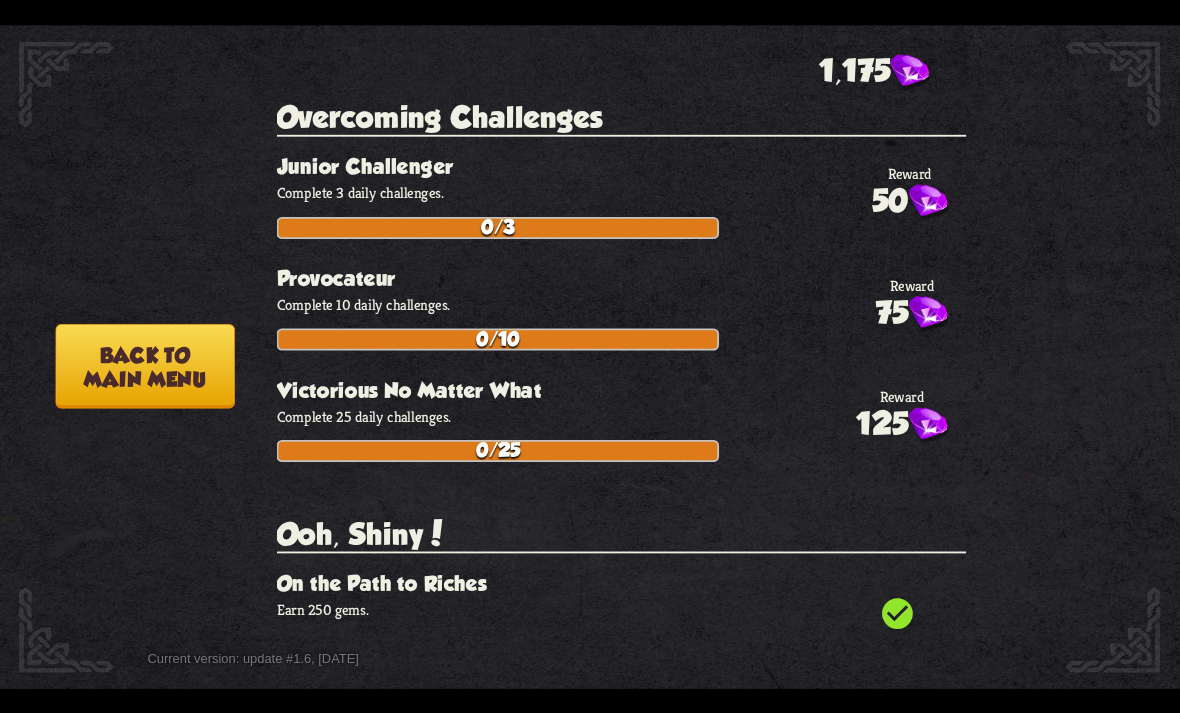 click on "75" at bounding box center (889, 737) 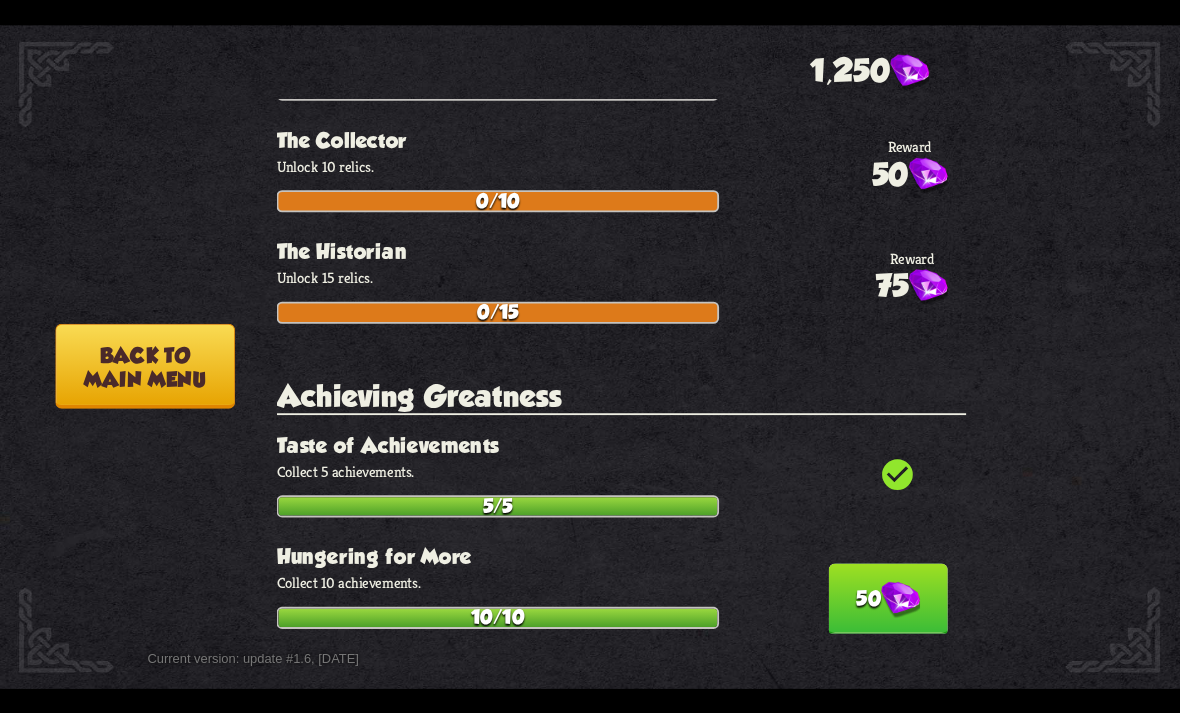 scroll, scrollTop: 4597, scrollLeft: 0, axis: vertical 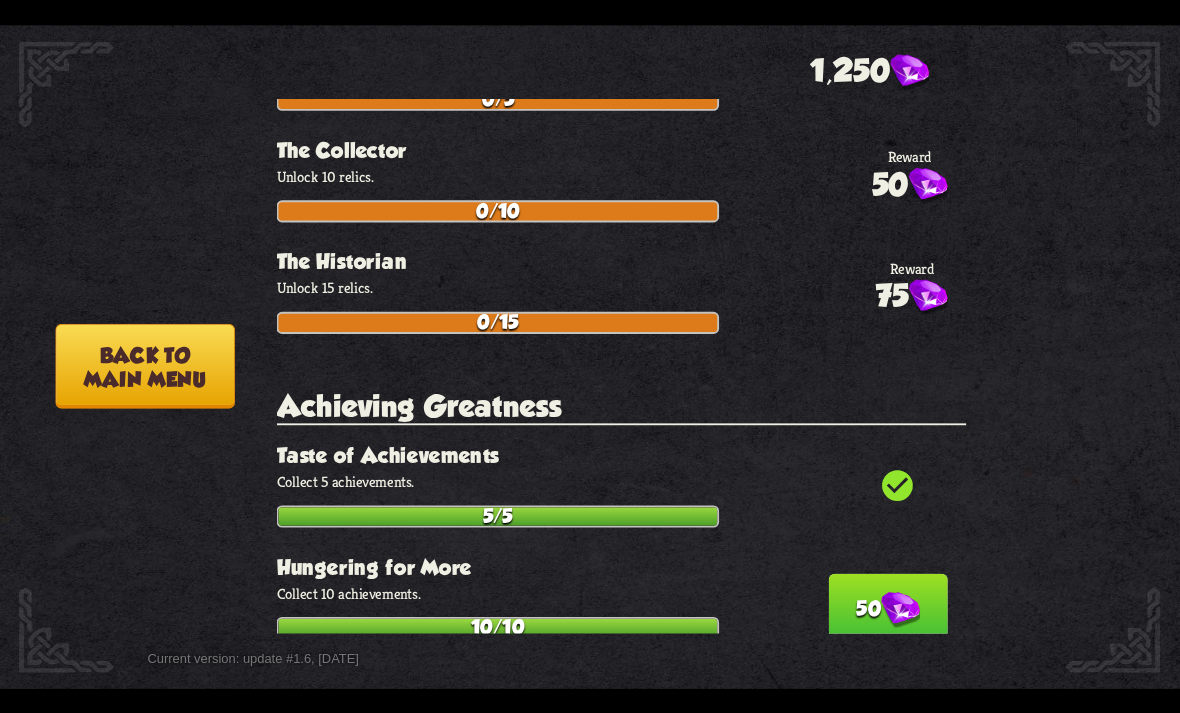 click on "50" at bounding box center [887, 609] 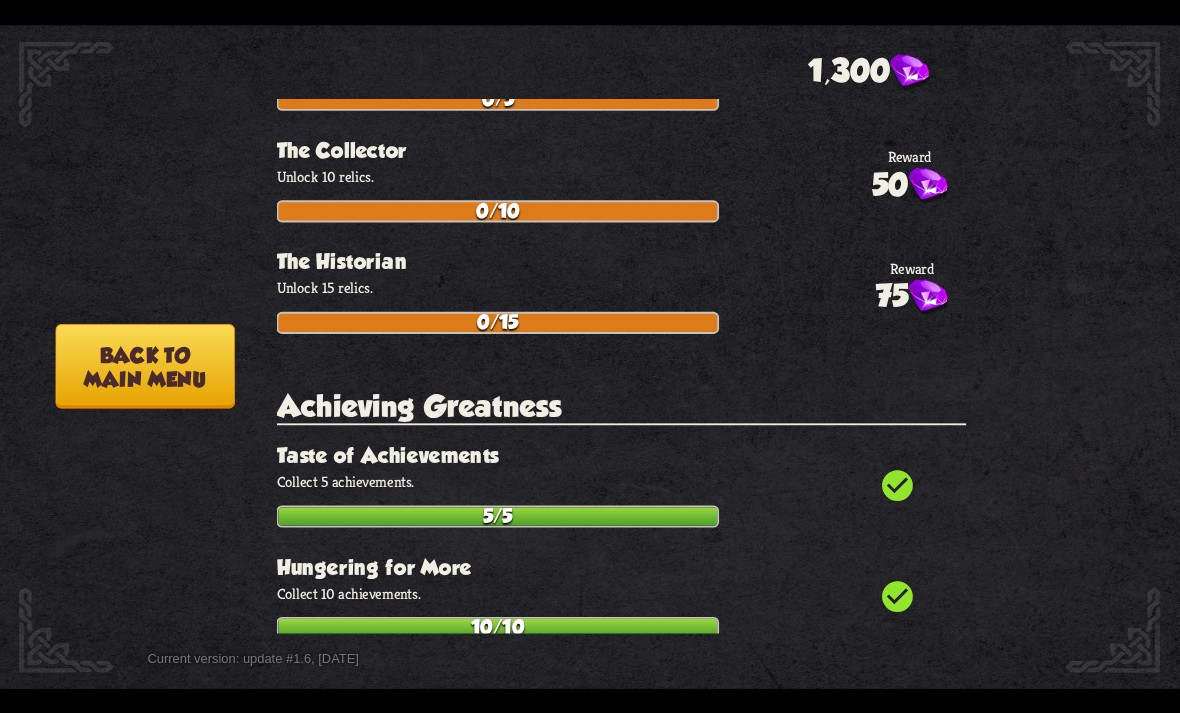 click on "Back to main menu" at bounding box center [144, 365] 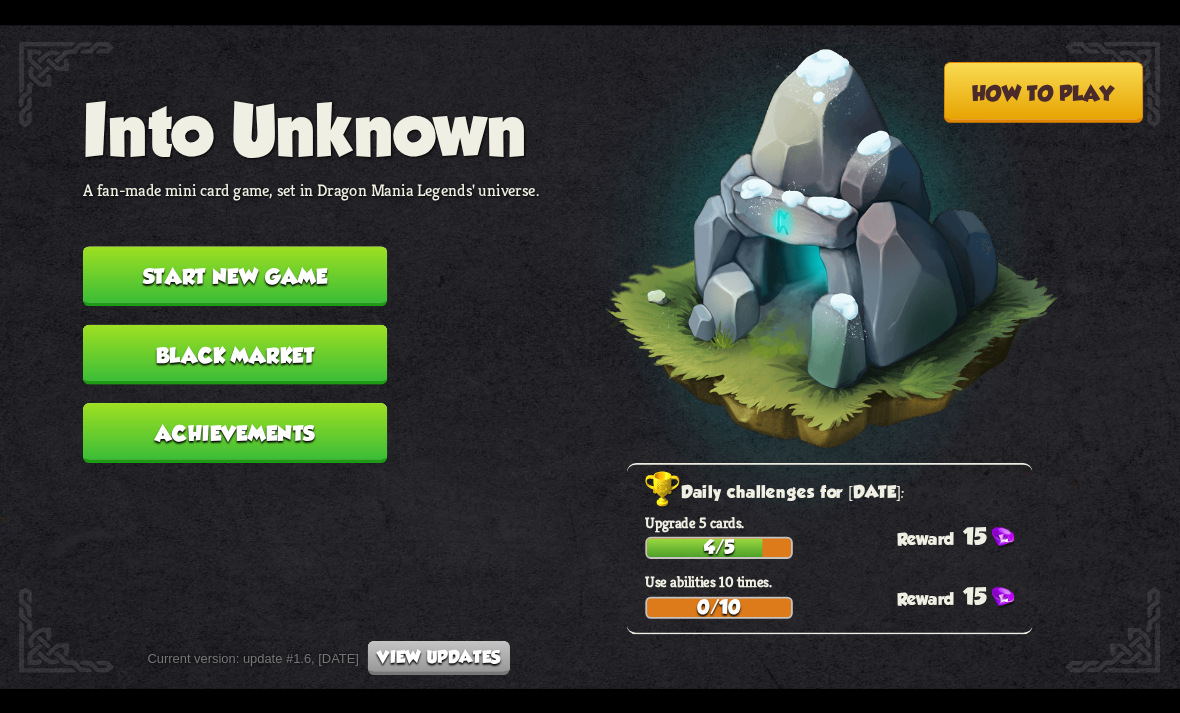 click on "Start new game" at bounding box center [235, 276] 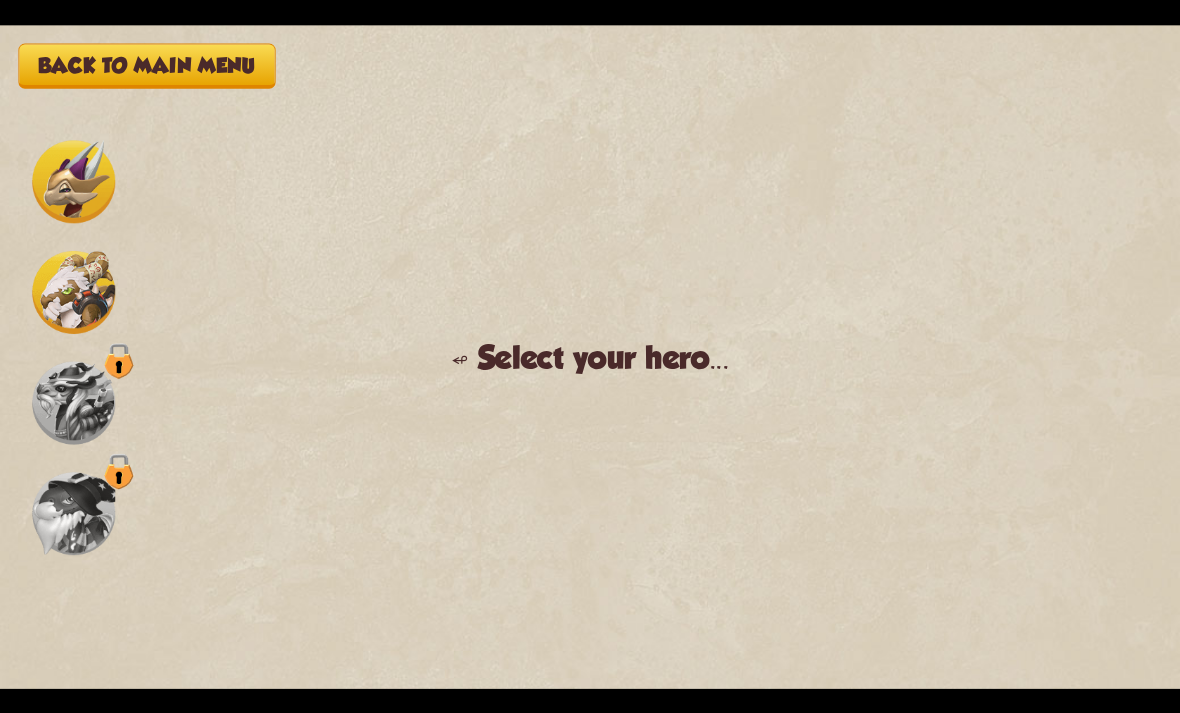 click at bounding box center (73, 291) 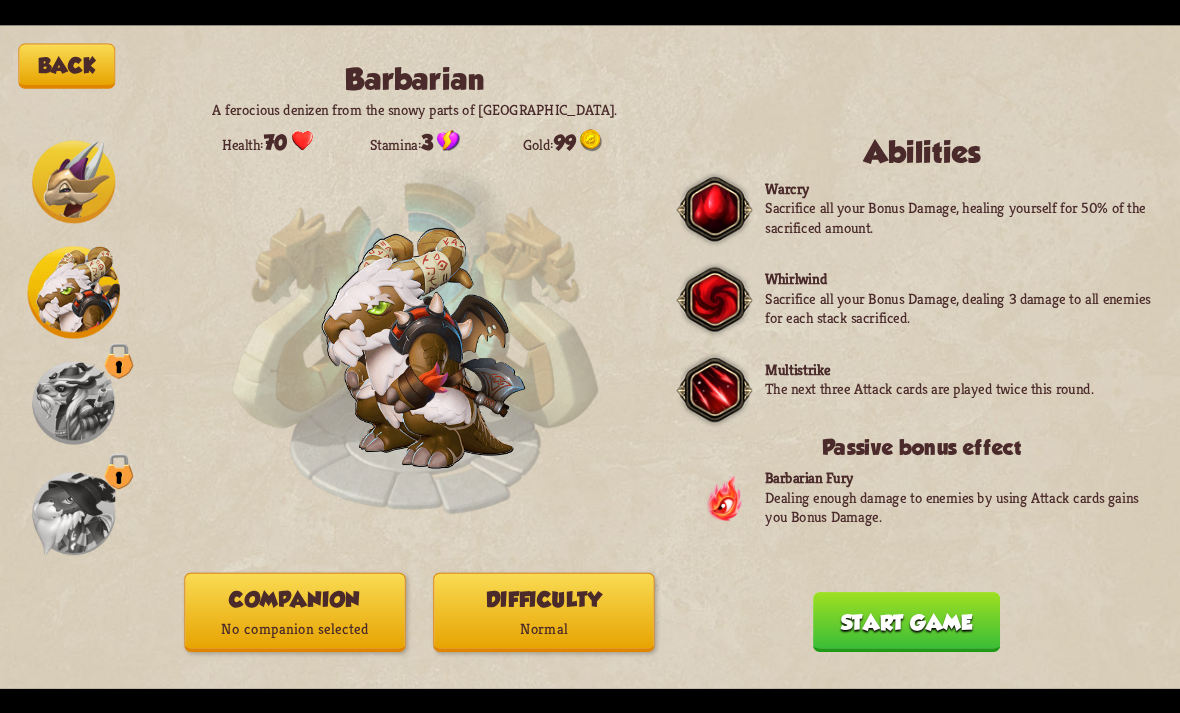 click on "Normal" at bounding box center [543, 629] 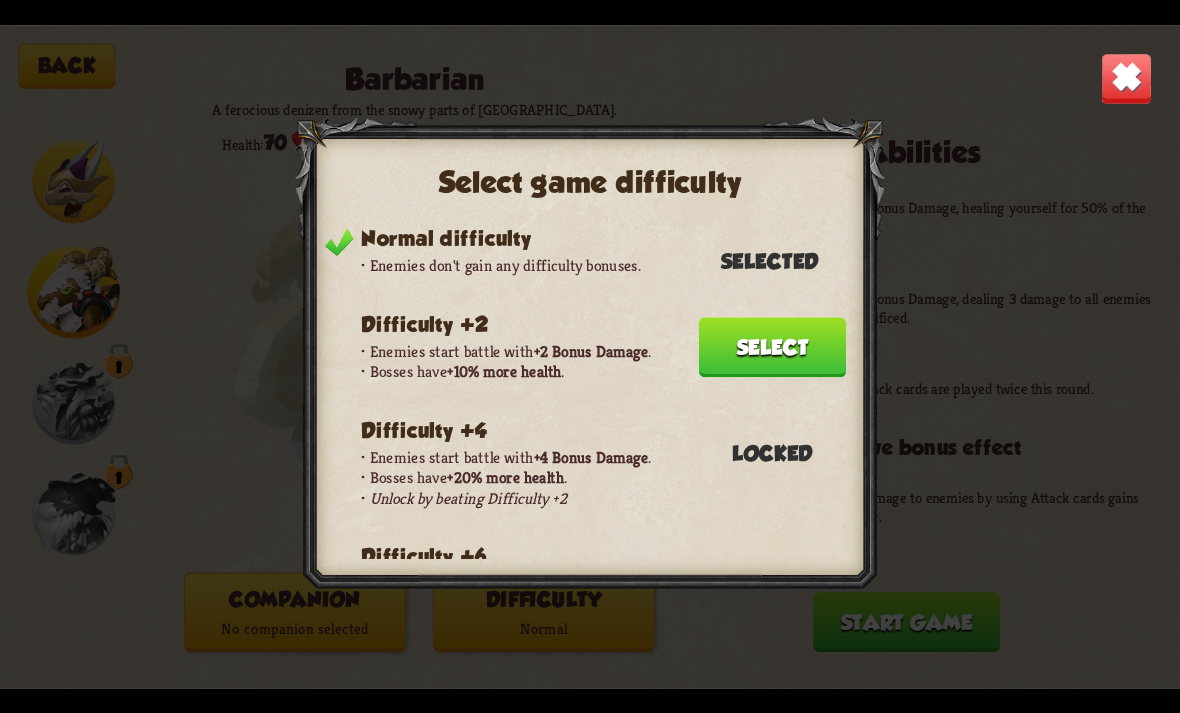 click on "Select" at bounding box center (773, 347) 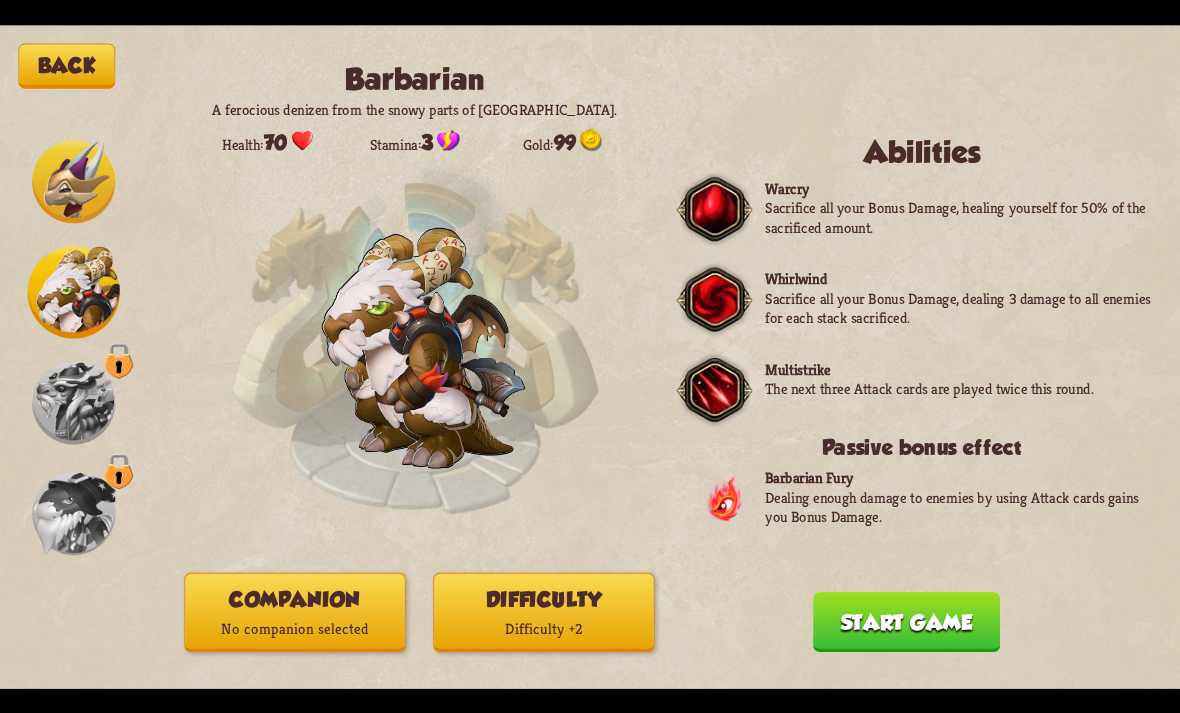 click on "Back
Barbarian   A ferocious denizen from the snowy parts of [GEOGRAPHIC_DATA].
Health:  70
Stamina:  3
Gold:  99             Abilities       Warcry   Sacrifice all your Bonus Damage, healing yourself for 50% of the sacrificed amount.     Whirlwind   Sacrifice all your Bonus Damage, dealing 3 damage to all enemies for each stack sacrificed.     Multistrike   The next three Attack cards are played twice this round.   Passive bonus effect     Barbarian Fury   Dealing enough damage to enemies by using Attack cards gains you Bonus Damage.
Companion
No companion selected
Difficulty
Difficulty +2
Start game   You muster all your courage and set out to explore the cave, not knowing of dangers lurking ahead...   Continue" at bounding box center [590, 357] 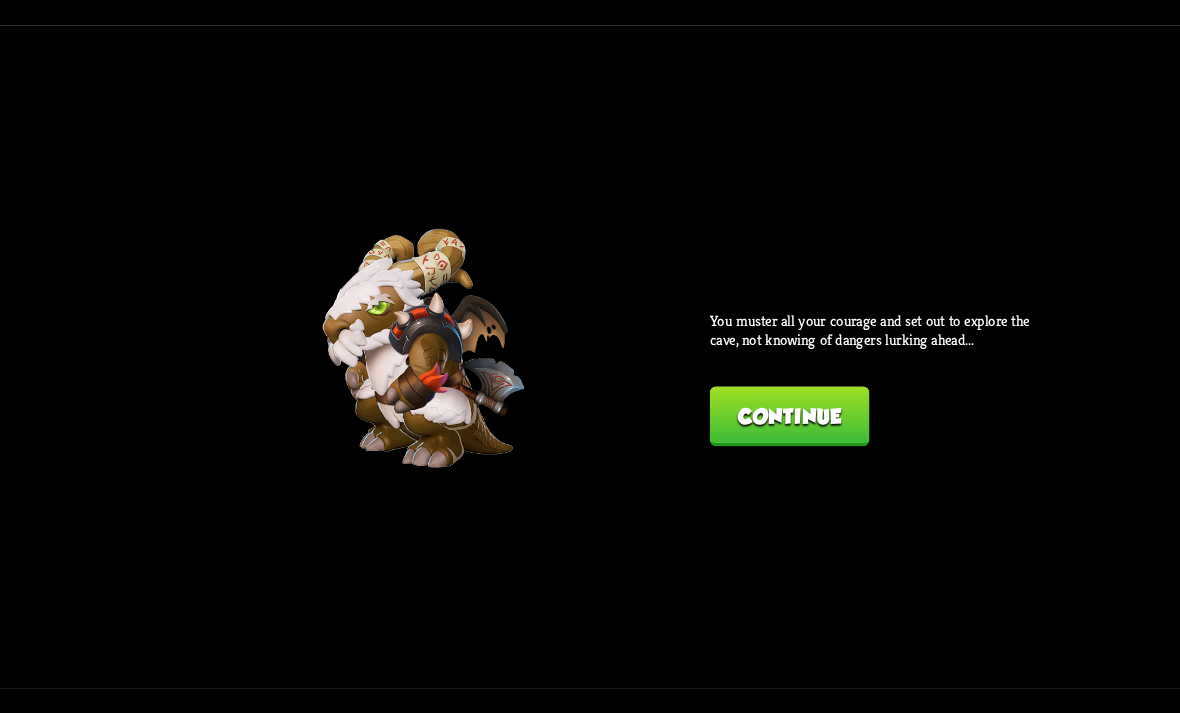 click on "Continue" at bounding box center (789, 416) 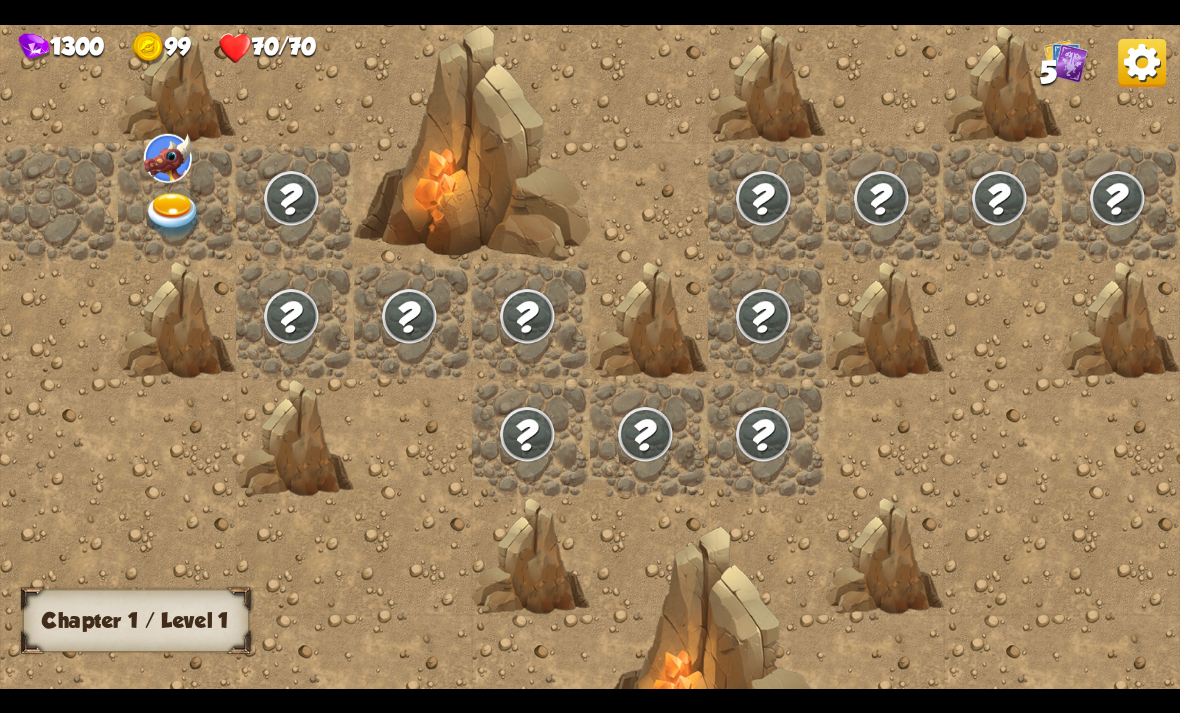 click at bounding box center [173, 215] 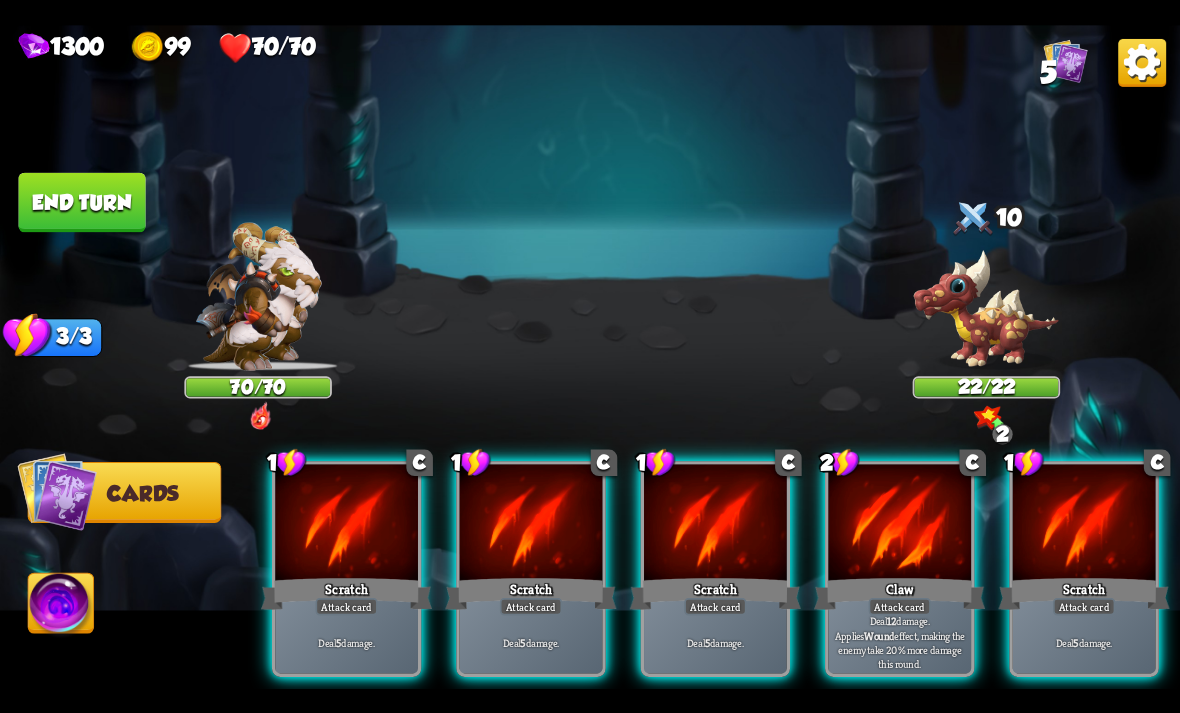 click on "Deal  12  damage. Applies  Wound  effect, making the enemy take 20% more damage this round." at bounding box center [900, 642] 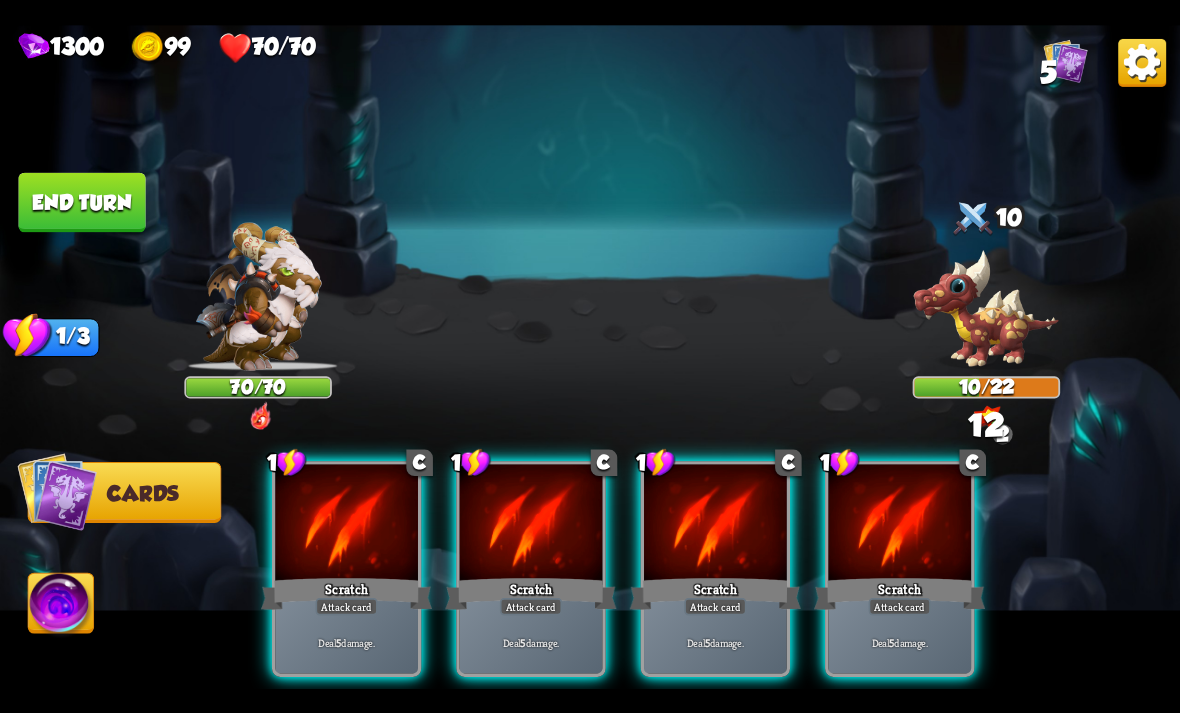 click on "Deal  5  damage." at bounding box center (716, 642) 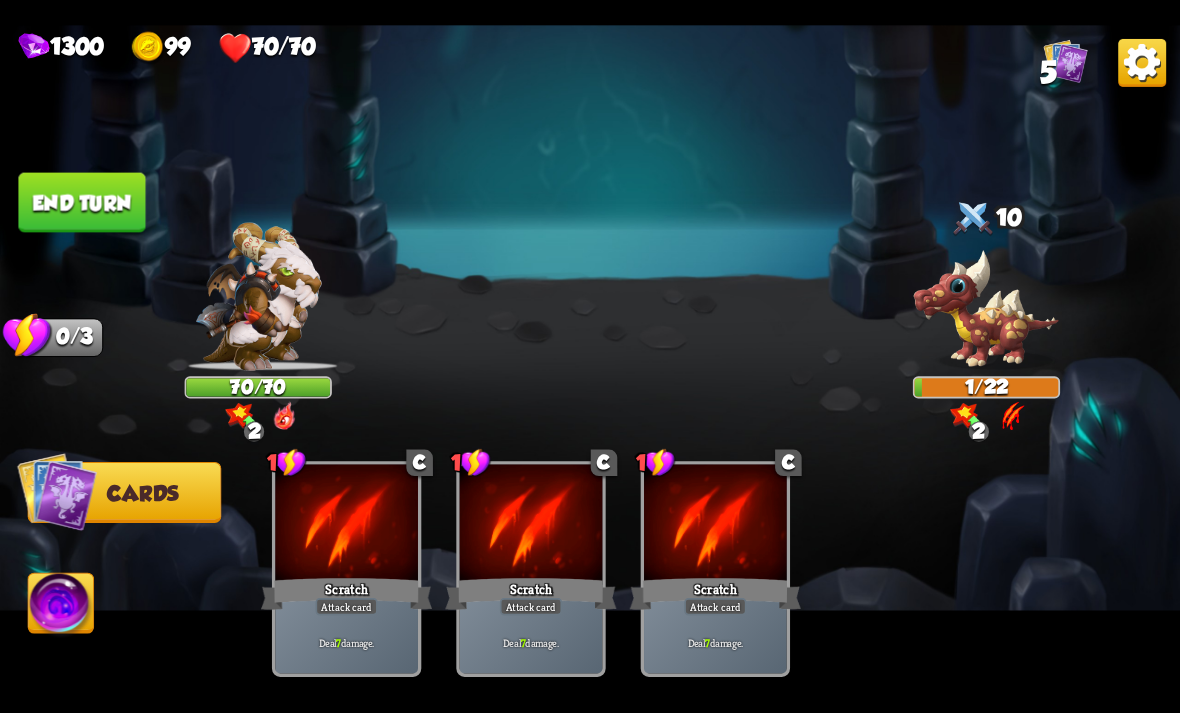 click on "End turn" at bounding box center (81, 202) 